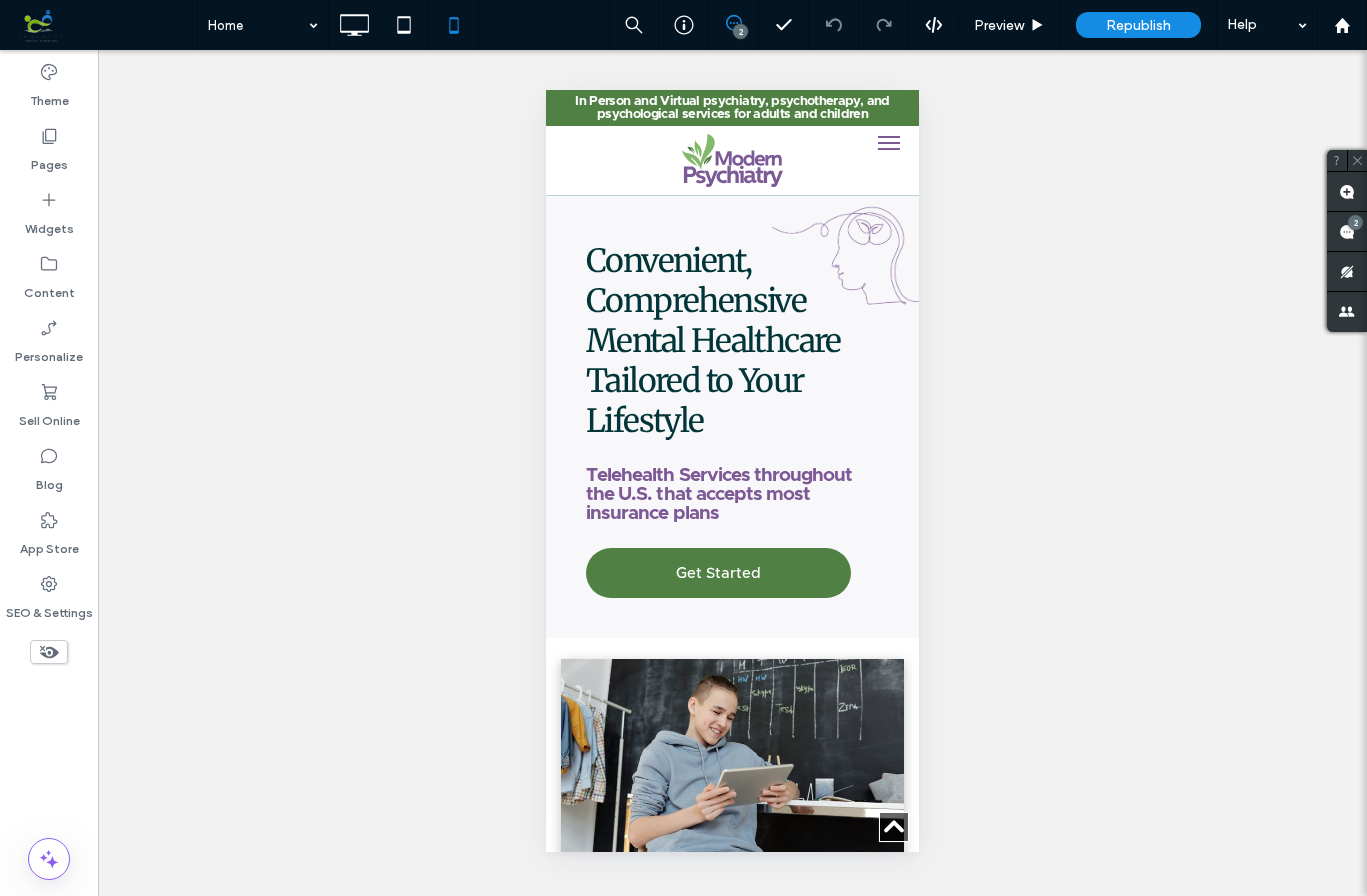 scroll, scrollTop: 3882, scrollLeft: 0, axis: vertical 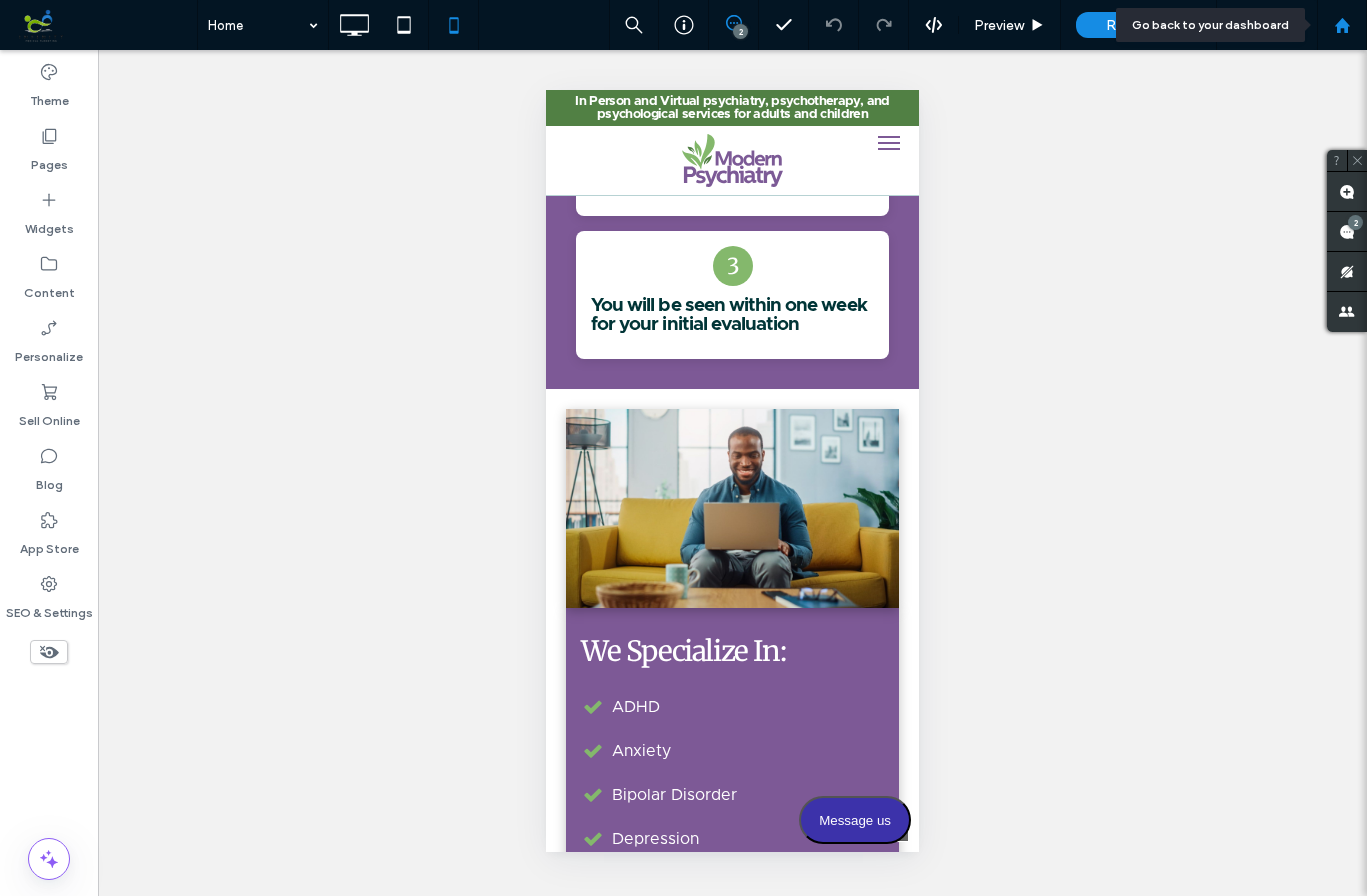 click 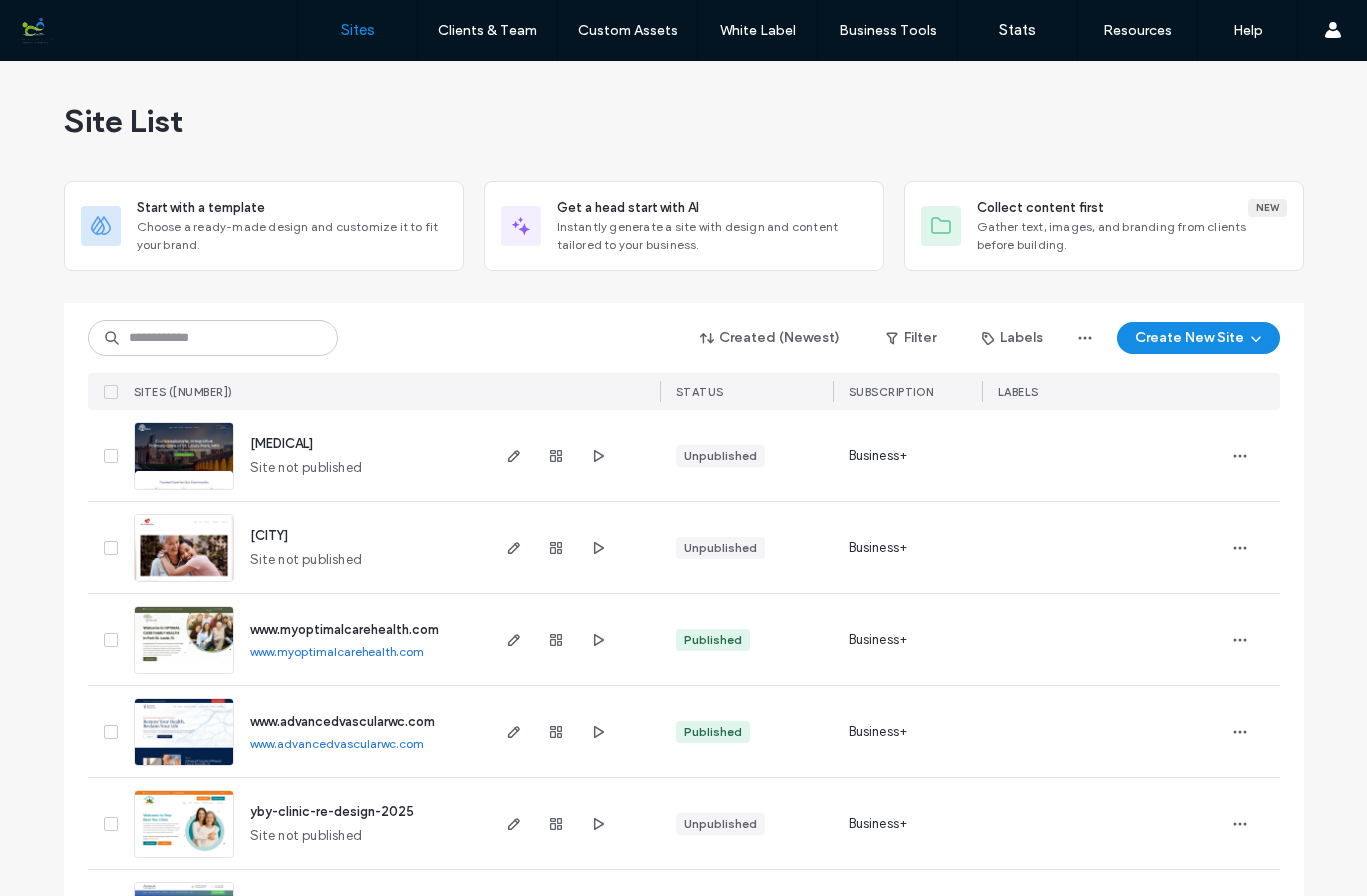 scroll, scrollTop: 0, scrollLeft: 0, axis: both 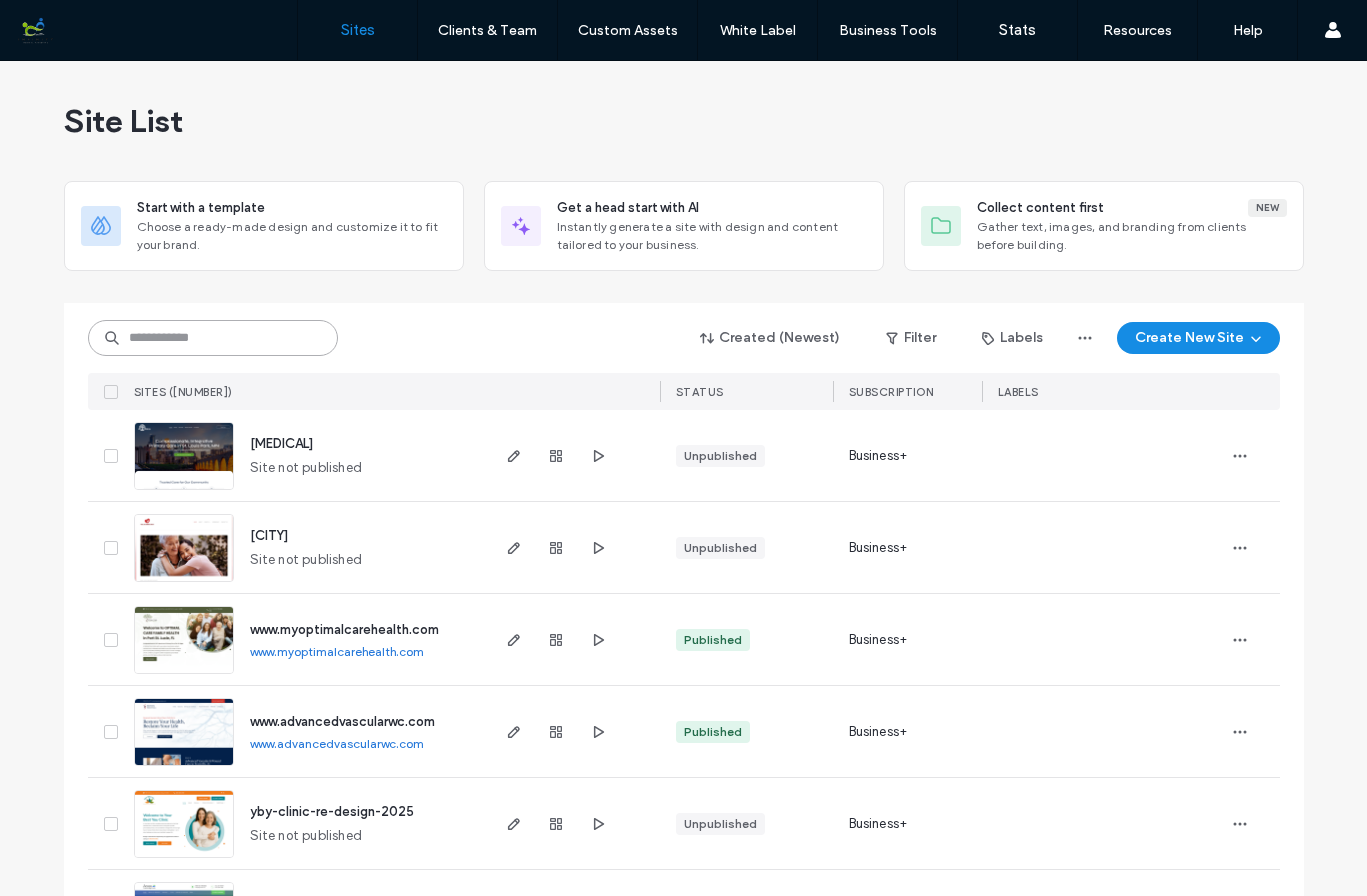 click at bounding box center (213, 338) 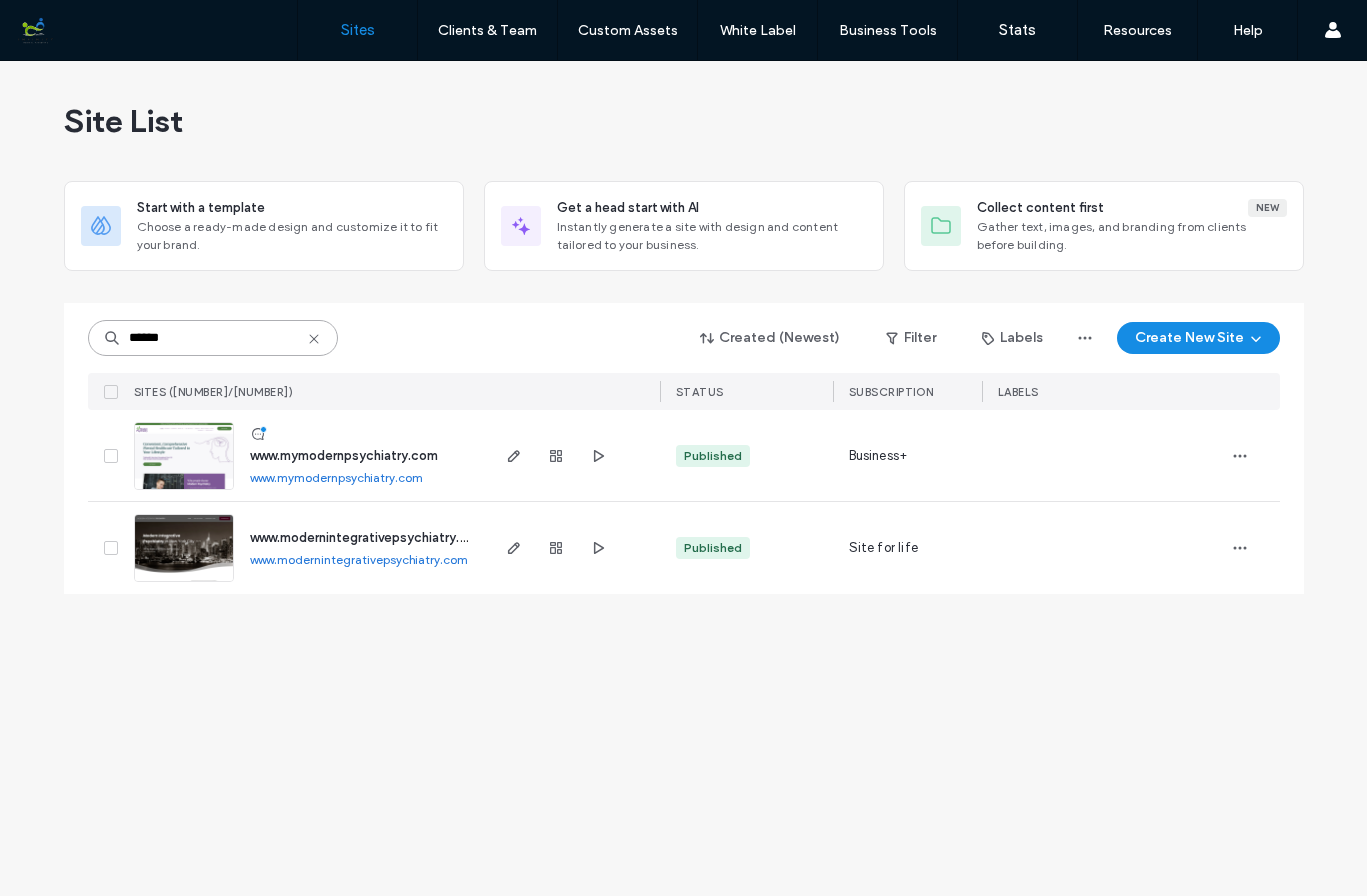 type on "******" 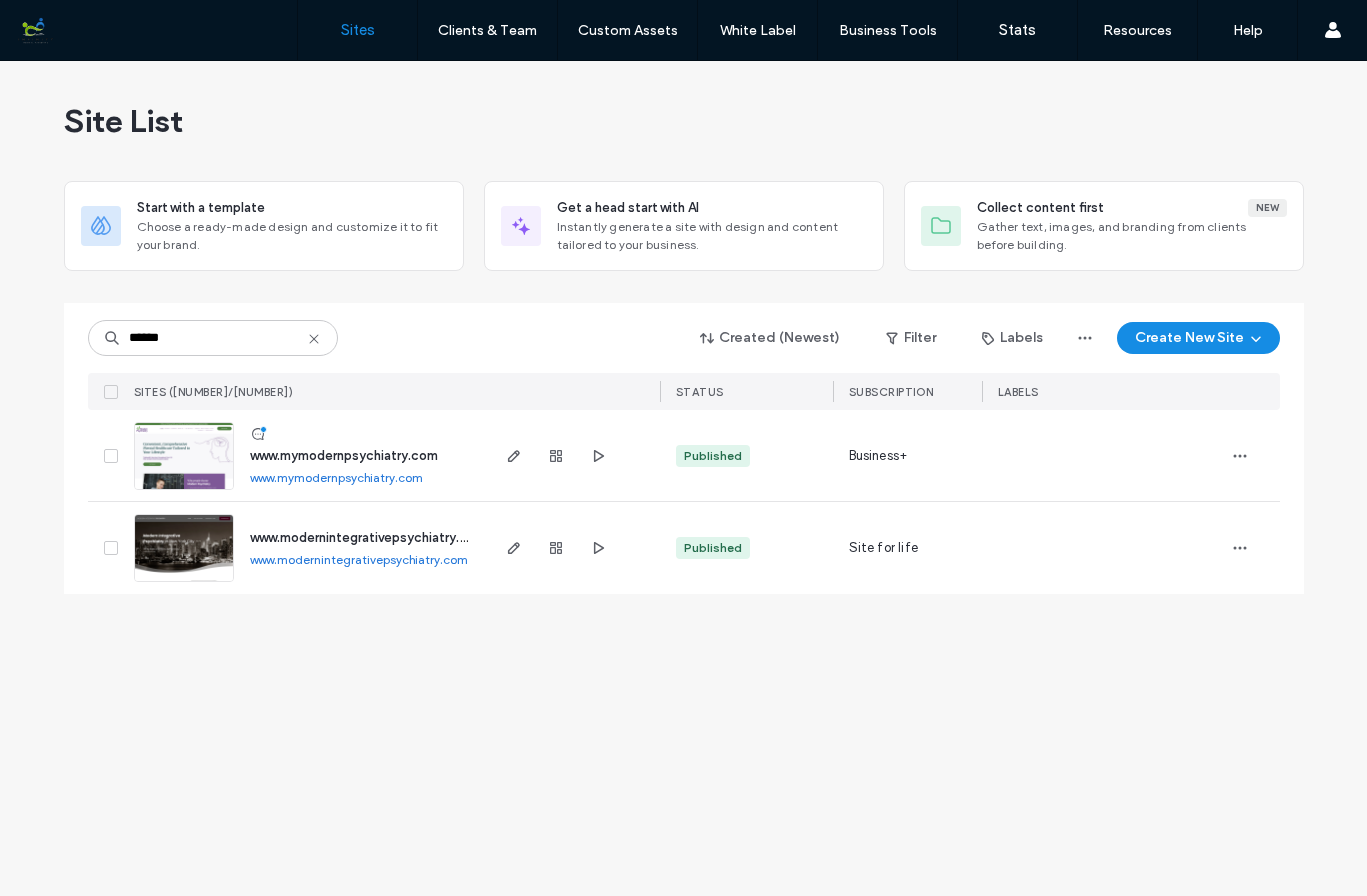 click at bounding box center (184, 491) 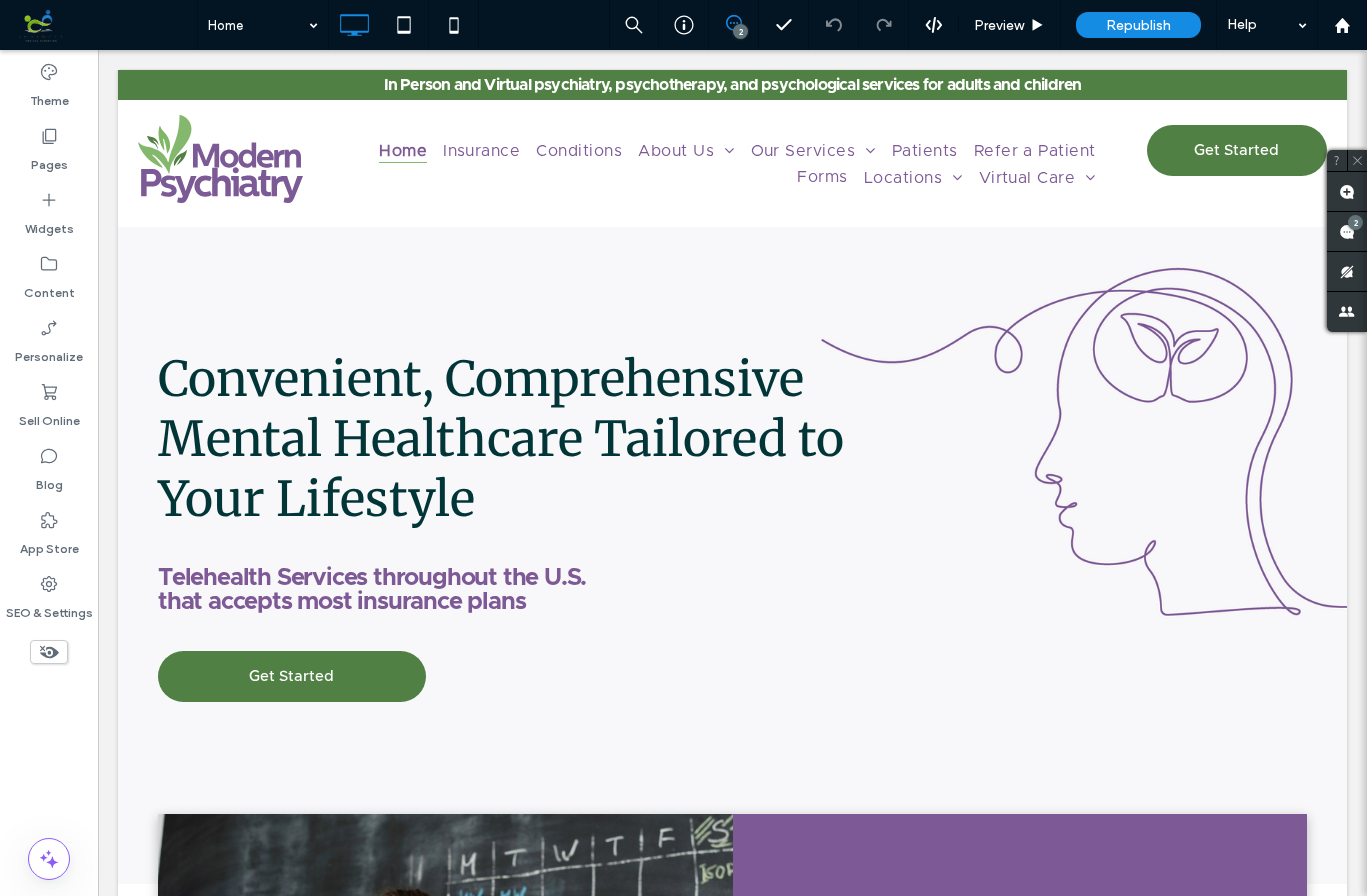scroll, scrollTop: 0, scrollLeft: 0, axis: both 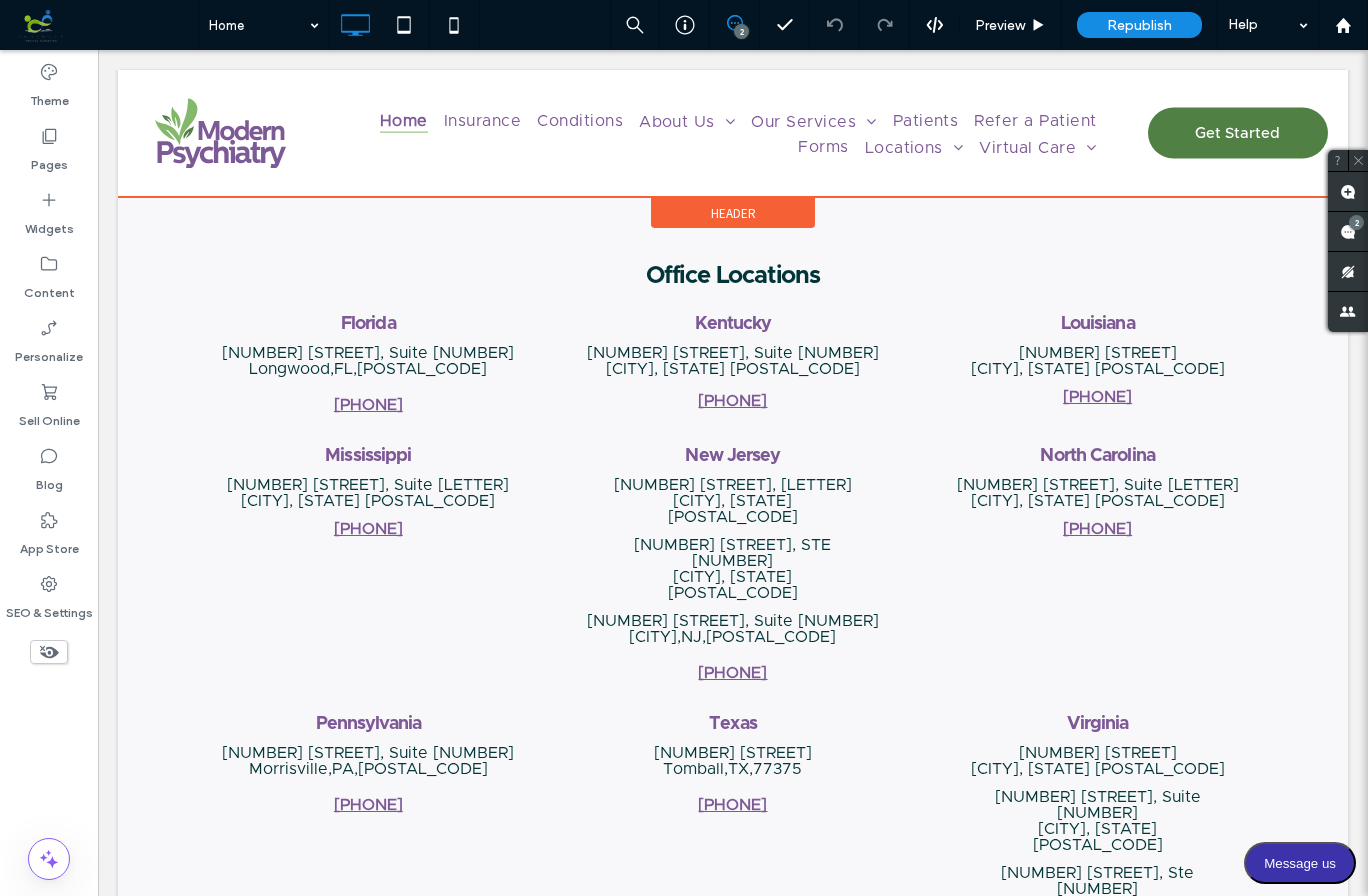click at bounding box center [733, 133] 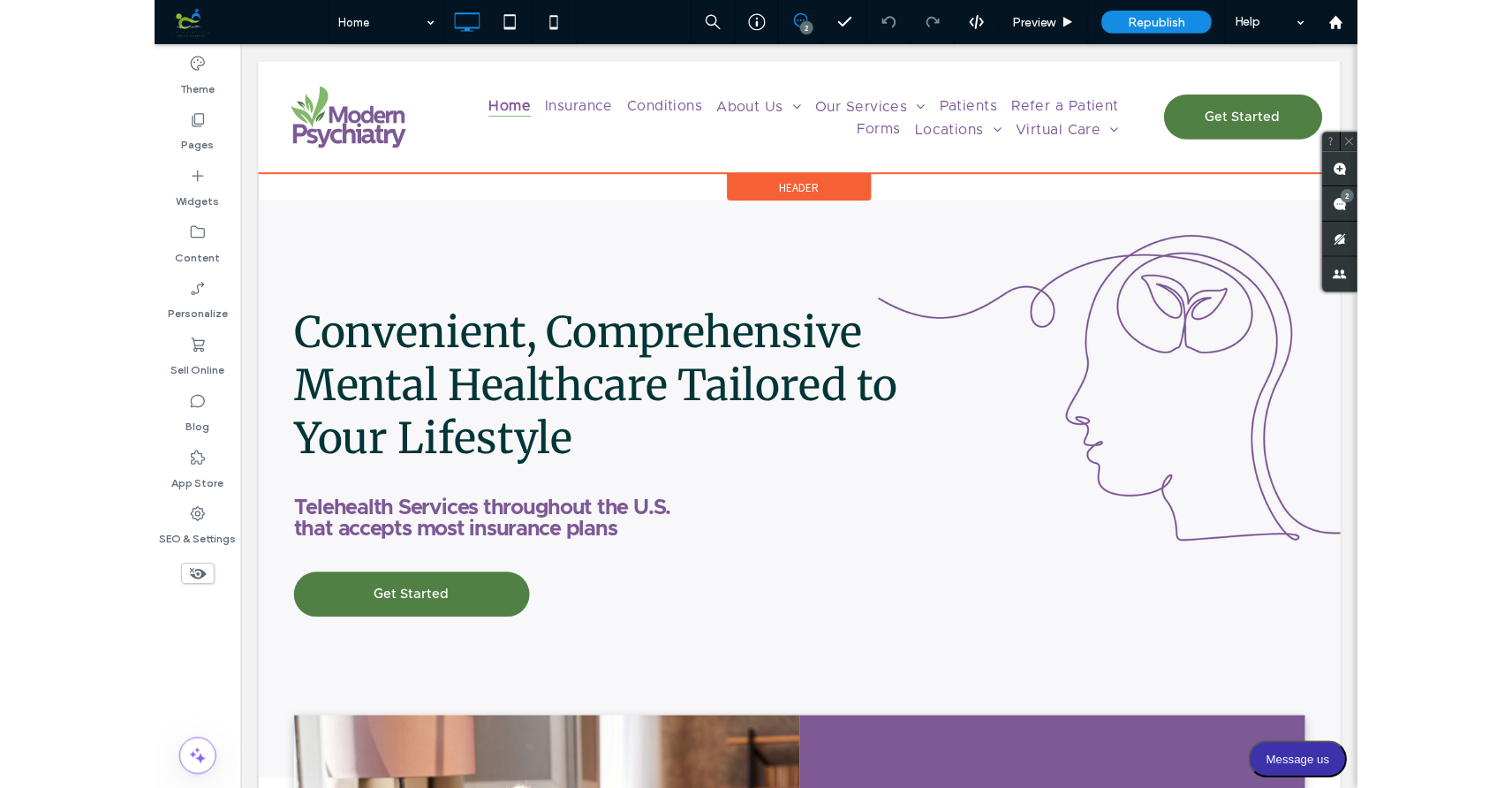 scroll, scrollTop: 0, scrollLeft: 0, axis: both 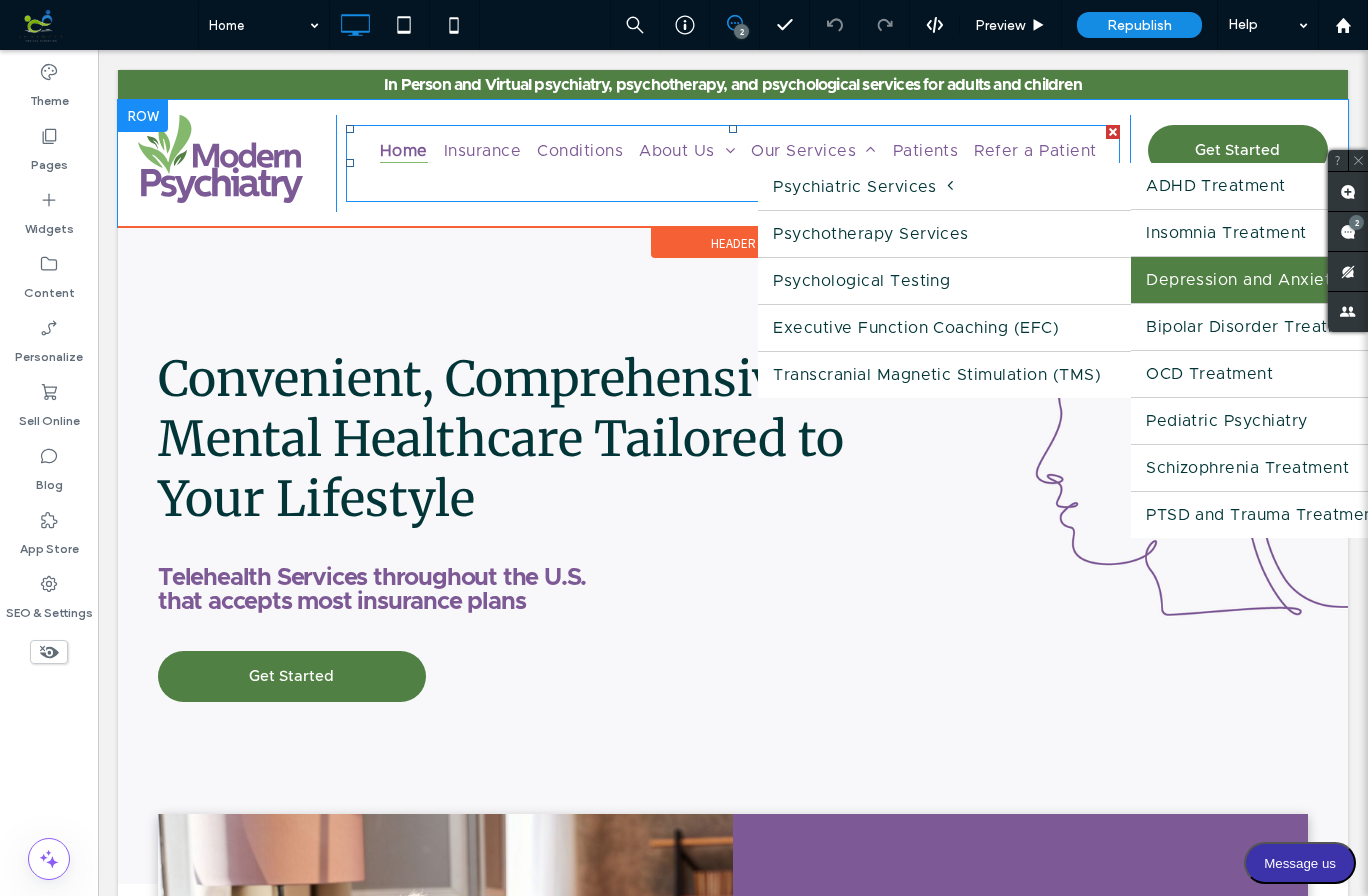 click on "Depression and Anxiety Treatment" at bounding box center (1317, 280) 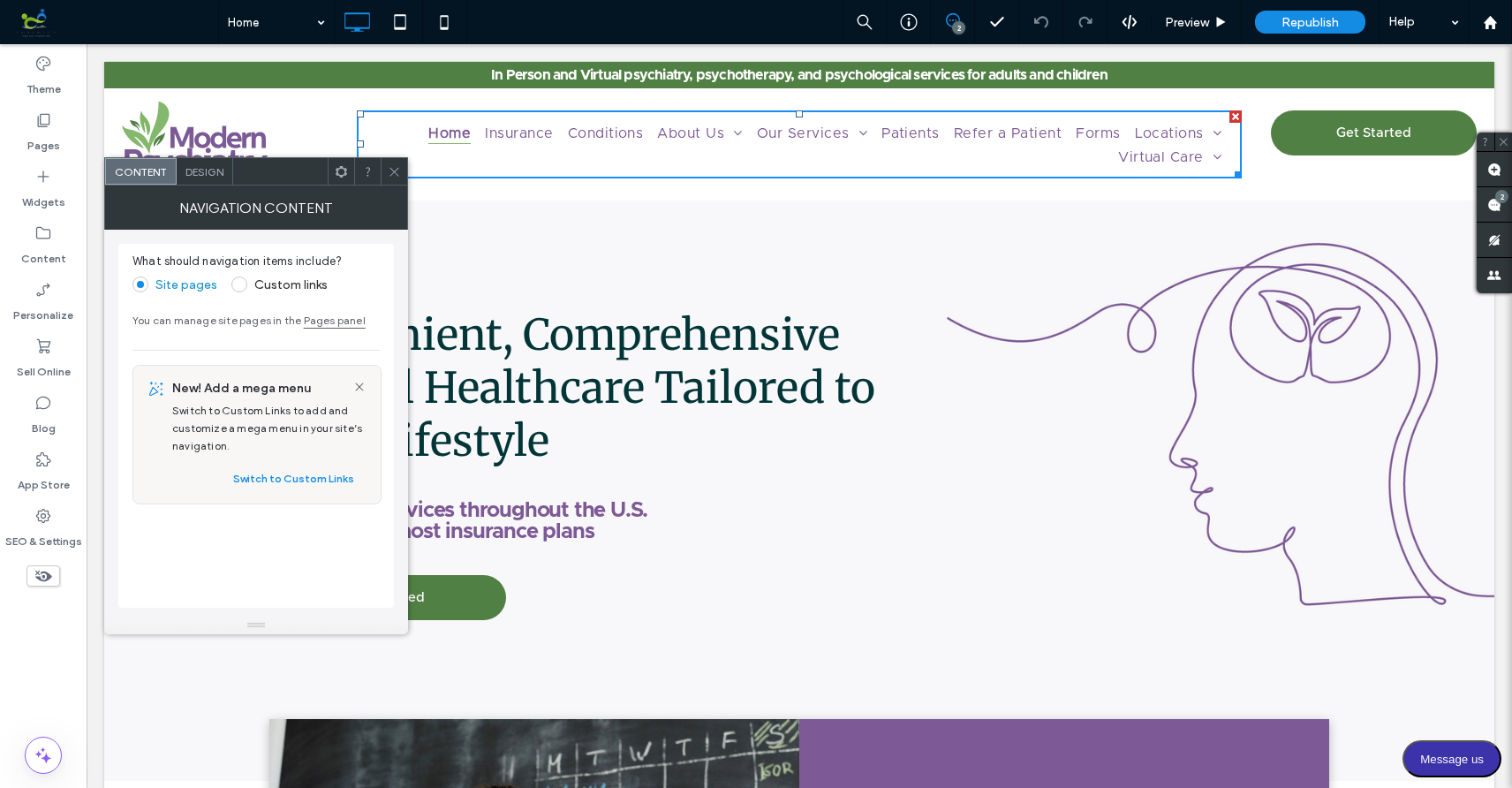 click 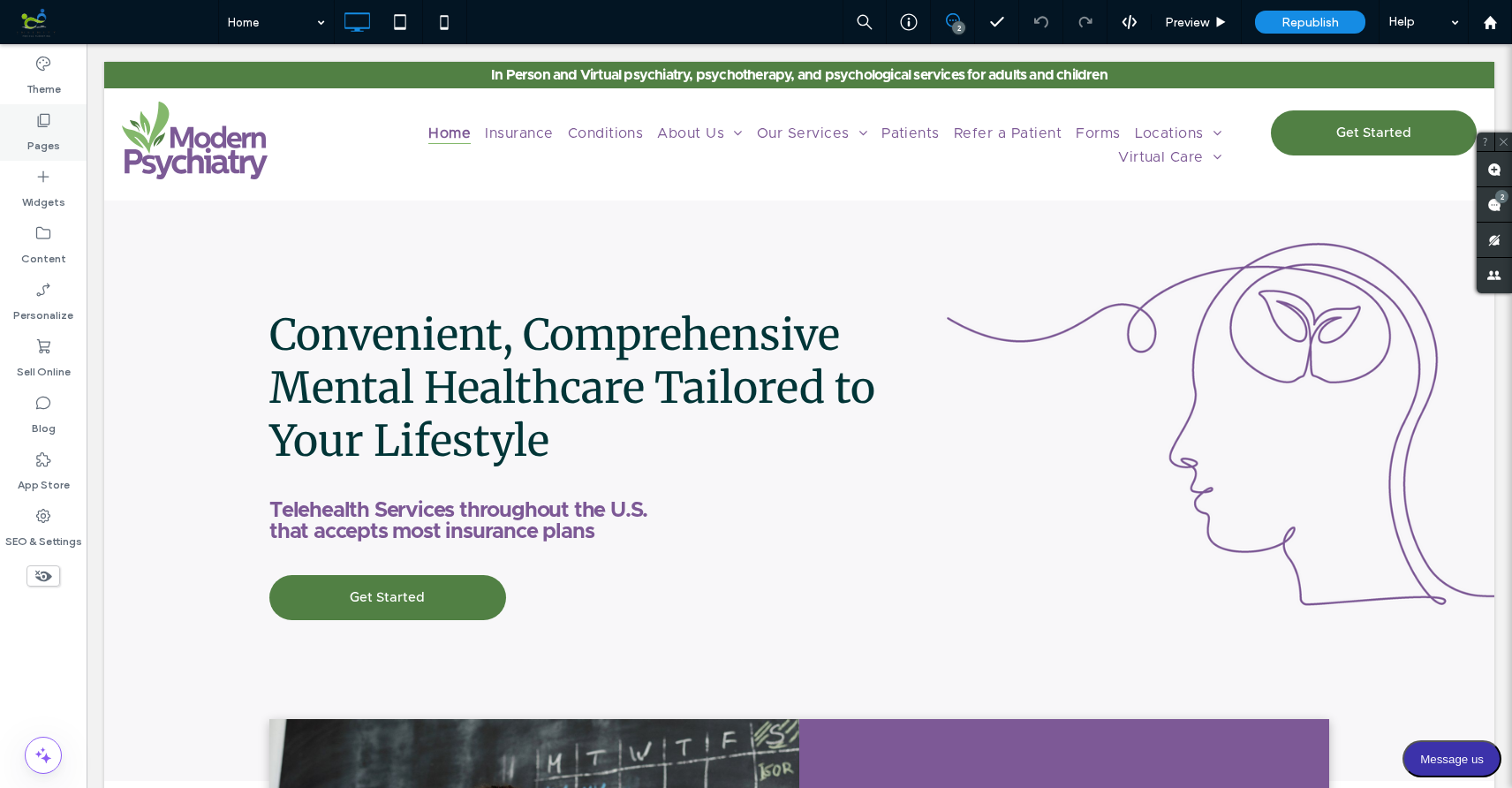 click on "Pages" at bounding box center (43, 141) 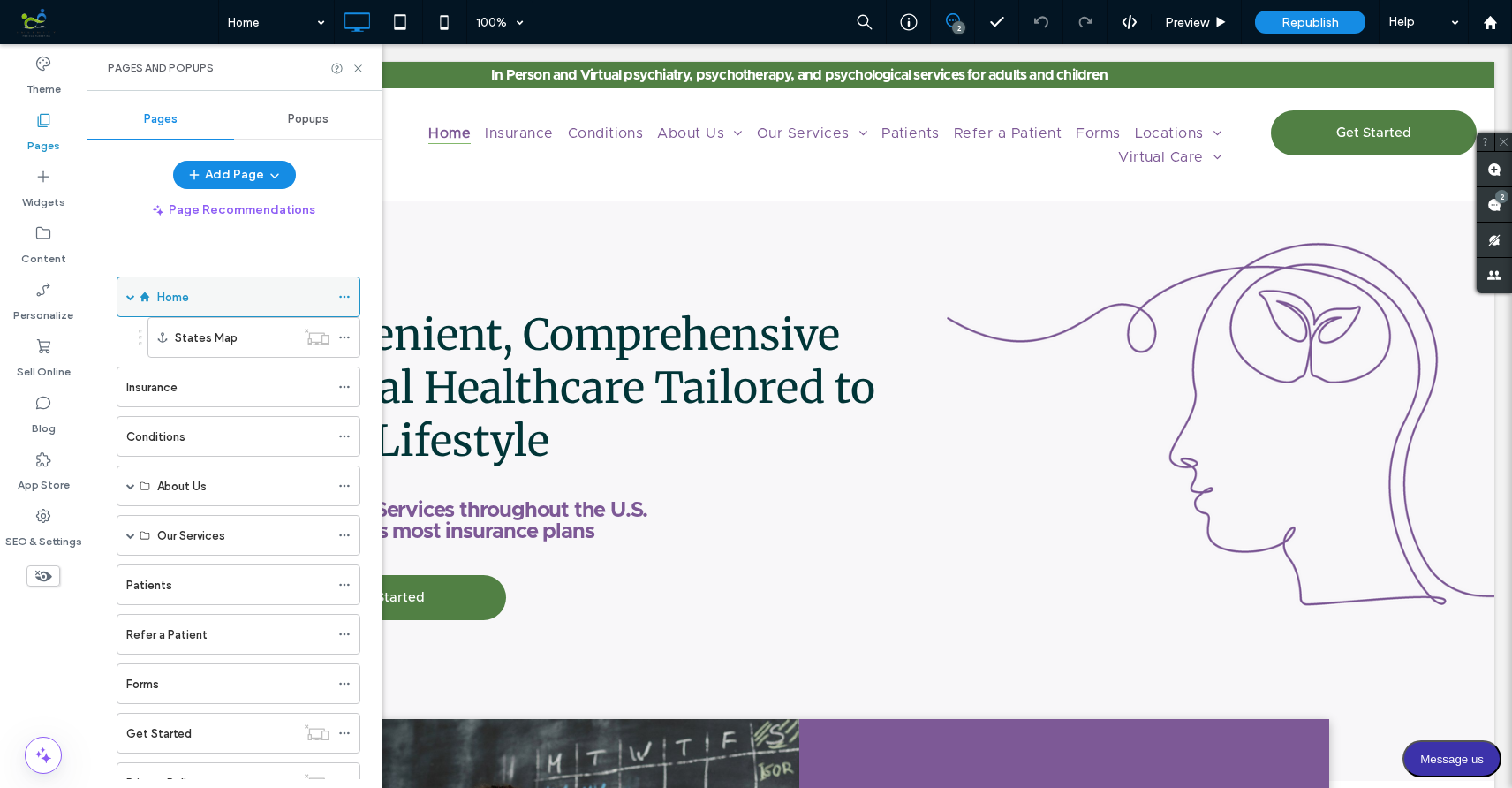 click on "Home" at bounding box center (243, 297) 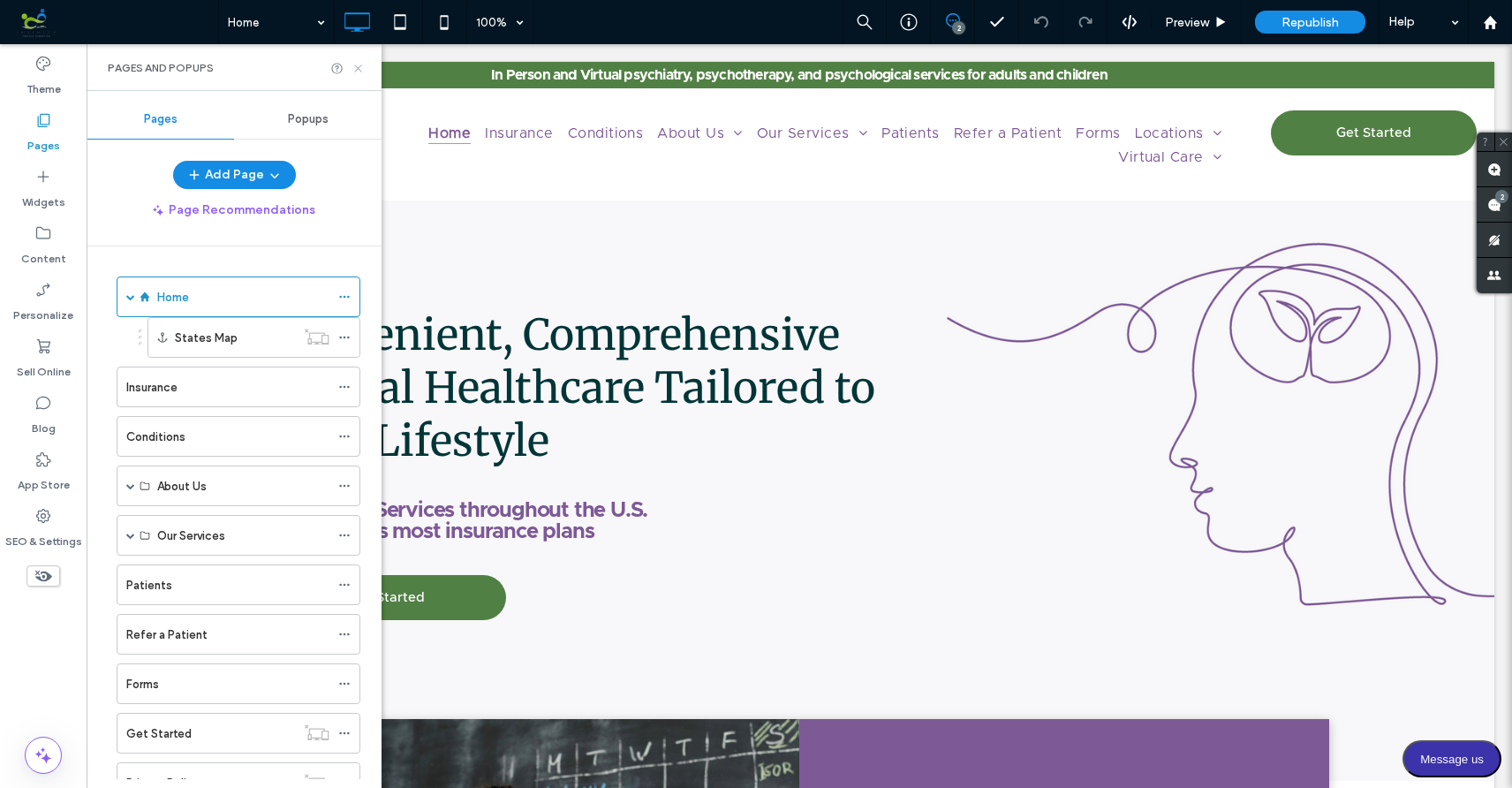 click 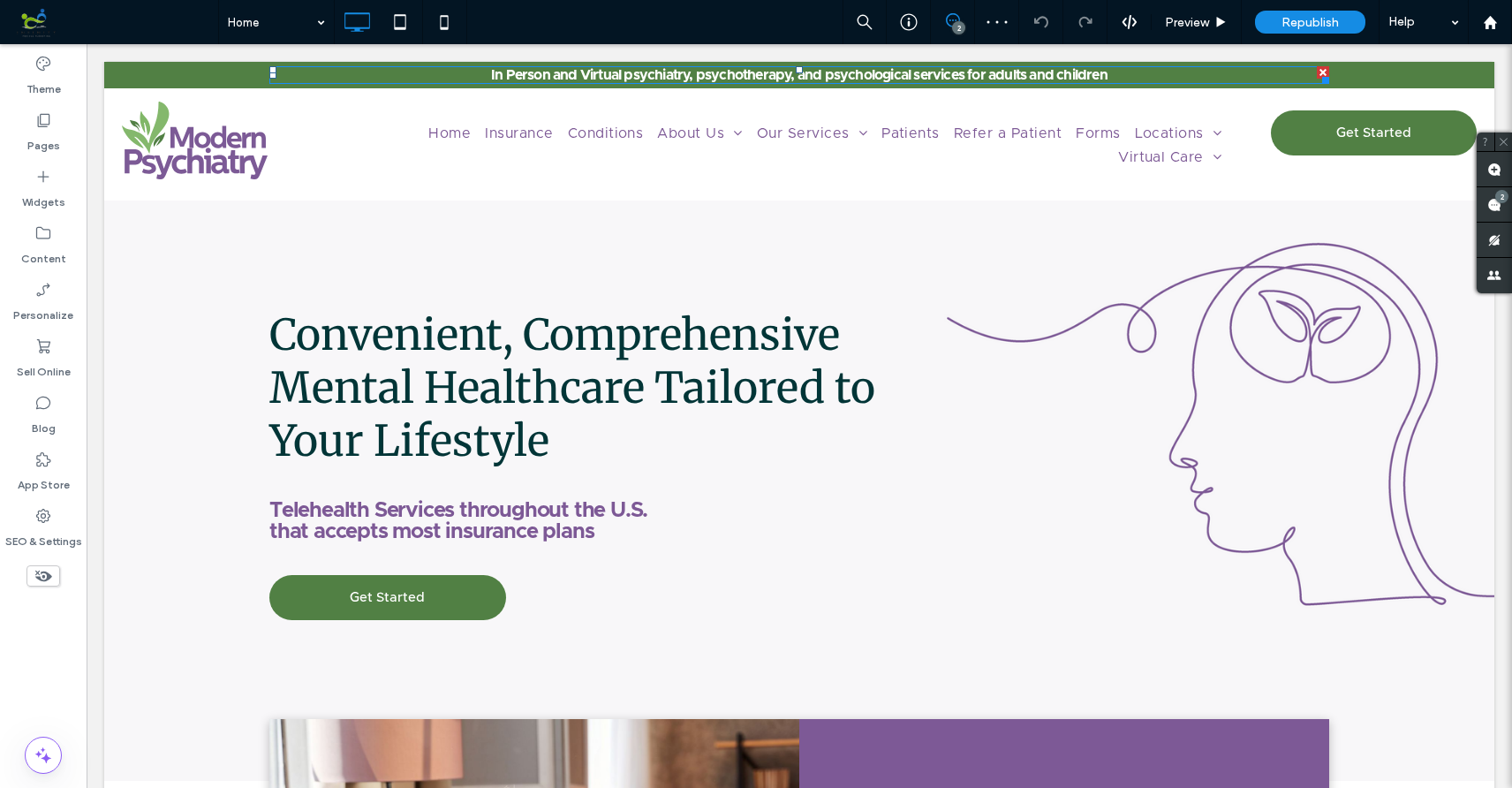 scroll, scrollTop: 0, scrollLeft: 0, axis: both 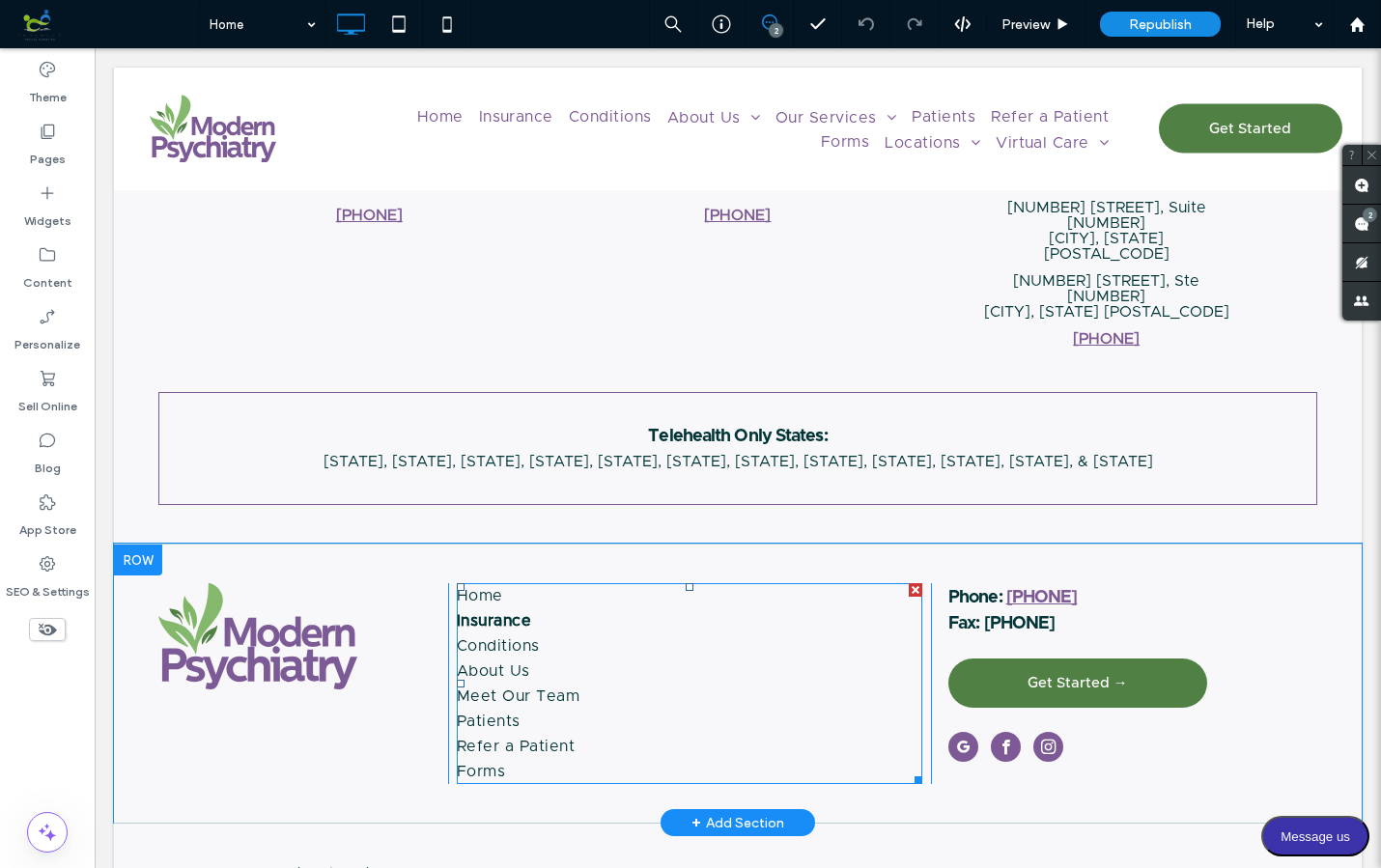 click on "Insurance" at bounding box center [690, 621] 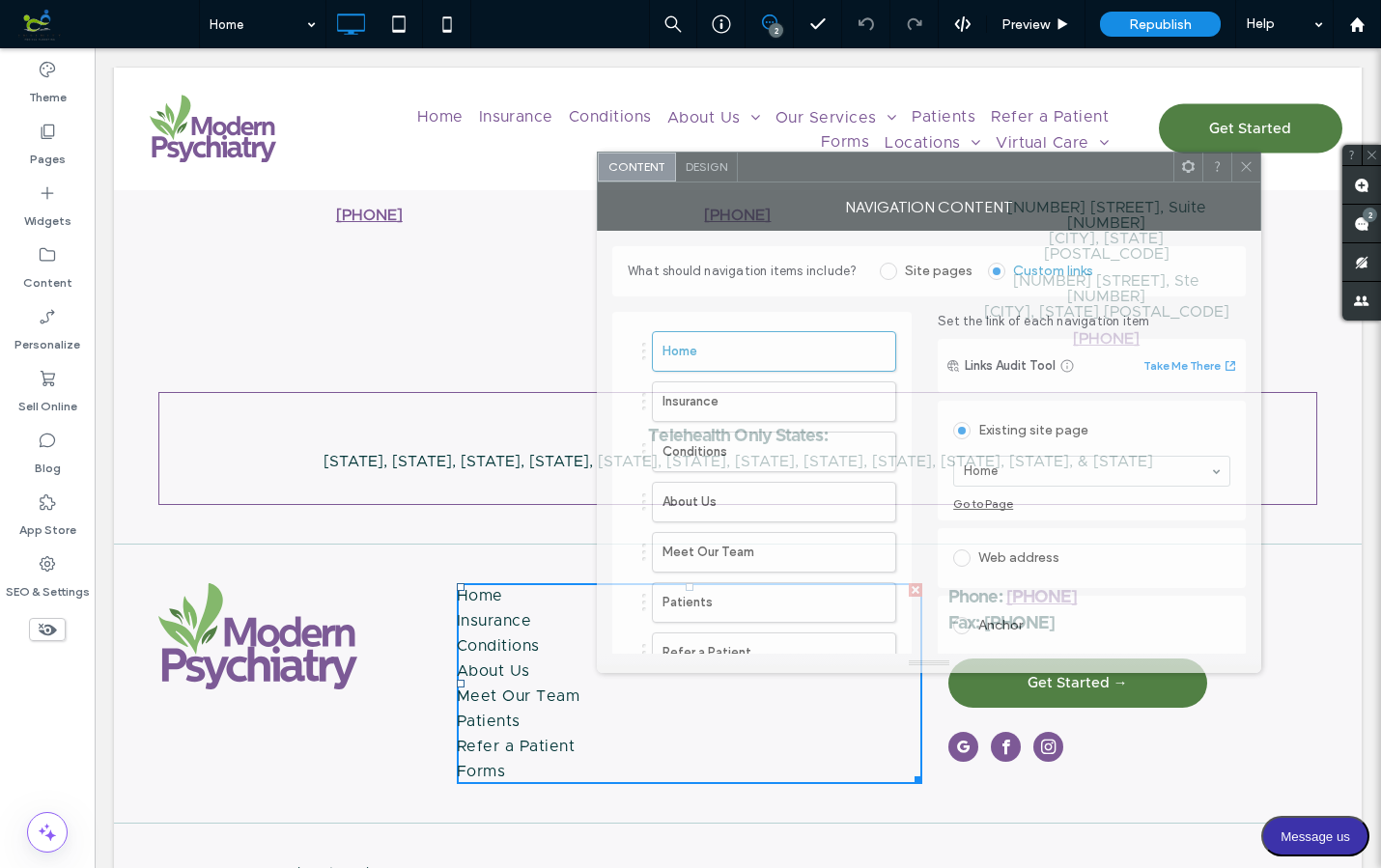 drag, startPoint x: 1168, startPoint y: 181, endPoint x: 803, endPoint y: 158, distance: 365.72394 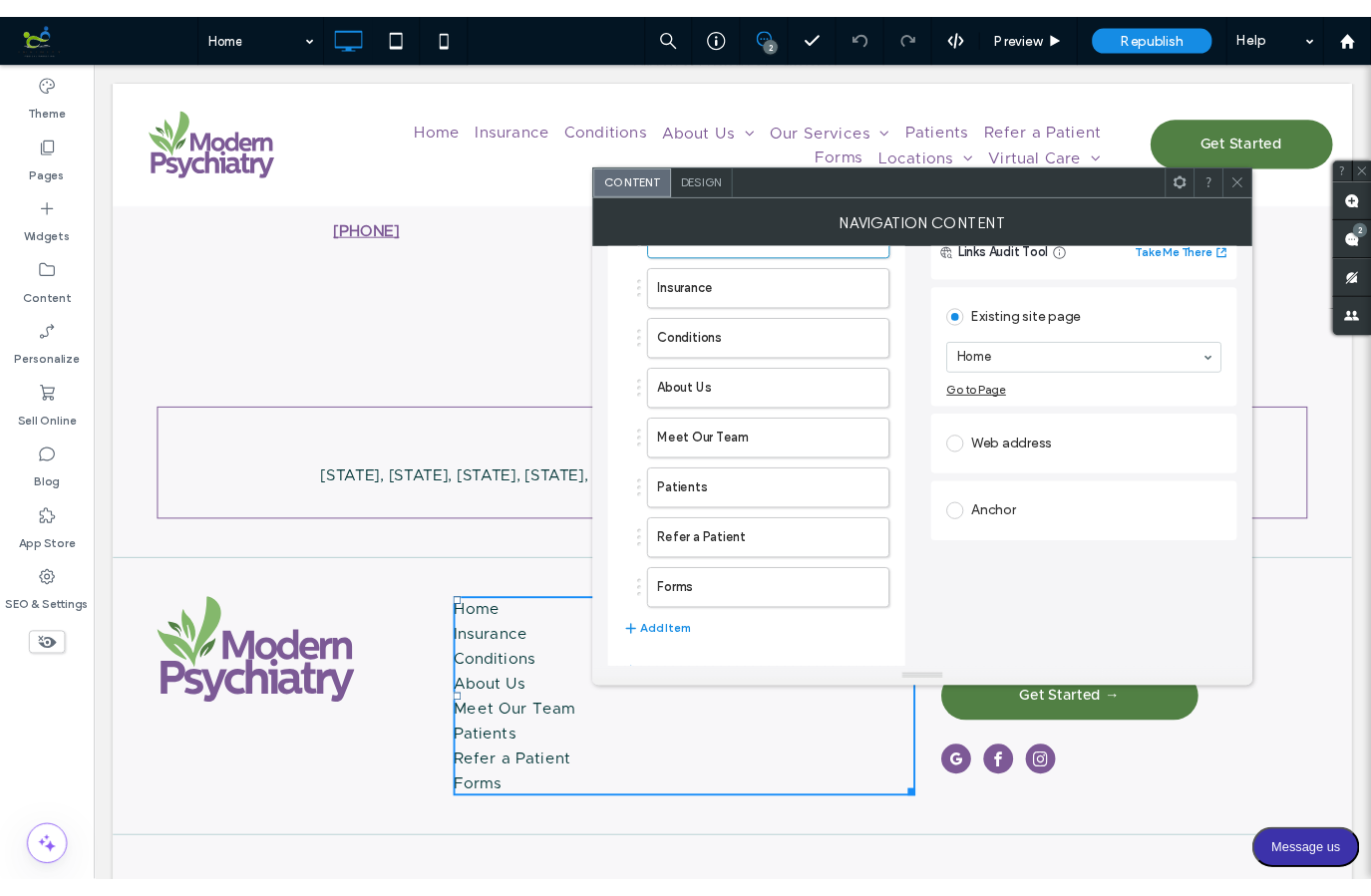 scroll, scrollTop: 185, scrollLeft: 0, axis: vertical 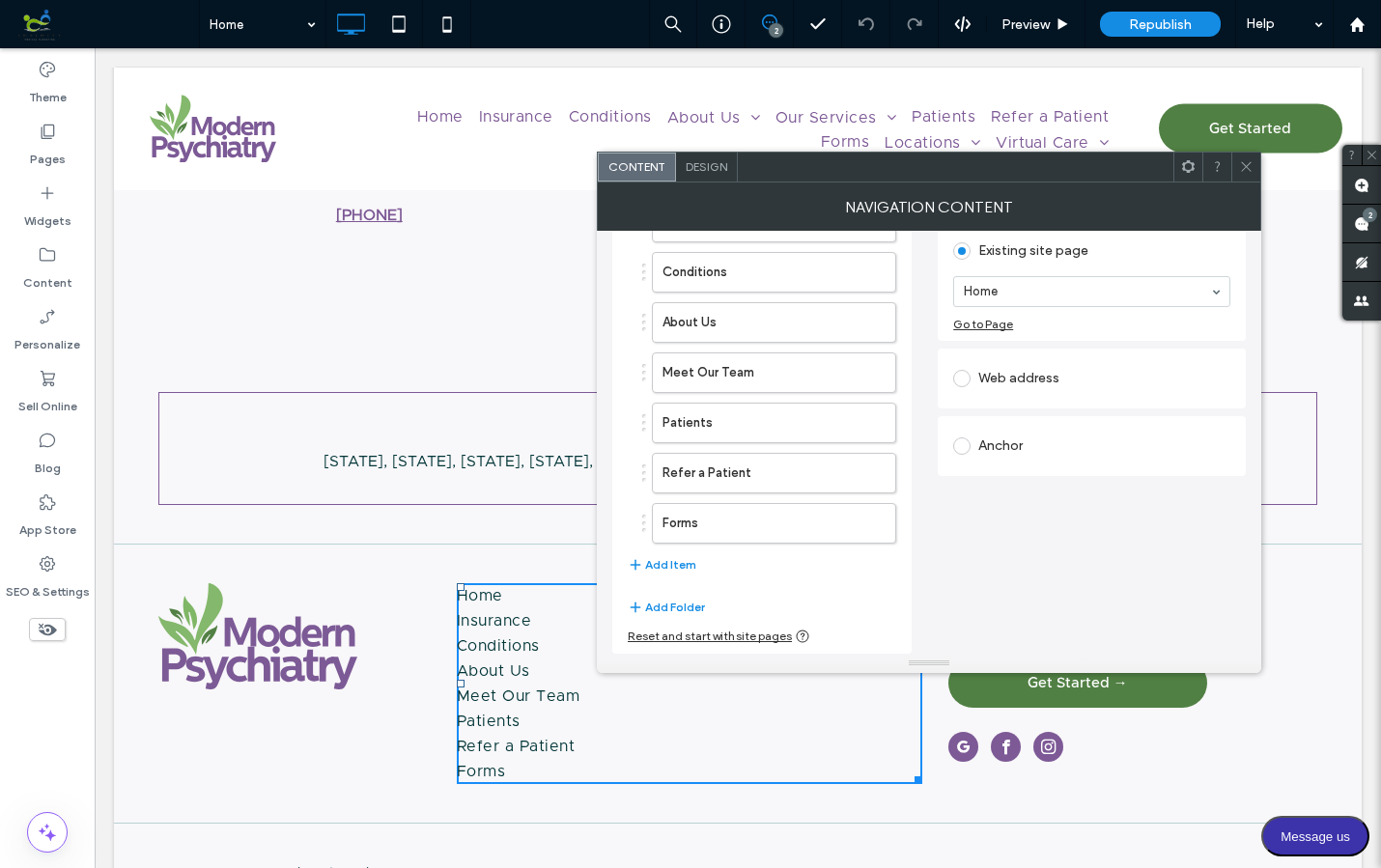 click 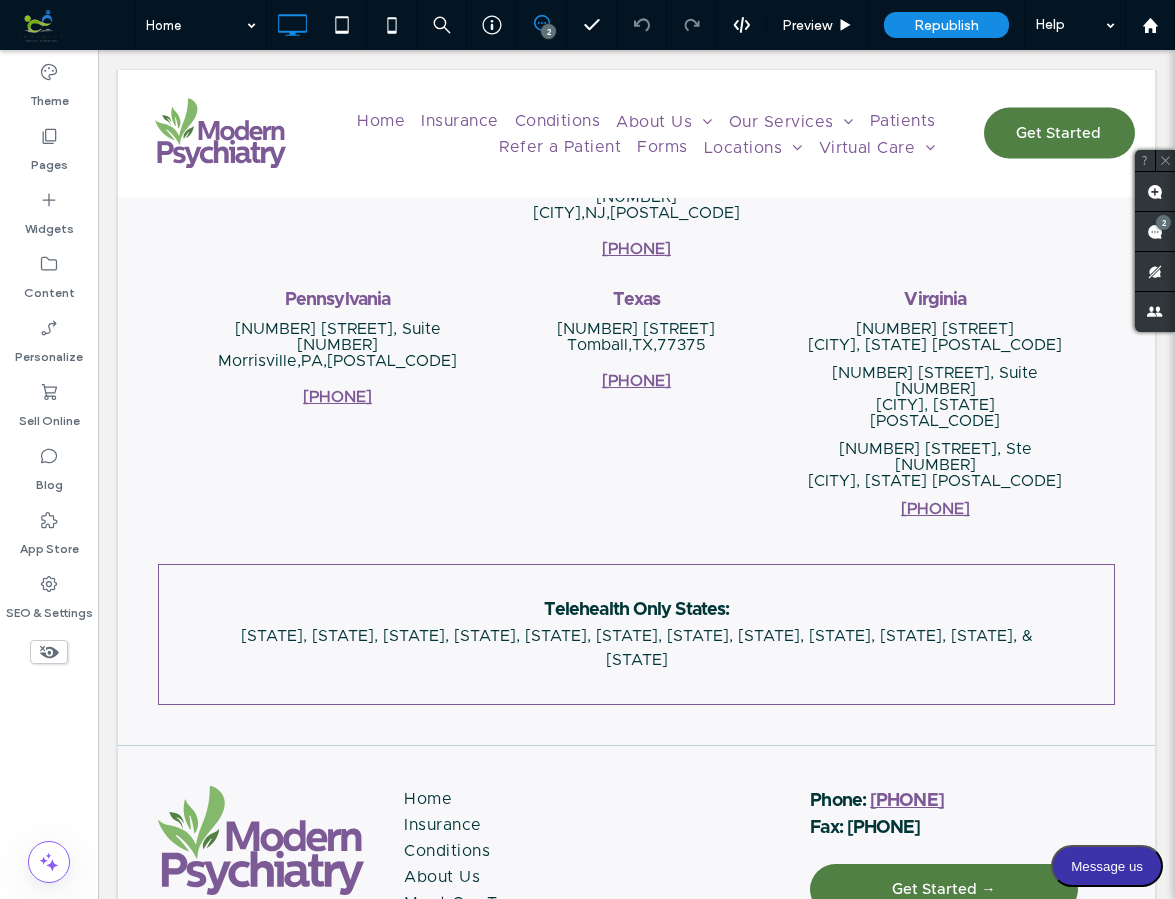 scroll, scrollTop: 7068, scrollLeft: 0, axis: vertical 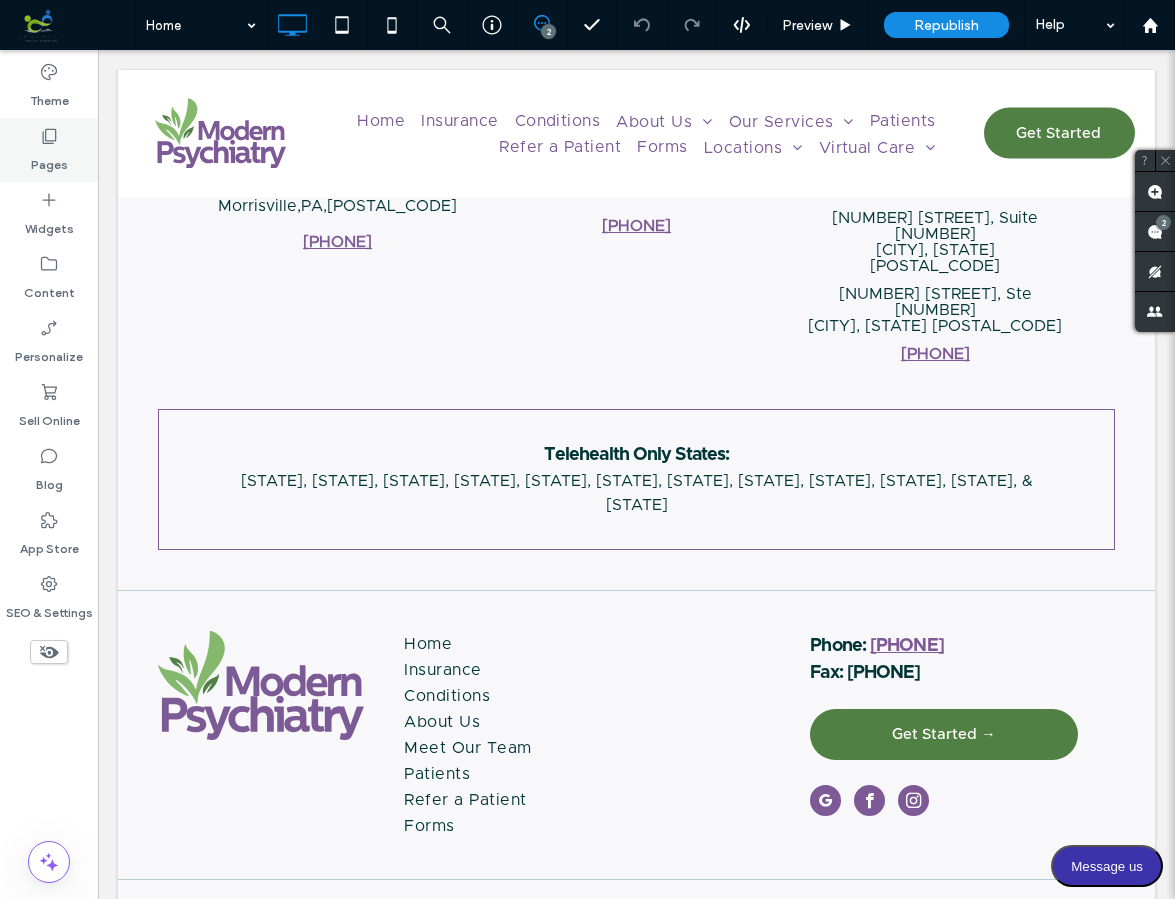 click on "Pages" at bounding box center [49, 160] 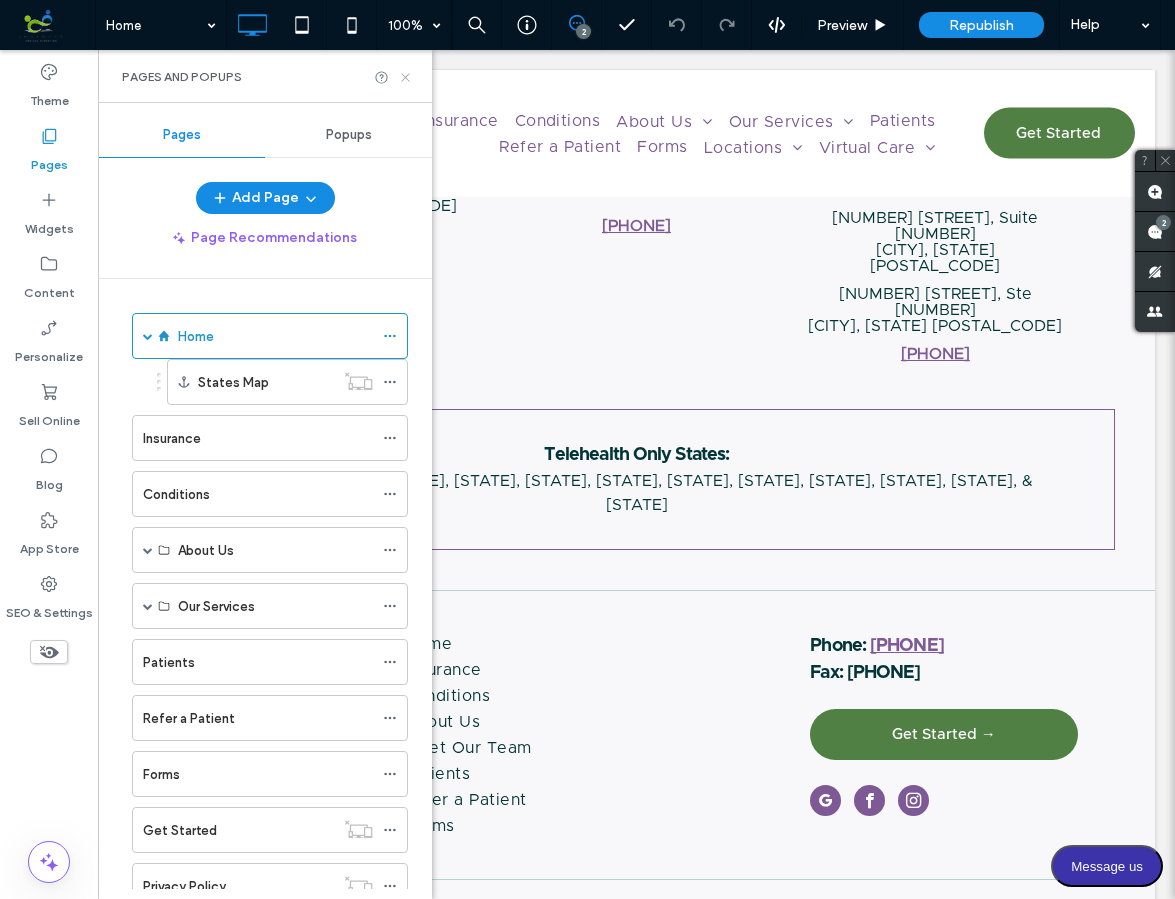 click 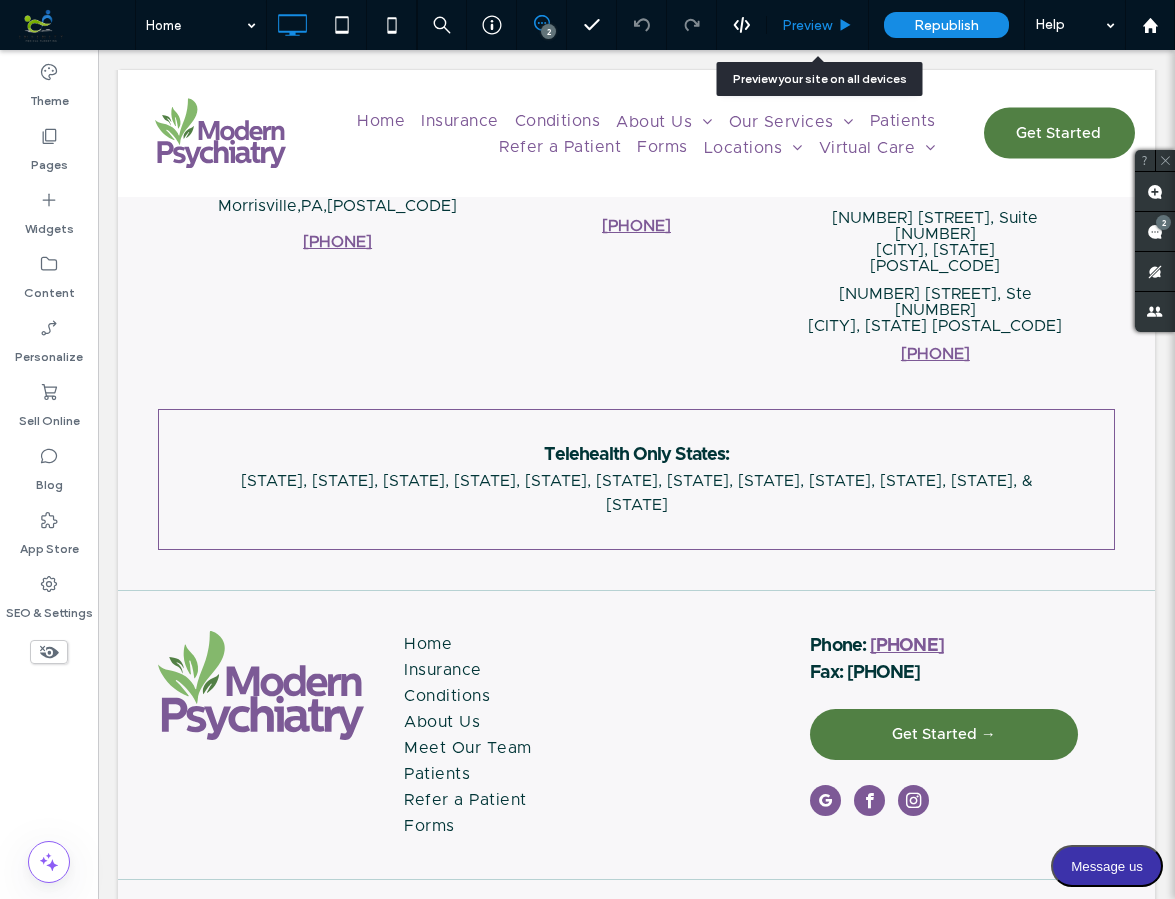 drag, startPoint x: 809, startPoint y: 23, endPoint x: 696, endPoint y: 8, distance: 113.99123 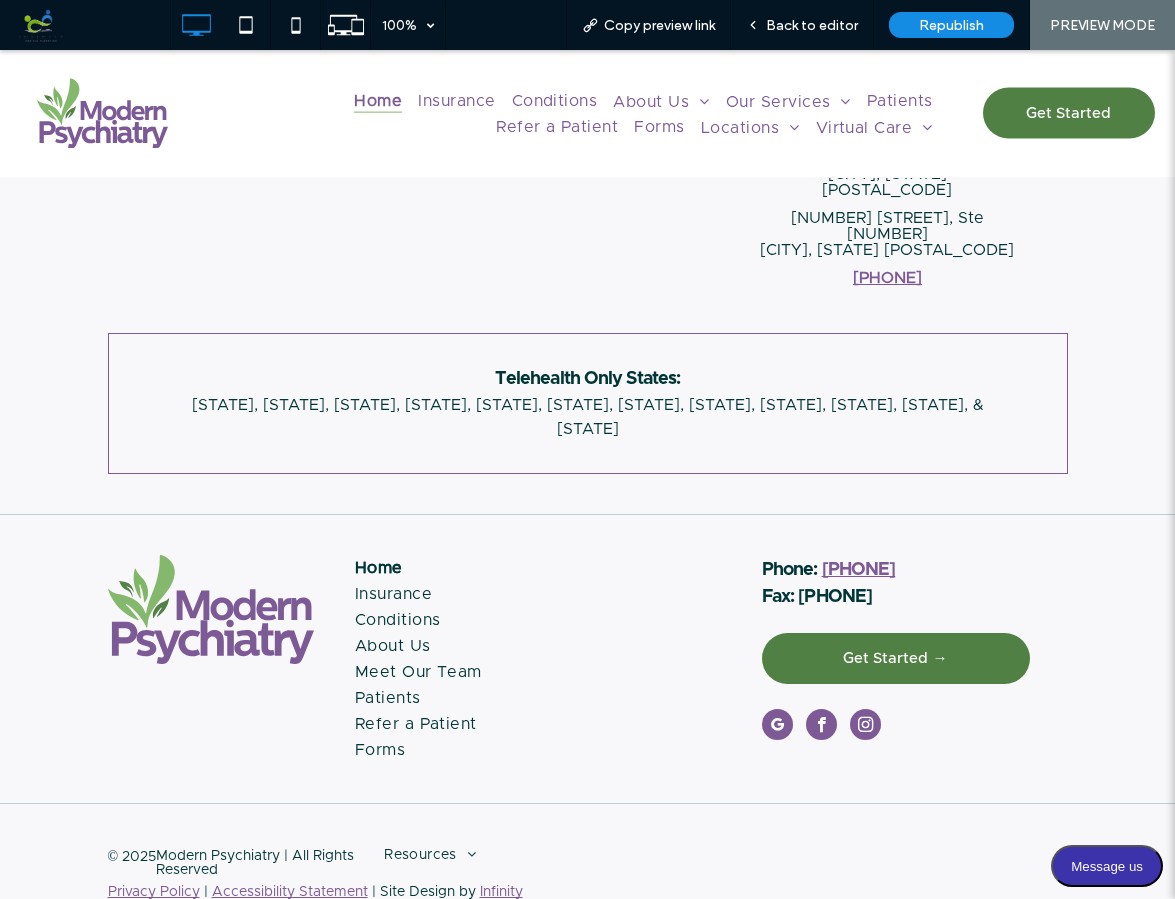 scroll, scrollTop: 7032, scrollLeft: 0, axis: vertical 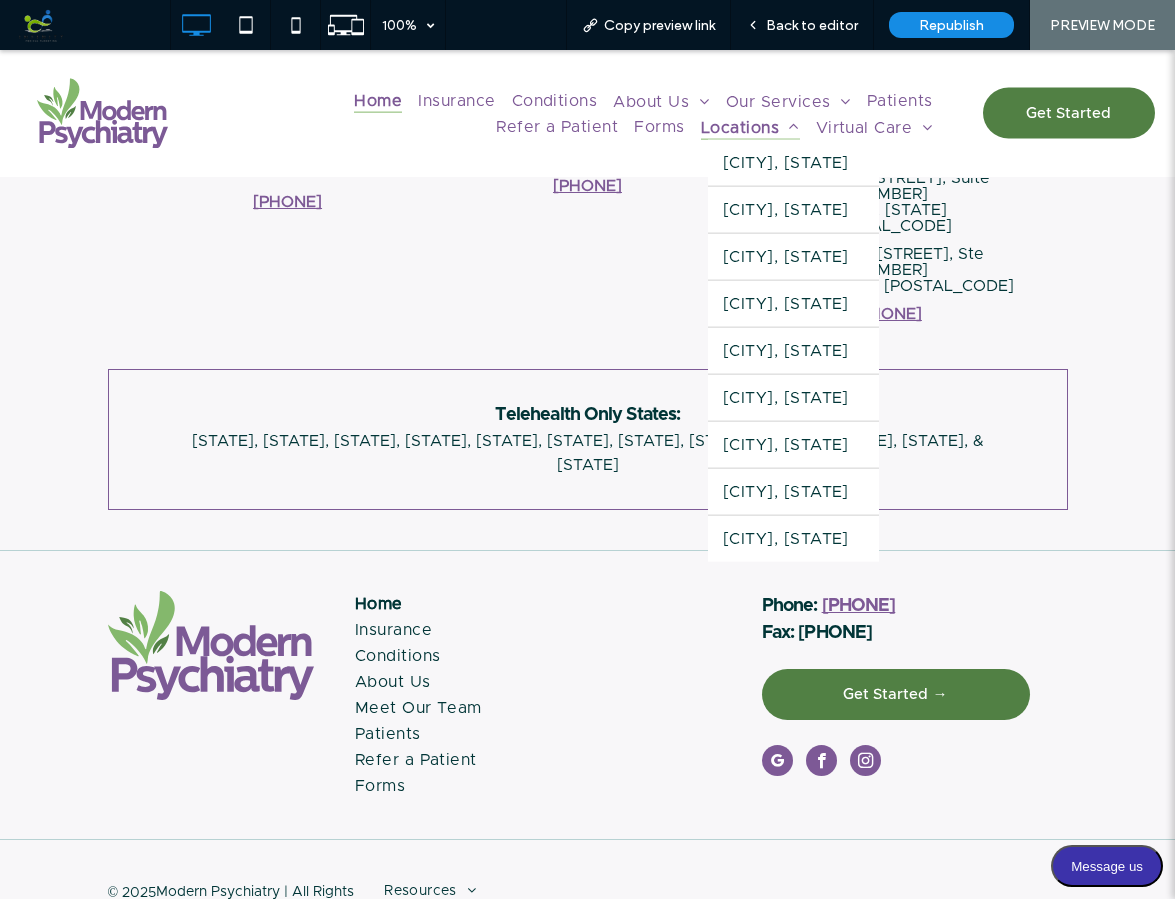 click on "Locations" at bounding box center (750, 126) 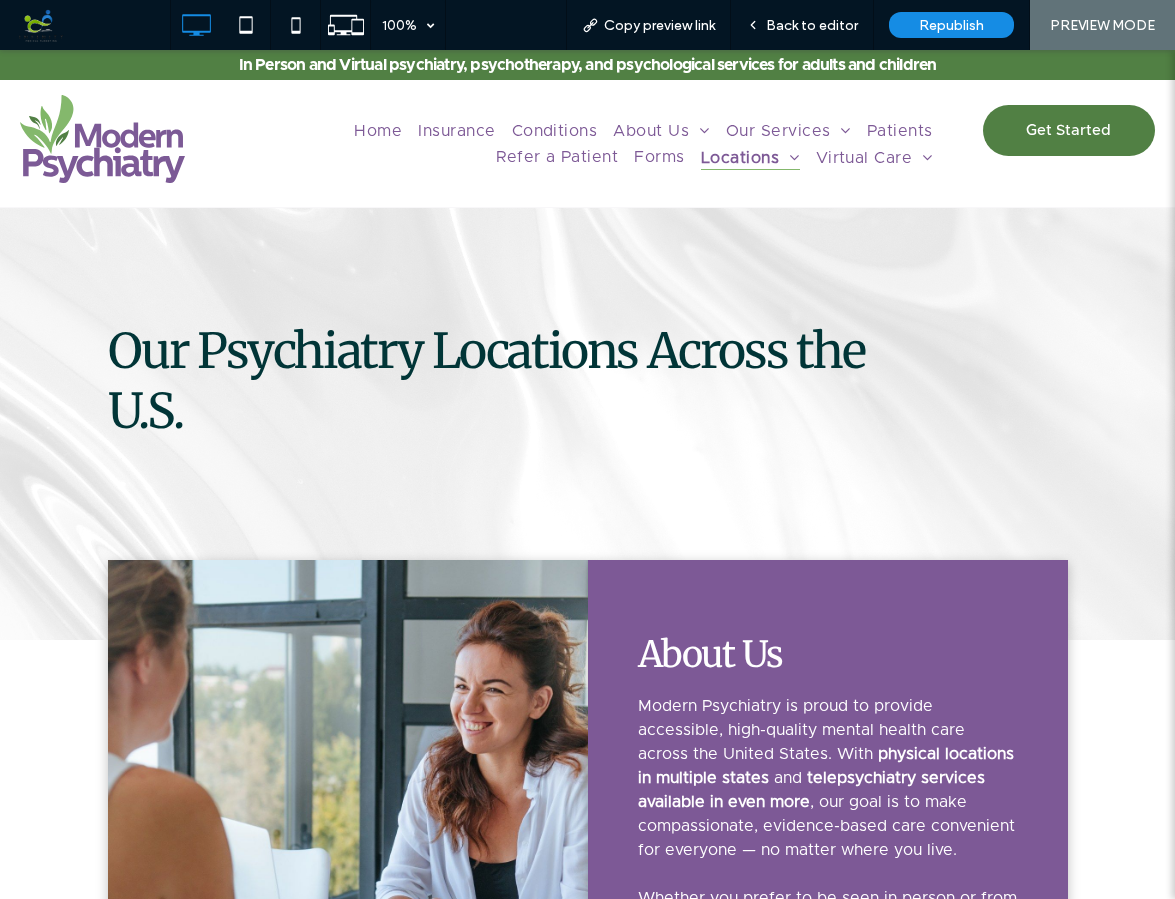 scroll, scrollTop: 0, scrollLeft: 0, axis: both 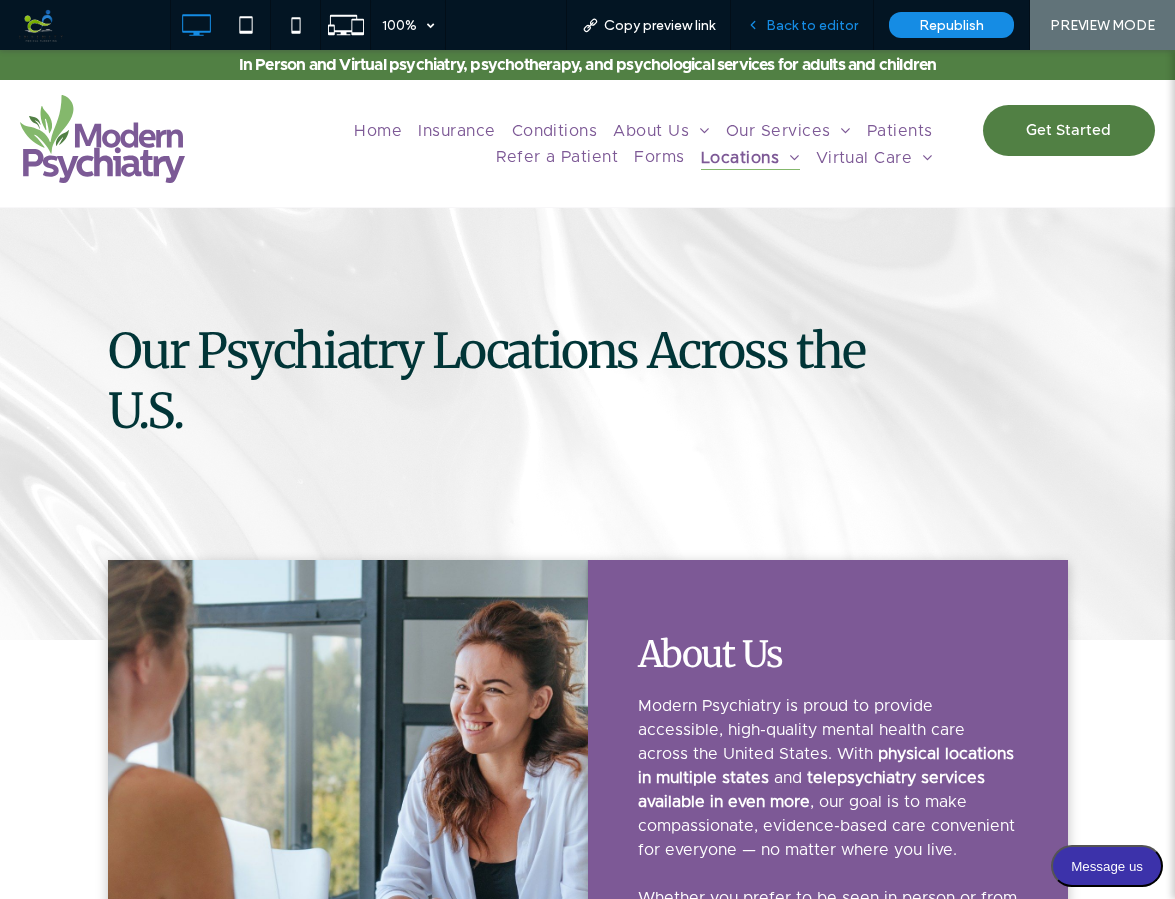 click on "Back to editor" at bounding box center [812, 25] 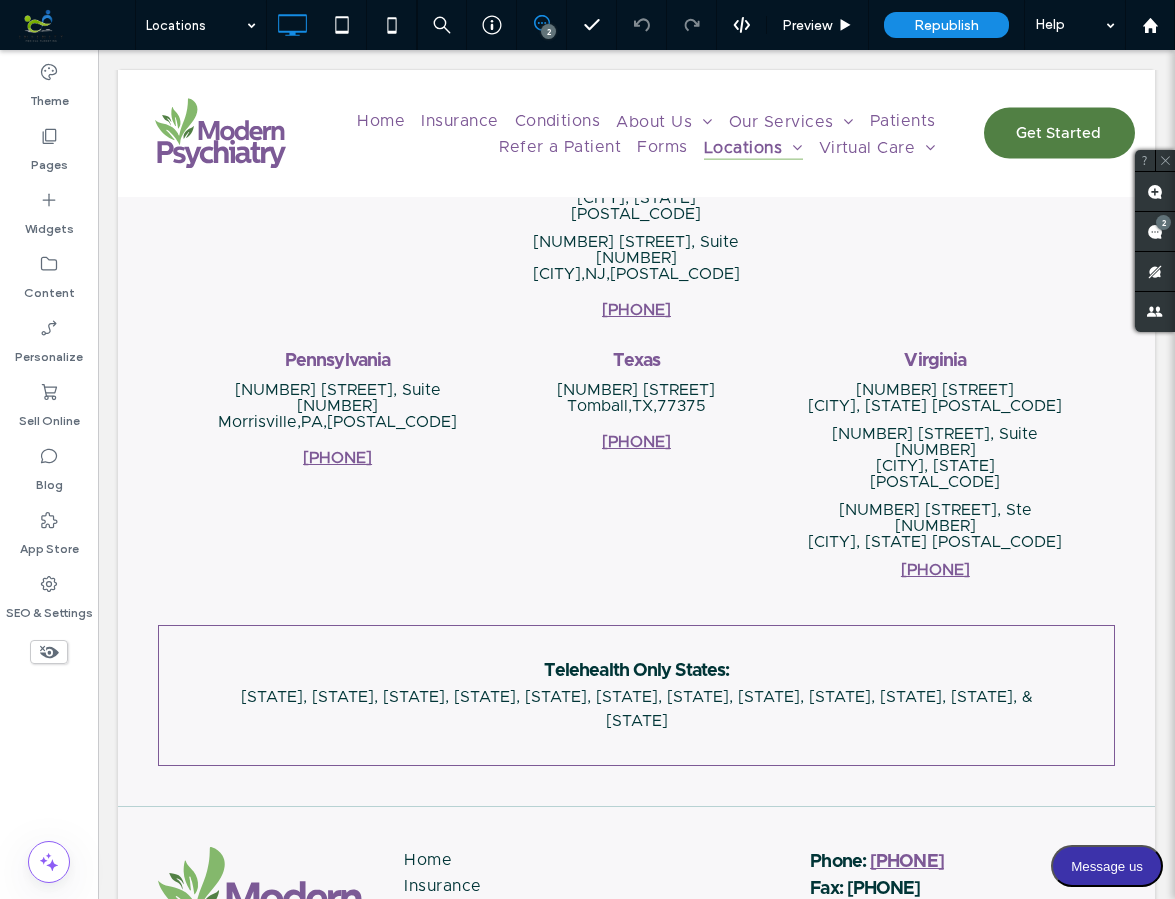 scroll, scrollTop: 3890, scrollLeft: 0, axis: vertical 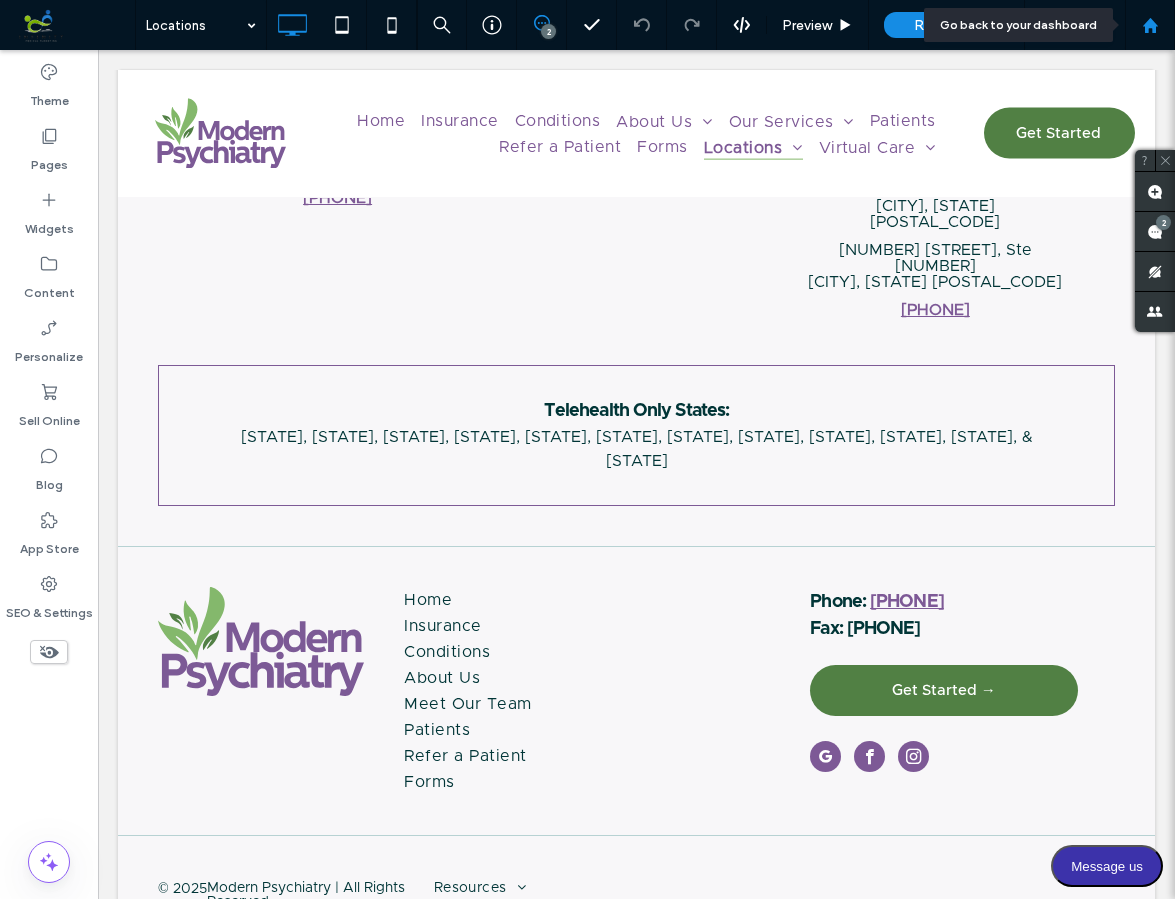 click 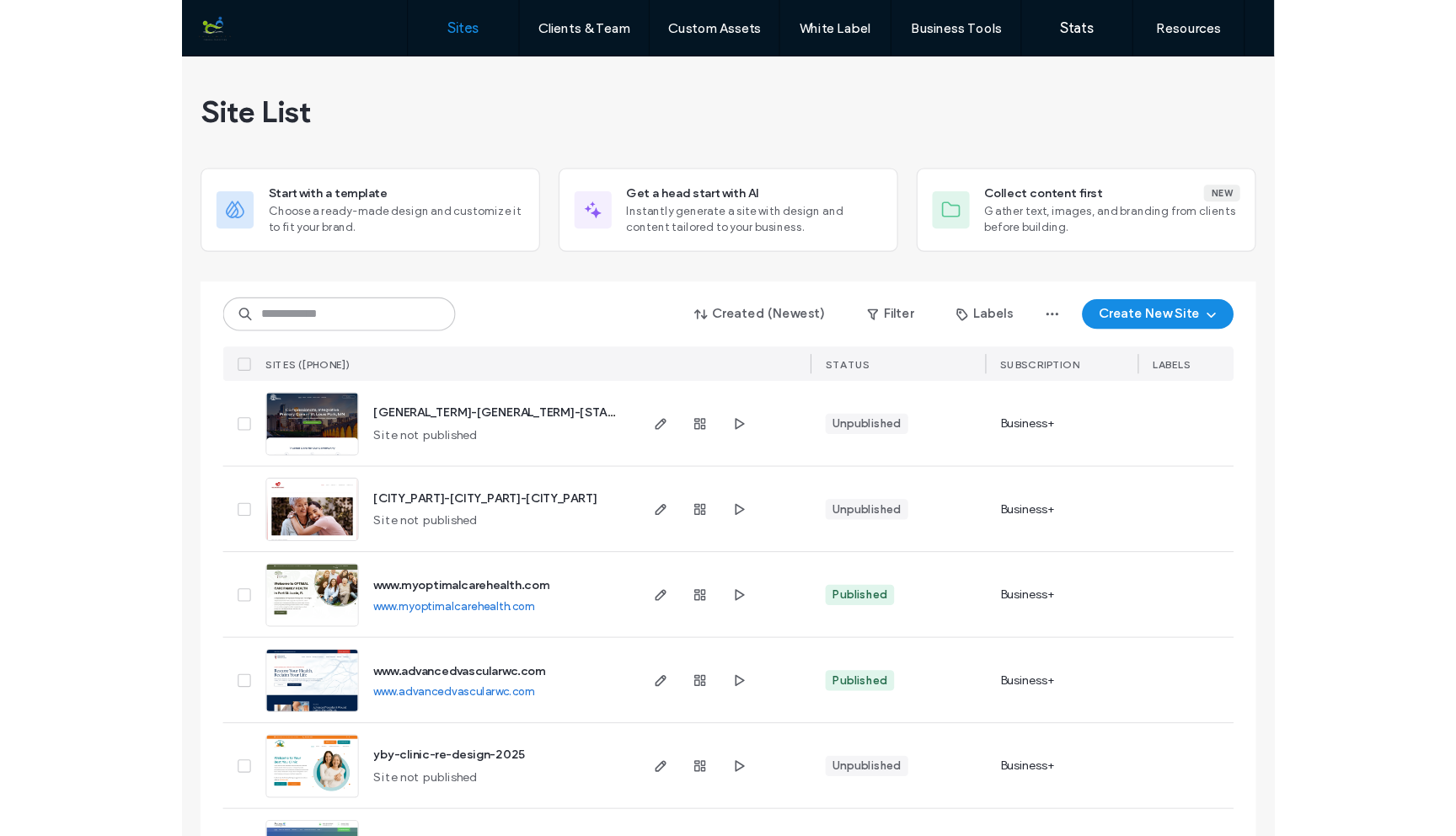 scroll, scrollTop: 0, scrollLeft: 0, axis: both 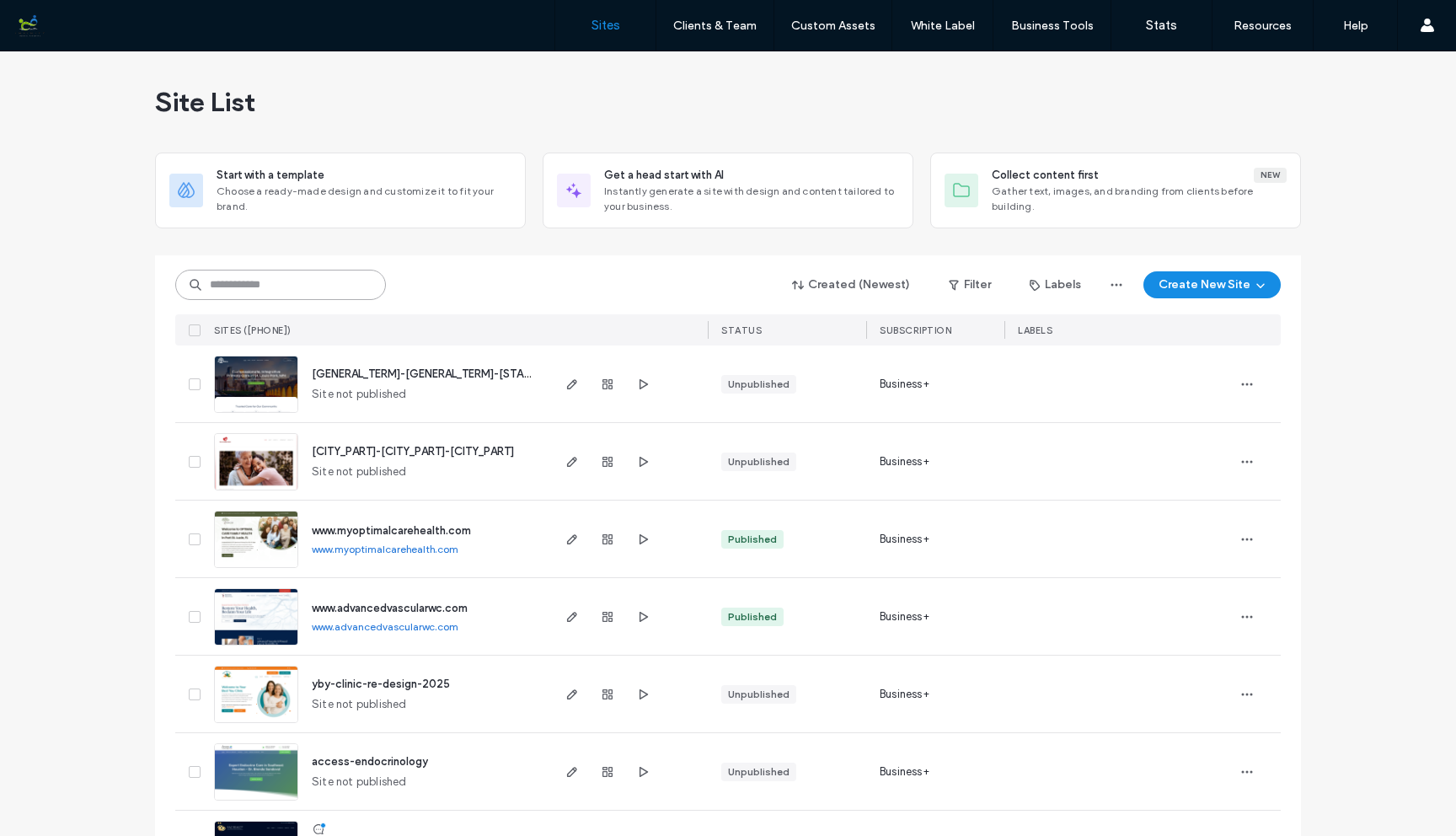 click at bounding box center (281, 285) 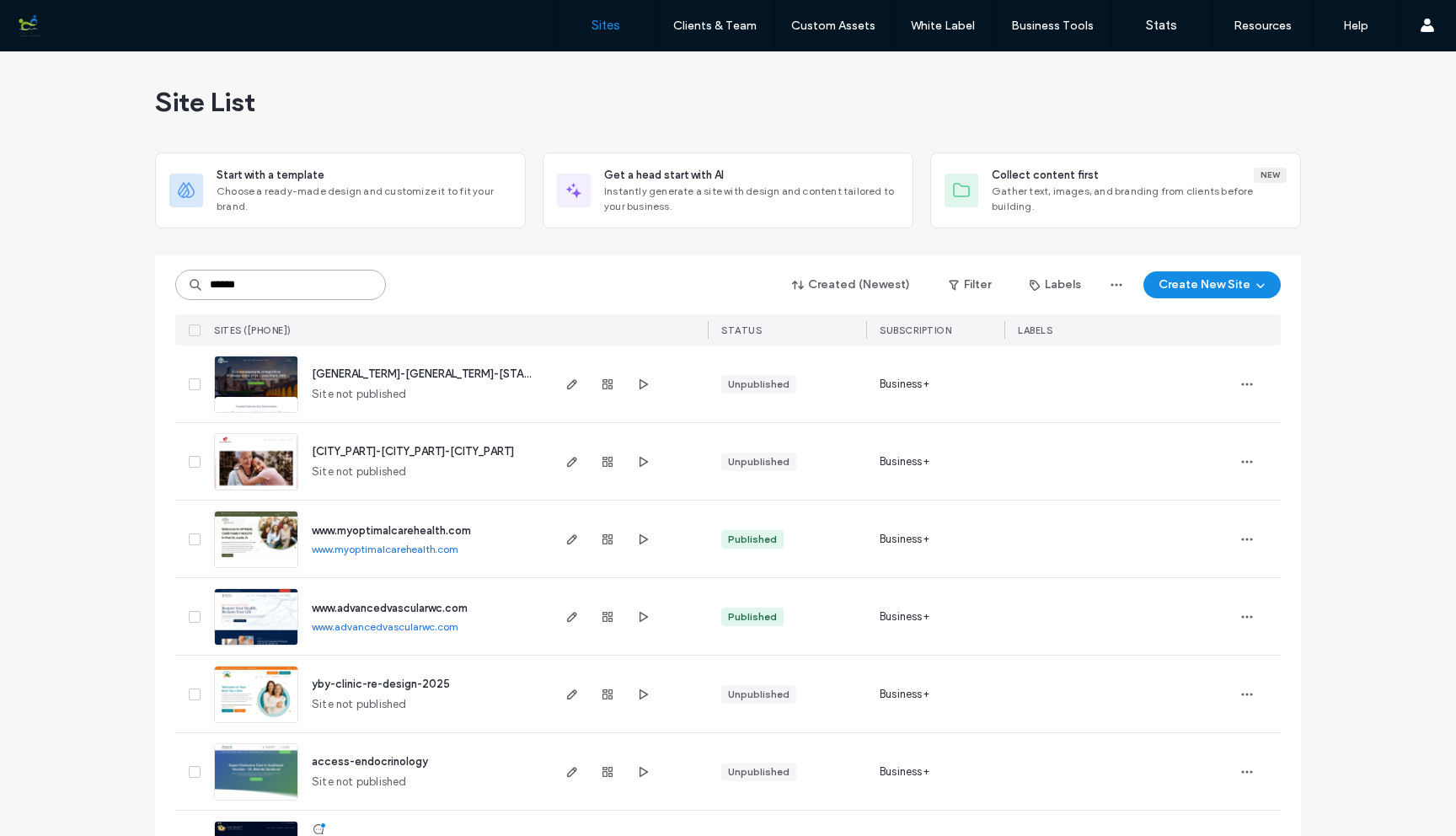 type on "******" 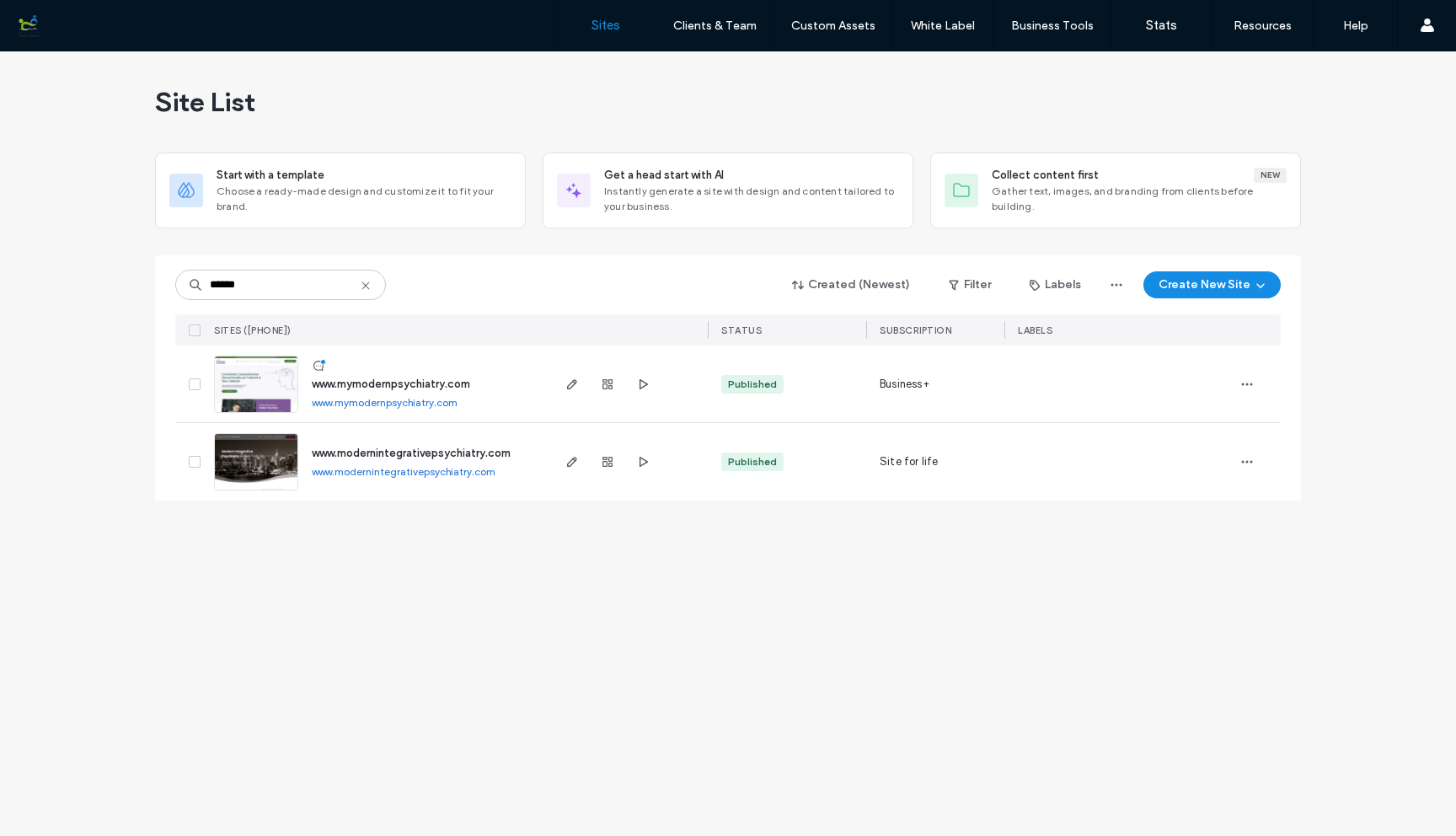 click at bounding box center (256, 414) 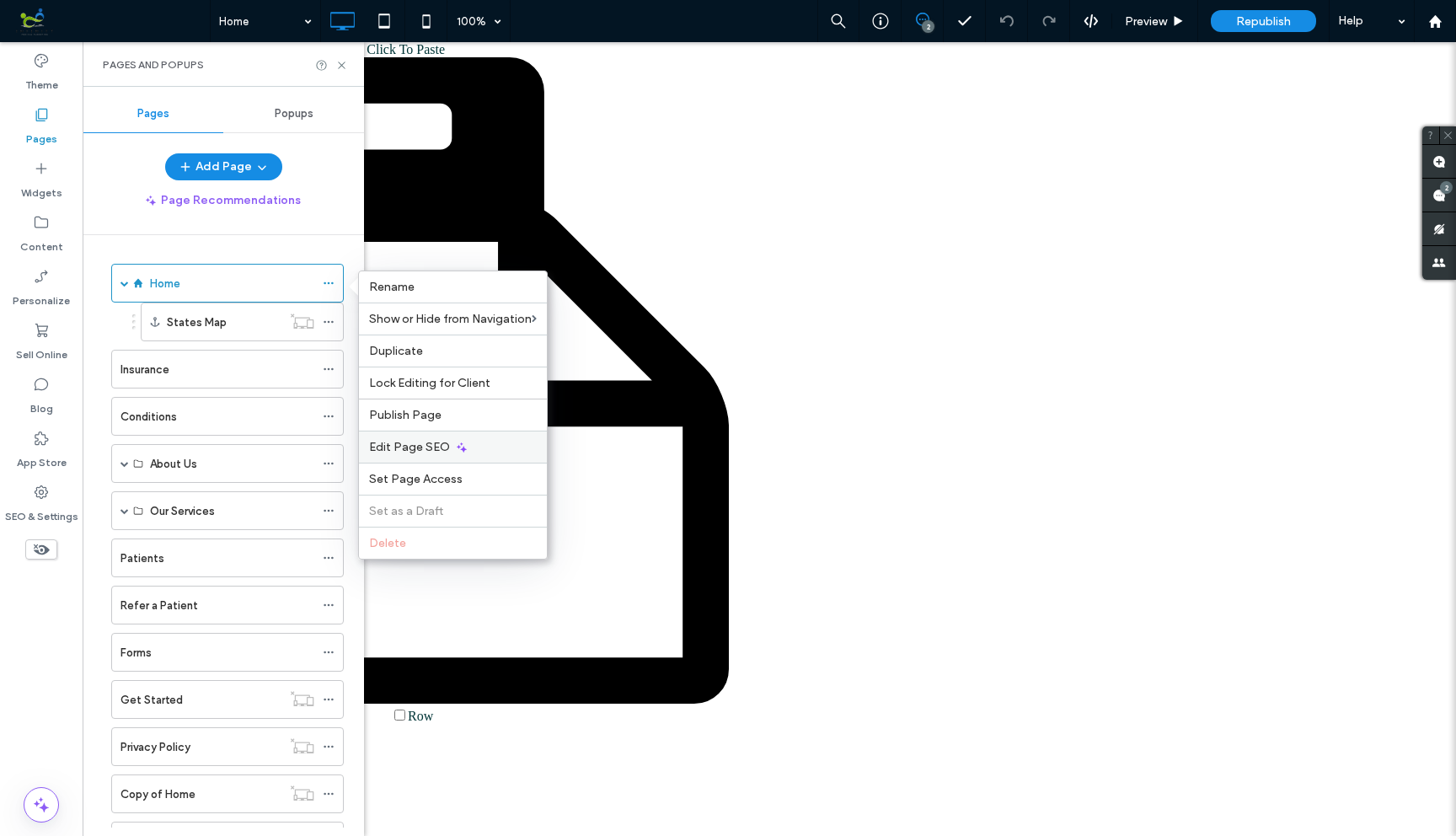 scroll, scrollTop: 0, scrollLeft: 0, axis: both 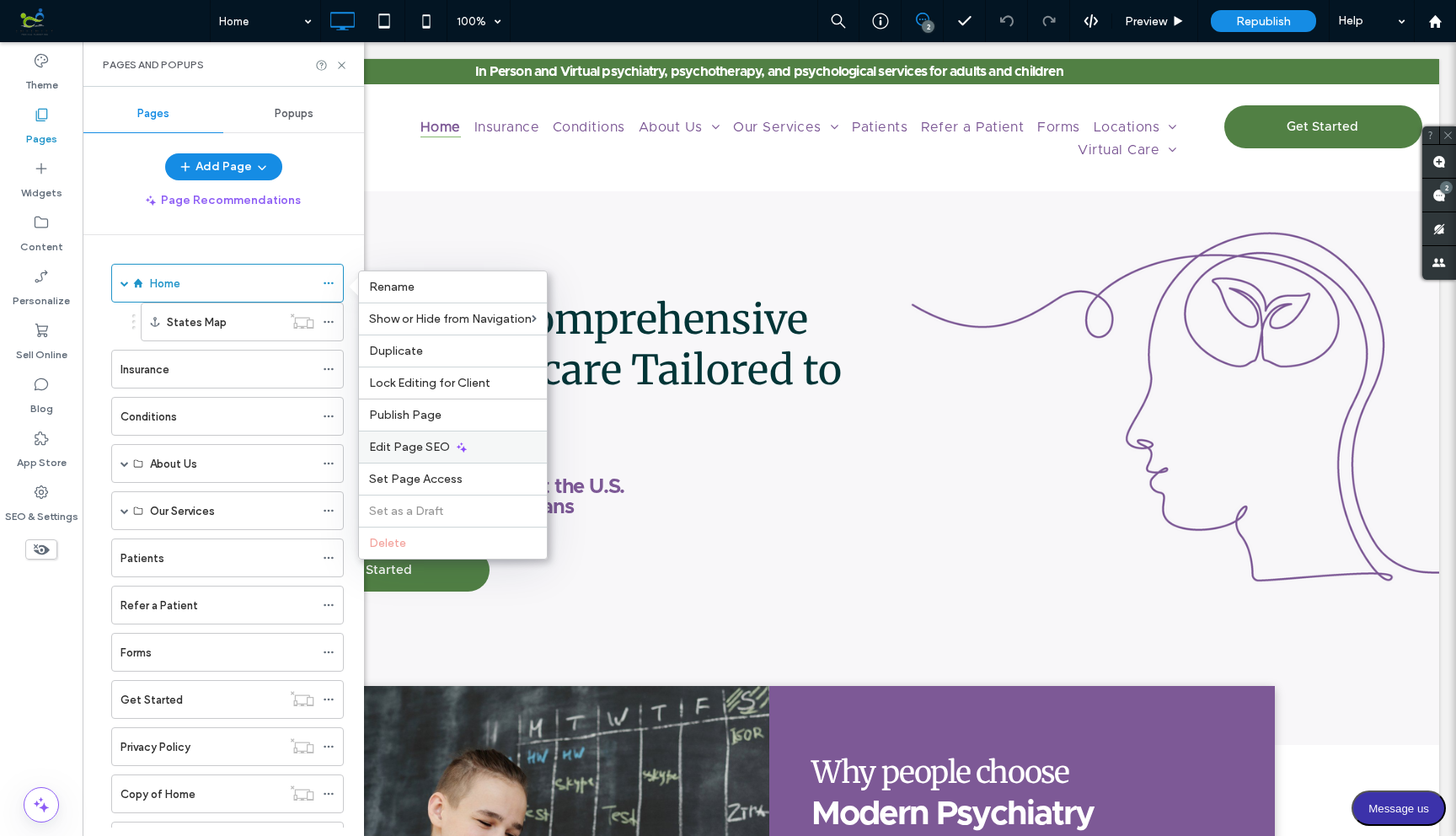 click on "Edit Page SEO" at bounding box center (452, 447) 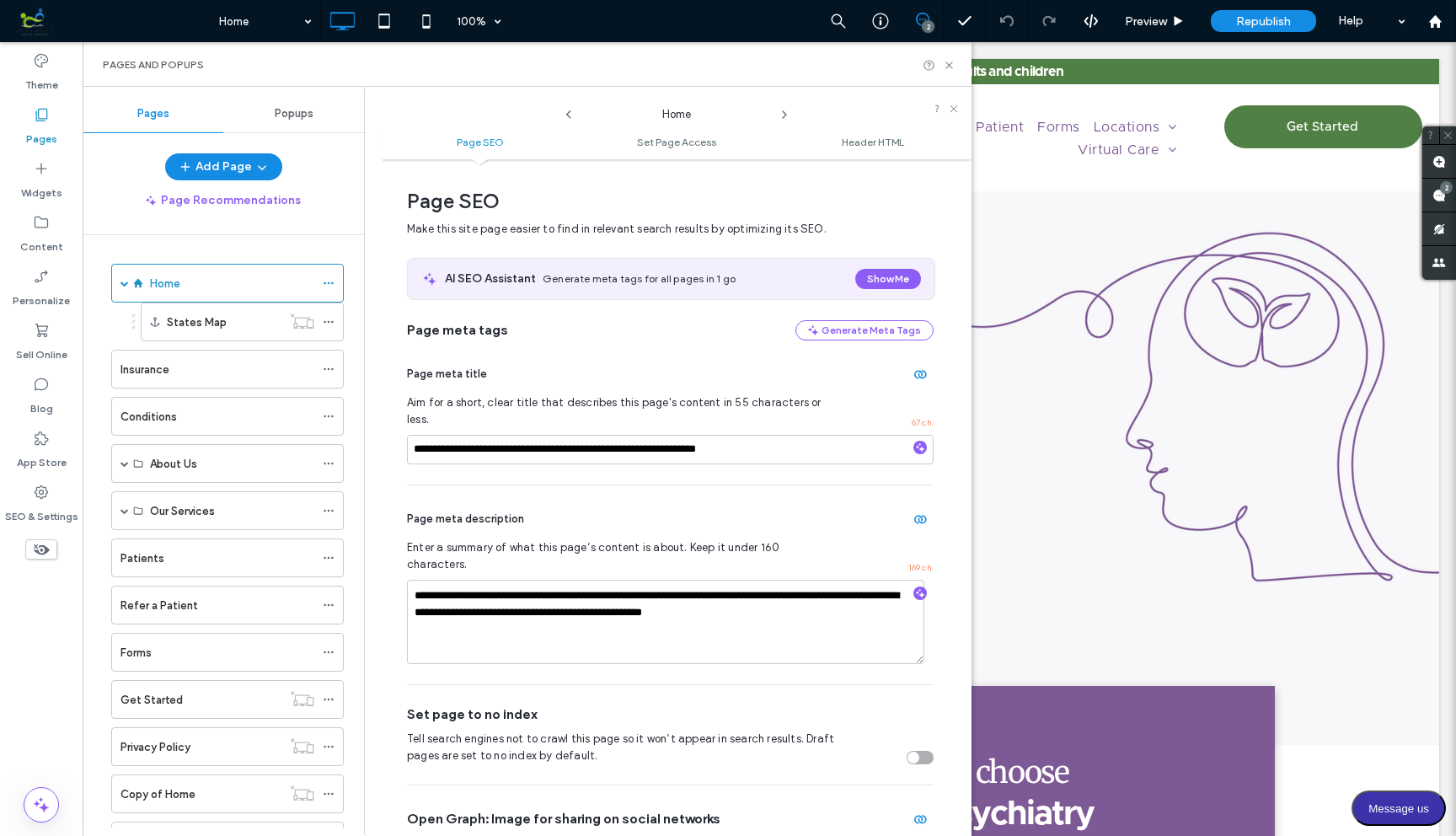 scroll, scrollTop: 8, scrollLeft: 0, axis: vertical 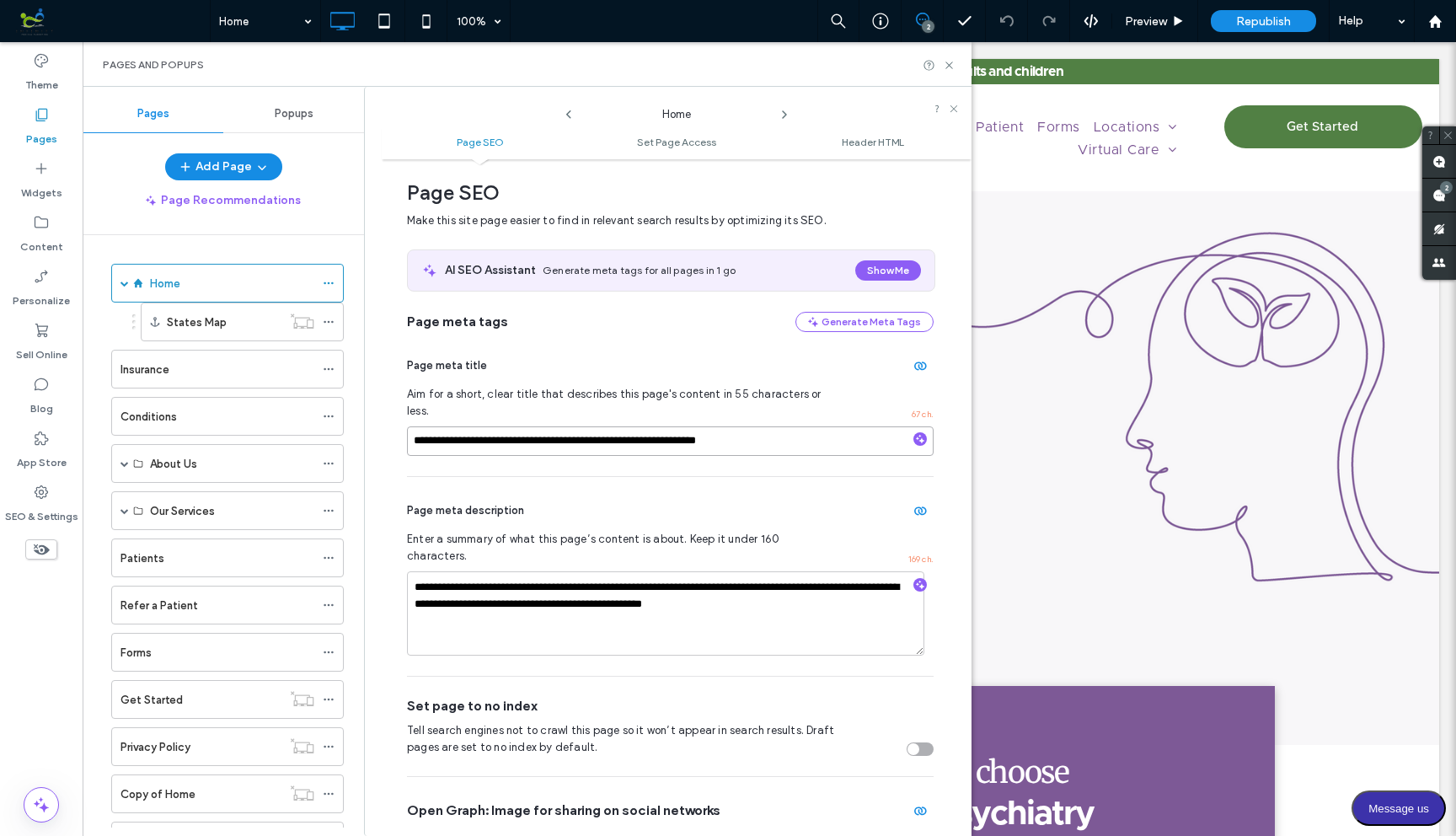 click on "**********" at bounding box center (670, 441) 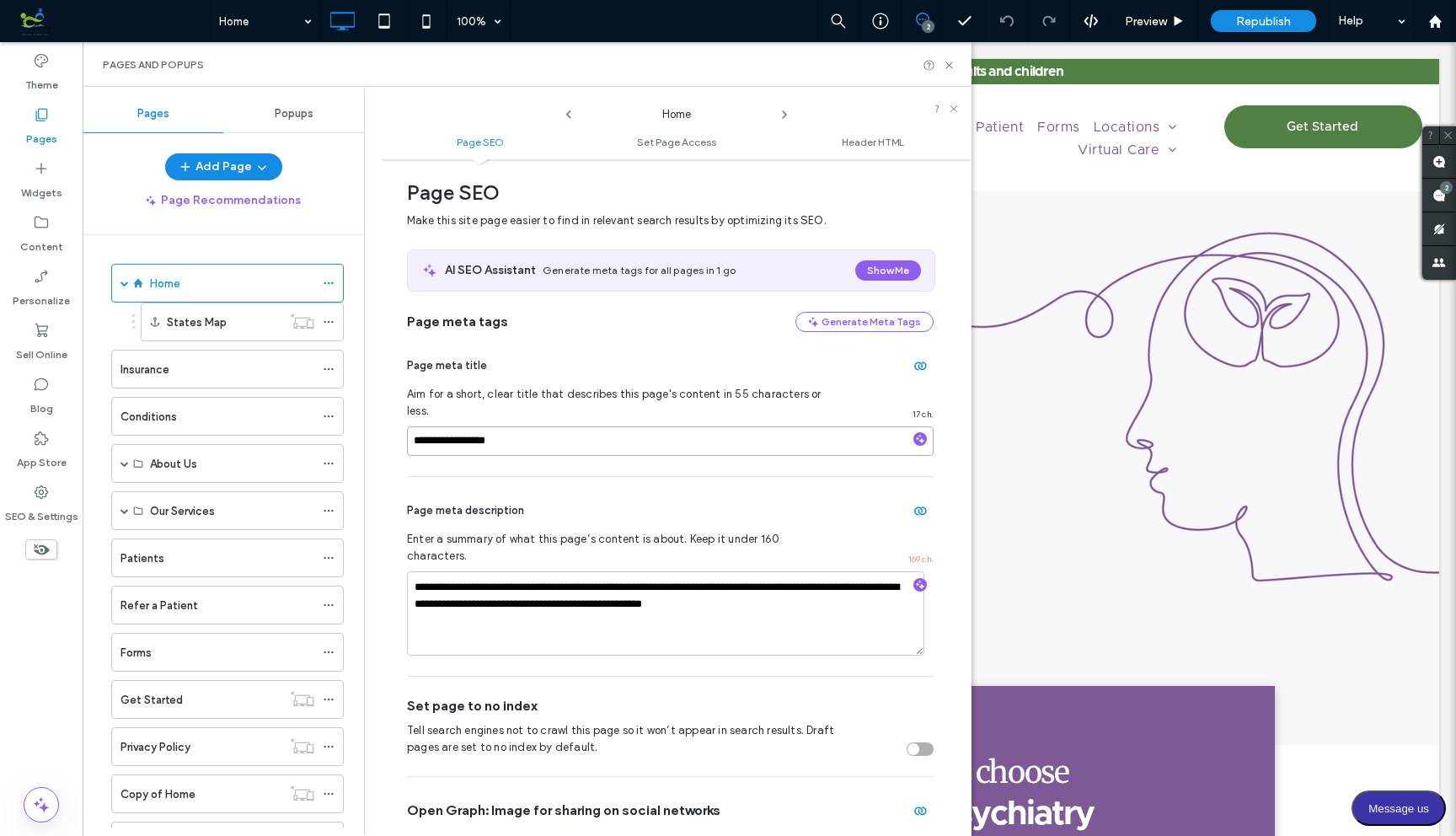click on "**********" at bounding box center [670, 441] 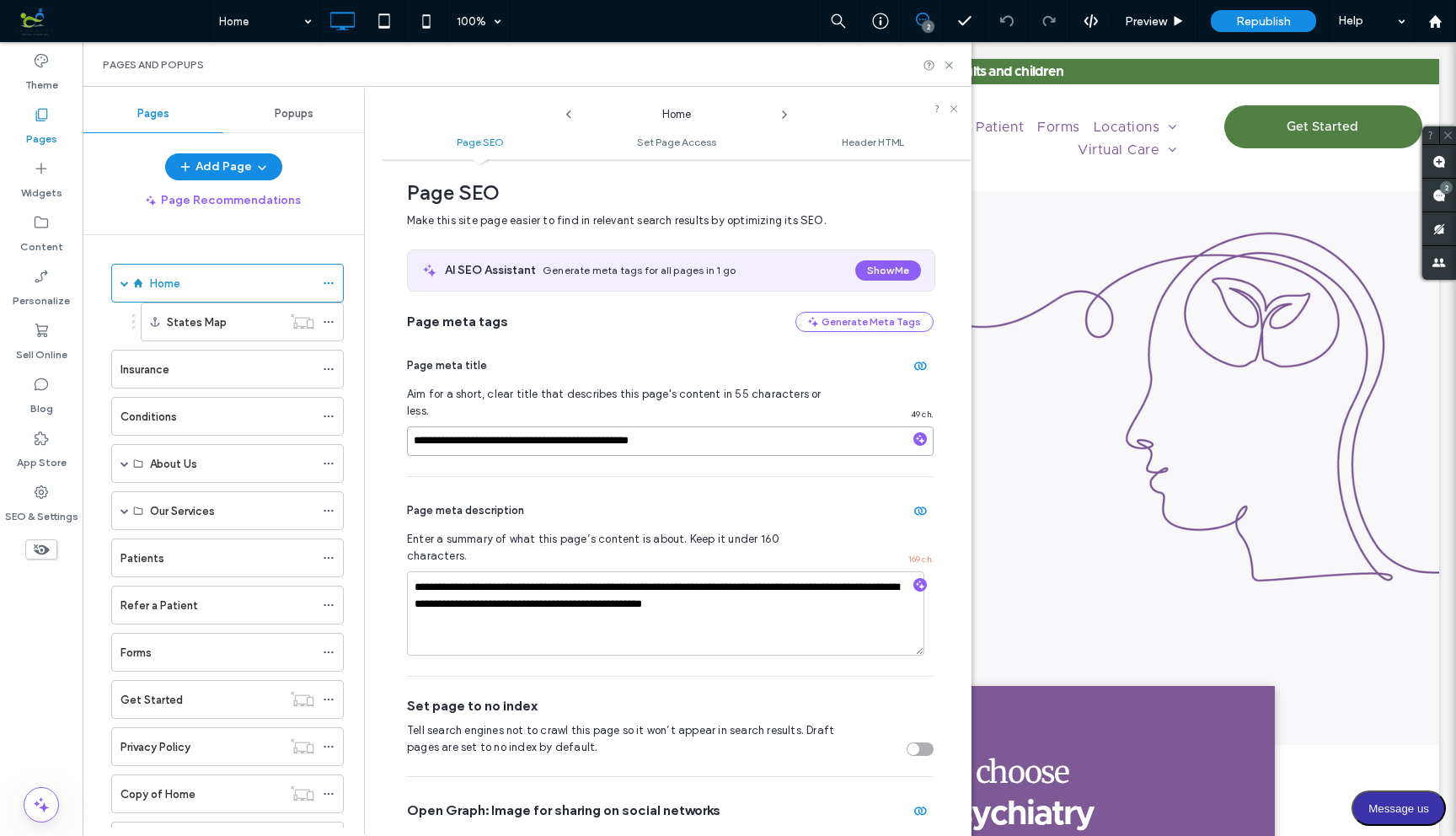 type on "**********" 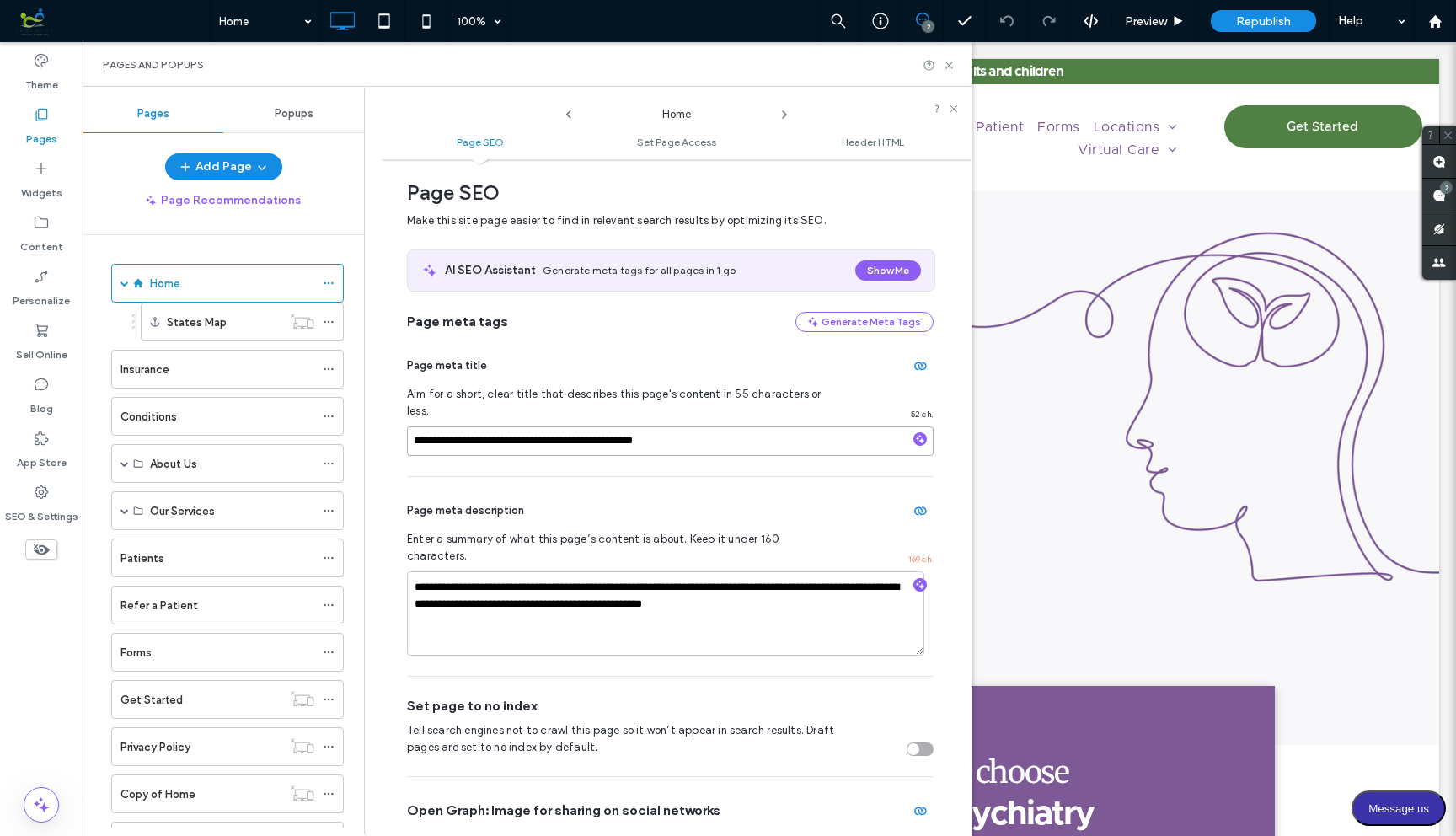 drag, startPoint x: 693, startPoint y: 422, endPoint x: 591, endPoint y: 421, distance: 102.004902 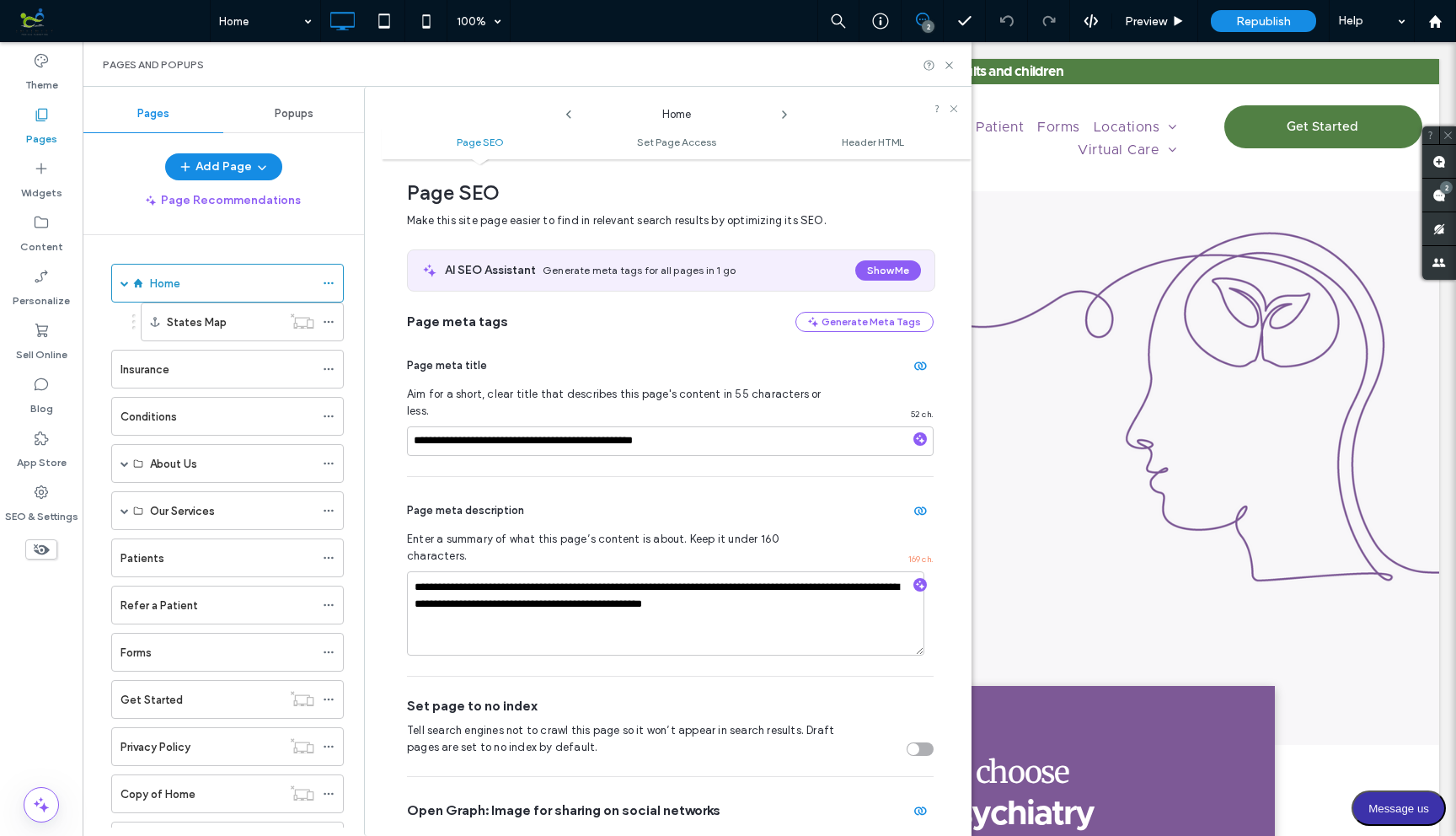 click on "**********" at bounding box center (670, 404) 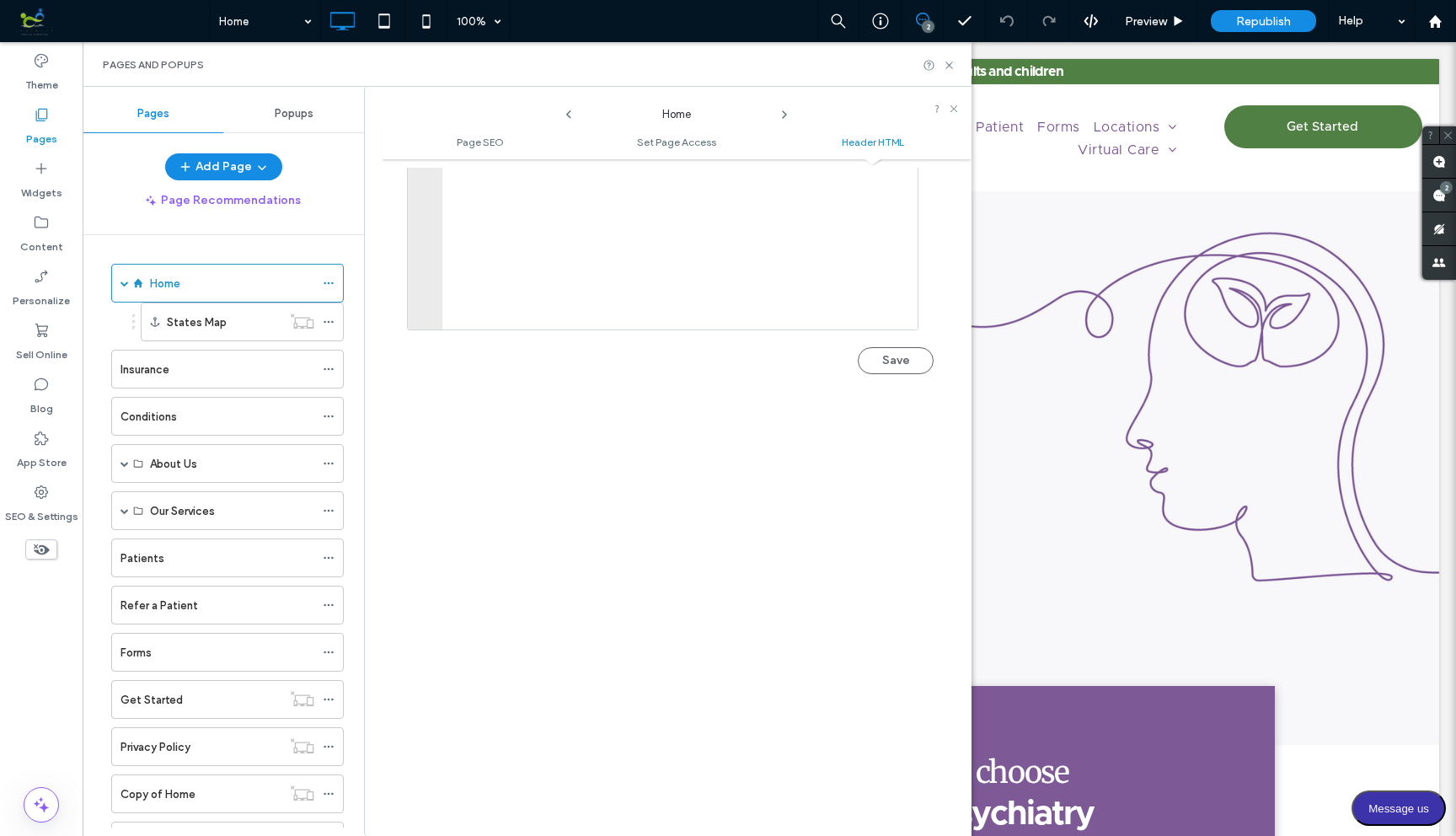scroll, scrollTop: 1759, scrollLeft: 0, axis: vertical 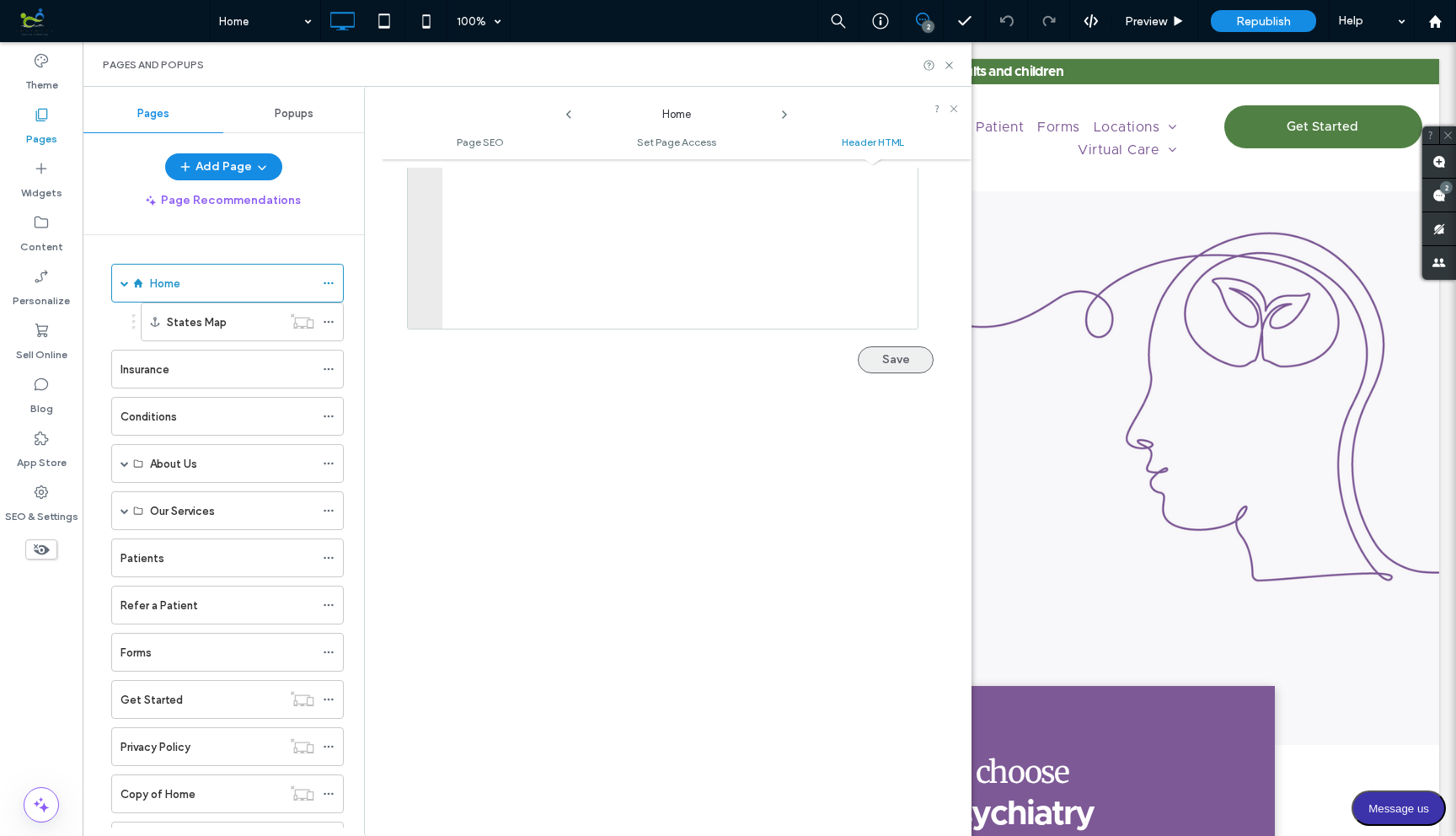 click on "Save" at bounding box center (896, 360) 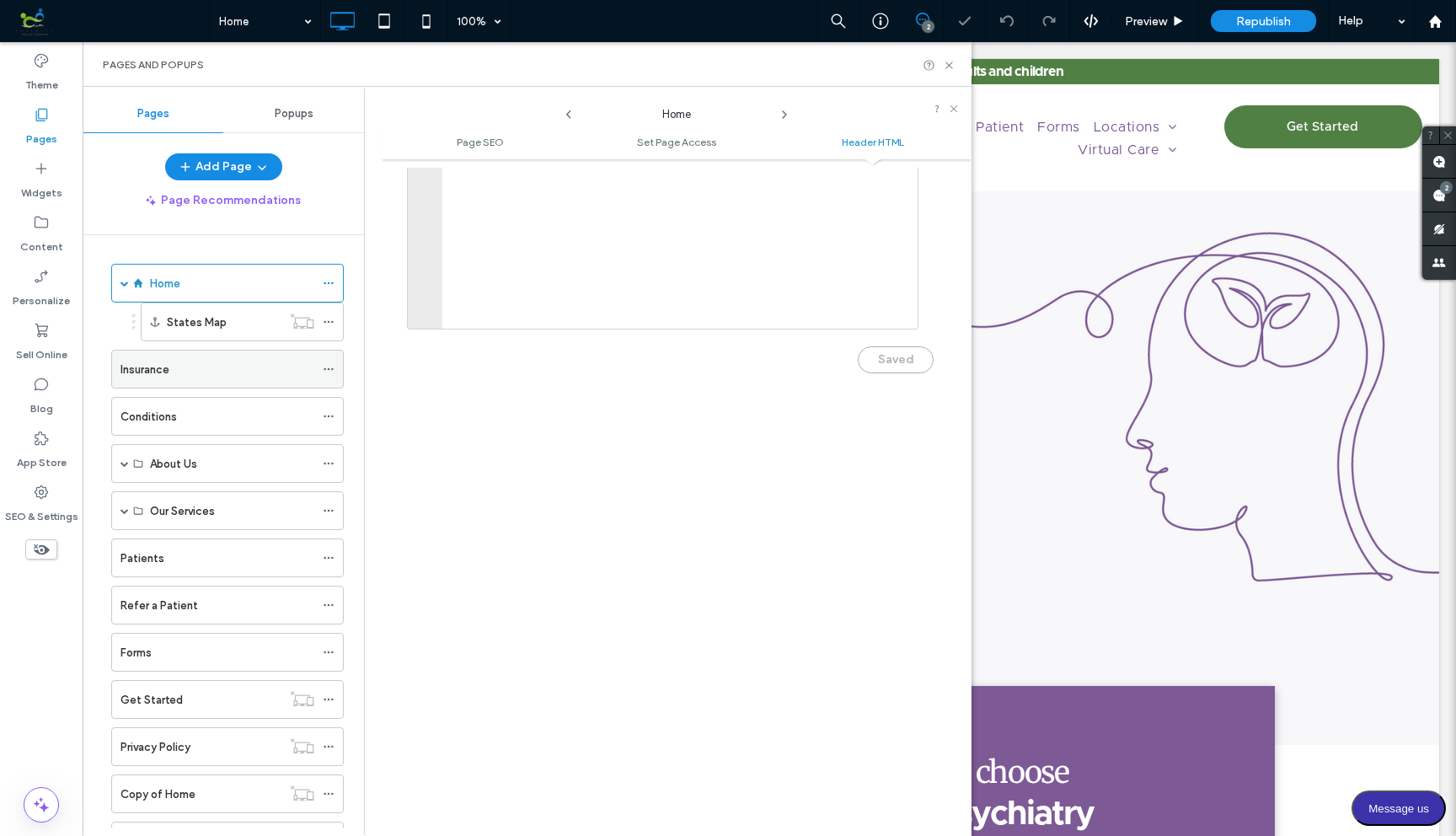 click on "Insurance" at bounding box center [217, 369] 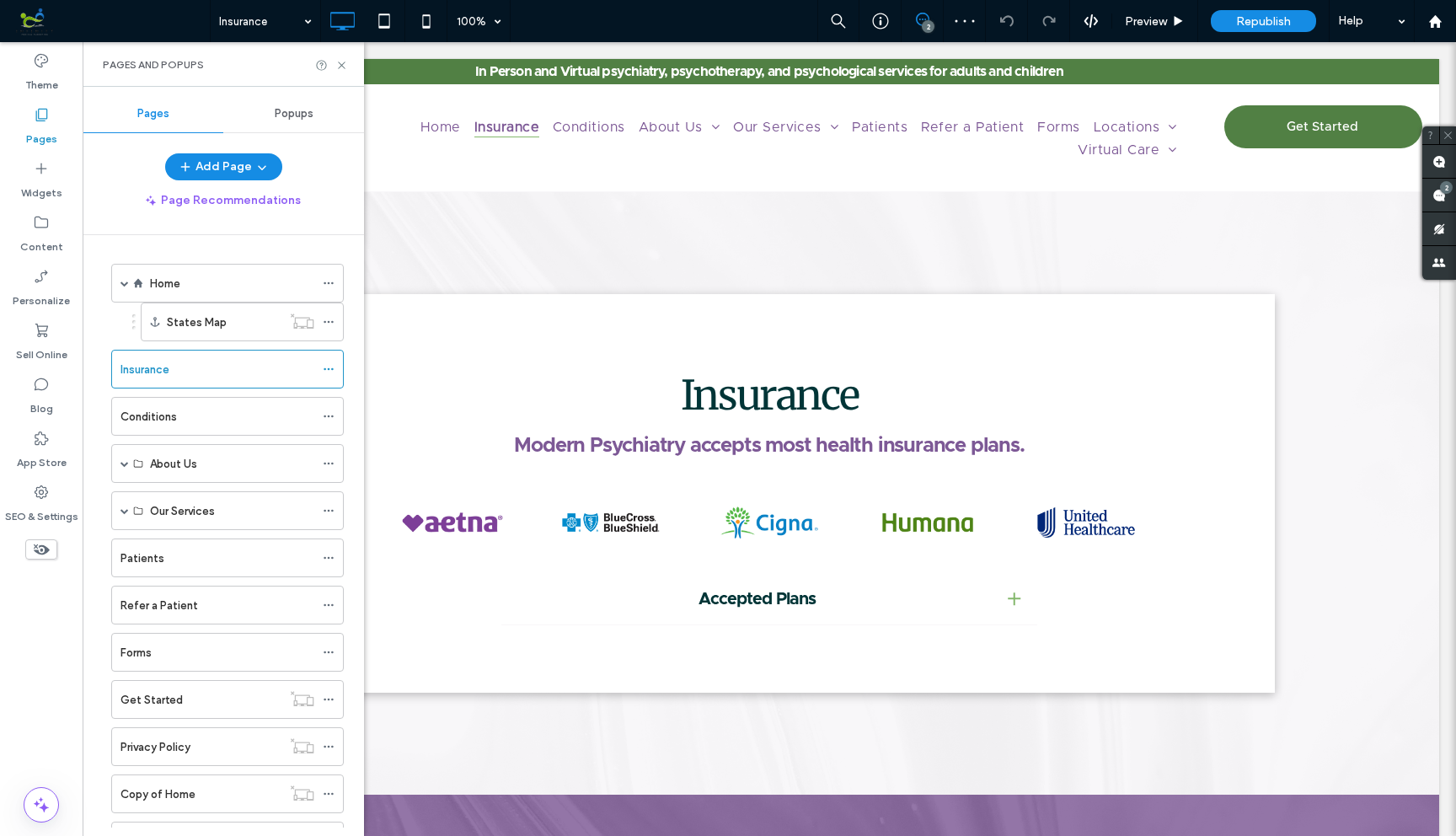 scroll, scrollTop: 0, scrollLeft: 0, axis: both 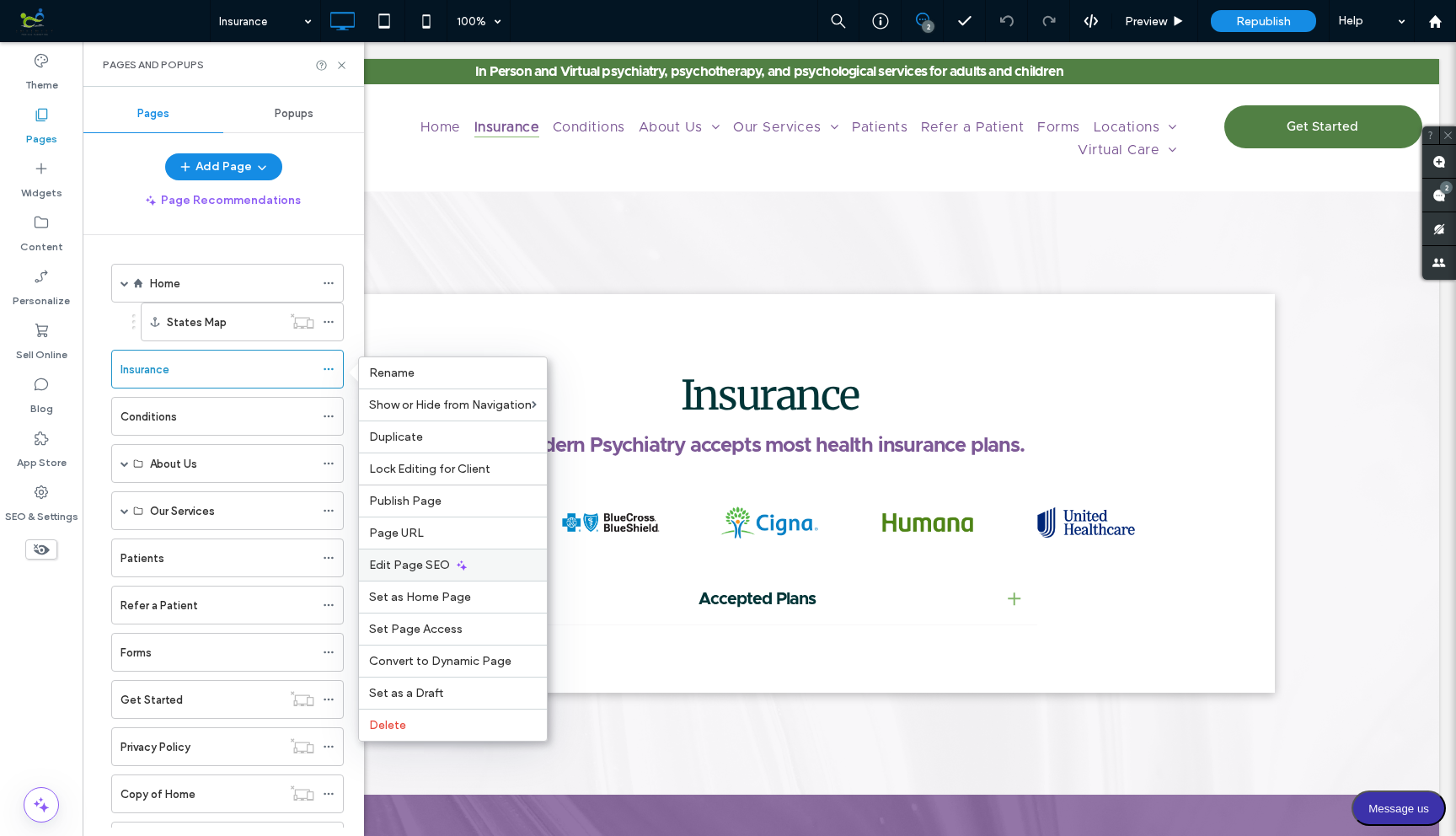 click on "Edit Page SEO" at bounding box center [410, 565] 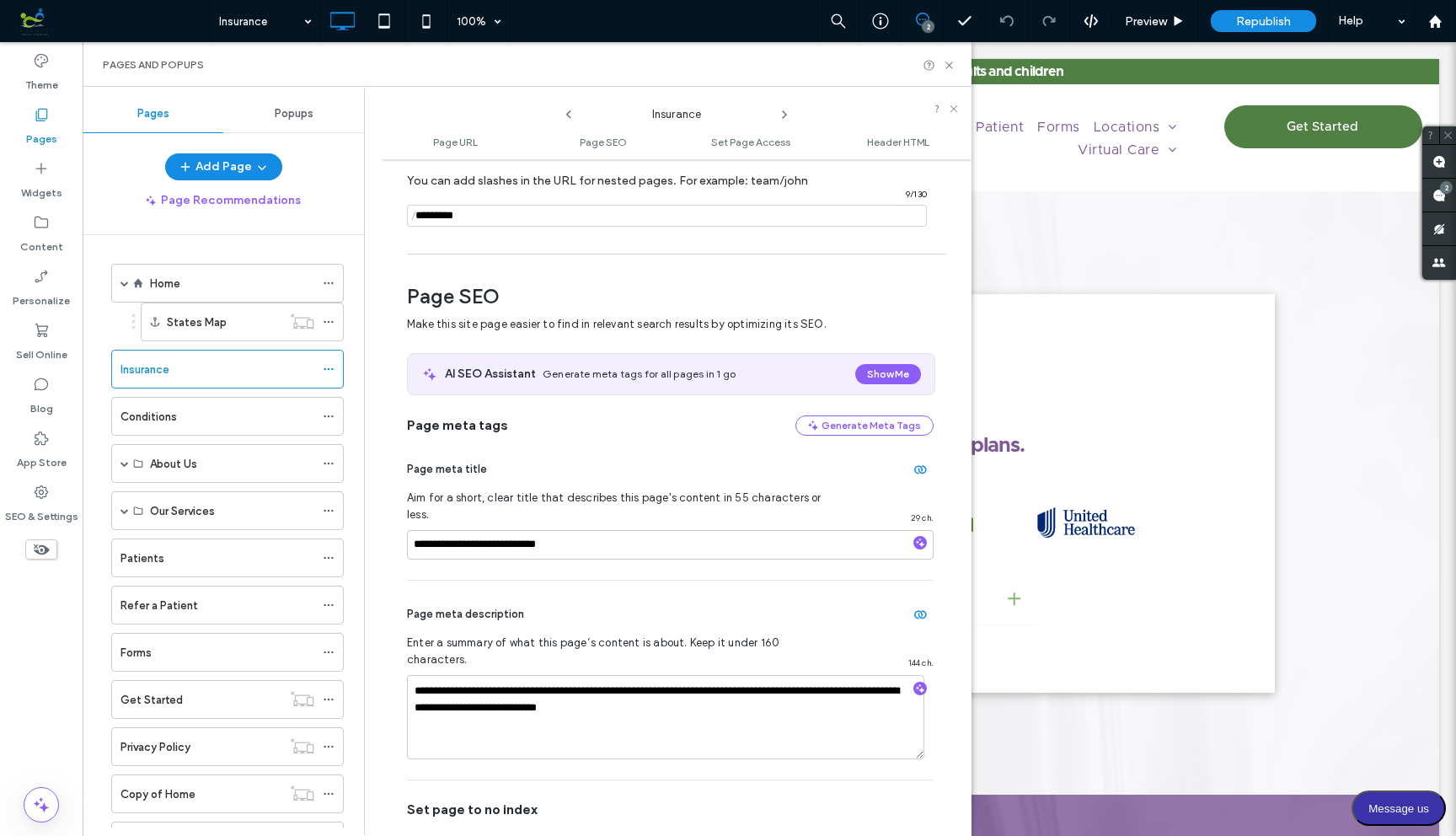 scroll, scrollTop: 232, scrollLeft: 0, axis: vertical 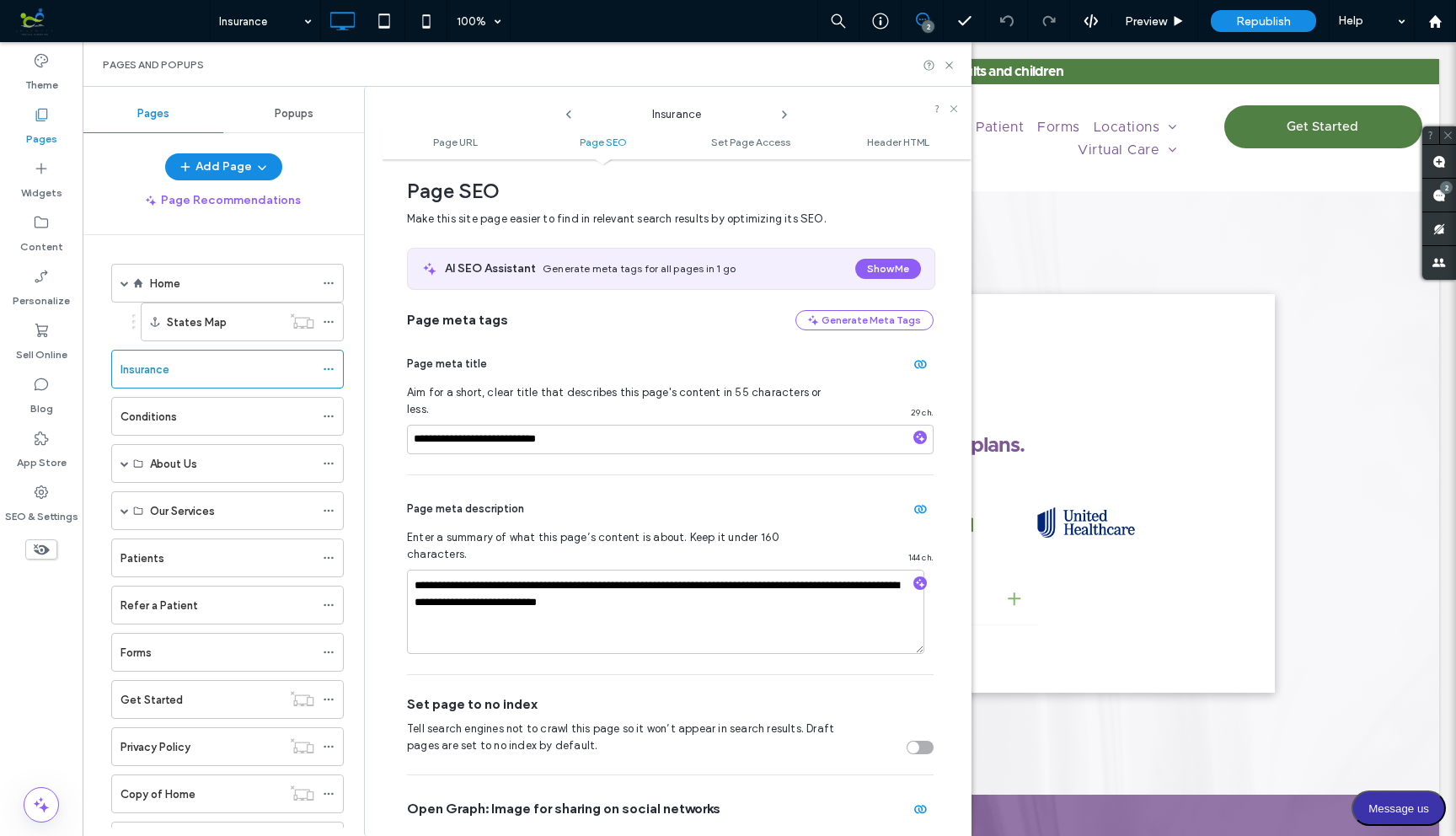 click 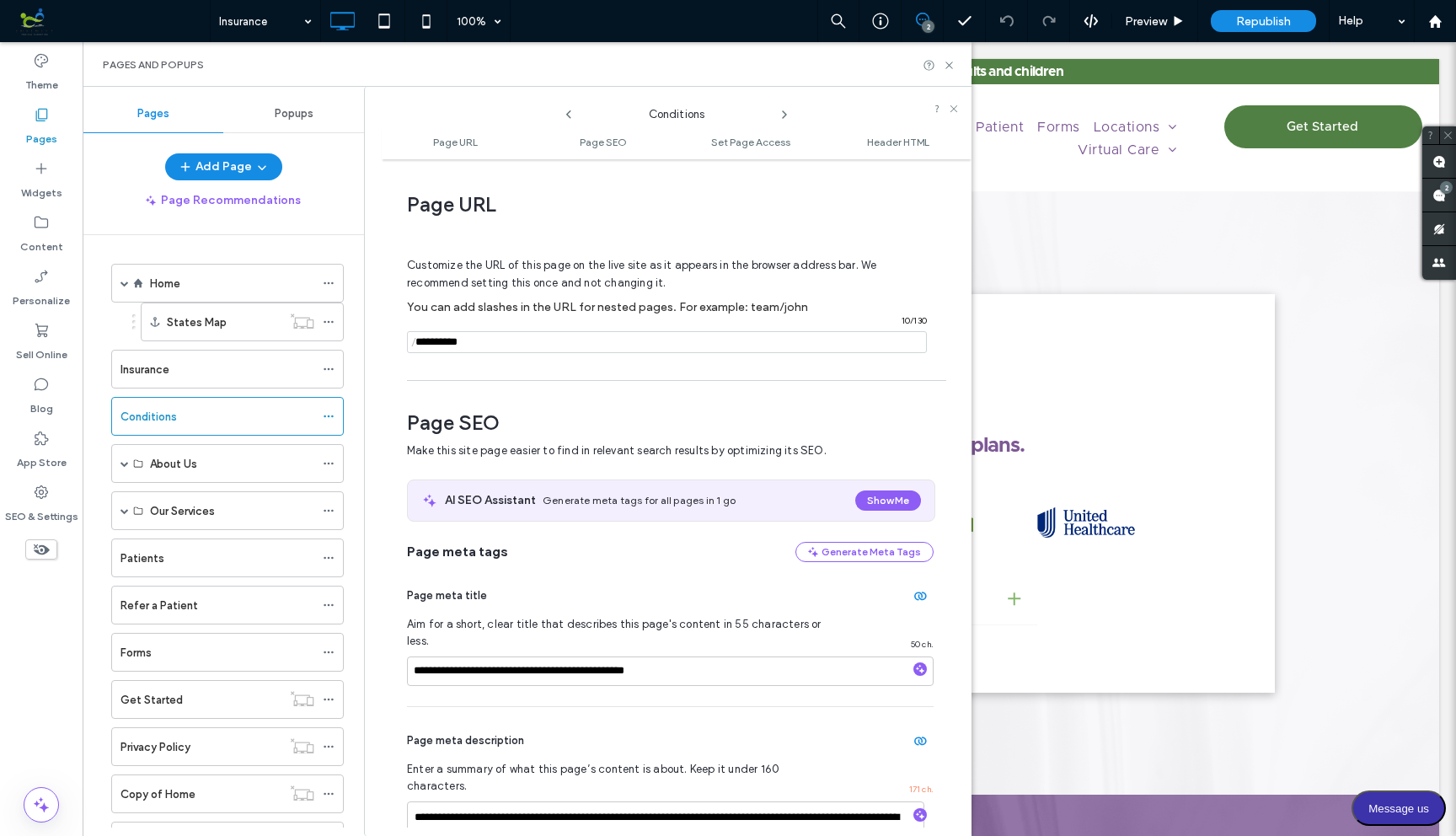 scroll, scrollTop: 232, scrollLeft: 0, axis: vertical 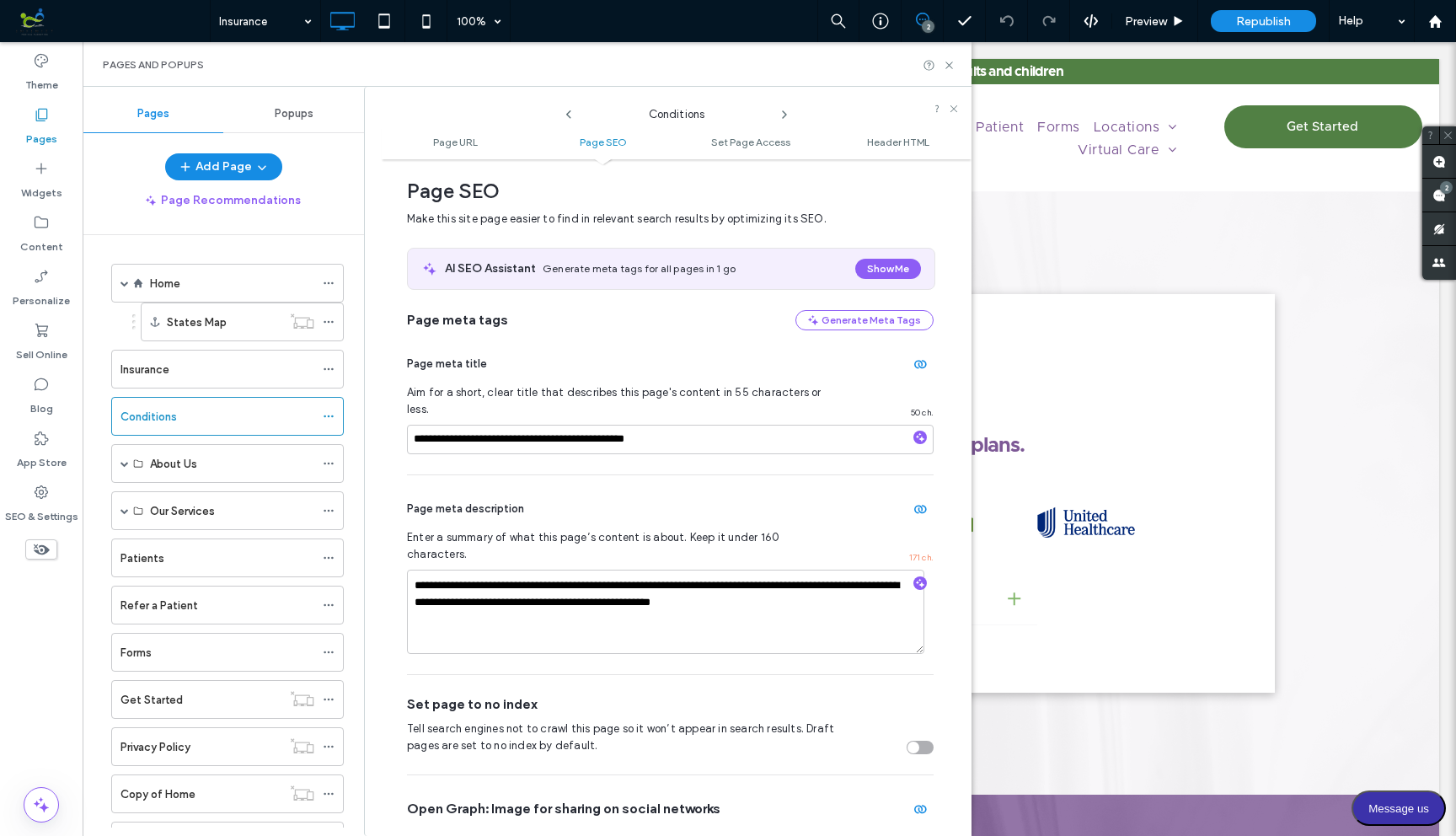 click 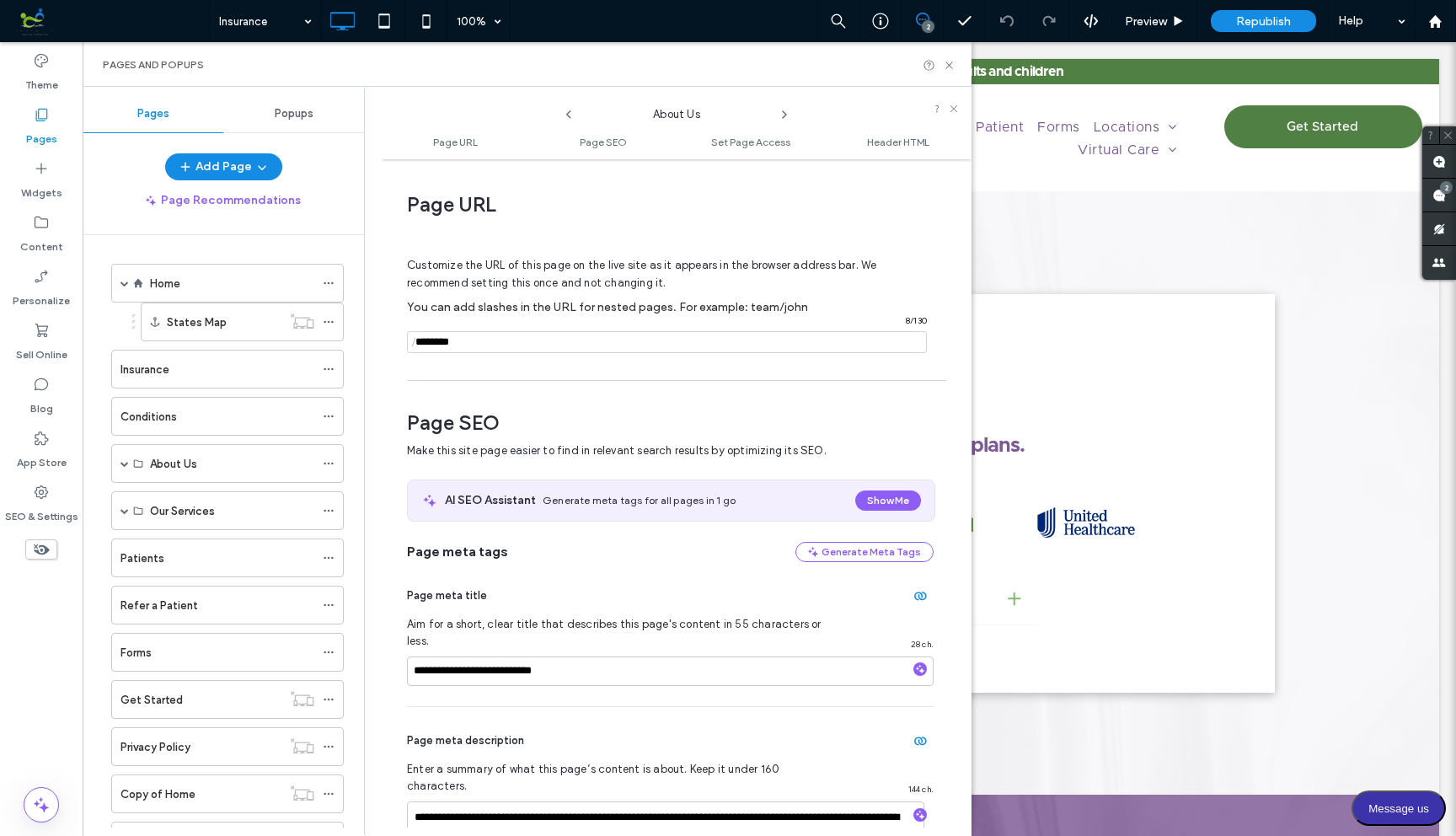 scroll, scrollTop: 232, scrollLeft: 0, axis: vertical 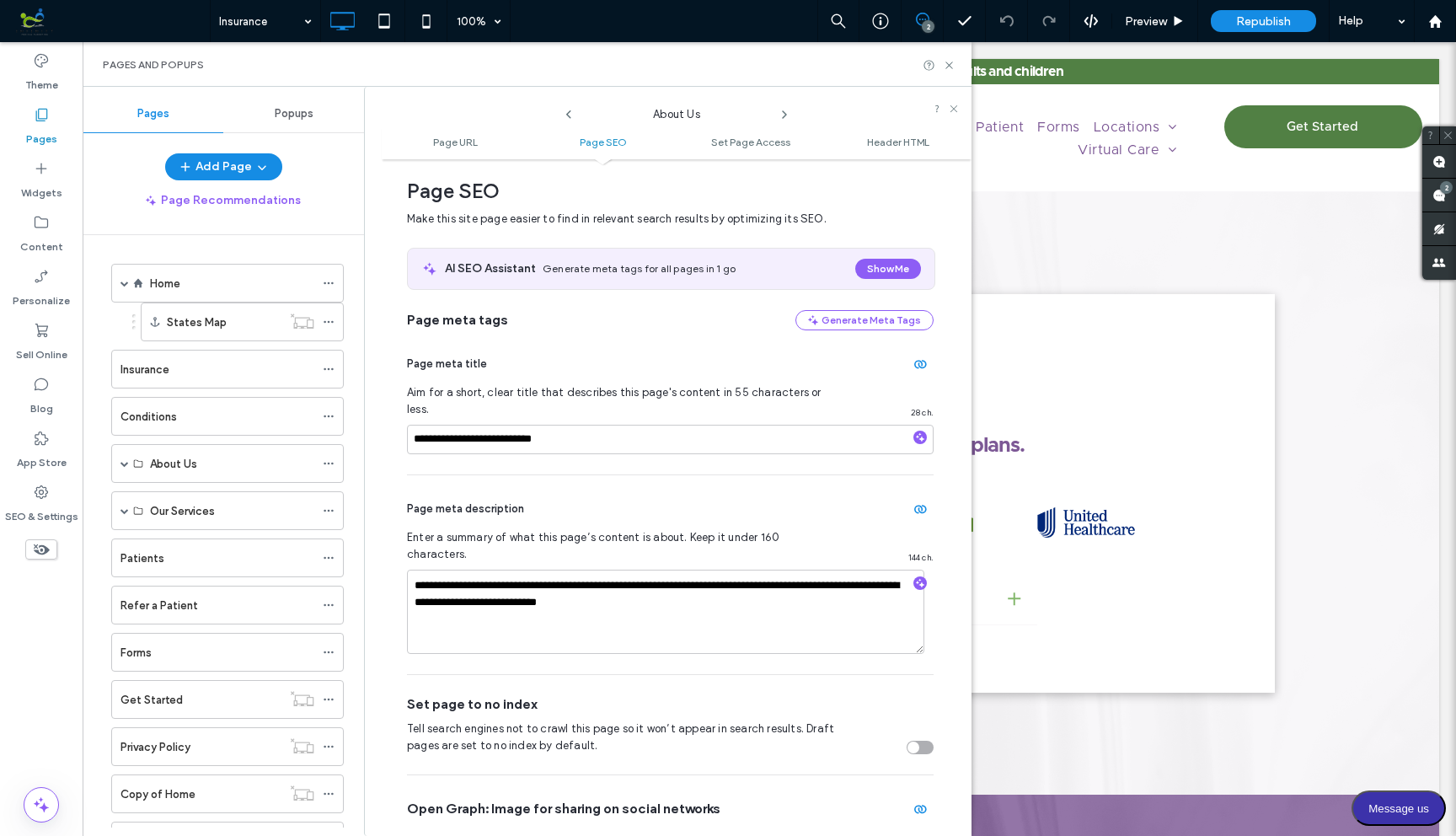 click 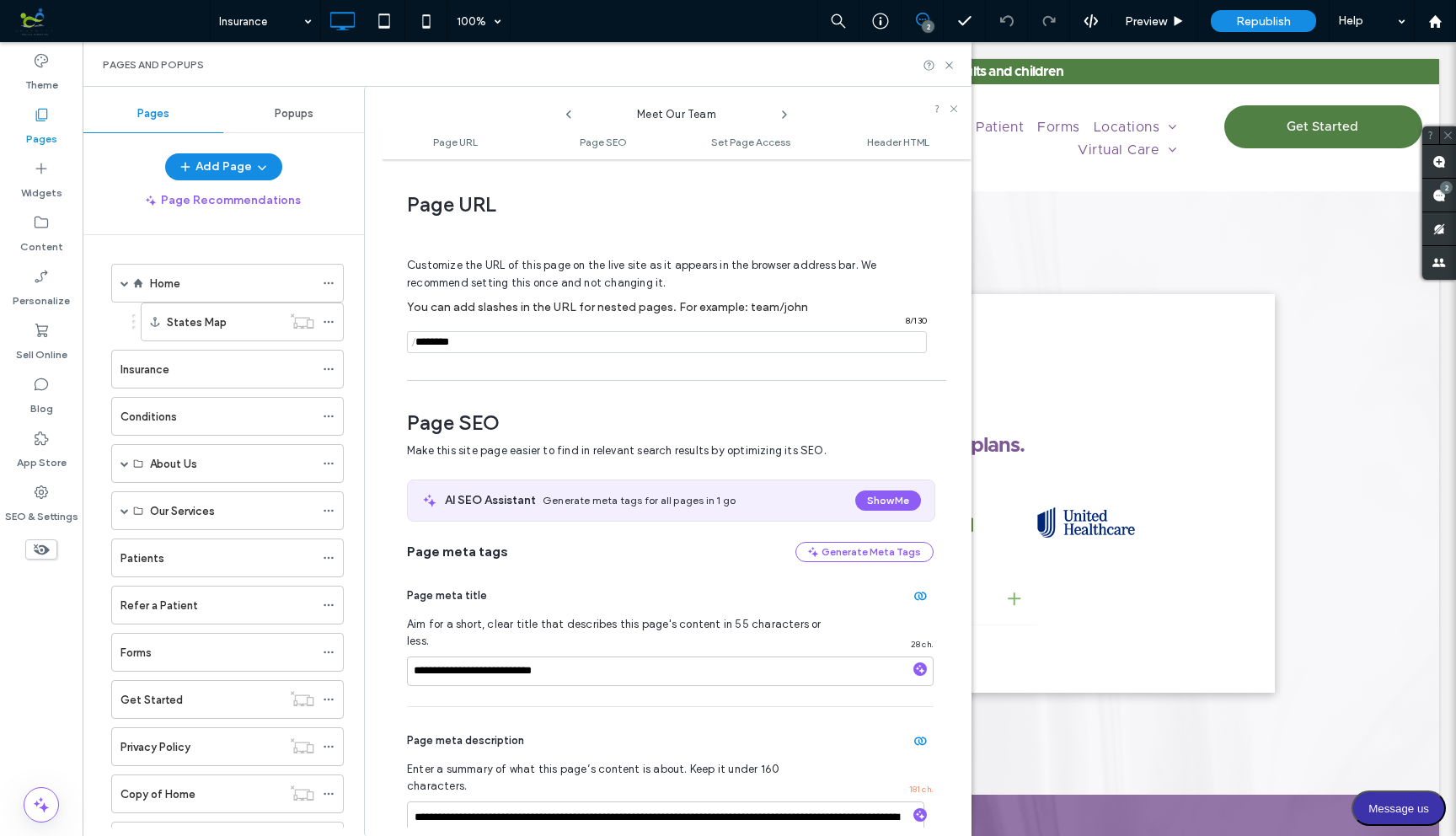 scroll, scrollTop: 232, scrollLeft: 0, axis: vertical 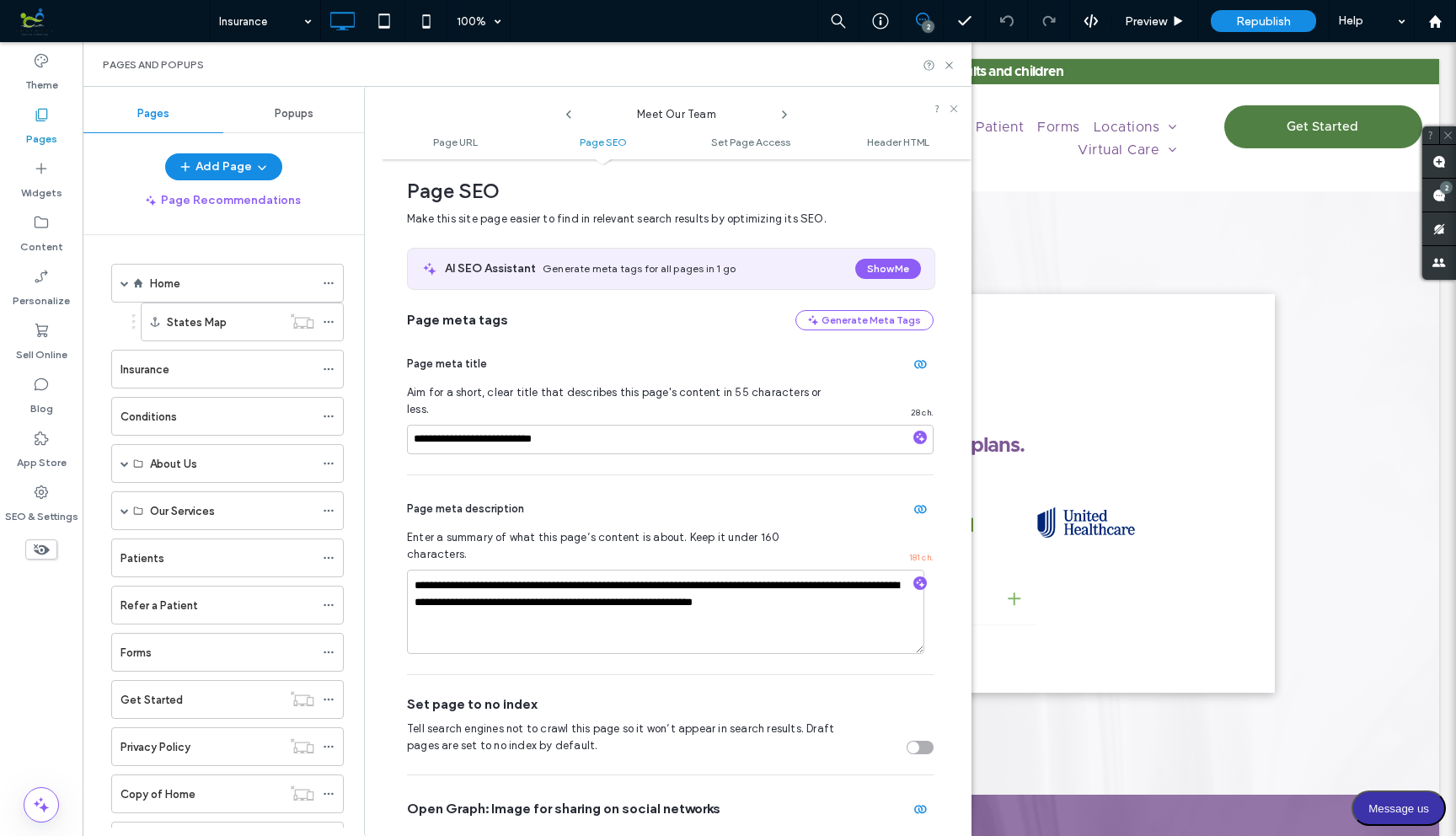 click 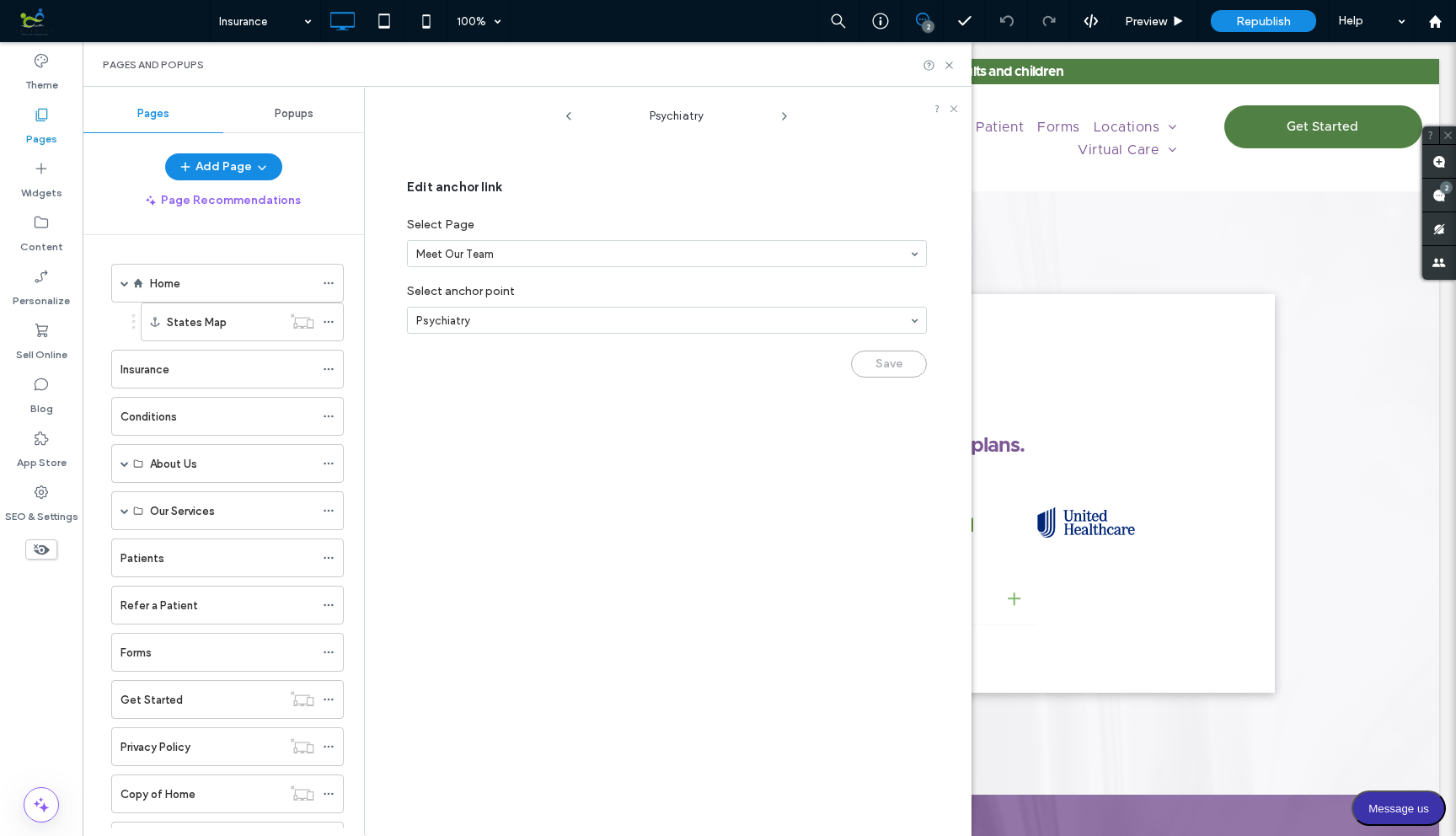 click 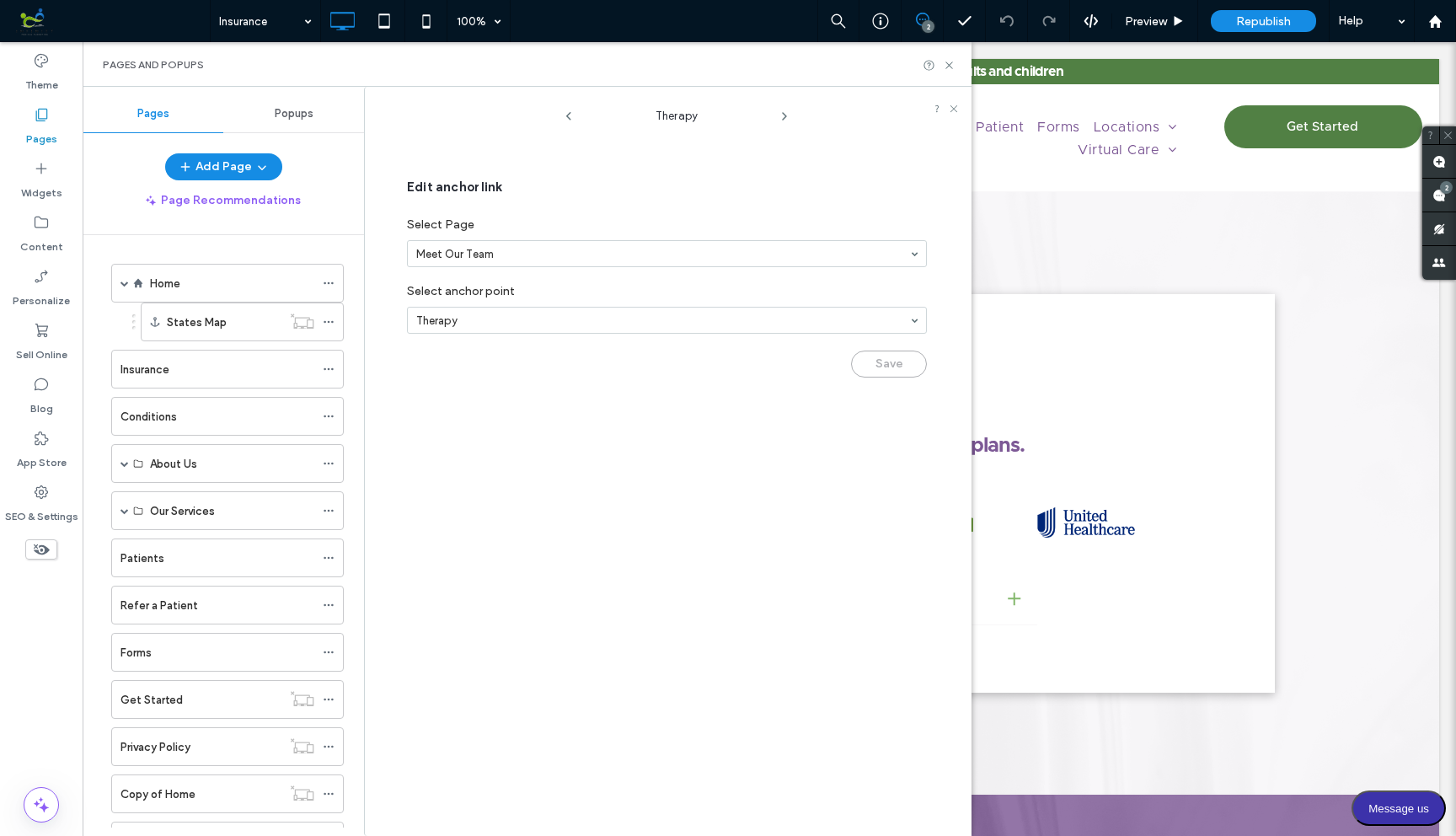 click 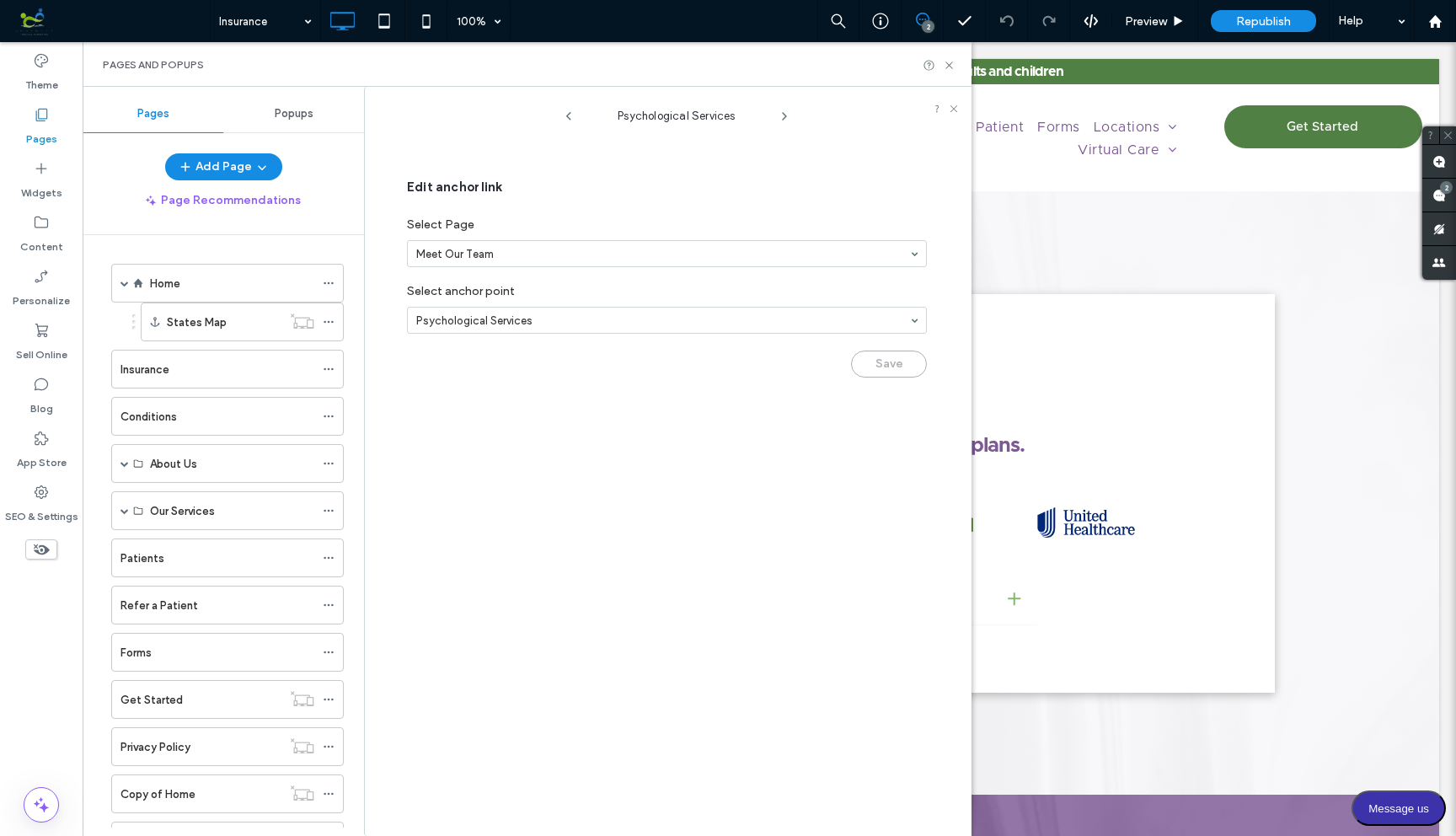 click 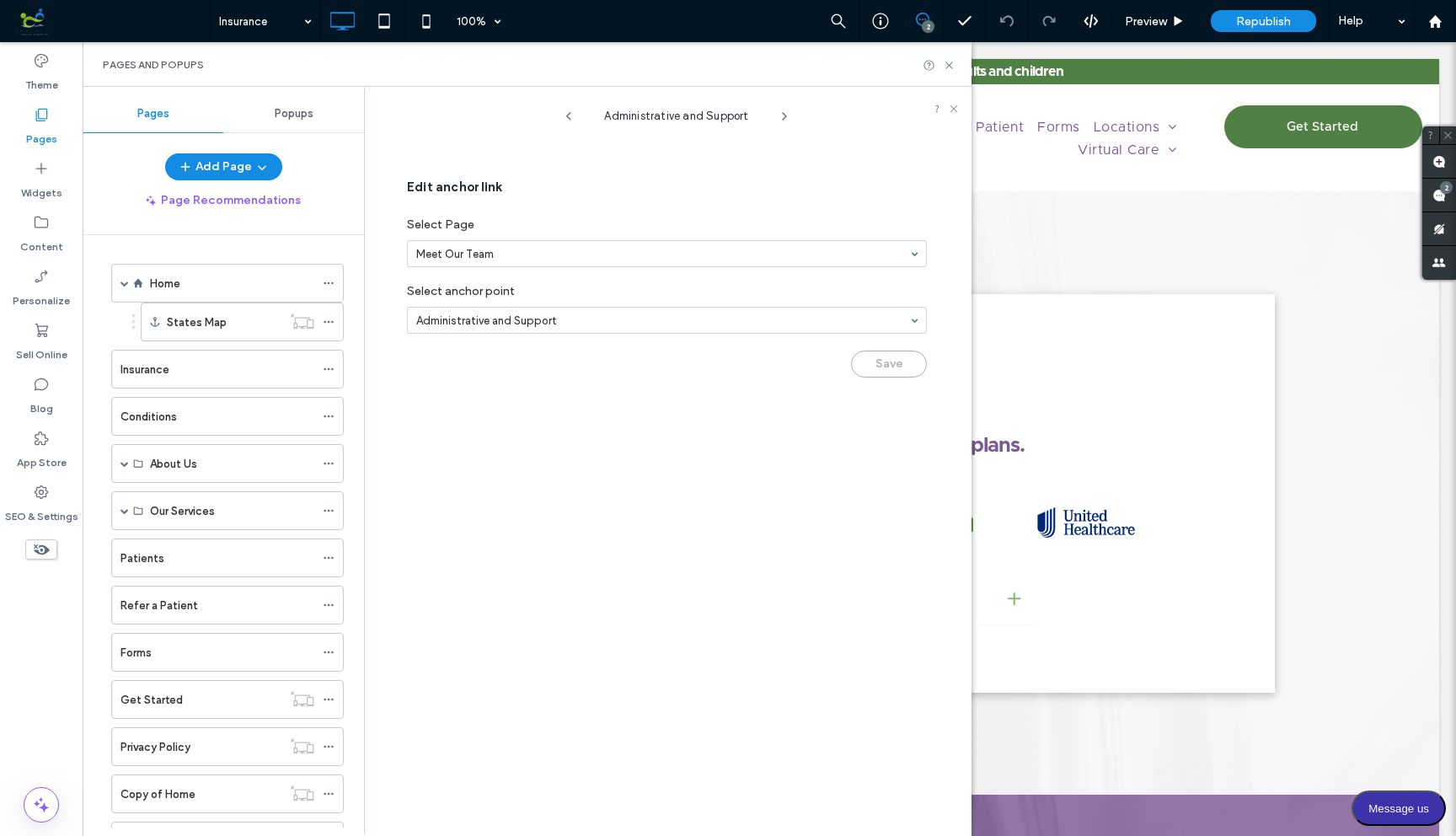click 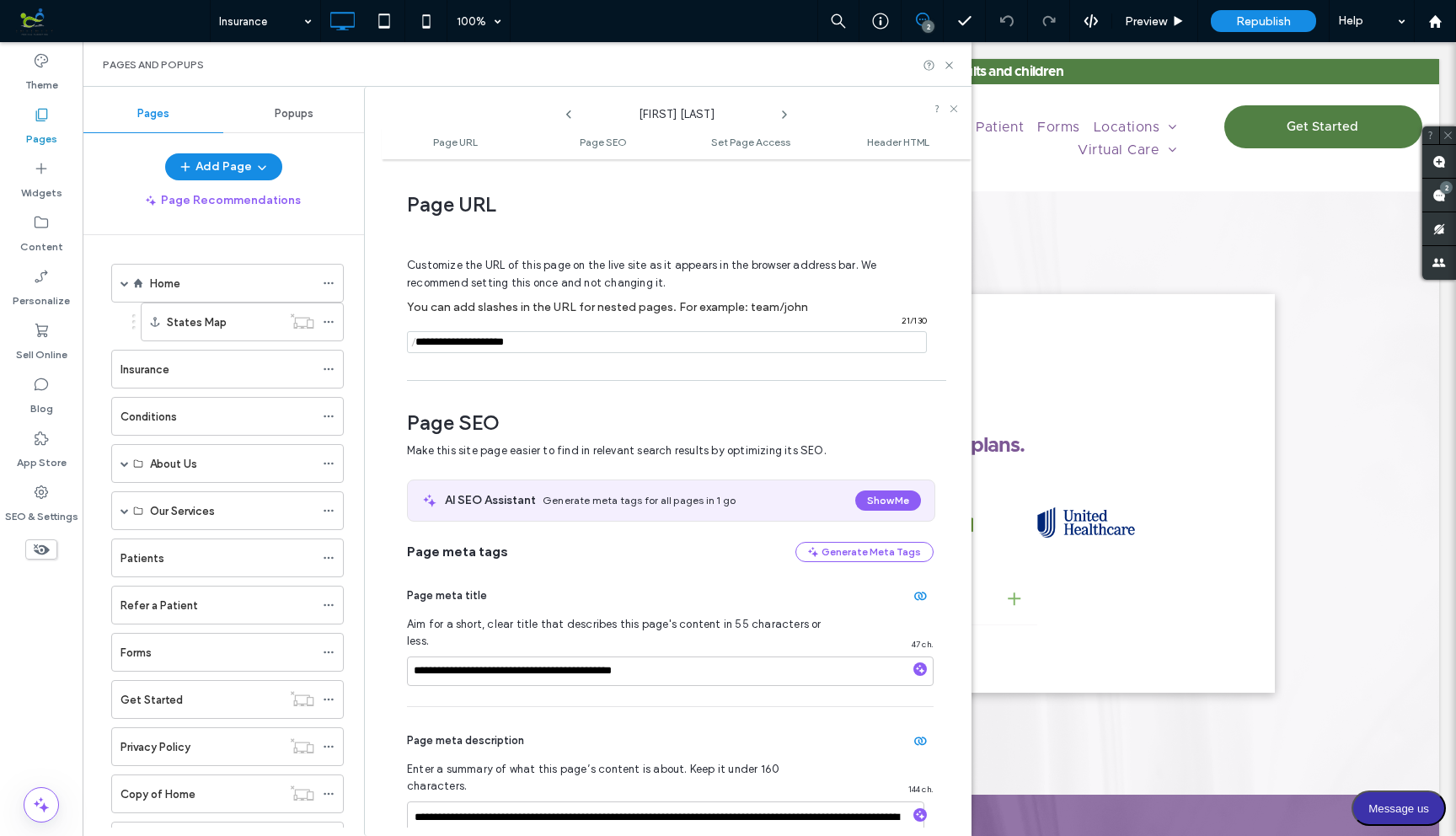 scroll, scrollTop: 232, scrollLeft: 0, axis: vertical 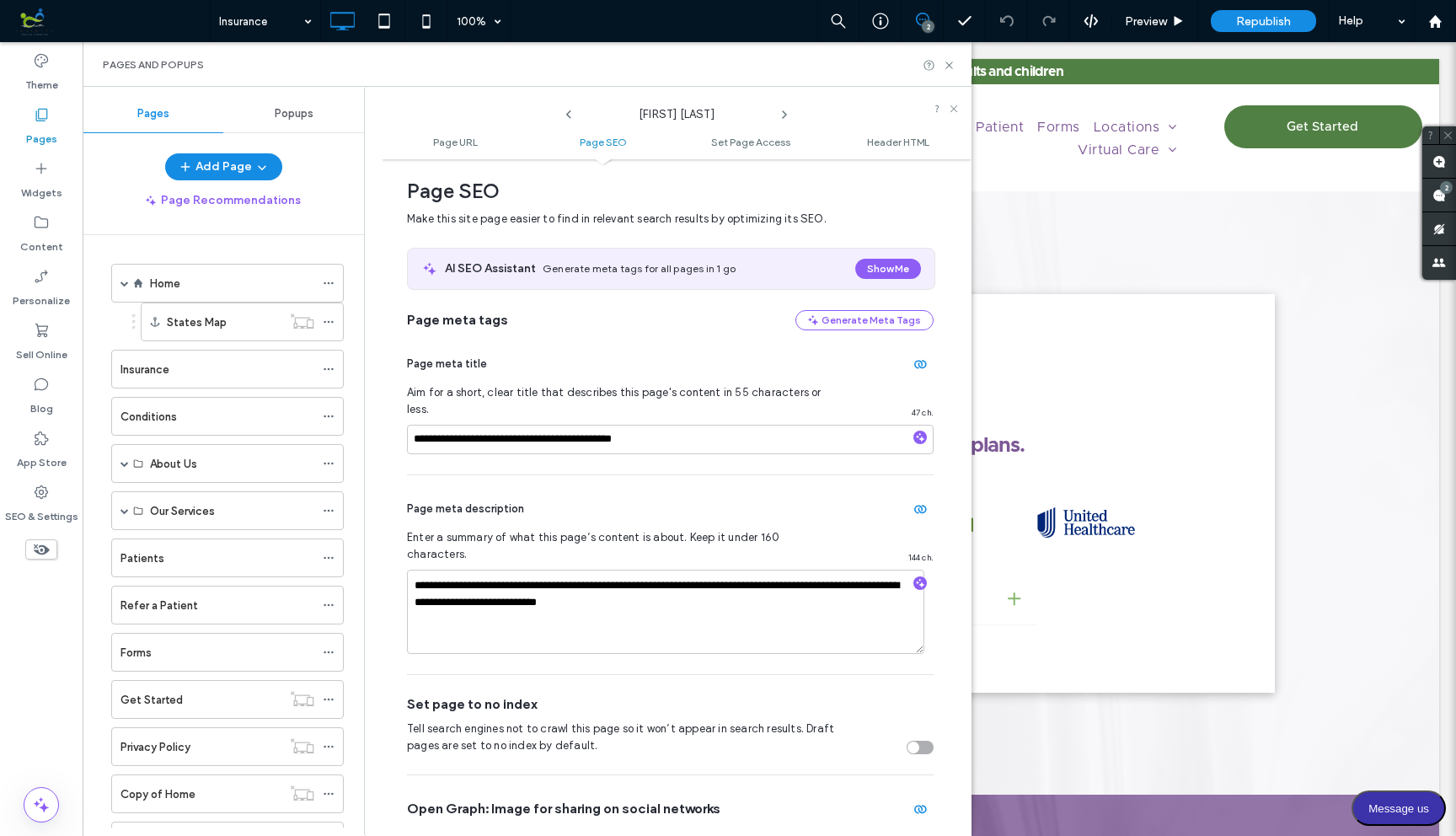 click 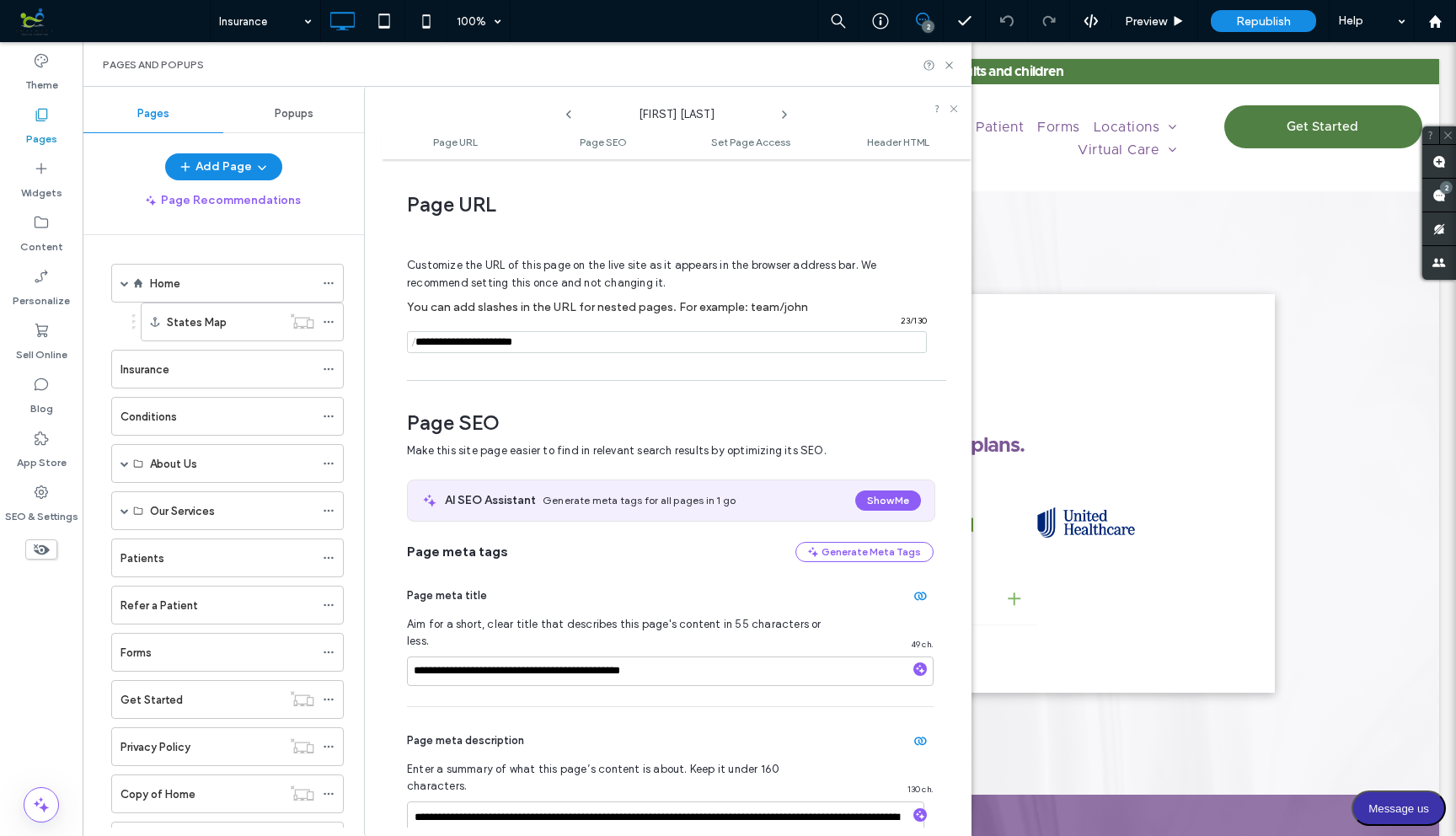 scroll, scrollTop: 232, scrollLeft: 0, axis: vertical 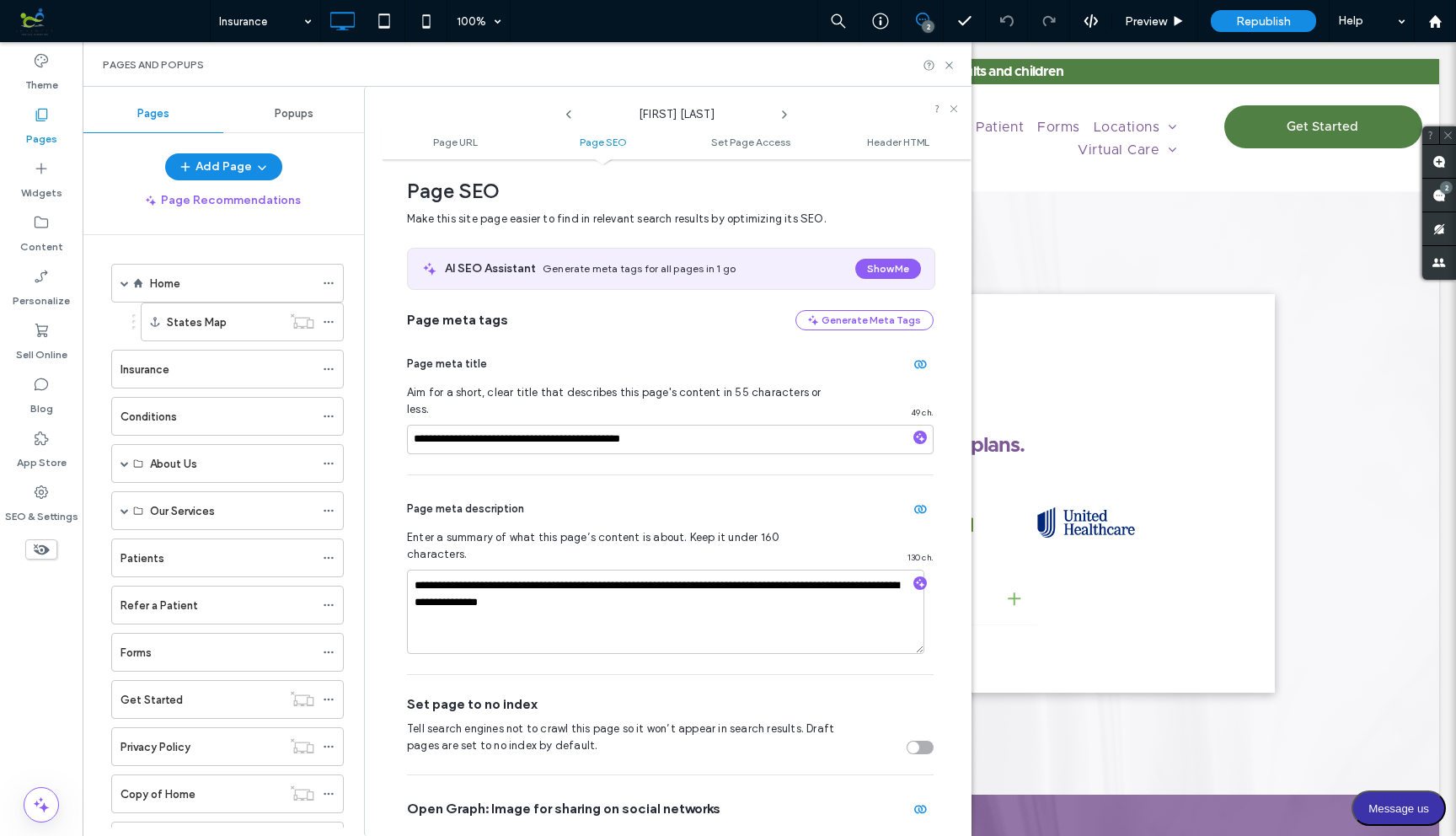 click 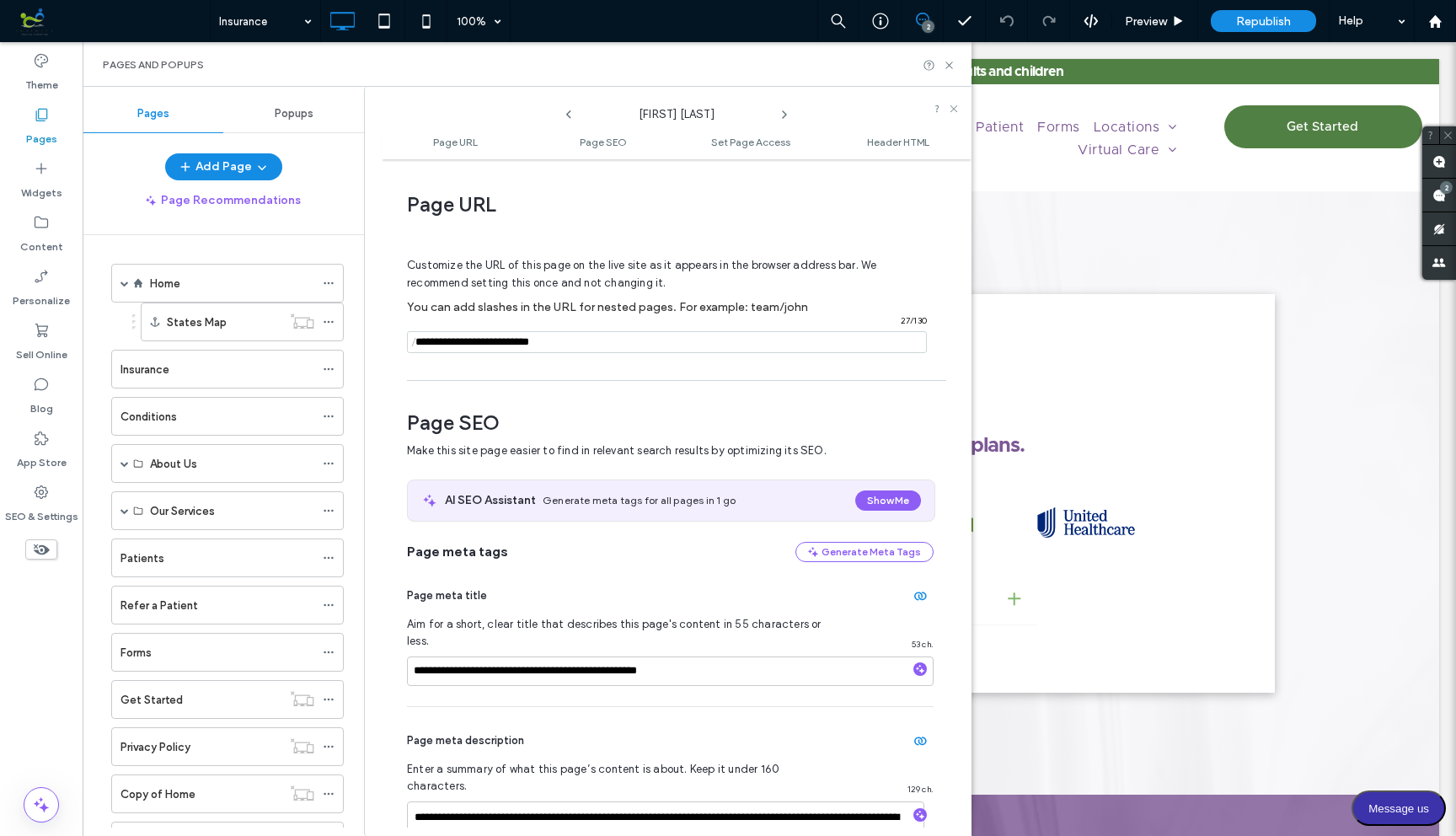 scroll, scrollTop: 232, scrollLeft: 0, axis: vertical 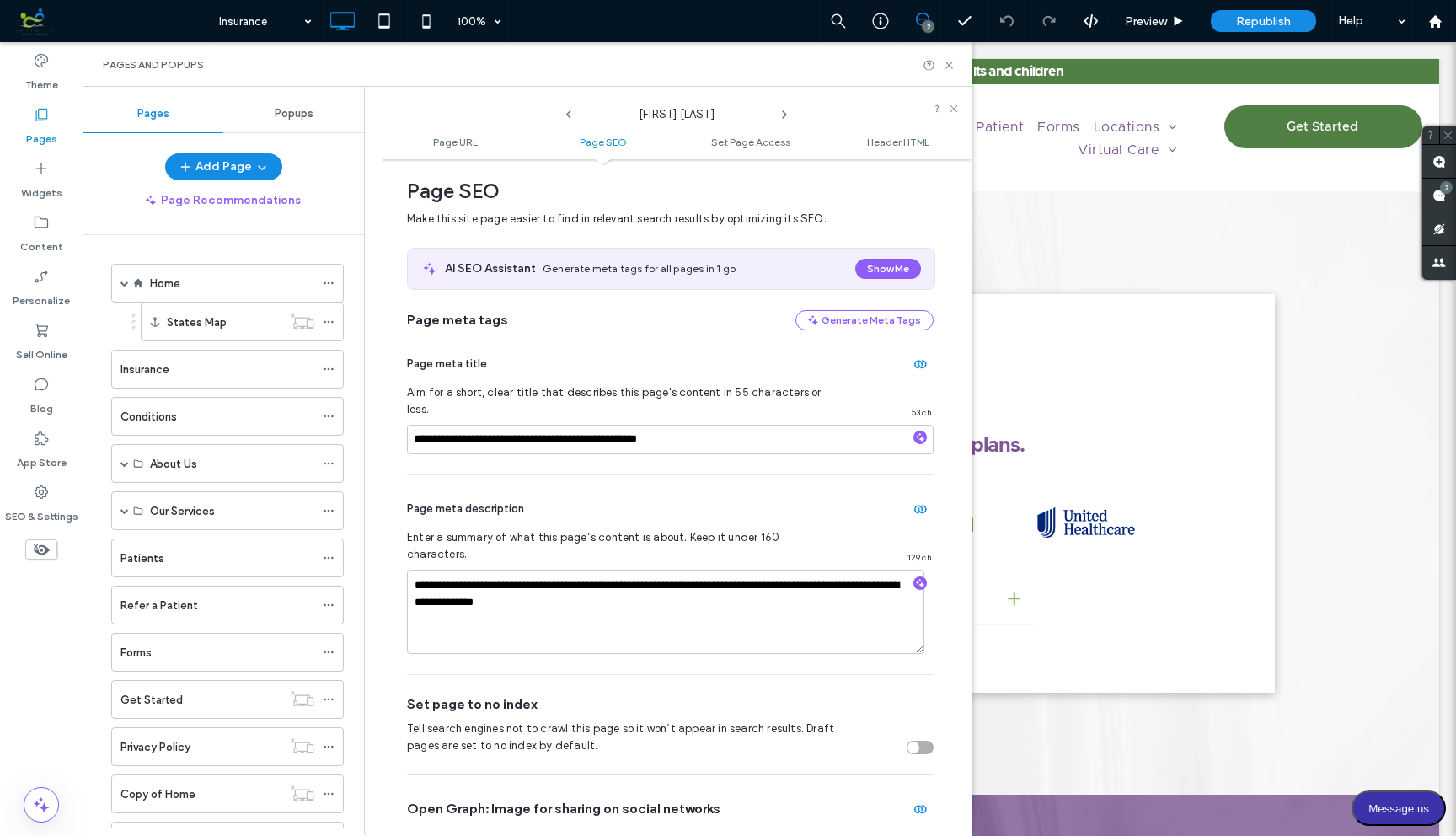 click 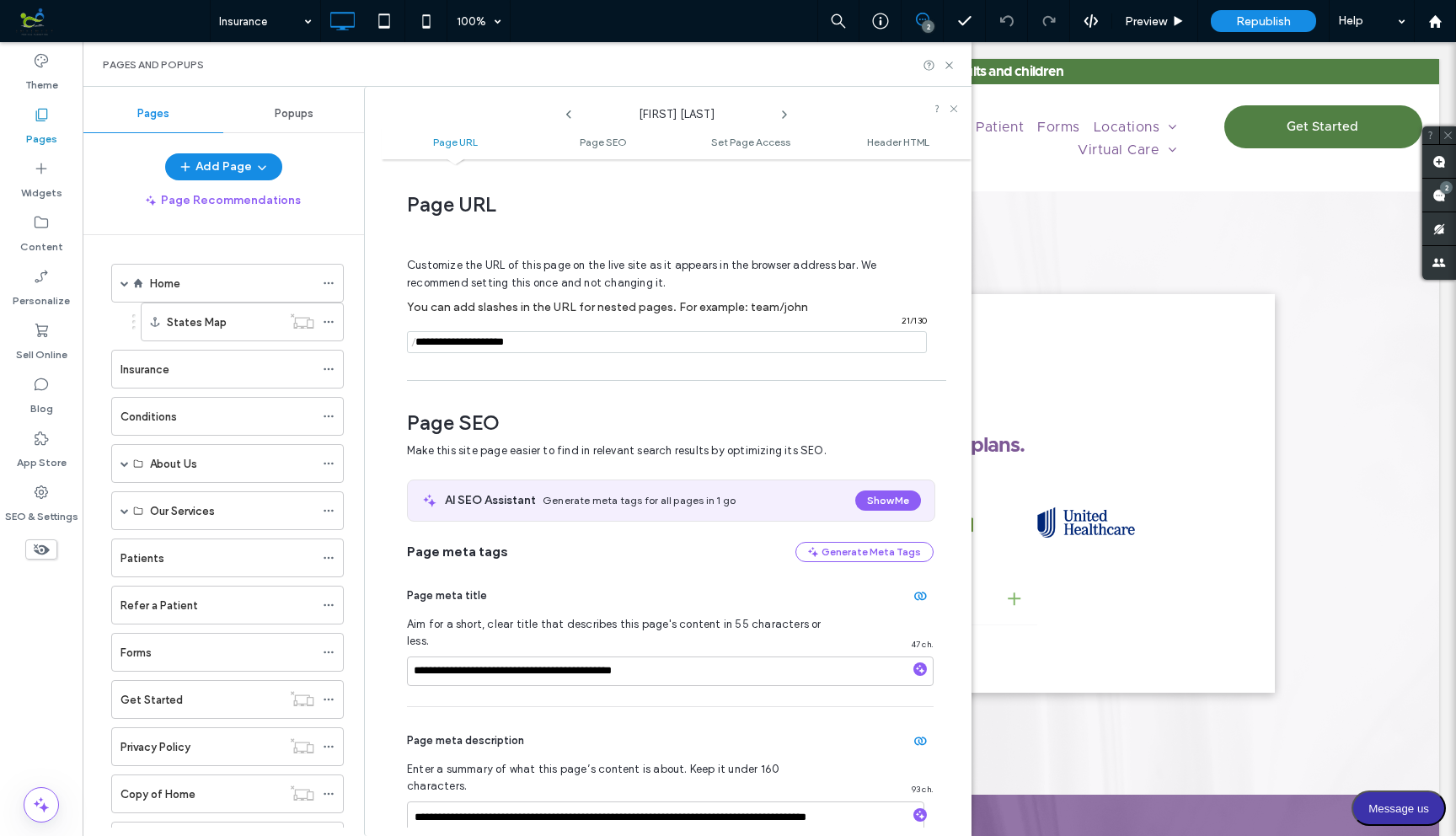 scroll, scrollTop: 232, scrollLeft: 0, axis: vertical 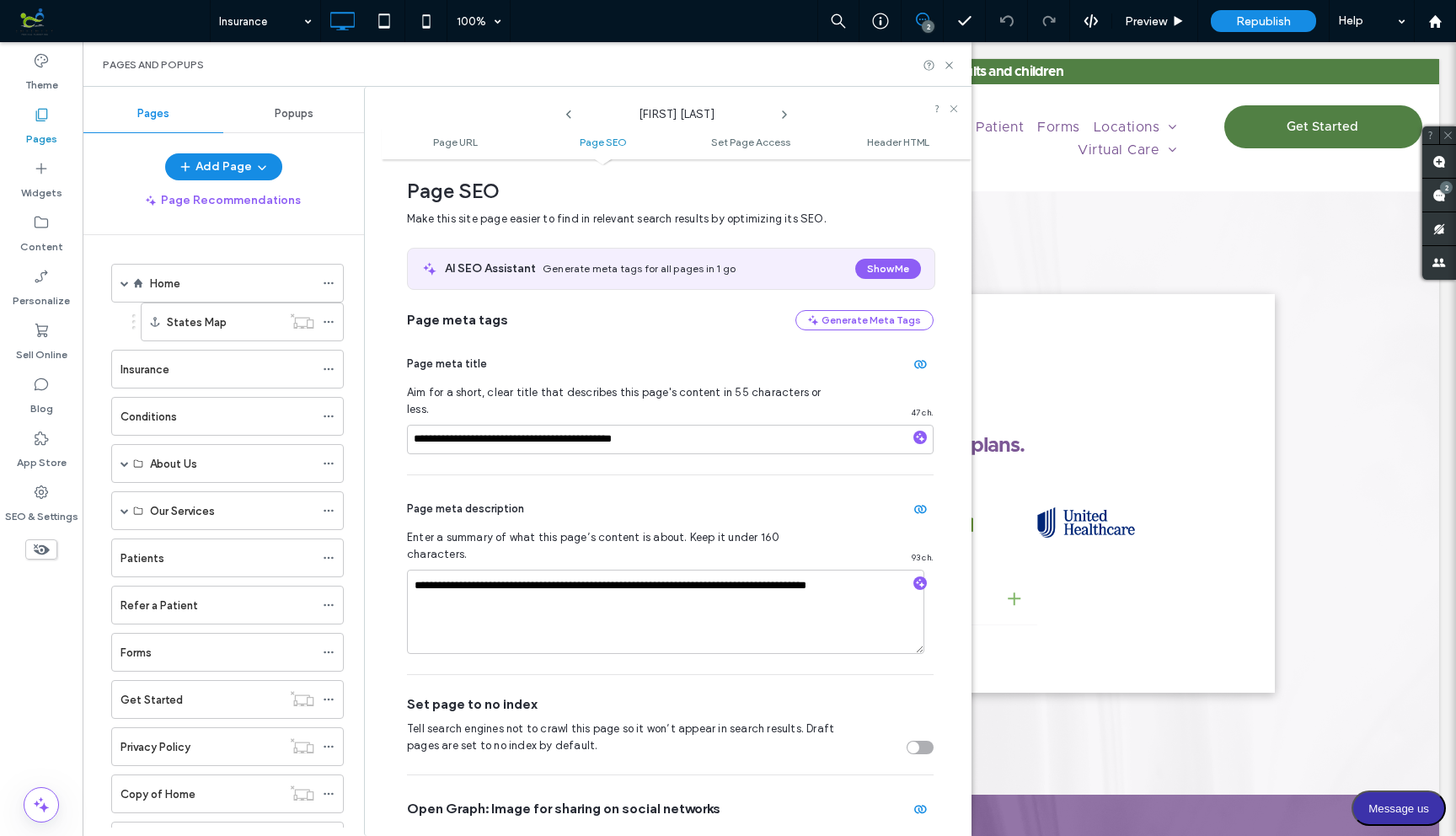 click 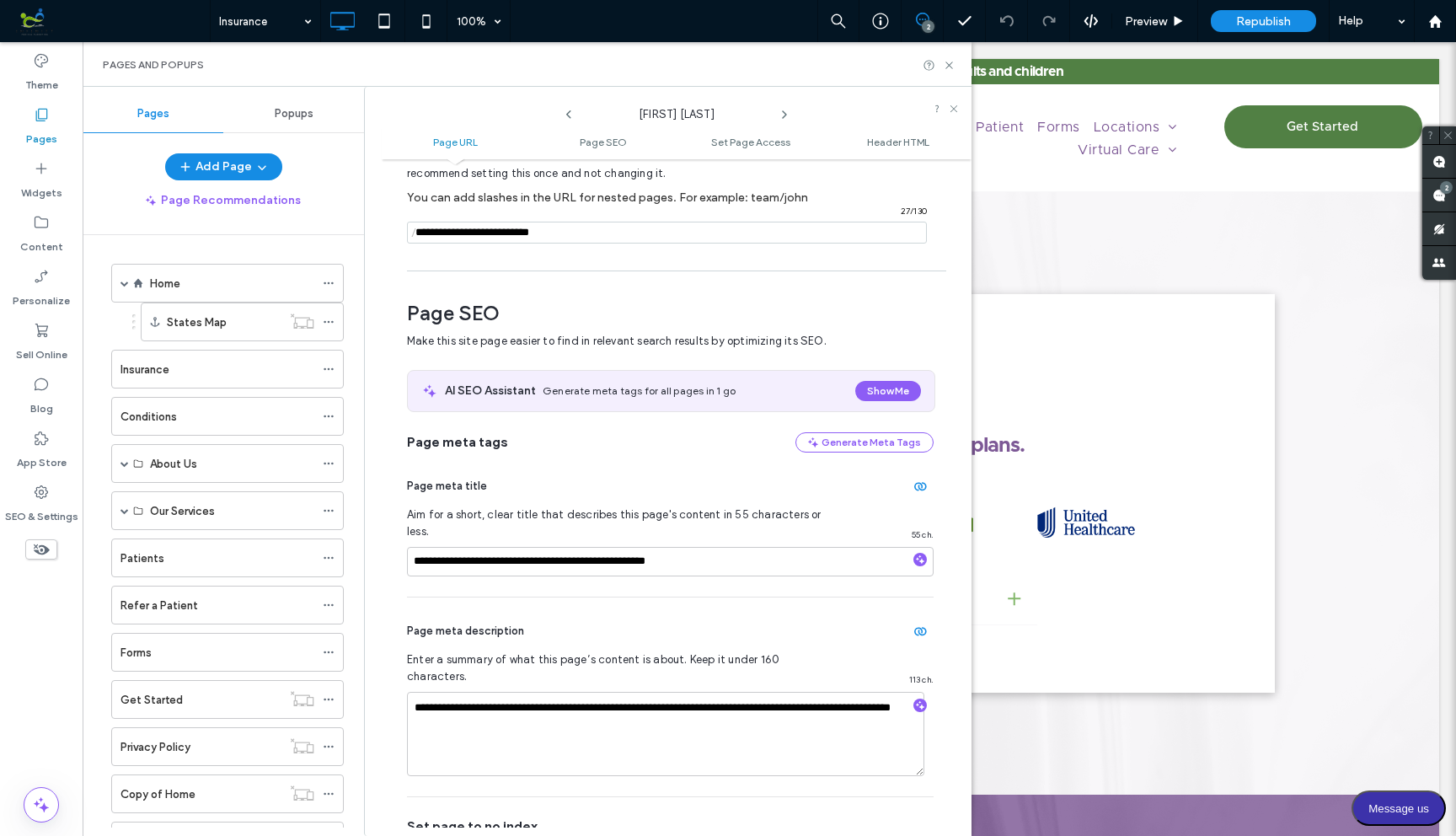 scroll, scrollTop: 232, scrollLeft: 0, axis: vertical 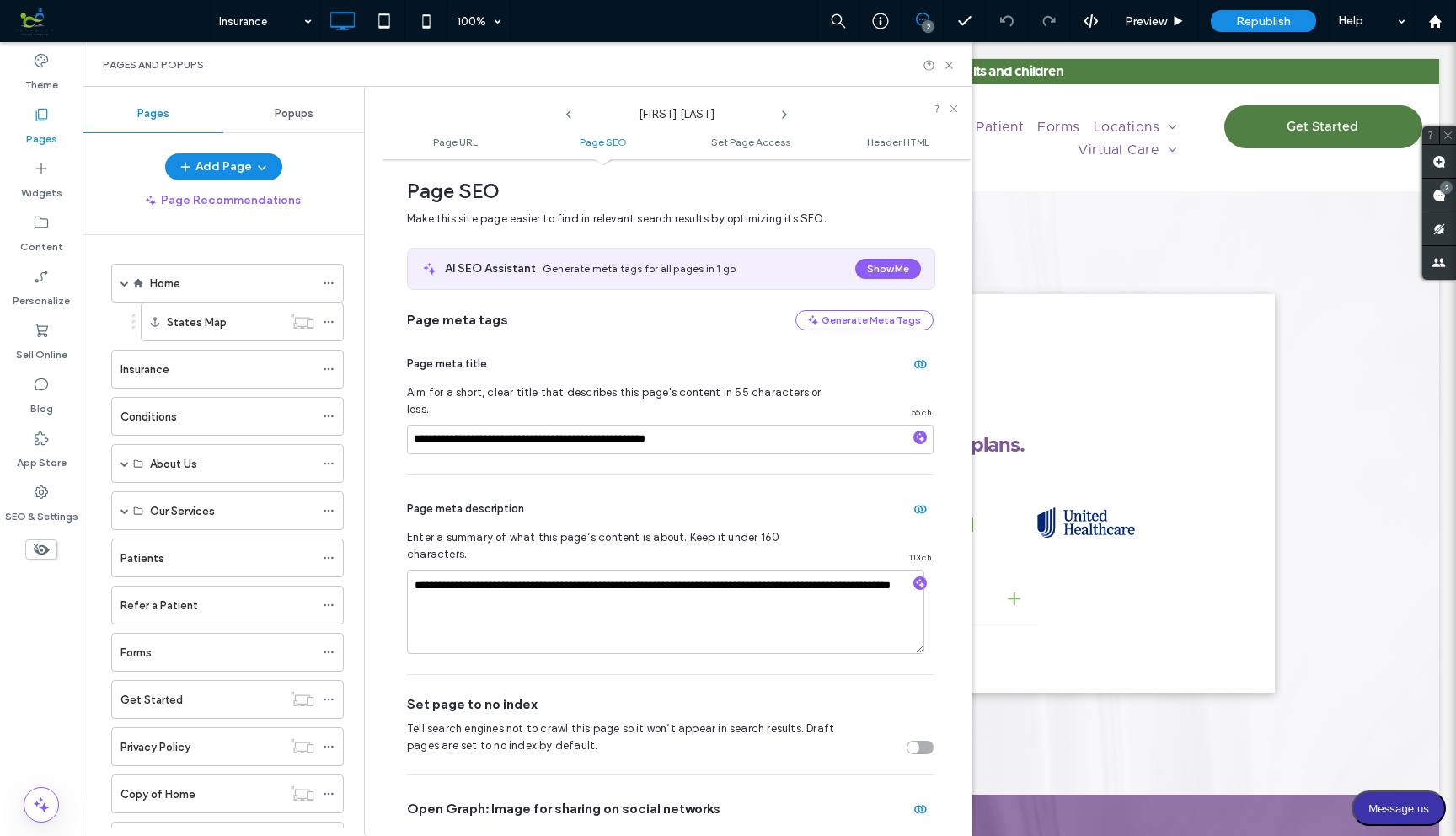 click 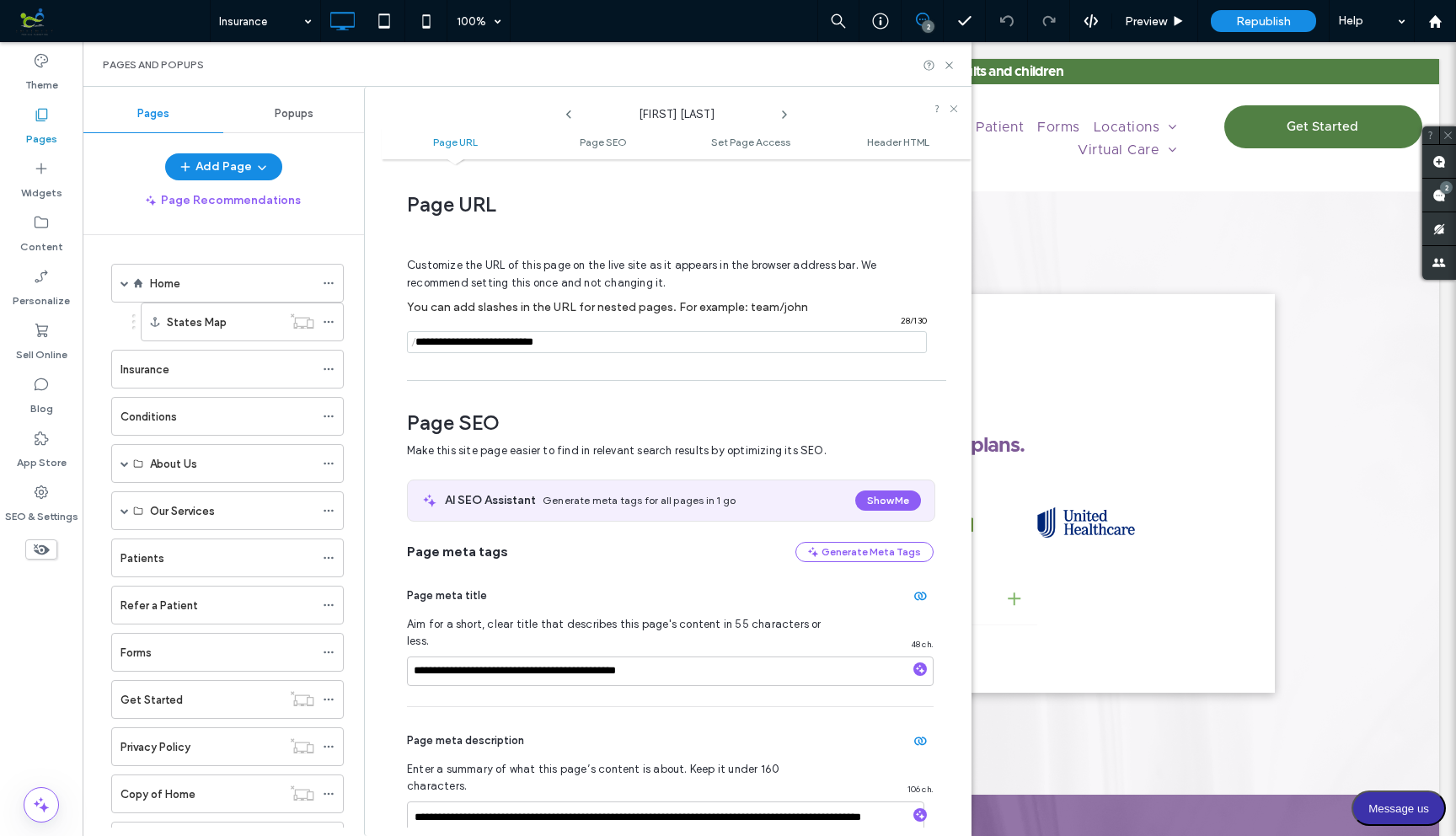 scroll, scrollTop: 232, scrollLeft: 0, axis: vertical 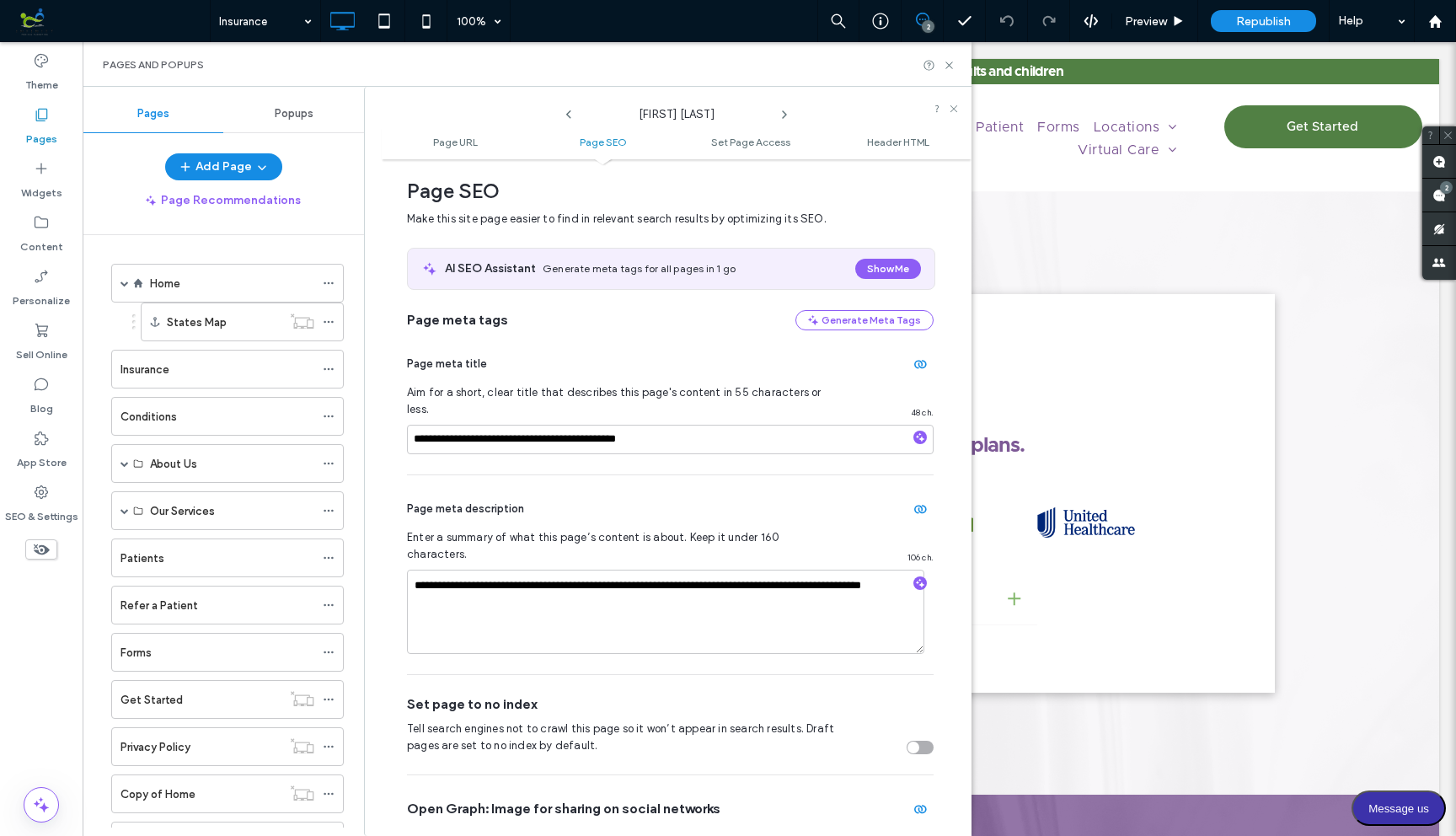 click 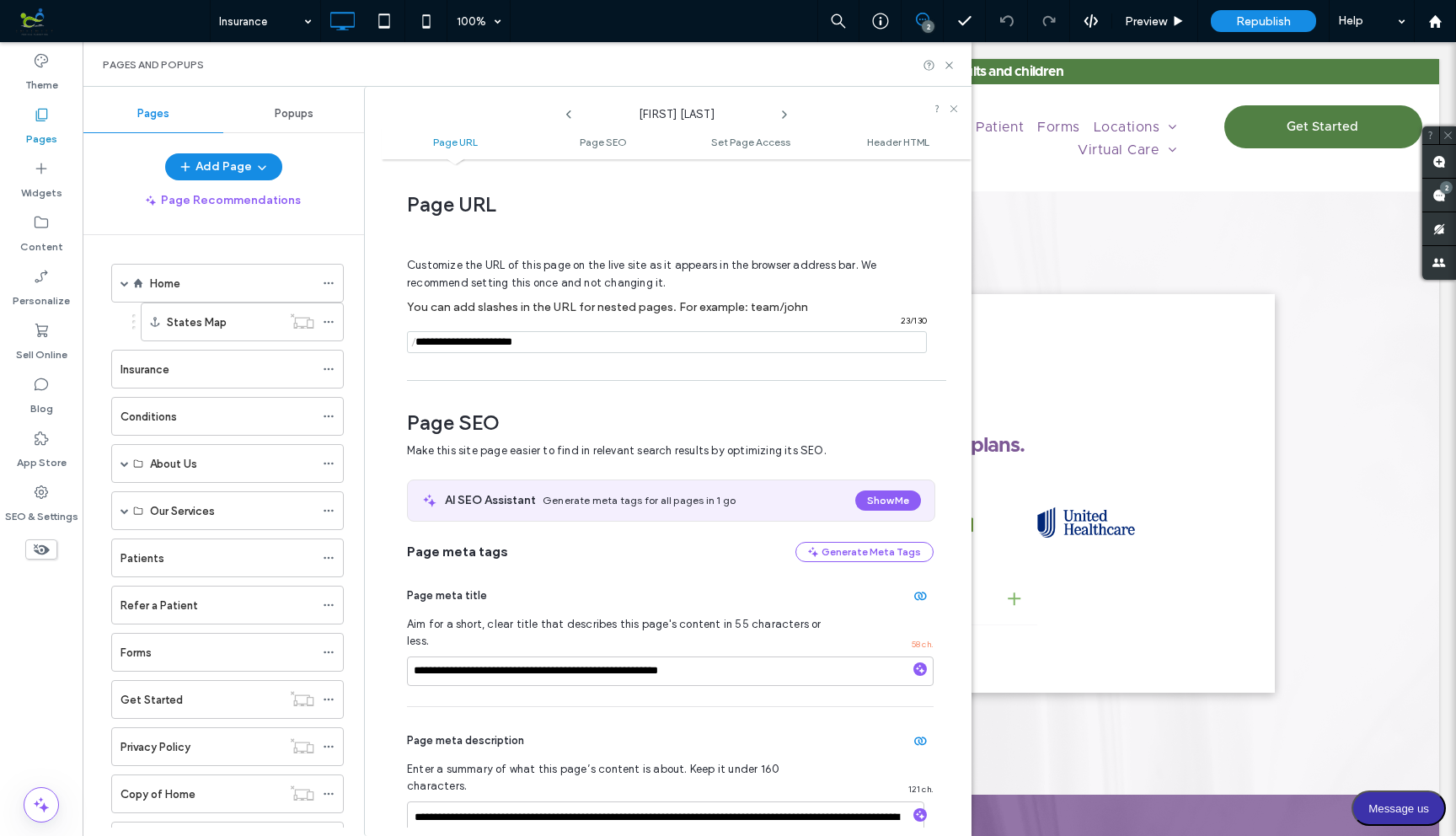scroll, scrollTop: 232, scrollLeft: 0, axis: vertical 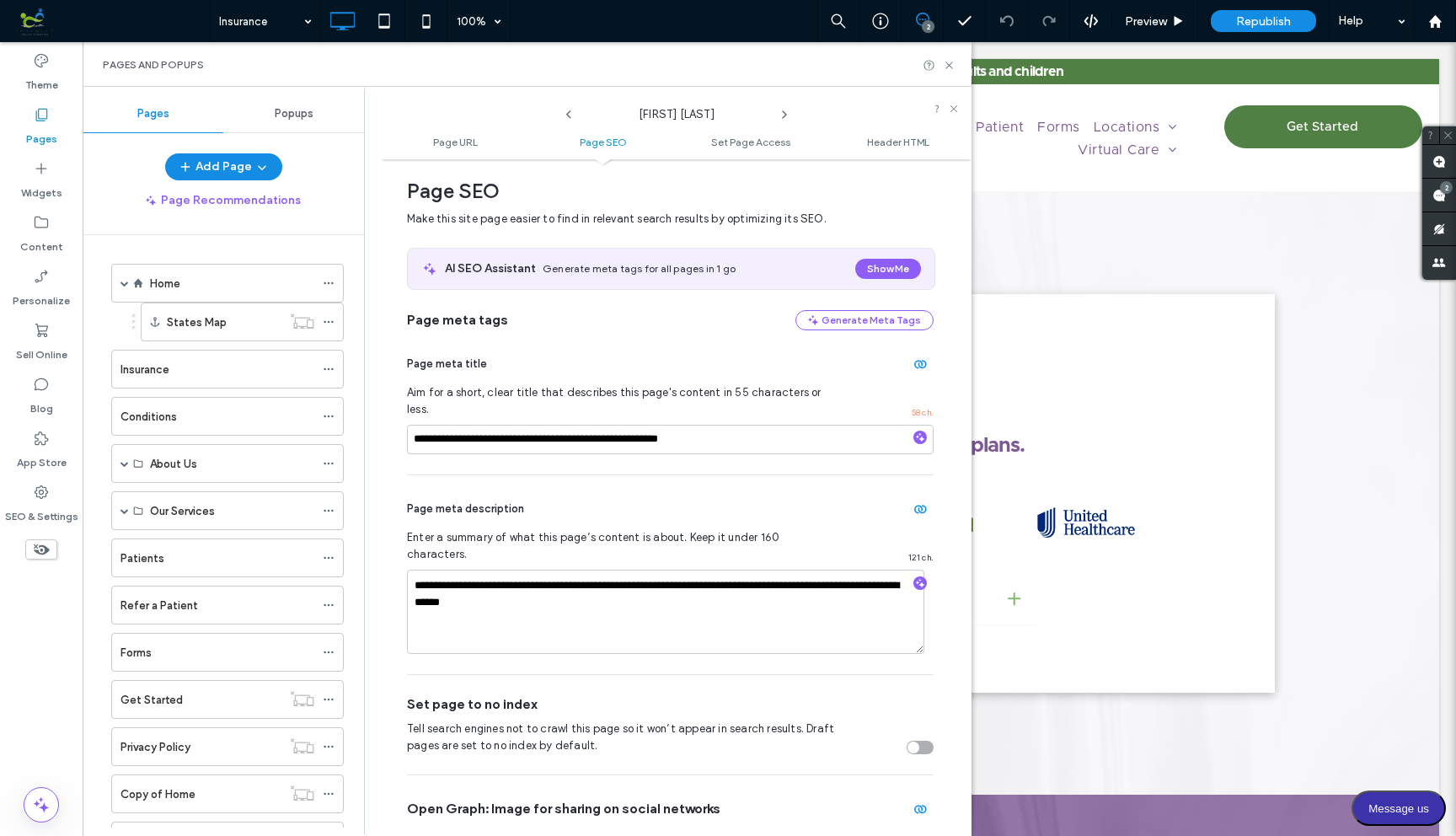 click 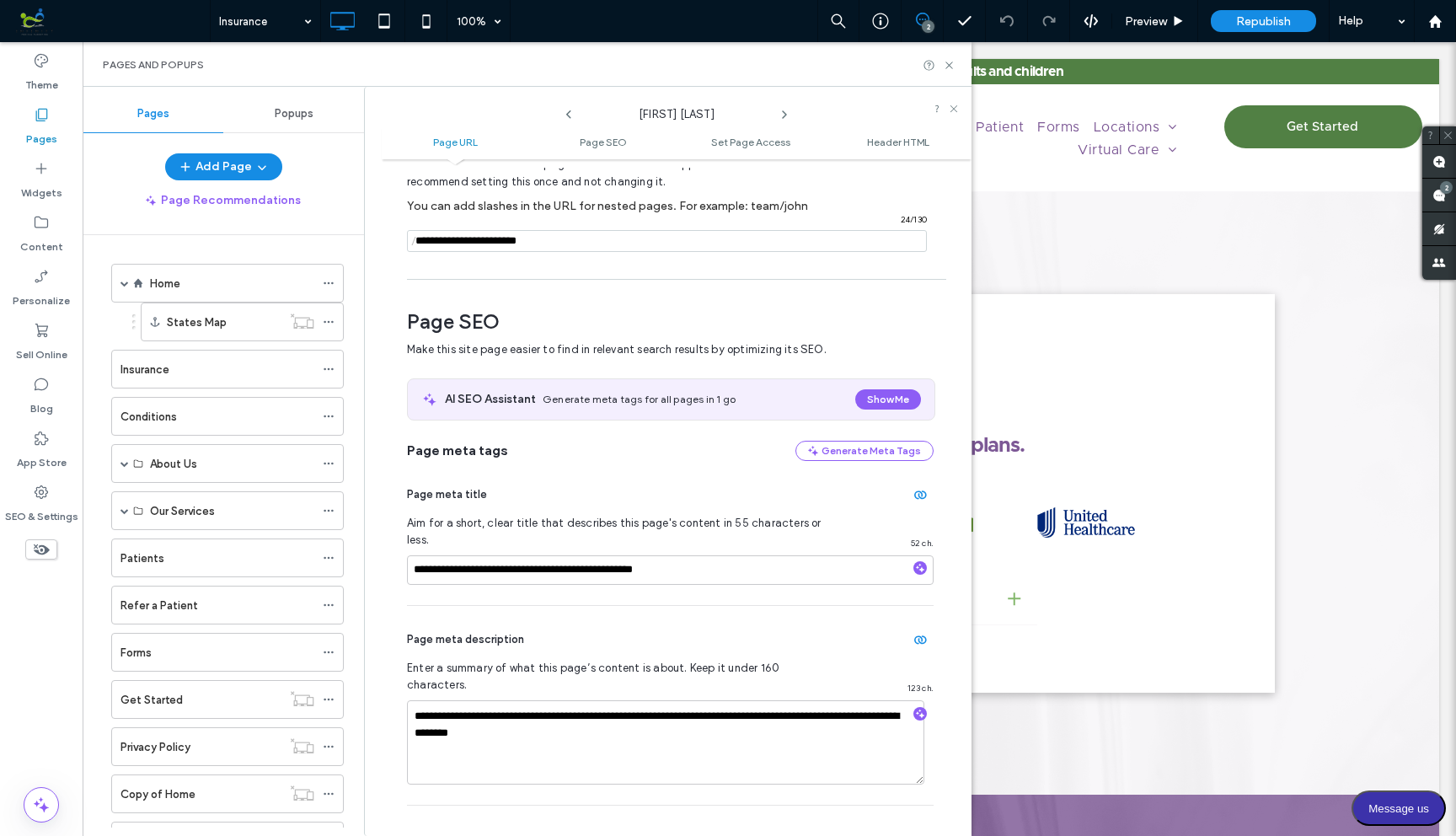 scroll, scrollTop: 232, scrollLeft: 0, axis: vertical 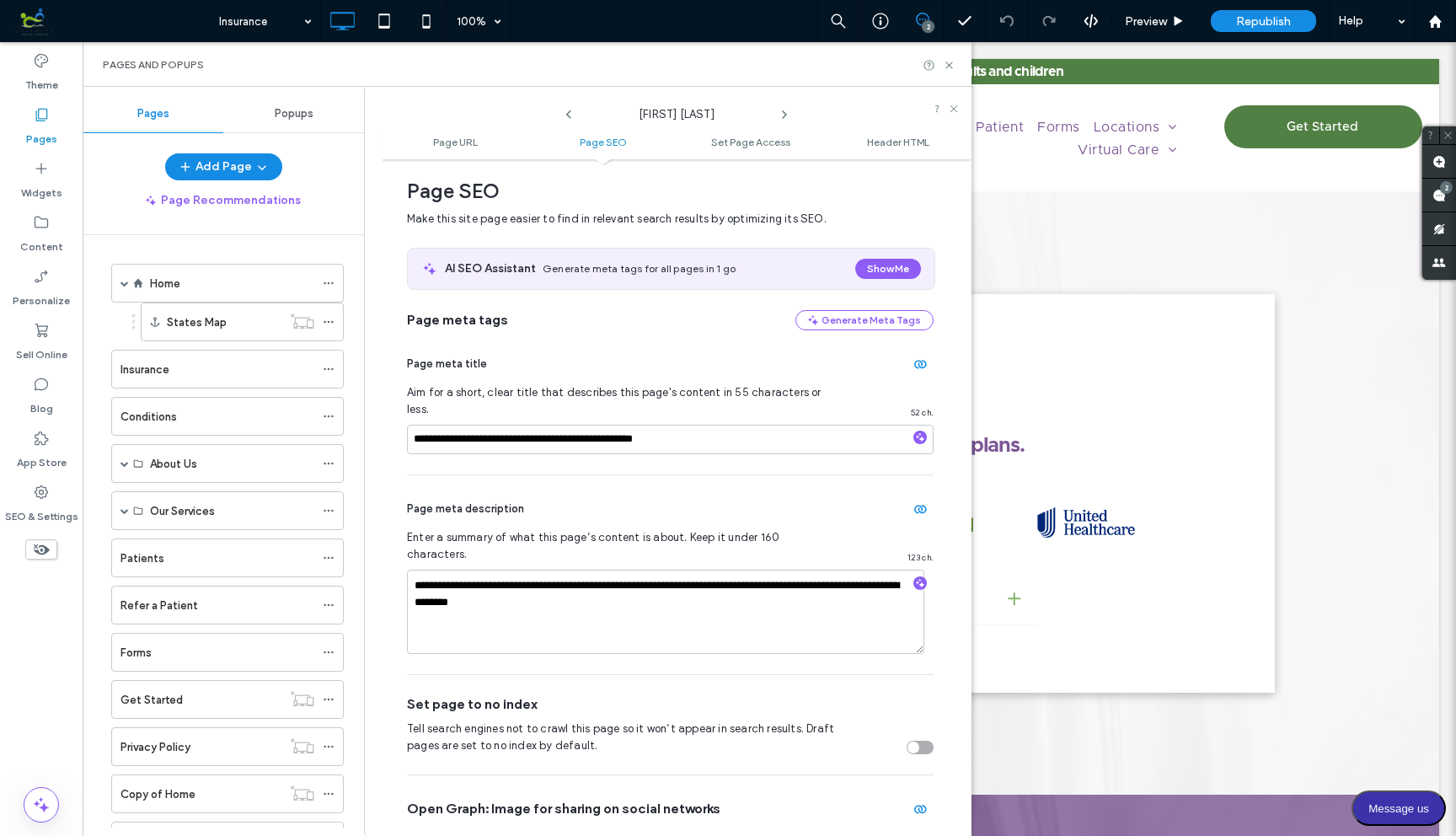 click 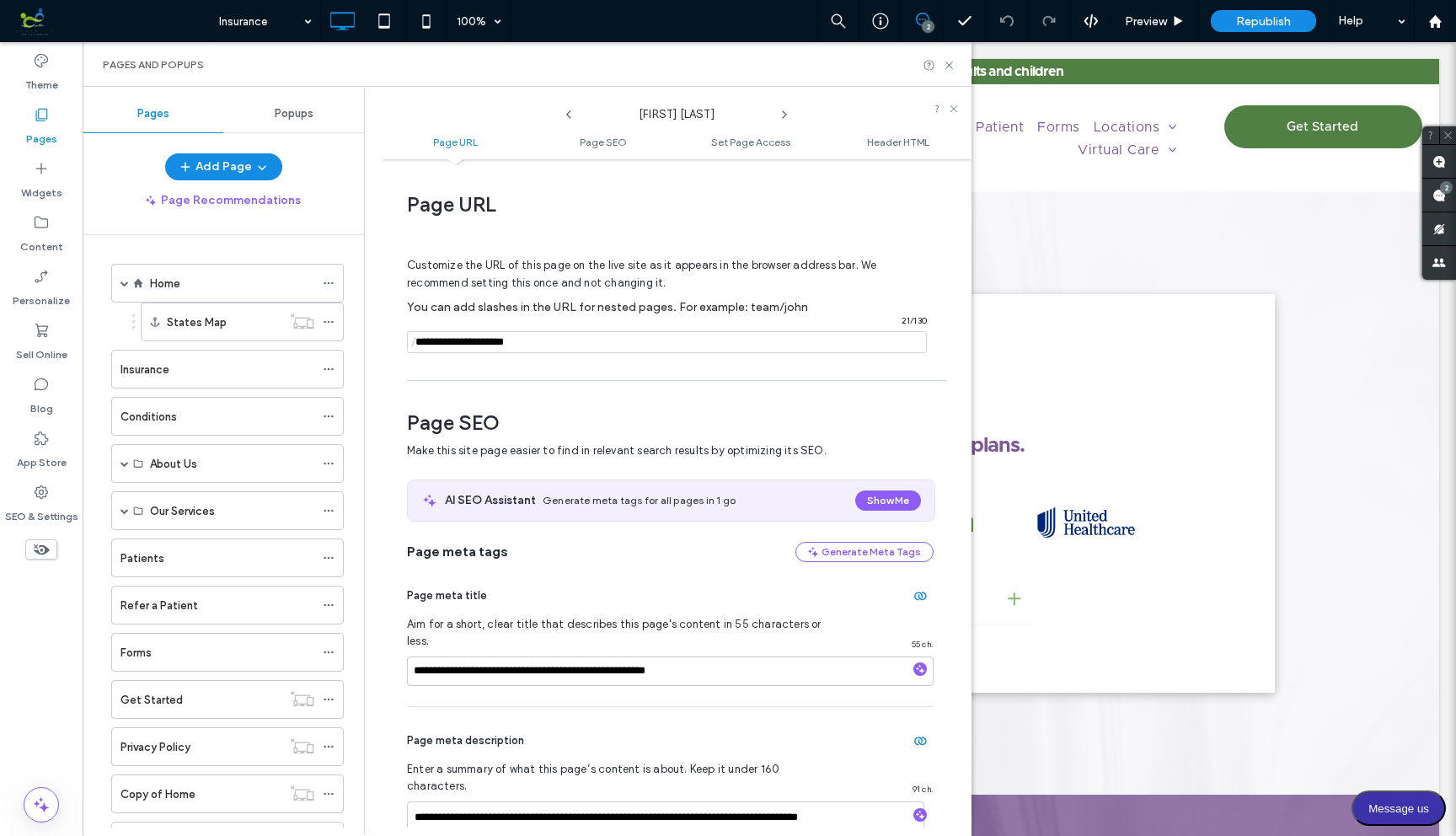 scroll, scrollTop: 232, scrollLeft: 0, axis: vertical 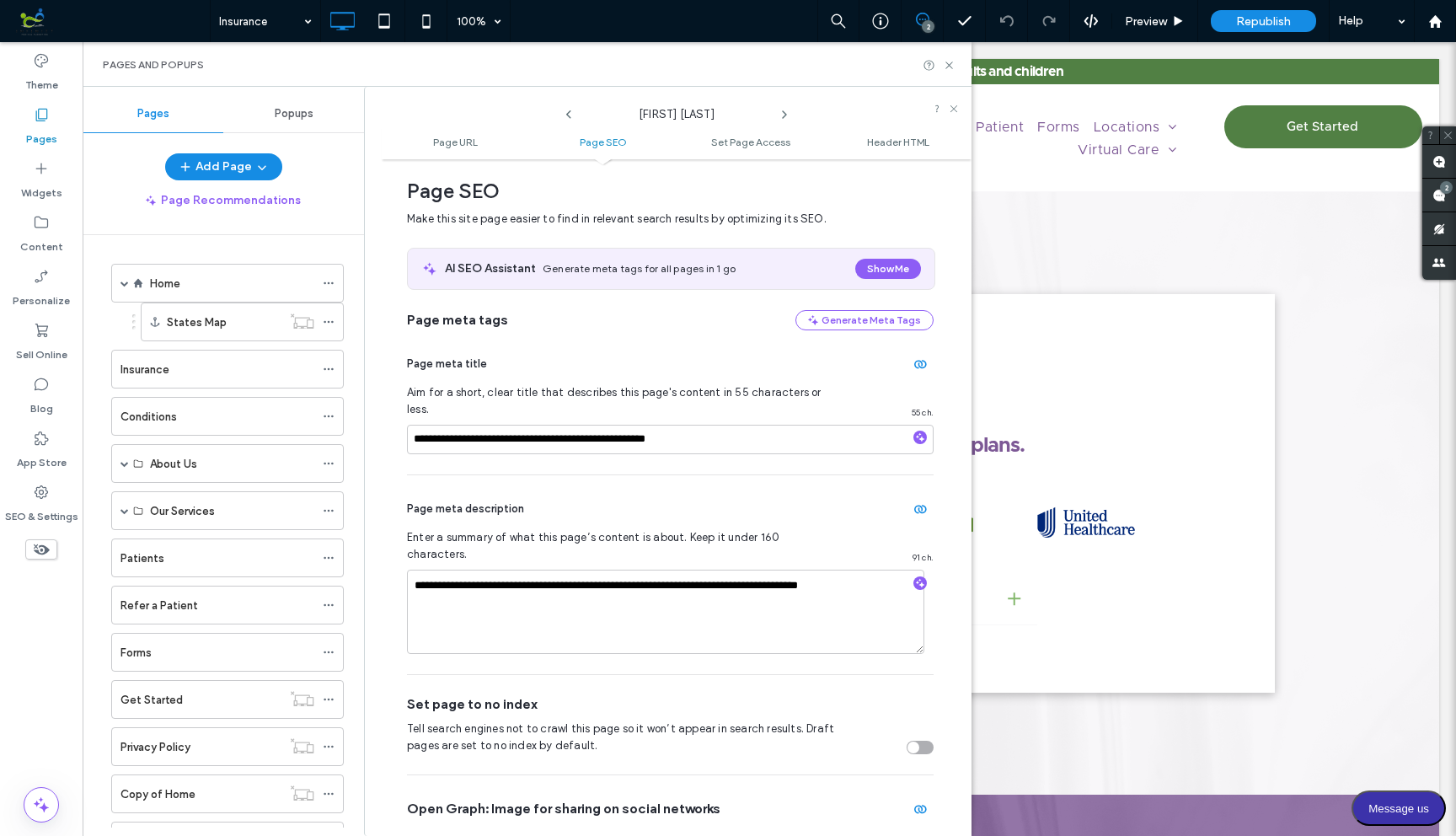 click 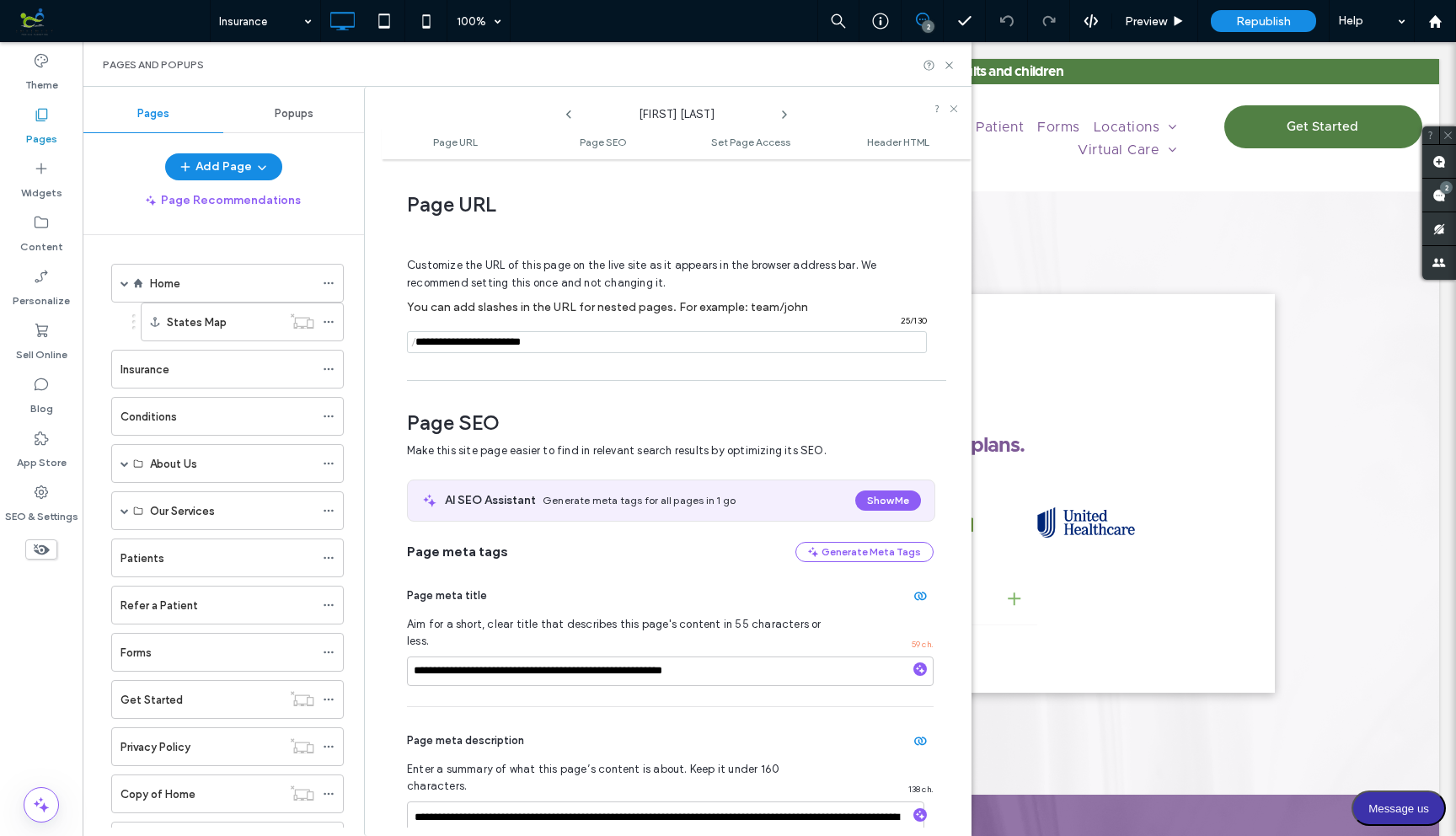 scroll, scrollTop: 232, scrollLeft: 0, axis: vertical 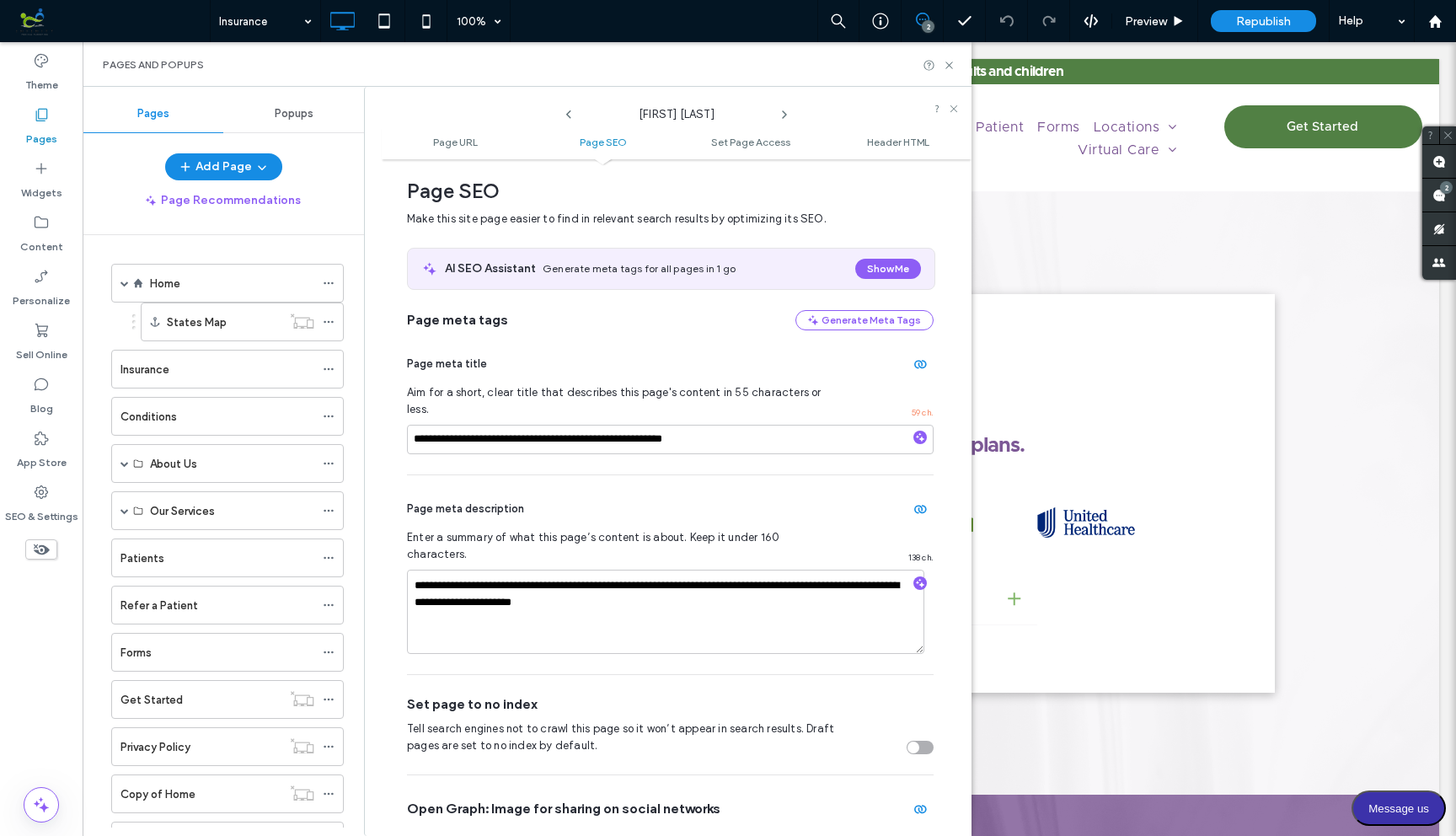 click 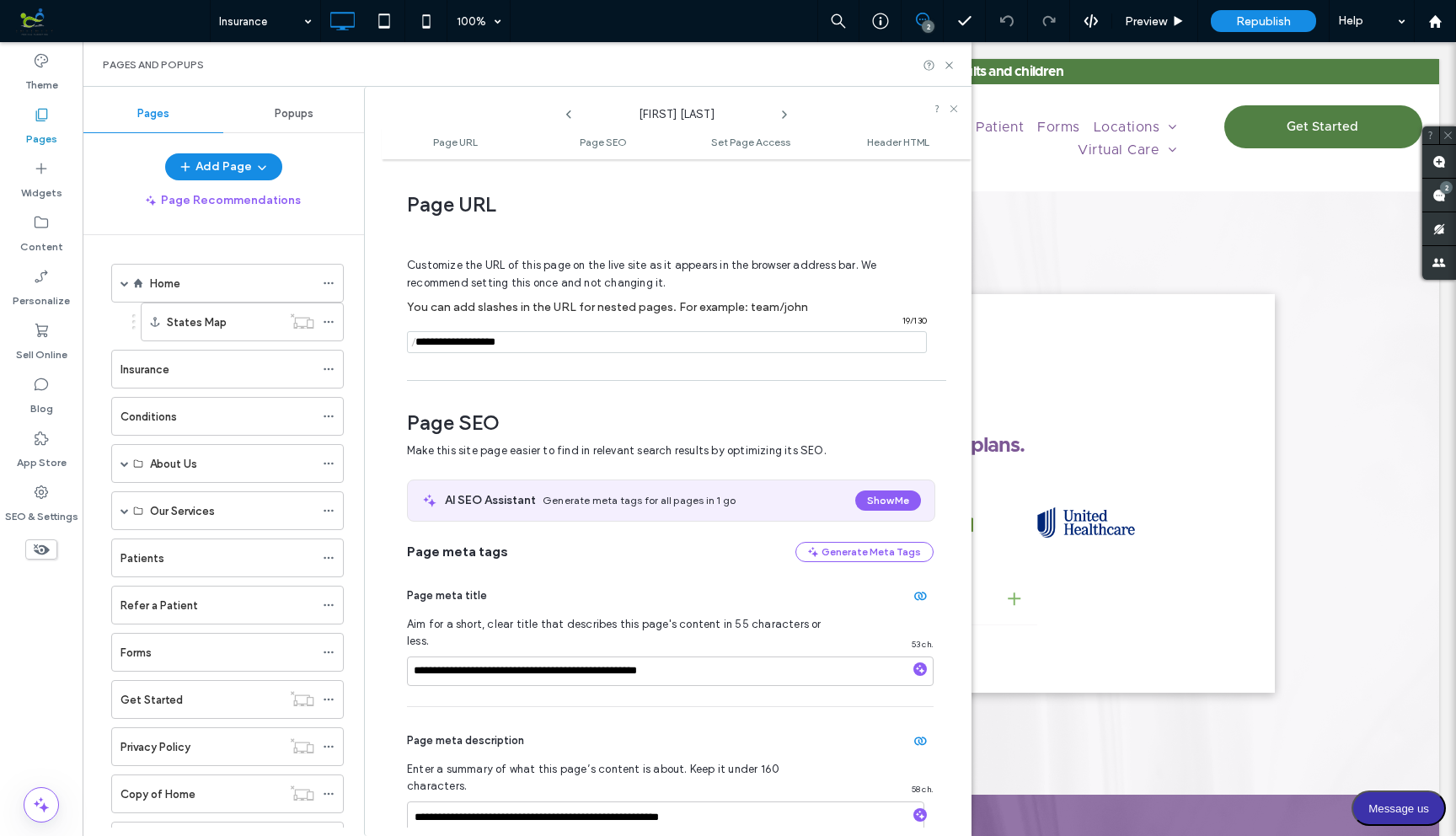 scroll, scrollTop: 232, scrollLeft: 0, axis: vertical 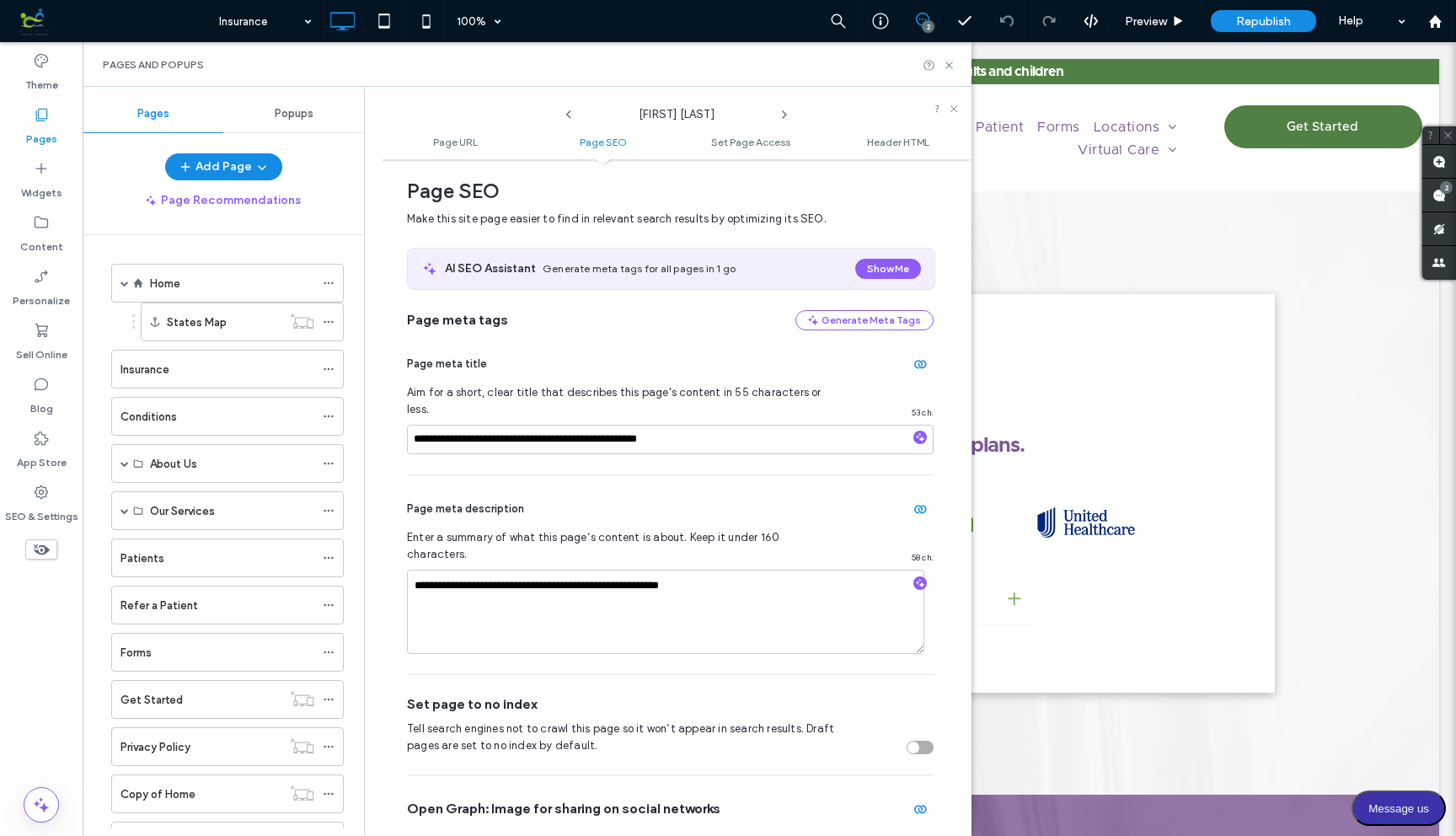 click 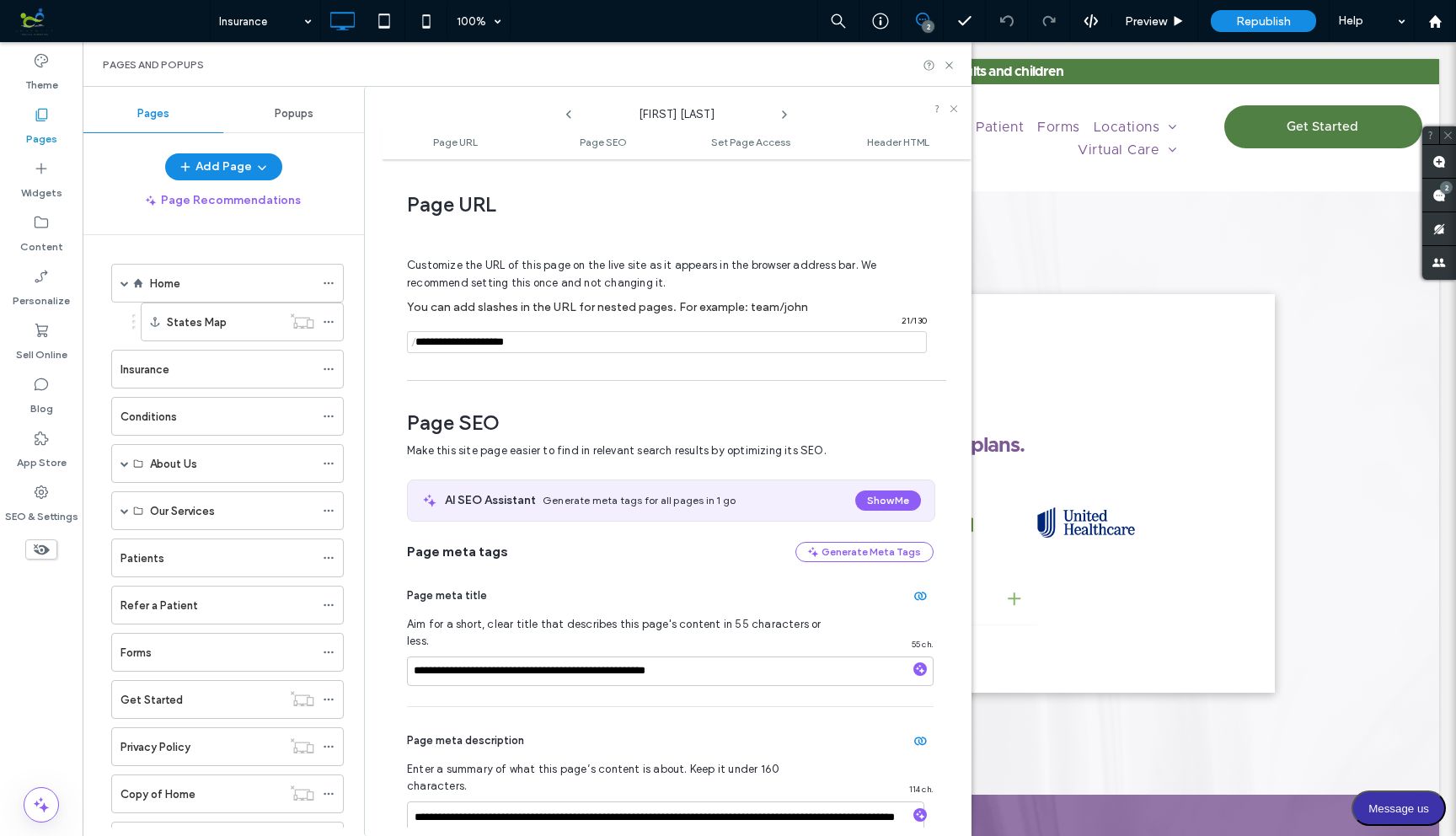scroll, scrollTop: 232, scrollLeft: 0, axis: vertical 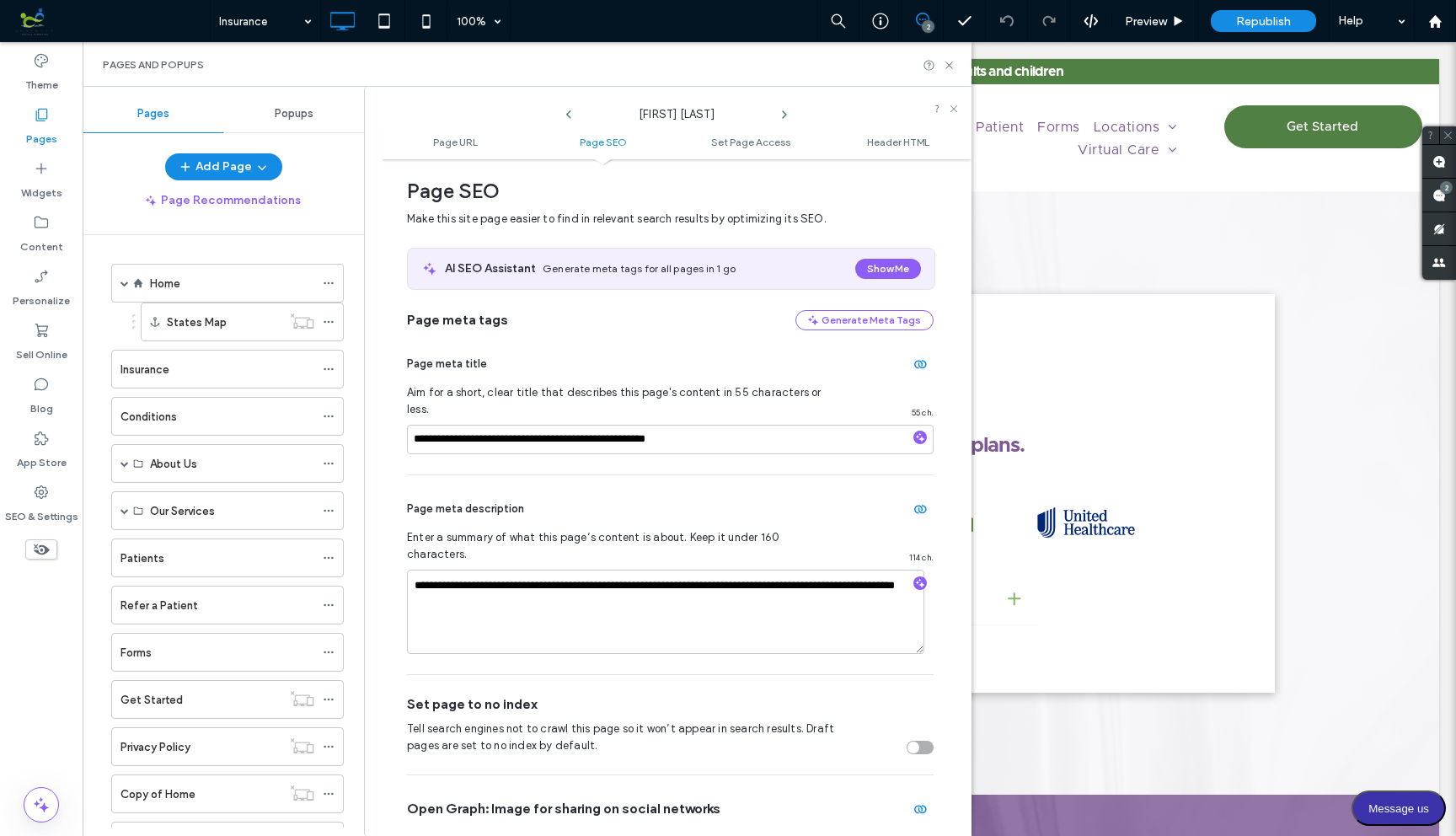 click 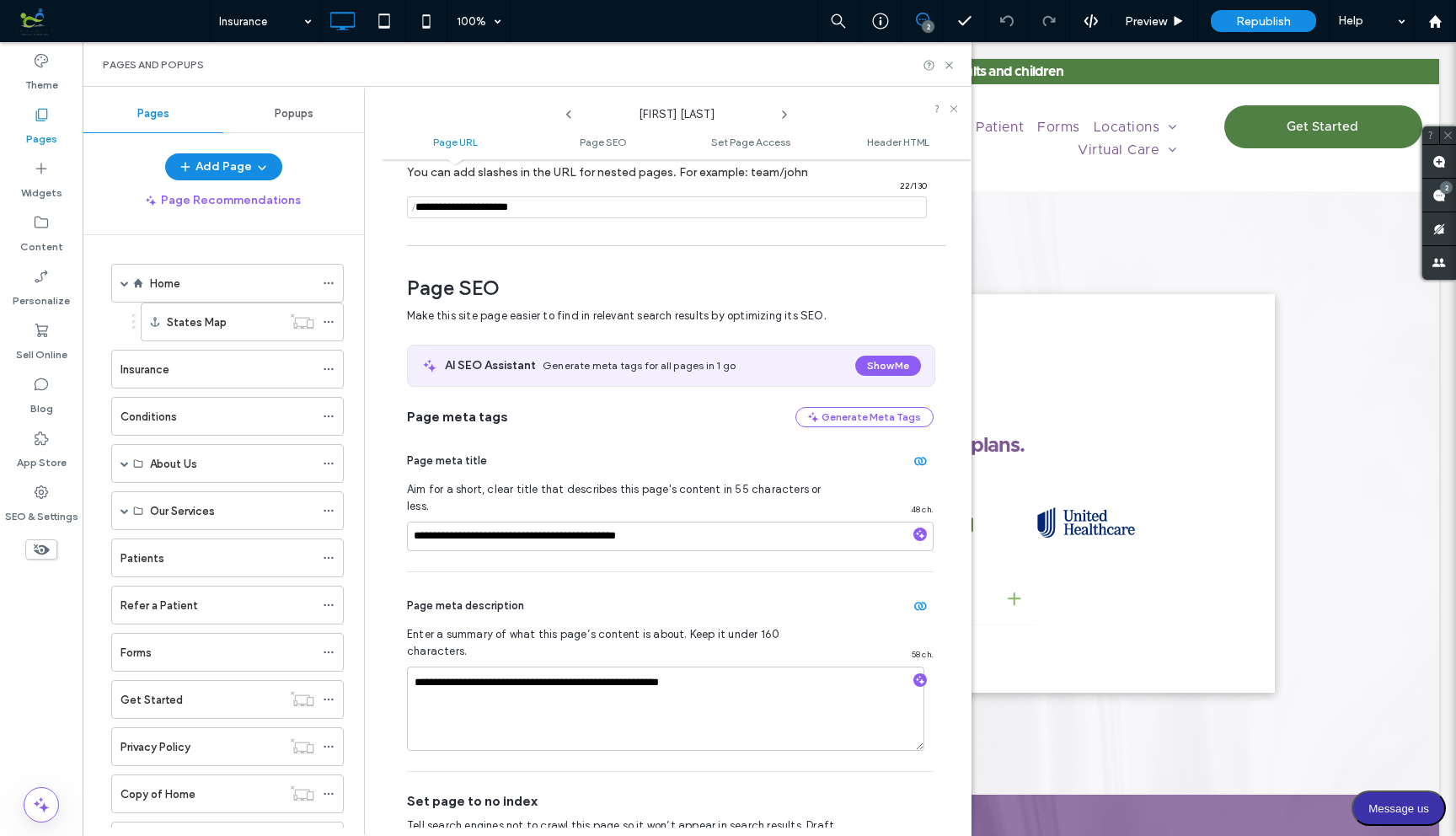 scroll, scrollTop: 232, scrollLeft: 0, axis: vertical 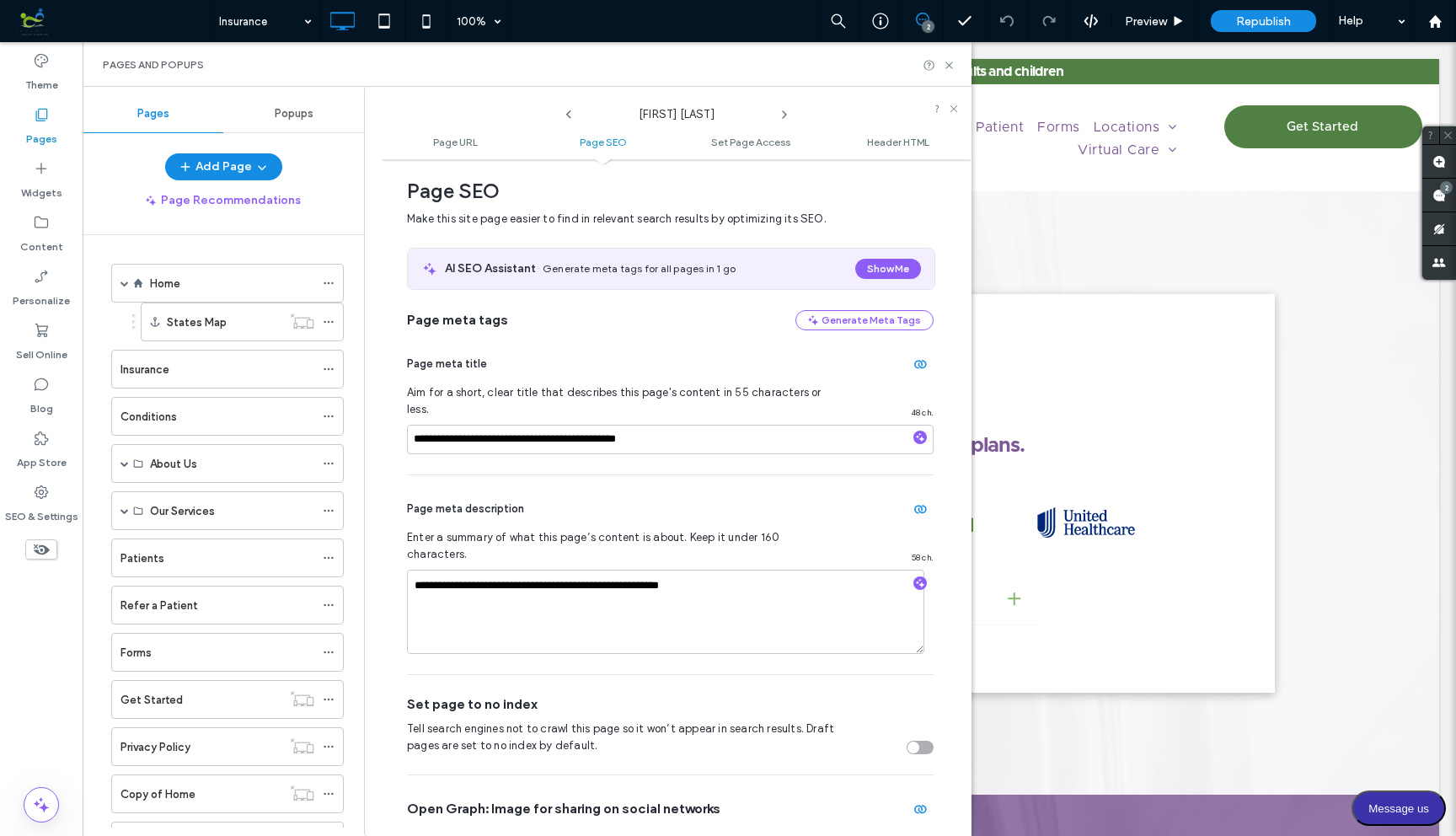 click 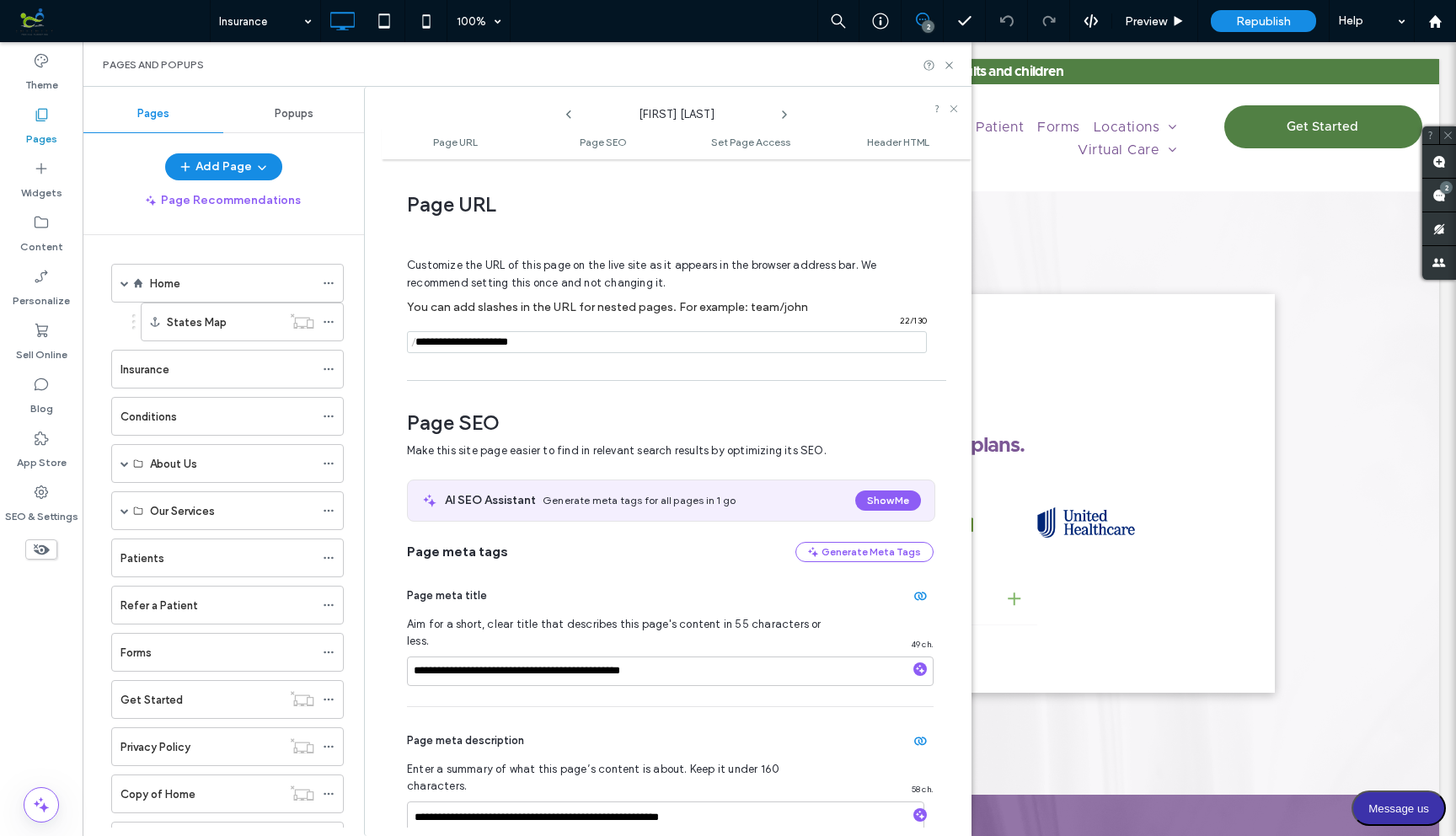 scroll, scrollTop: 232, scrollLeft: 0, axis: vertical 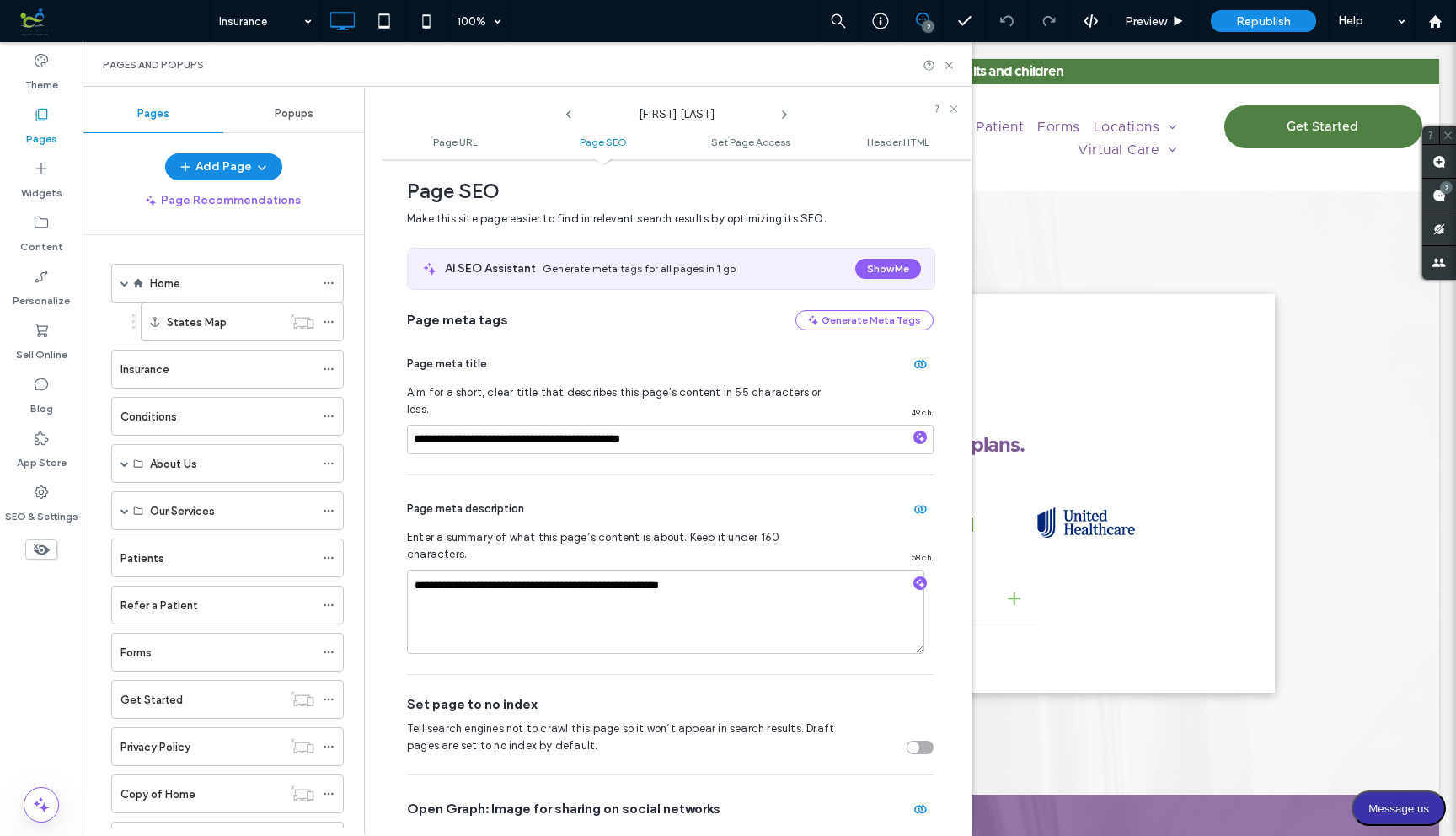 click 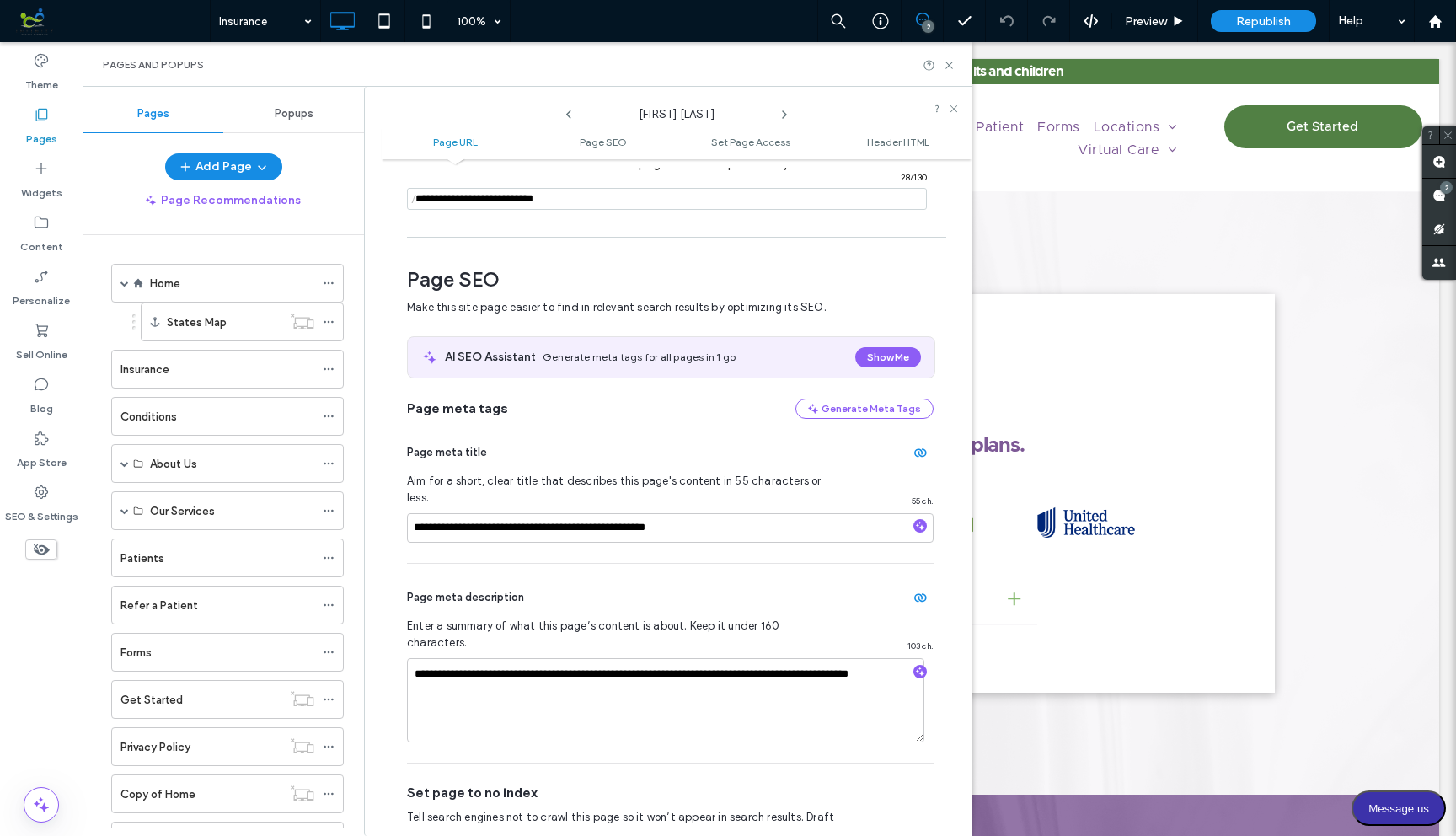 scroll, scrollTop: 232, scrollLeft: 0, axis: vertical 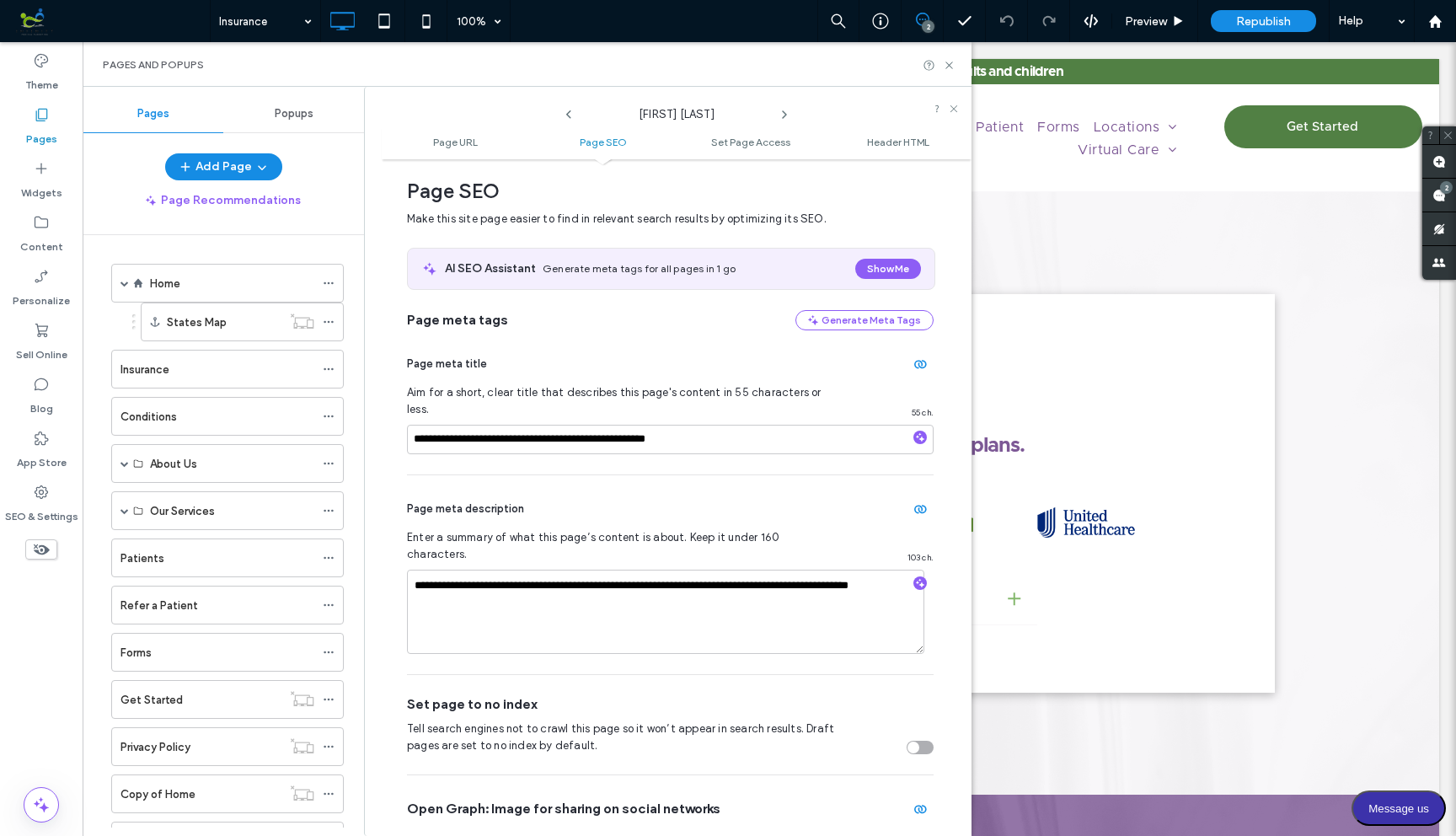 click 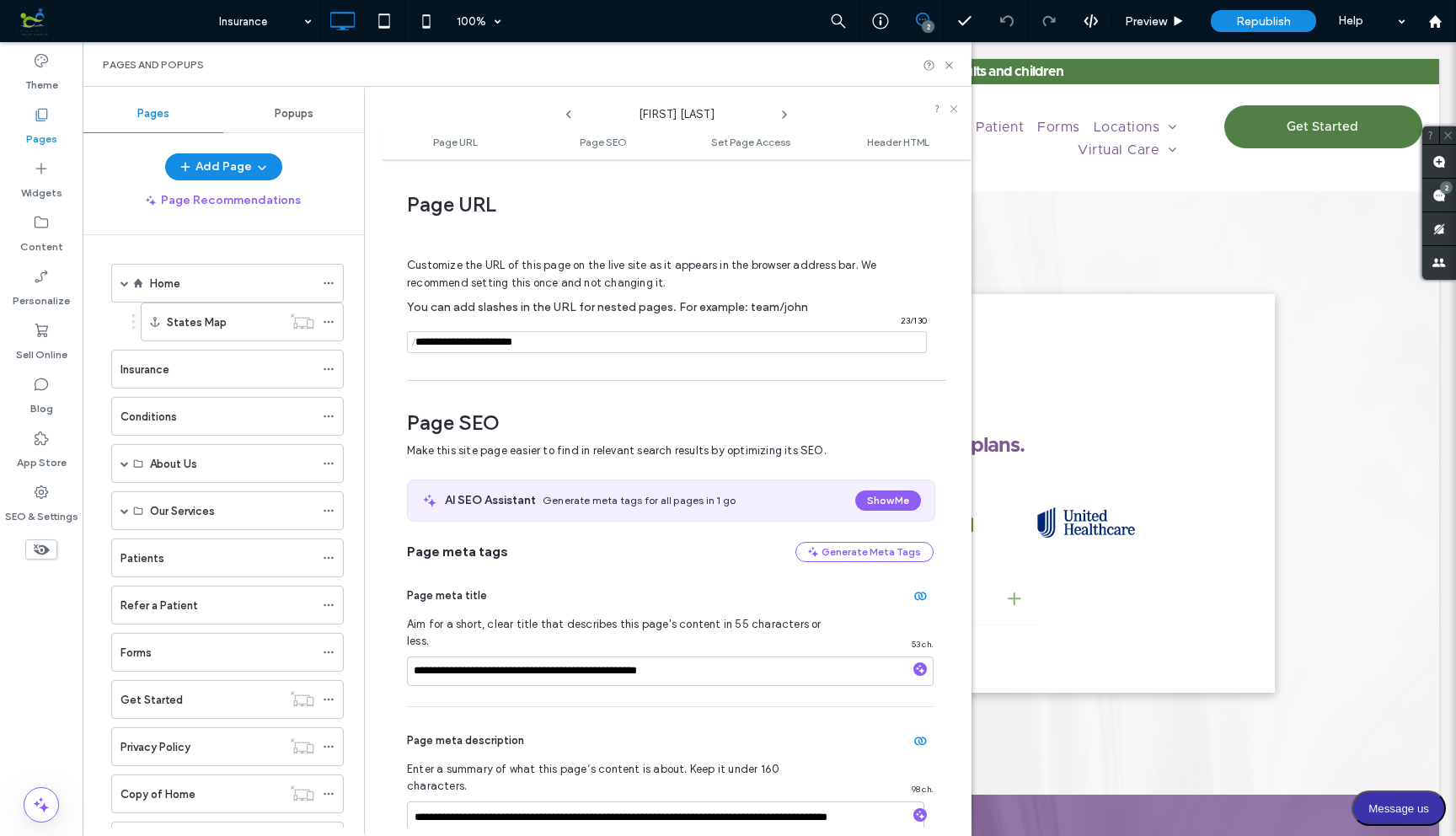 scroll, scrollTop: 232, scrollLeft: 0, axis: vertical 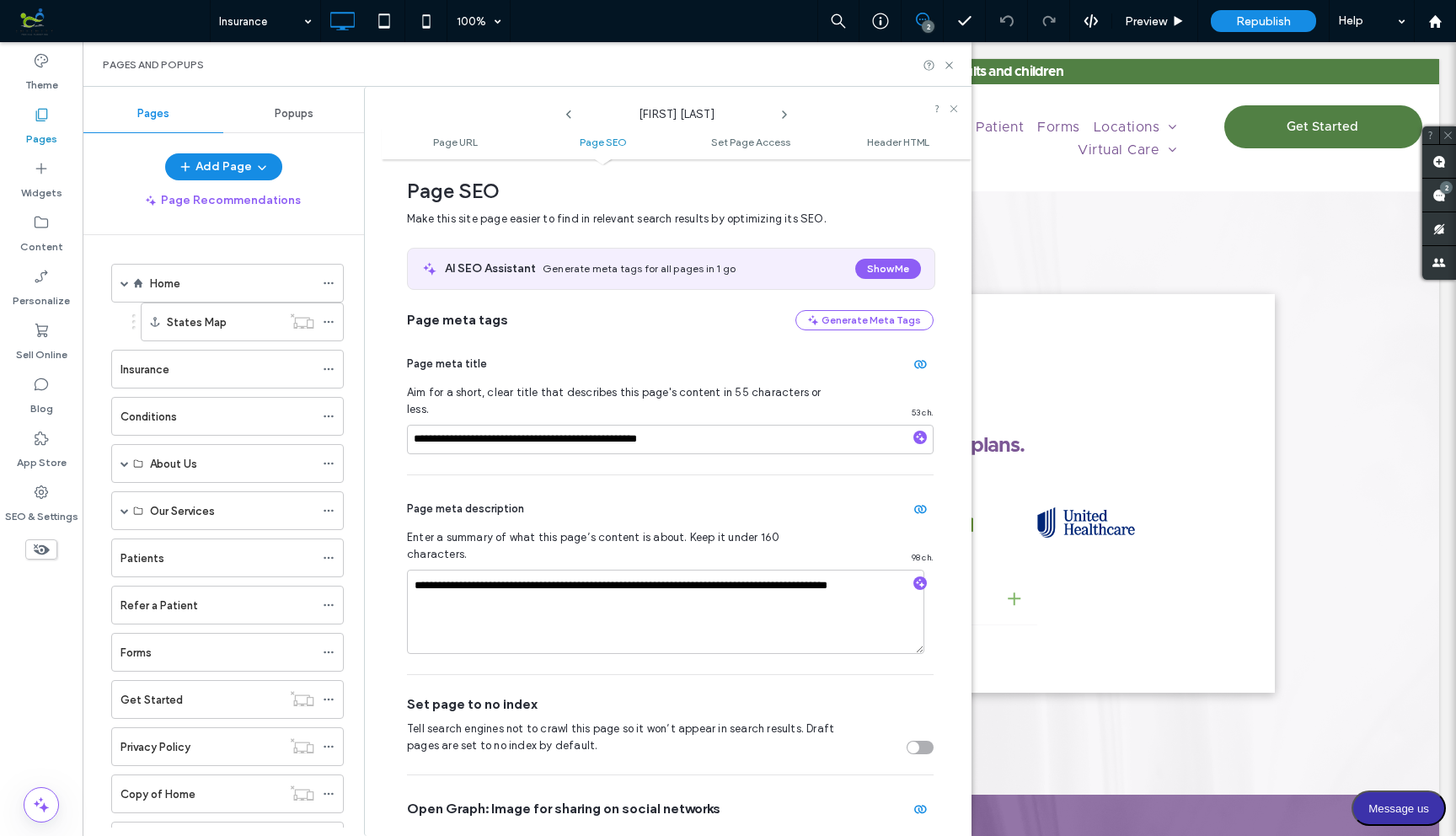 click 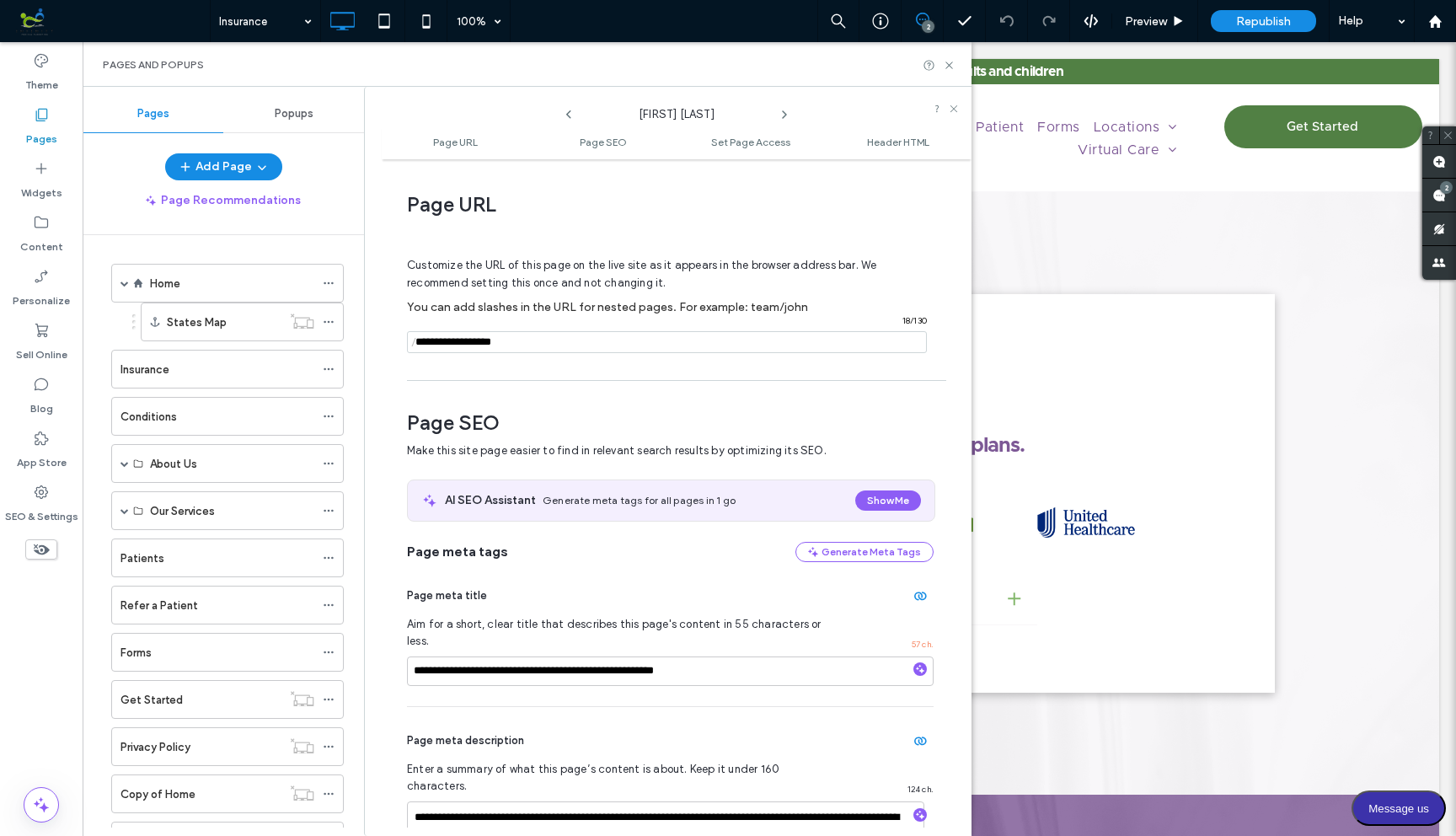 scroll, scrollTop: 232, scrollLeft: 0, axis: vertical 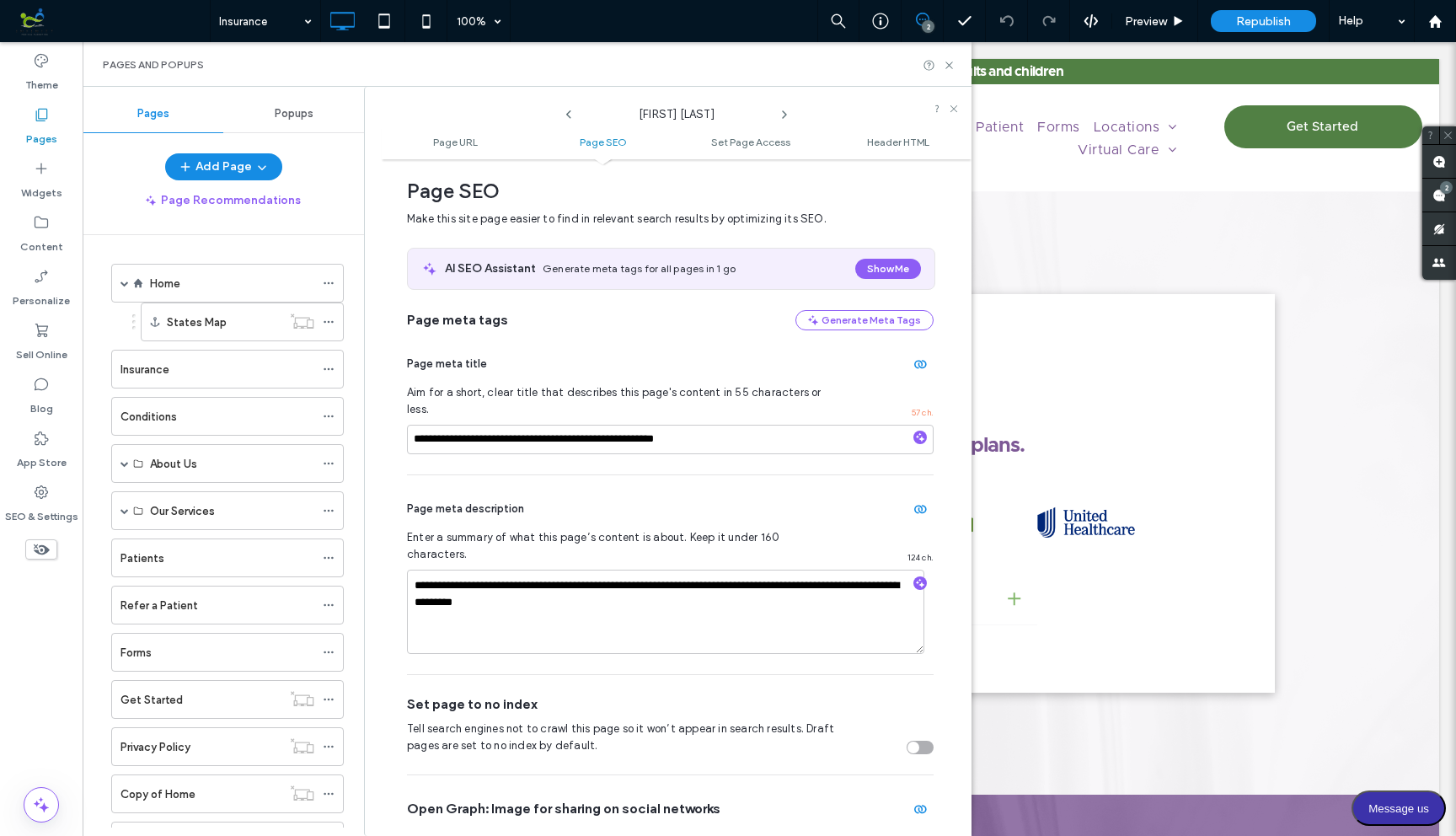 click 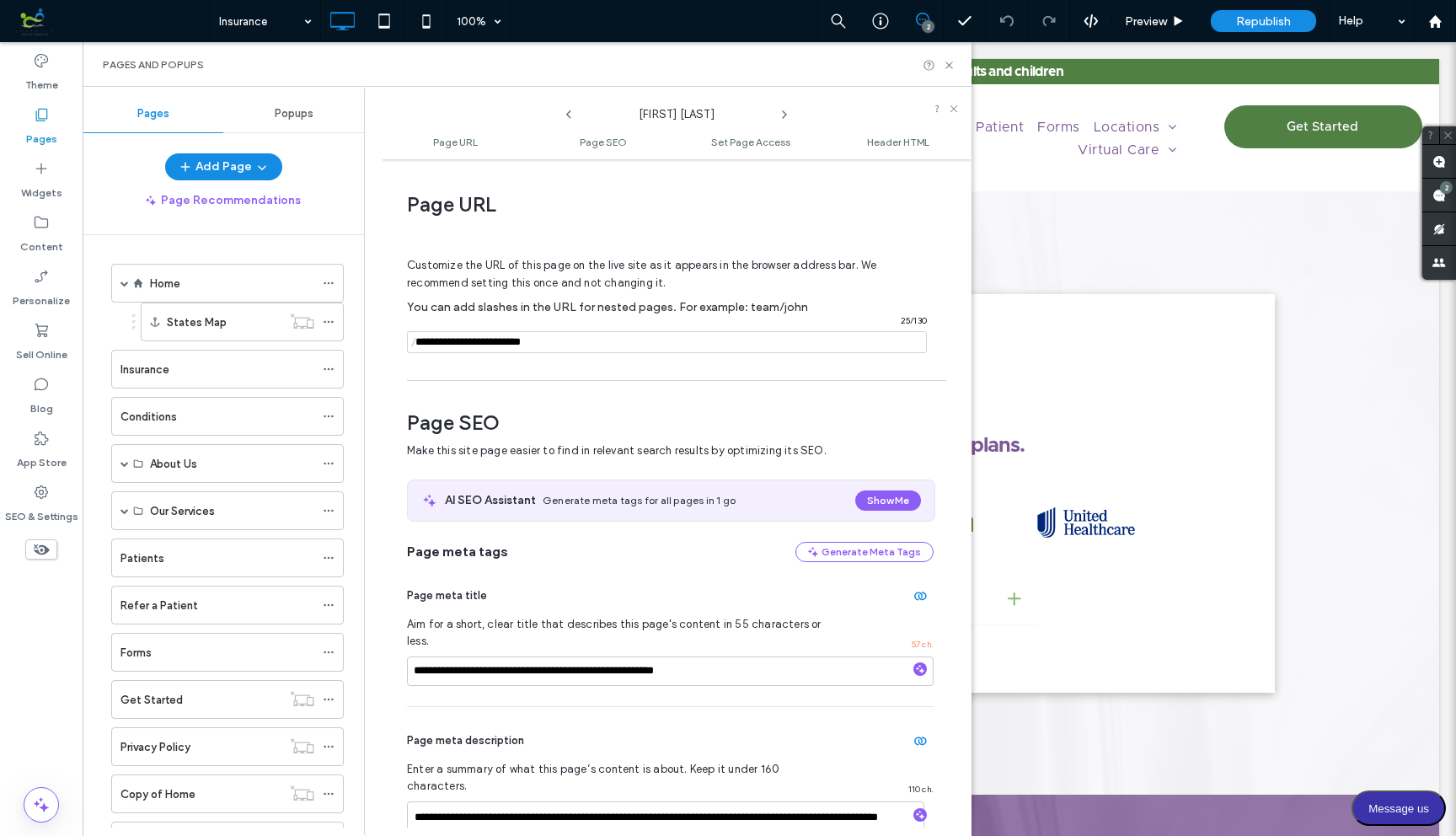 scroll, scrollTop: 232, scrollLeft: 0, axis: vertical 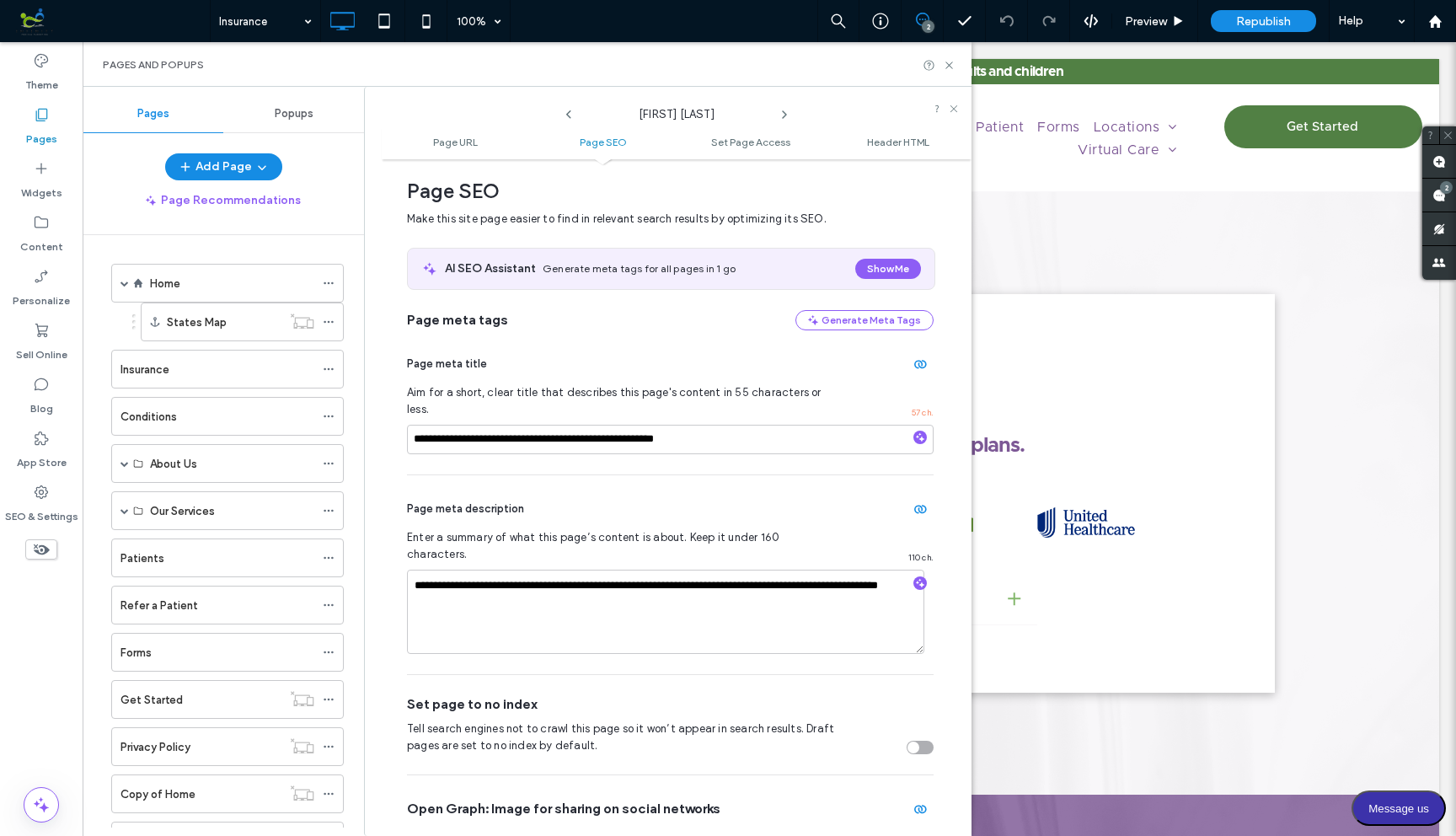 click 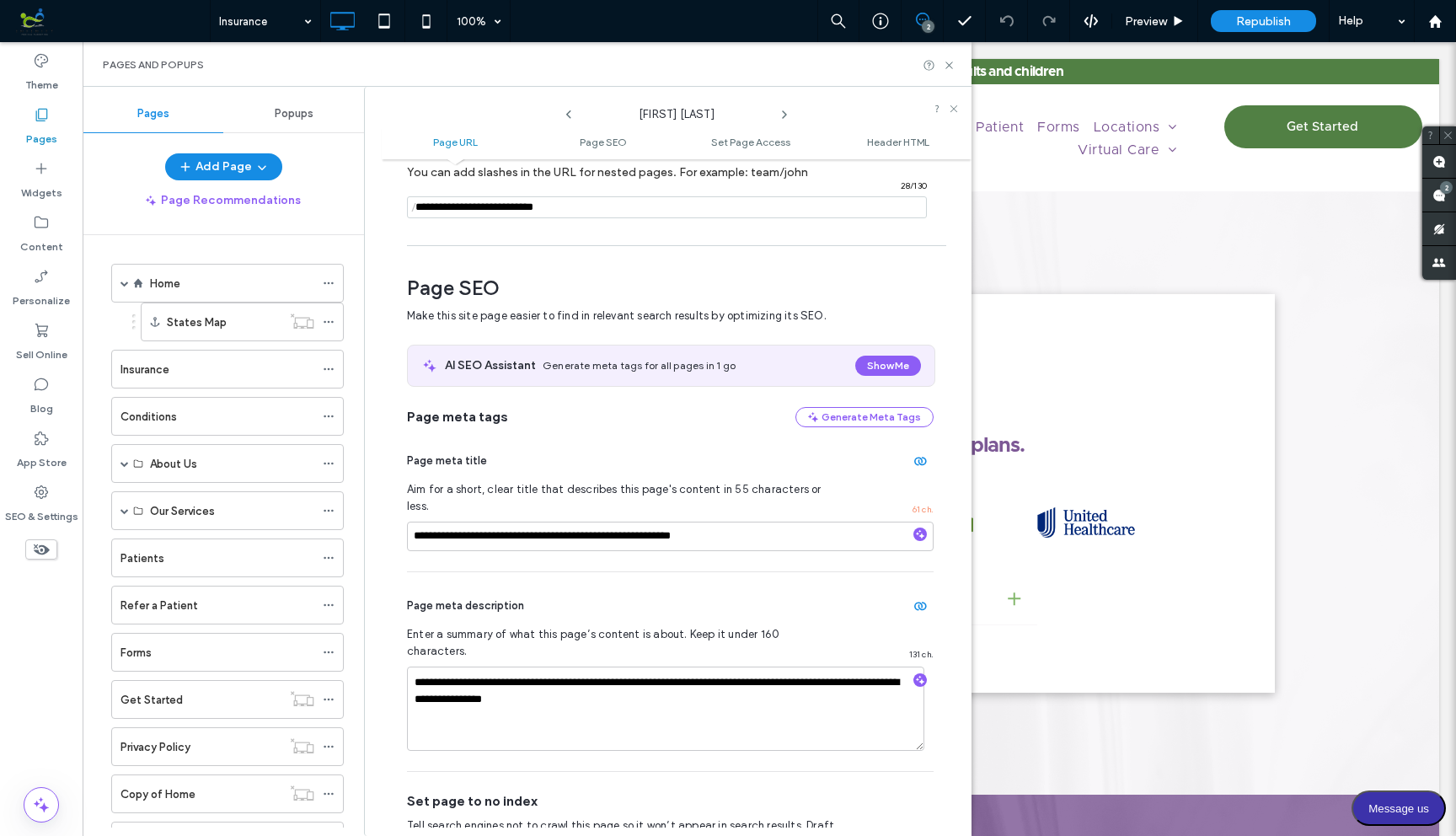 scroll, scrollTop: 232, scrollLeft: 0, axis: vertical 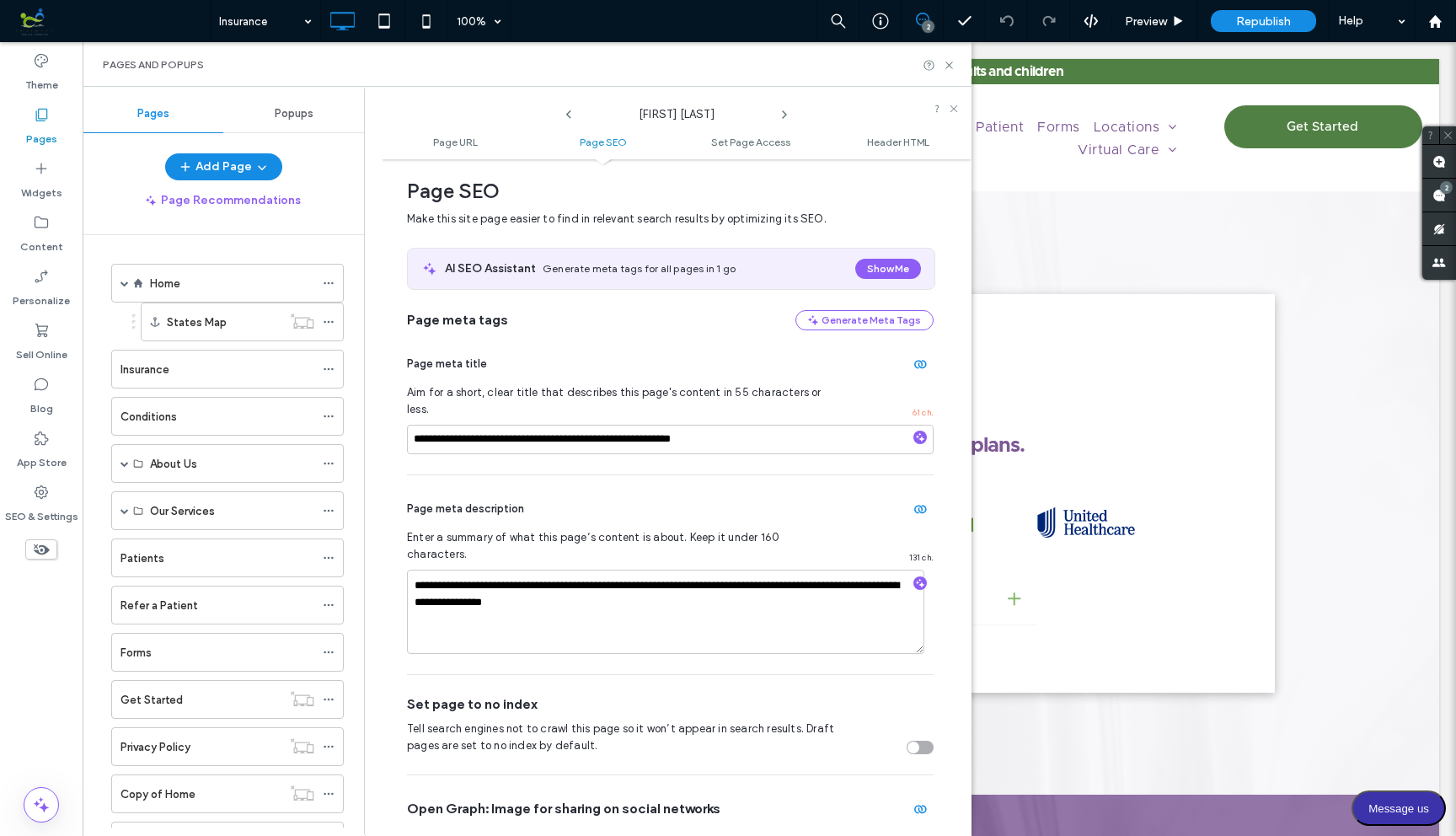 click 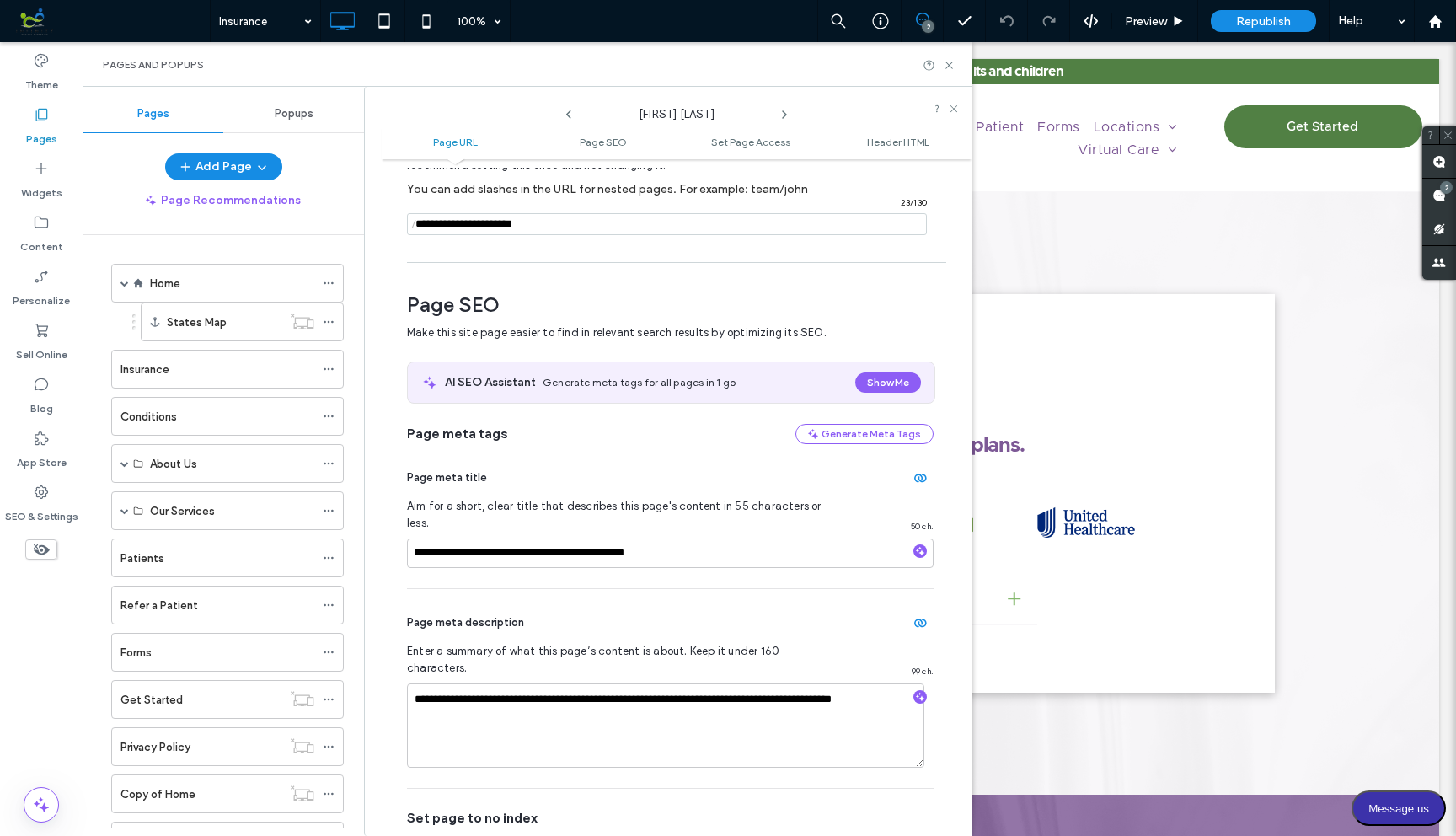 scroll, scrollTop: 232, scrollLeft: 0, axis: vertical 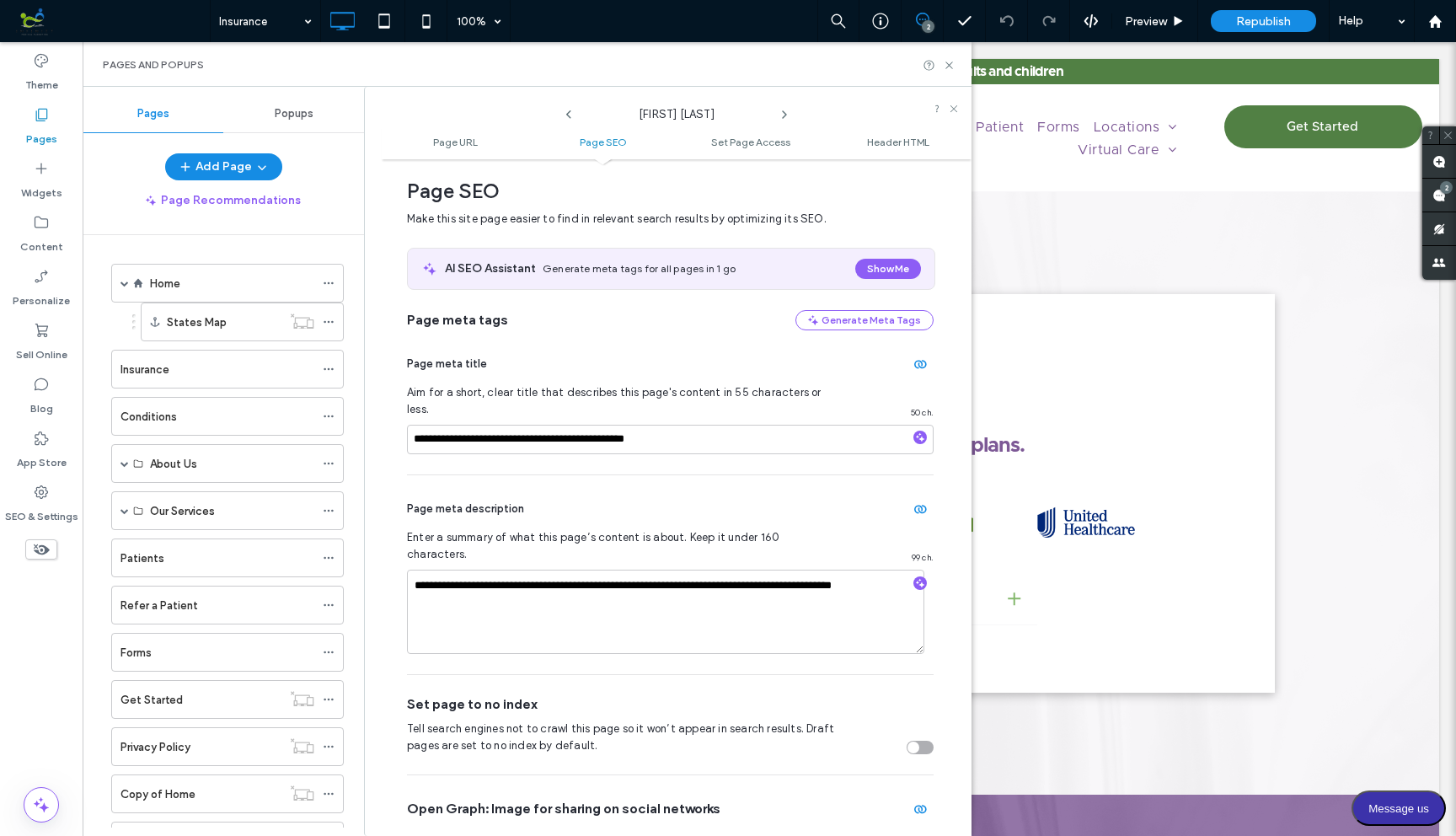 click 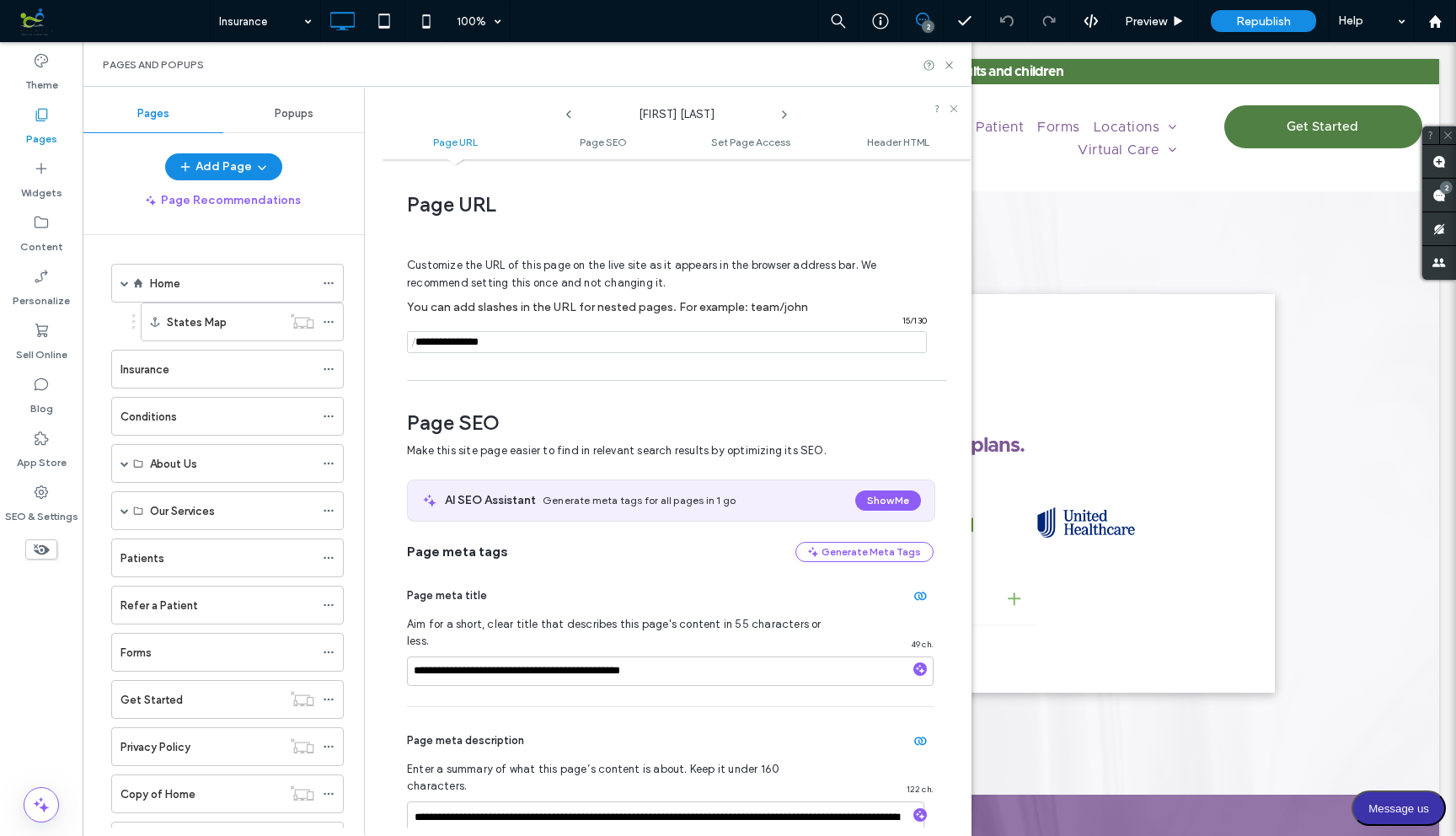 scroll, scrollTop: 232, scrollLeft: 0, axis: vertical 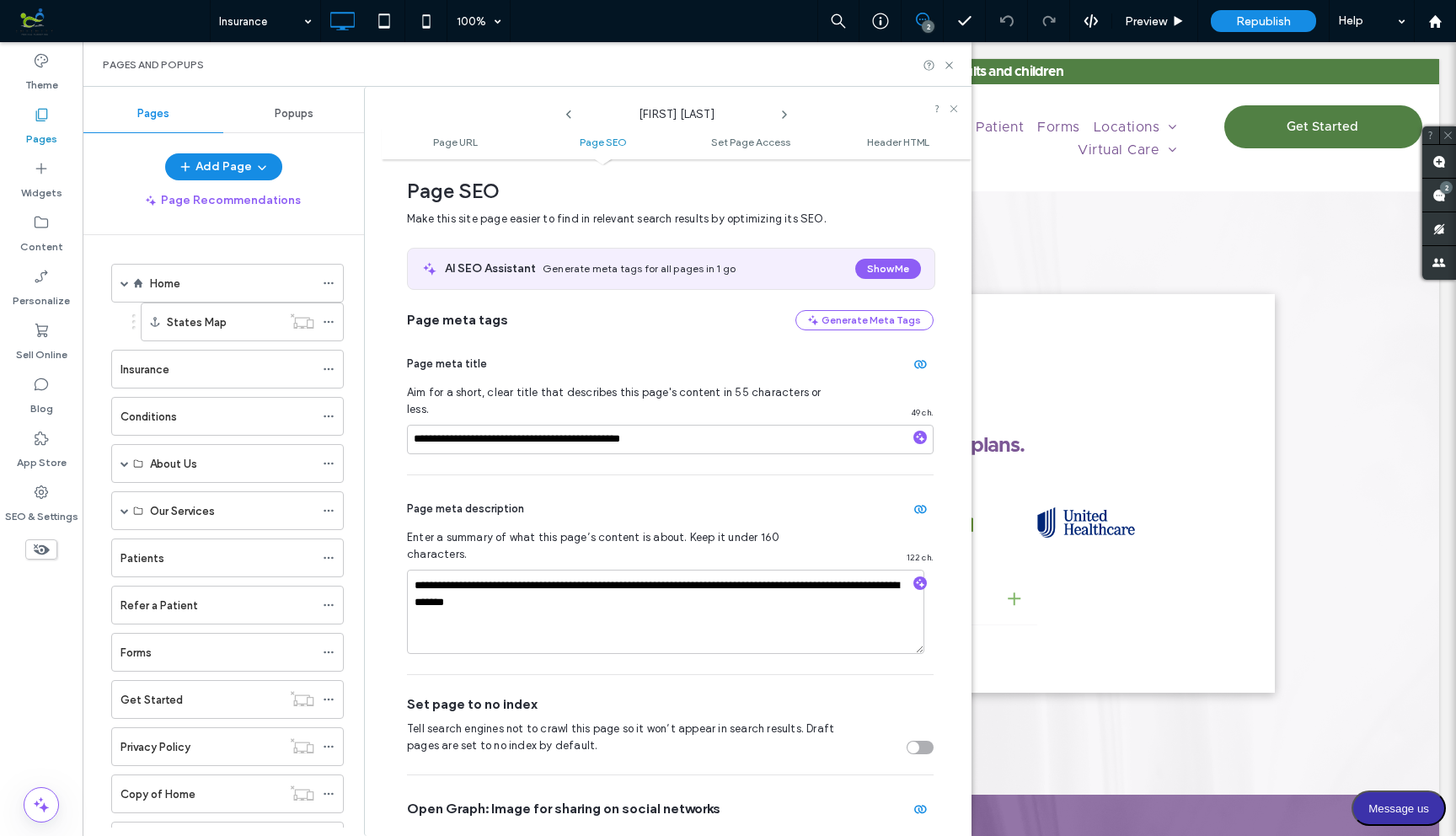 click 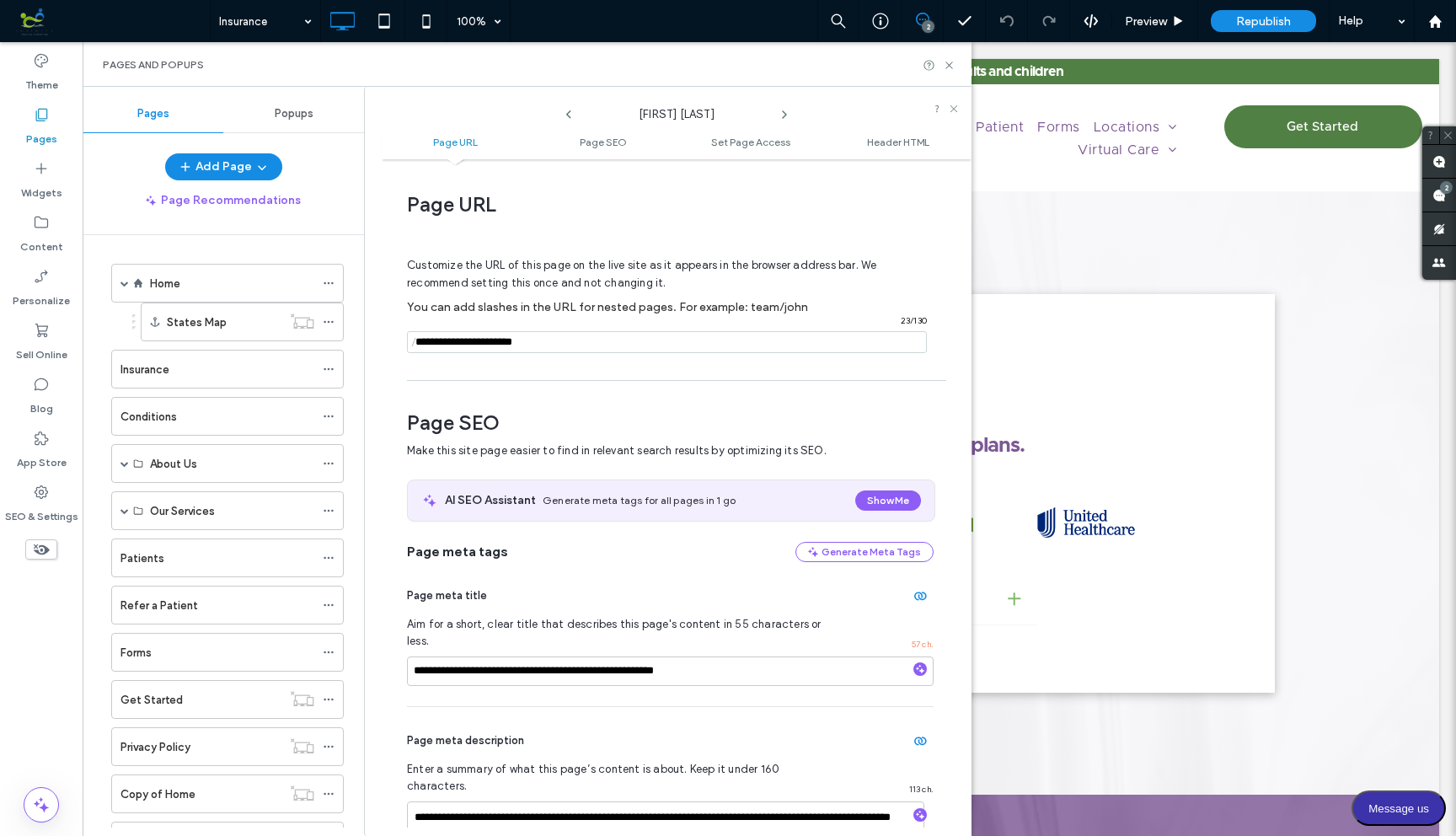 scroll, scrollTop: 232, scrollLeft: 0, axis: vertical 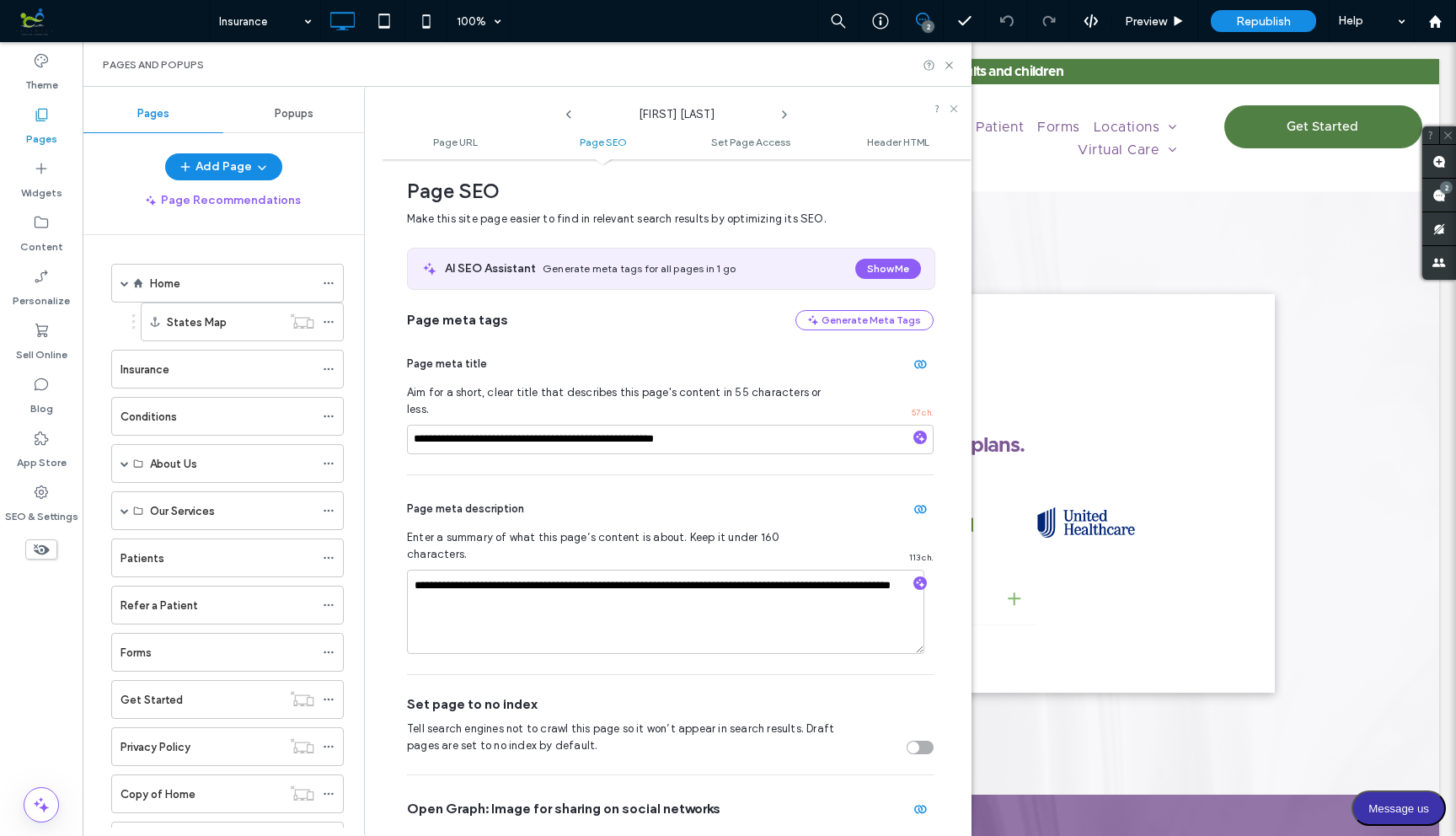click 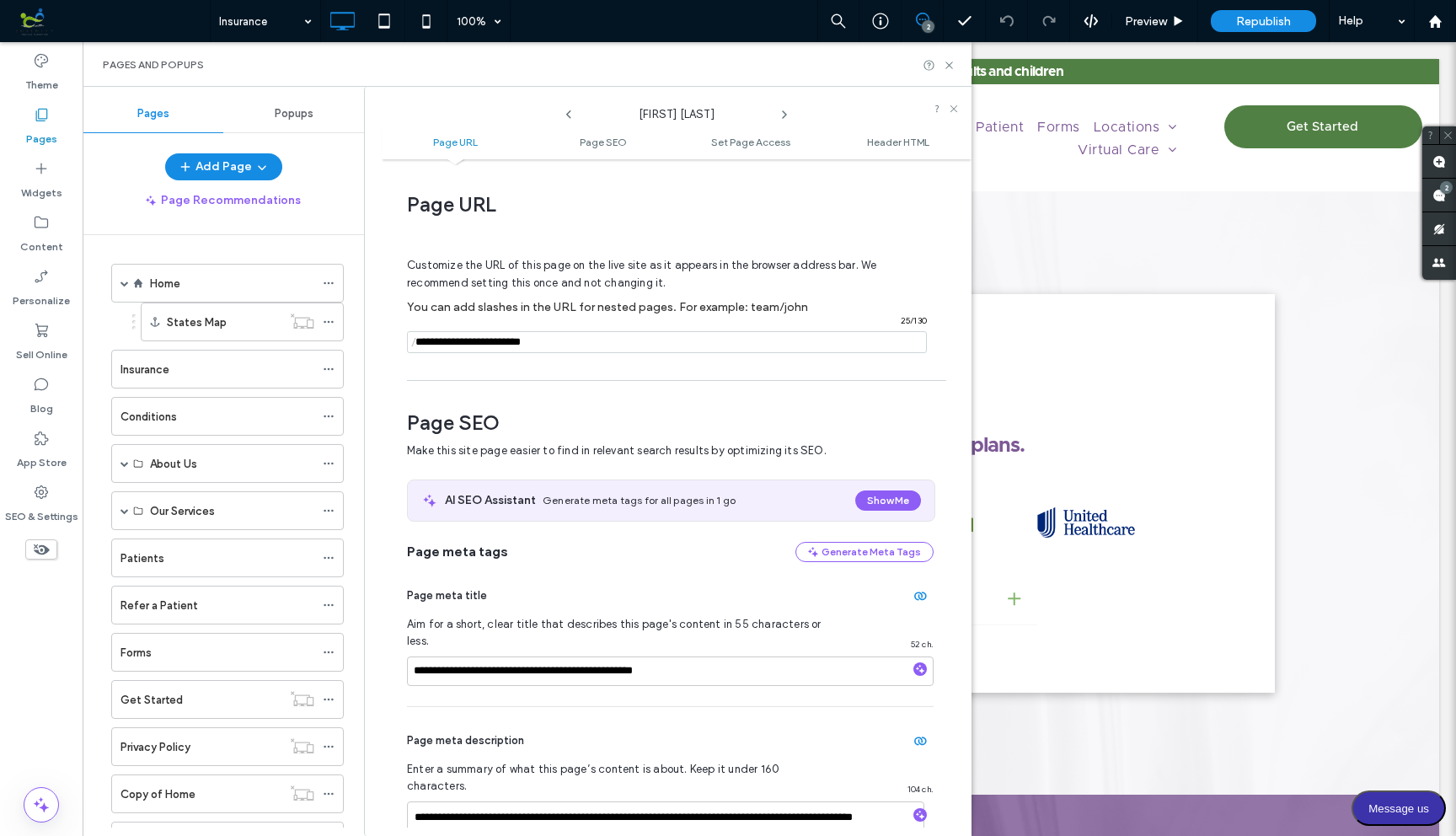 scroll, scrollTop: 232, scrollLeft: 0, axis: vertical 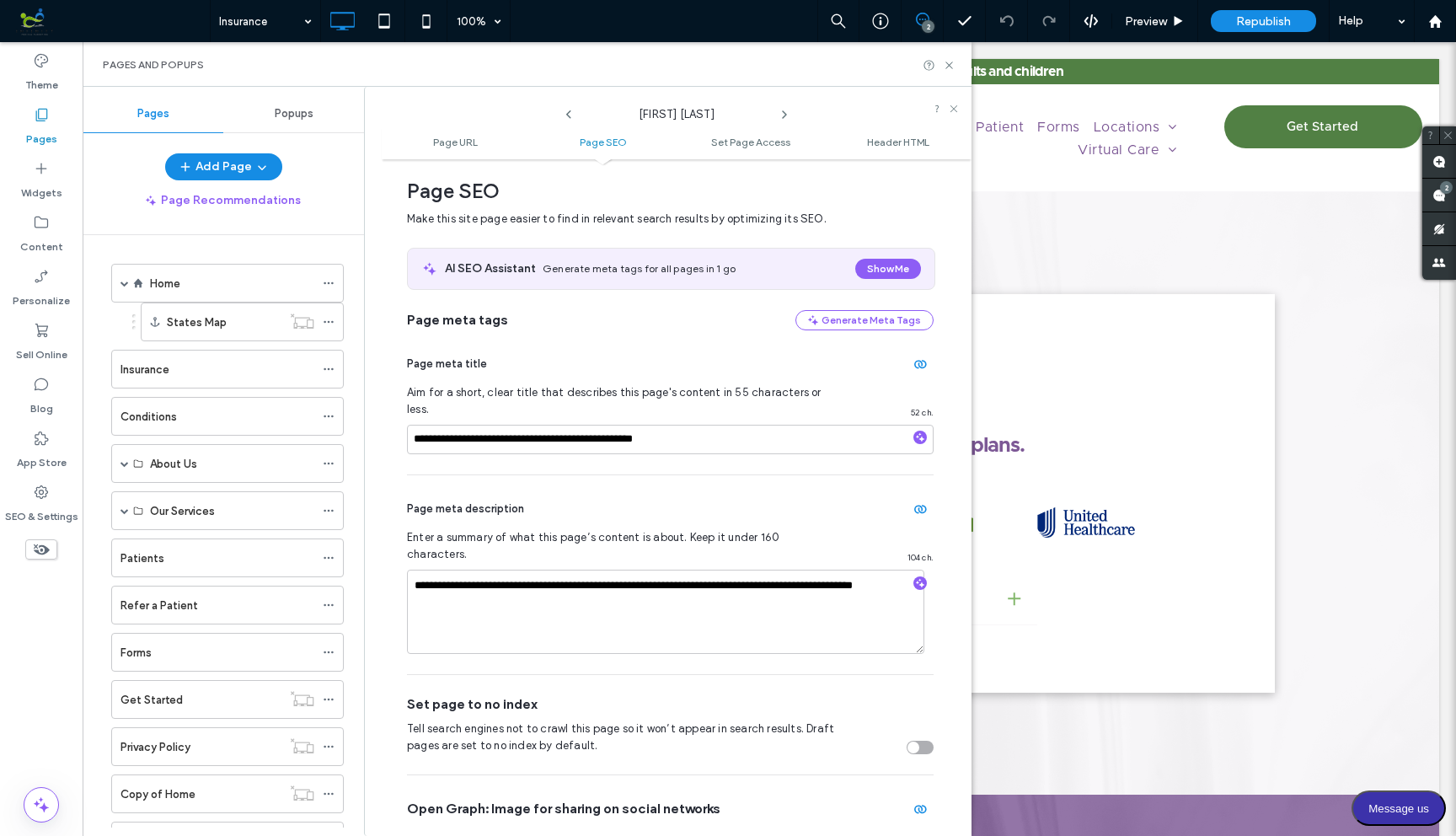 click 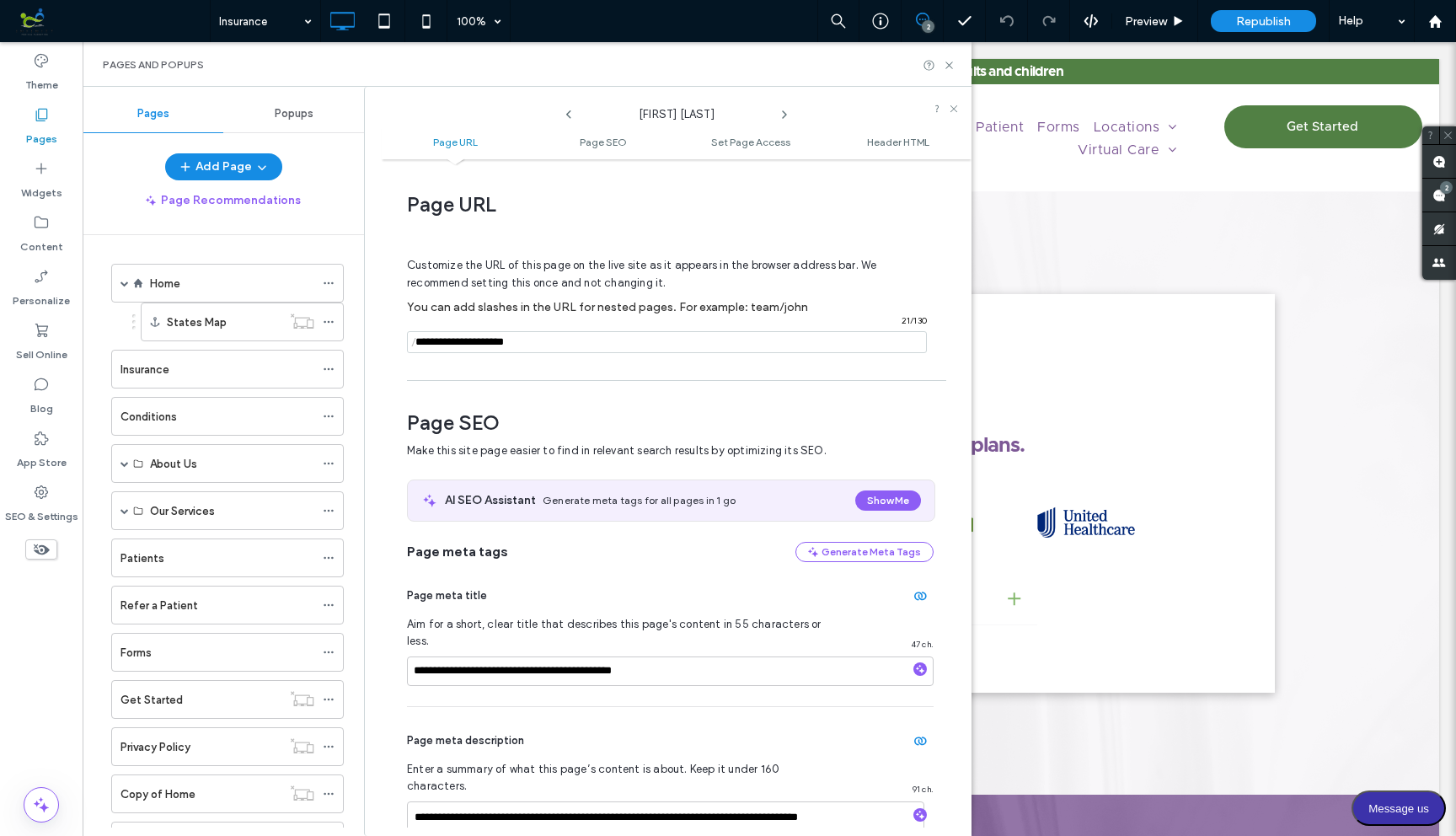 scroll, scrollTop: 232, scrollLeft: 0, axis: vertical 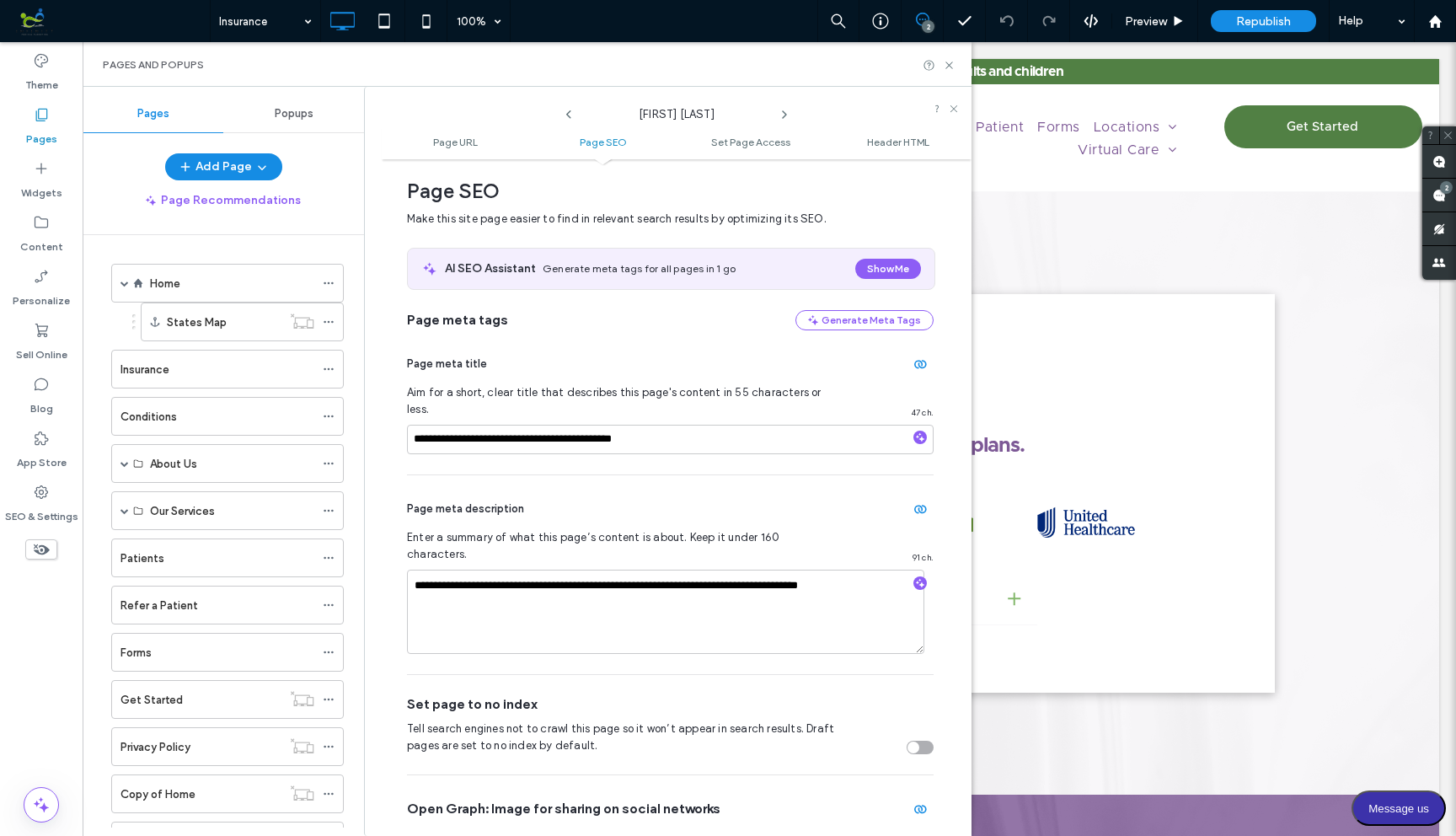 click 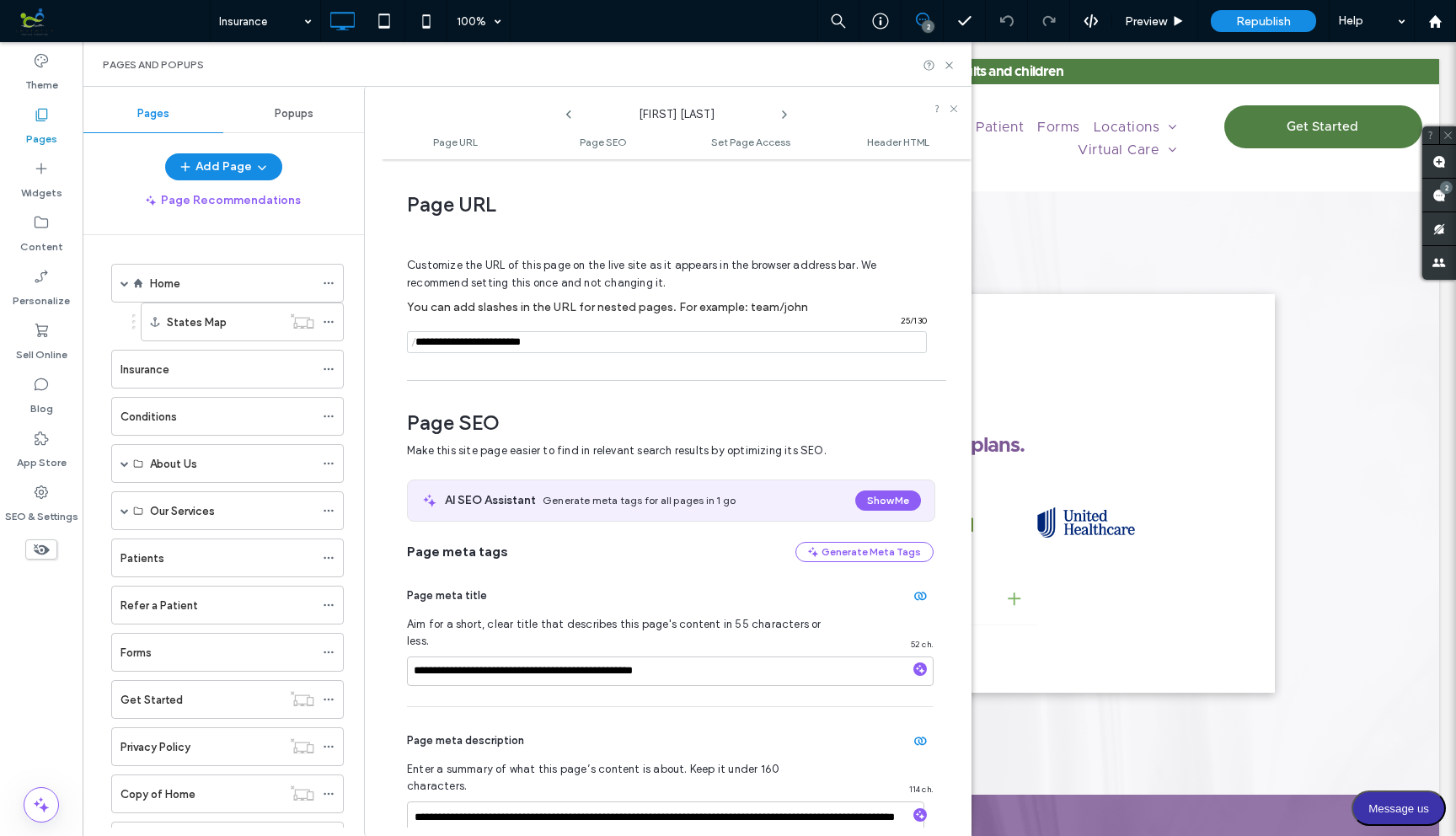scroll, scrollTop: 232, scrollLeft: 0, axis: vertical 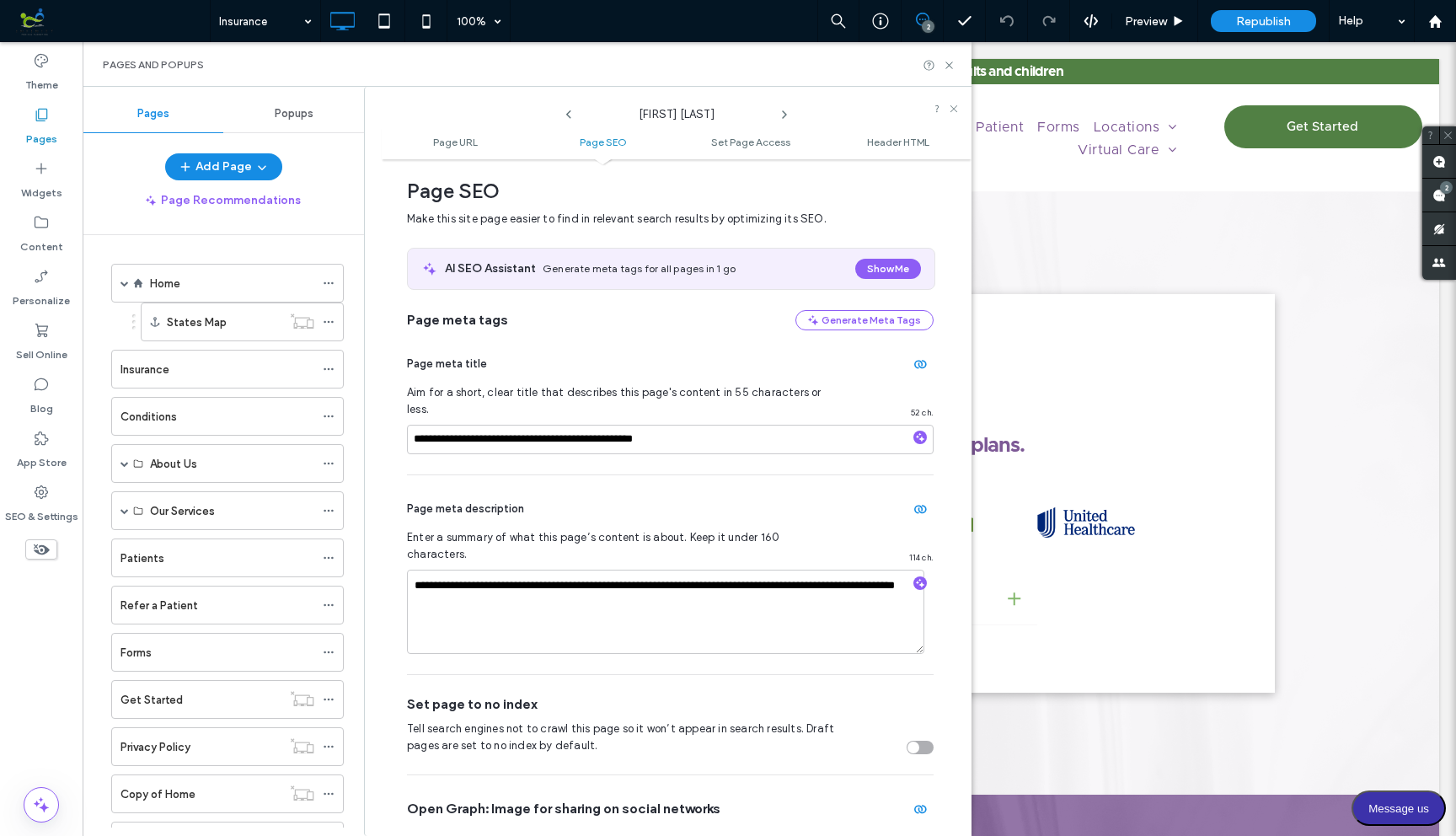 click 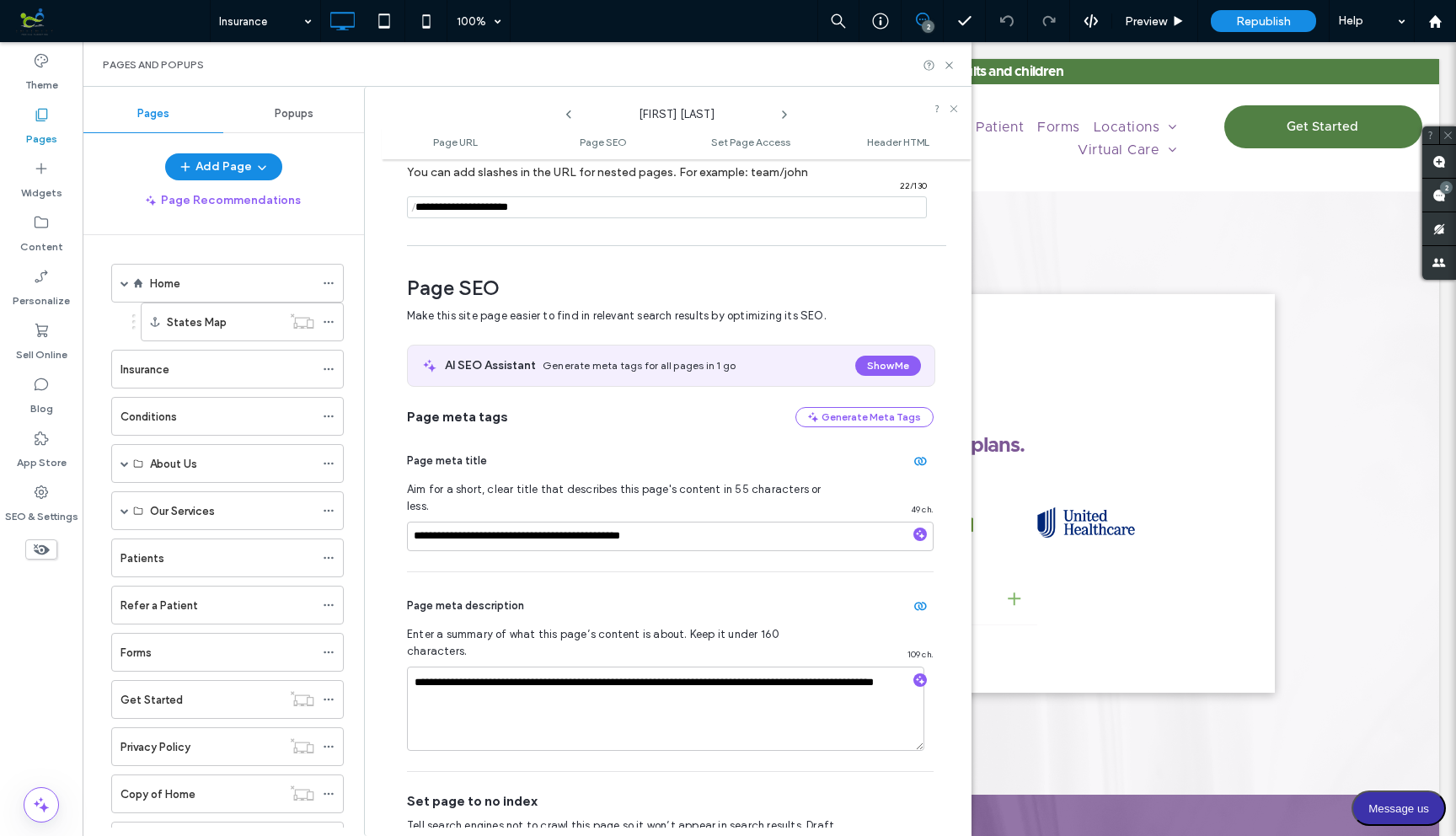 scroll, scrollTop: 232, scrollLeft: 0, axis: vertical 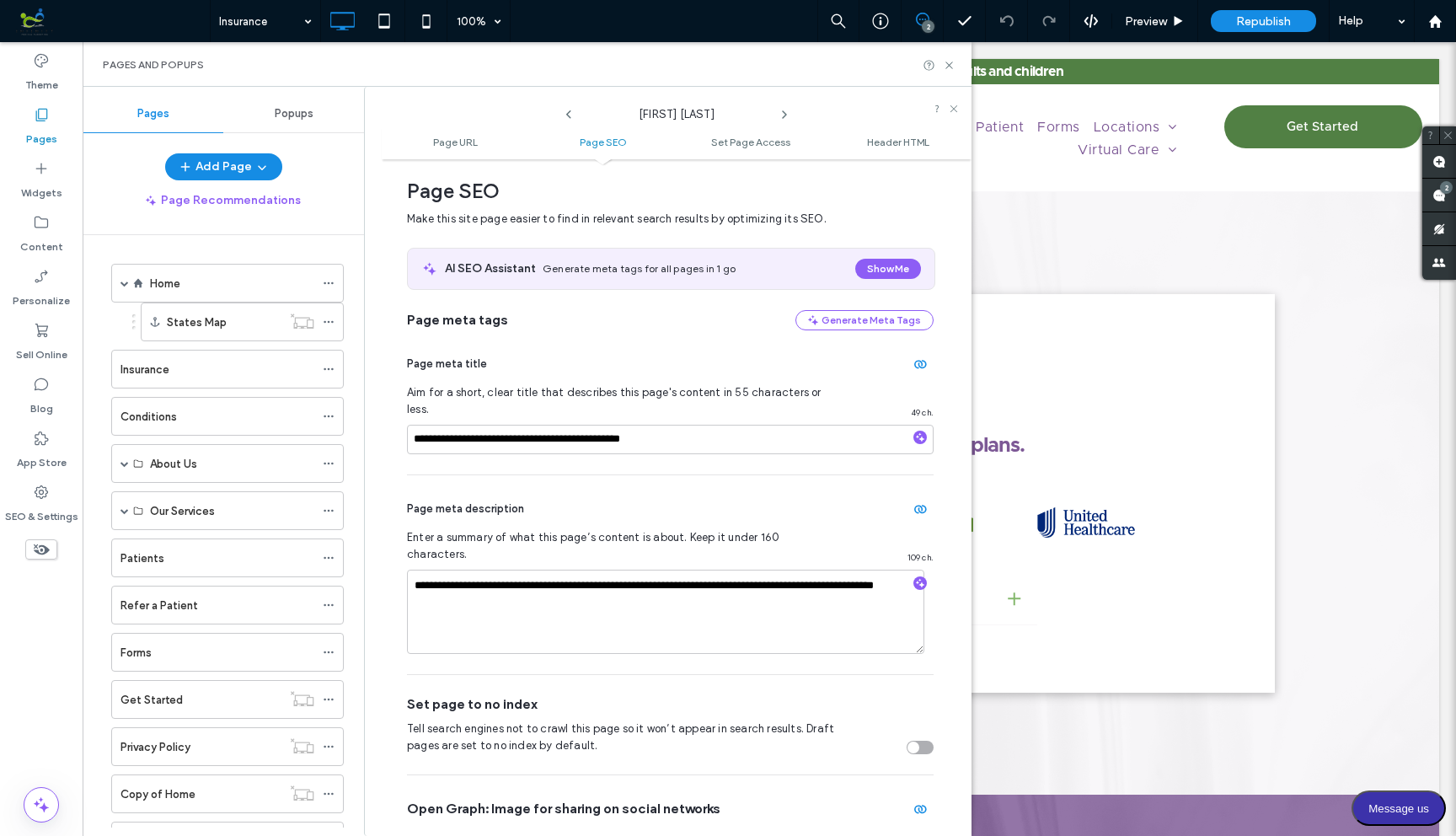 click 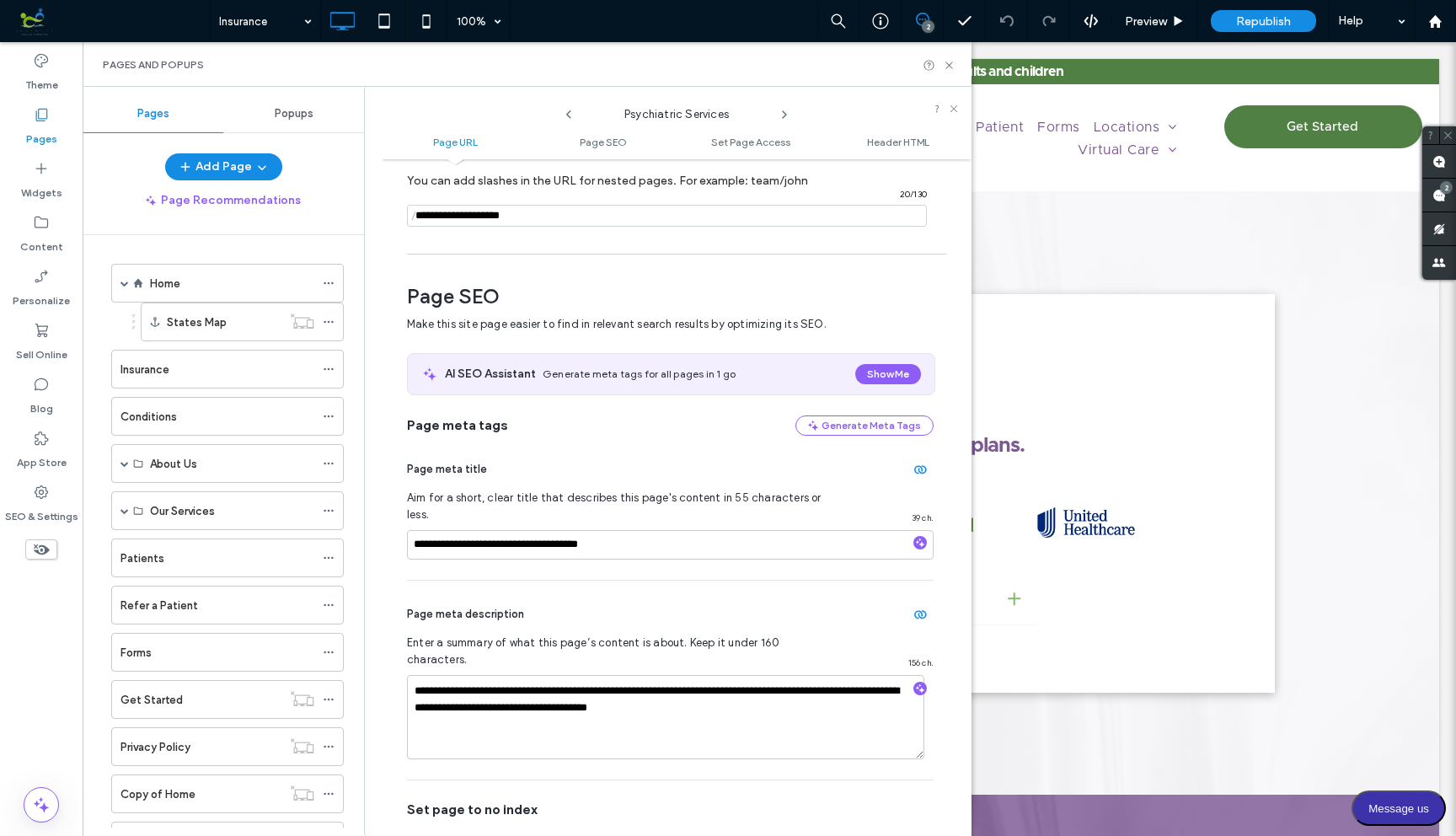 scroll, scrollTop: 232, scrollLeft: 0, axis: vertical 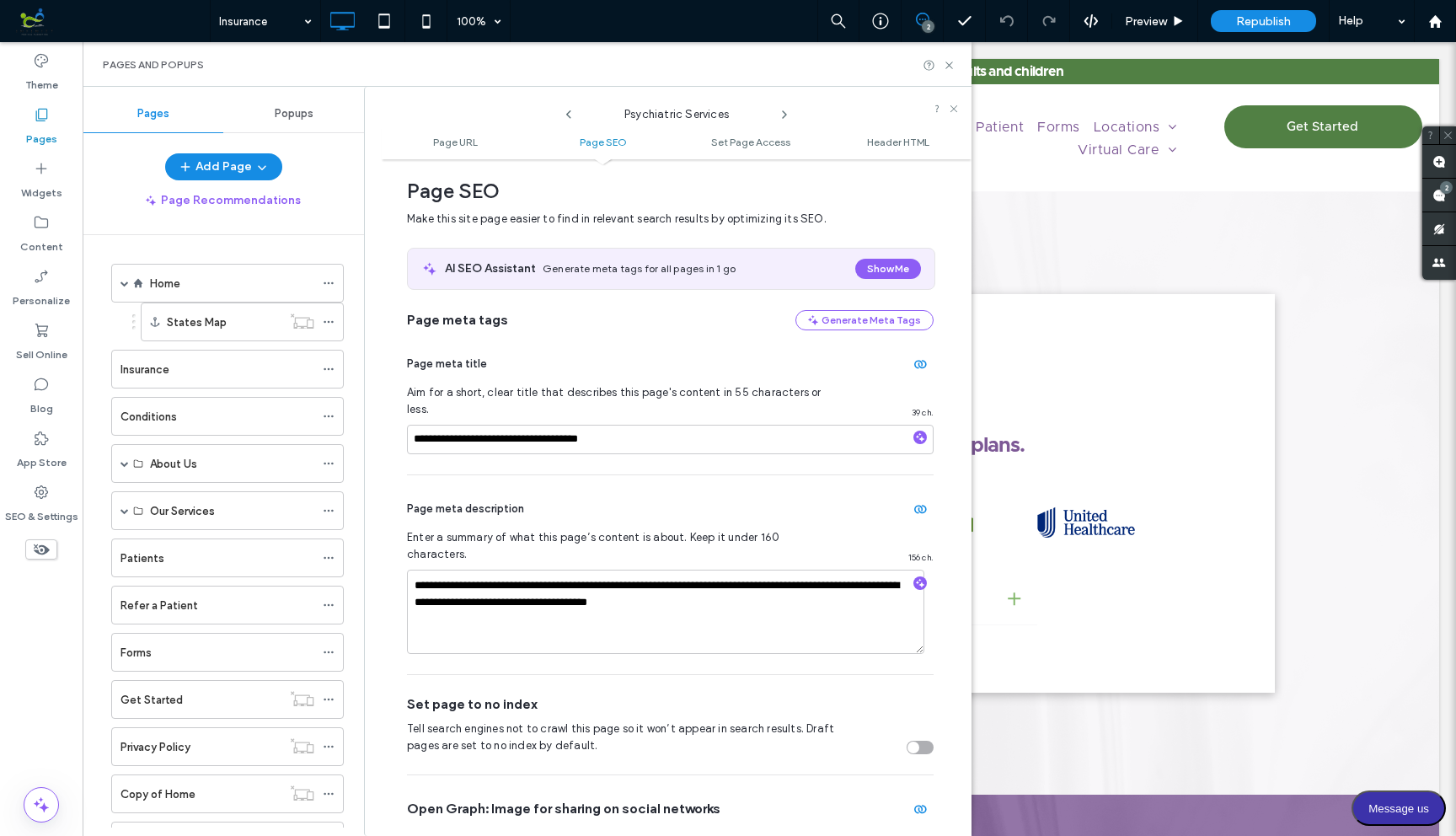 click 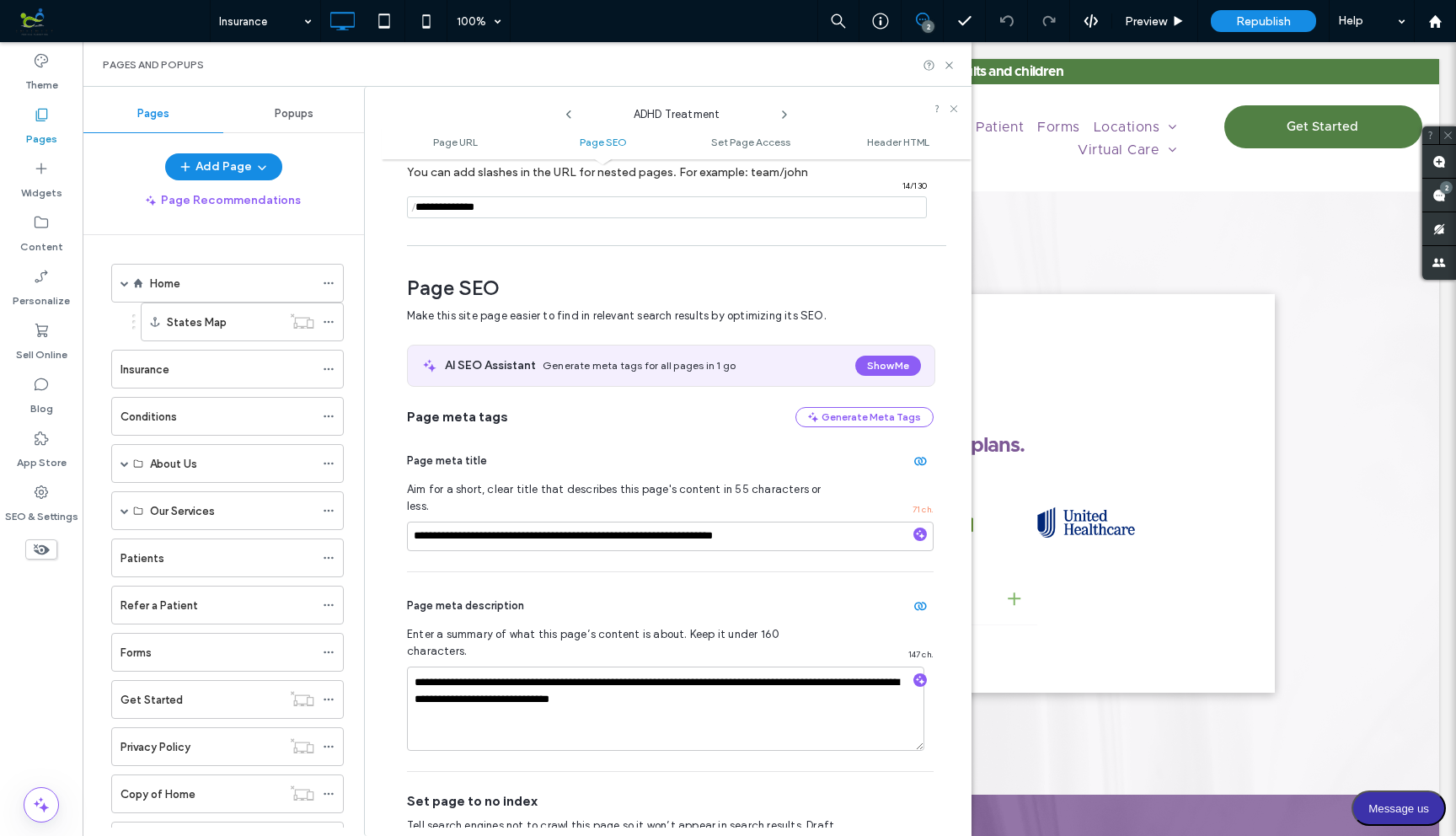 scroll, scrollTop: 232, scrollLeft: 0, axis: vertical 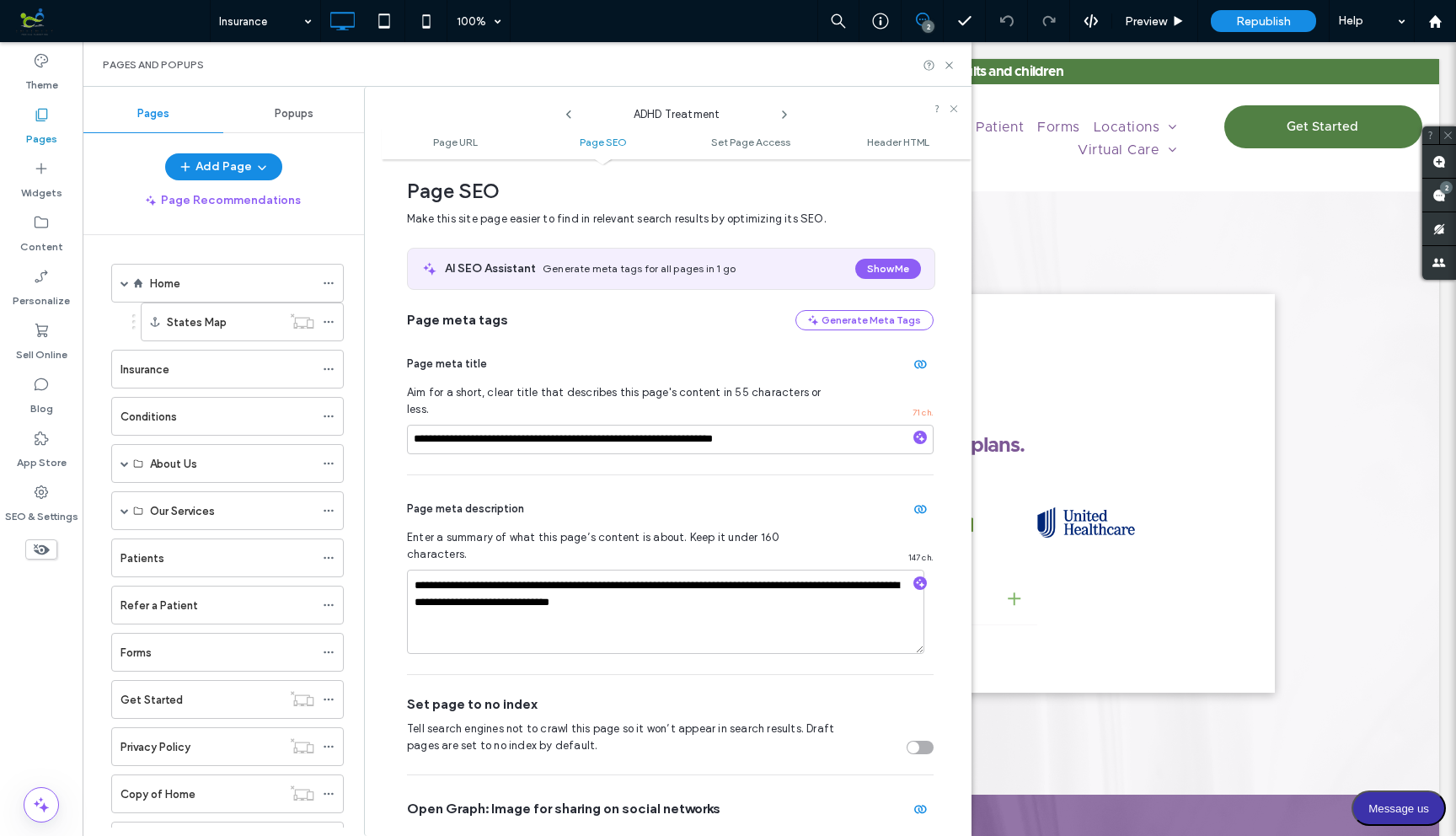 click 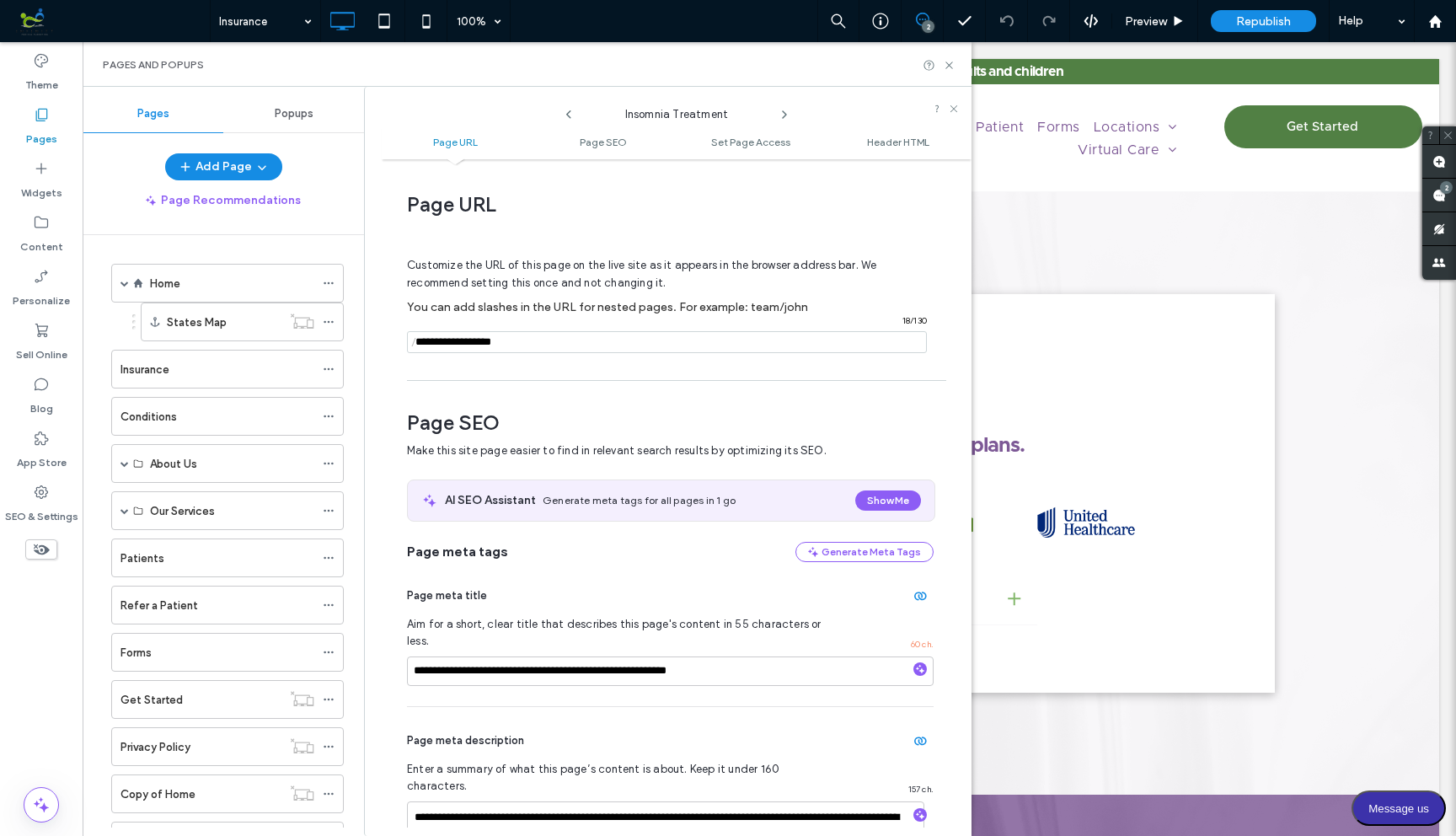 scroll 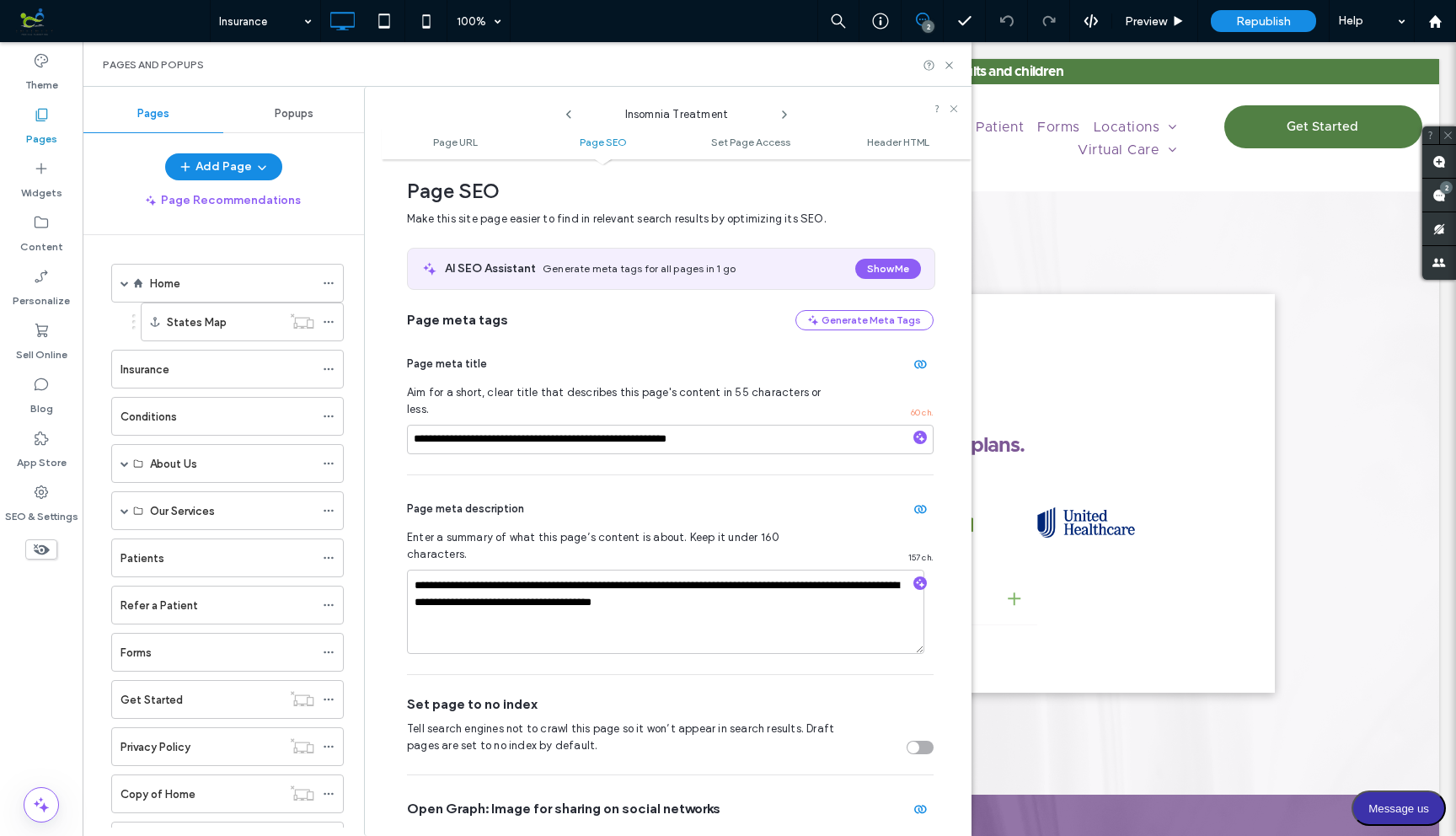 click 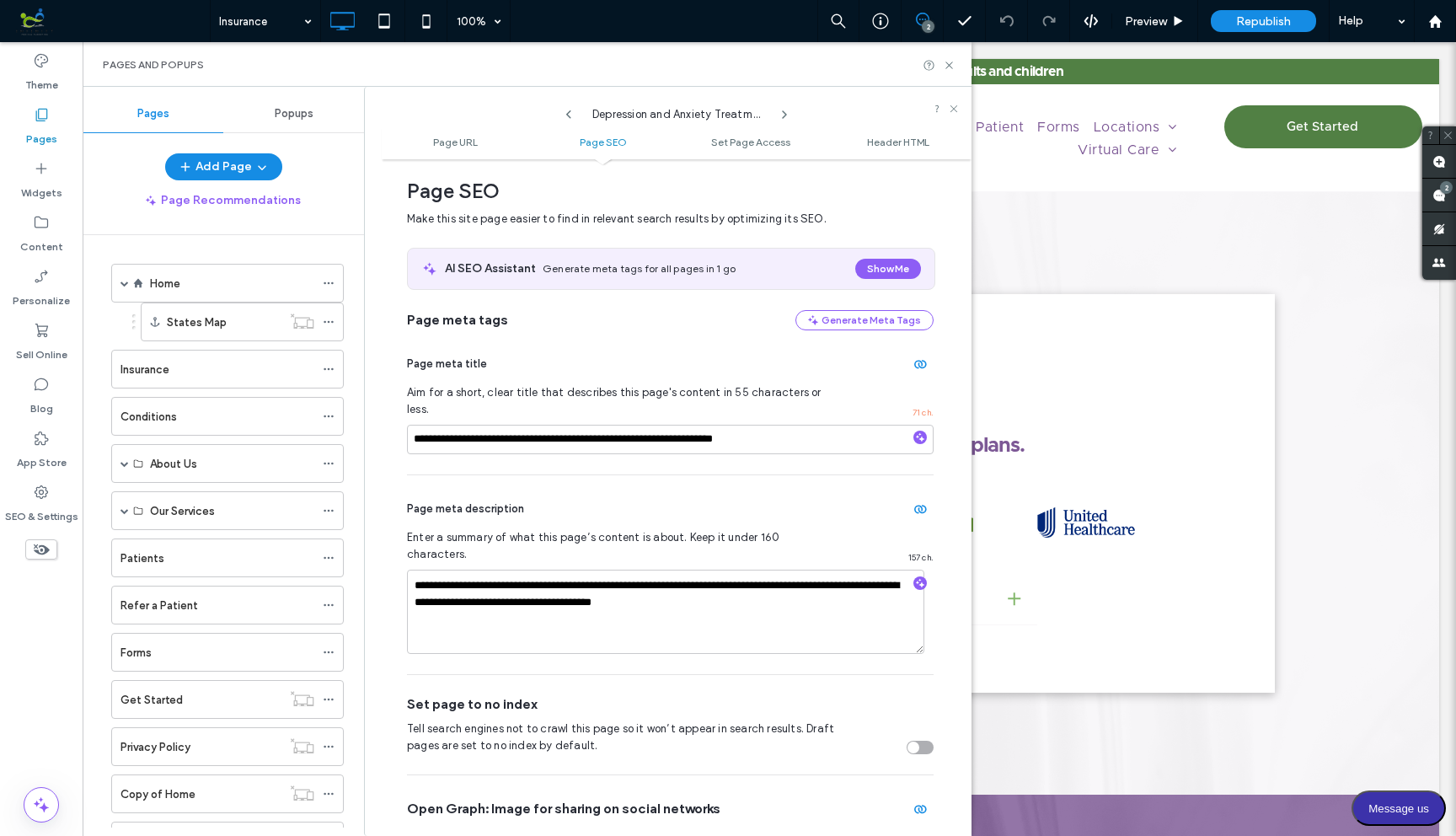 click 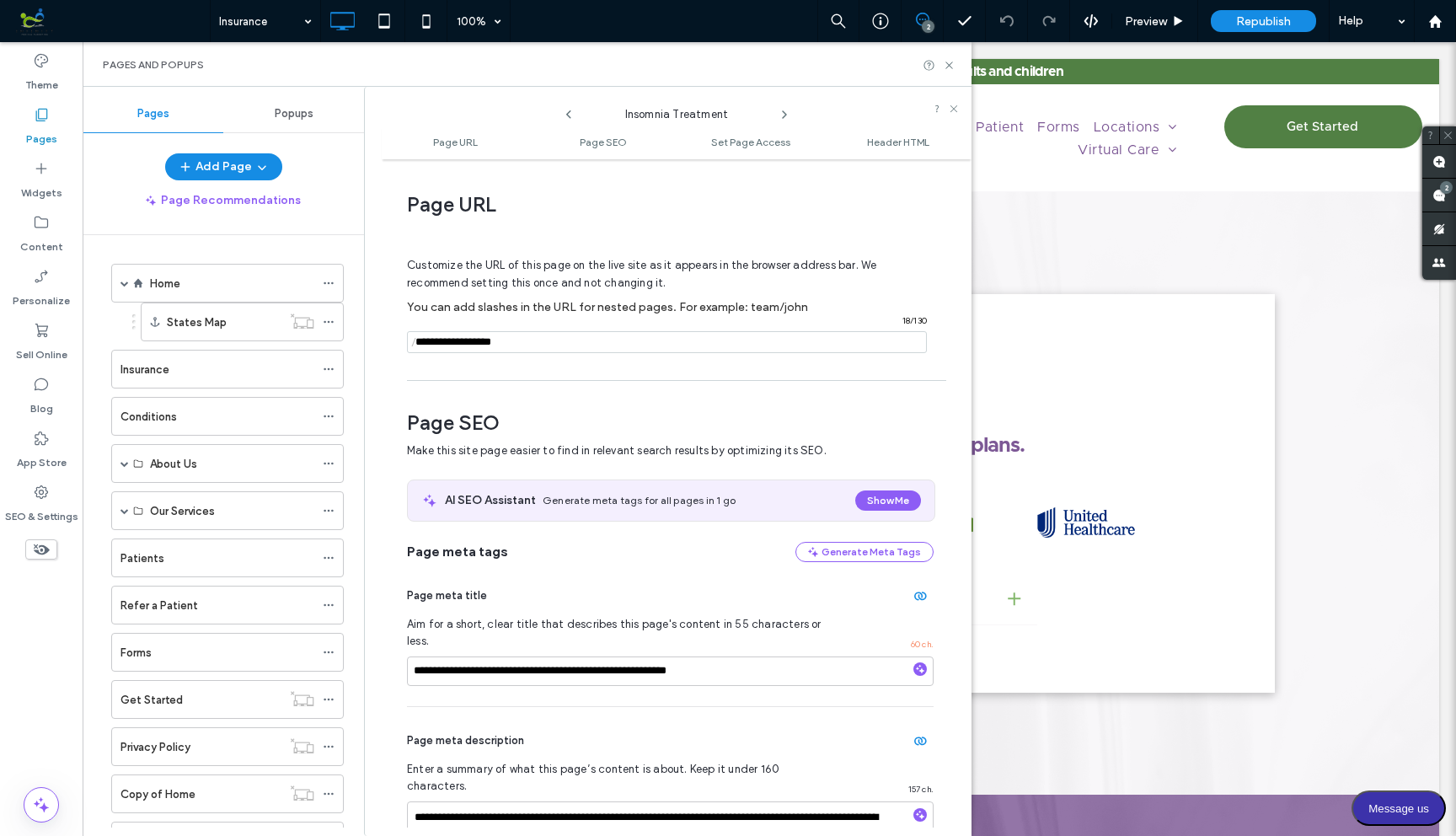 click 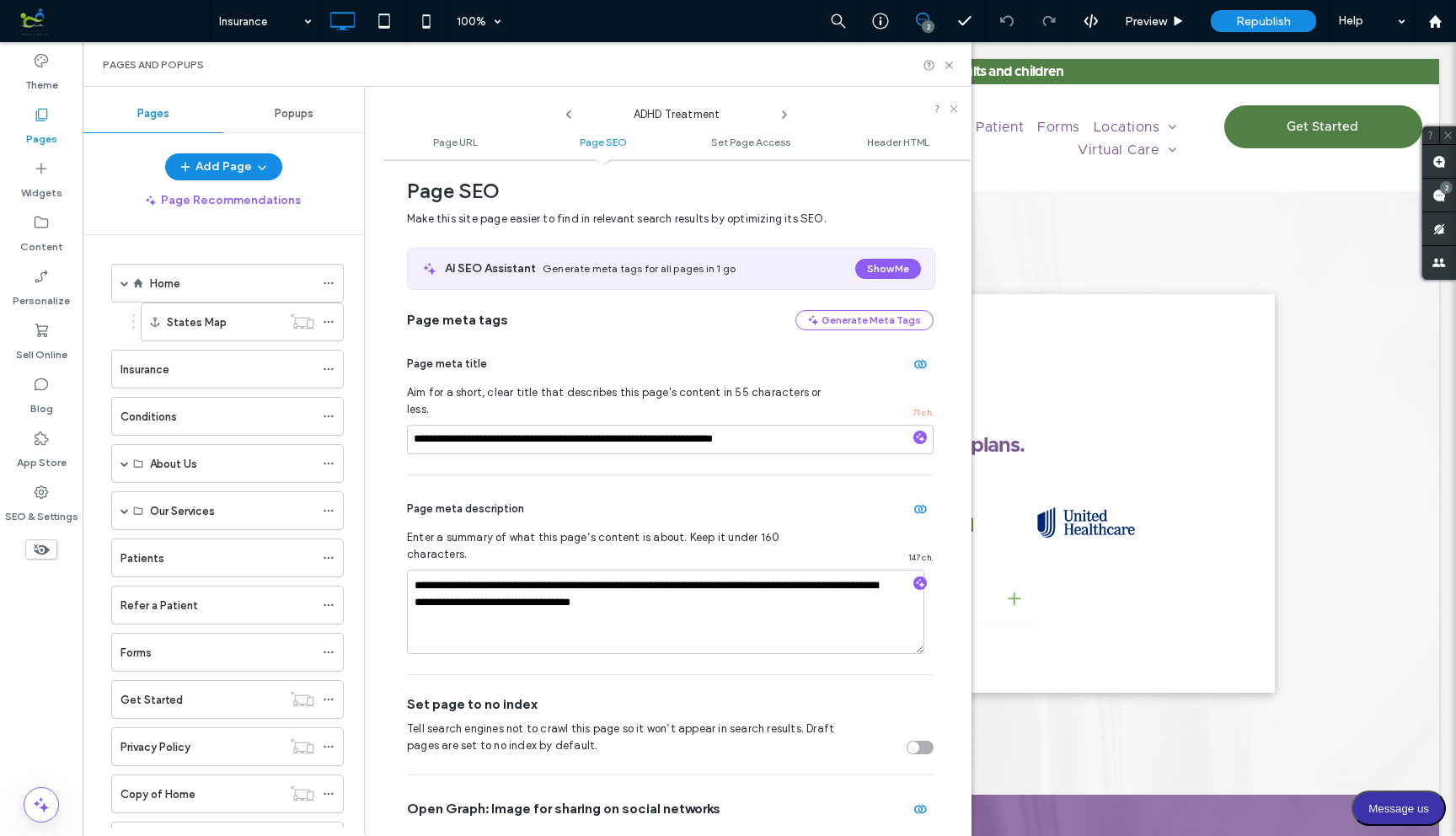 click 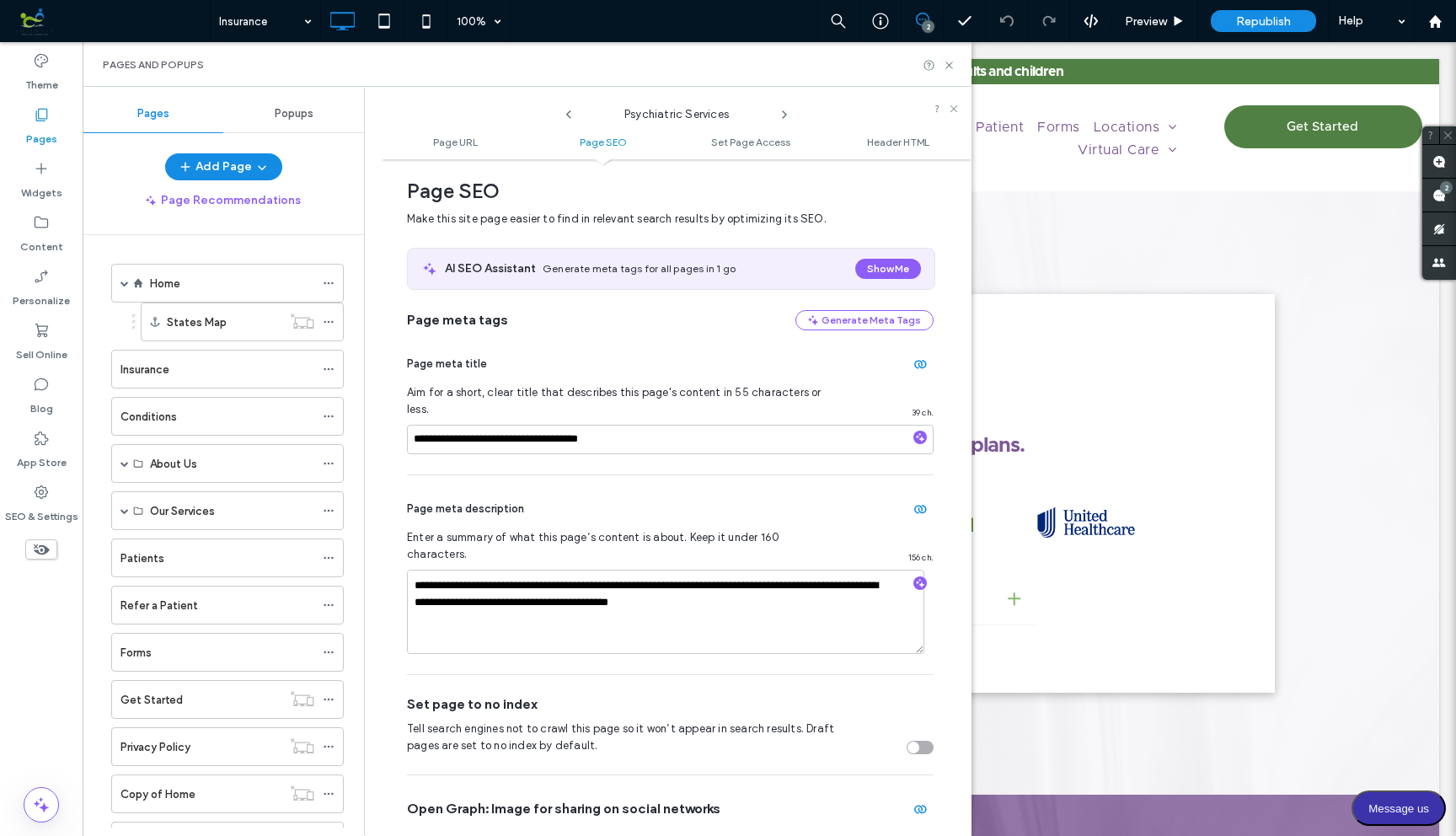 click 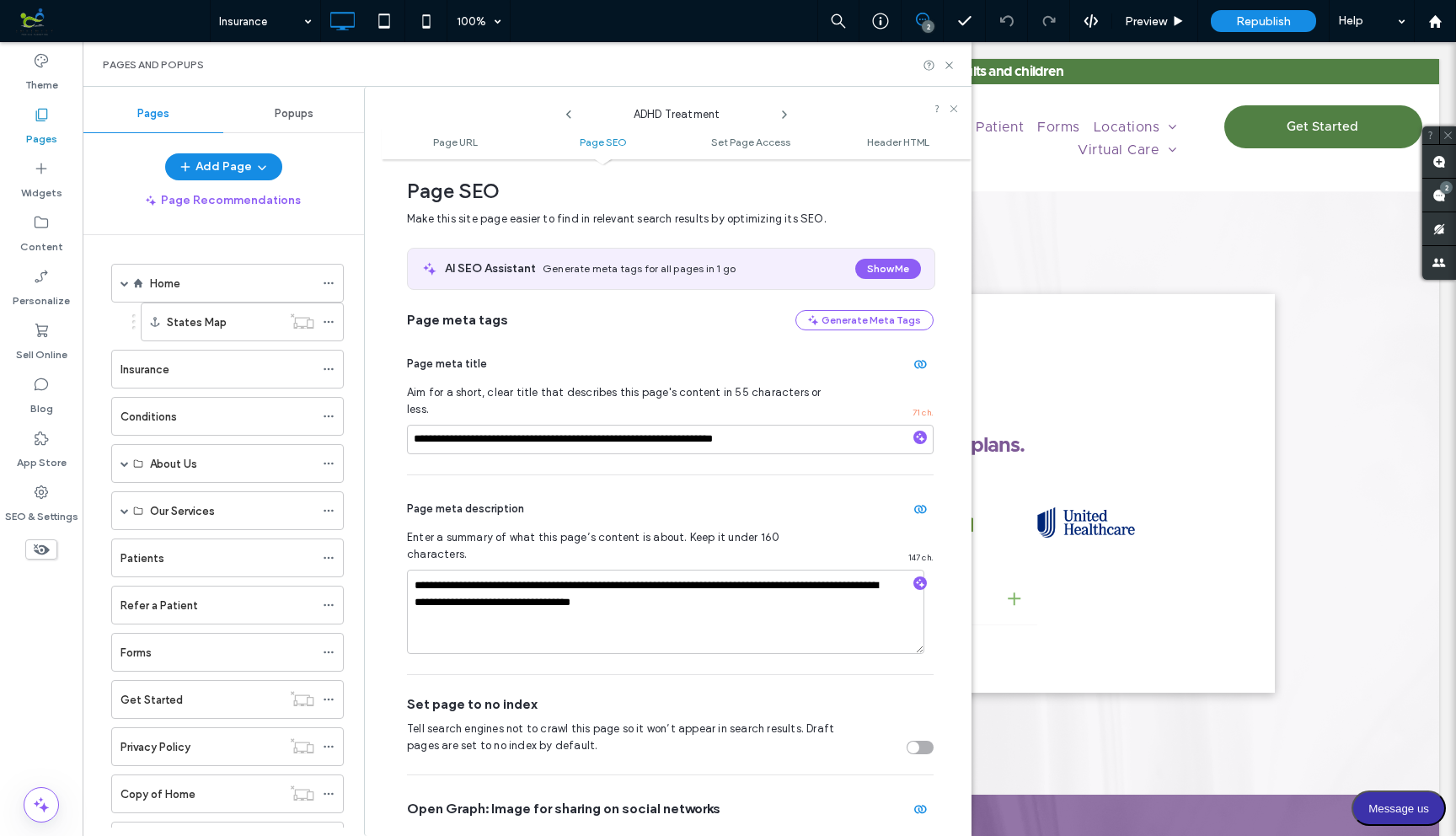 click 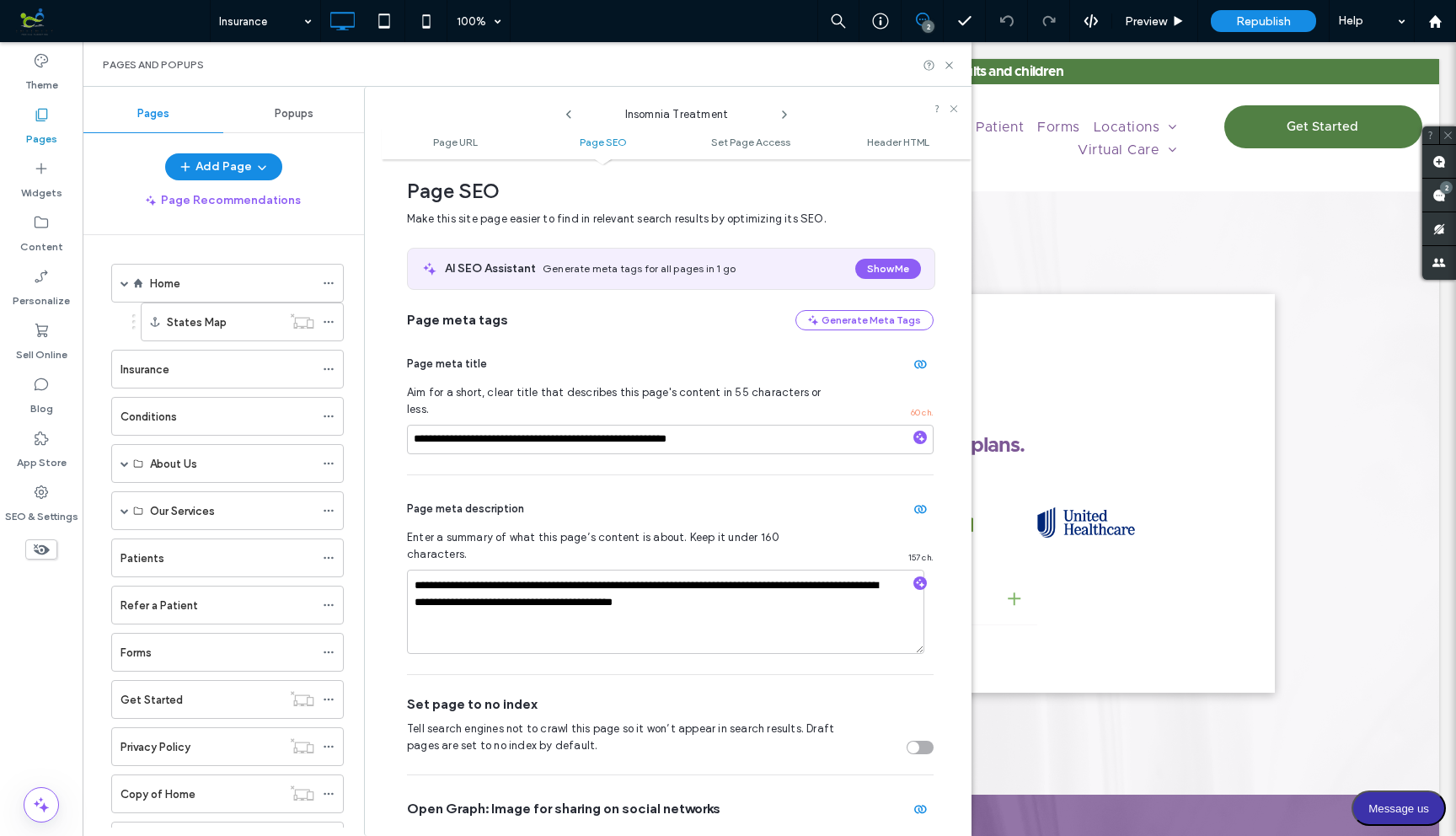 click 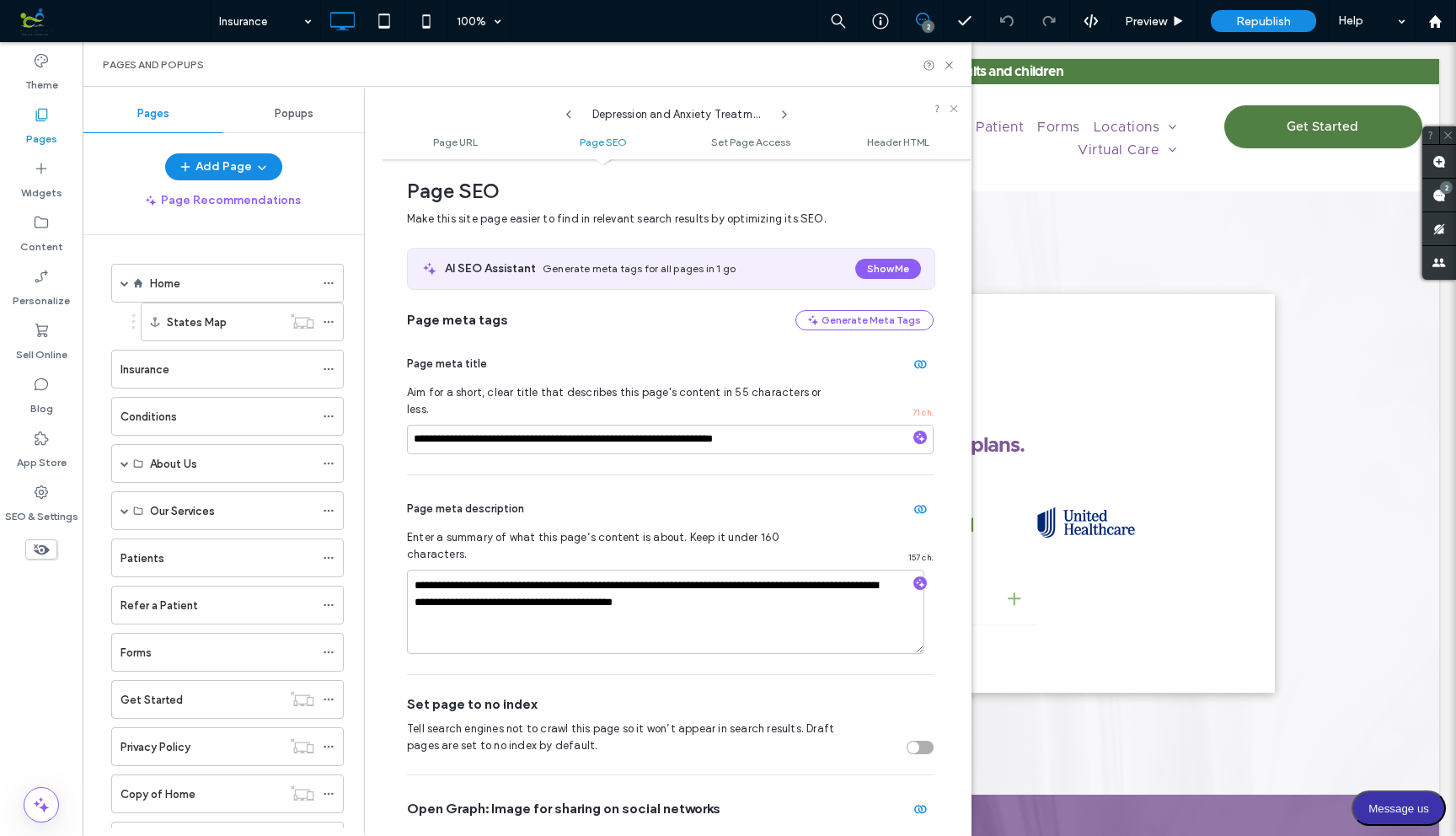 click 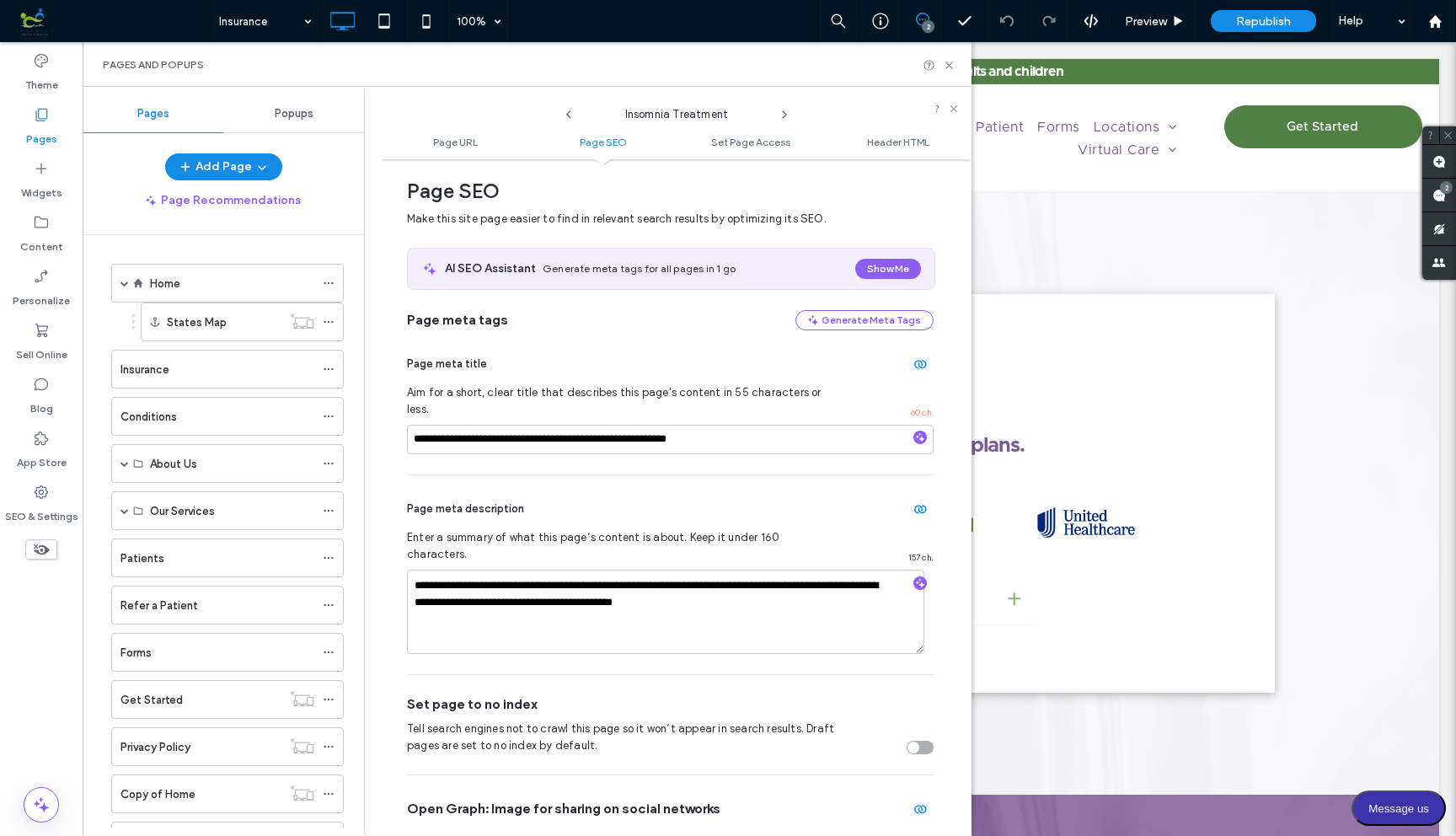 click 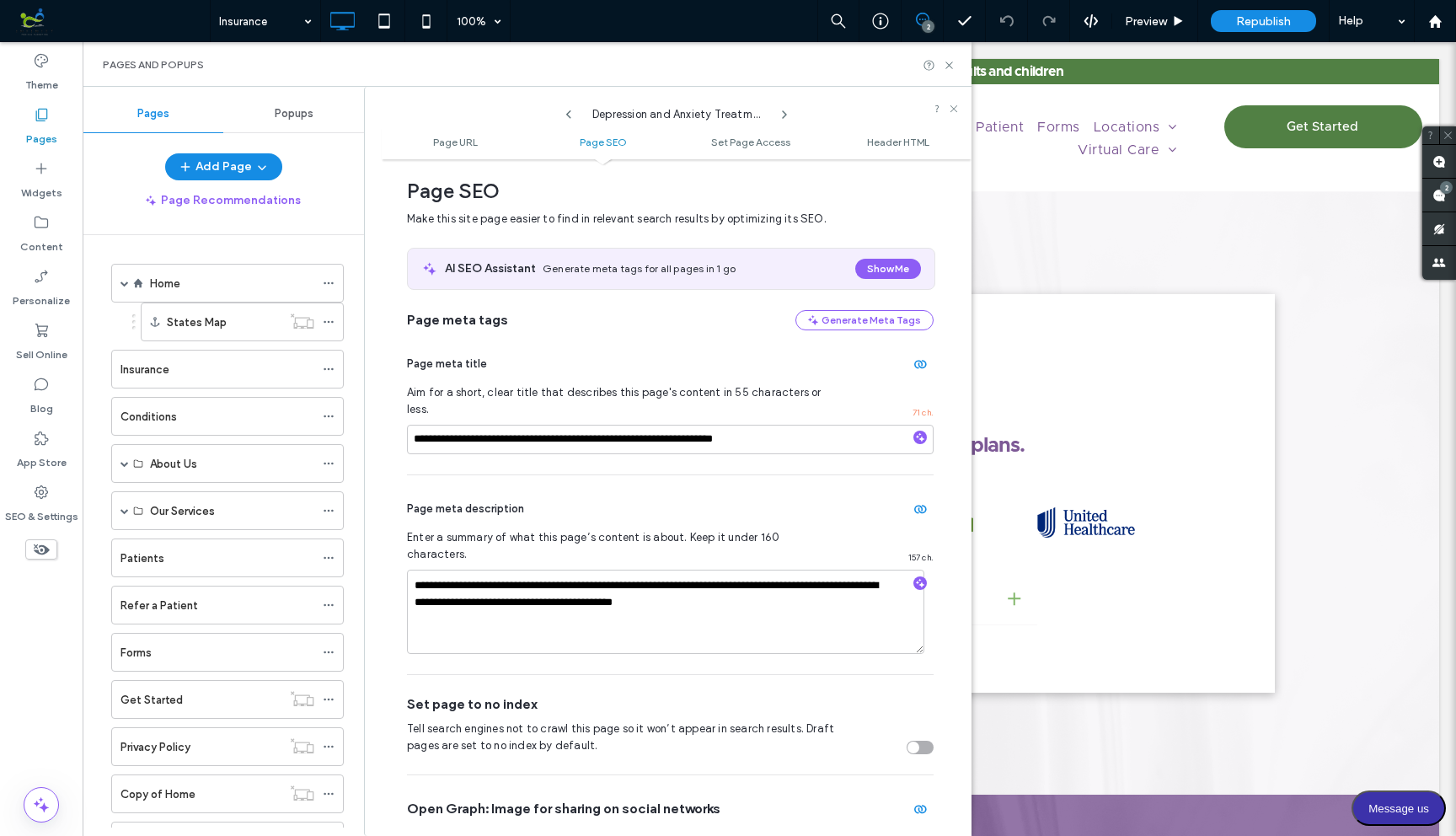 click 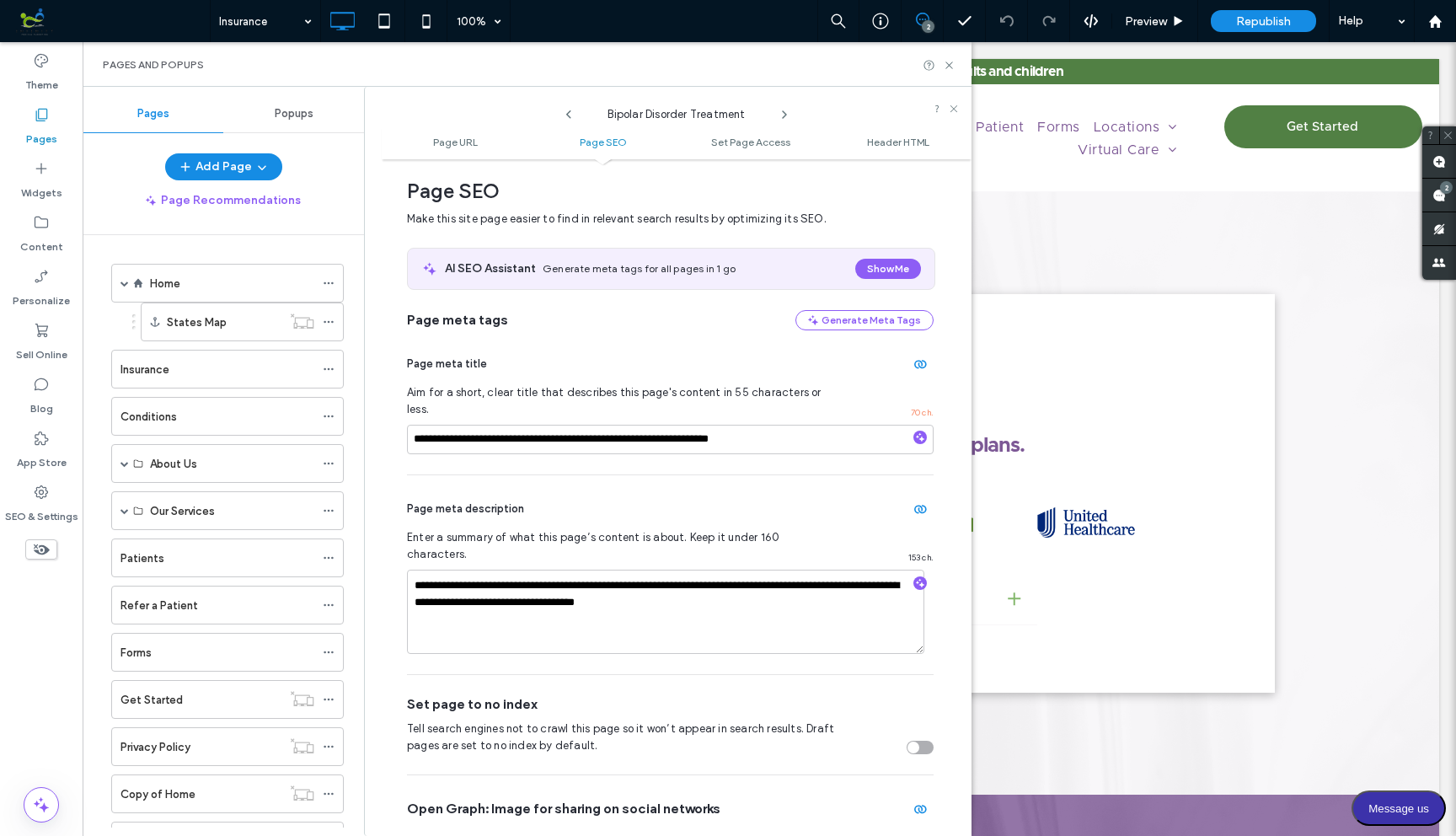 click 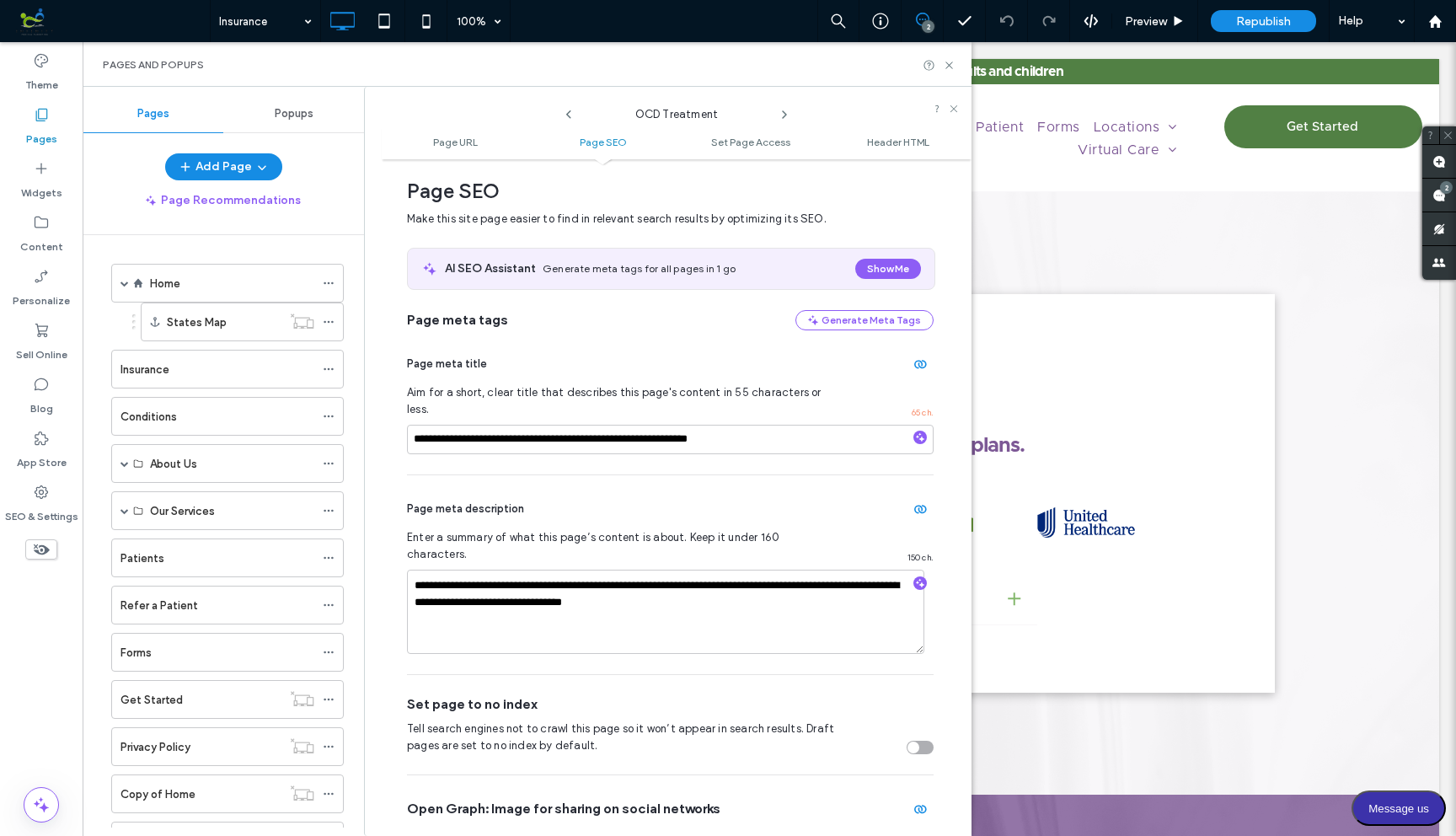 click 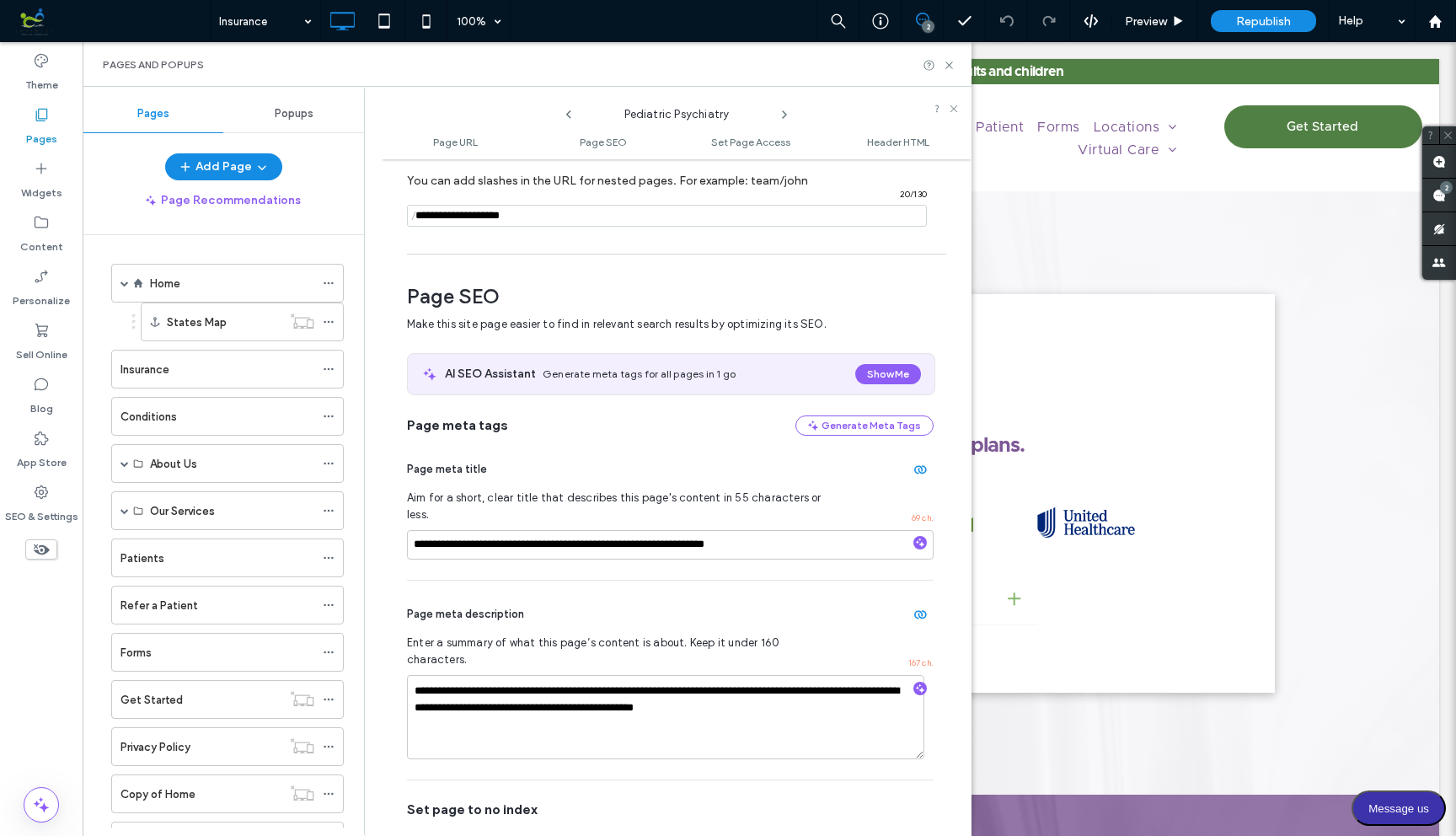 scroll, scrollTop: 232, scrollLeft: 0, axis: vertical 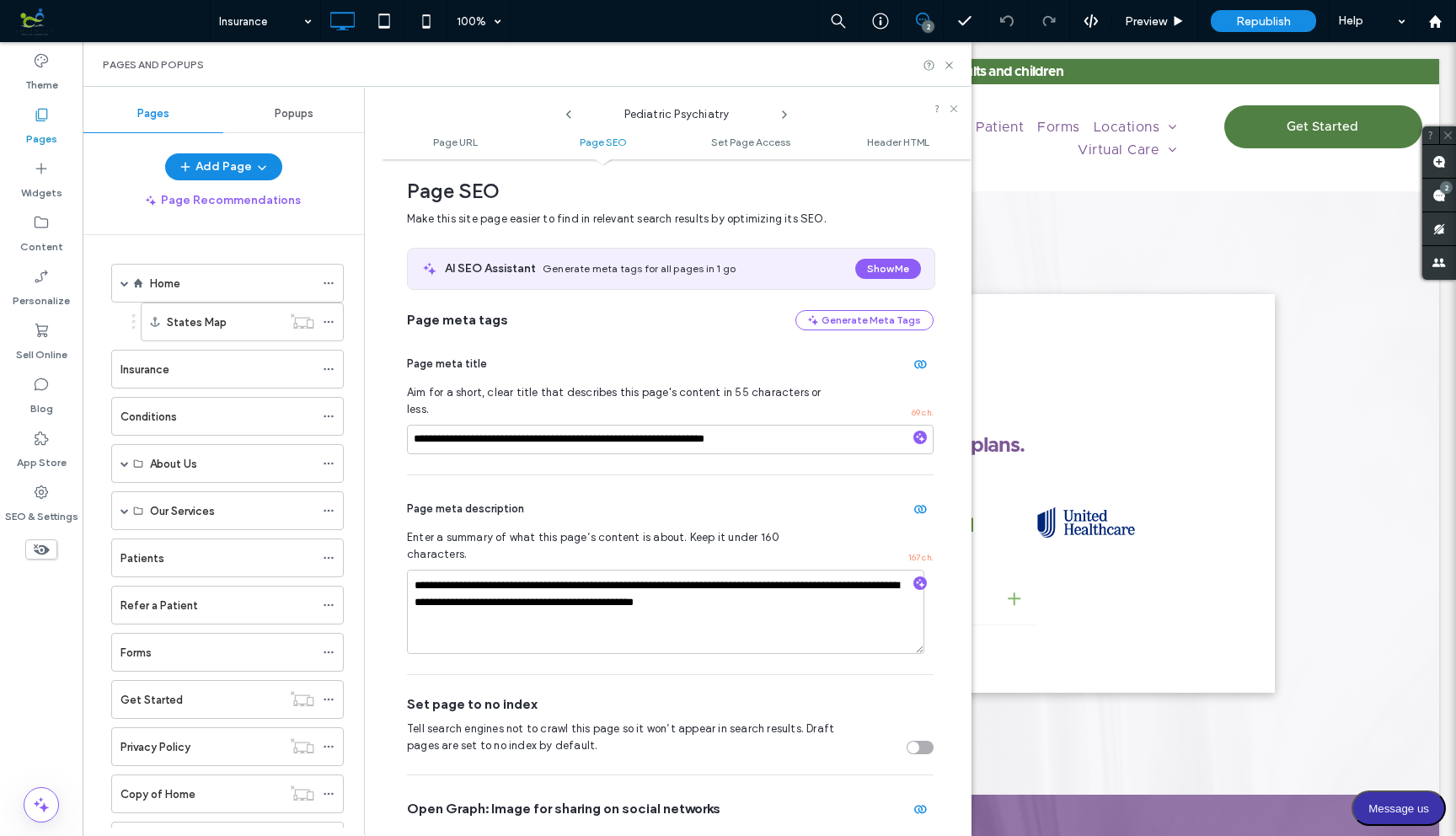 click 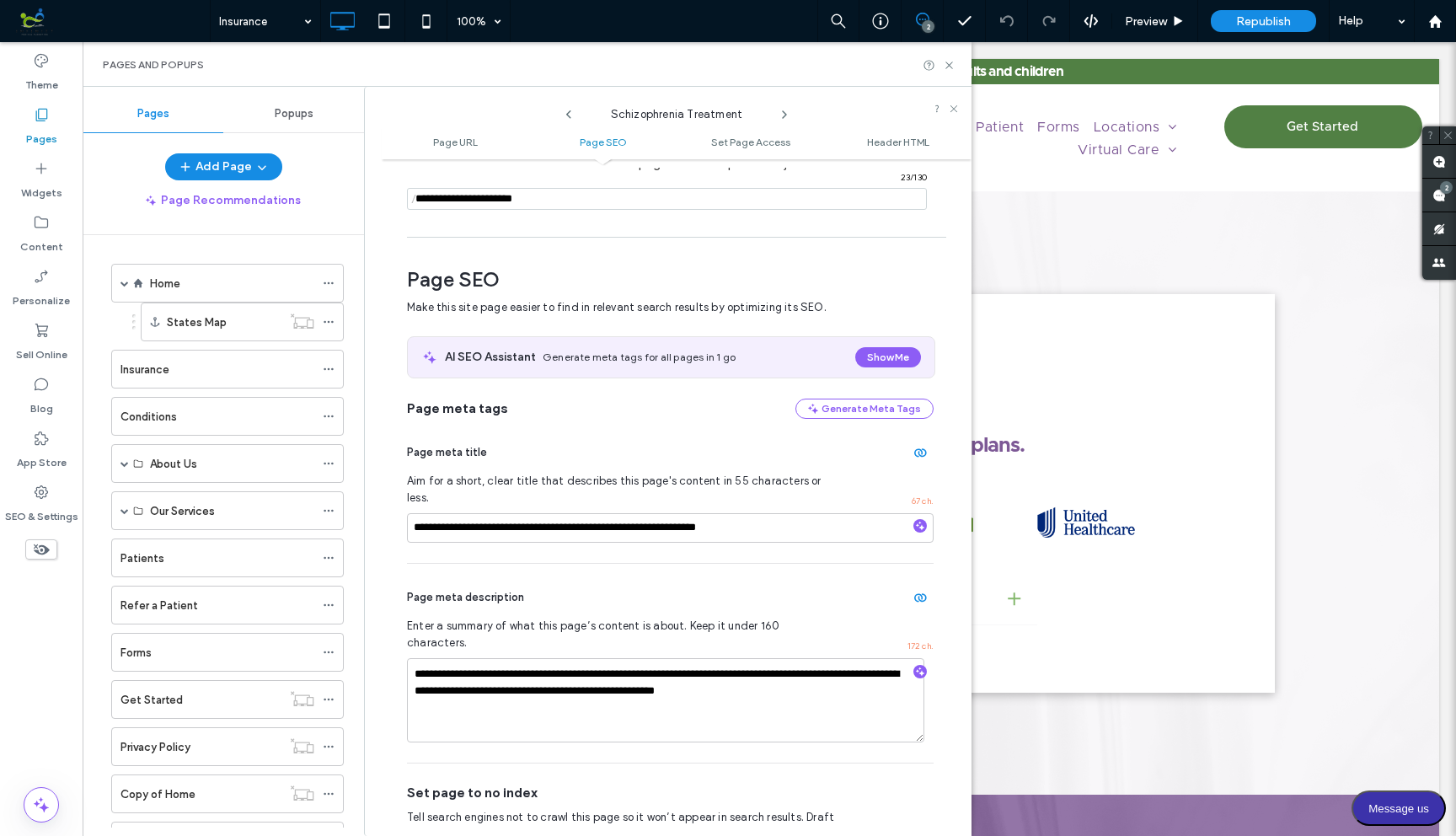 scroll, scrollTop: 232, scrollLeft: 0, axis: vertical 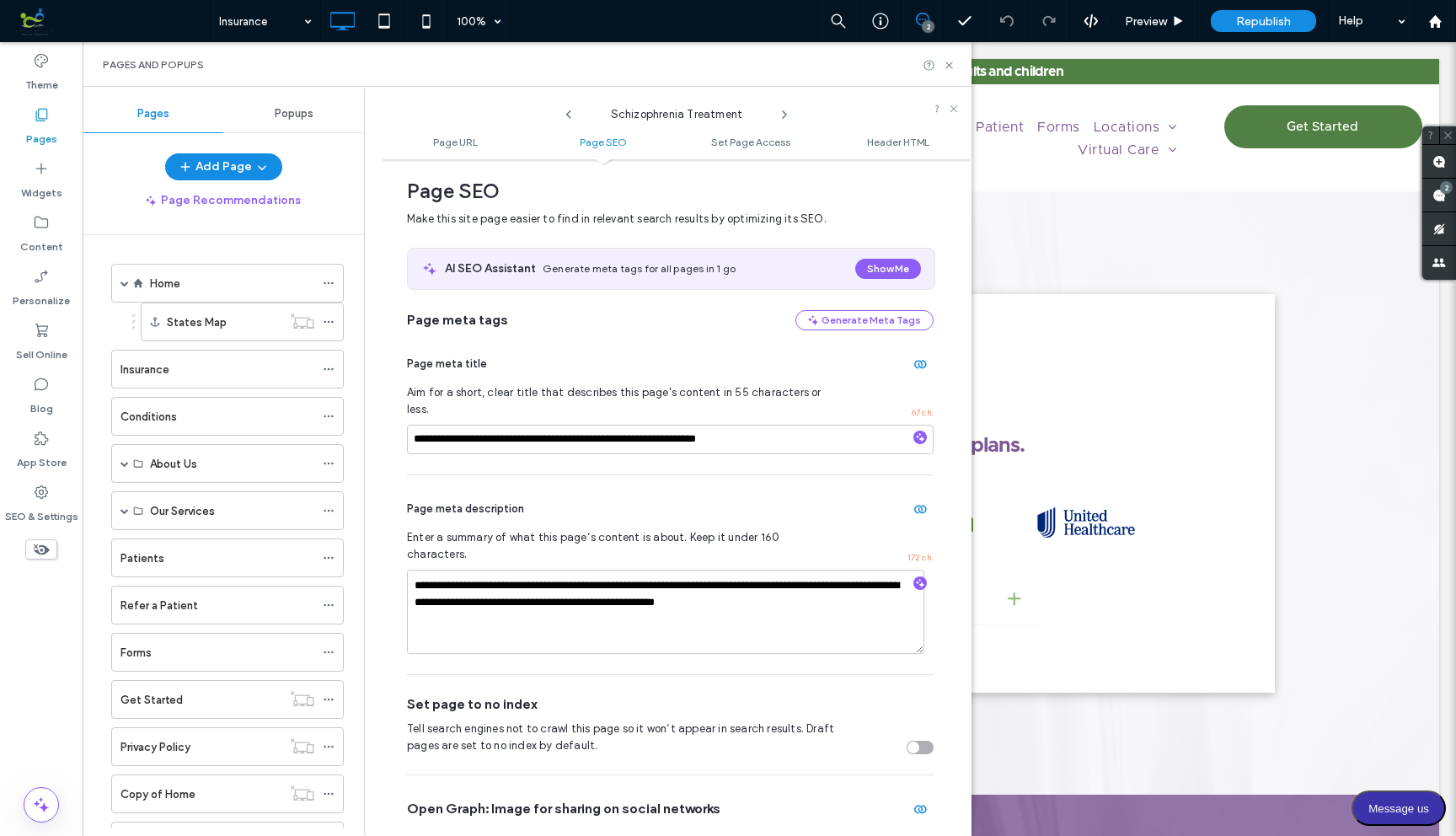 click 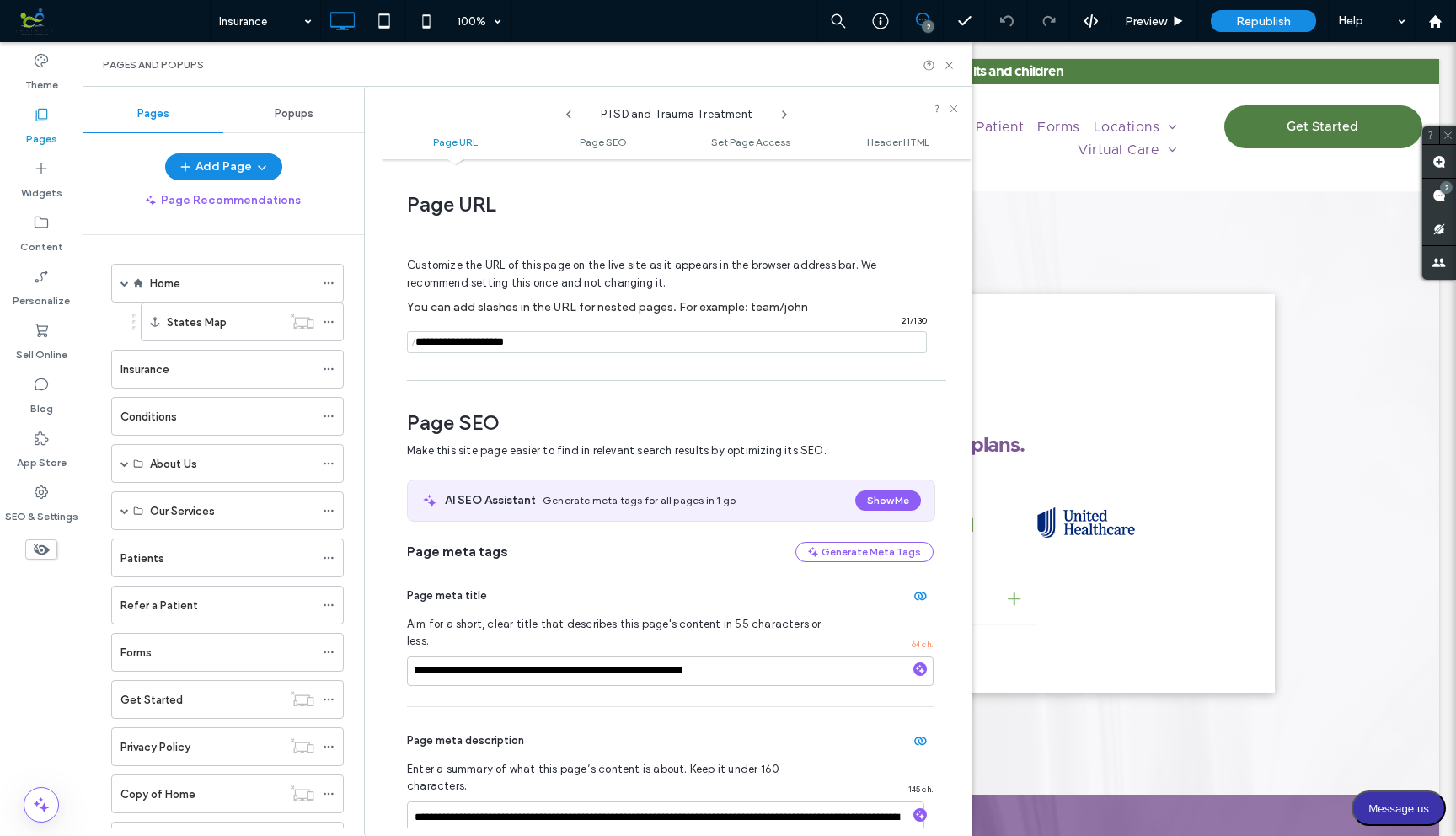 scroll, scrollTop: 232, scrollLeft: 0, axis: vertical 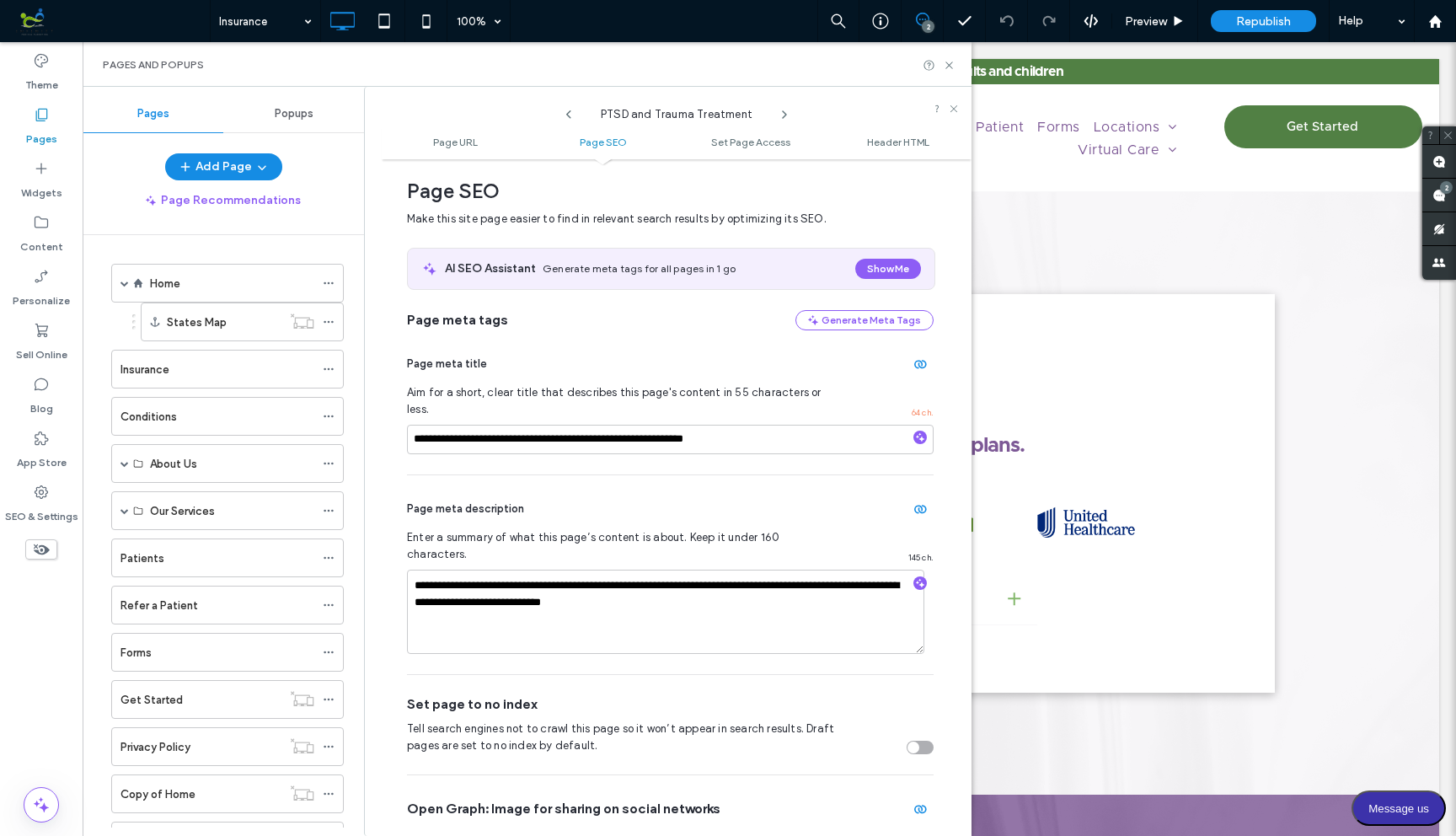 click 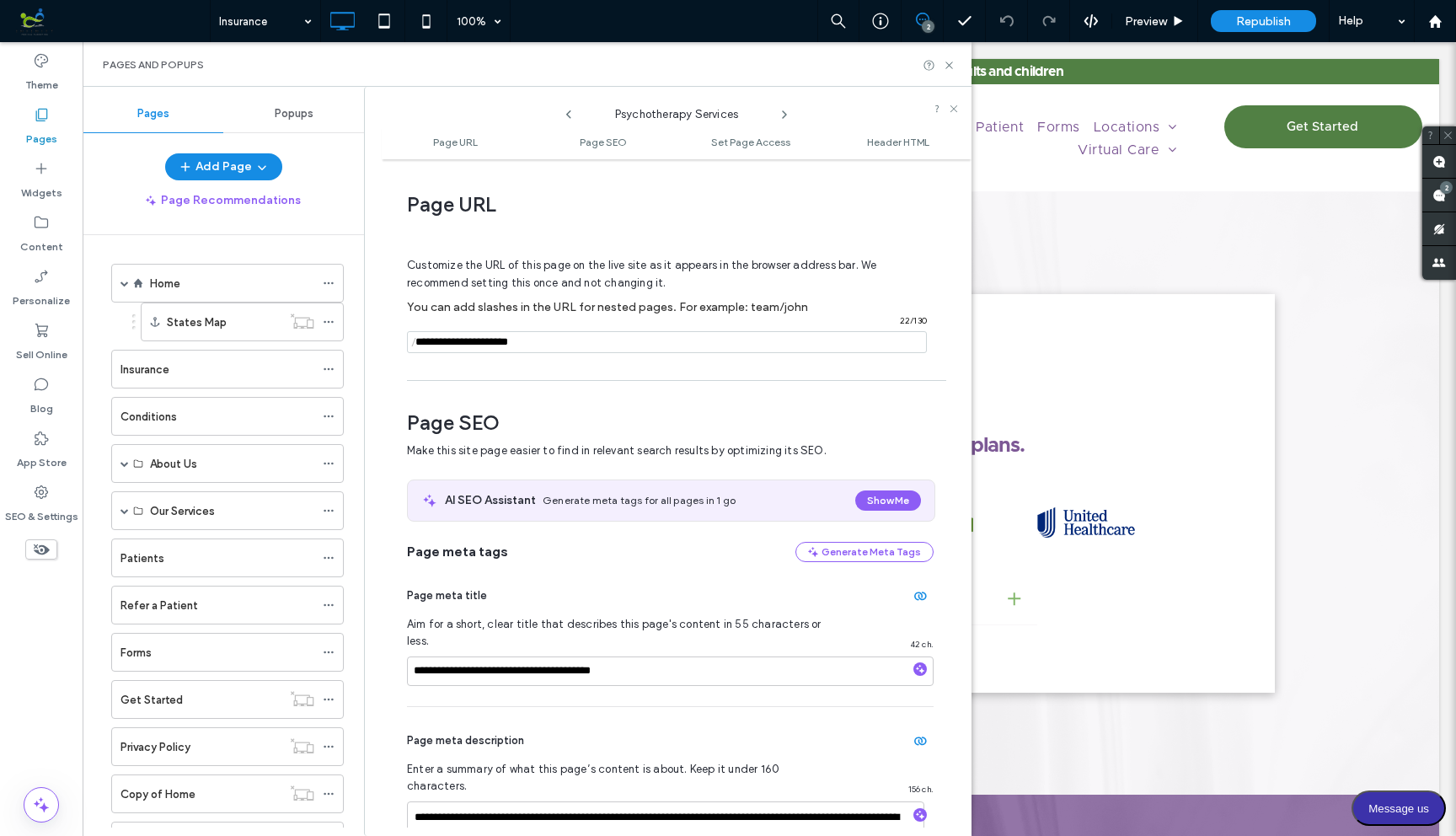 scroll, scrollTop: 232, scrollLeft: 0, axis: vertical 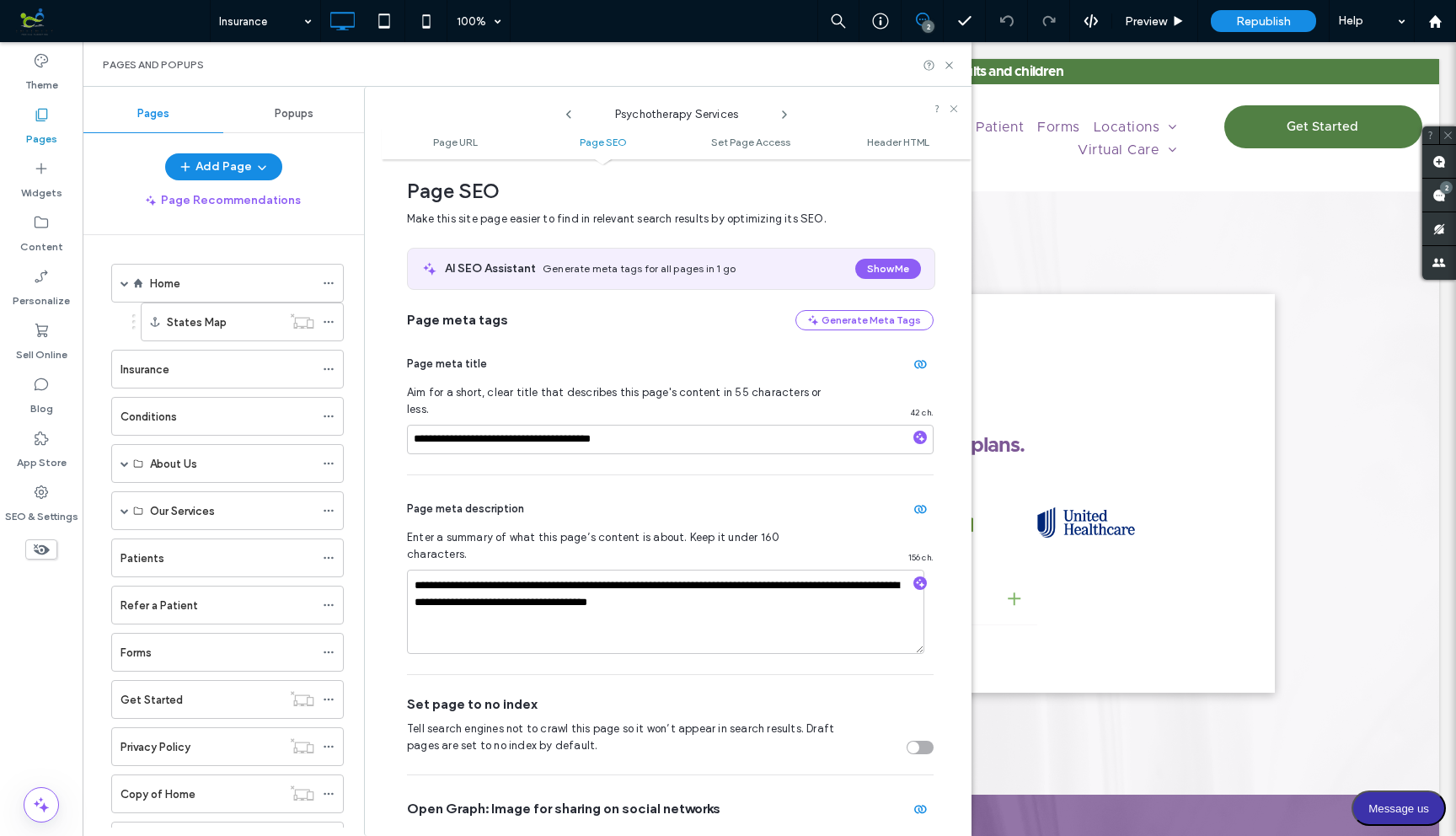 click 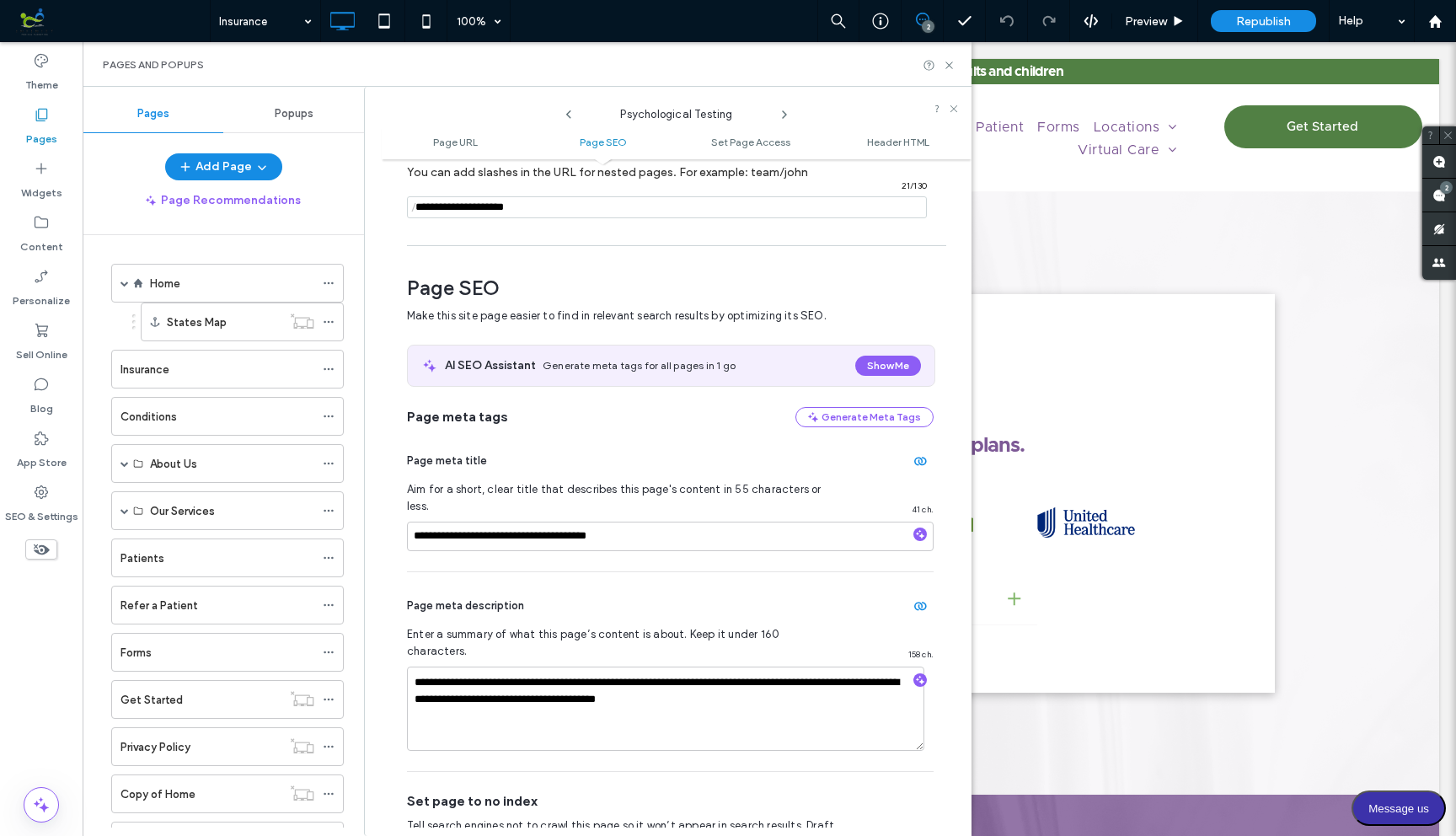 scroll, scrollTop: 232, scrollLeft: 0, axis: vertical 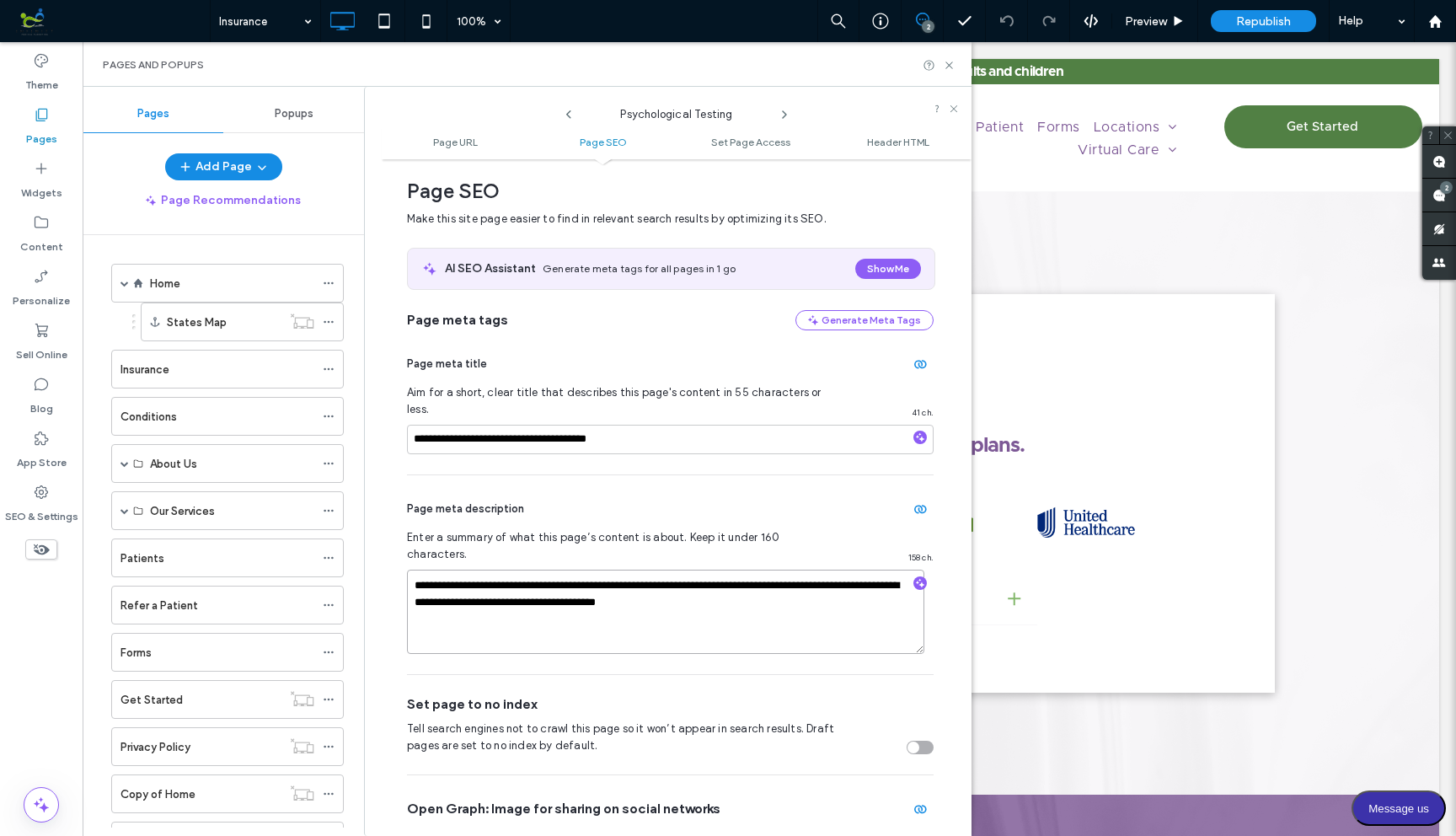 drag, startPoint x: 681, startPoint y: 570, endPoint x: 711, endPoint y: 570, distance: 30 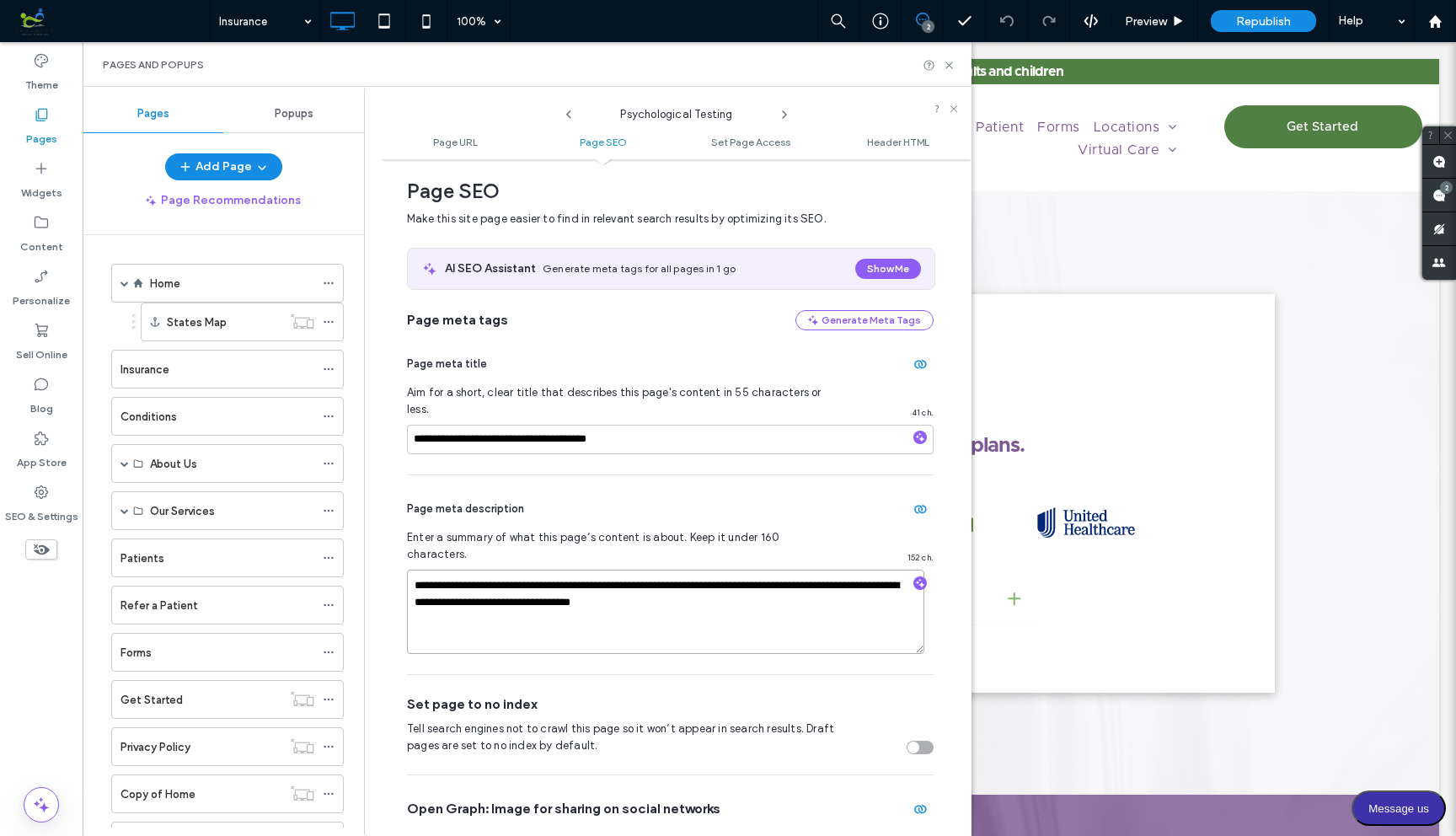 type on "**********" 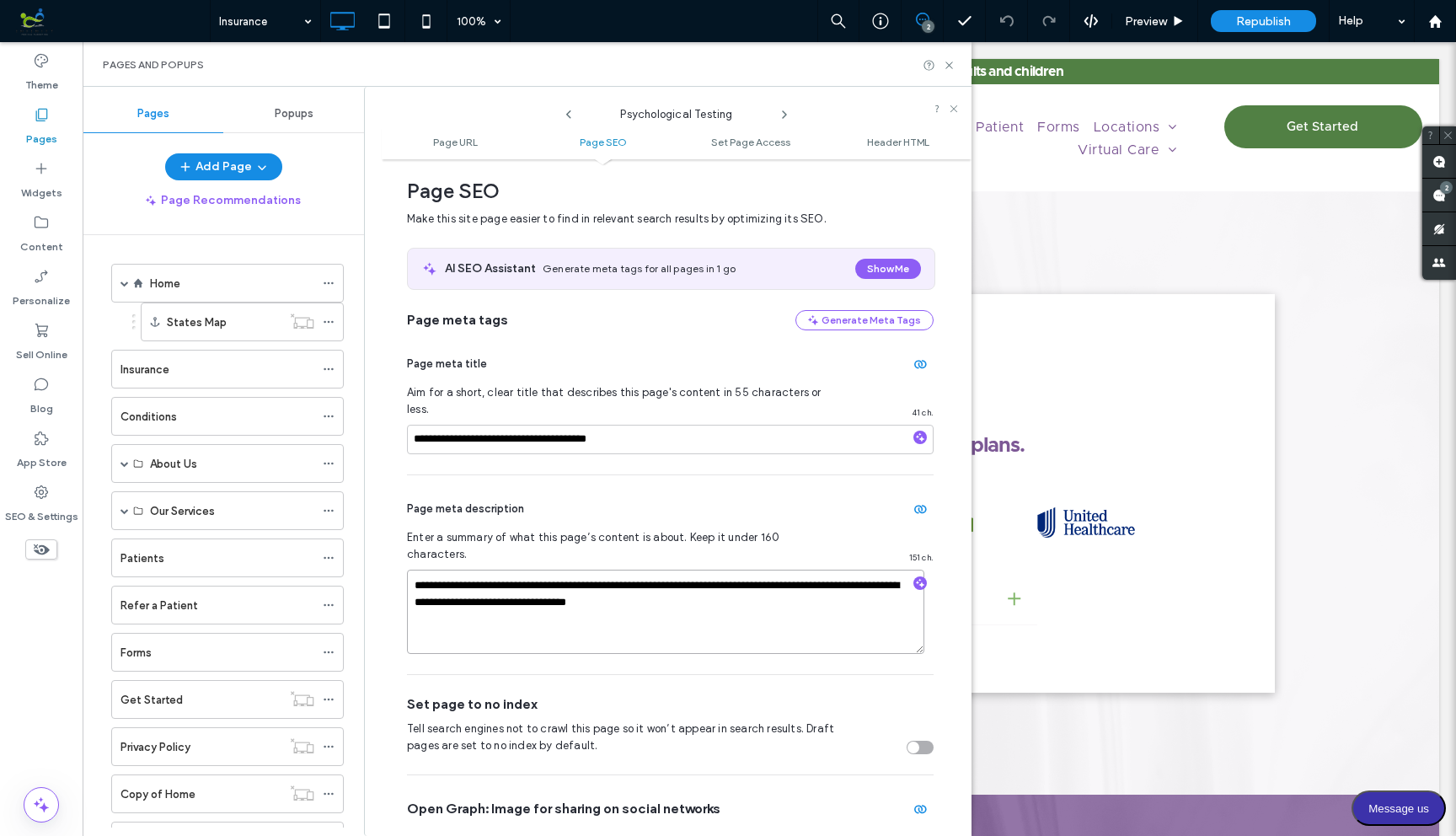 click on "**********" at bounding box center [666, 612] 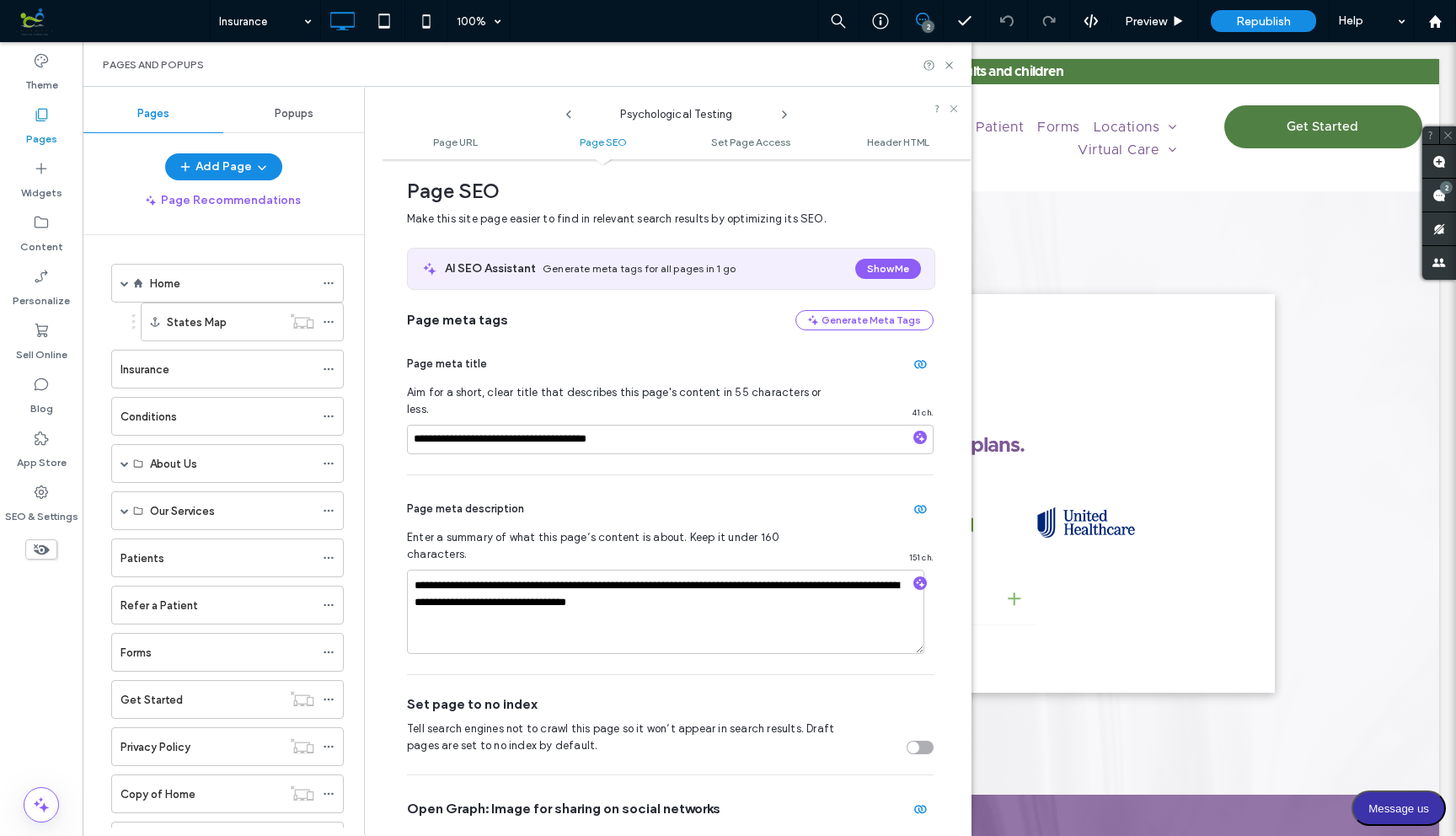 click 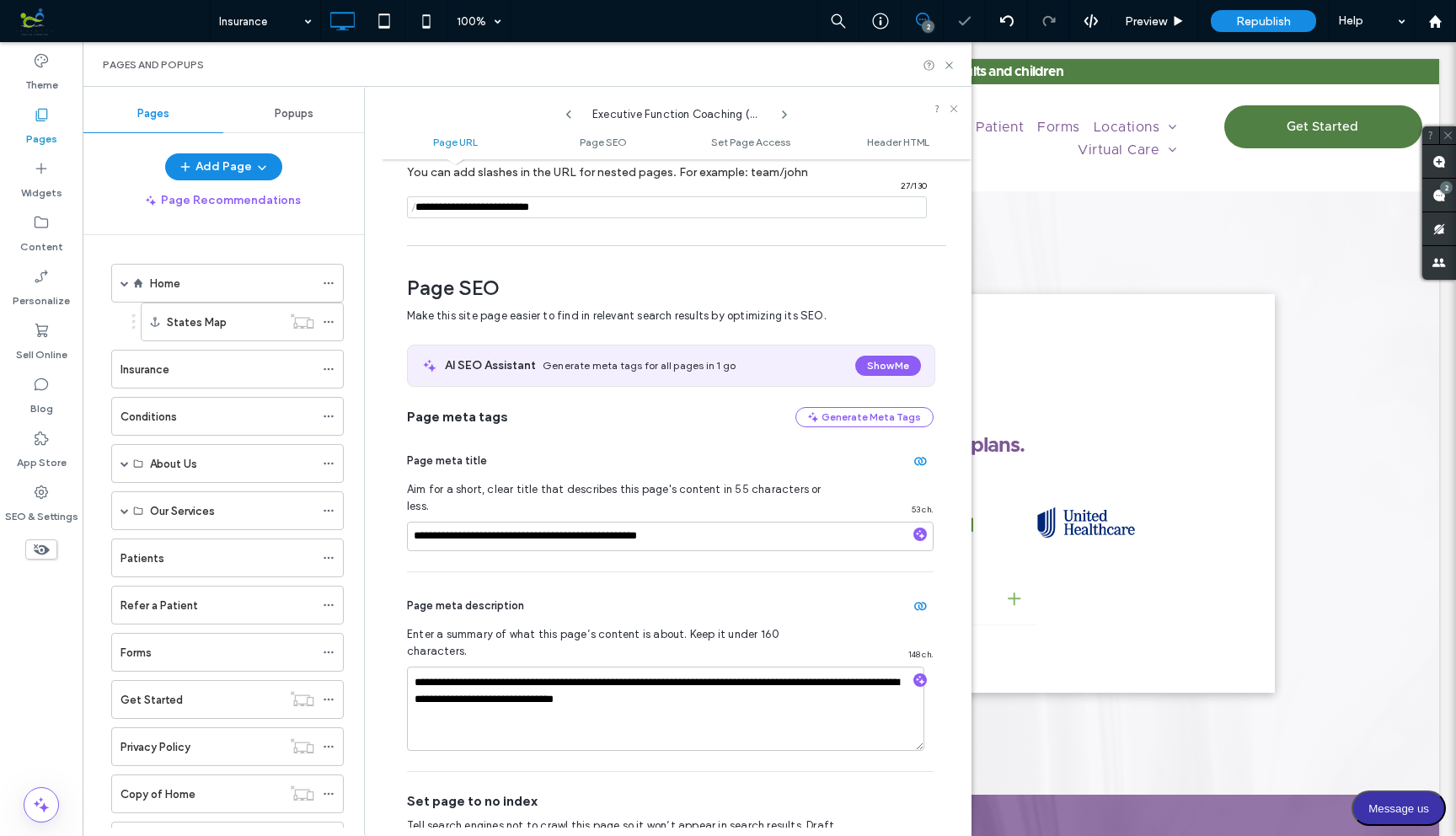 scroll, scrollTop: 232, scrollLeft: 0, axis: vertical 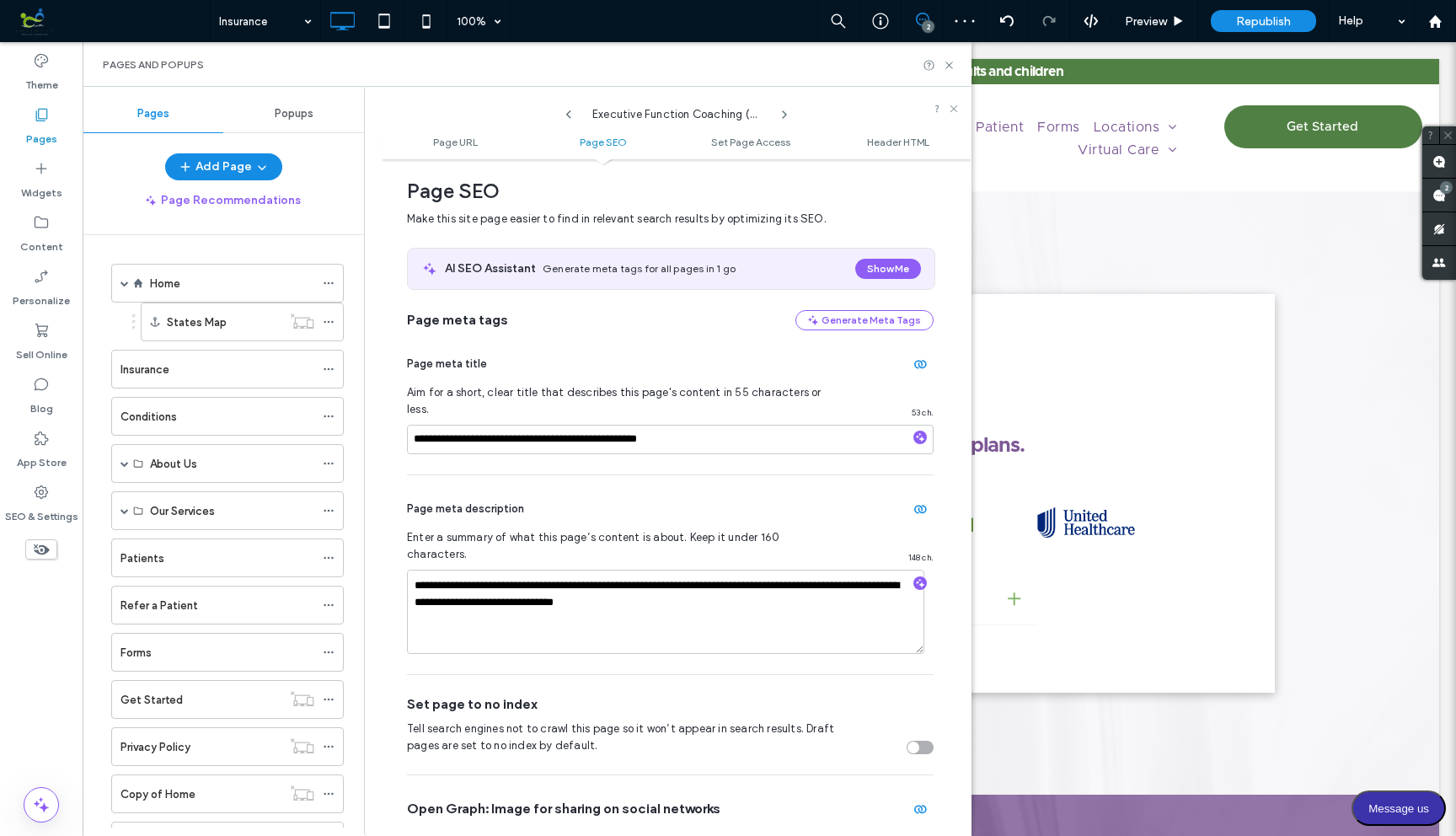 click 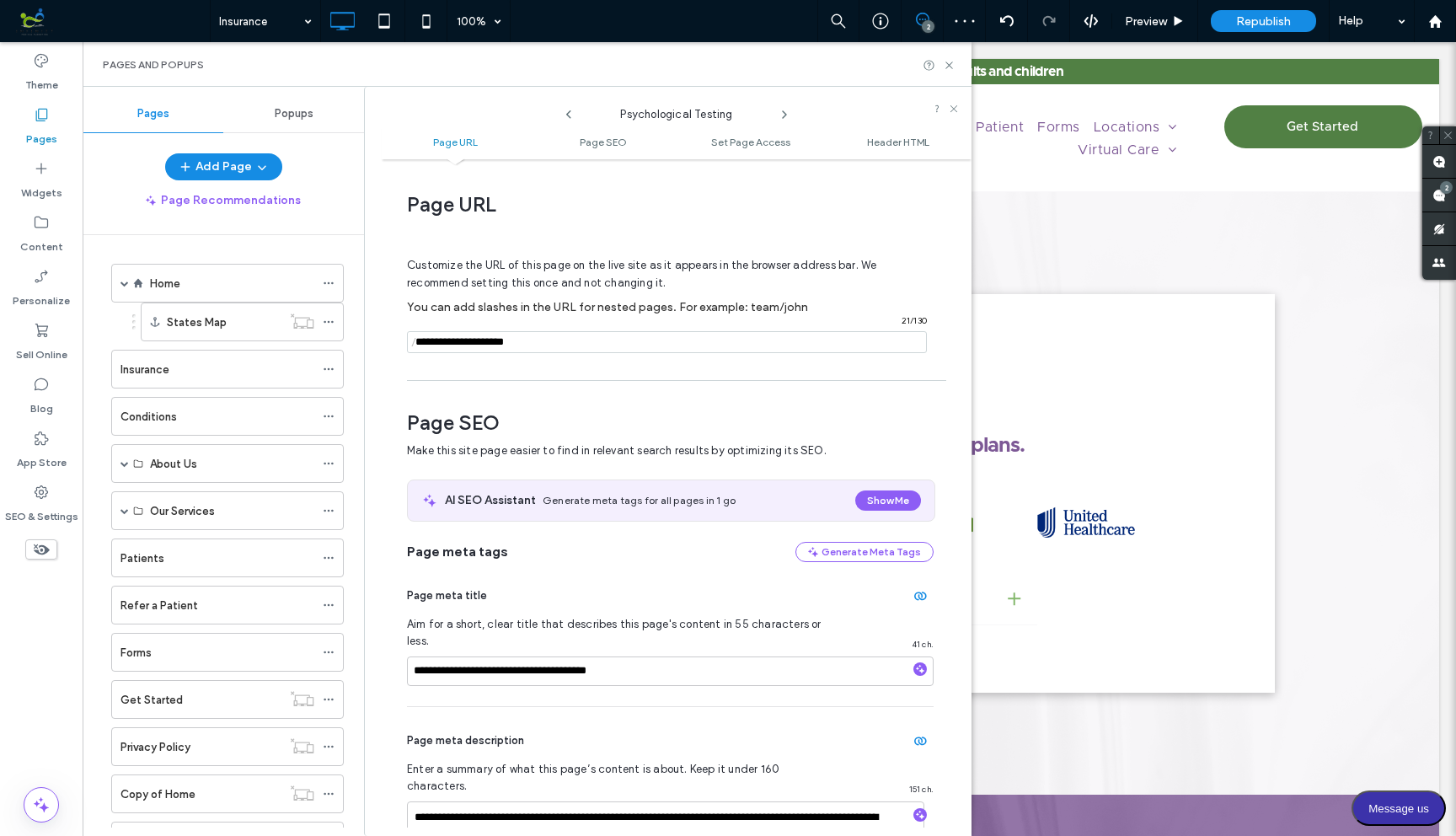 scroll, scrollTop: 232, scrollLeft: 0, axis: vertical 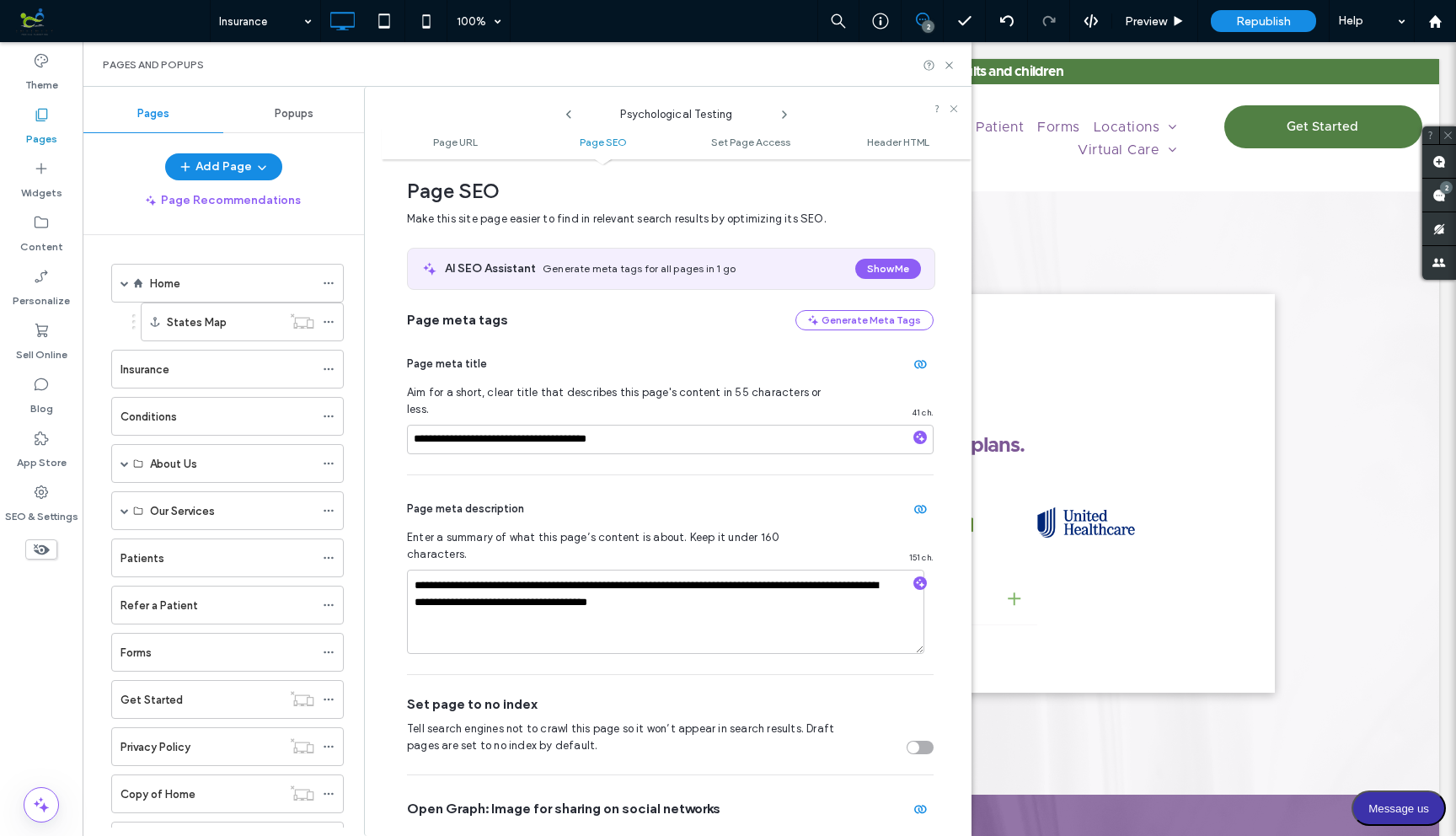 click 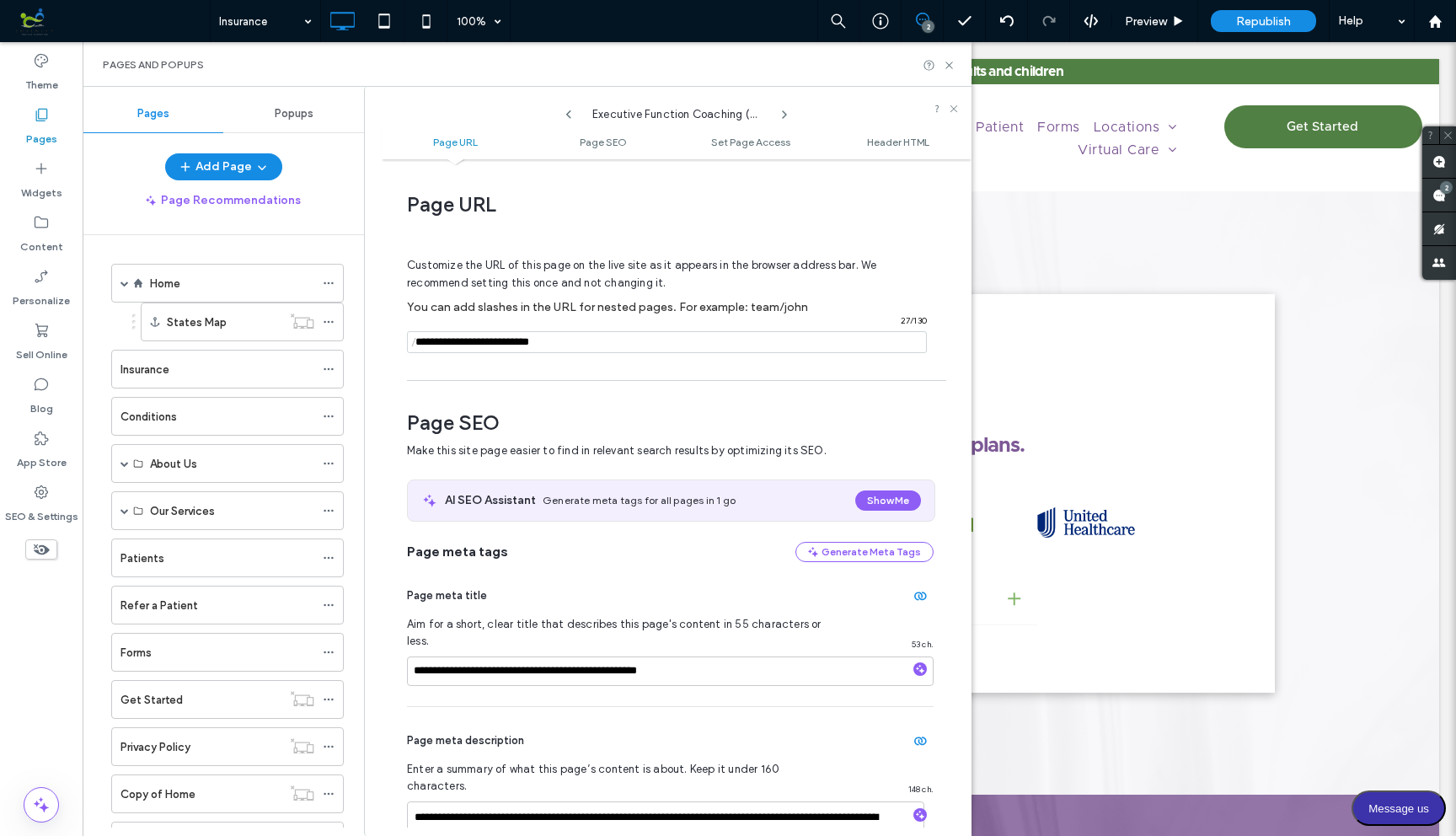 scroll, scrollTop: 232, scrollLeft: 0, axis: vertical 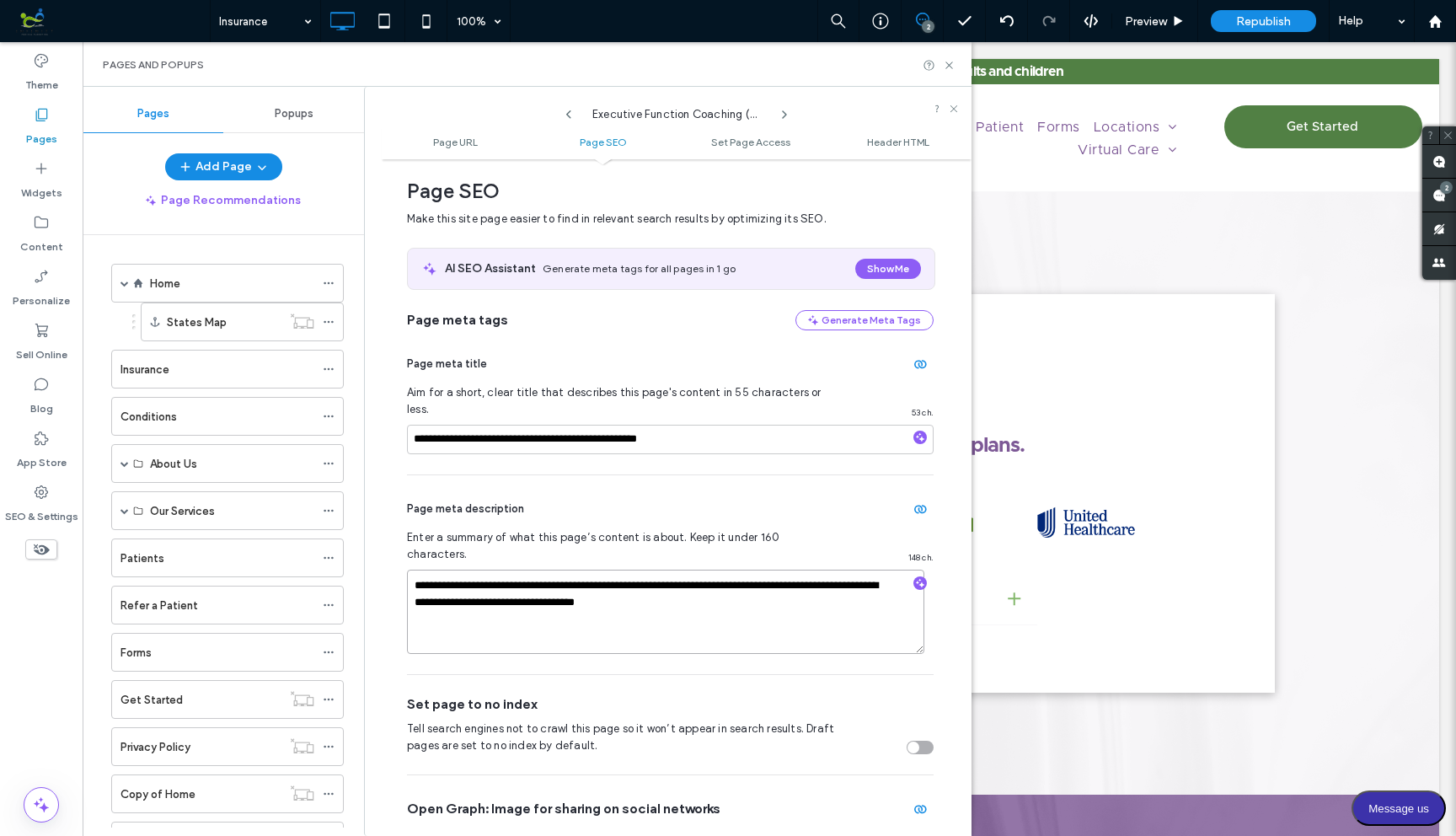 drag, startPoint x: 680, startPoint y: 571, endPoint x: 646, endPoint y: 571, distance: 34 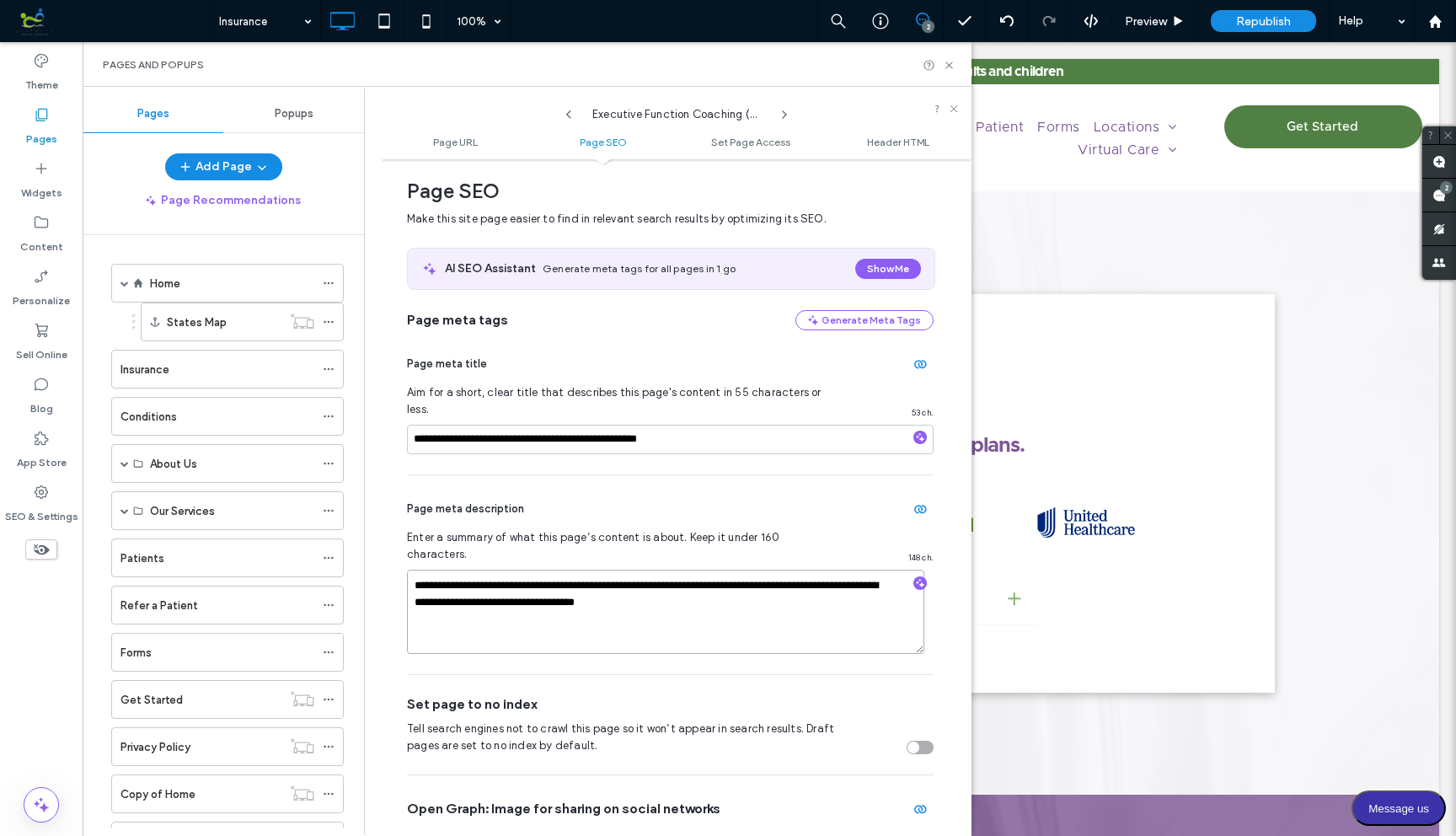 click on "**********" at bounding box center [666, 612] 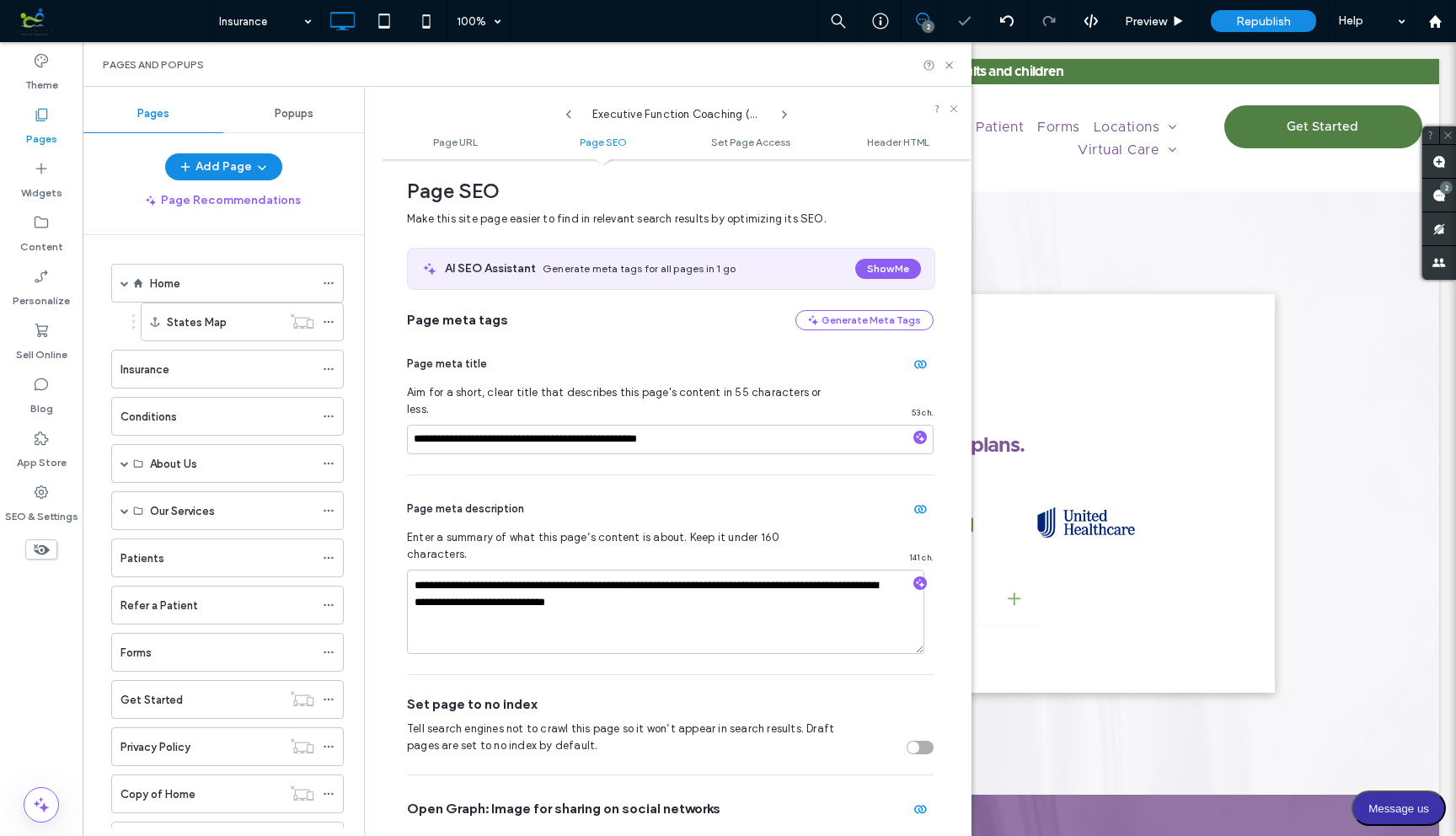 click 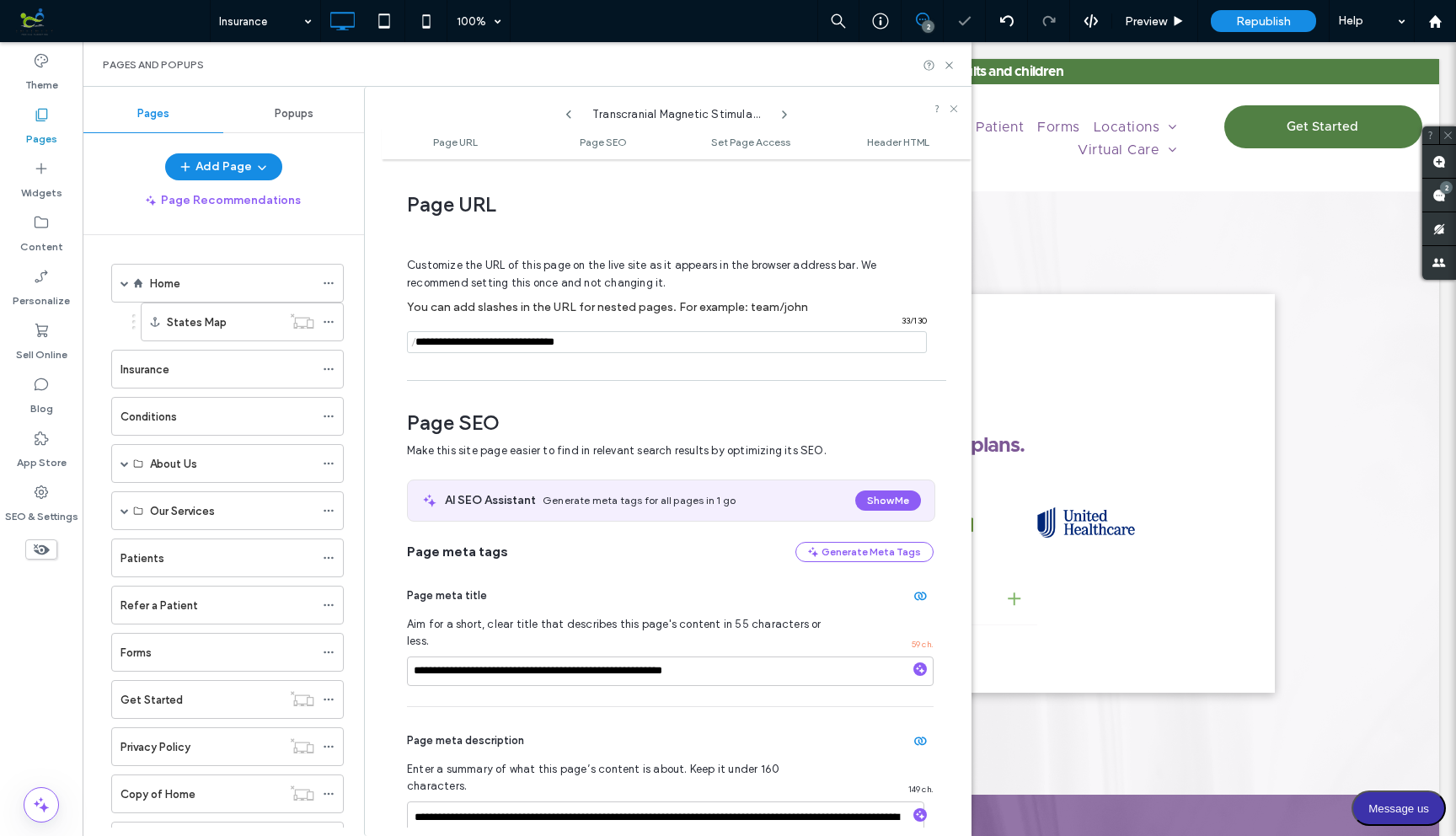 scroll, scrollTop: 232, scrollLeft: 0, axis: vertical 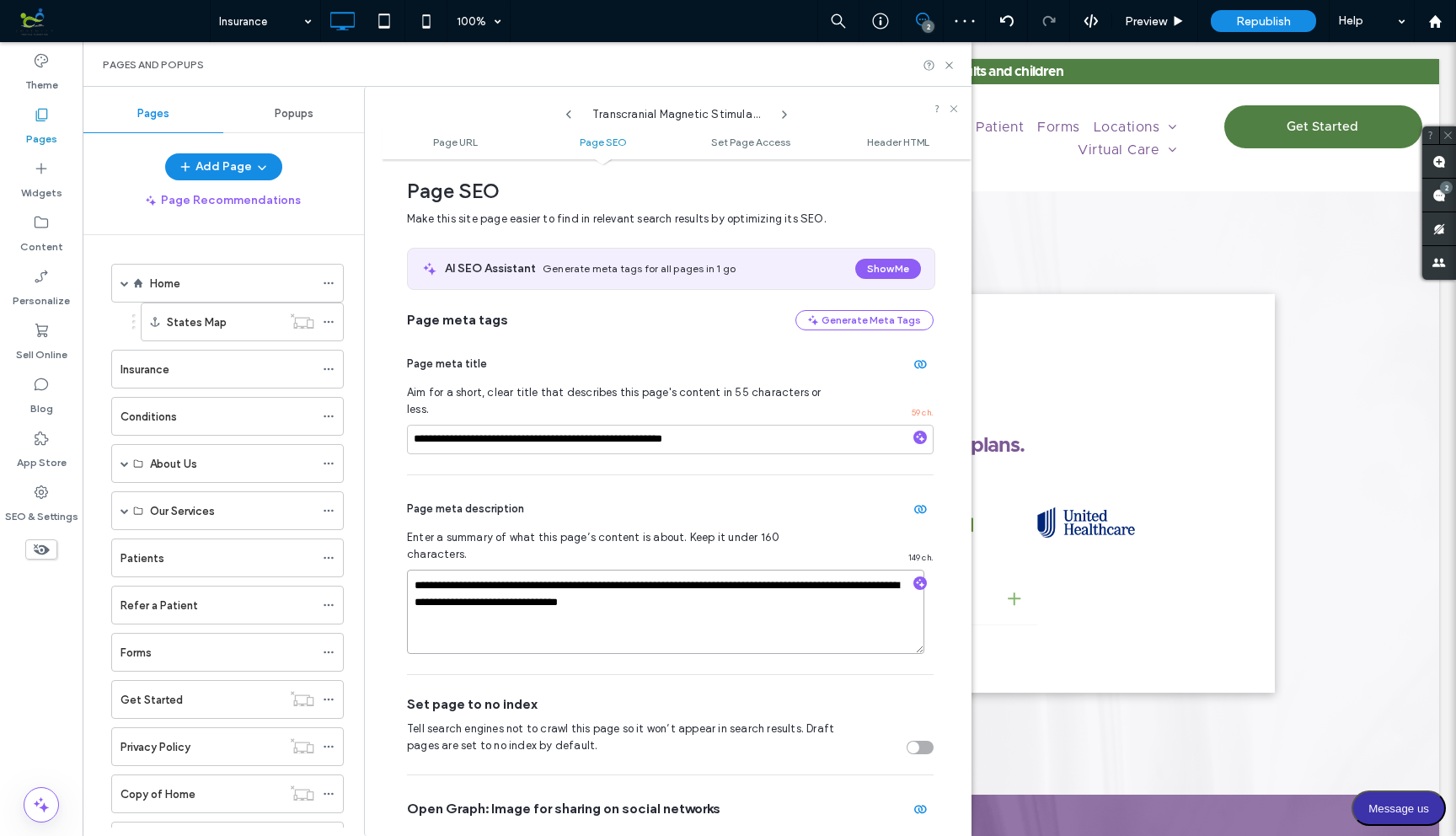 drag, startPoint x: 666, startPoint y: 570, endPoint x: 635, endPoint y: 570, distance: 31 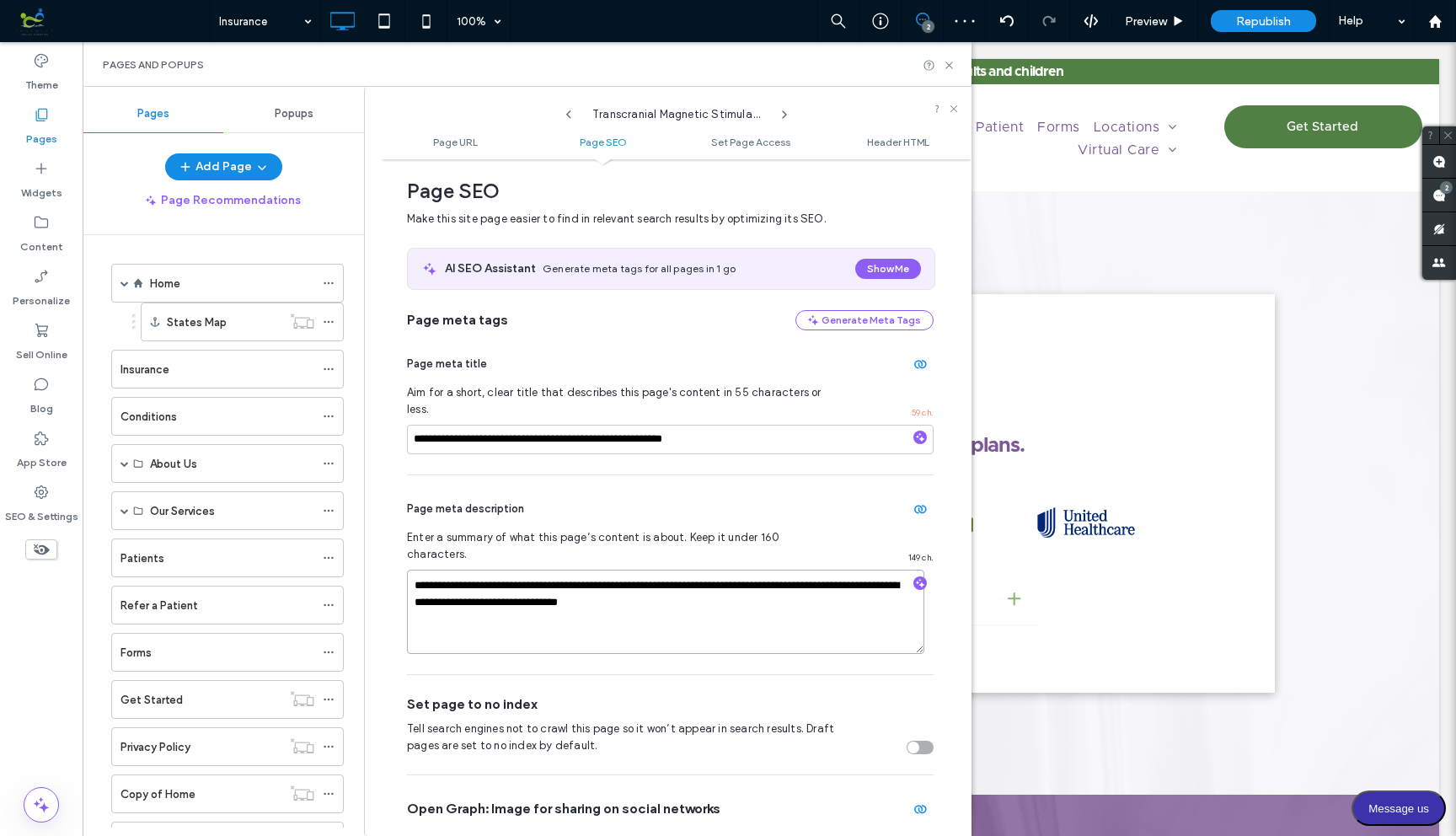 click on "**********" at bounding box center (666, 612) 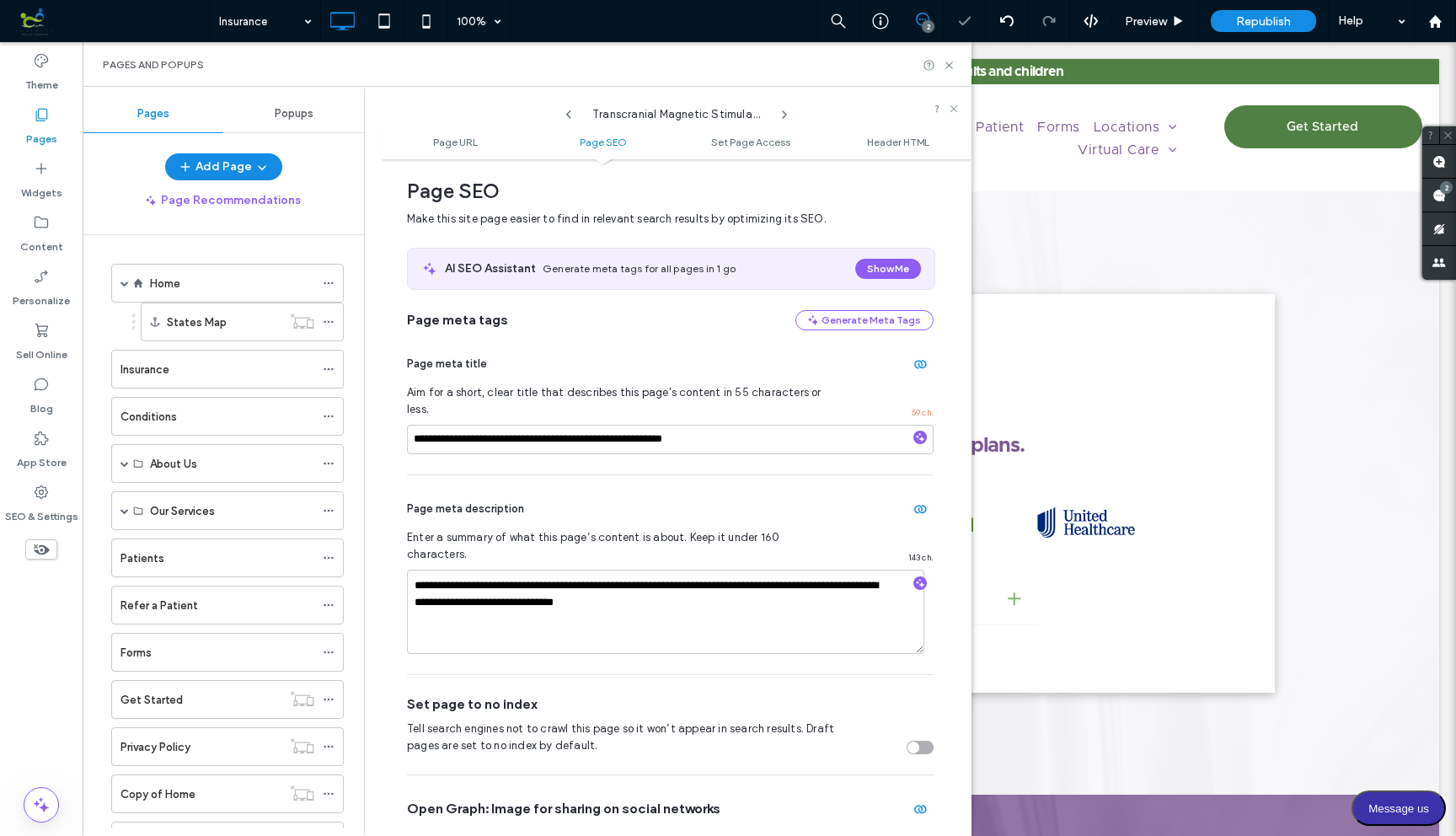 click 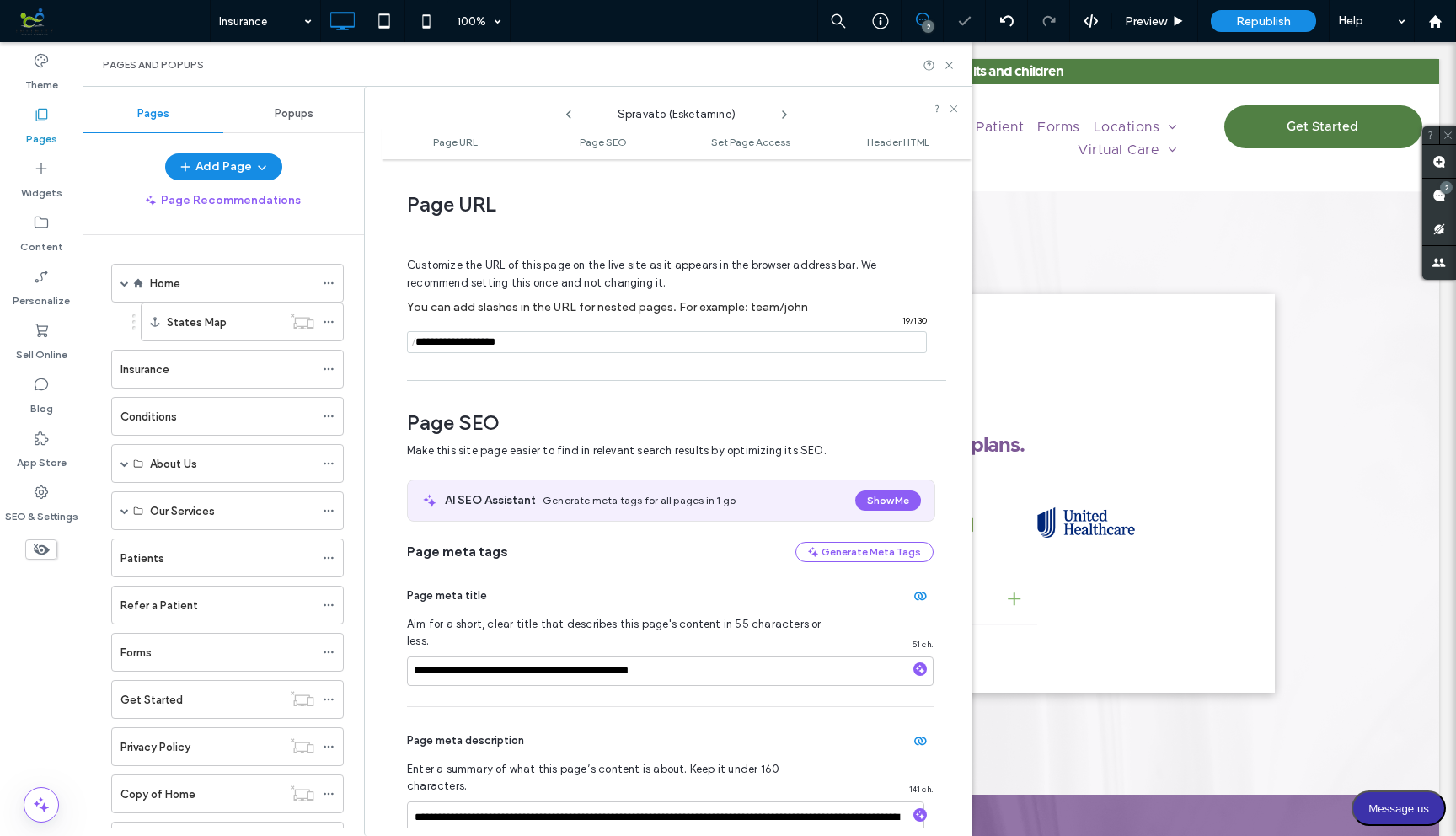 scroll, scrollTop: 232, scrollLeft: 0, axis: vertical 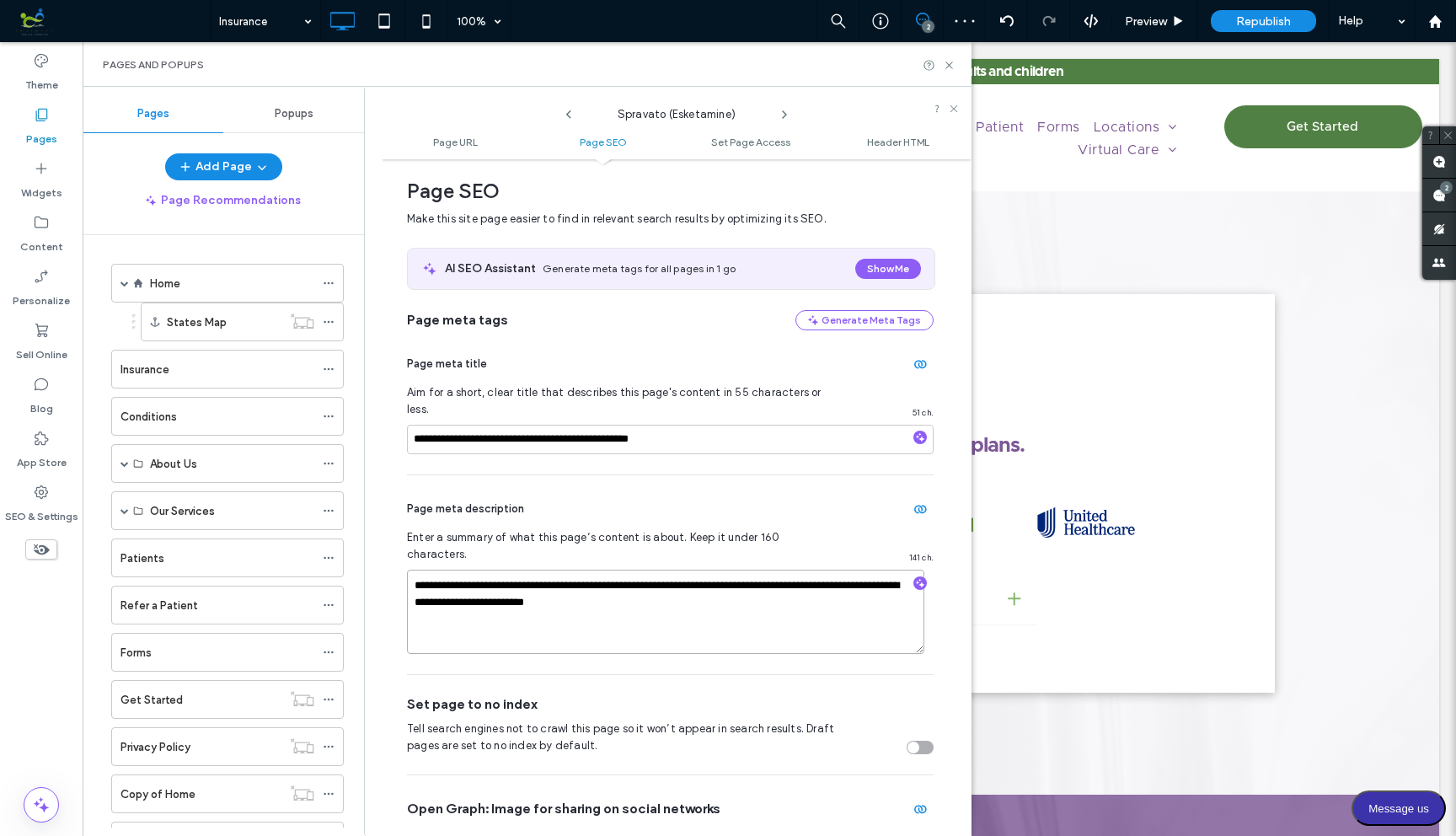 drag, startPoint x: 663, startPoint y: 568, endPoint x: 632, endPoint y: 567, distance: 31.01612 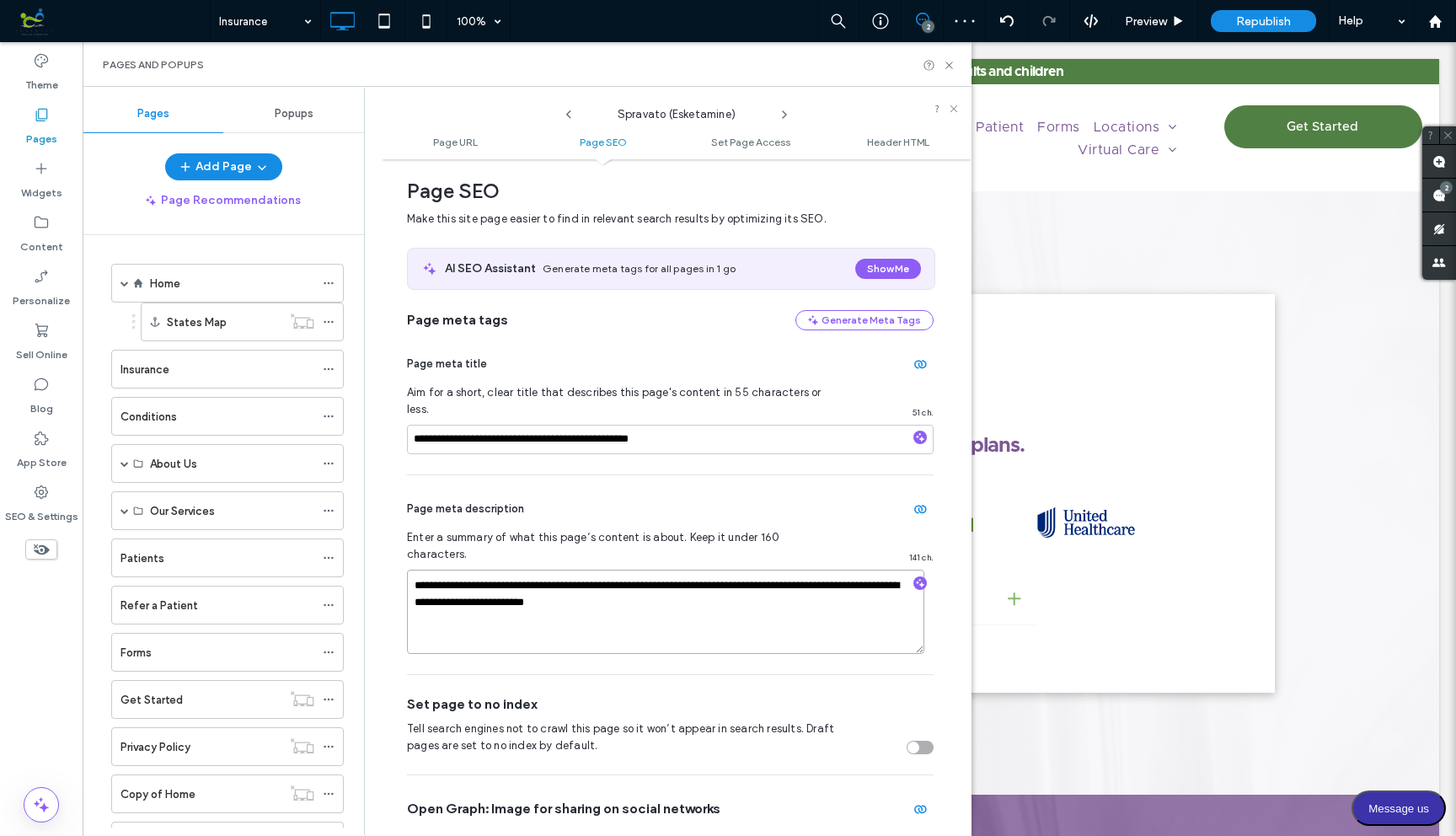 click on "**********" at bounding box center [666, 612] 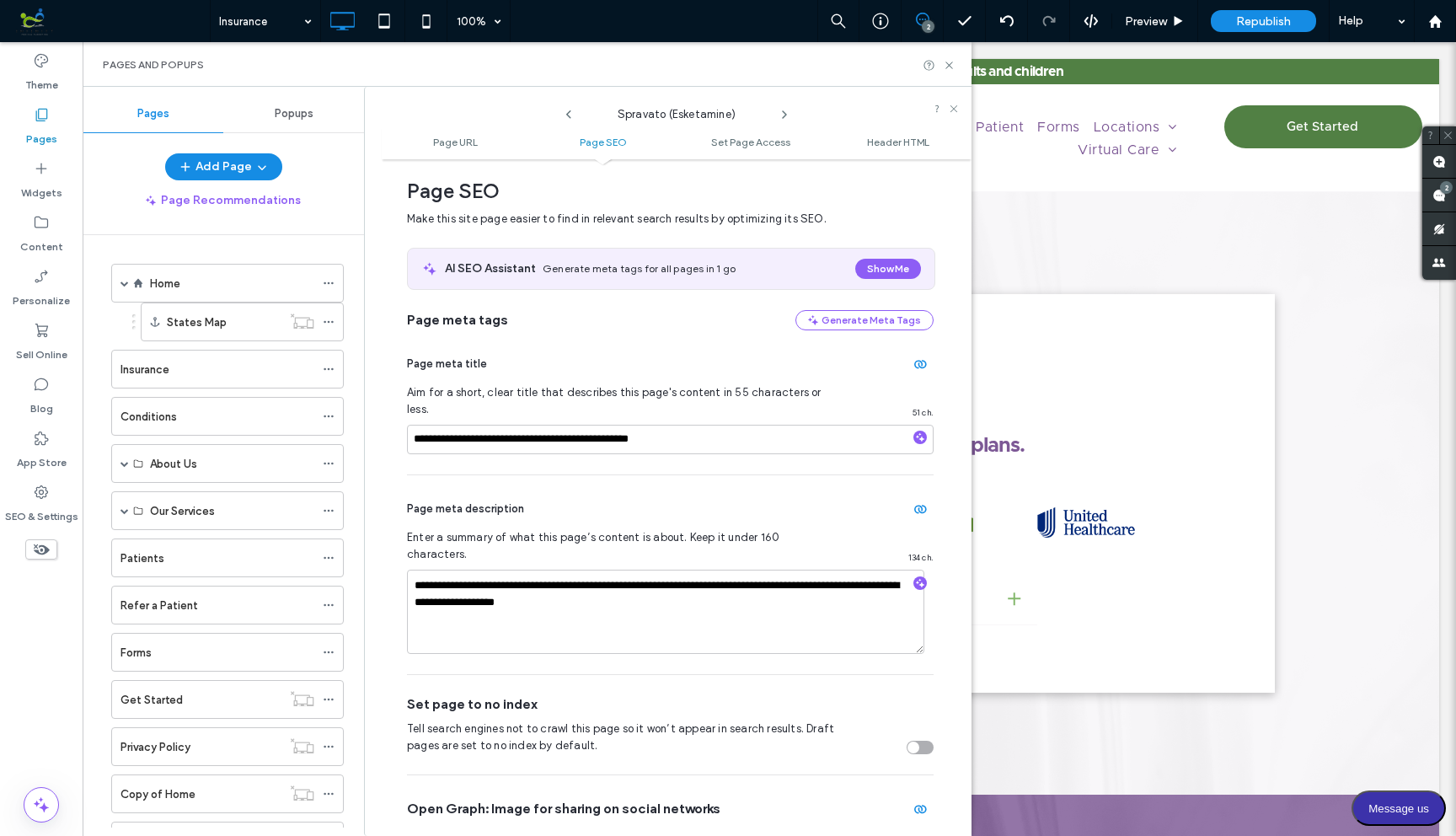 click 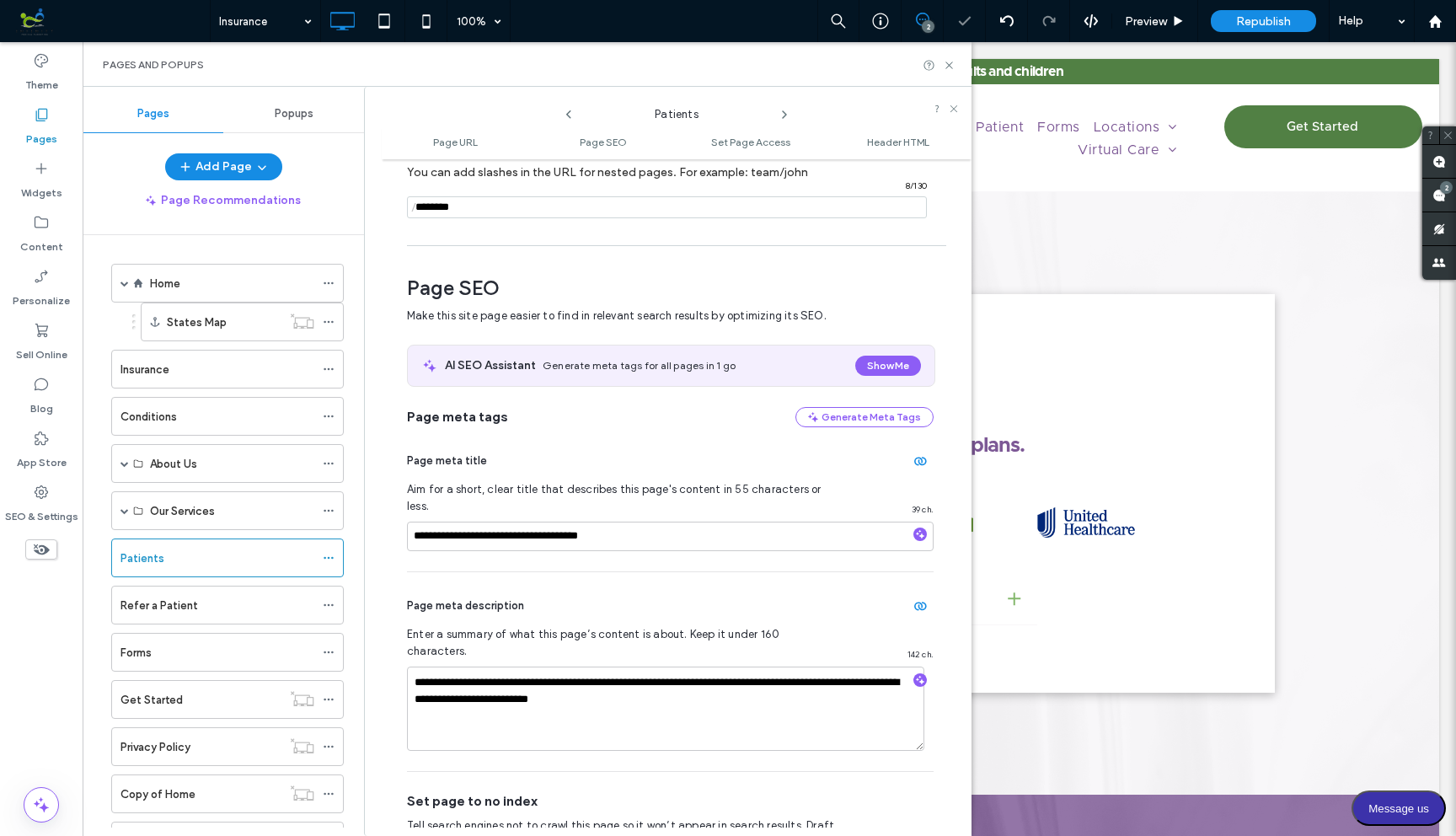scroll, scrollTop: 232, scrollLeft: 0, axis: vertical 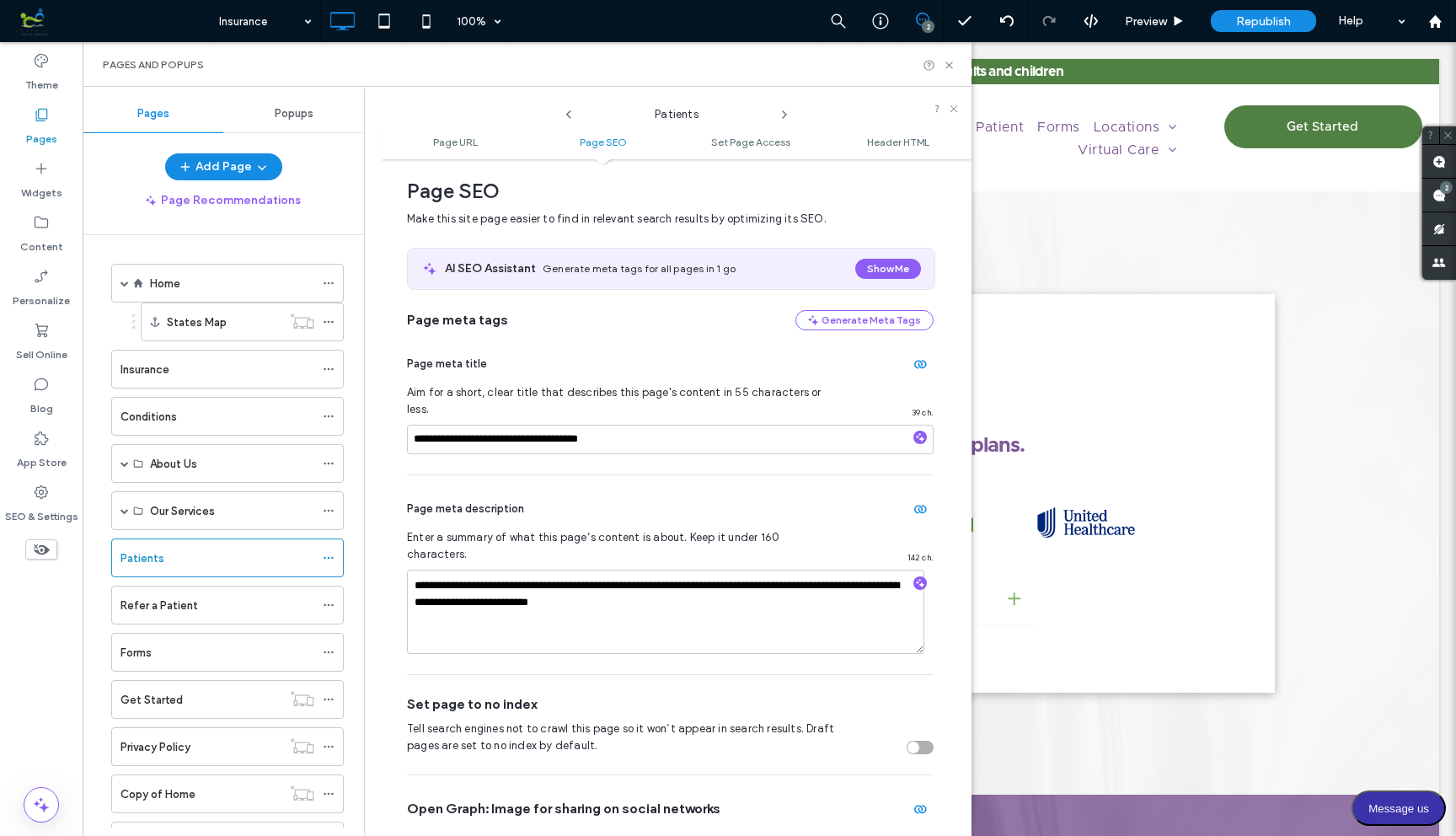 click 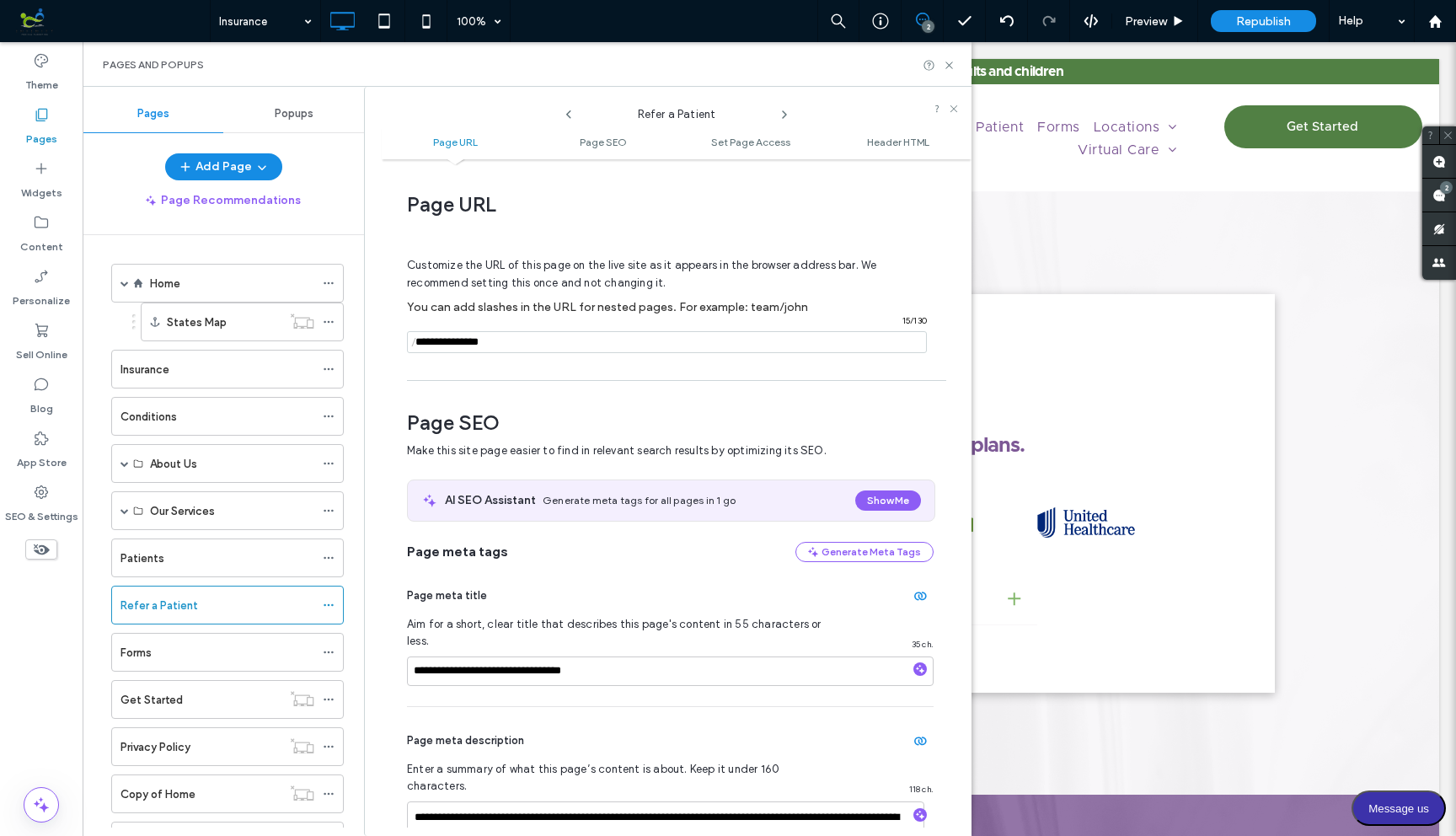 scroll, scrollTop: 232, scrollLeft: 0, axis: vertical 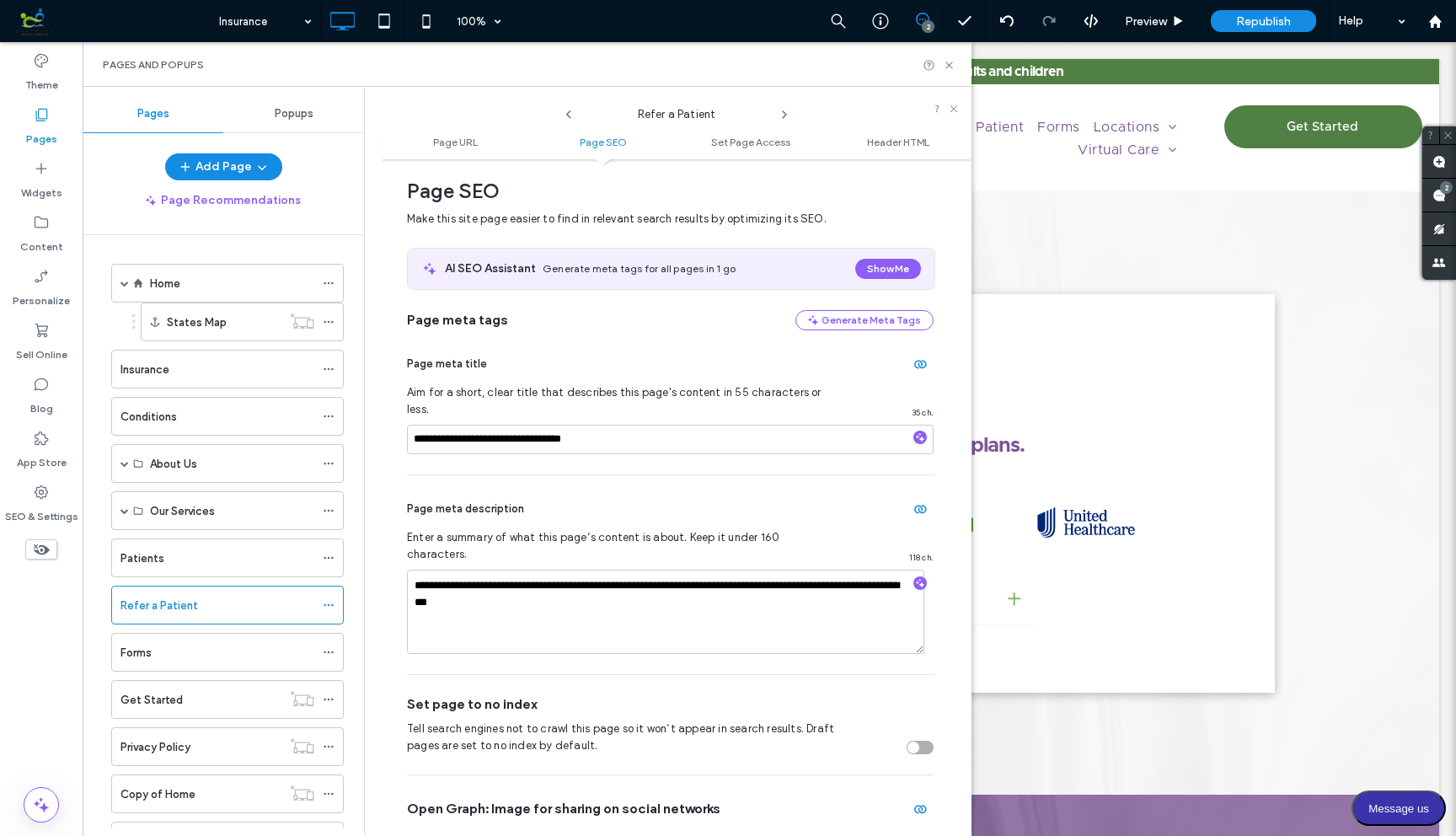 click 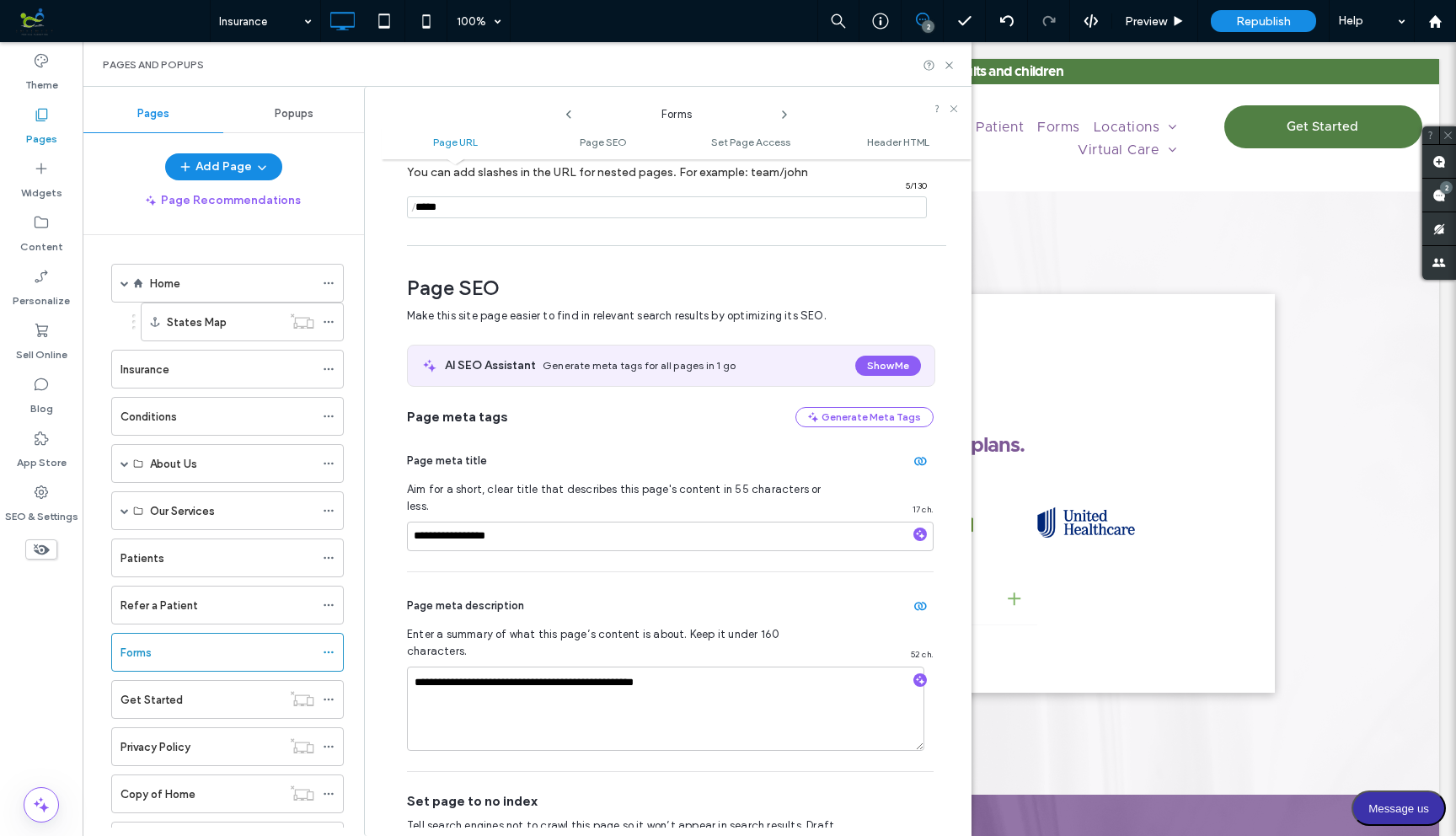scroll, scrollTop: 232, scrollLeft: 0, axis: vertical 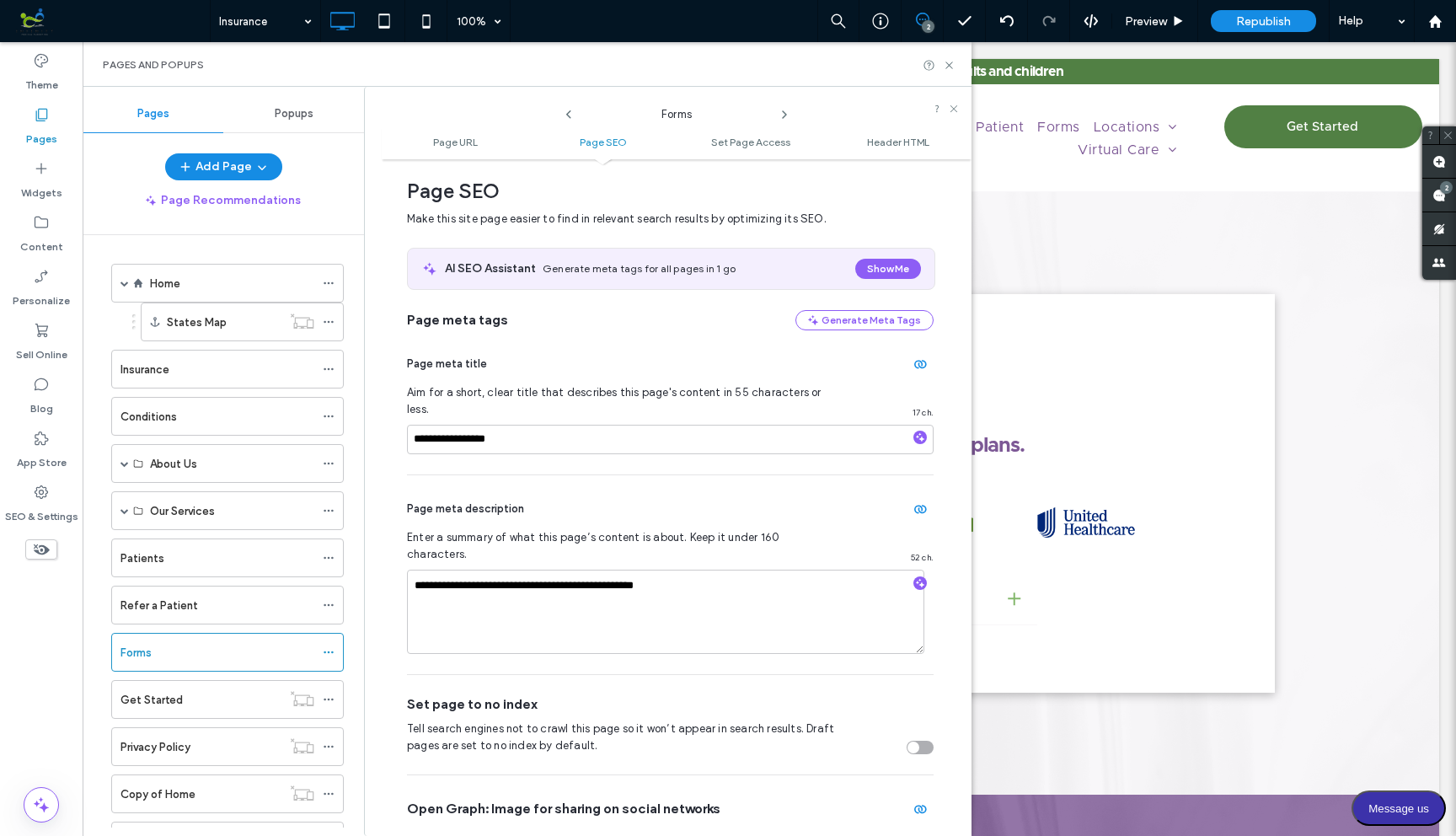 click 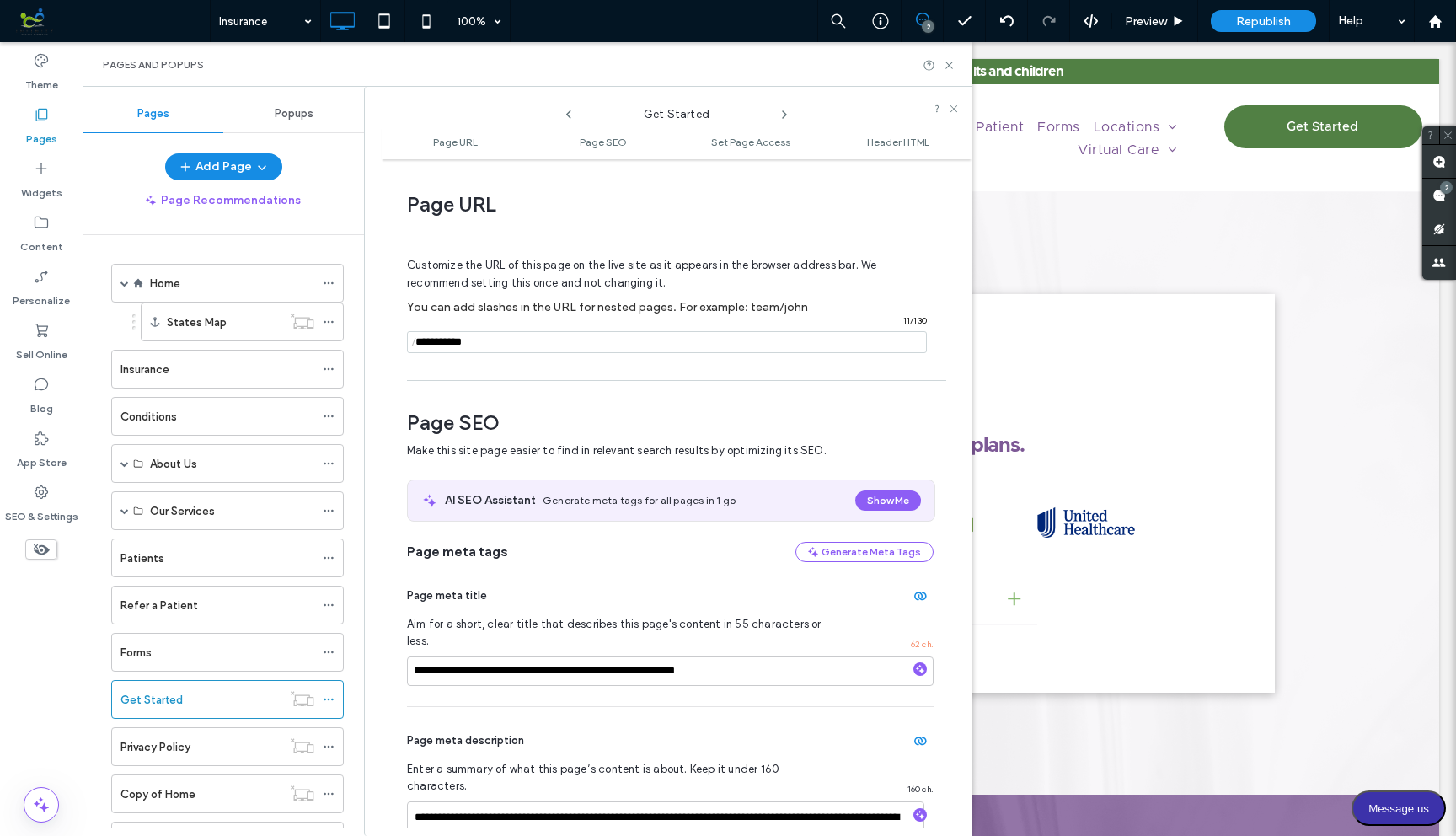 scroll, scrollTop: 232, scrollLeft: 0, axis: vertical 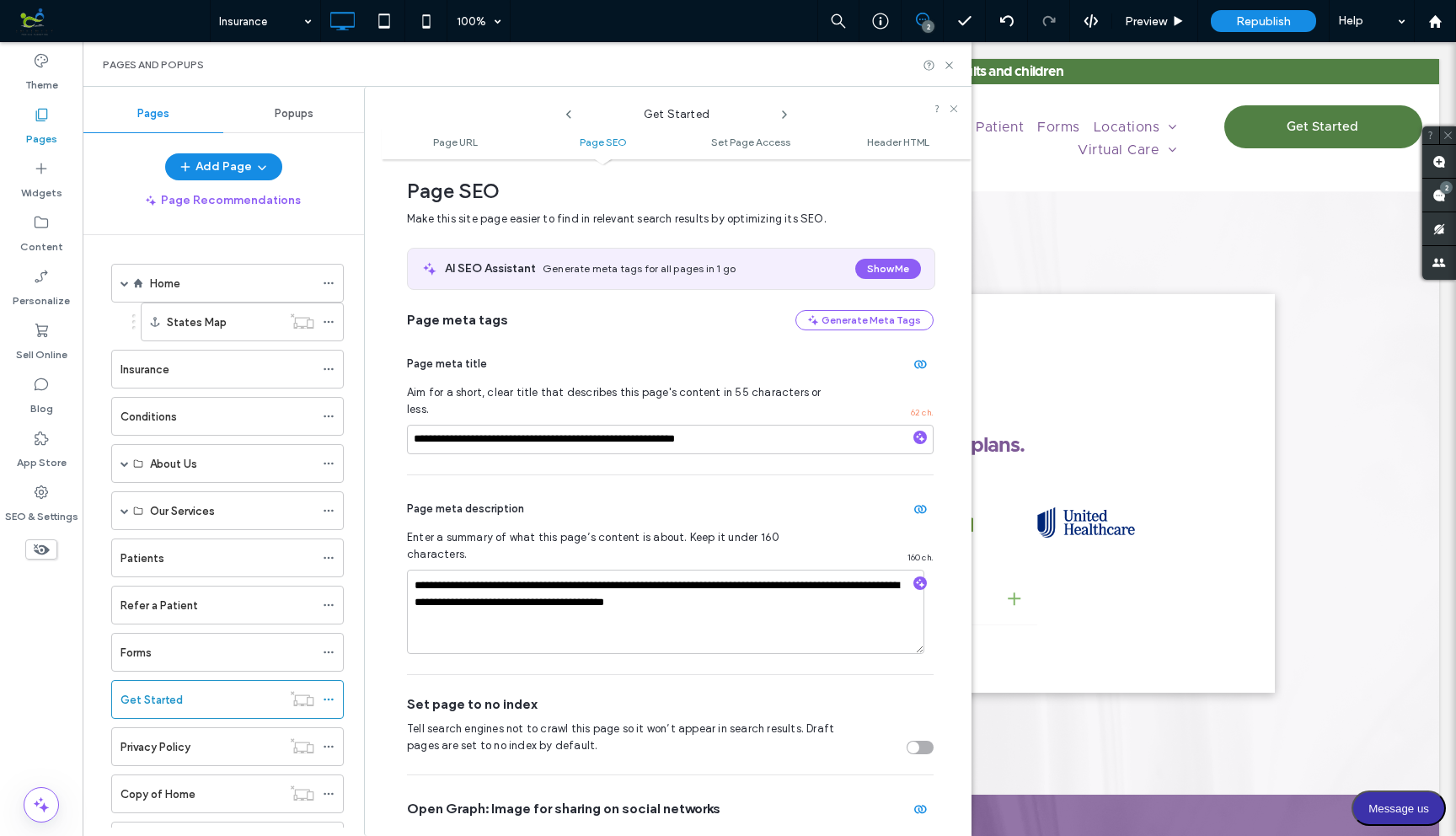 click 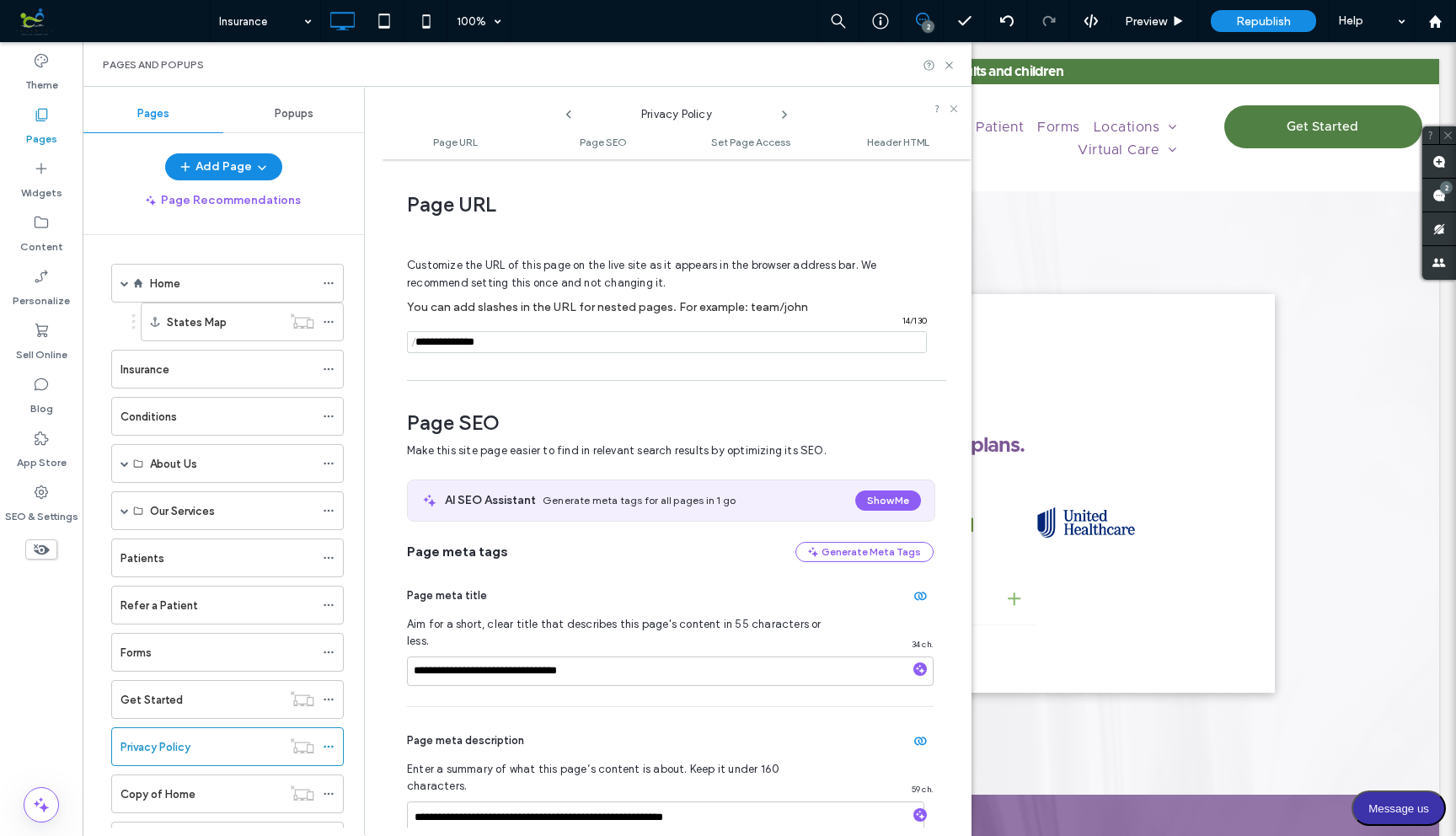 scroll, scrollTop: 232, scrollLeft: 0, axis: vertical 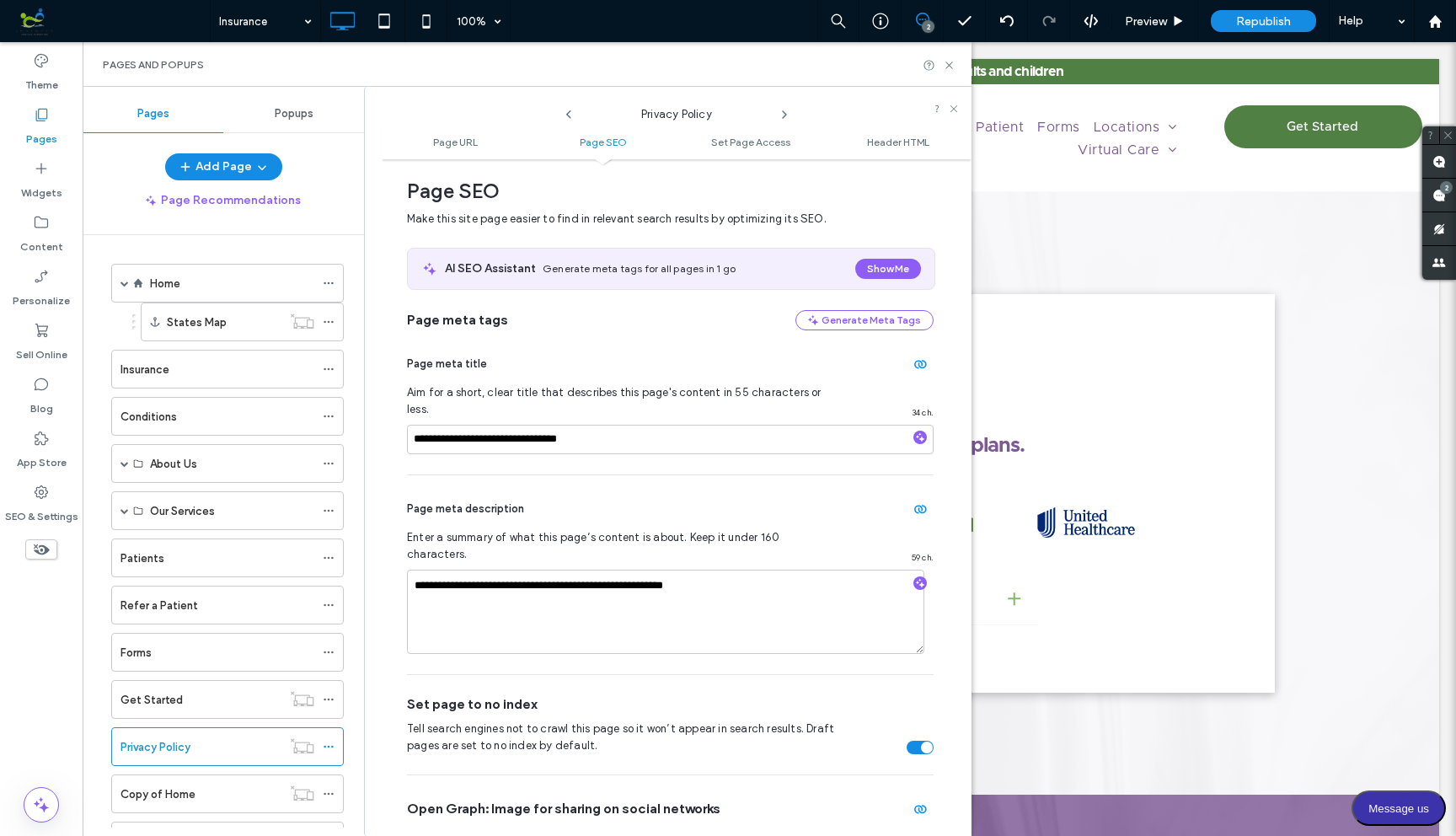 click 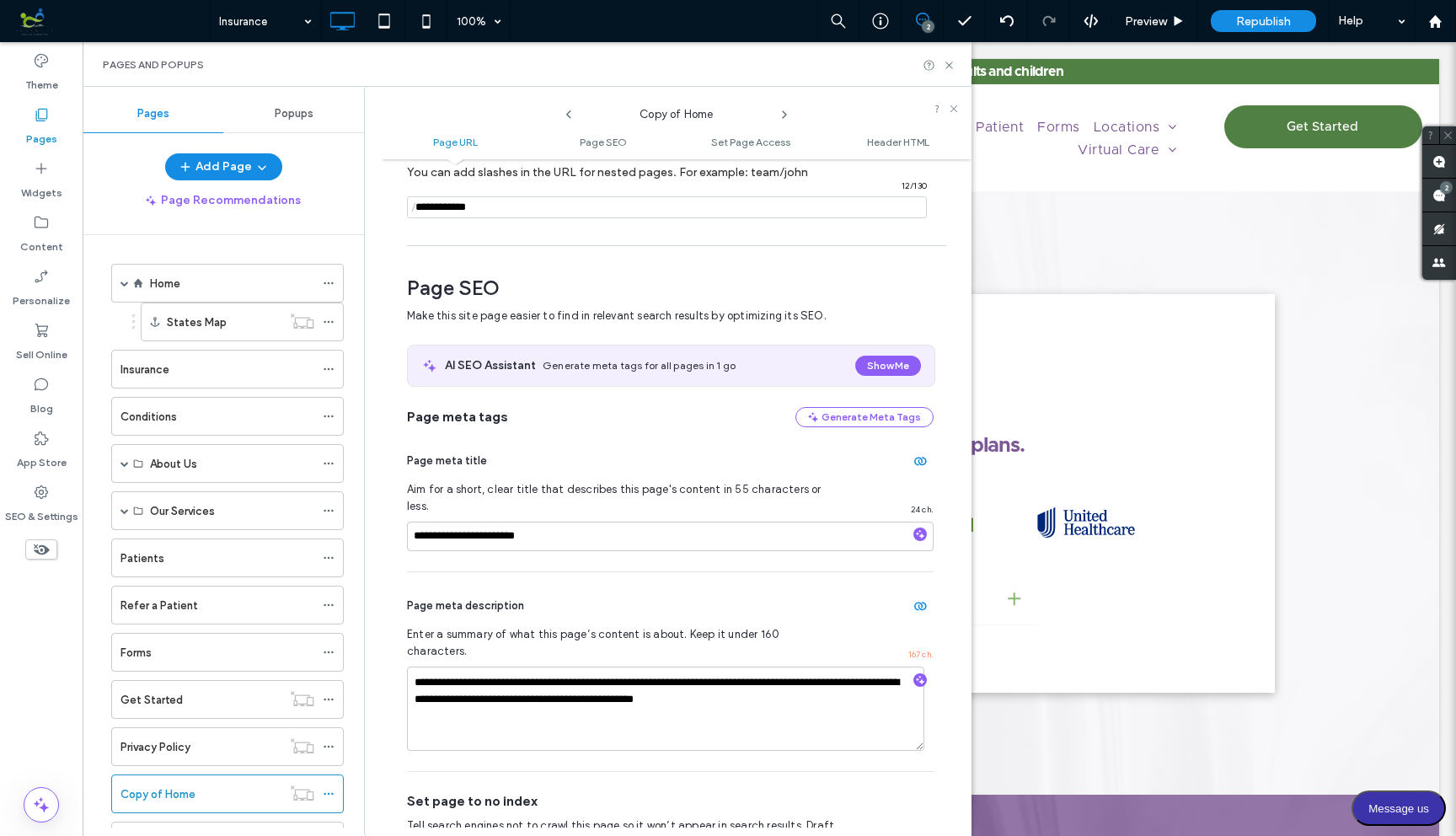 scroll, scrollTop: 232, scrollLeft: 0, axis: vertical 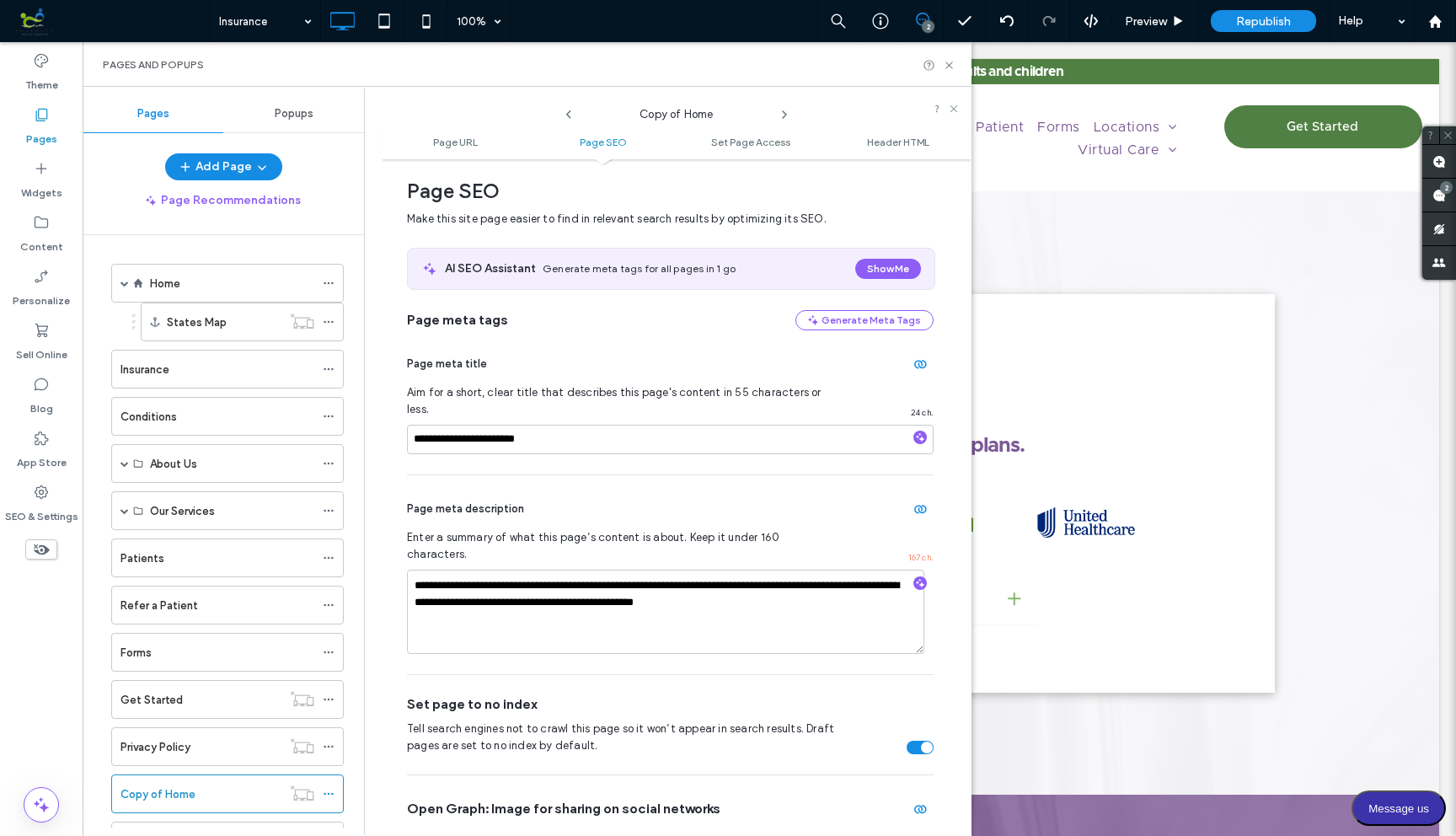 click 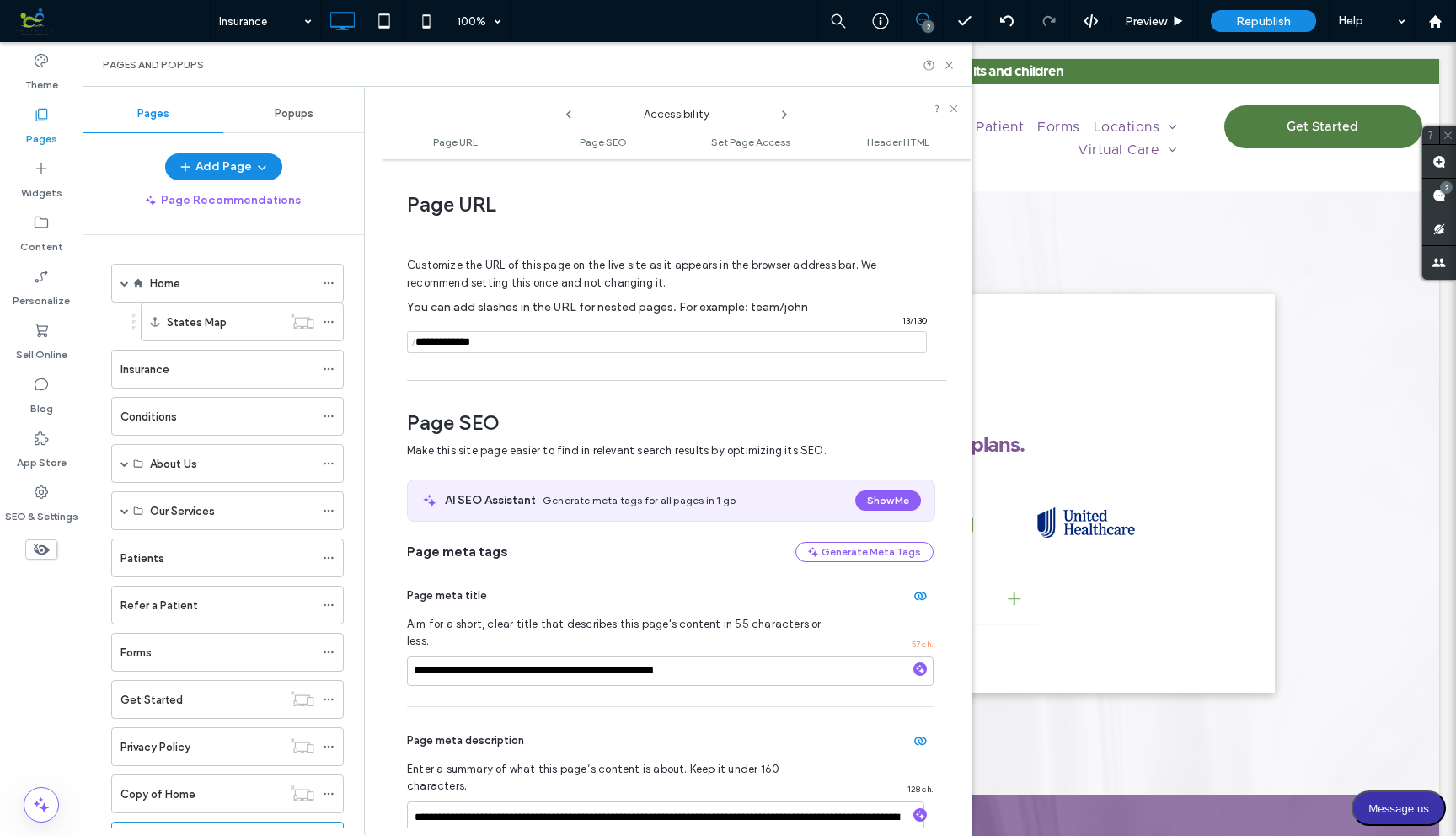 scroll, scrollTop: 232, scrollLeft: 0, axis: vertical 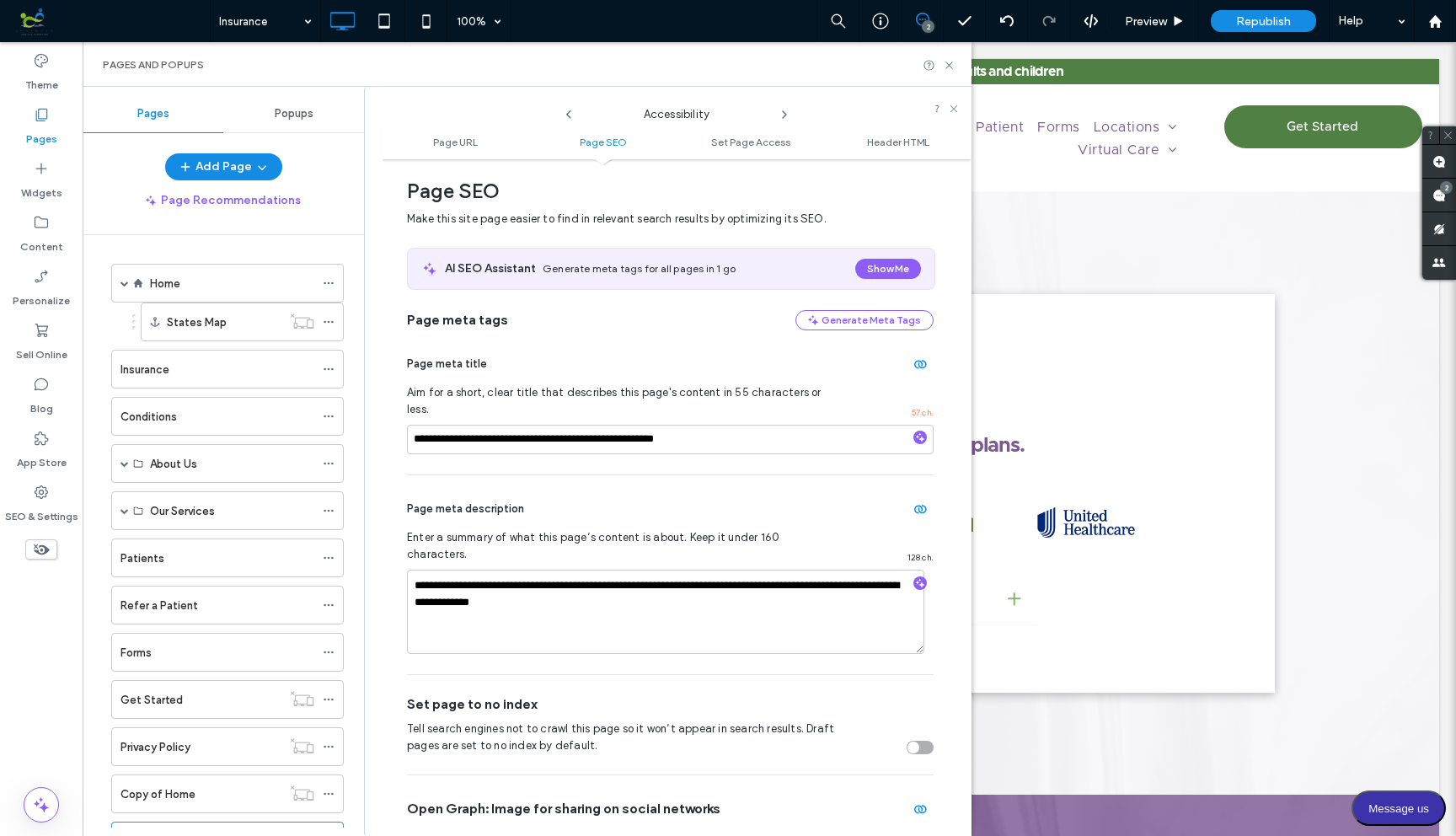 click 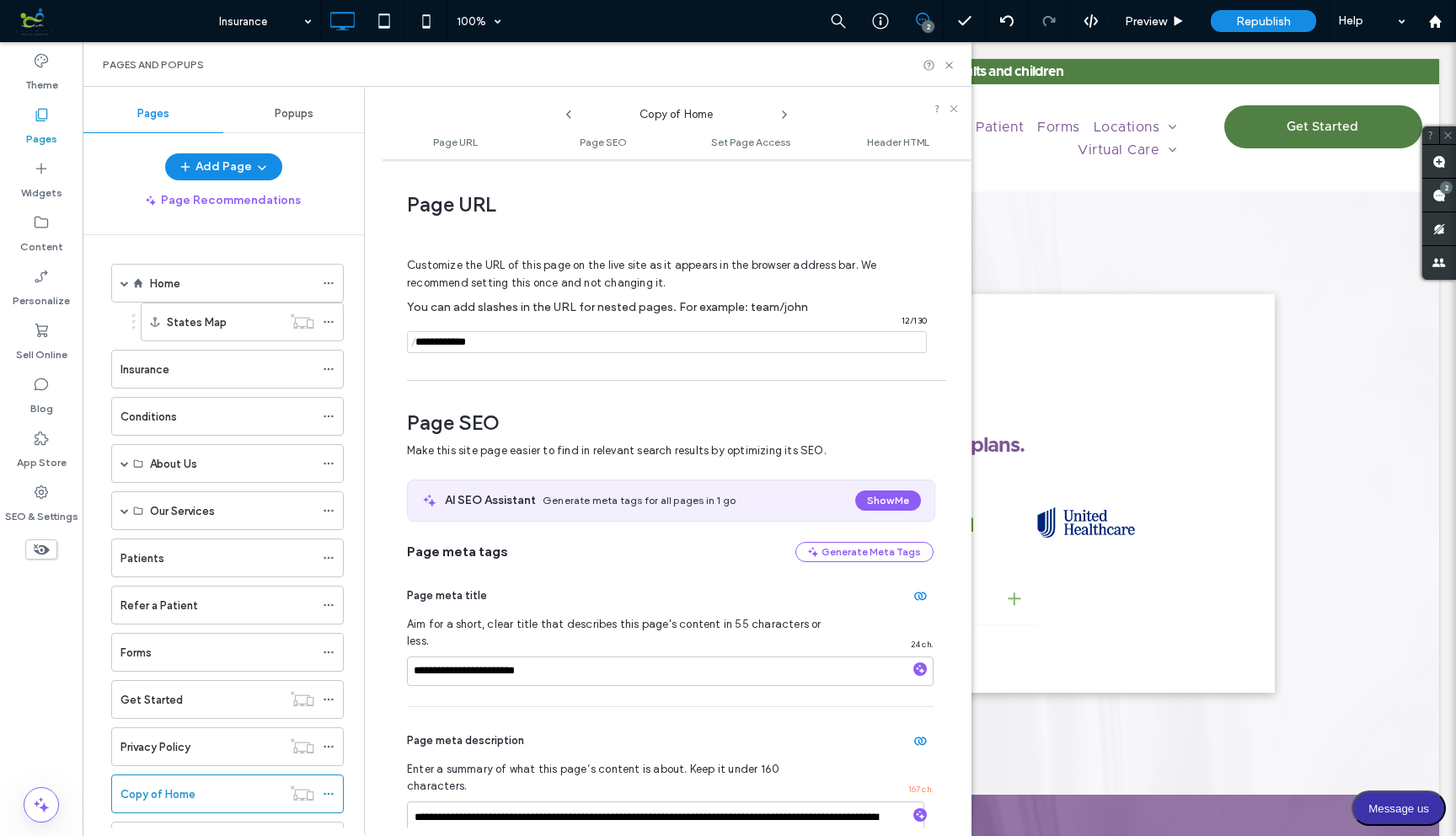scroll, scrollTop: 232, scrollLeft: 0, axis: vertical 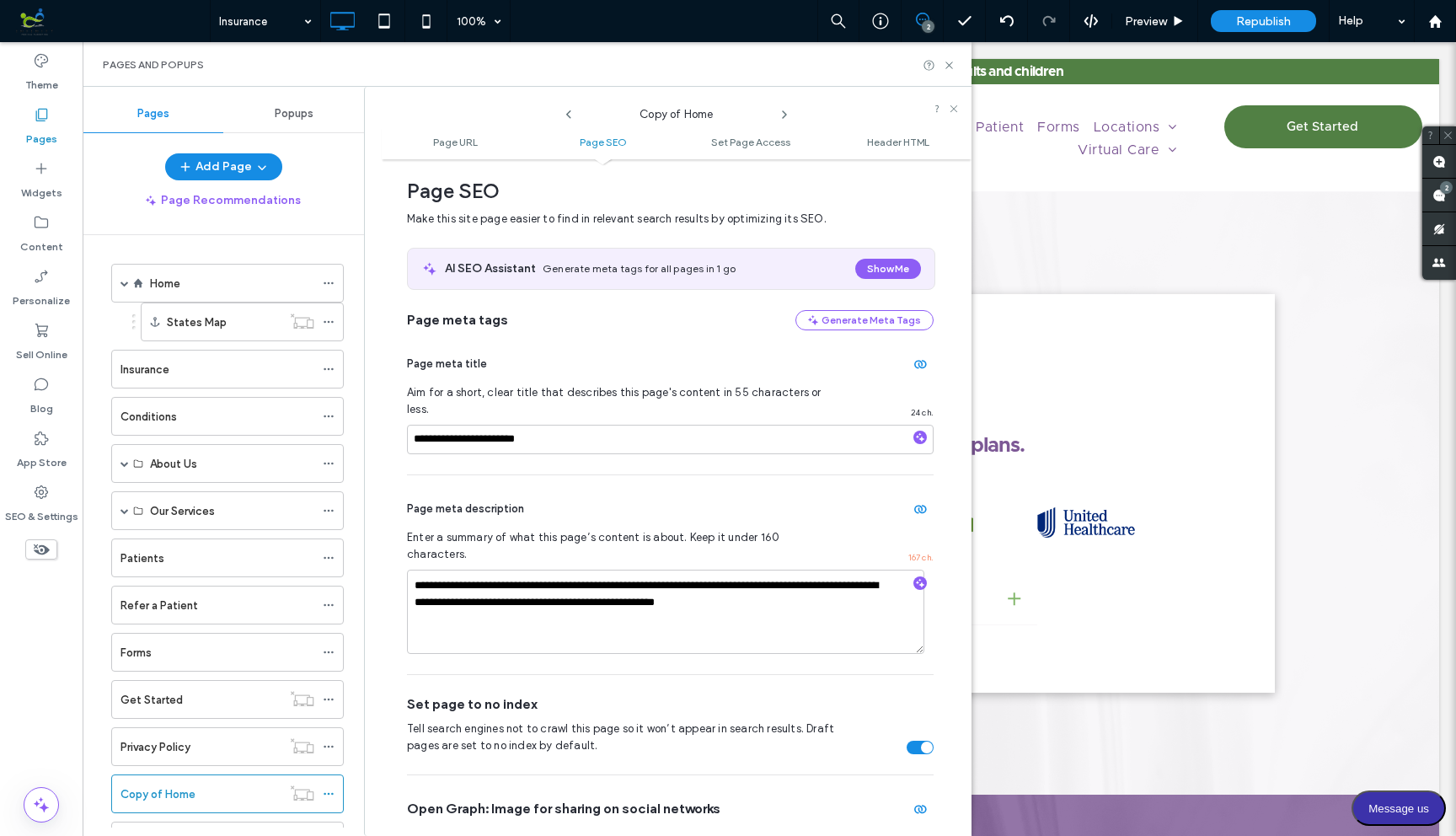 click 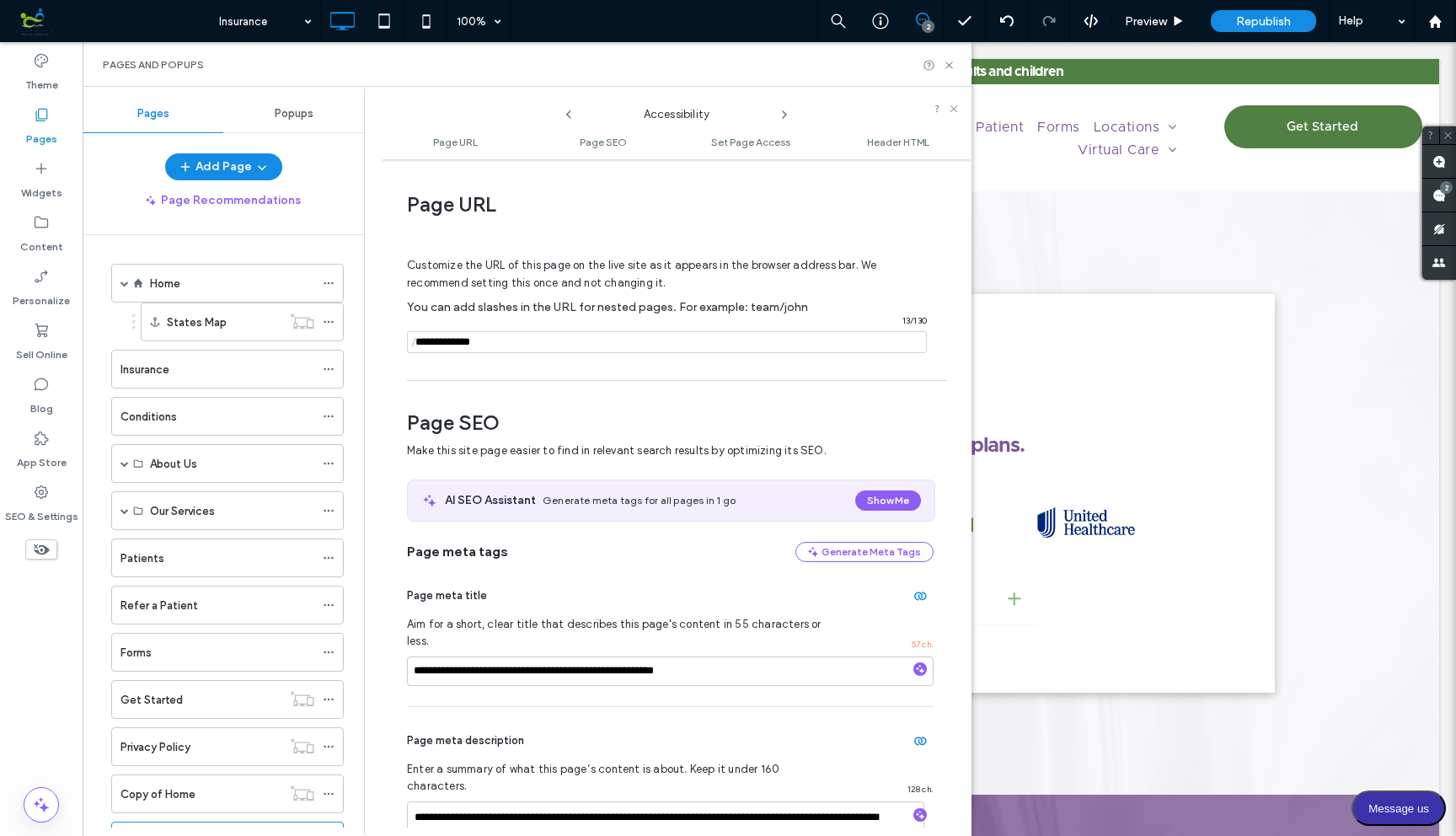 scroll, scrollTop: 232, scrollLeft: 0, axis: vertical 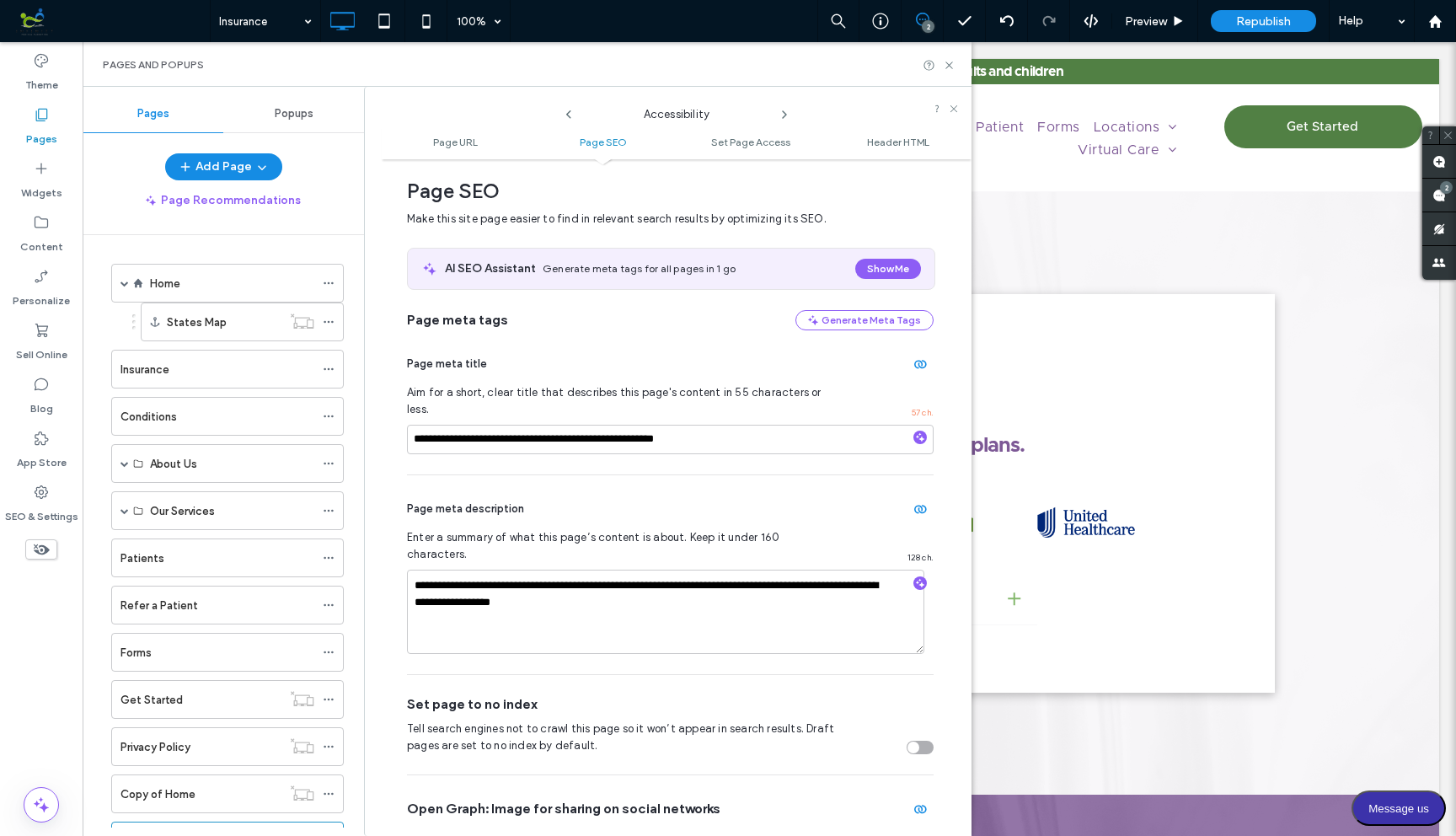 click 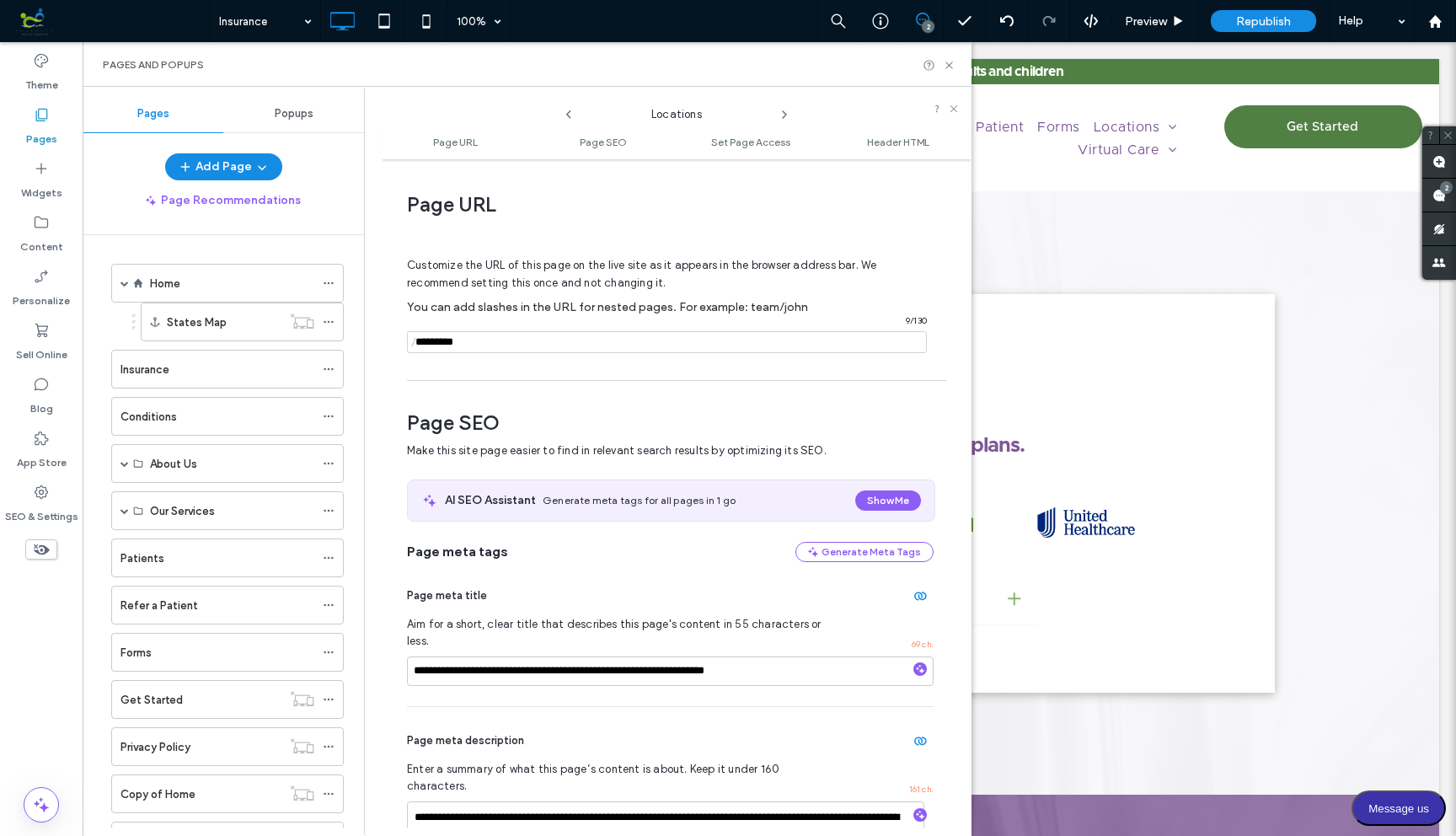 scroll, scrollTop: 232, scrollLeft: 0, axis: vertical 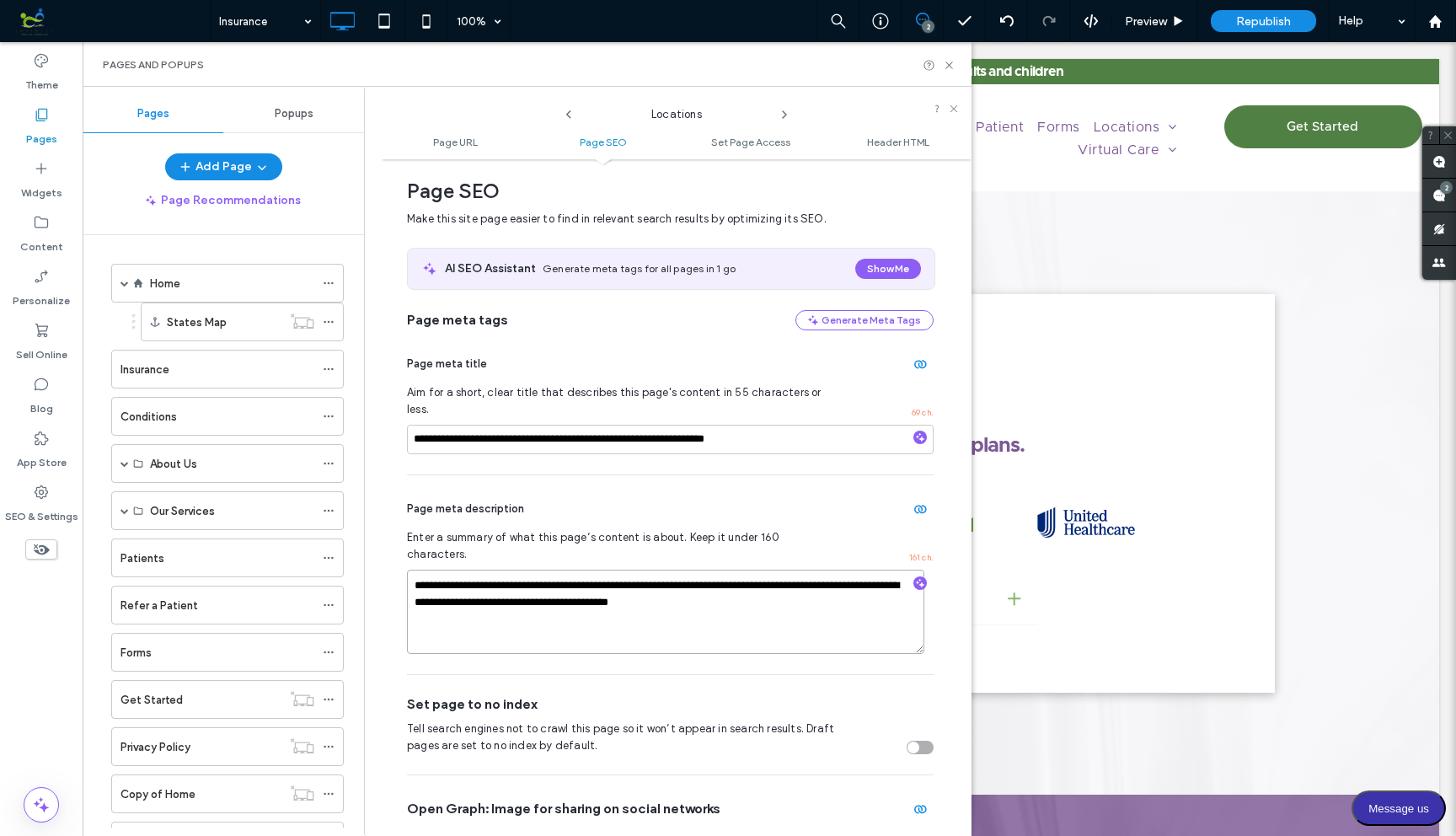click on "**********" at bounding box center [666, 612] 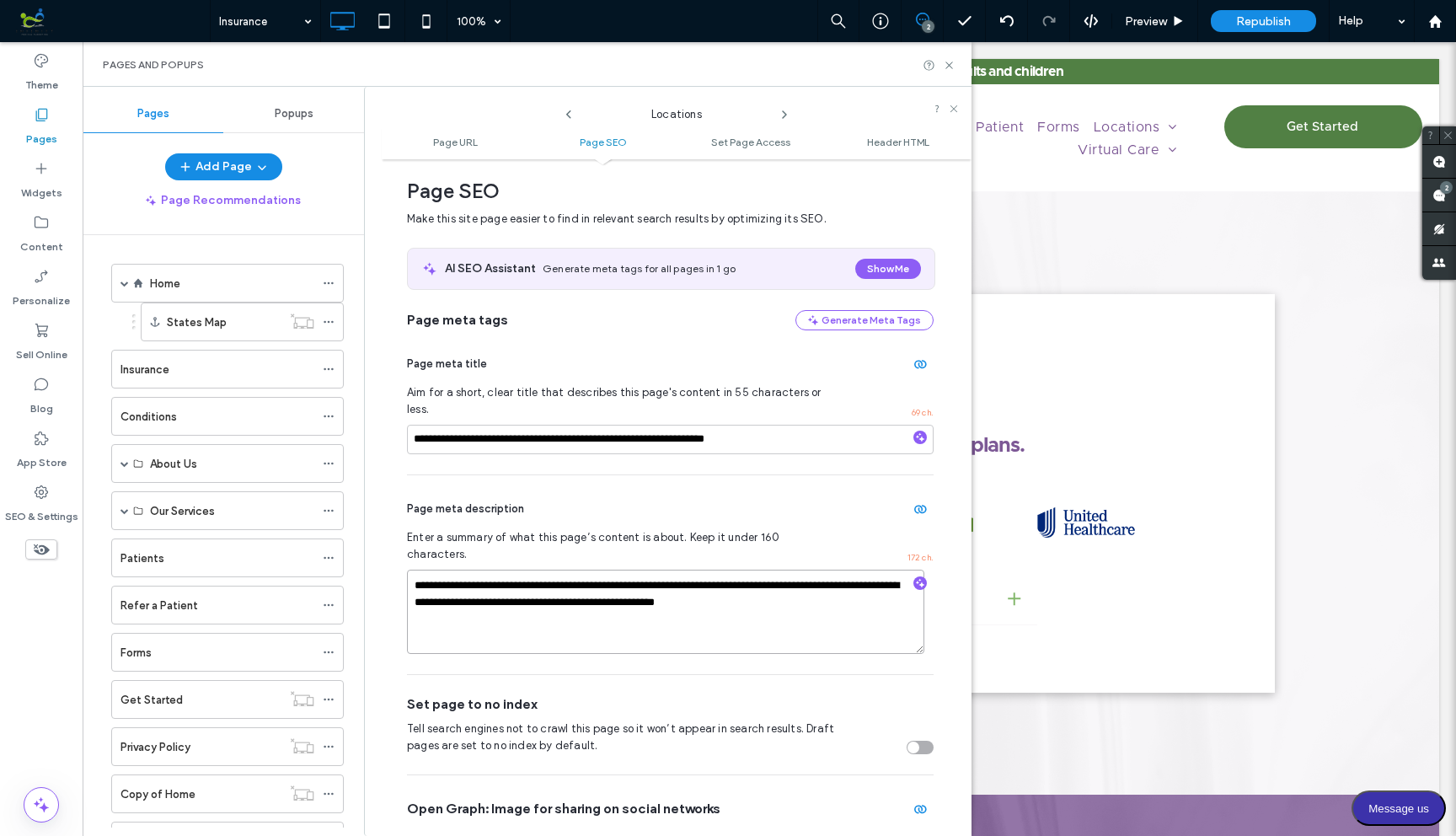 drag, startPoint x: 613, startPoint y: 570, endPoint x: 661, endPoint y: 568, distance: 48.041649 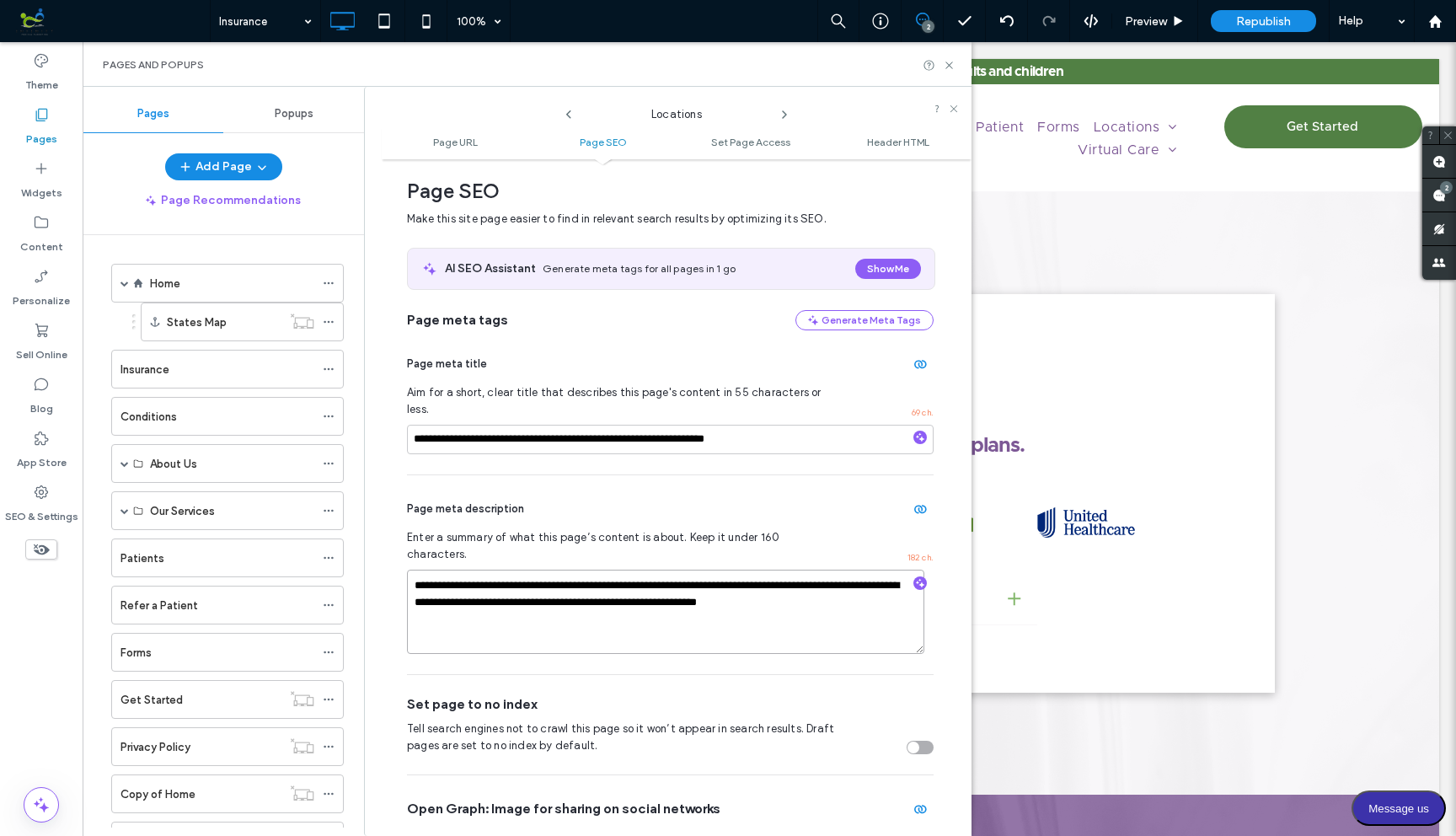 drag, startPoint x: 411, startPoint y: 572, endPoint x: 562, endPoint y: 575, distance: 151.0298 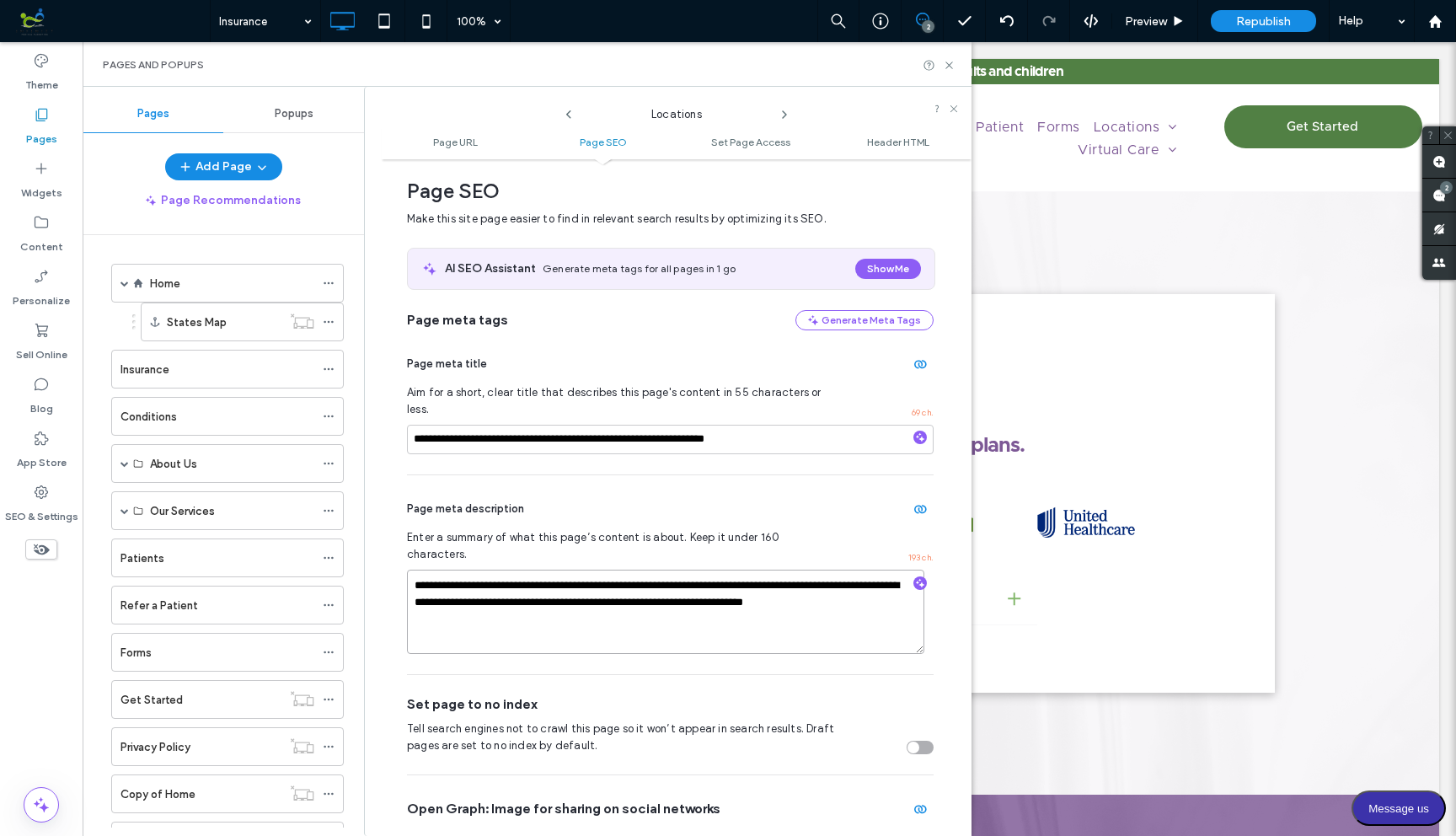 drag, startPoint x: 762, startPoint y: 570, endPoint x: 613, endPoint y: 565, distance: 149.0839 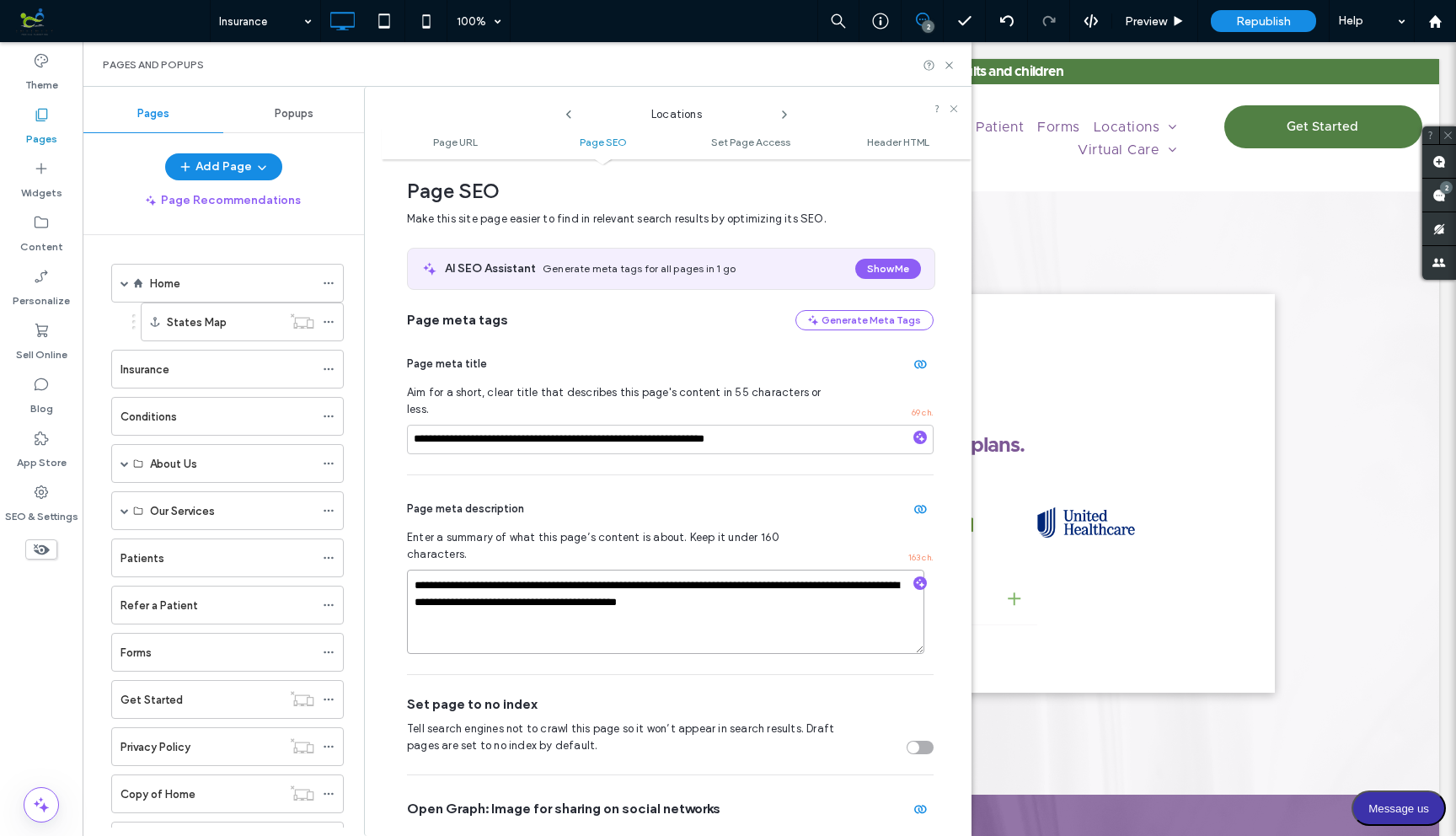 type on "**********" 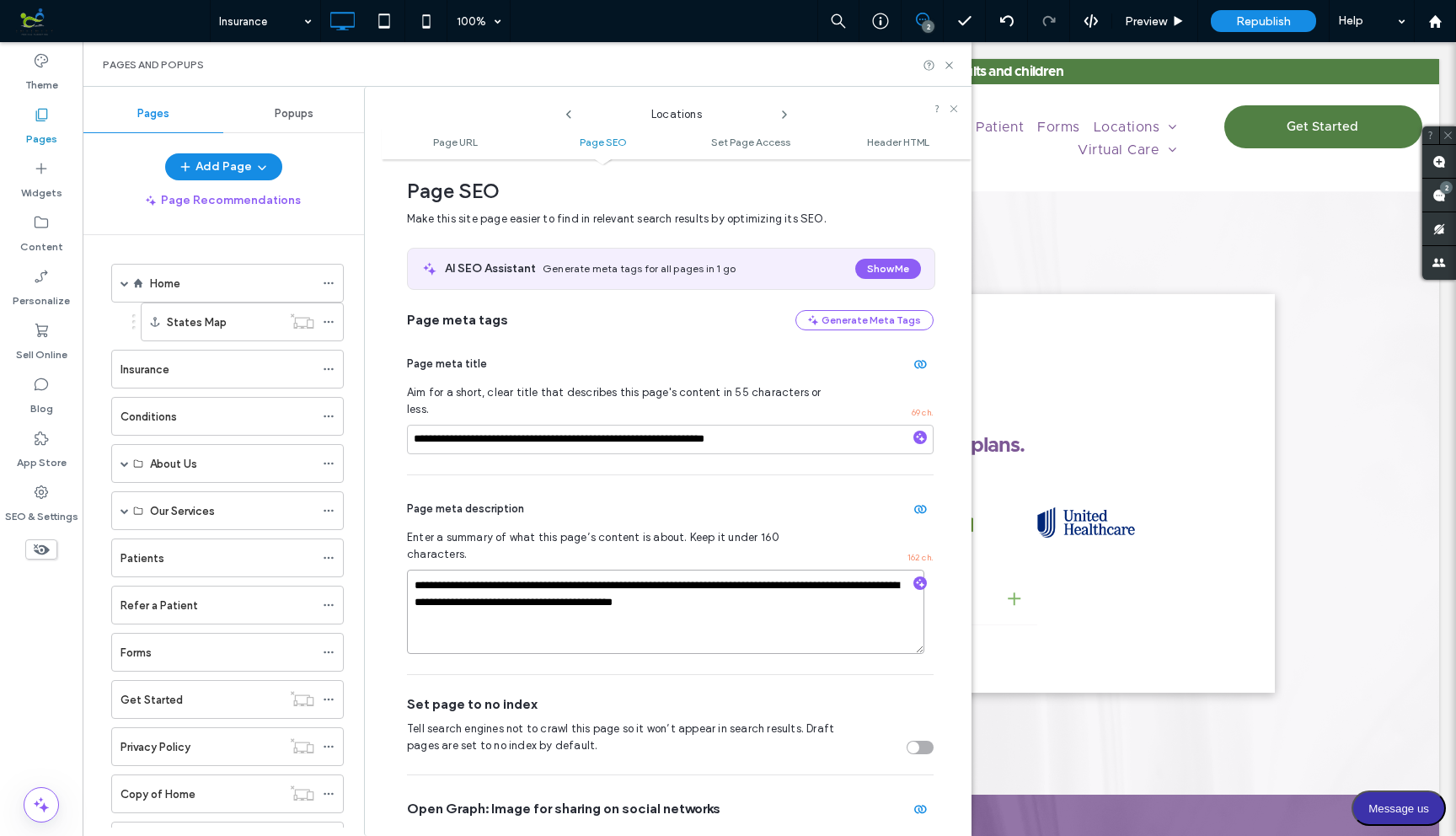 click on "**********" at bounding box center [666, 612] 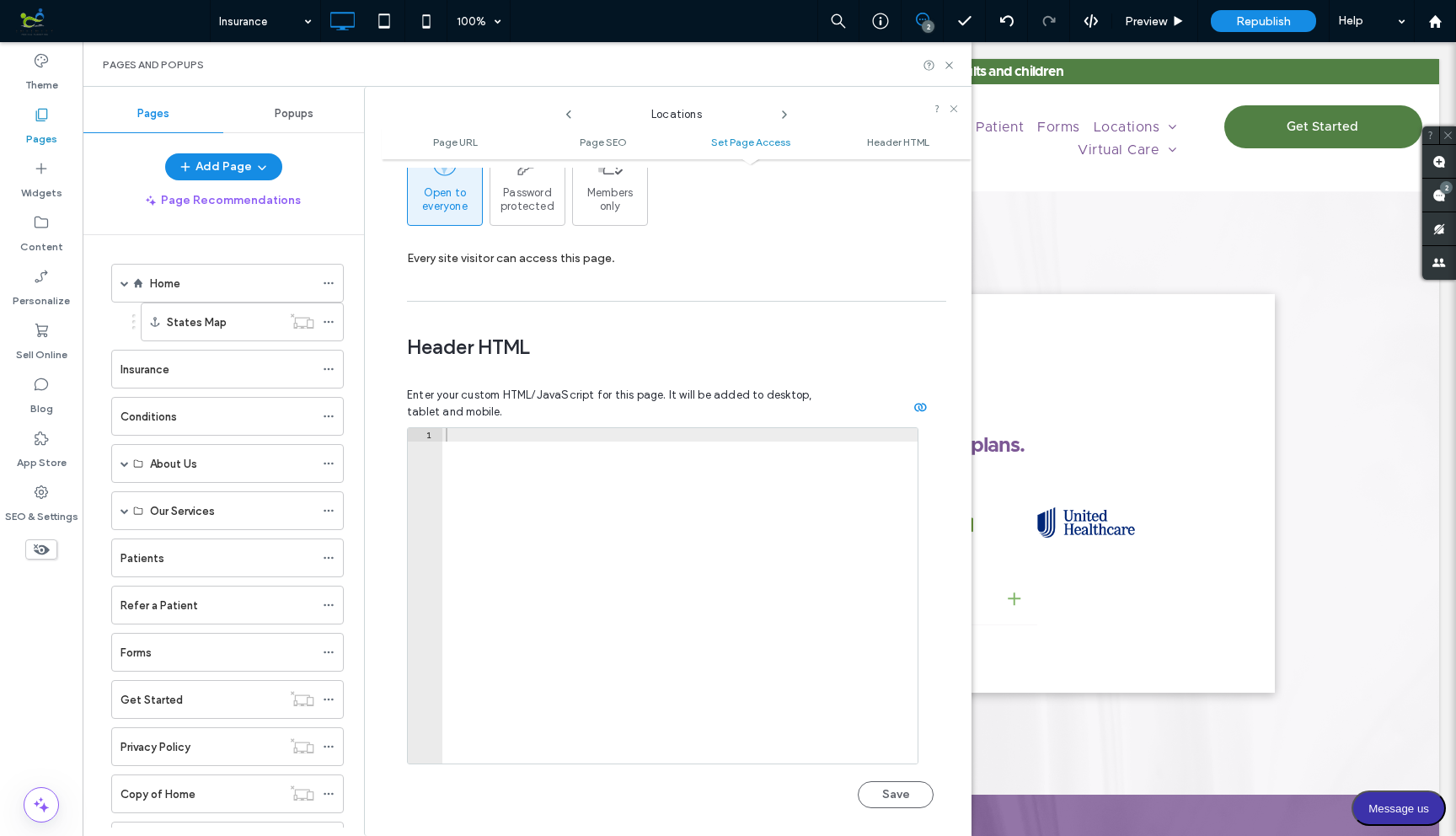 scroll, scrollTop: 1556, scrollLeft: 0, axis: vertical 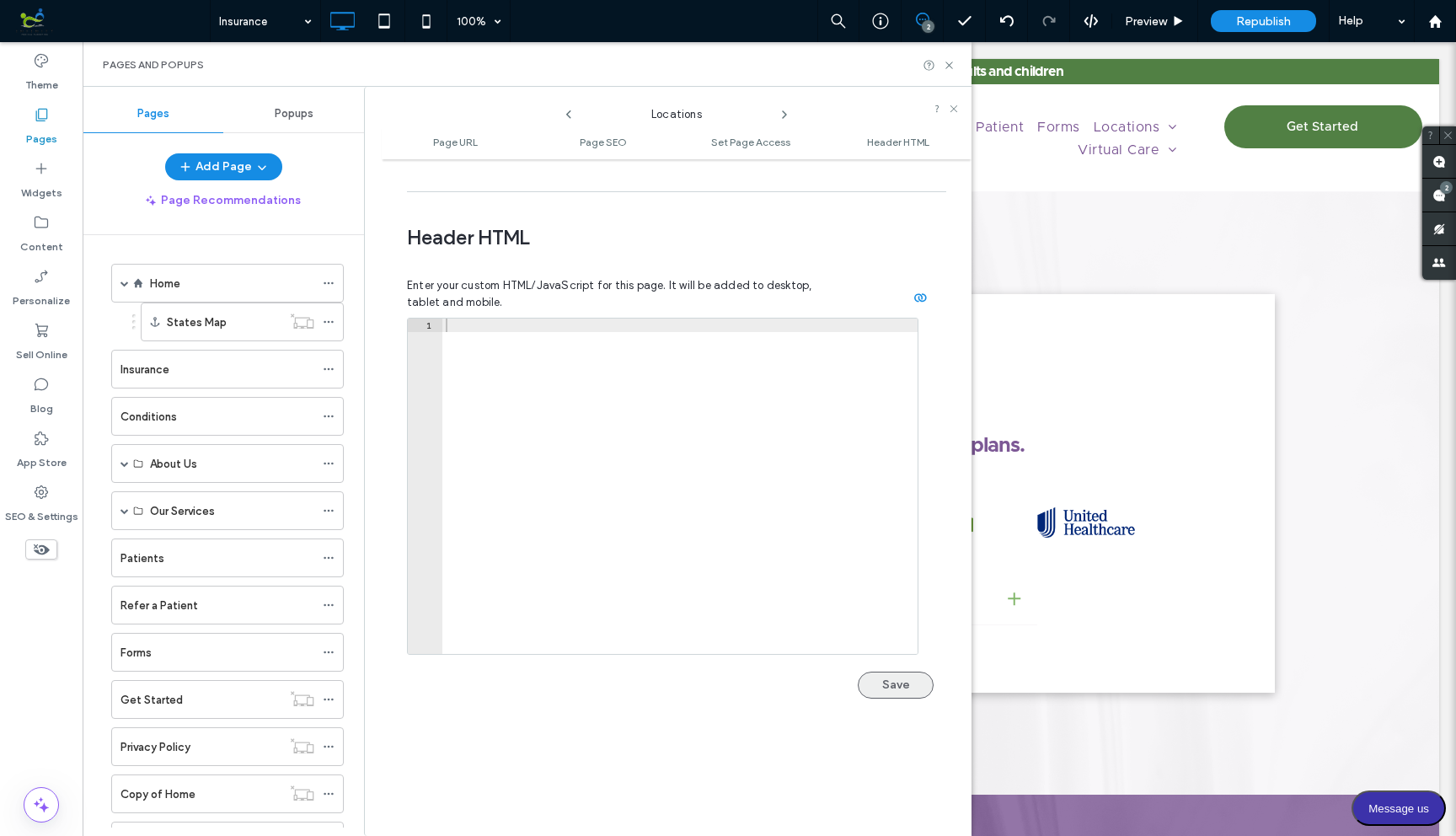 click on "Save" at bounding box center (896, 685) 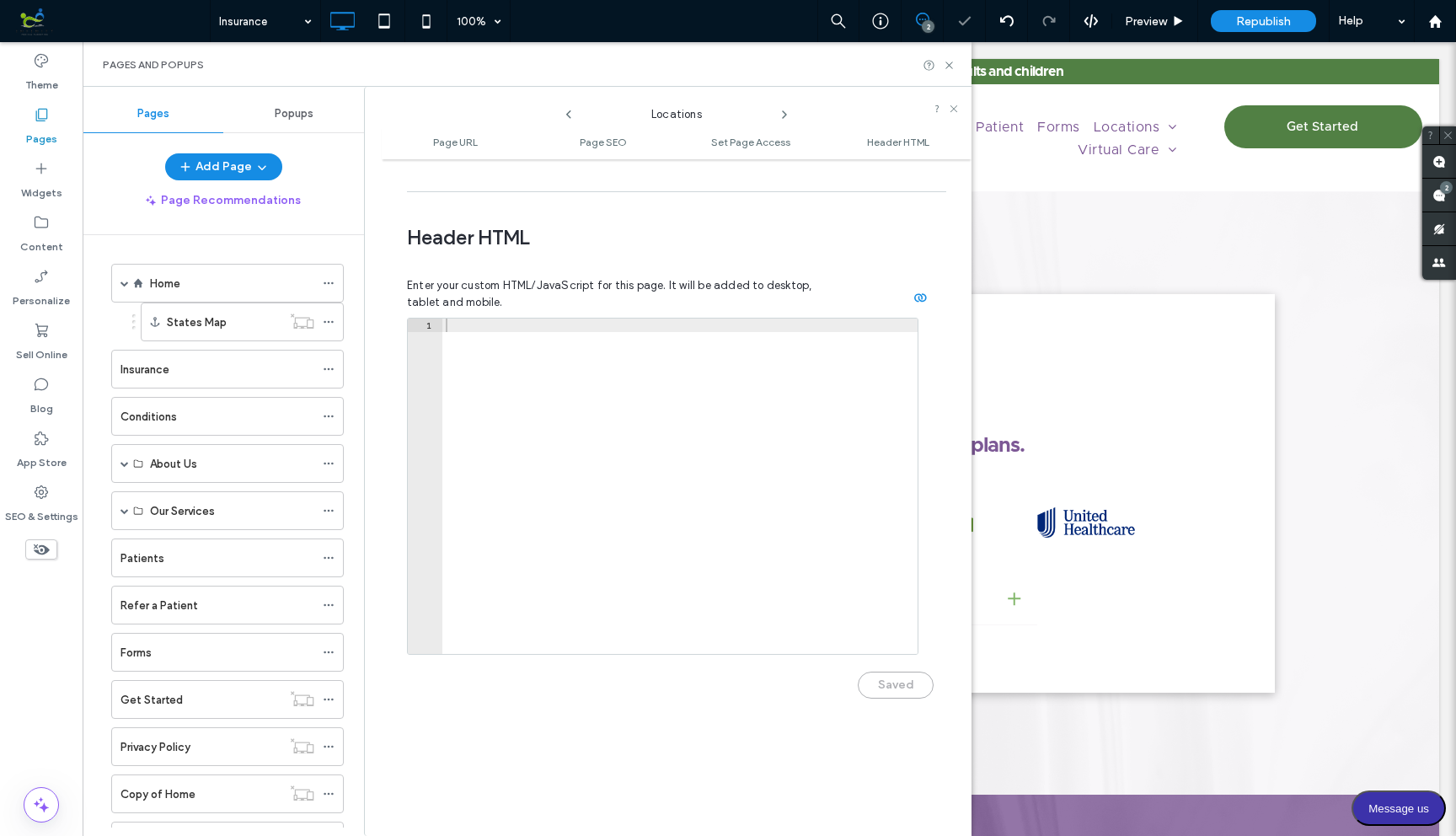 click 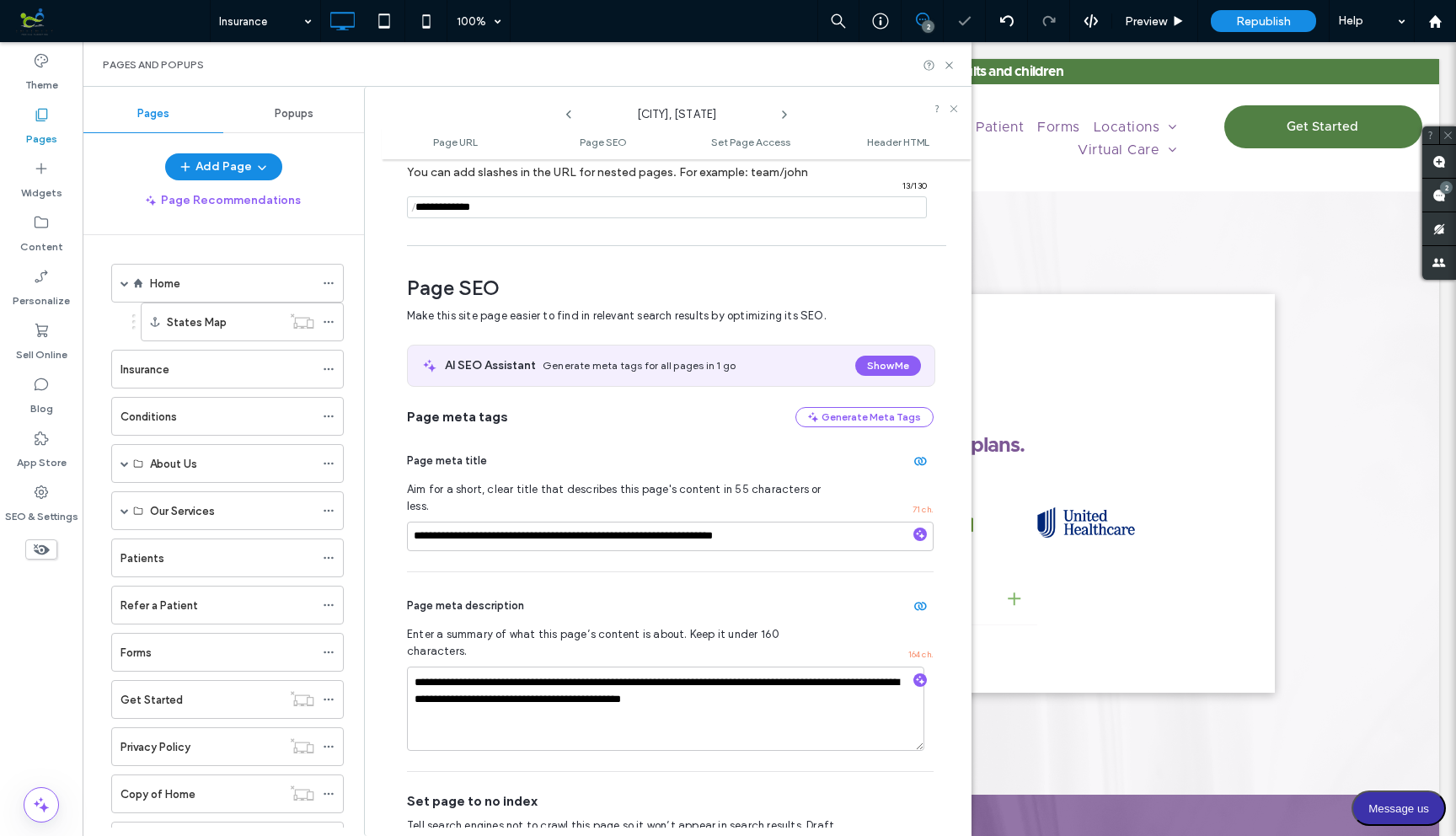 scroll, scrollTop: 232, scrollLeft: 0, axis: vertical 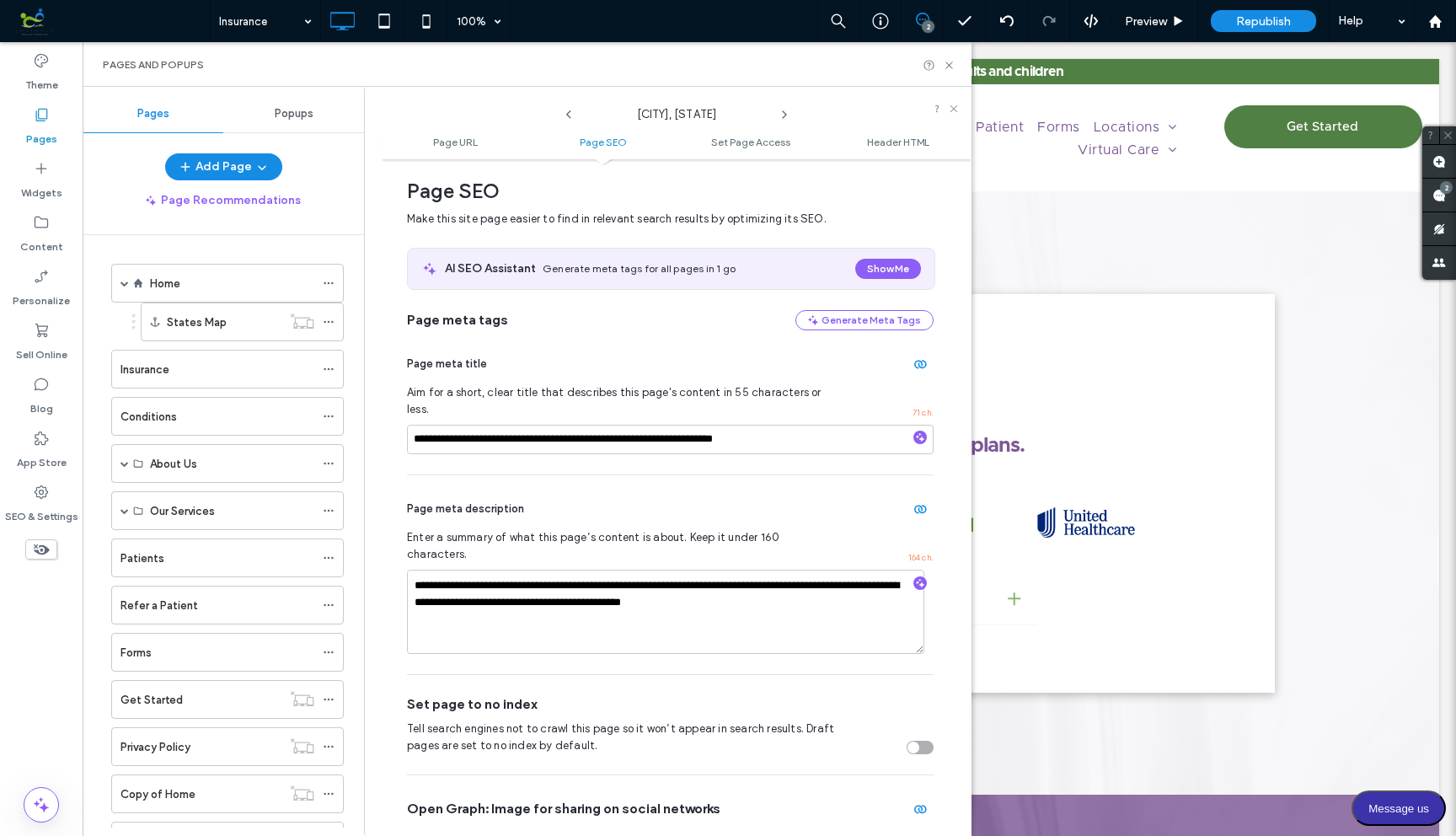 click 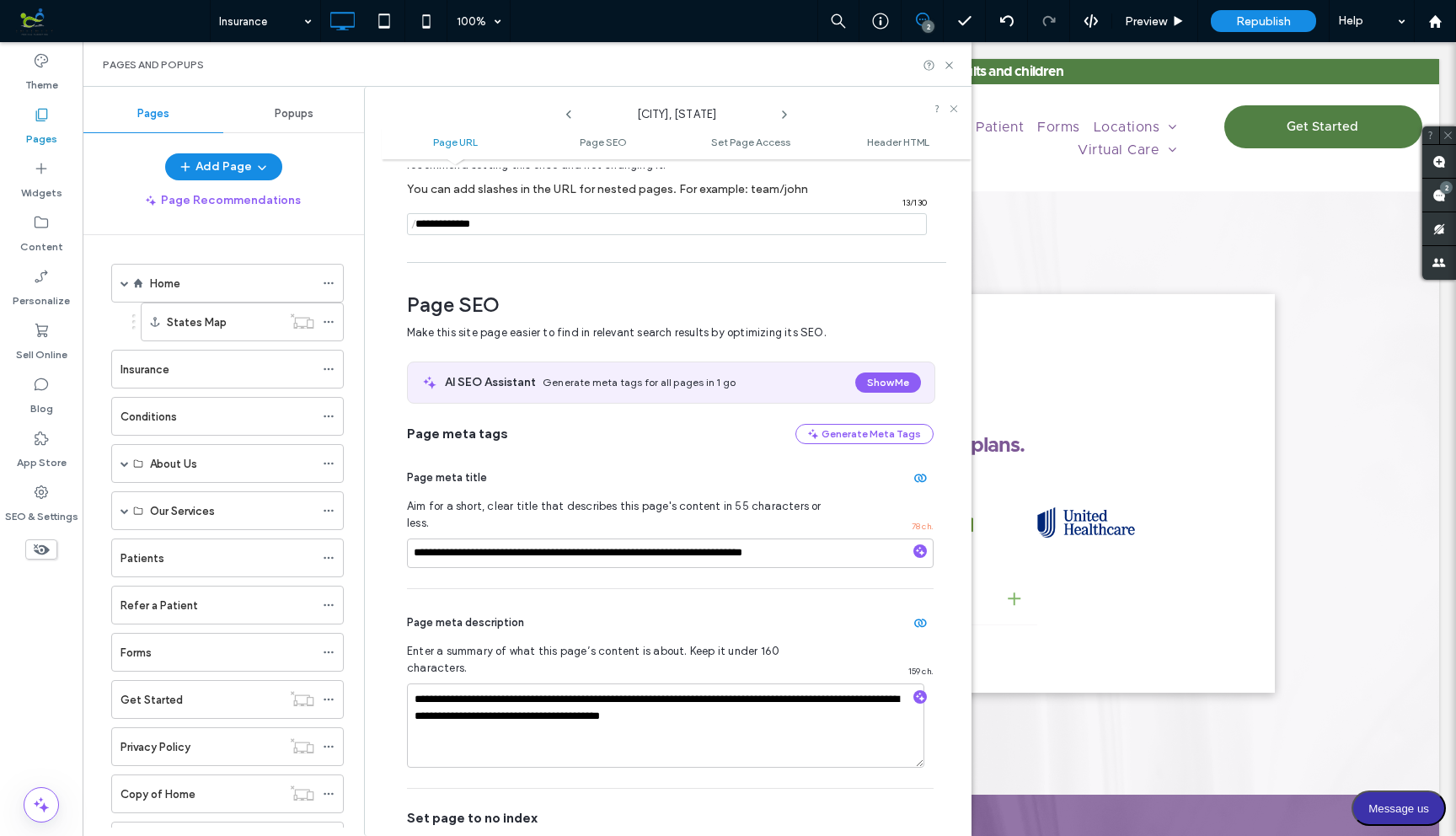 scroll, scrollTop: 232, scrollLeft: 0, axis: vertical 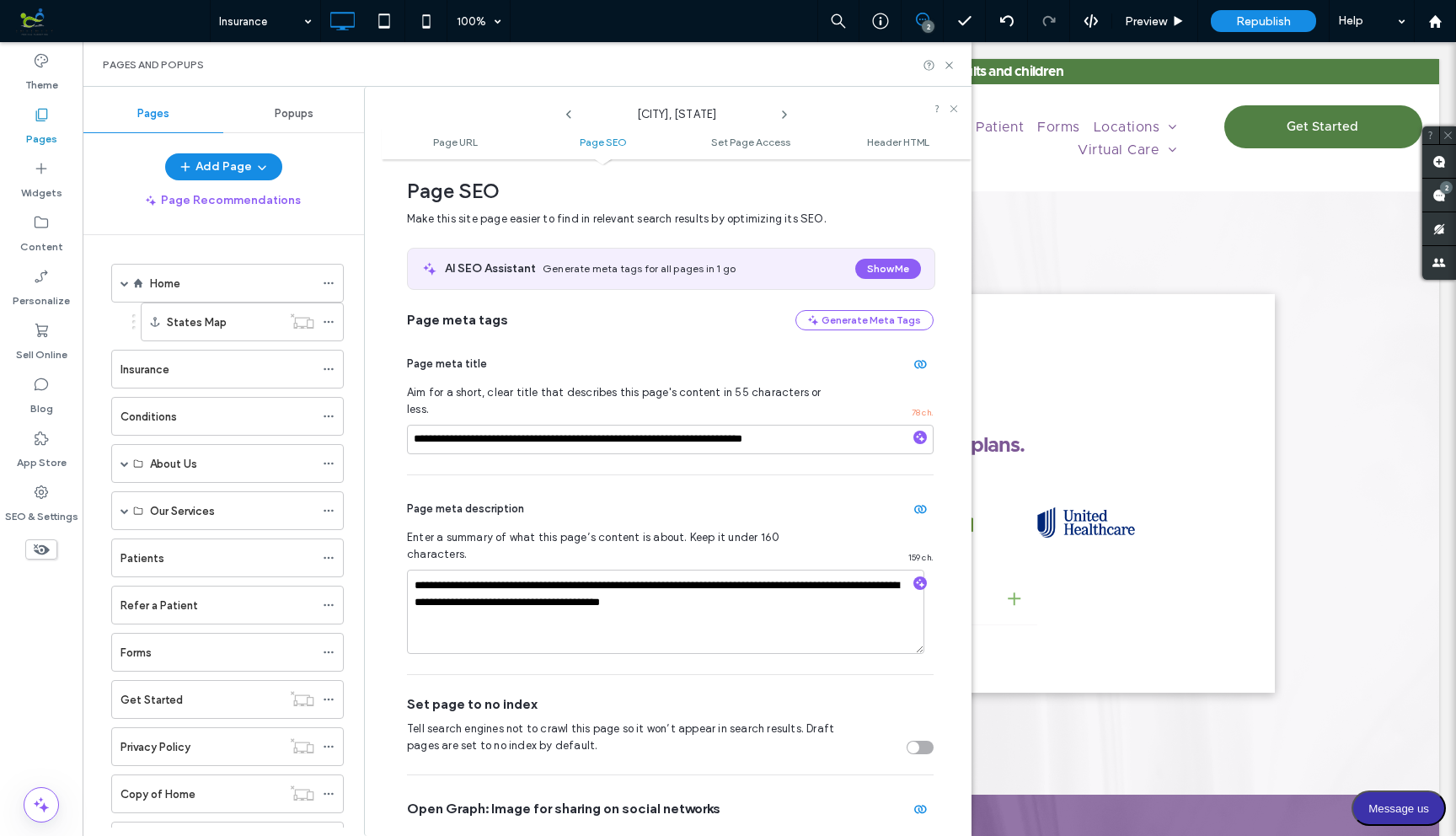 click 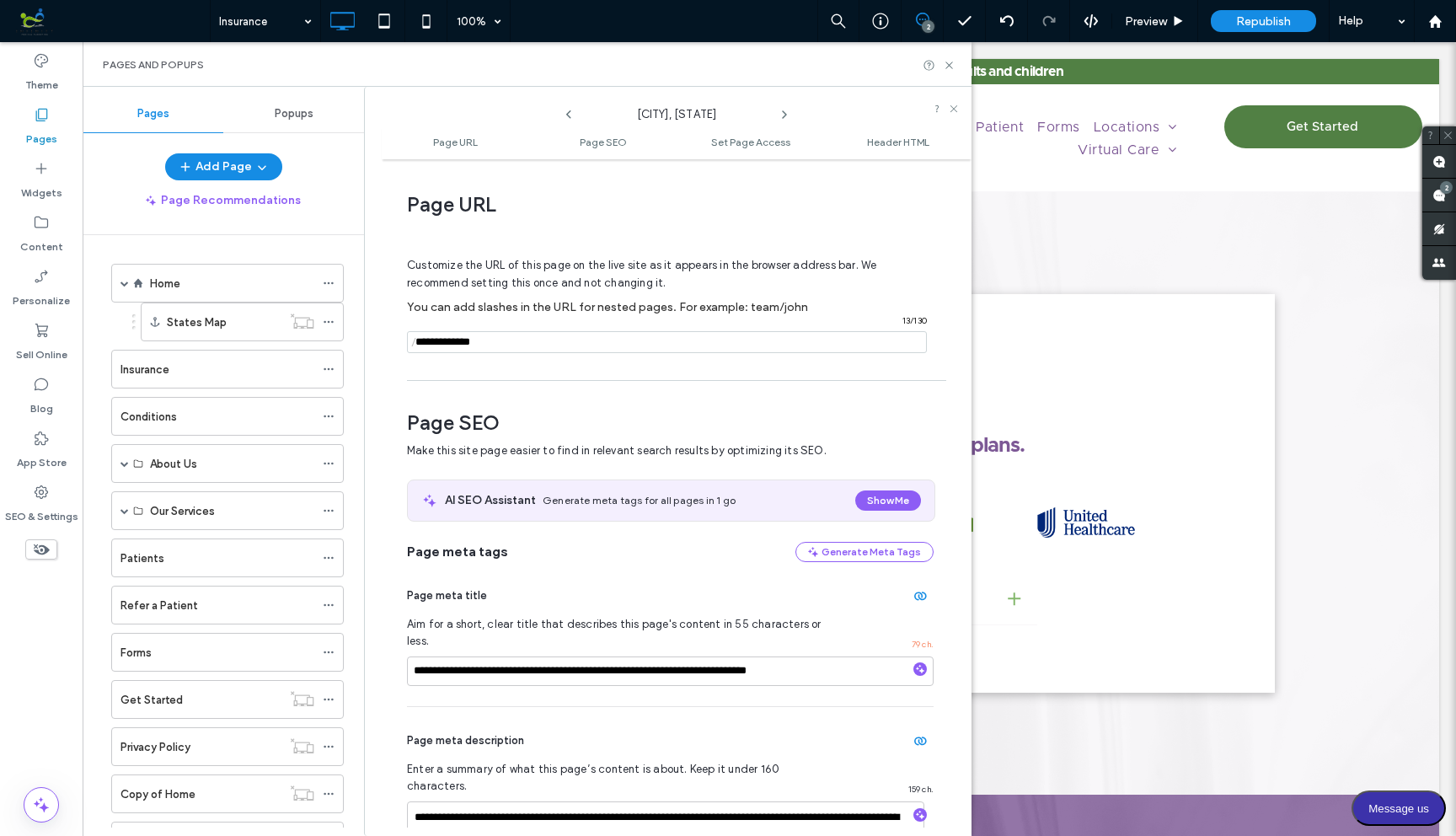 scroll, scrollTop: 232, scrollLeft: 0, axis: vertical 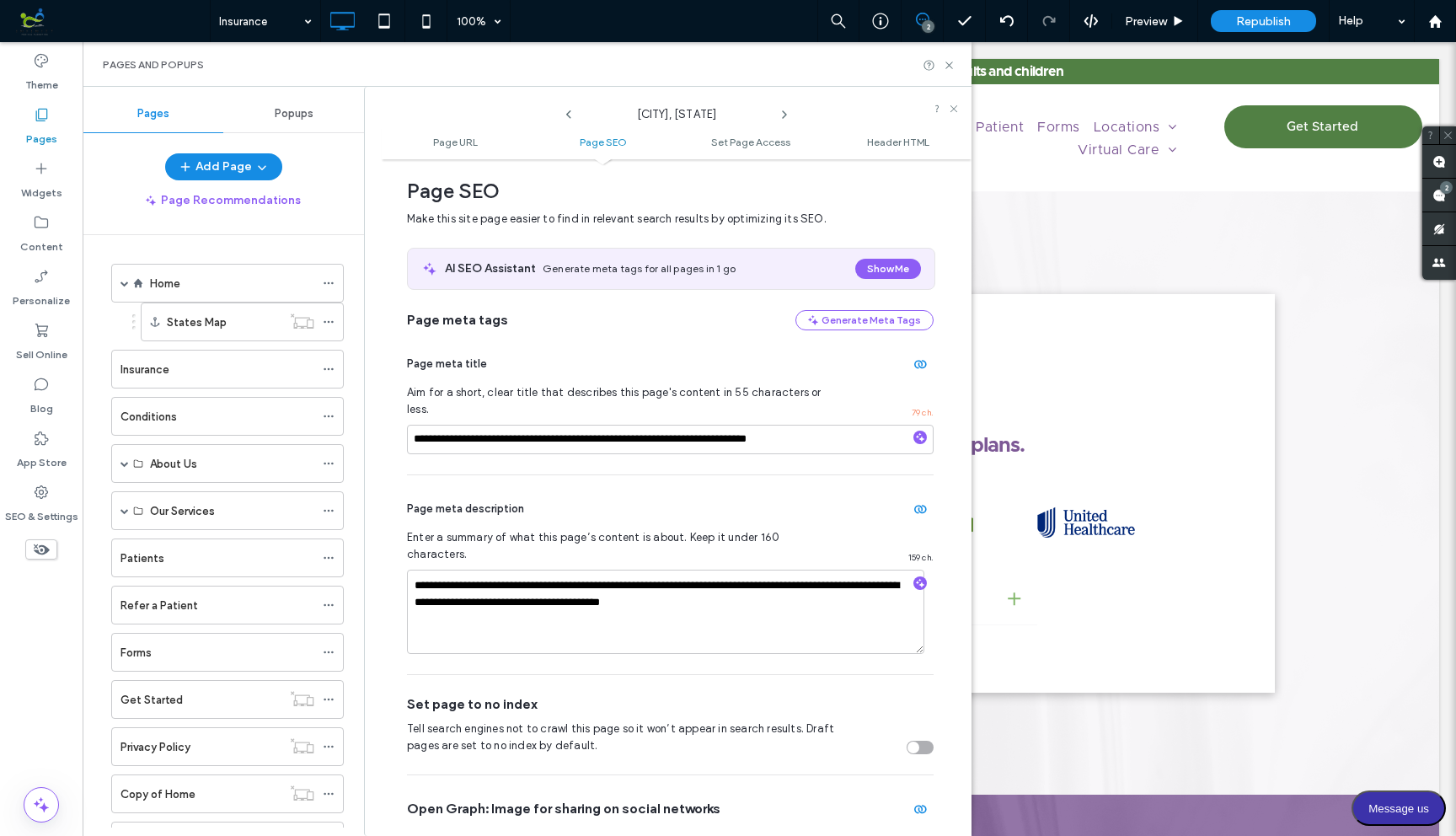 click 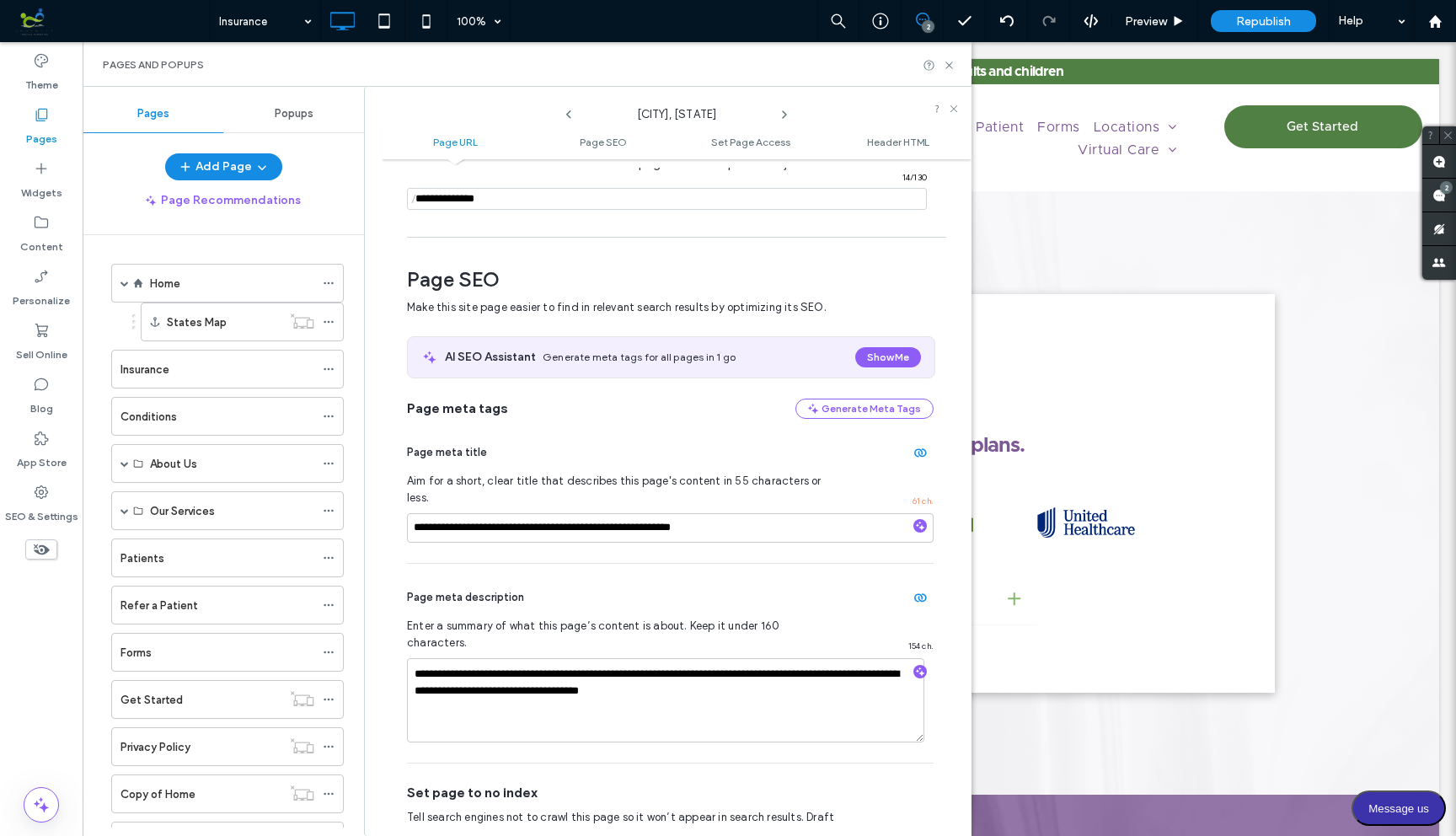 scroll, scrollTop: 232, scrollLeft: 0, axis: vertical 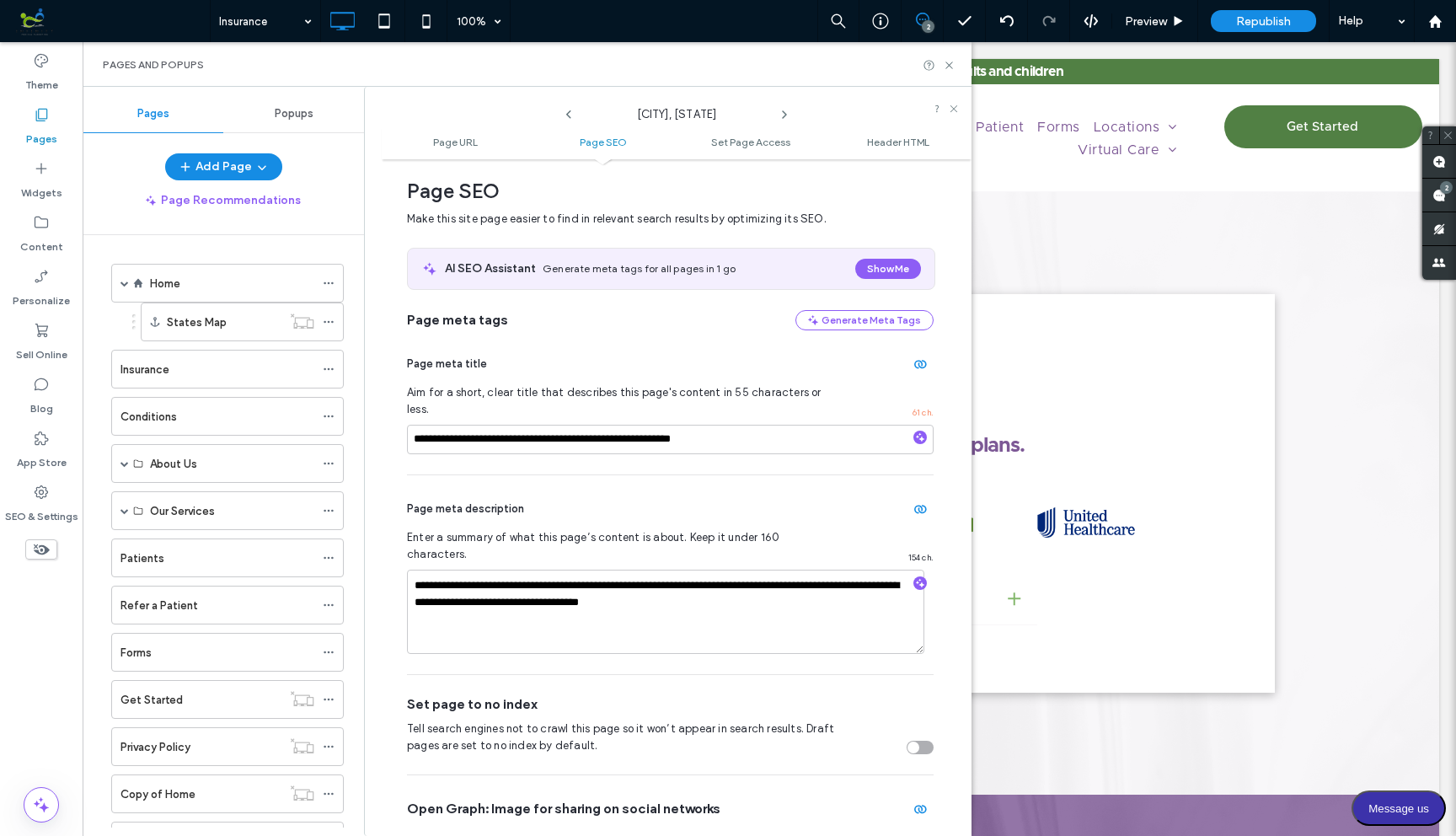 click 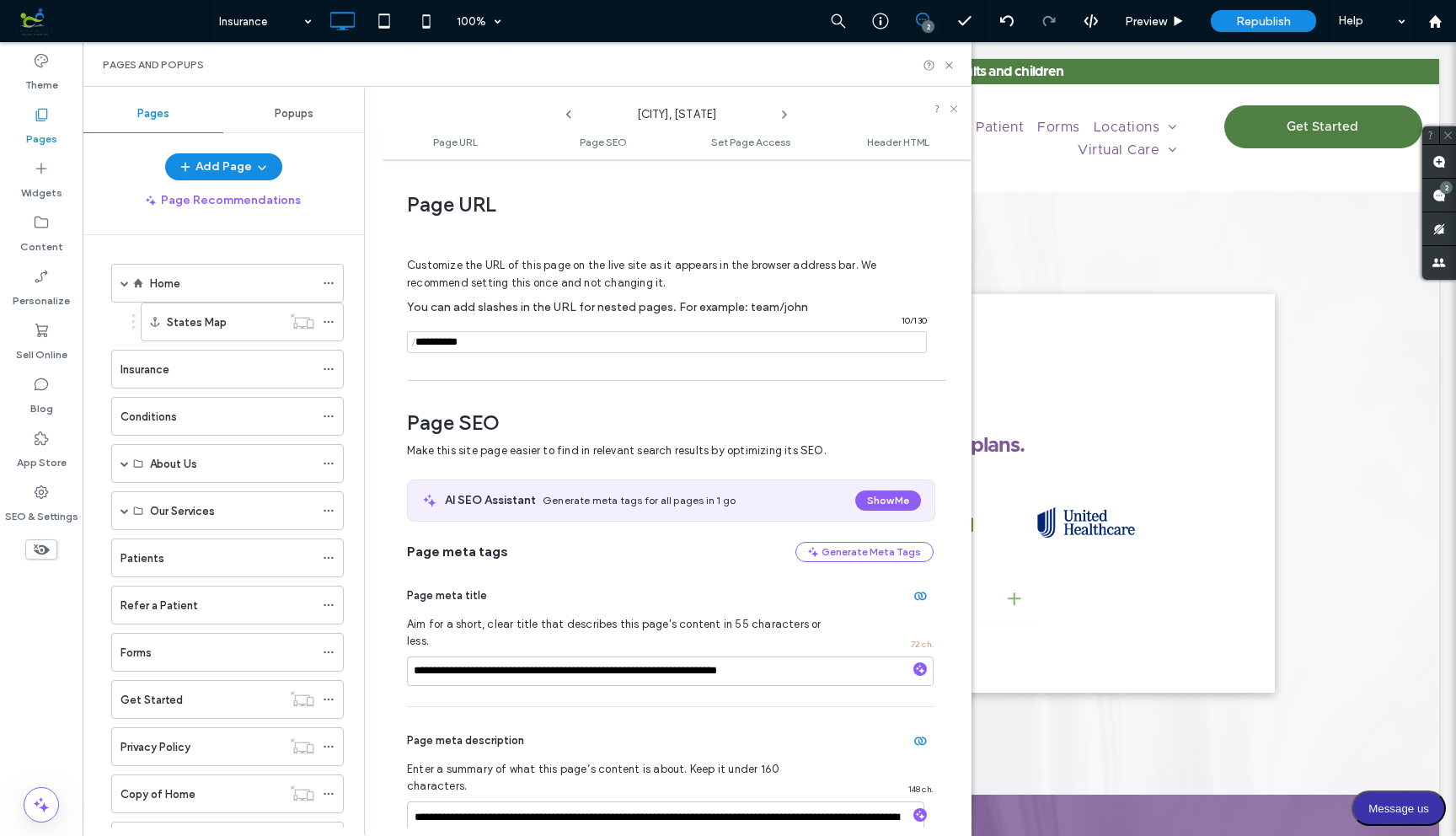 scroll, scrollTop: 232, scrollLeft: 0, axis: vertical 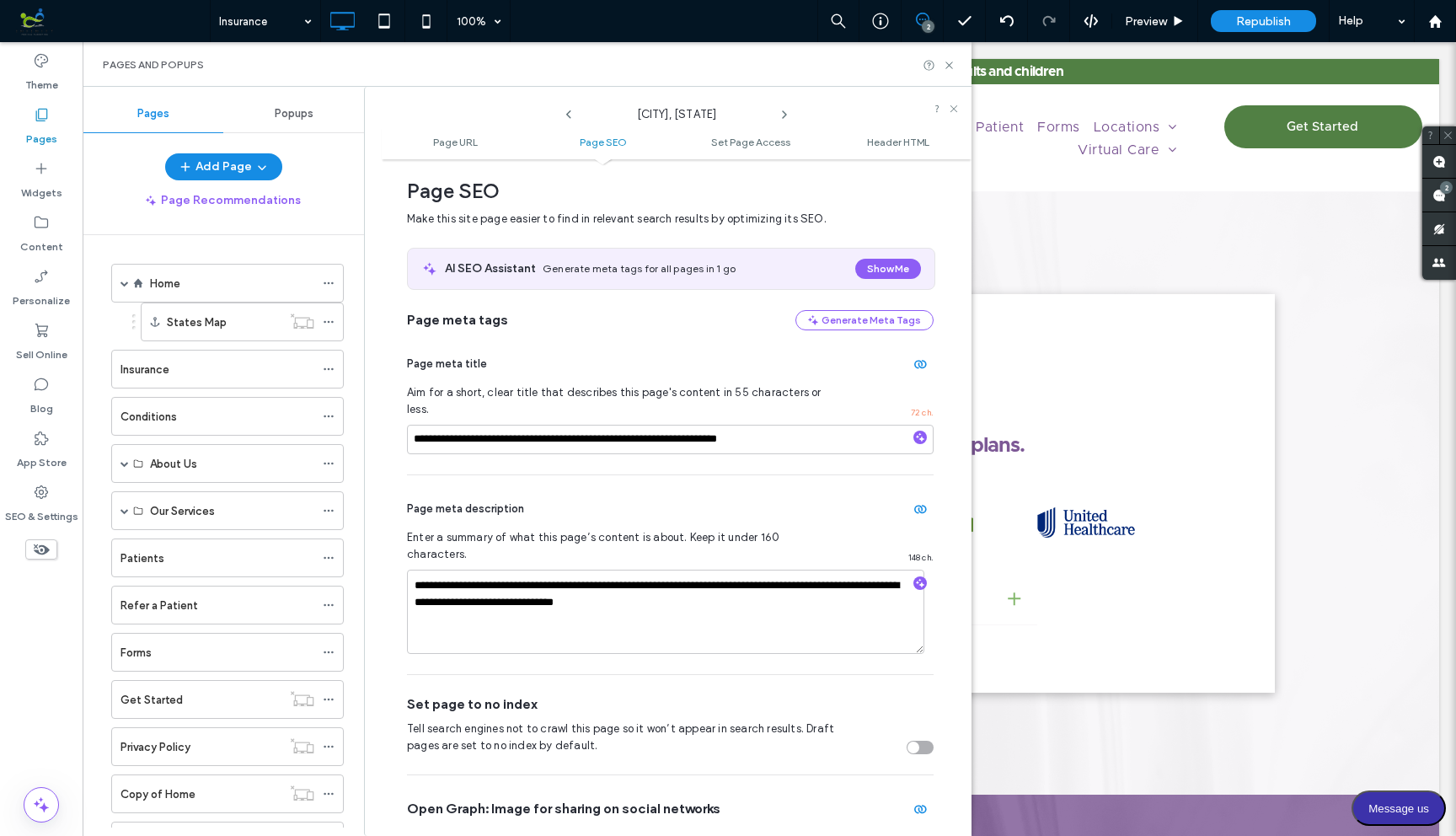 click 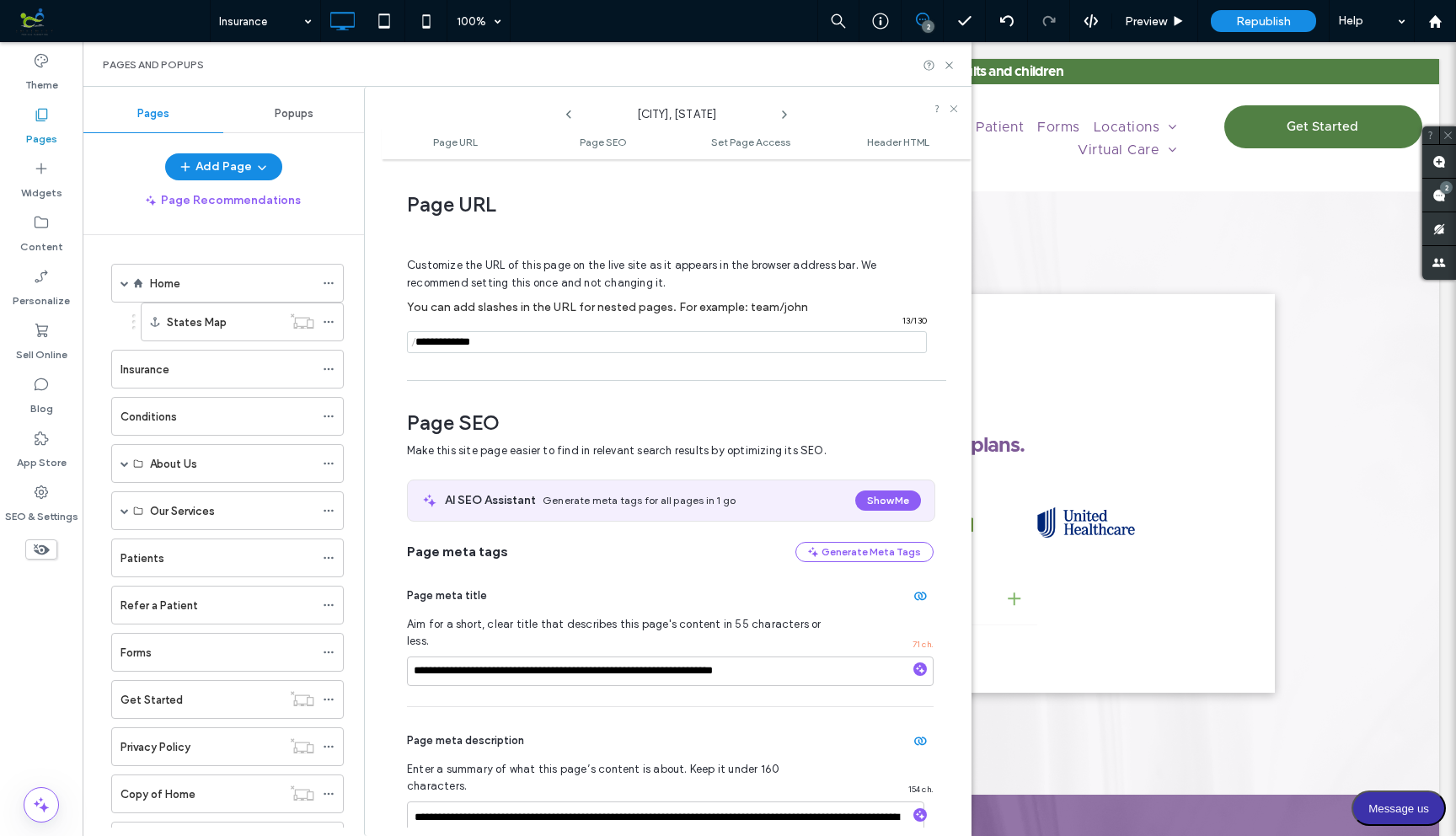 scroll, scrollTop: 232, scrollLeft: 0, axis: vertical 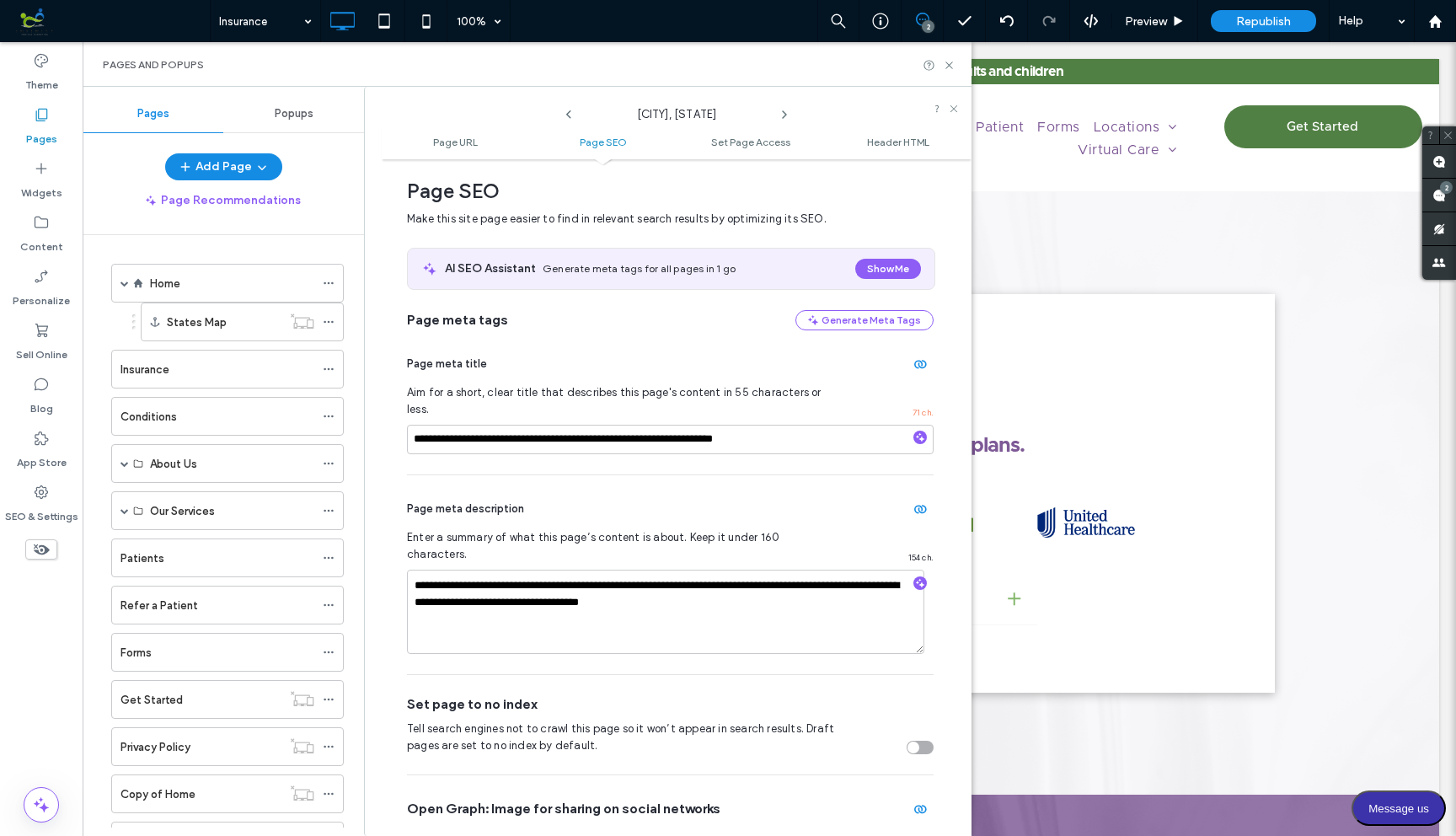 click 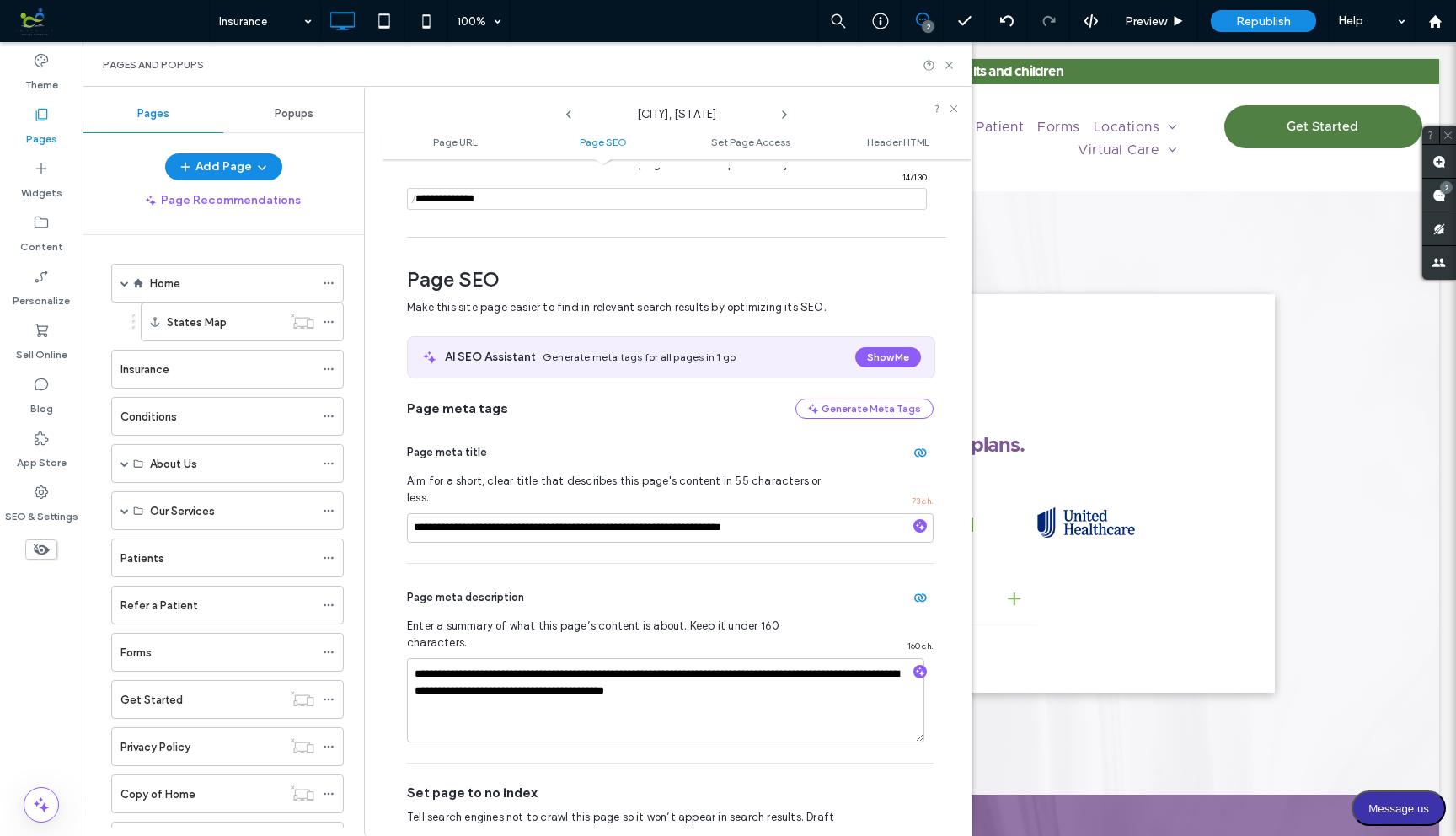scroll, scrollTop: 232, scrollLeft: 0, axis: vertical 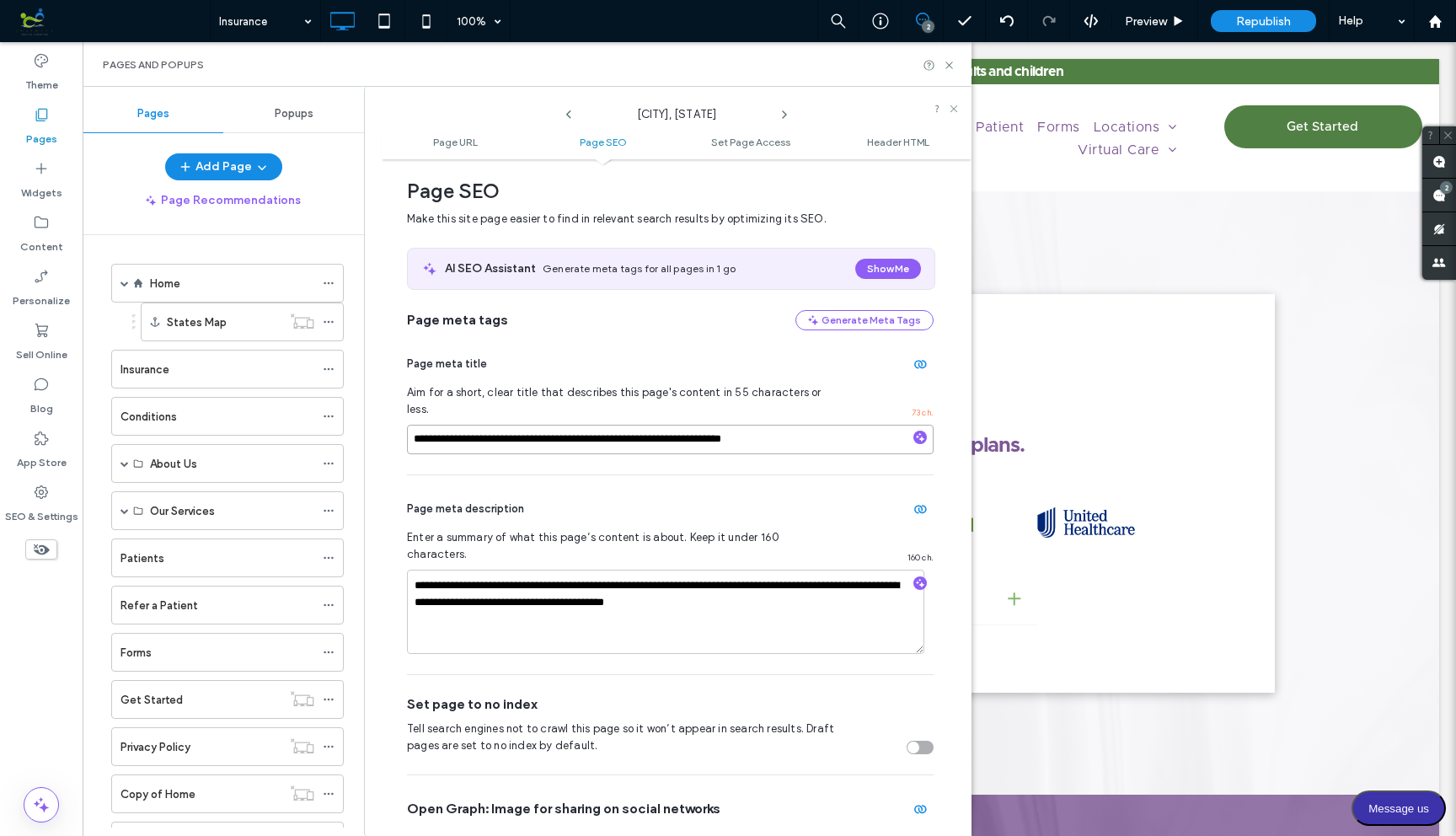 drag, startPoint x: 652, startPoint y: 423, endPoint x: 779, endPoint y: 428, distance: 127.09839 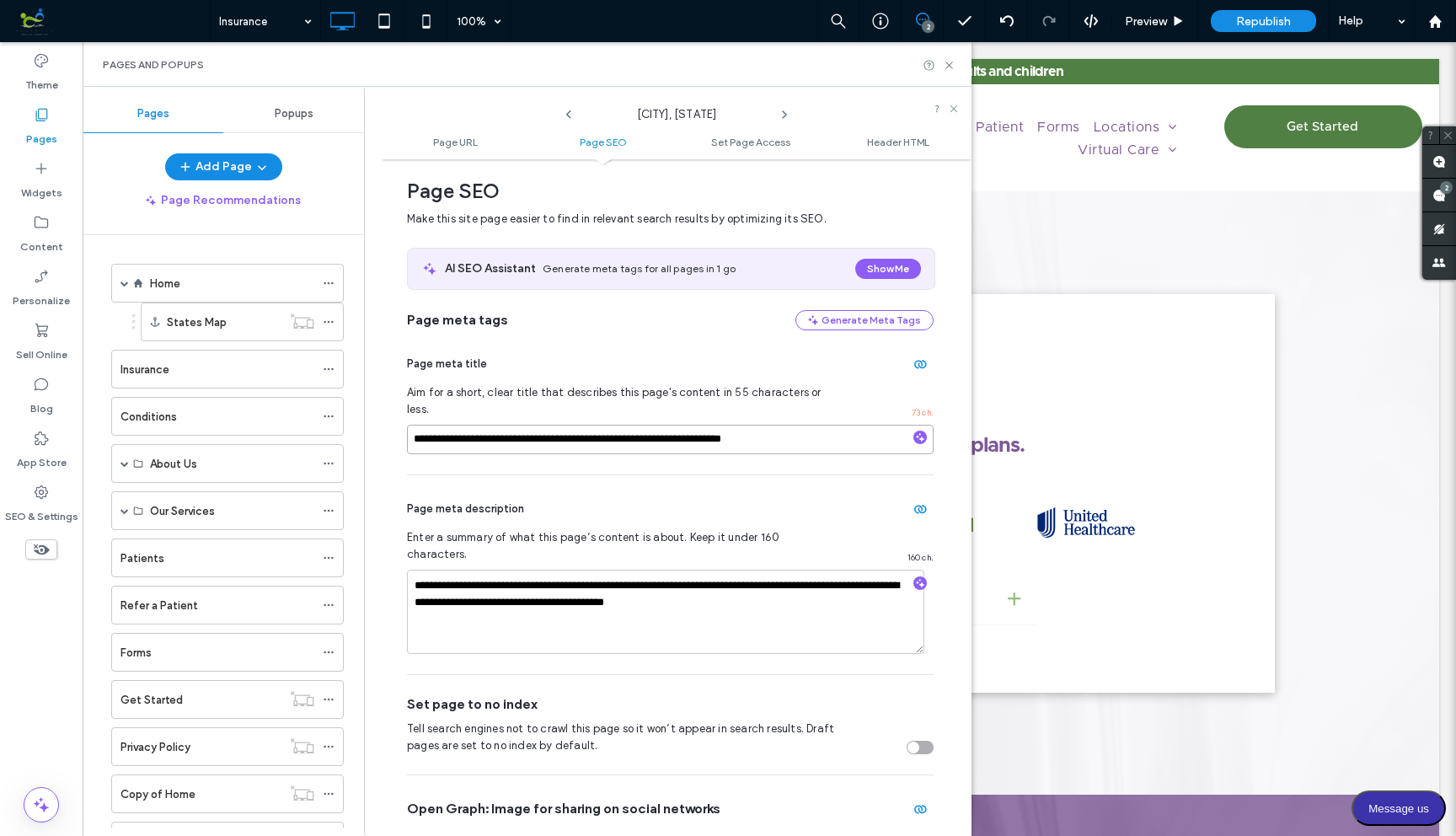 click on "**********" at bounding box center (670, 439) 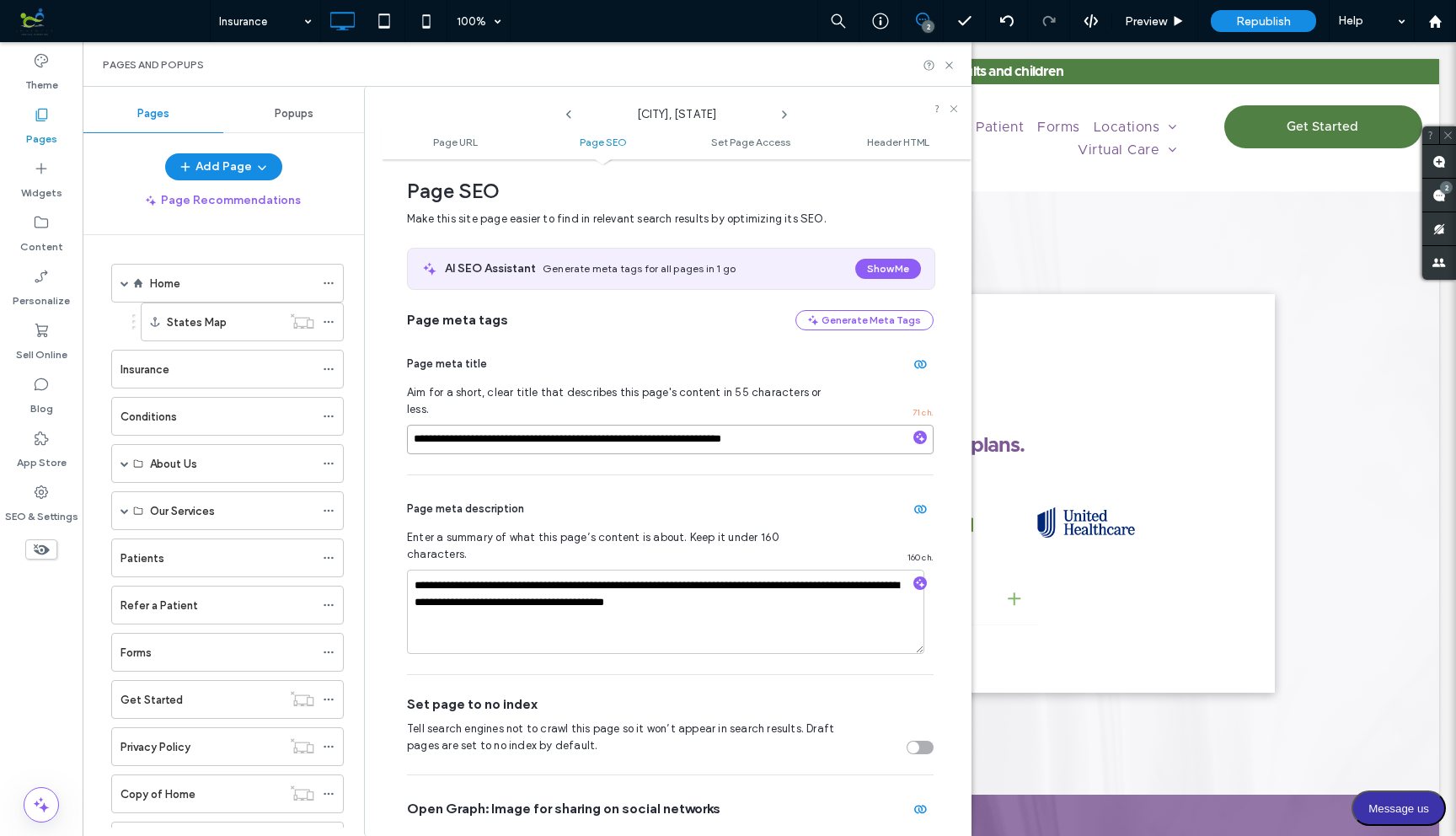 type on "**********" 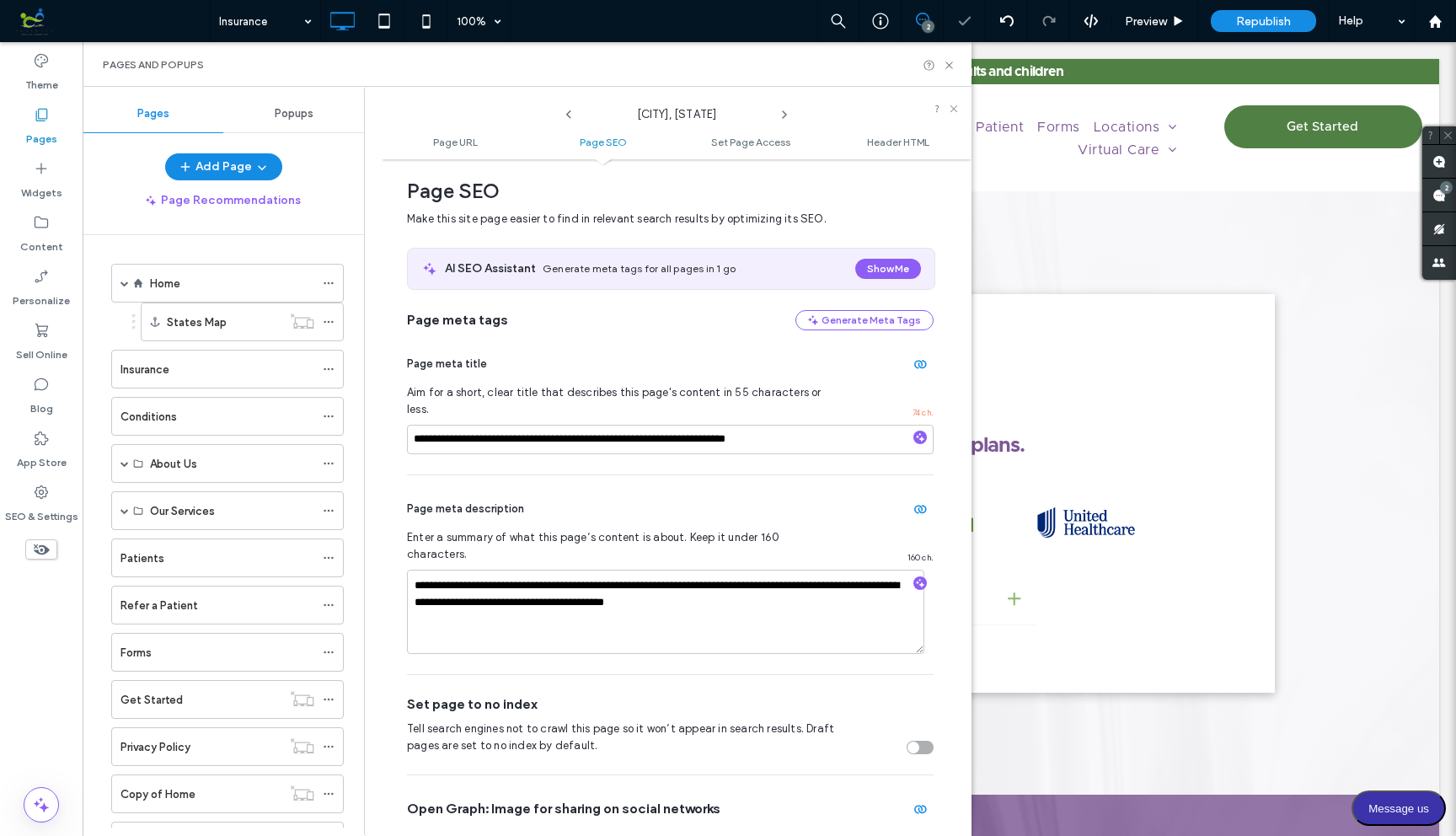click 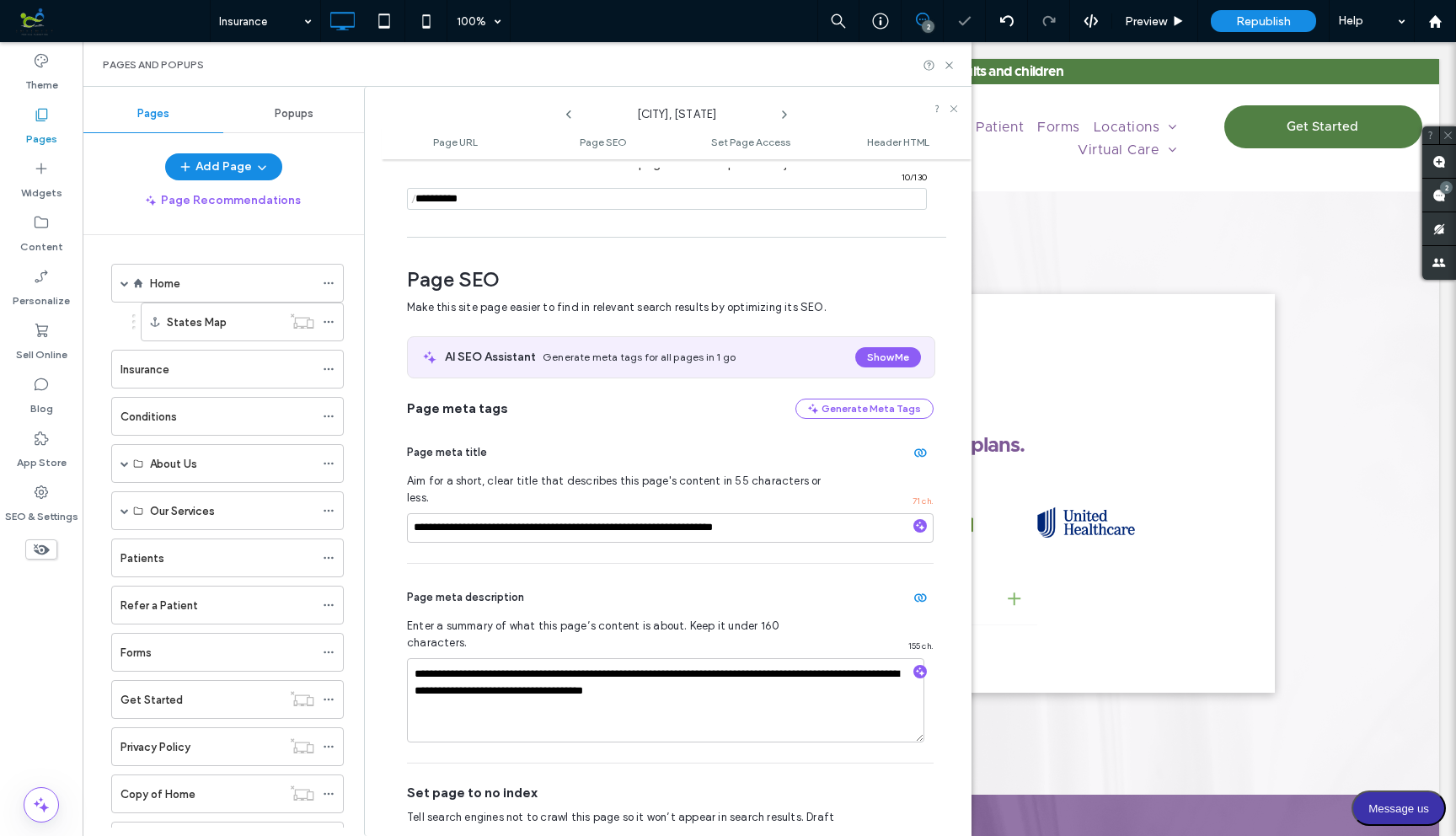 scroll, scrollTop: 232, scrollLeft: 0, axis: vertical 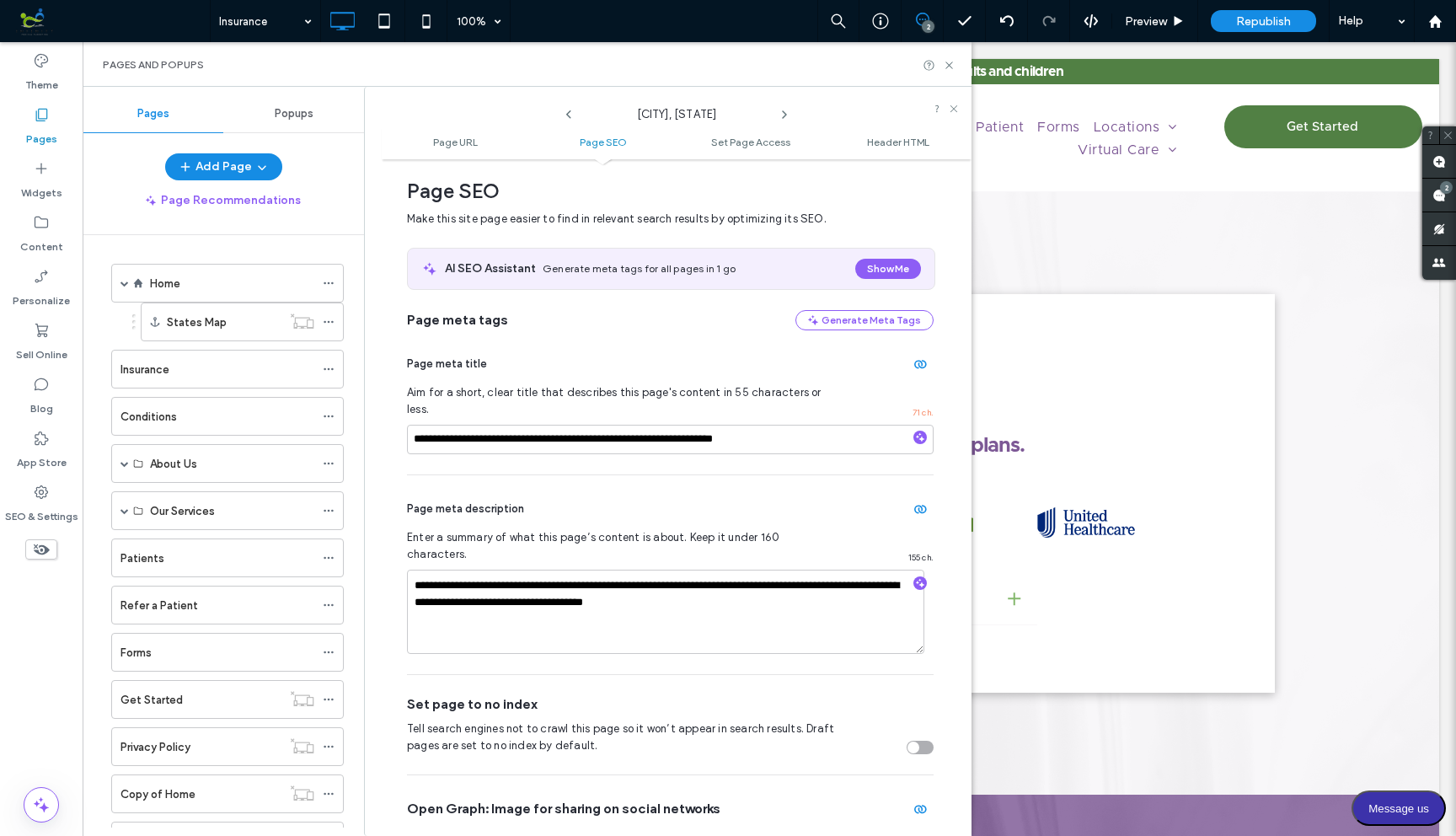 click 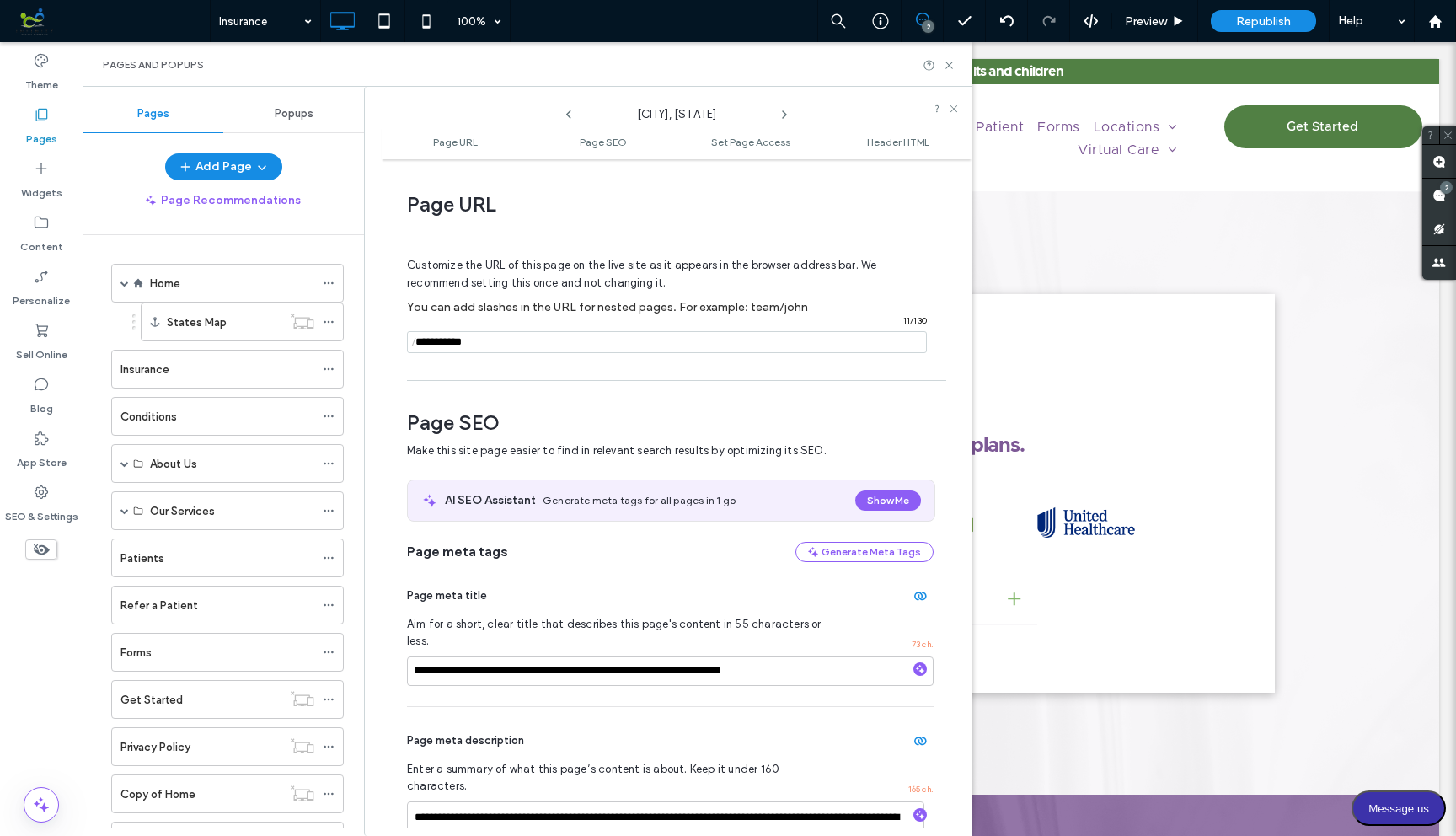scroll, scrollTop: 232, scrollLeft: 0, axis: vertical 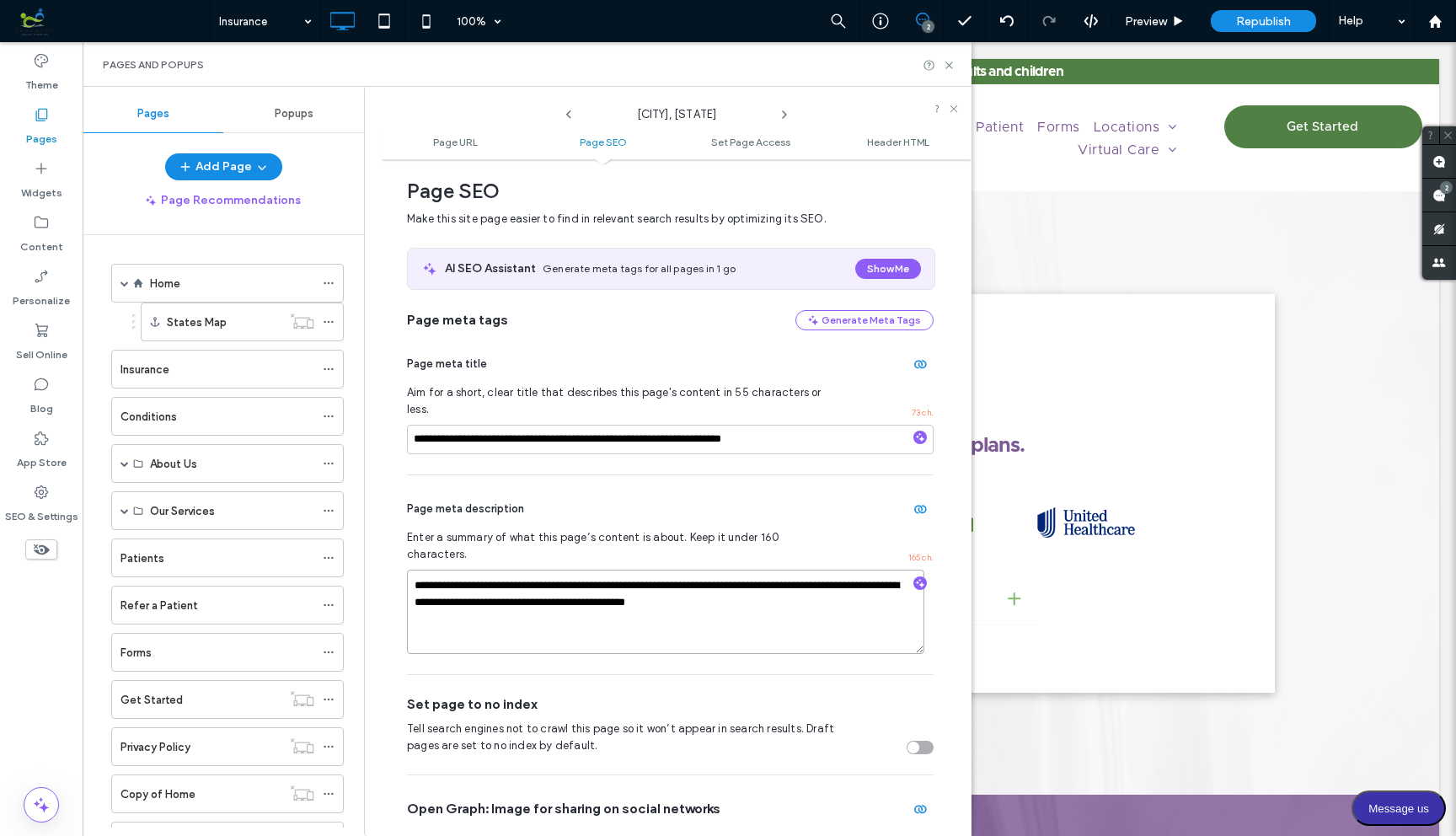 drag, startPoint x: 461, startPoint y: 570, endPoint x: 413, endPoint y: 572, distance: 48.04165 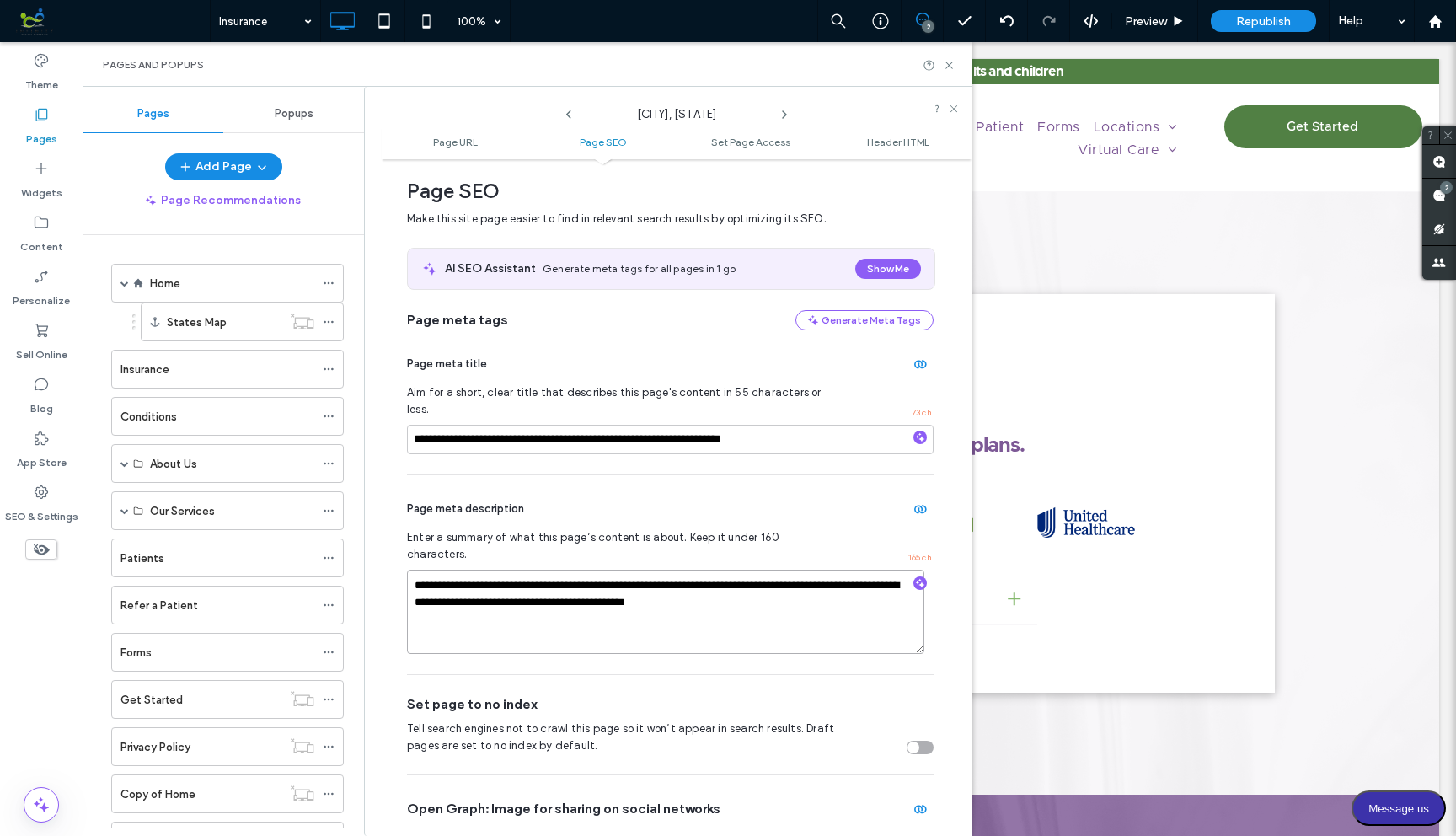 click on "**********" at bounding box center [666, 612] 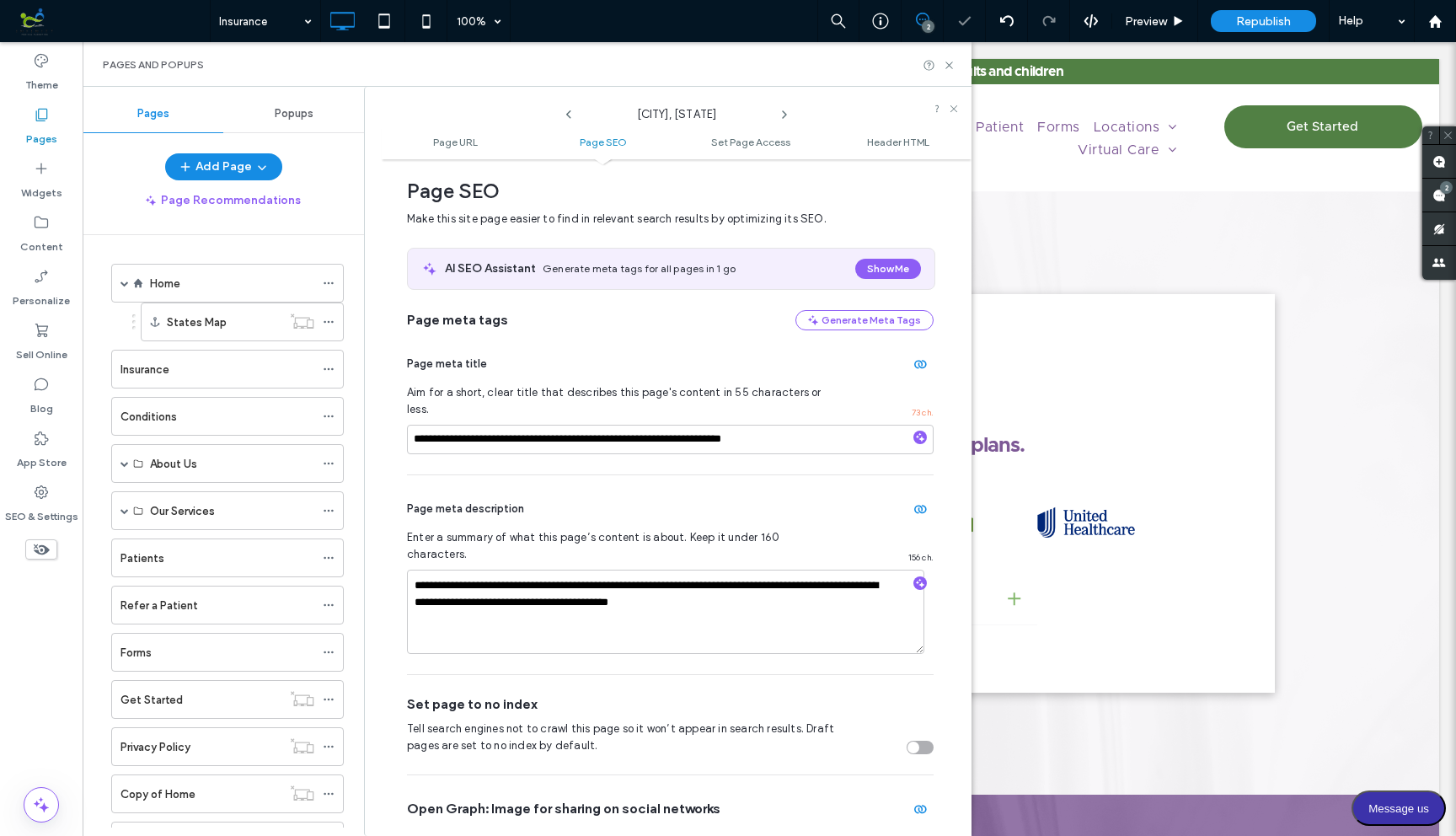 click 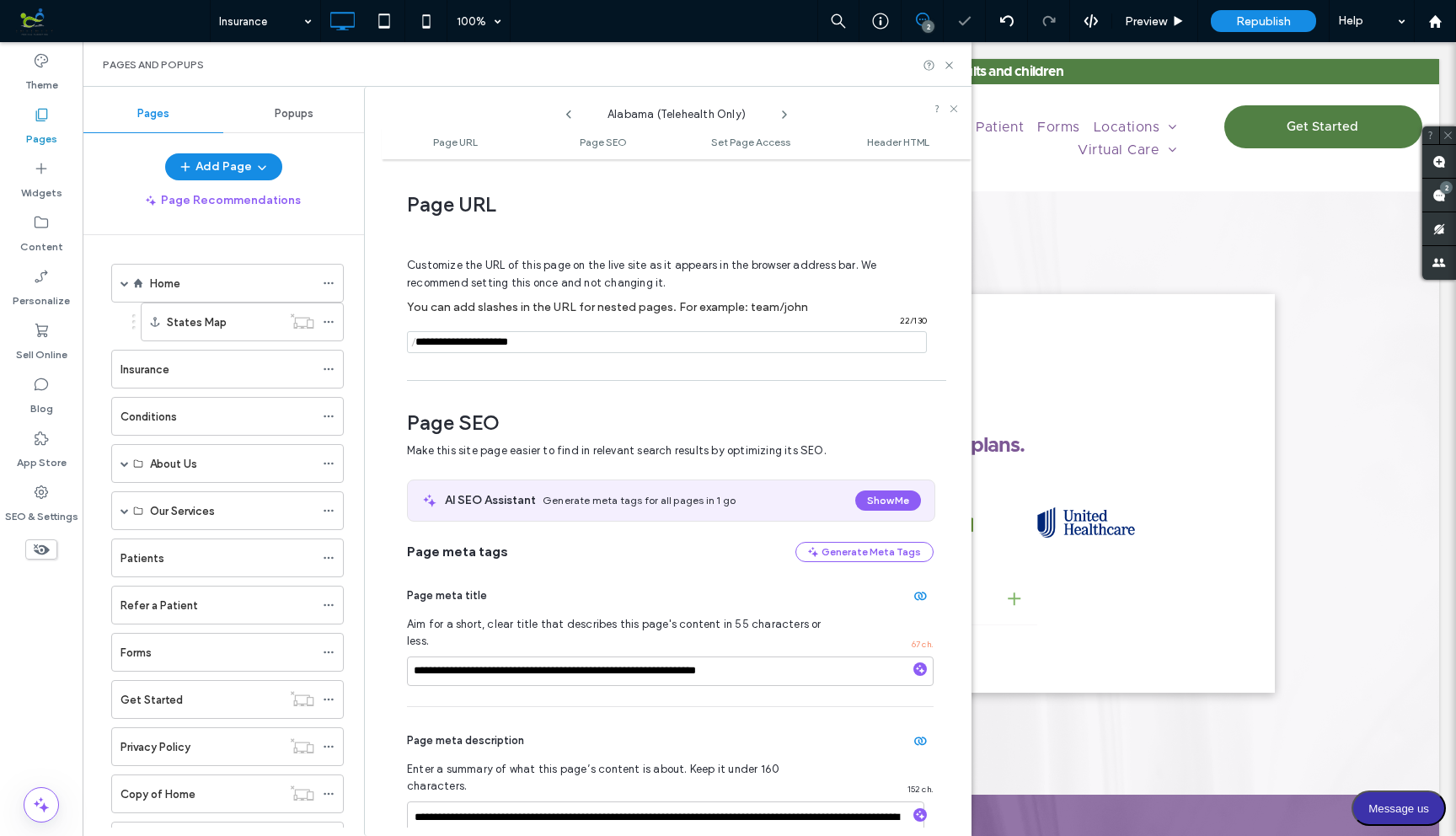 scroll, scrollTop: 232, scrollLeft: 0, axis: vertical 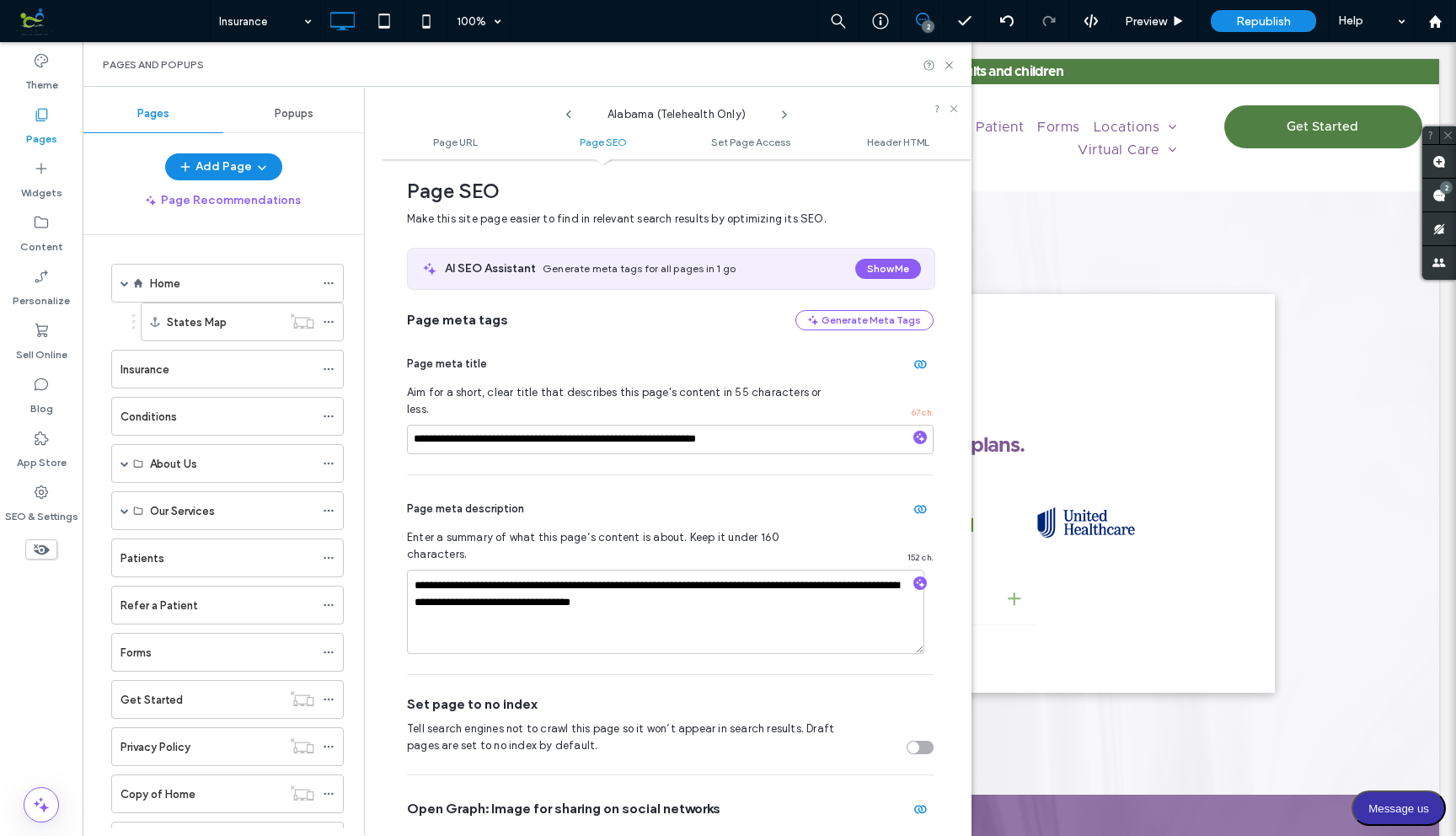 click 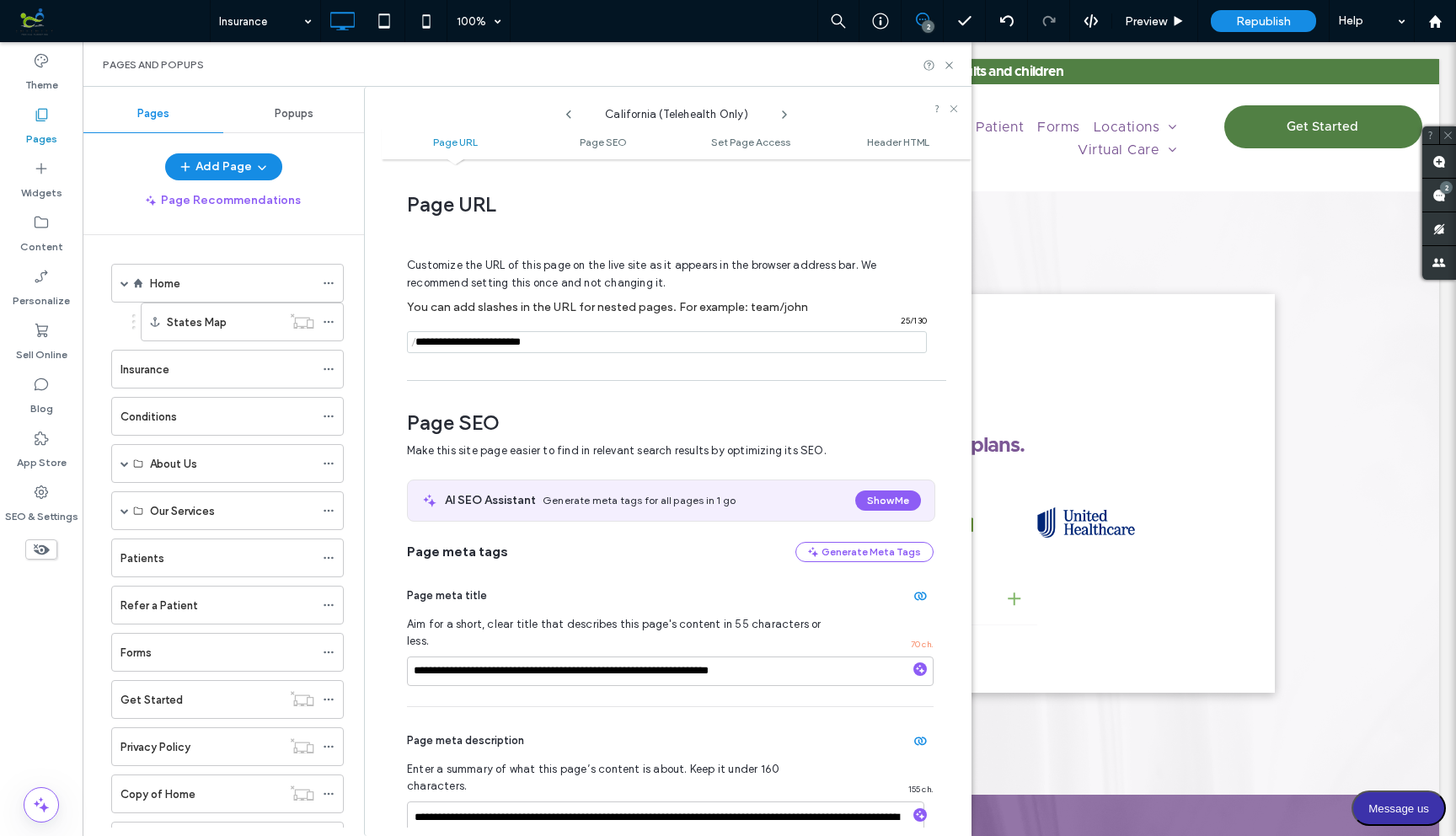 scroll, scrollTop: 232, scrollLeft: 0, axis: vertical 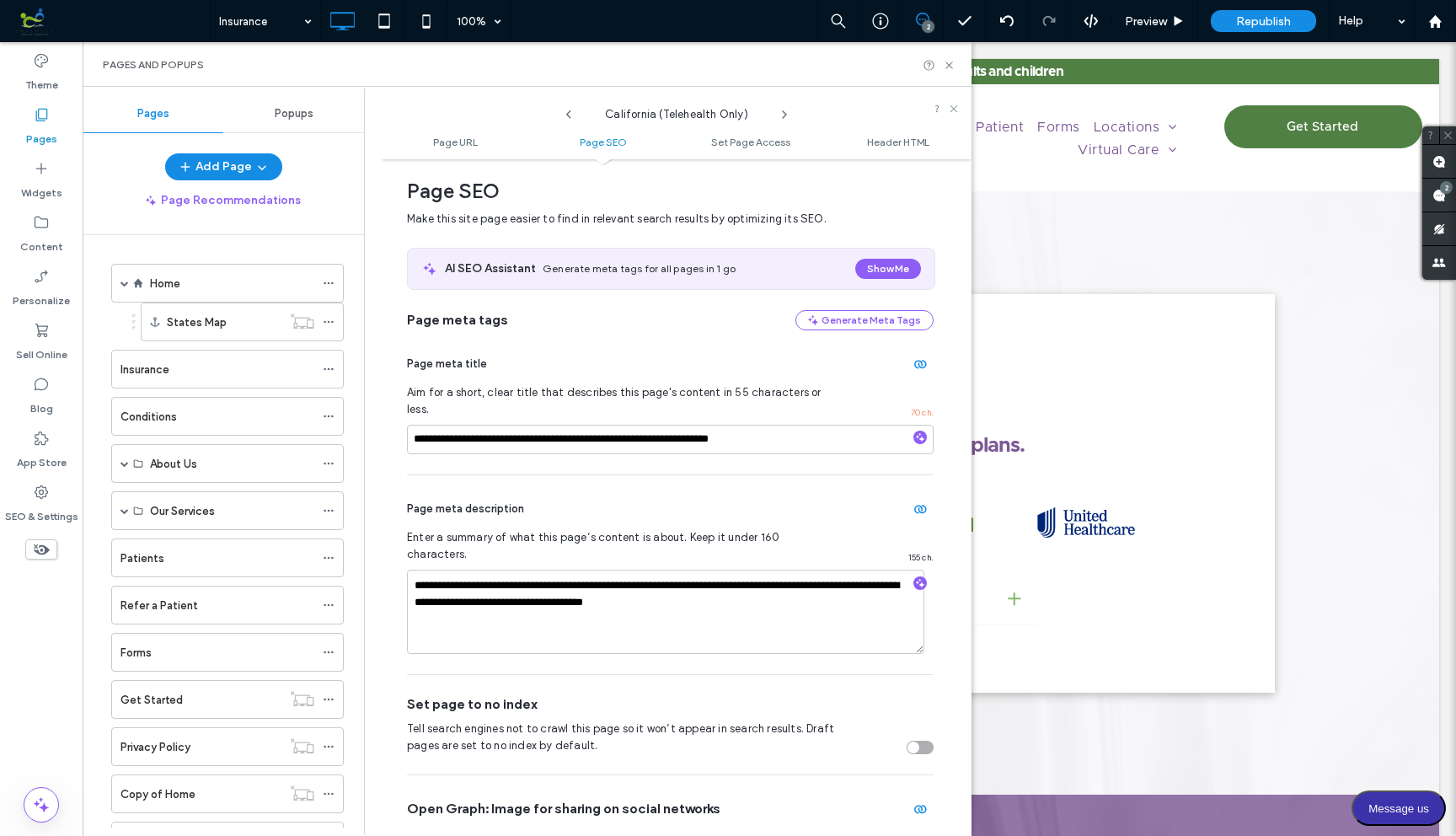 click 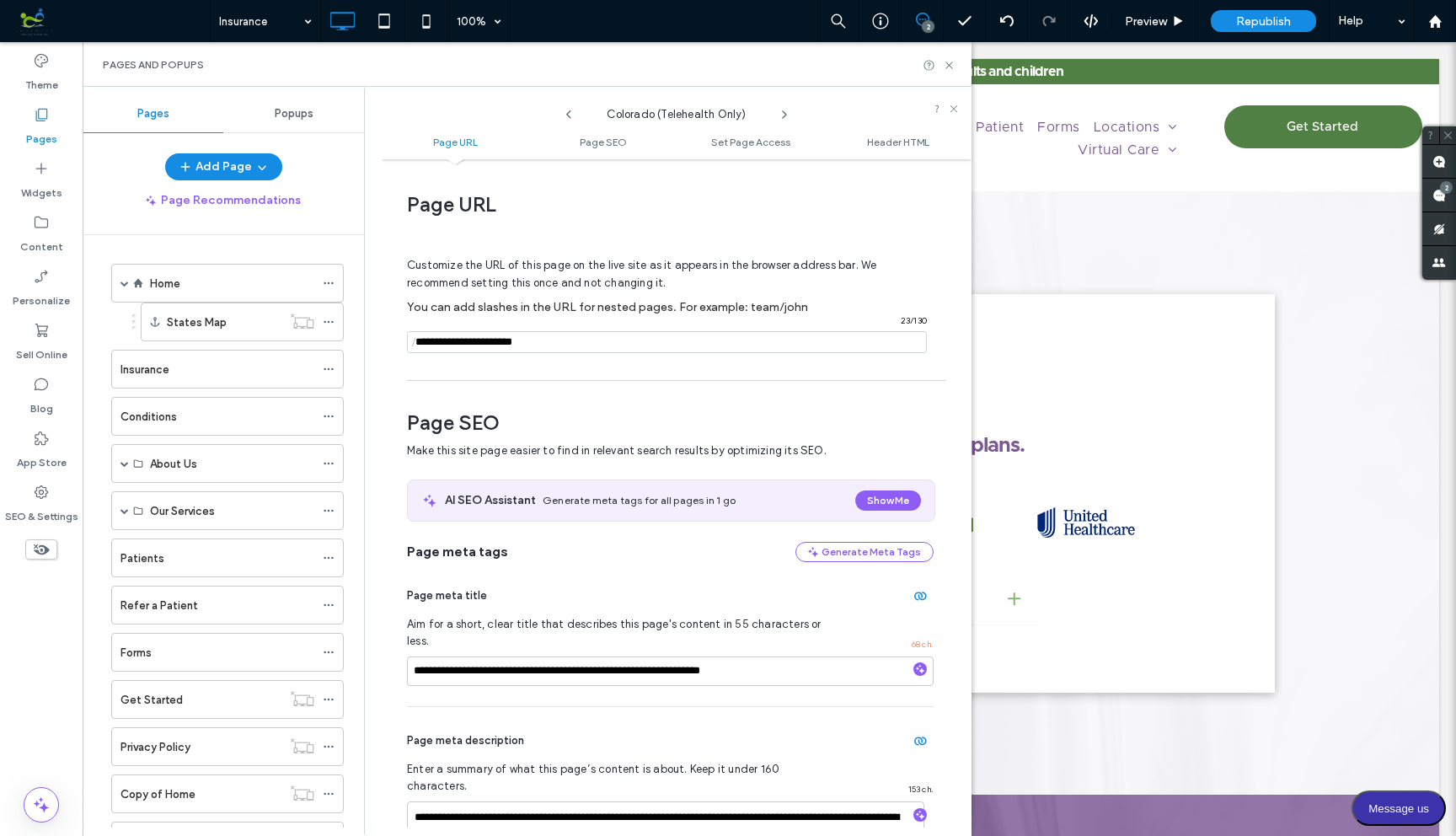scroll, scrollTop: 232, scrollLeft: 0, axis: vertical 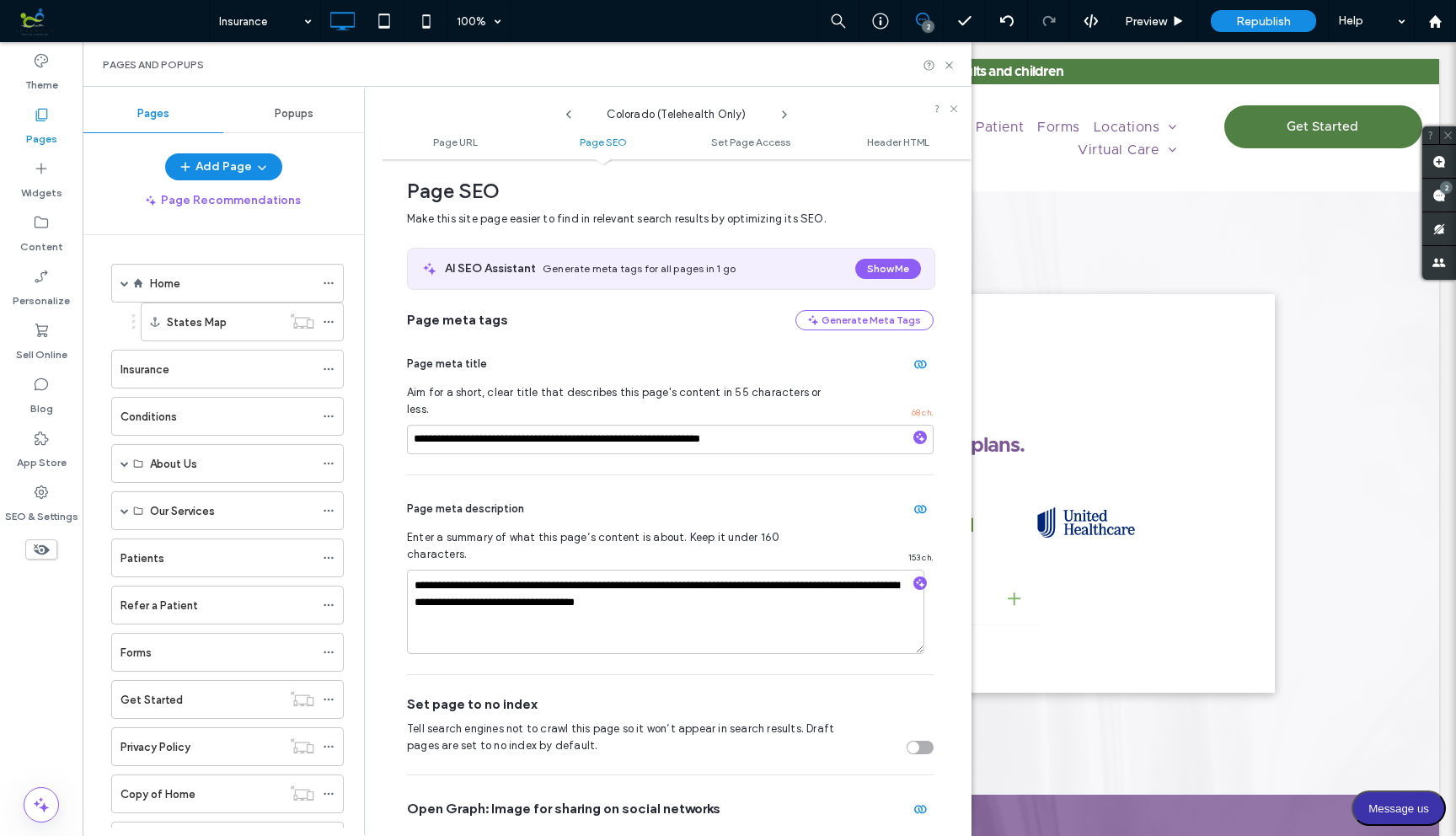 click 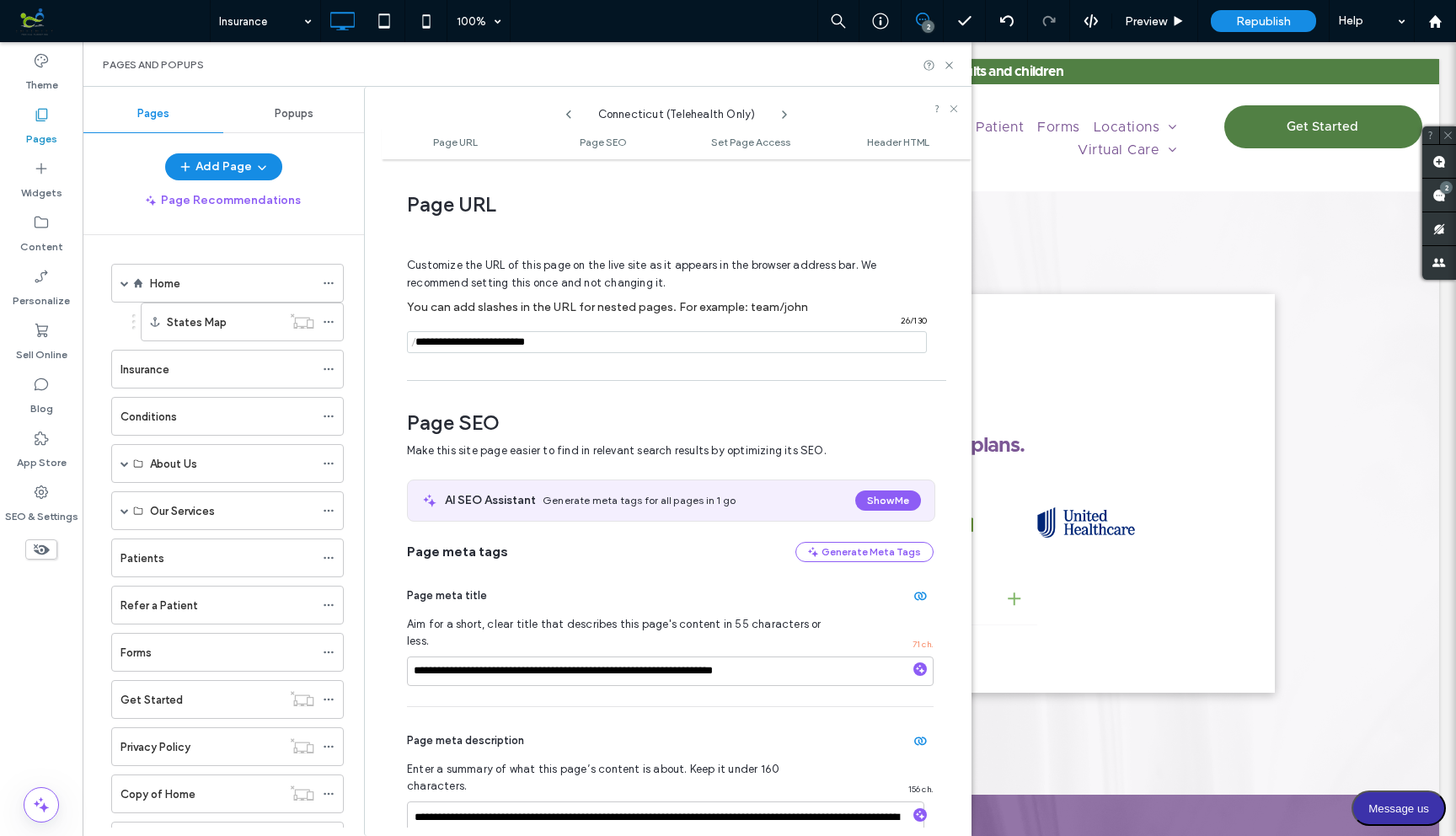 scroll, scrollTop: 232, scrollLeft: 0, axis: vertical 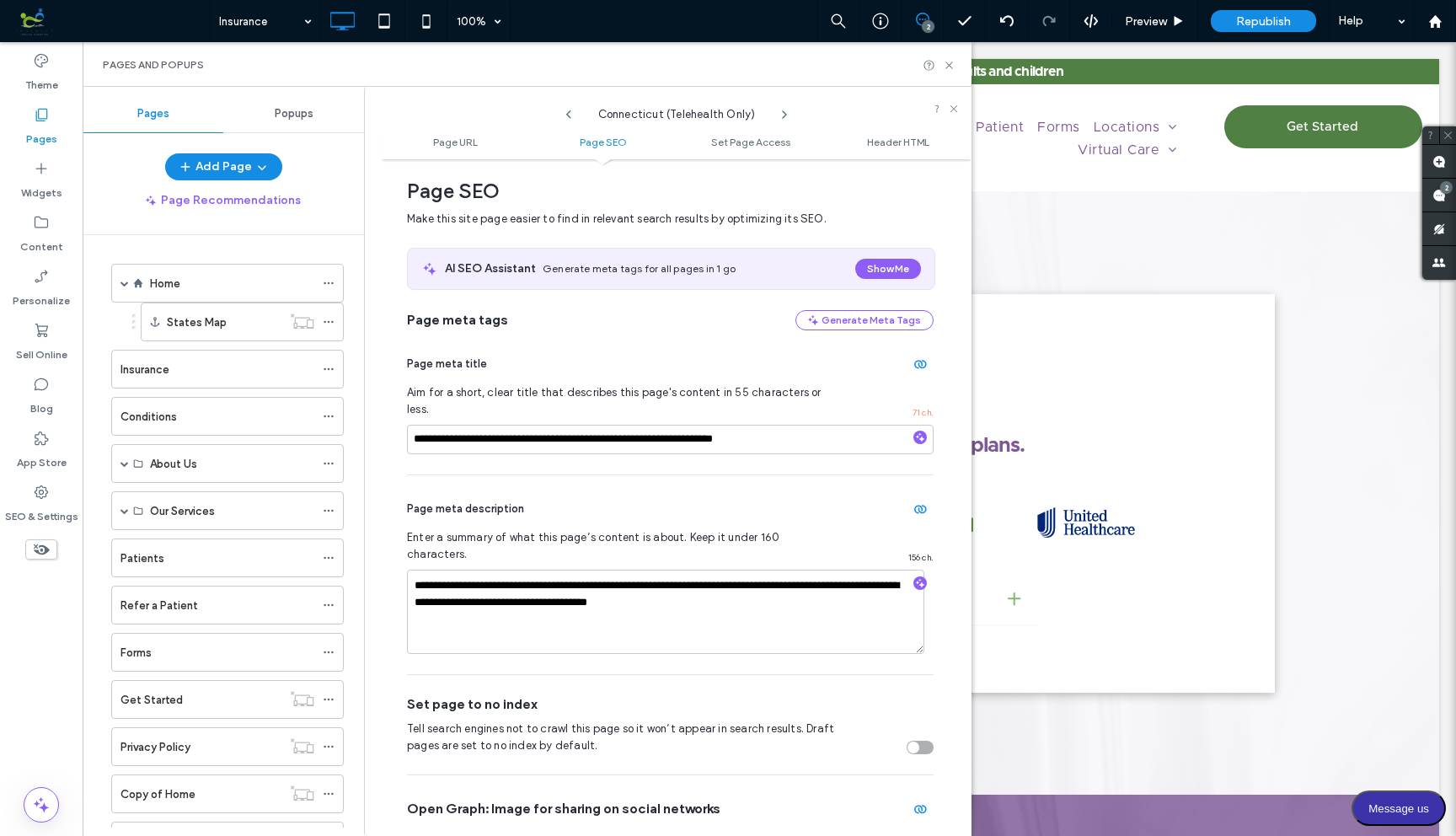 click 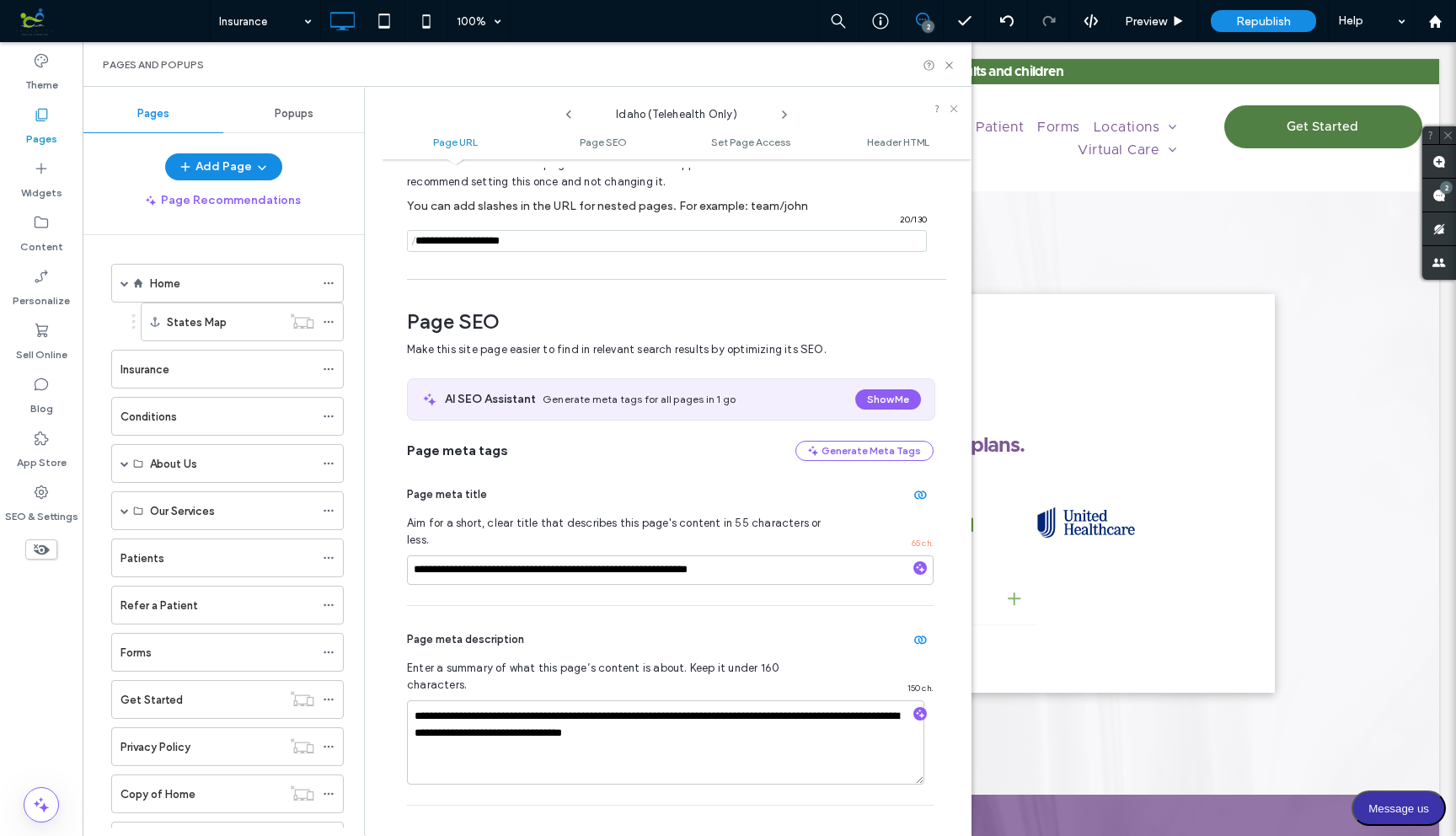 scroll, scrollTop: 232, scrollLeft: 0, axis: vertical 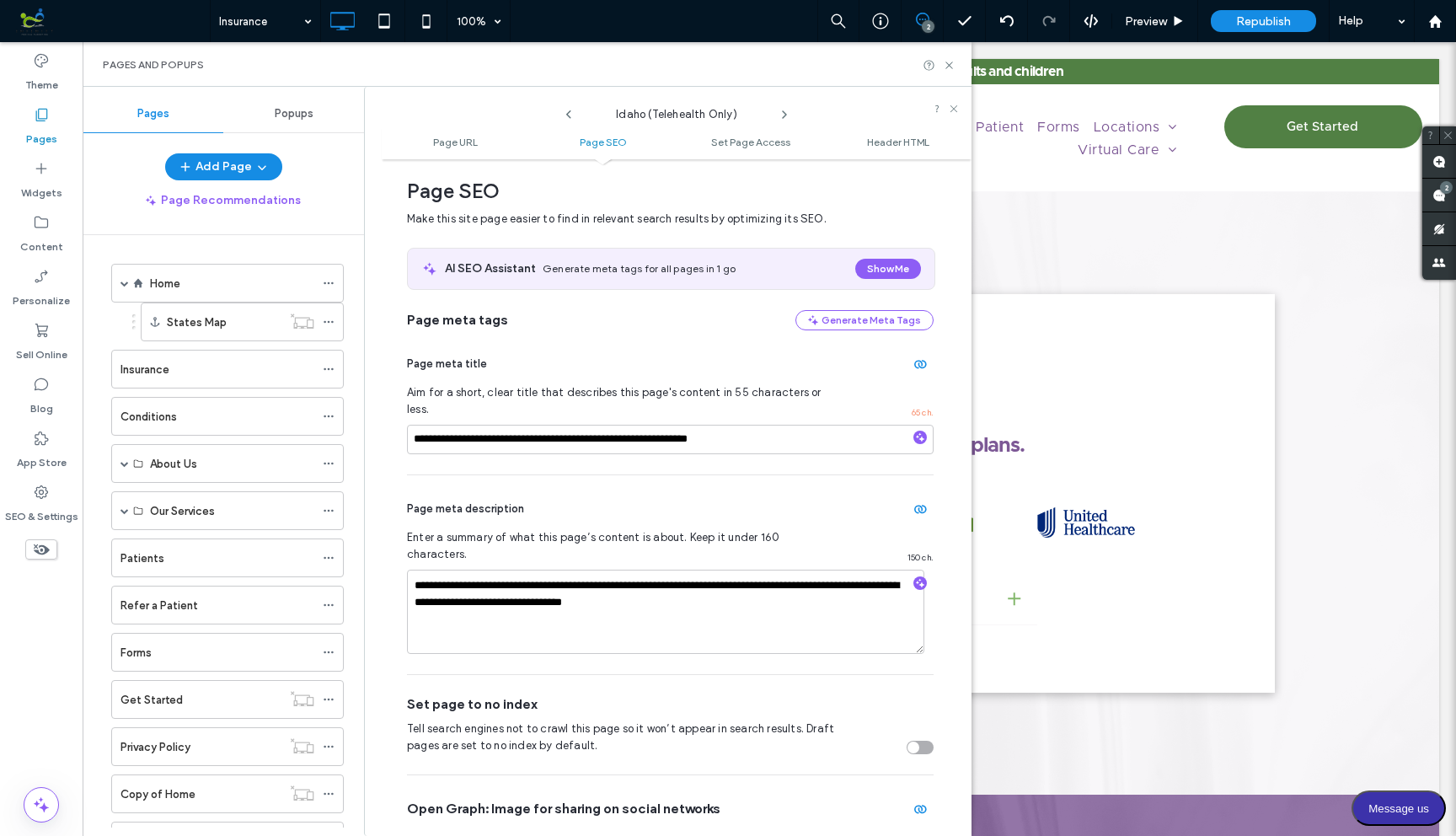 click 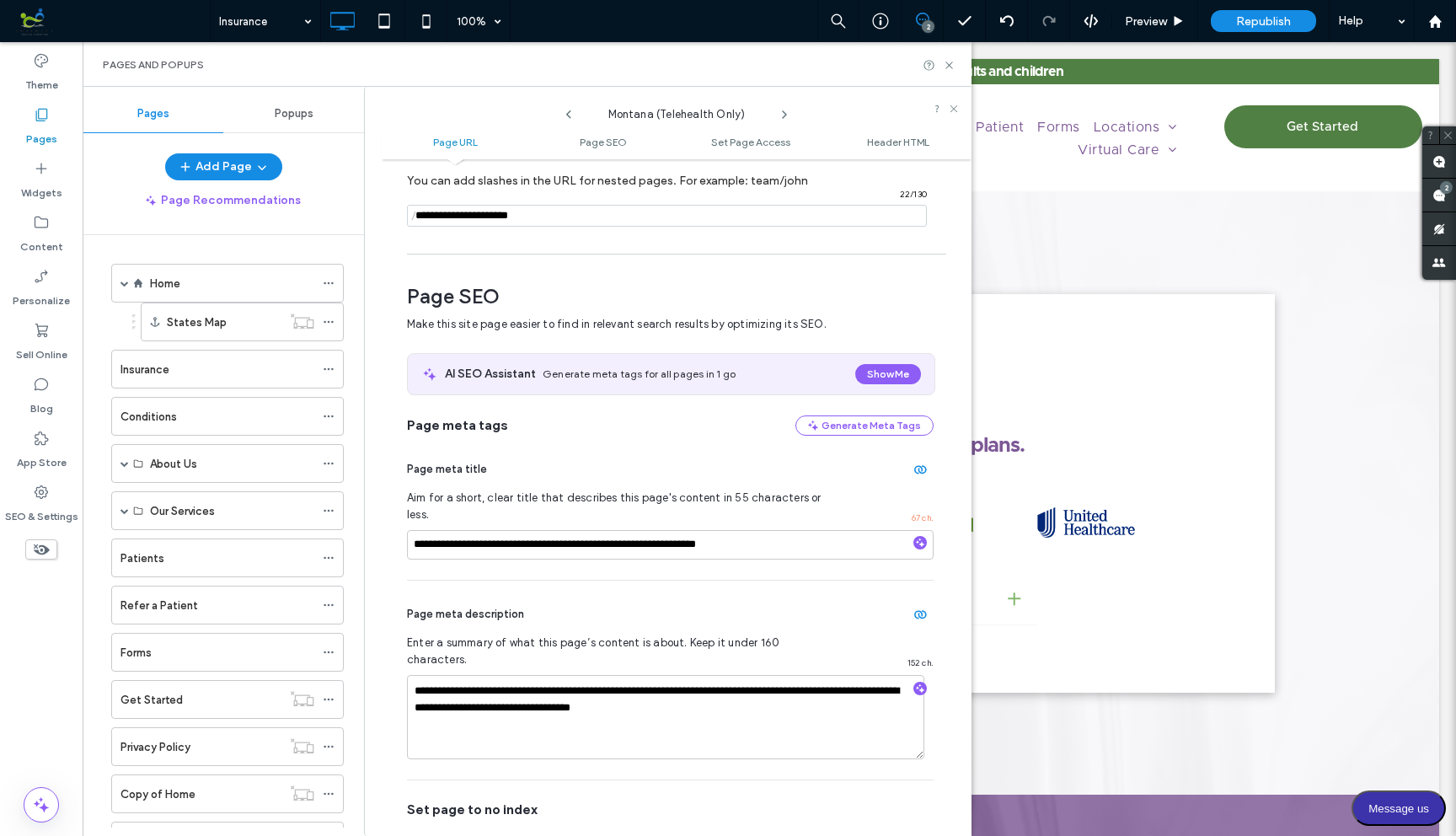 scroll, scrollTop: 232, scrollLeft: 0, axis: vertical 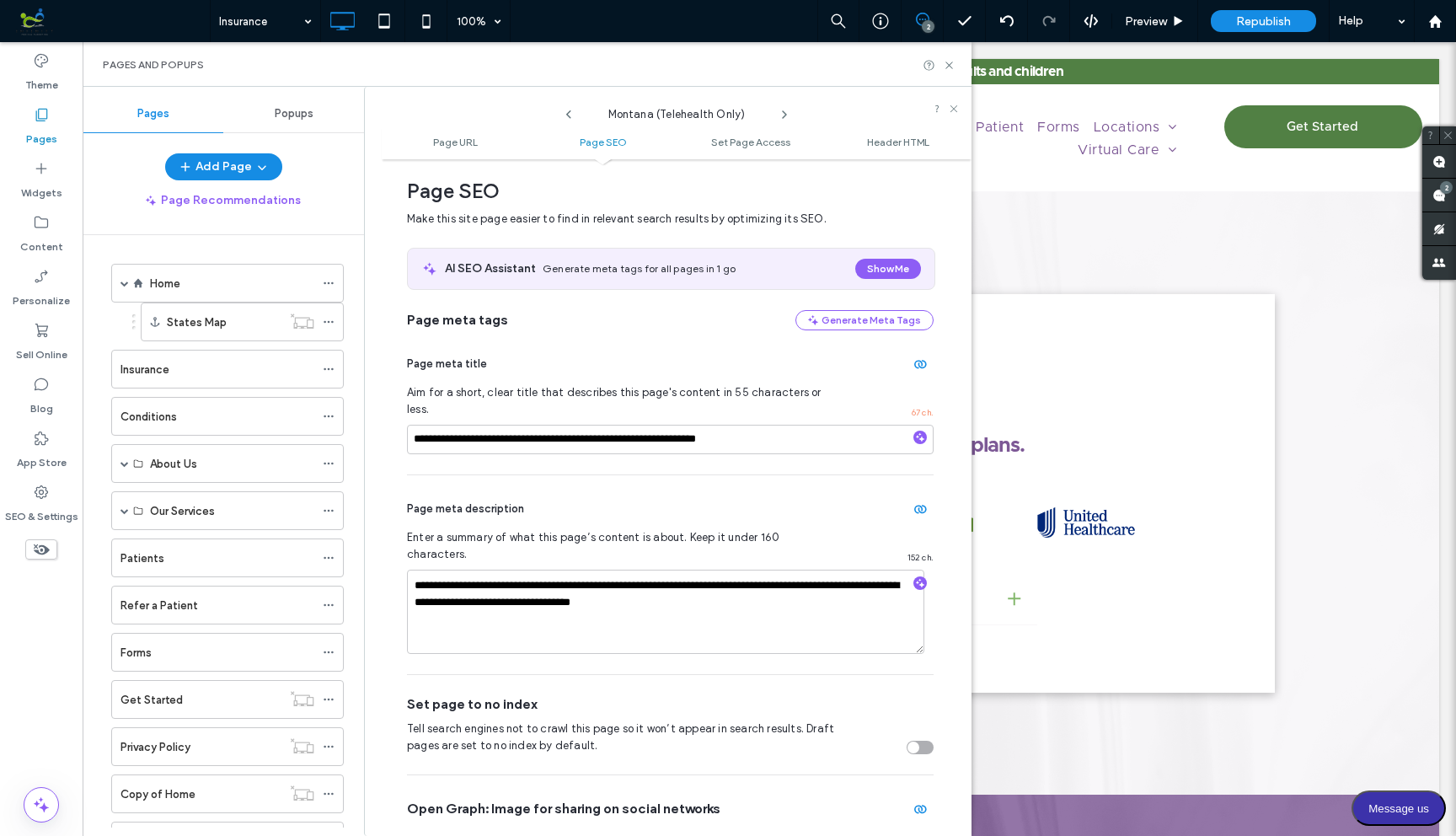 click 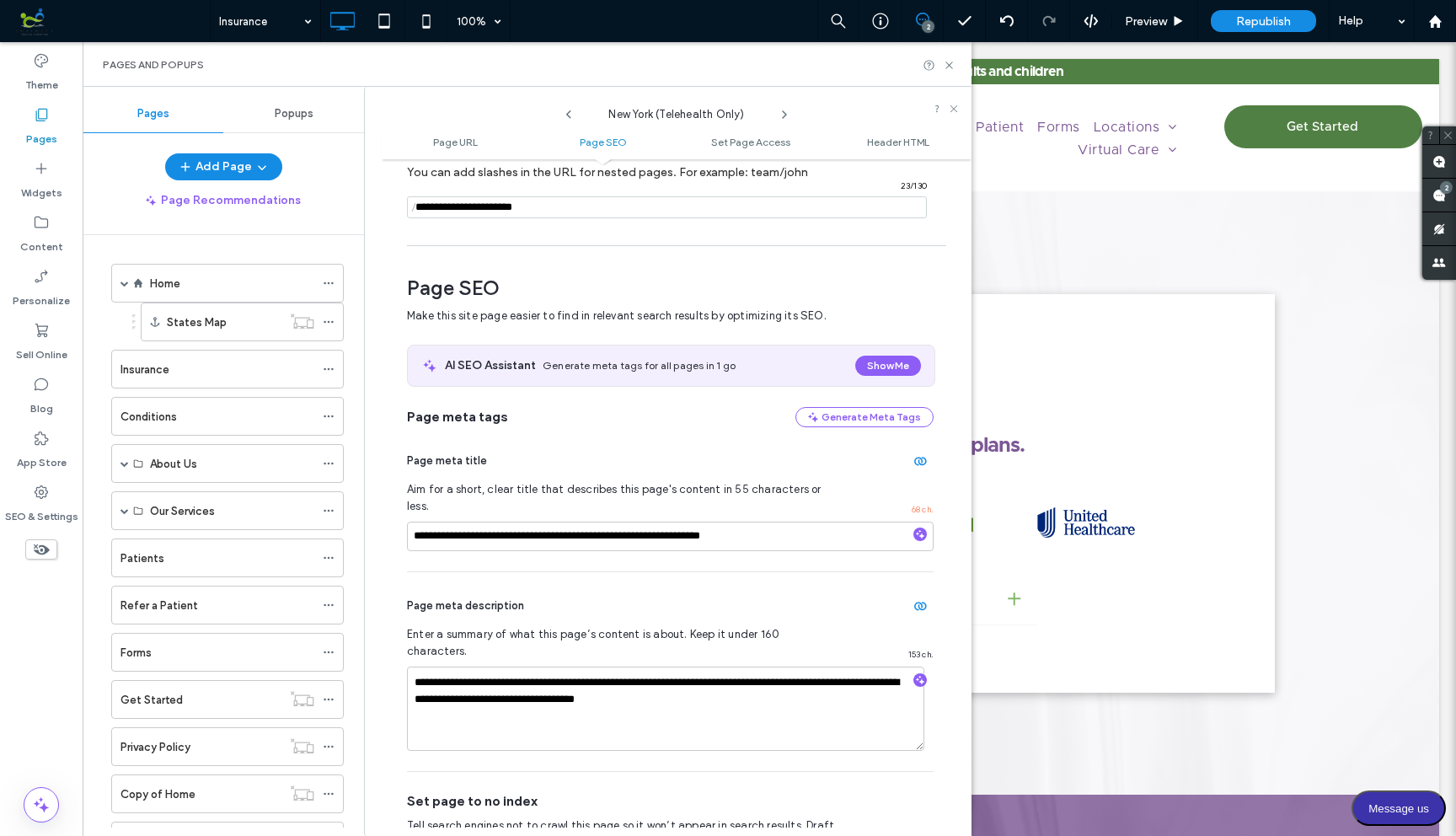 scroll, scrollTop: 232, scrollLeft: 0, axis: vertical 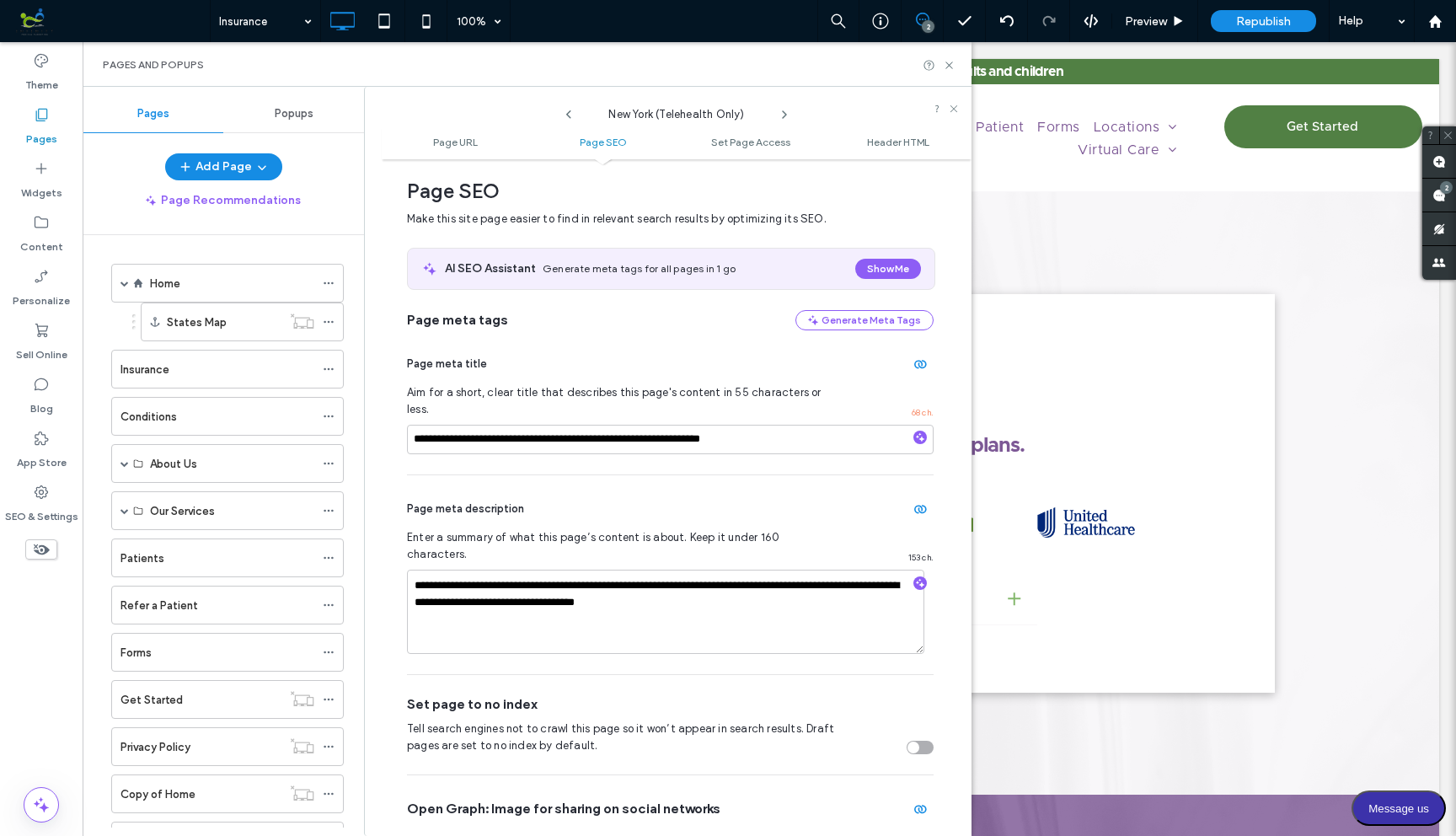 click 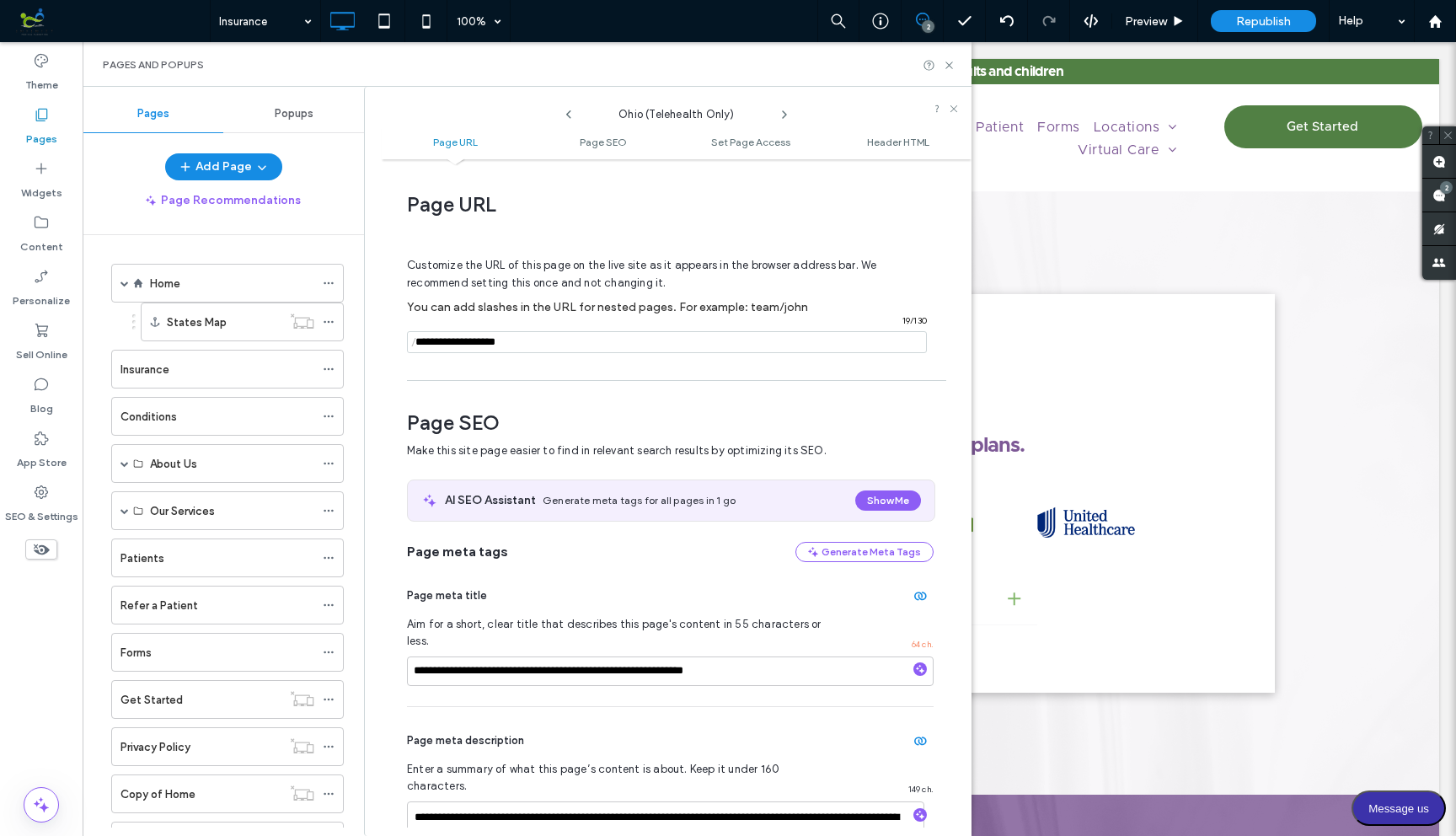 scroll, scrollTop: 232, scrollLeft: 0, axis: vertical 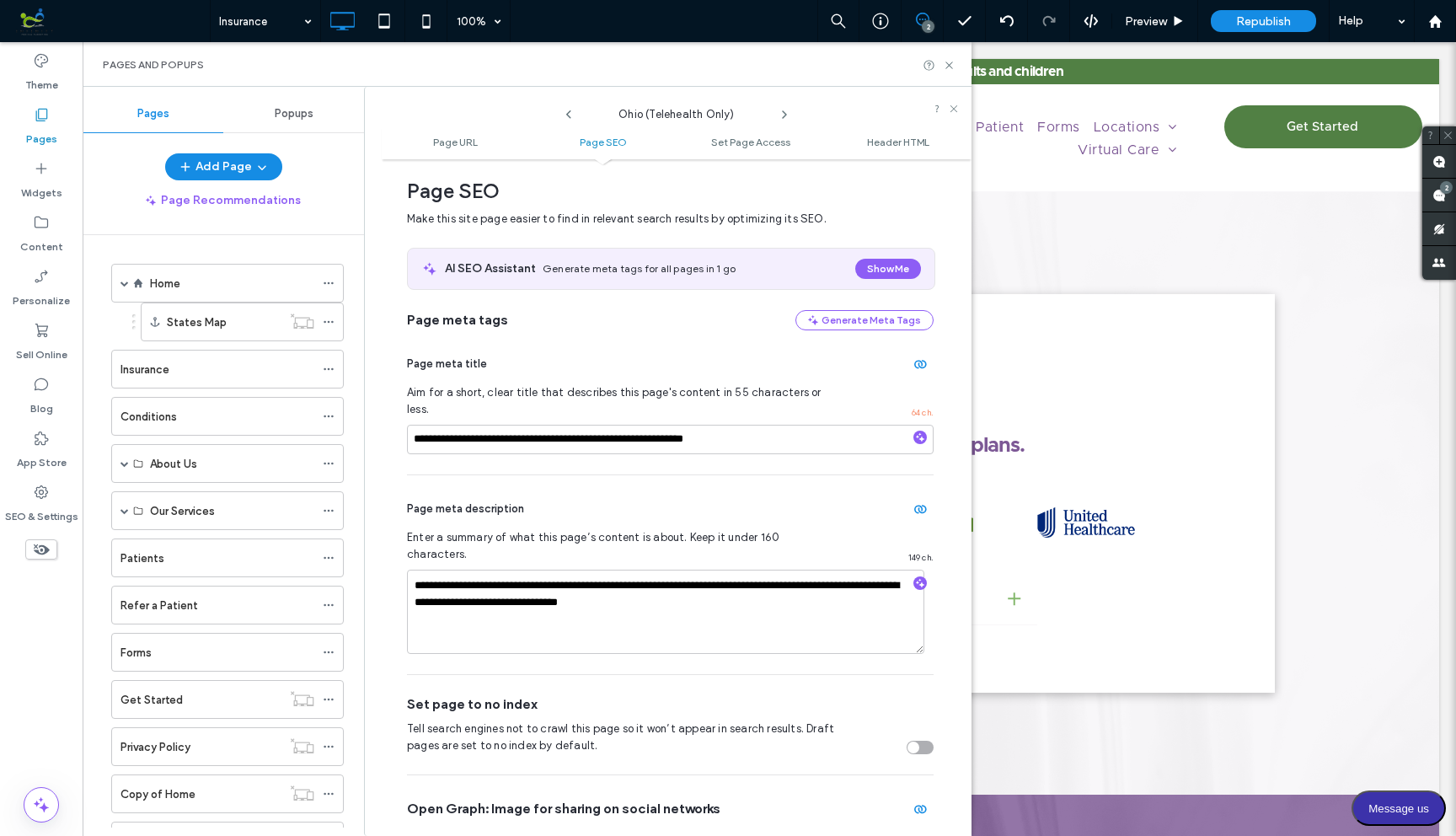 click 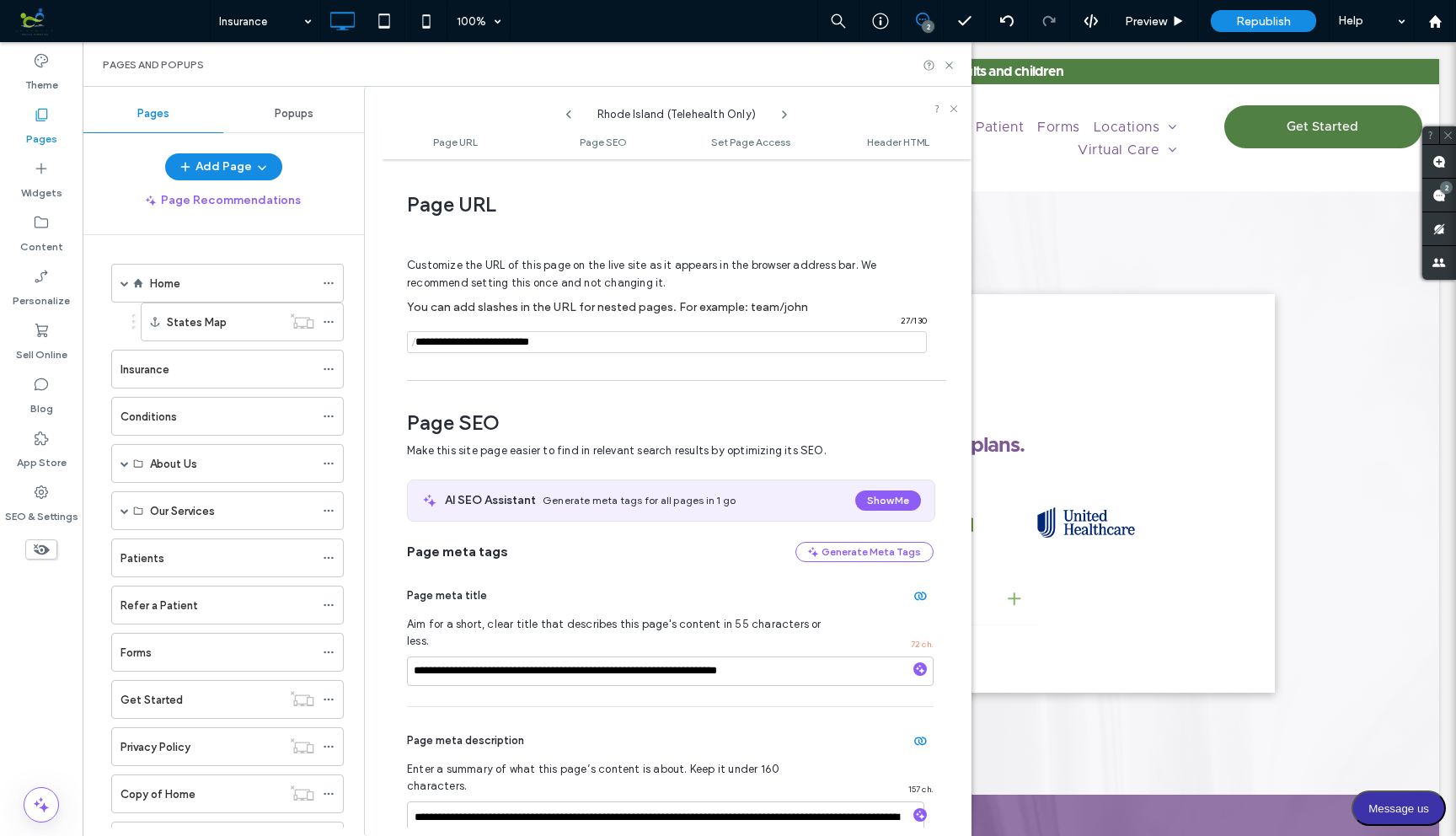scroll, scrollTop: 232, scrollLeft: 0, axis: vertical 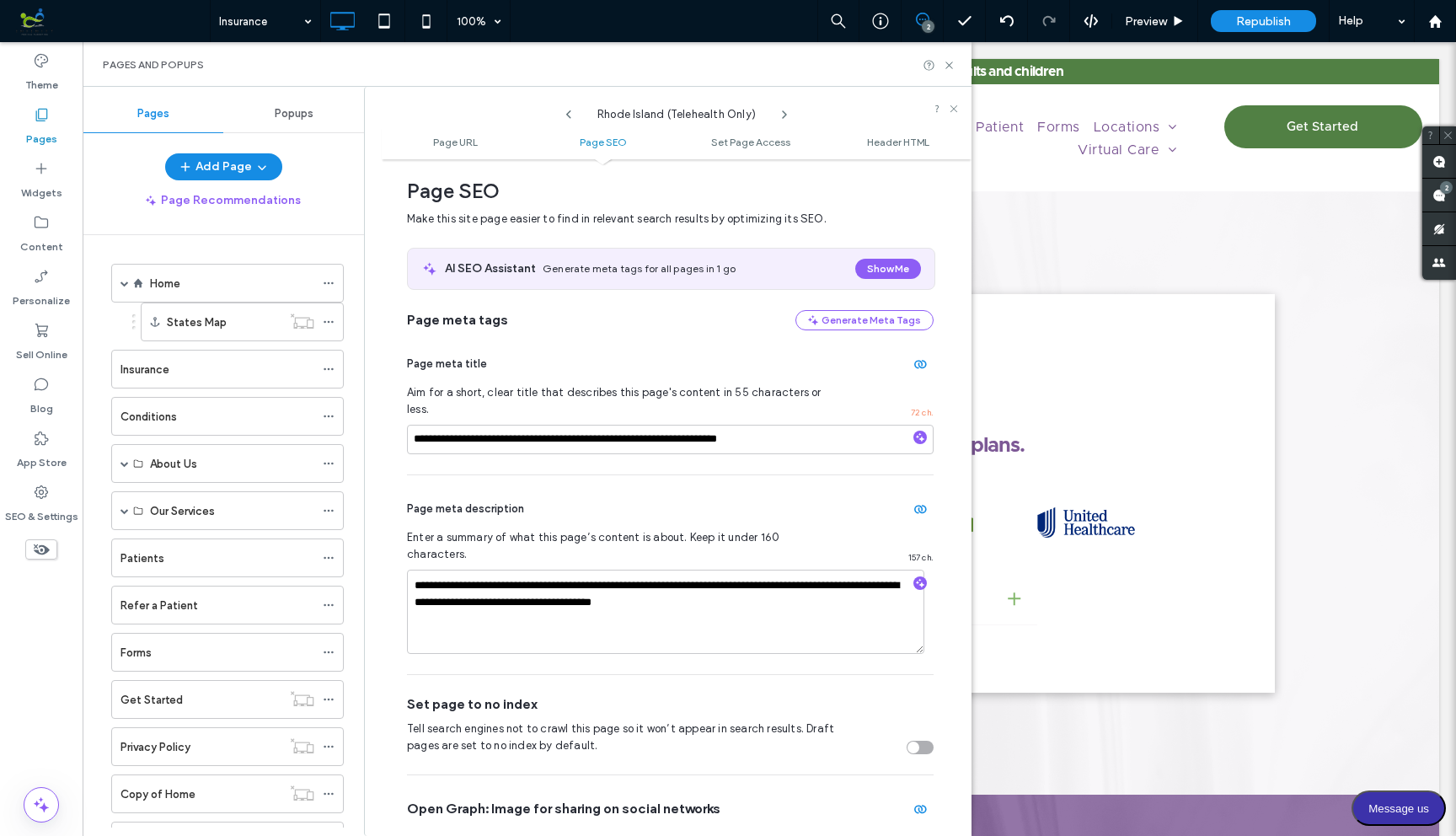 click 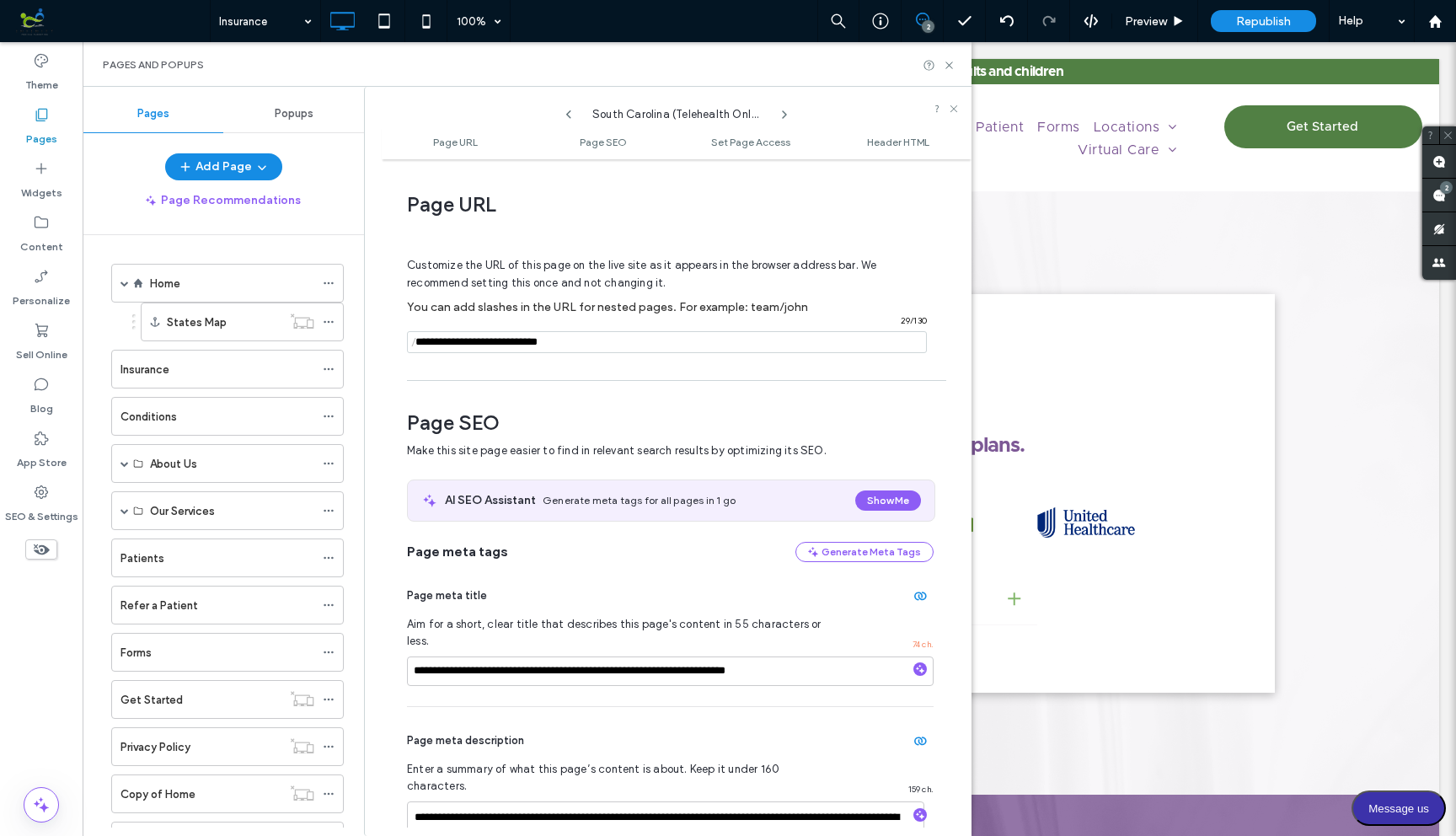 scroll, scrollTop: 232, scrollLeft: 0, axis: vertical 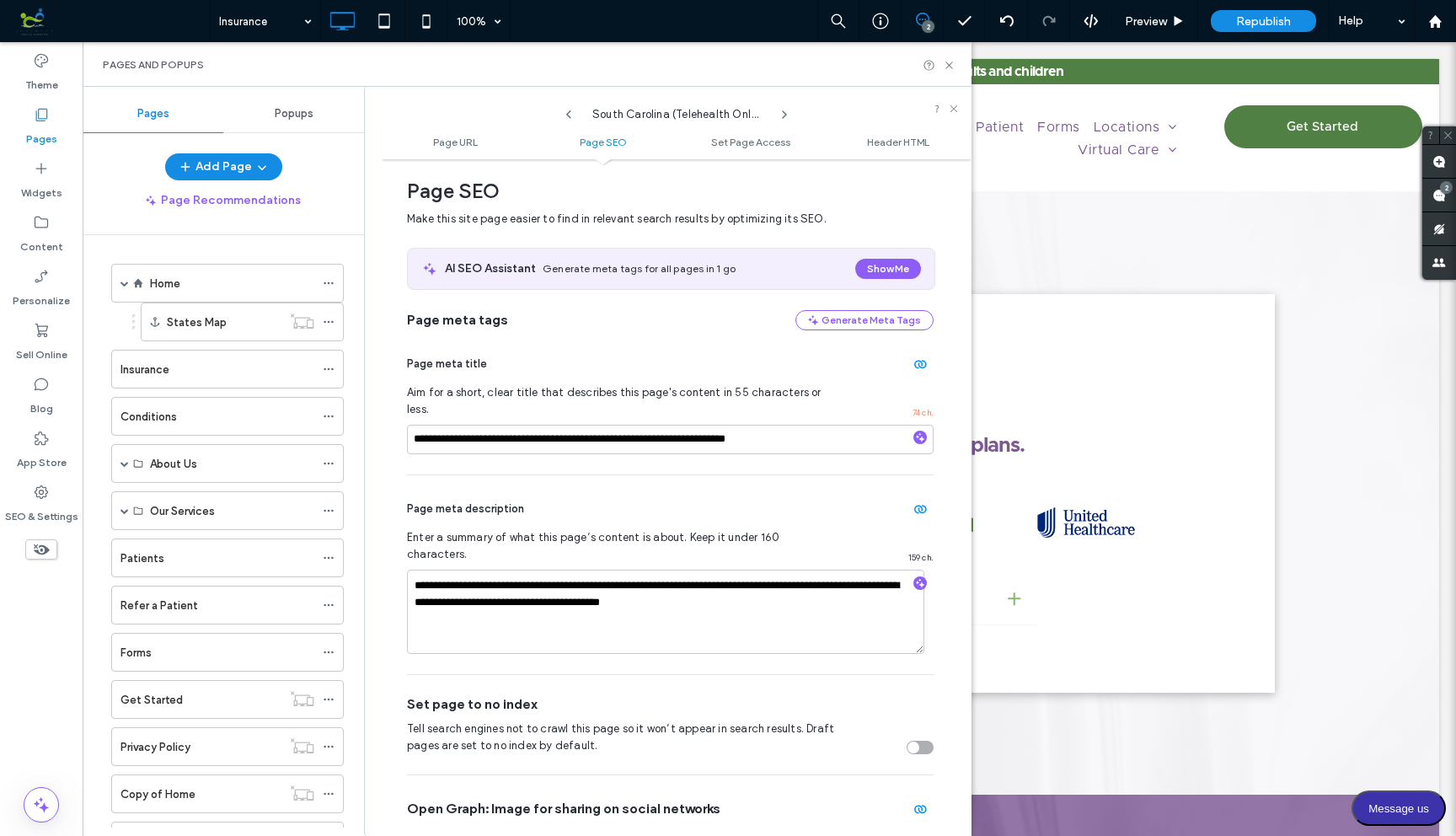 click 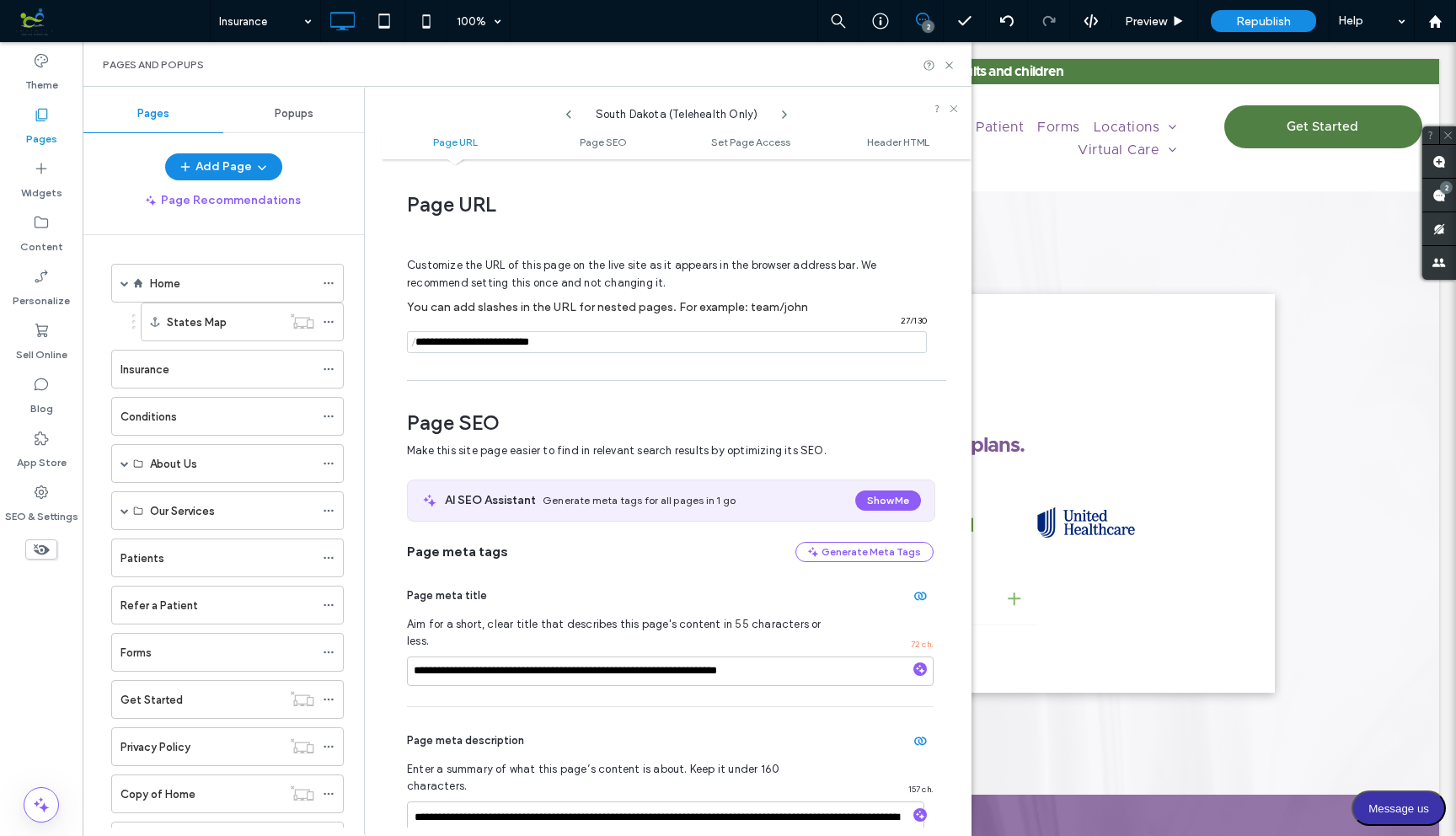 scroll, scrollTop: 232, scrollLeft: 0, axis: vertical 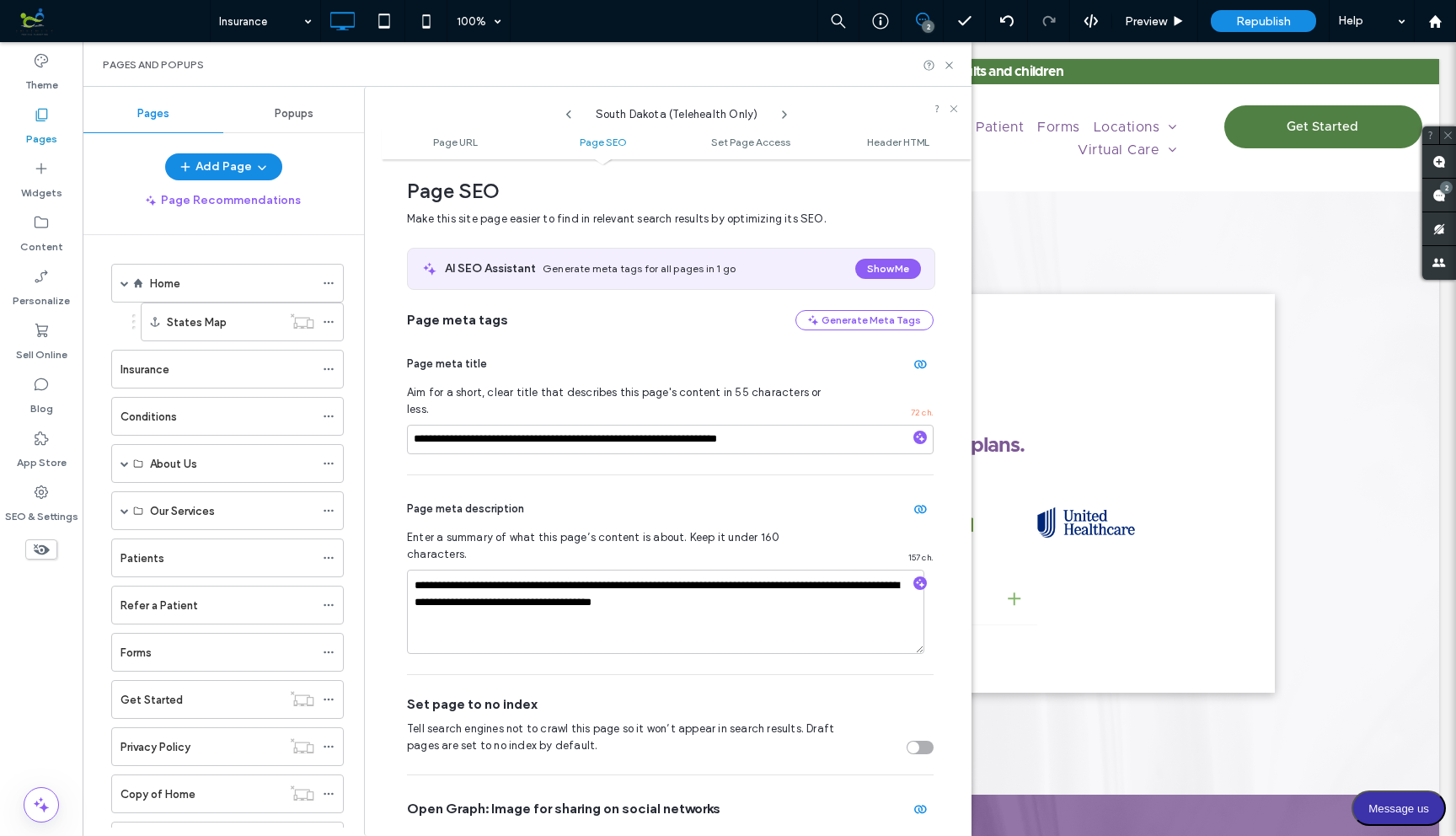 click 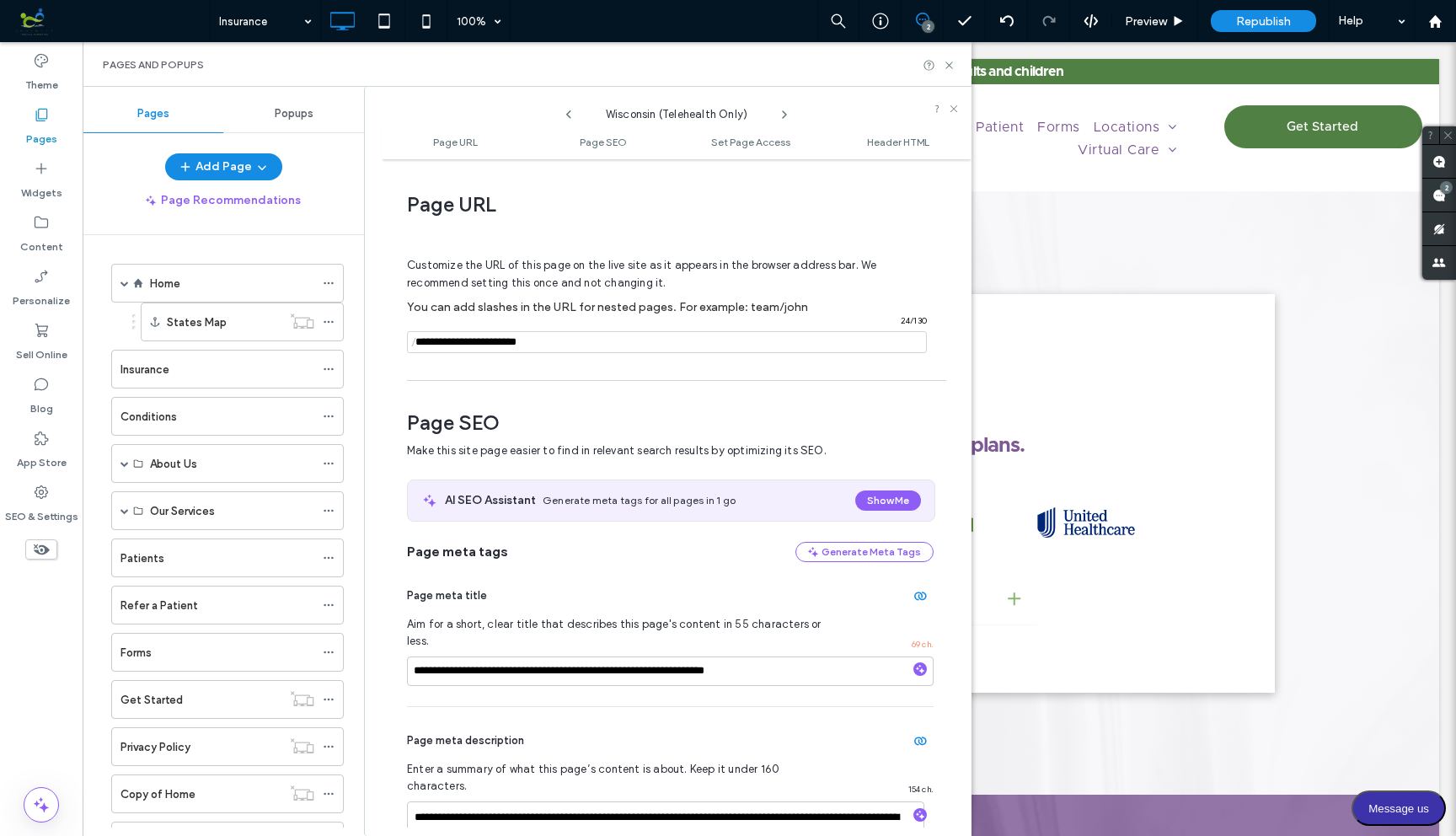scroll, scrollTop: 232, scrollLeft: 0, axis: vertical 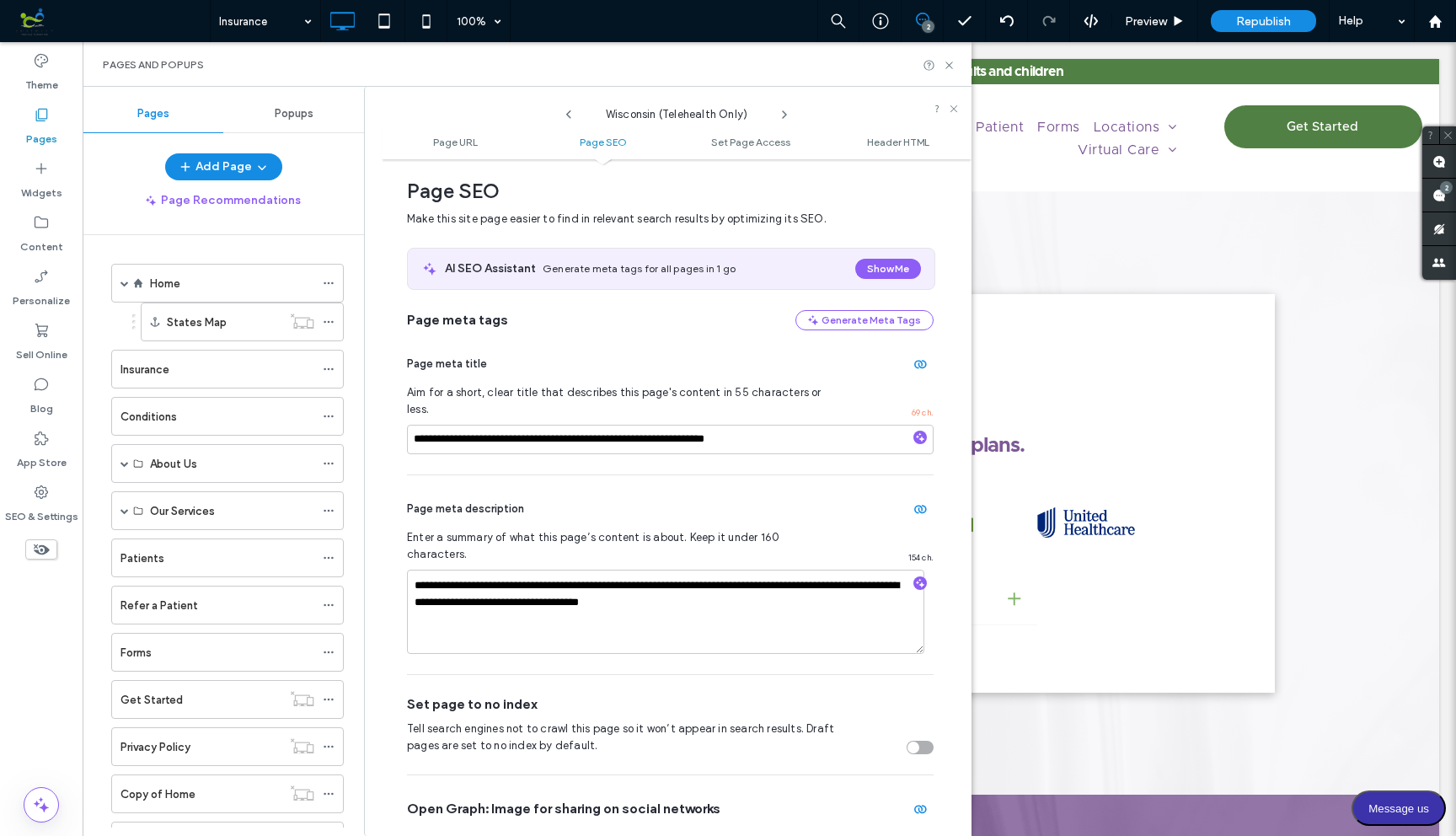 click 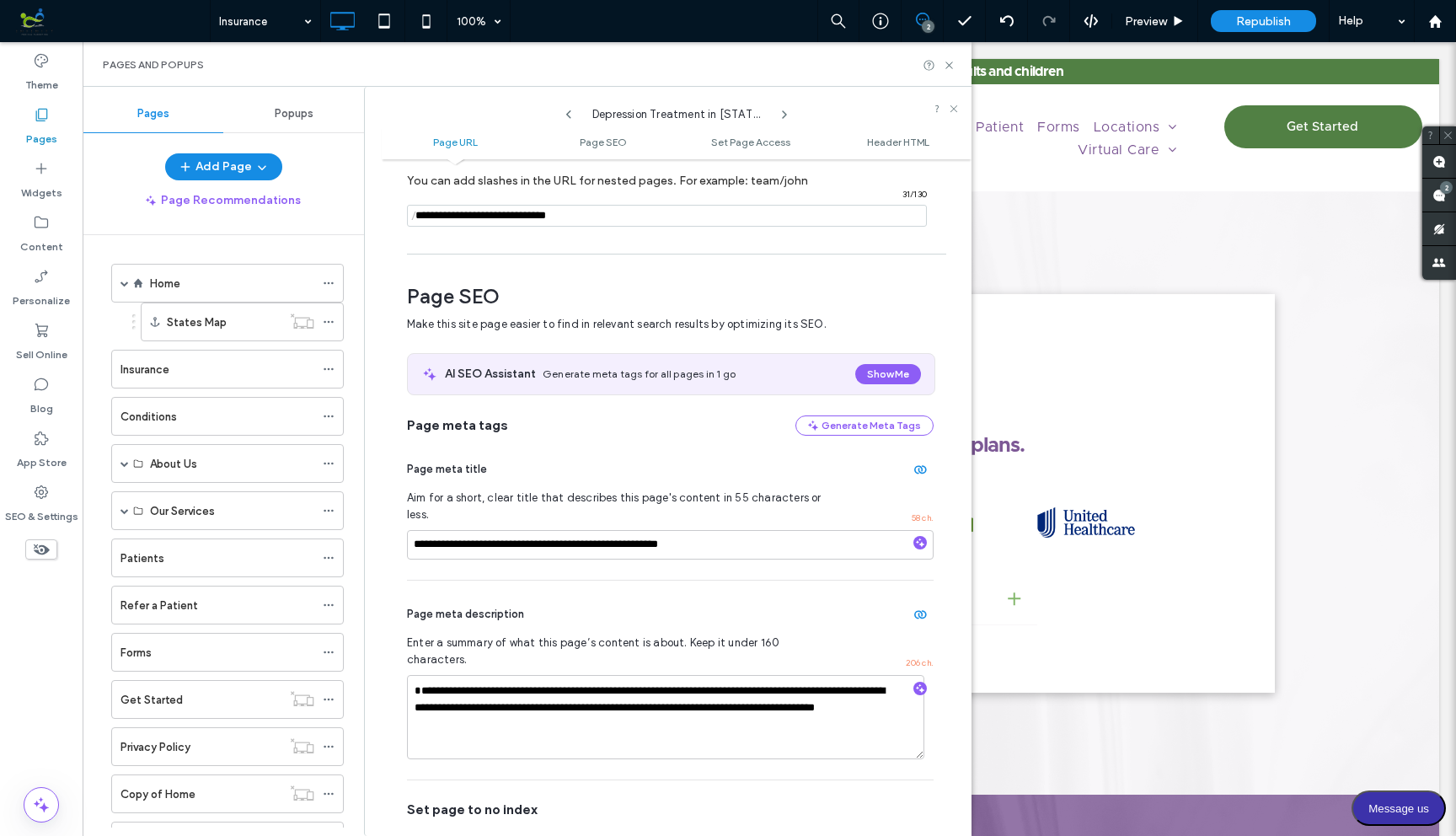 scroll, scrollTop: 232, scrollLeft: 0, axis: vertical 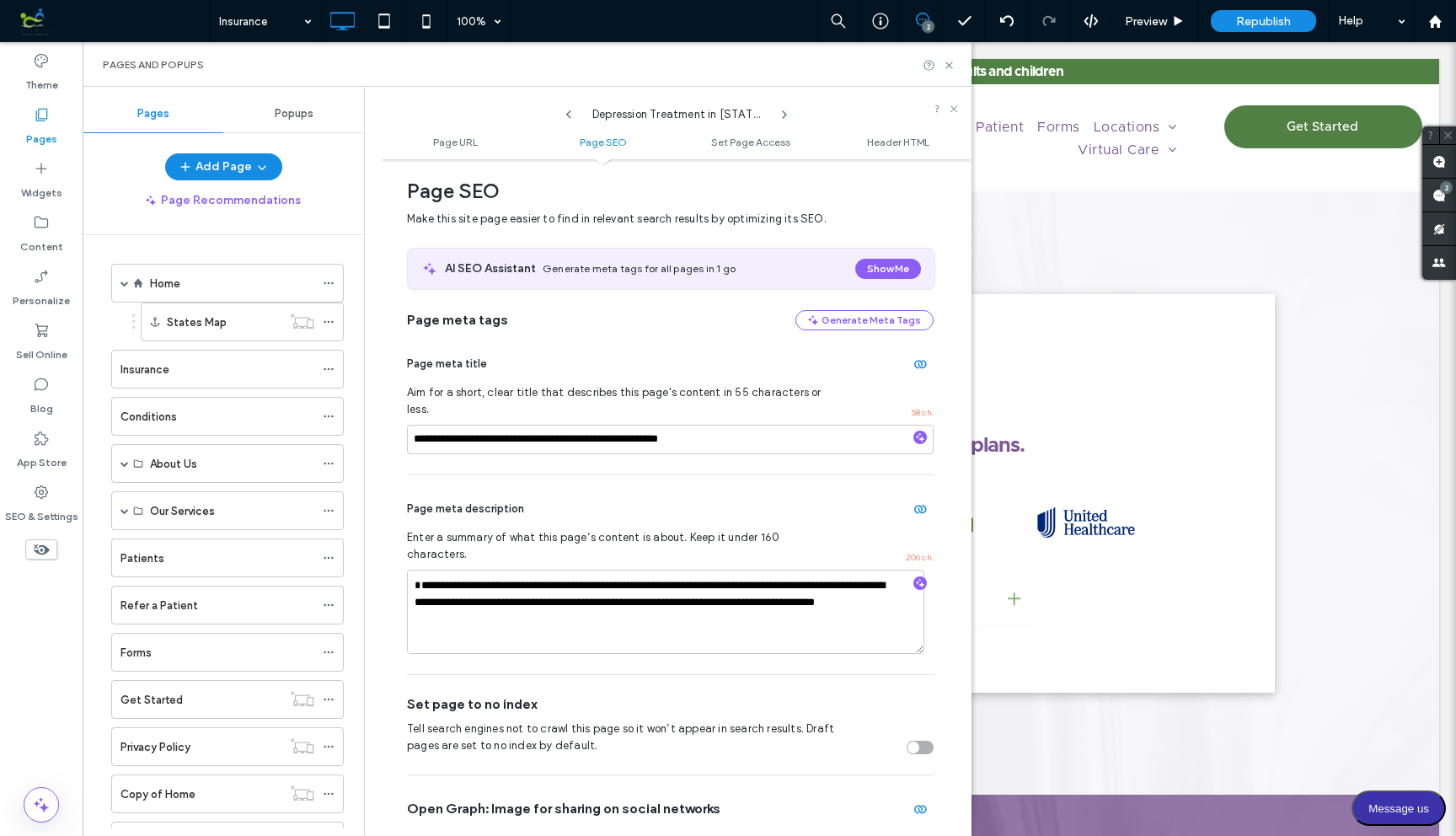 click 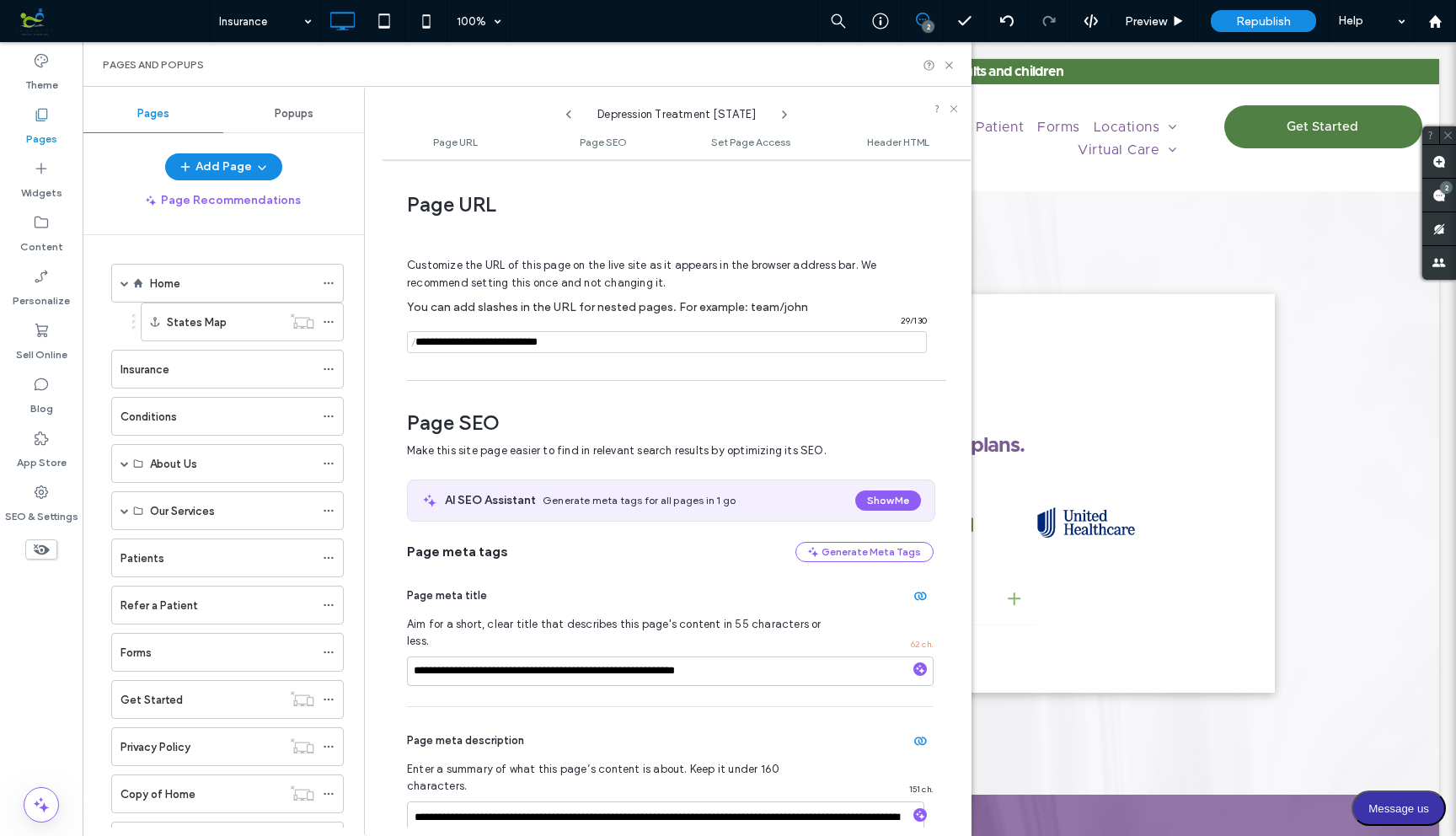 scroll, scrollTop: 232, scrollLeft: 0, axis: vertical 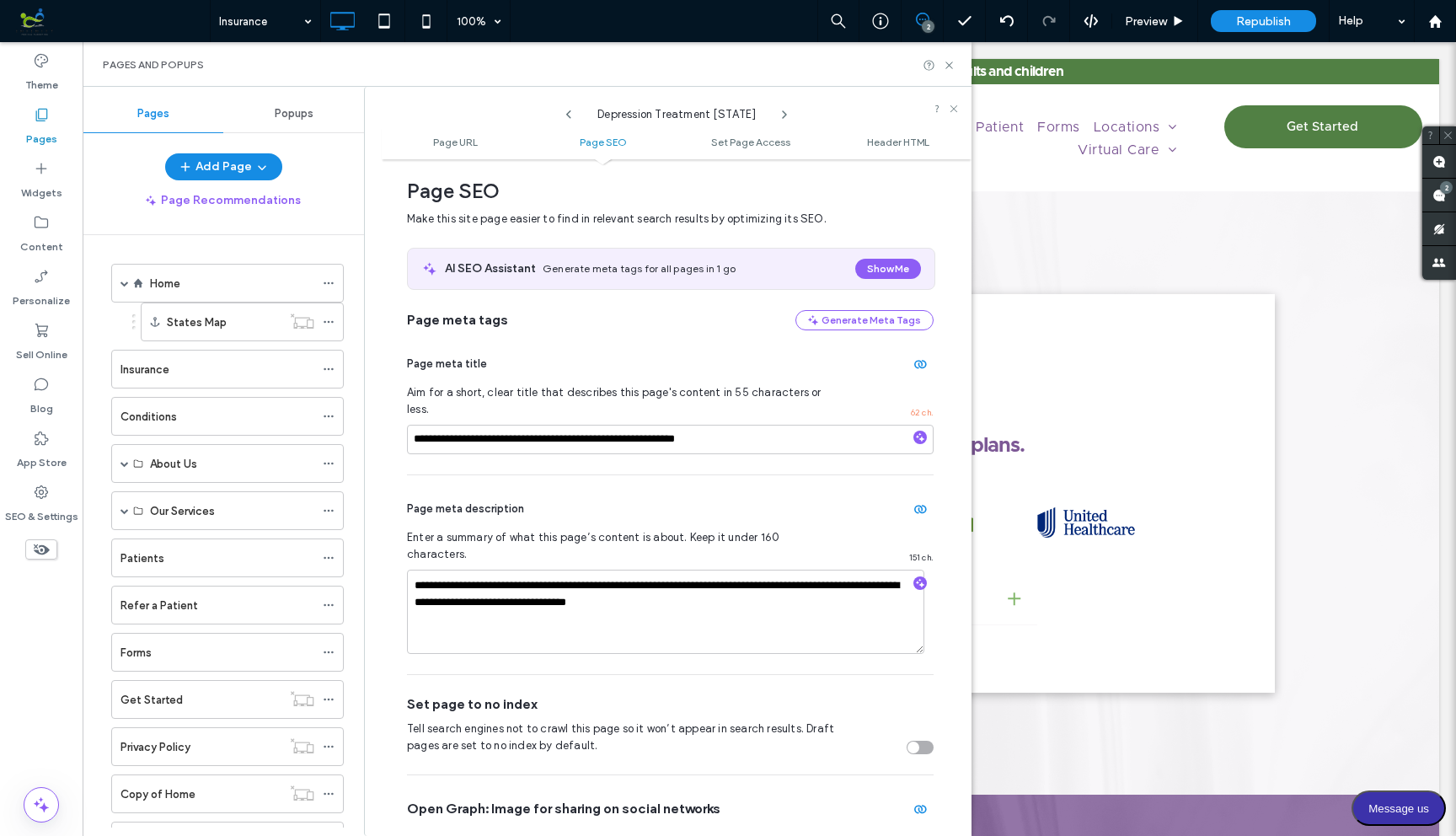 click 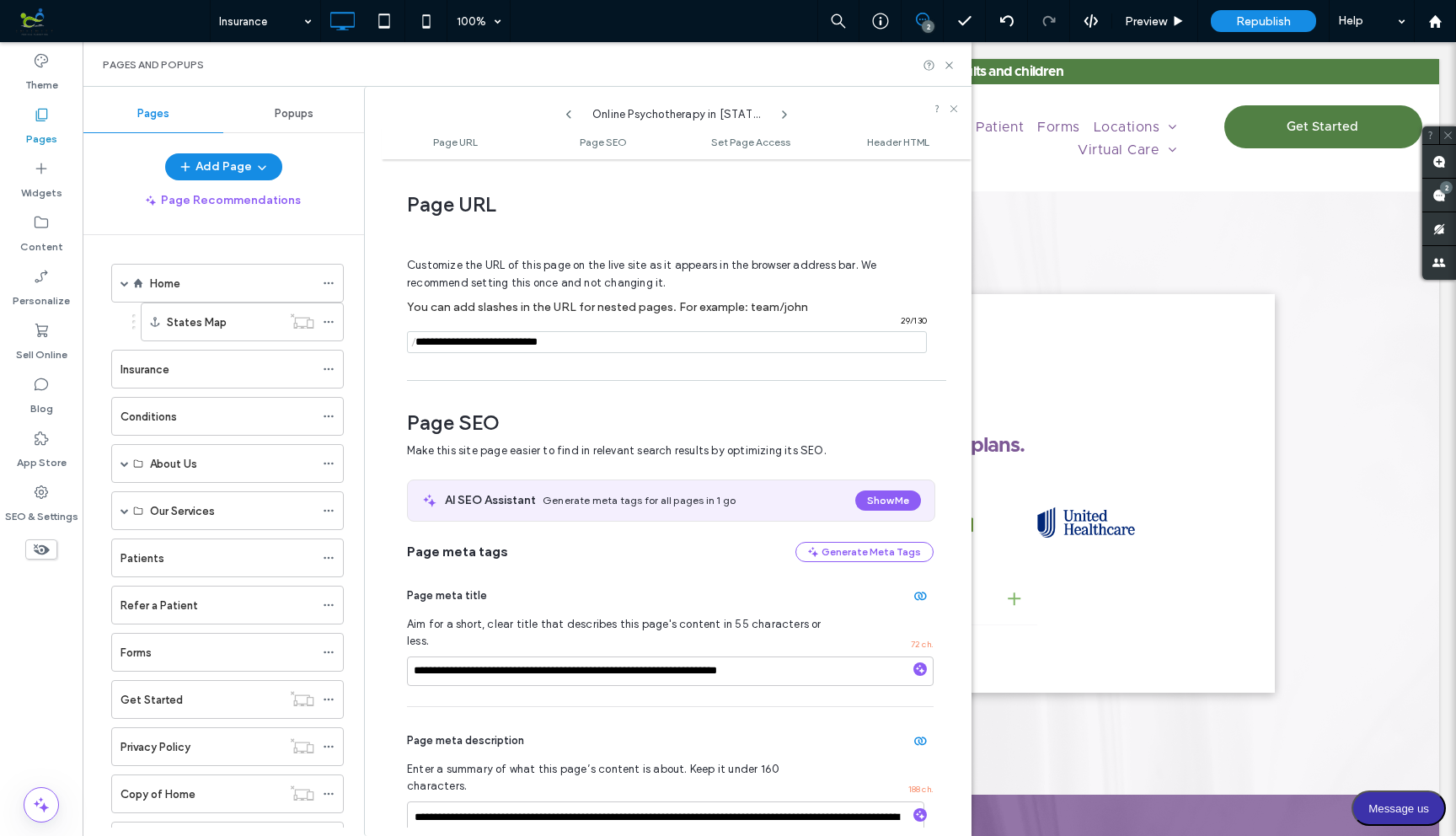 scroll, scrollTop: 232, scrollLeft: 0, axis: vertical 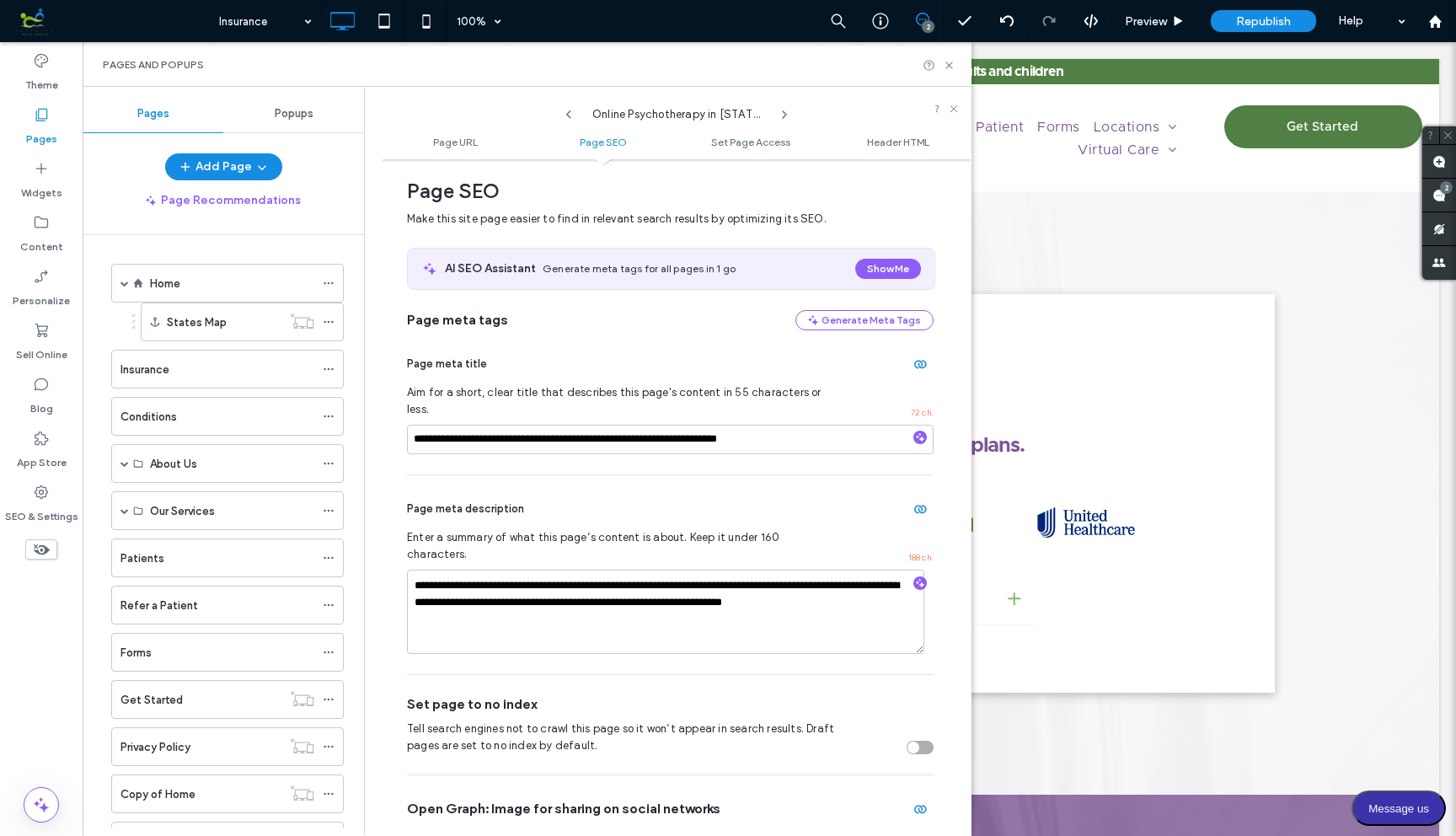click 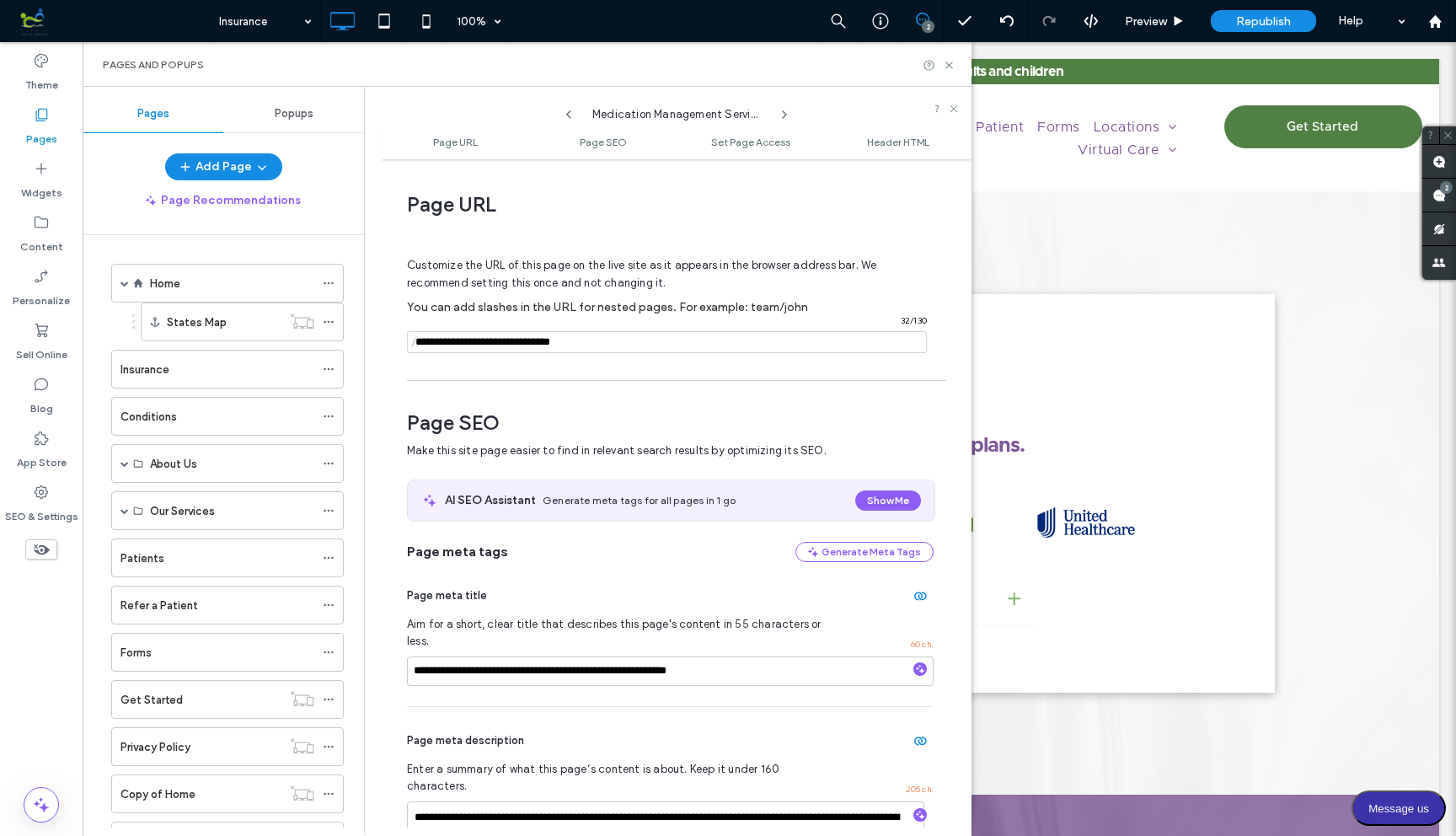 scroll, scrollTop: 232, scrollLeft: 0, axis: vertical 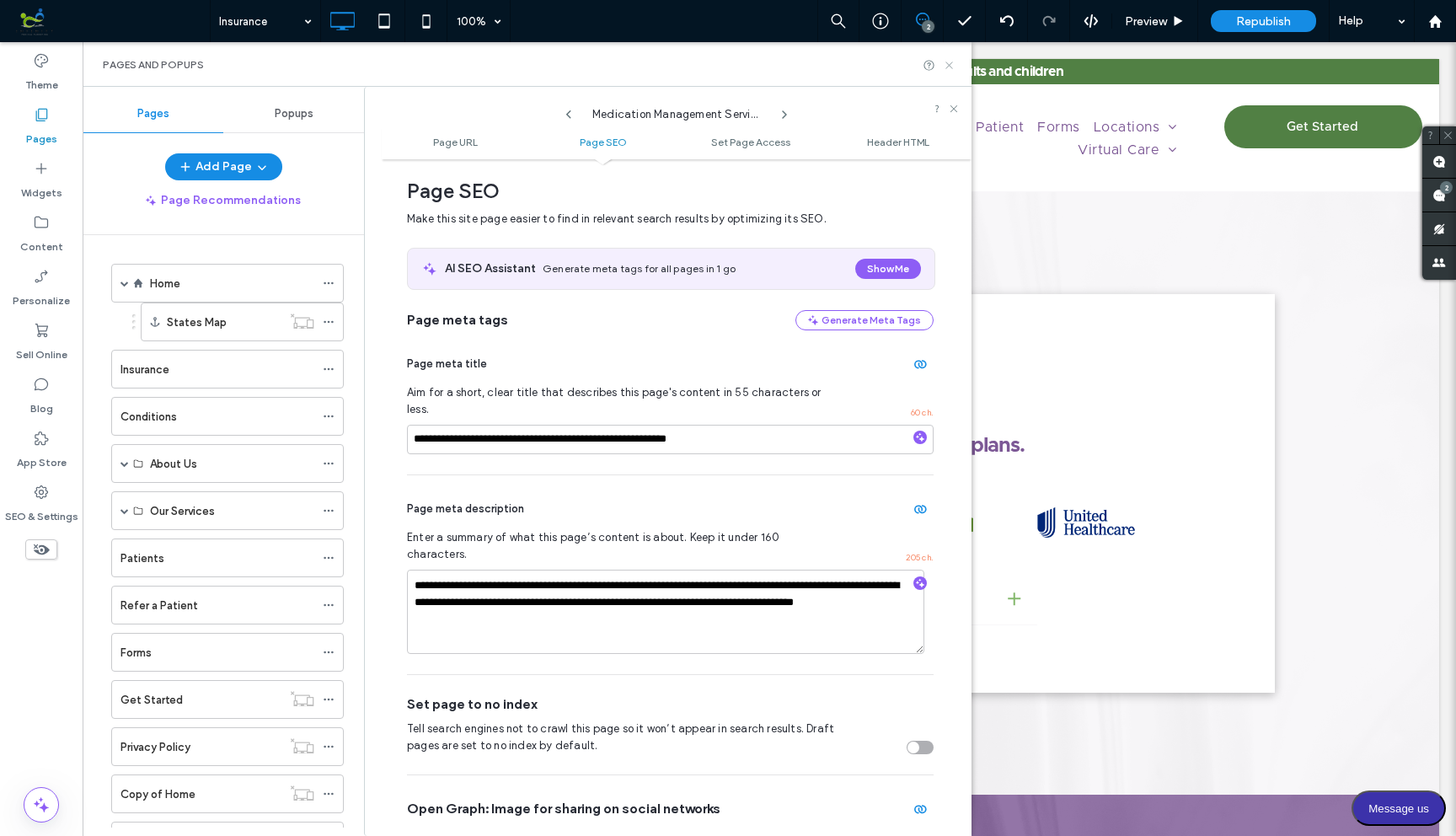 click 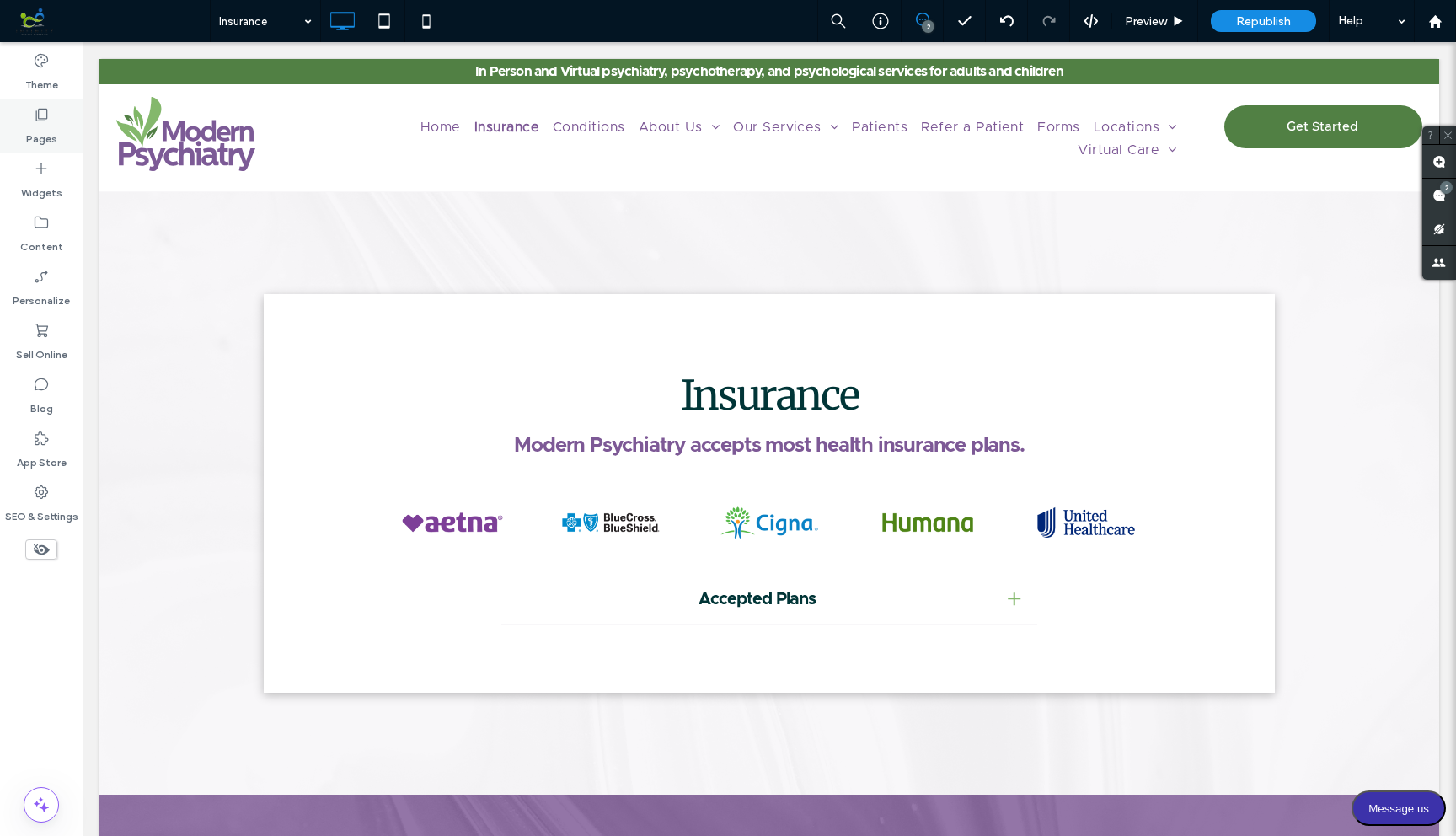 click on "Pages" at bounding box center (41, 126) 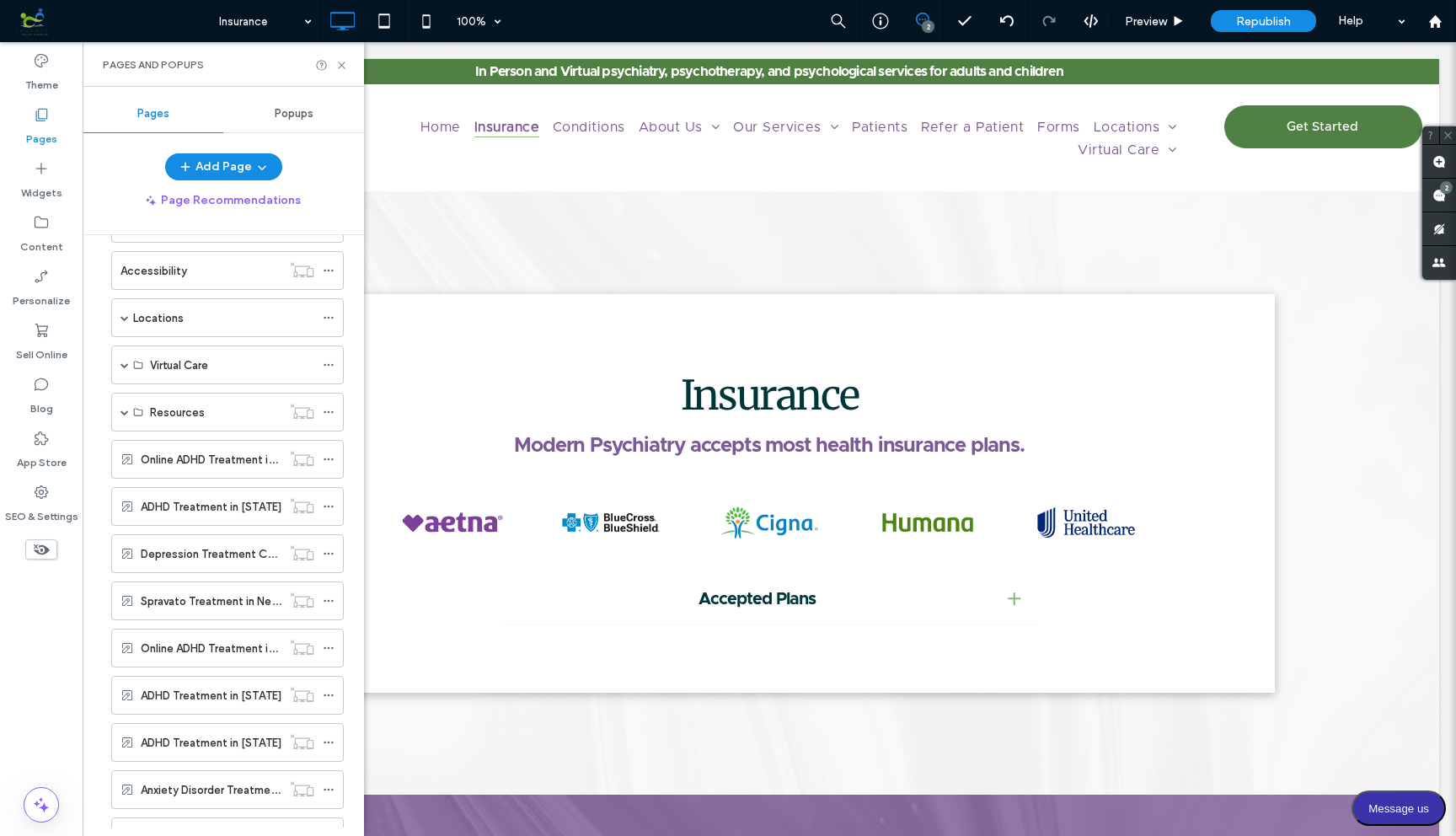 scroll, scrollTop: 565, scrollLeft: 0, axis: vertical 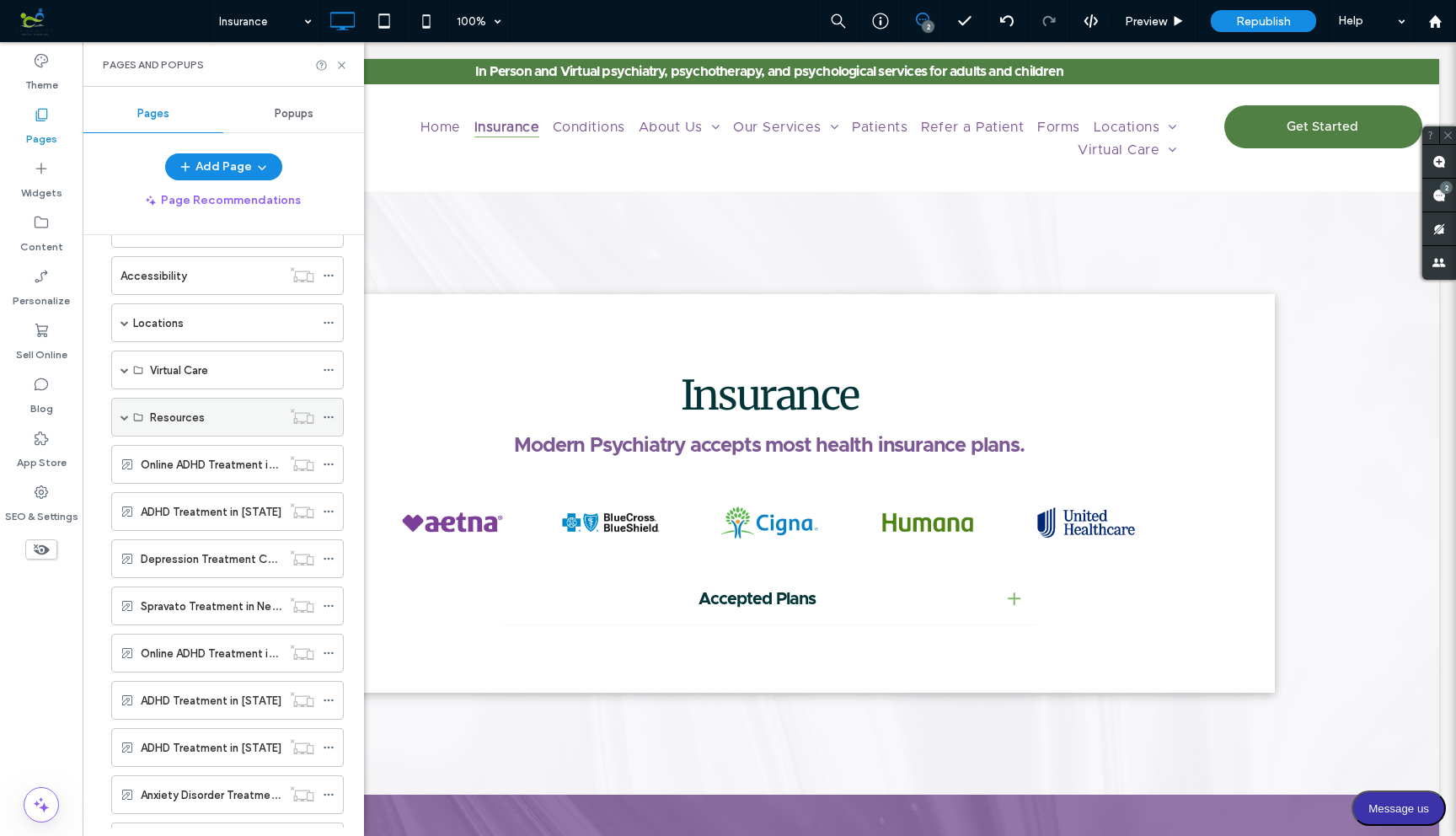 click at bounding box center (125, 417) 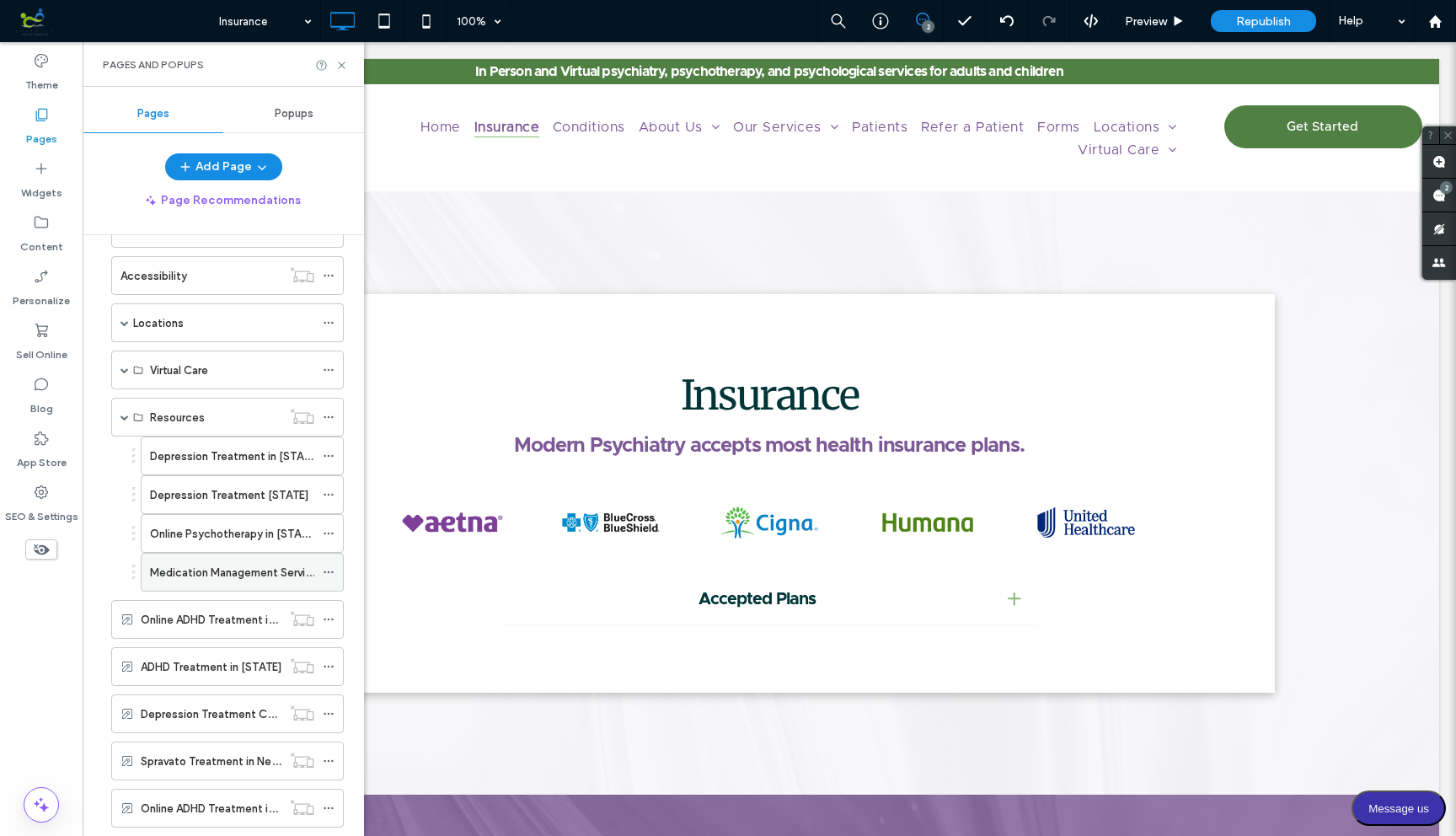 click on "Medication Management Service California" at bounding box center [242, 572] 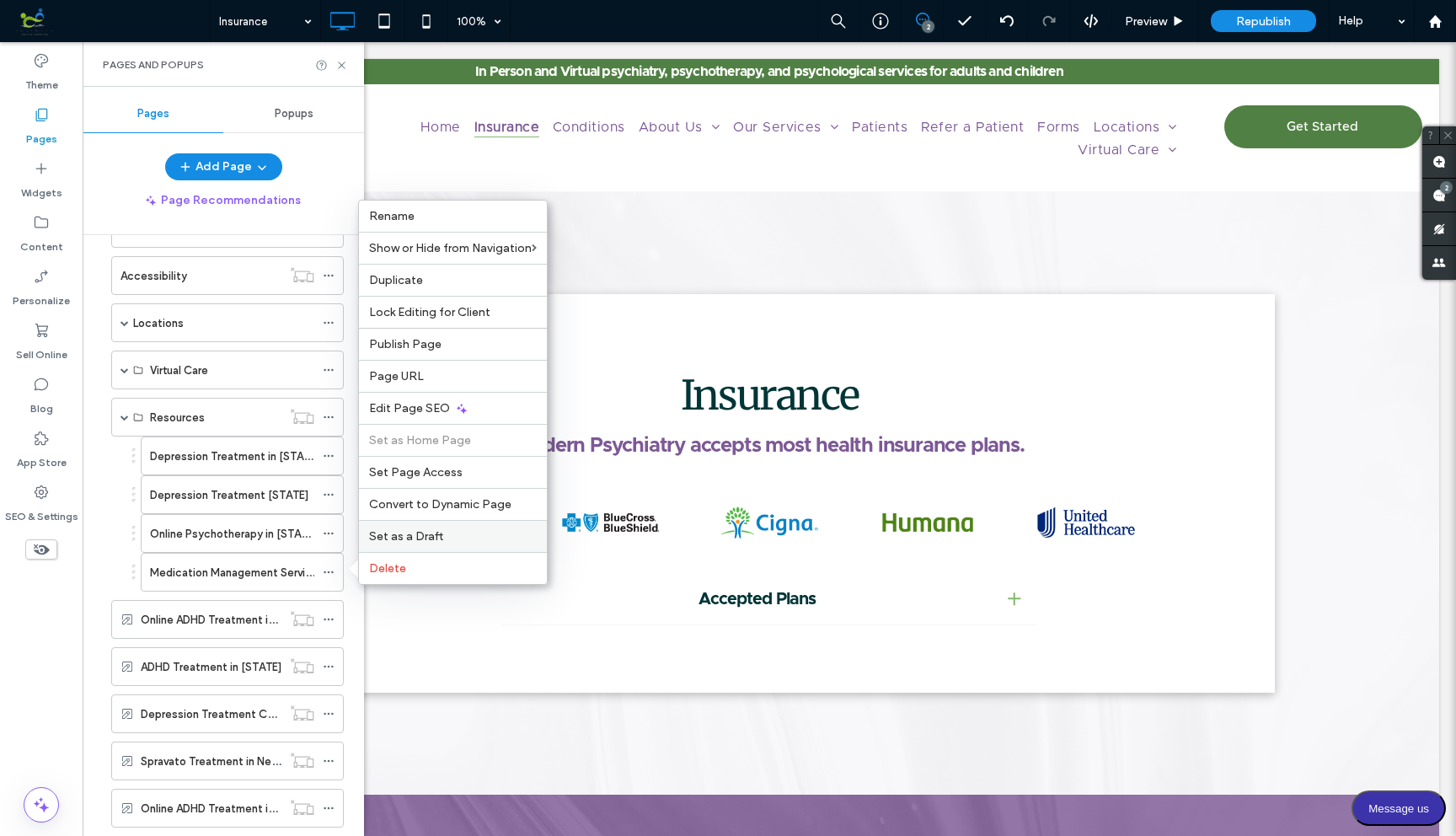 click on "Set as a Draft" at bounding box center (406, 536) 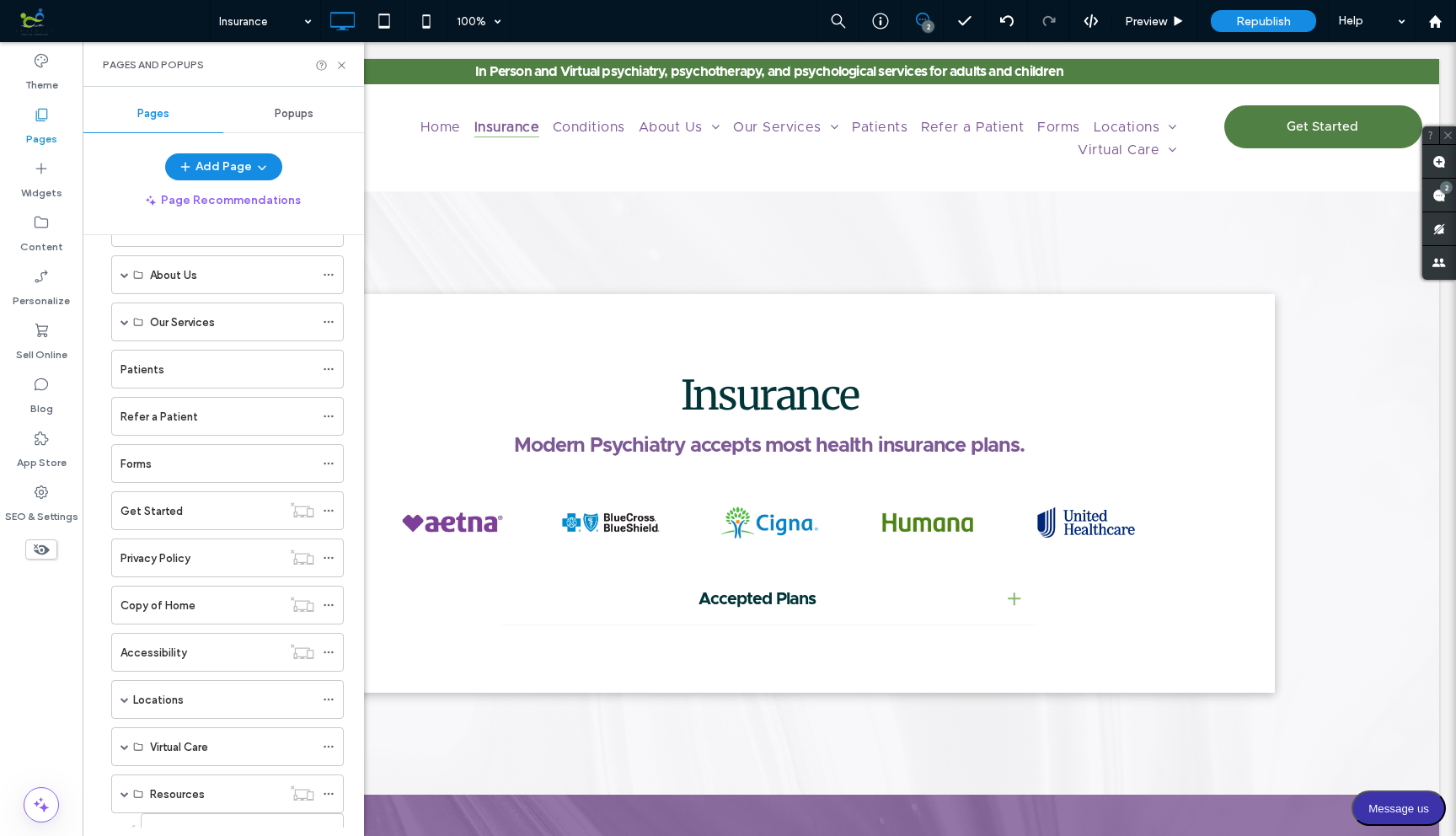 scroll, scrollTop: 176, scrollLeft: 0, axis: vertical 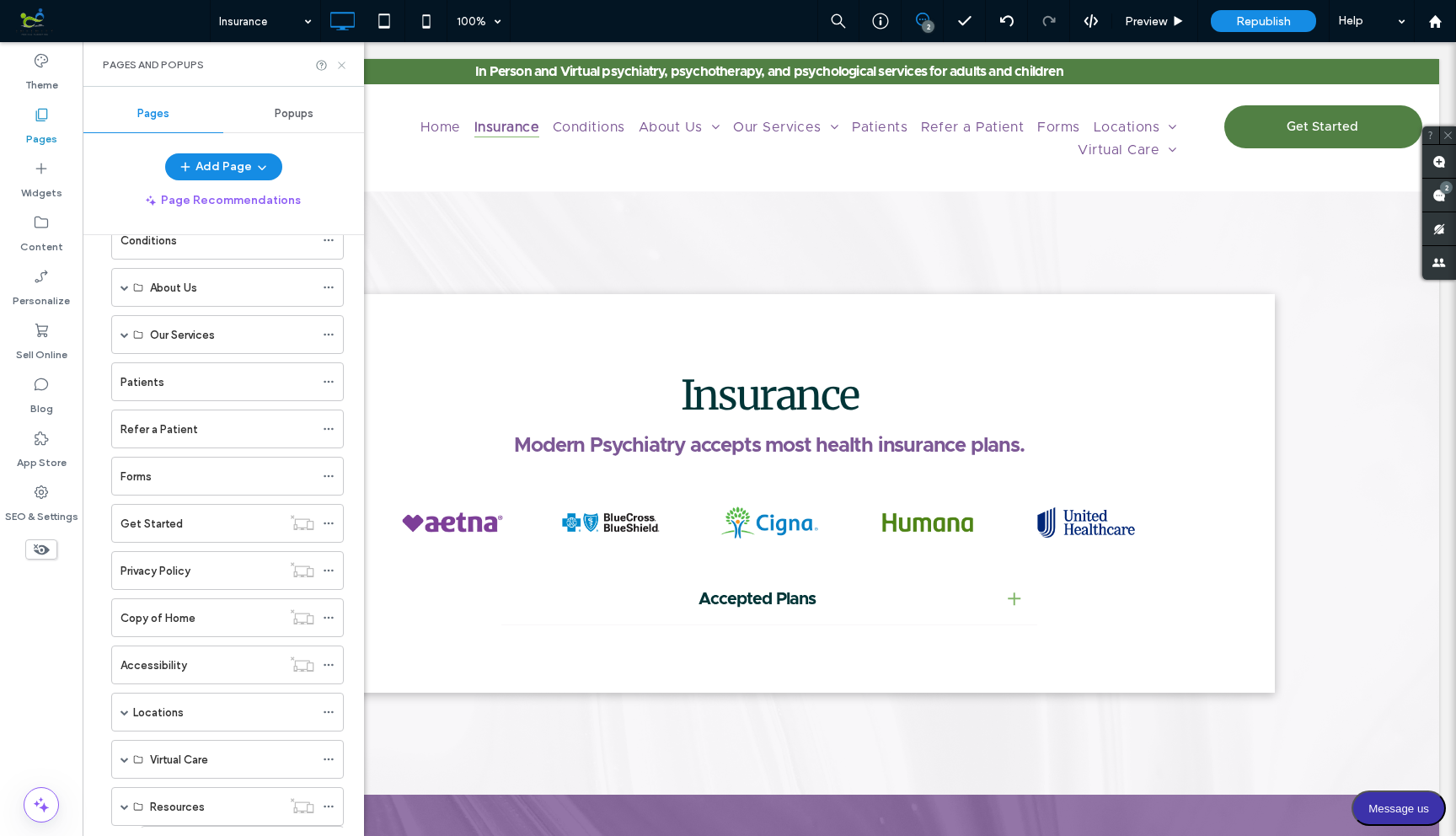 click 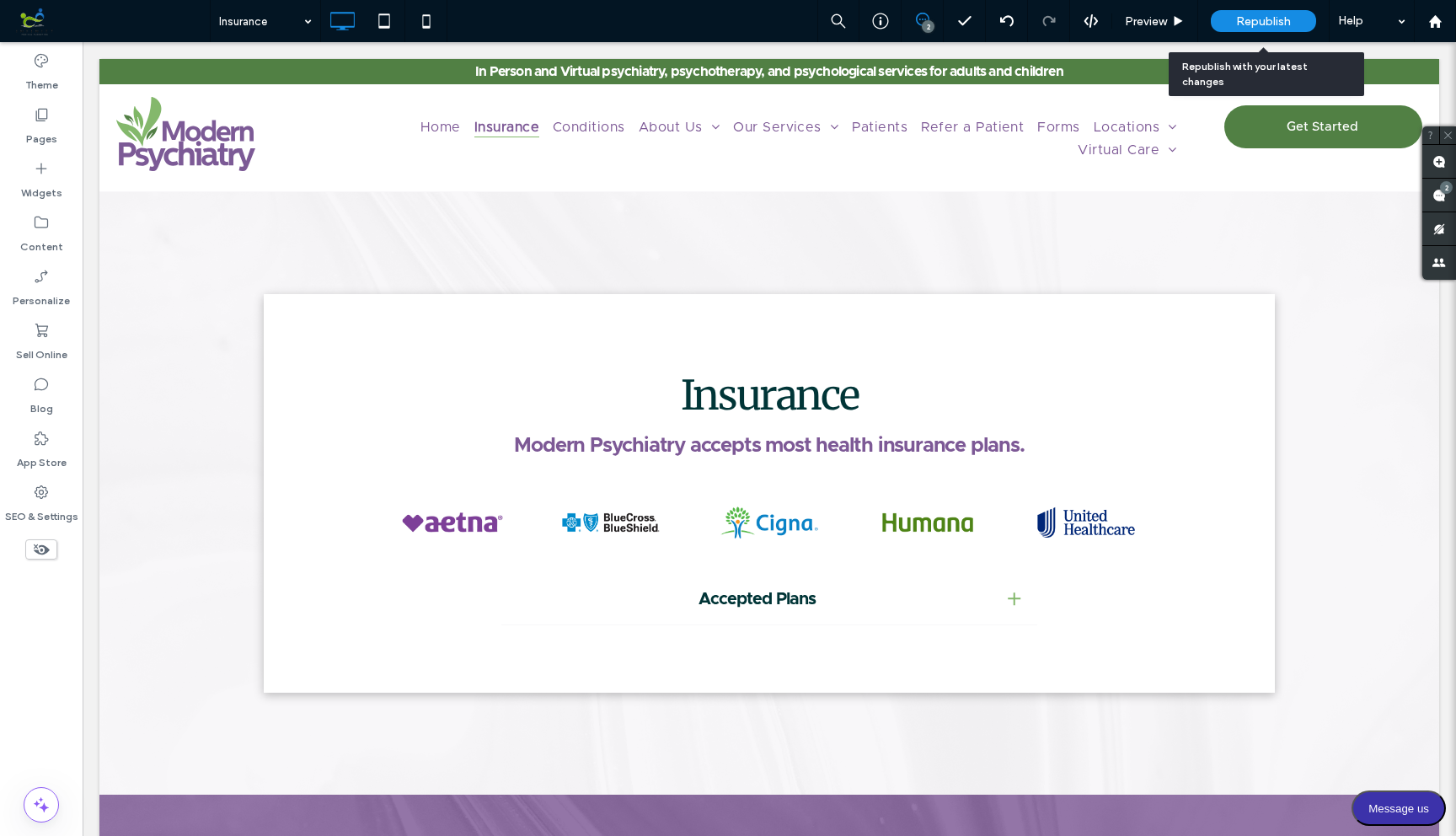 click on "Republish" at bounding box center (1263, 21) 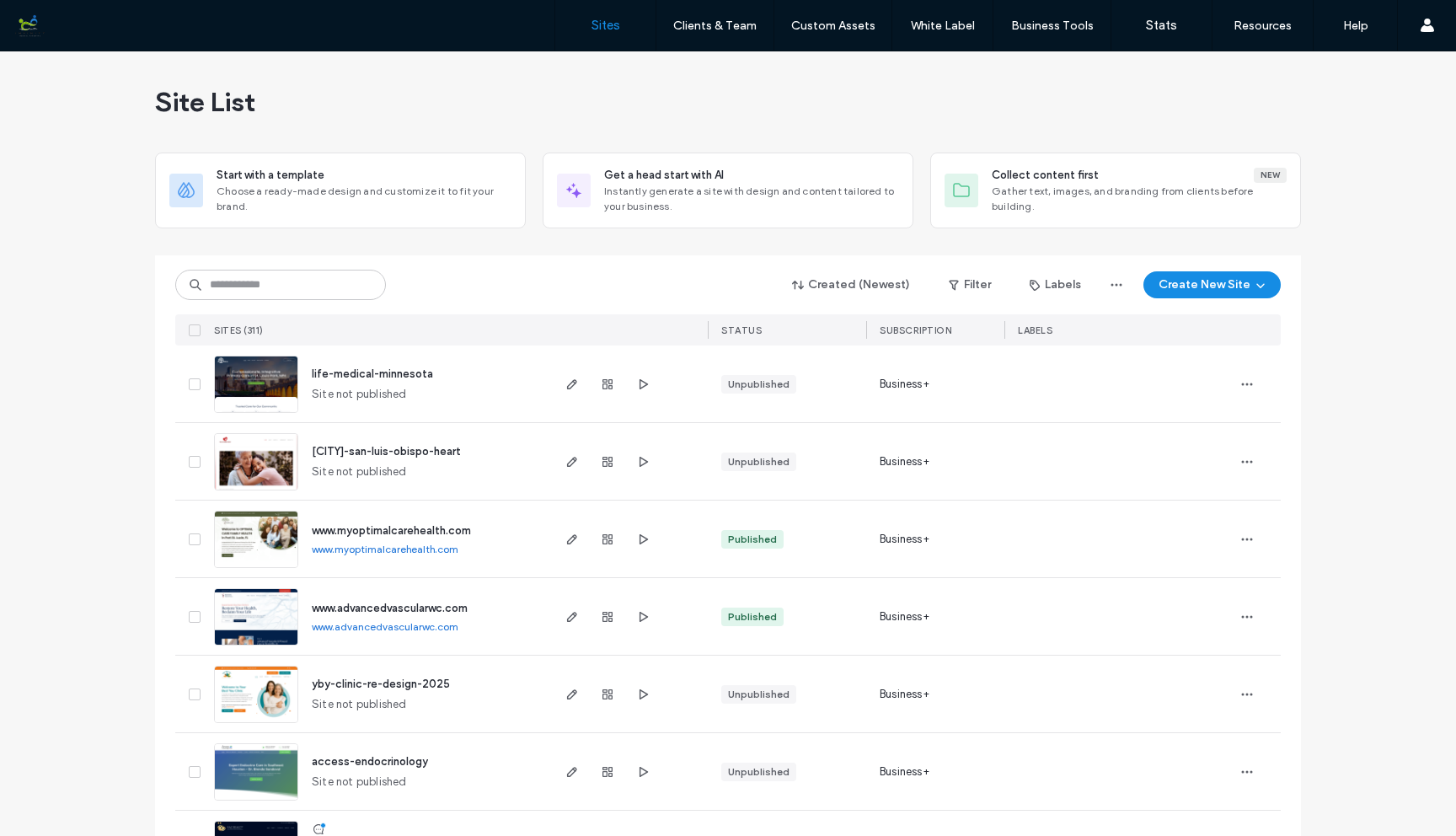 scroll, scrollTop: 0, scrollLeft: 0, axis: both 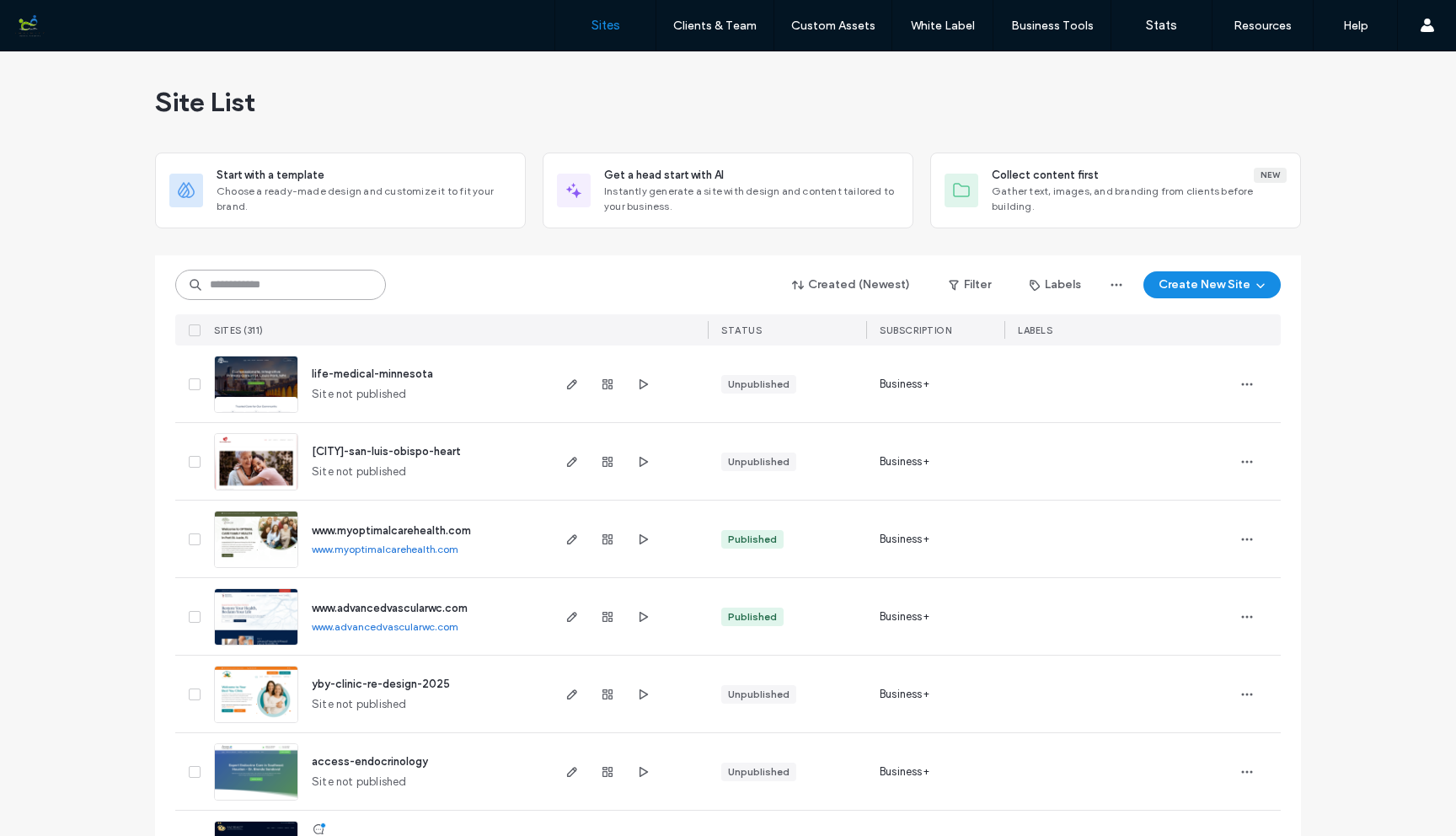 click at bounding box center [281, 285] 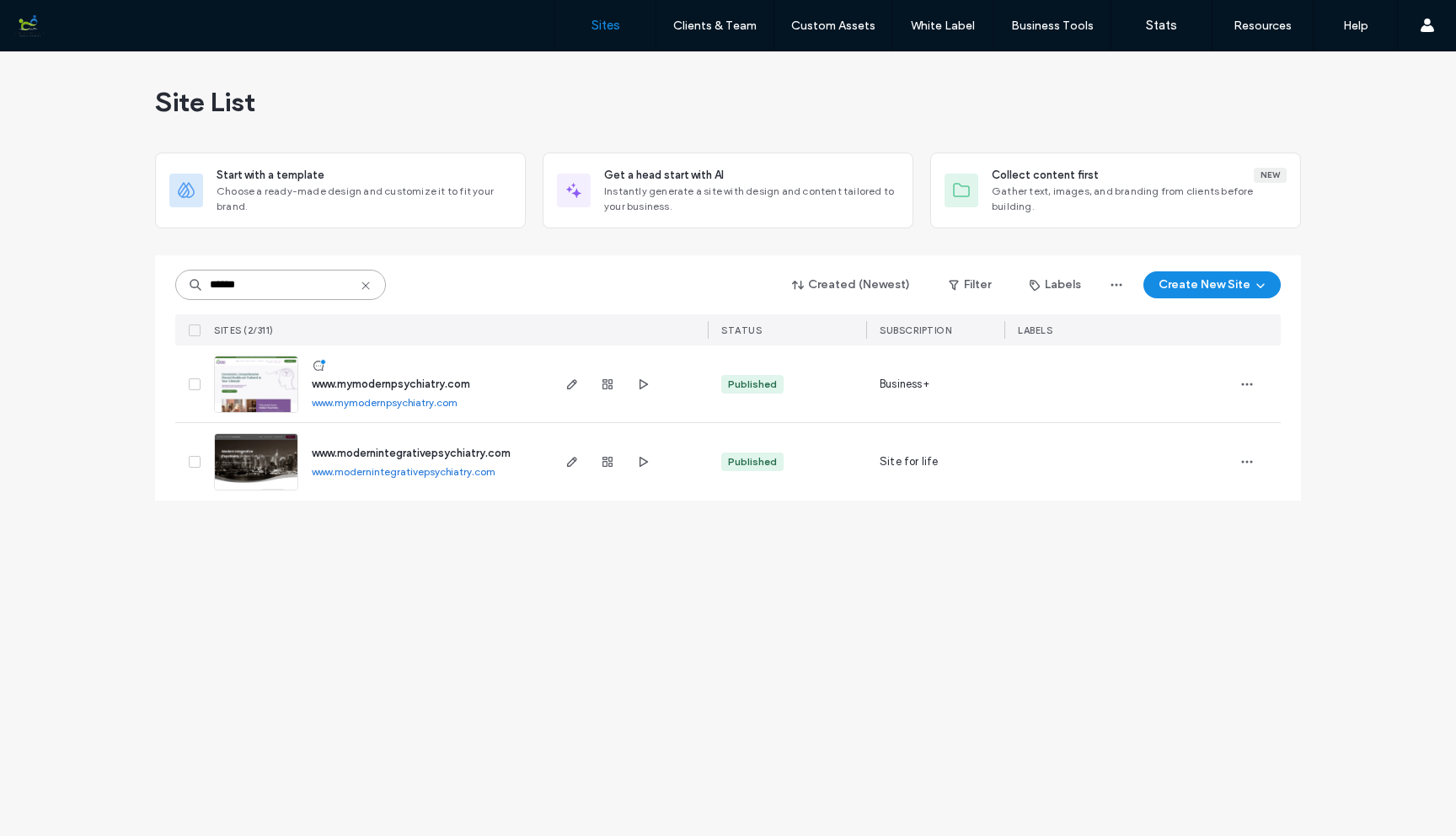 type on "******" 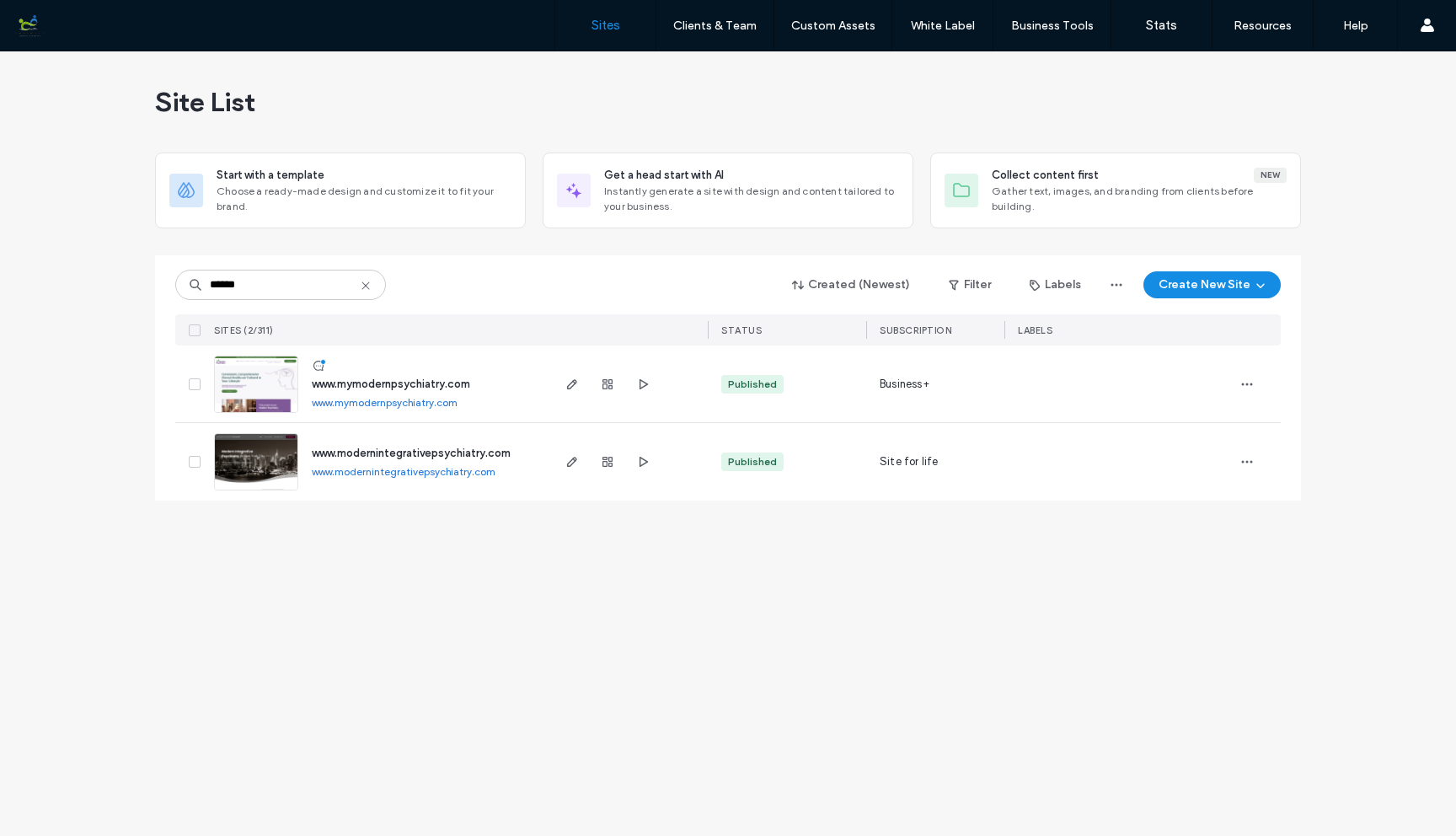 click at bounding box center (256, 414) 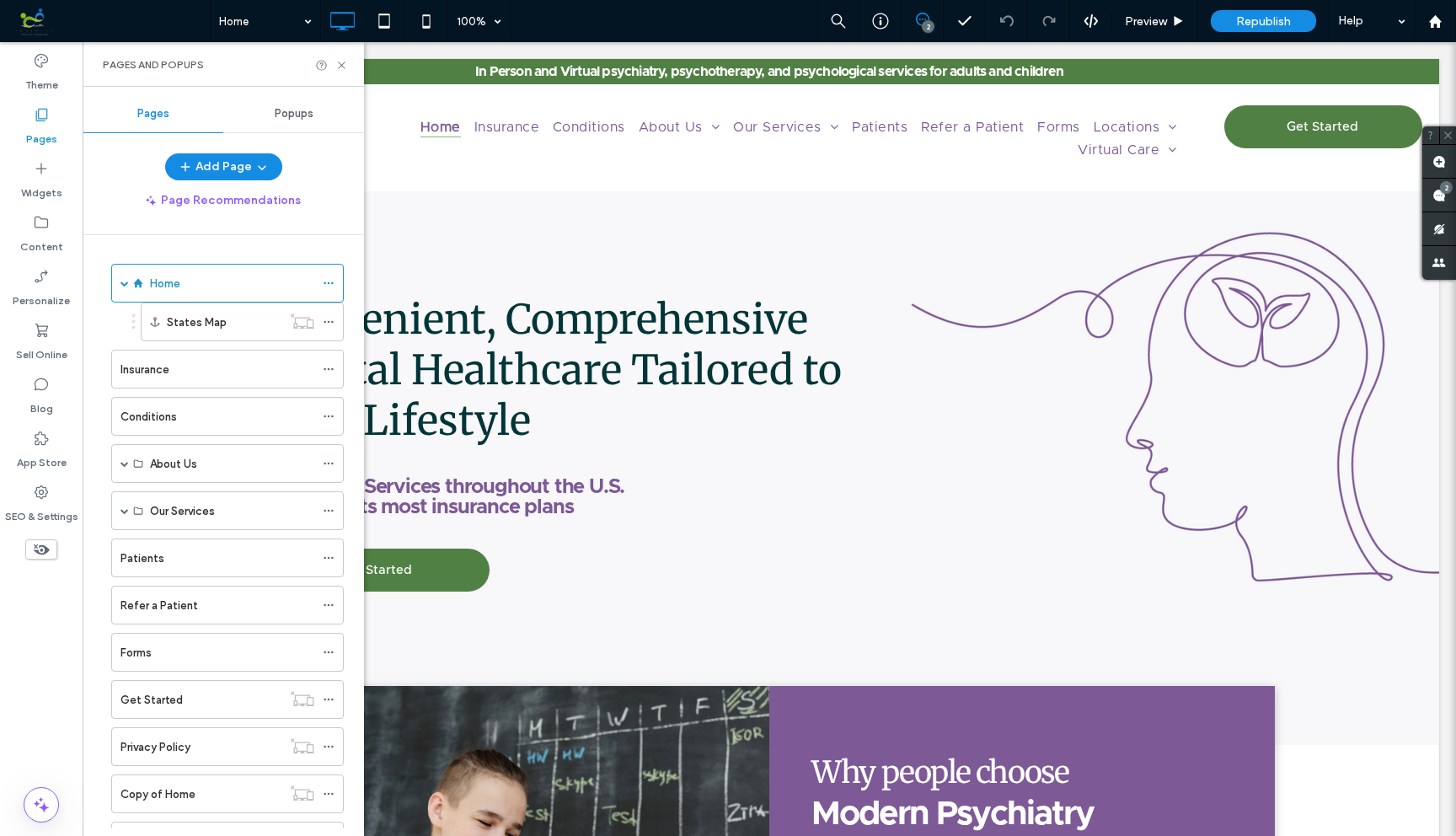 scroll, scrollTop: 0, scrollLeft: 0, axis: both 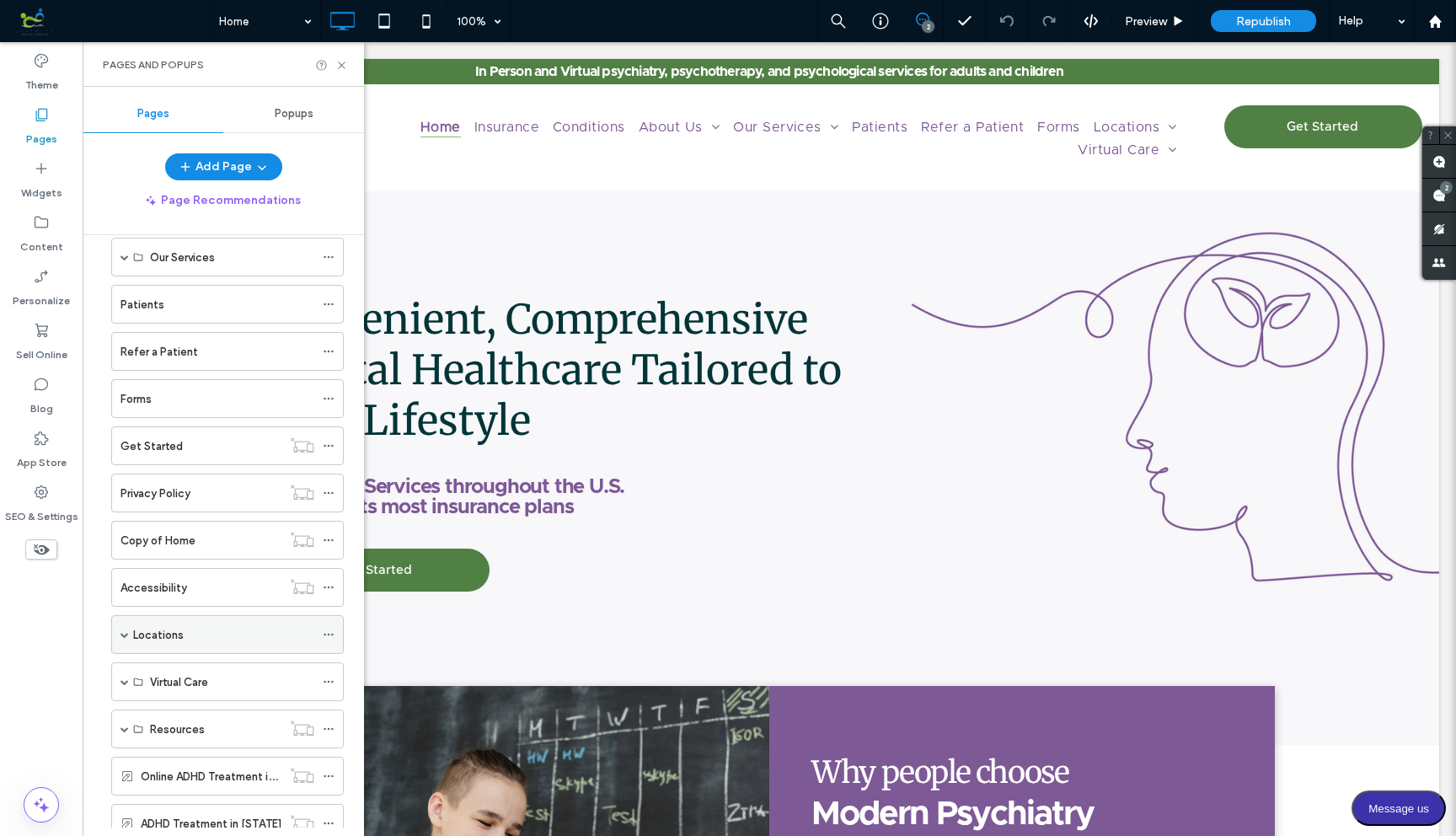 click at bounding box center [125, 635] 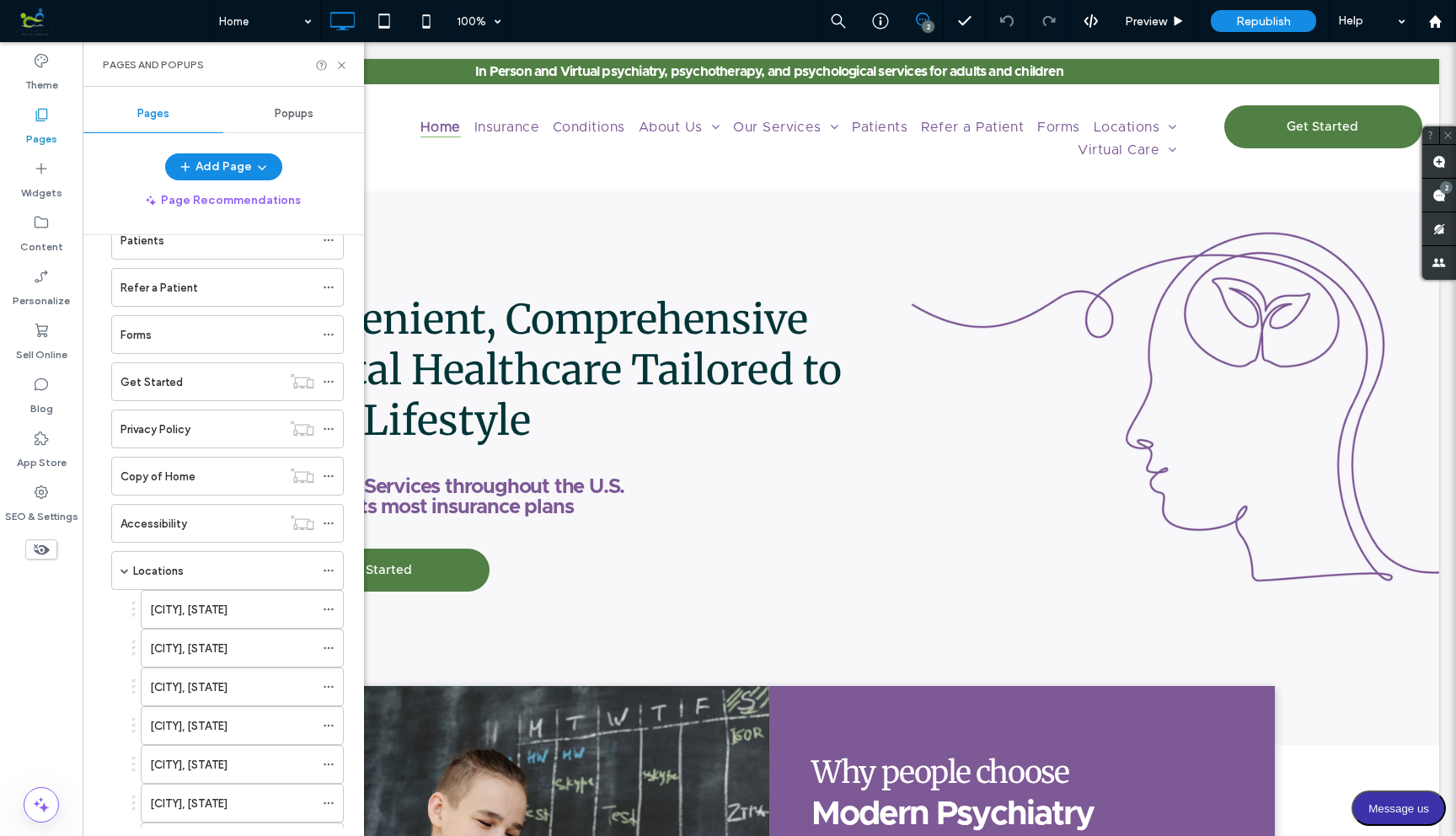 scroll, scrollTop: 345, scrollLeft: 0, axis: vertical 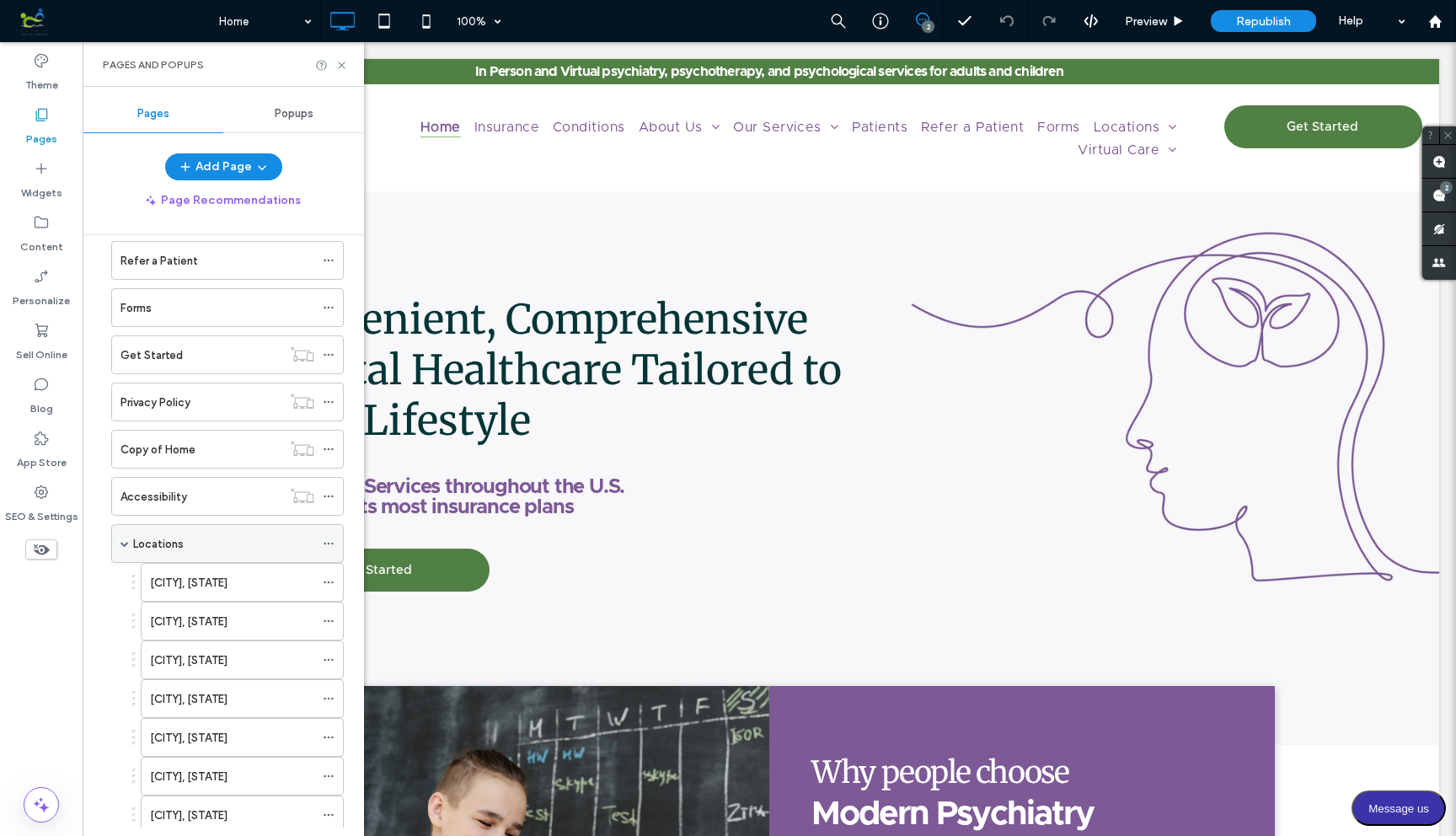 click on "Locations" at bounding box center (223, 544) 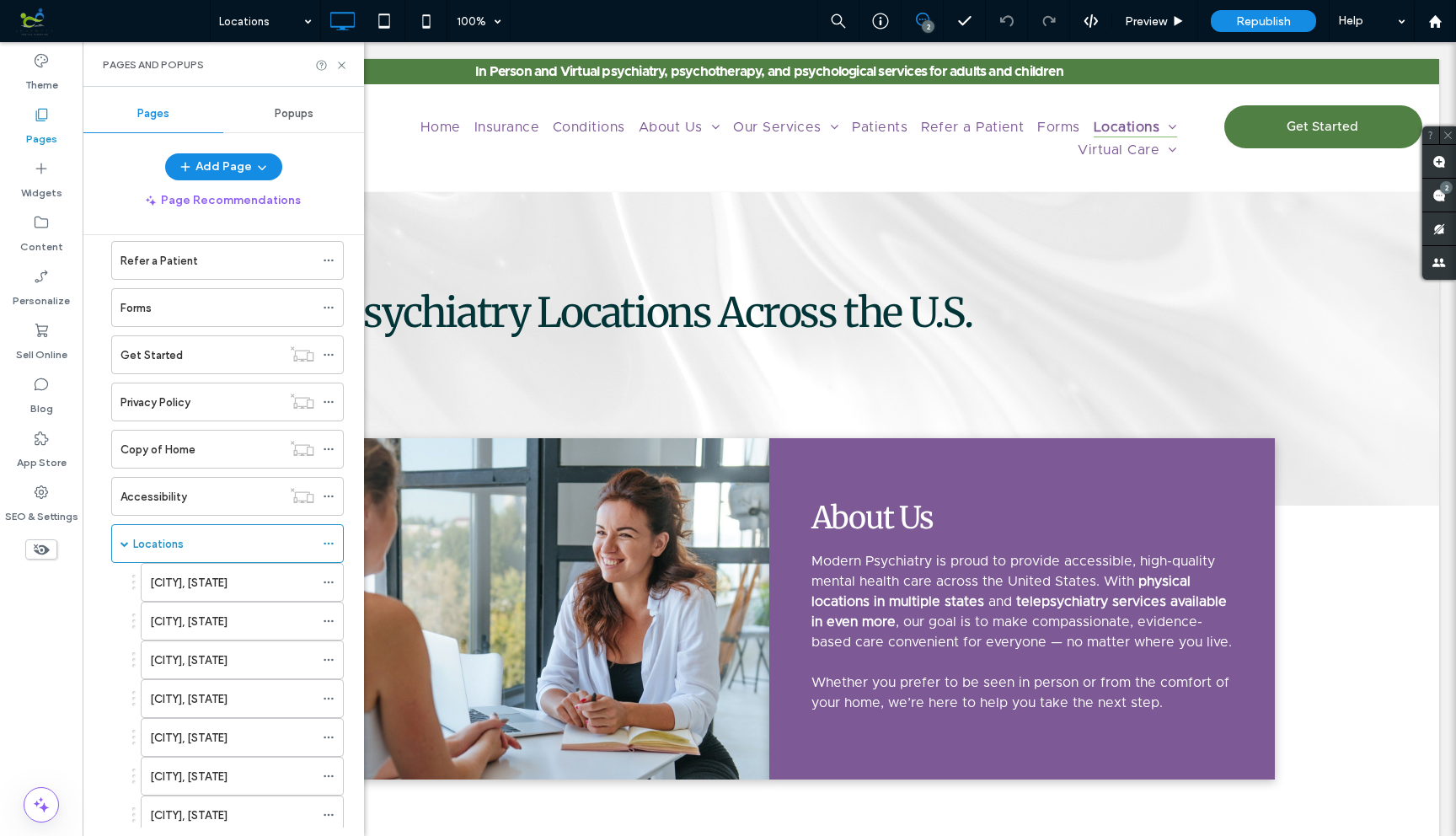 scroll, scrollTop: 0, scrollLeft: 0, axis: both 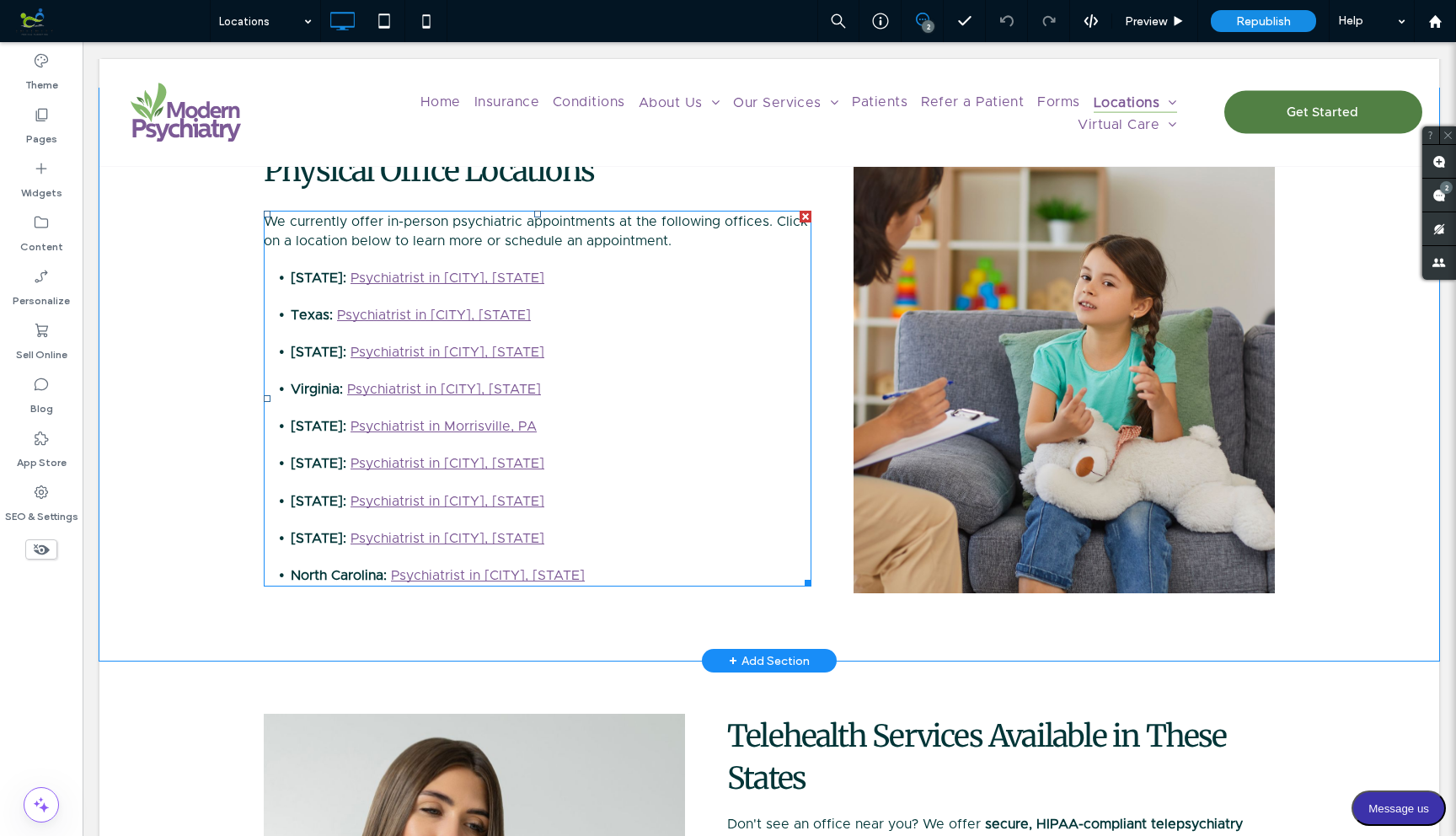 click on "Florida:
Psychiatrist in Longwood, FL" at bounding box center [551, 287] 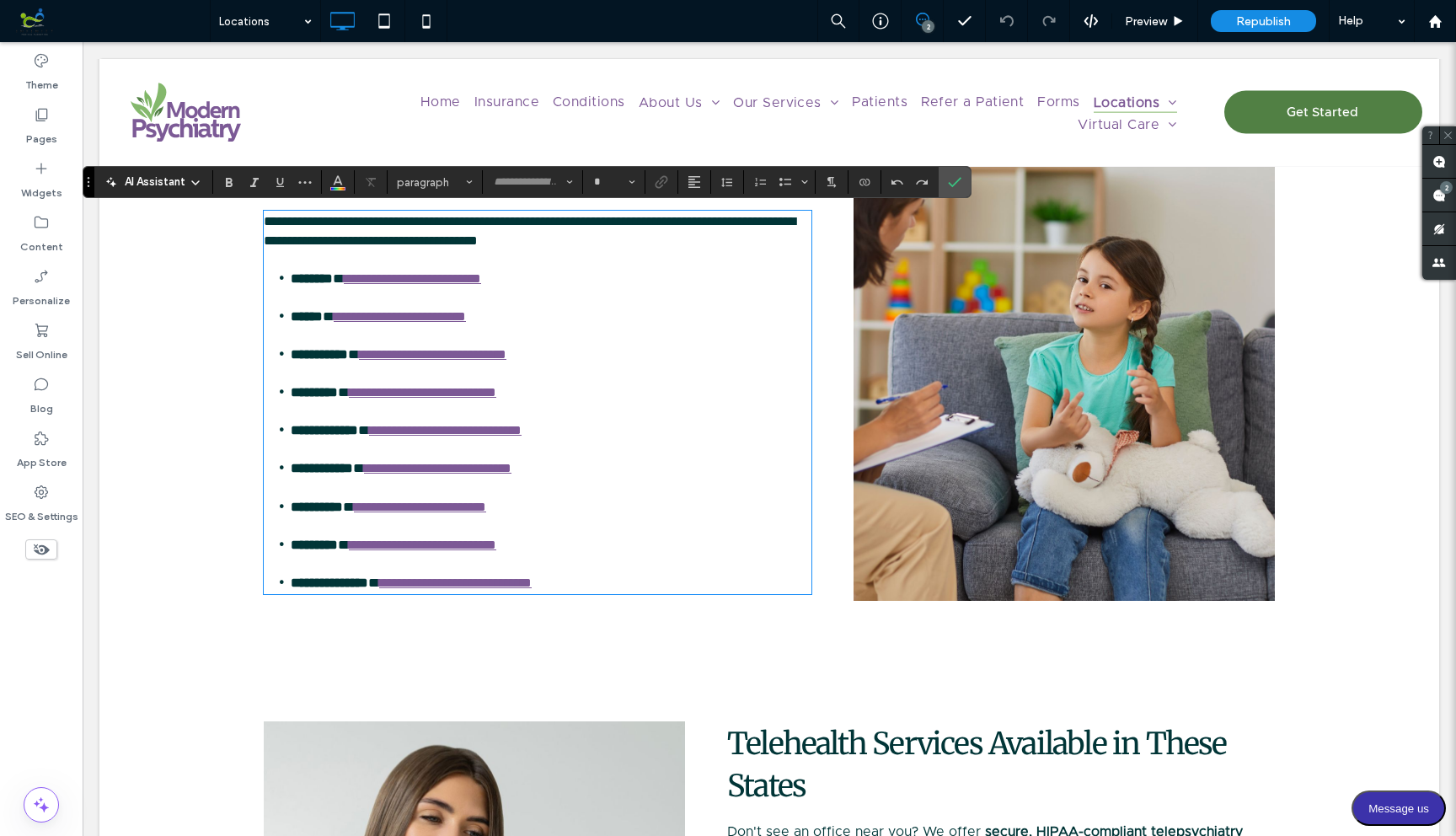 type on "**********" 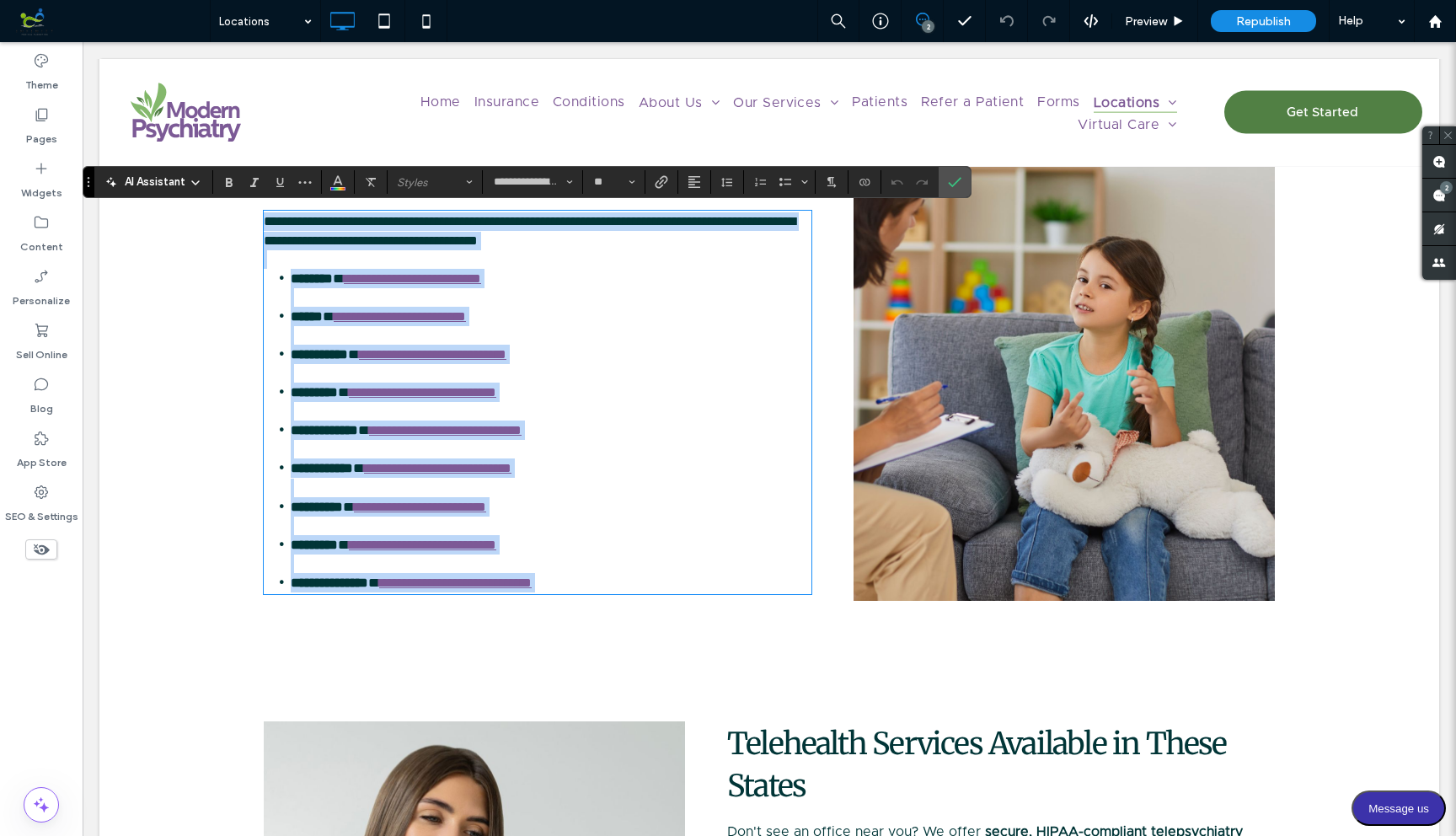 click on "**********" at bounding box center [551, 287] 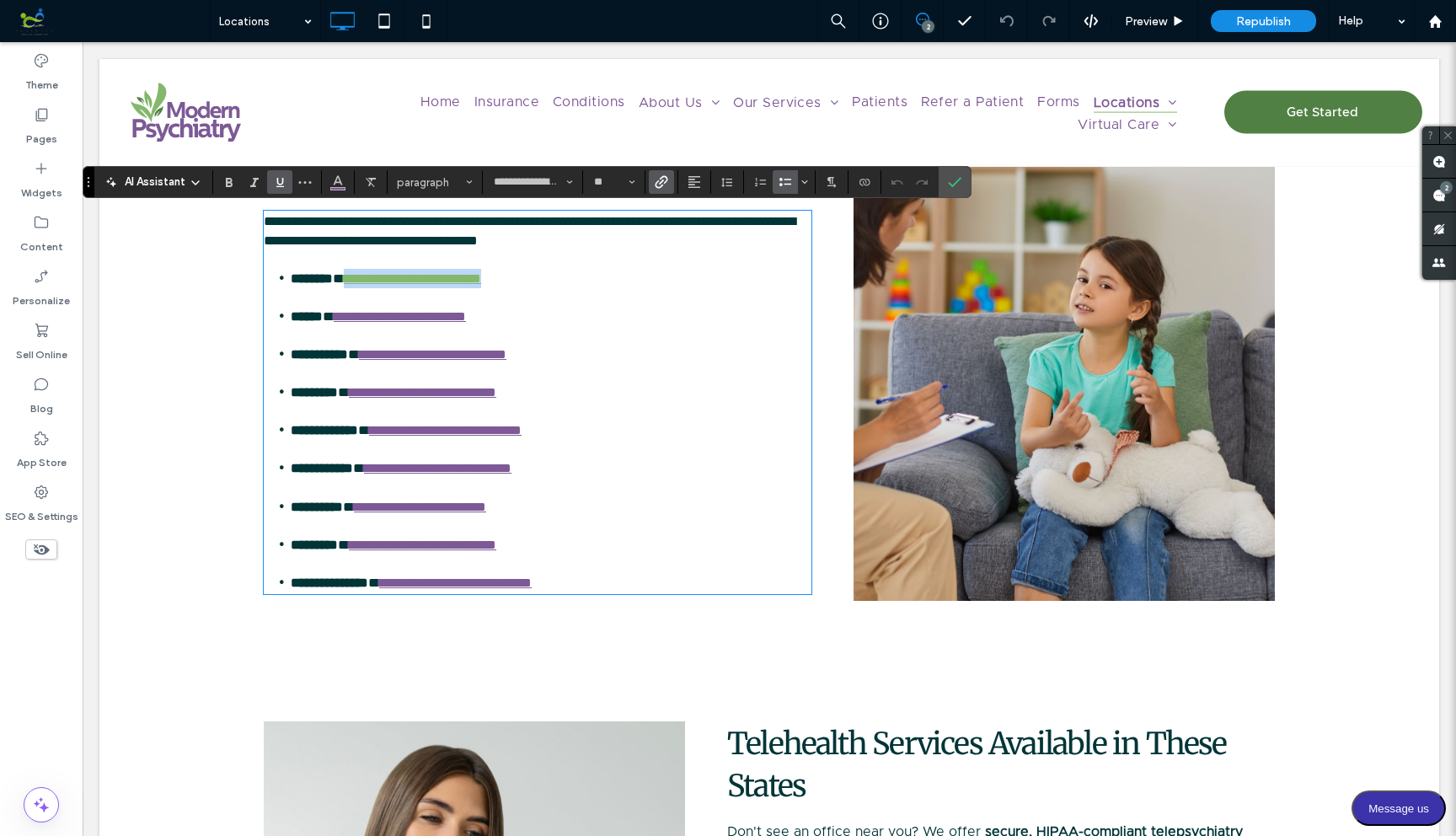 drag, startPoint x: 540, startPoint y: 276, endPoint x: 343, endPoint y: 278, distance: 197.01015 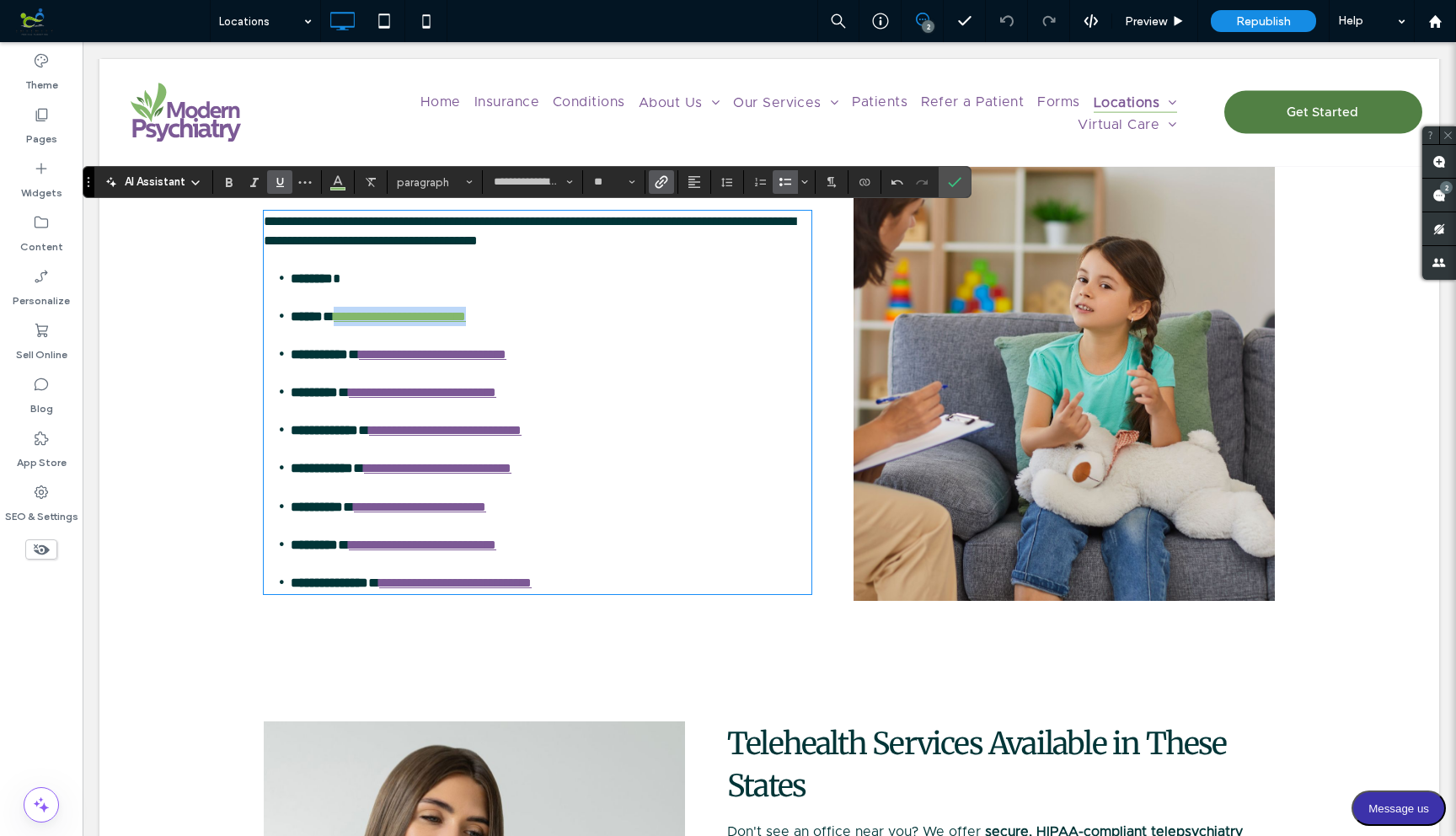 drag, startPoint x: 522, startPoint y: 311, endPoint x: 336, endPoint y: 311, distance: 186 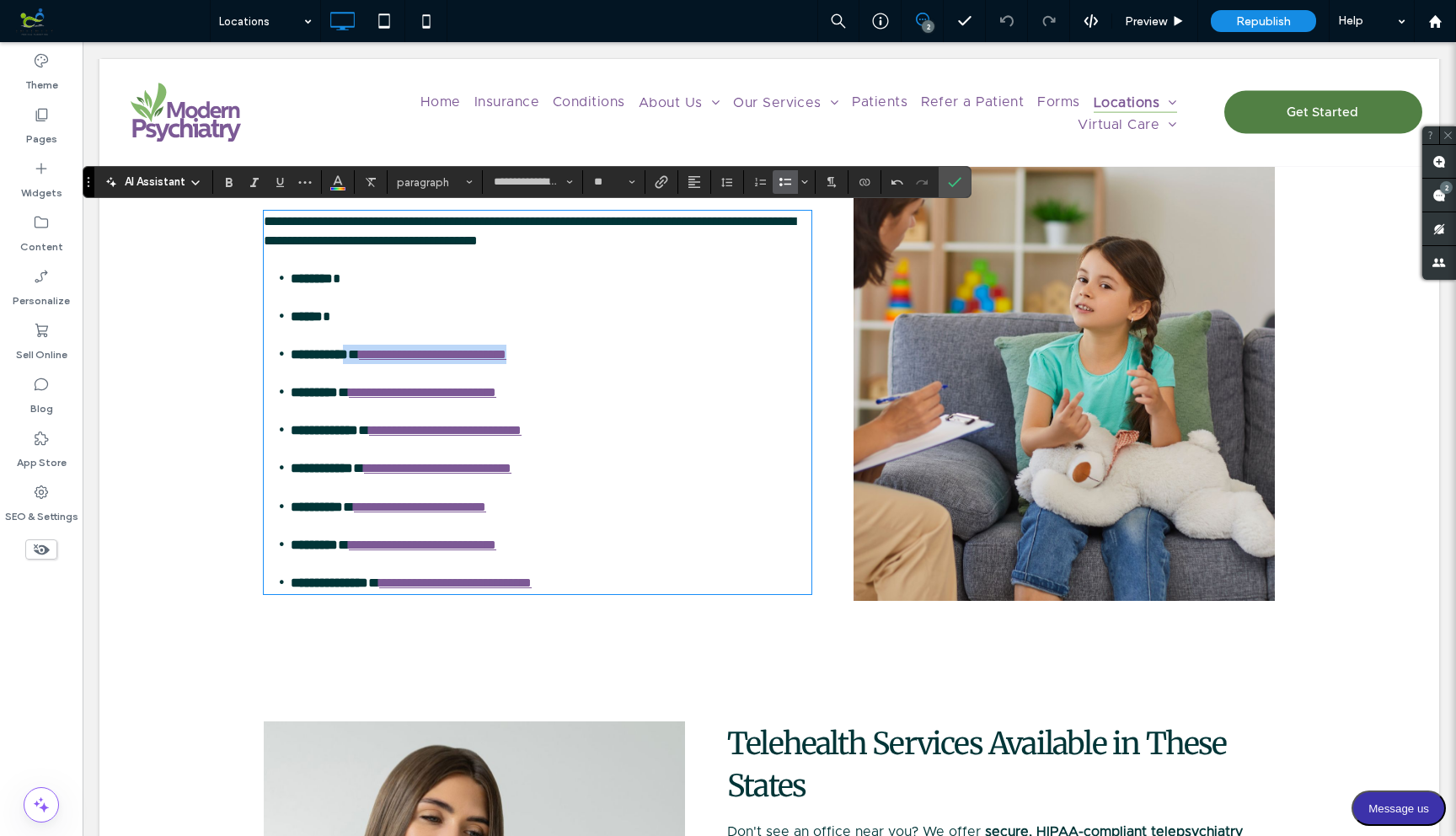 drag, startPoint x: 501, startPoint y: 350, endPoint x: 367, endPoint y: 347, distance: 134.03358 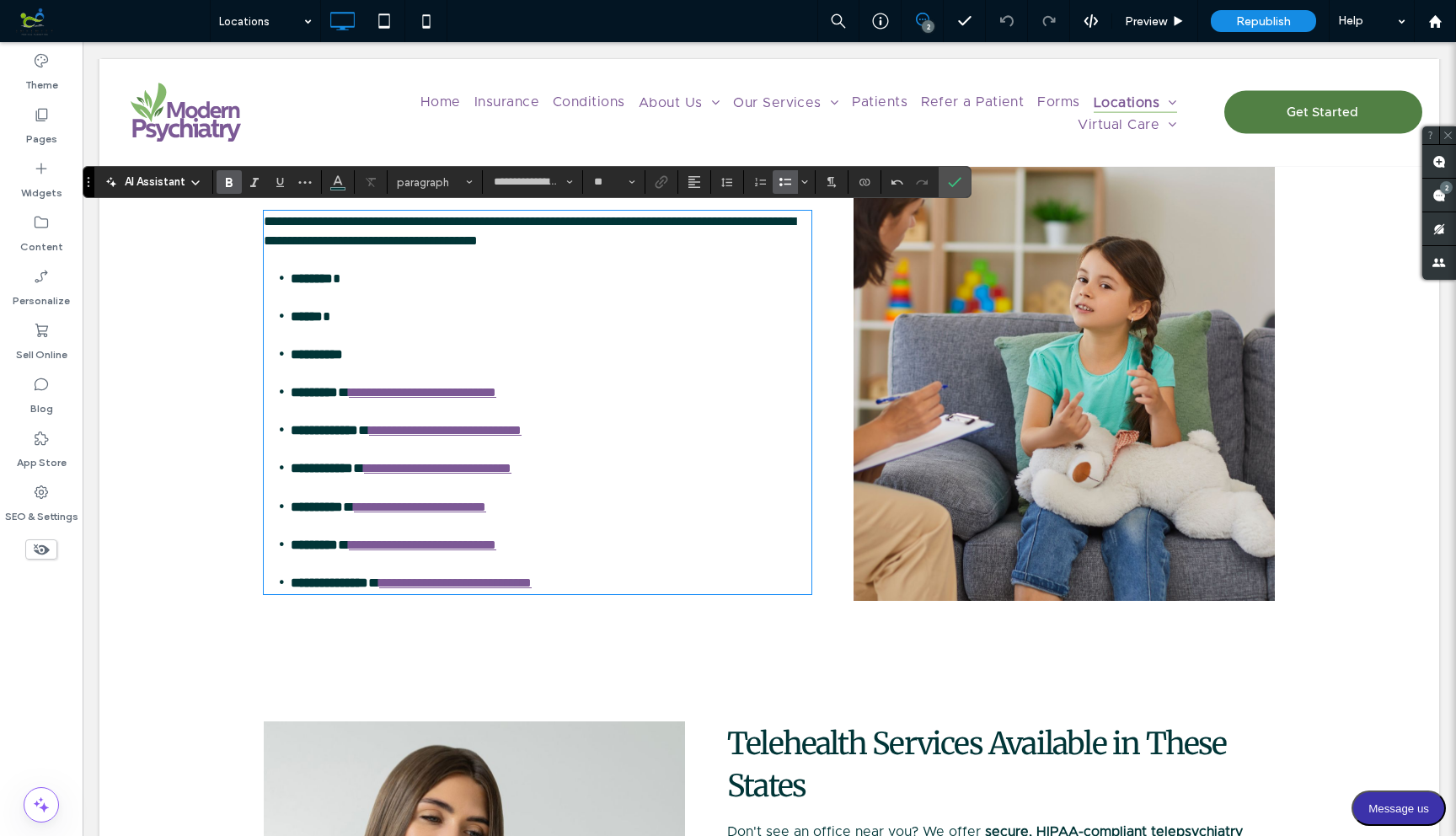 click on "******" at bounding box center (307, 316) 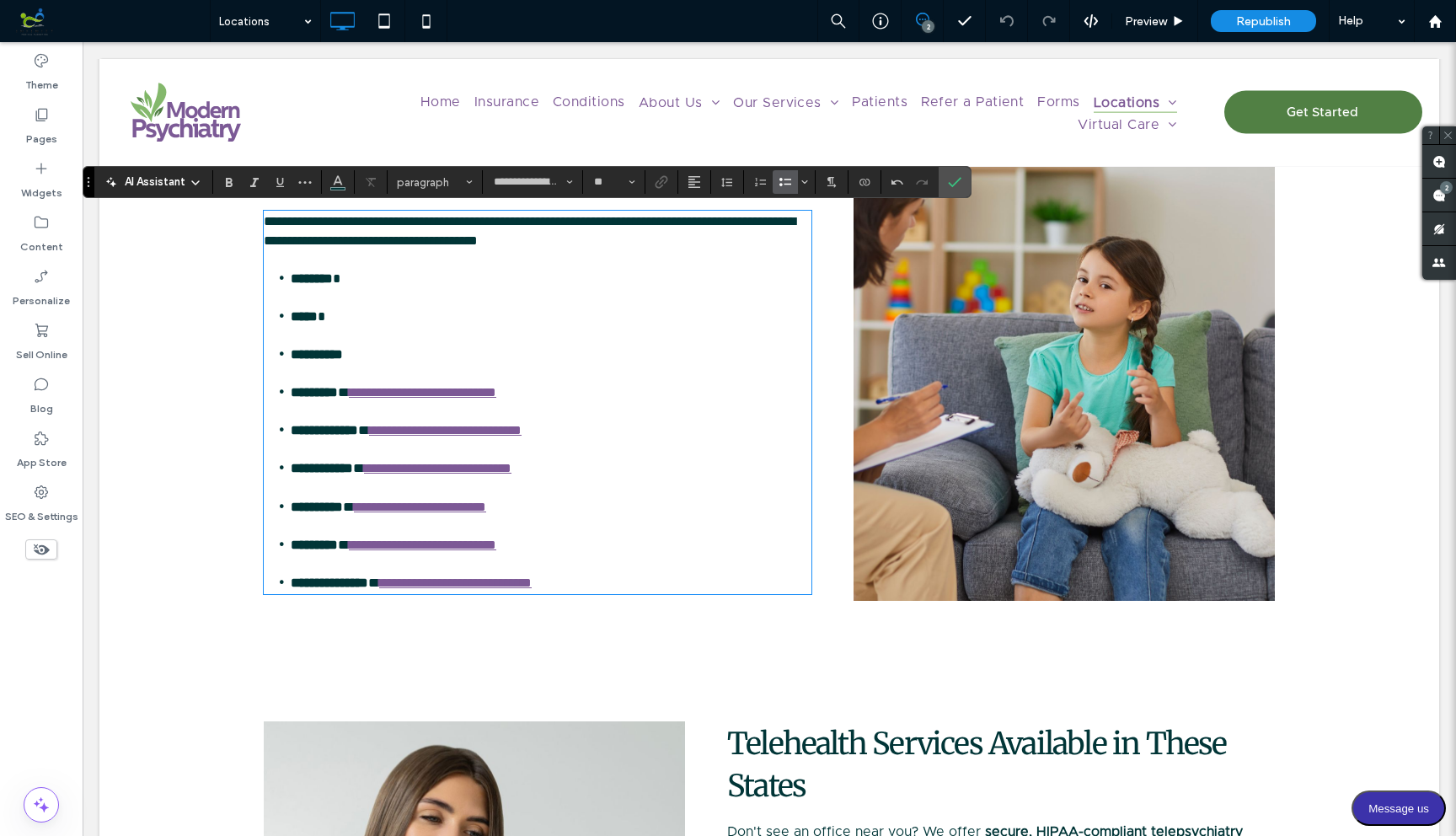 click on "********" at bounding box center (551, 287) 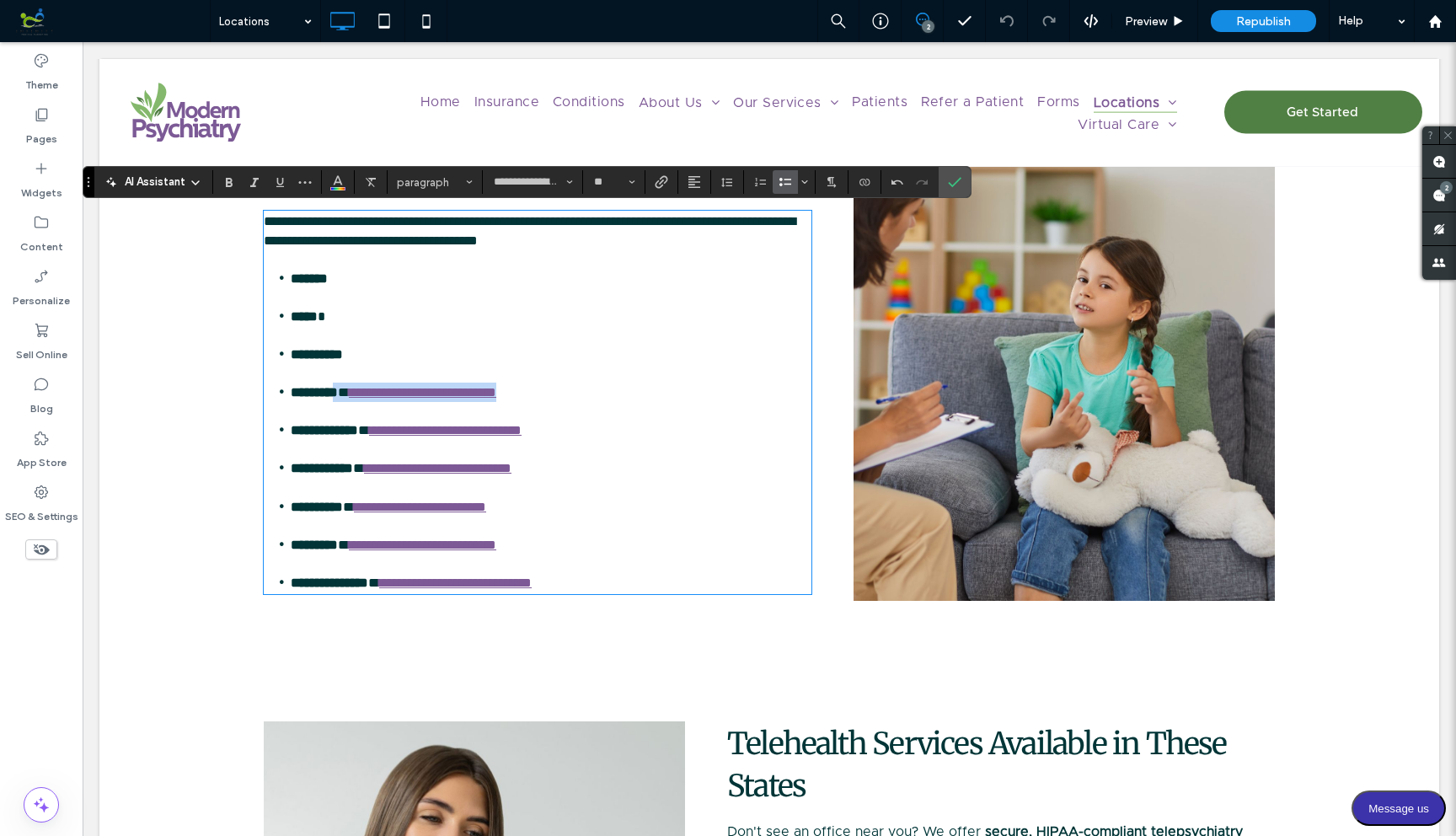 drag, startPoint x: 543, startPoint y: 390, endPoint x: 338, endPoint y: 387, distance: 205.02195 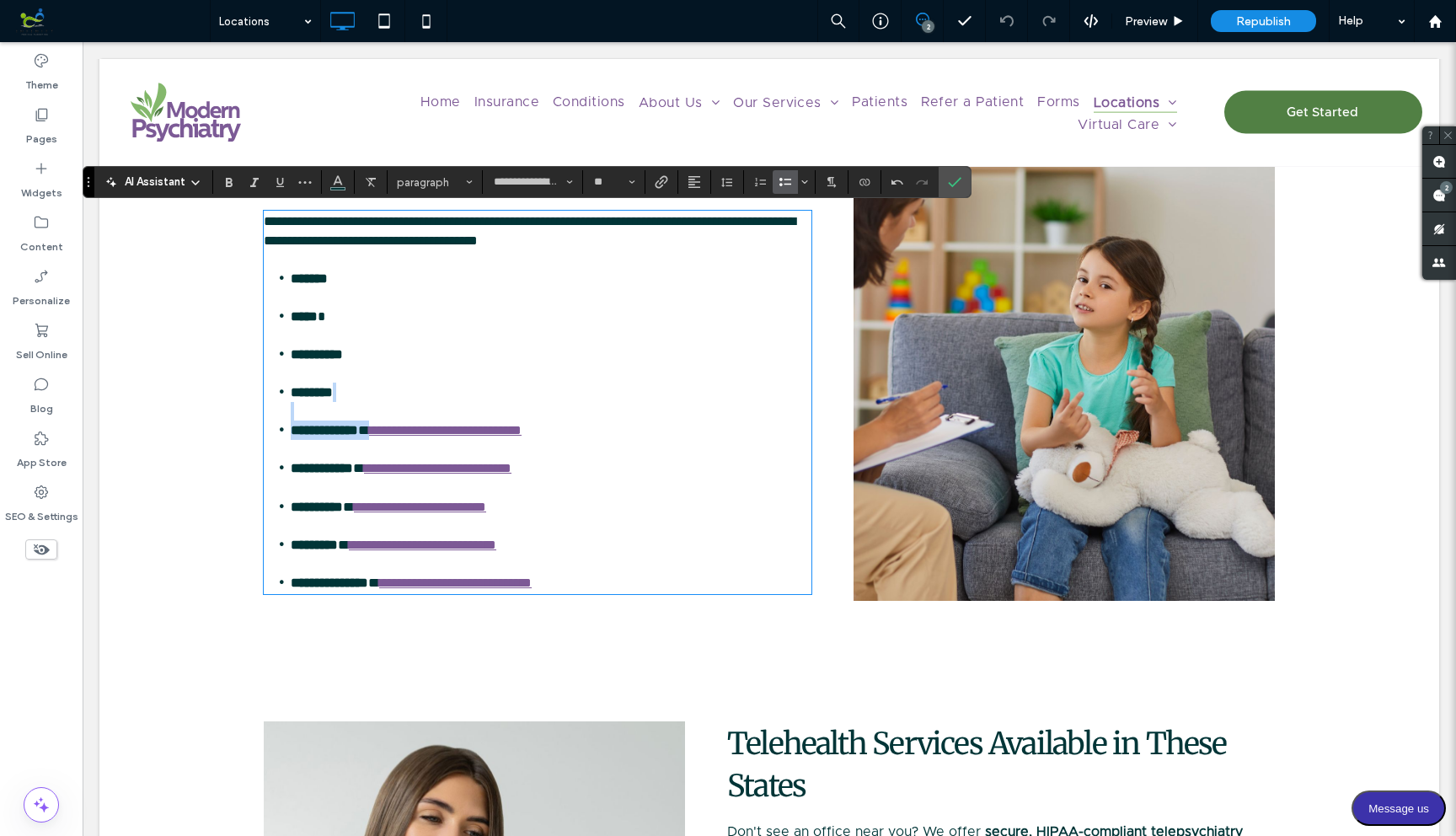 drag, startPoint x: 563, startPoint y: 430, endPoint x: 455, endPoint y: 418, distance: 108.66462 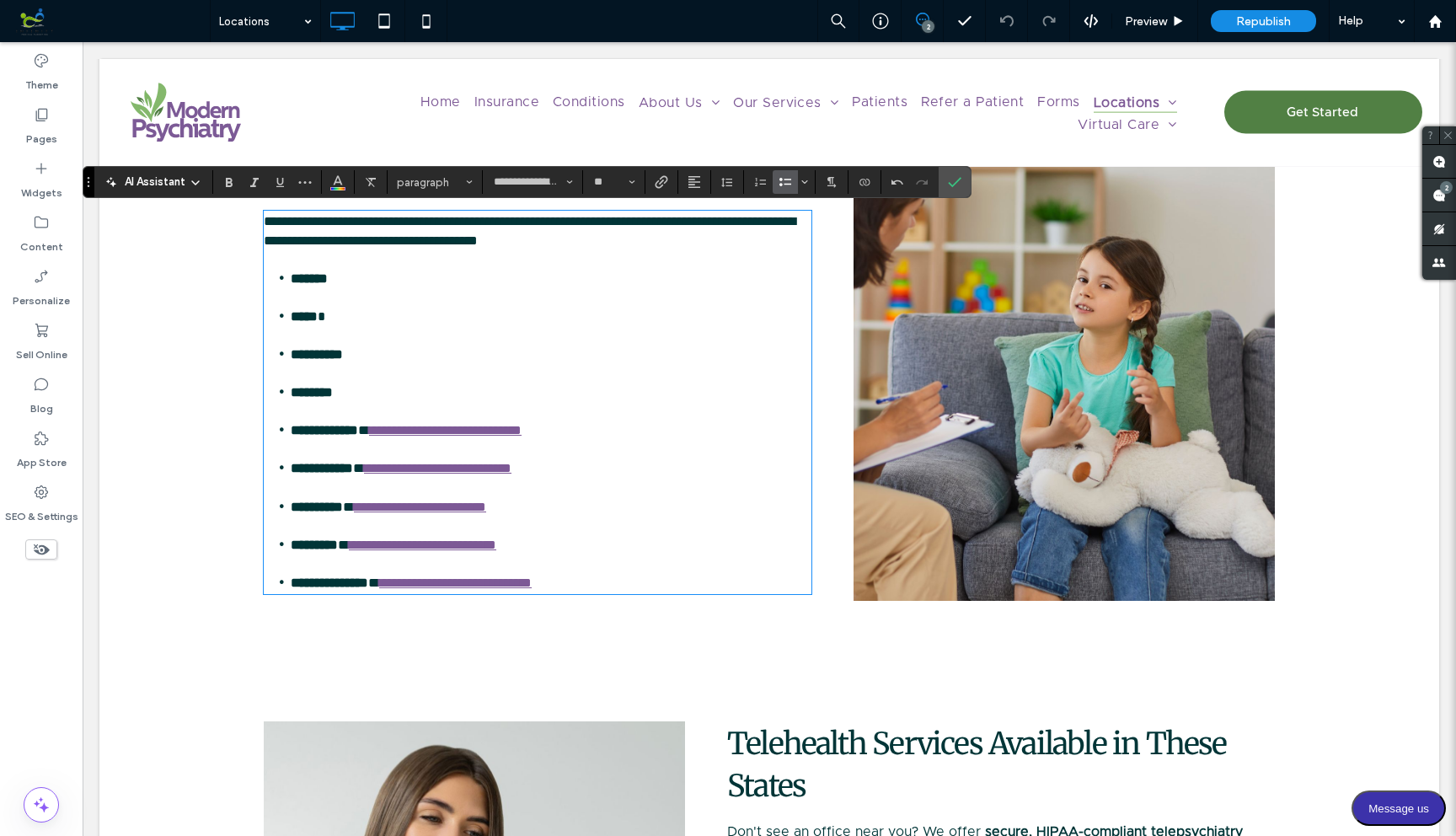 click on "**********" at bounding box center [551, 439] 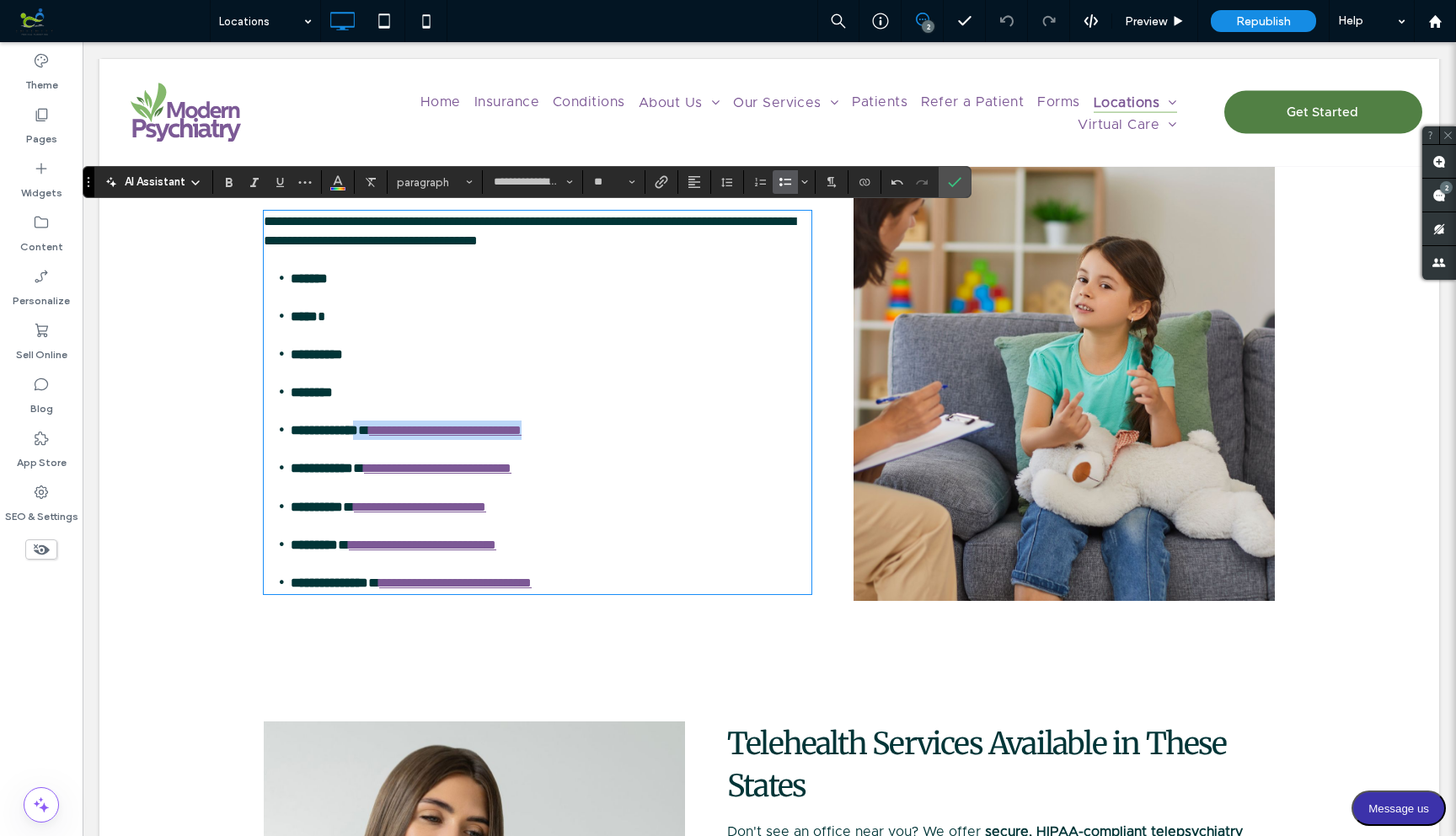 drag, startPoint x: 585, startPoint y: 428, endPoint x: 372, endPoint y: 422, distance: 213.0845 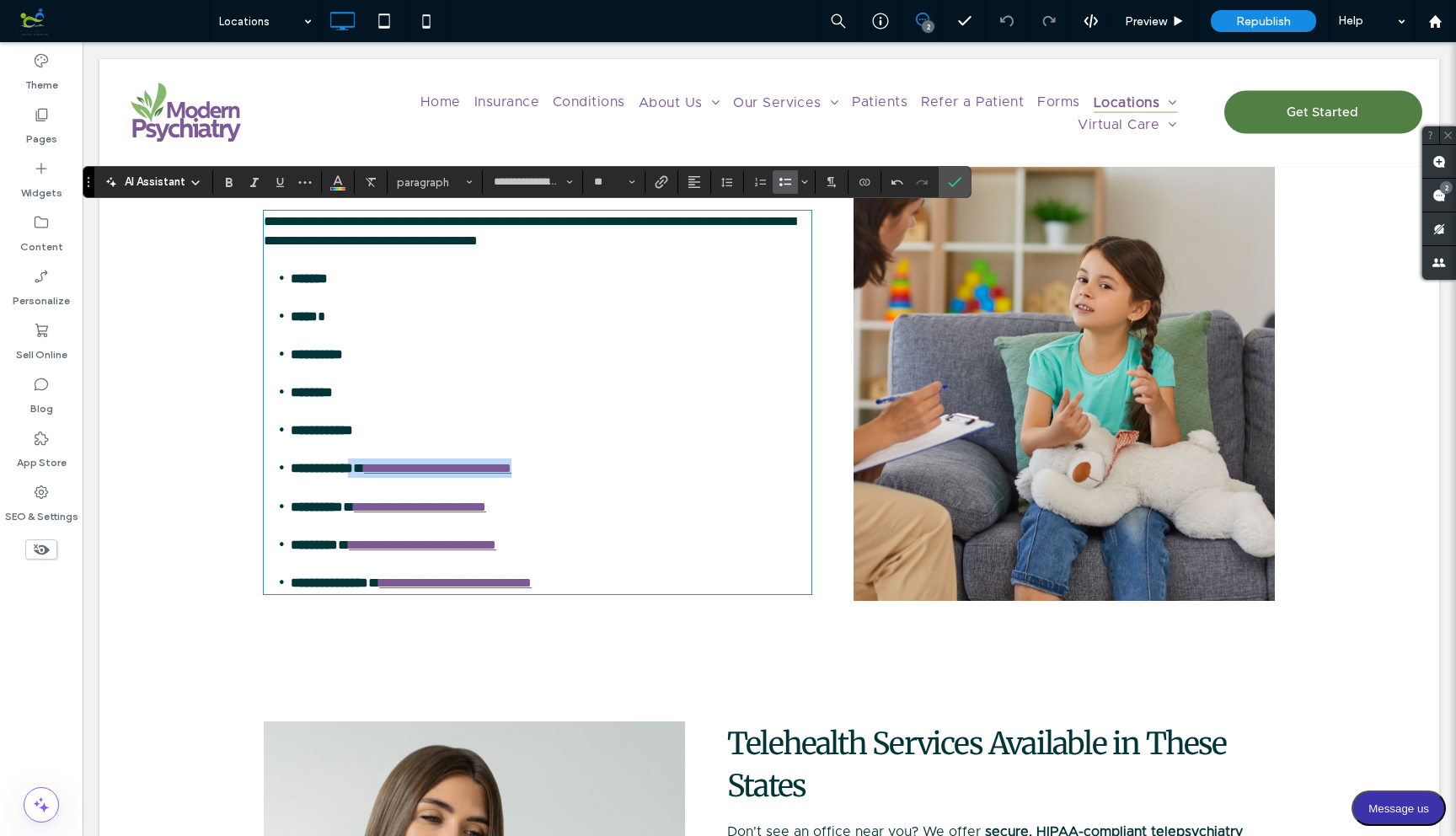 drag, startPoint x: 576, startPoint y: 471, endPoint x: 358, endPoint y: 473, distance: 218.00917 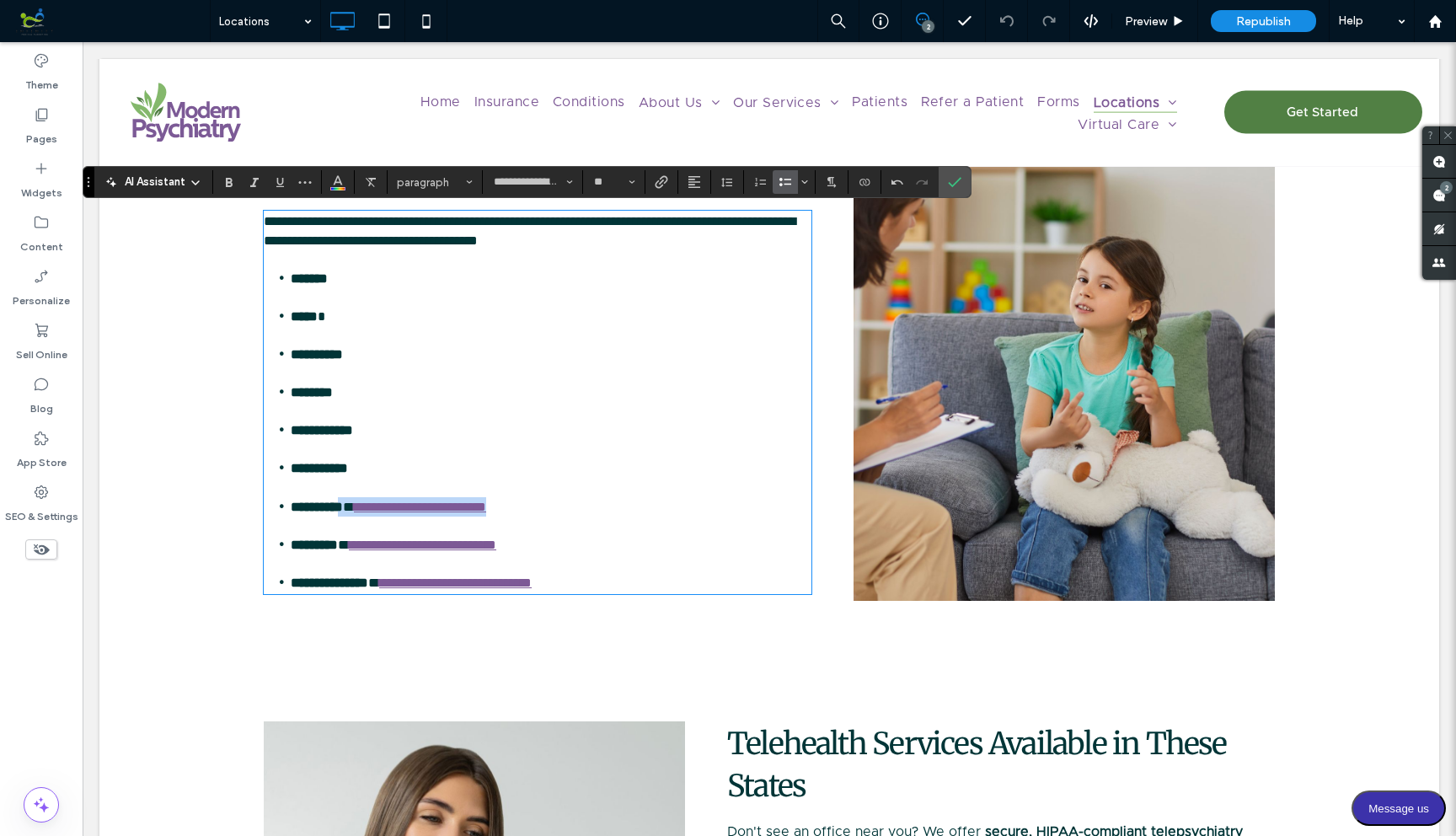 drag, startPoint x: 549, startPoint y: 511, endPoint x: 351, endPoint y: 509, distance: 198.0101 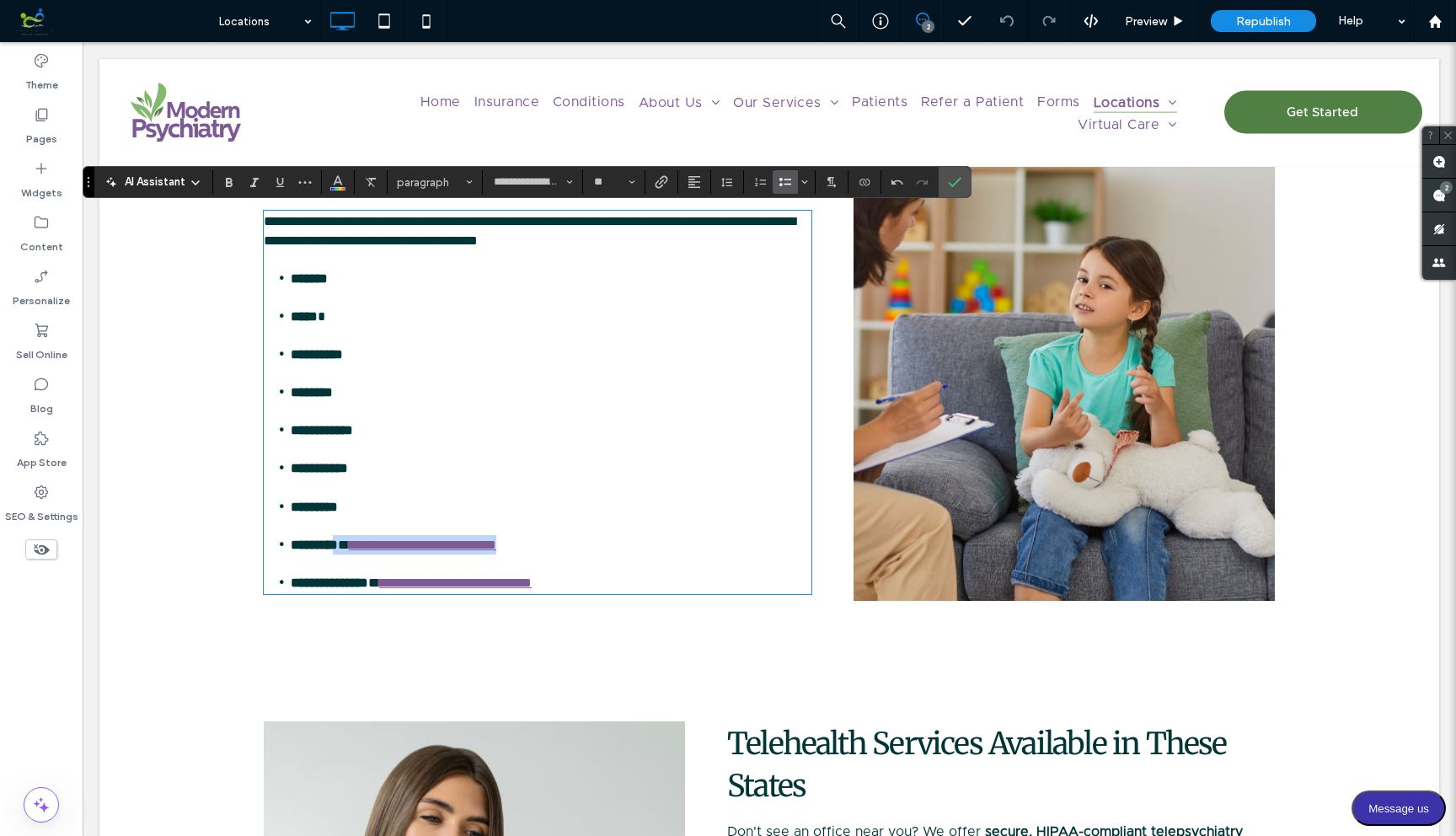 drag, startPoint x: 539, startPoint y: 544, endPoint x: 349, endPoint y: 542, distance: 190.01053 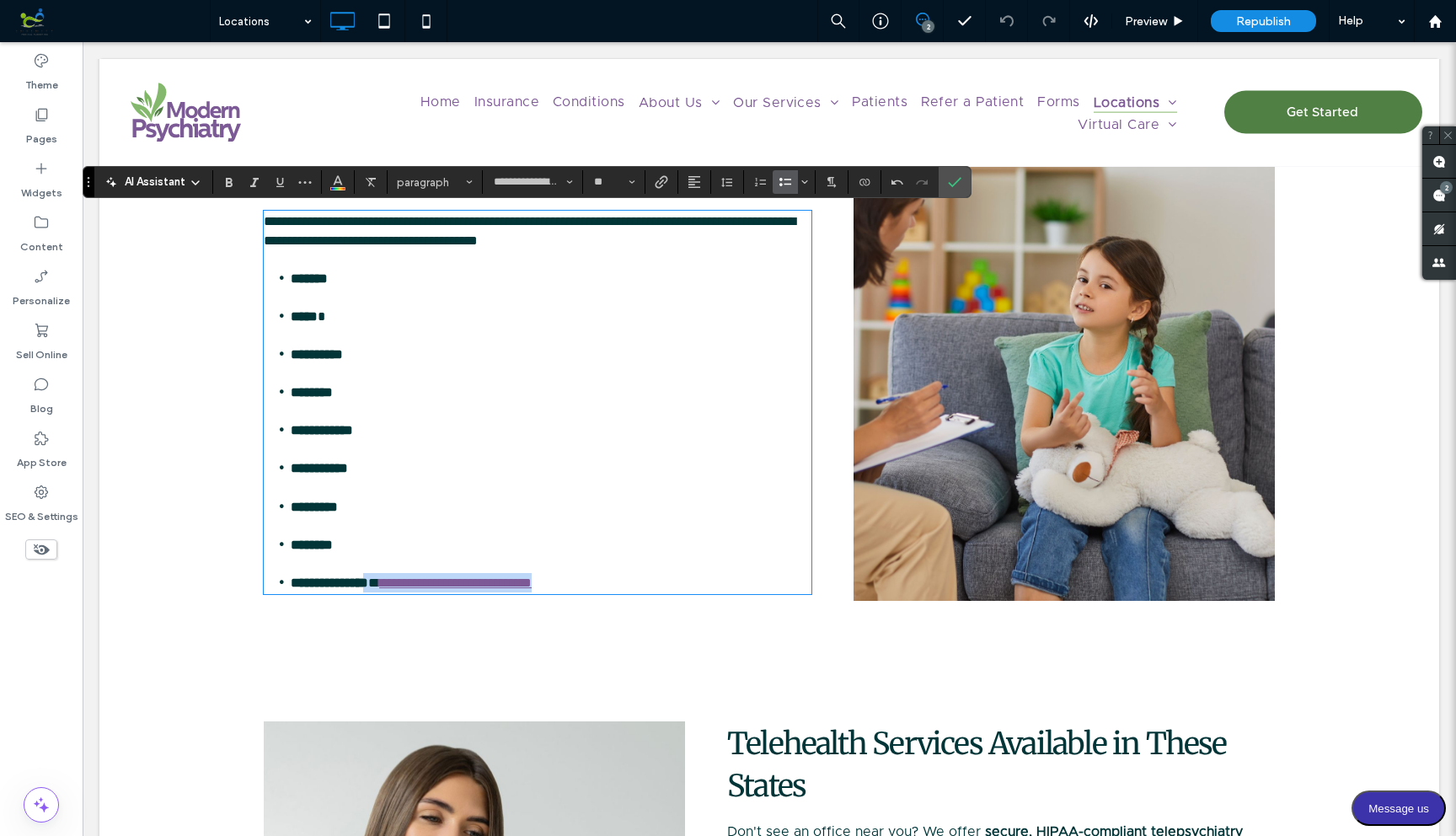drag, startPoint x: 599, startPoint y: 581, endPoint x: 383, endPoint y: 575, distance: 216.0833 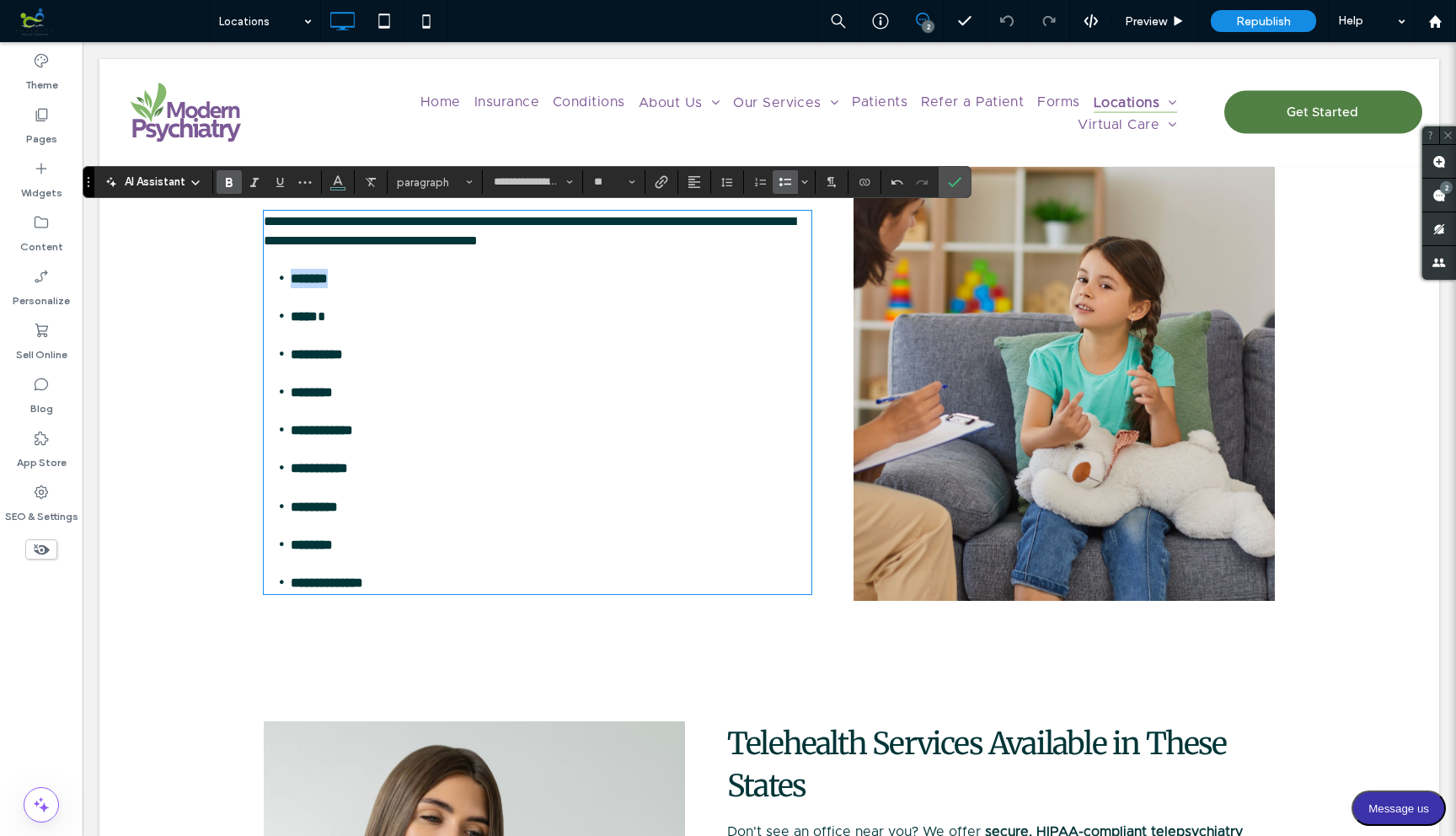 drag, startPoint x: 290, startPoint y: 276, endPoint x: 360, endPoint y: 274, distance: 70.0286 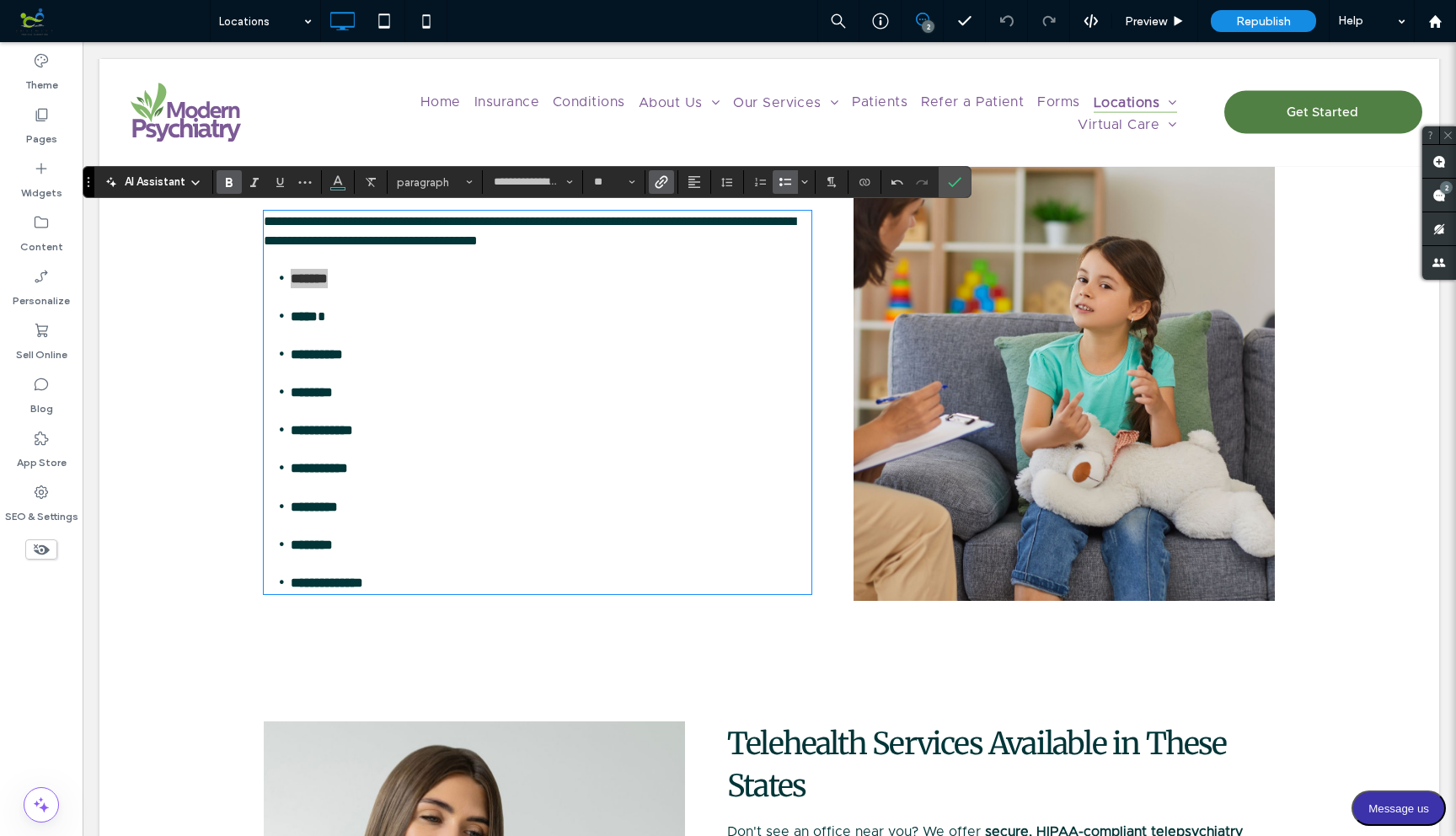 click 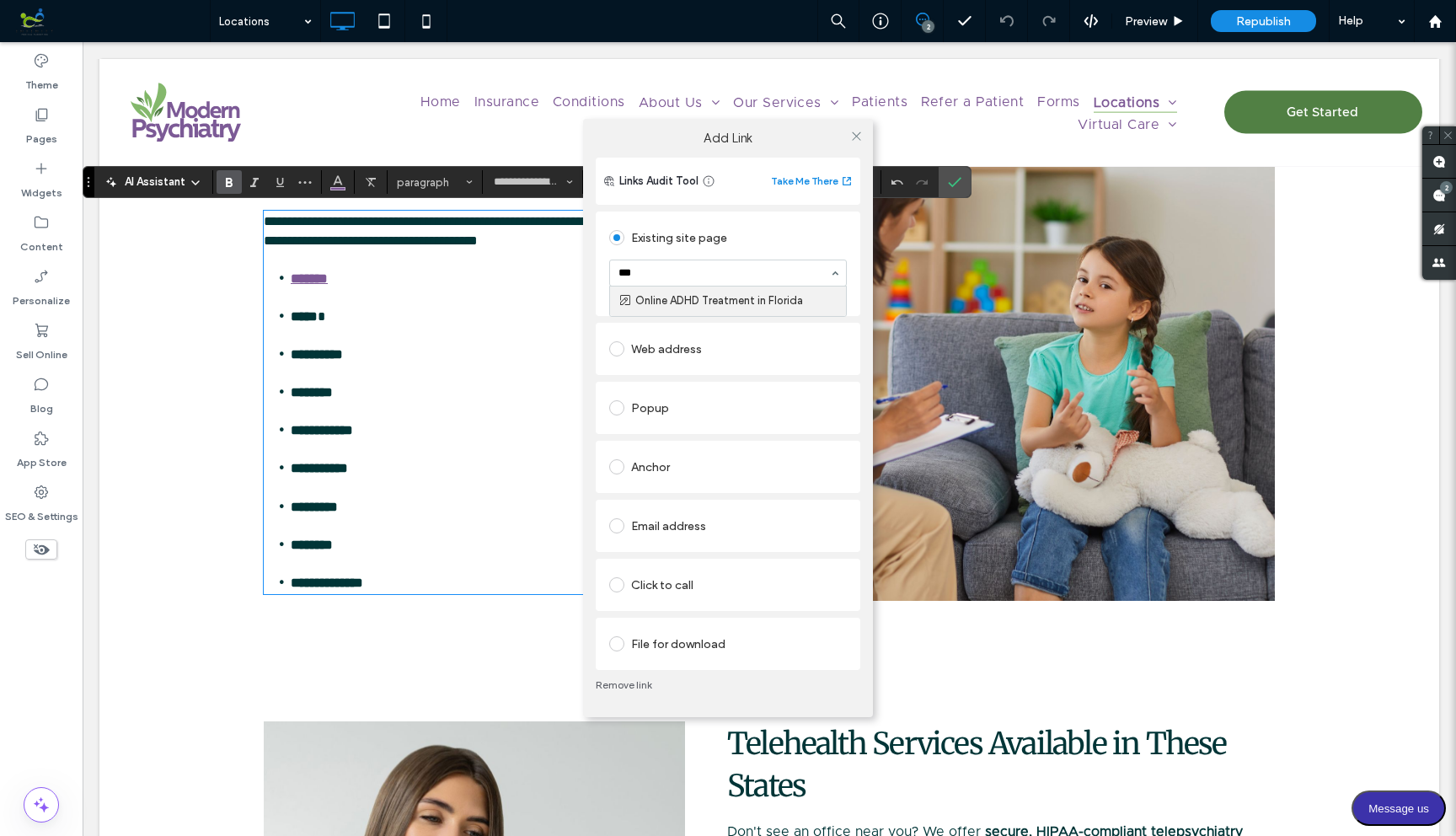type on "**" 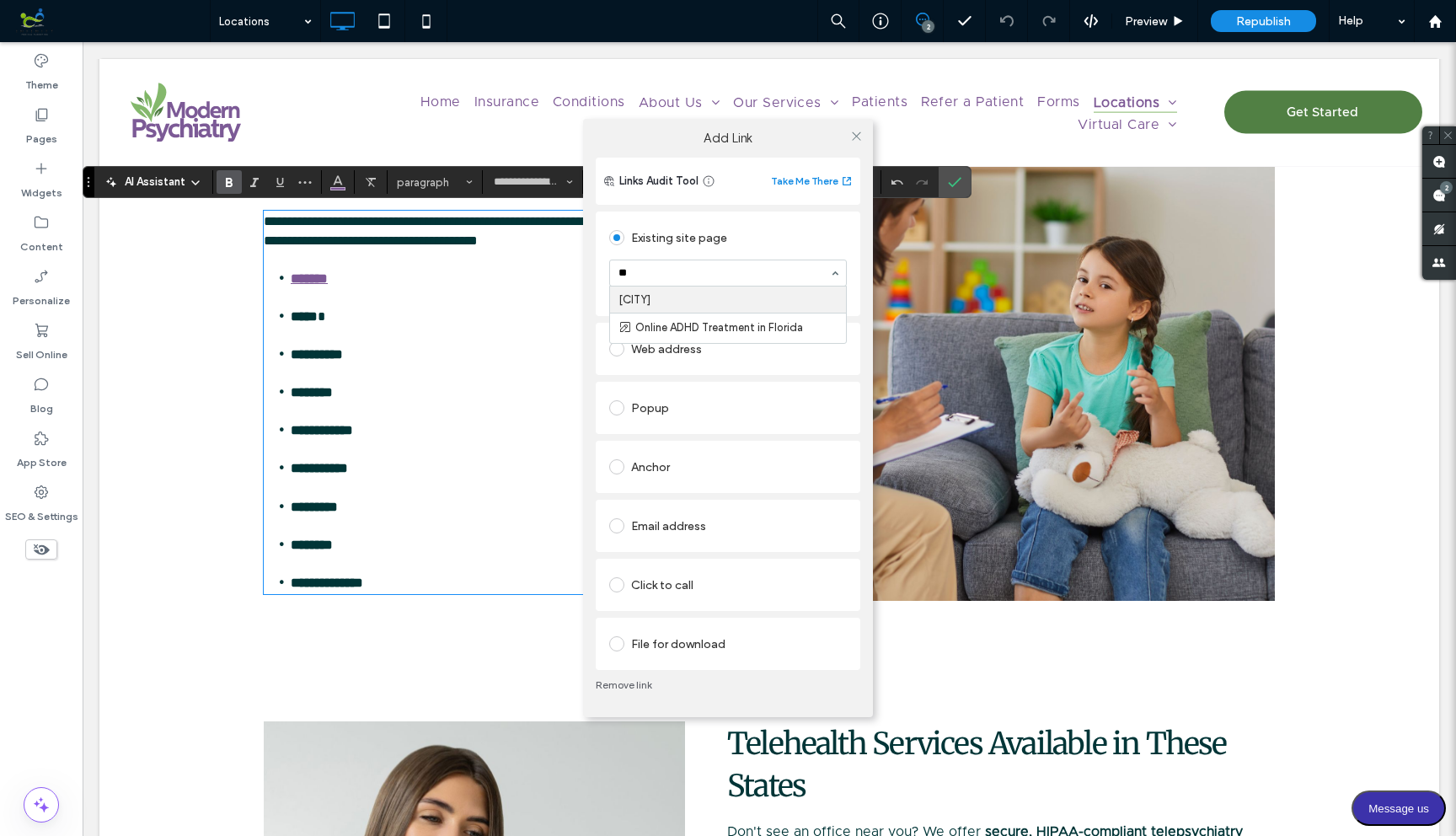 type 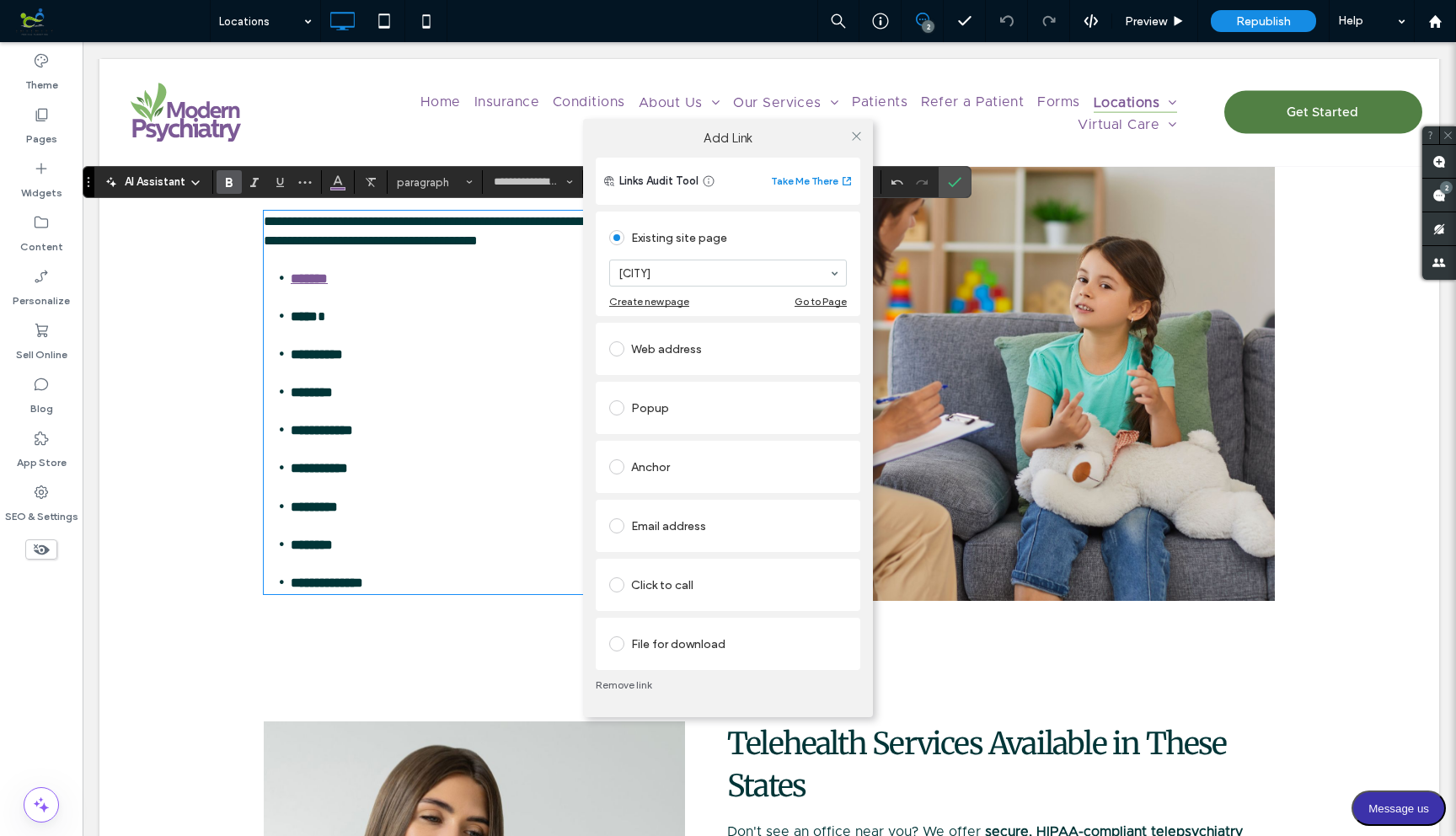 click on "Add Link Links Audit Tool Take Me There Existing site page Longwood, FL Create new page Go to Page Web address Popup Anchor Email address Click to call File for download Remove link" at bounding box center (728, 418) 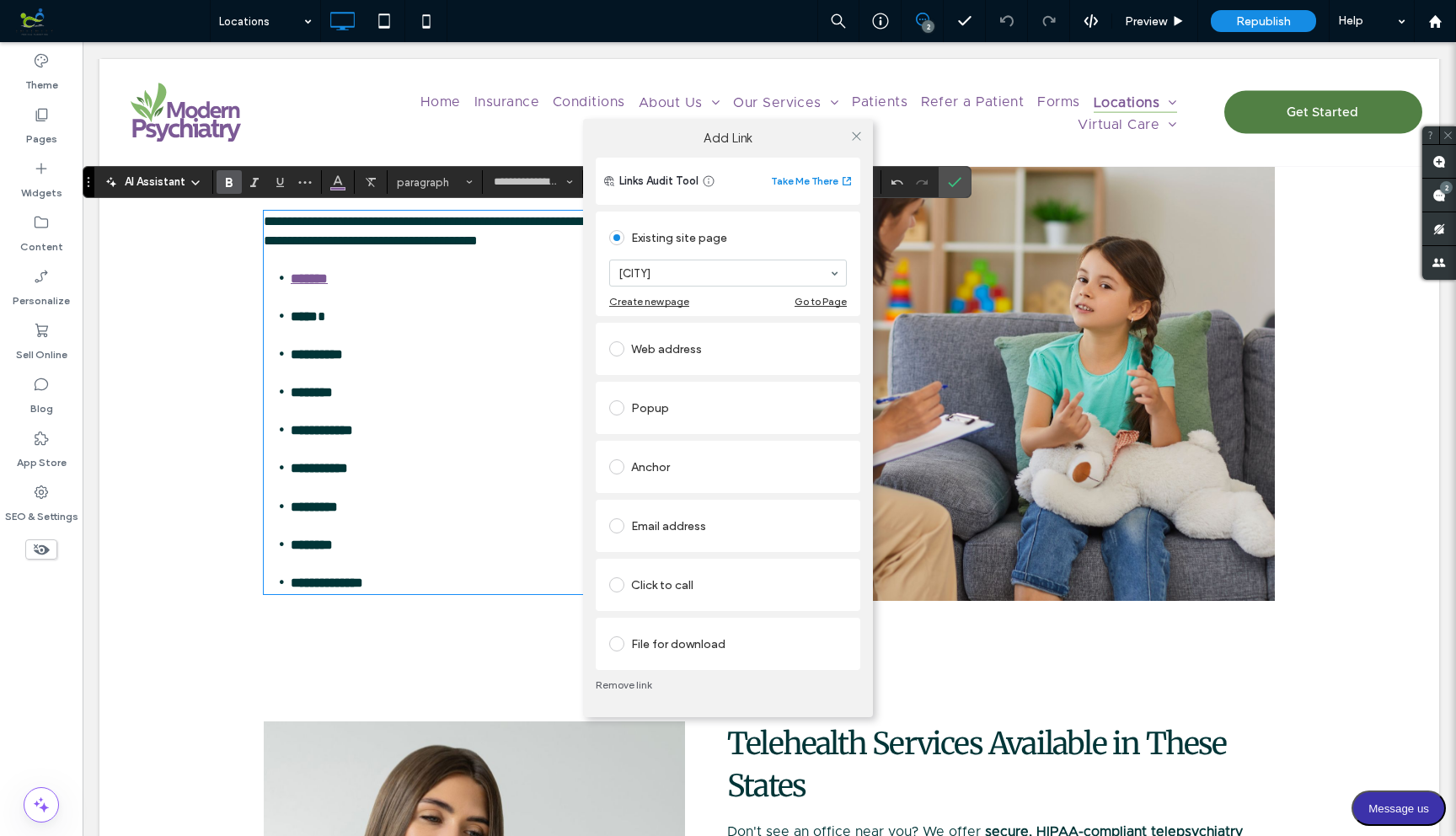 drag, startPoint x: 291, startPoint y: 313, endPoint x: 322, endPoint y: 313, distance: 31 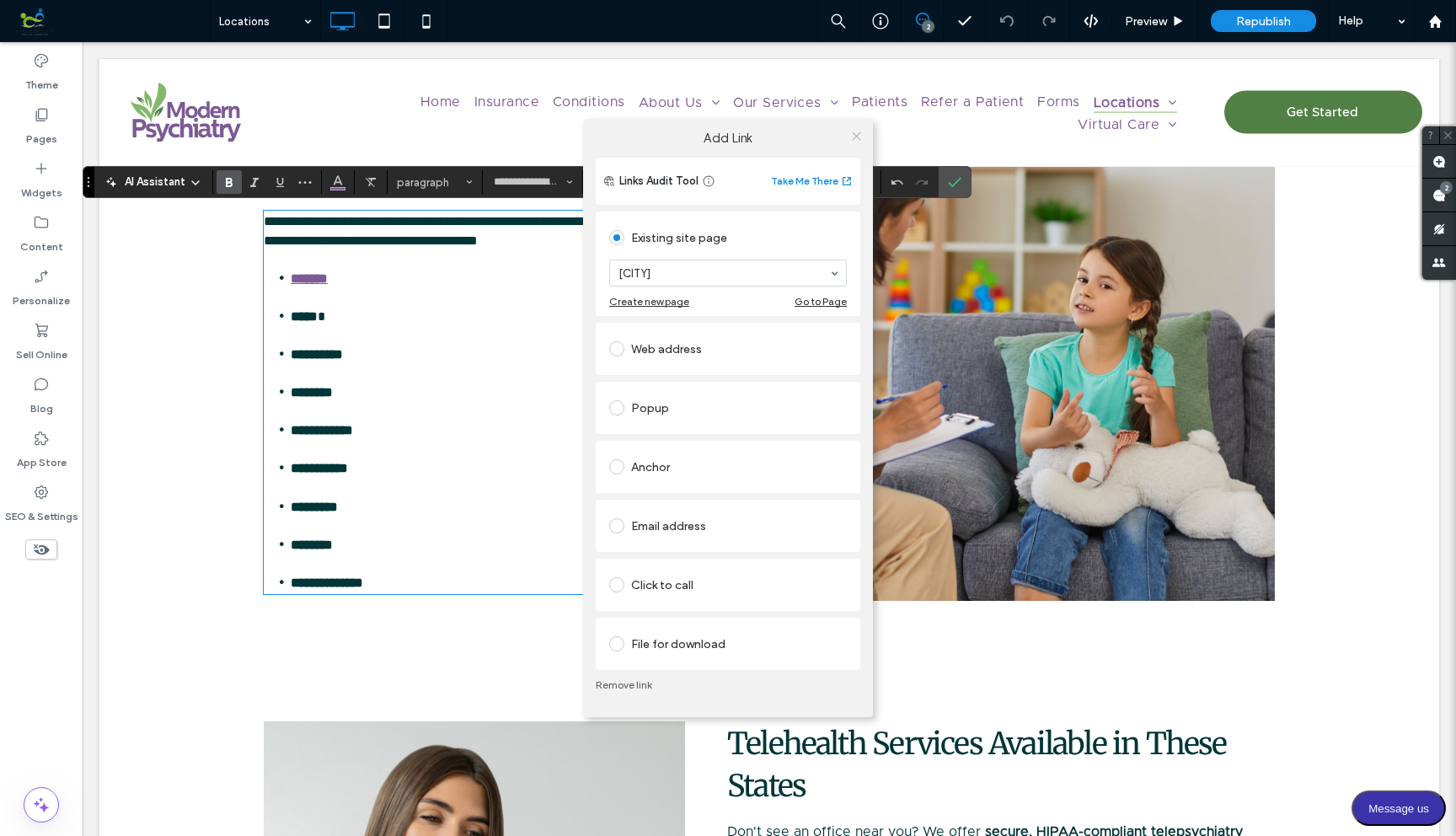 click 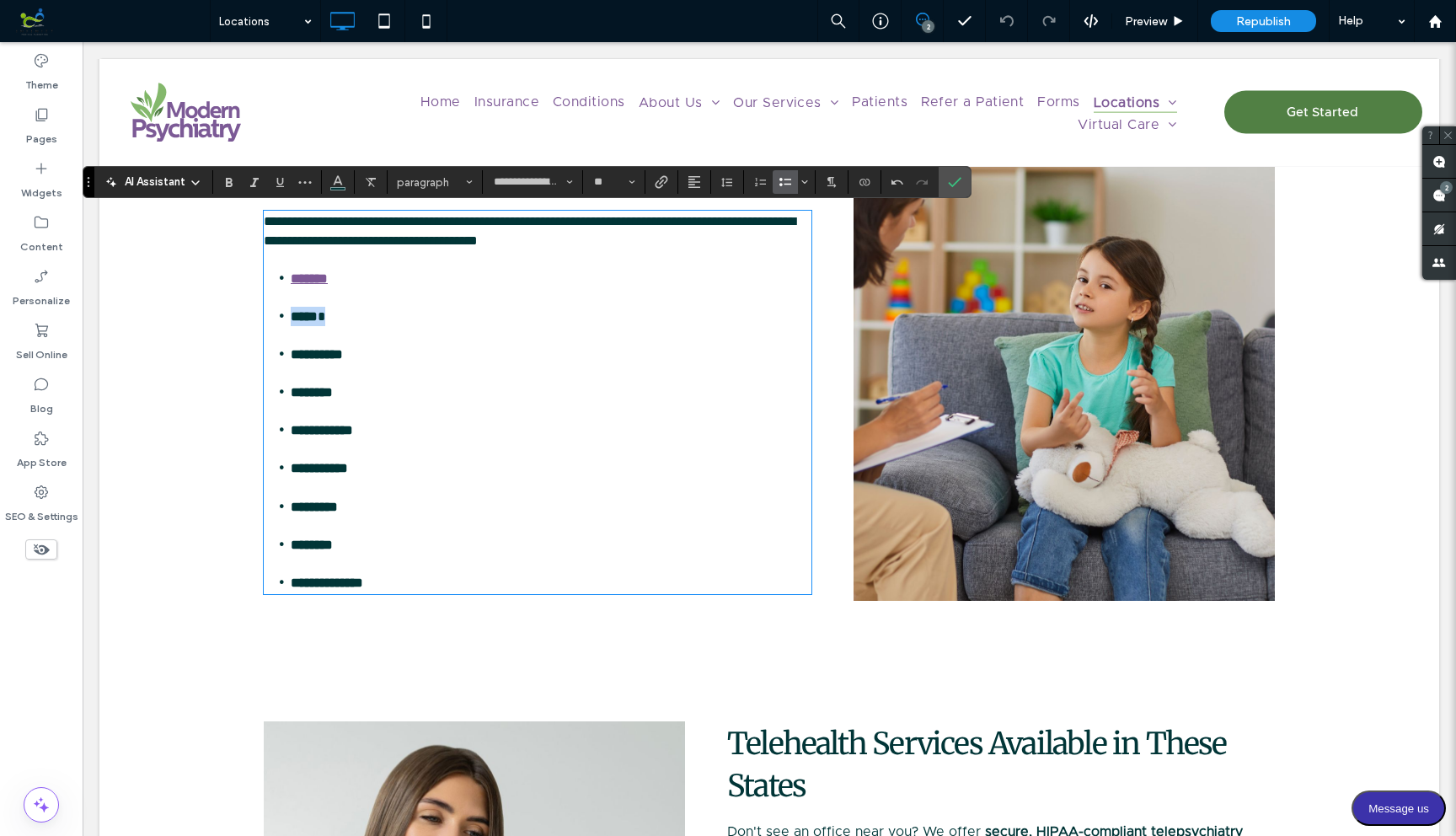 drag, startPoint x: 290, startPoint y: 314, endPoint x: 358, endPoint y: 314, distance: 68 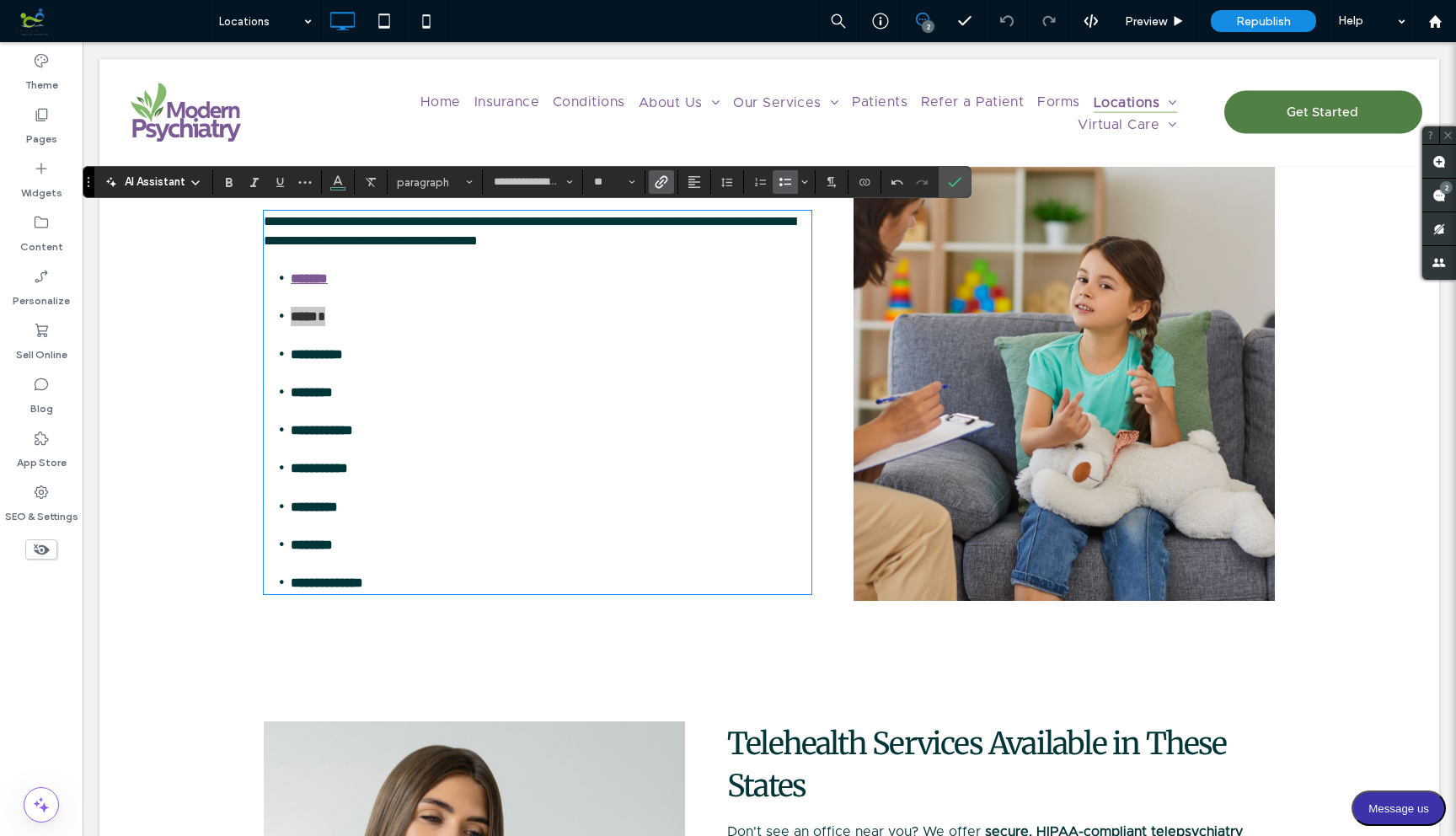 click 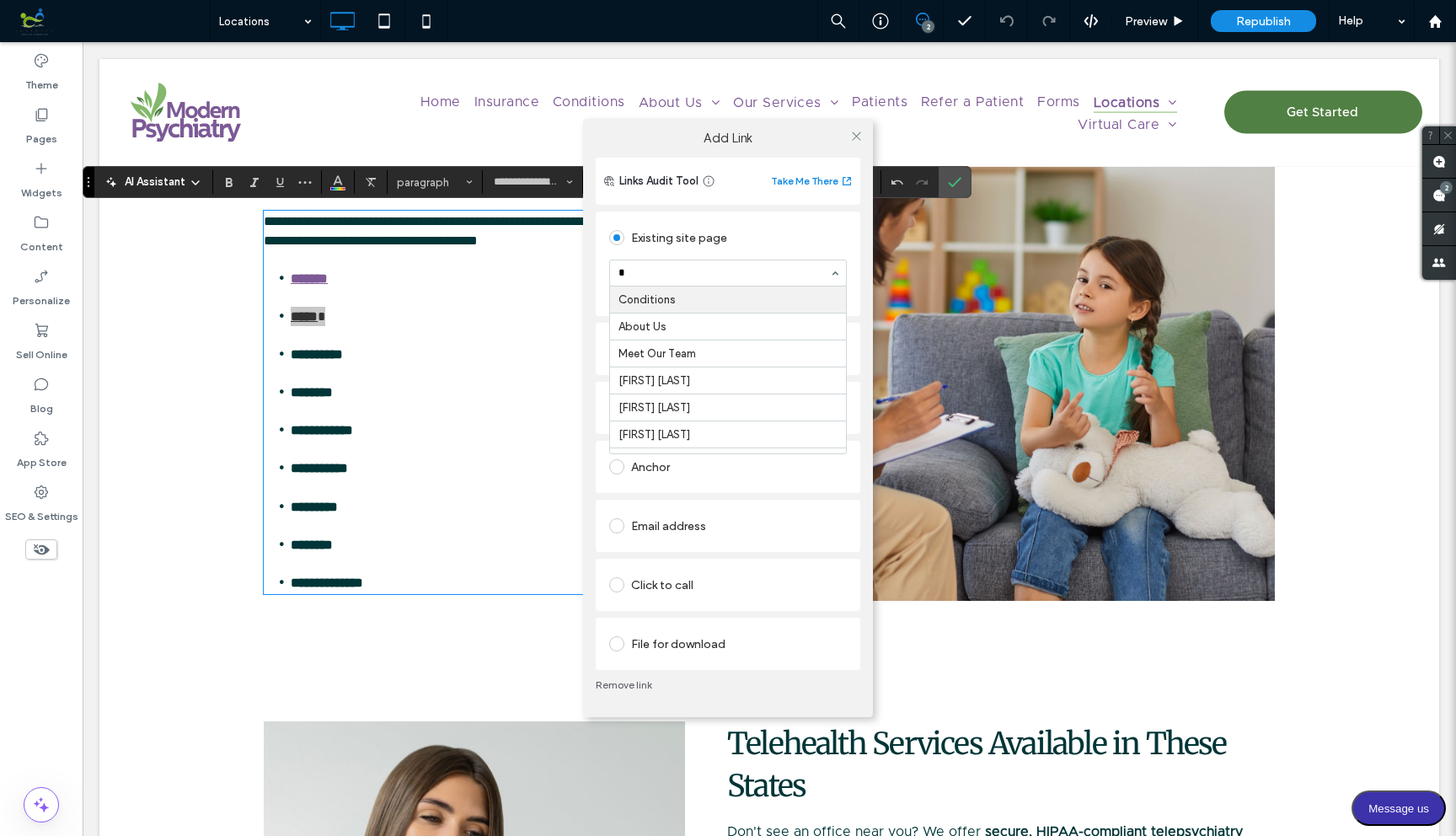 type on "**" 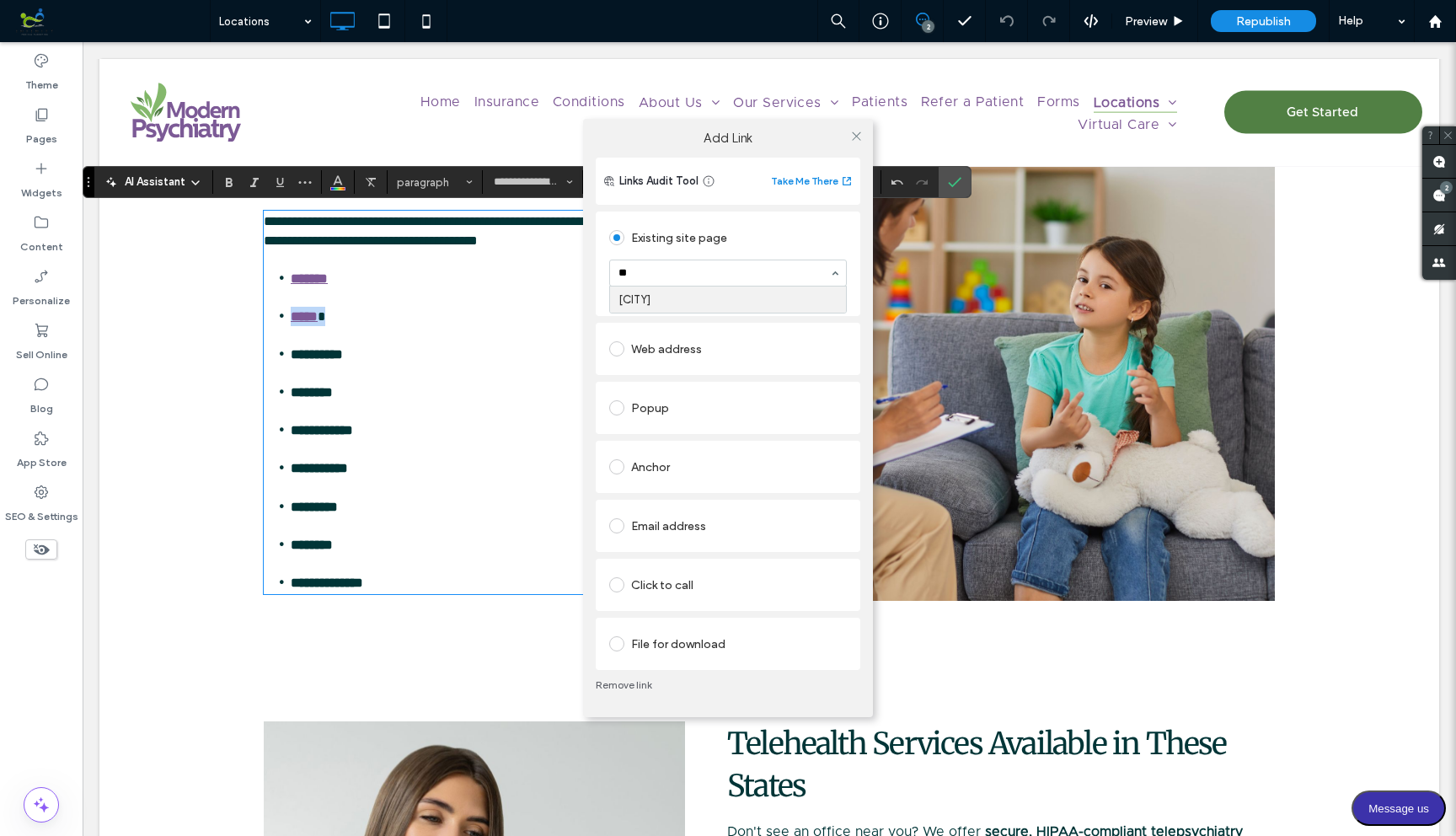 type 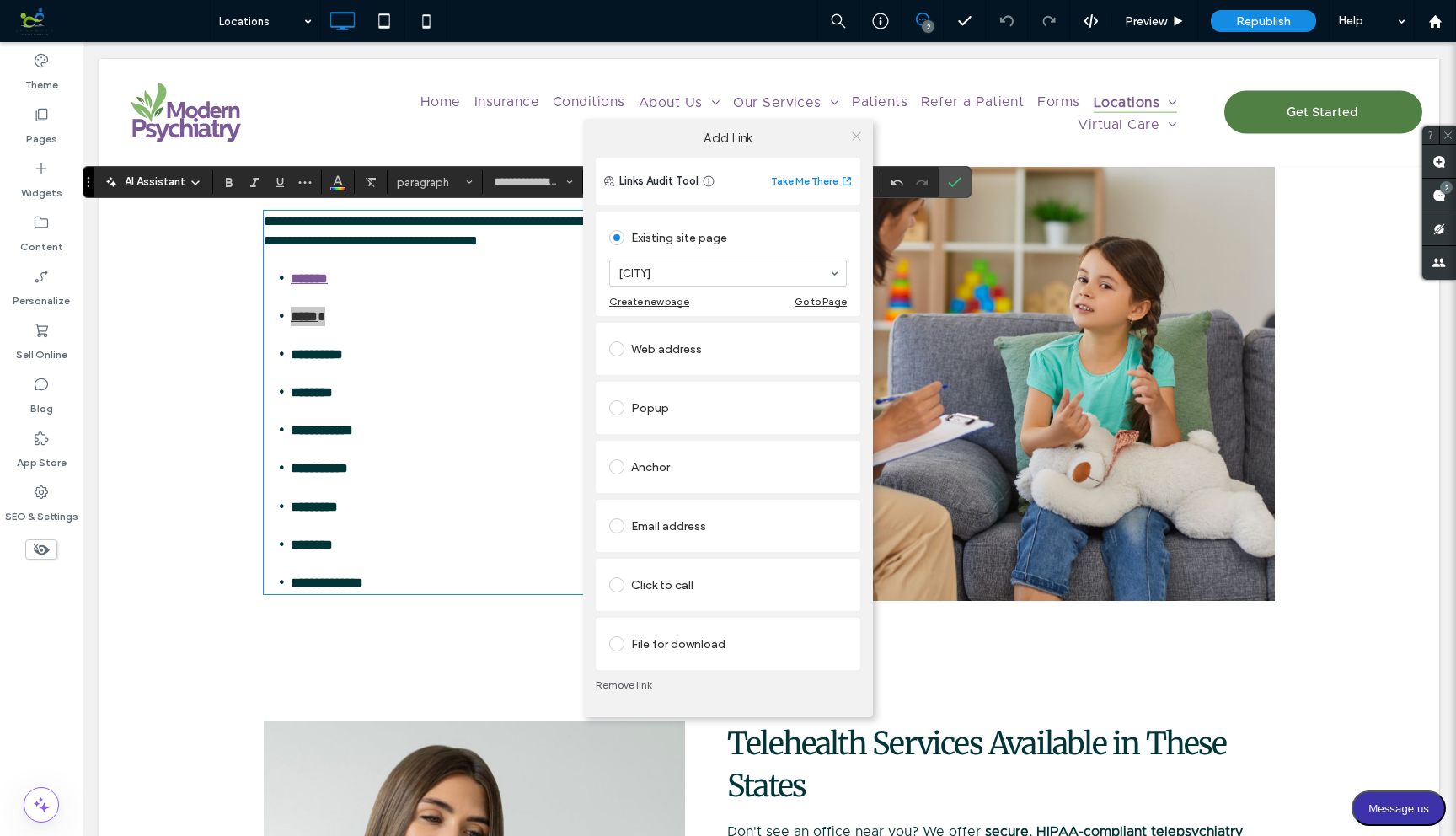 click 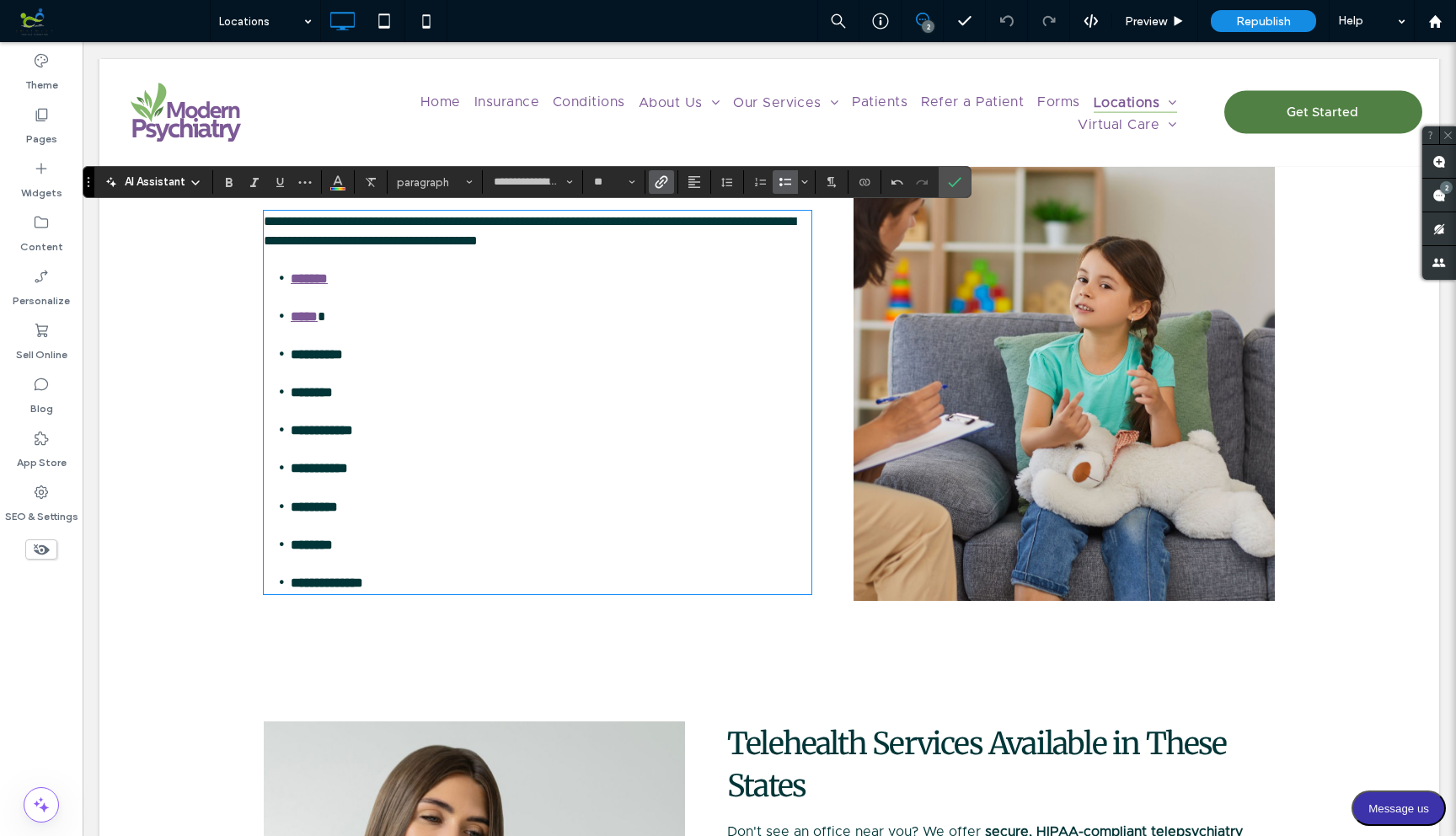 click on "**********" at bounding box center [551, 363] 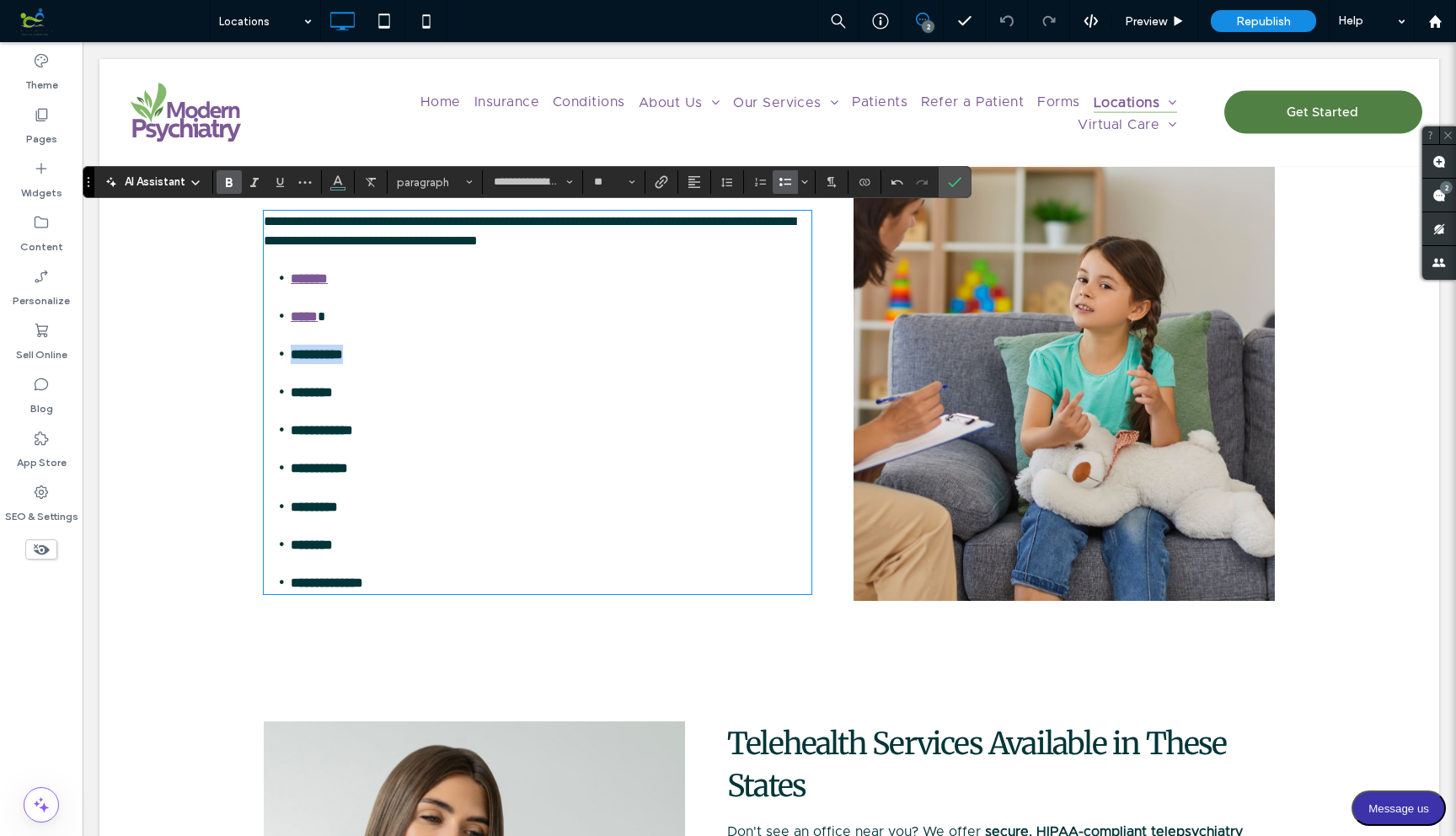 drag, startPoint x: 292, startPoint y: 351, endPoint x: 377, endPoint y: 351, distance: 85 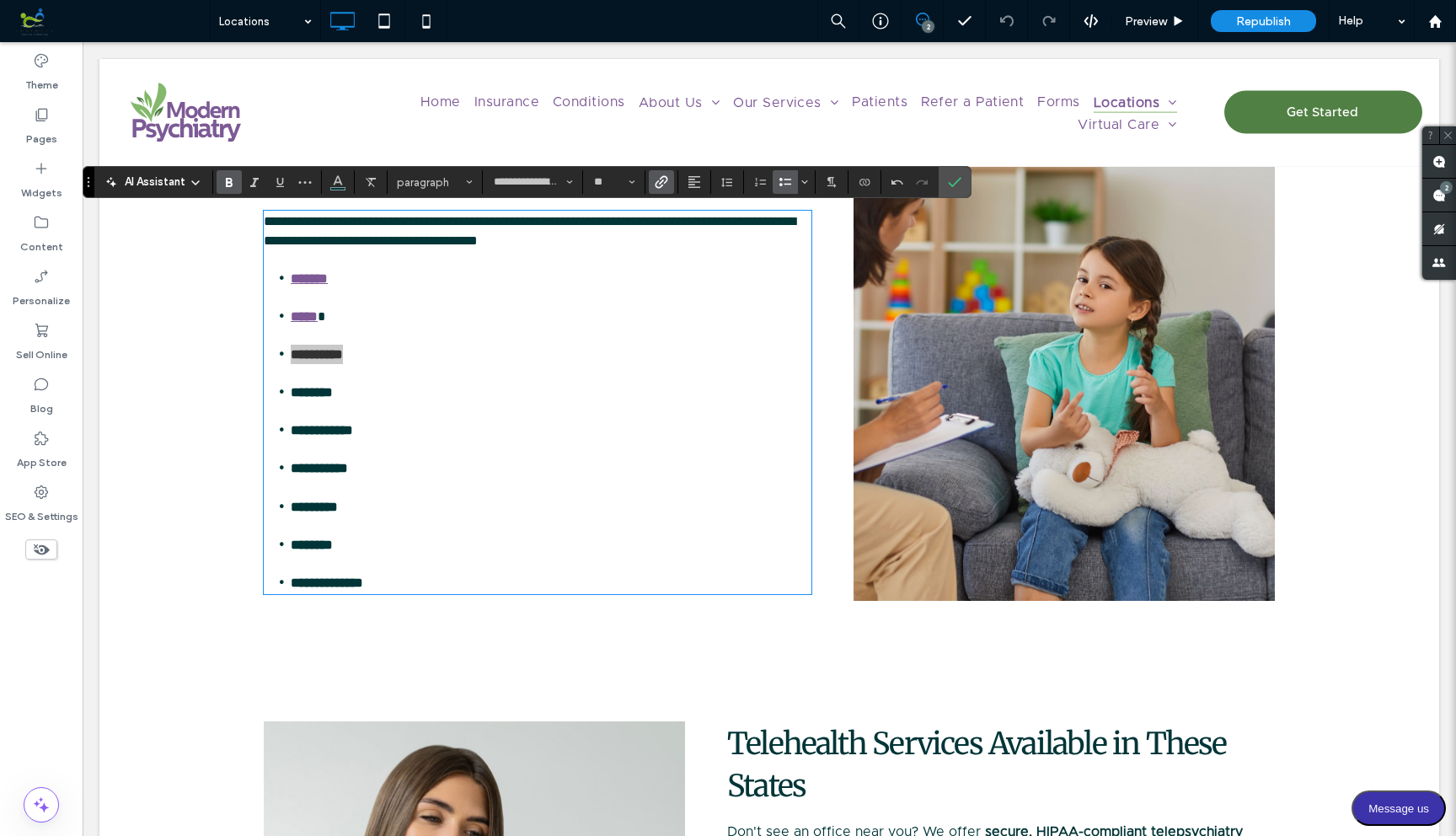 click 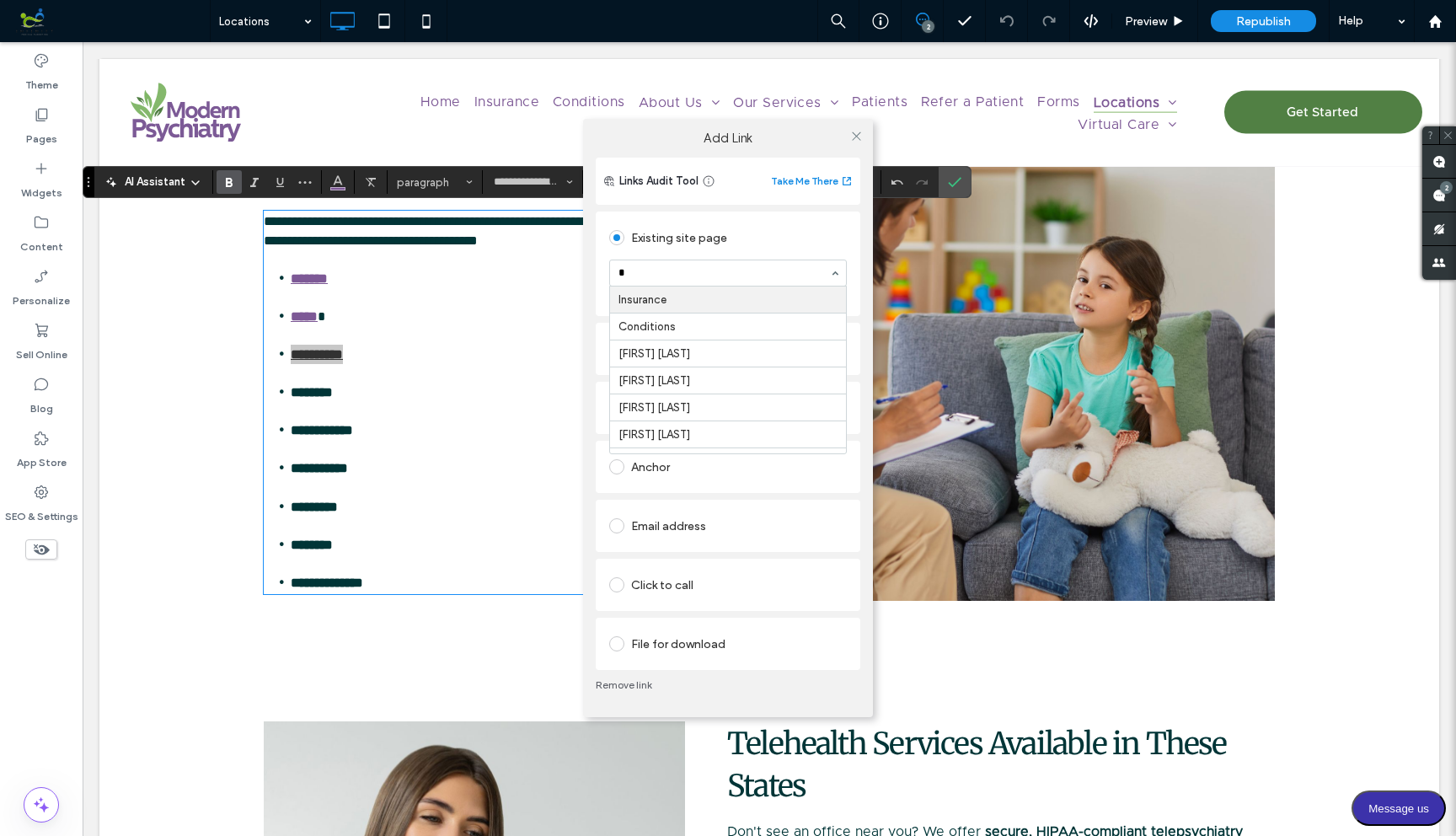 type on "**" 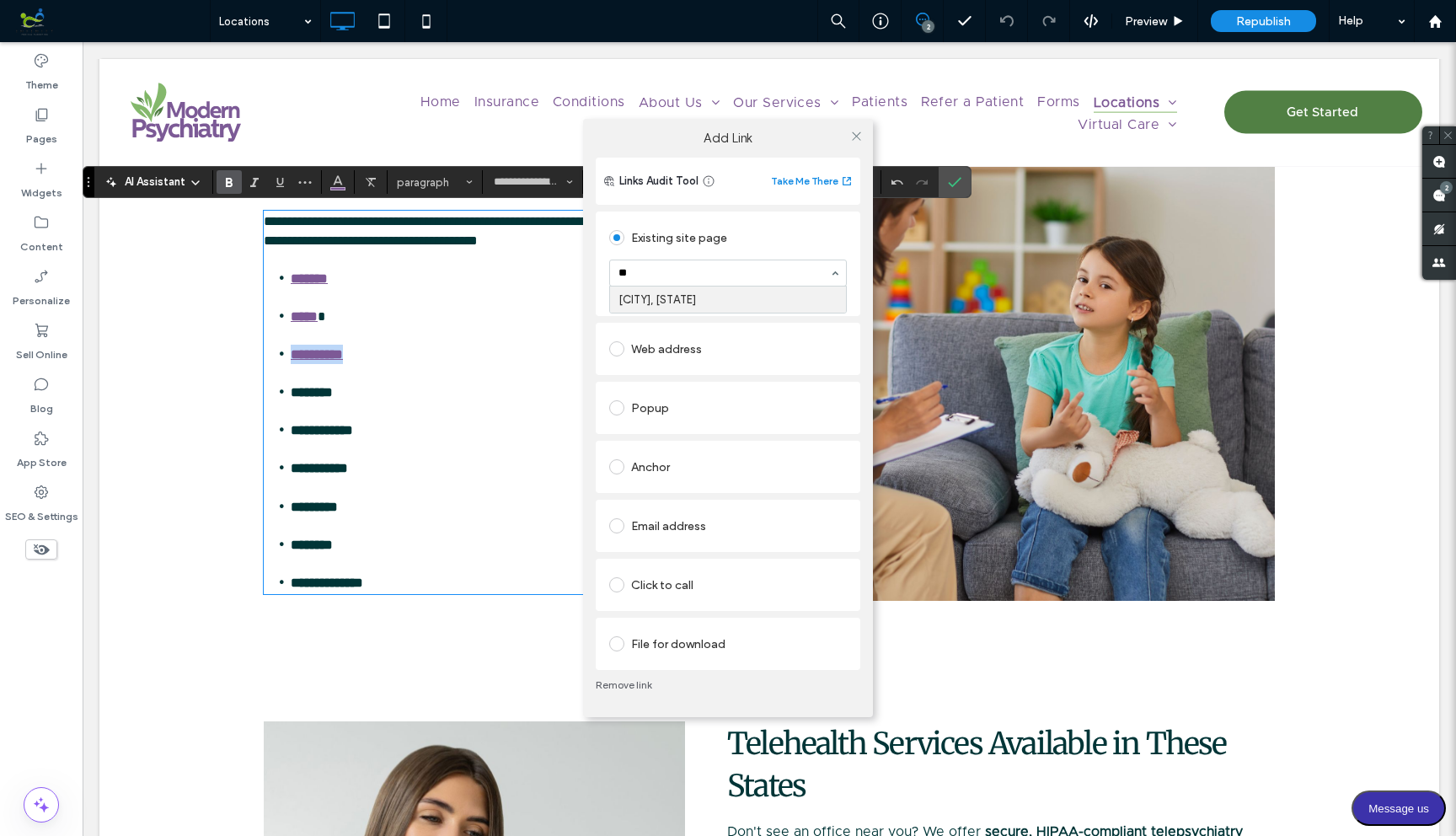 type 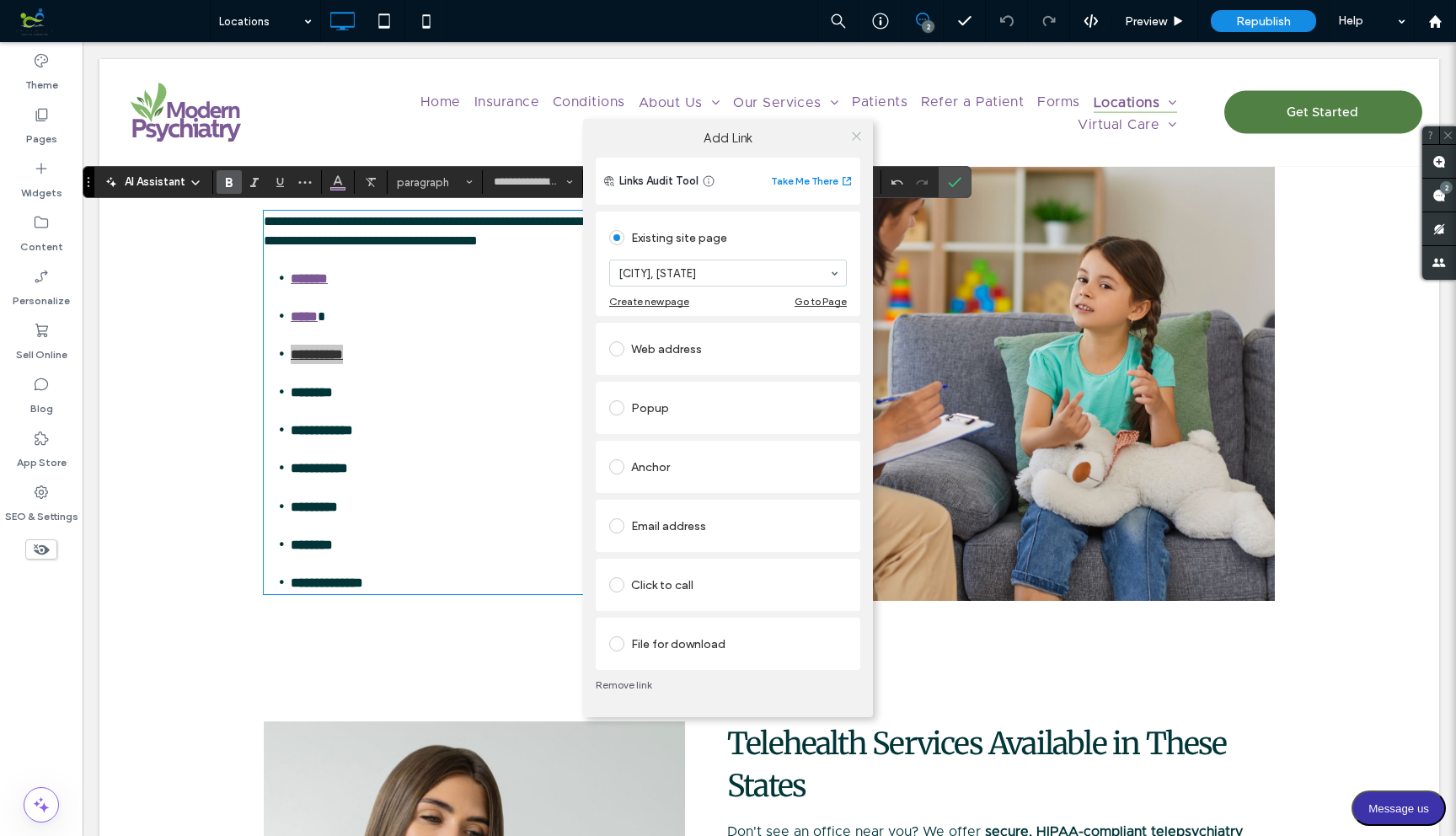 click at bounding box center [856, 136] 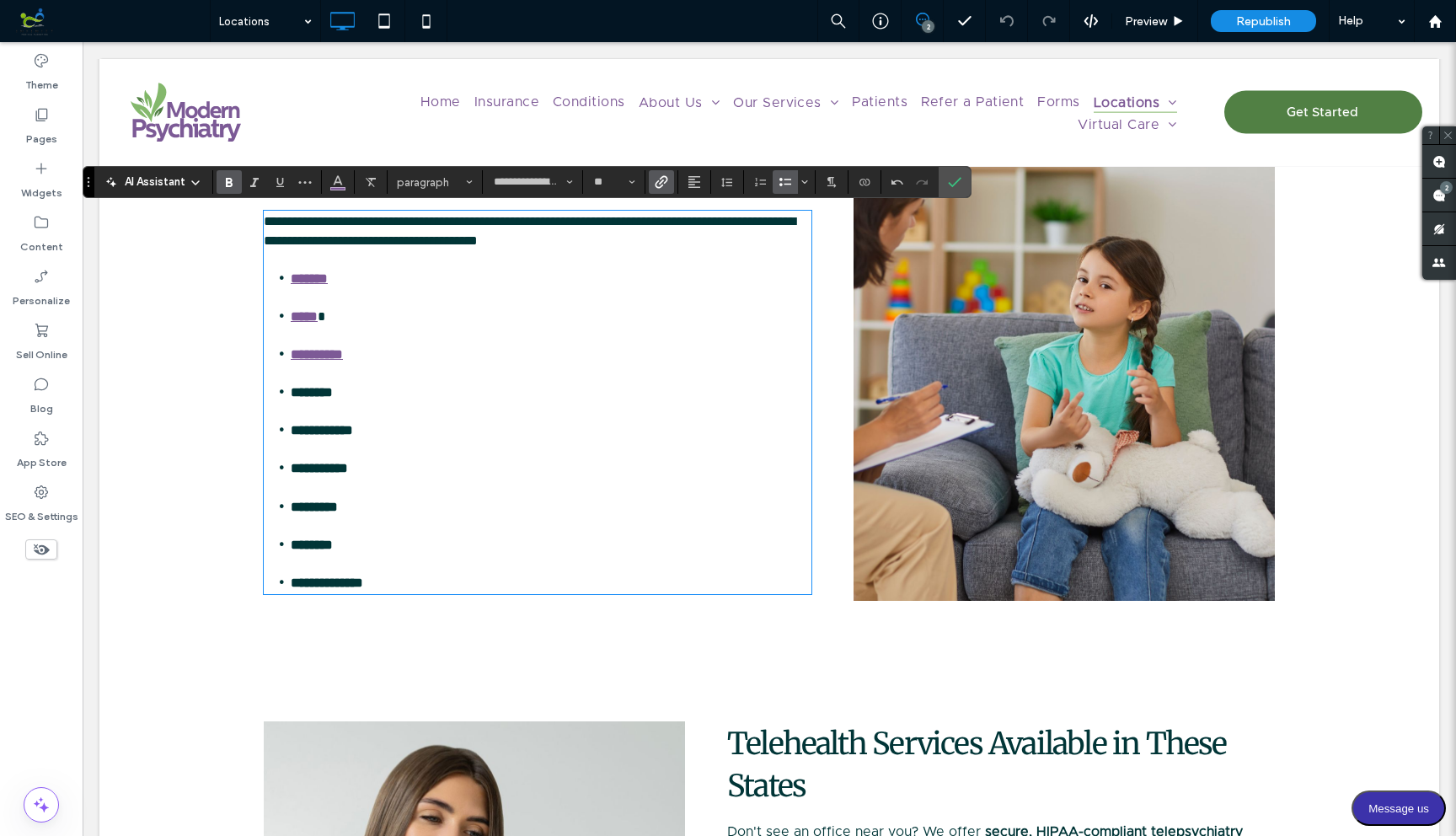 click on "********" at bounding box center [551, 401] 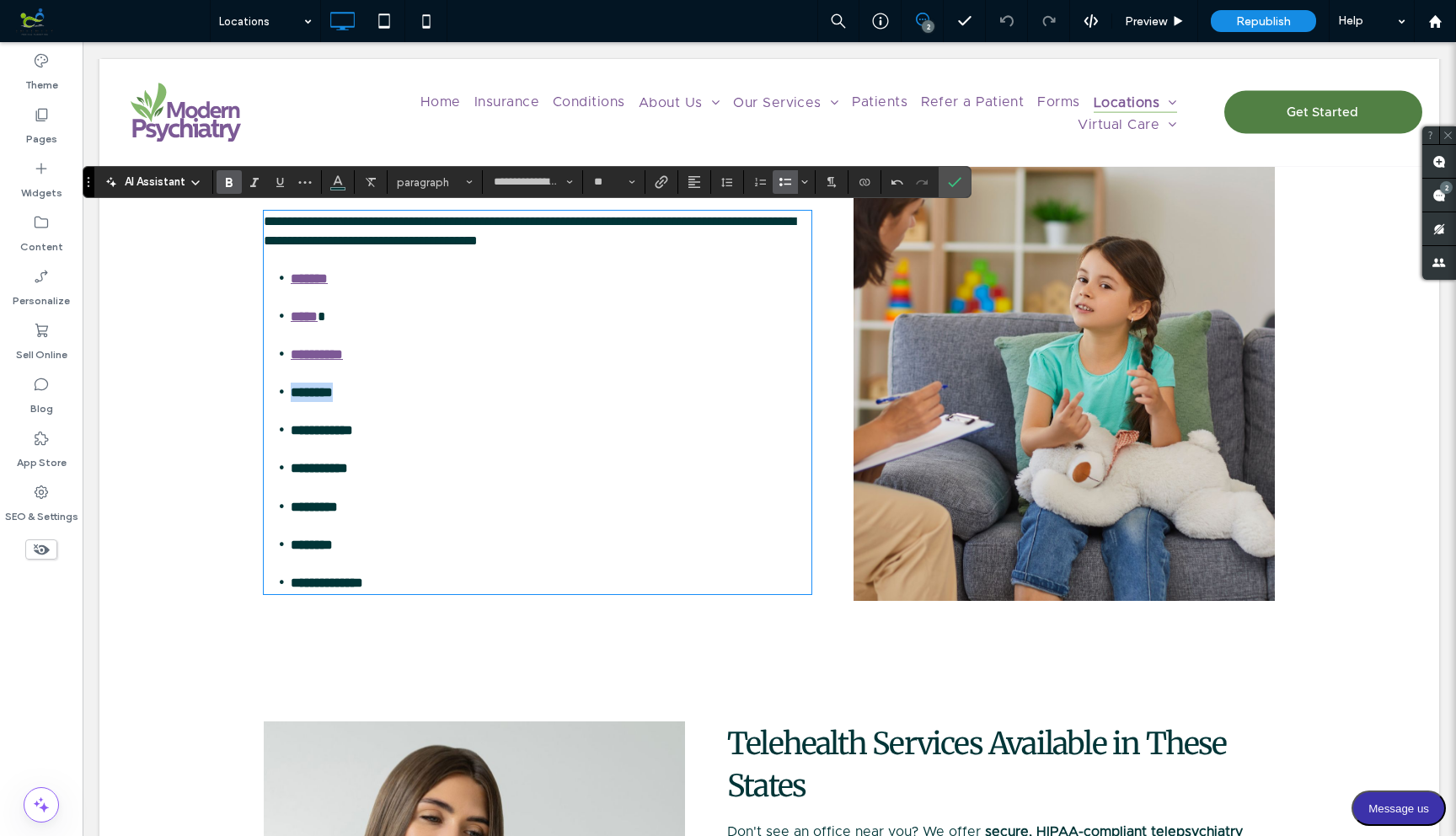 drag, startPoint x: 292, startPoint y: 389, endPoint x: 343, endPoint y: 387, distance: 51.039201 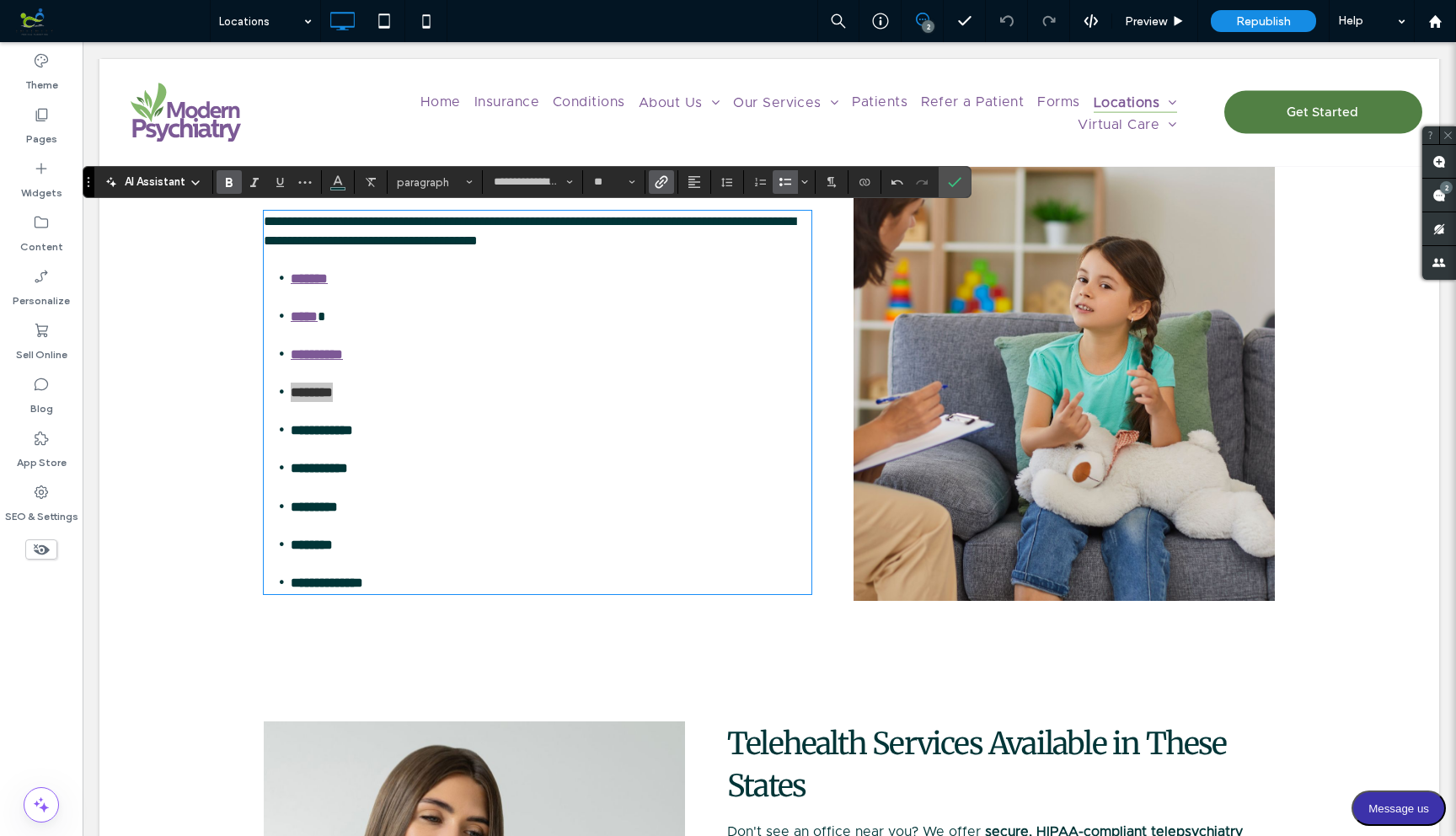 click 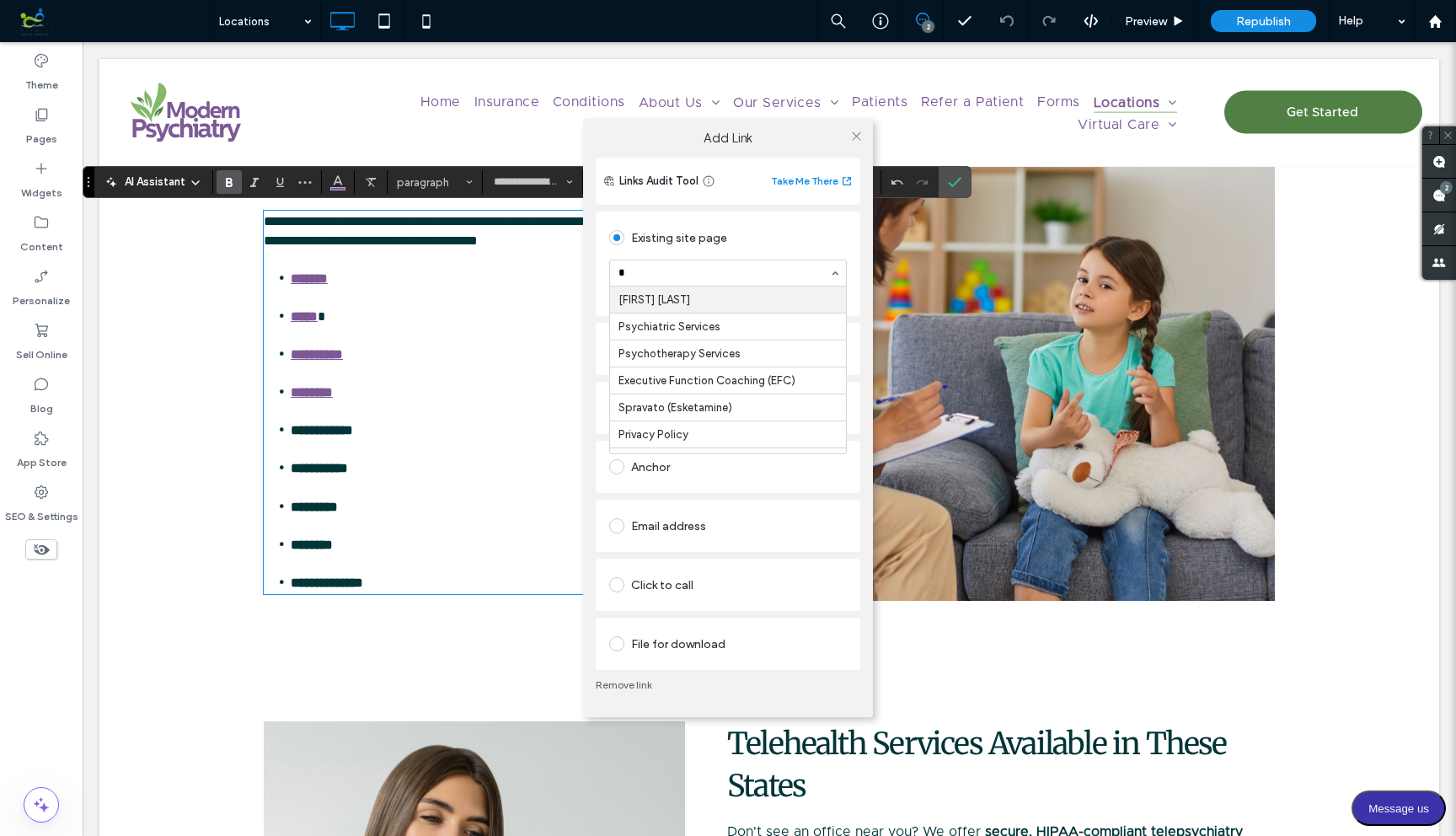 type on "**" 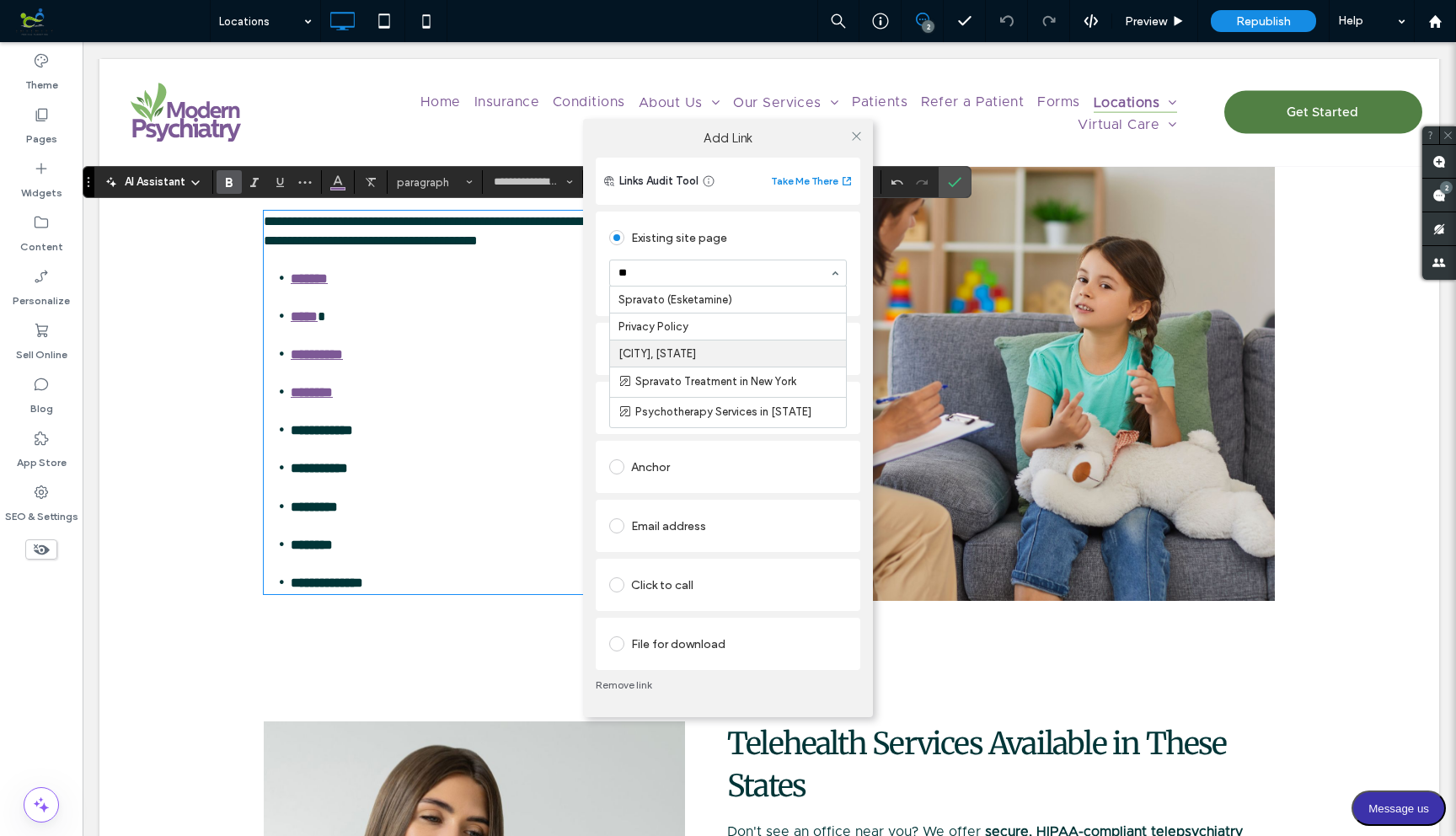 type 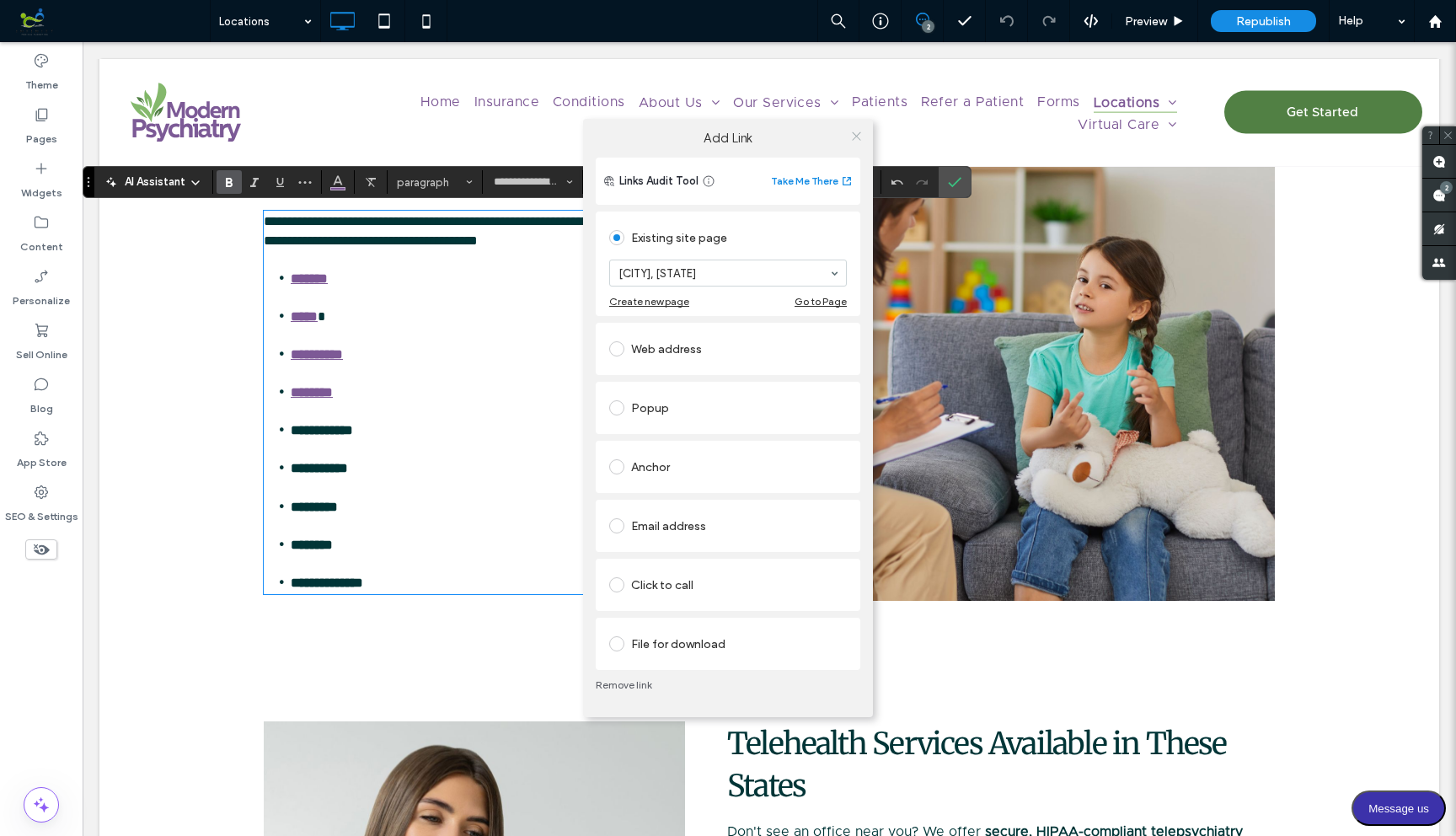 click 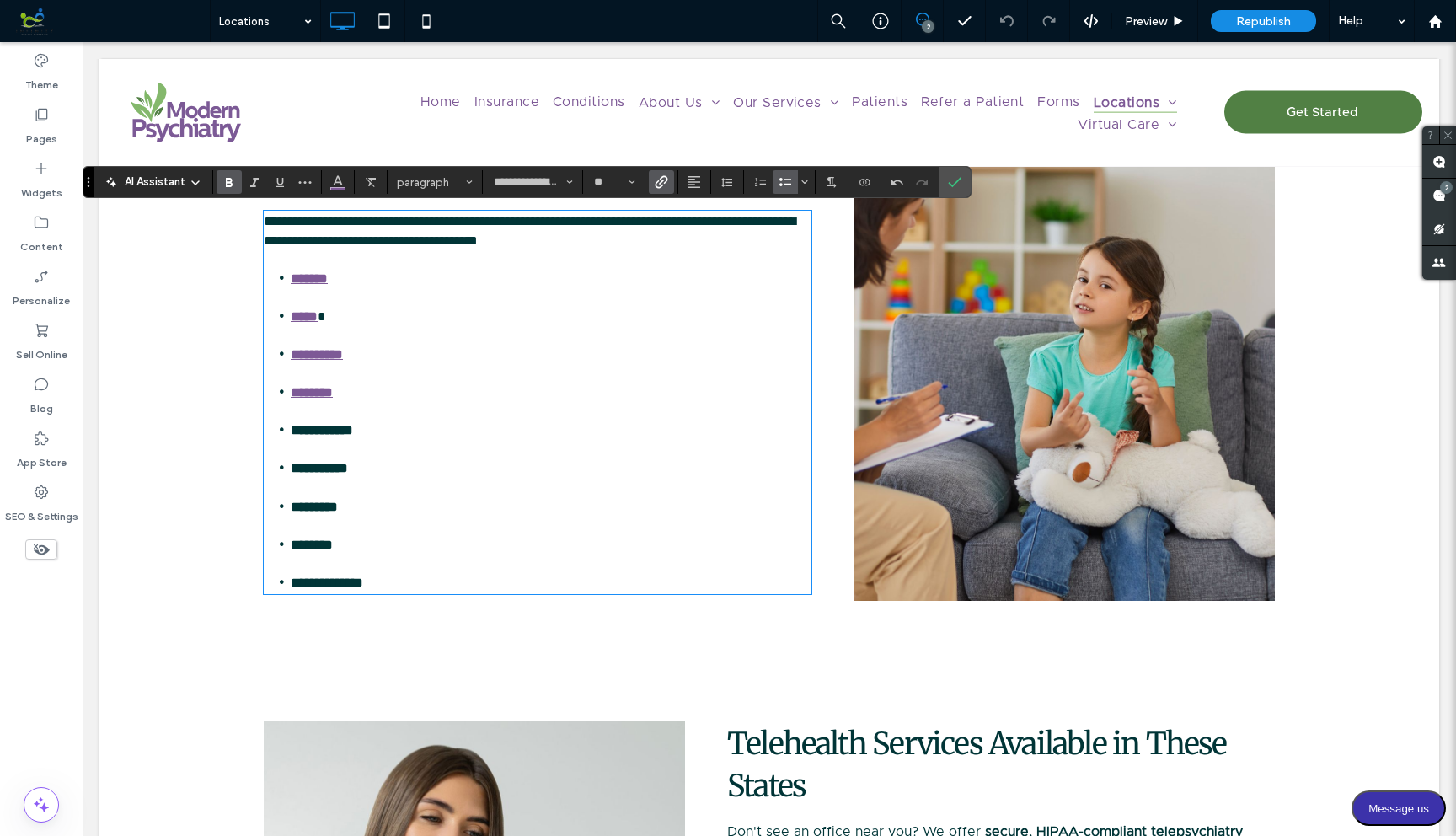 click on "**********" at bounding box center (322, 430) 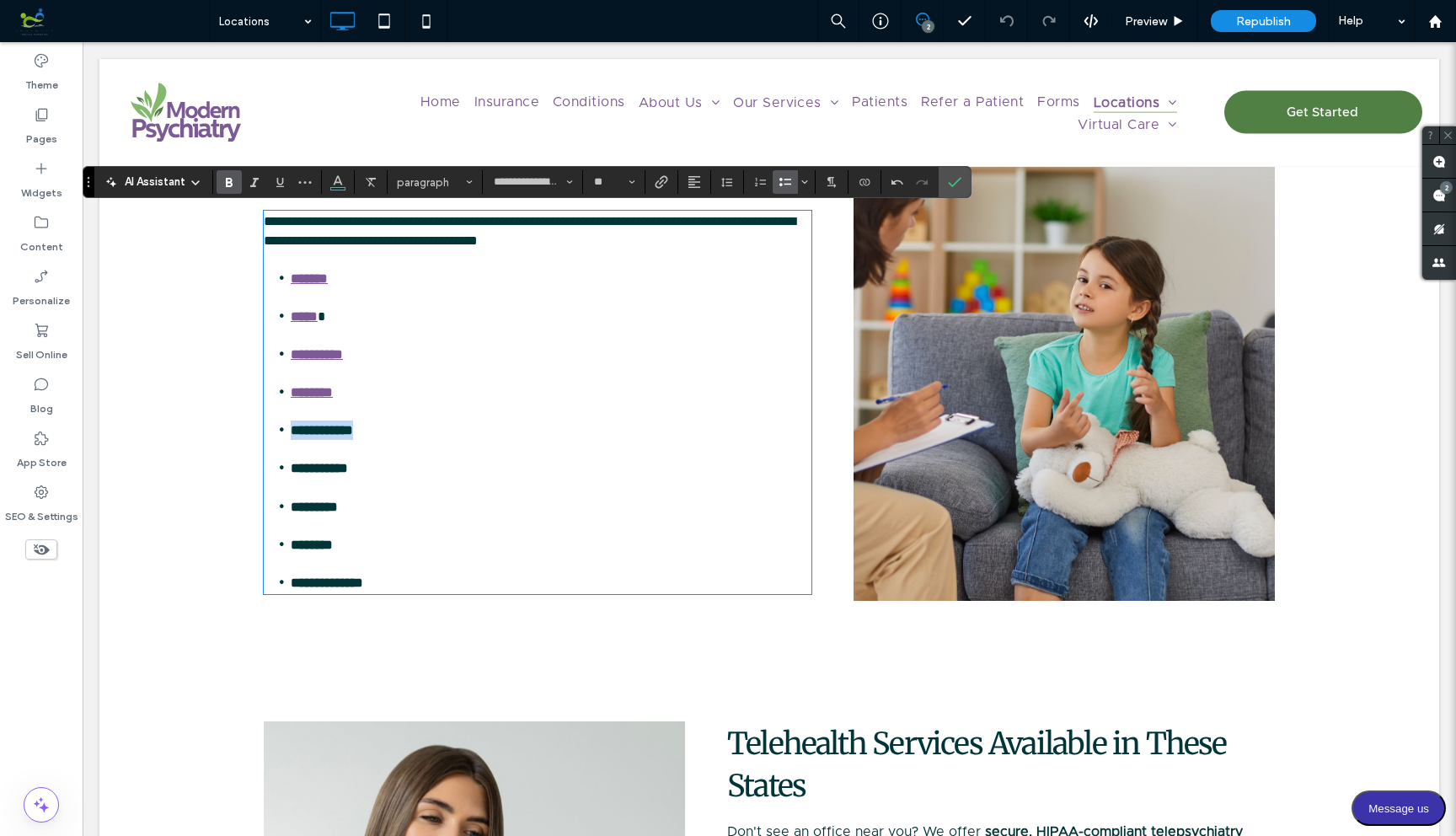 drag, startPoint x: 292, startPoint y: 428, endPoint x: 409, endPoint y: 426, distance: 117.0171 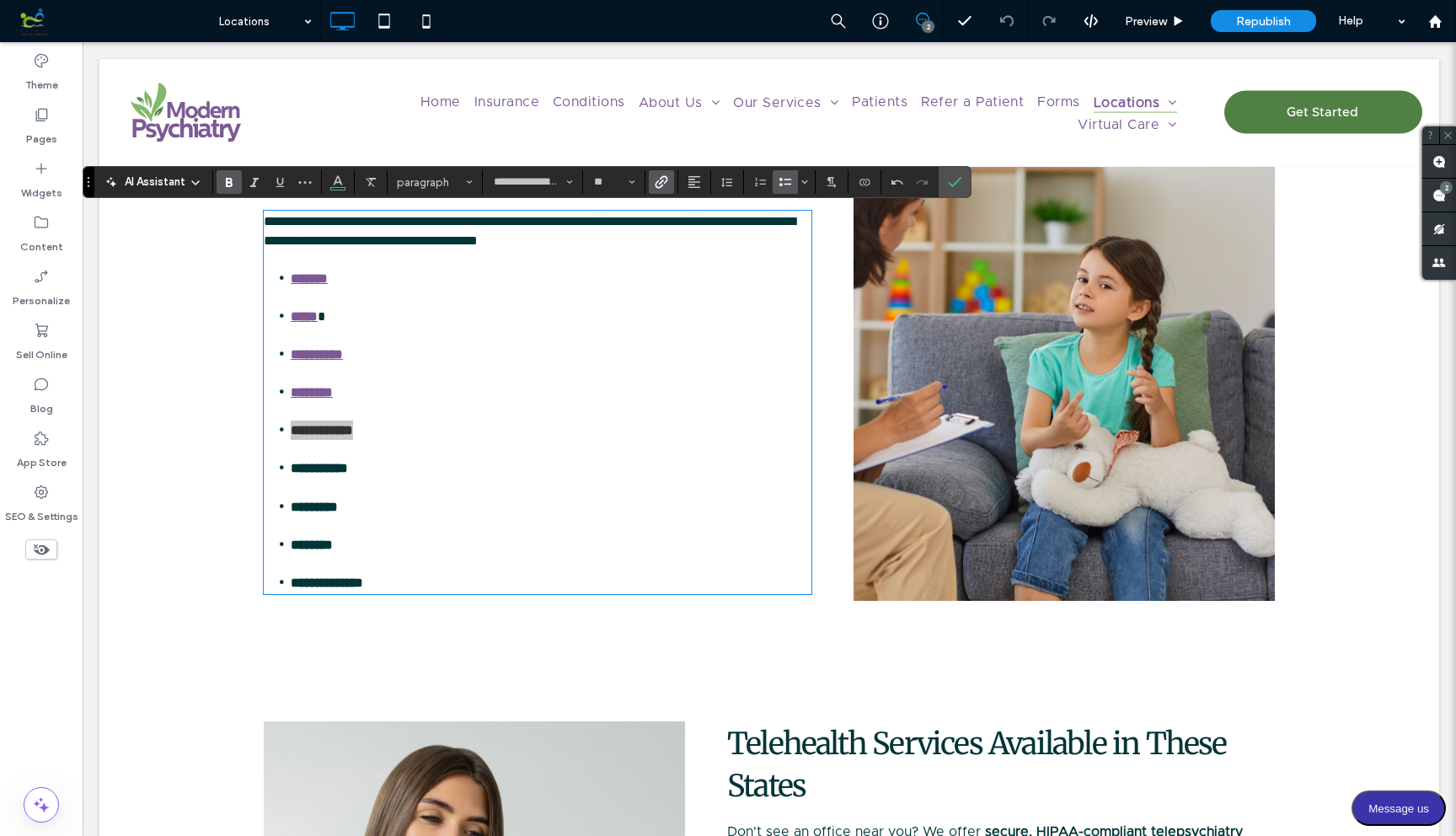 click 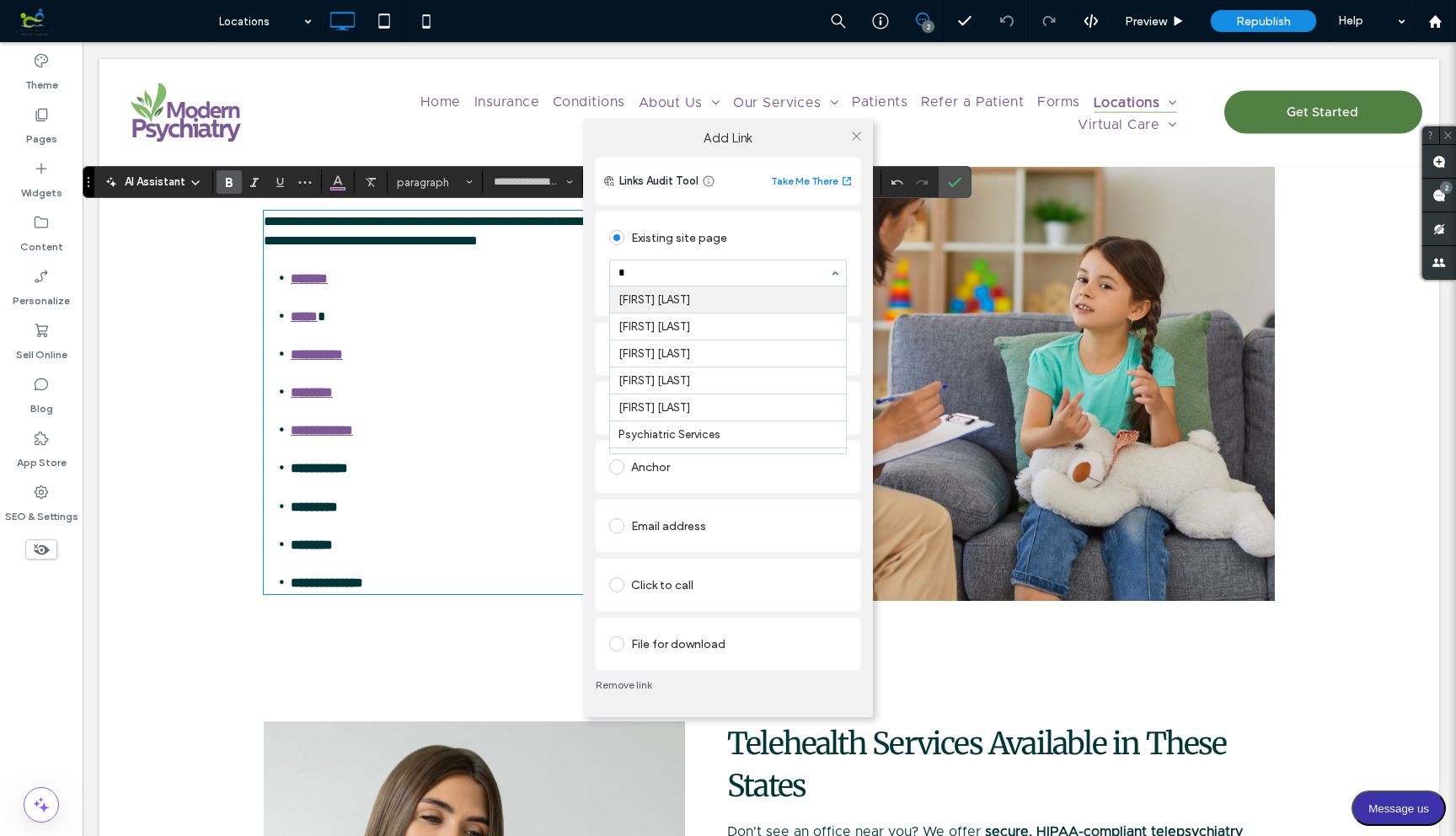 type on "**" 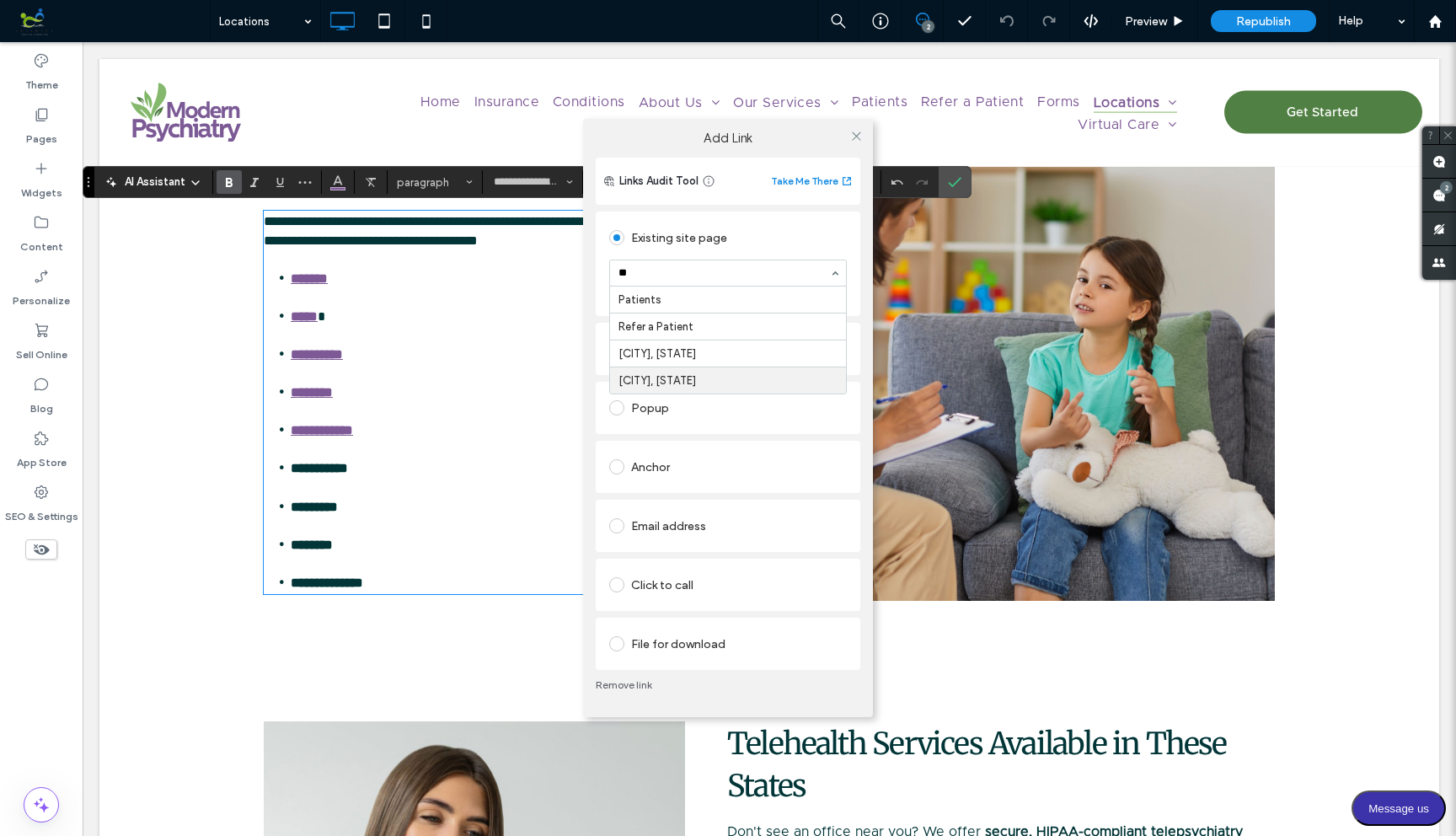 type 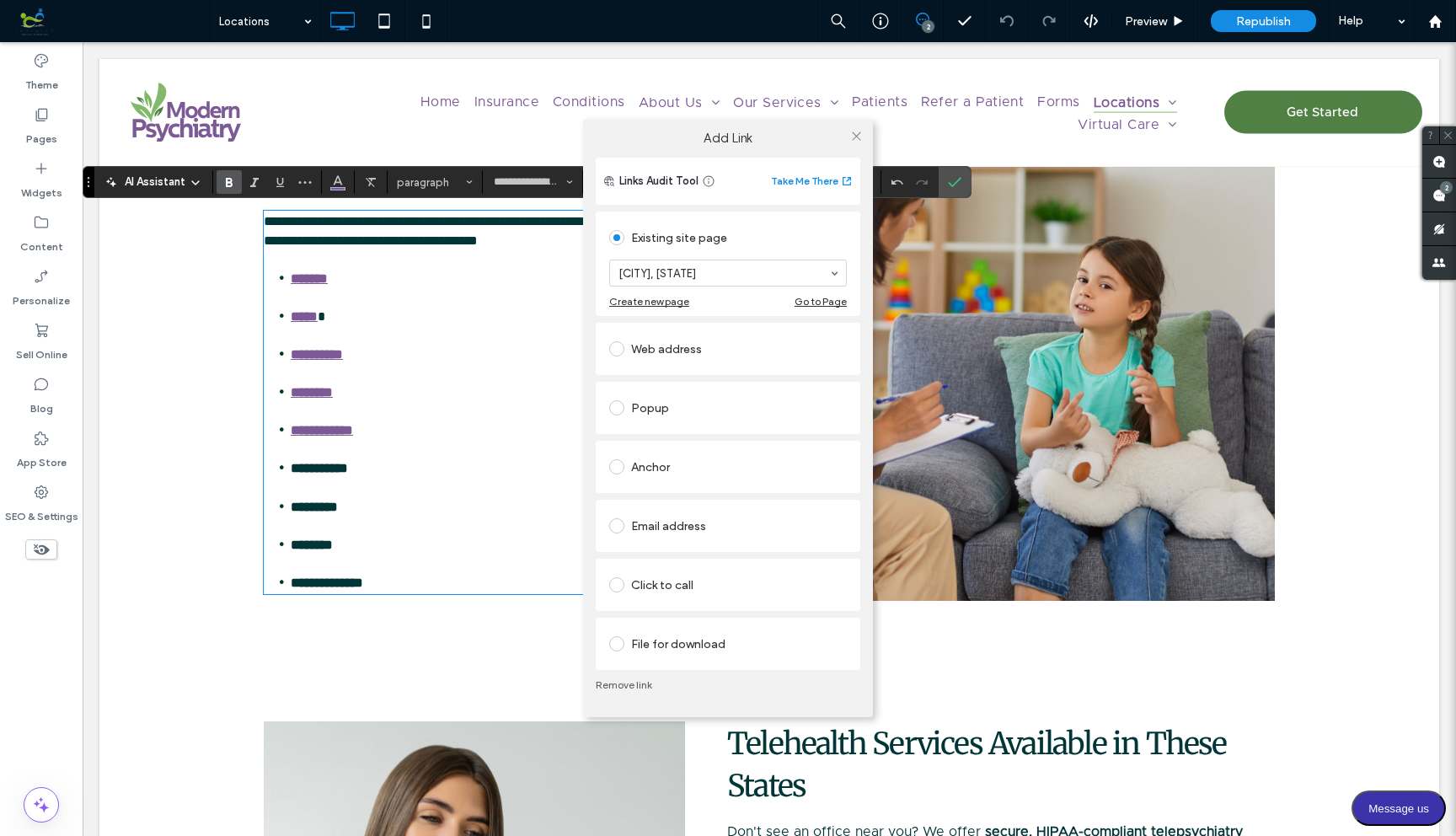 click on "Add Link Links Audit Tool Take Me There Existing site page Morrisville, PA Create new page Go to Page Web address Popup Anchor Email address Click to call File for download Remove link" at bounding box center [728, 418] 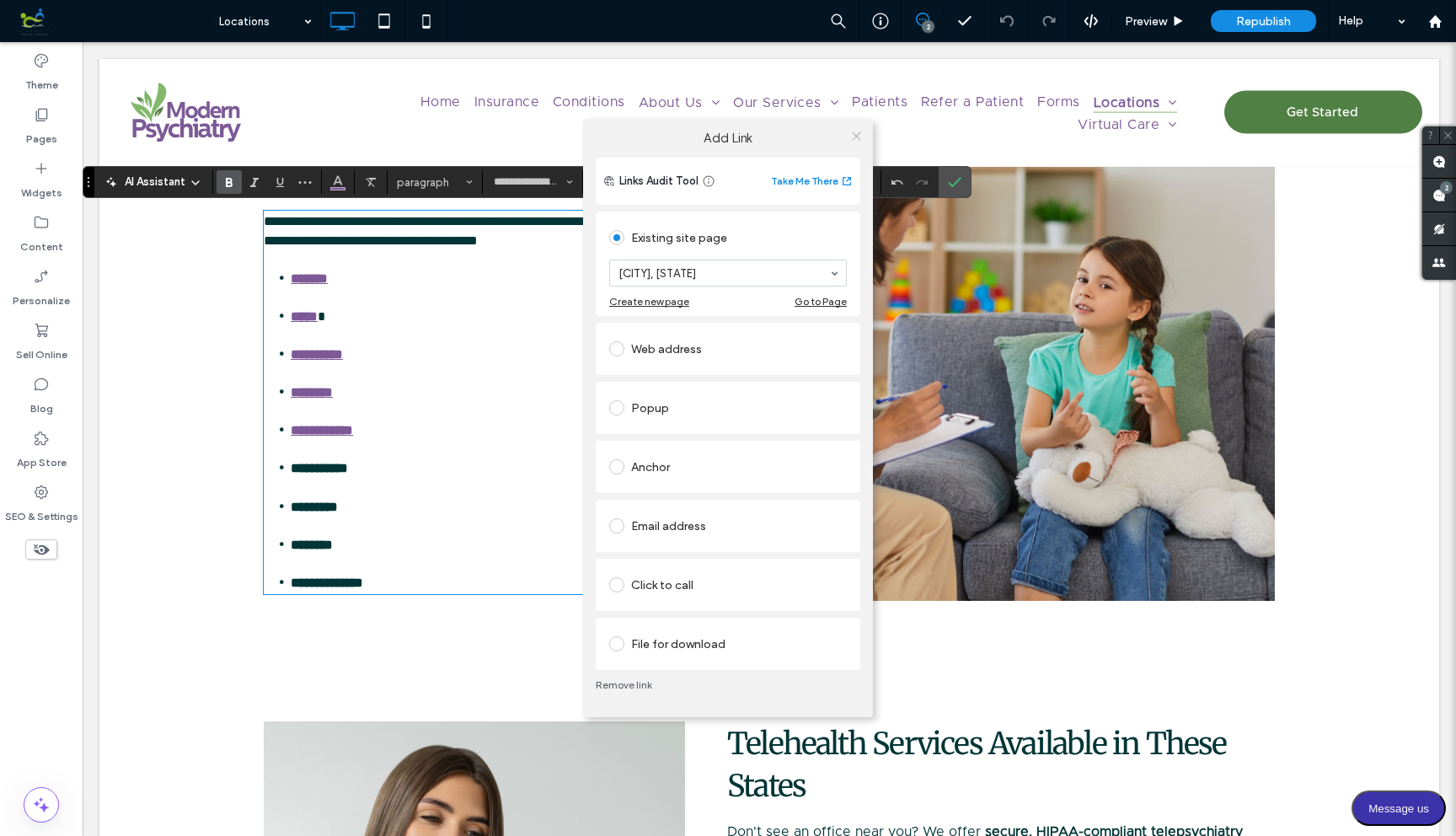 click 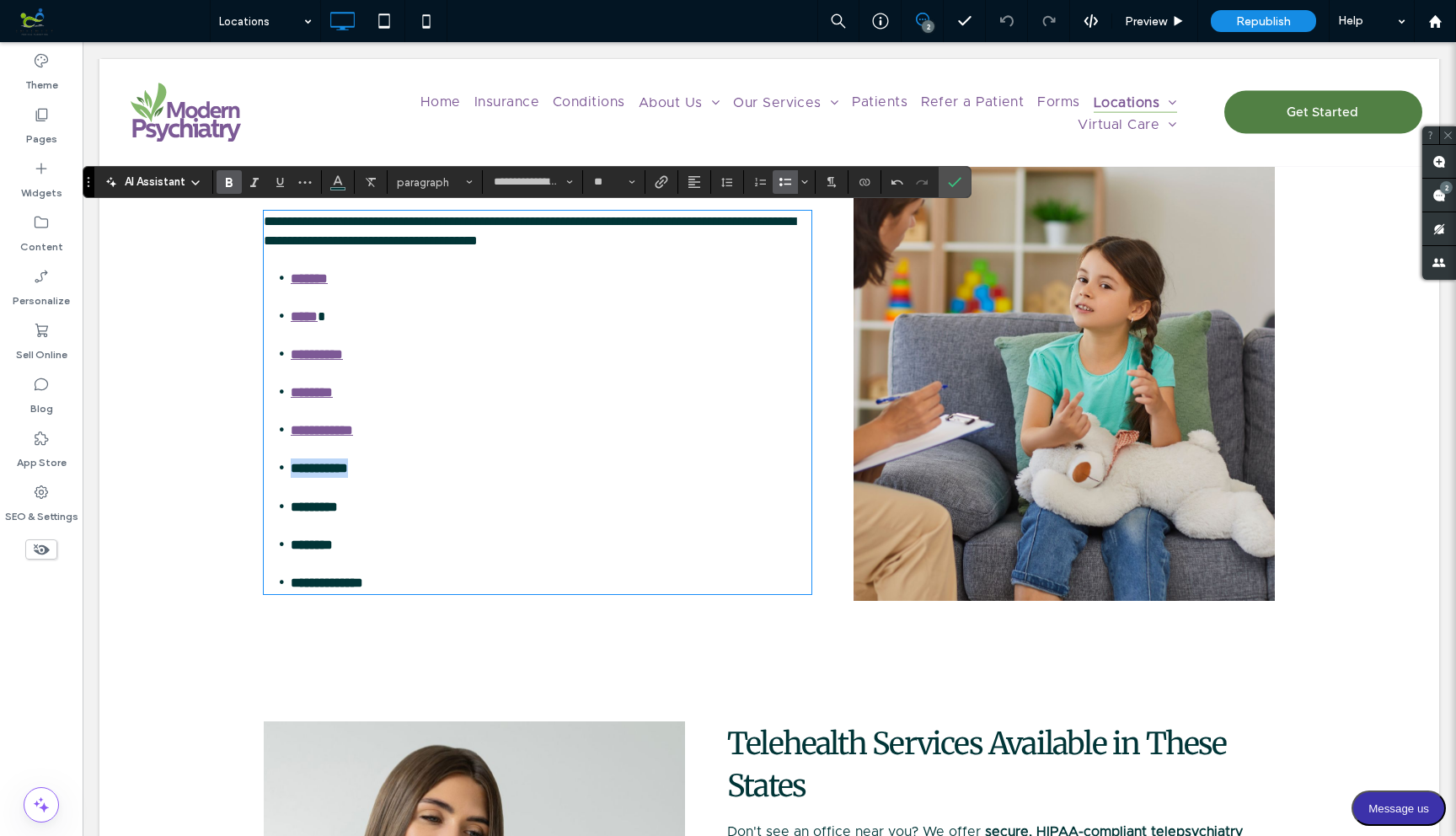 drag, startPoint x: 294, startPoint y: 467, endPoint x: 414, endPoint y: 469, distance: 120.0167 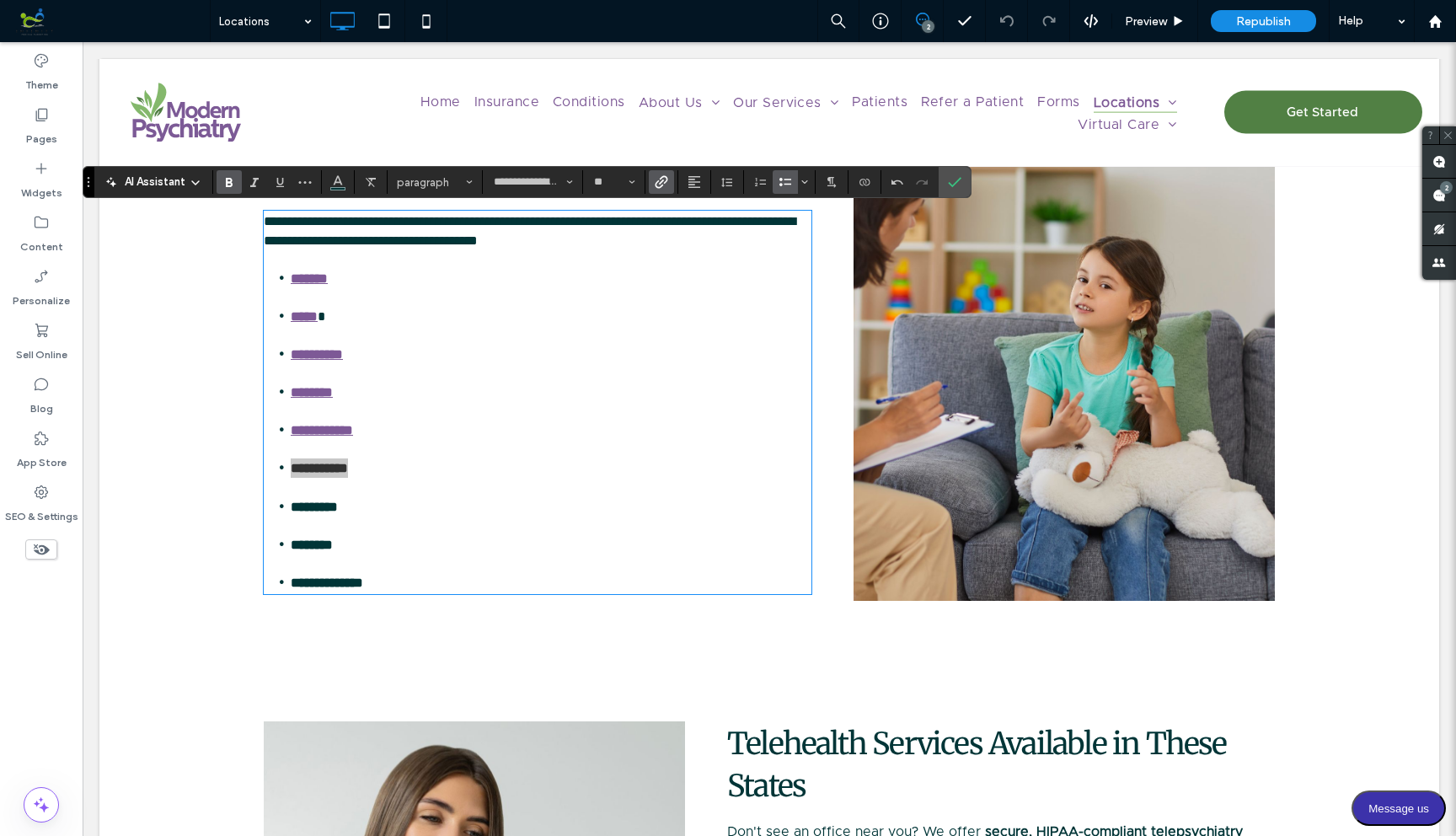 click 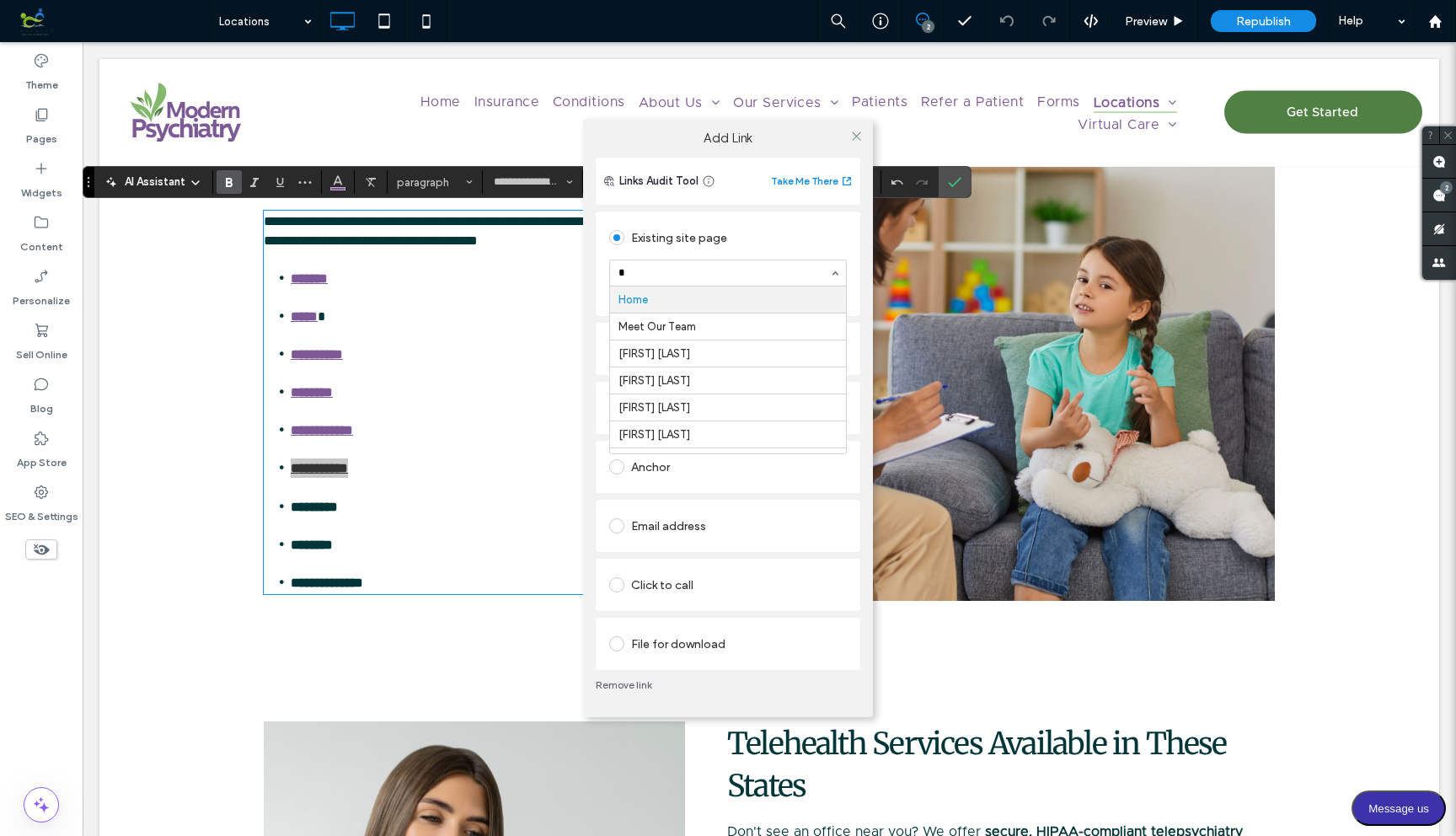 type on "**" 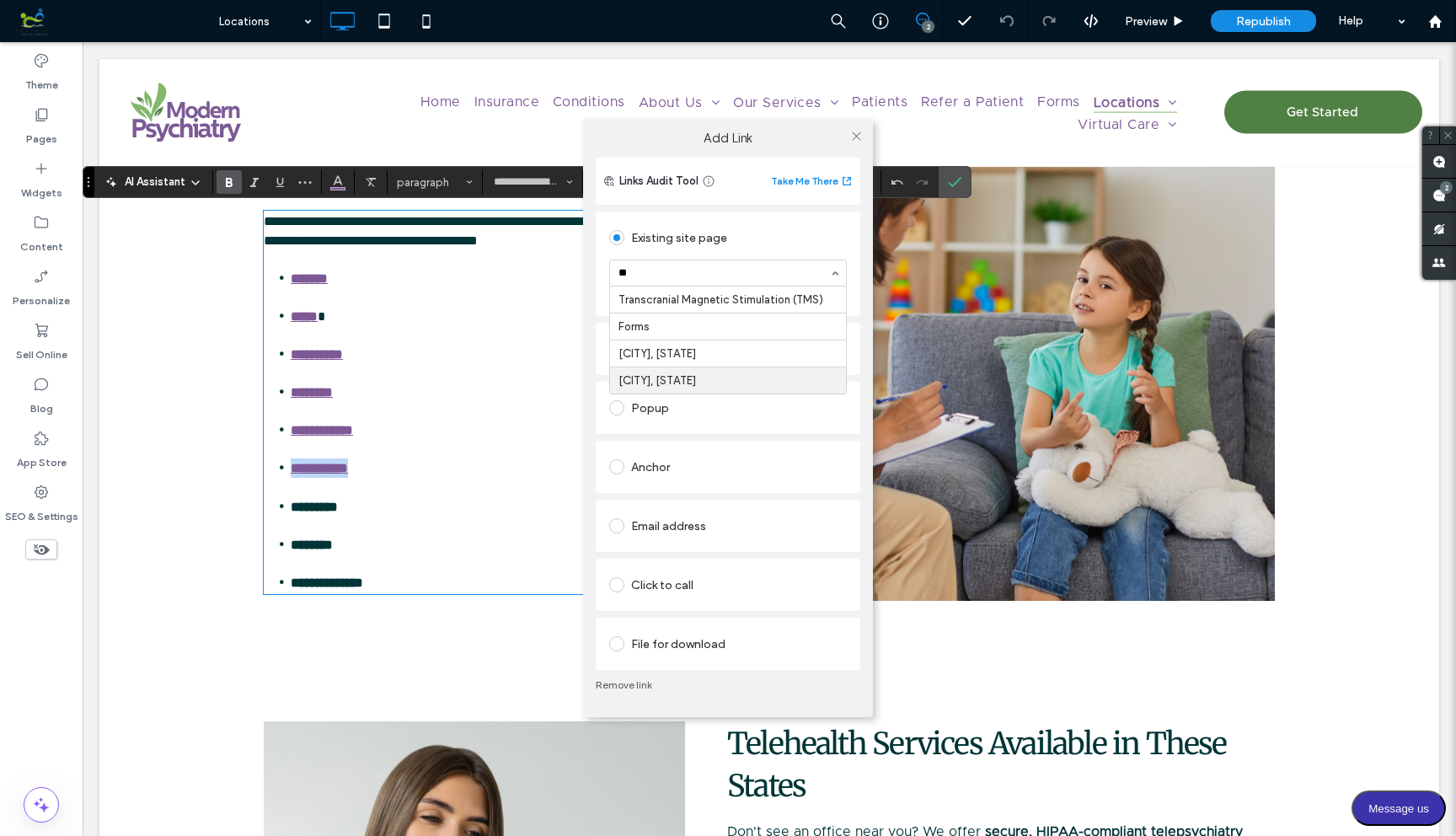 type 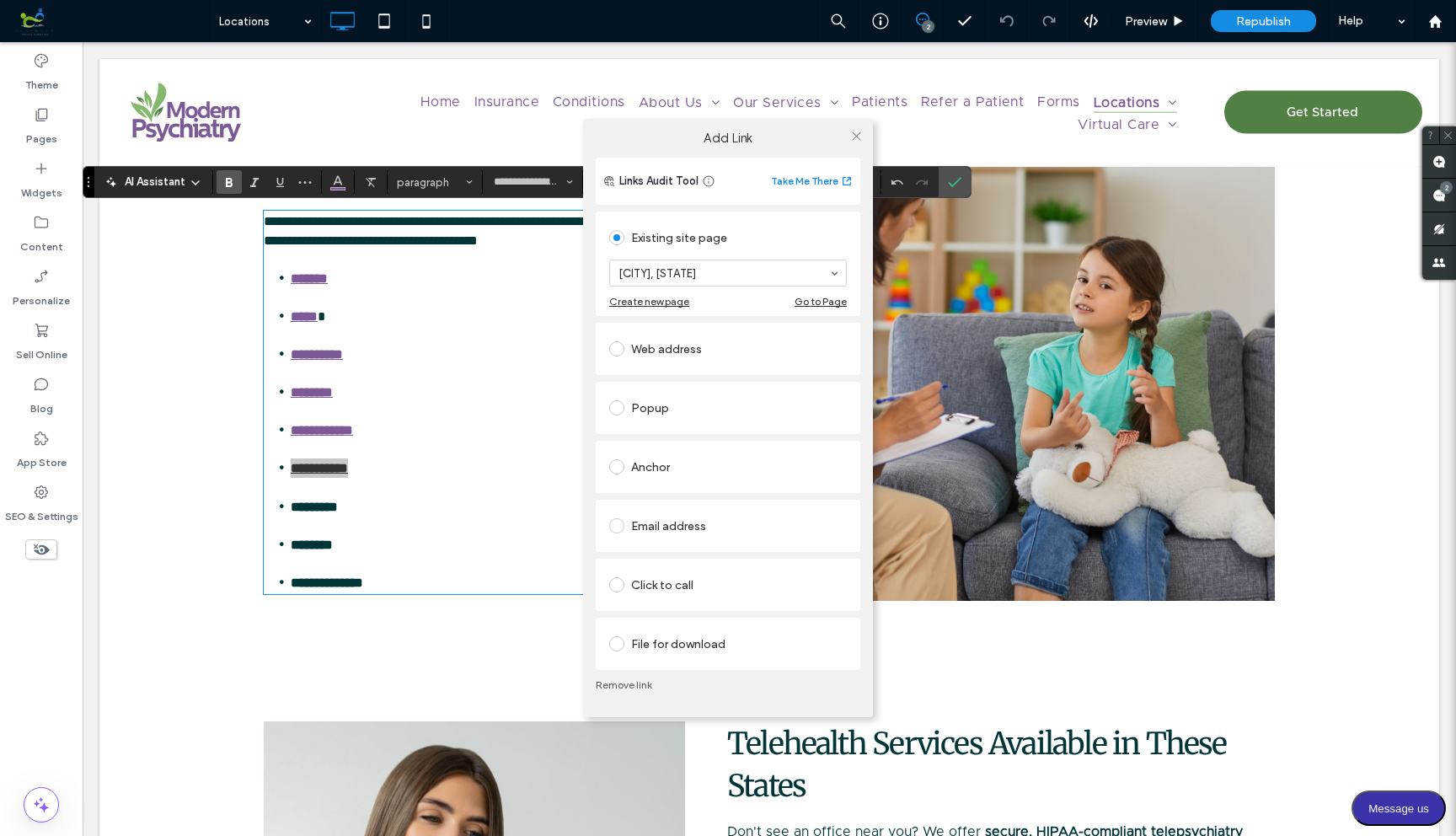 click on "Add Link Links Audit Tool Take Me There Existing site page Pascagoula, MS Create new page Go to Page Web address Popup Anchor Email address Click to call File for download Remove link" at bounding box center [728, 418] 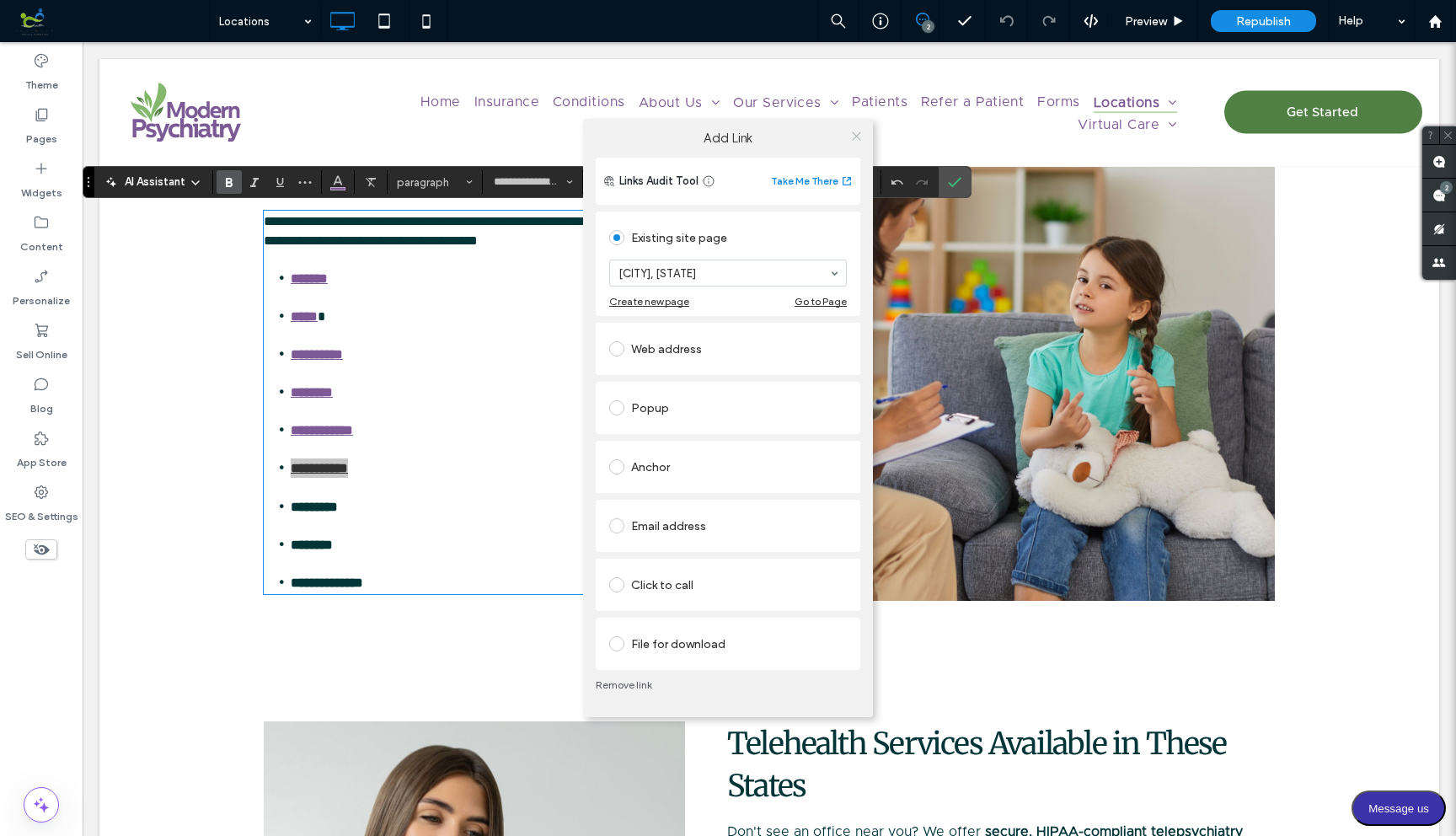 click at bounding box center [856, 136] 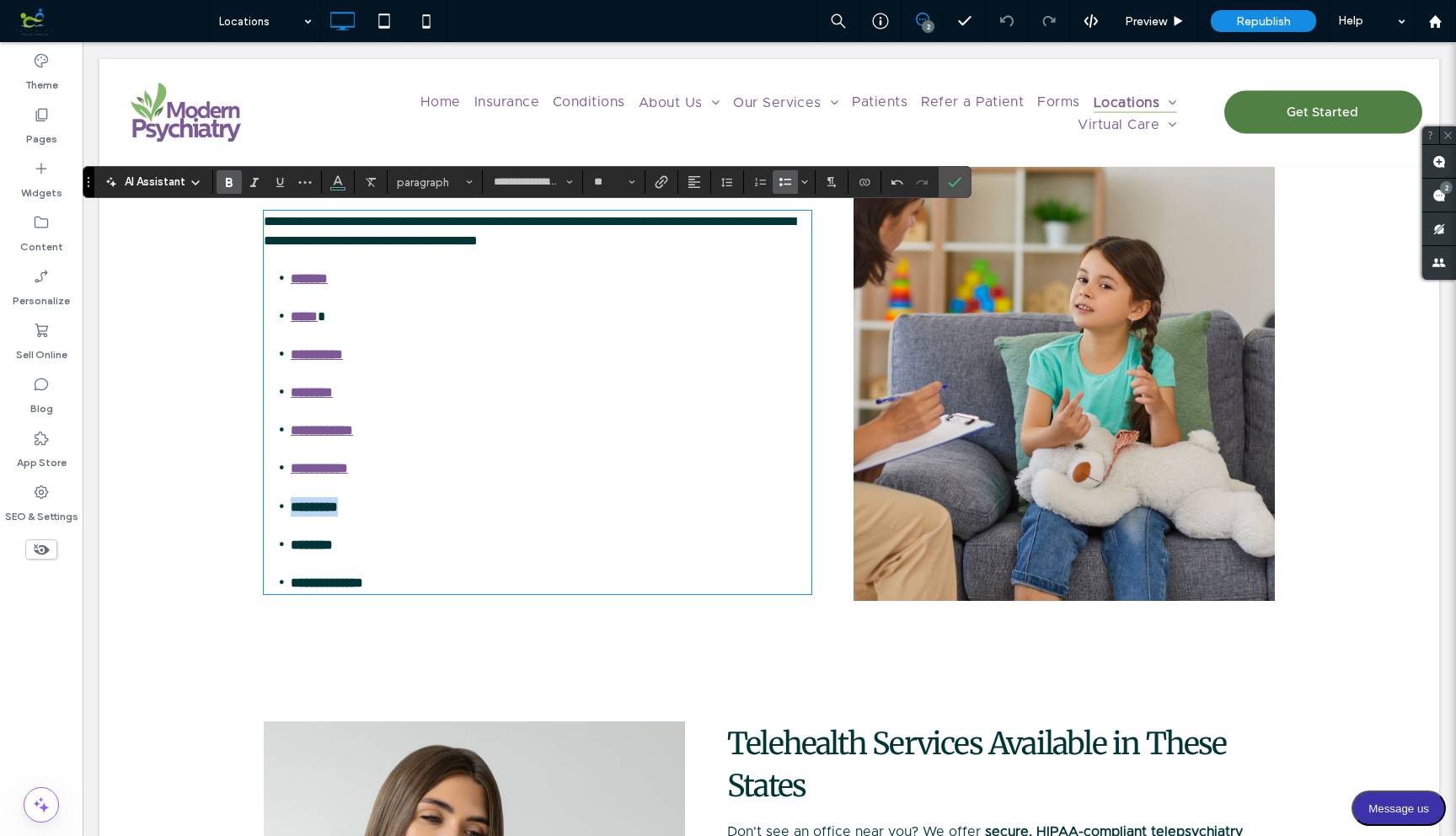 drag, startPoint x: 290, startPoint y: 506, endPoint x: 371, endPoint y: 506, distance: 81 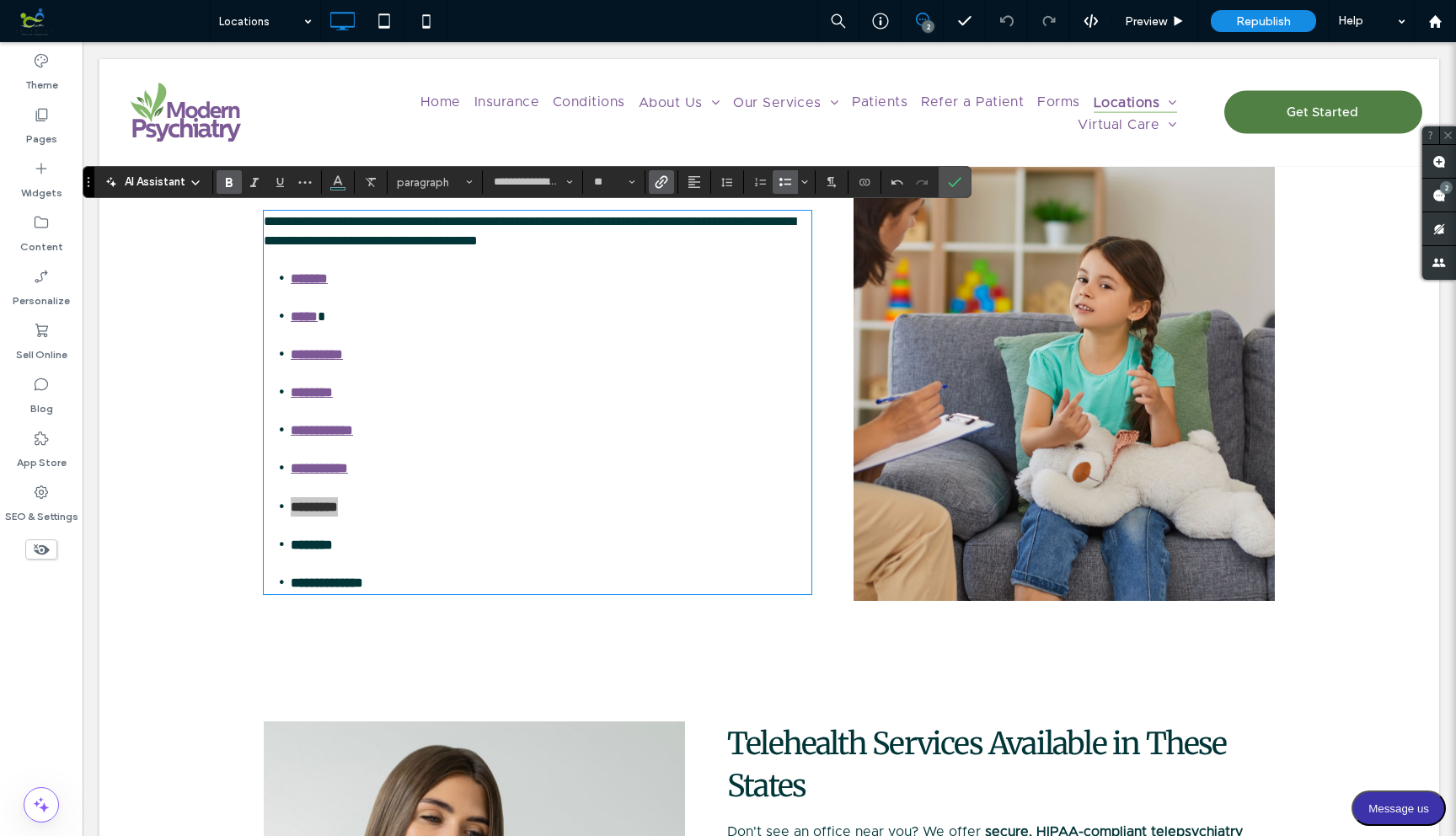 click 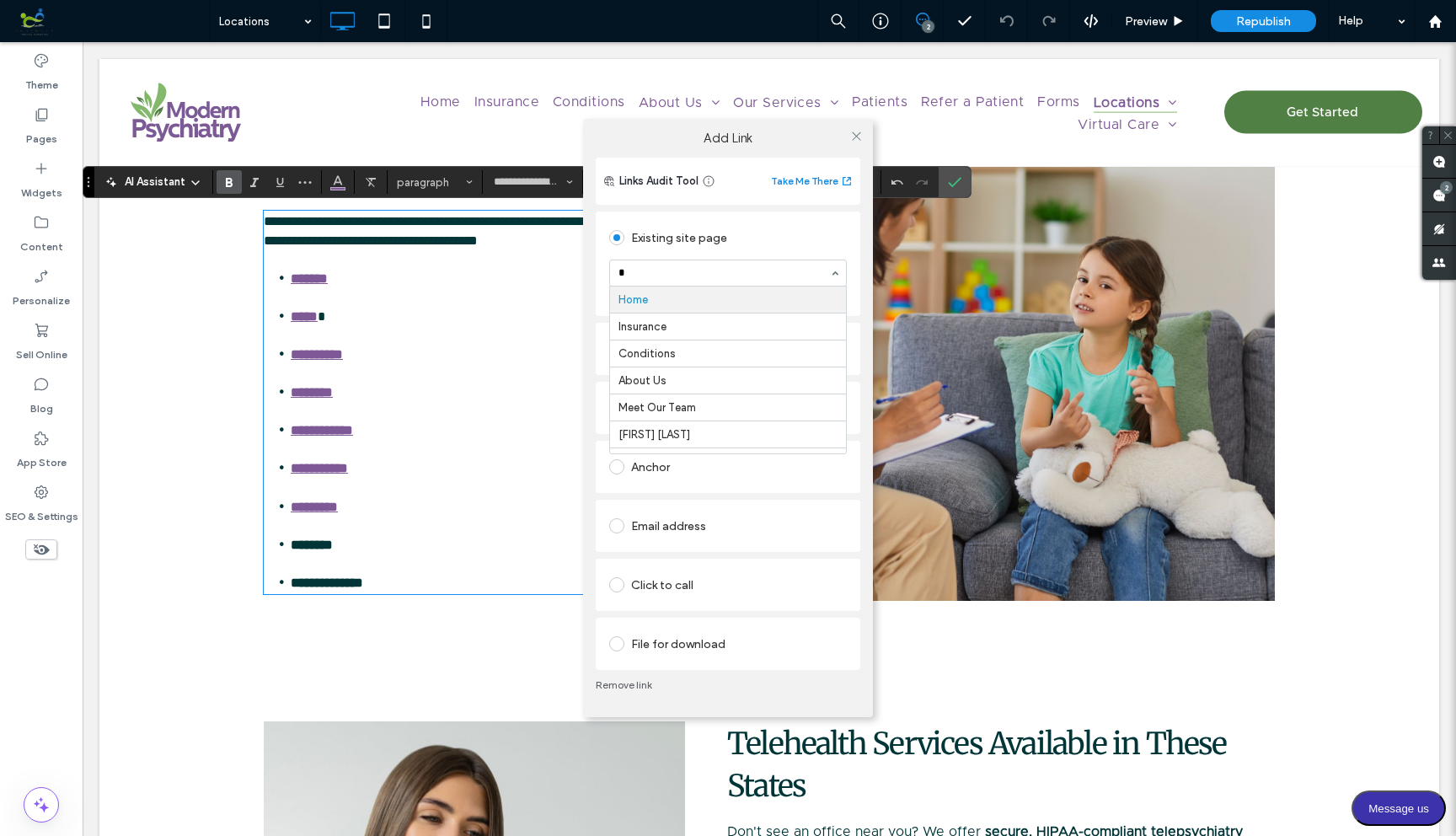 type on "**" 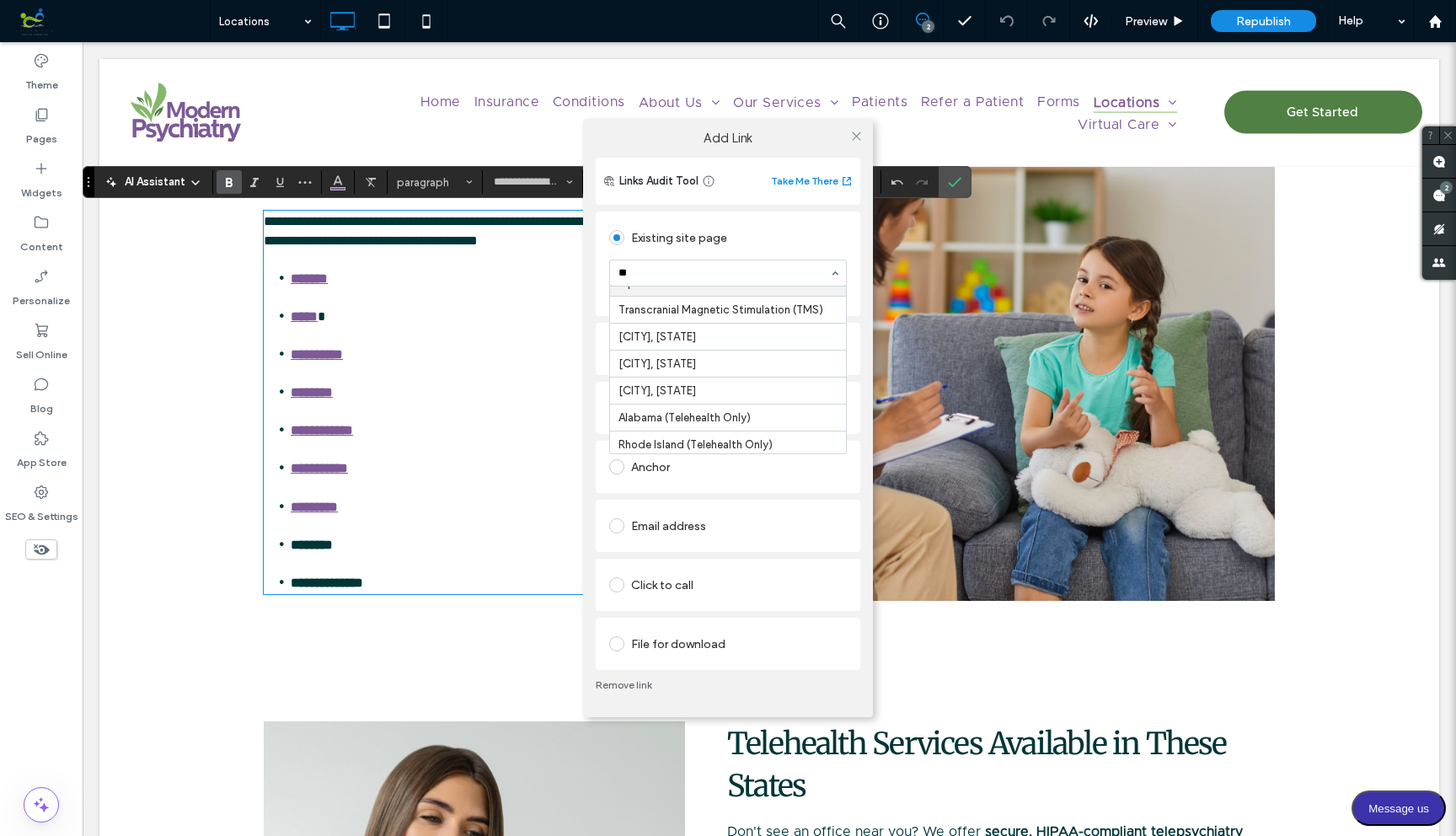 scroll, scrollTop: 110, scrollLeft: 0, axis: vertical 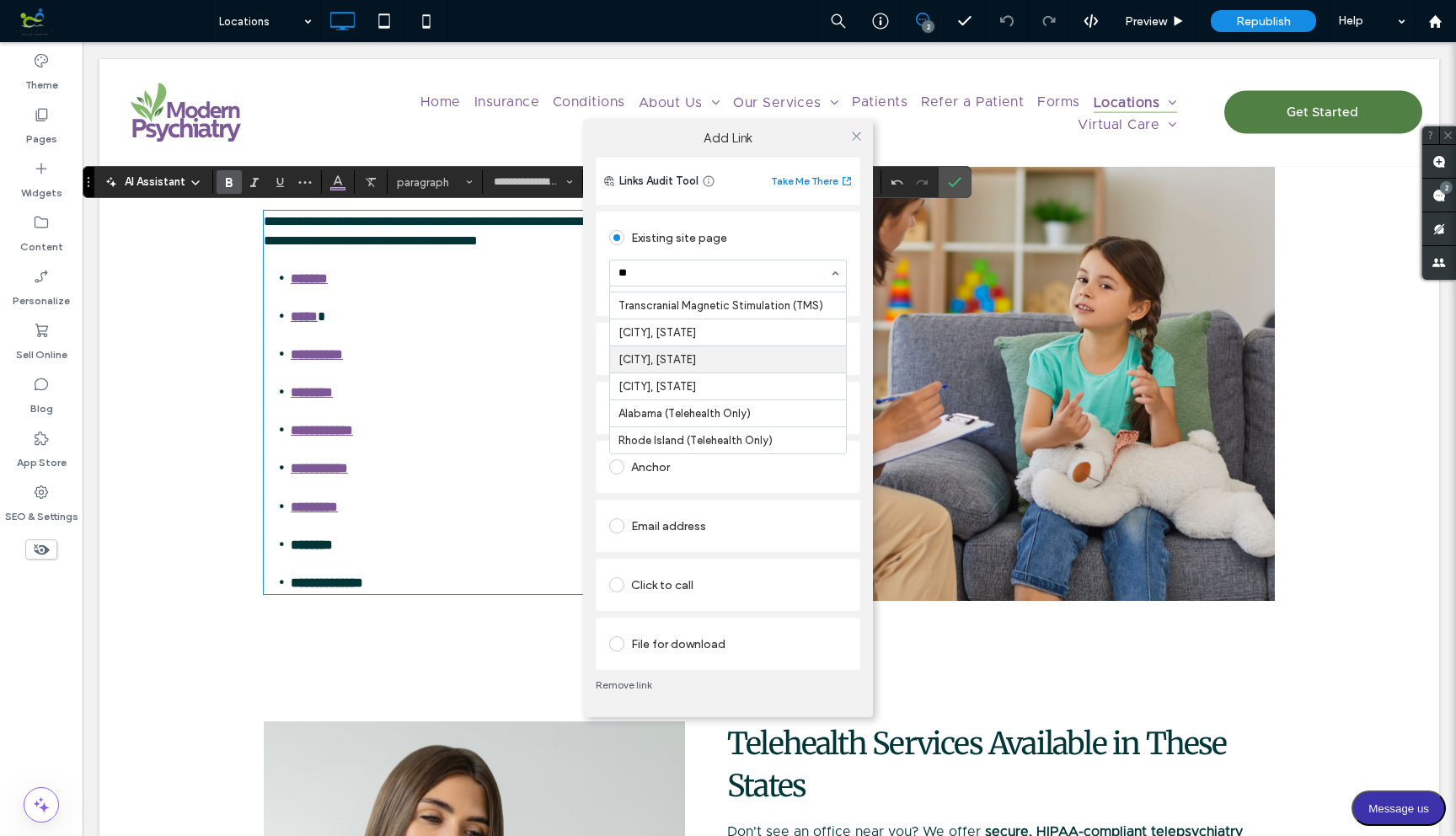 type 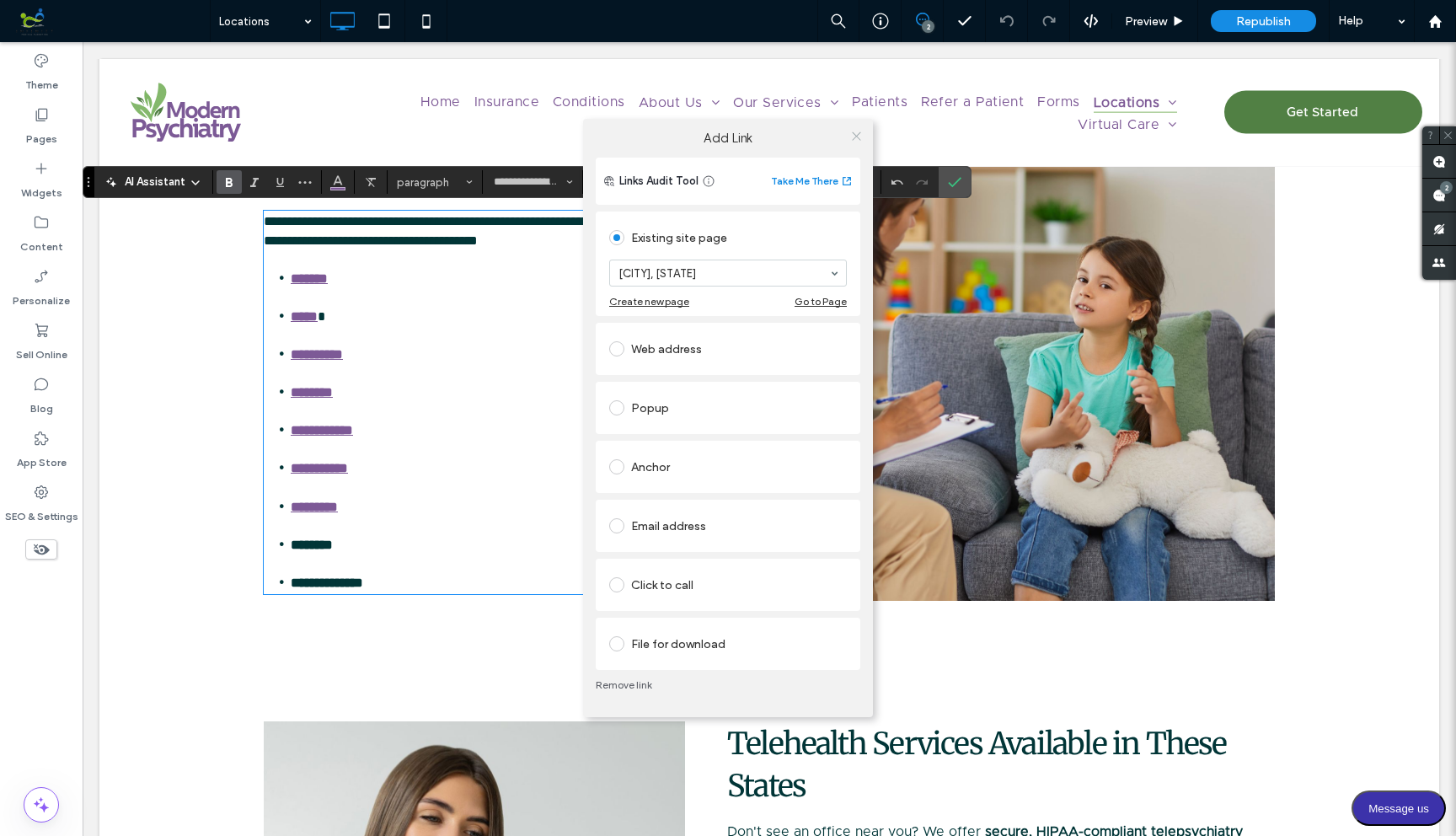 click 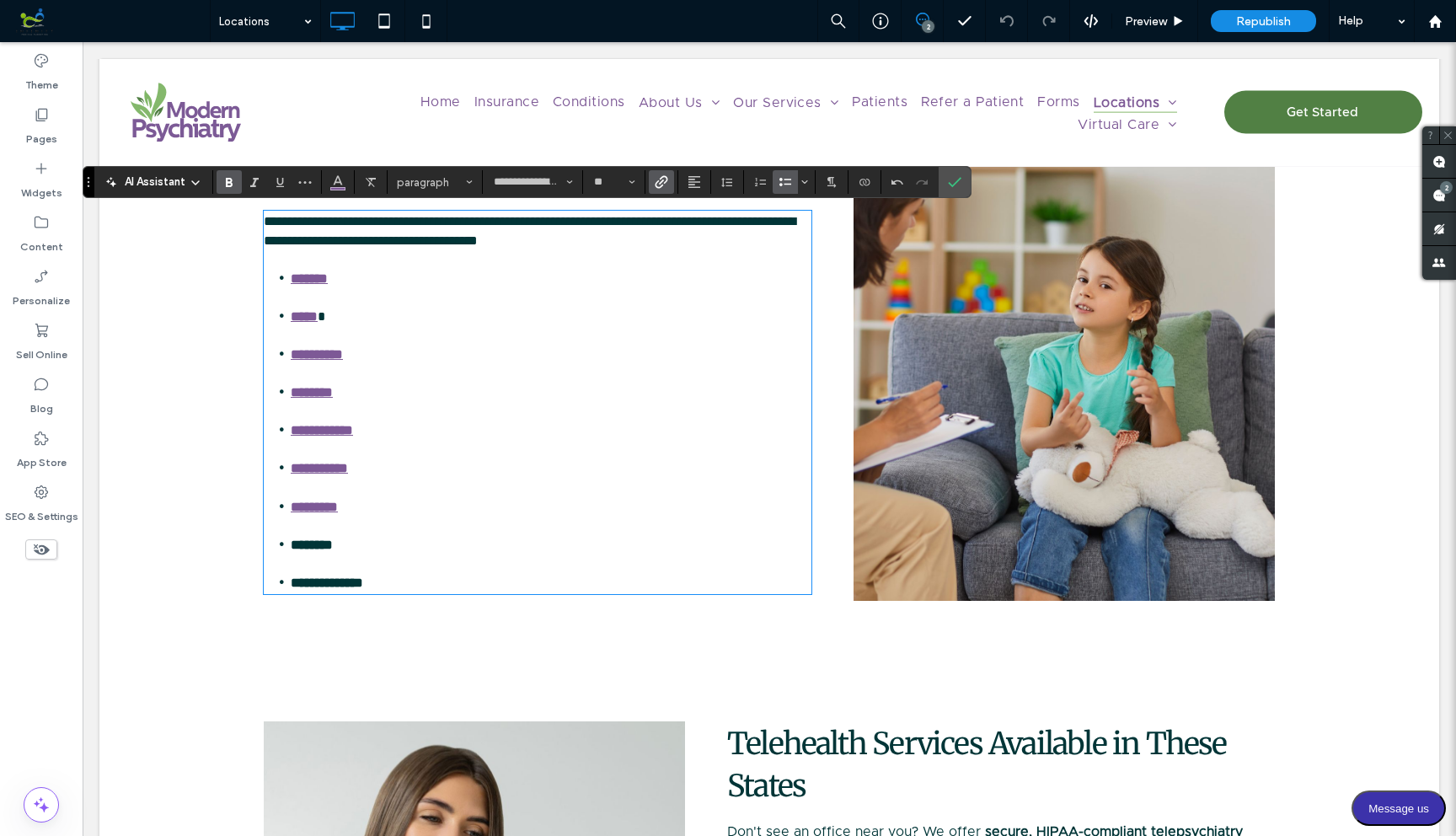 click on "********" at bounding box center (312, 544) 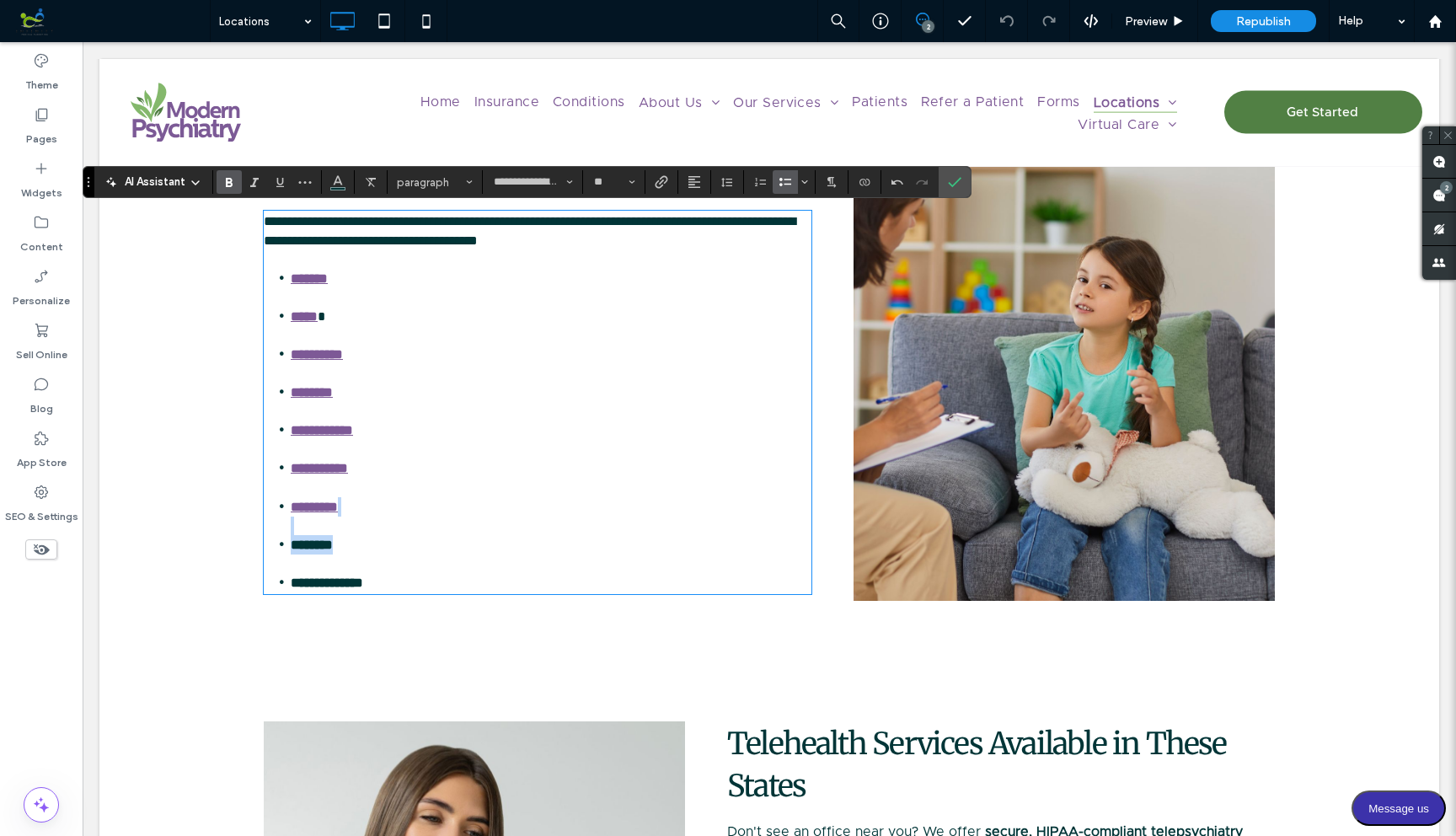 drag, startPoint x: 292, startPoint y: 538, endPoint x: 351, endPoint y: 546, distance: 59.5399 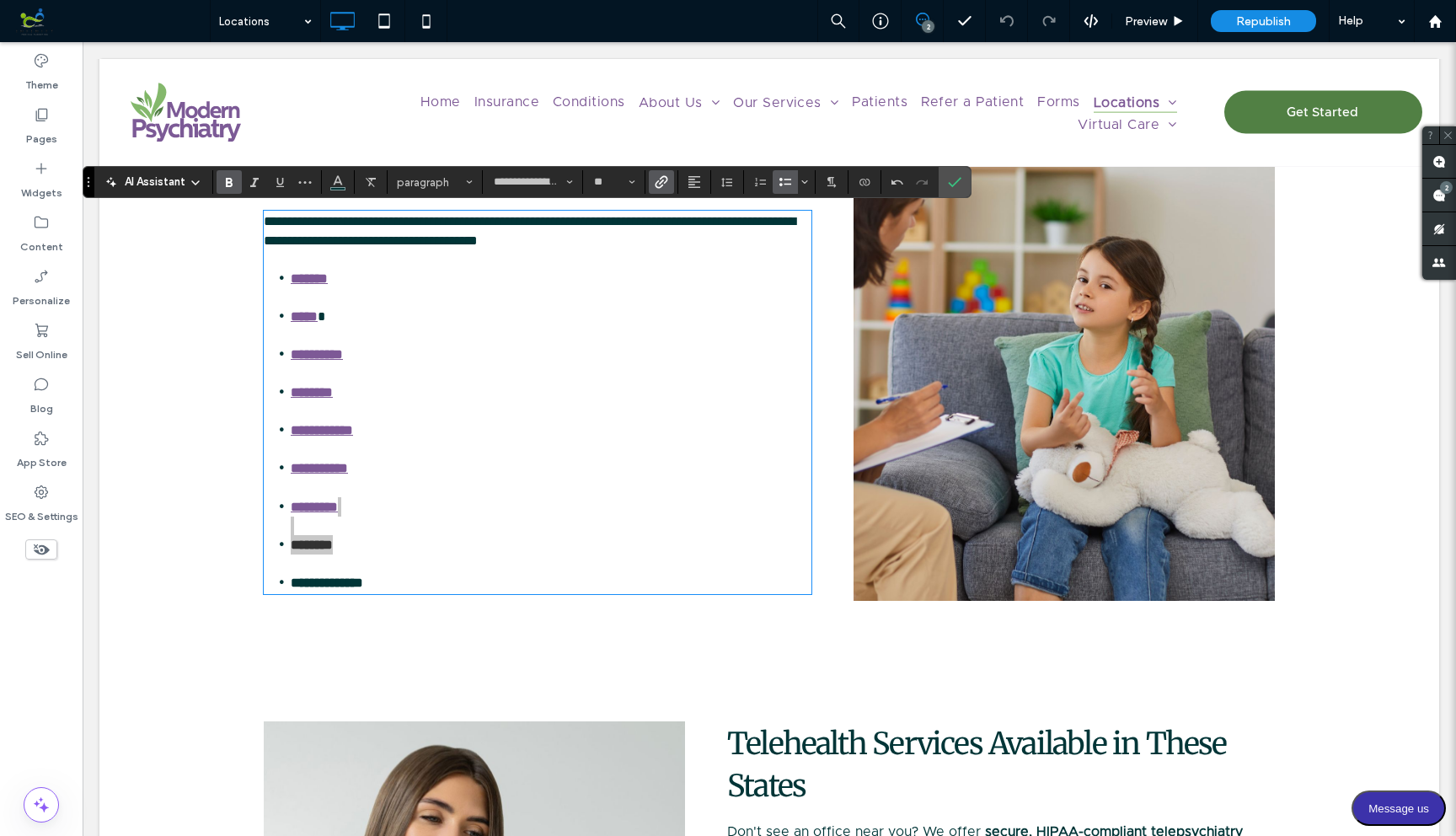 click at bounding box center (661, 182) 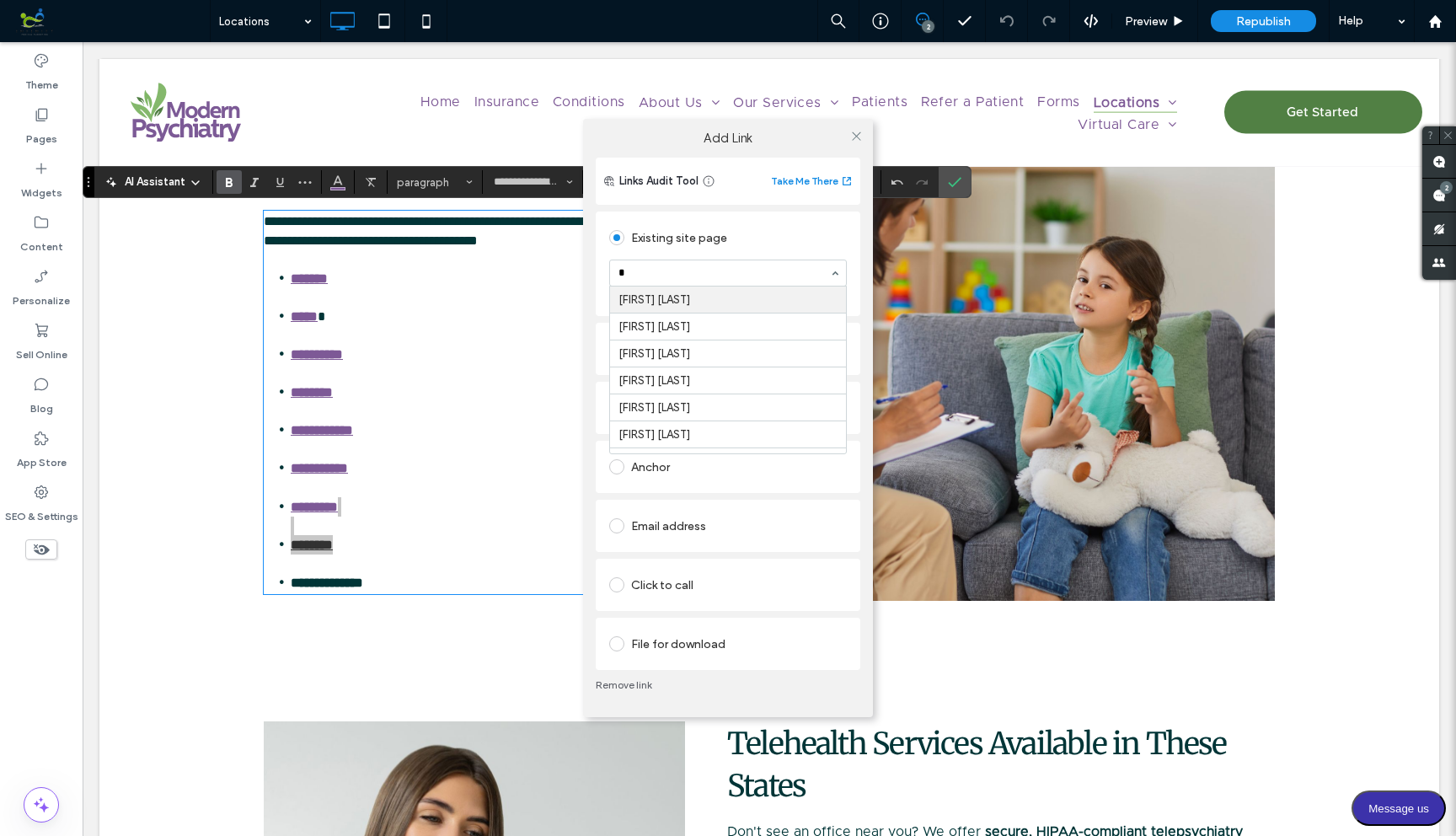 type on "**" 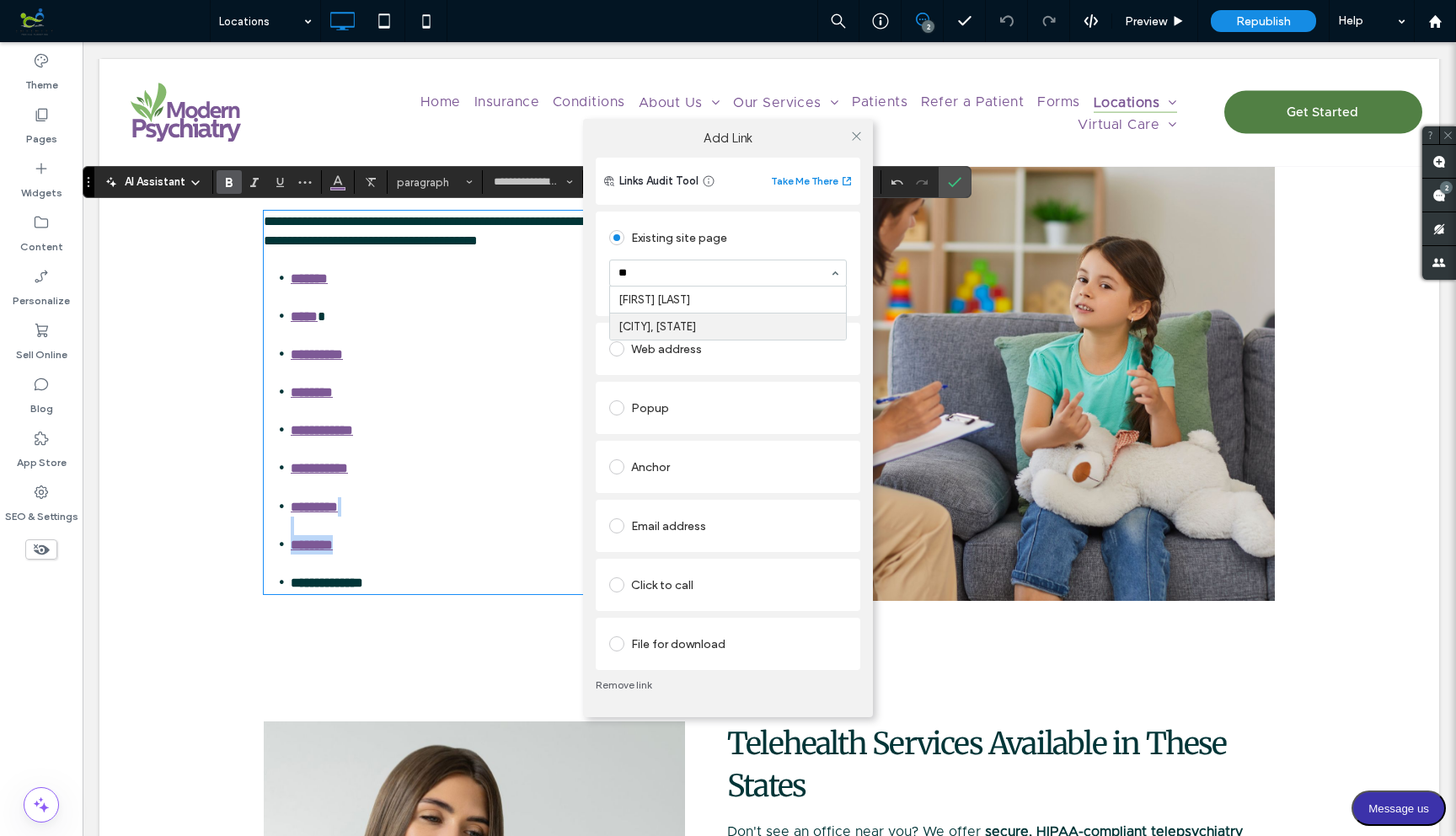 type 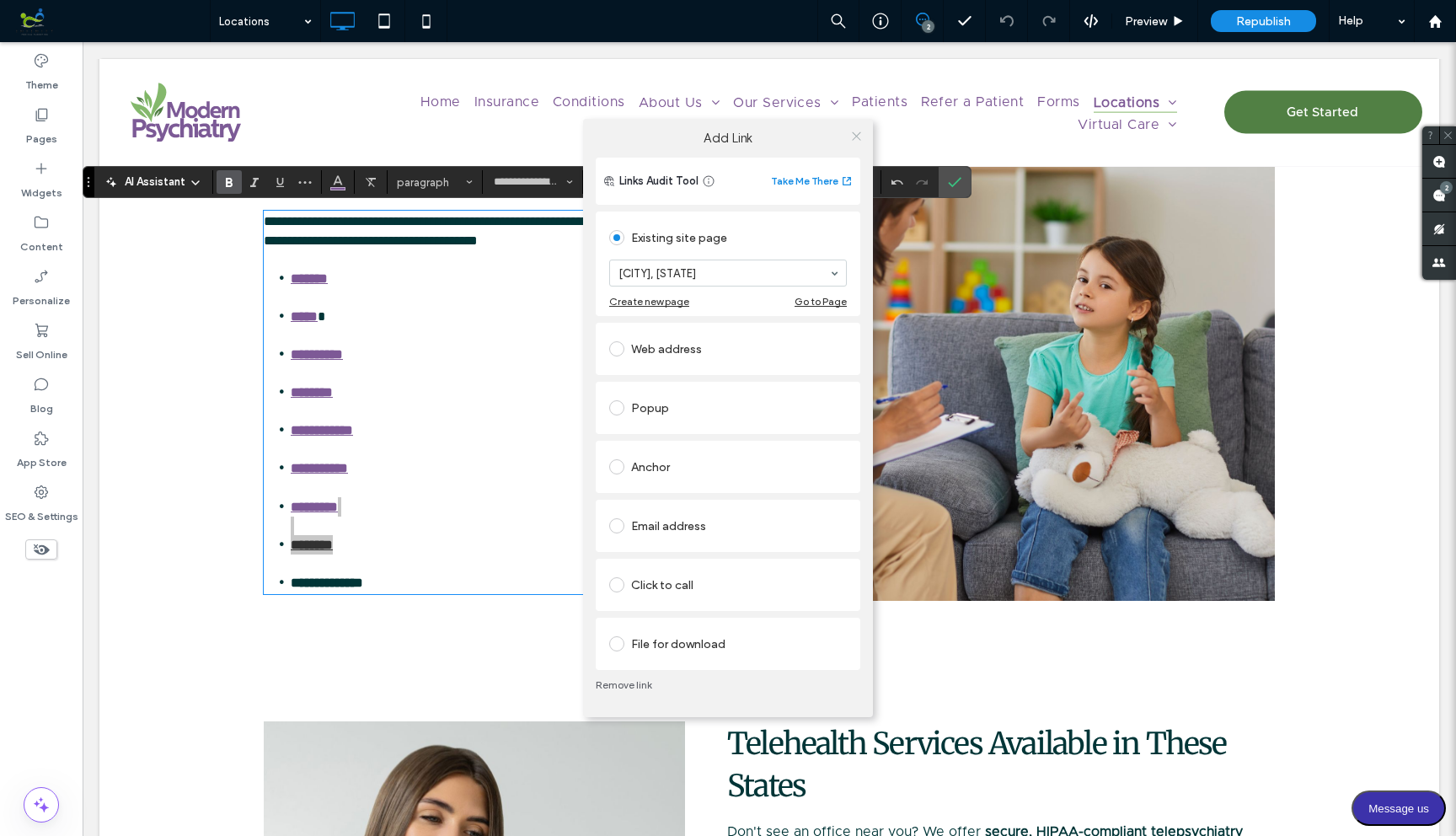 click at bounding box center (856, 136) 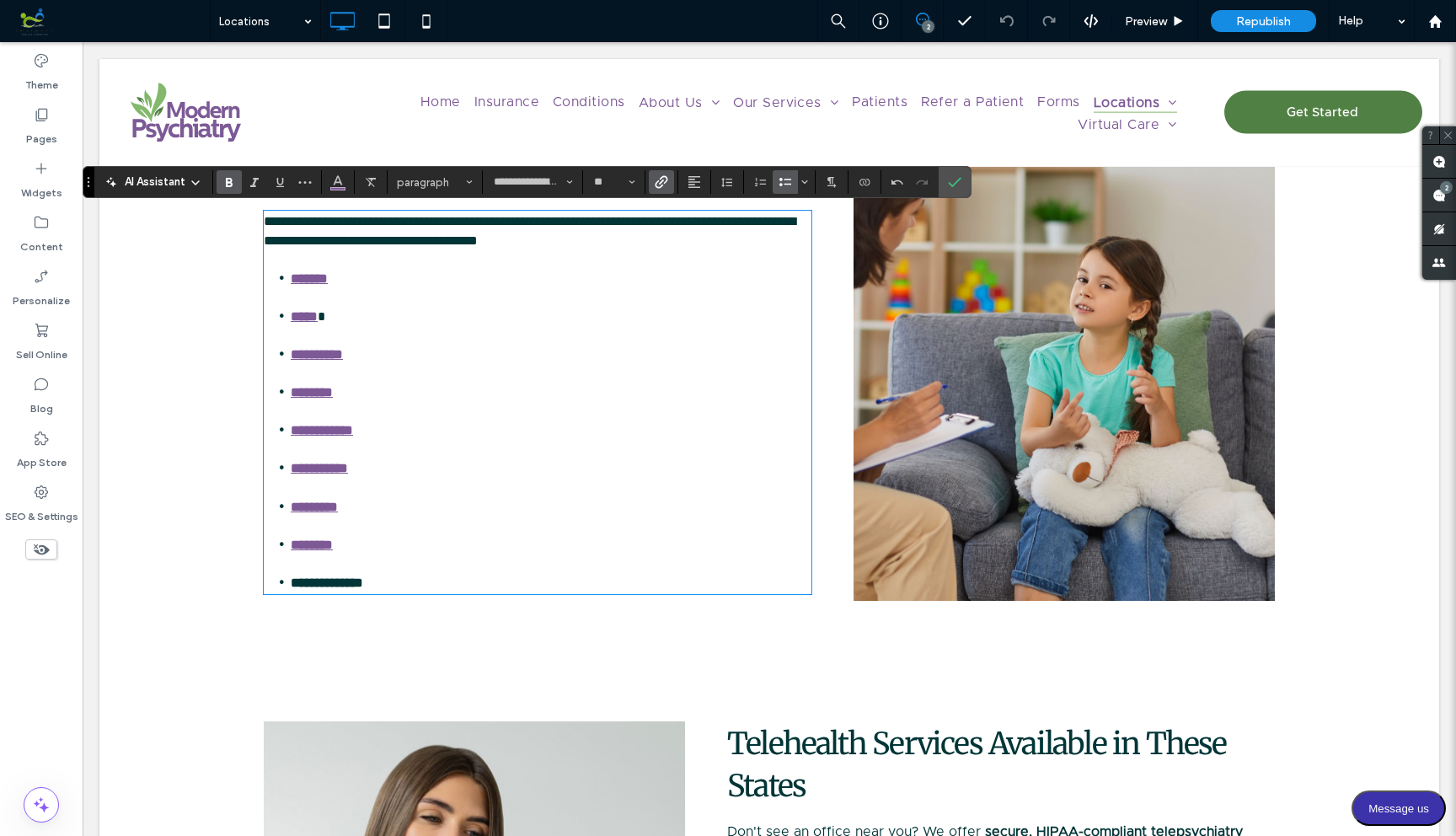 click on "*********" at bounding box center (551, 516) 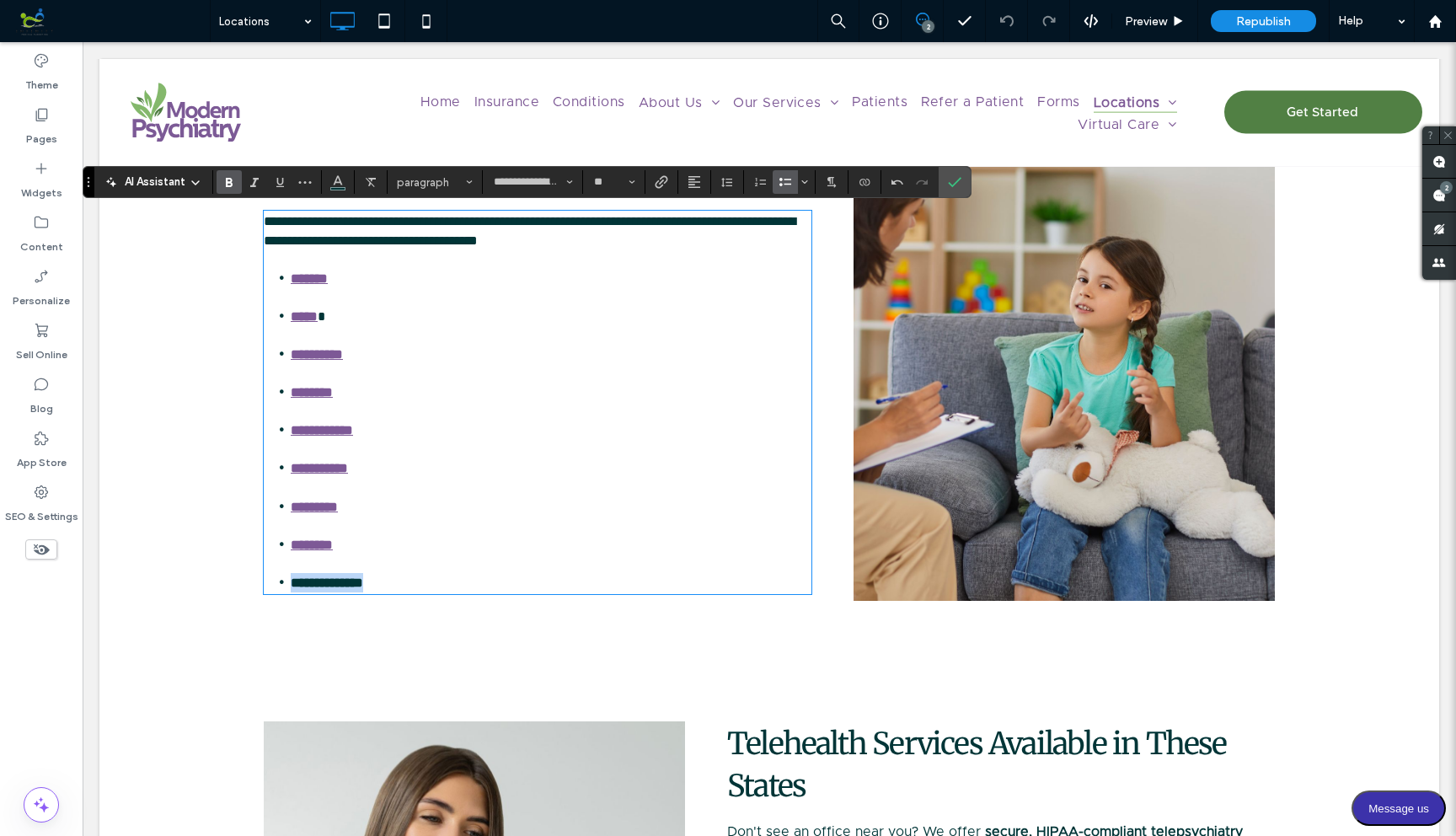 drag, startPoint x: 294, startPoint y: 580, endPoint x: 386, endPoint y: 575, distance: 92.135769 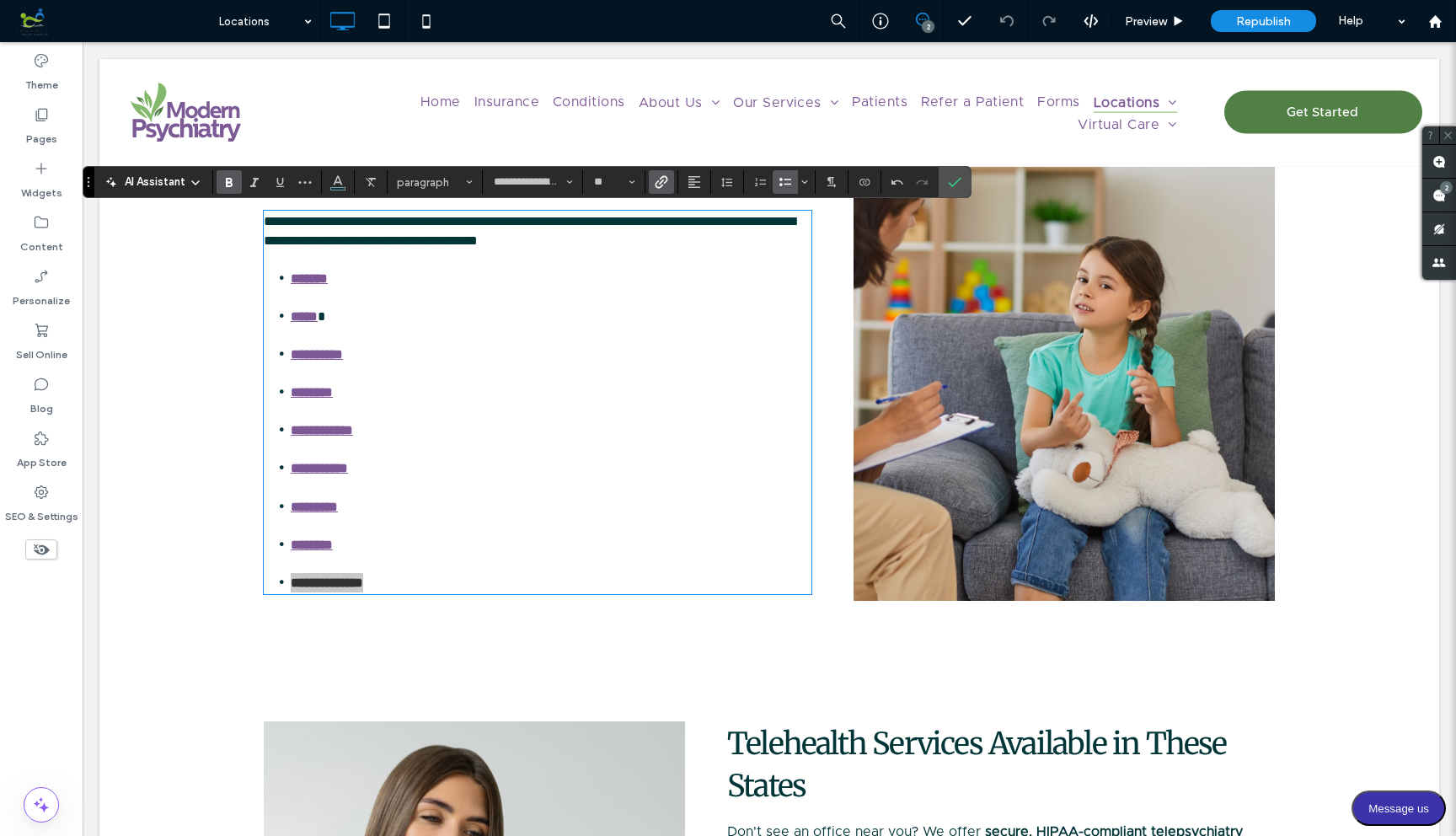 click 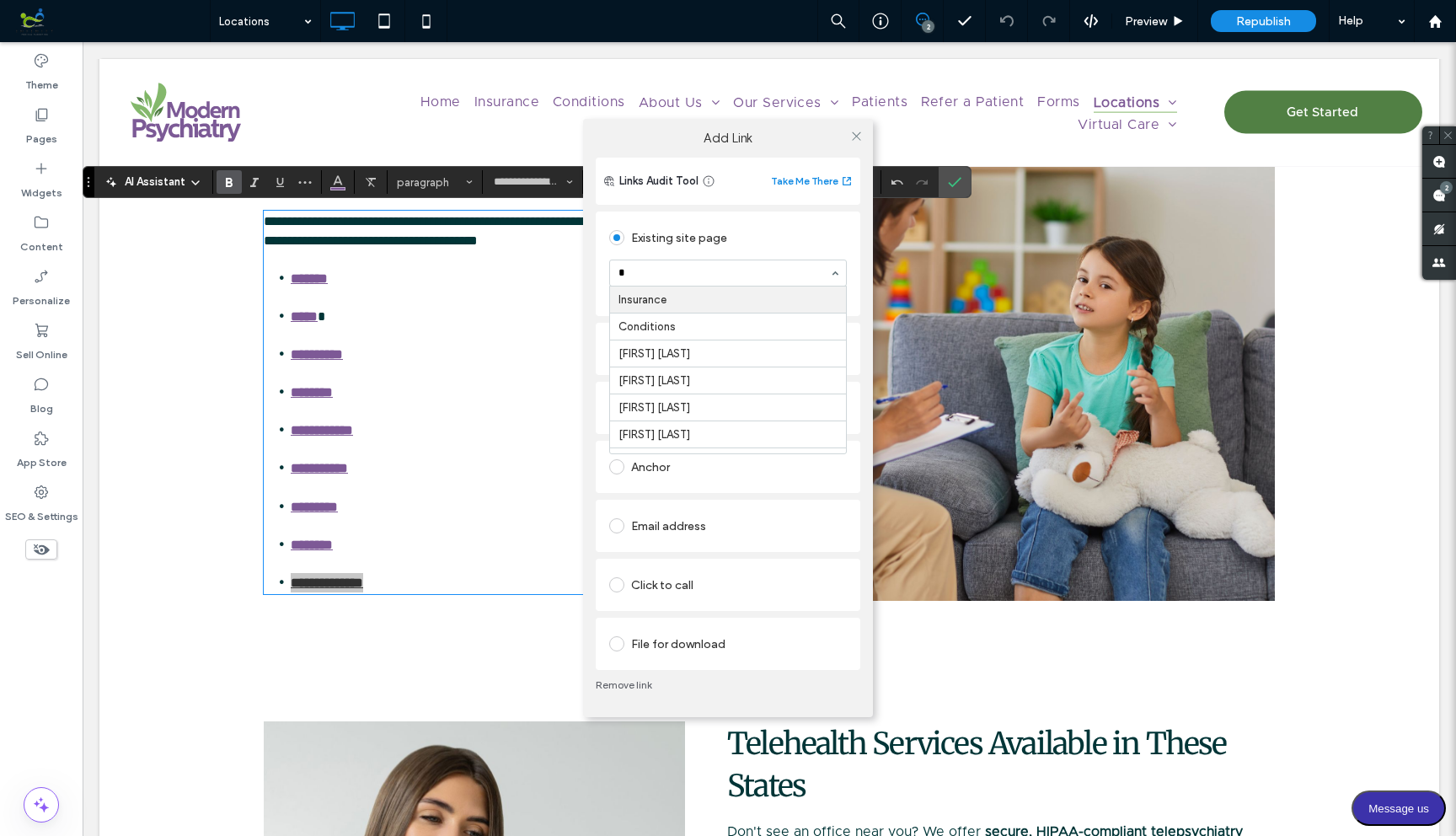 type on "**" 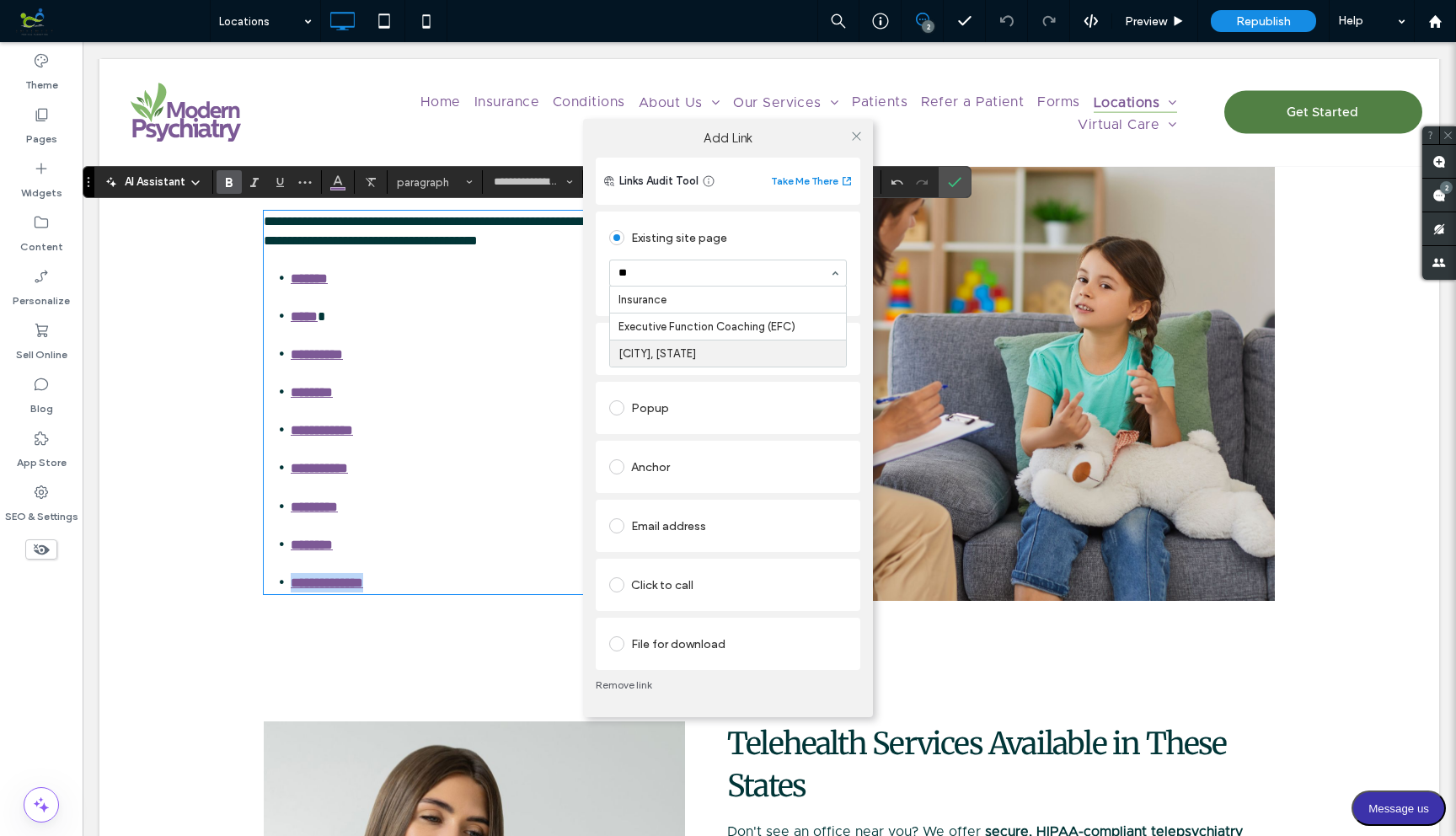 type 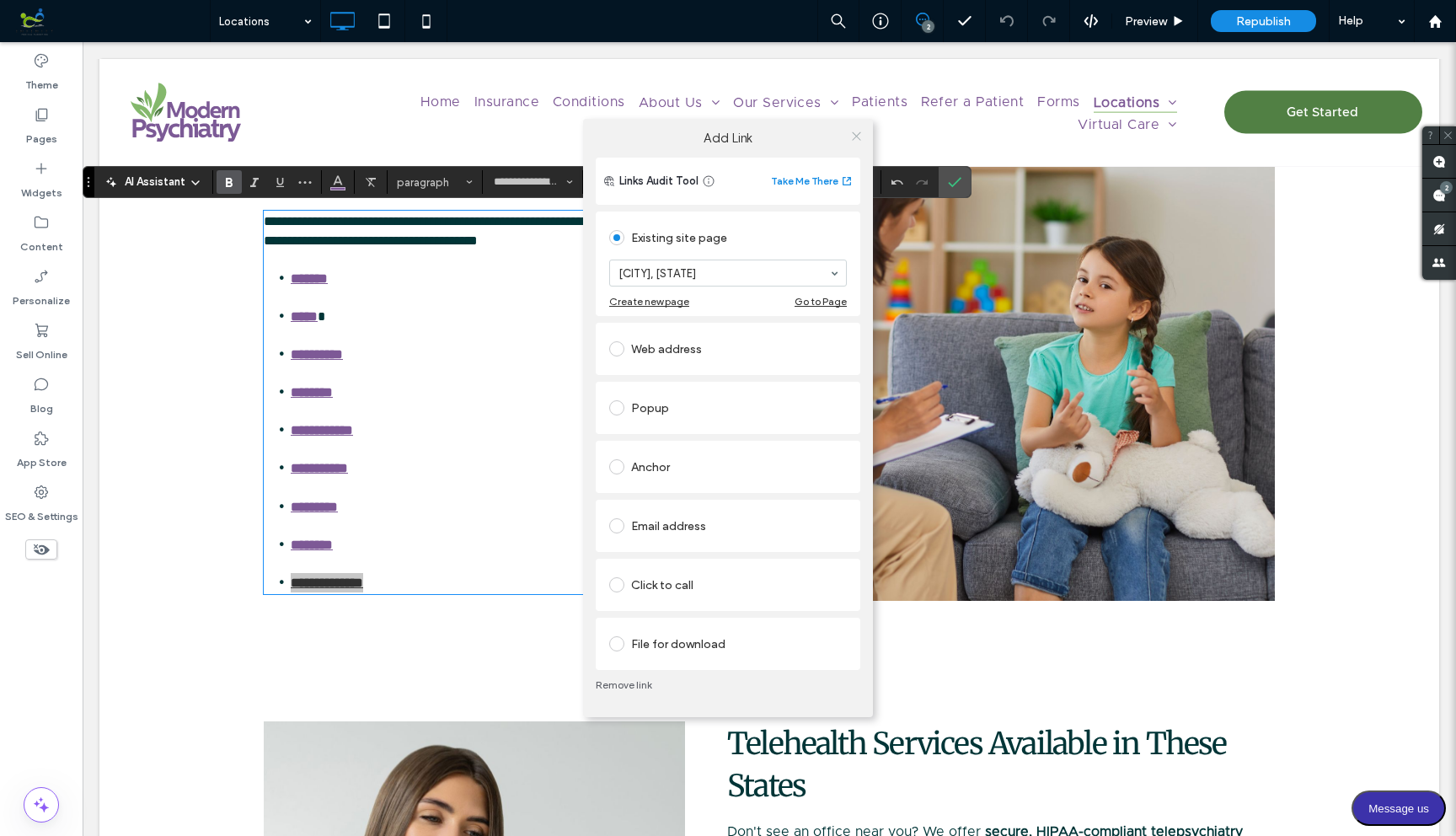 click 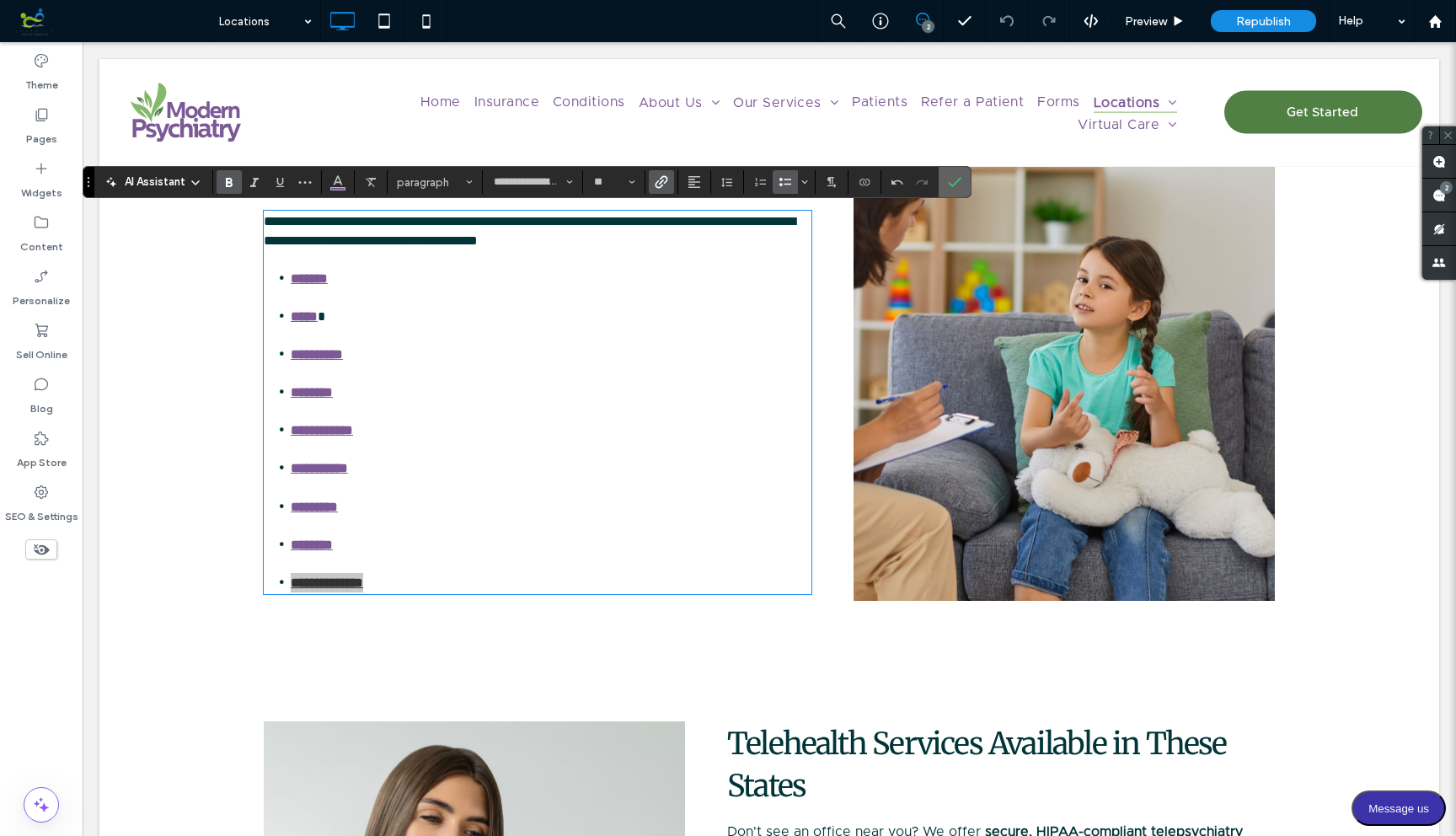 click 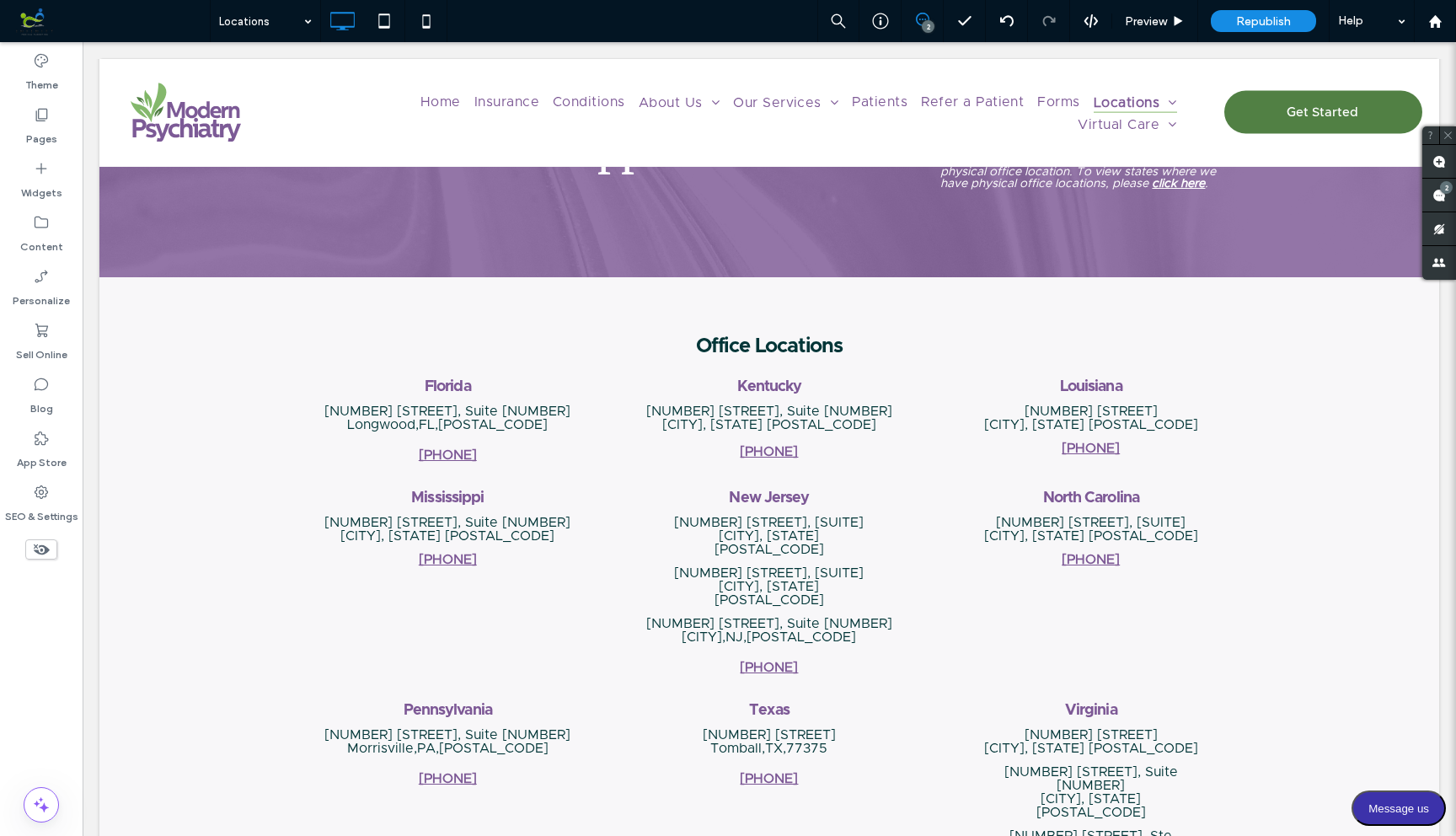 scroll, scrollTop: 2447, scrollLeft: 0, axis: vertical 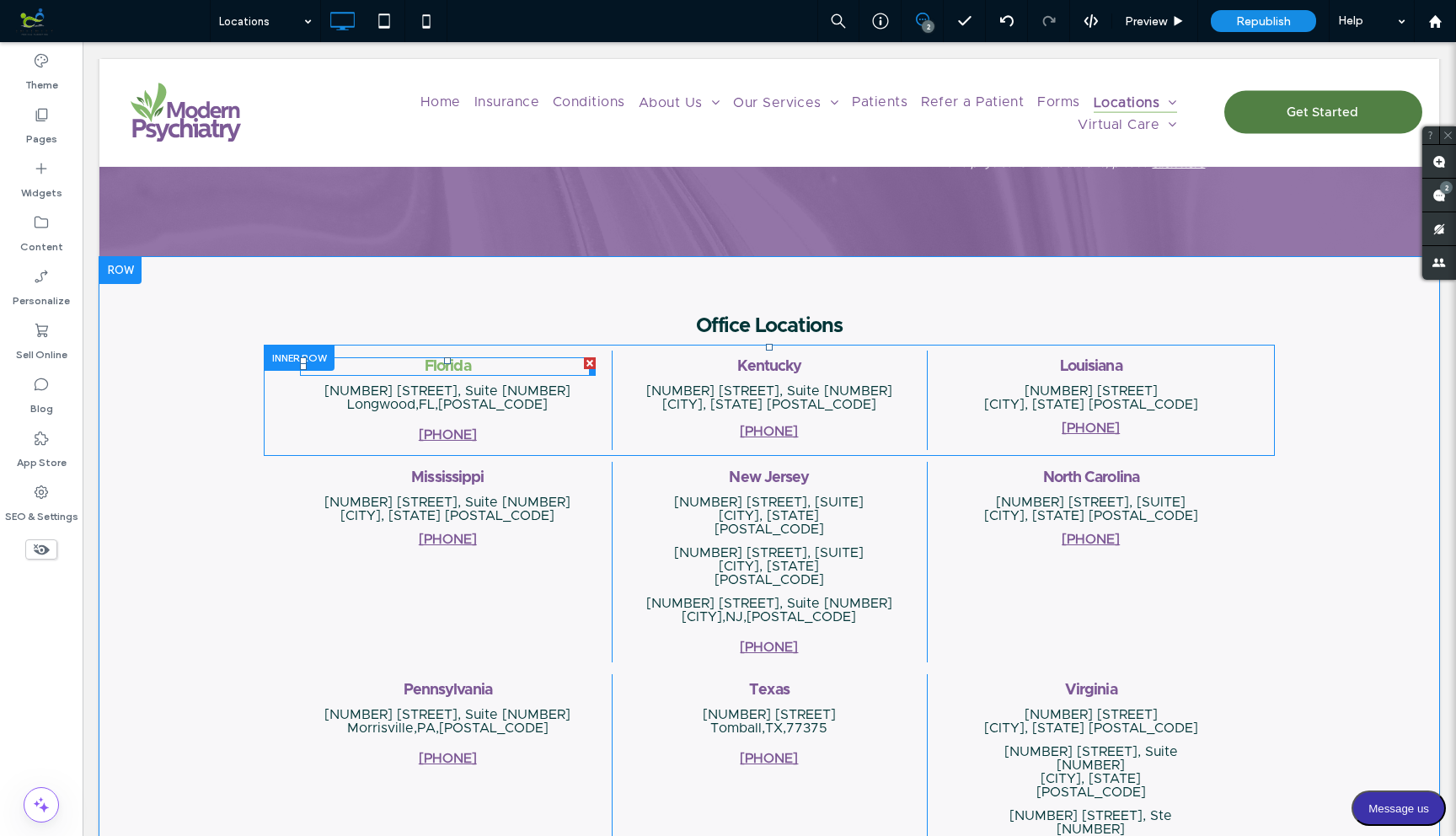 click on "Florida" at bounding box center [447, 367] 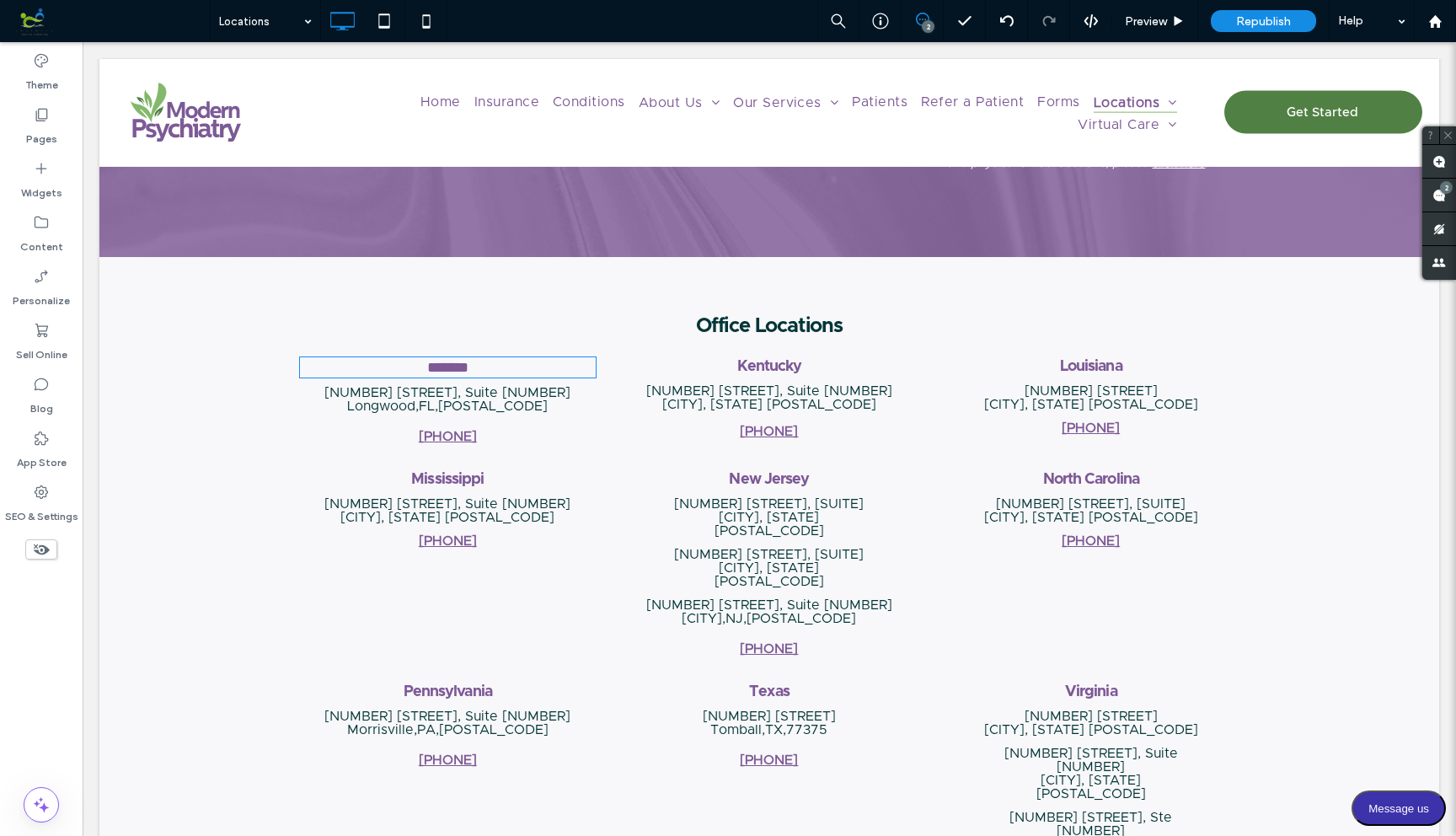 type on "**********" 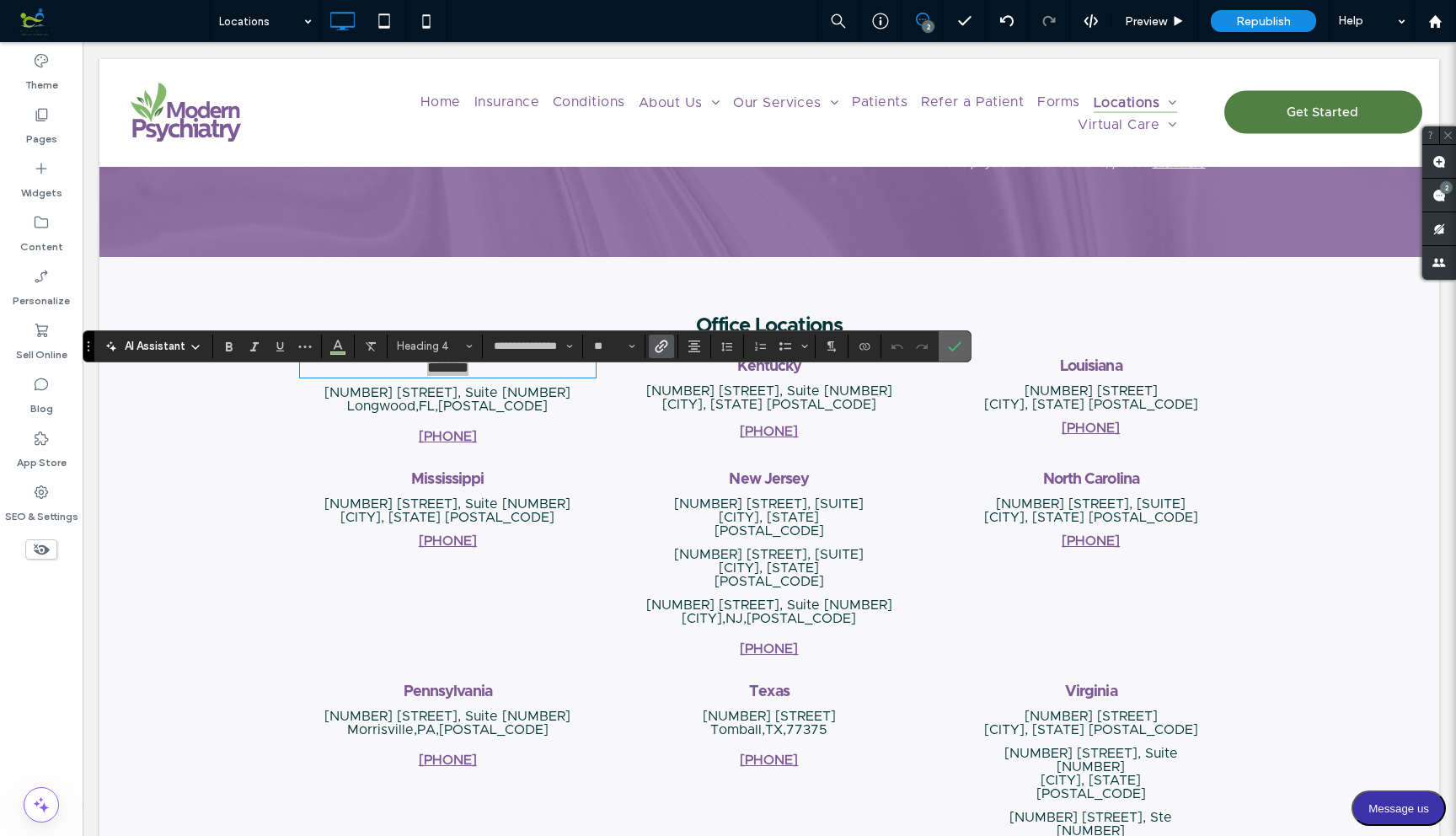 click 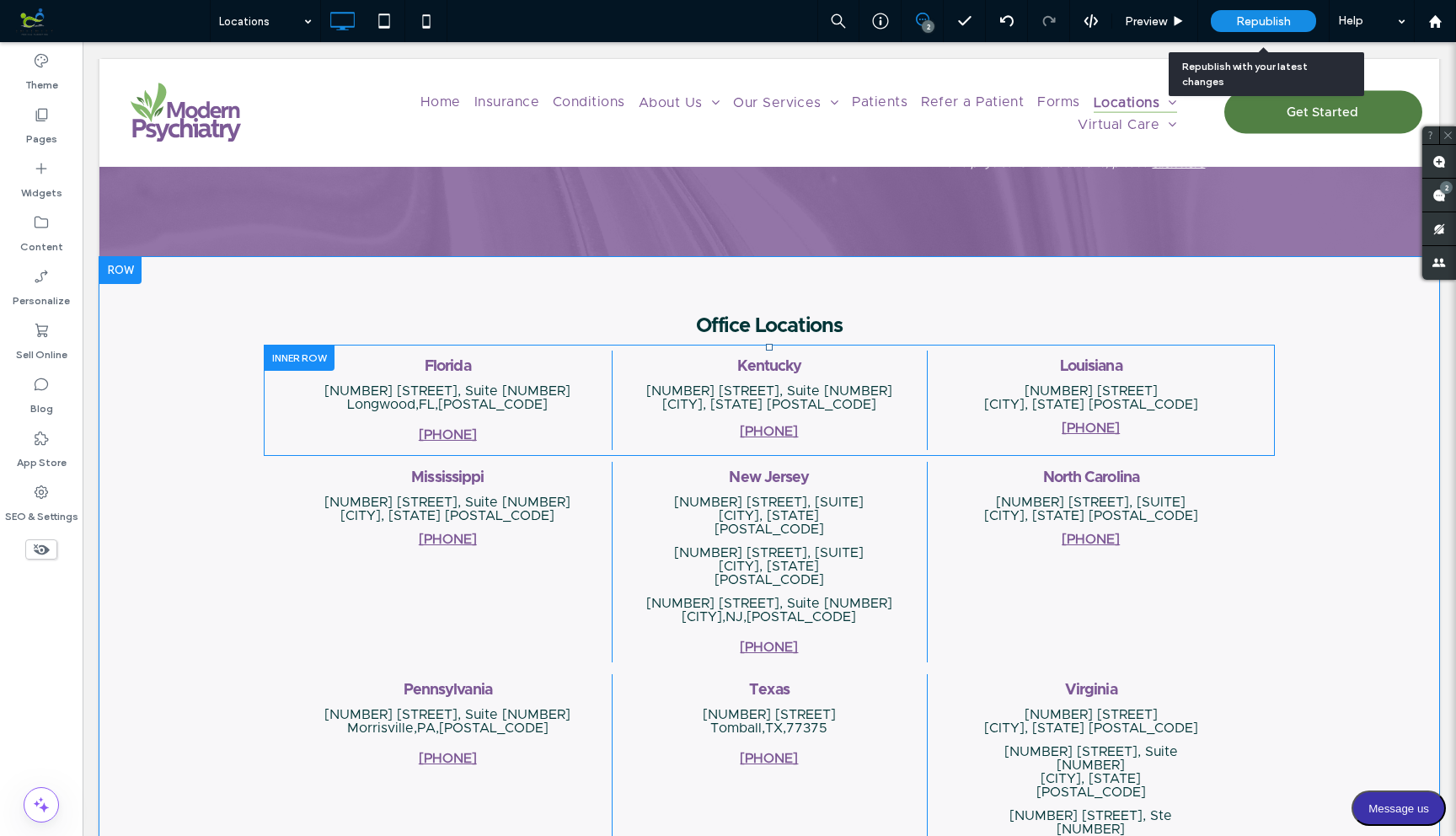 click on "Republish" at bounding box center (1263, 21) 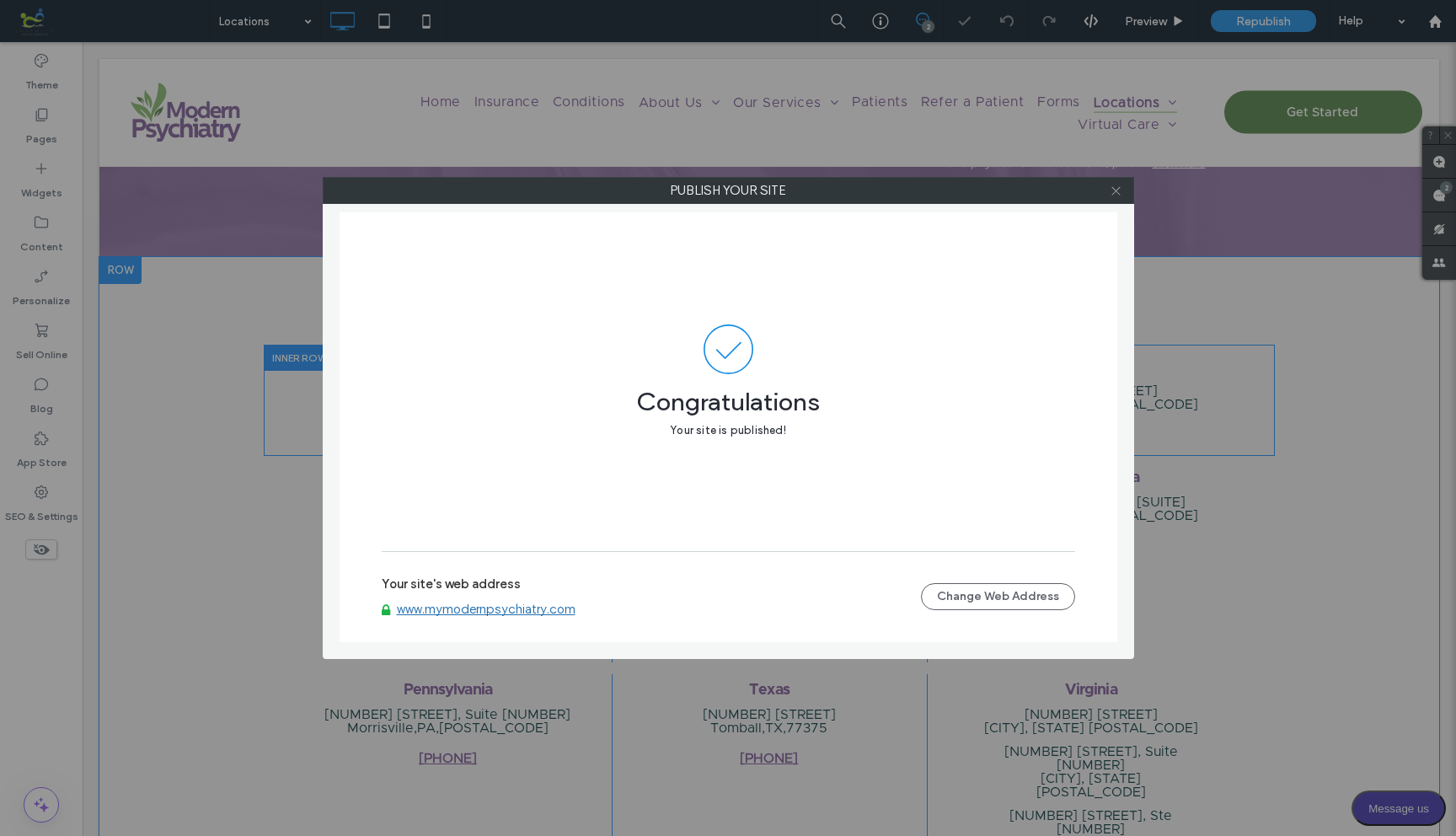 click 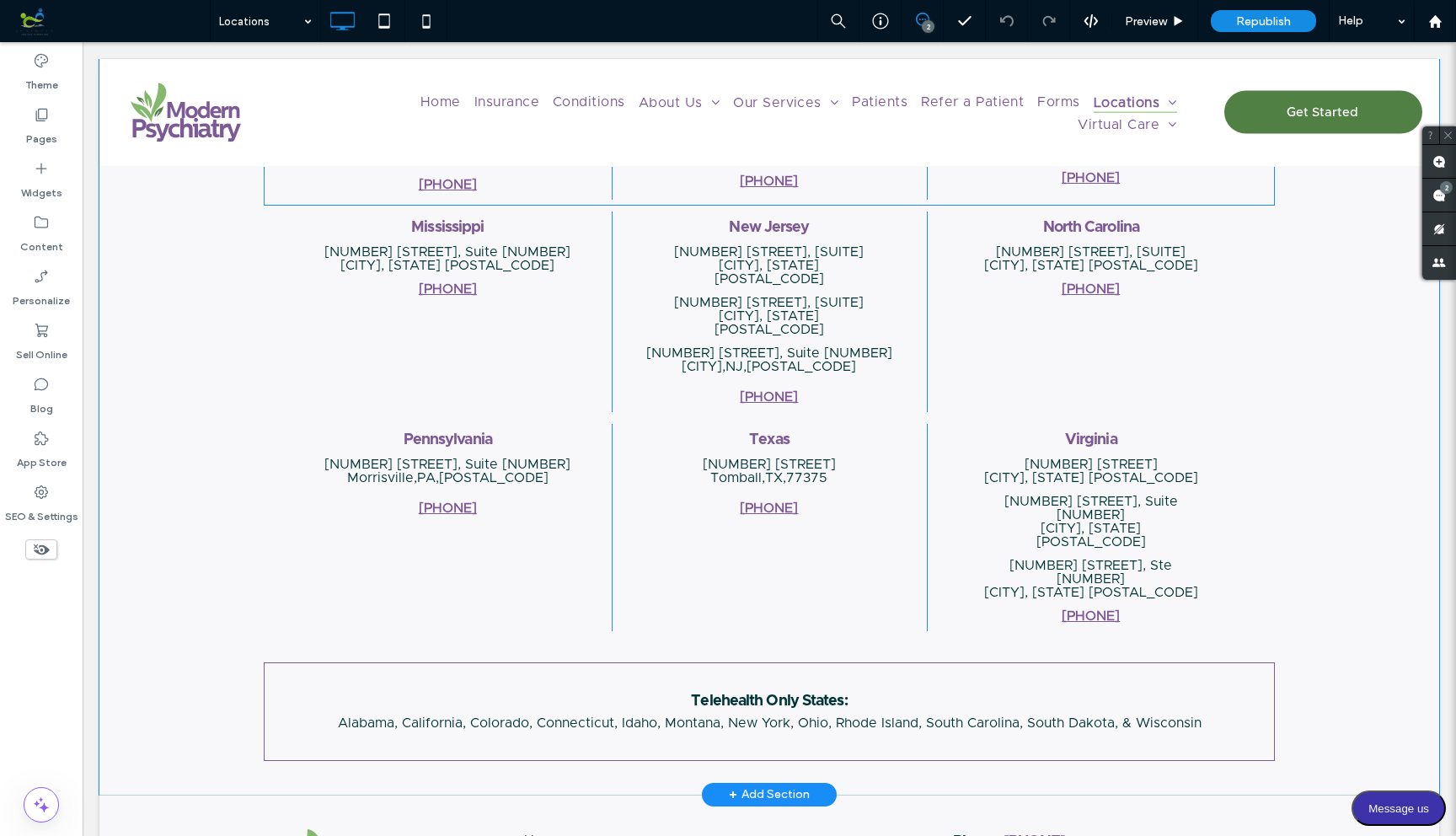 scroll, scrollTop: 2702, scrollLeft: 0, axis: vertical 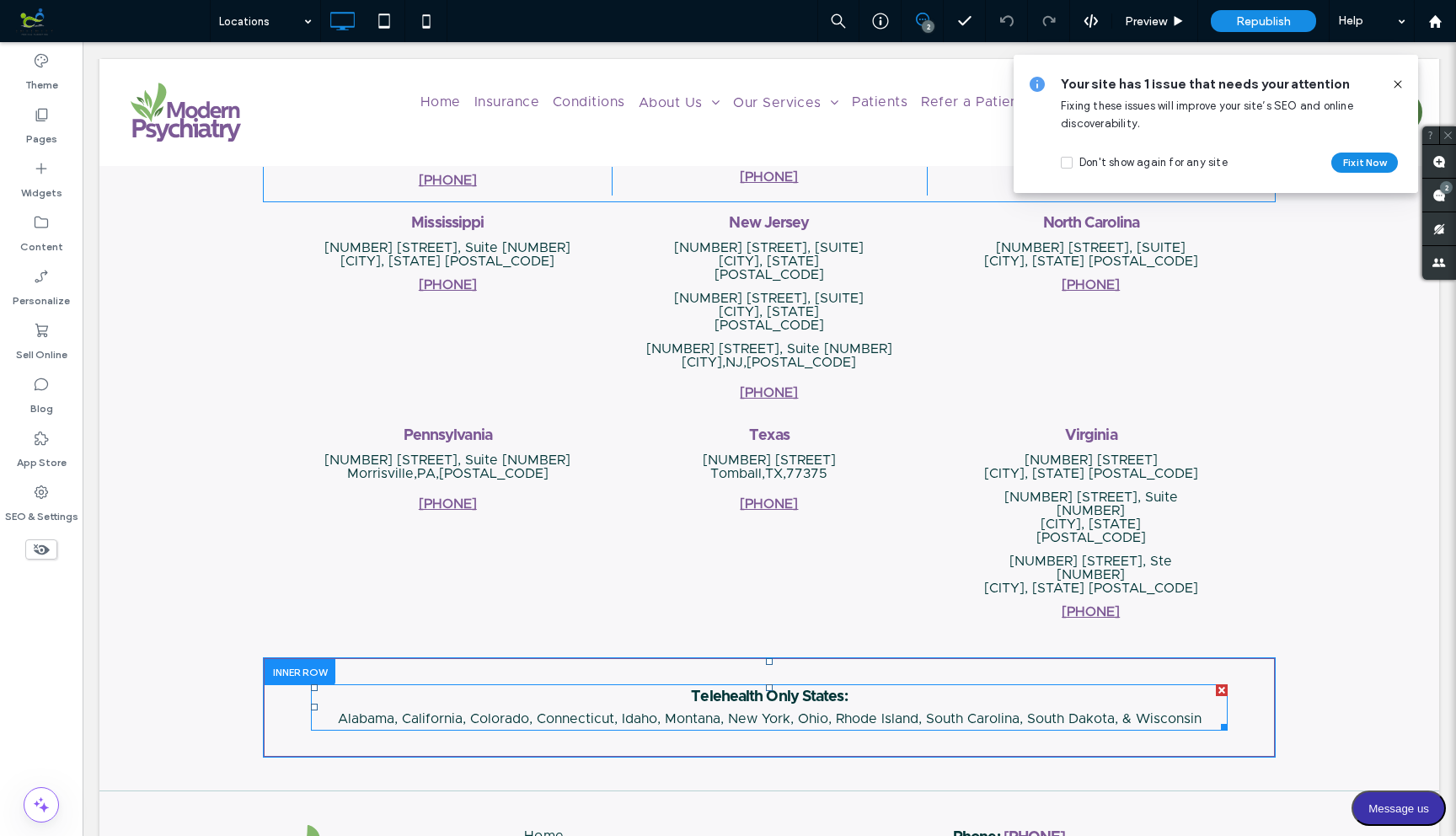 click on "Alabama, California, Colorado, Connecticut, Idaho, Montana, New York, Ohio, Rhode Island, South Carolina, South Dakota, & Wisconsin" at bounding box center (769, 719) 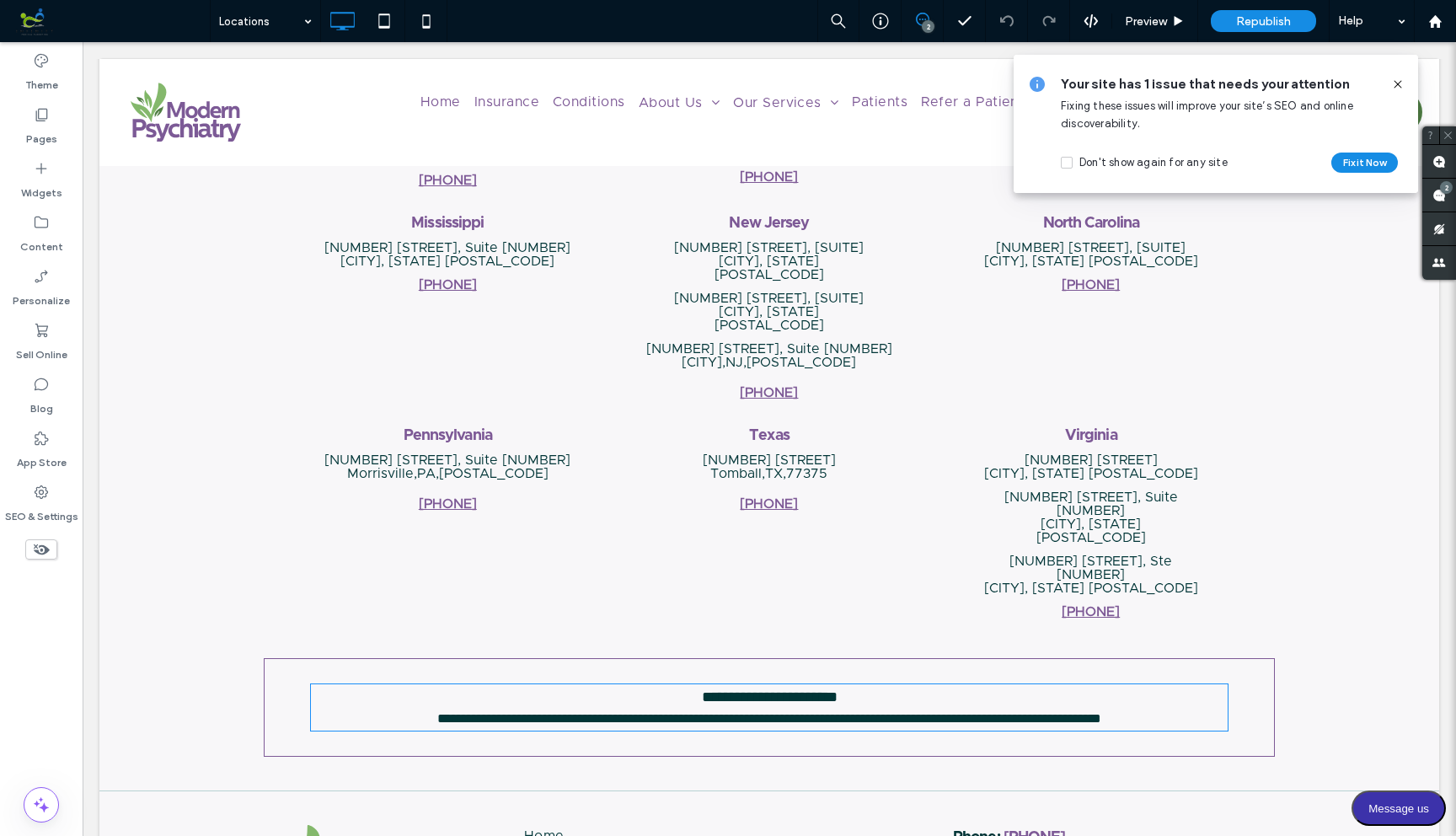 click on "**********" at bounding box center (769, 719) 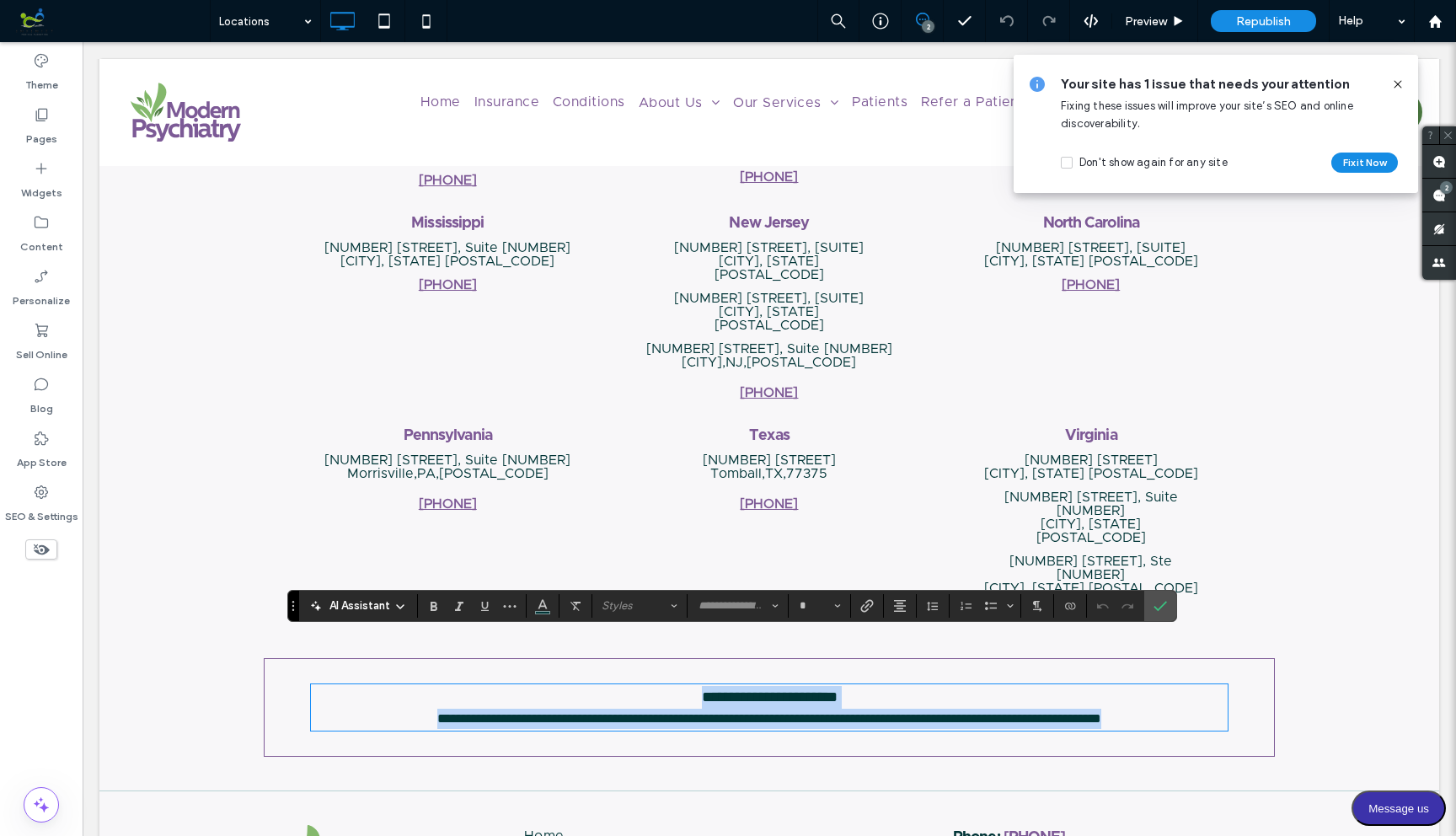 click on "**********" at bounding box center [769, 718] 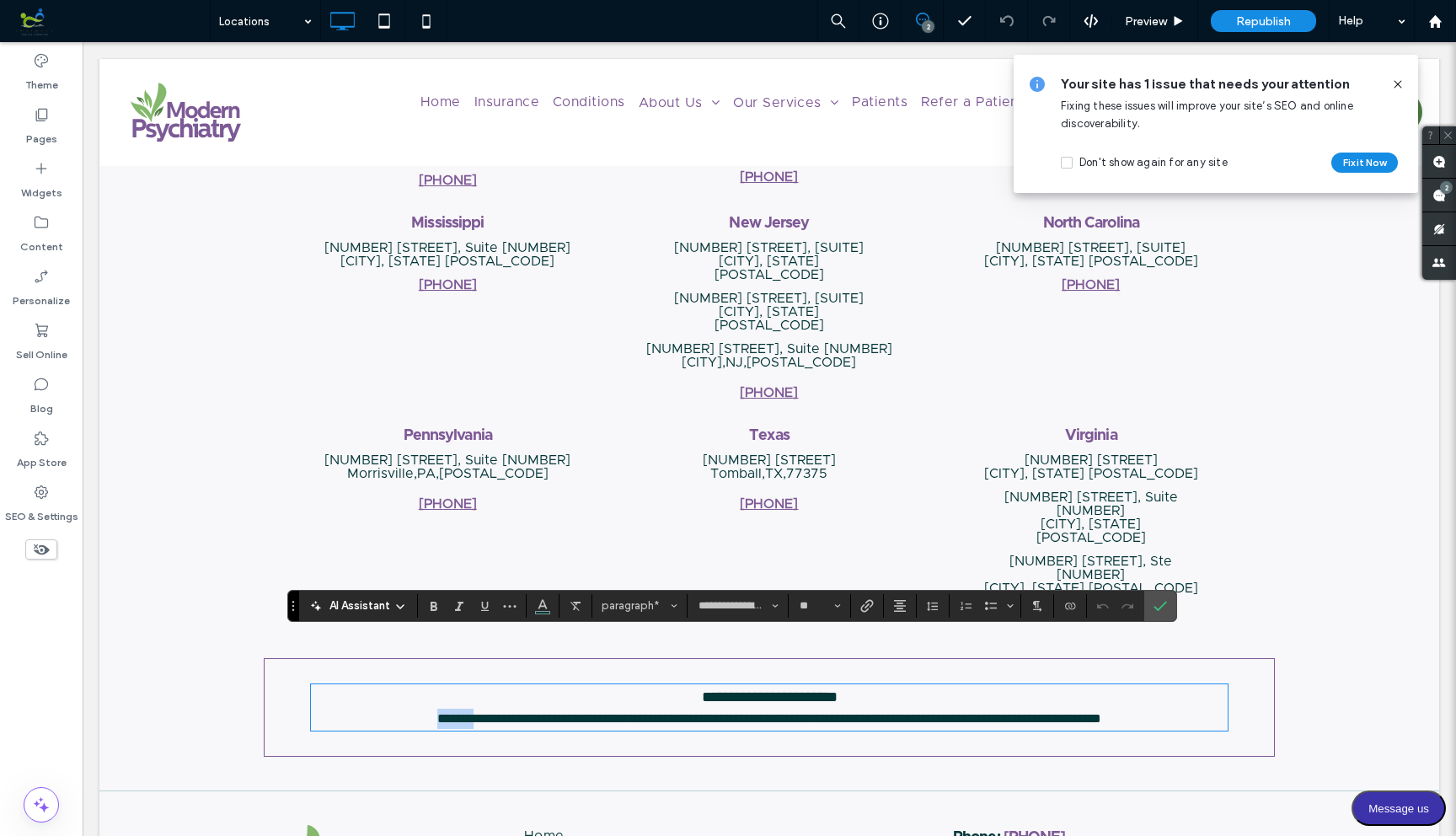 drag, startPoint x: 338, startPoint y: 666, endPoint x: 393, endPoint y: 666, distance: 55 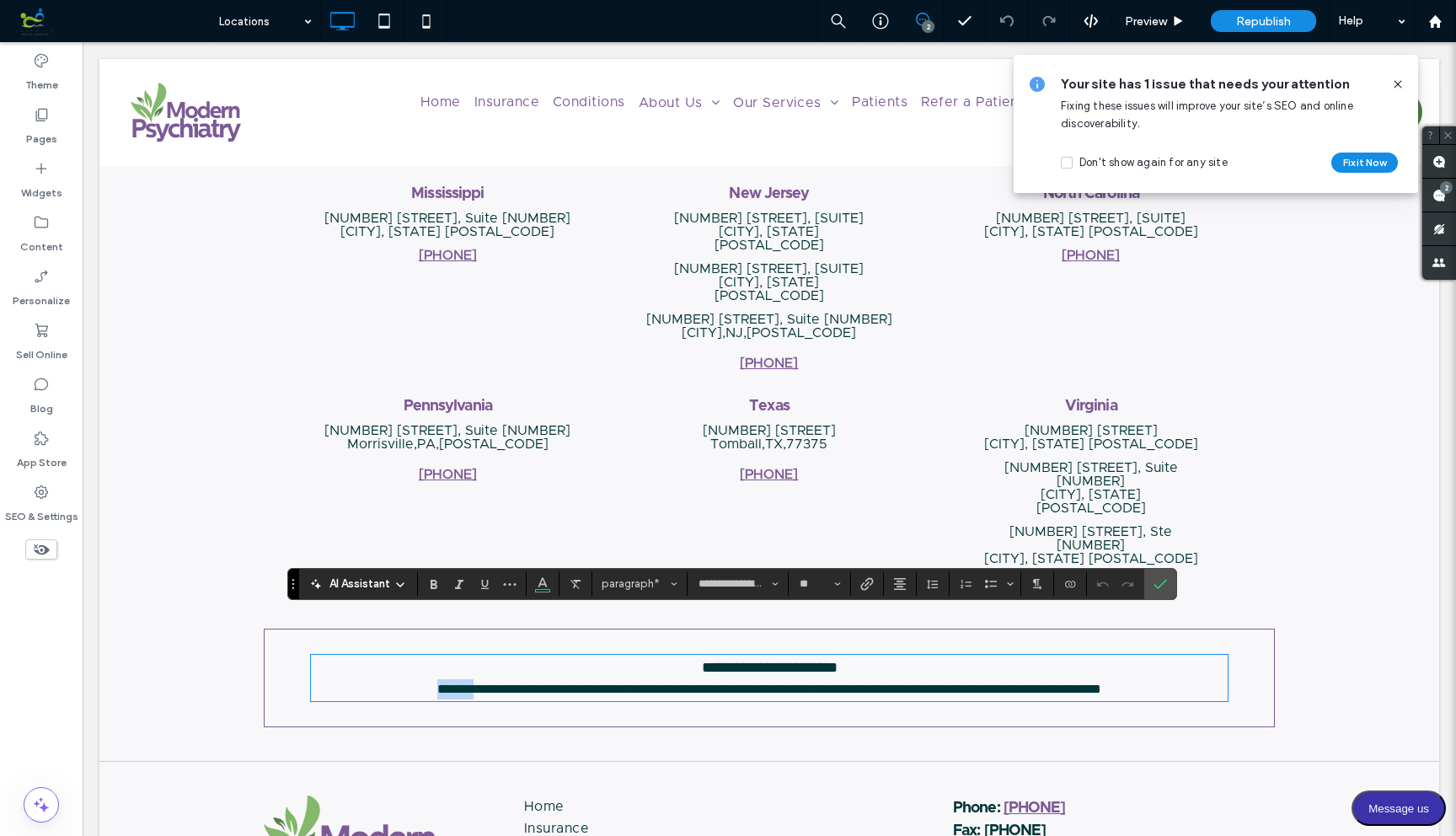 scroll, scrollTop: 2740, scrollLeft: 0, axis: vertical 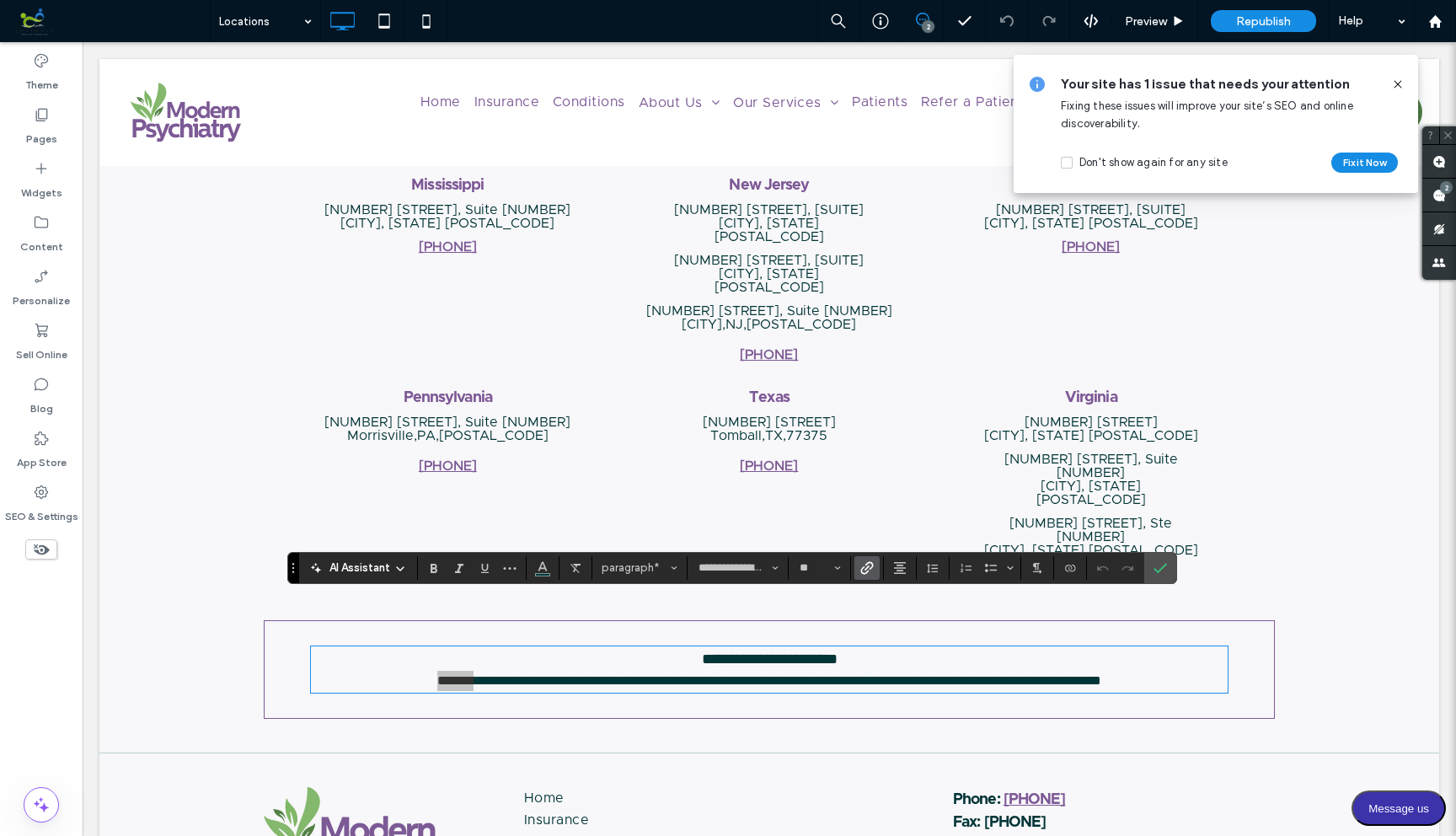 click 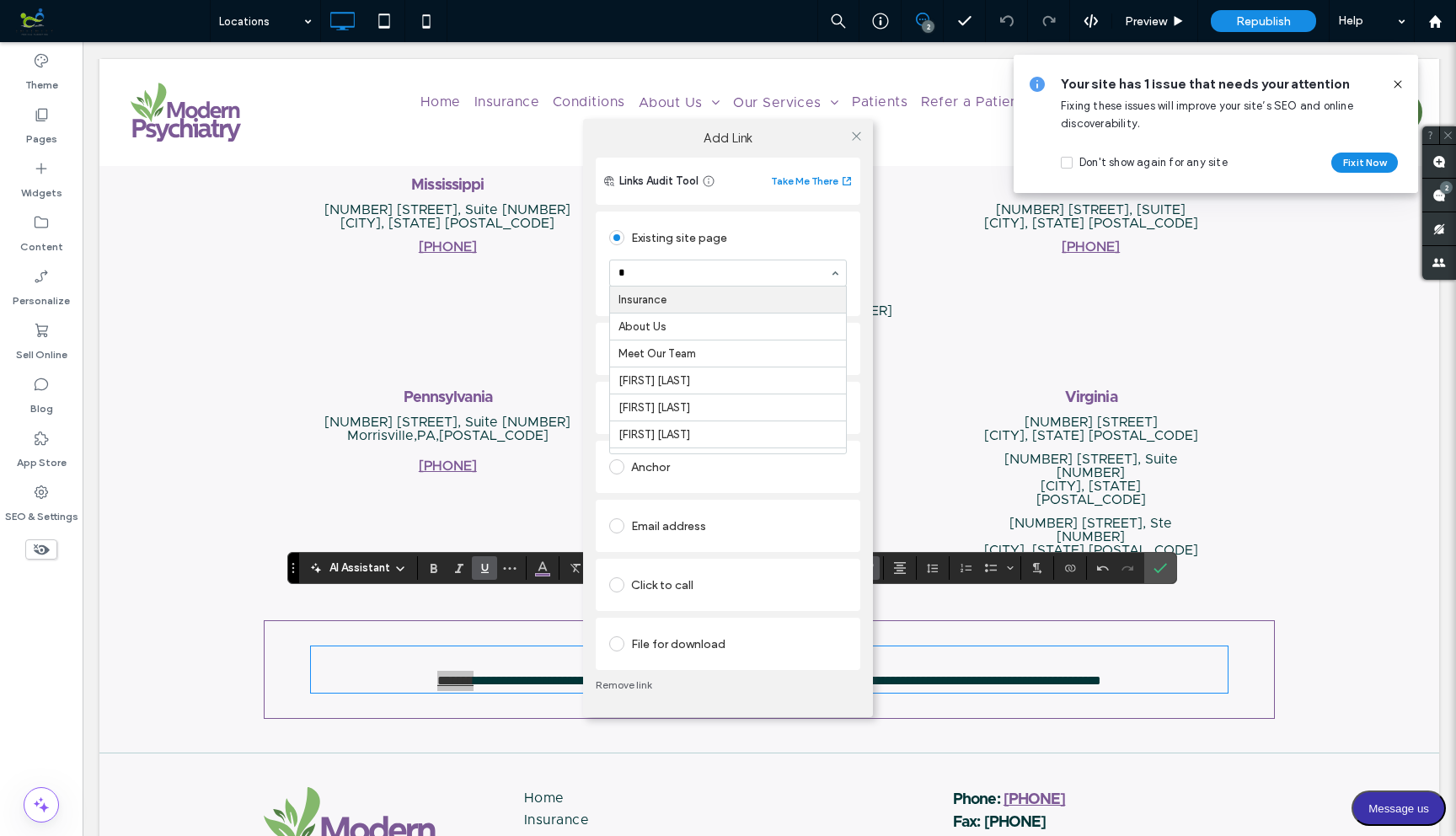 type on "**" 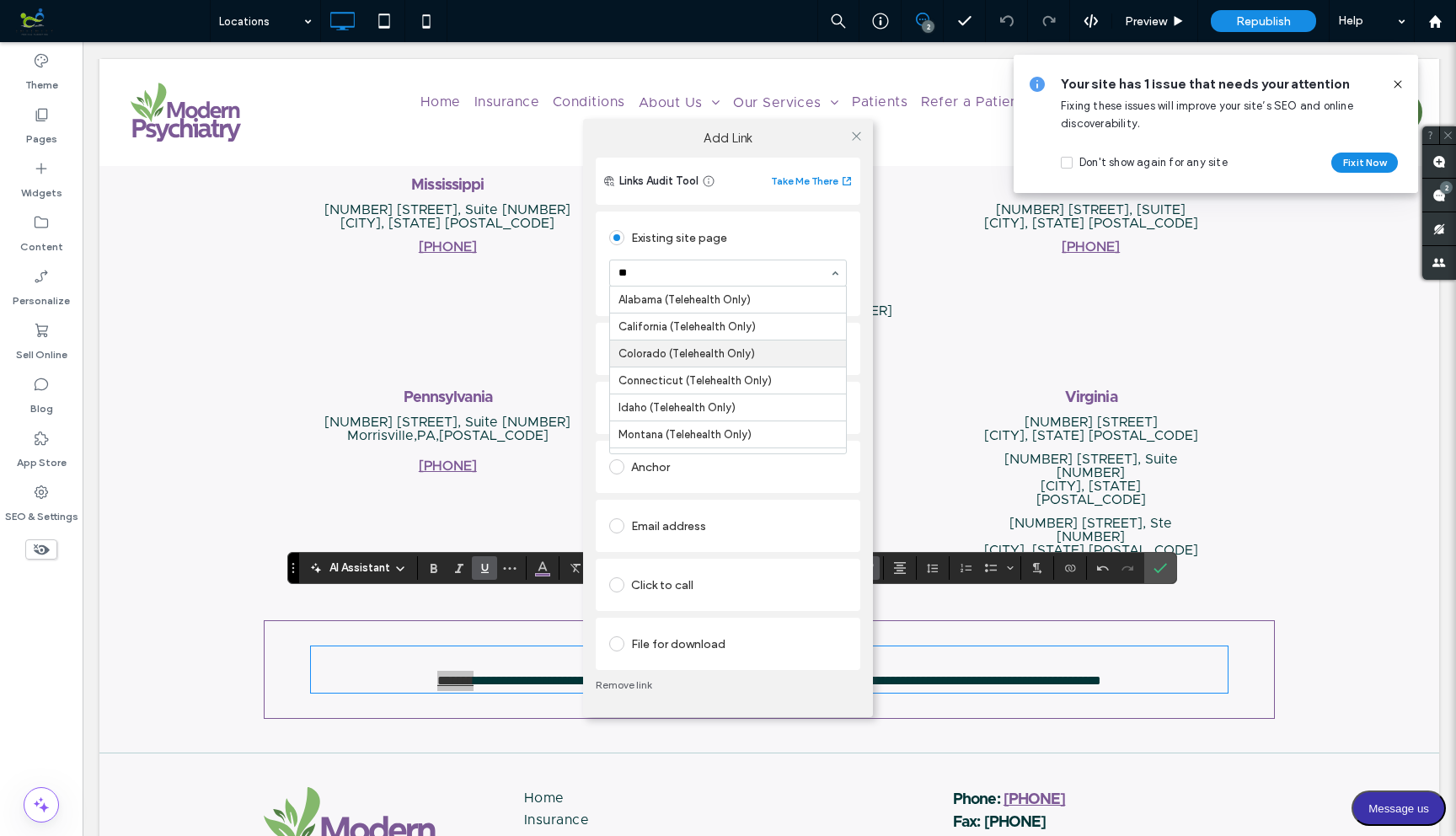 scroll, scrollTop: 179, scrollLeft: 0, axis: vertical 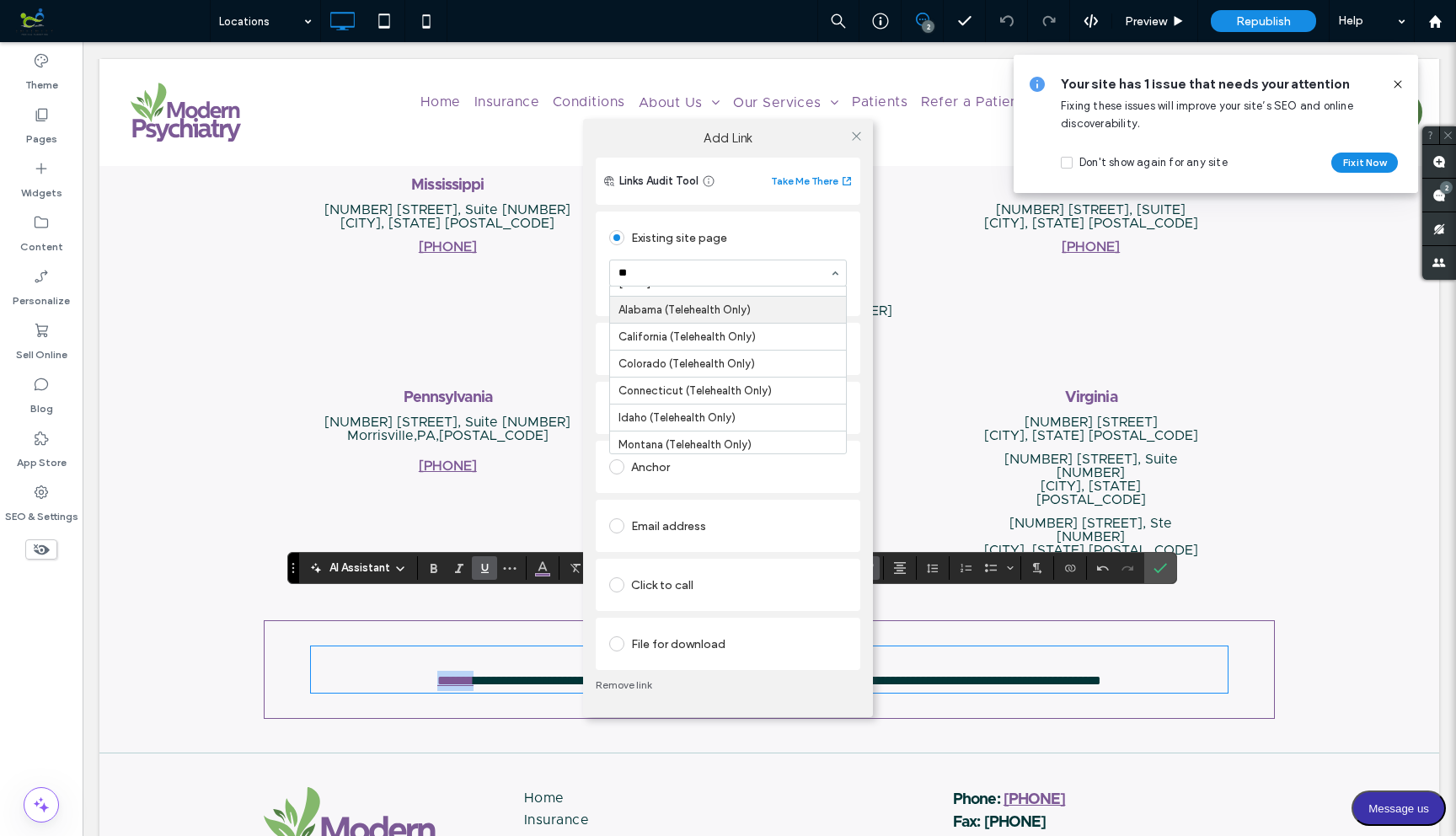 type 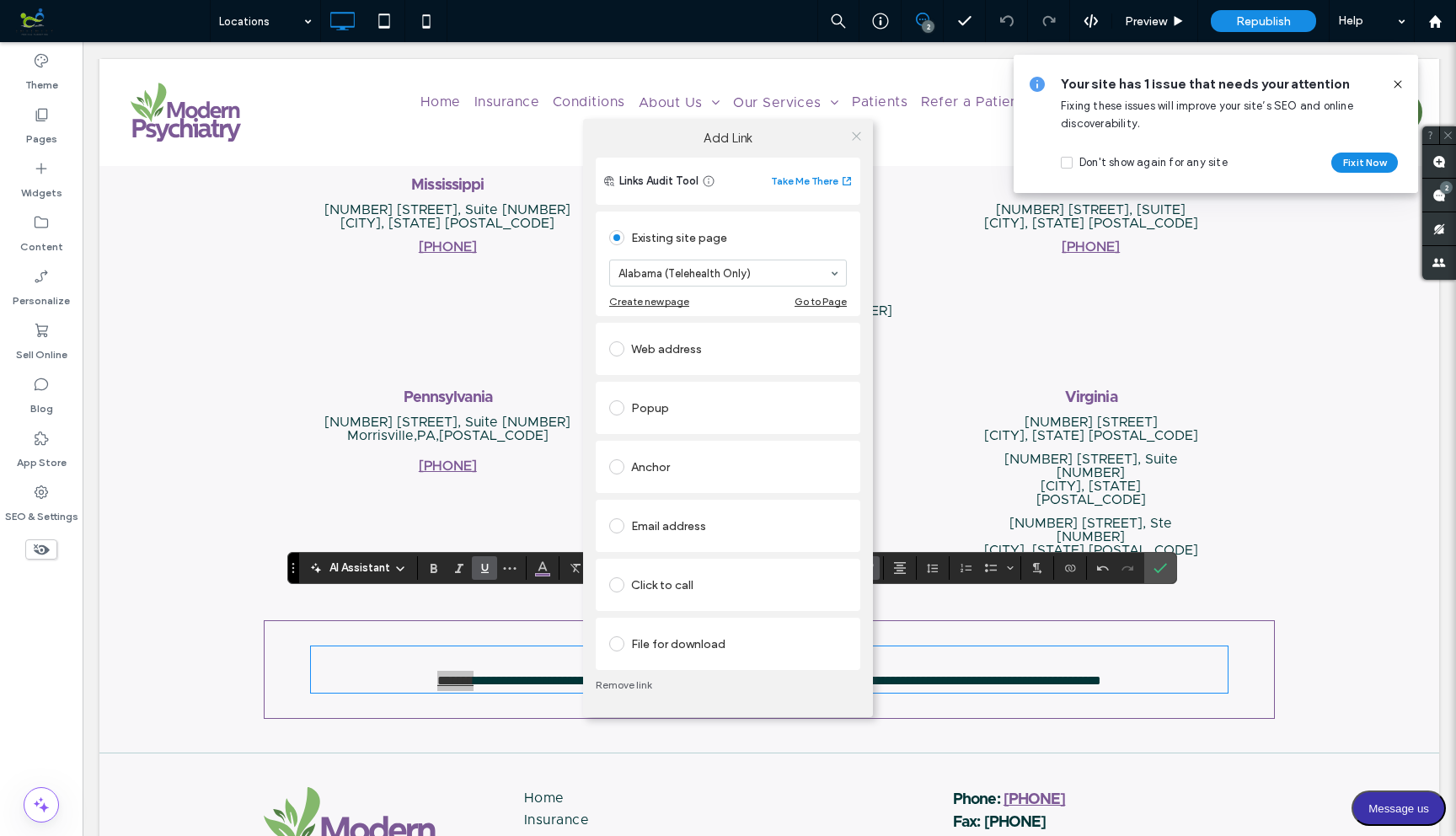 click 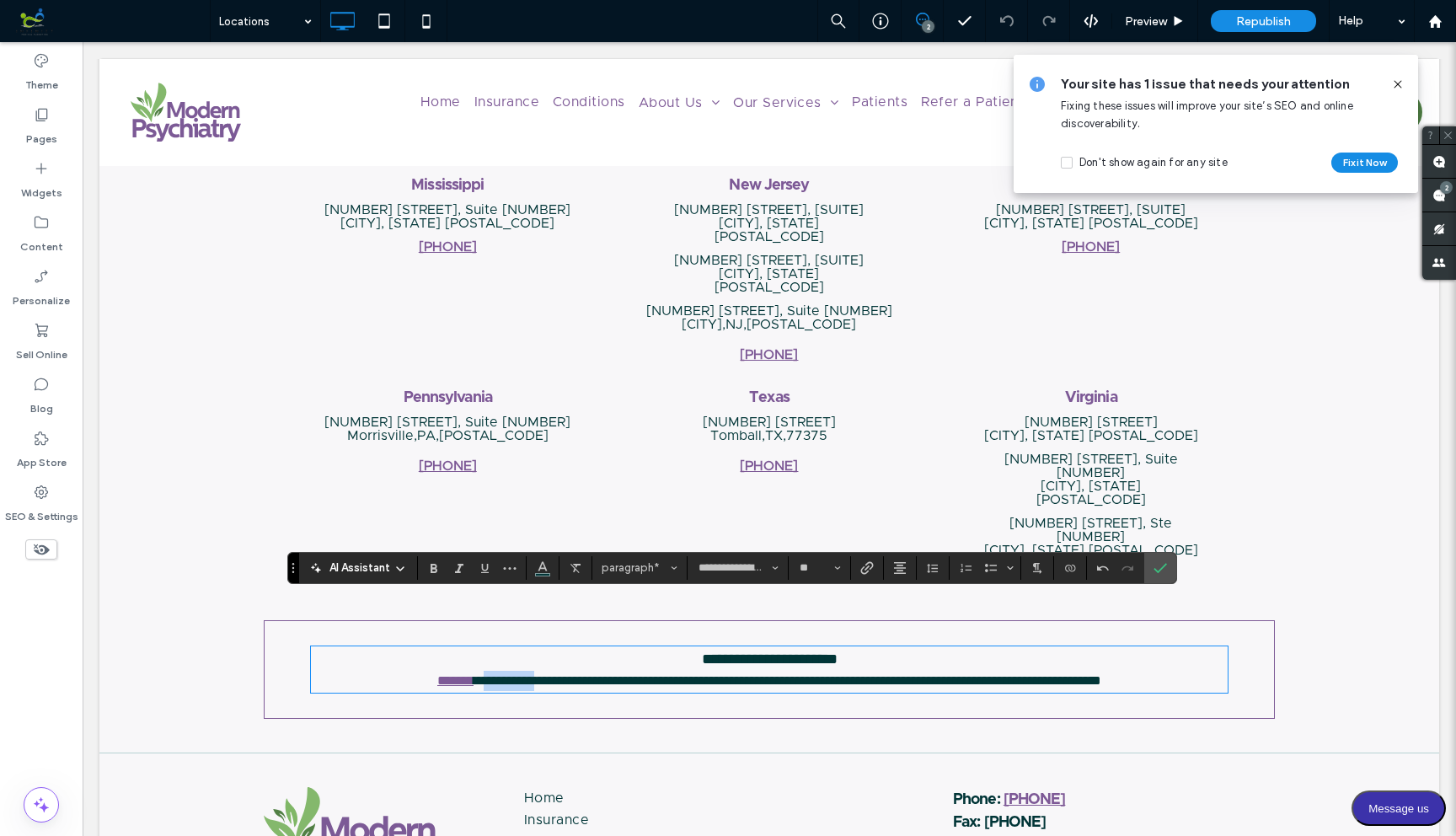 drag, startPoint x: 402, startPoint y: 628, endPoint x: 460, endPoint y: 627, distance: 58.00862 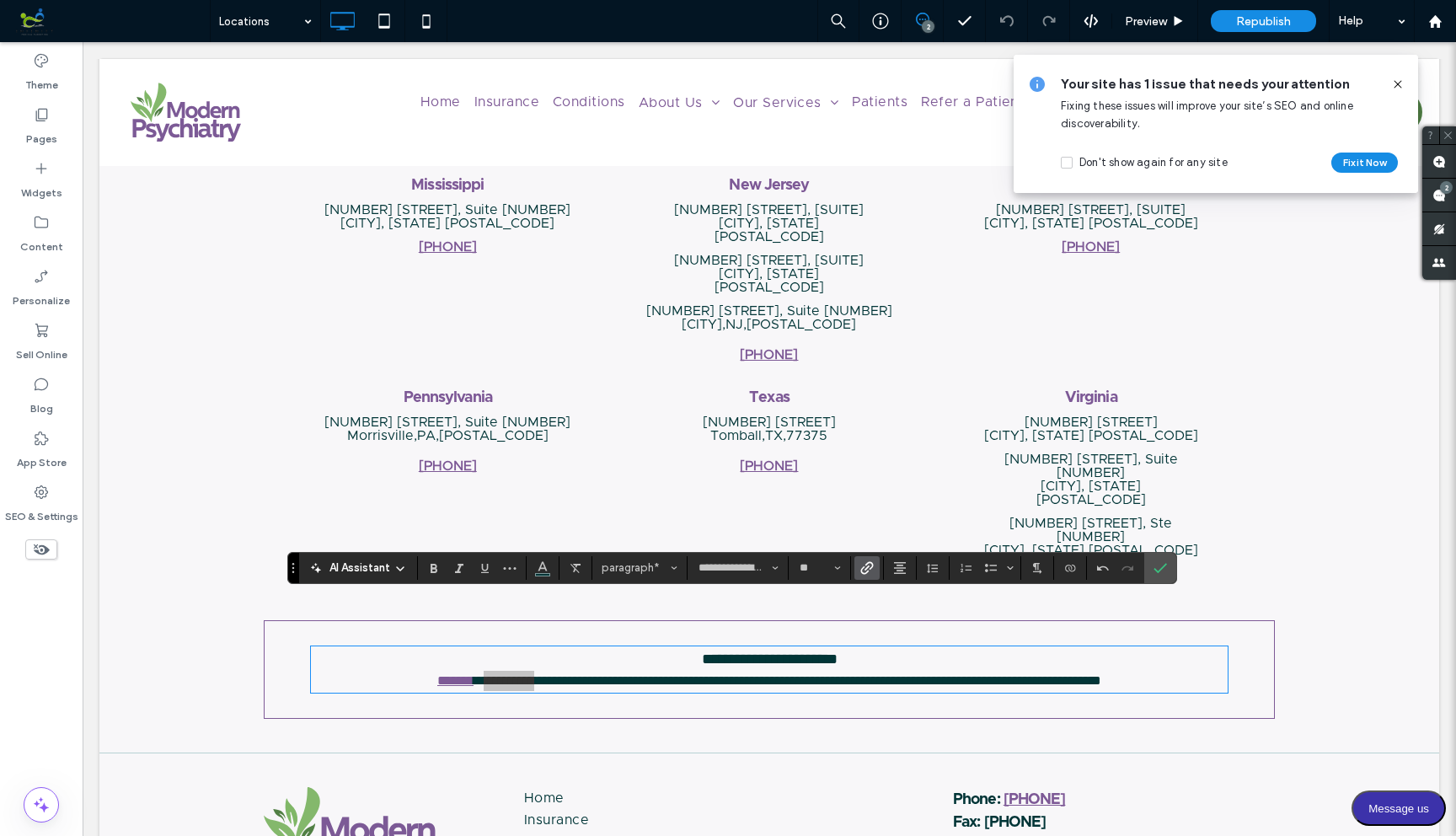 click 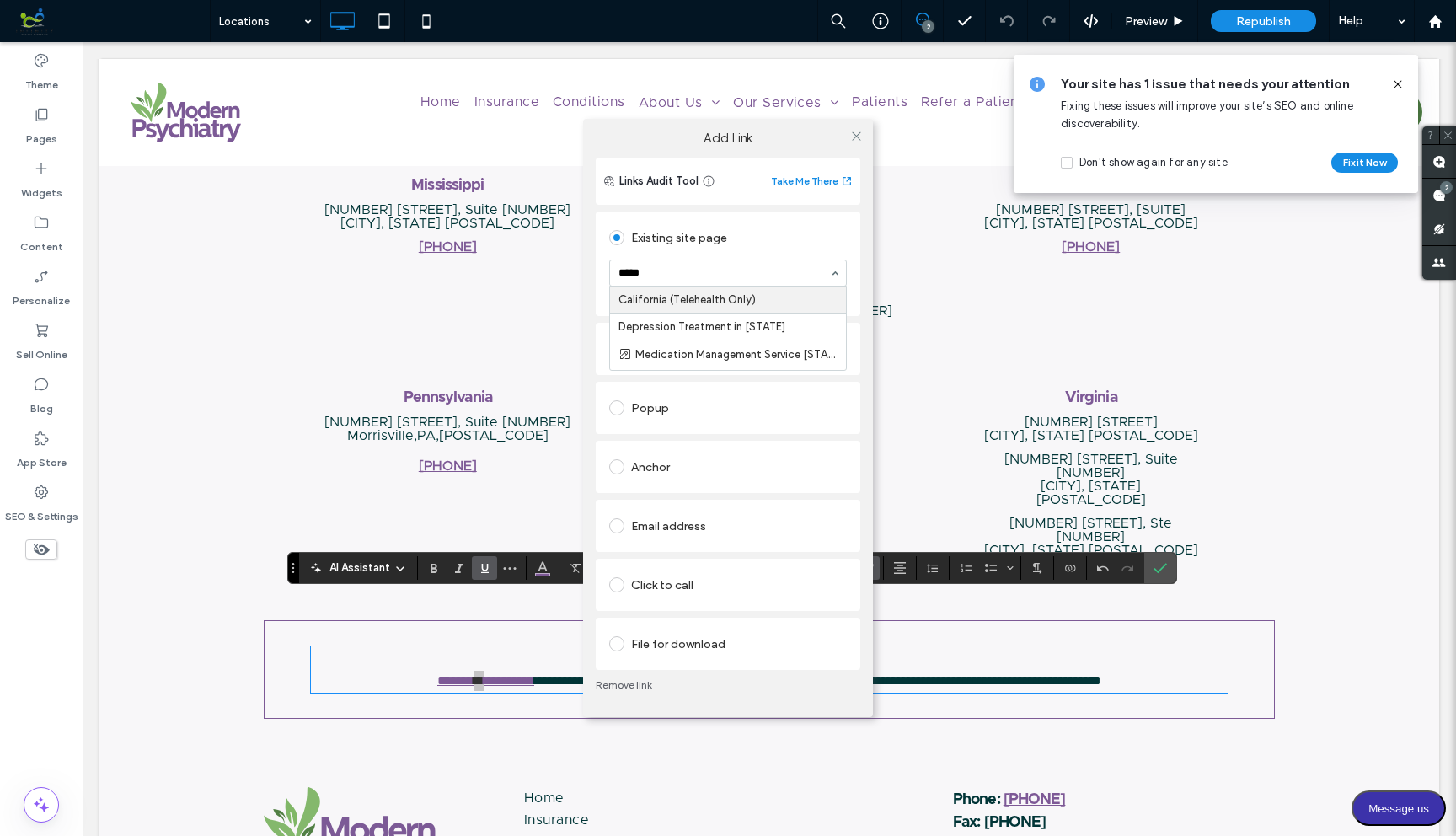 type on "******" 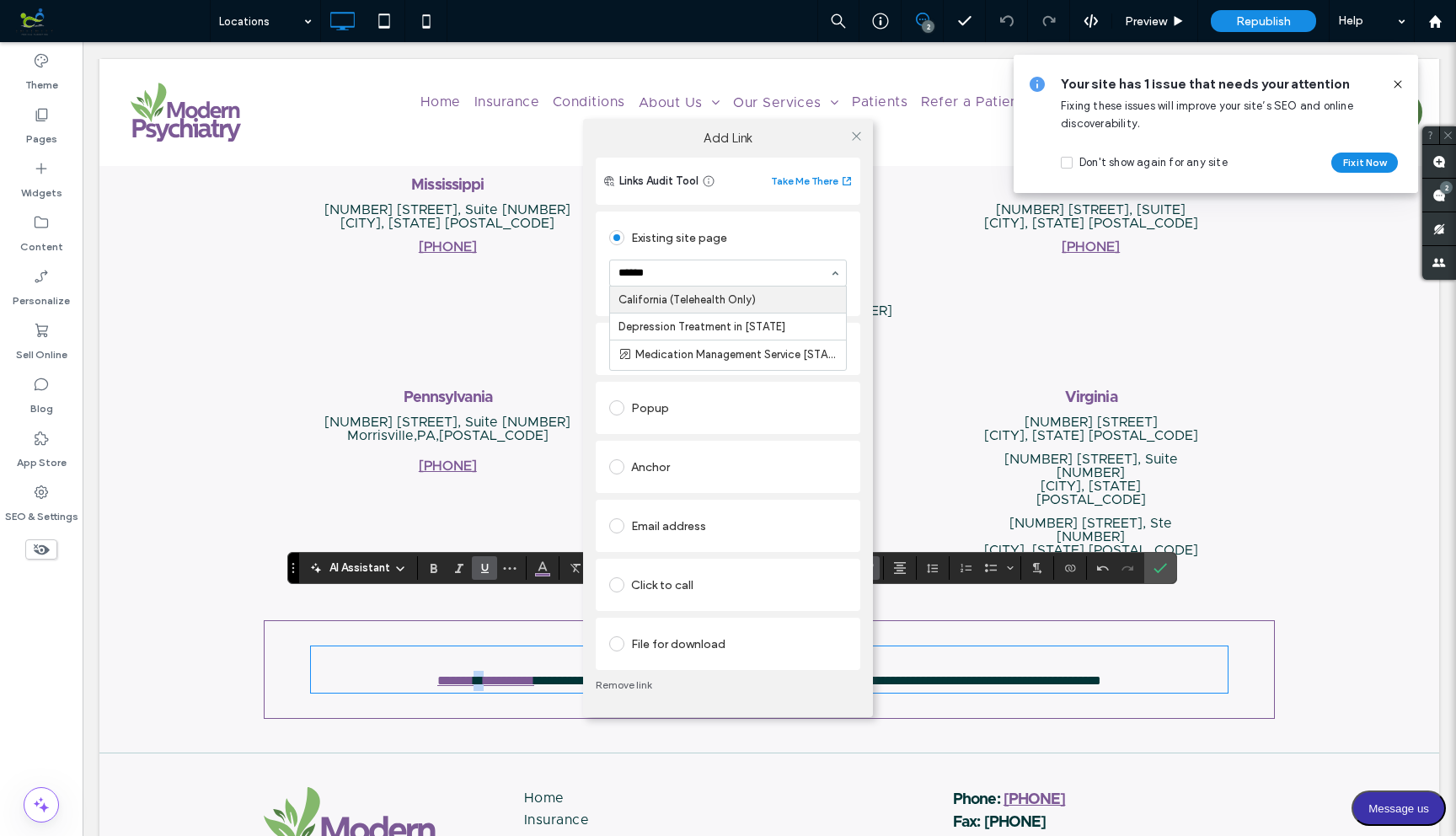 type 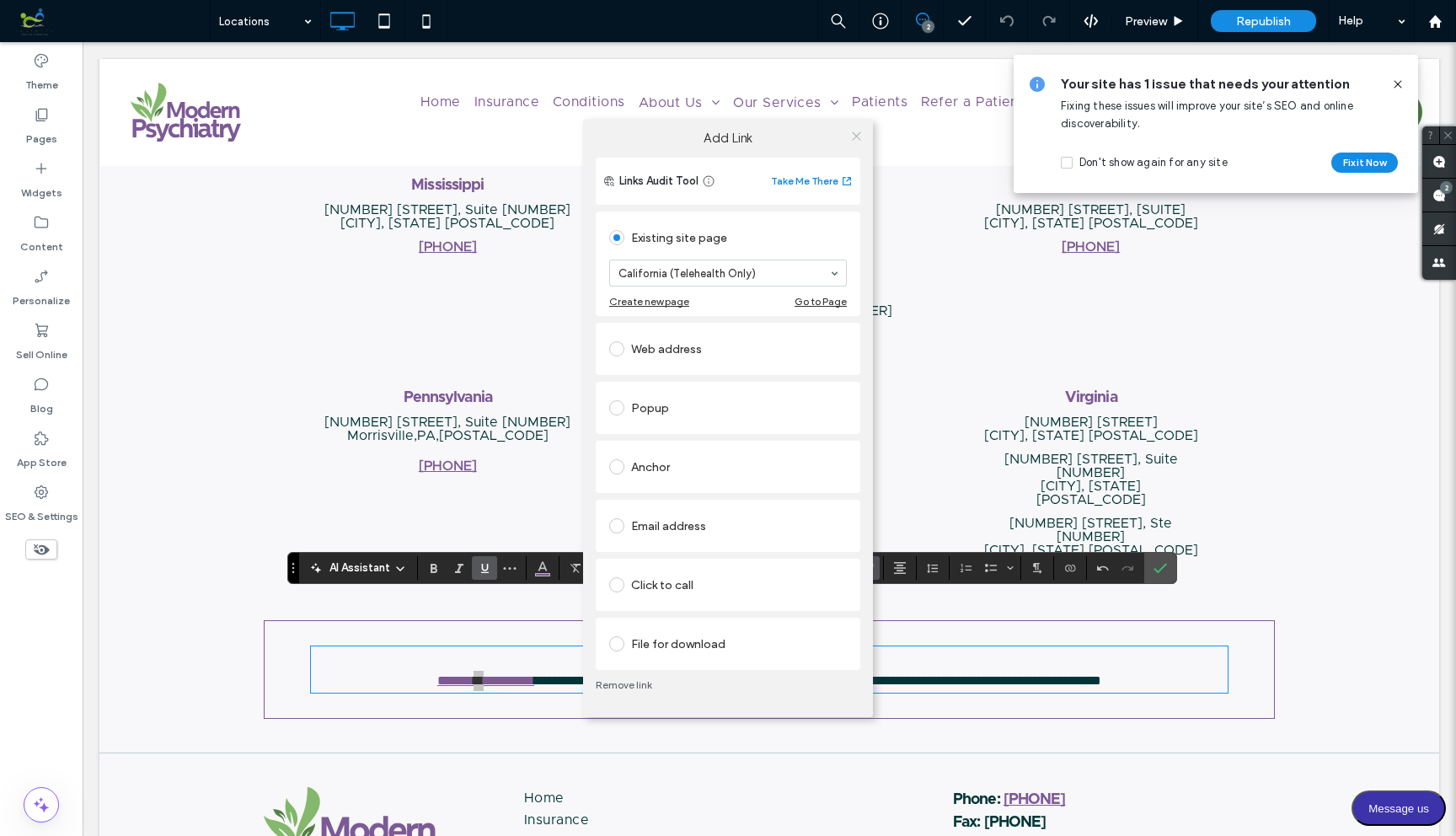 click 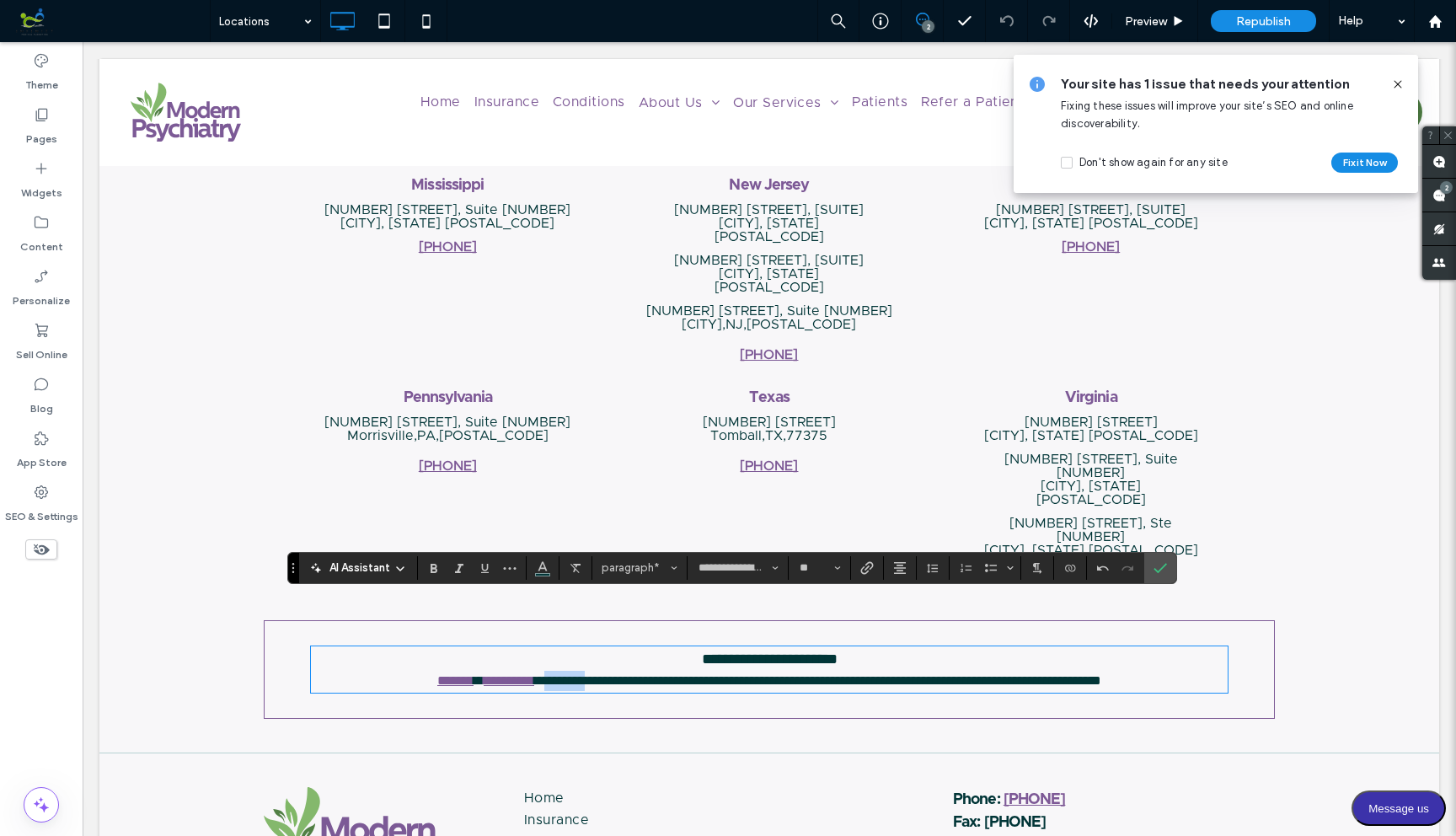 drag, startPoint x: 469, startPoint y: 628, endPoint x: 526, endPoint y: 627, distance: 57.00877 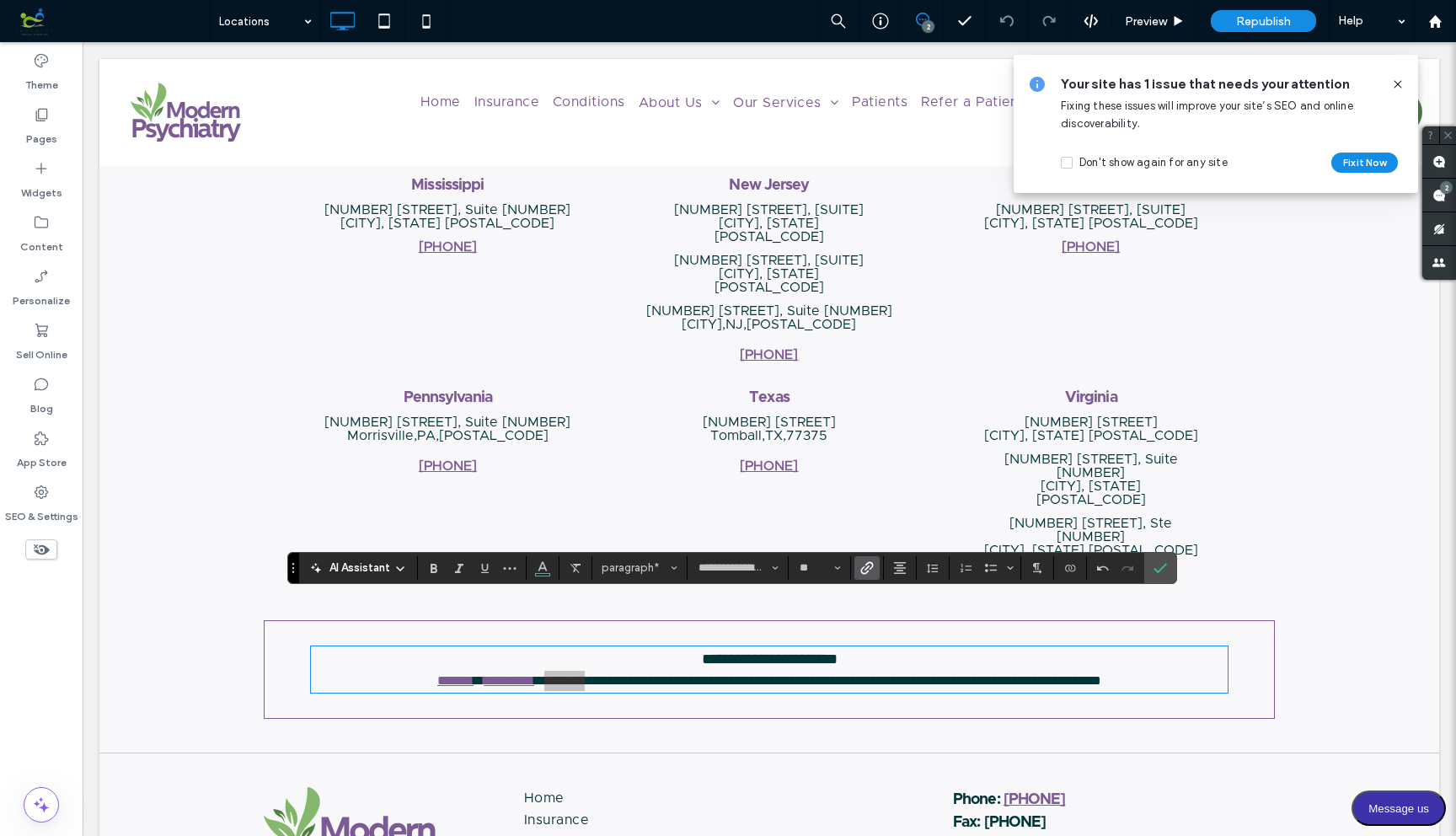 click 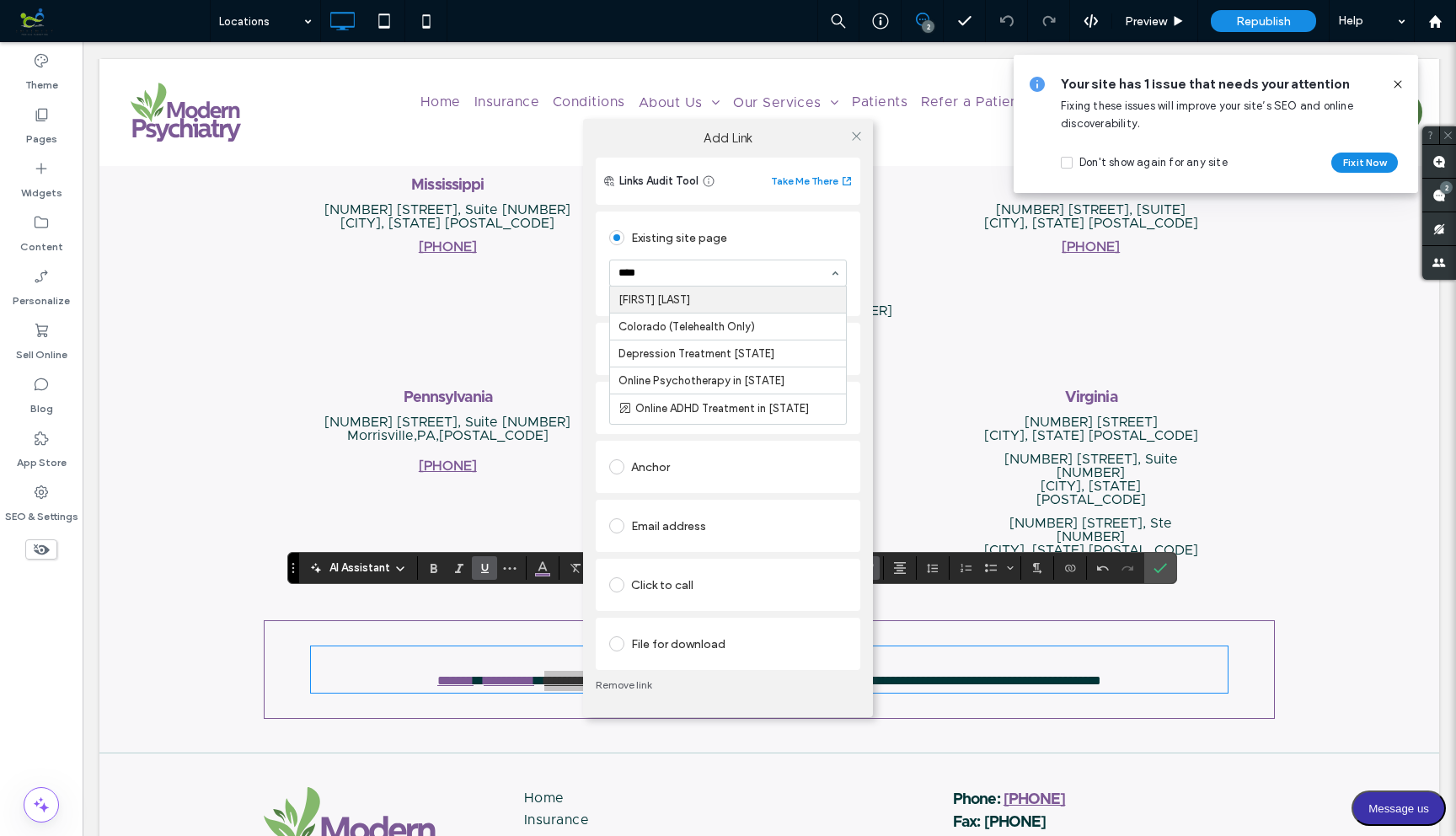 type on "*****" 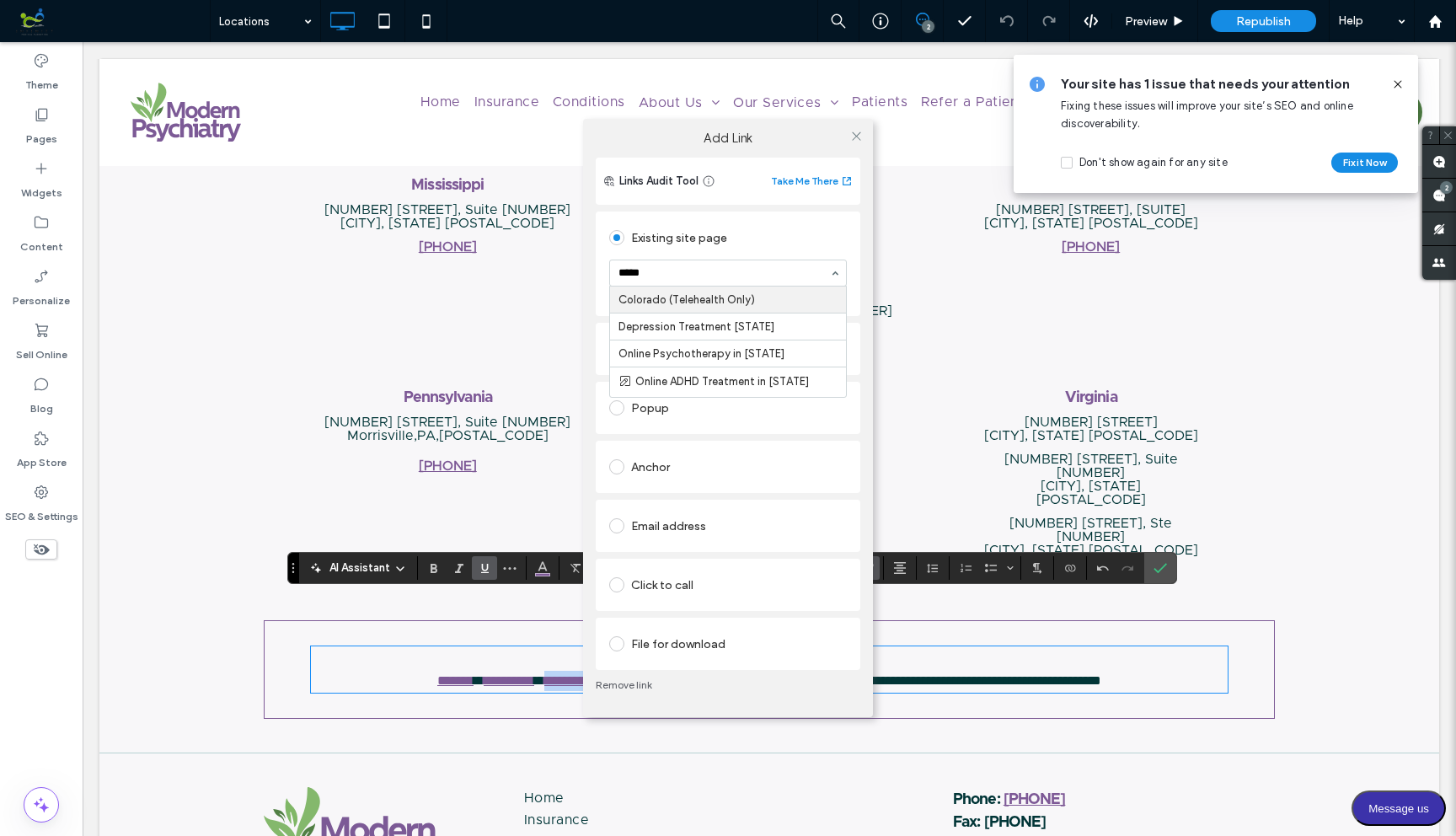 type 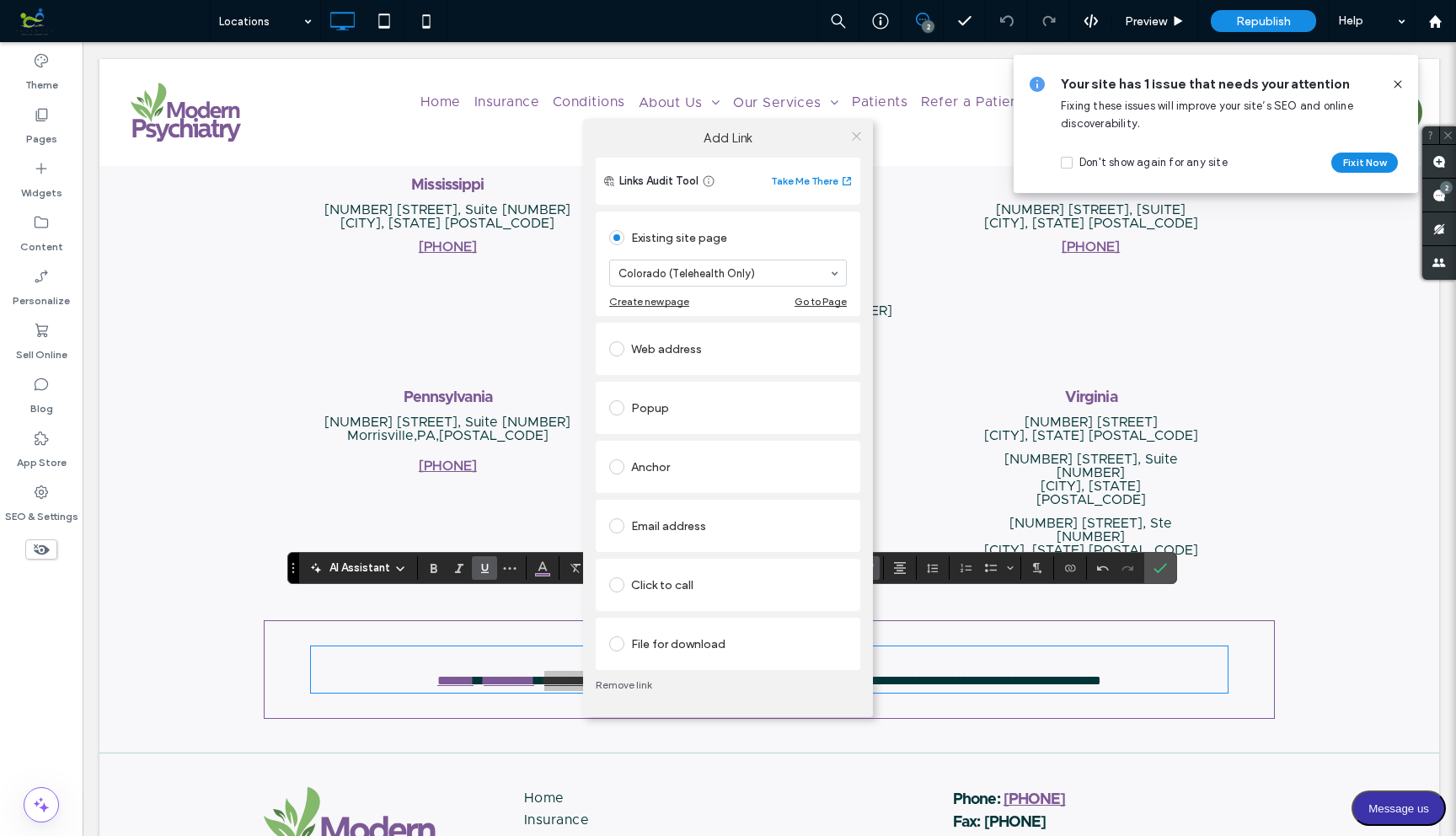 click 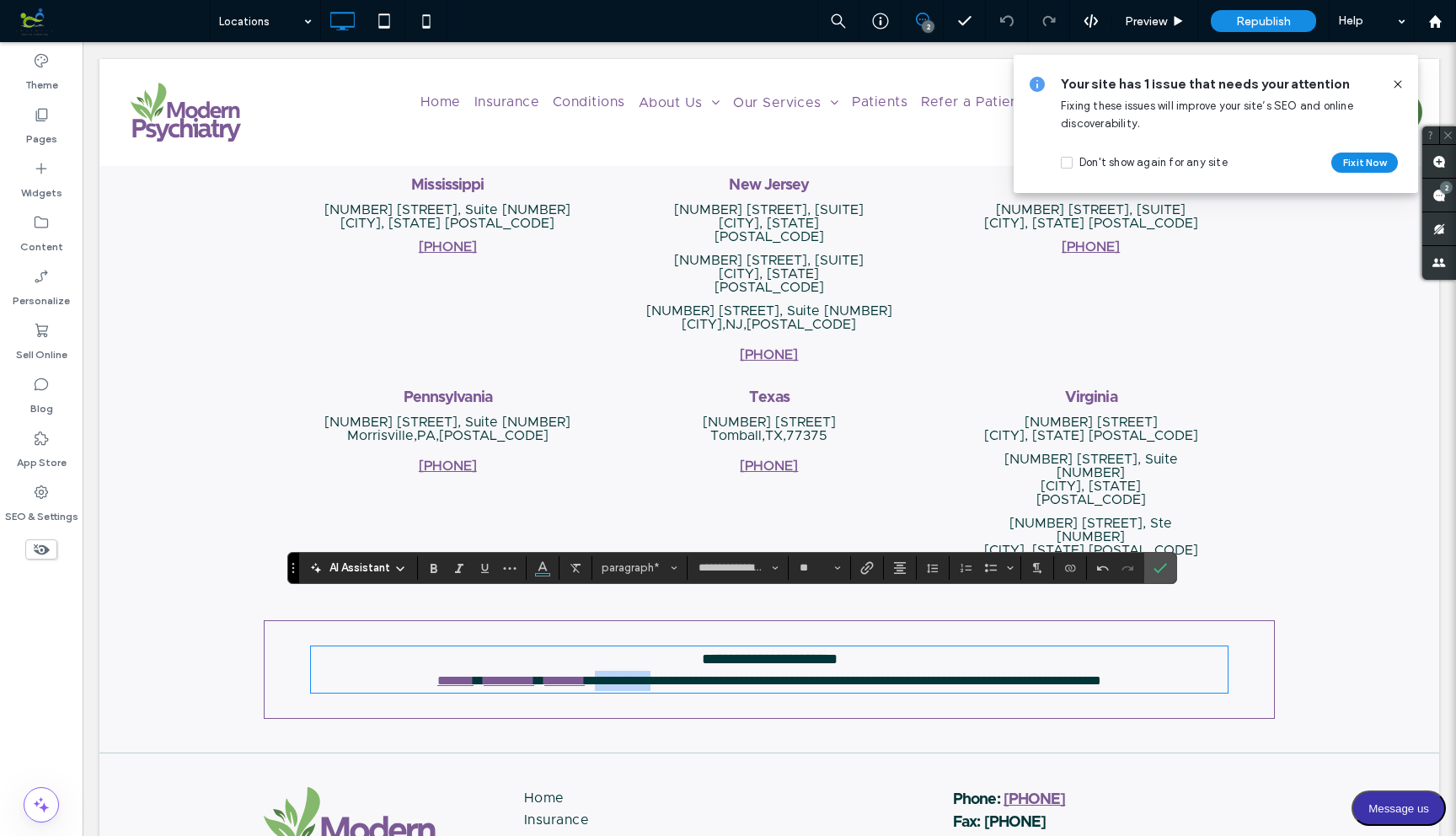 drag, startPoint x: 536, startPoint y: 628, endPoint x: 613, endPoint y: 622, distance: 77.23341 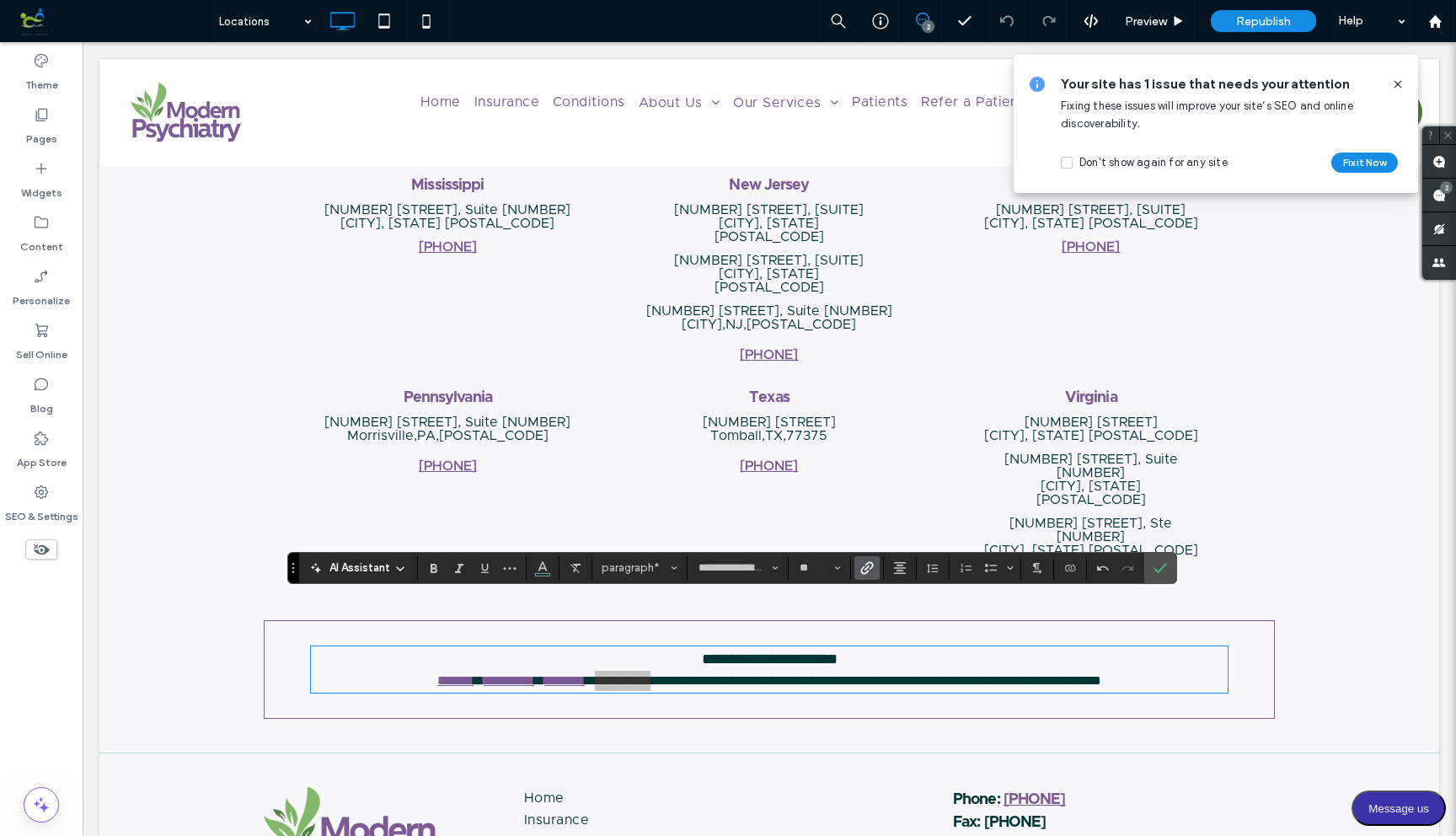 click 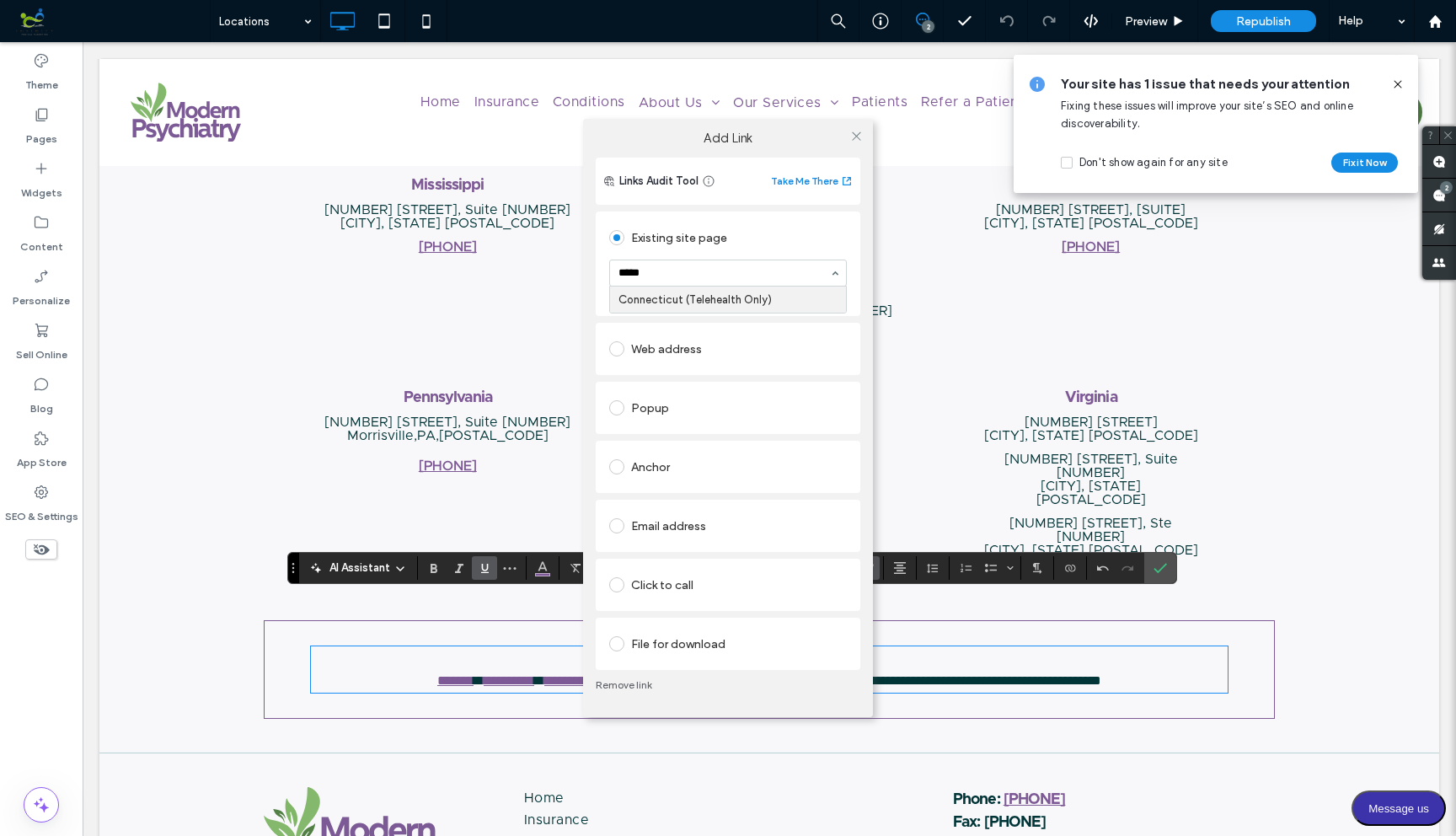 type on "******" 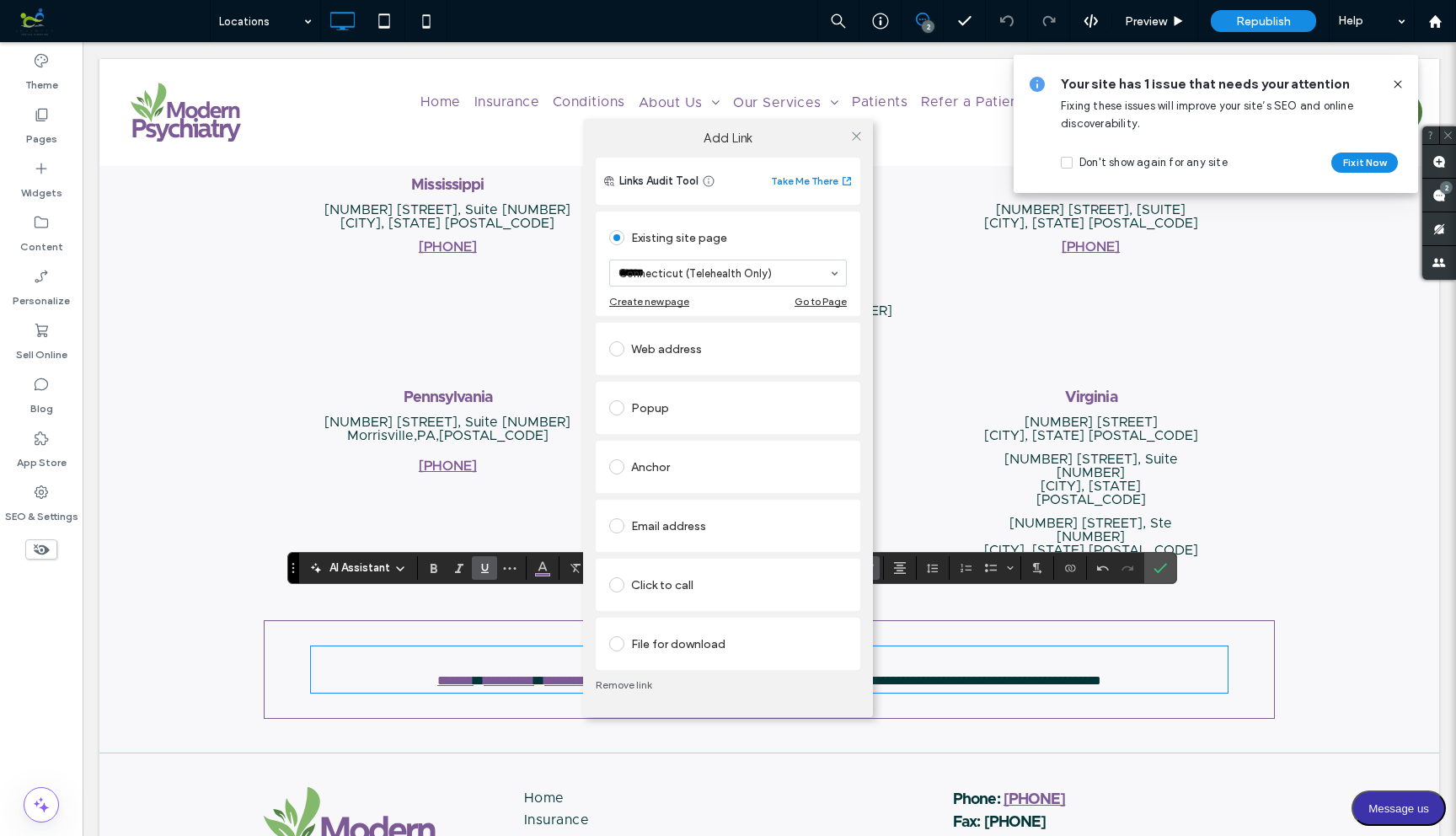 type 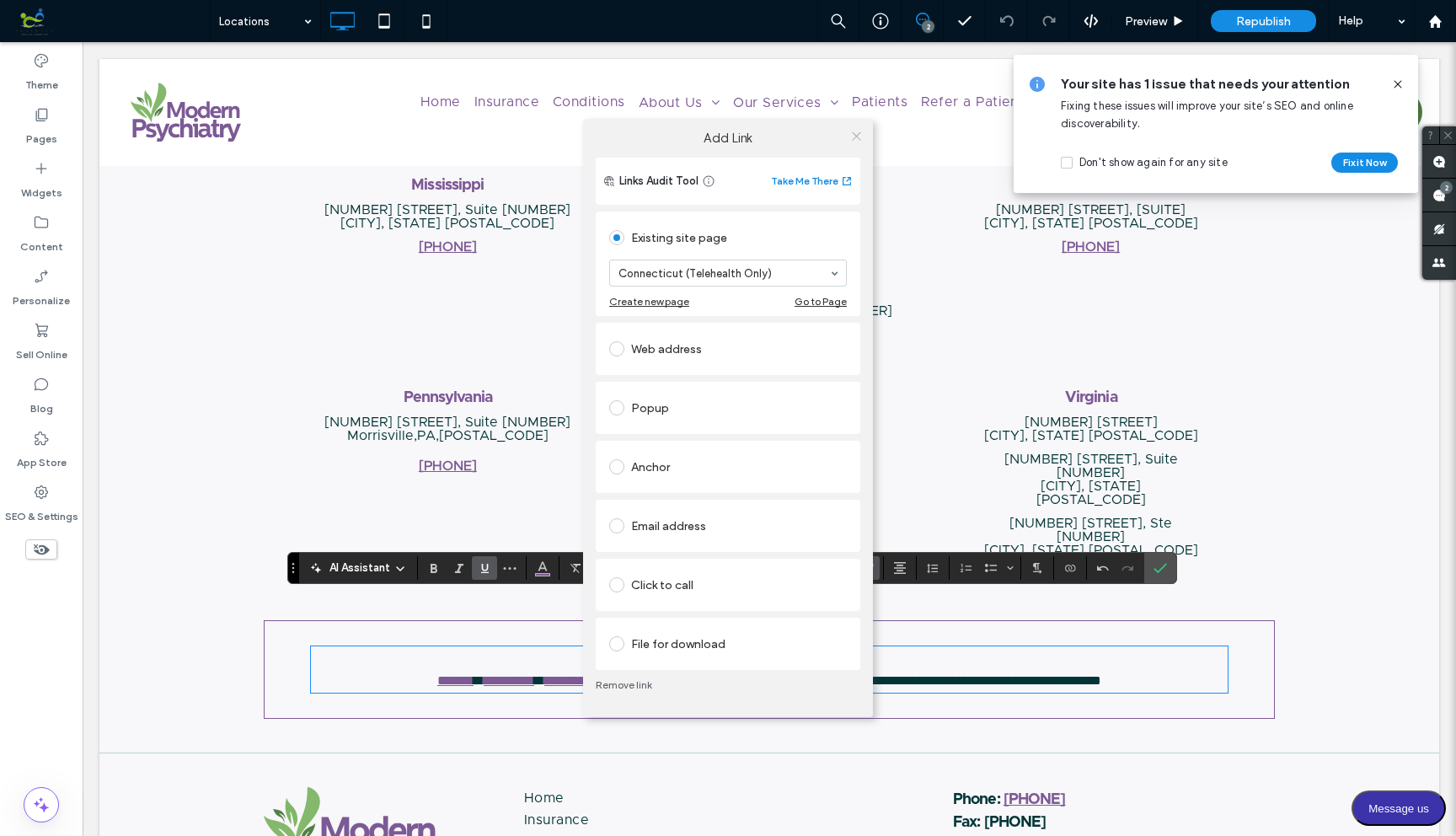 click 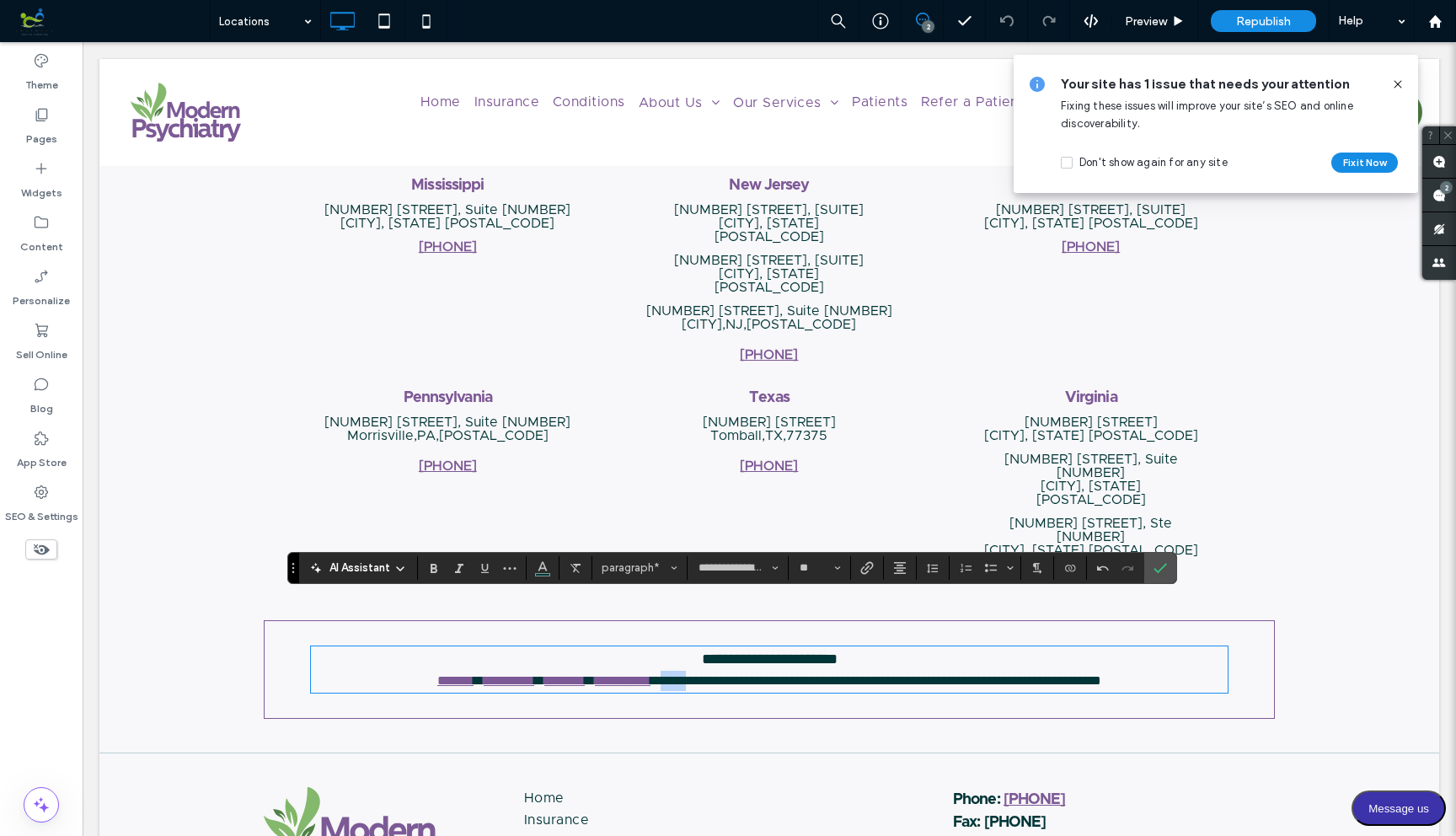 drag, startPoint x: 620, startPoint y: 624, endPoint x: 655, endPoint y: 623, distance: 35.01428 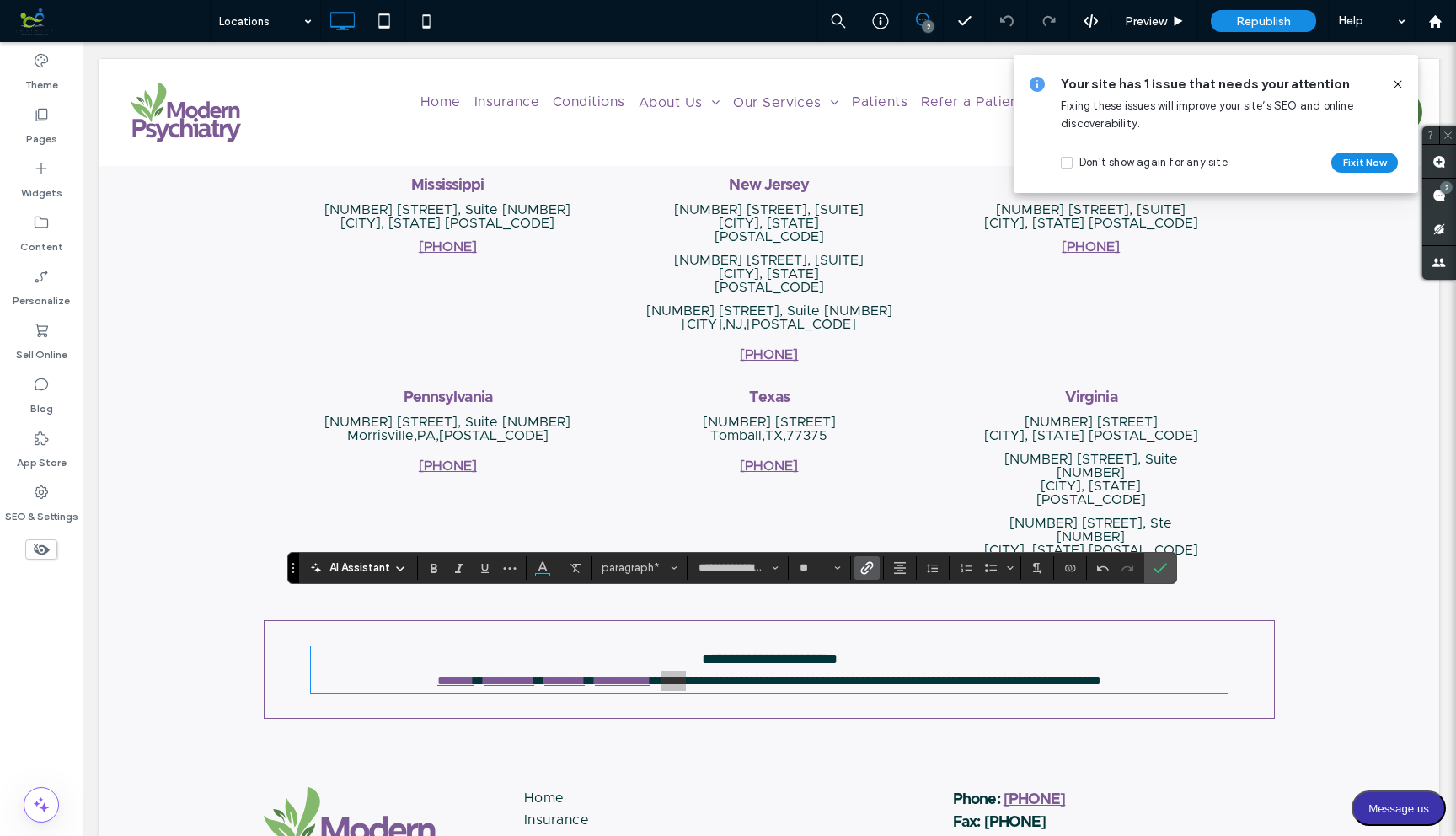 click 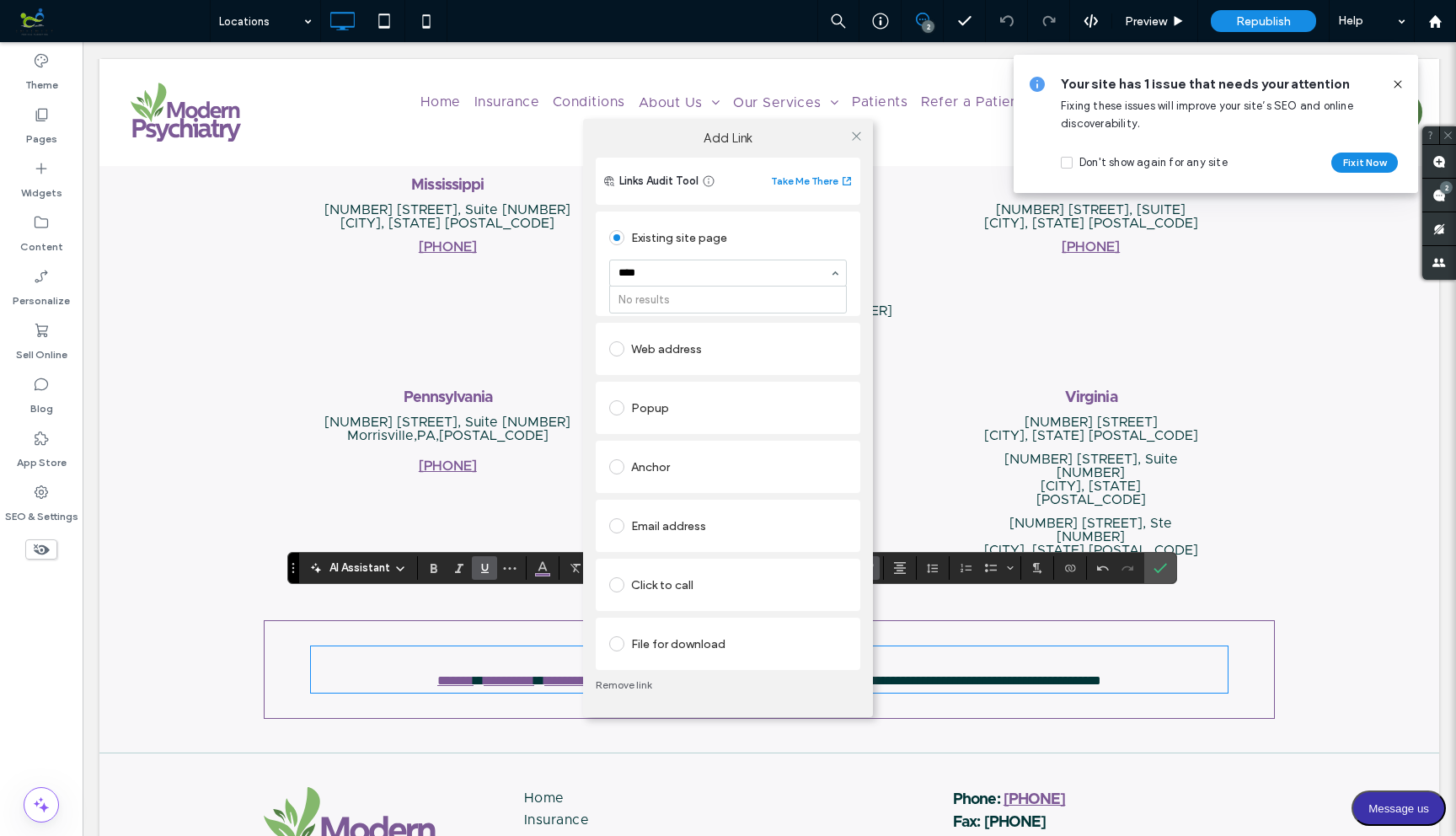 type on "***" 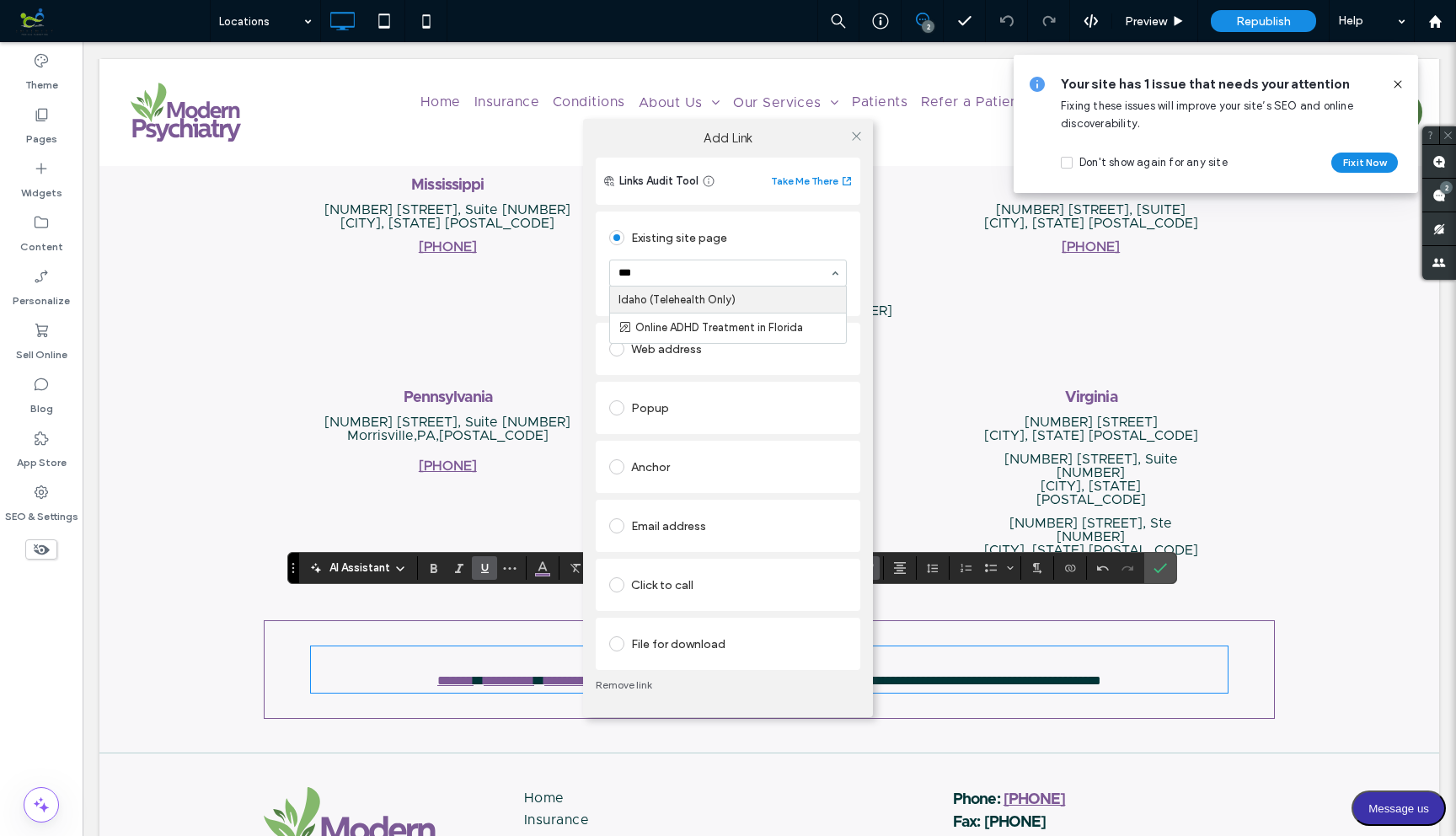 type 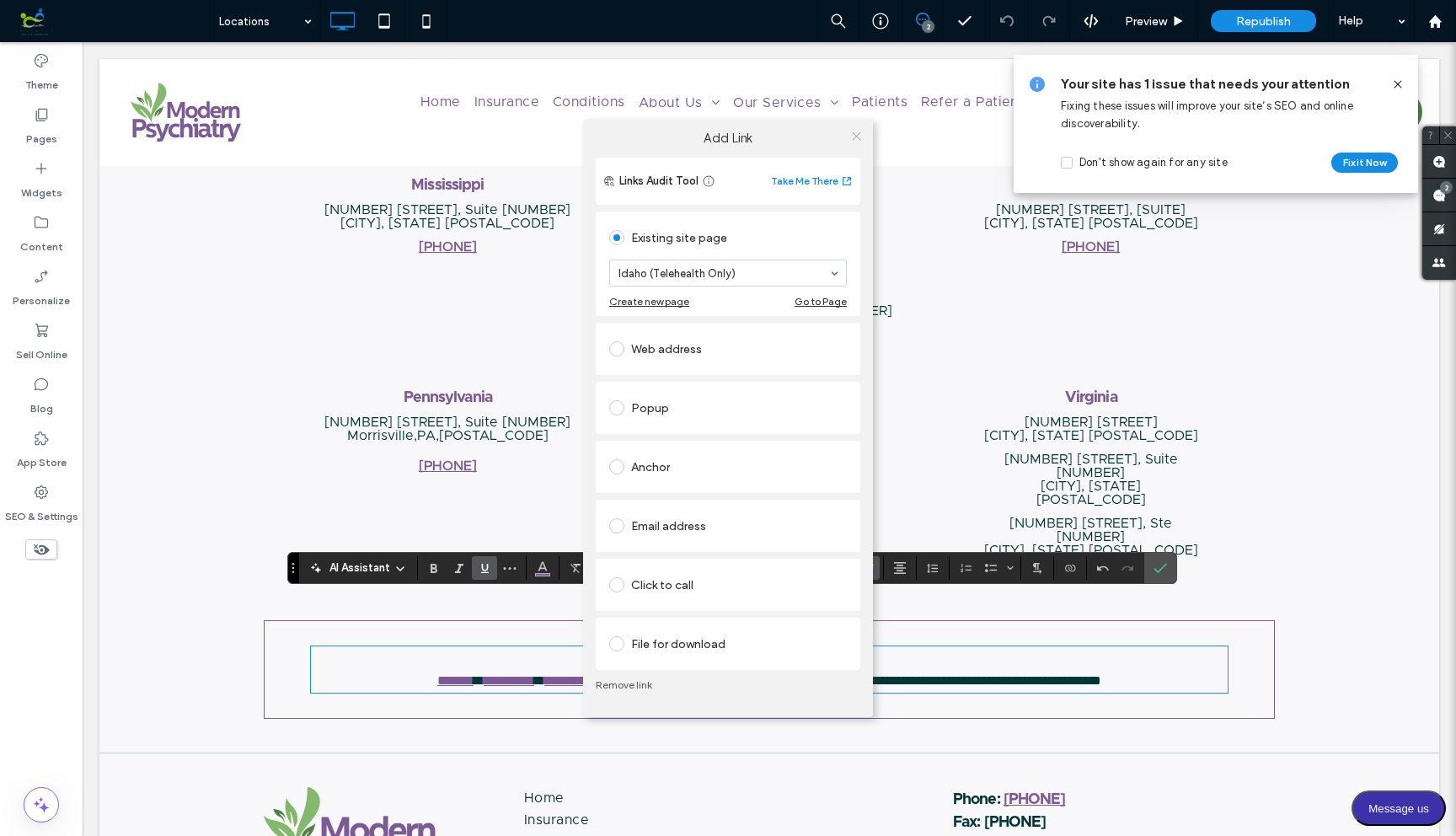 click 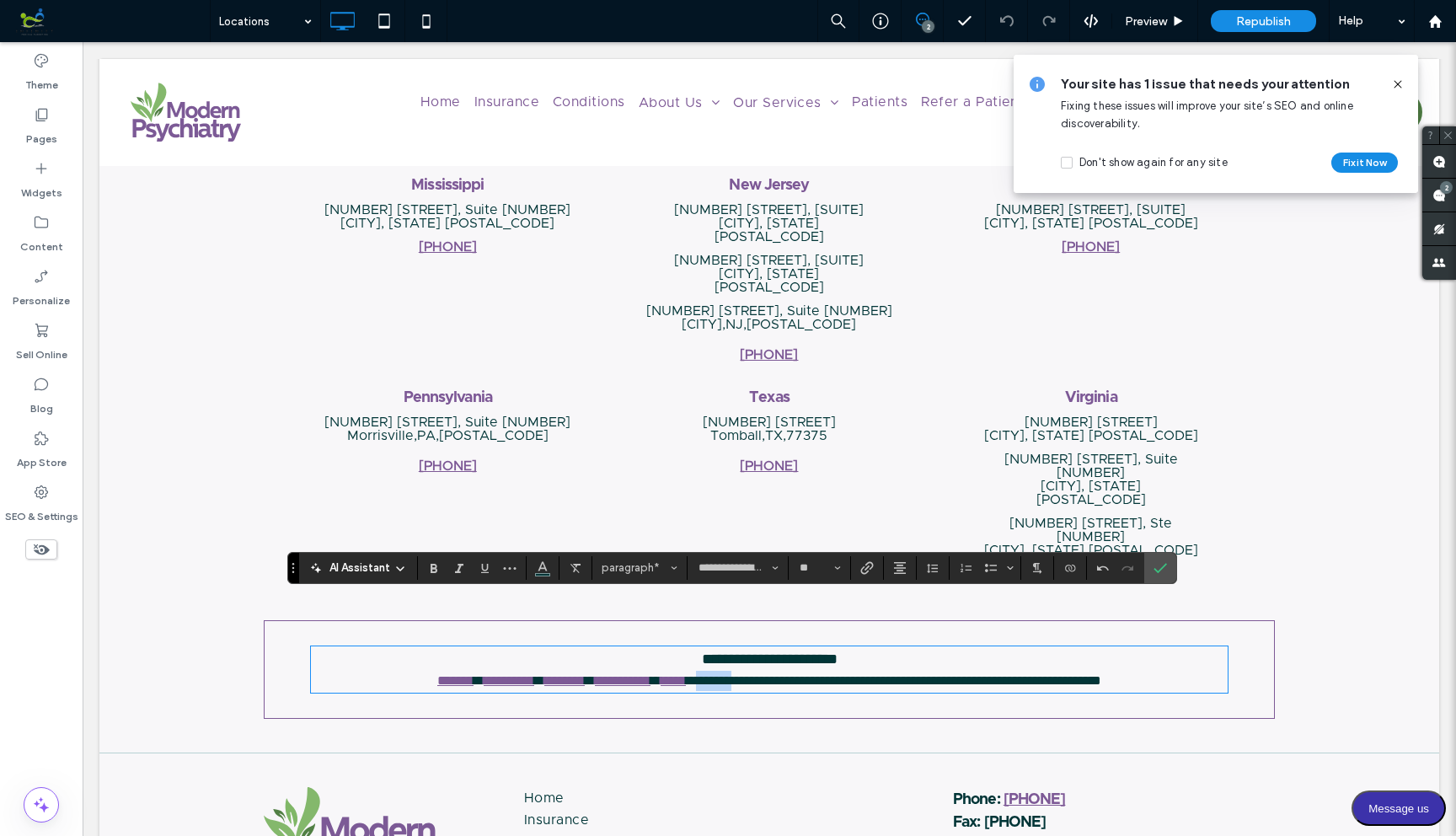 drag, startPoint x: 666, startPoint y: 630, endPoint x: 721, endPoint y: 626, distance: 55.145263 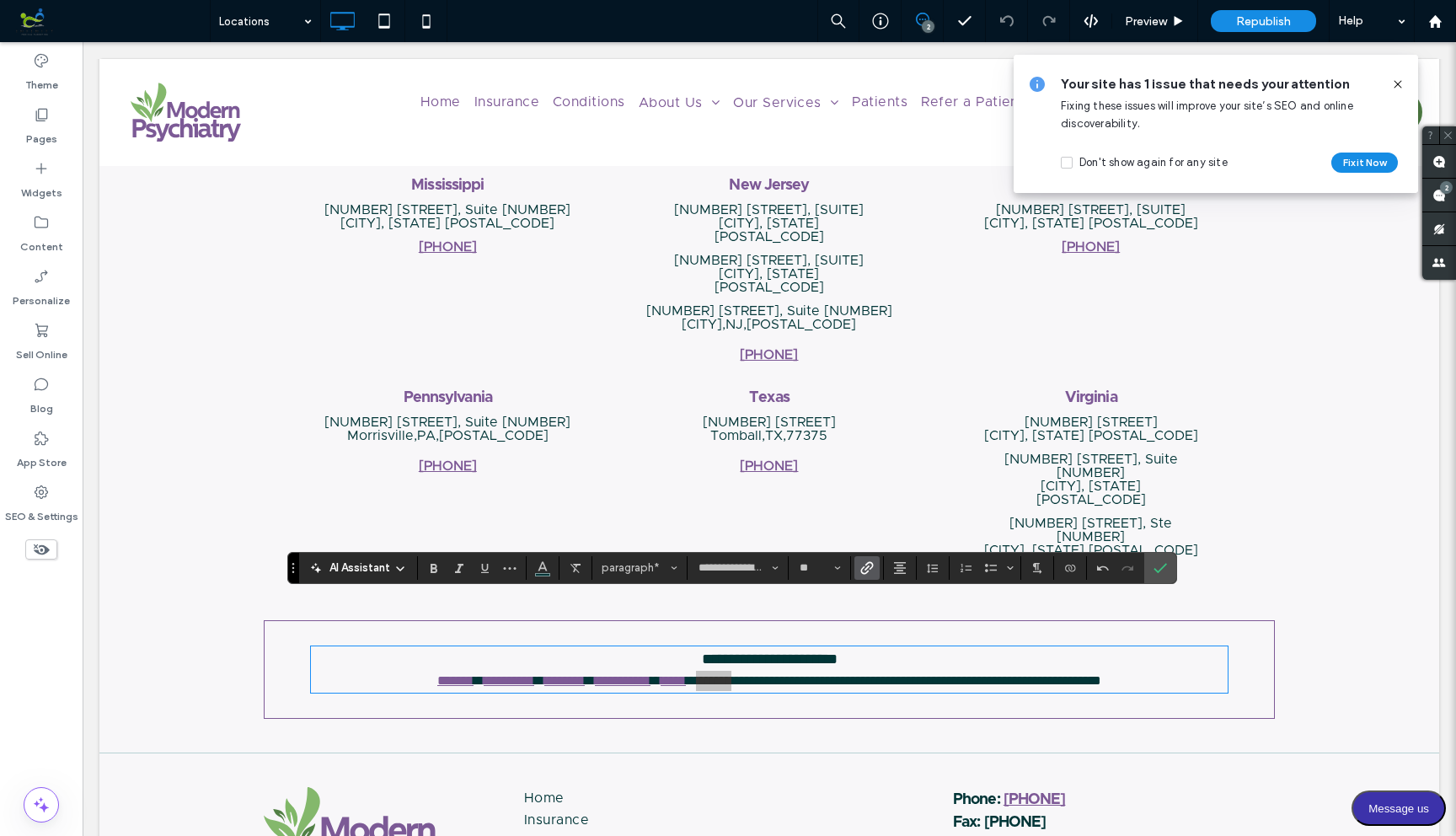 click 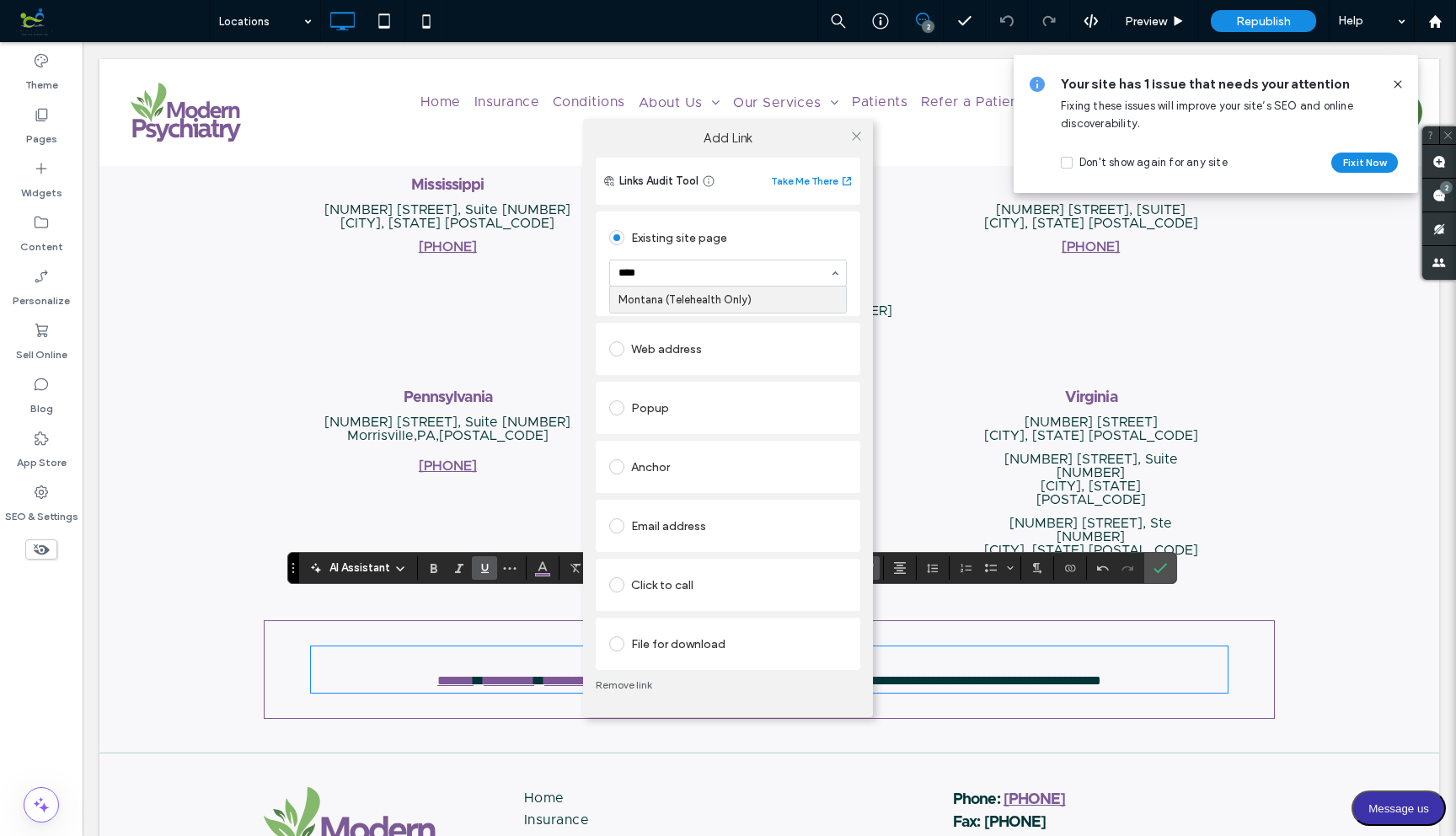 type on "*****" 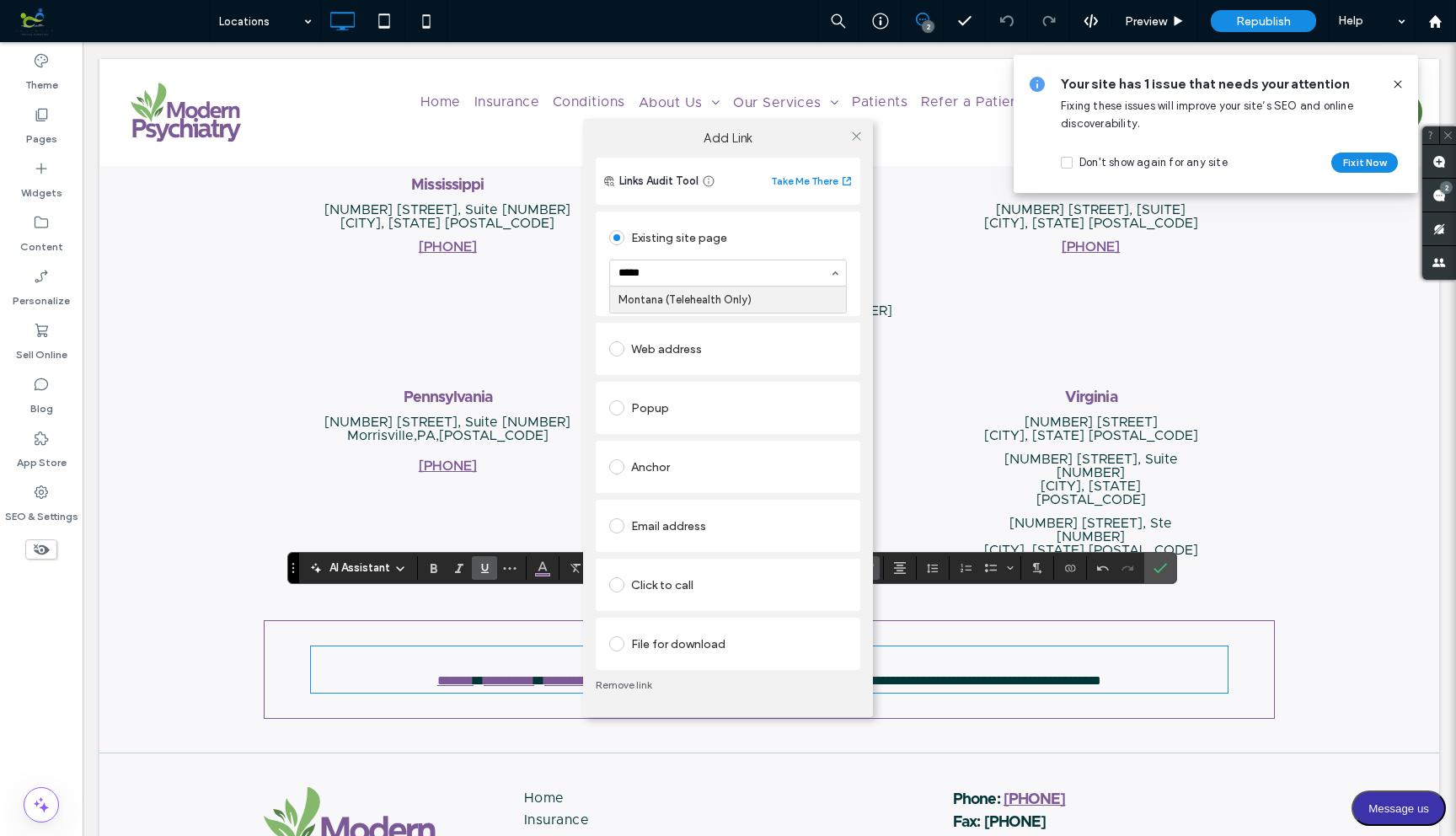 type 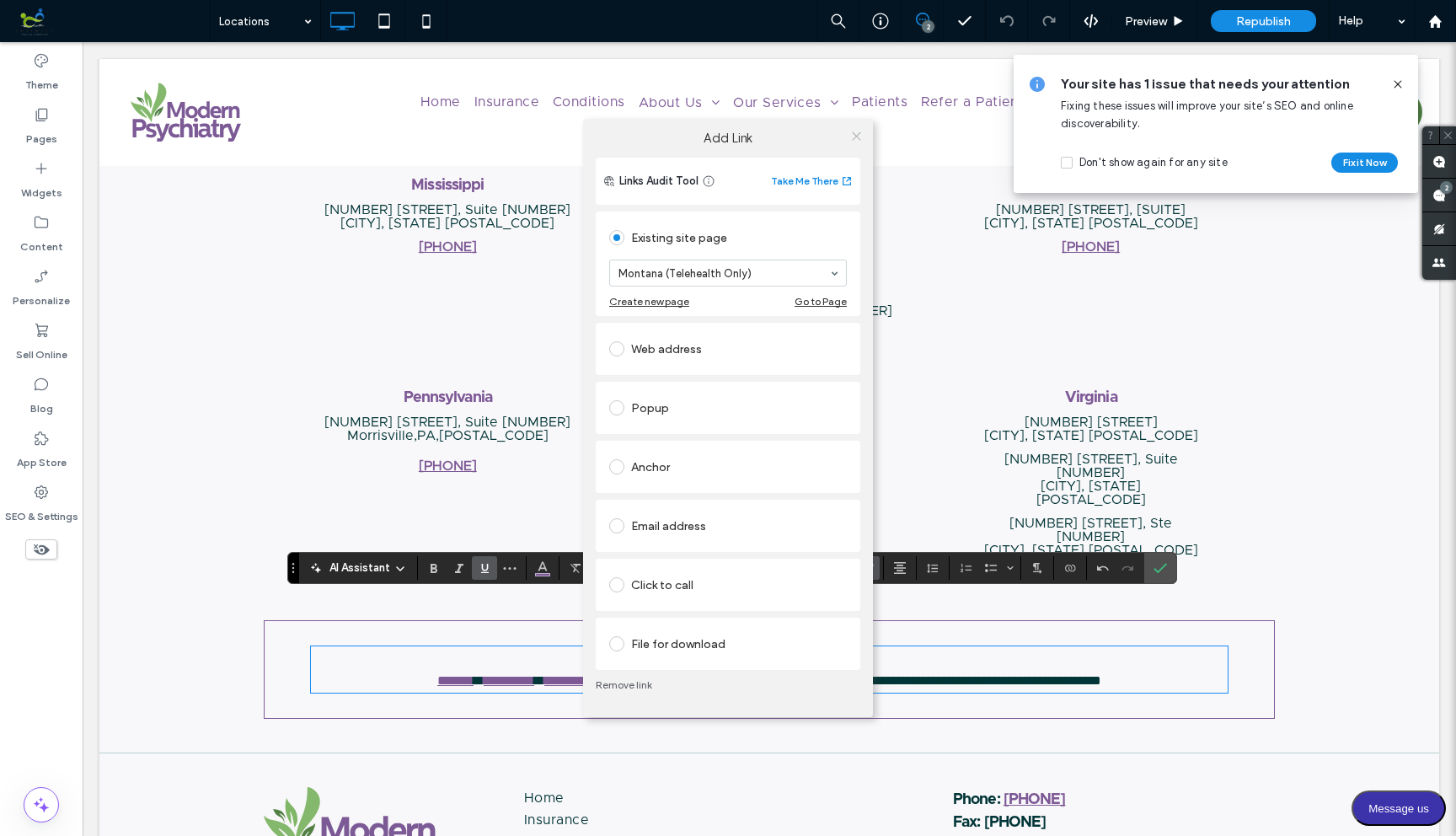 click 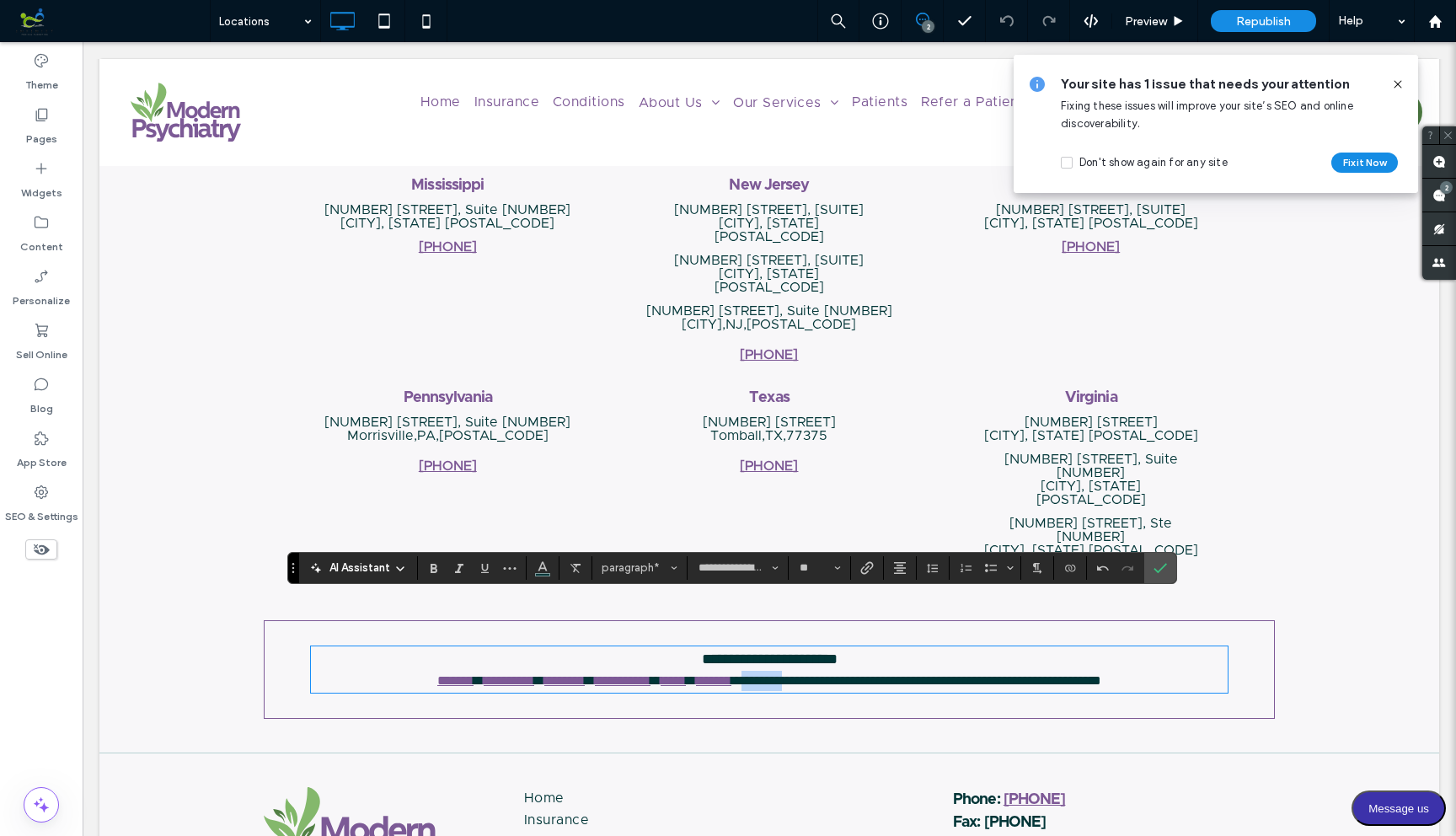 drag, startPoint x: 729, startPoint y: 629, endPoint x: 790, endPoint y: 624, distance: 61.2046 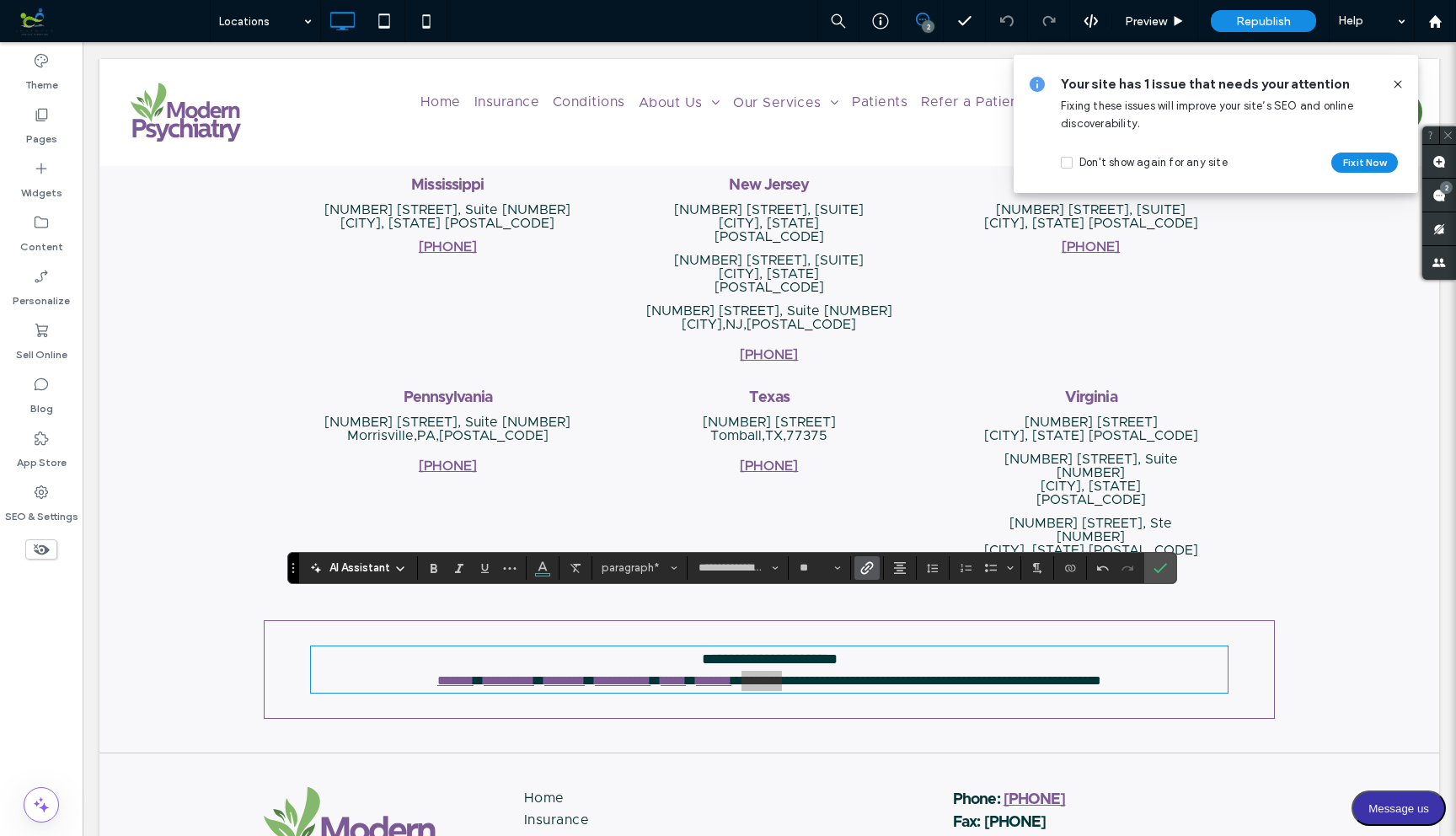 click 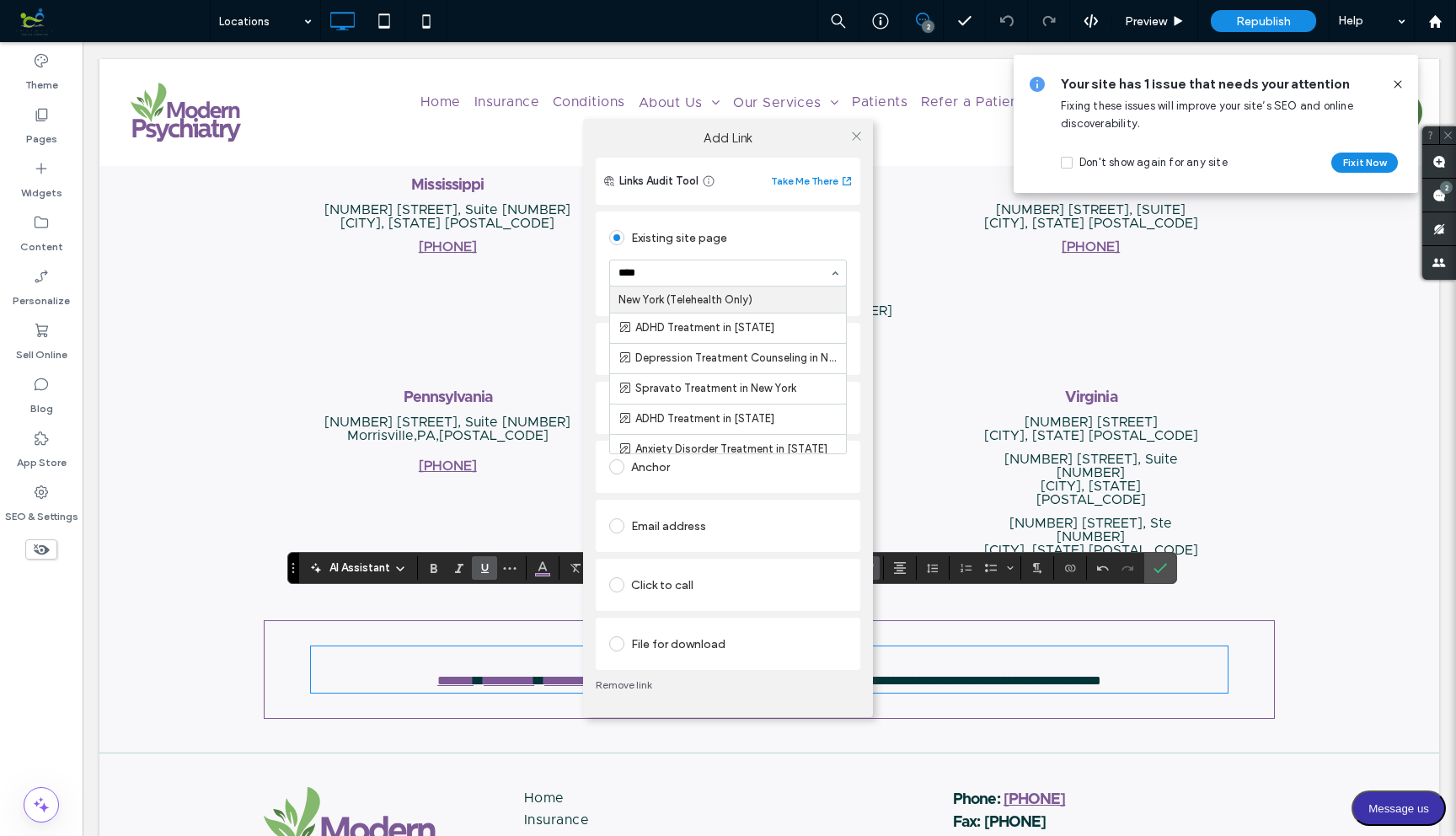 type on "*****" 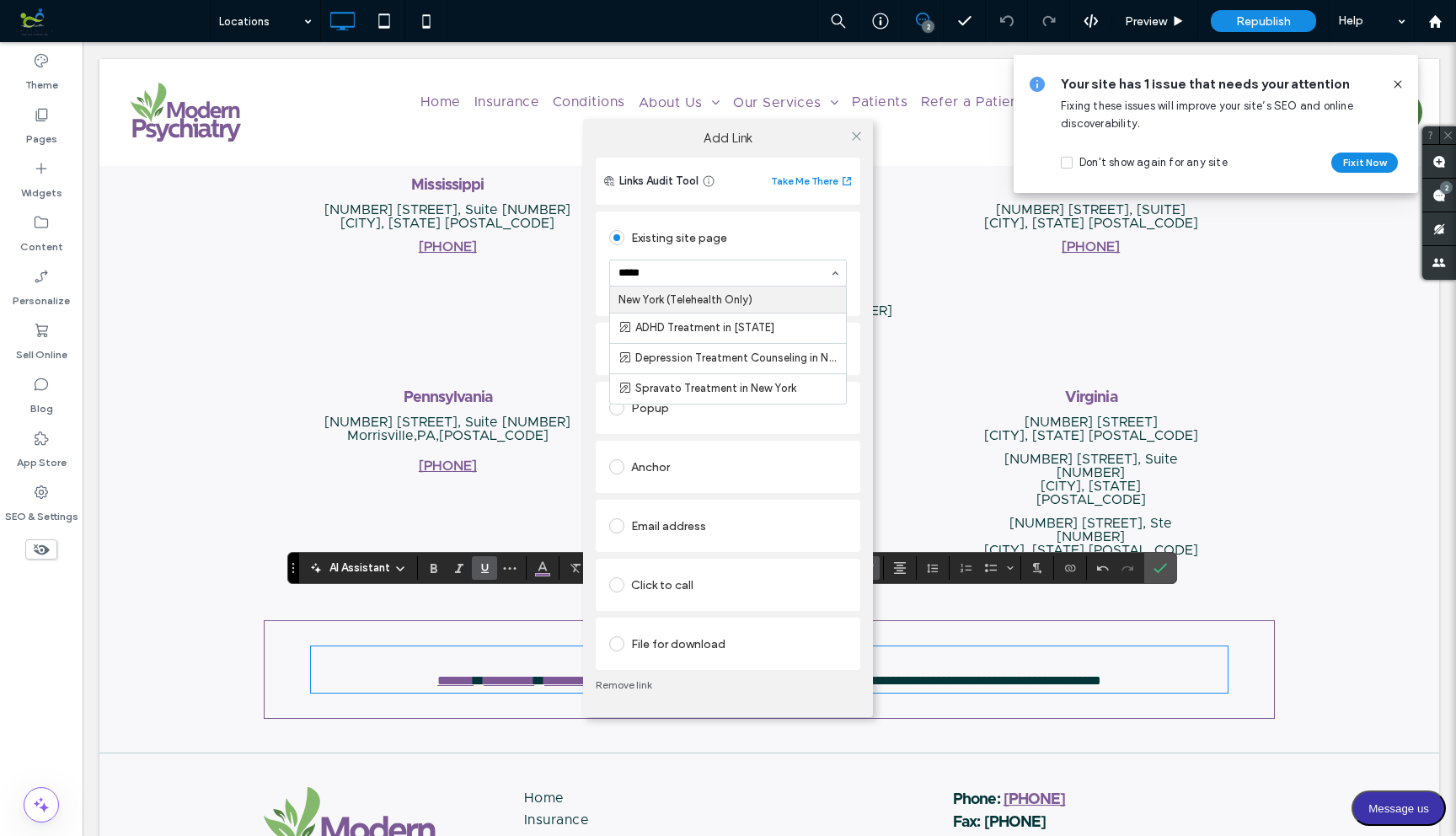 type 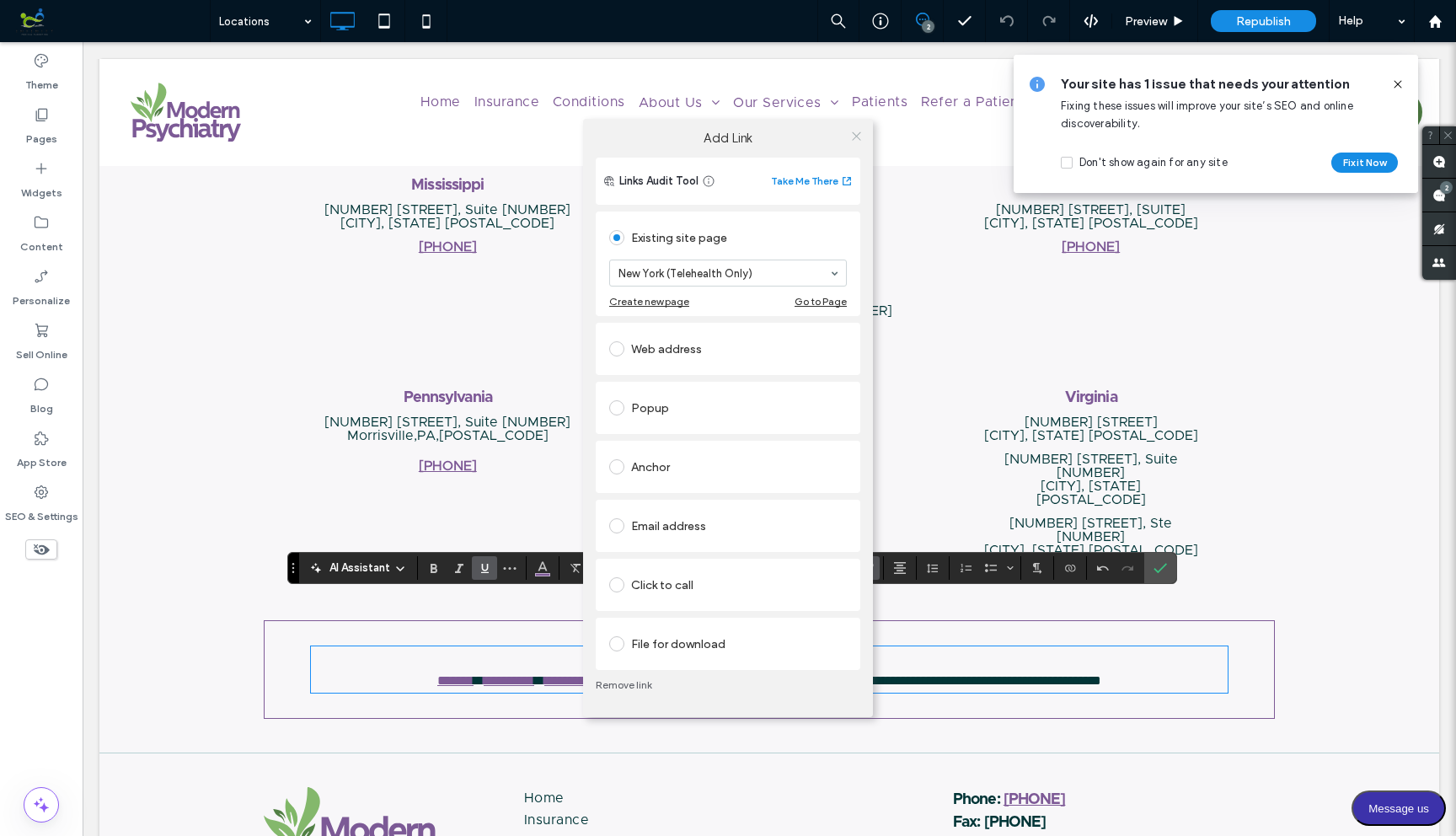 click 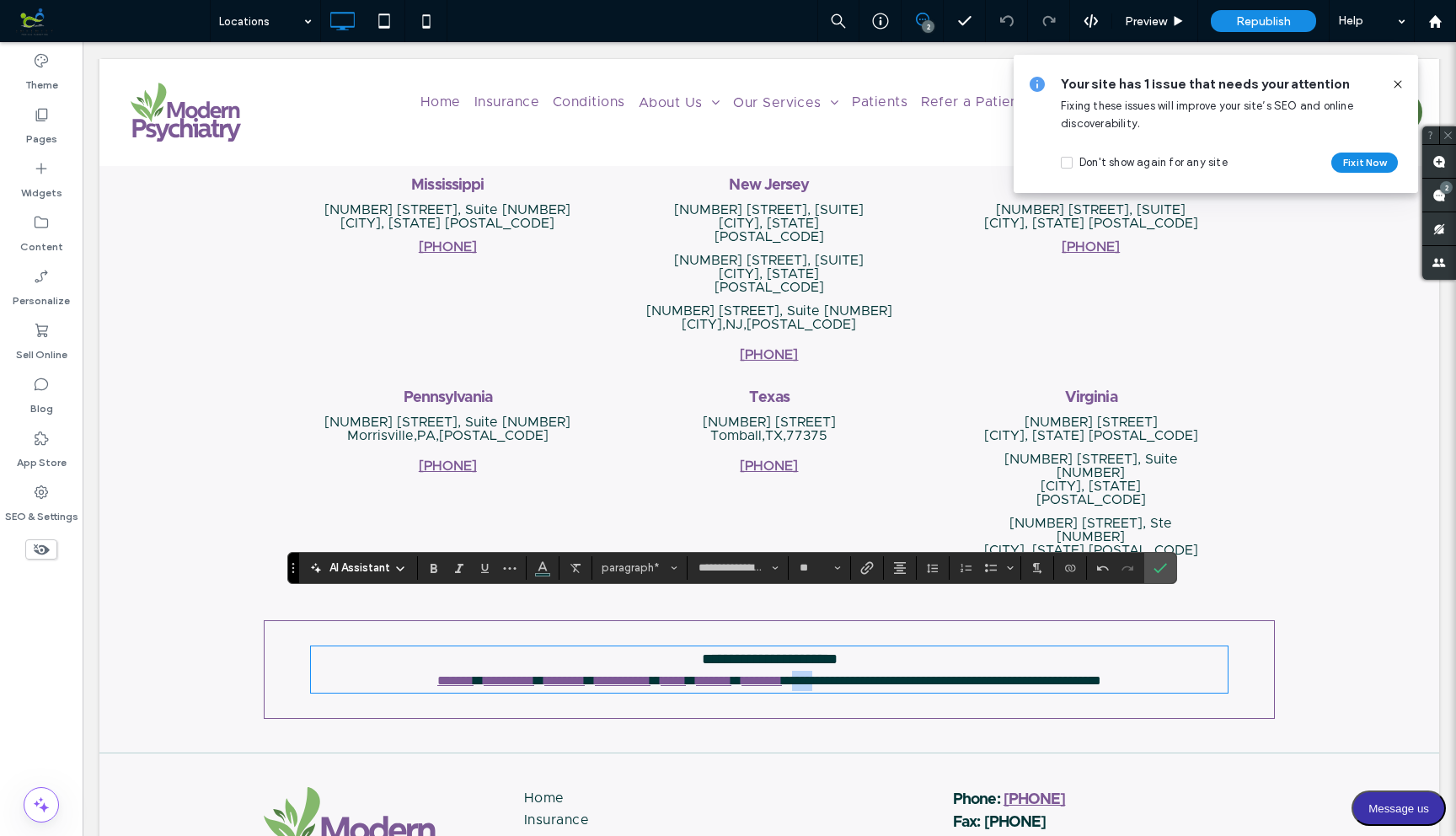 drag, startPoint x: 799, startPoint y: 628, endPoint x: 827, endPoint y: 625, distance: 28.16026 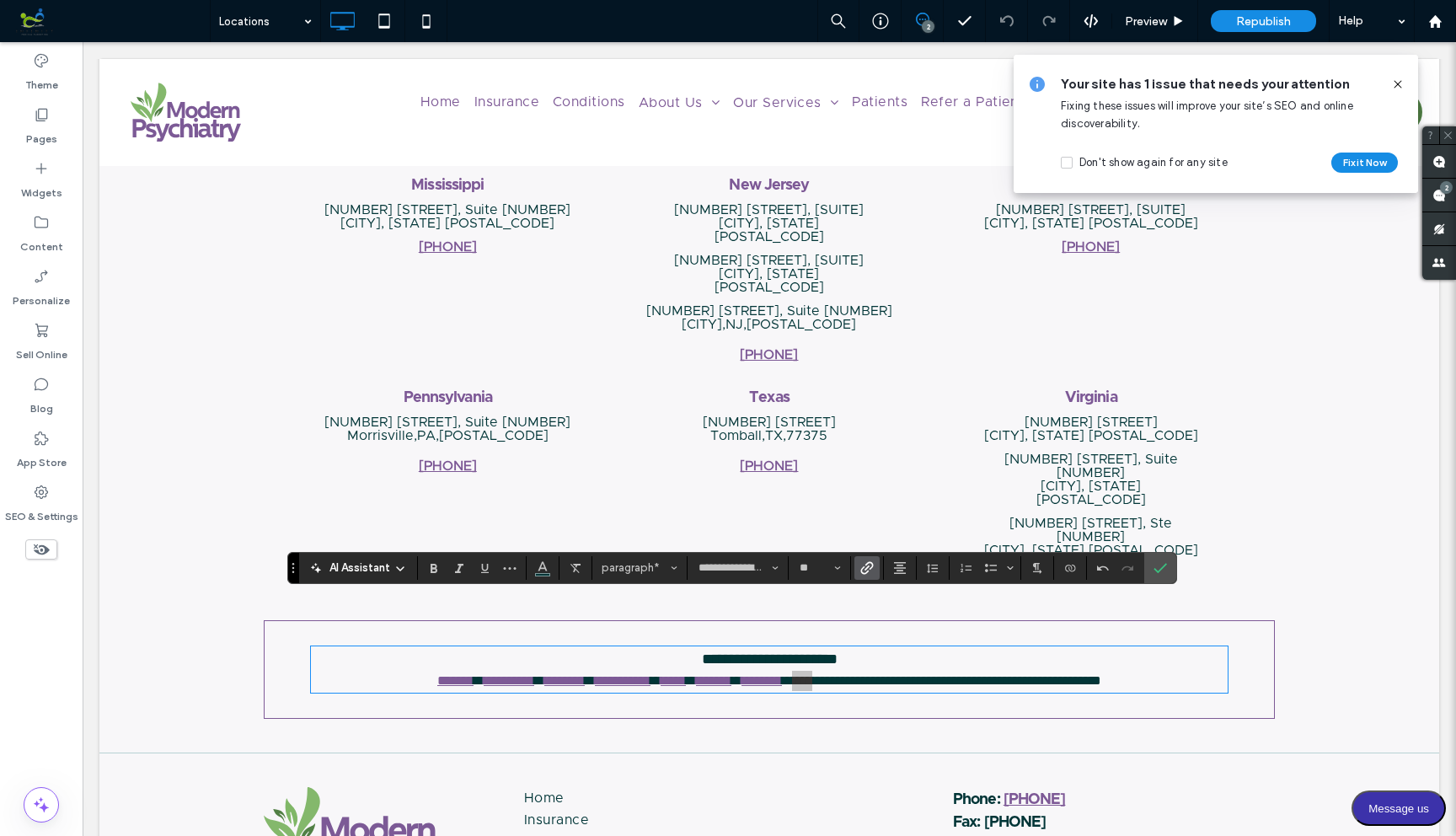 click 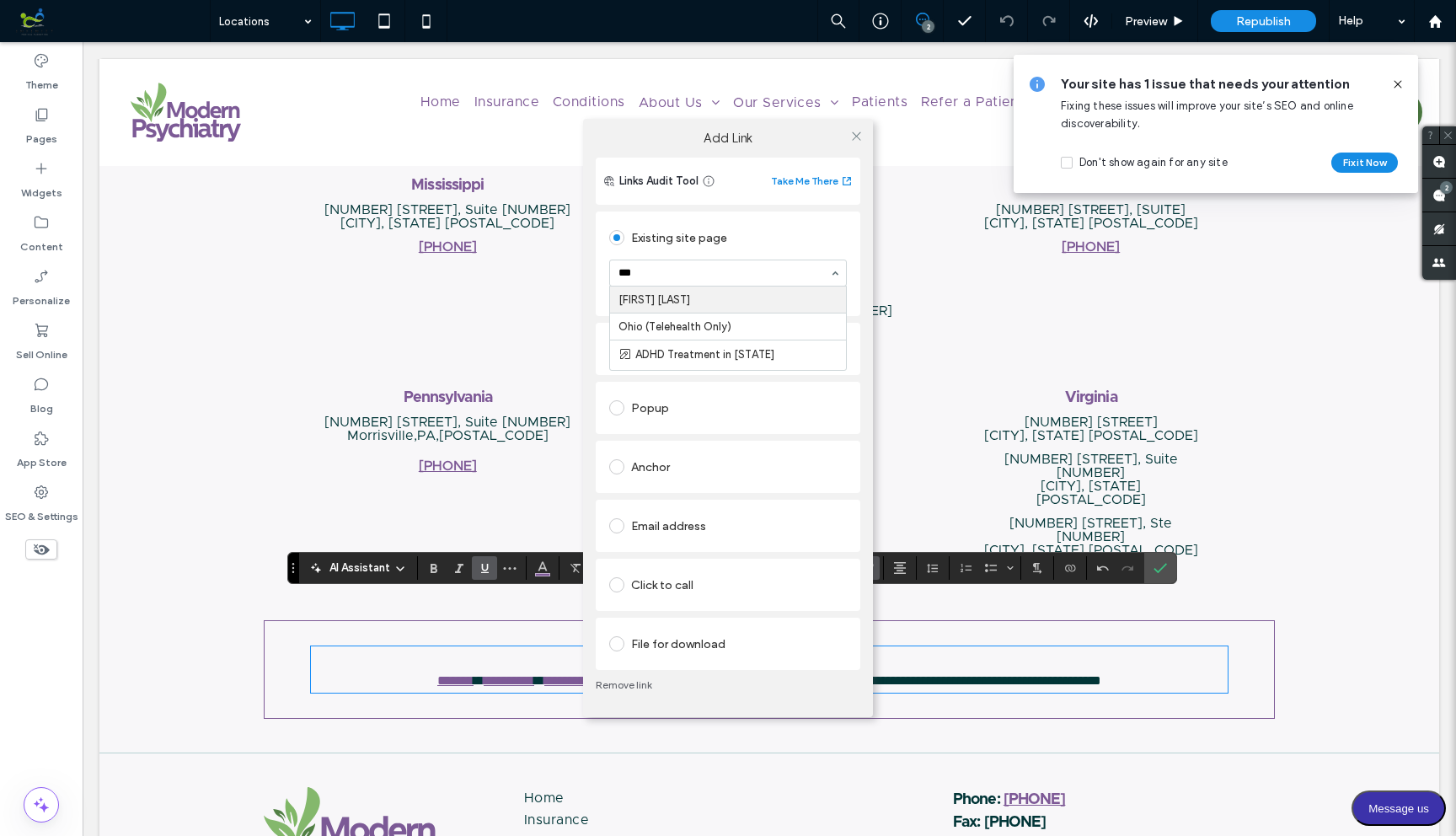 type on "****" 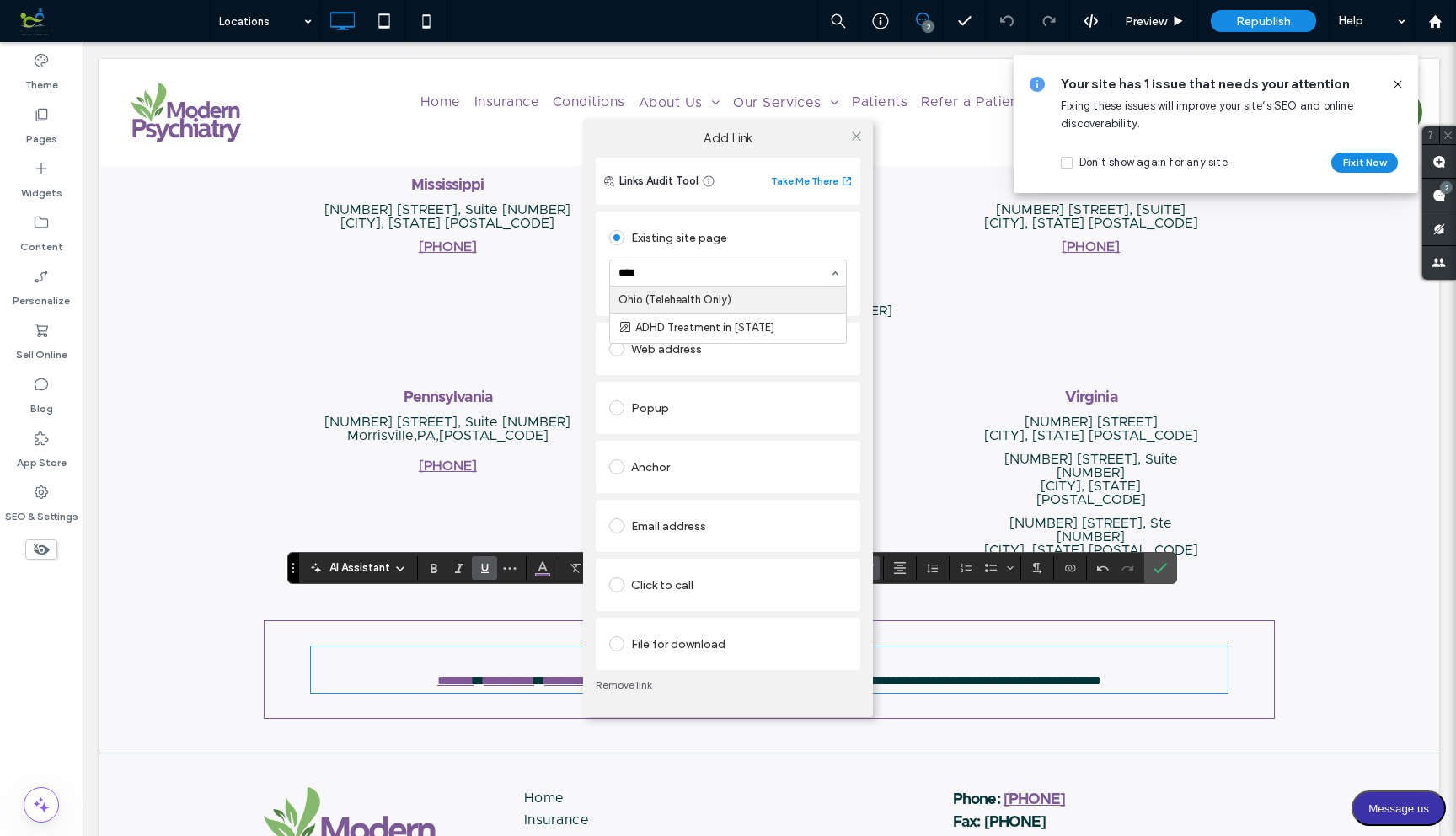 type 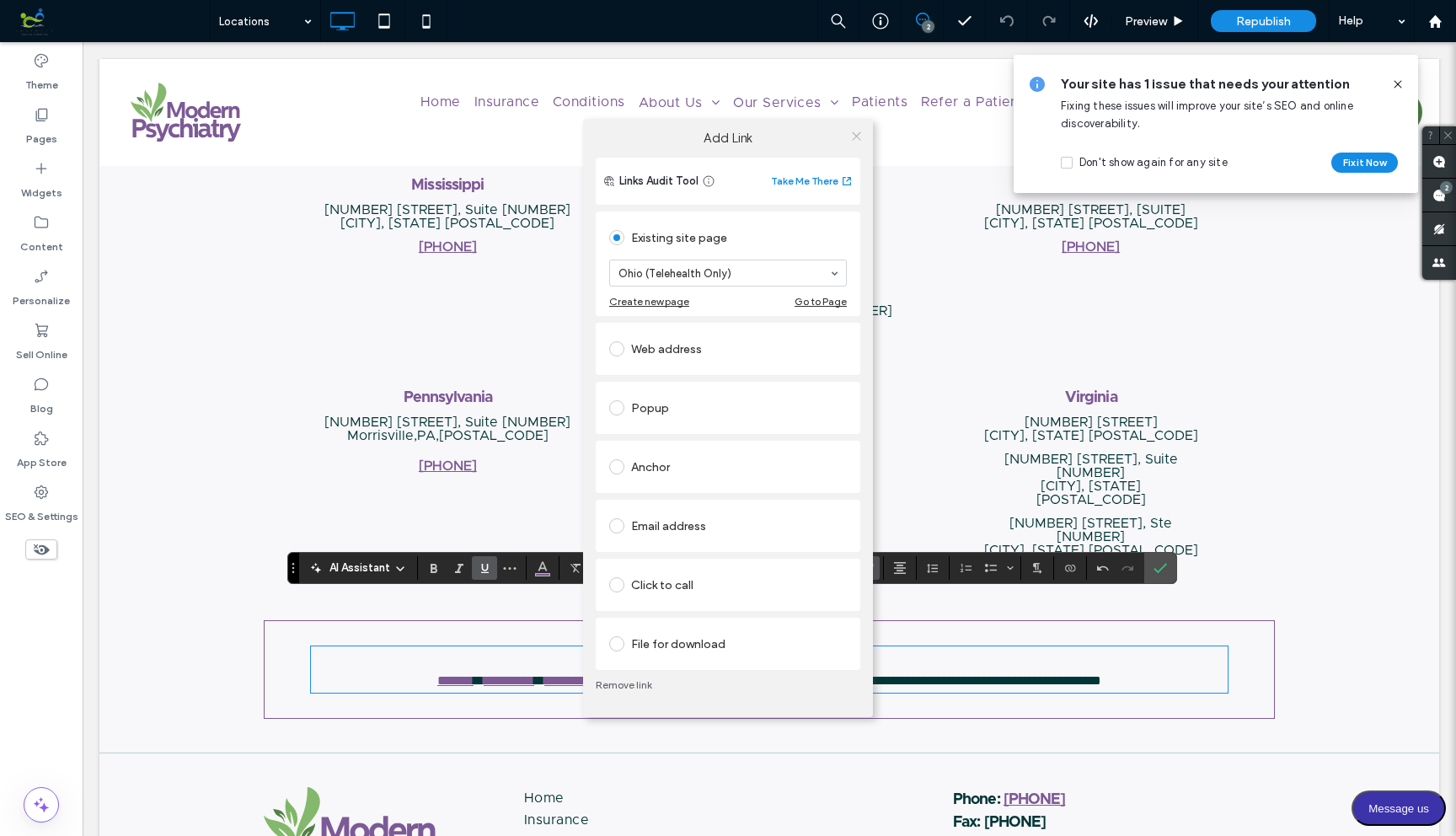 click 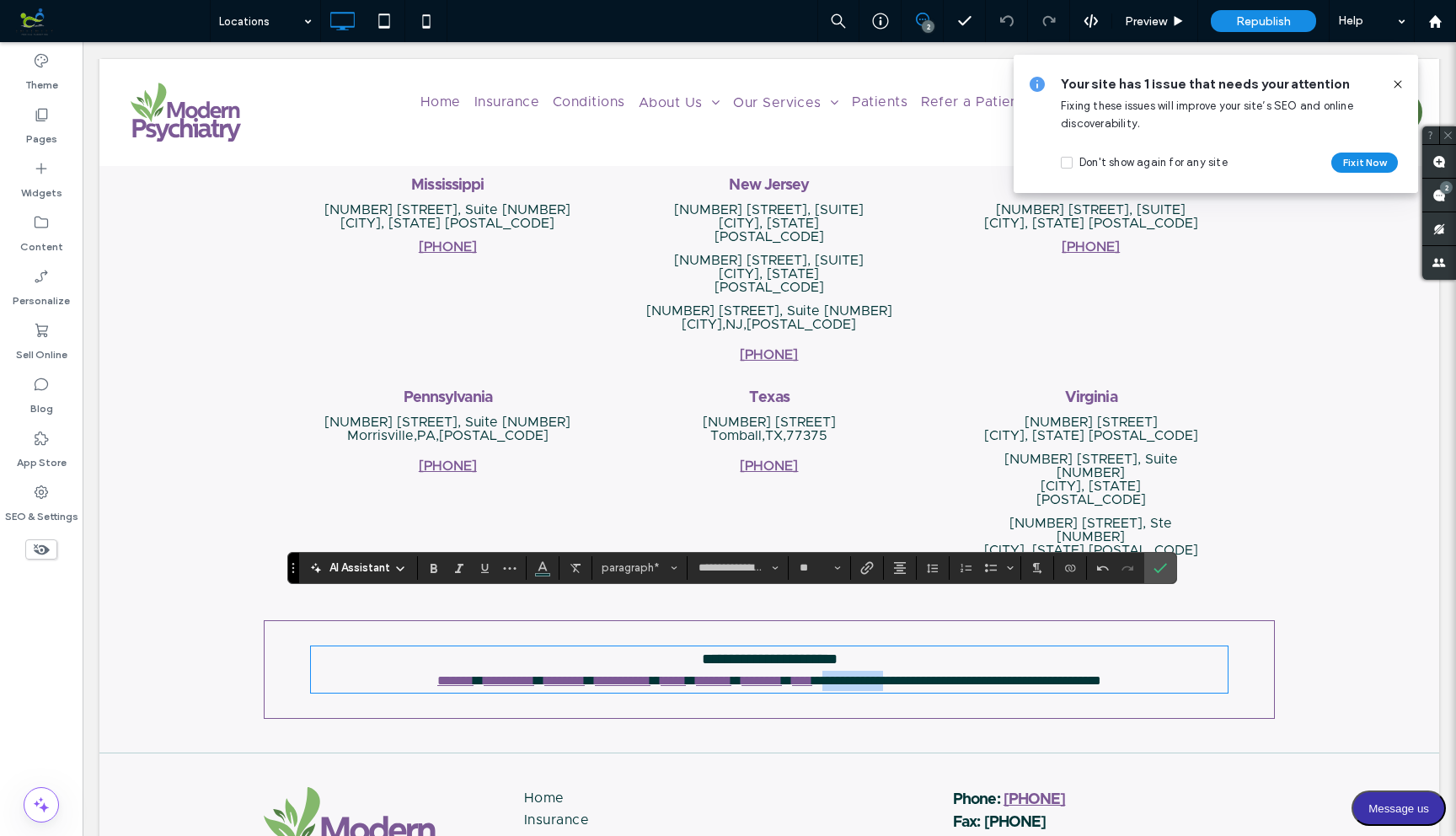 drag, startPoint x: 837, startPoint y: 630, endPoint x: 919, endPoint y: 624, distance: 82.21922 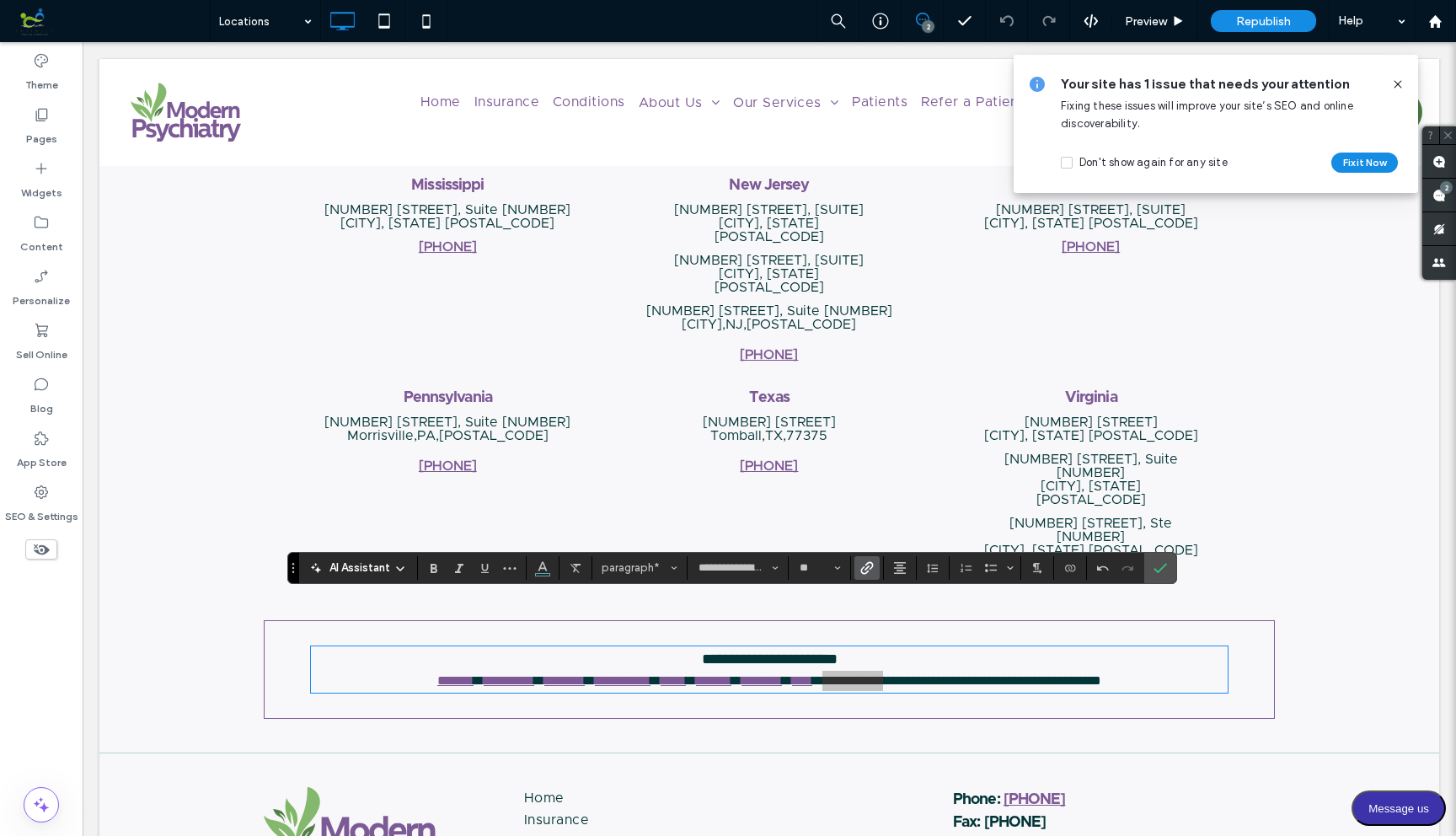 click 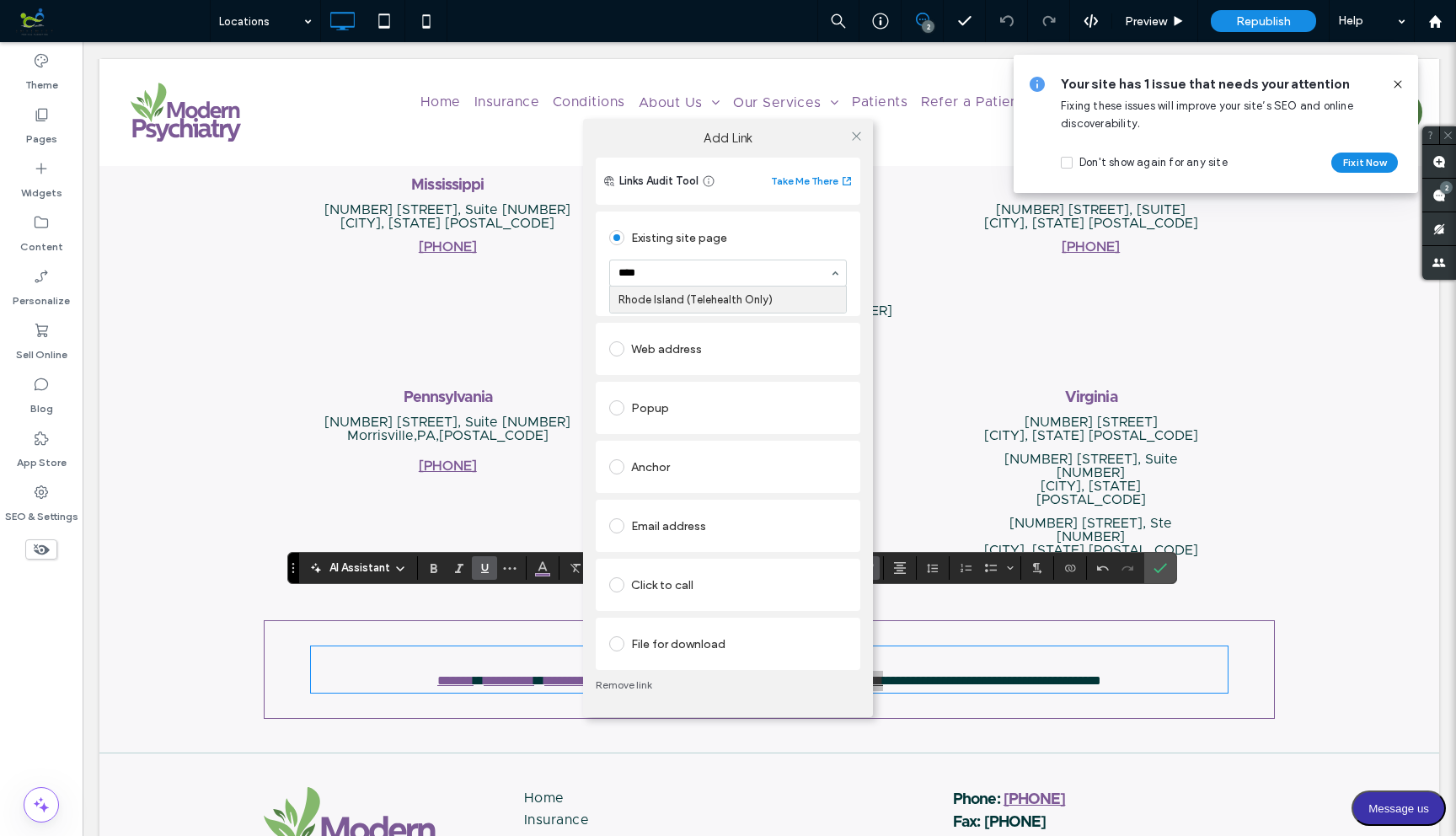 type on "*****" 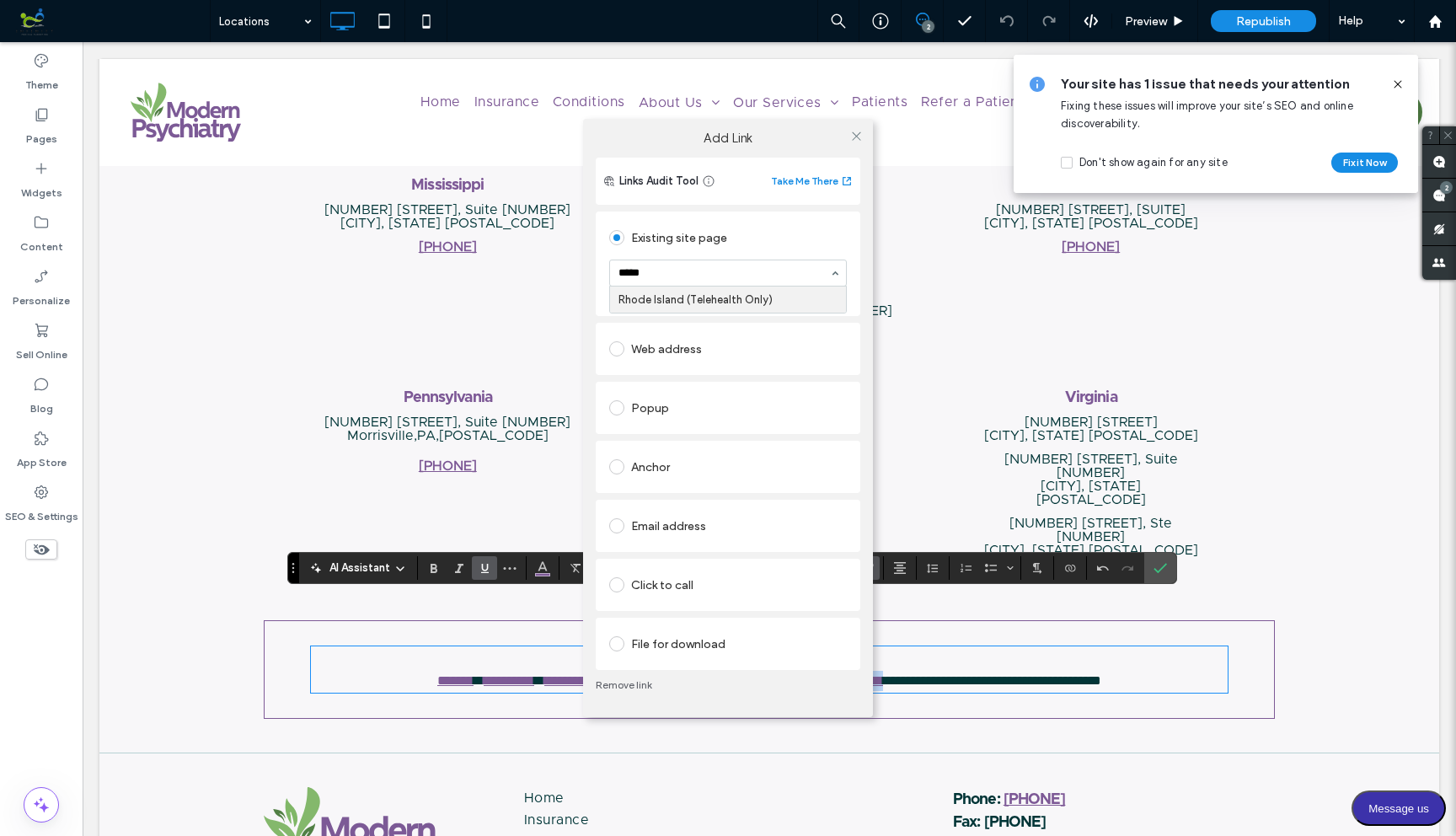type 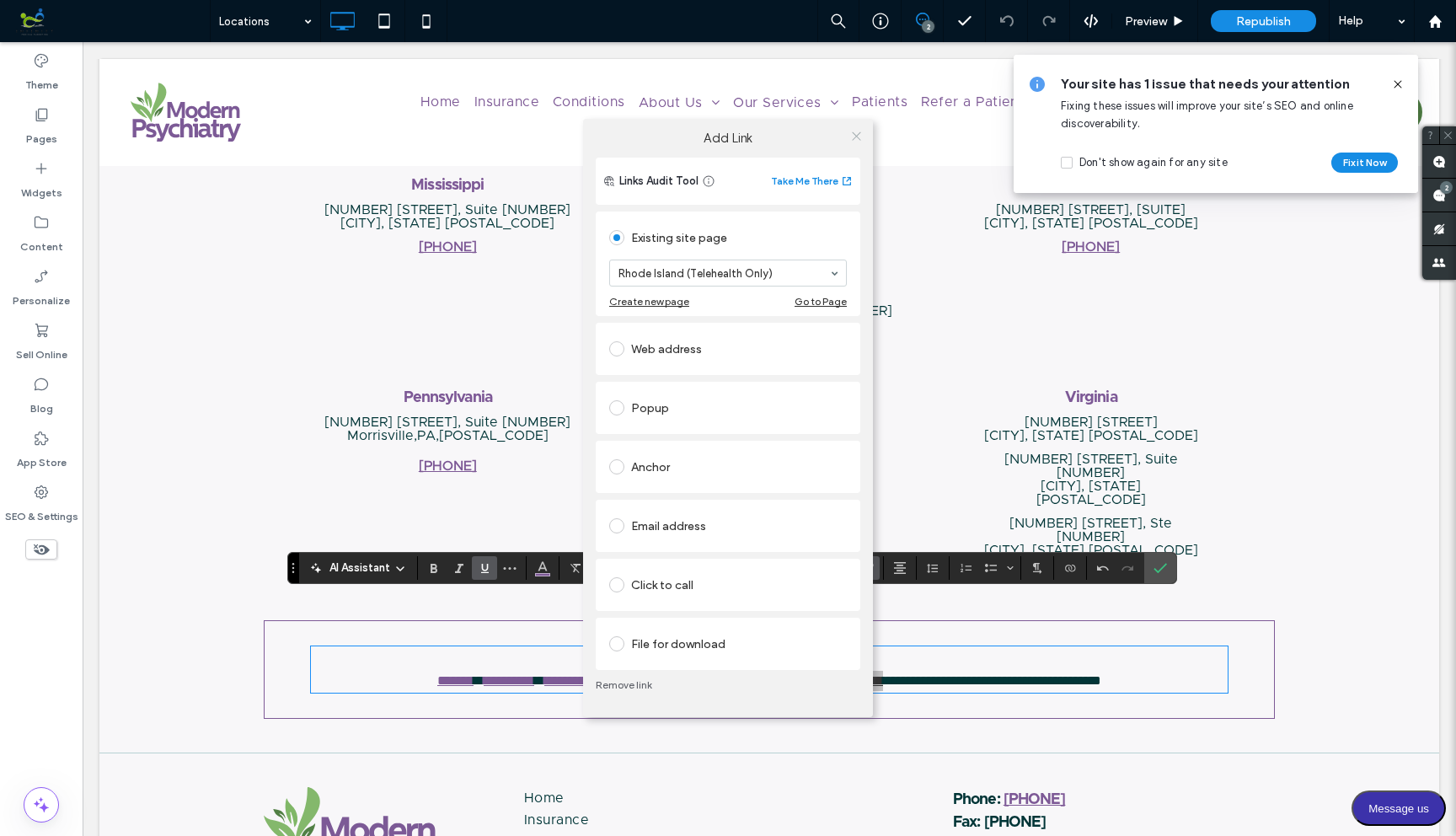 click 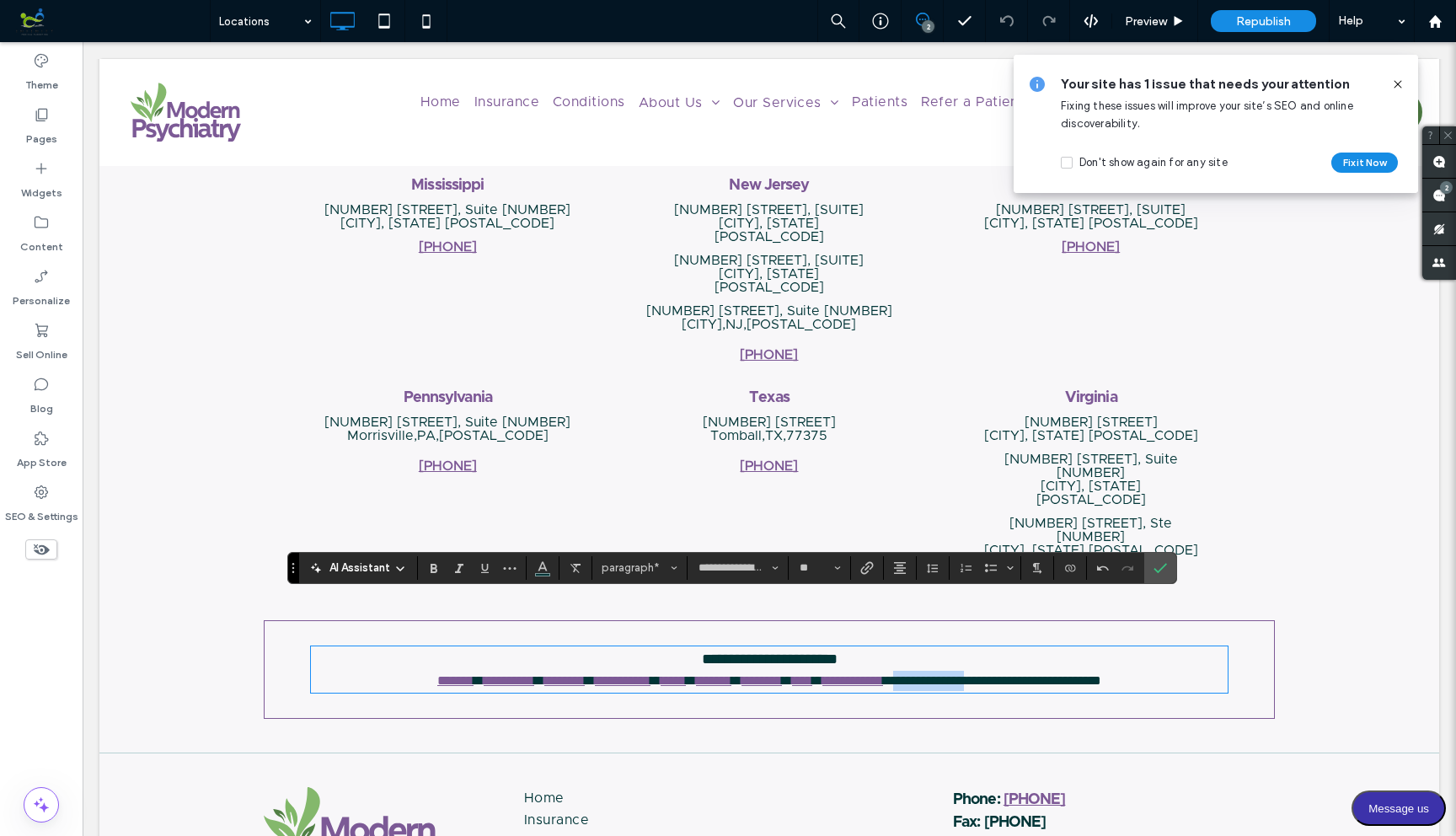 drag, startPoint x: 926, startPoint y: 630, endPoint x: 1017, endPoint y: 623, distance: 91.26883 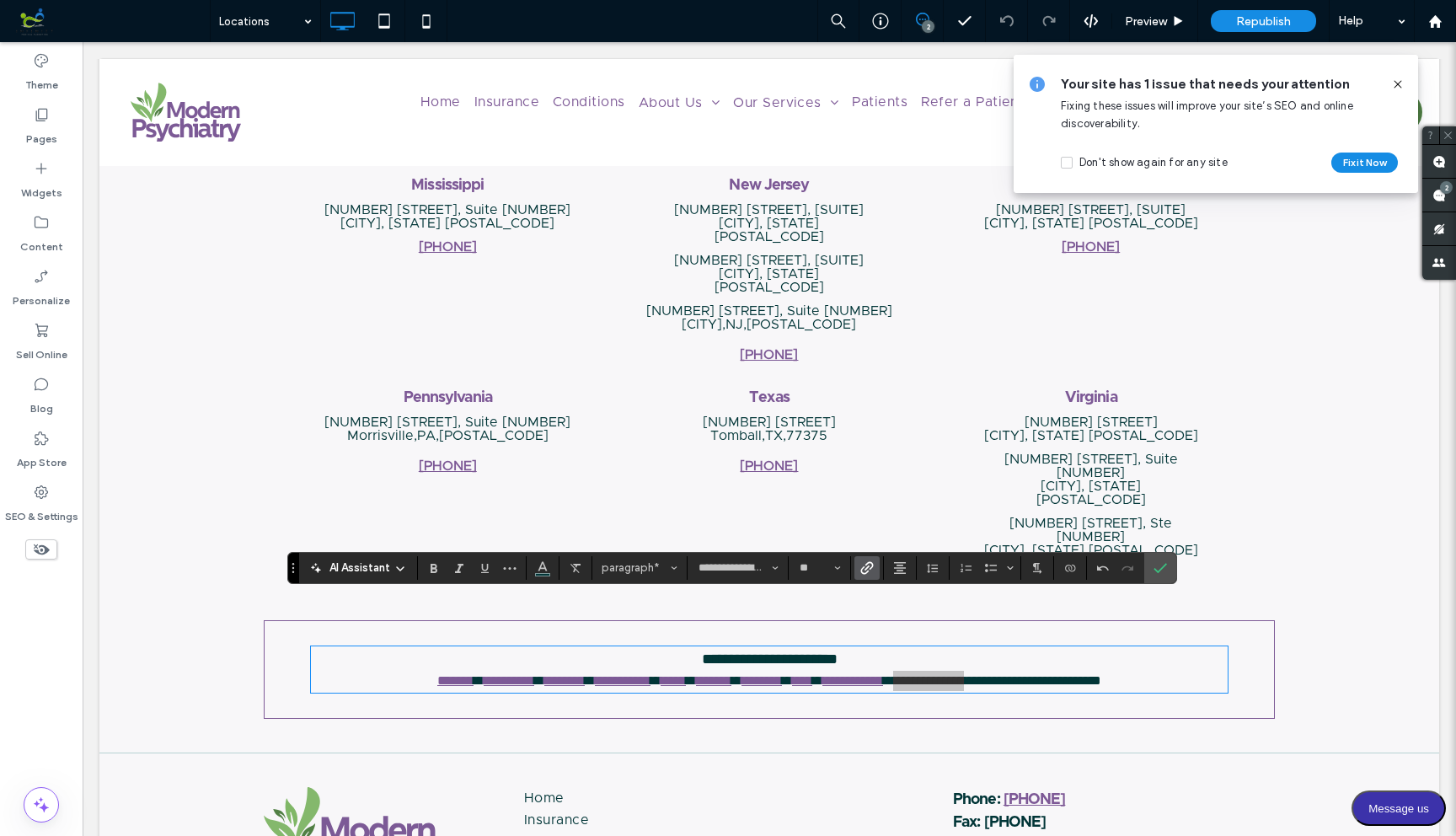 click 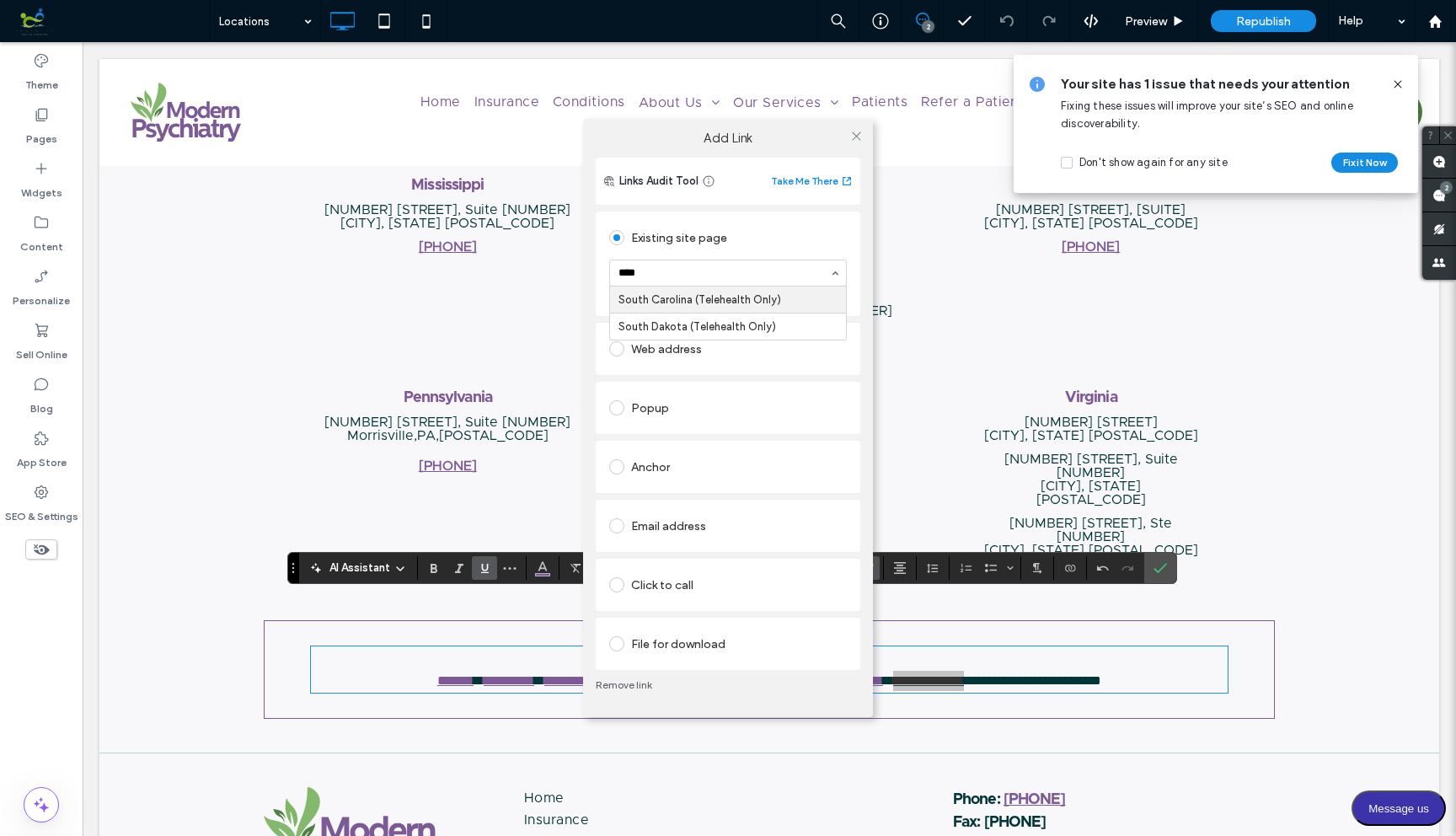 type on "*****" 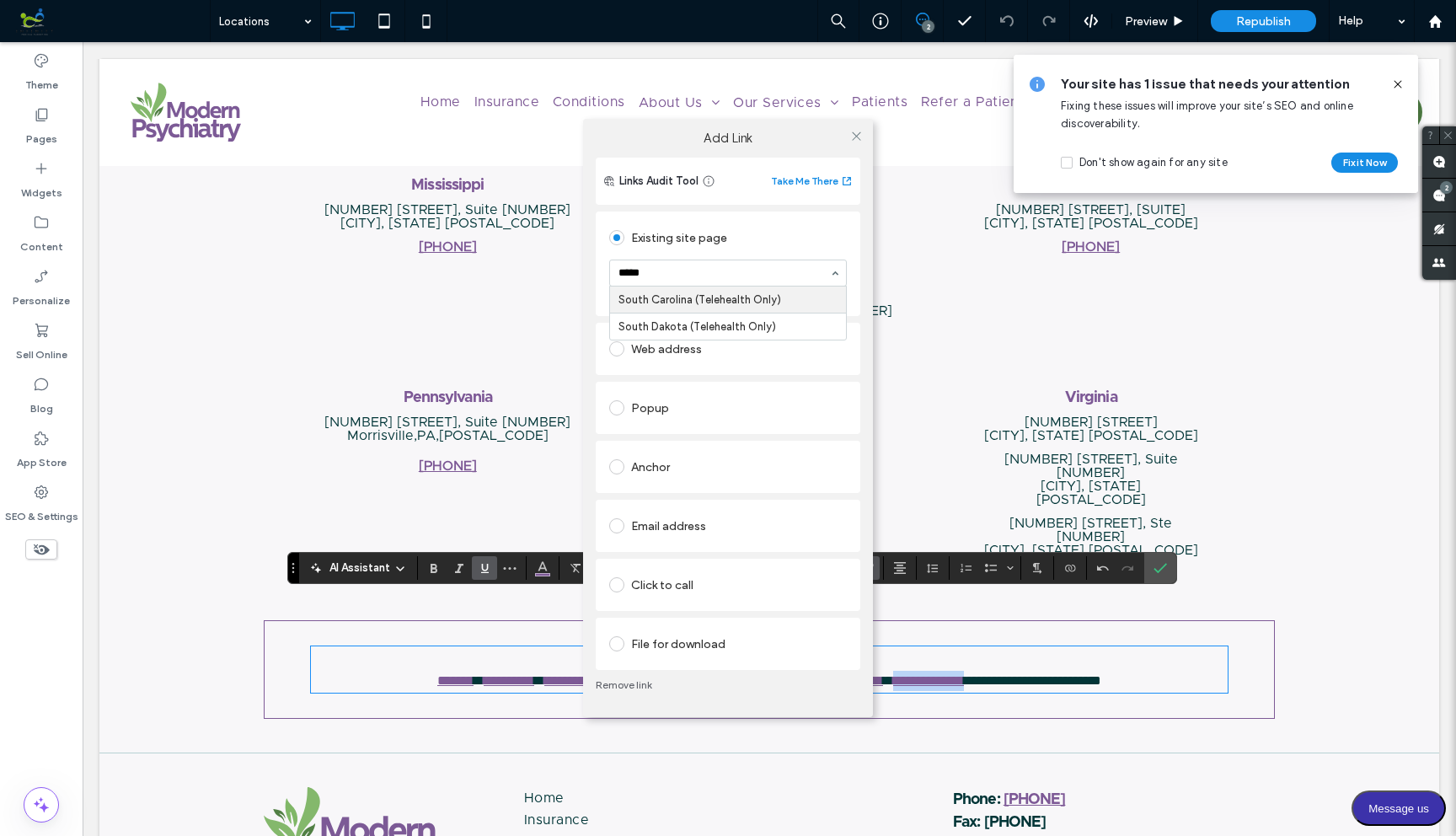 type 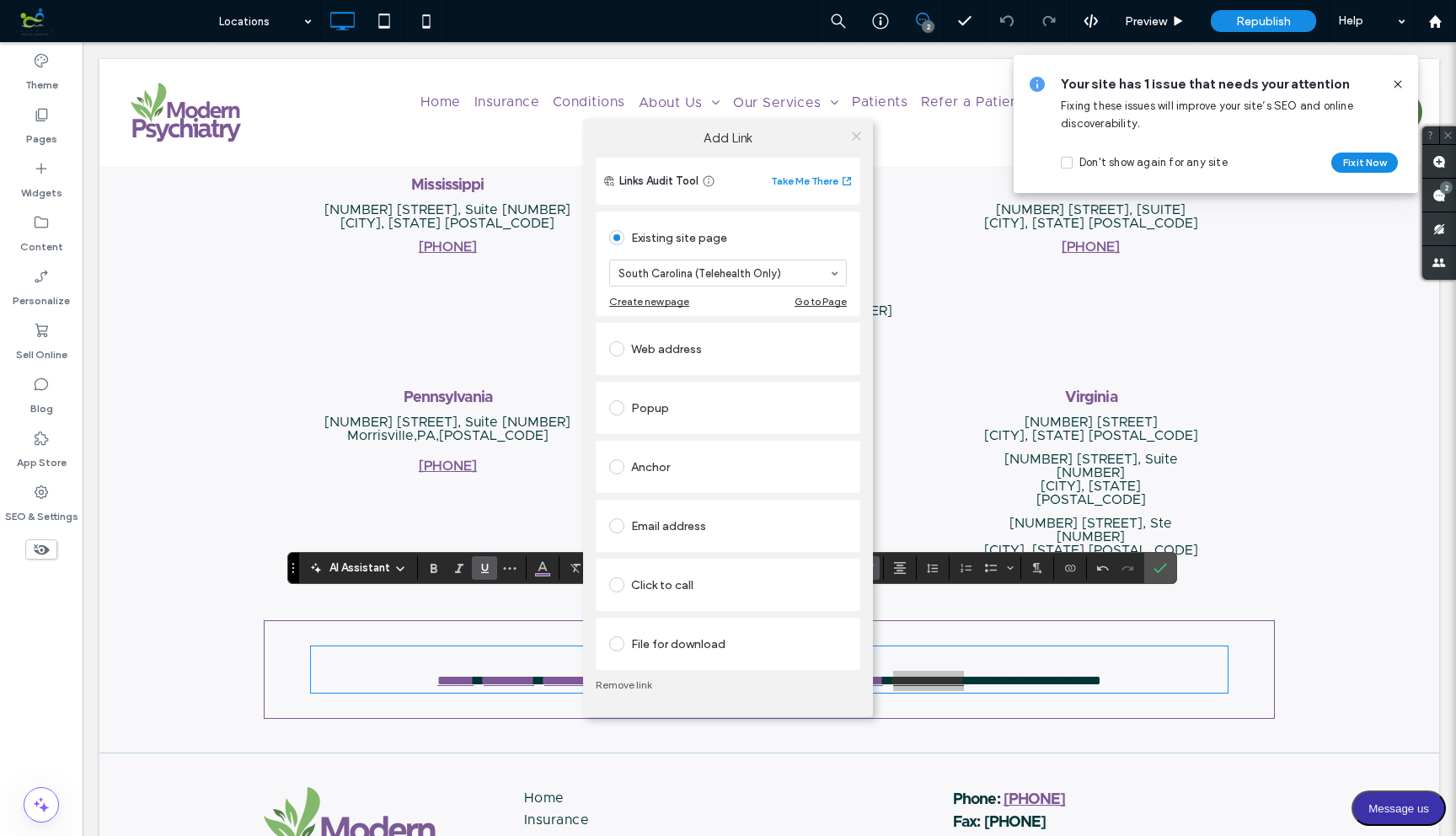 click 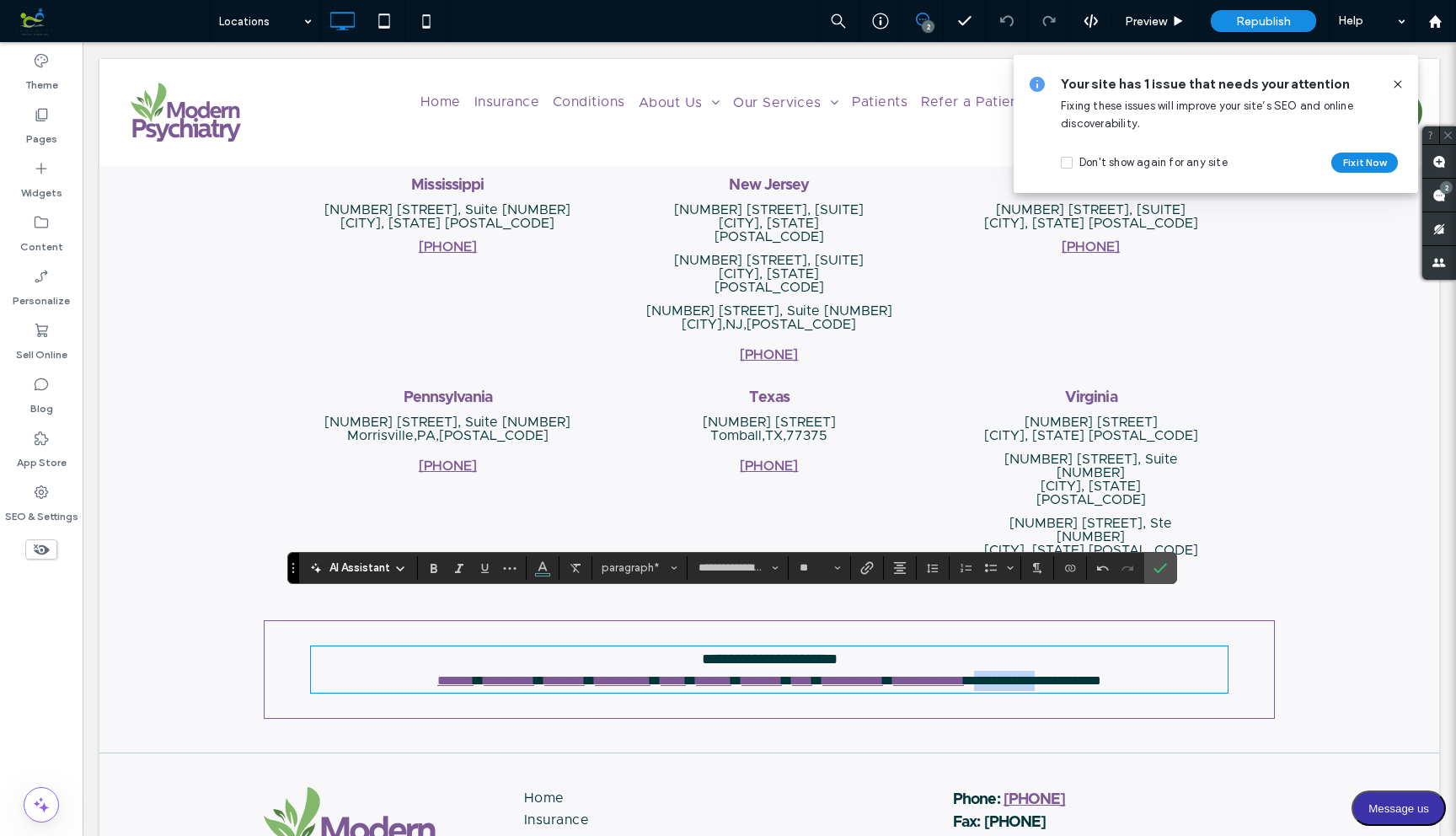 drag, startPoint x: 1029, startPoint y: 630, endPoint x: 1115, endPoint y: 624, distance: 86.209048 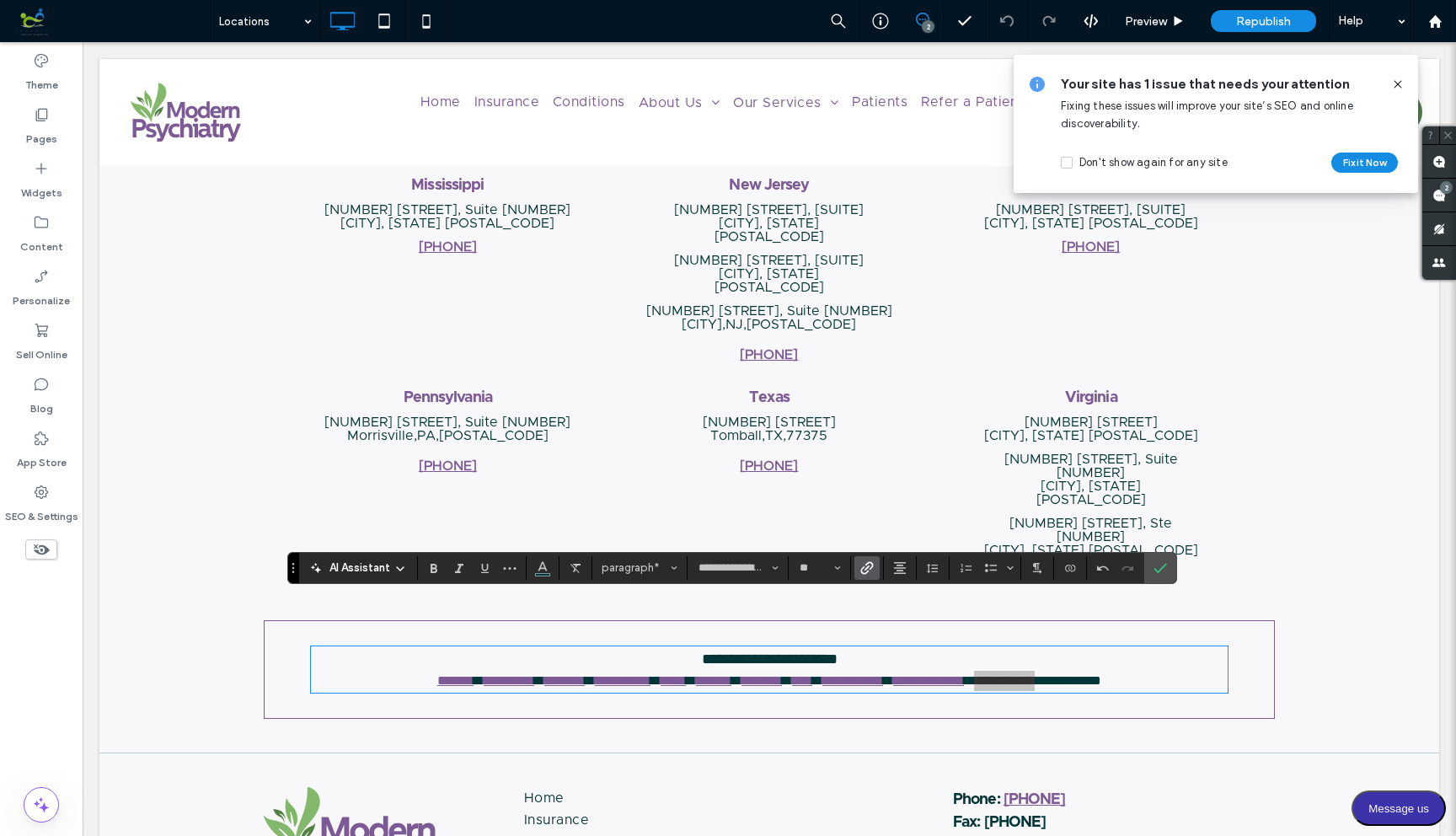 click 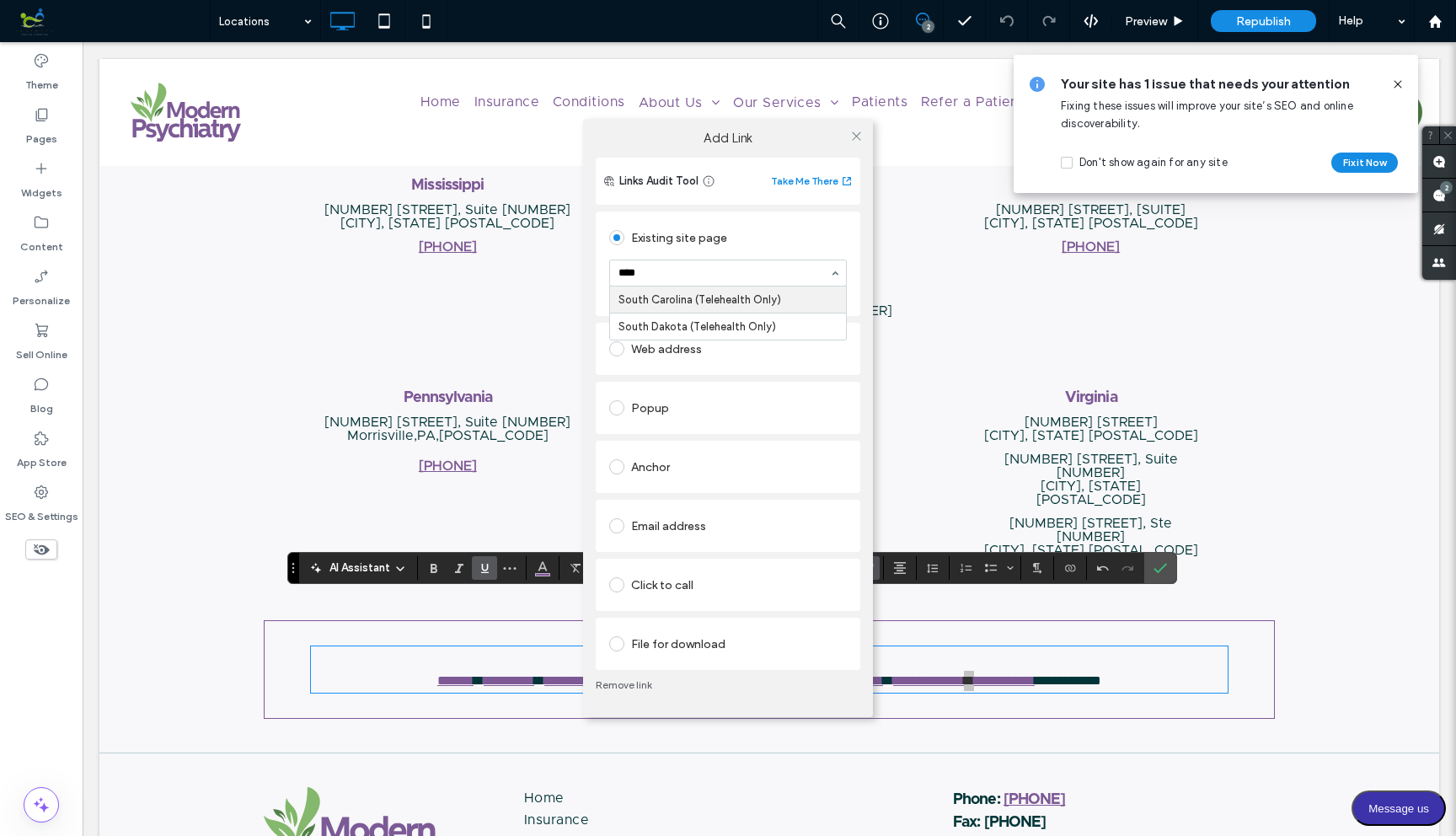 type on "*****" 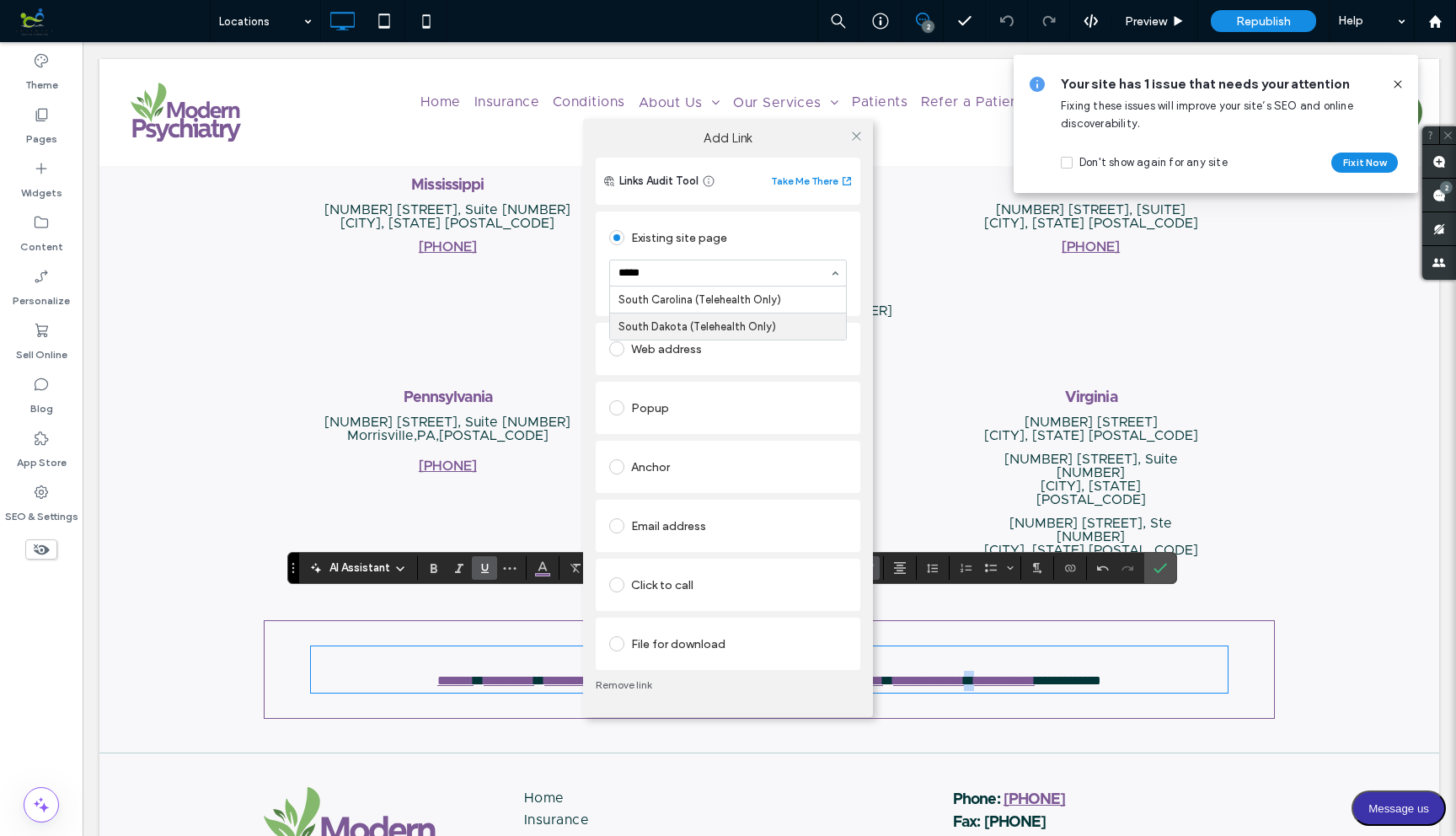 type 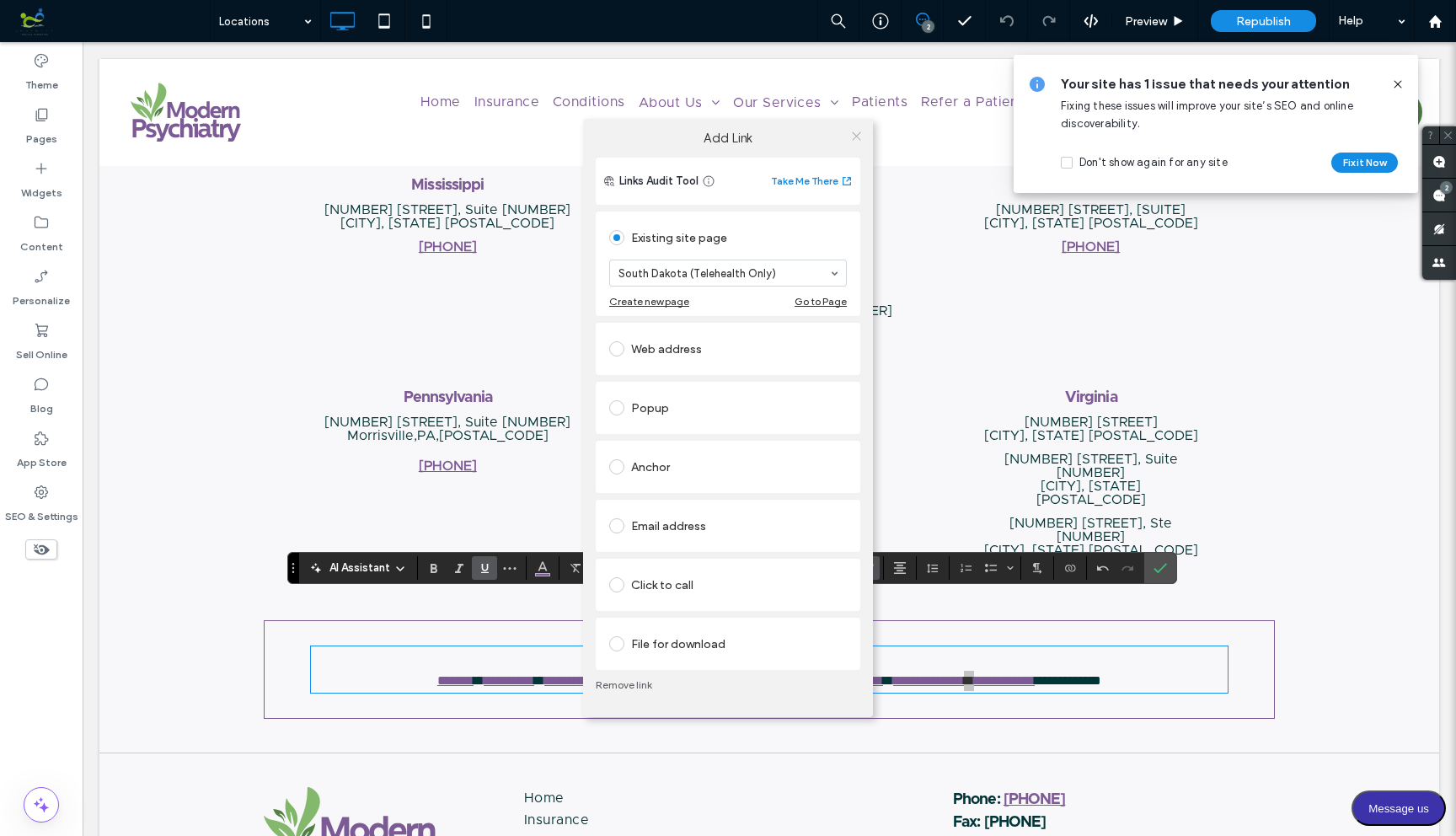 click at bounding box center (856, 136) 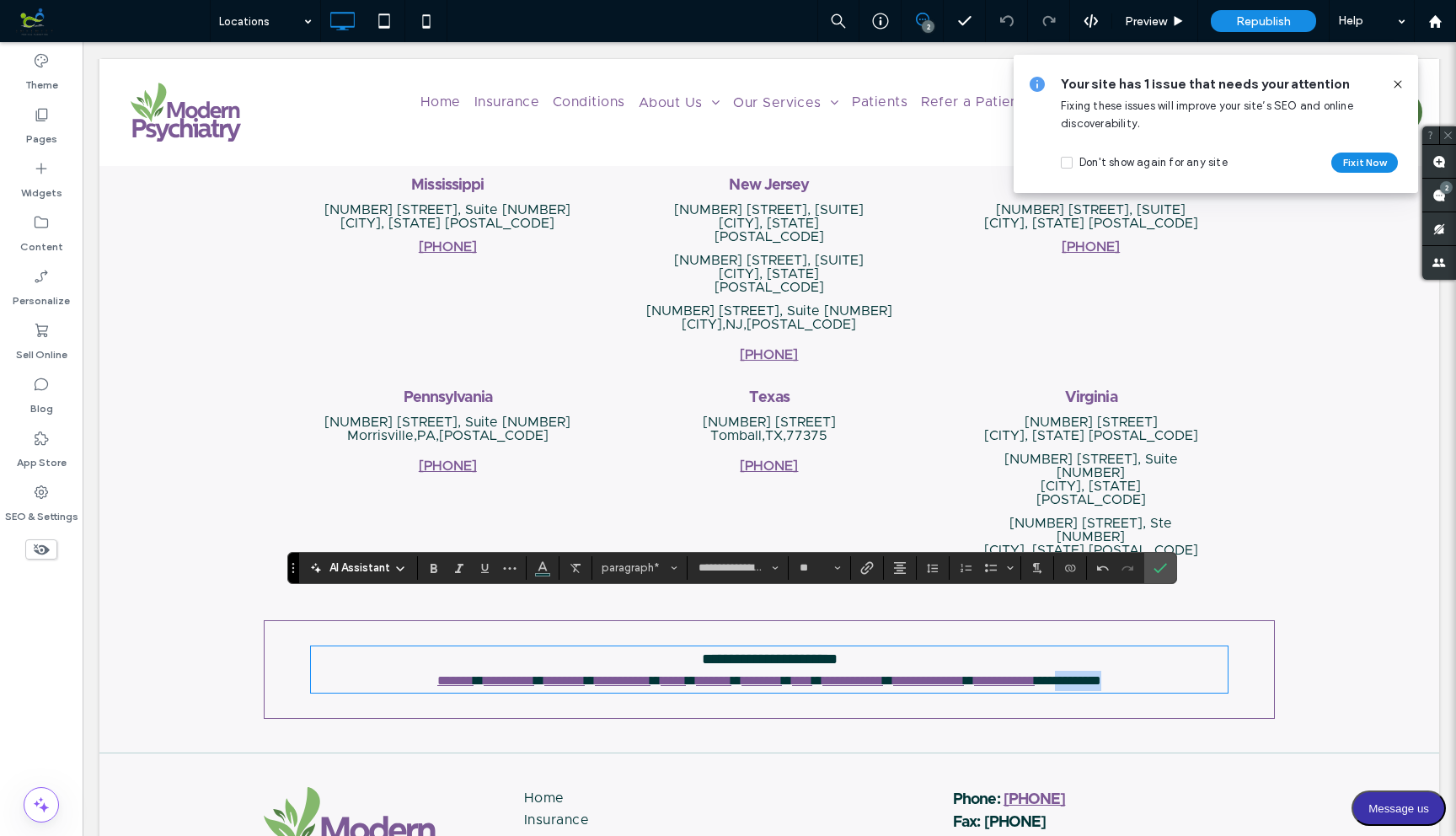 drag, startPoint x: 1134, startPoint y: 628, endPoint x: 1206, endPoint y: 629, distance: 72.00694 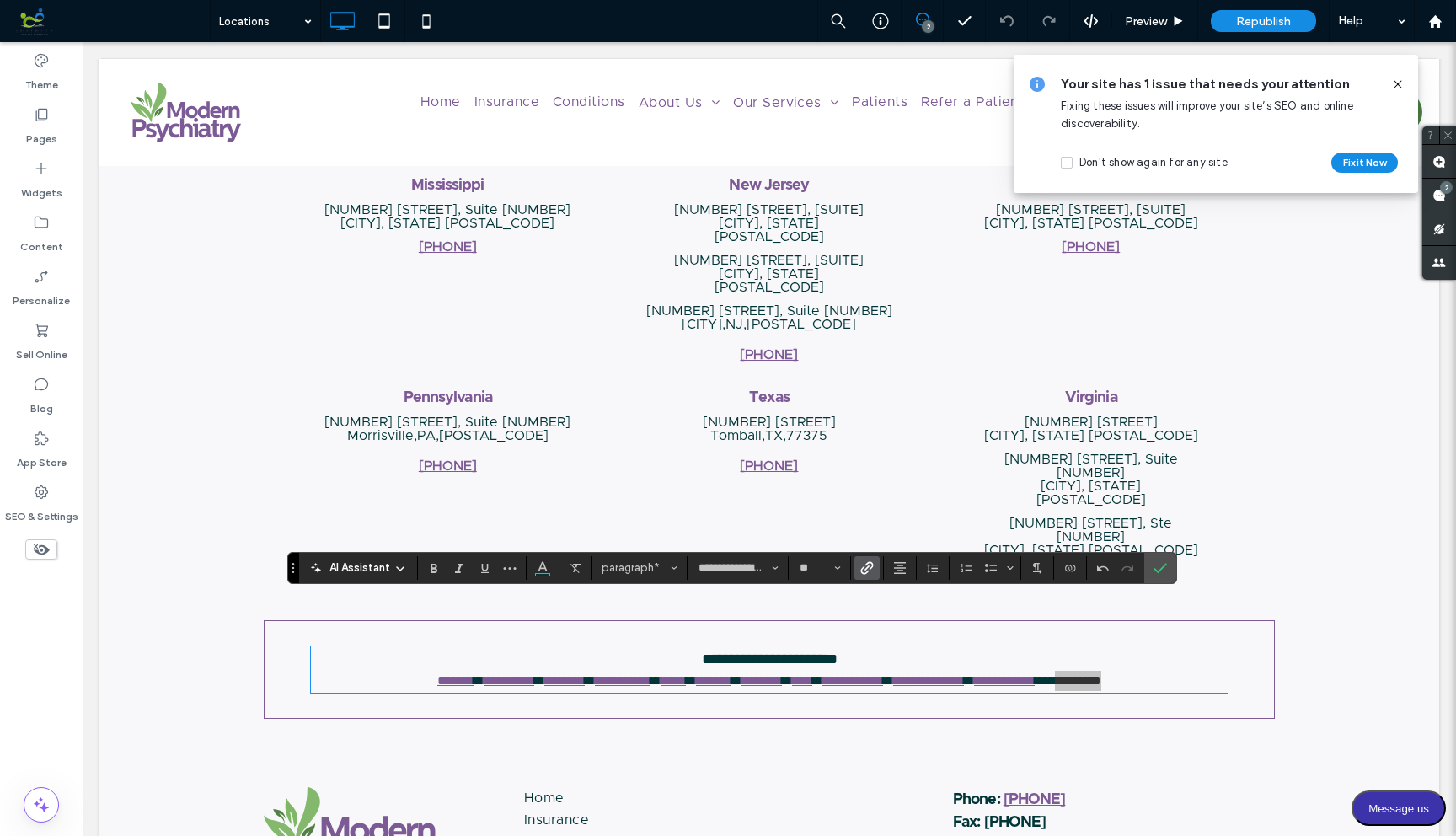 click 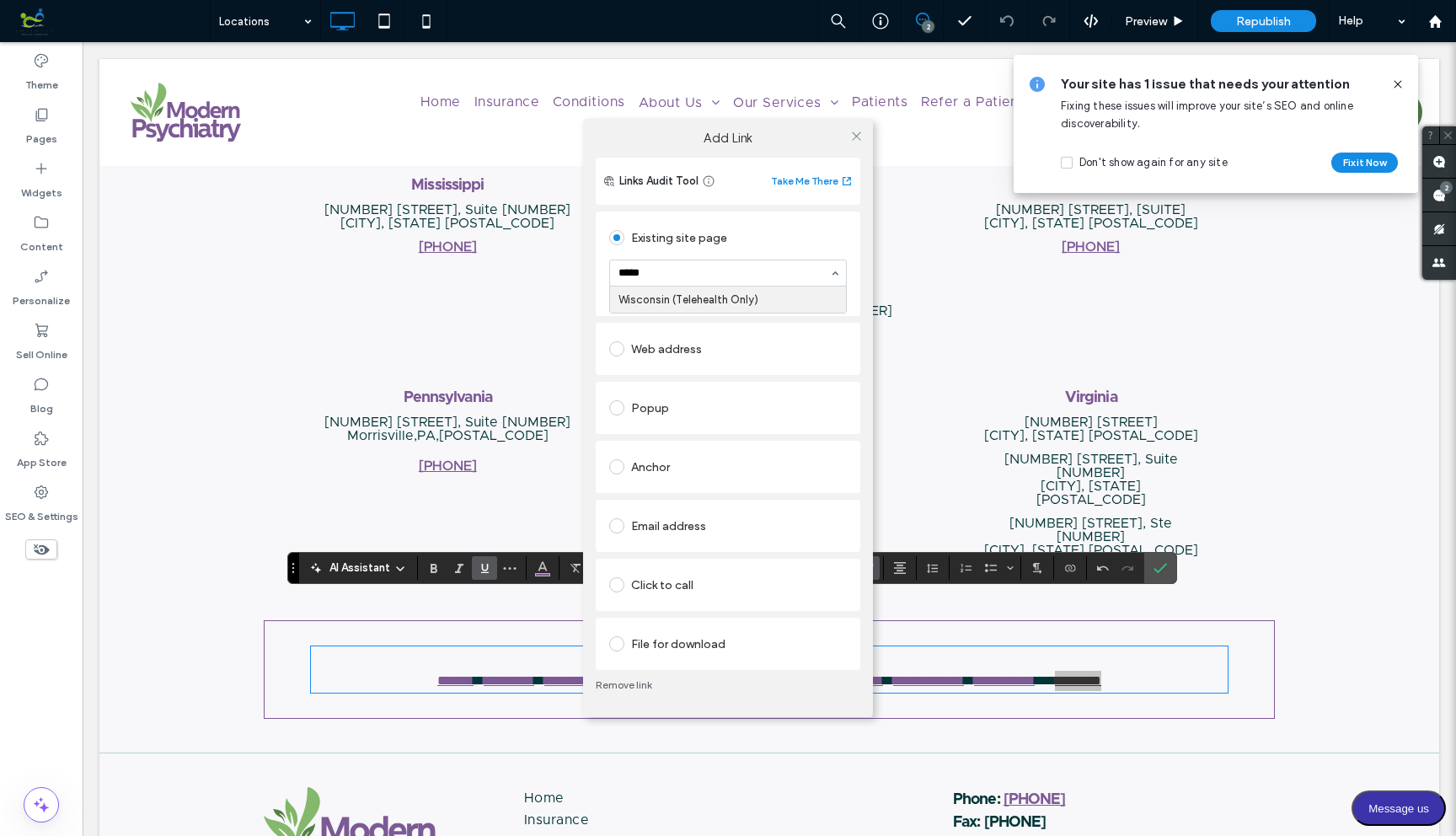 type on "******" 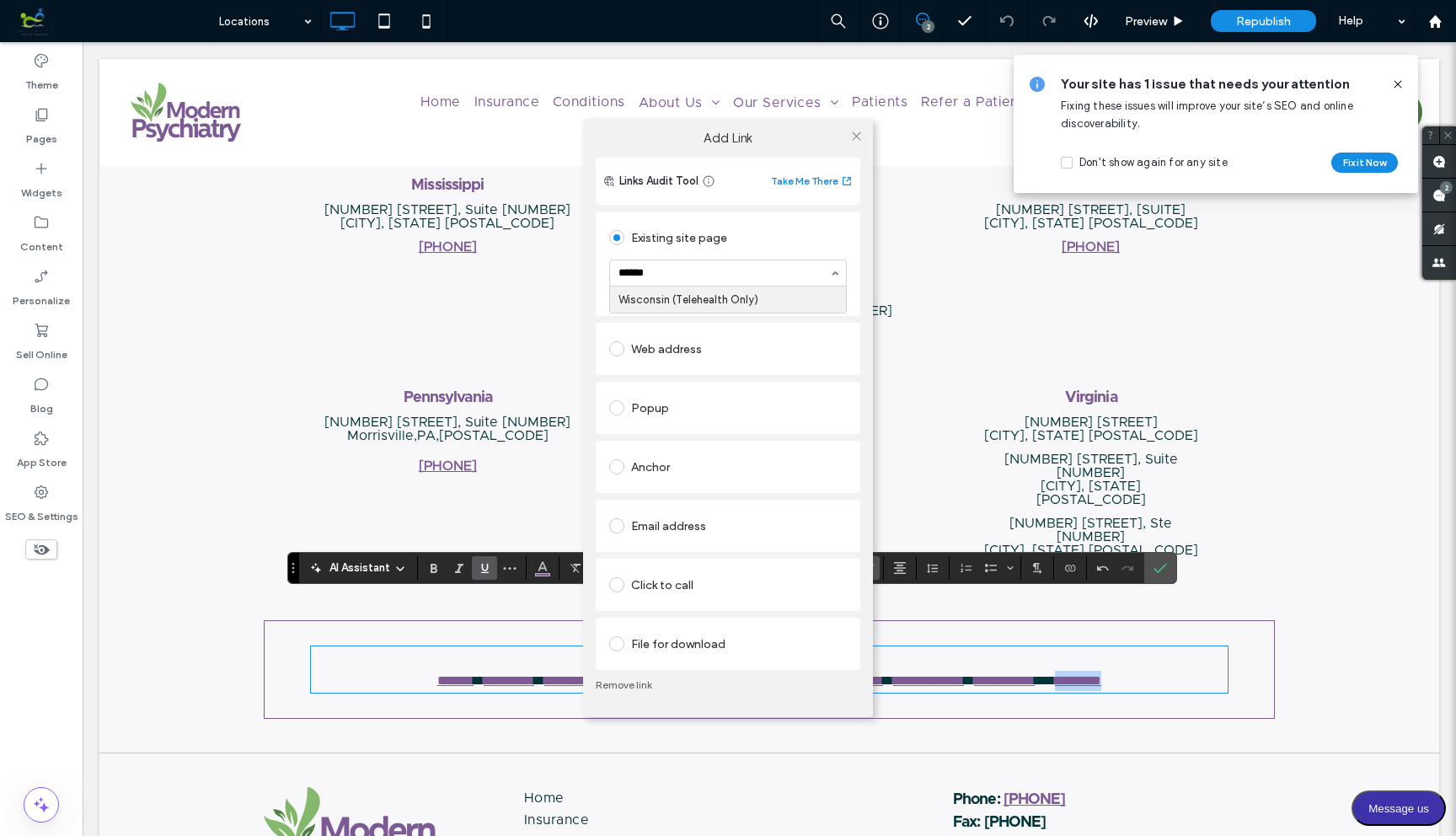 type 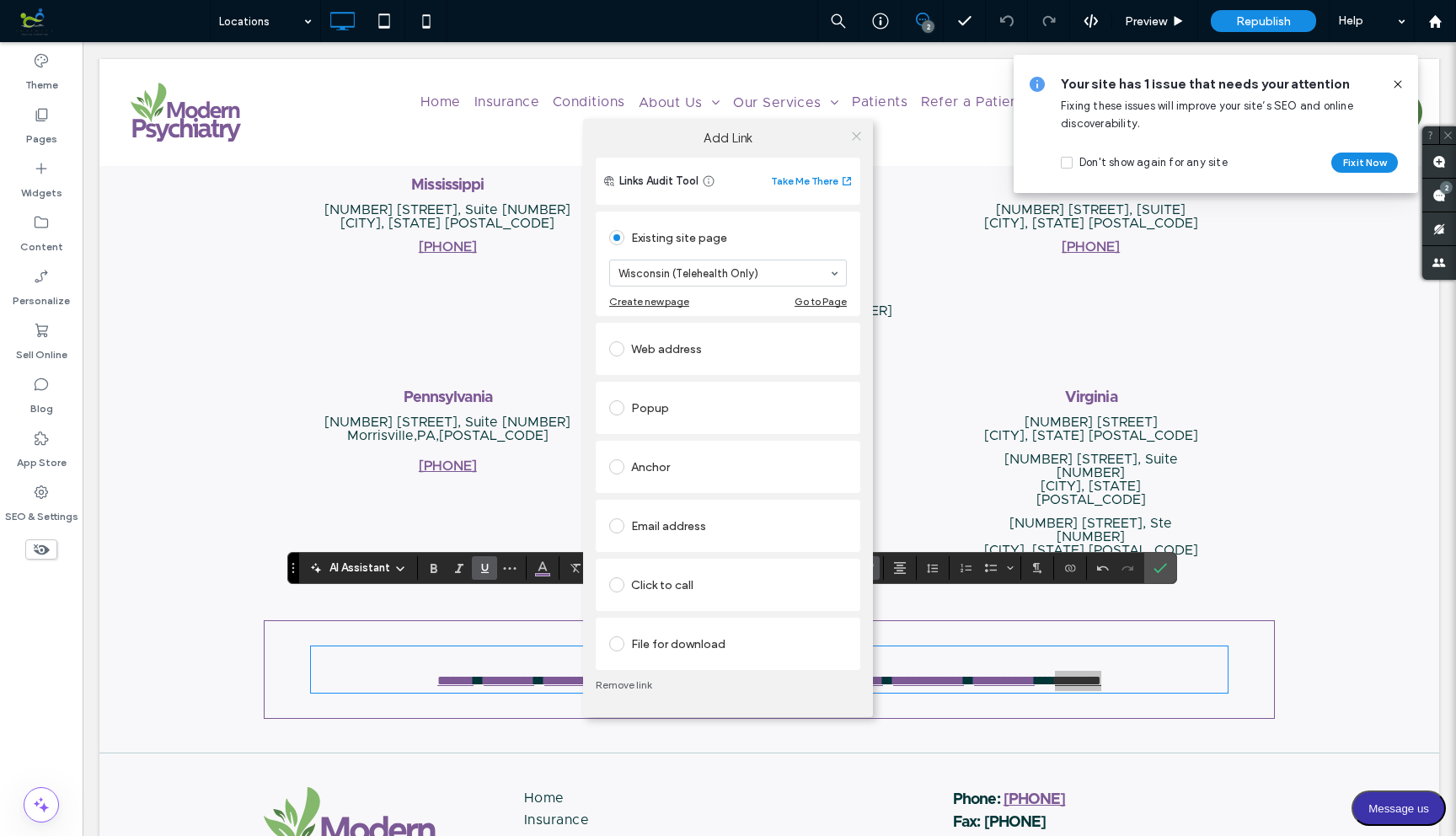 click 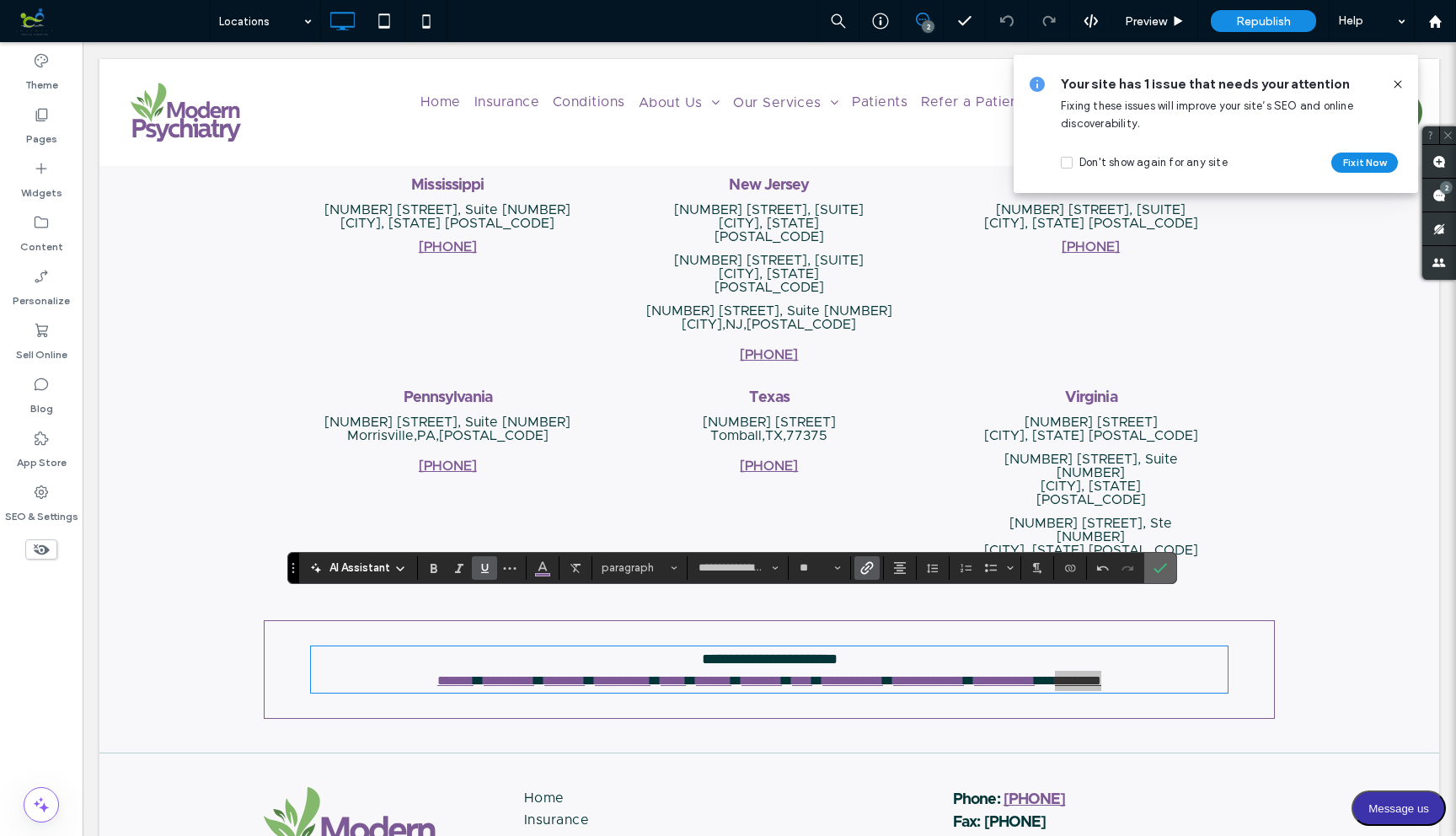 click 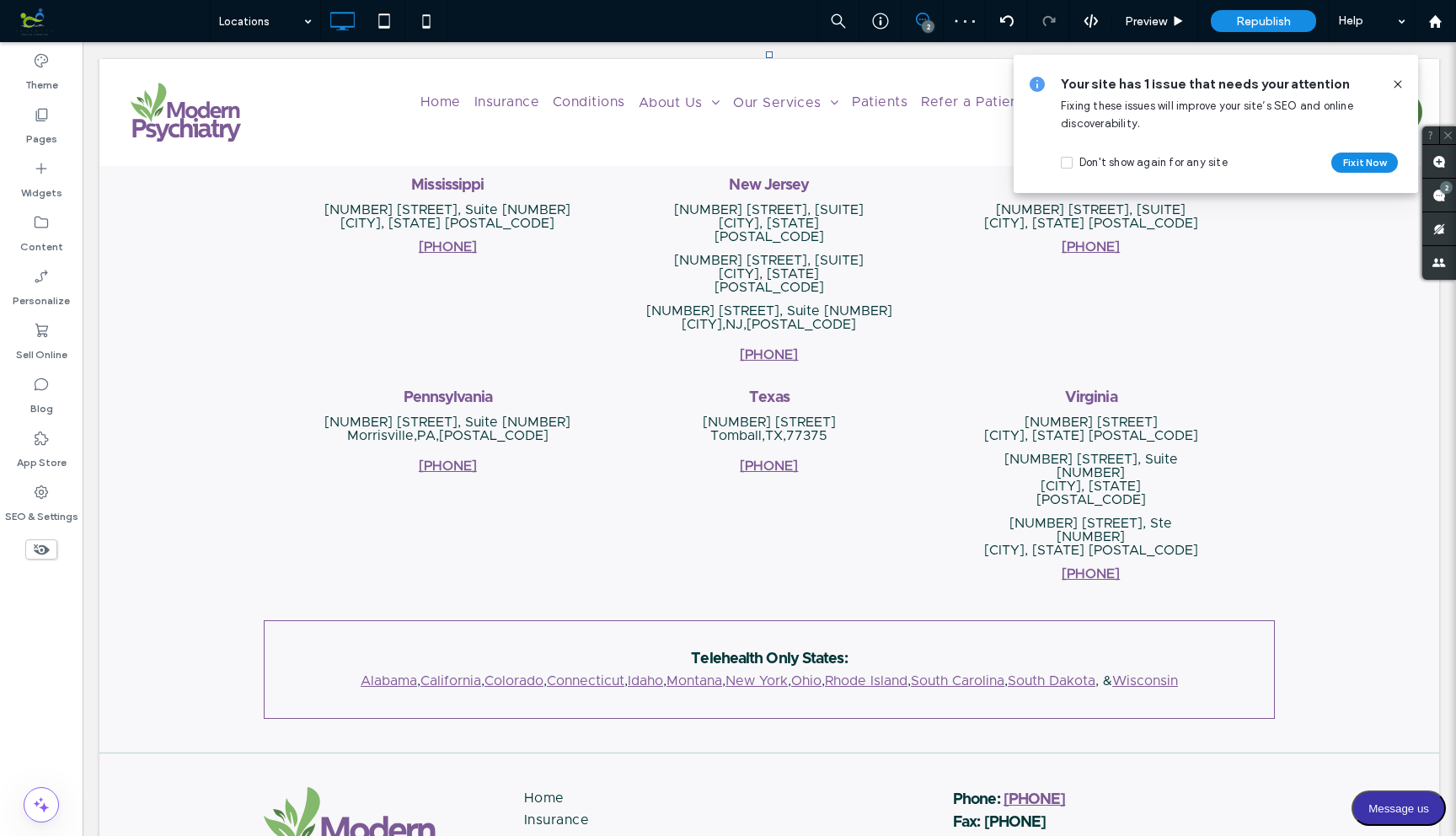 click 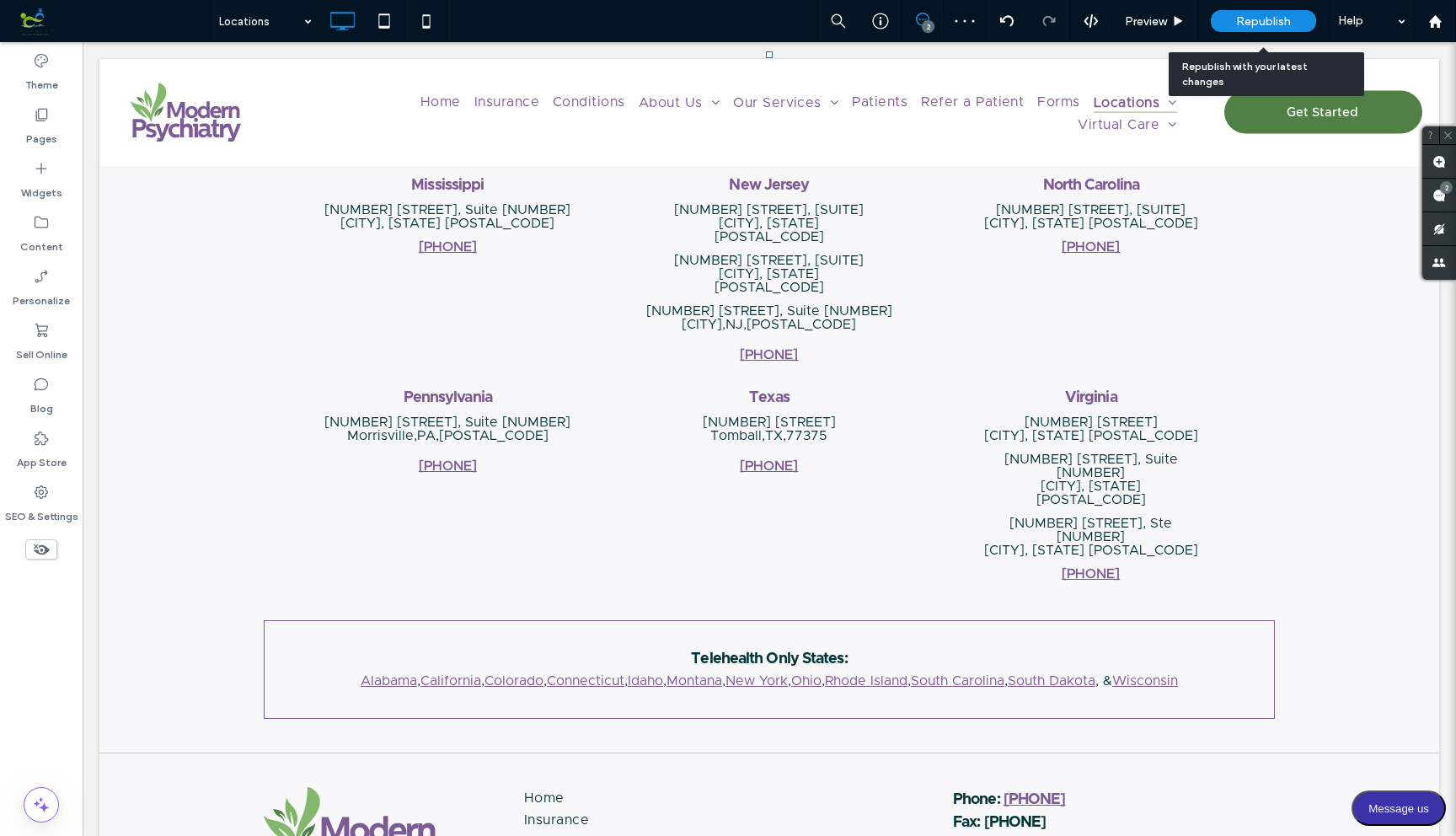 click on "Republish" at bounding box center [1263, 21] 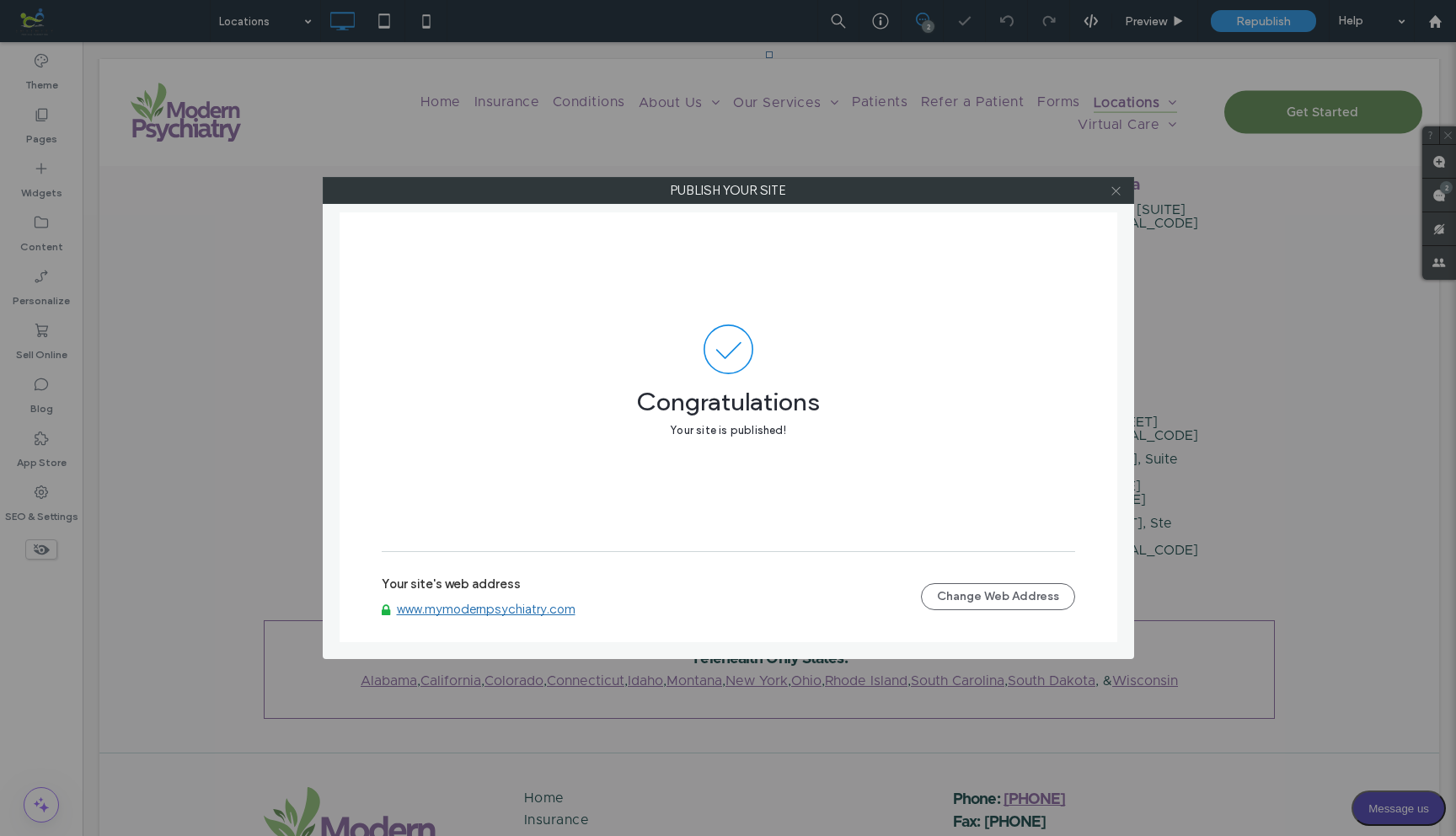 click 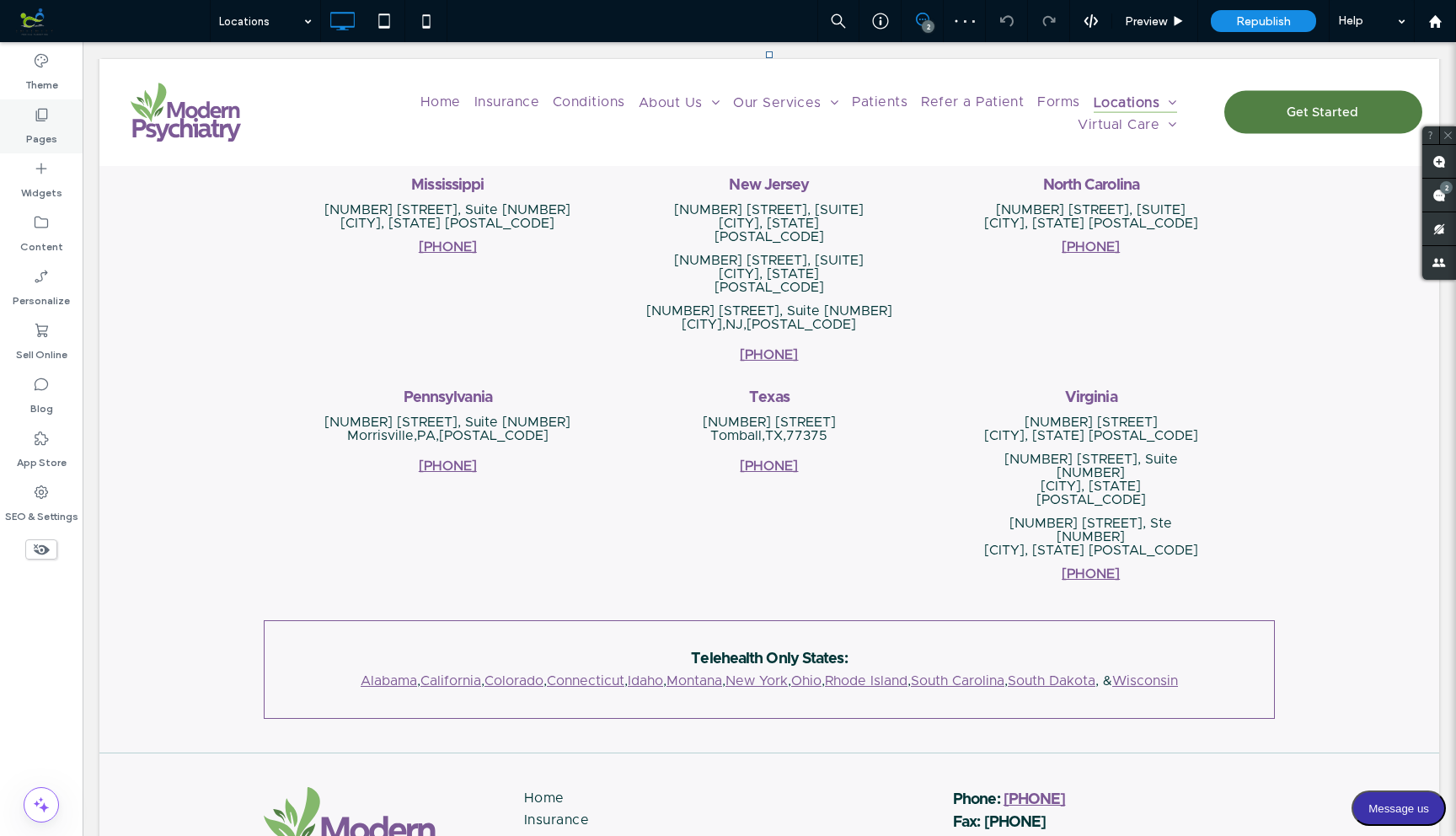 click 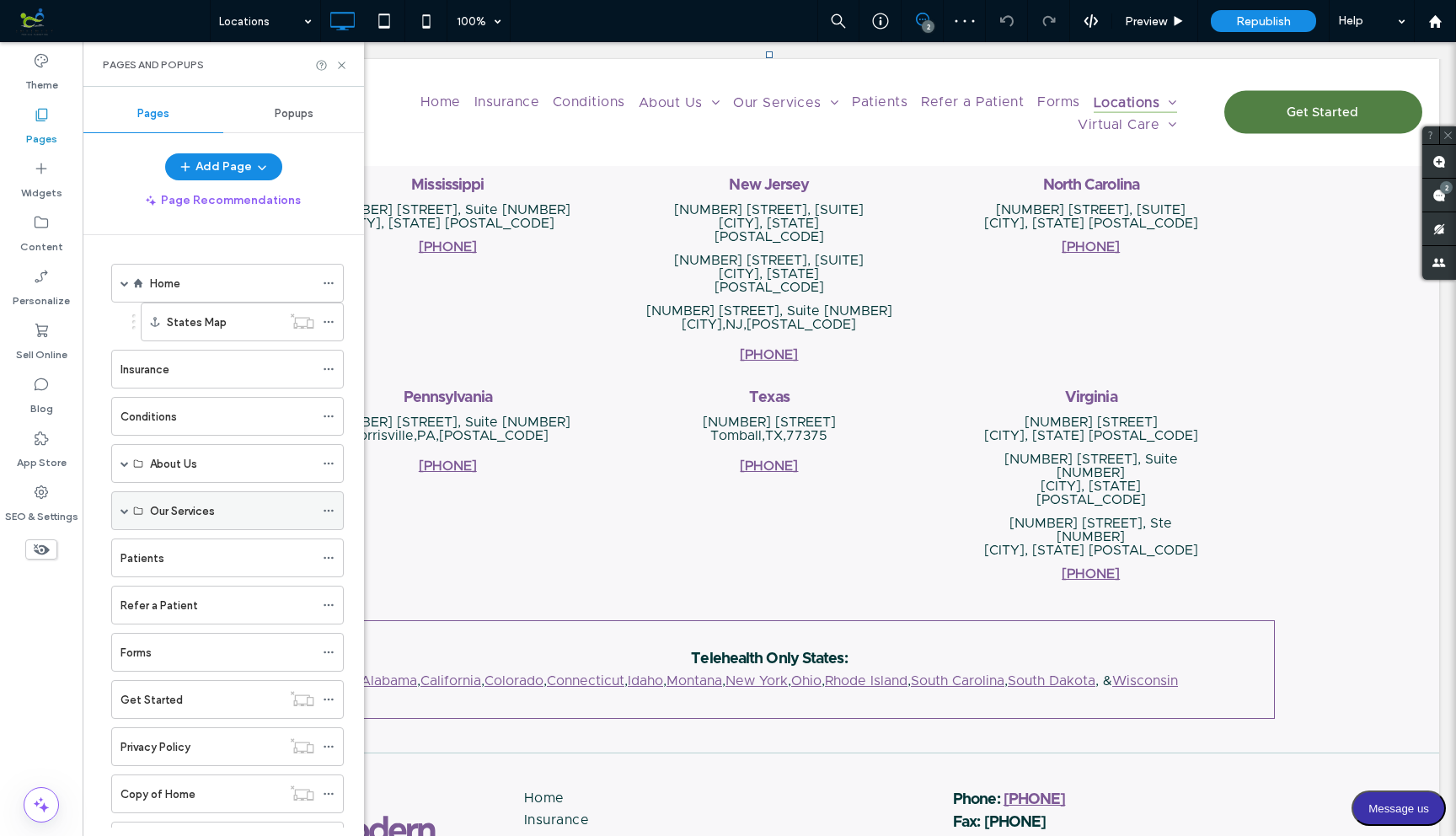 click at bounding box center (125, 511) 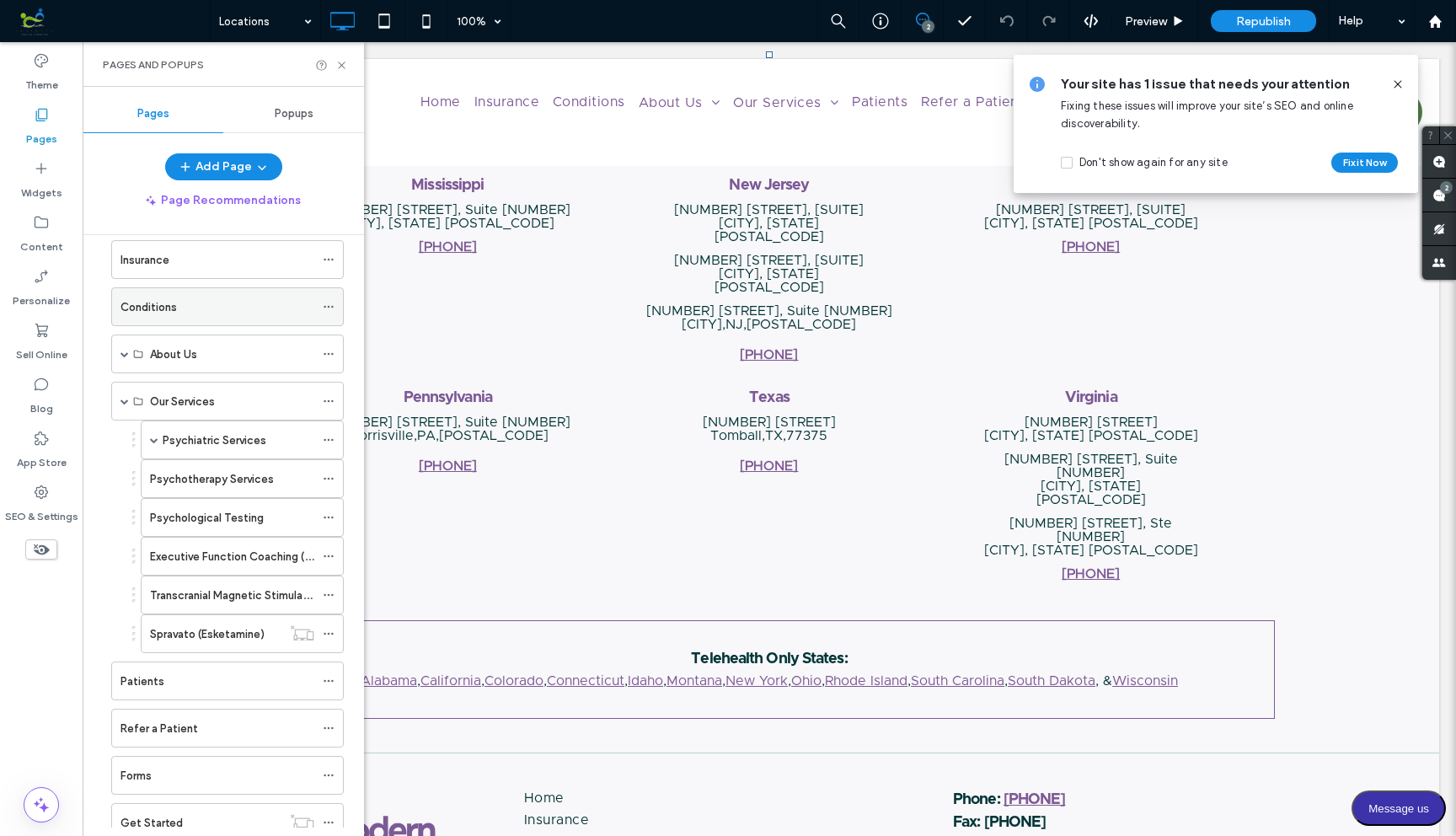 scroll, scrollTop: 126, scrollLeft: 0, axis: vertical 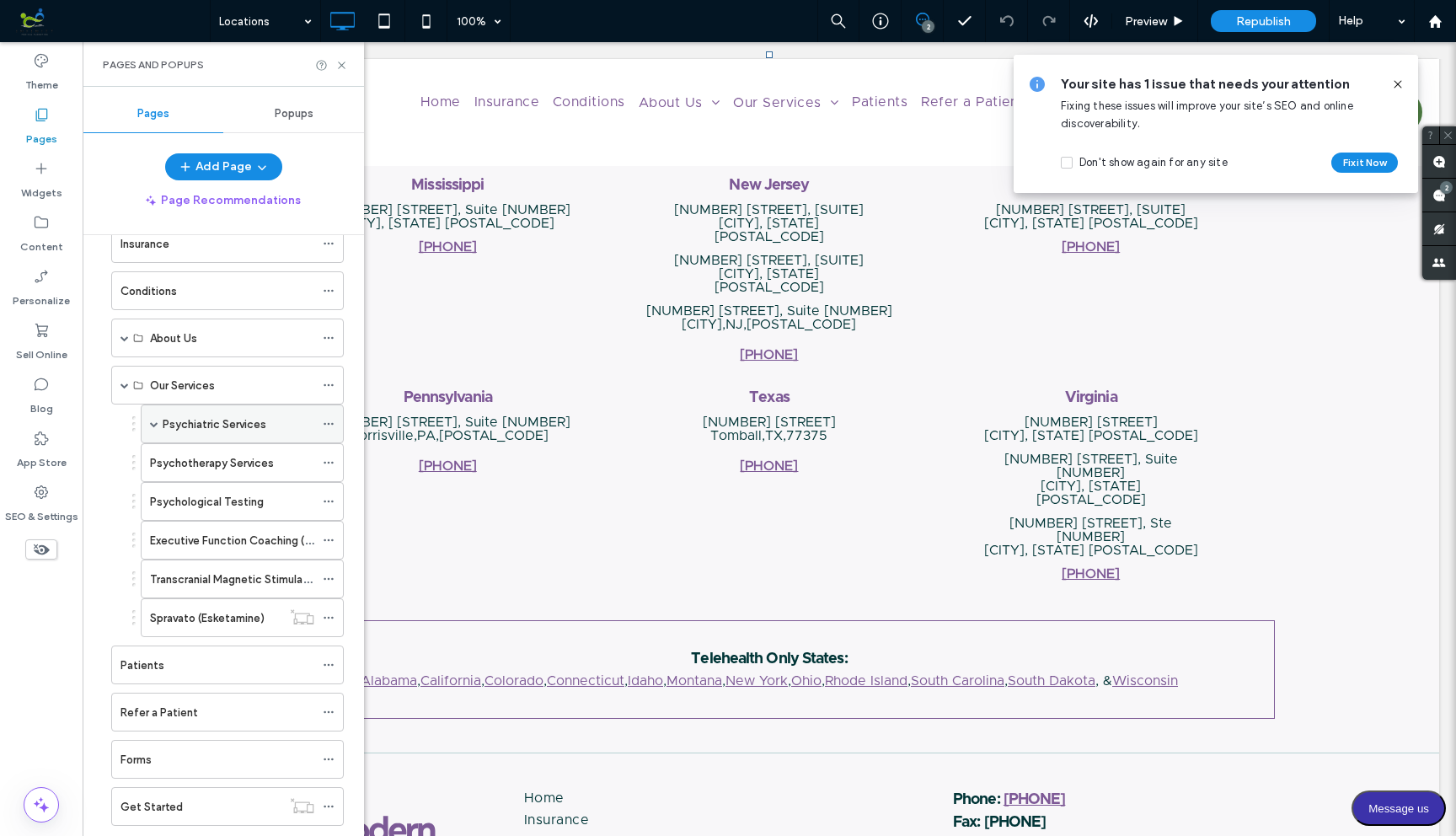 click at bounding box center (154, 424) 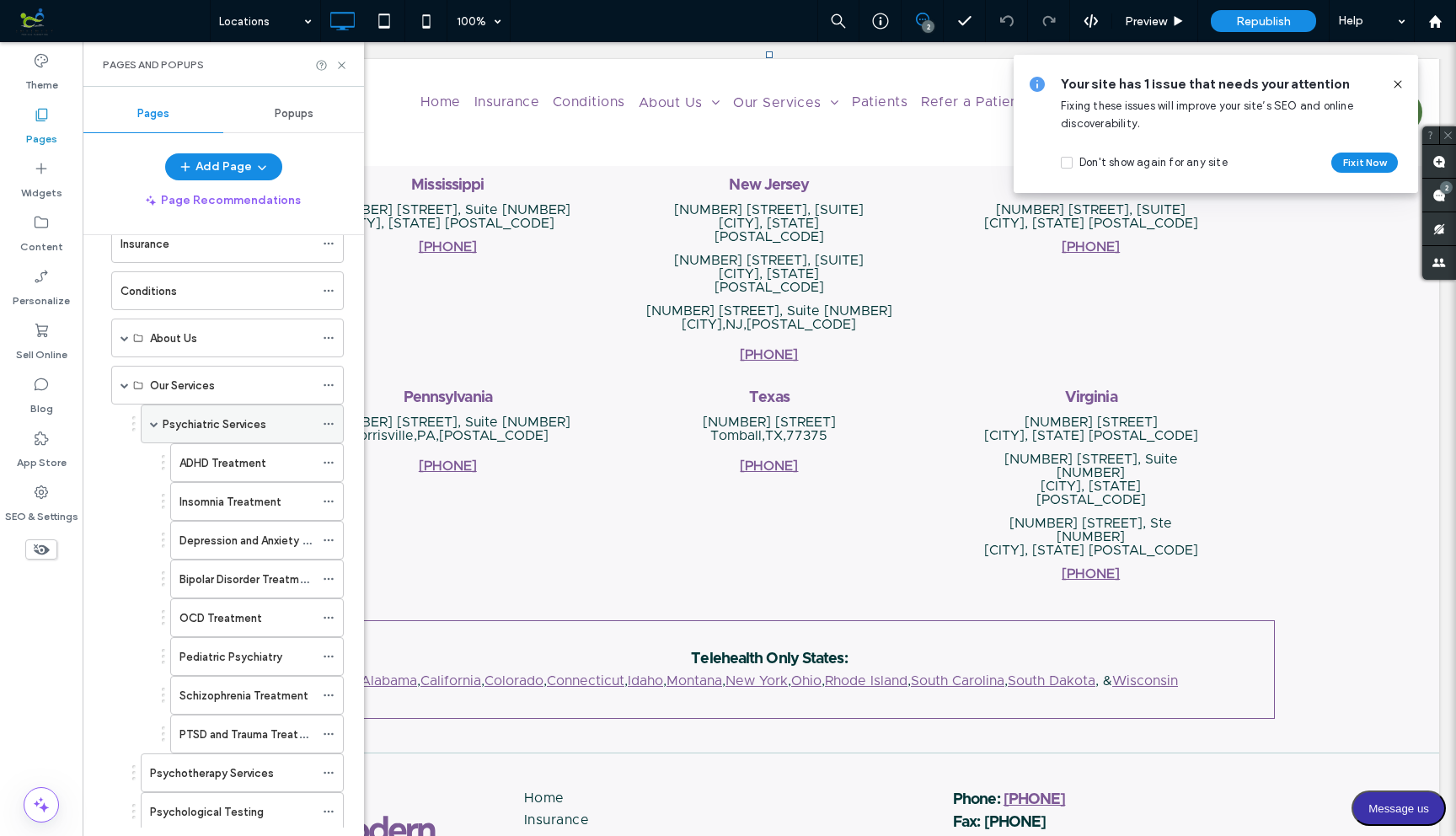 click on "Psychiatric Services" at bounding box center (214, 424) 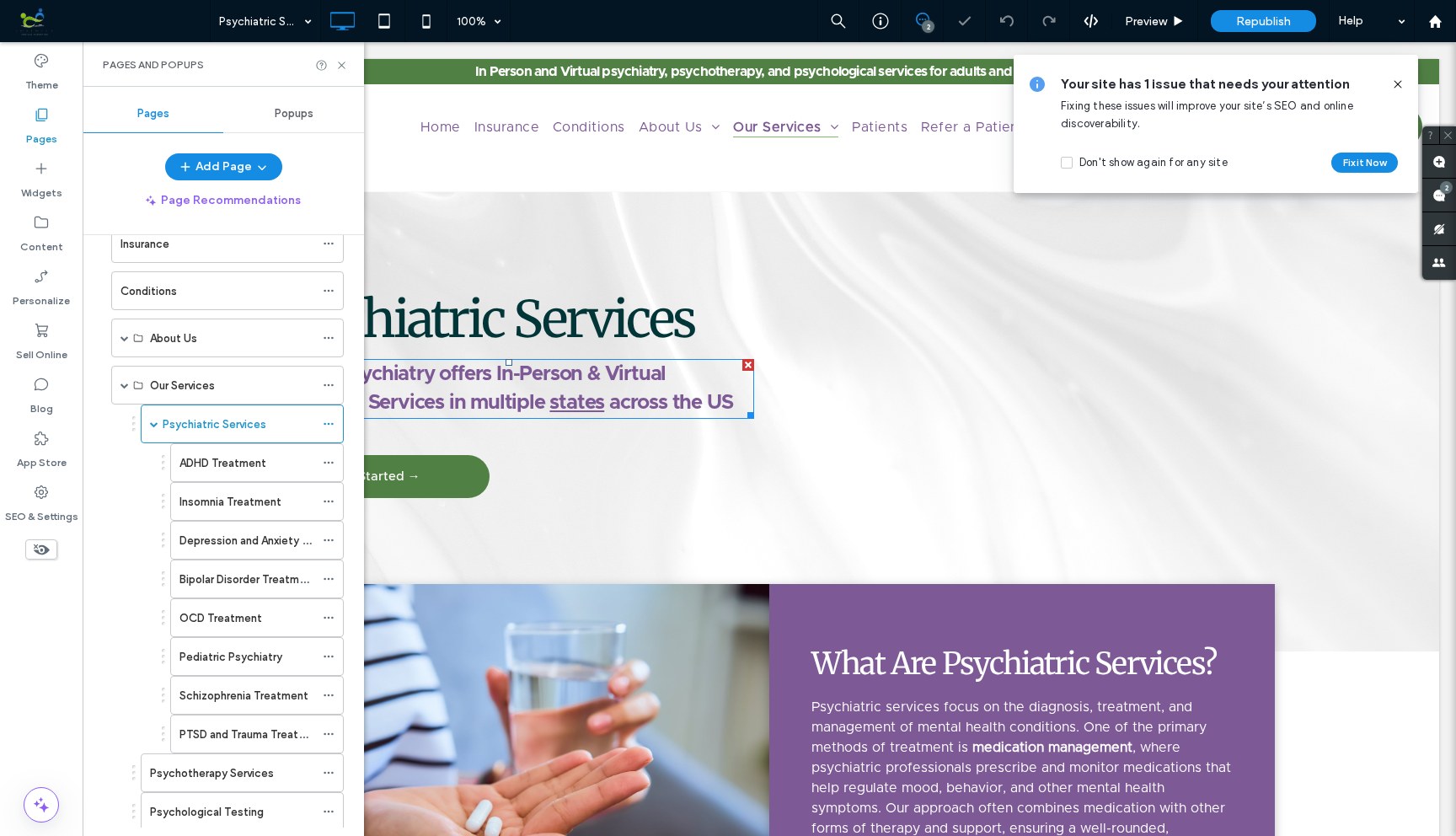 scroll, scrollTop: 0, scrollLeft: 0, axis: both 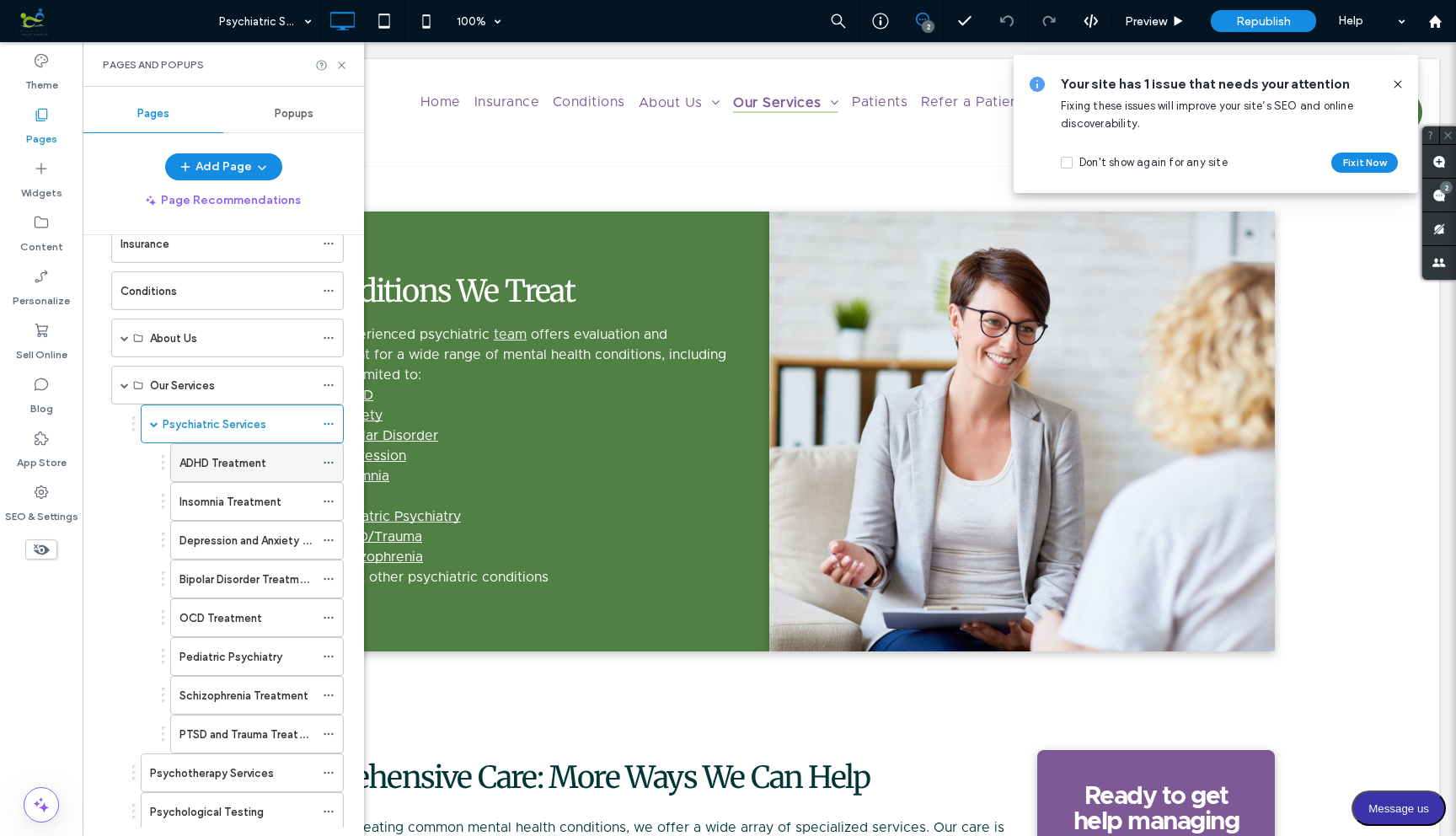 click on "ADHD Treatment" at bounding box center (222, 463) 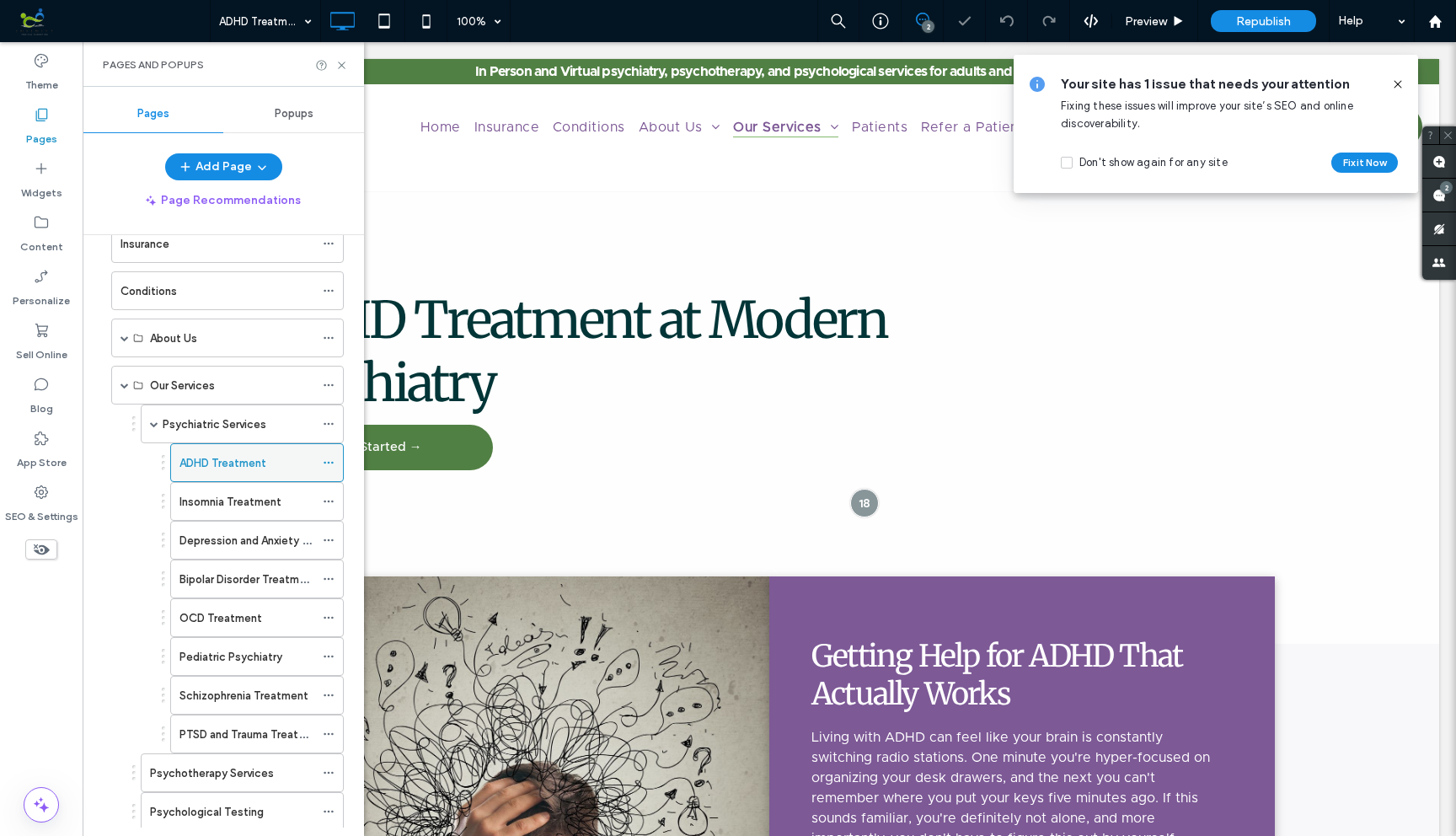 scroll, scrollTop: 0, scrollLeft: 0, axis: both 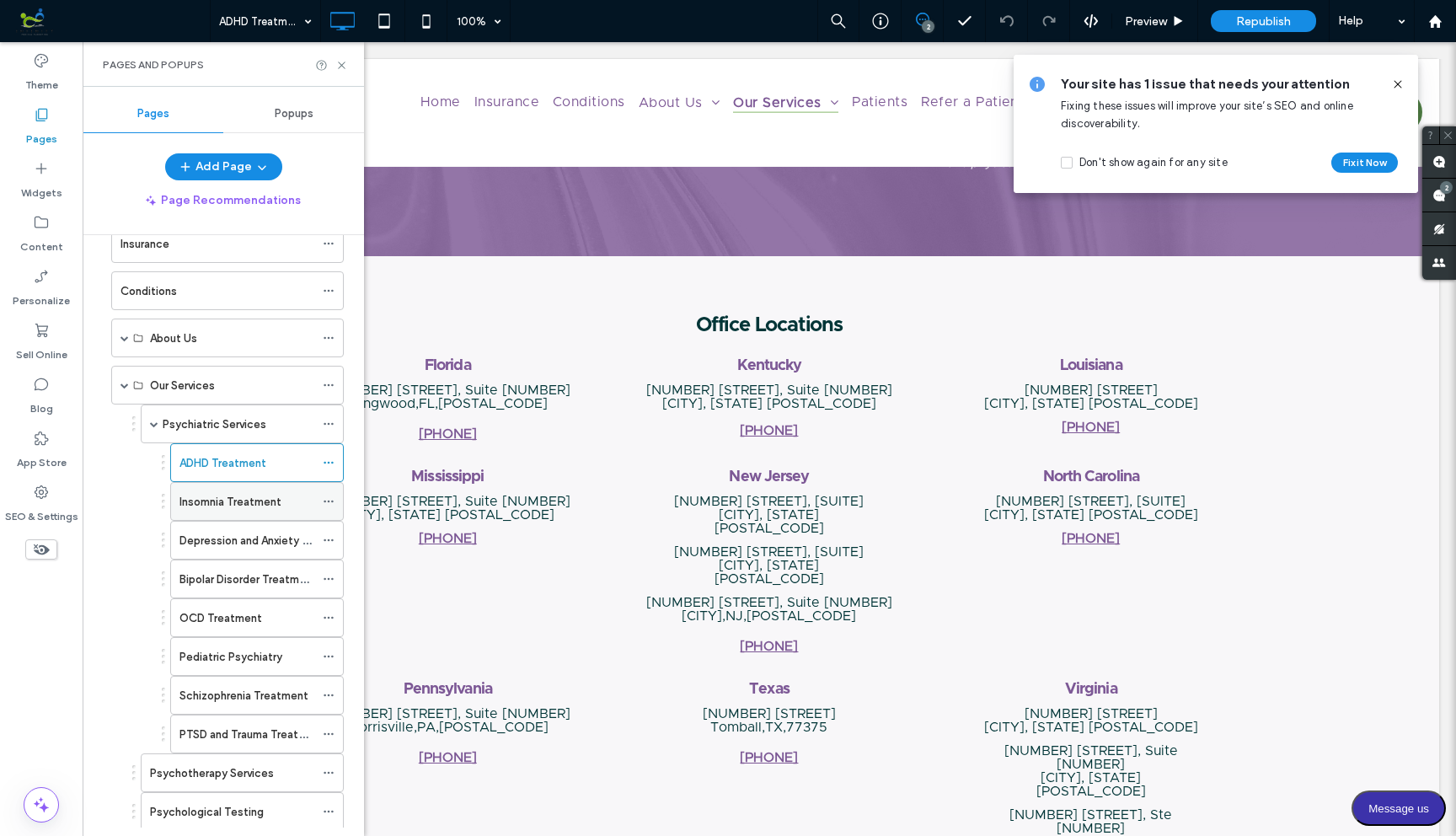 click on "Insomnia Treatment" at bounding box center [230, 501] 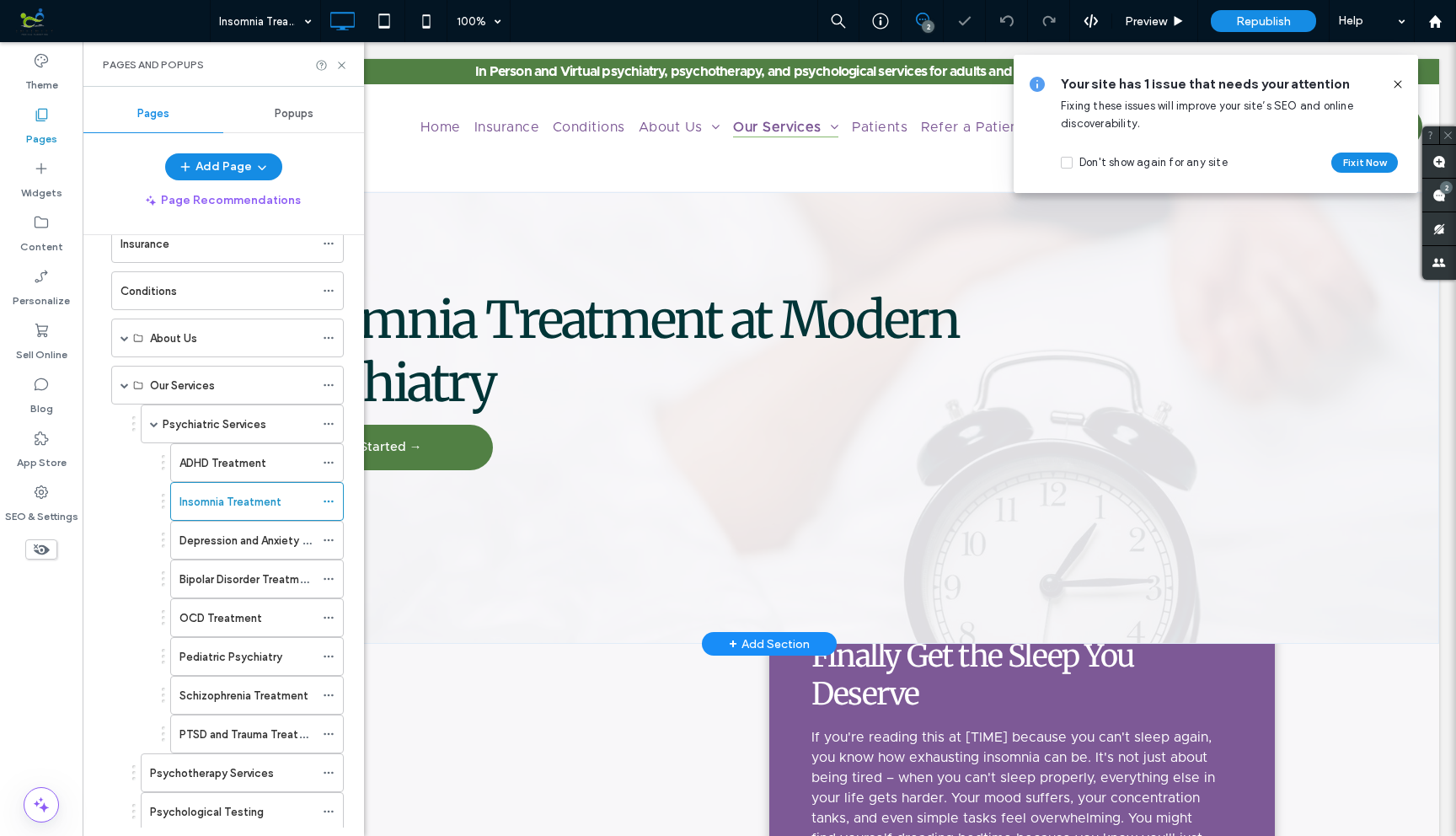 scroll, scrollTop: 0, scrollLeft: 0, axis: both 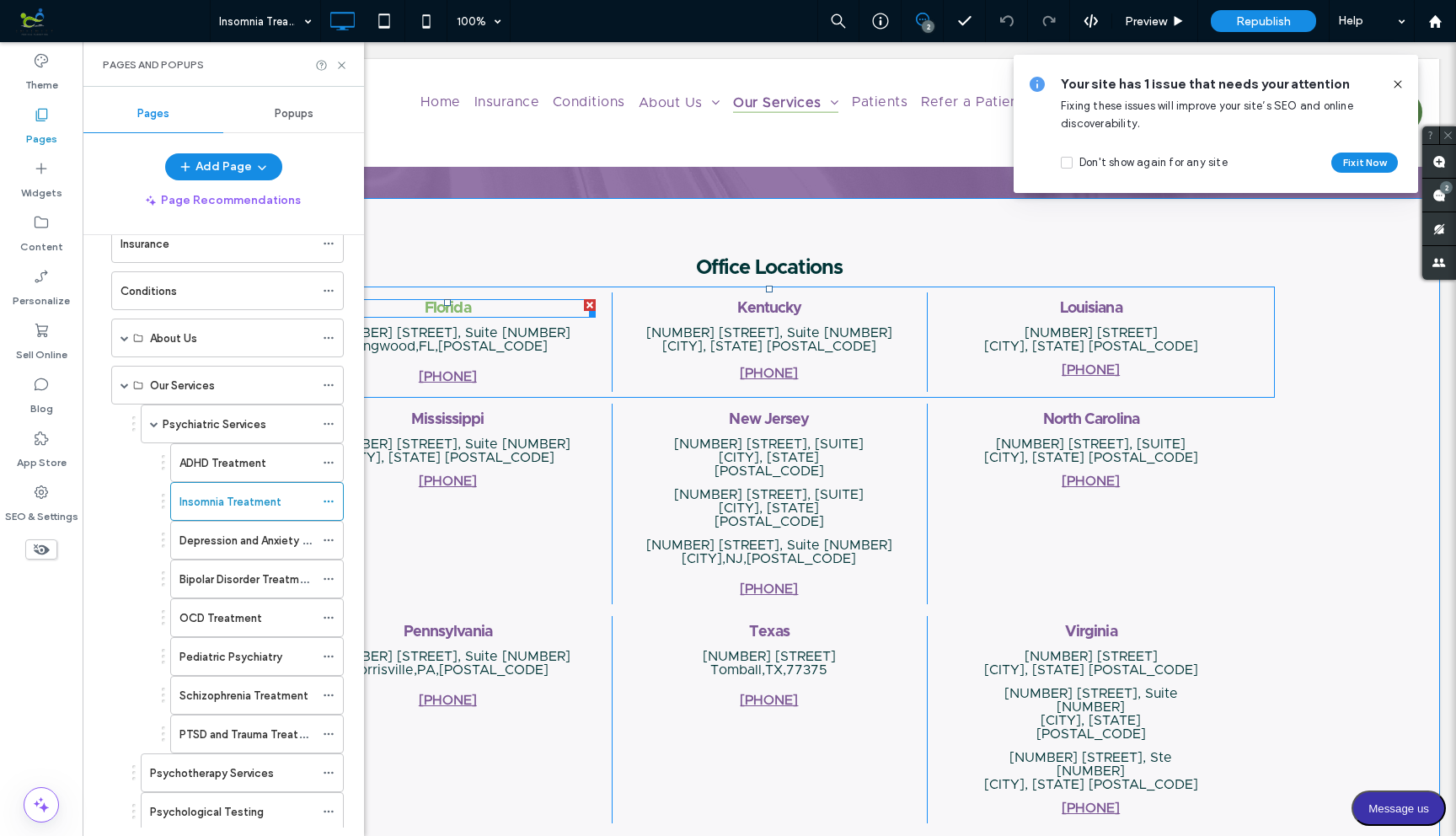 click on "Florida" at bounding box center (447, 308) 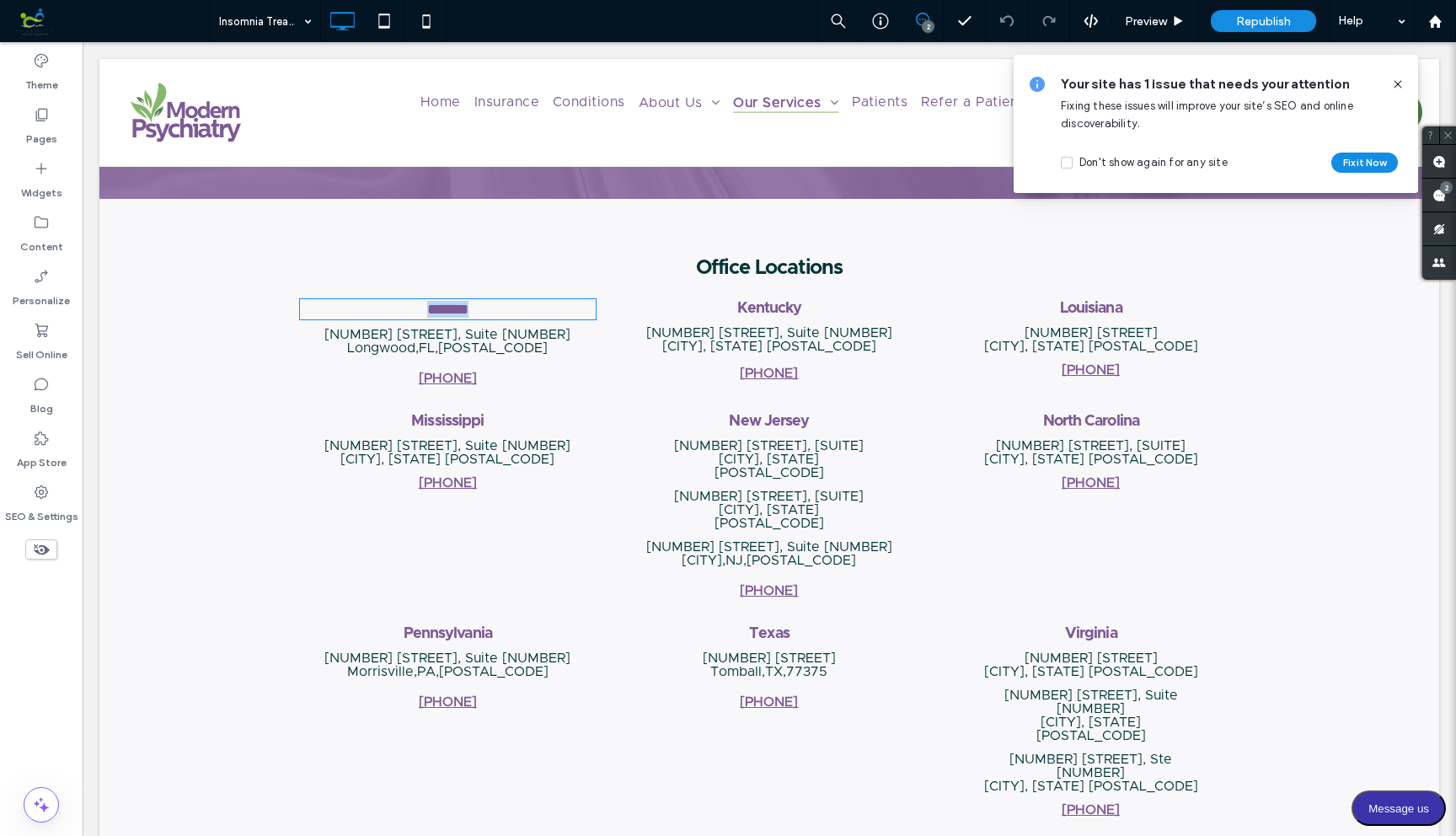 type on "**********" 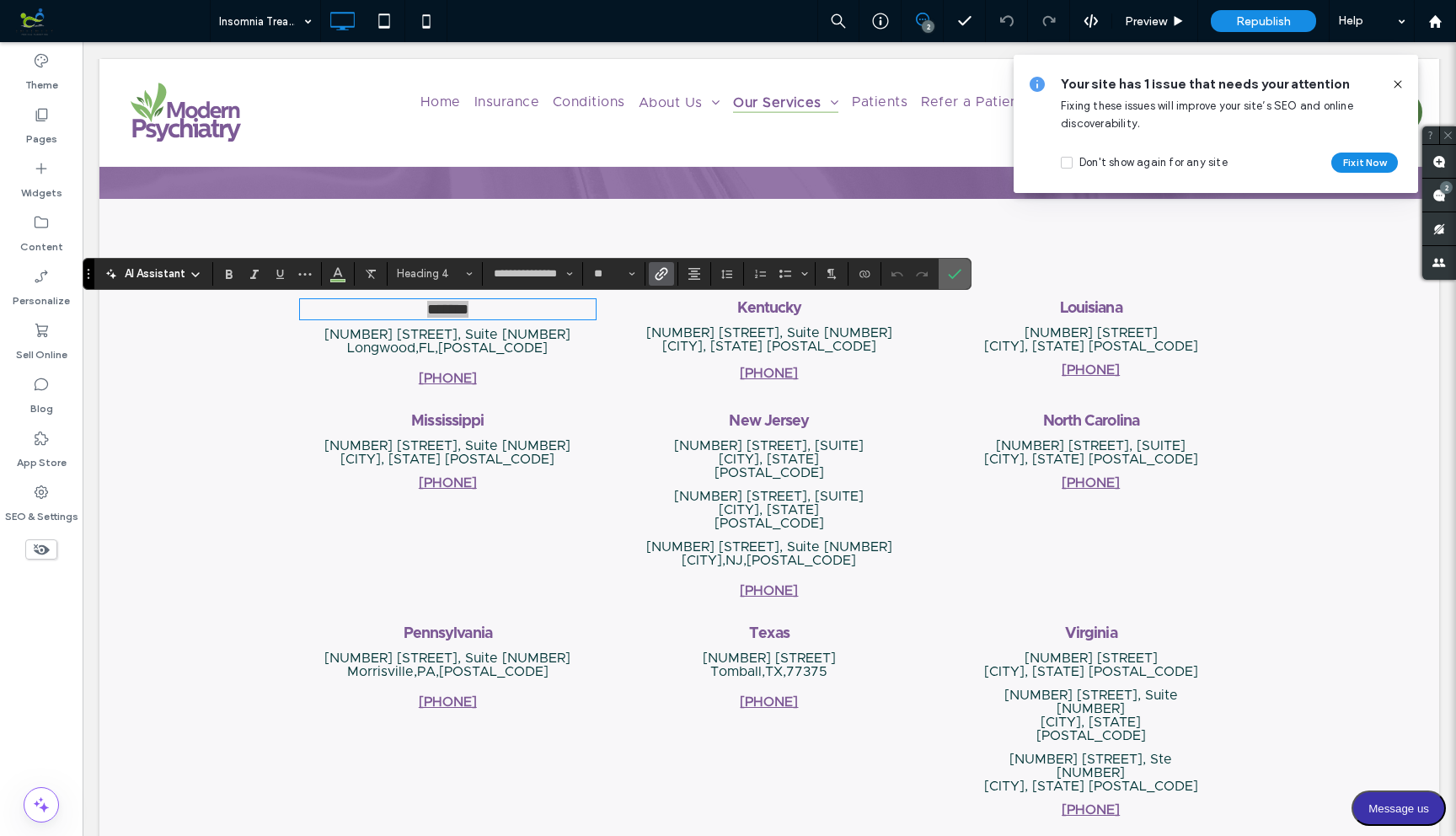 click 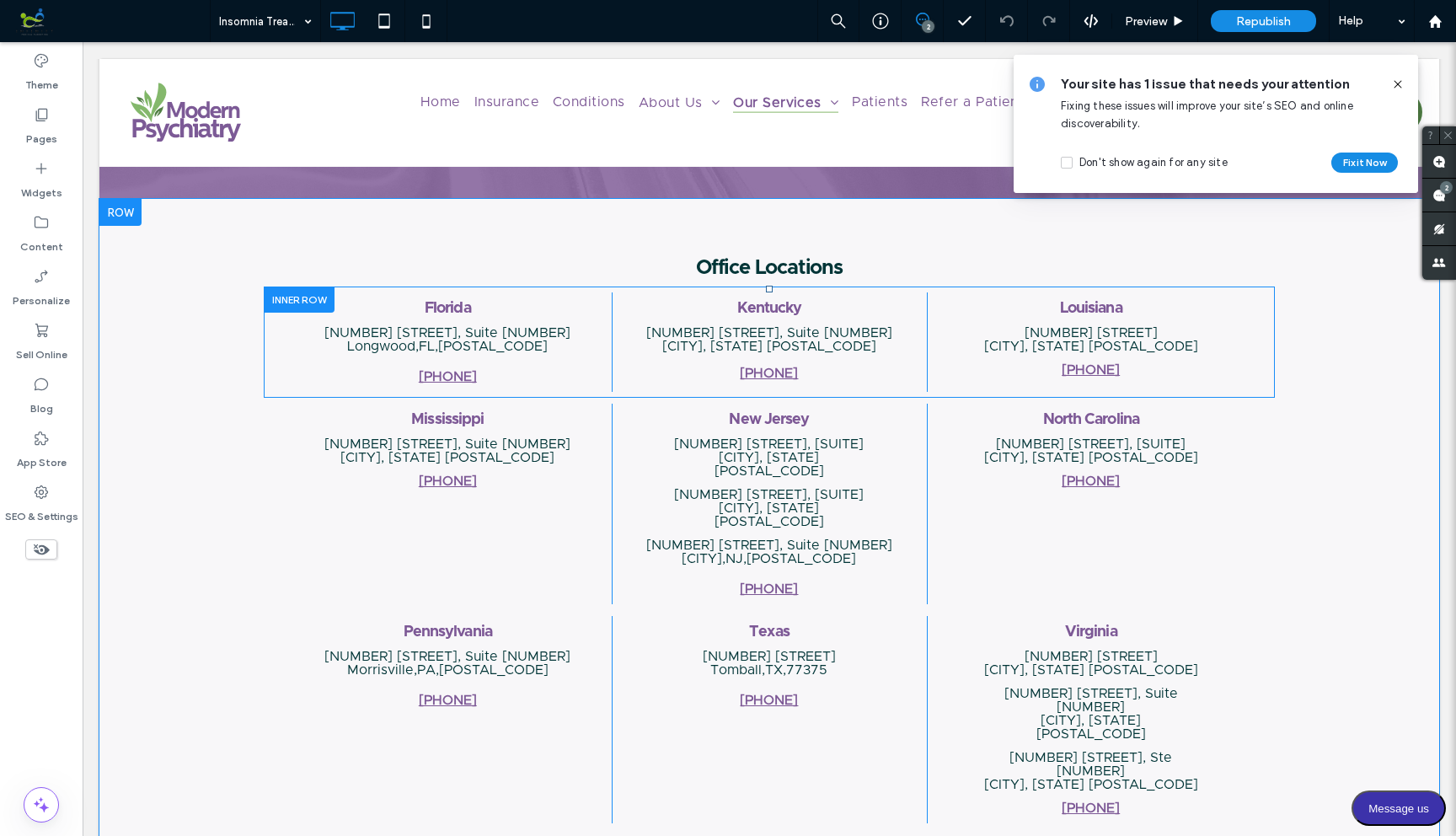 click 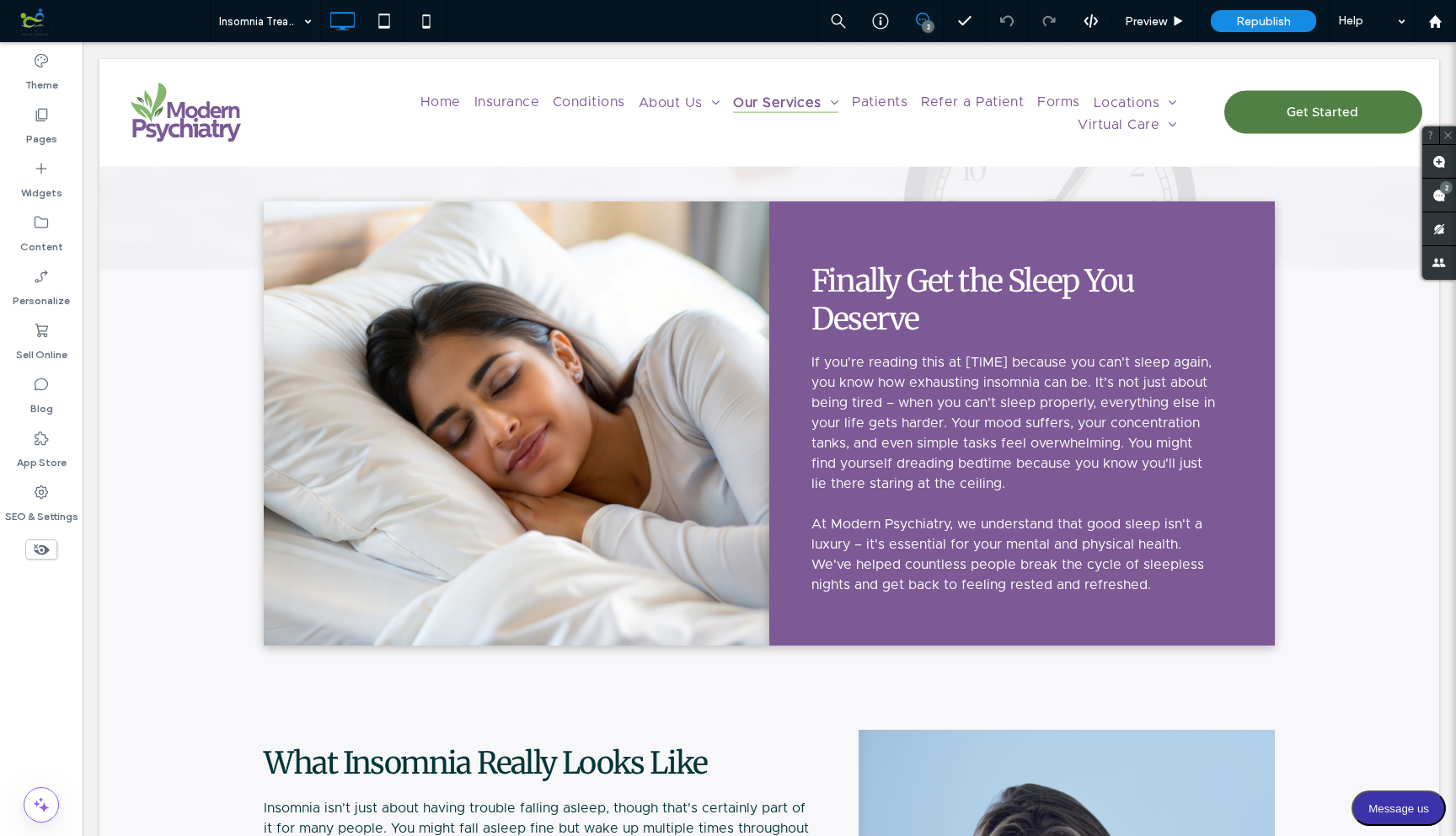 scroll, scrollTop: 0, scrollLeft: 0, axis: both 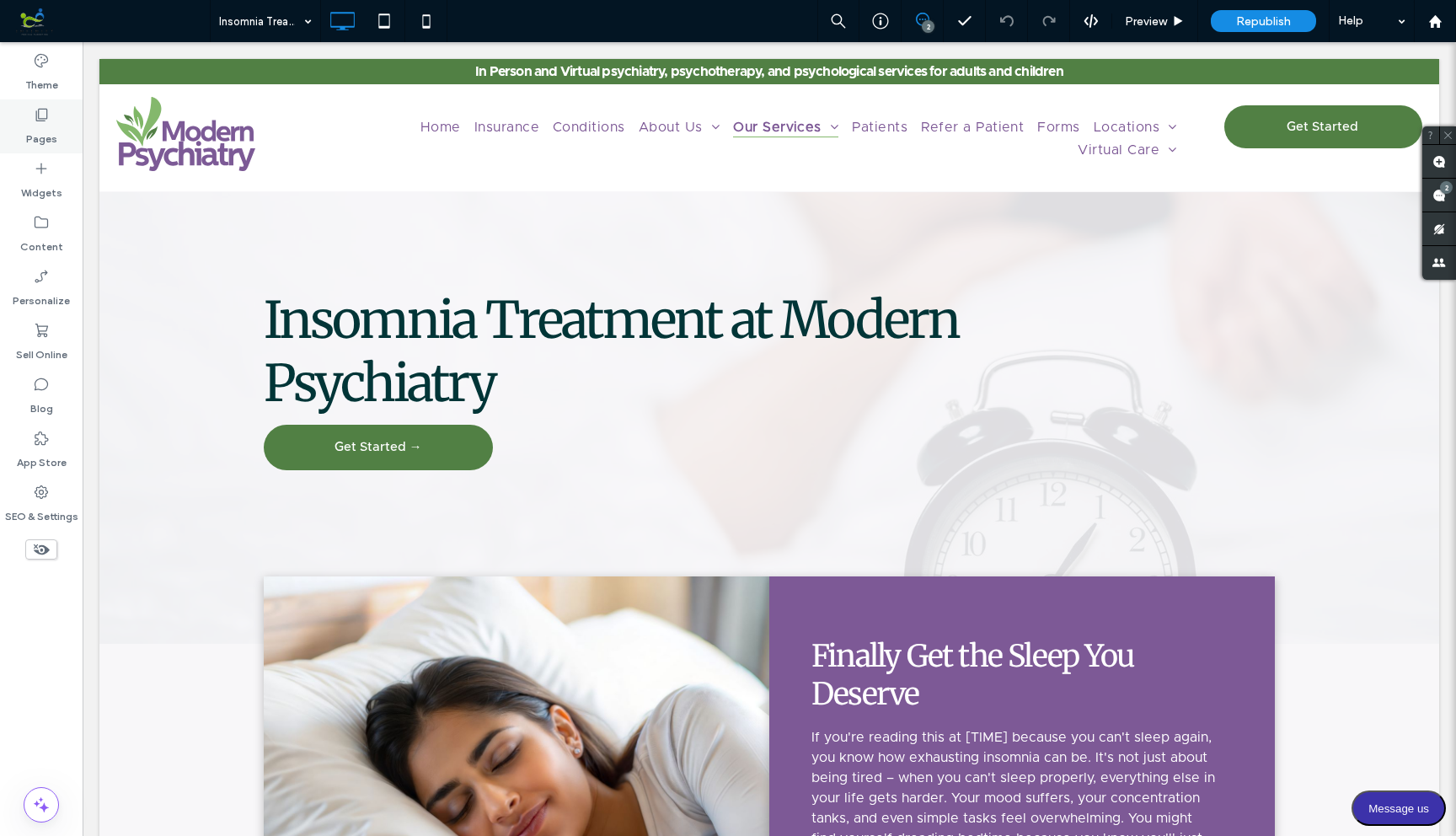 click on "Pages" at bounding box center [41, 135] 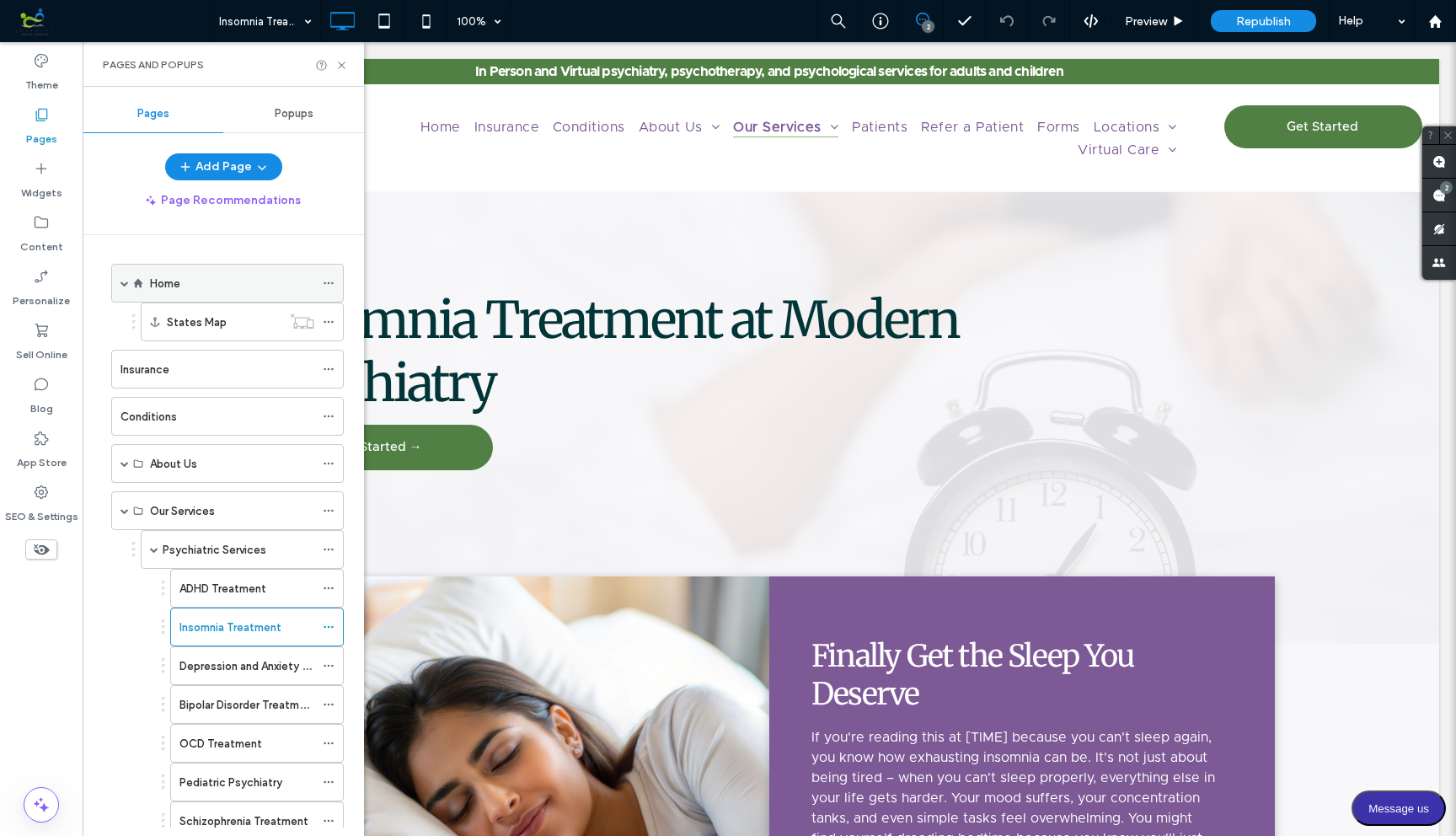 click on "Home" at bounding box center (165, 283) 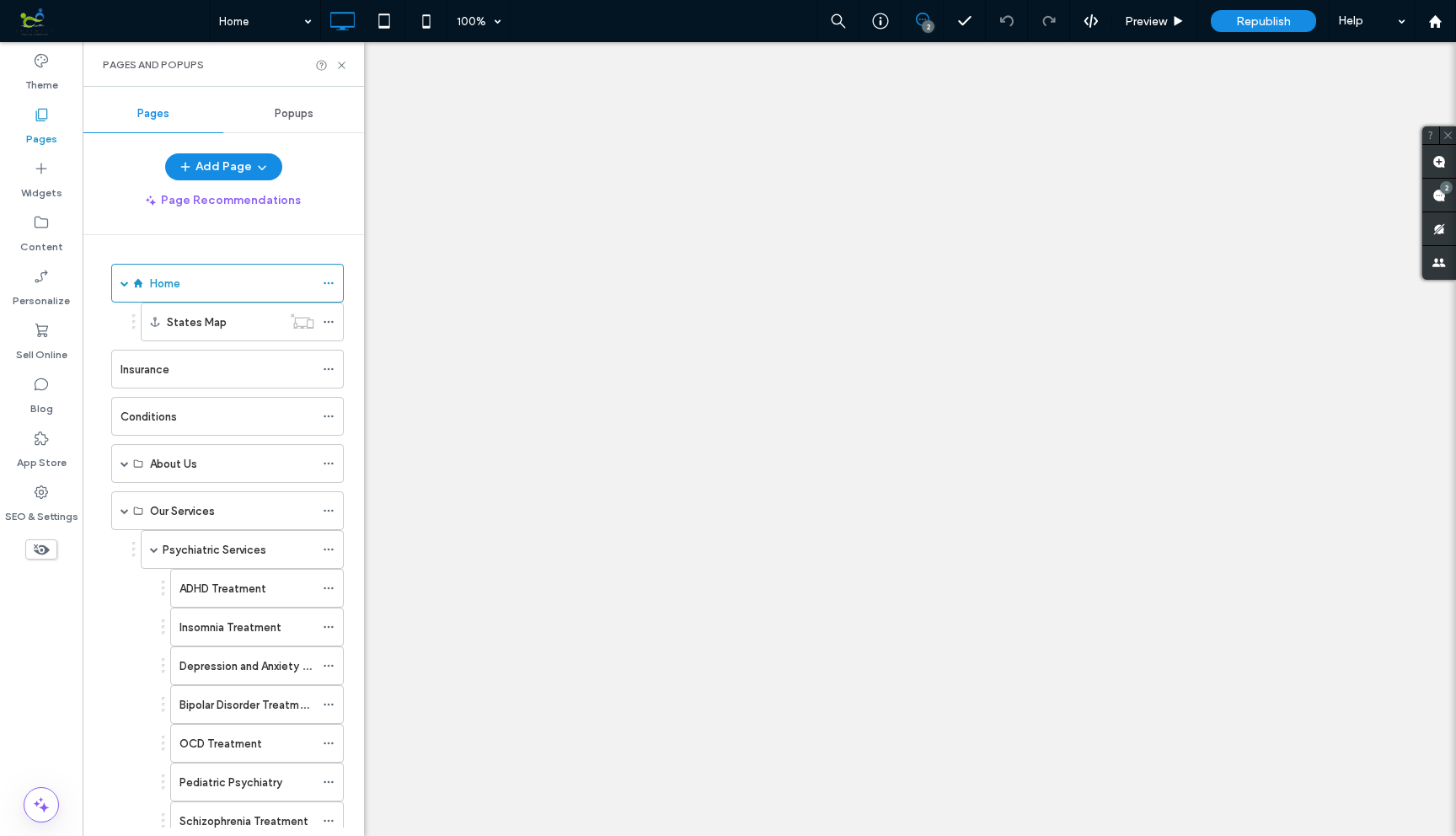 click 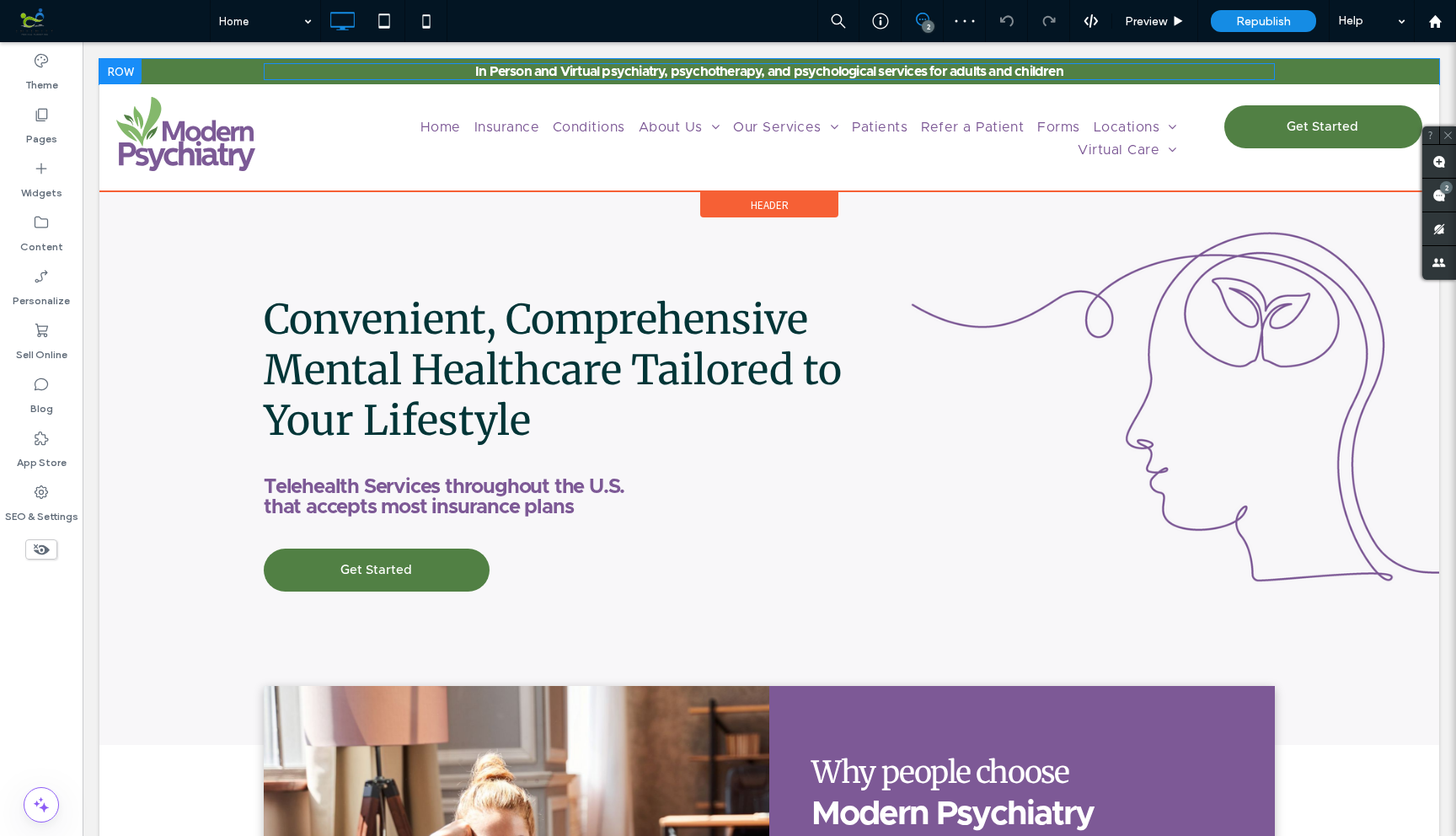 scroll, scrollTop: 0, scrollLeft: 0, axis: both 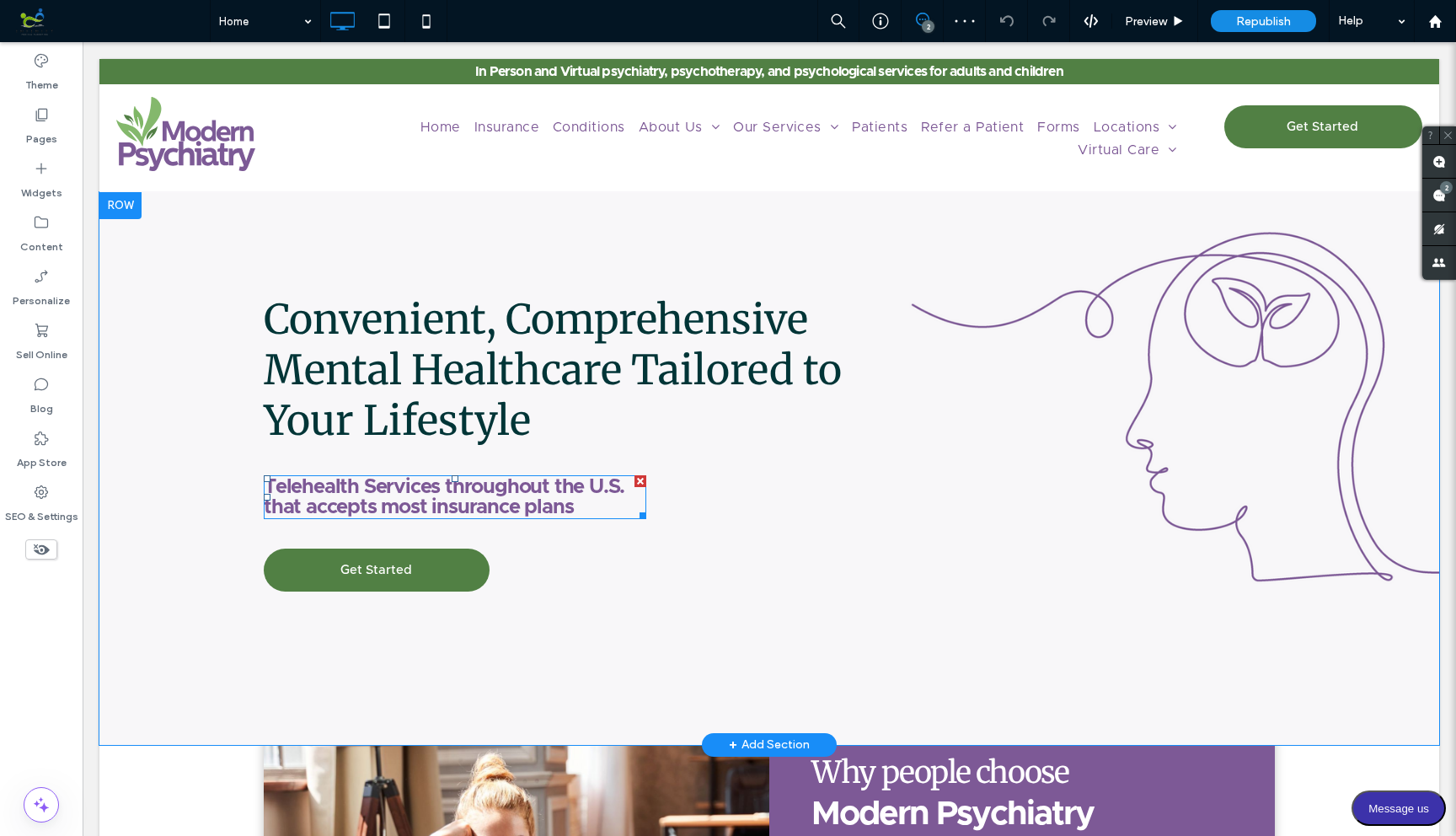 click on "Telehealth Services throughout the U.S. that accepts most insurance plans" at bounding box center (444, 497) 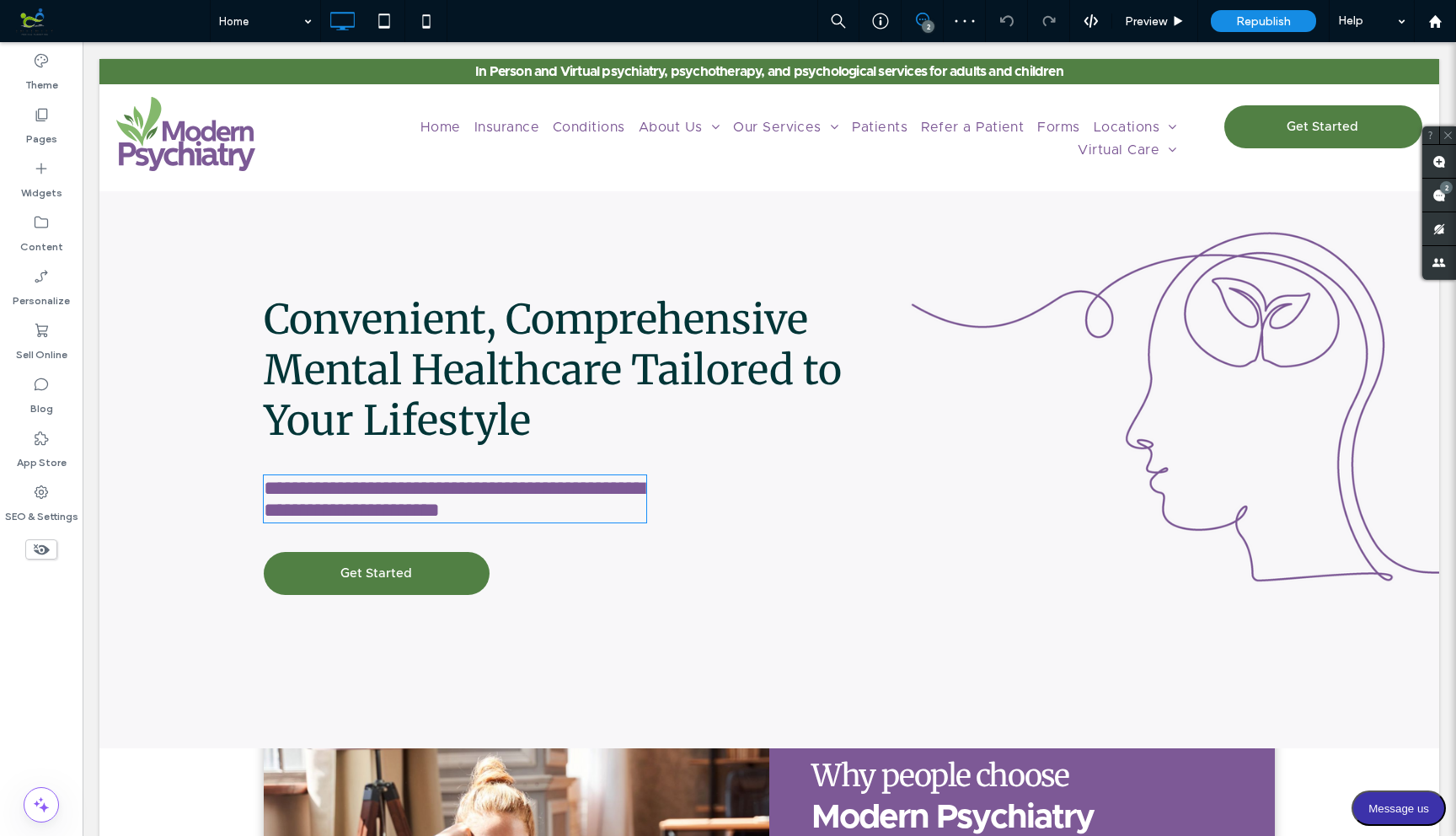 type on "**********" 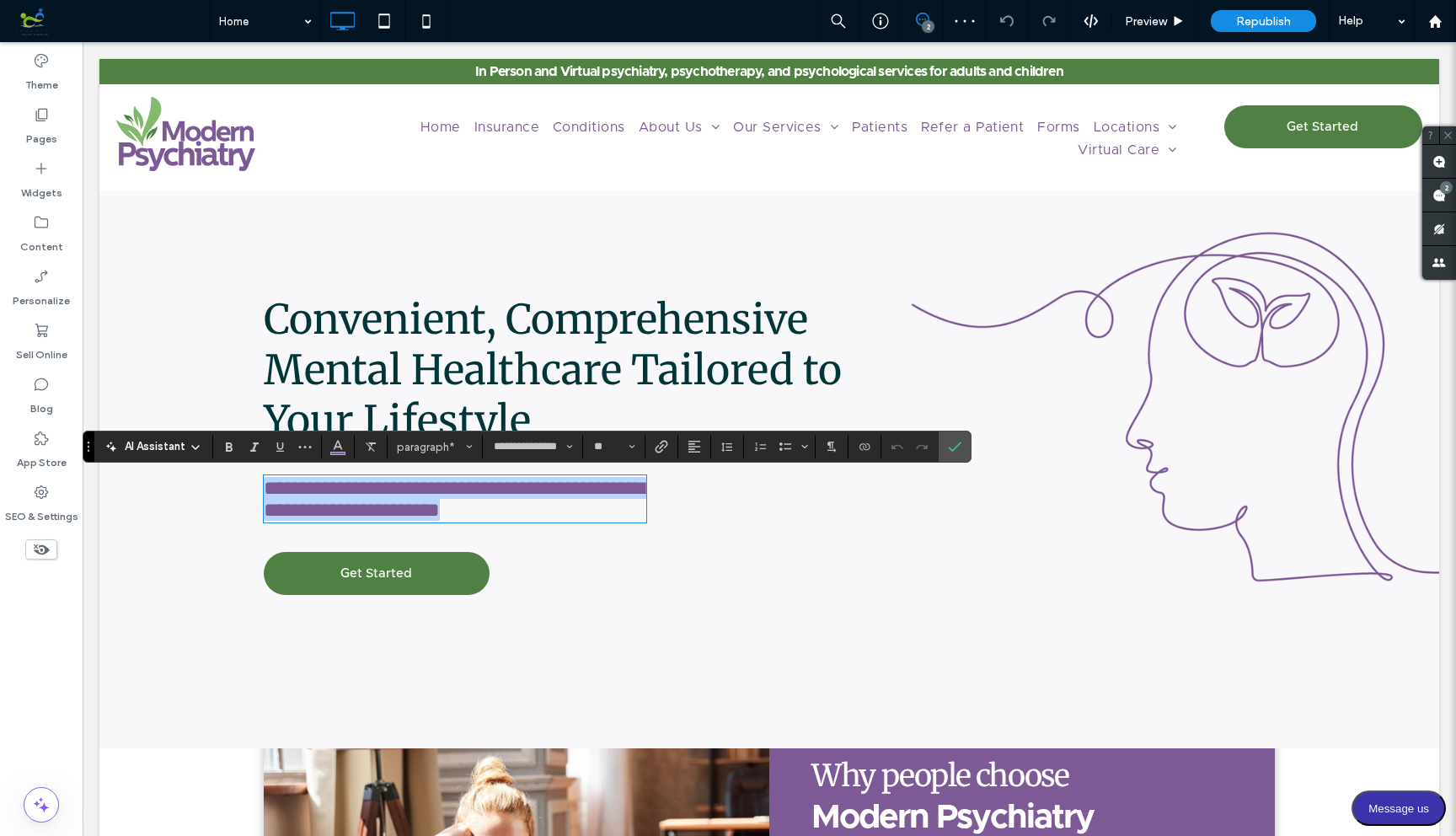 click on "**********" at bounding box center (453, 499) 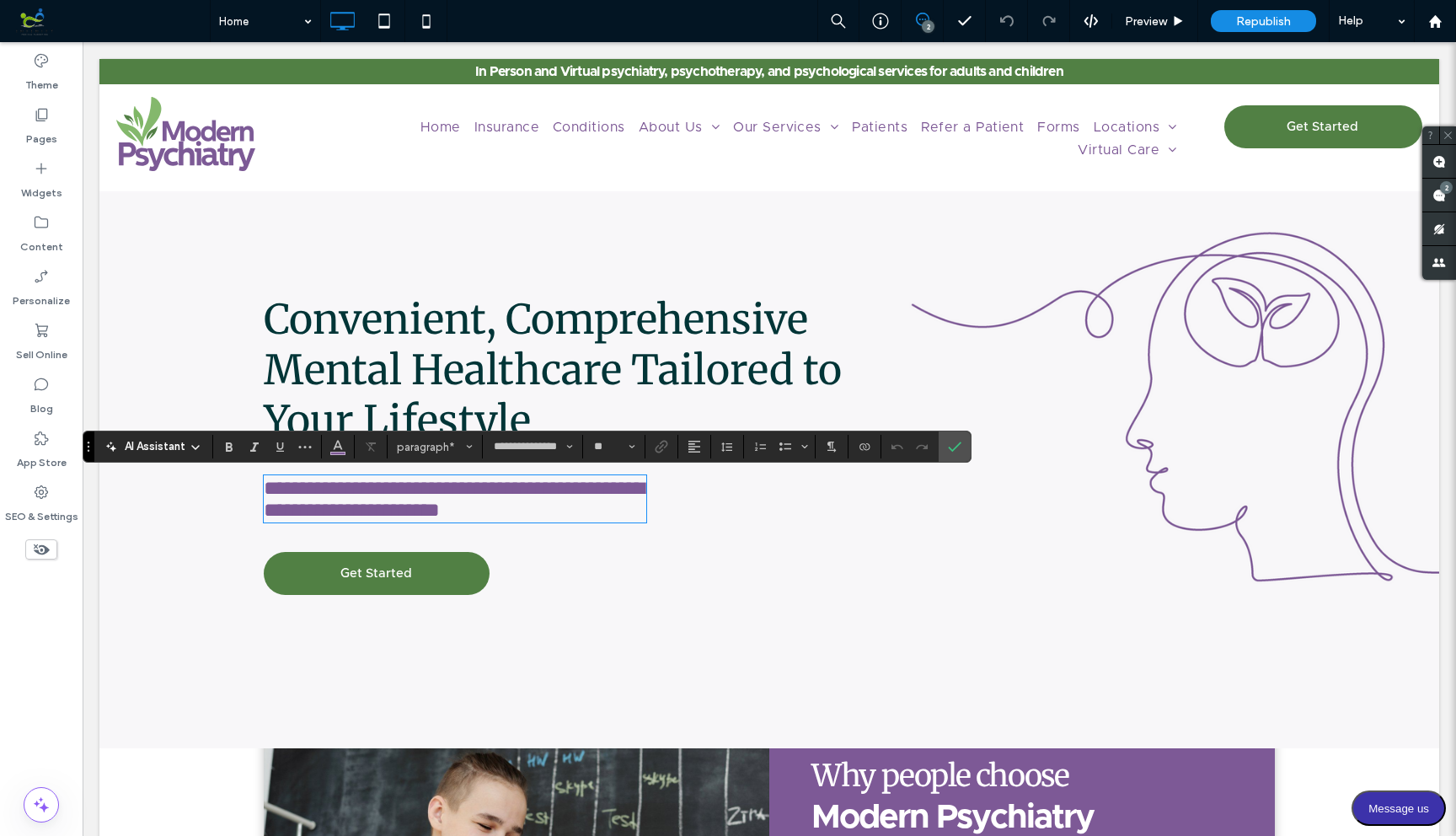 click on "**********" at bounding box center (453, 499) 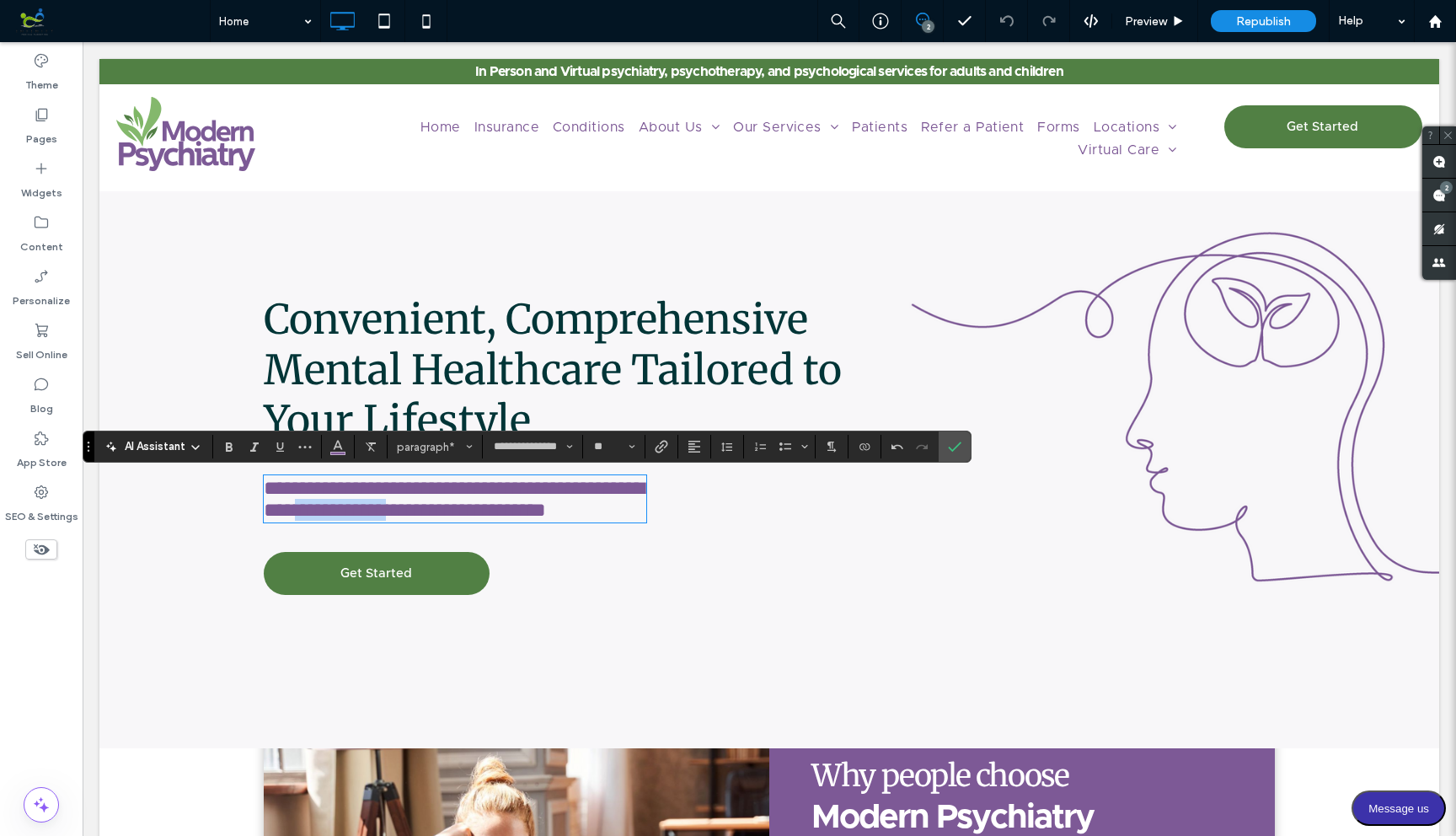 drag, startPoint x: 446, startPoint y: 505, endPoint x: 555, endPoint y: 503, distance: 109.01835 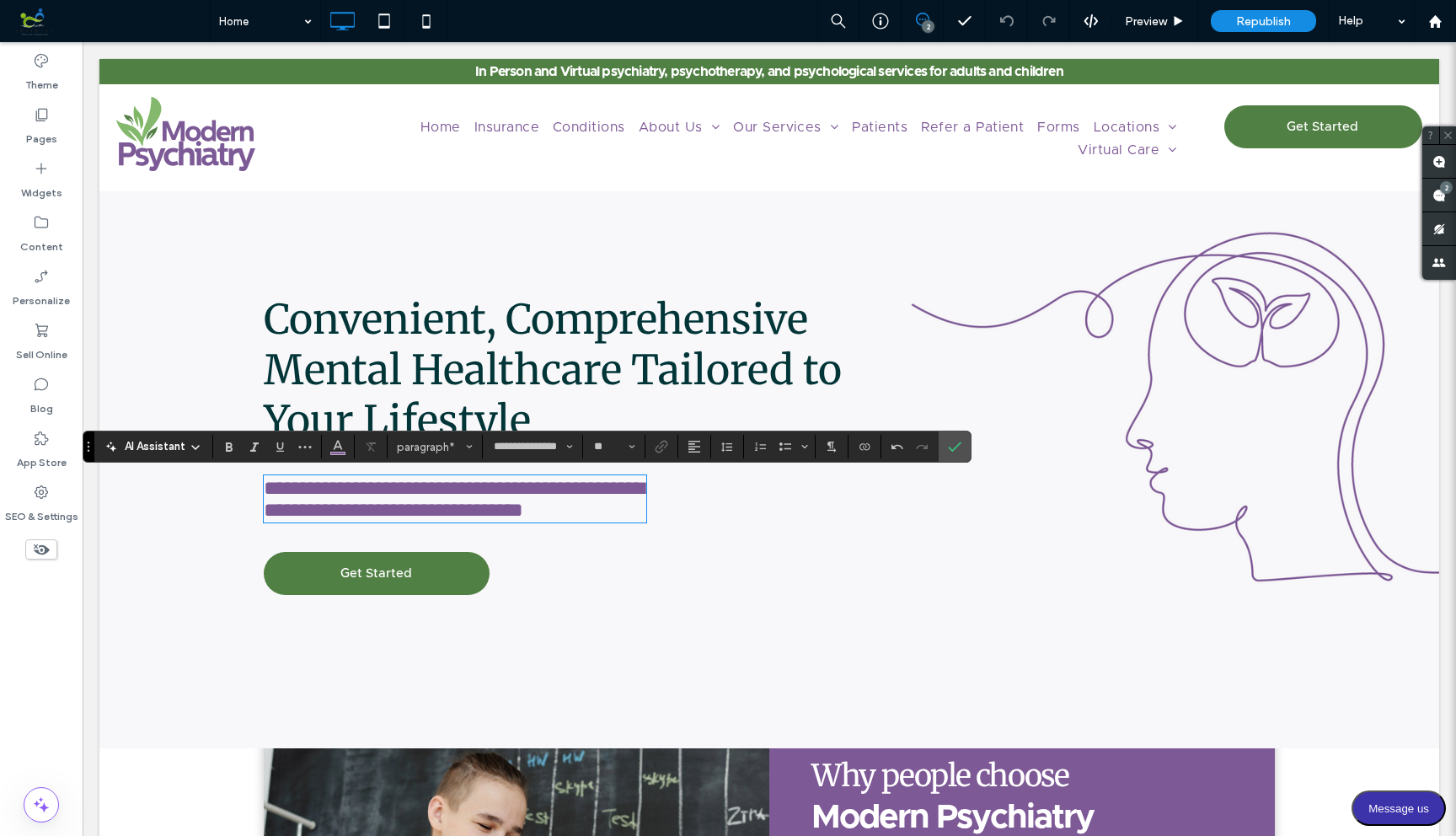click on "**********" at bounding box center [455, 499] 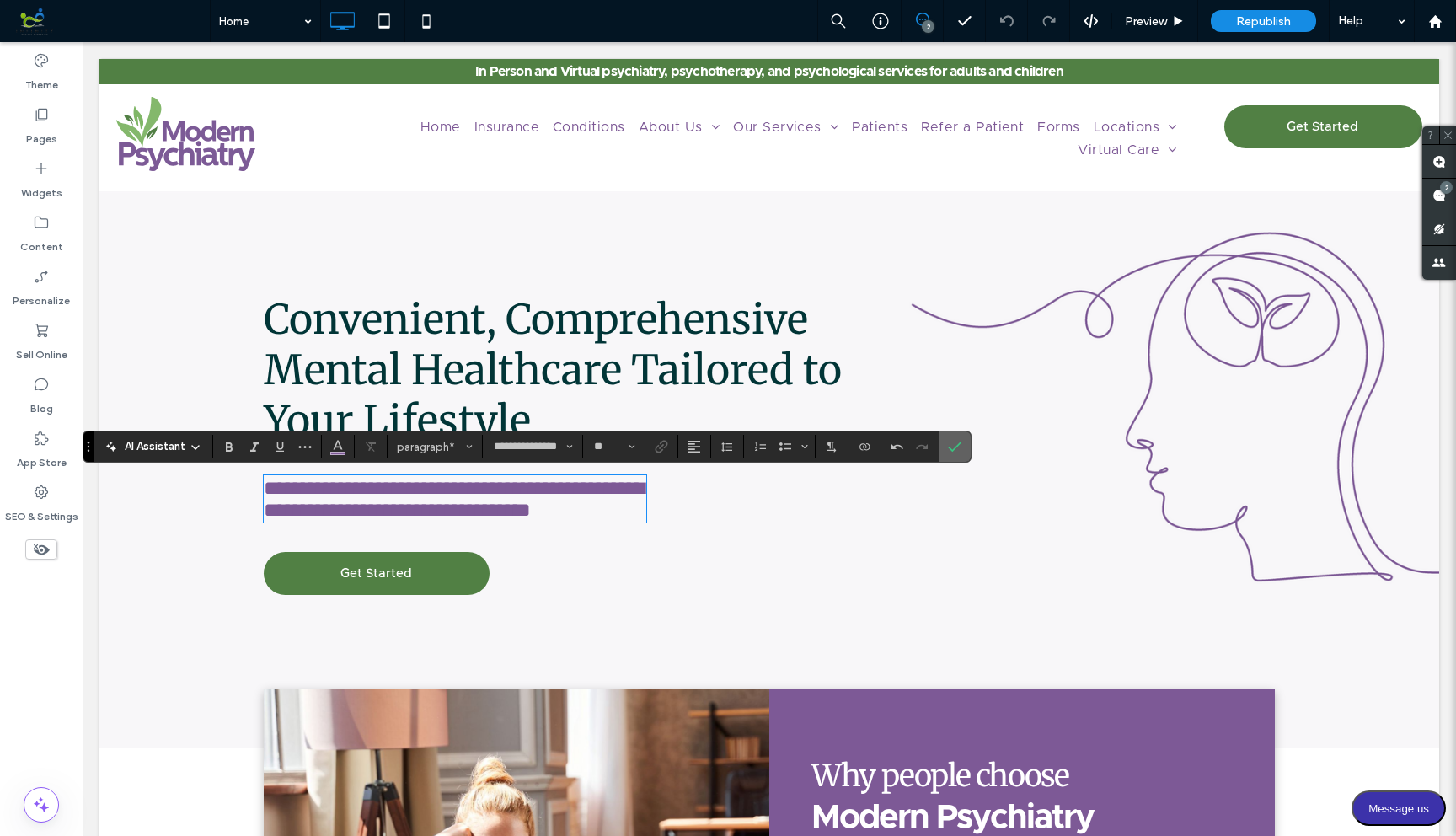 click 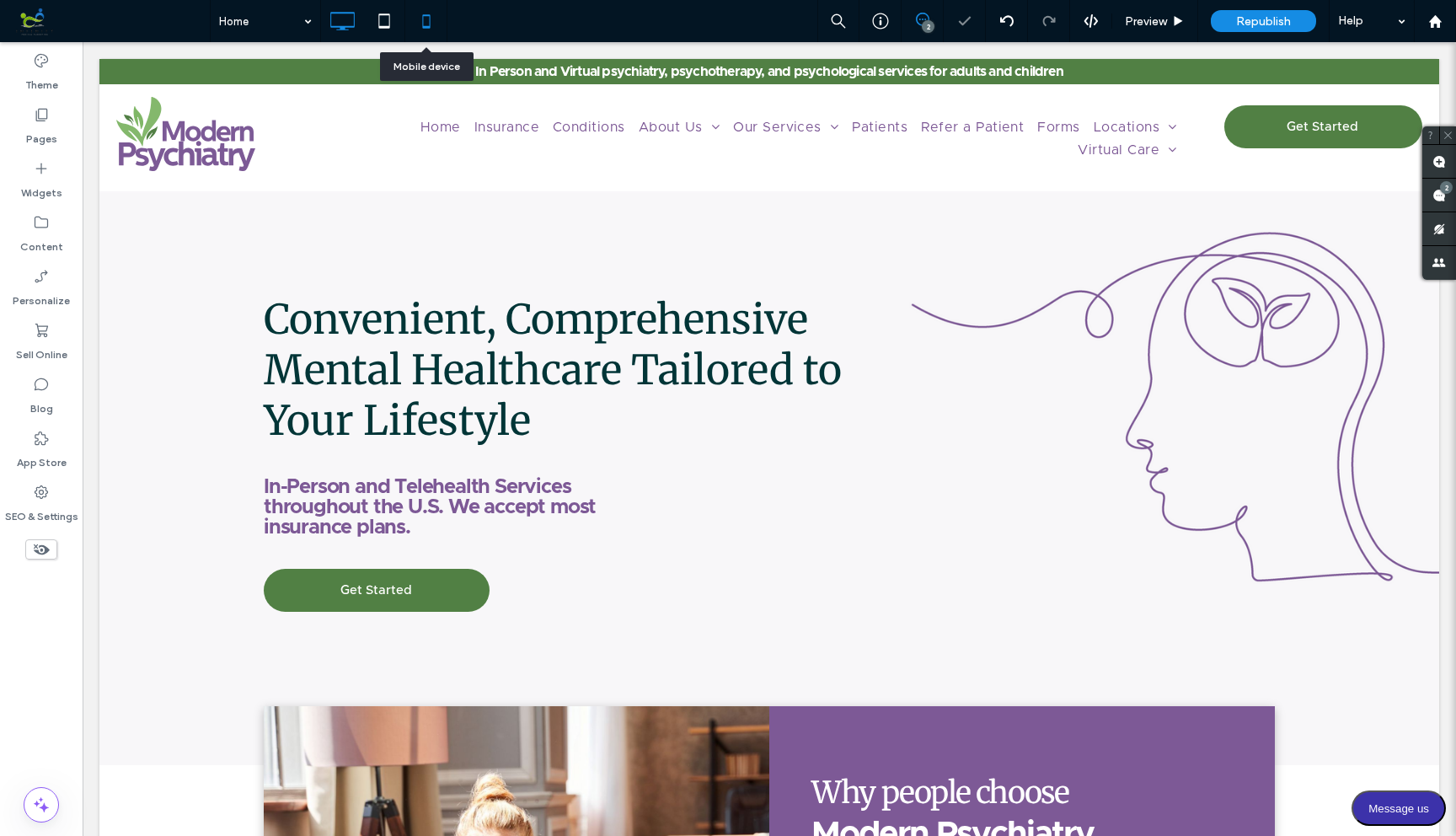 click 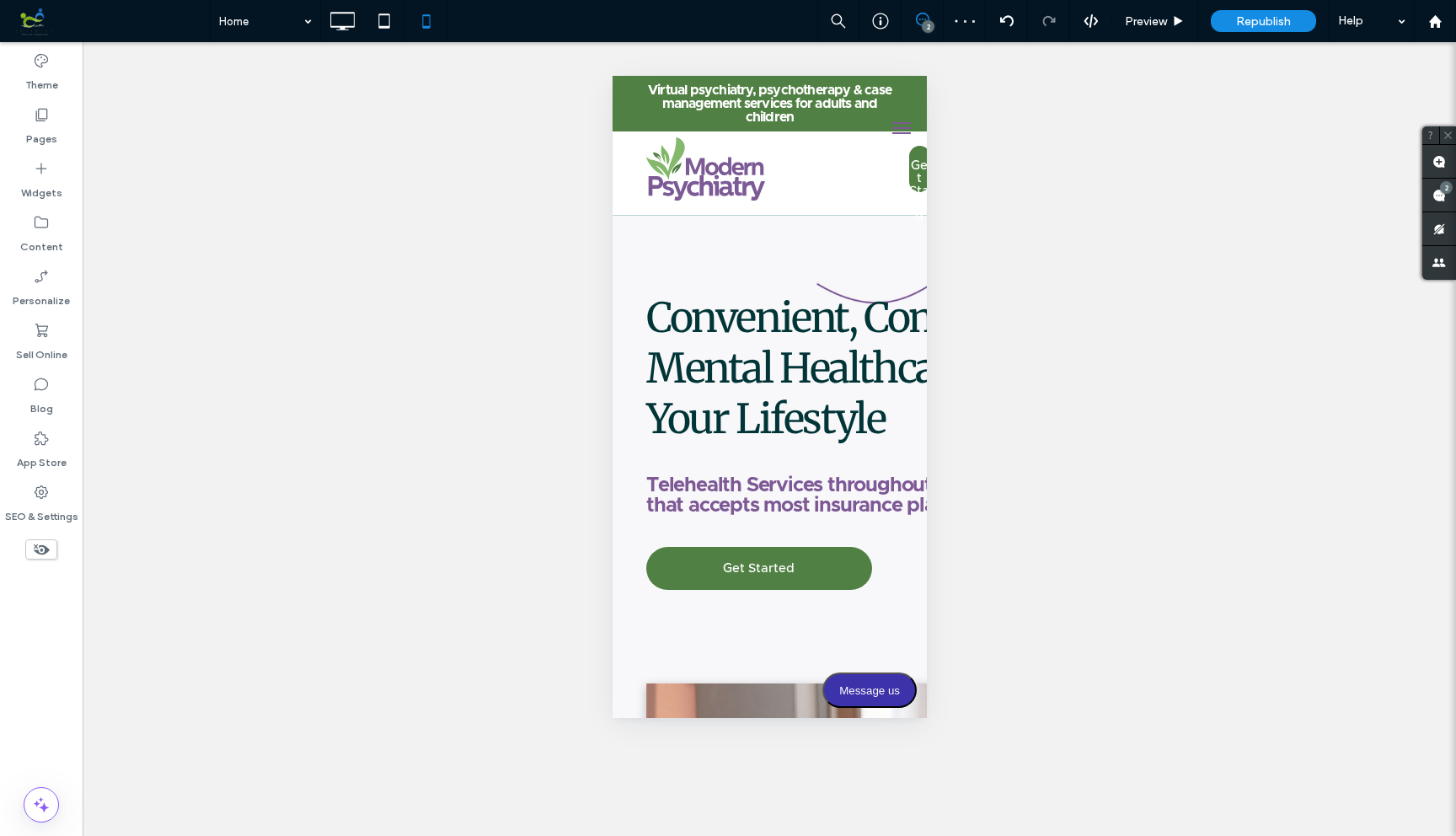 select 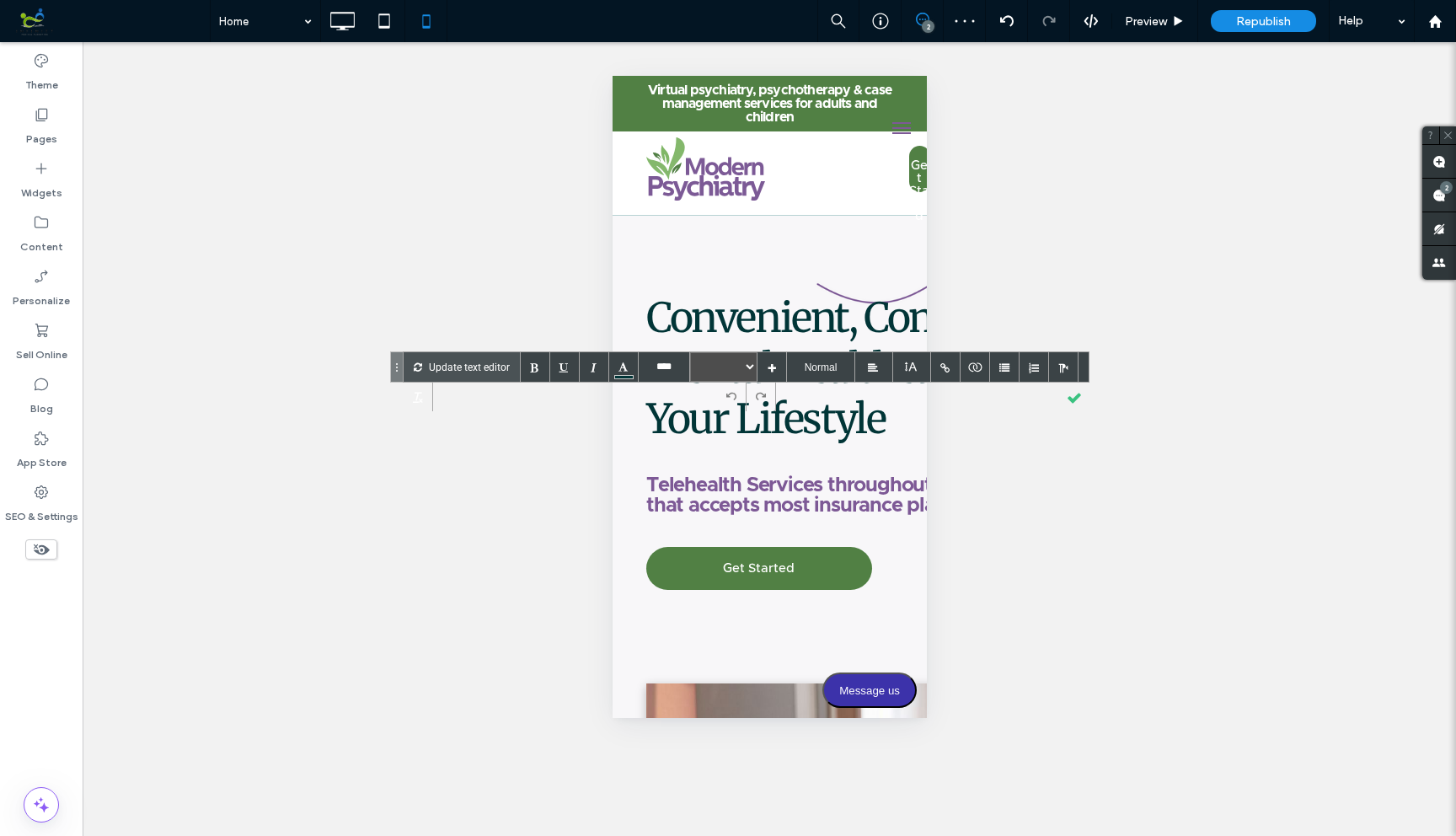 type on "****" 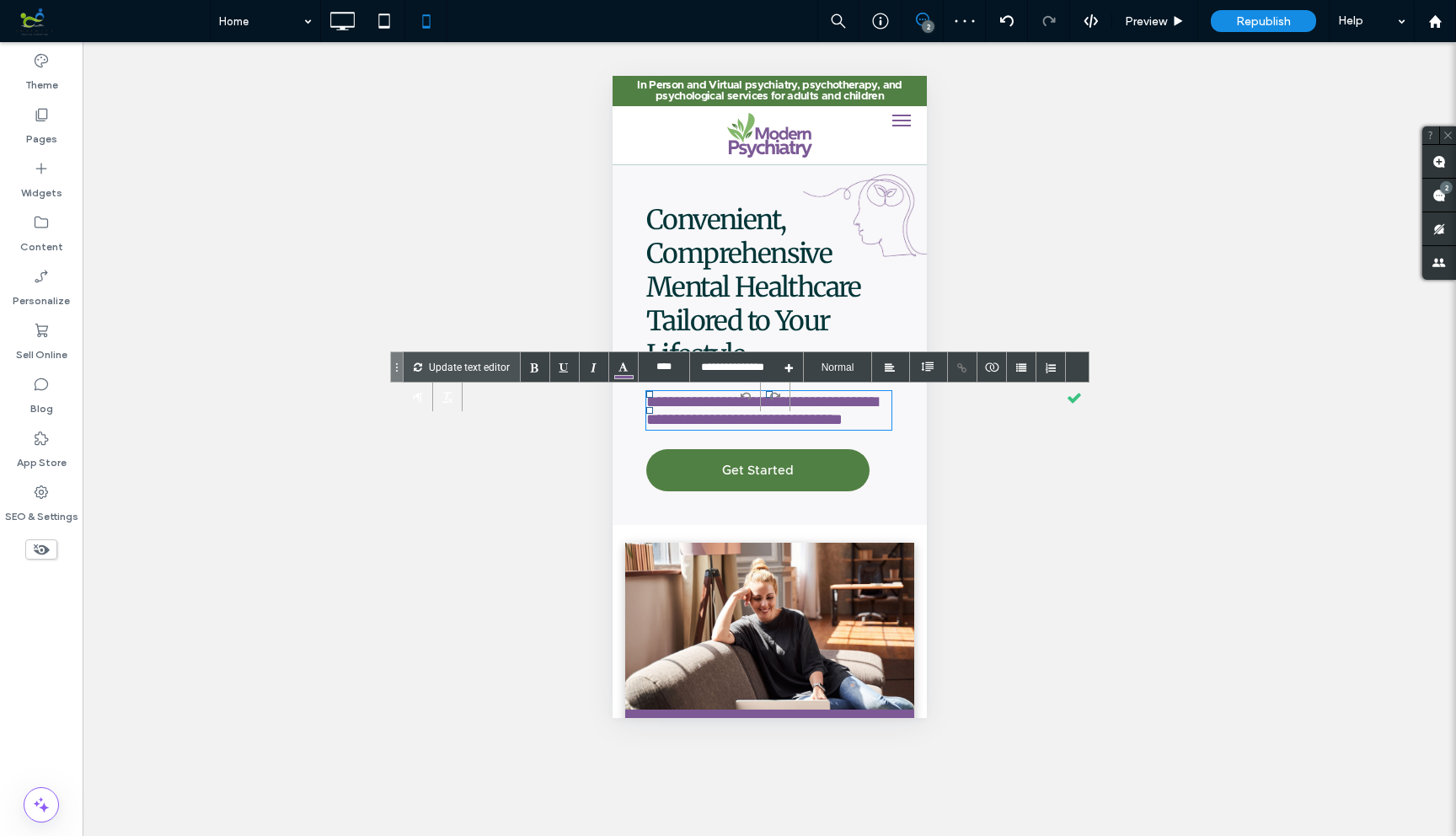 scroll, scrollTop: 0, scrollLeft: 0, axis: both 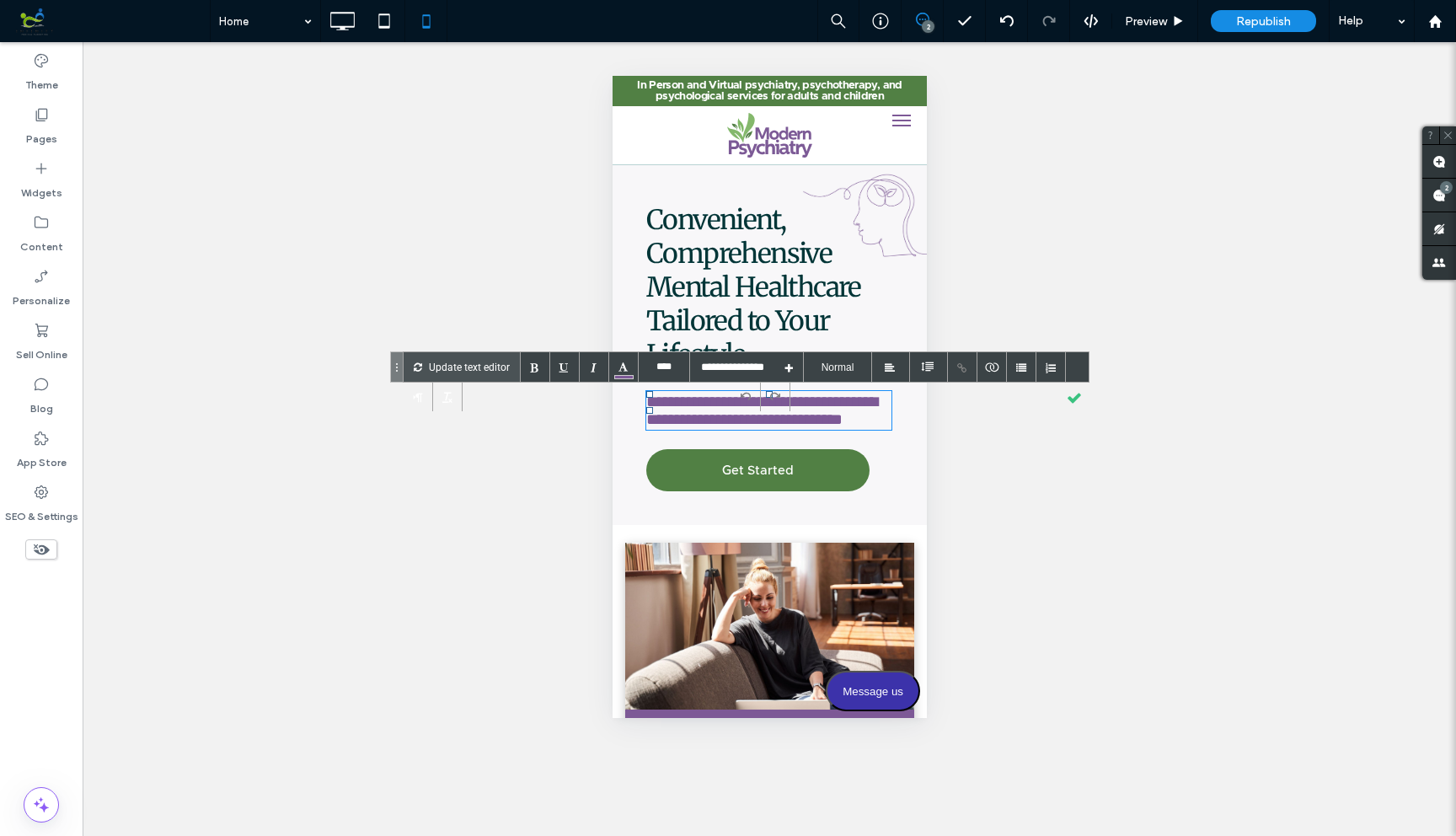 click at bounding box center (649, 394) 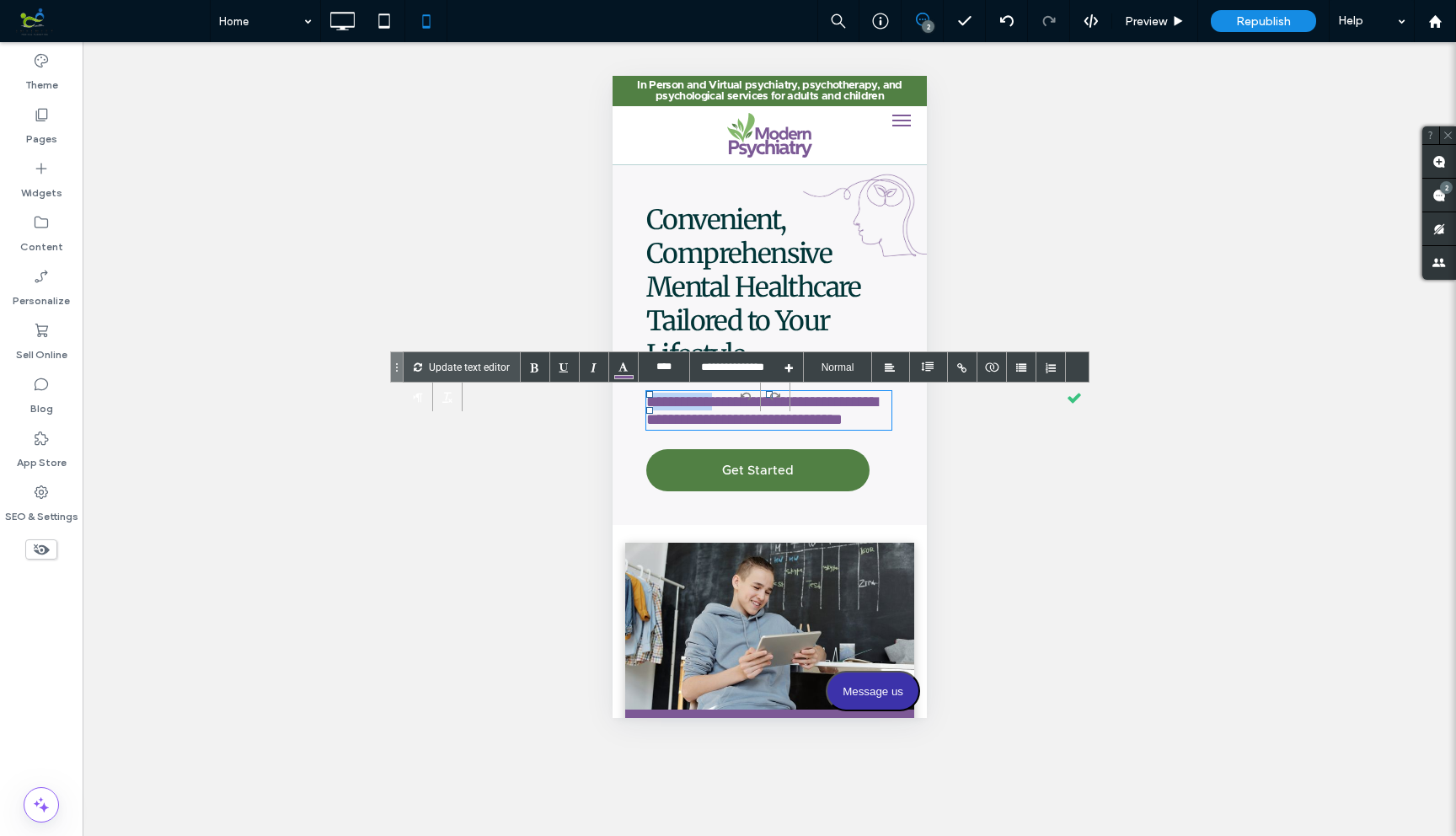 drag, startPoint x: 722, startPoint y: 399, endPoint x: 652, endPoint y: 399, distance: 70 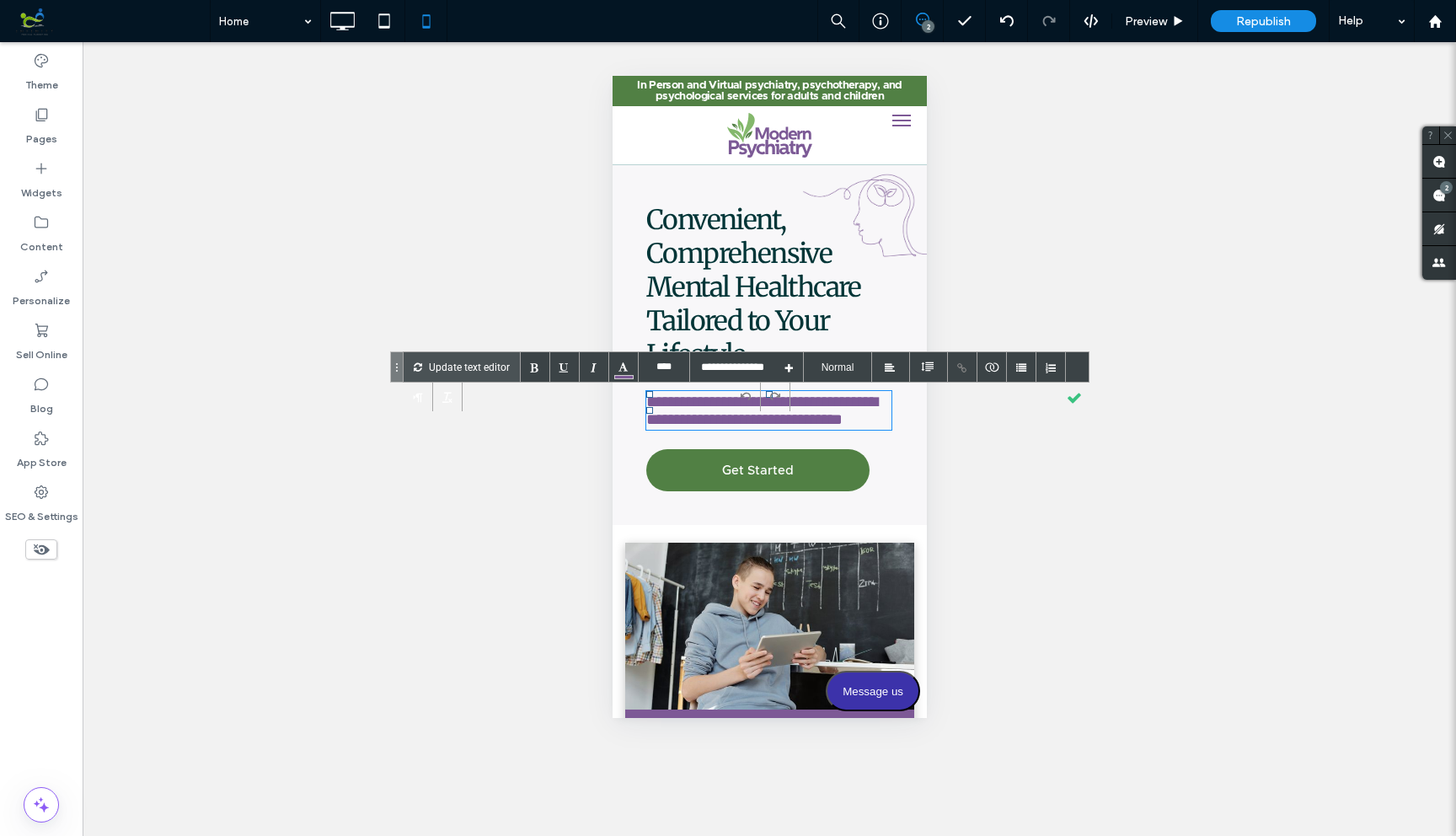 click on "**********" at bounding box center [761, 410] 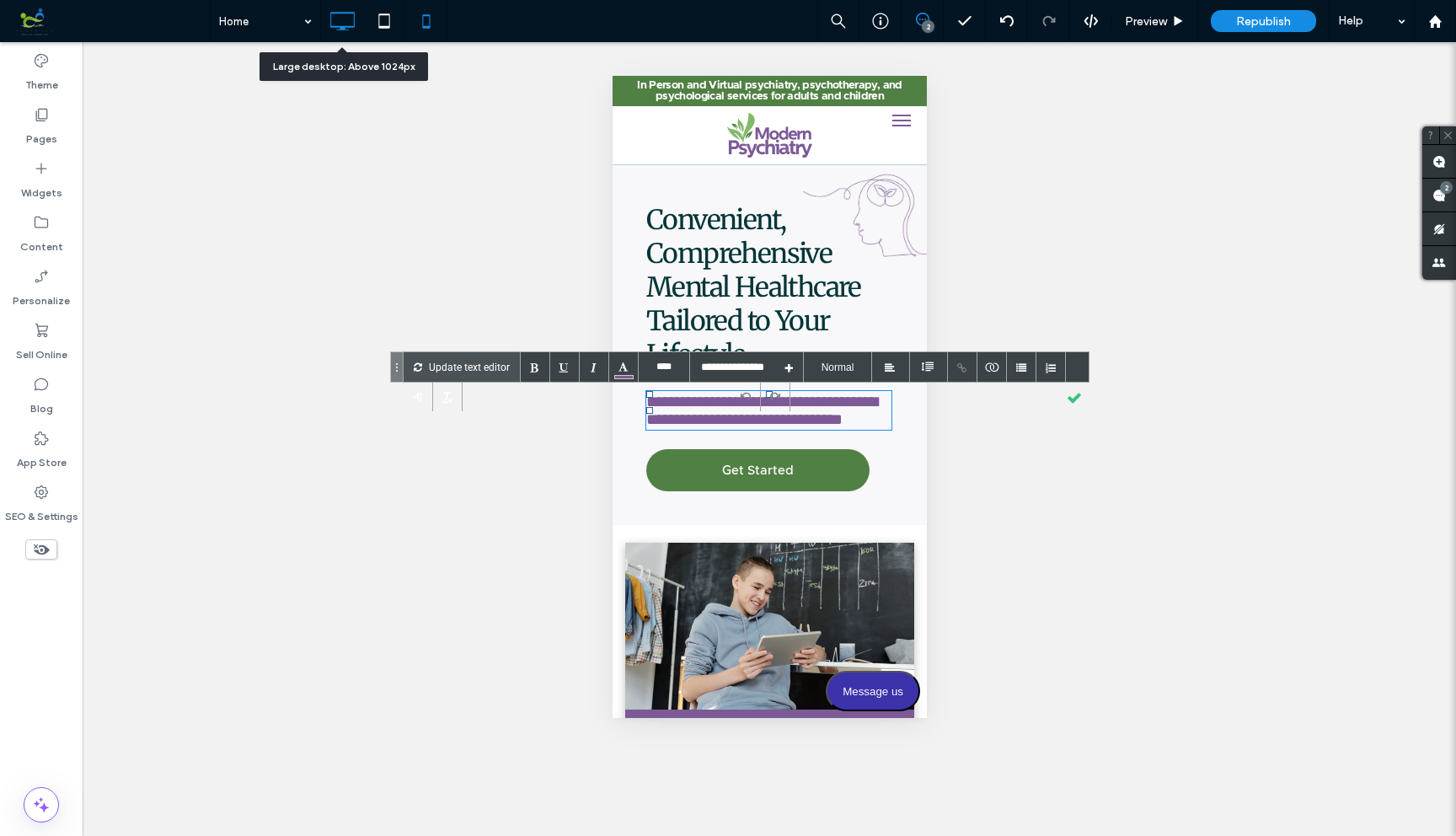 click 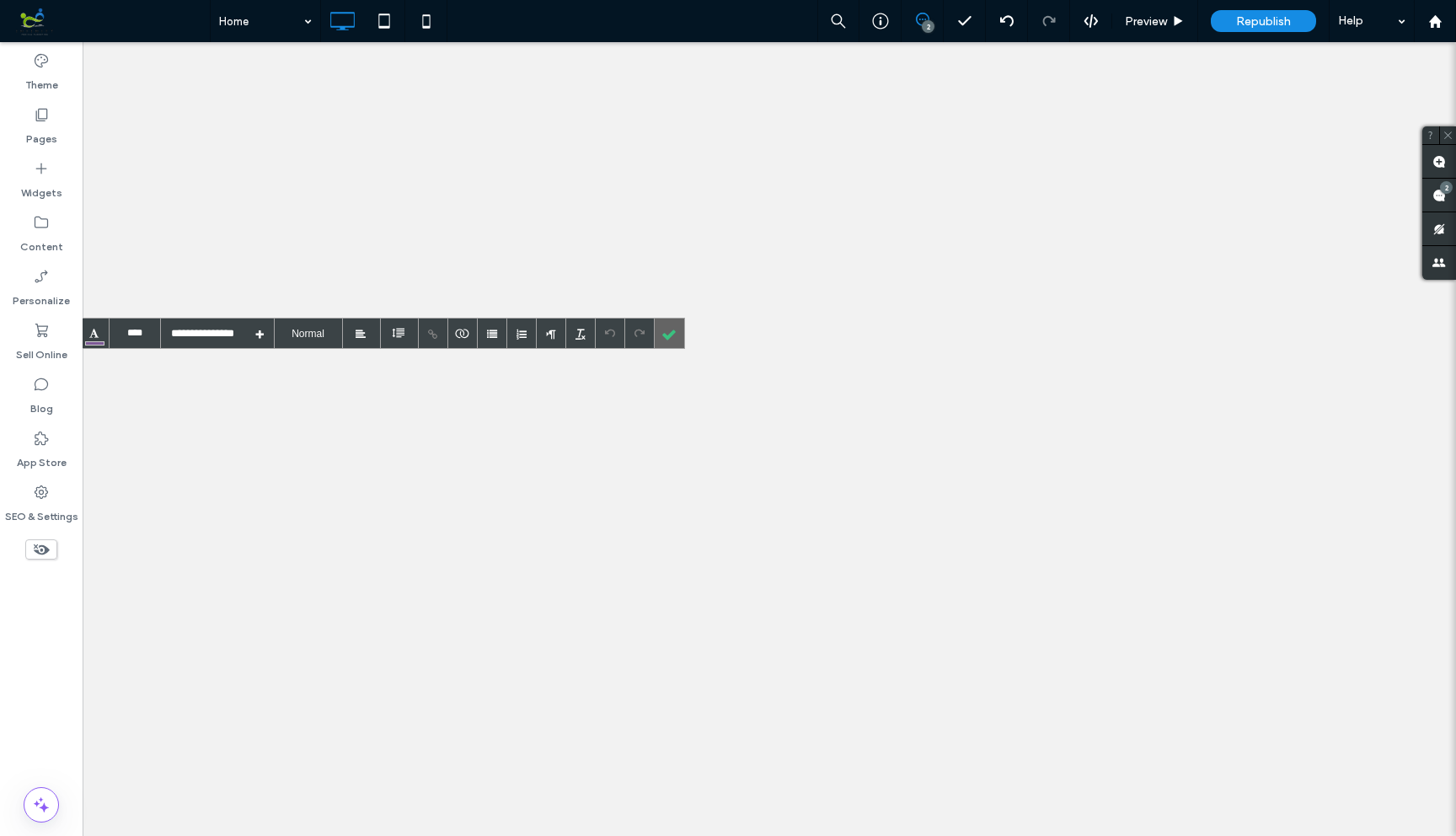 click at bounding box center [669, 333] 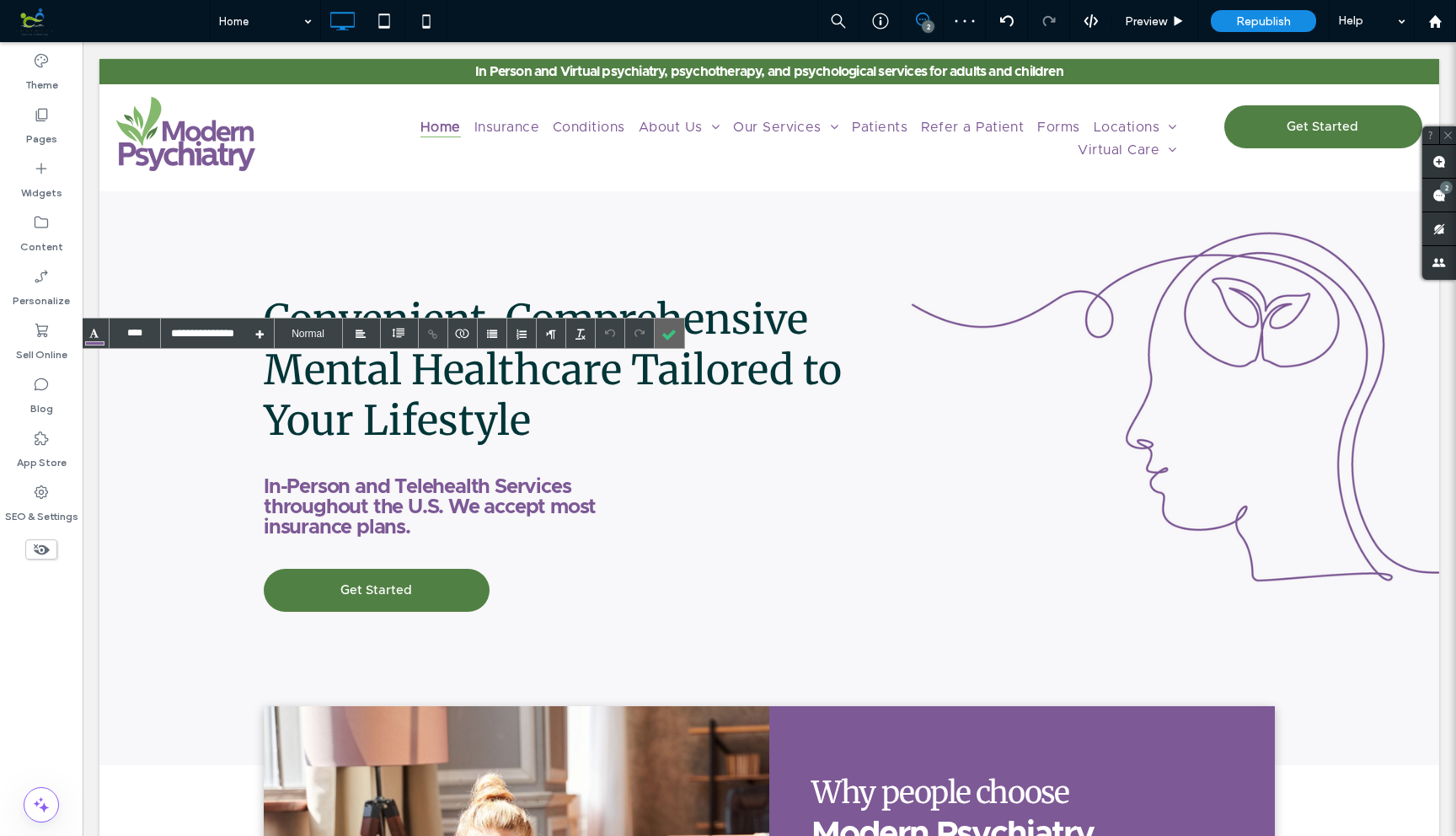 scroll, scrollTop: 0, scrollLeft: 0, axis: both 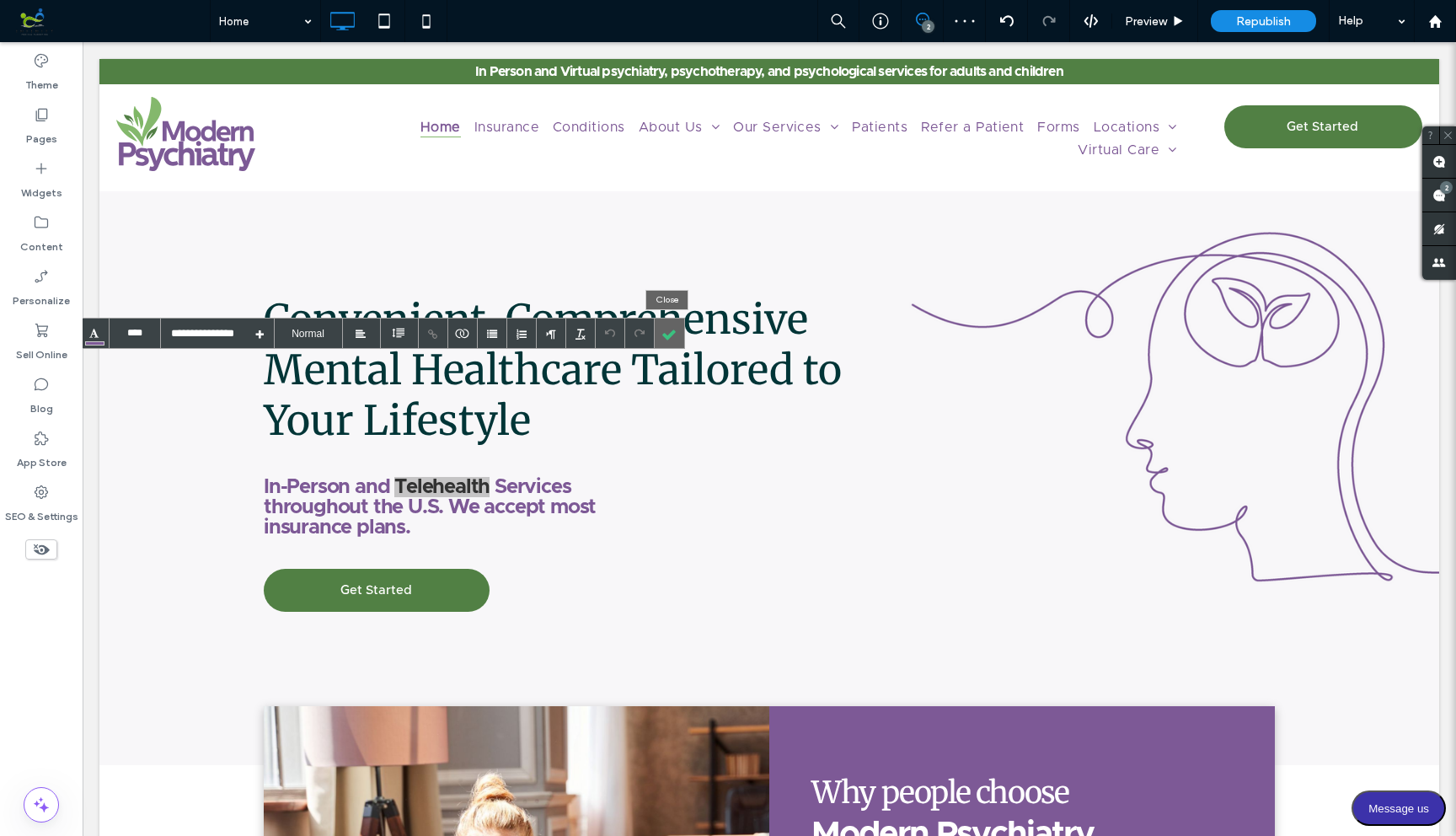 click at bounding box center (669, 333) 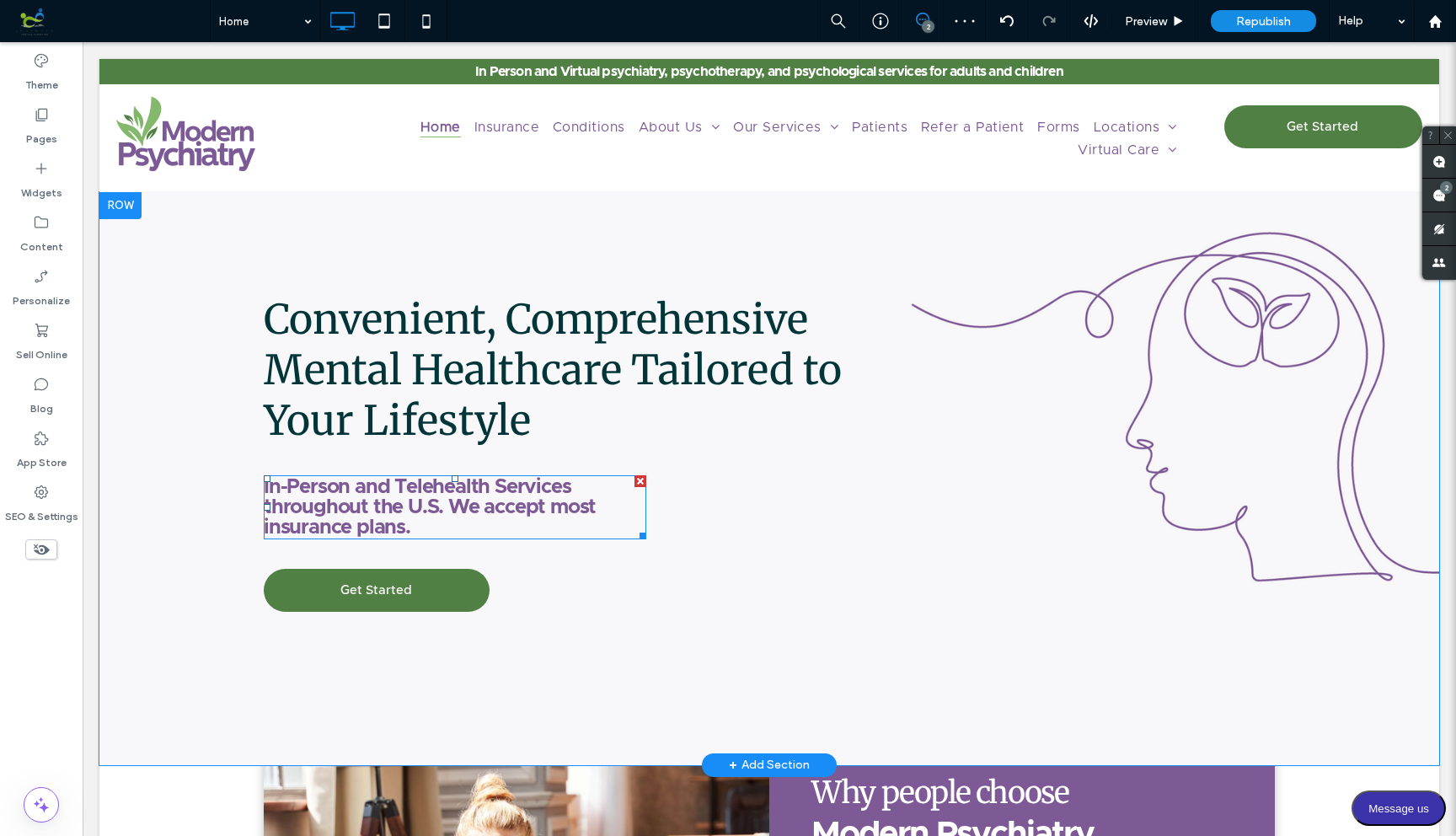 click on "In-Person and Telehealth Services throughout the U.S. We accept most insurance plans." at bounding box center [430, 507] 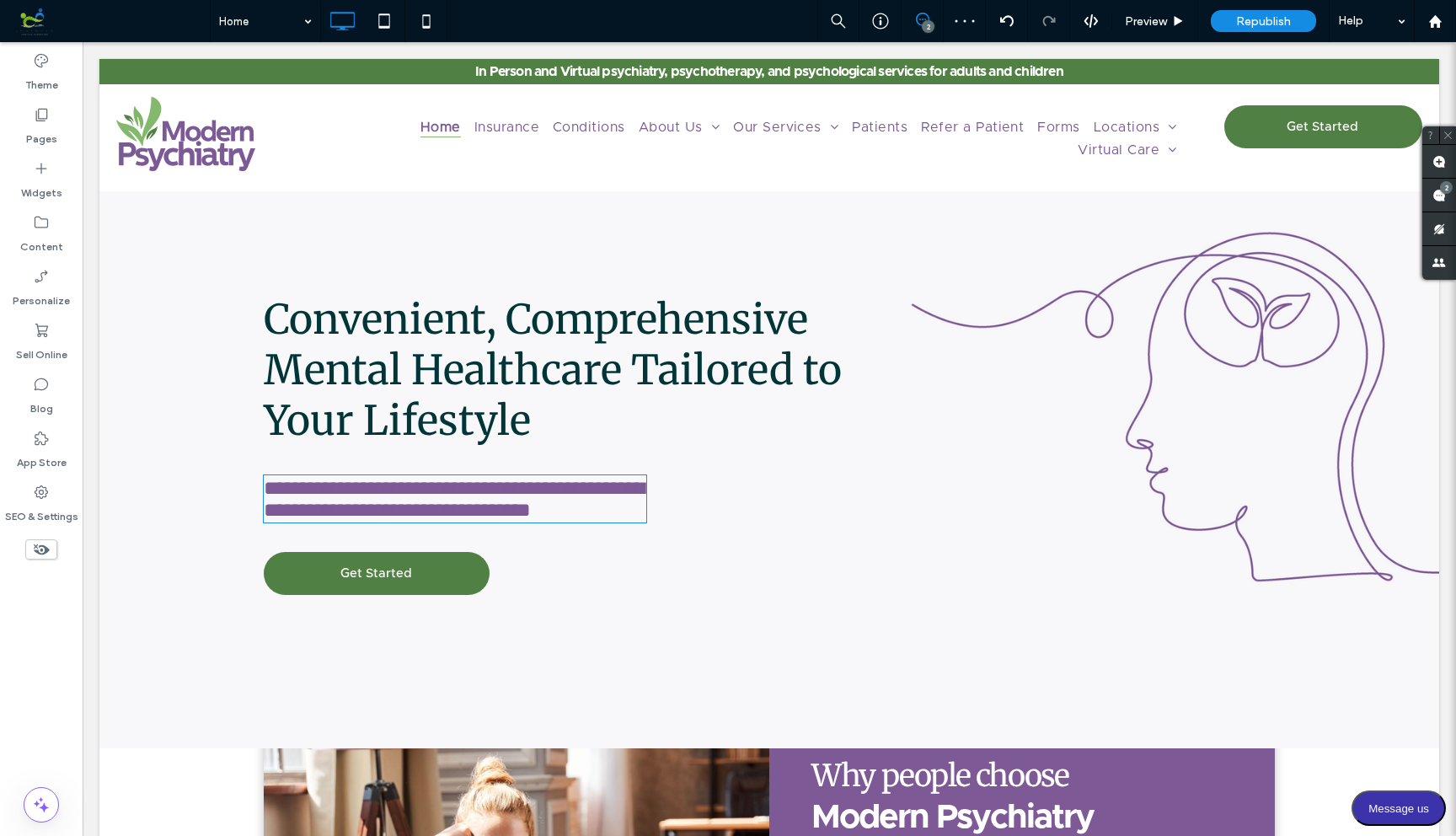 type on "**********" 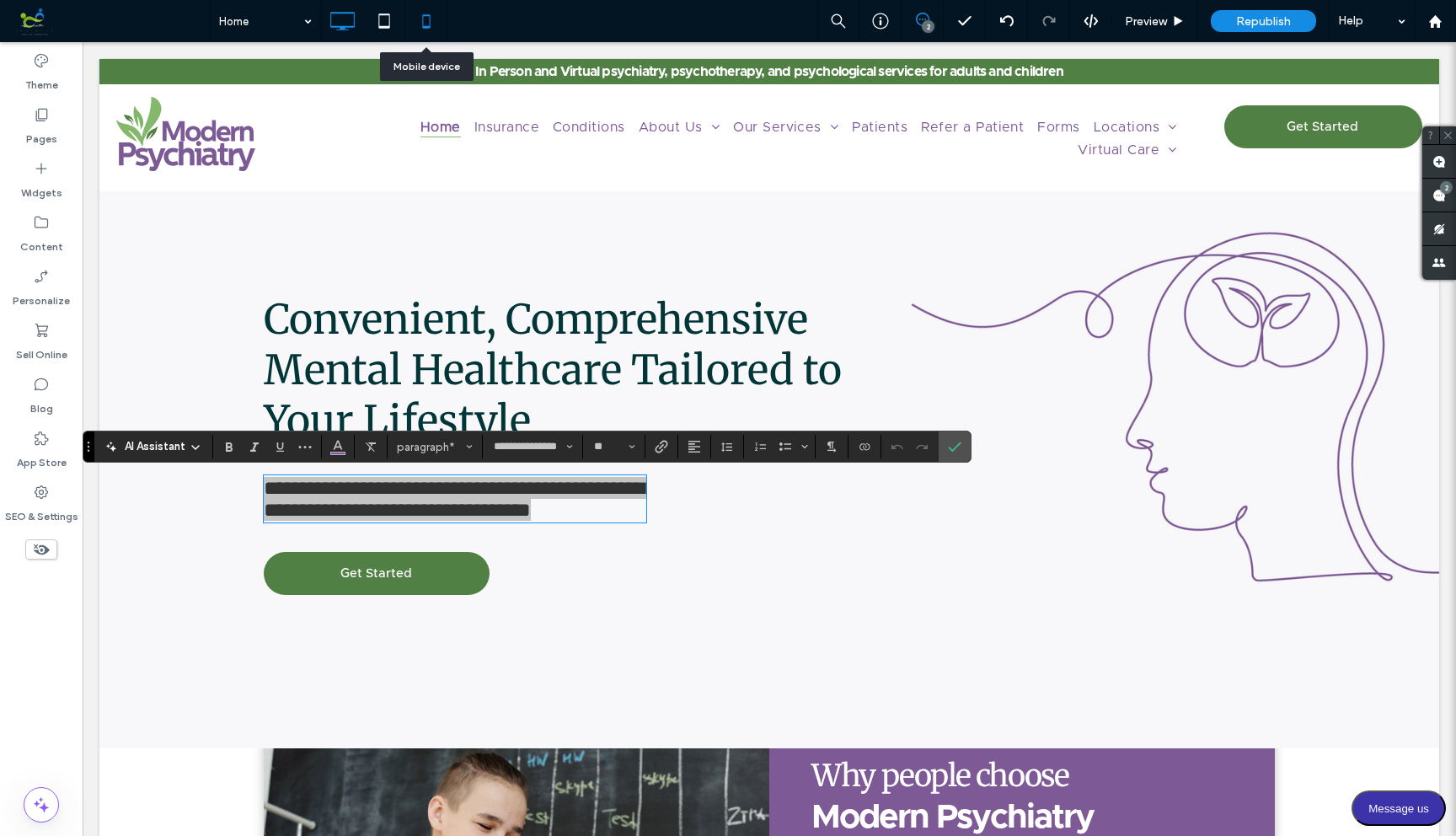 click 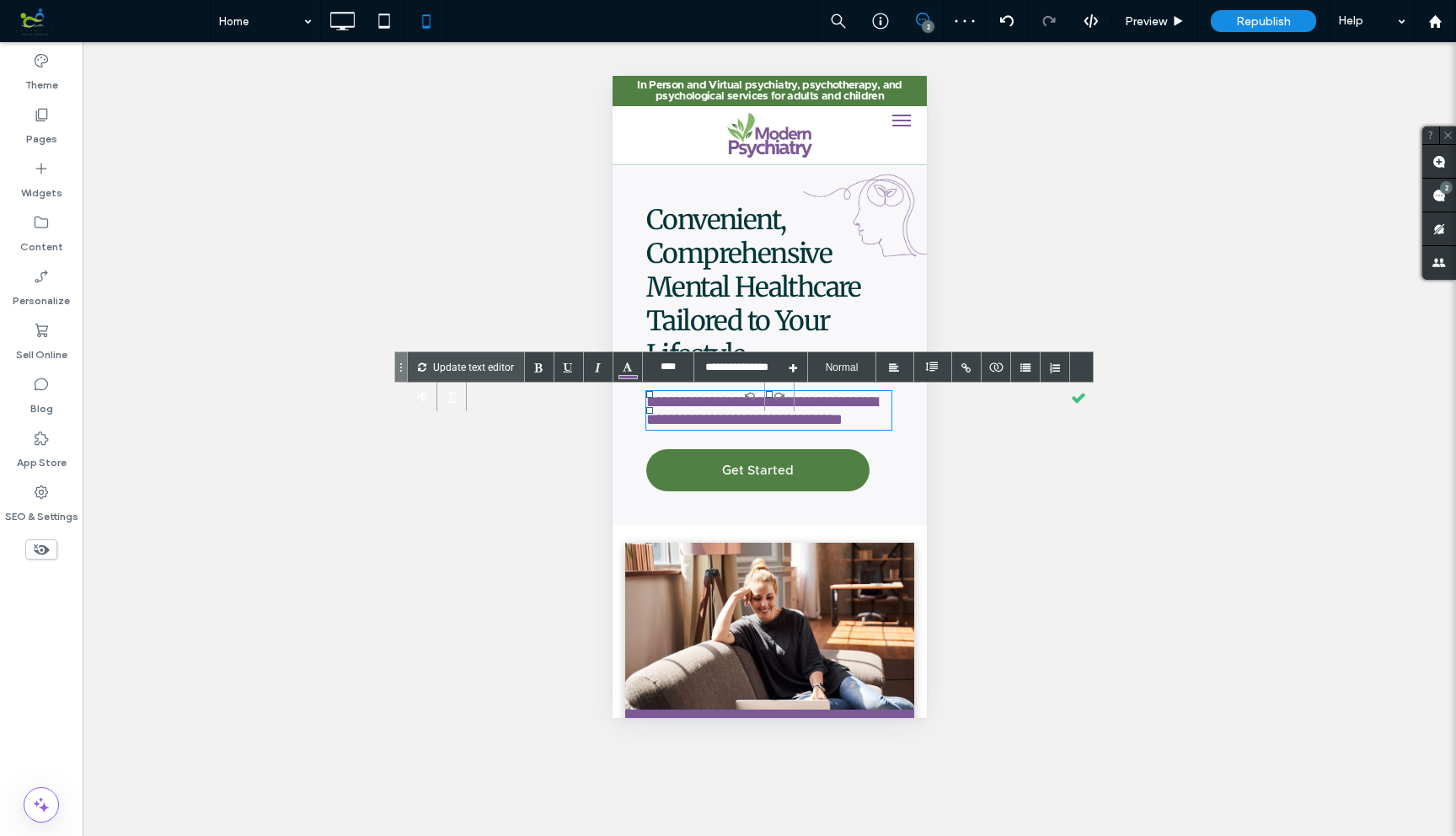 scroll, scrollTop: 0, scrollLeft: 0, axis: both 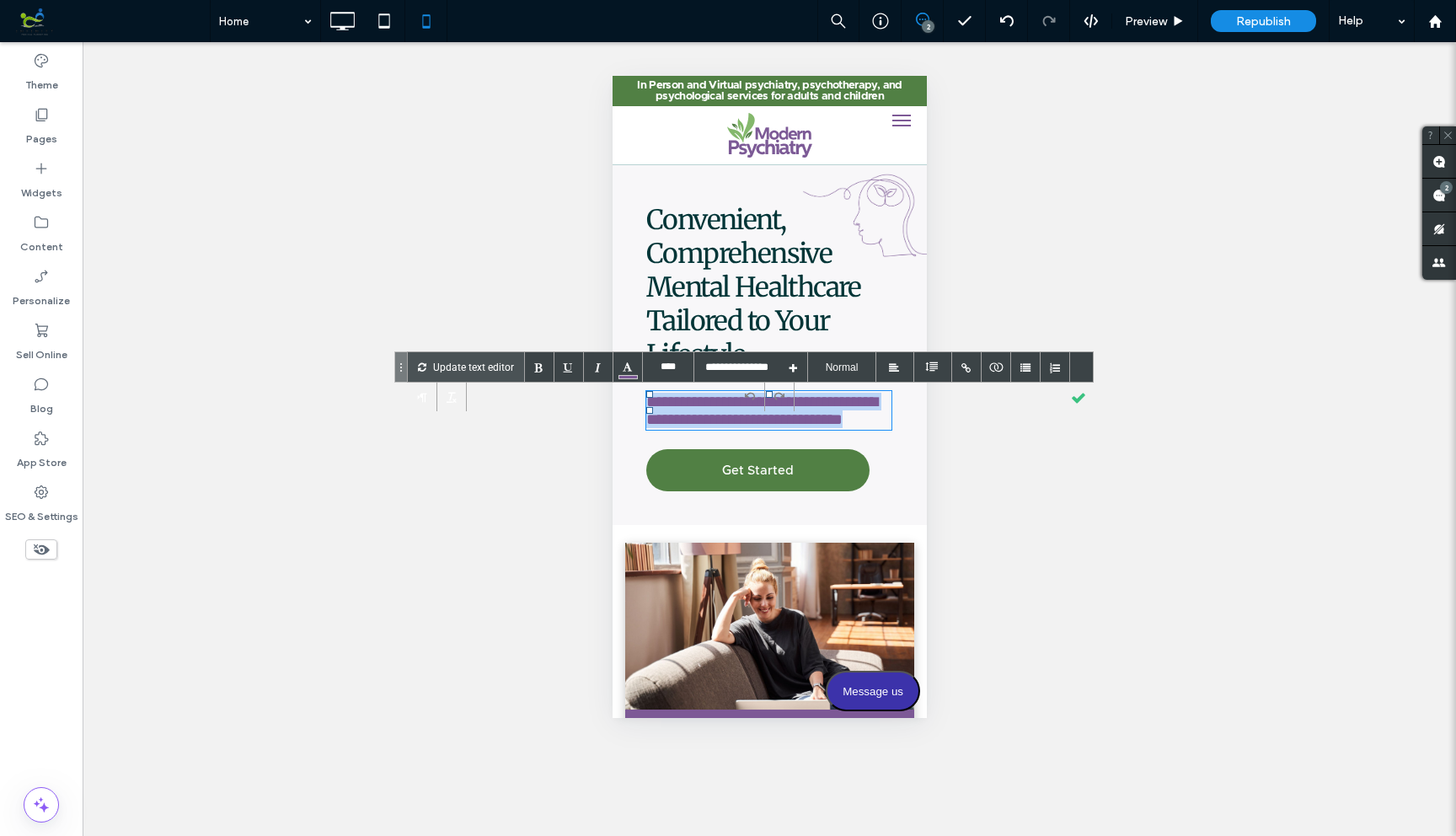 drag, startPoint x: 771, startPoint y: 430, endPoint x: 650, endPoint y: 401, distance: 124.42669 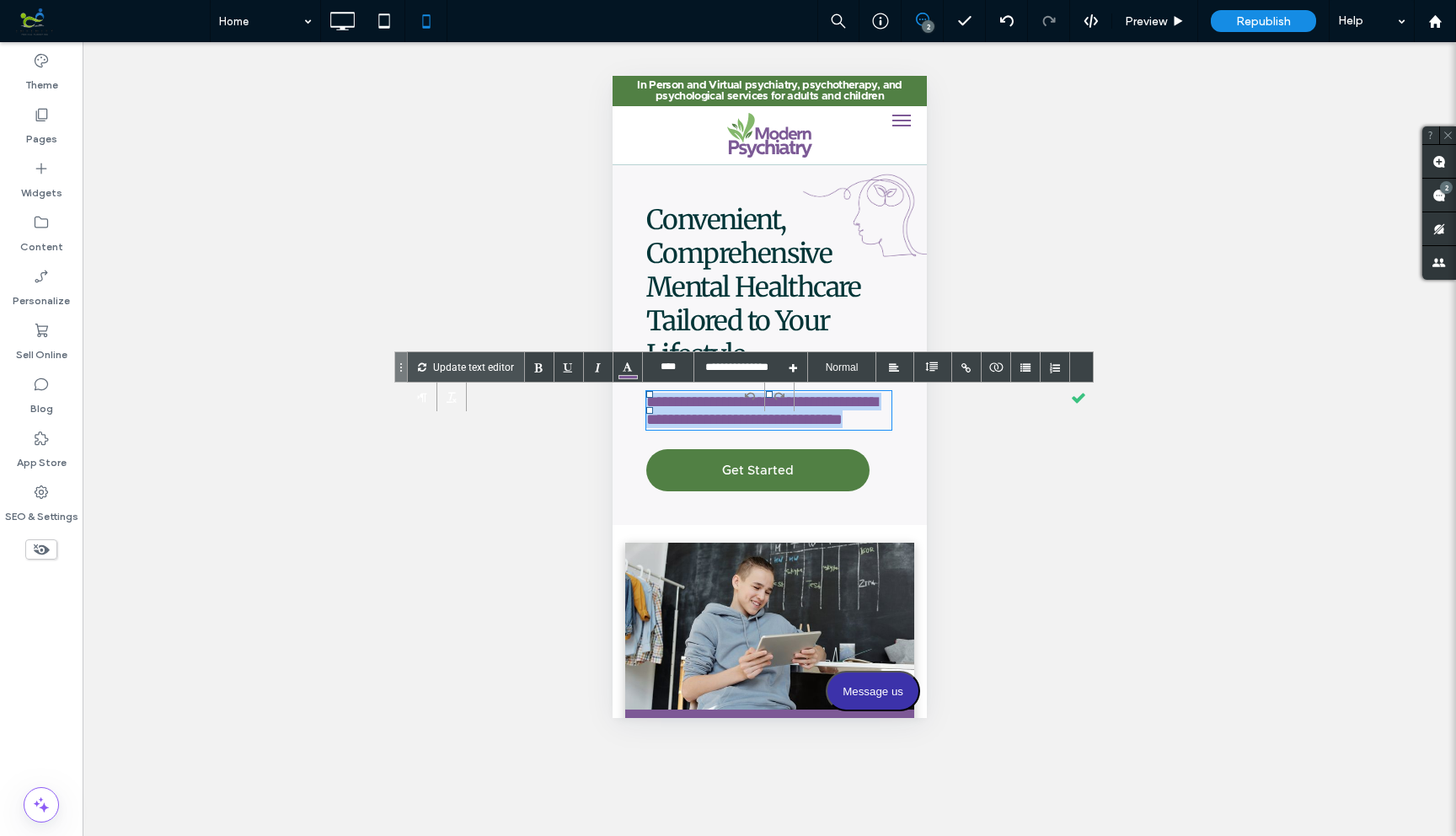 type 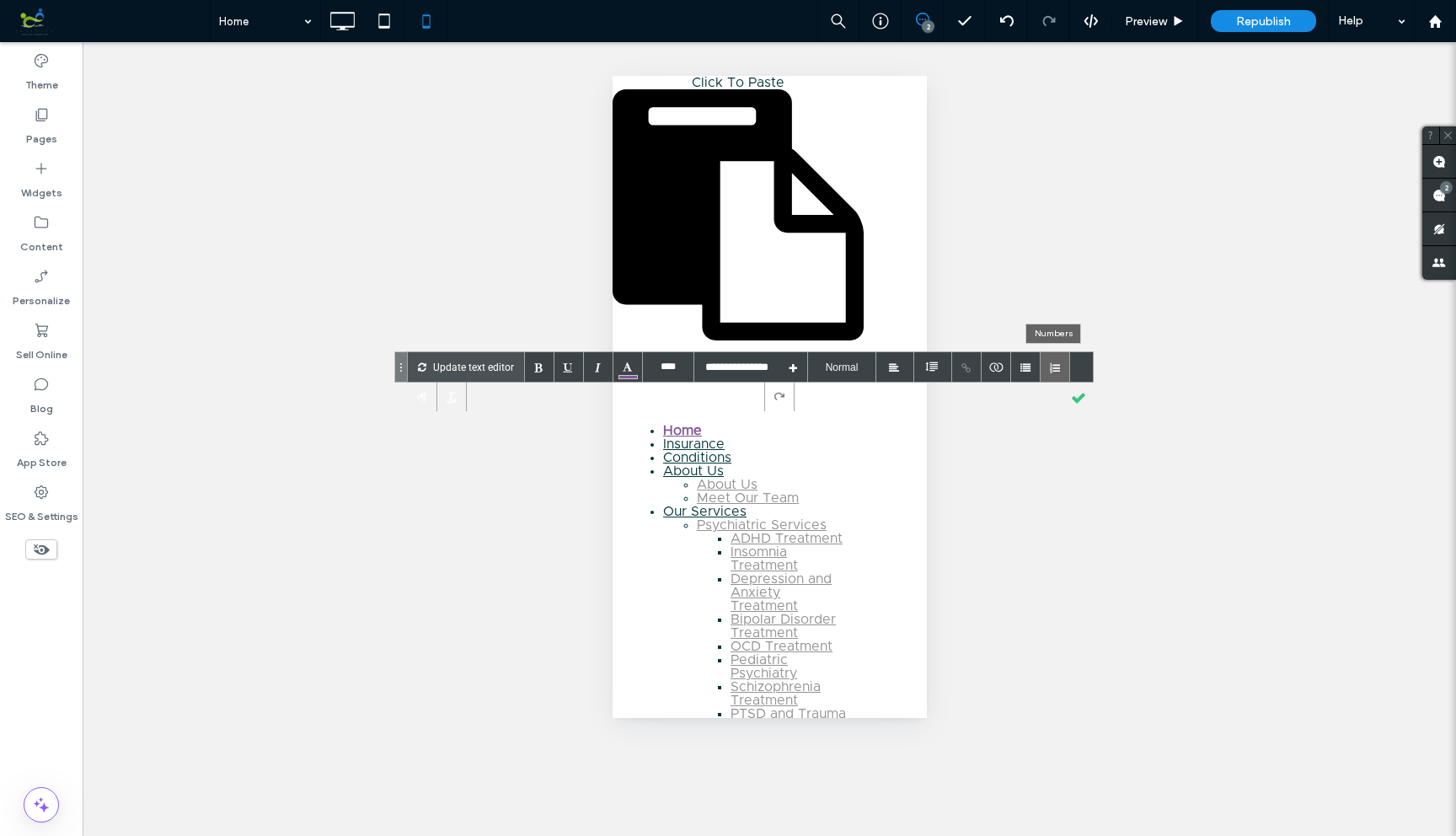 scroll, scrollTop: 0, scrollLeft: 0, axis: both 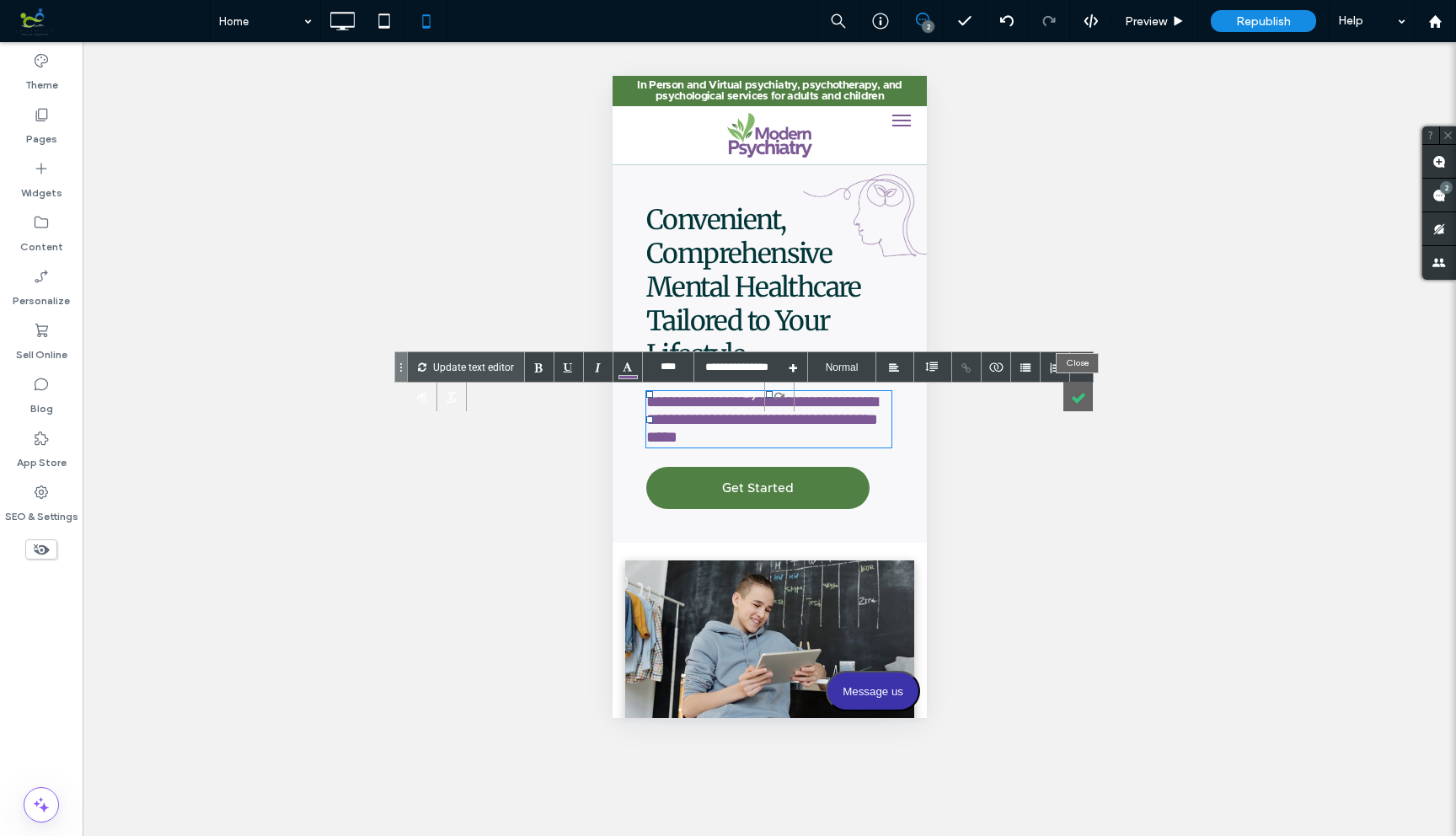 click at bounding box center (1078, 396) 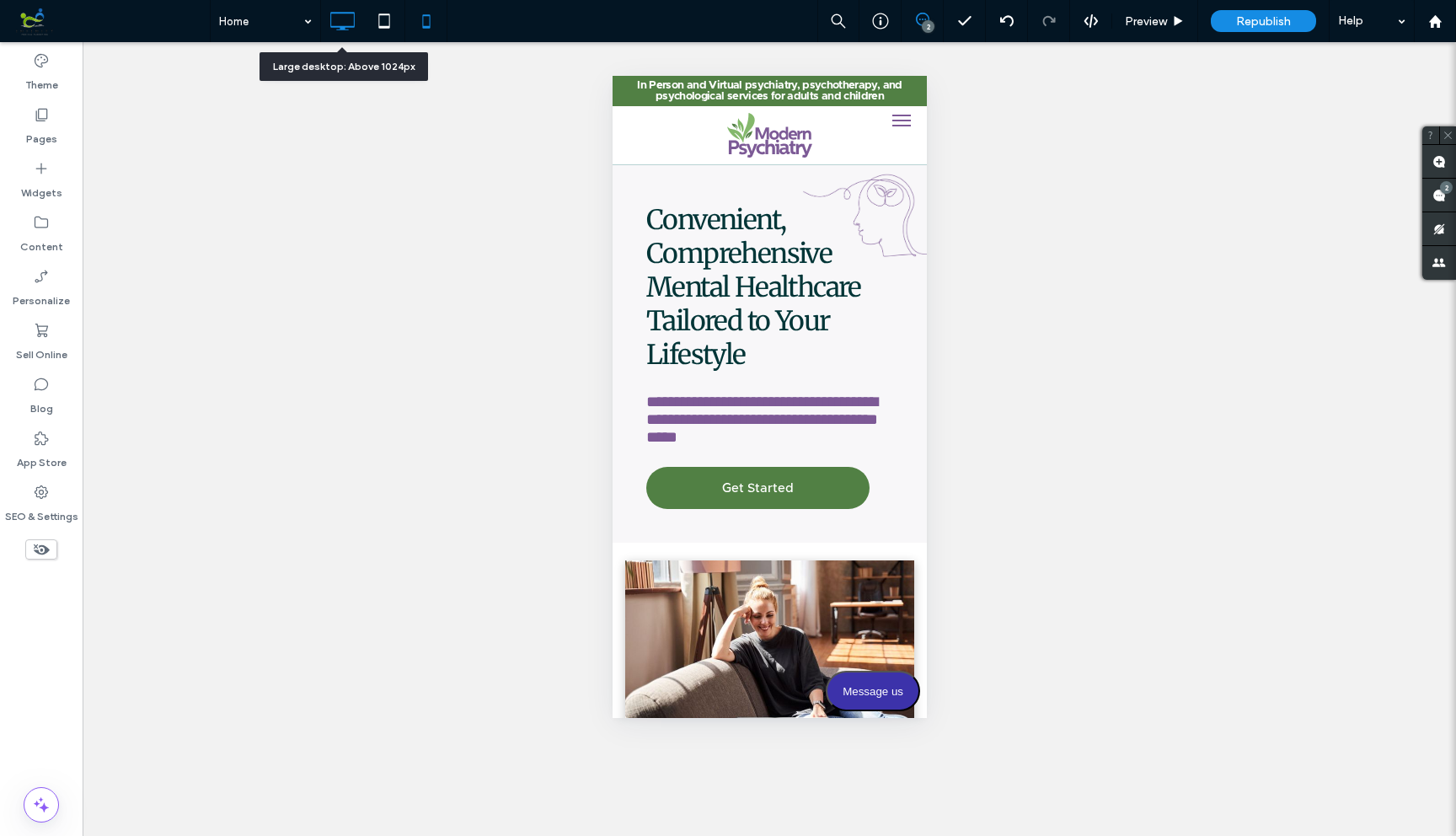 click 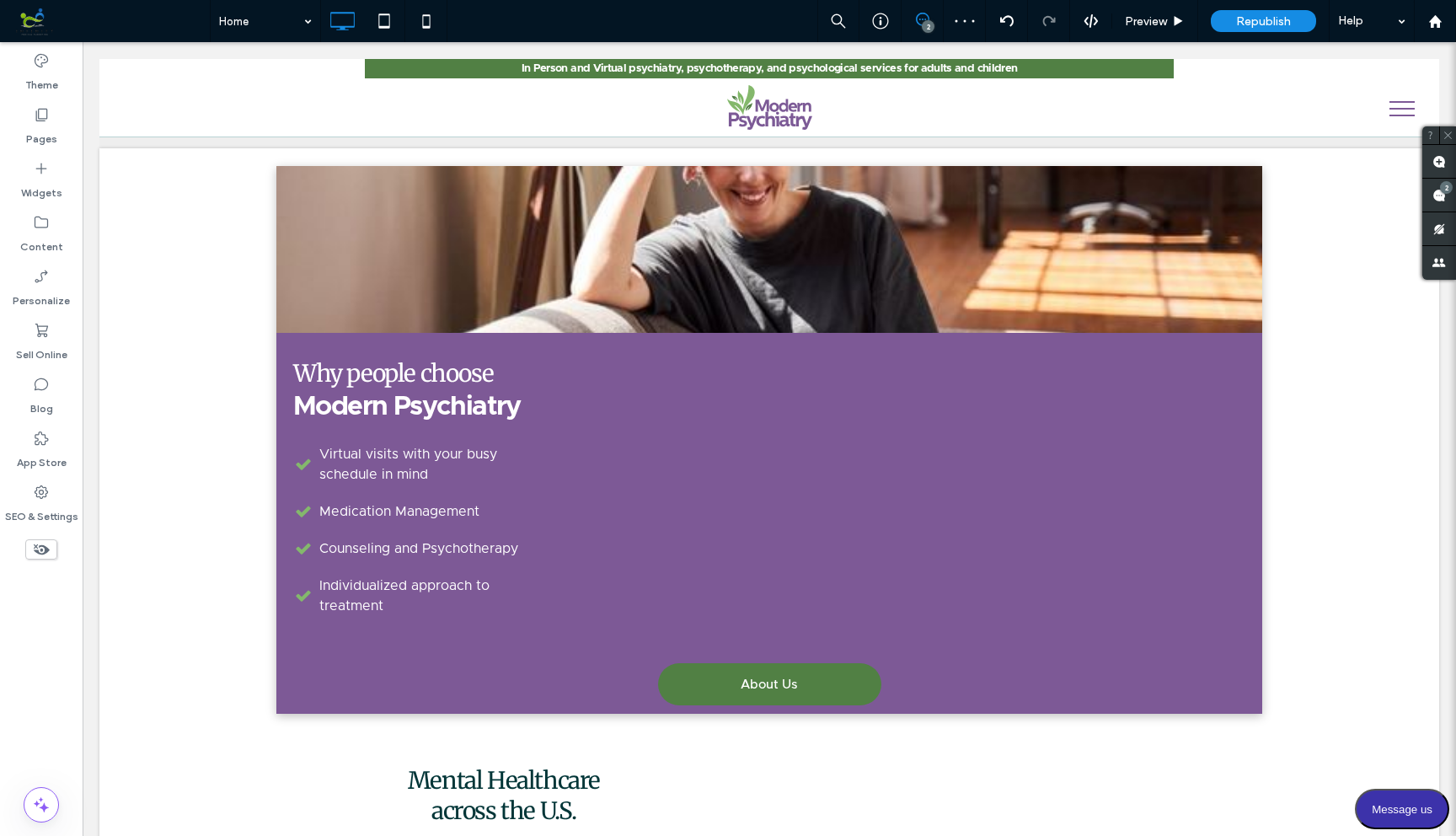 type on "**********" 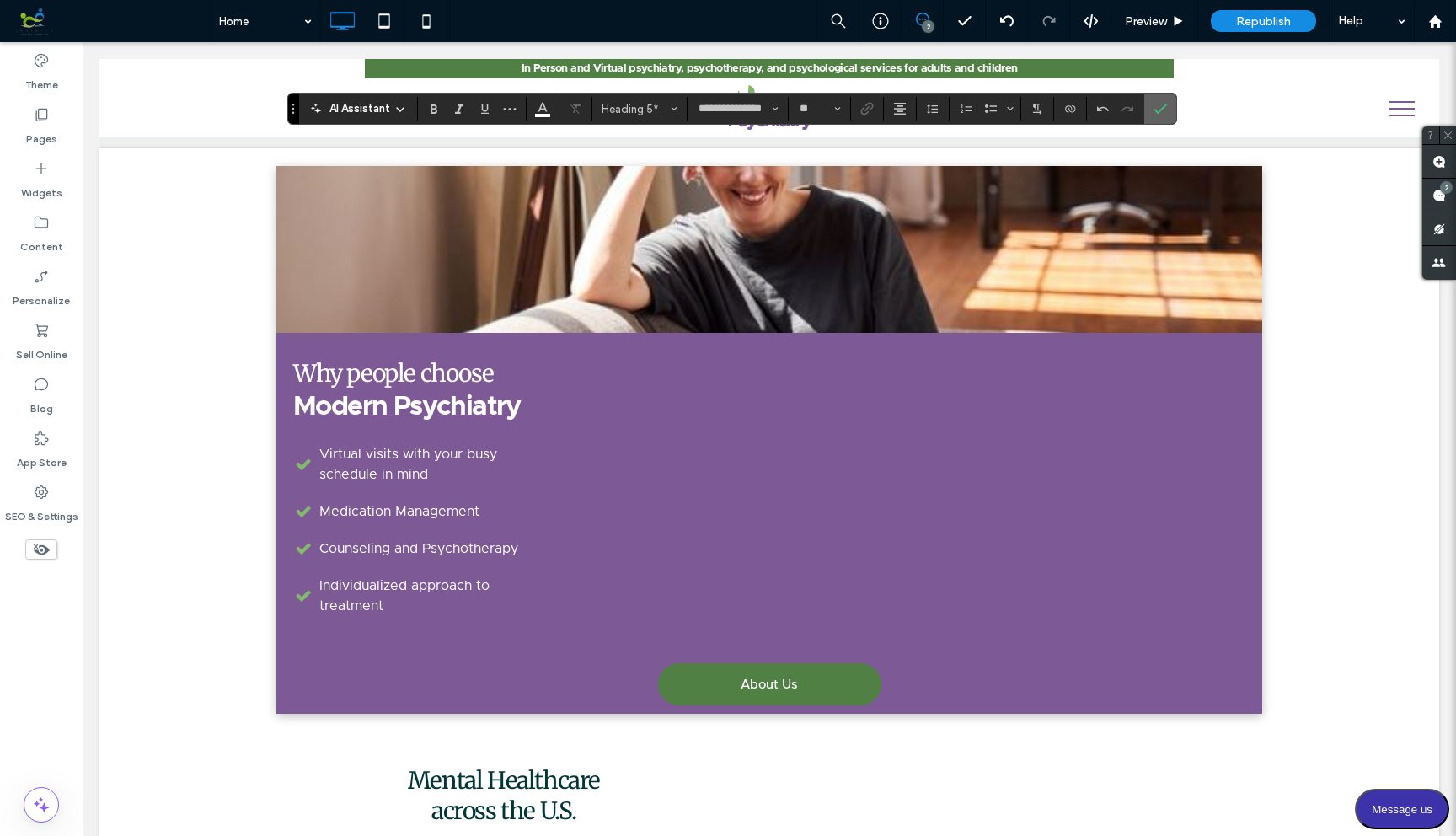 click 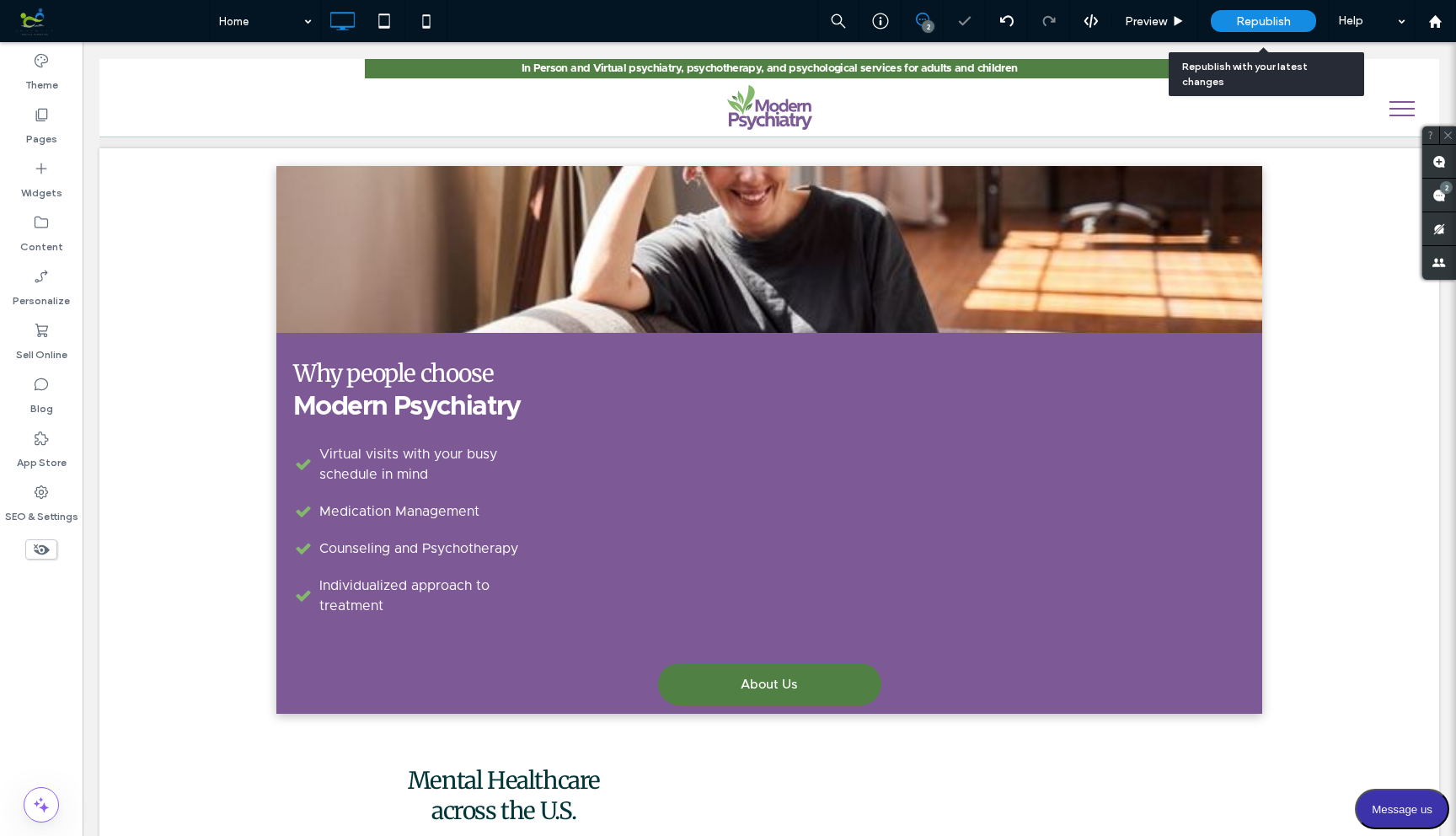 click on "Republish" at bounding box center [1263, 21] 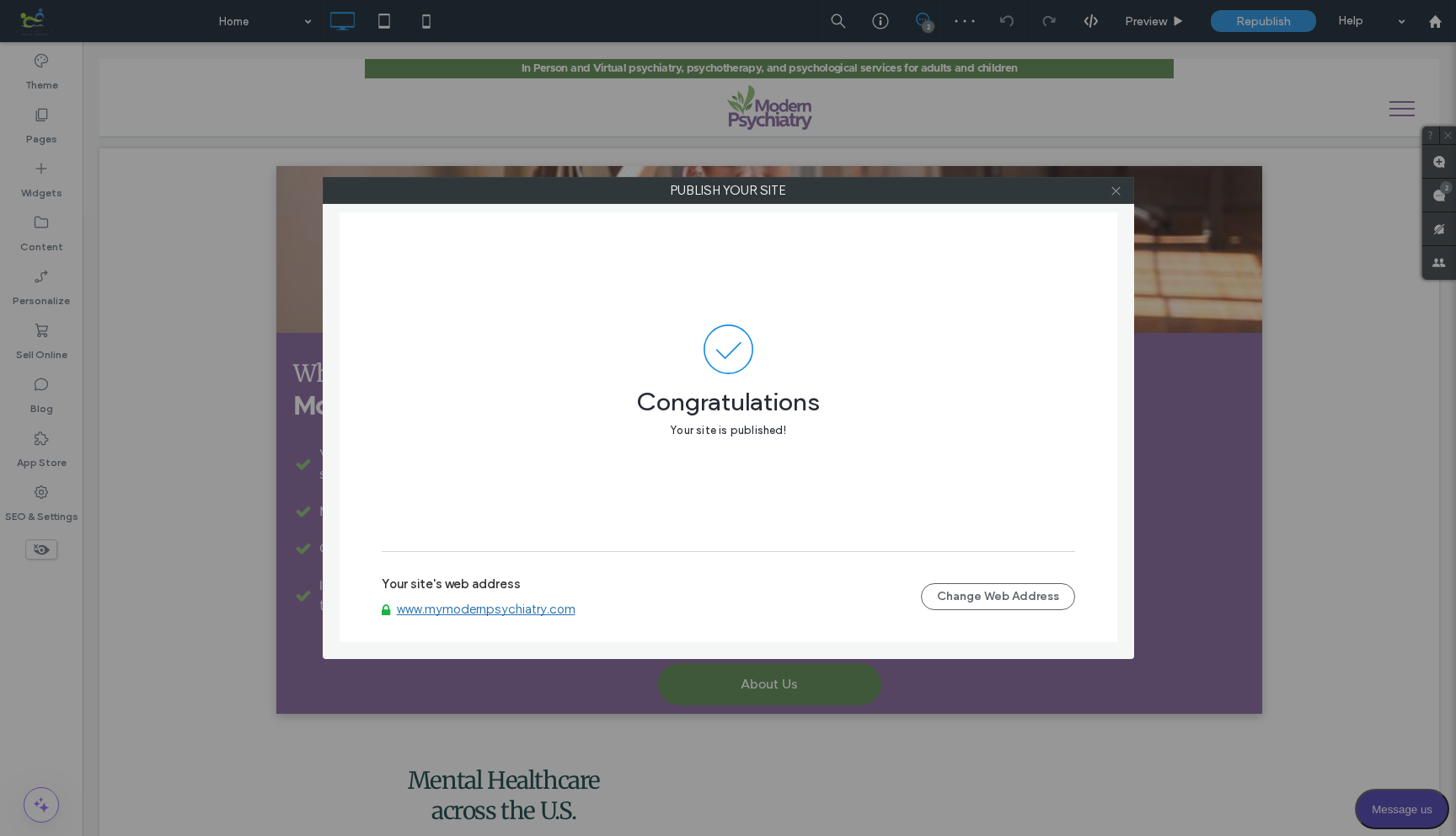 click 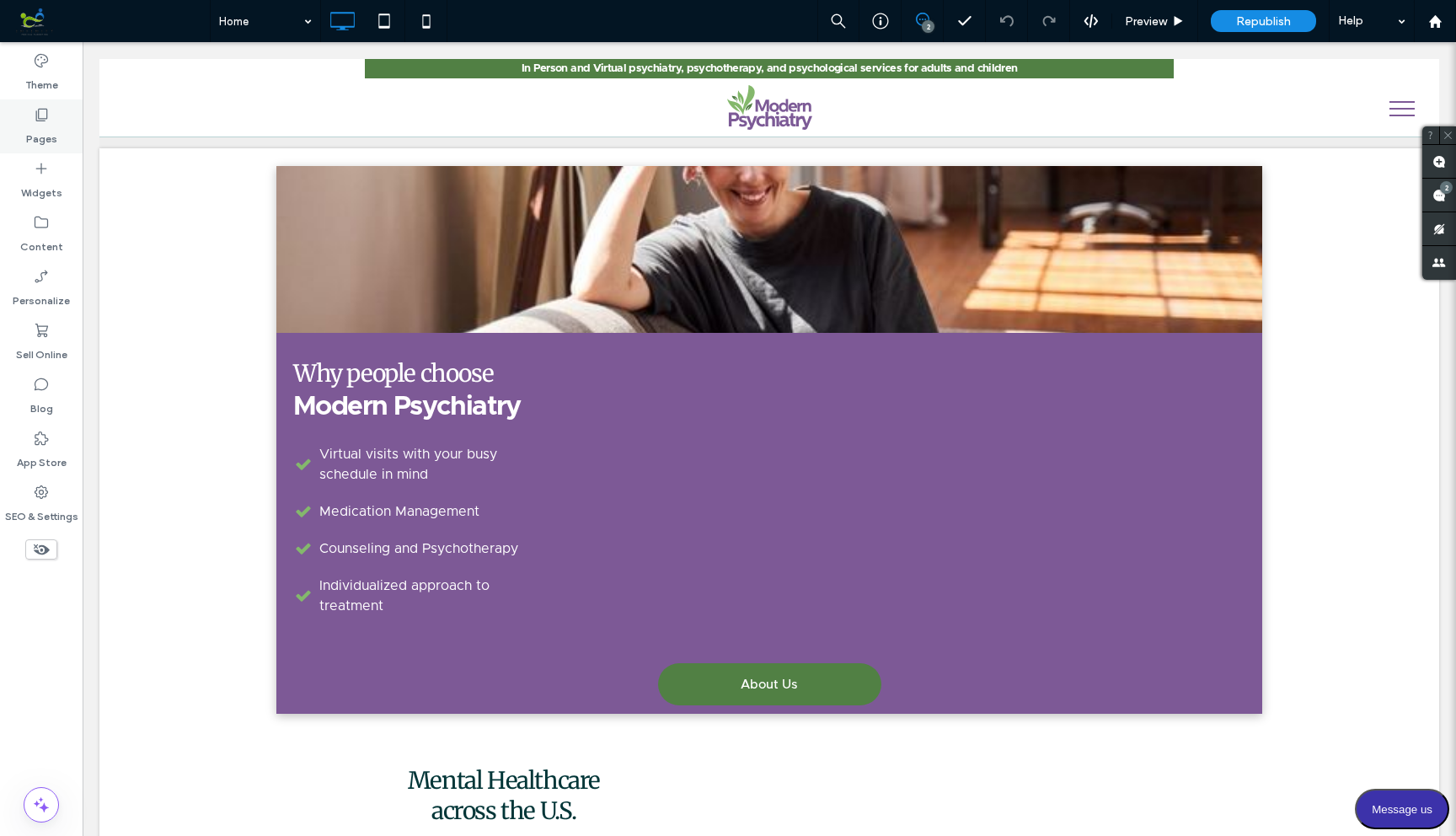 click on "Pages" at bounding box center [41, 135] 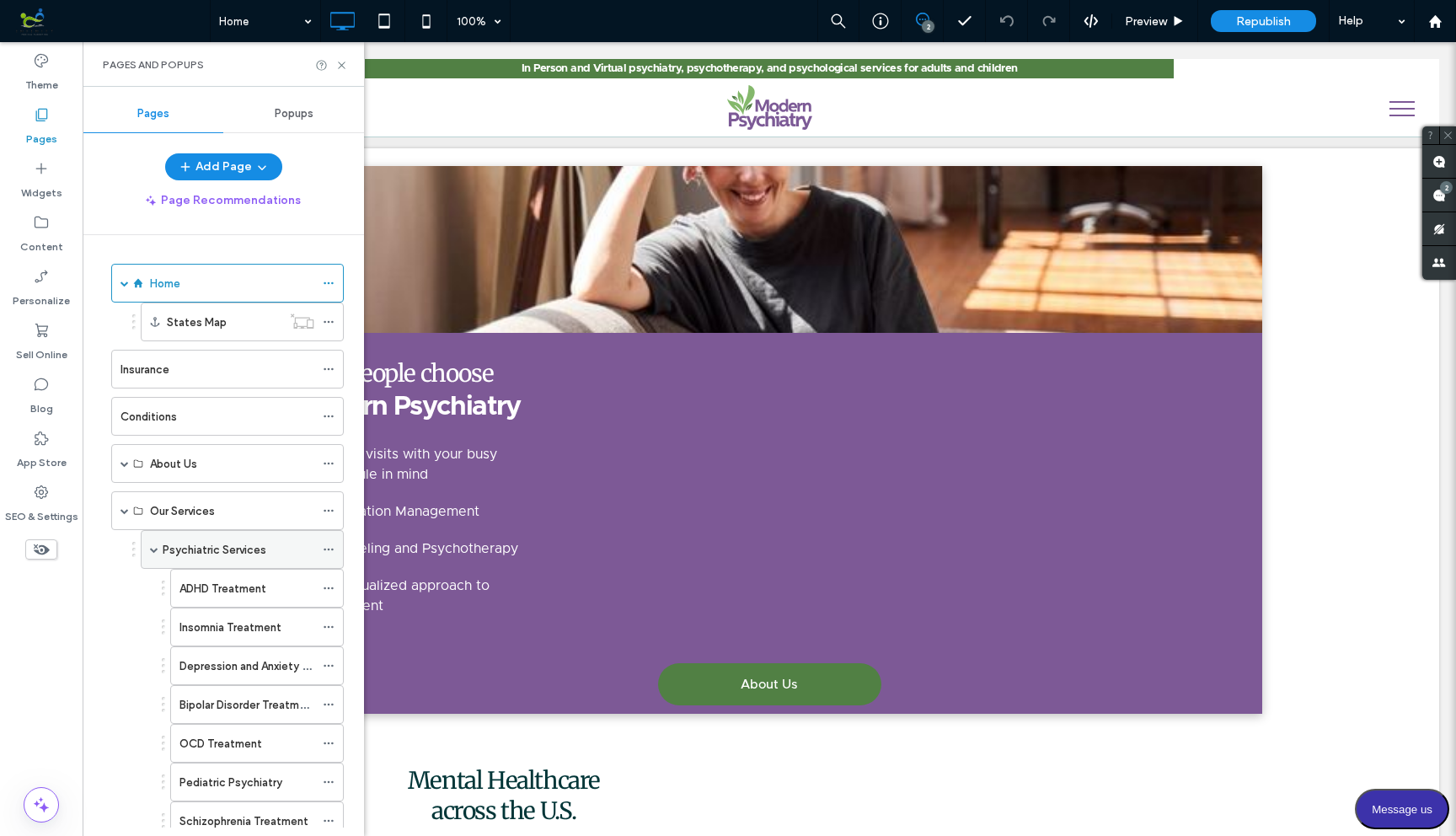 click at bounding box center [154, 549] 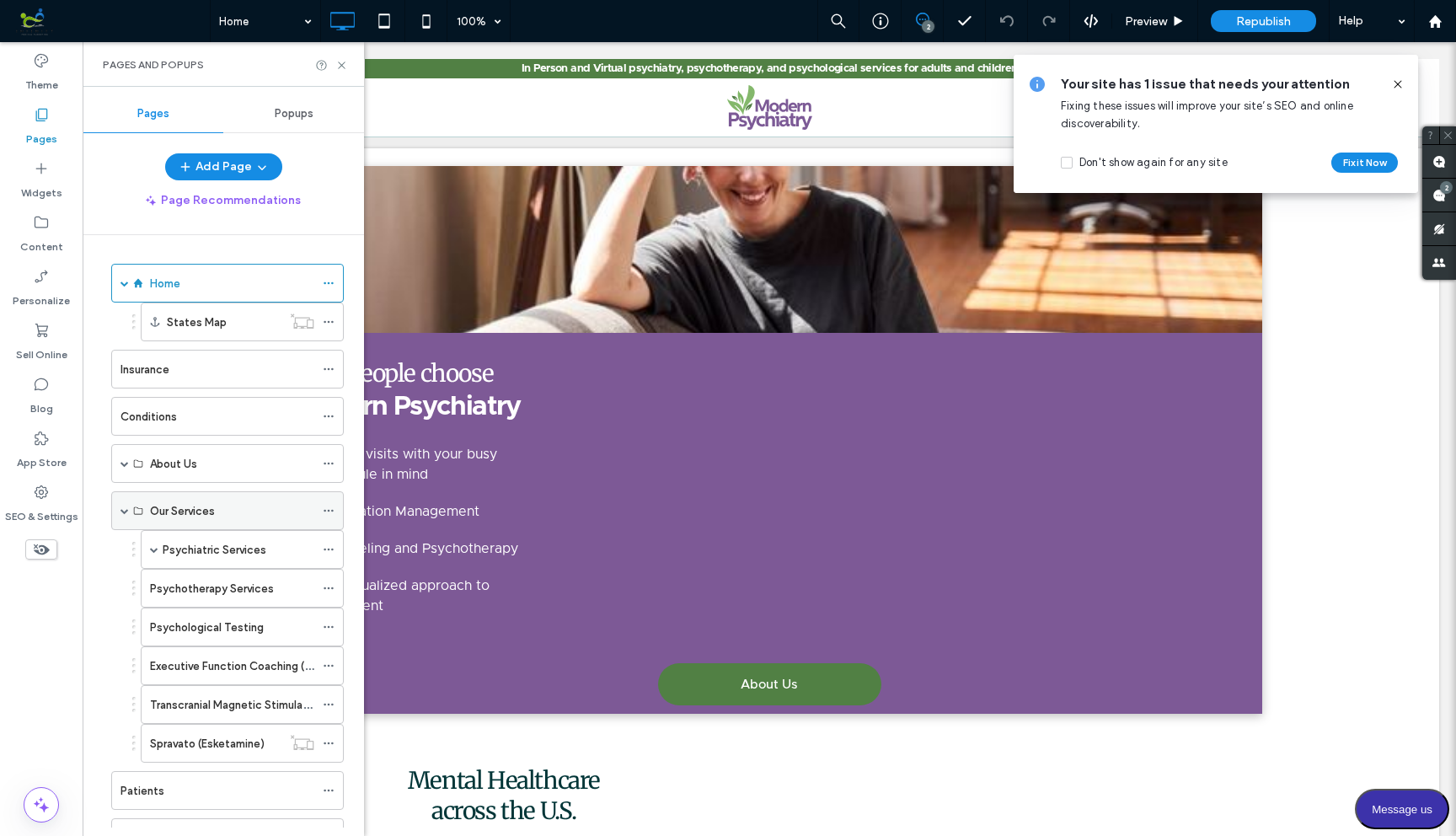 click at bounding box center [125, 511] 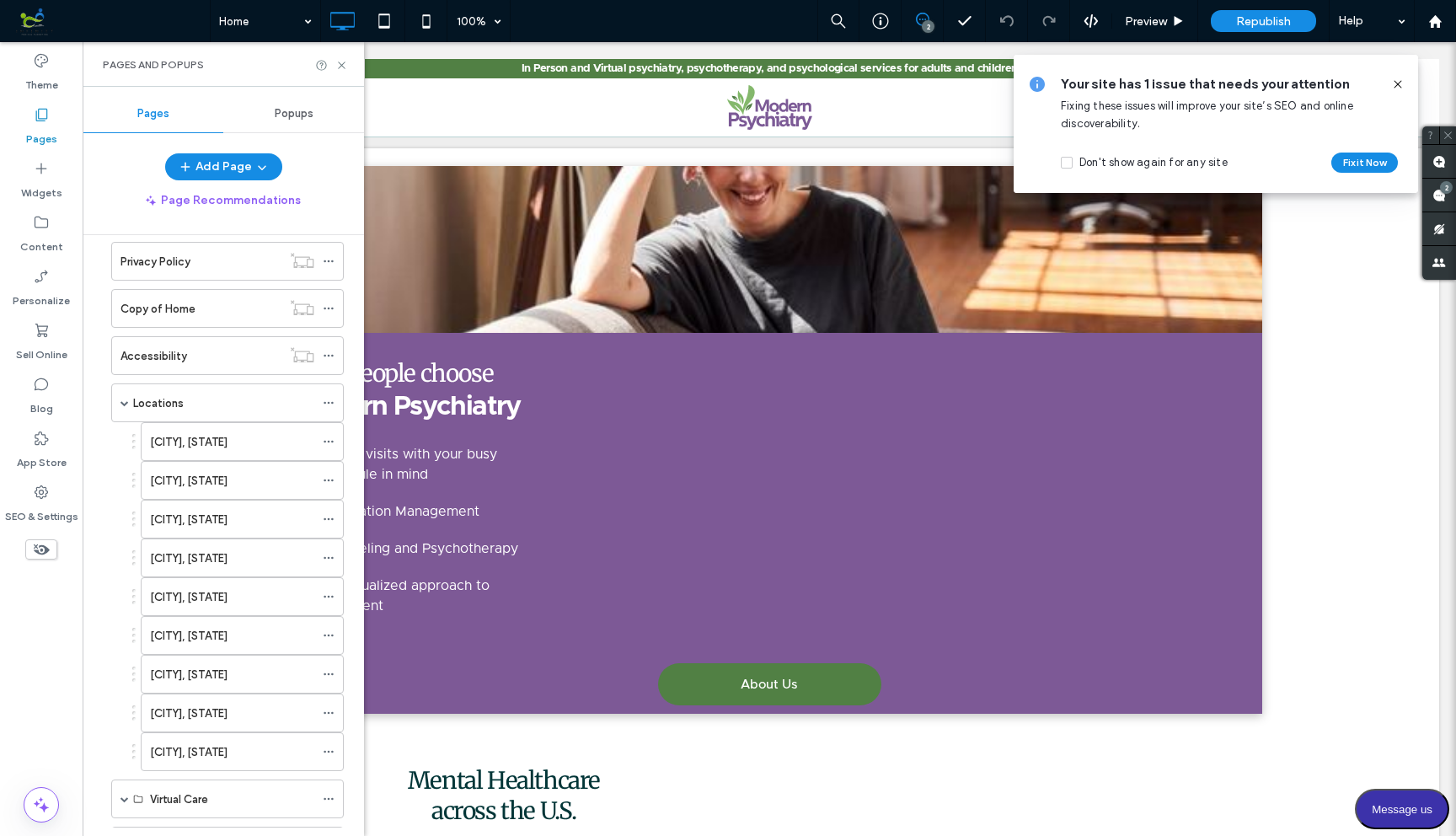 scroll, scrollTop: 495, scrollLeft: 0, axis: vertical 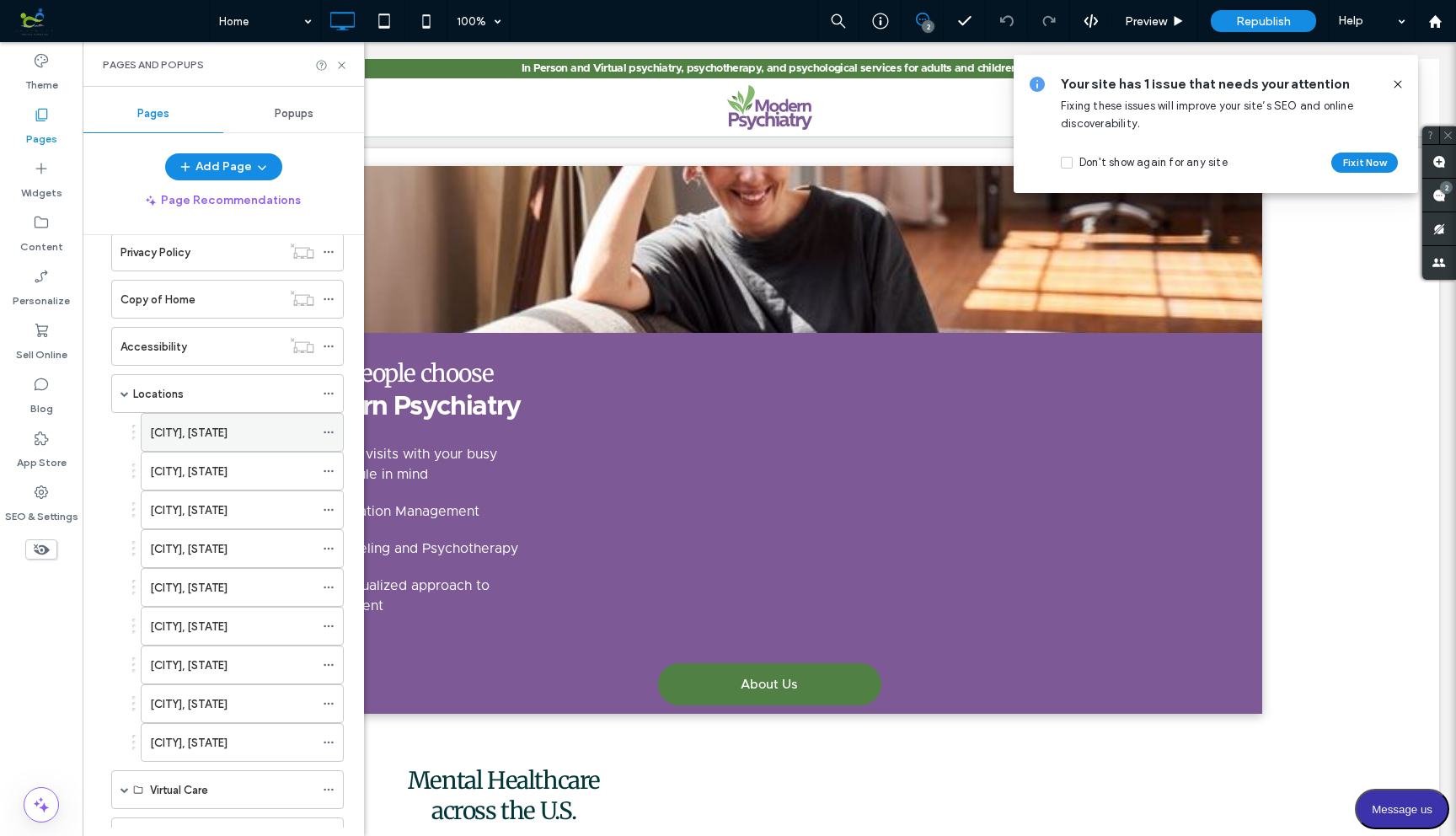 click on "[CITY], [STATE]" at bounding box center [189, 432] 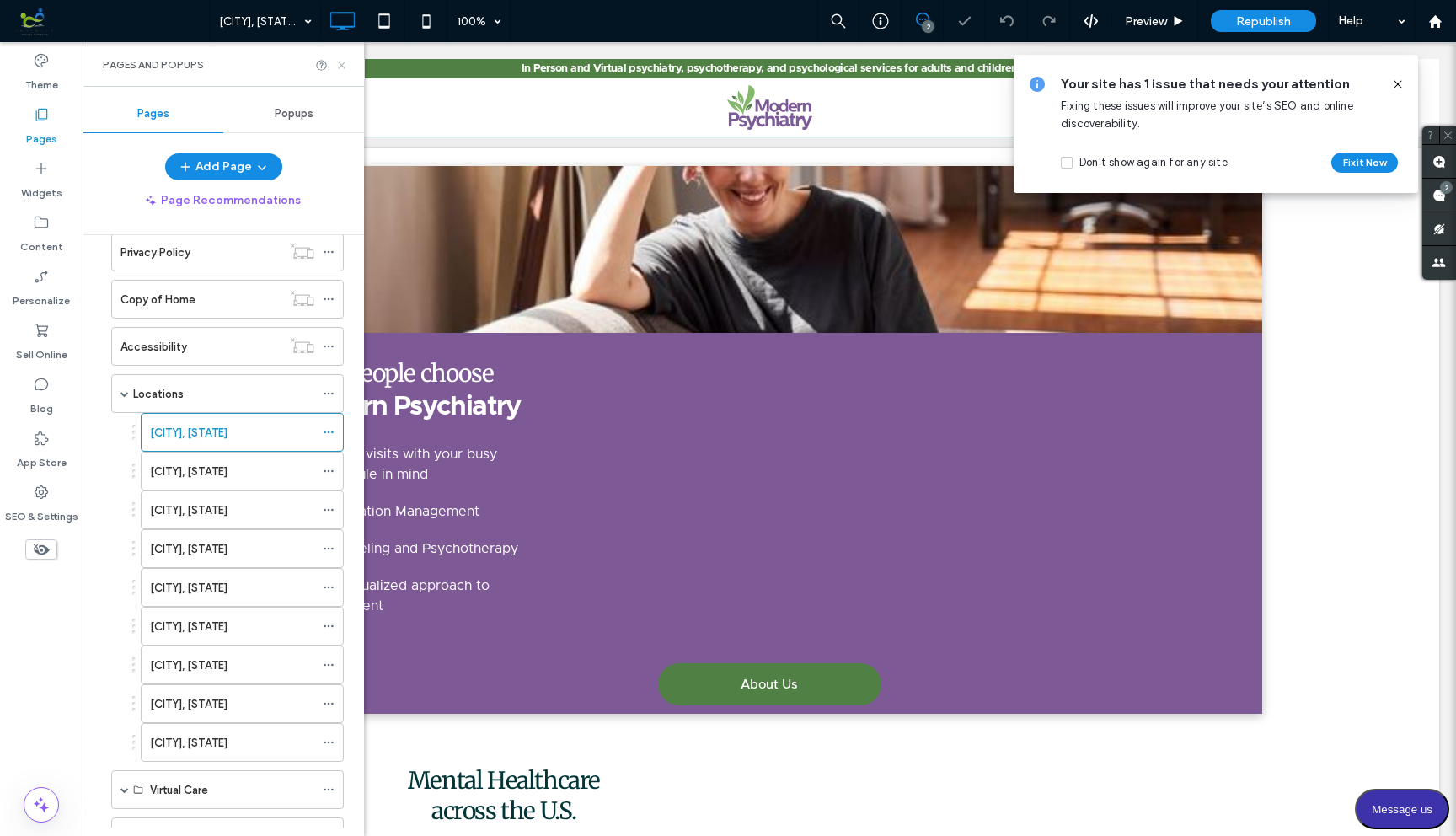 click 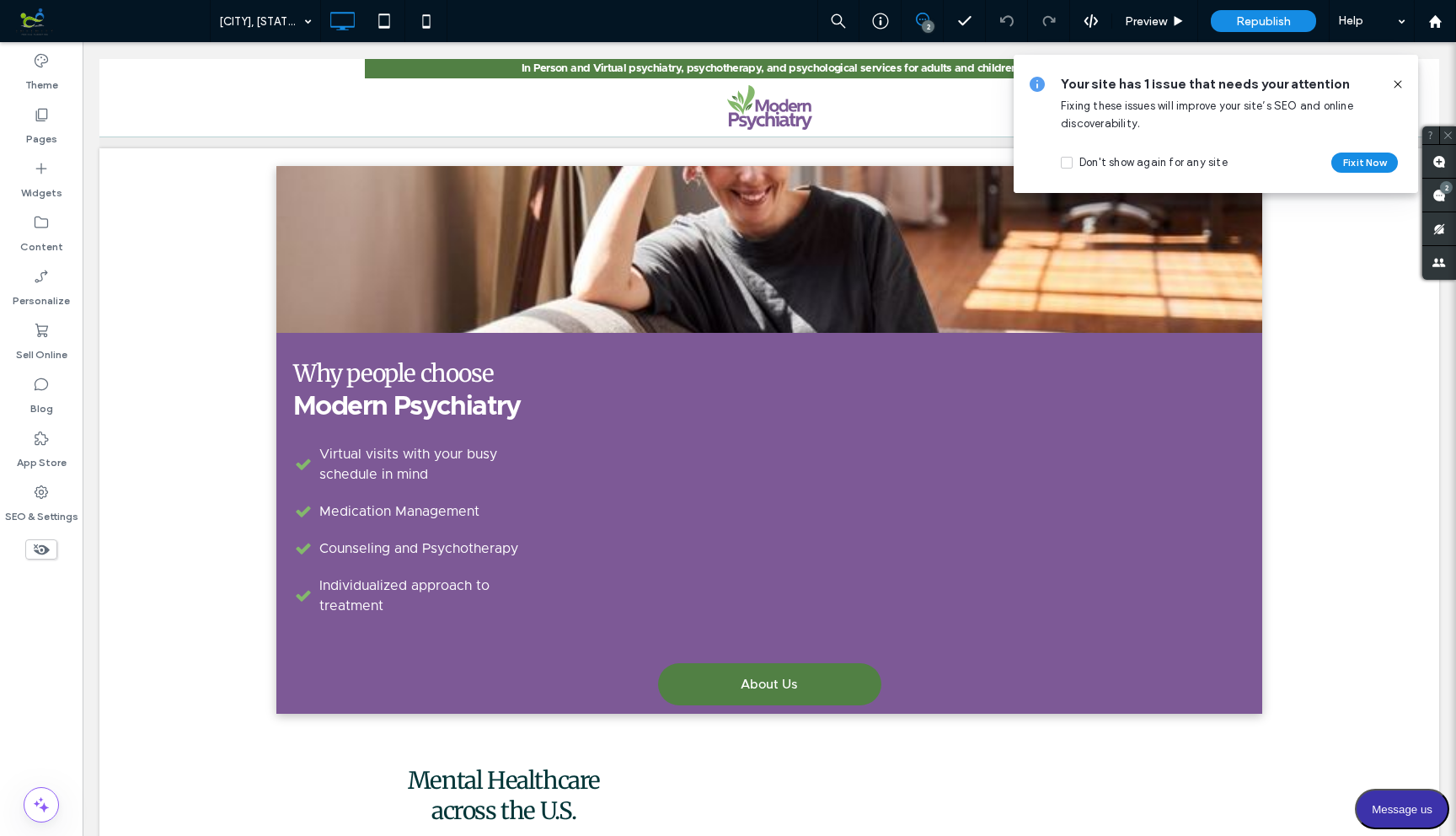 type on "**********" 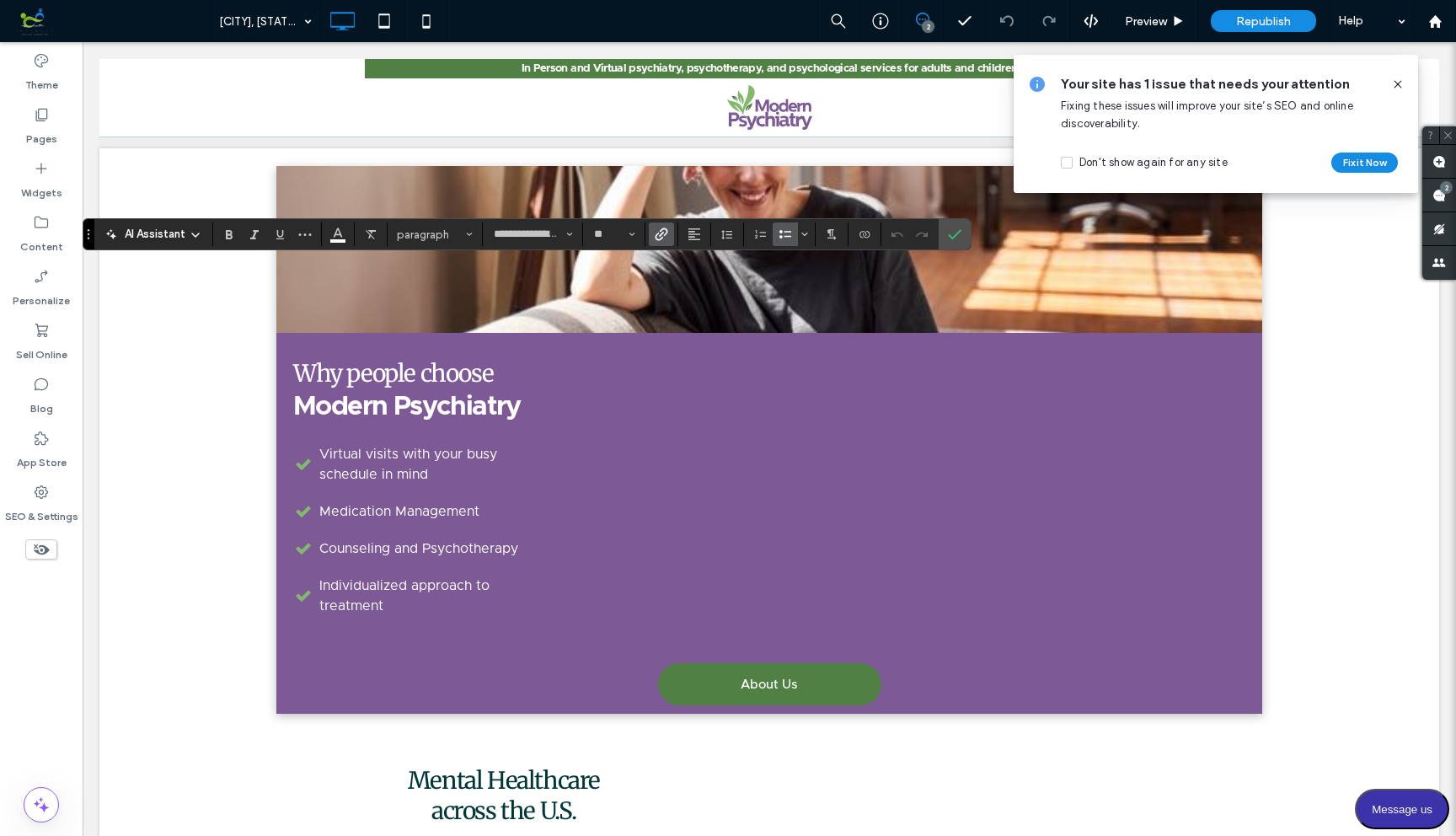 click 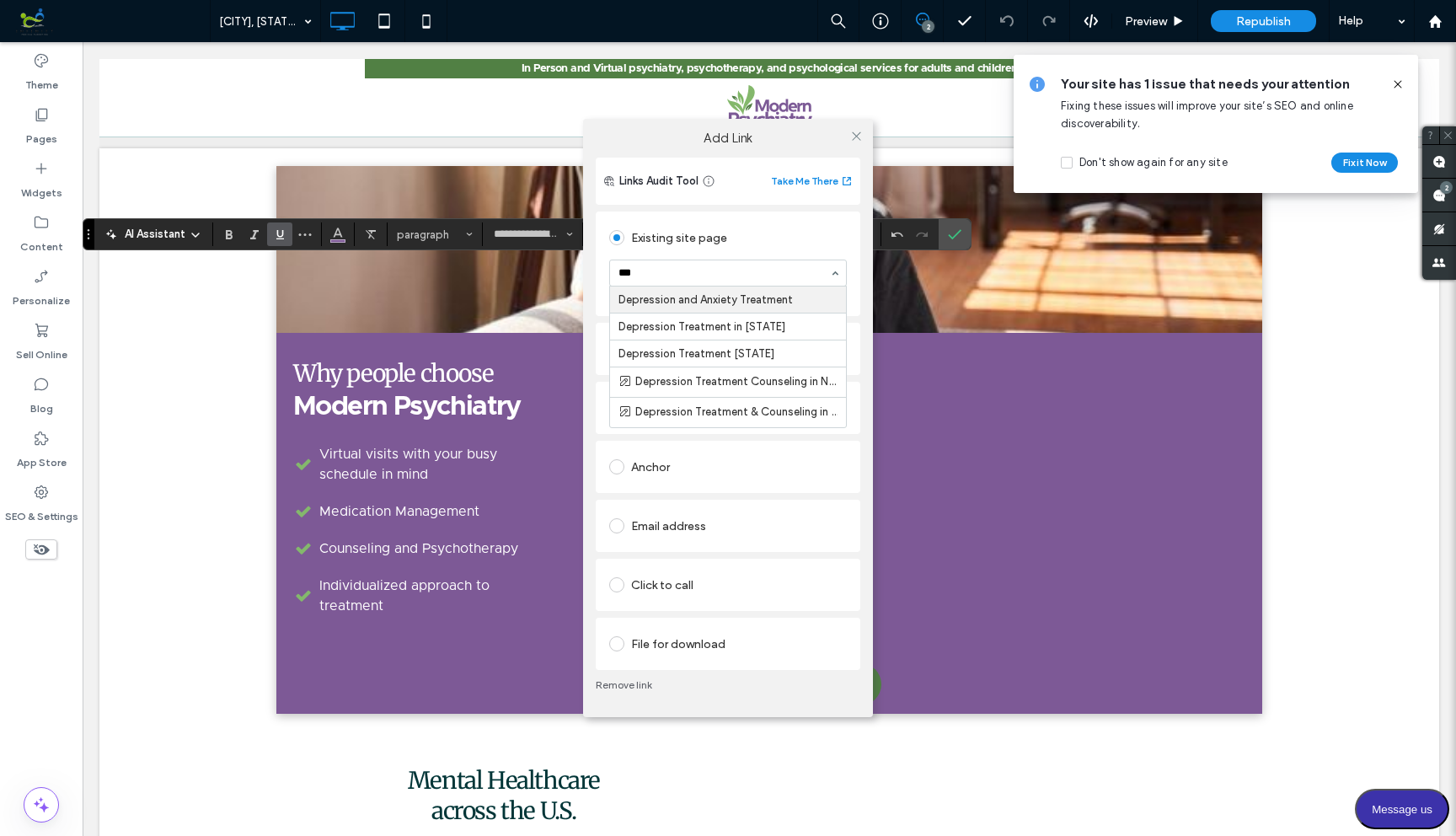 type on "****" 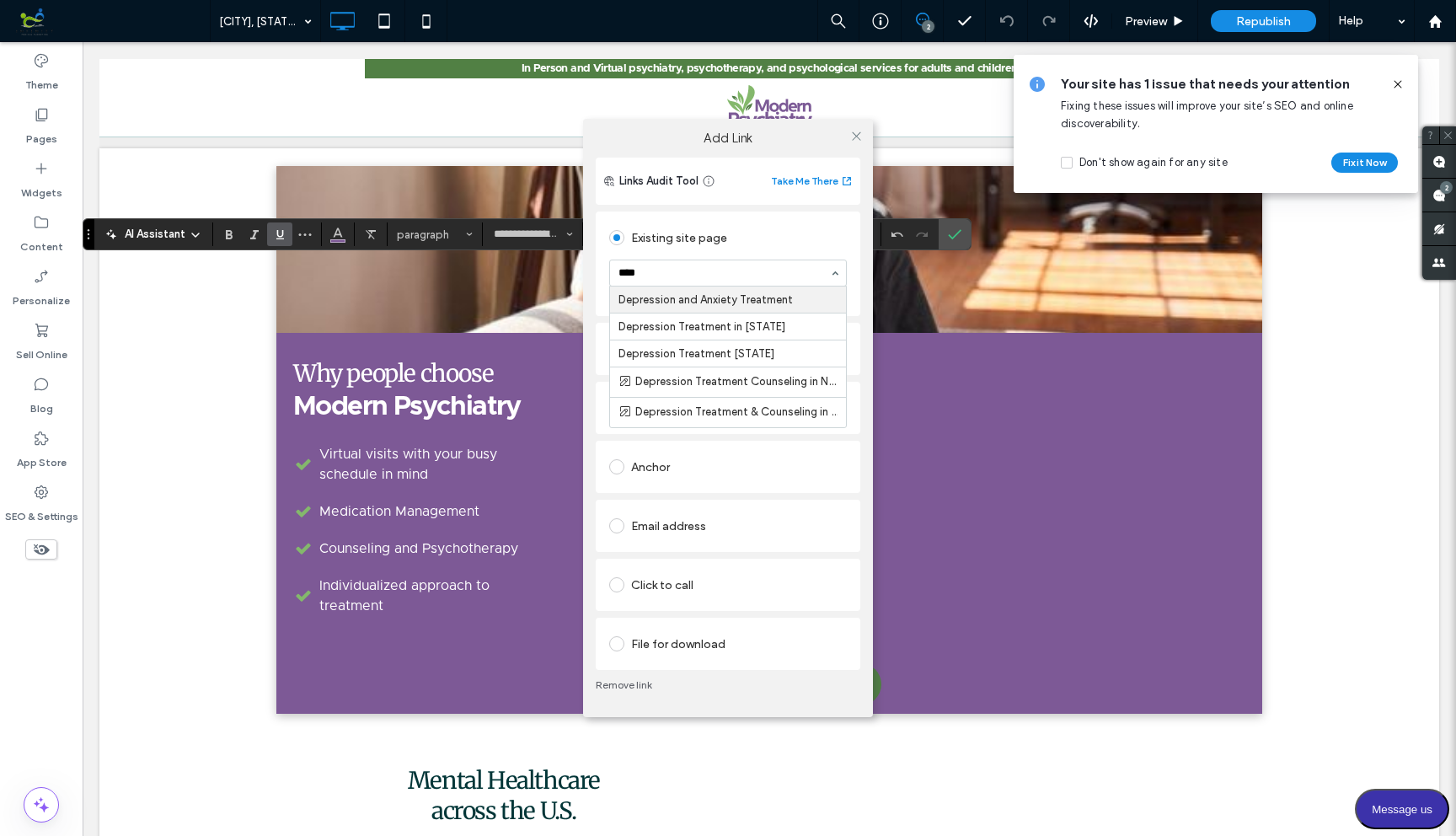 type 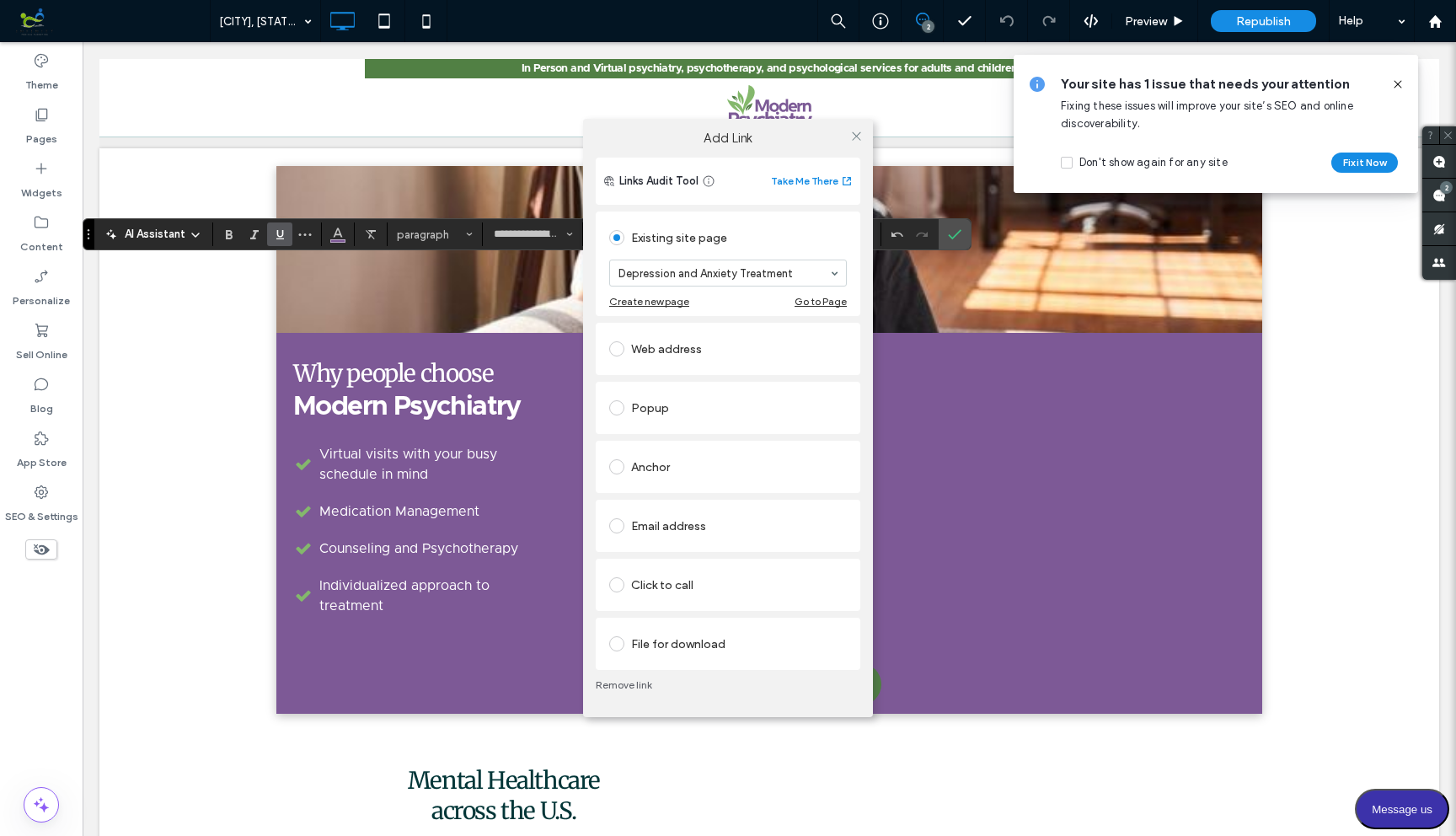 click on "Add Link Links Audit Tool Take Me There Existing site page Depression and Anxiety Treatment Create new page Go to Page Web address Popup Anchor Email address Click to call File for download Remove link" at bounding box center [728, 418] 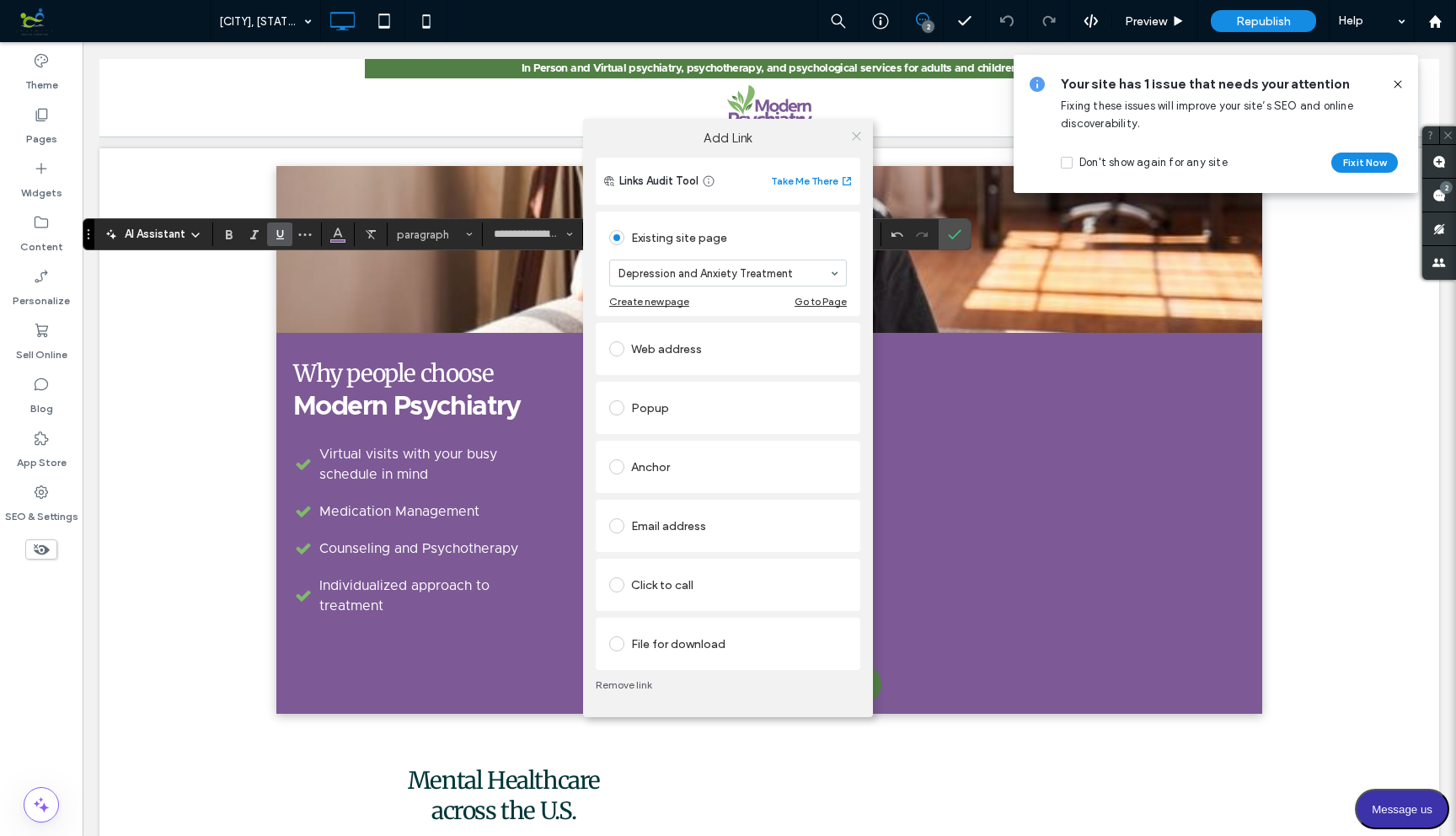 click 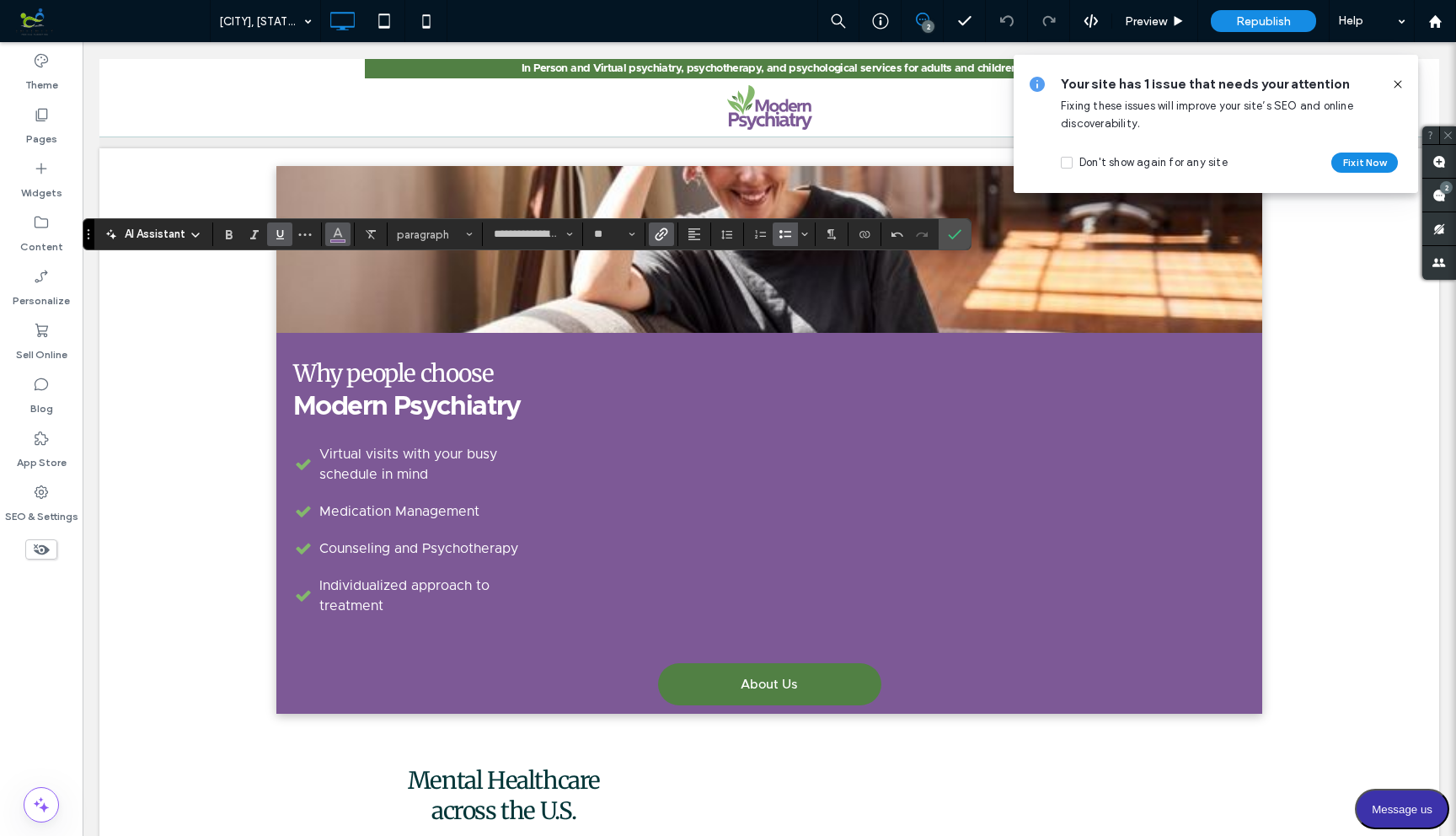 click 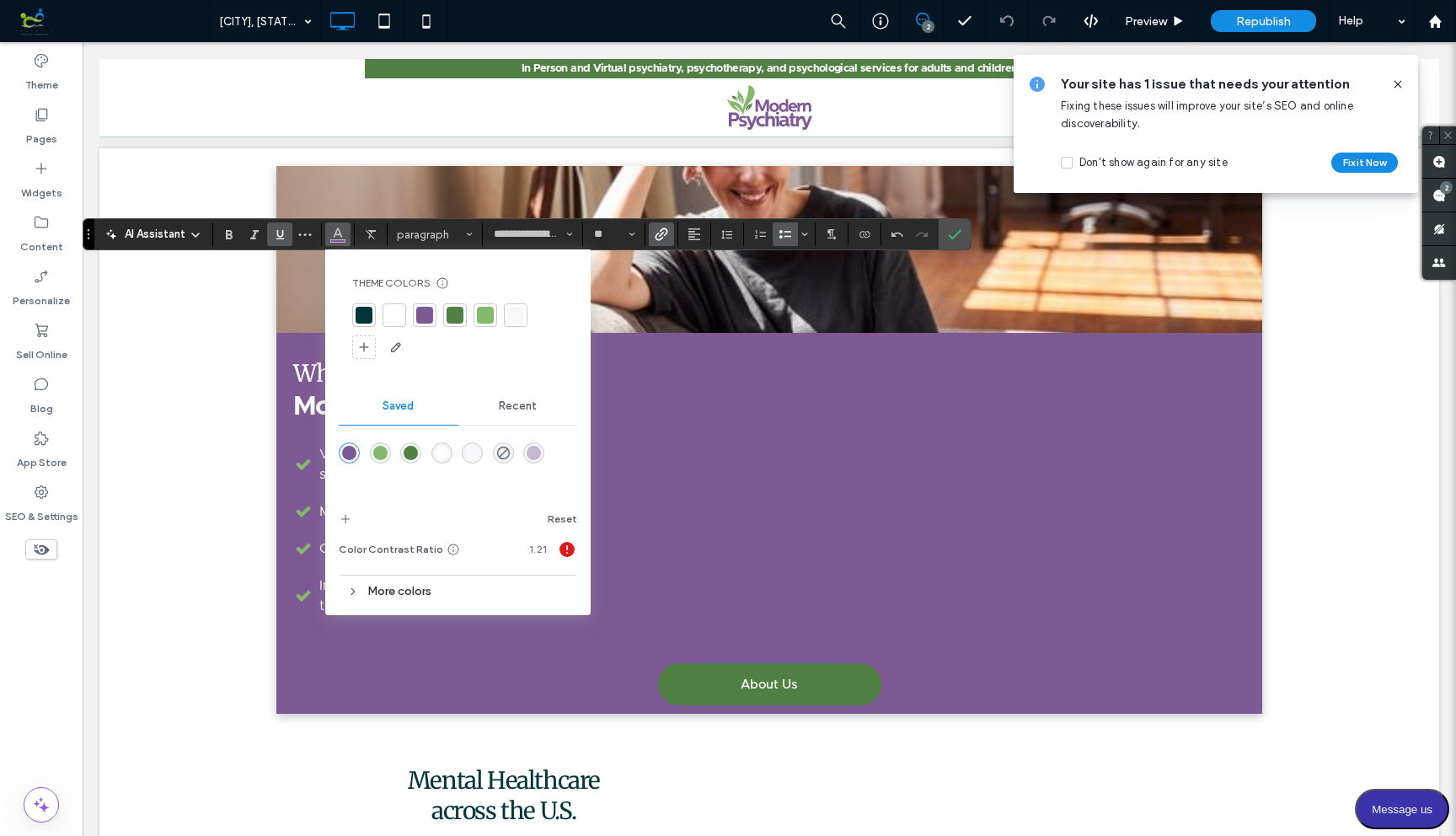 click at bounding box center [394, 315] 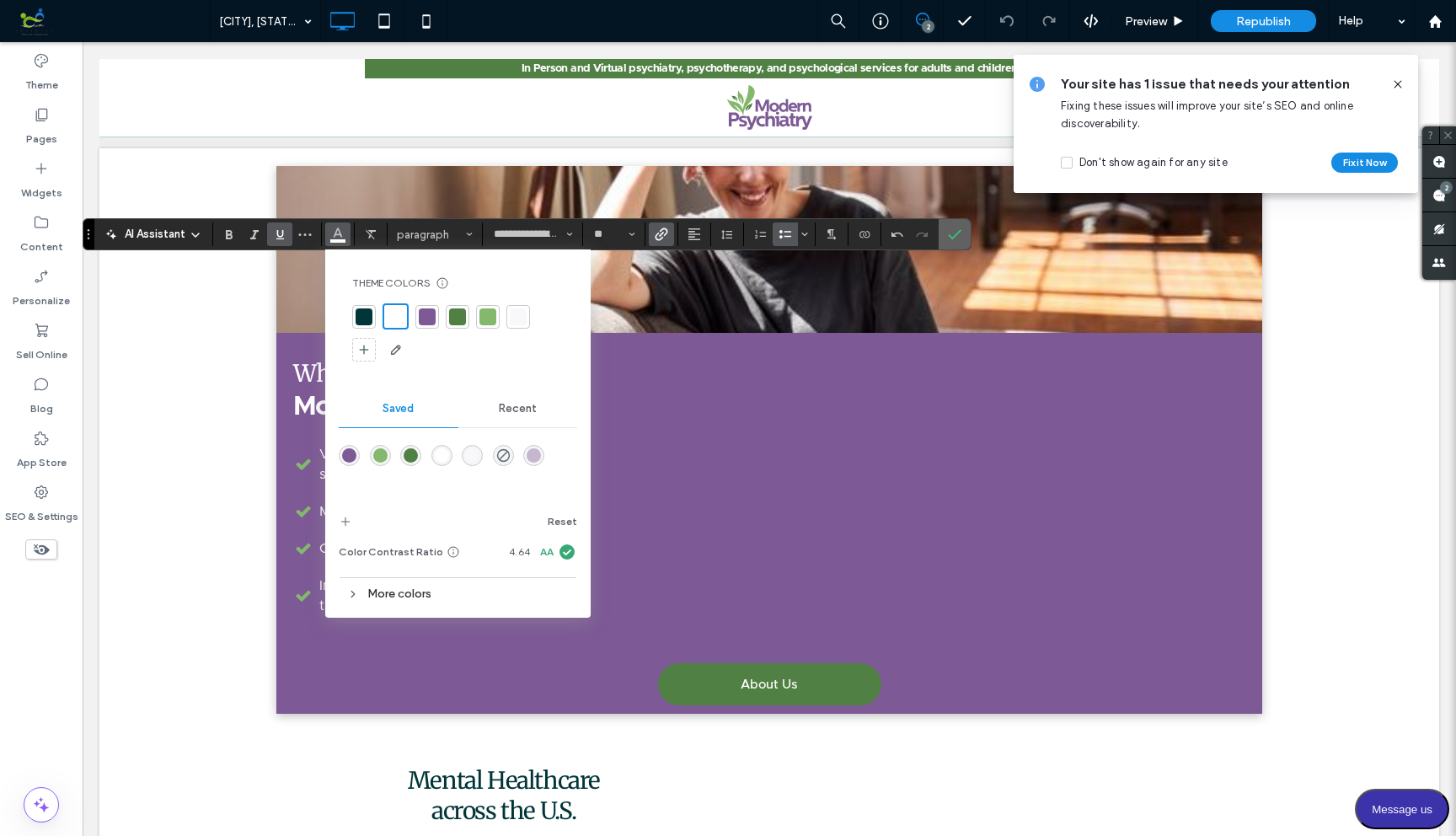 click 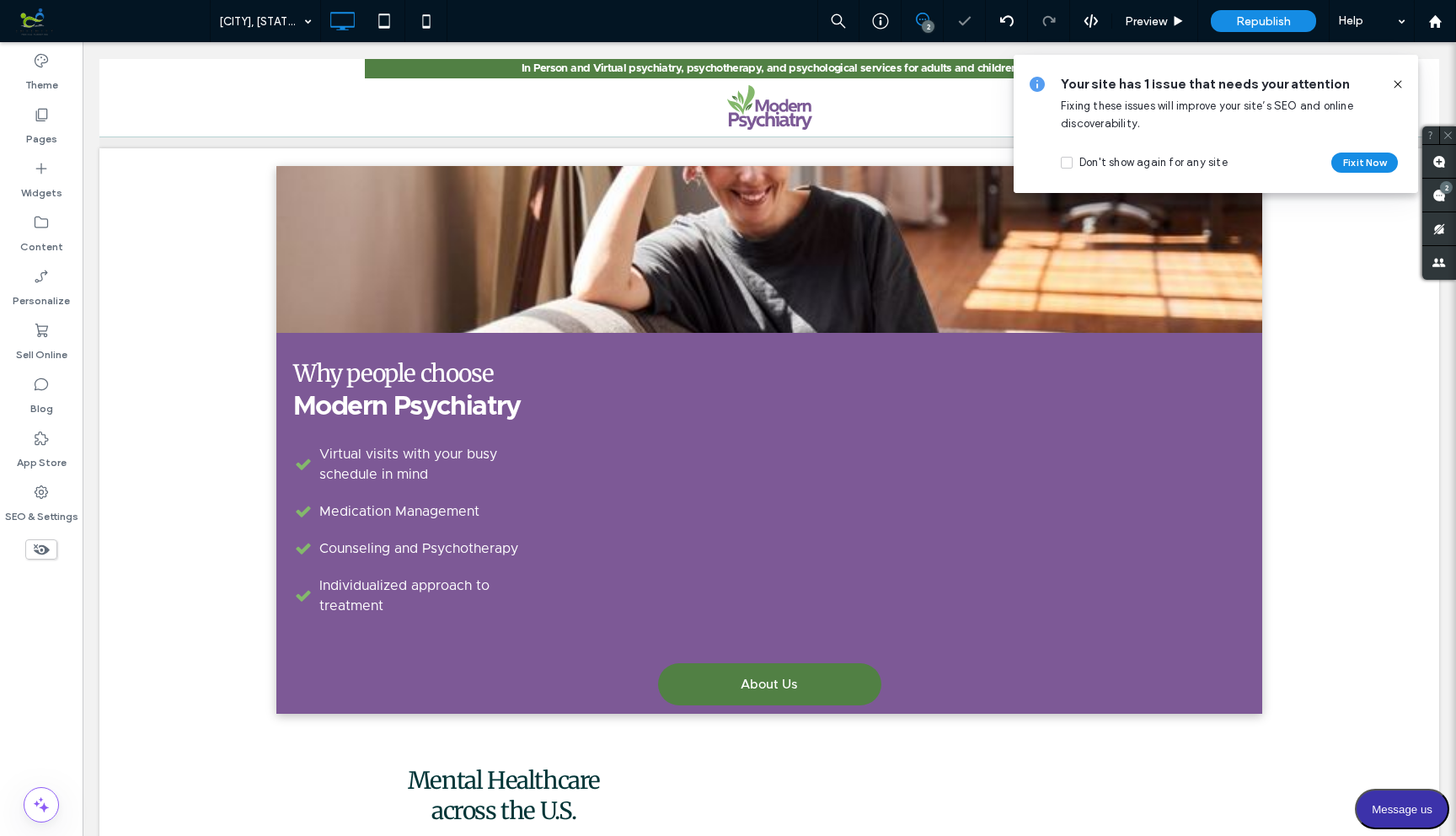 type on "**********" 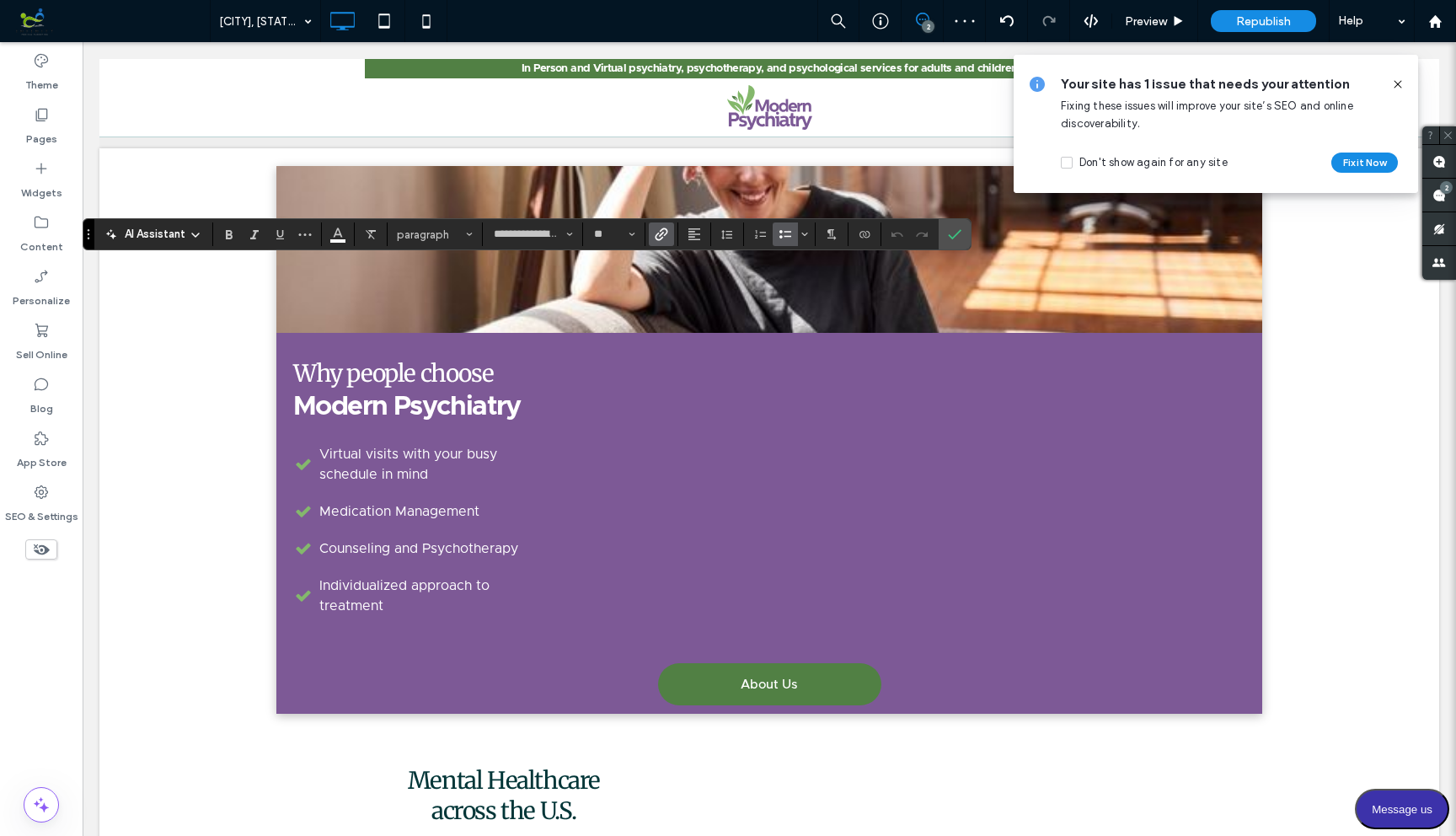 click 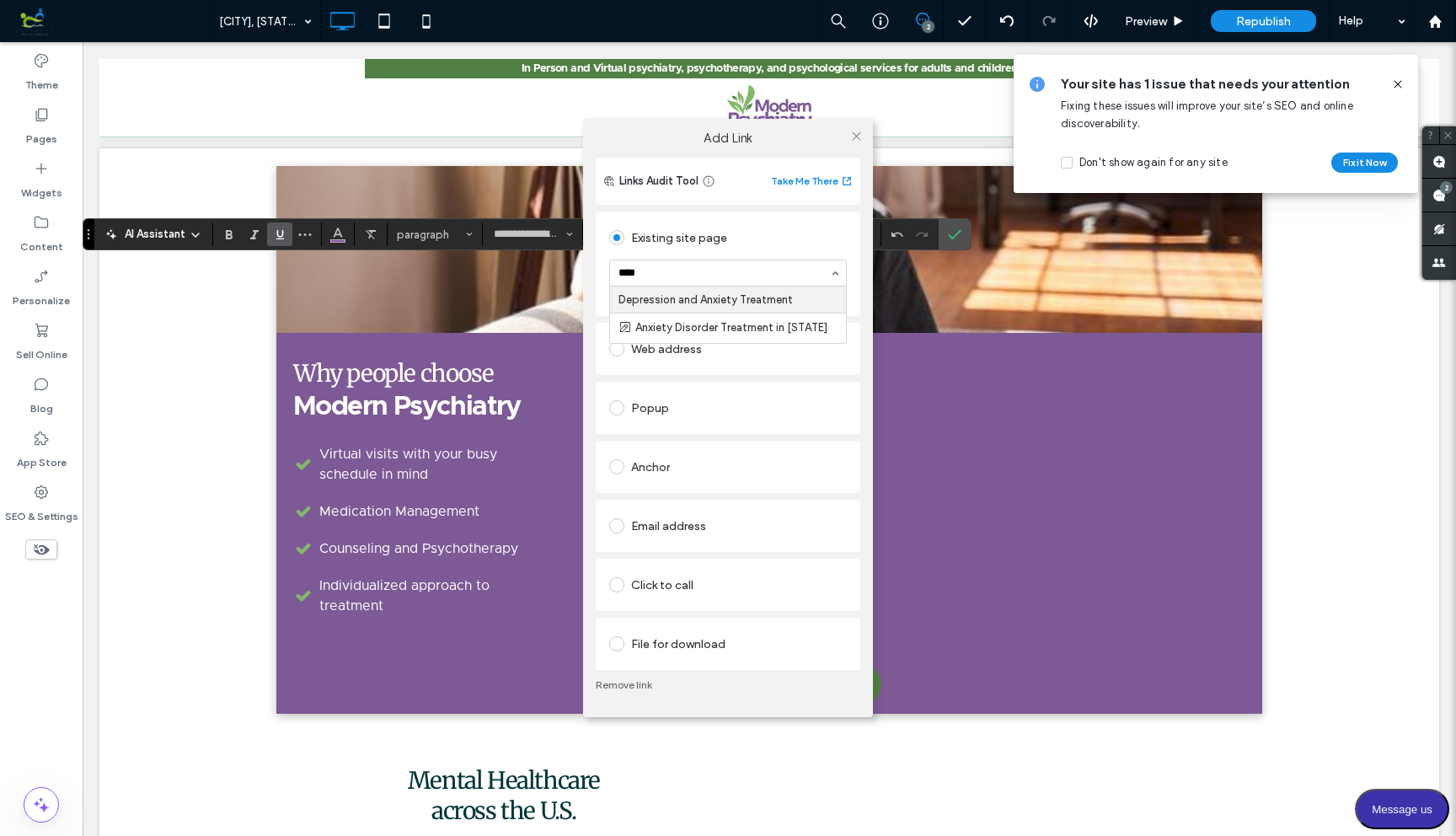 type on "*****" 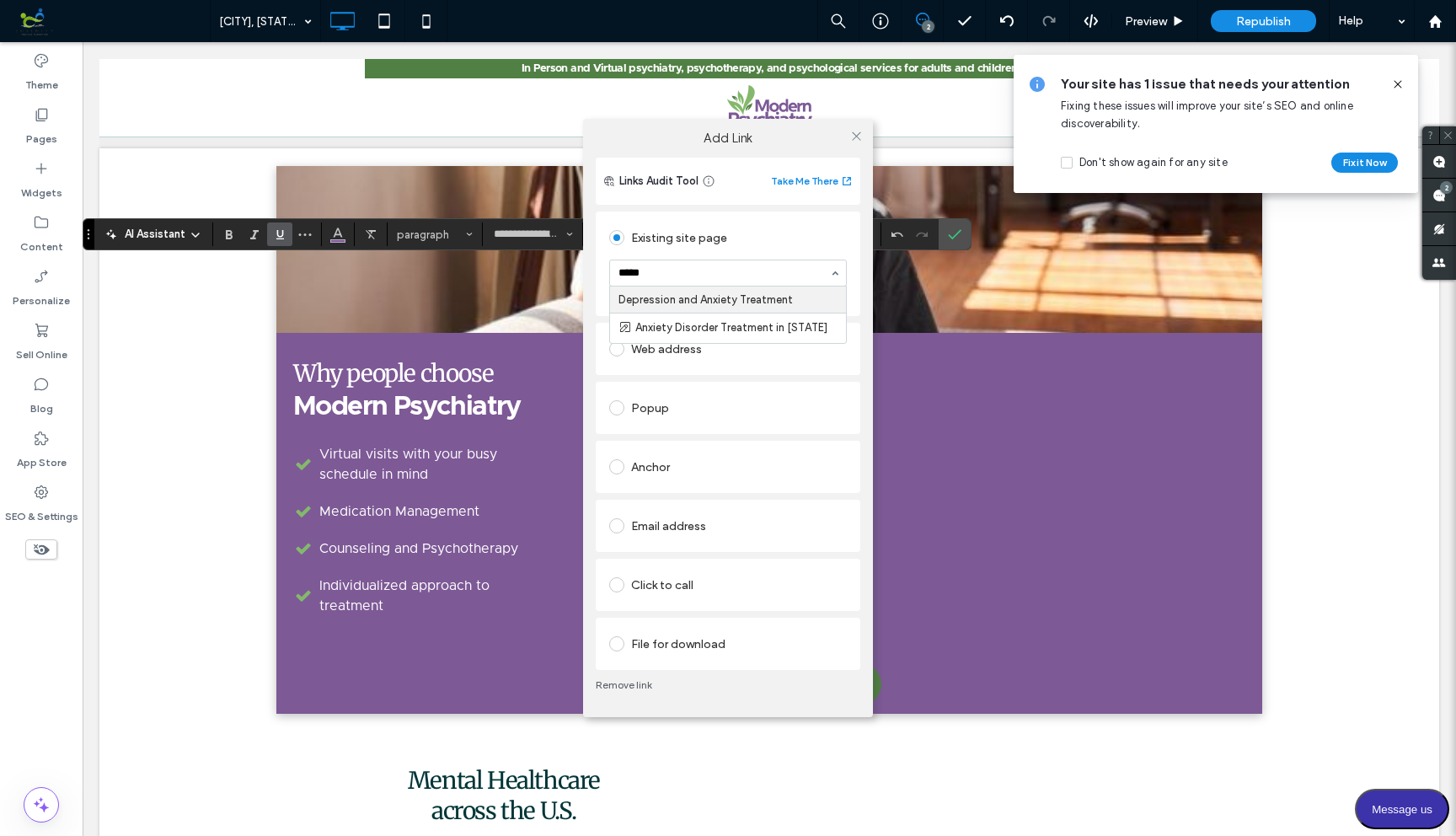type 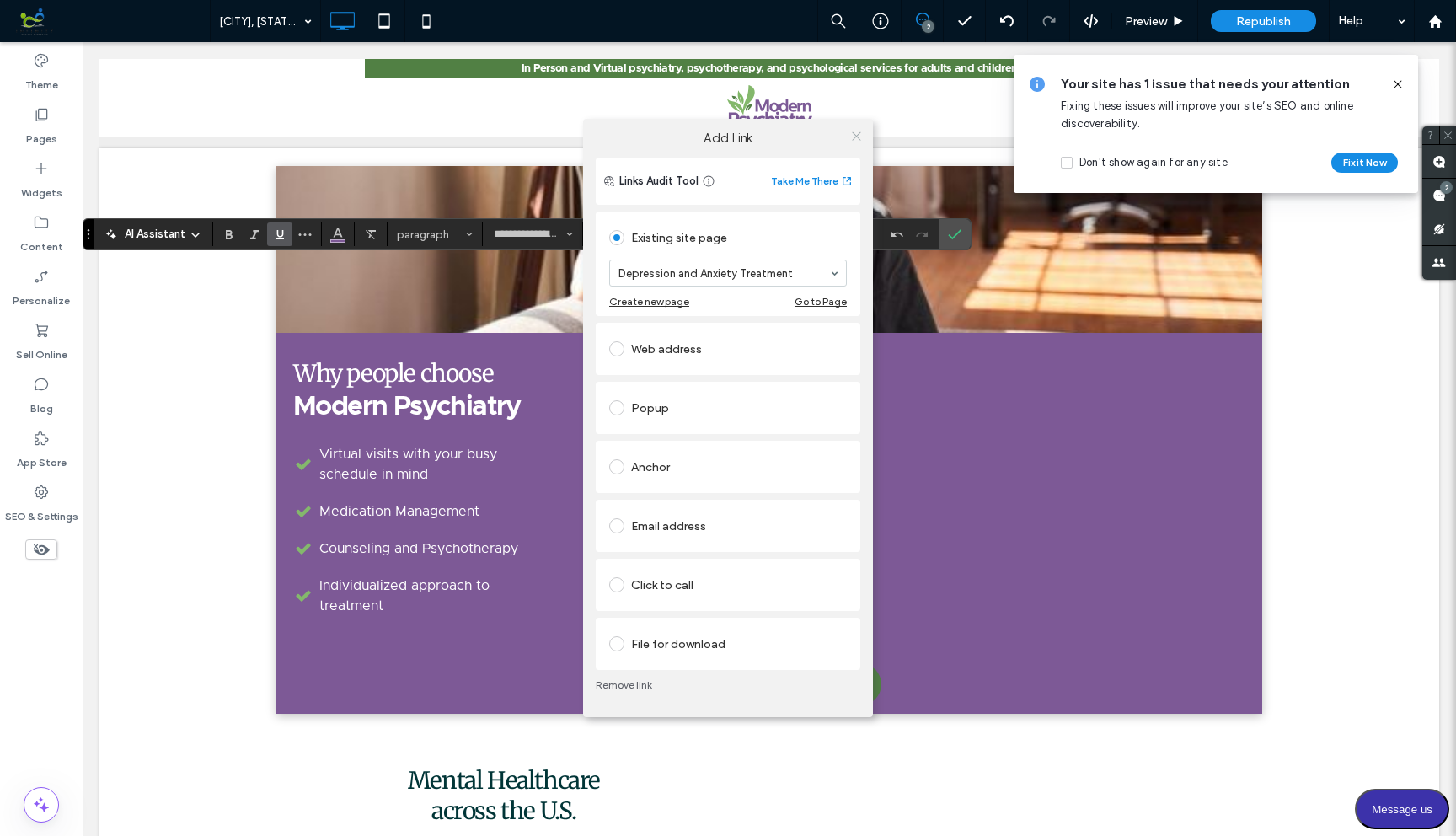 click 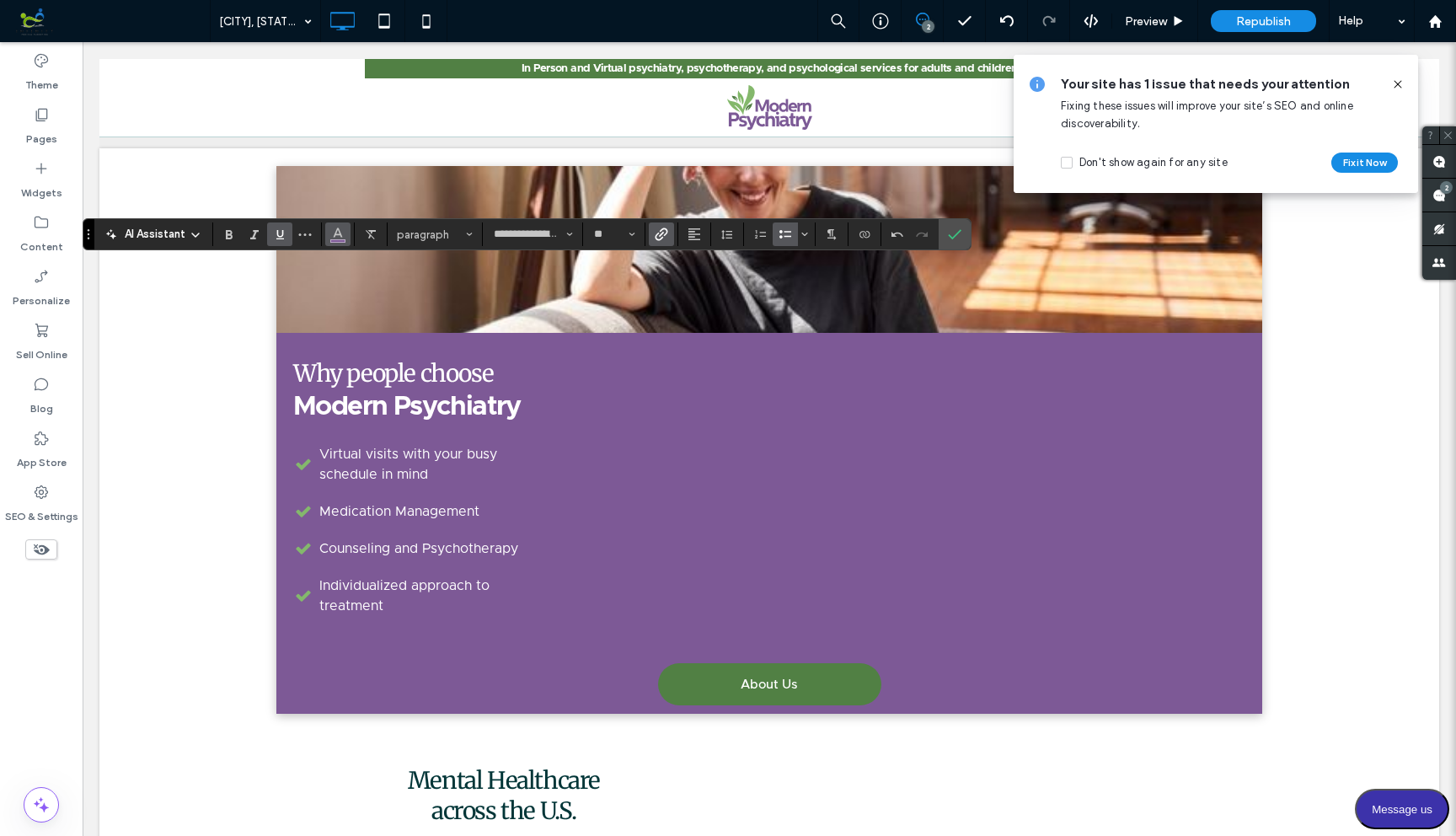 click 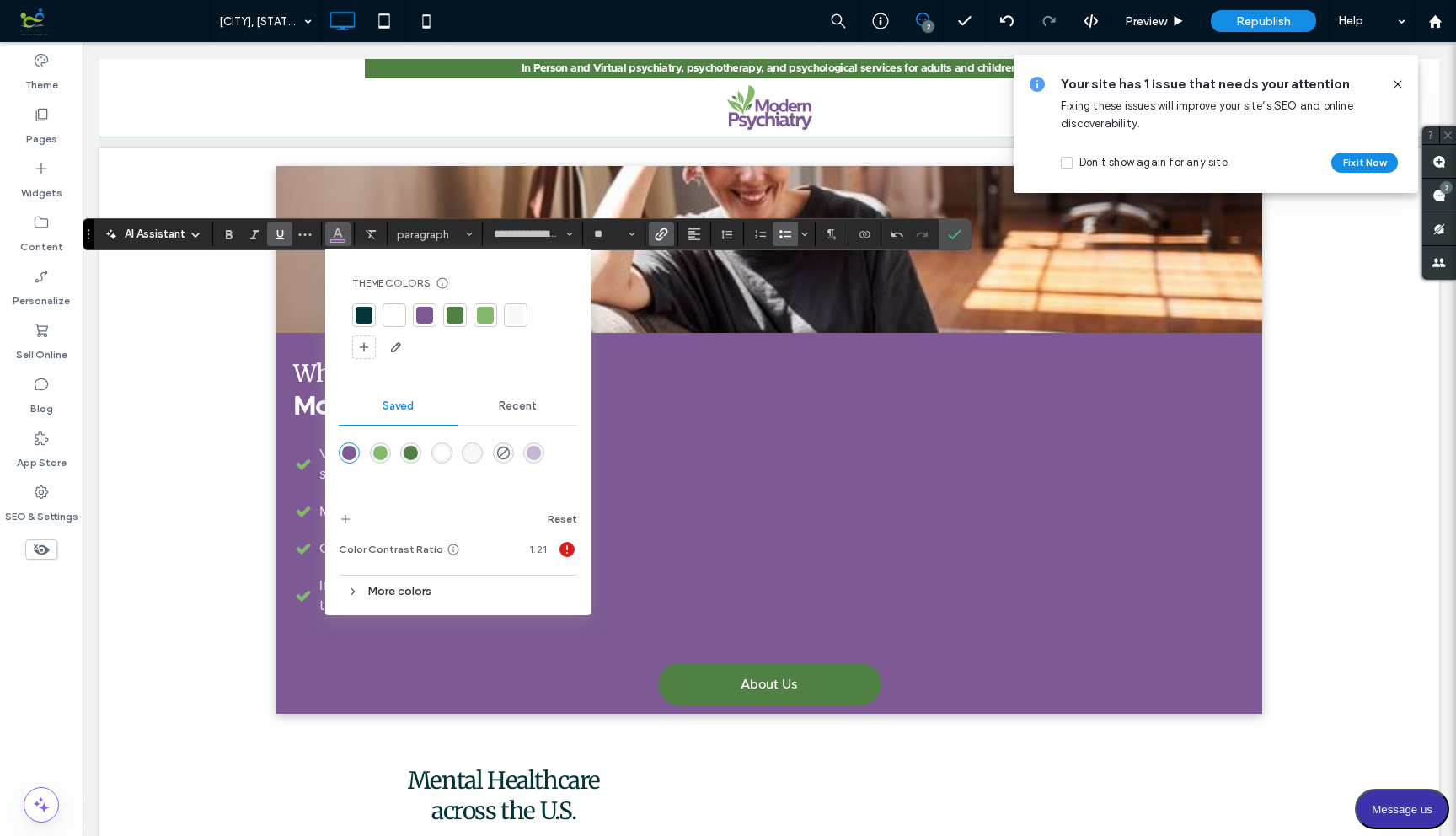 click at bounding box center (394, 315) 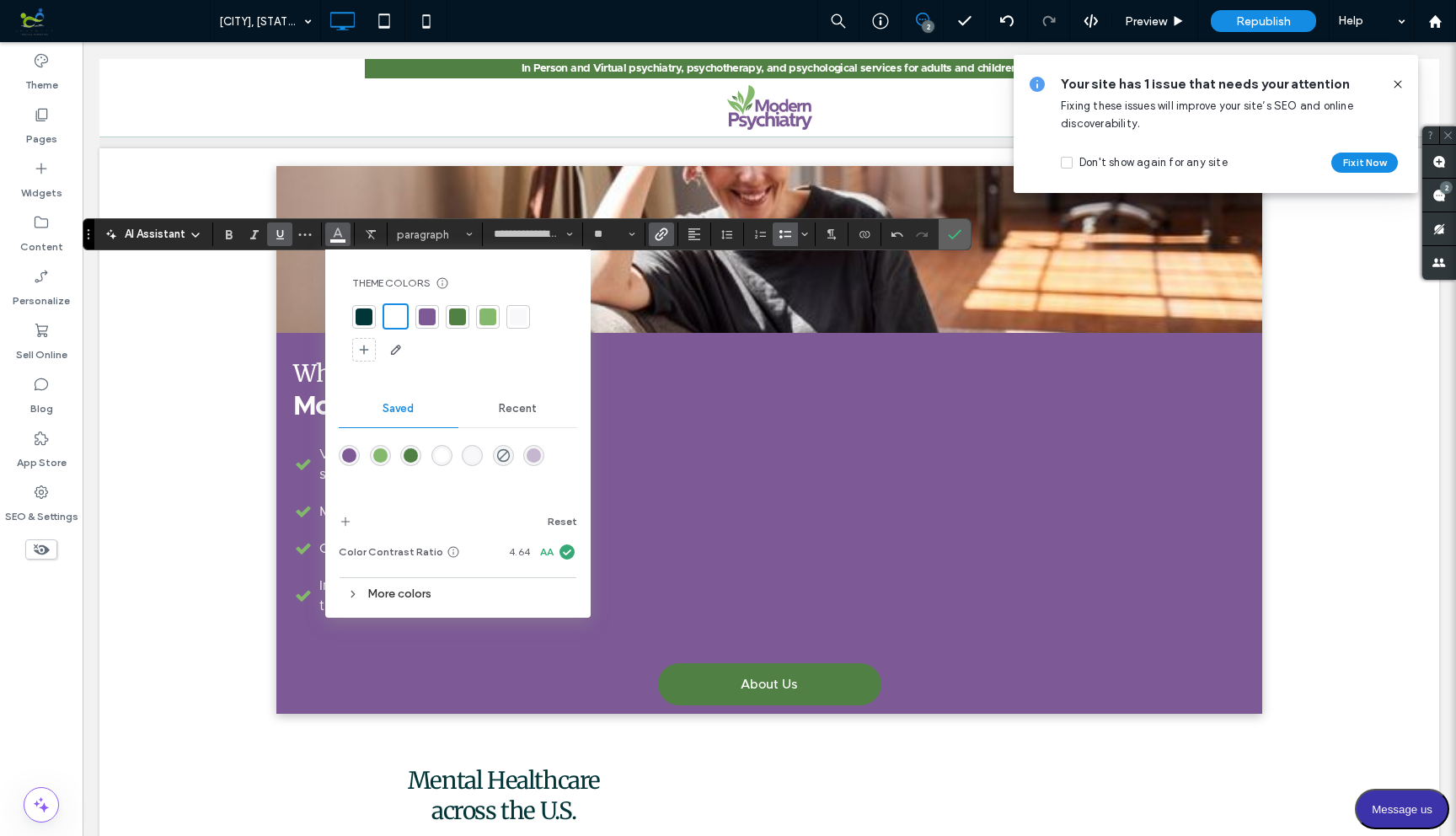 click 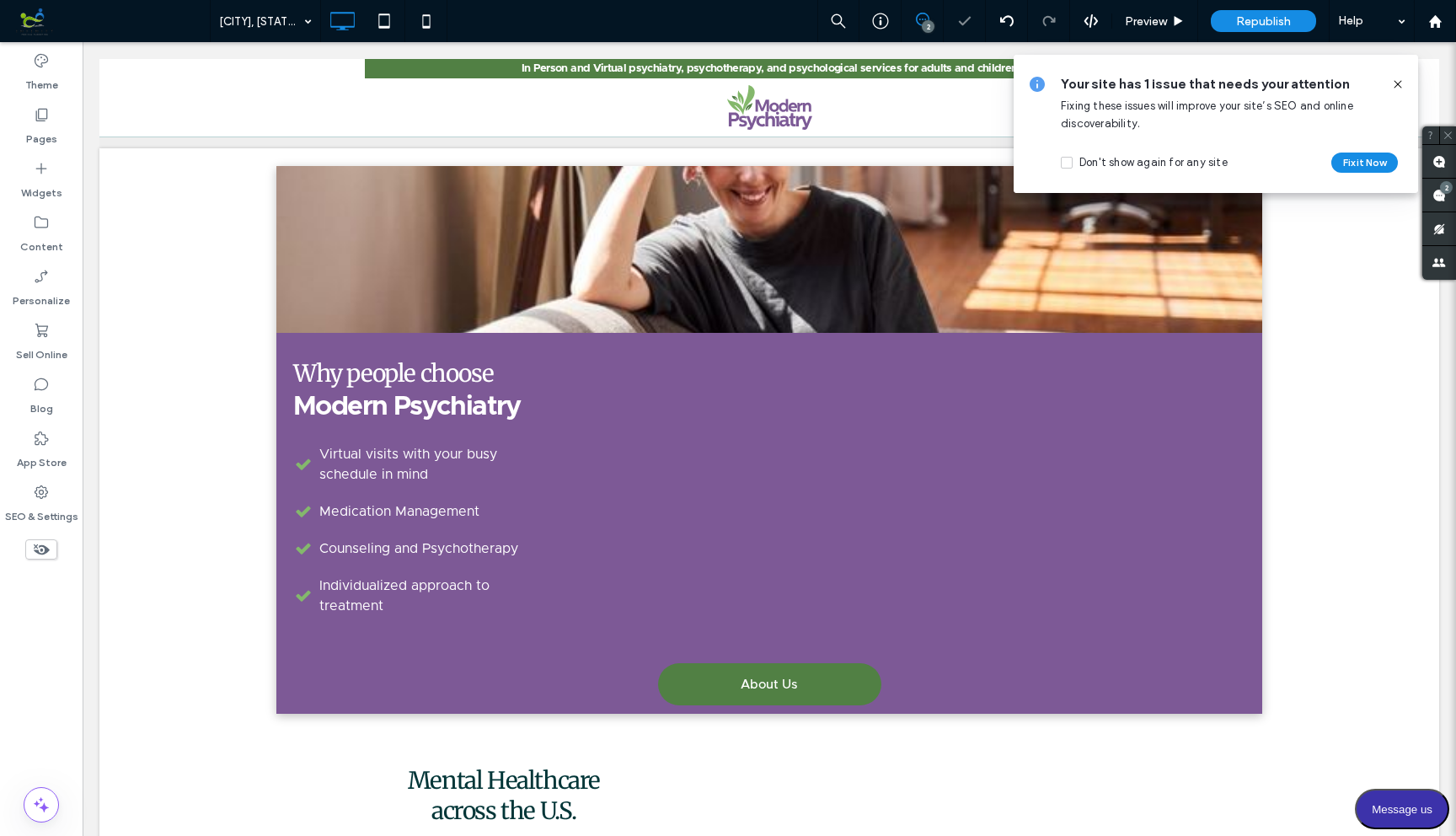 type on "**********" 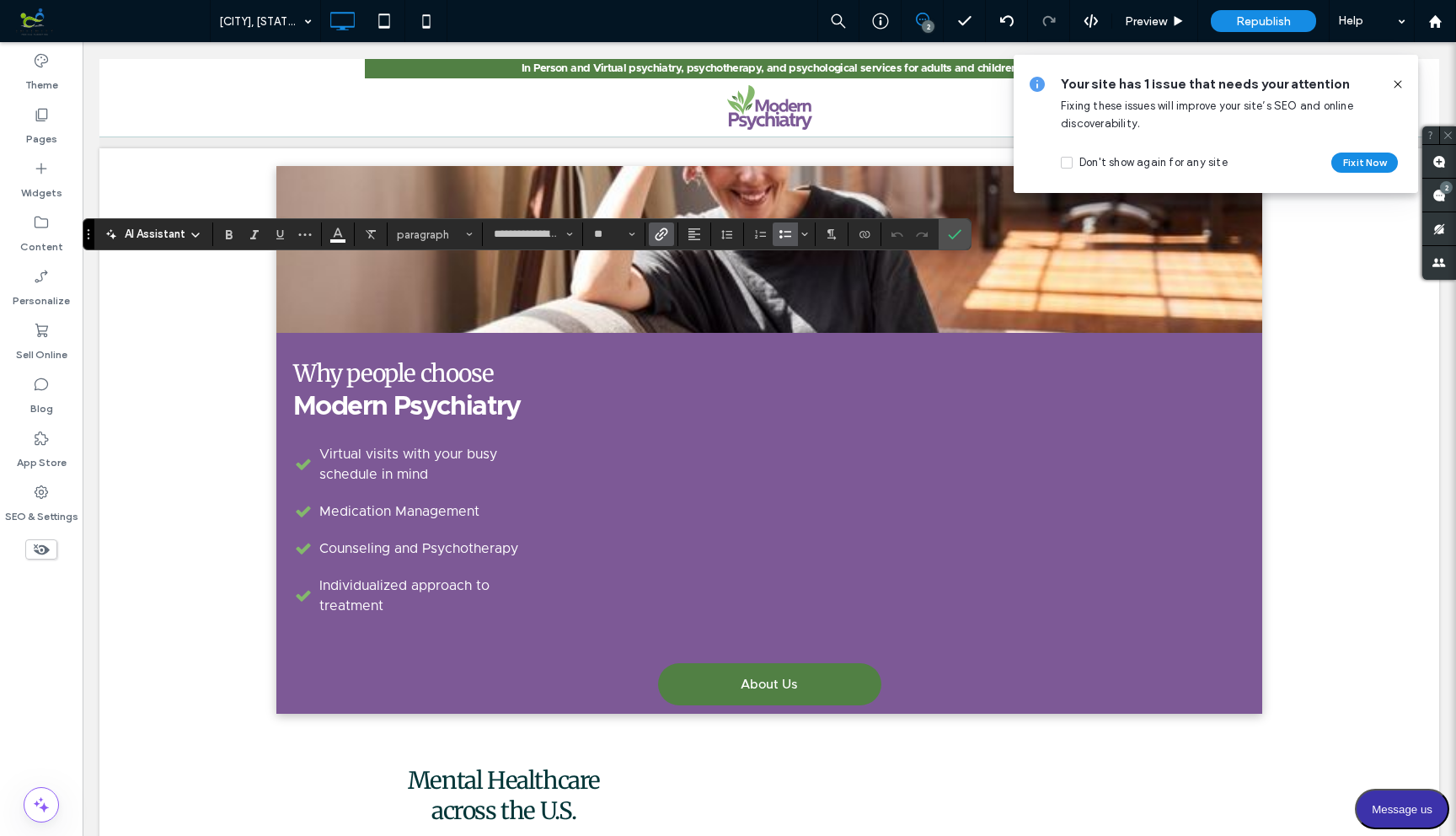 click 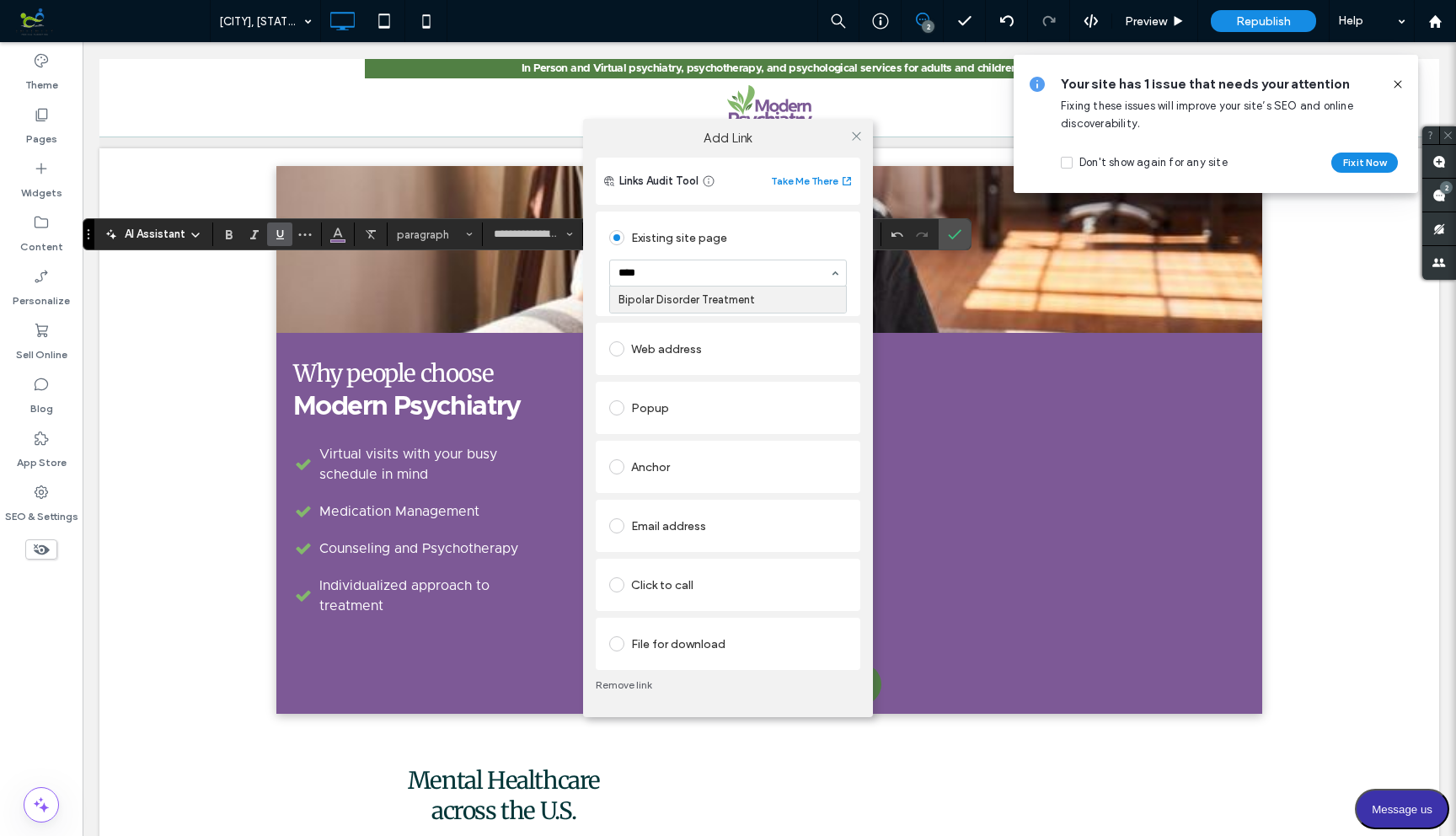 type on "*****" 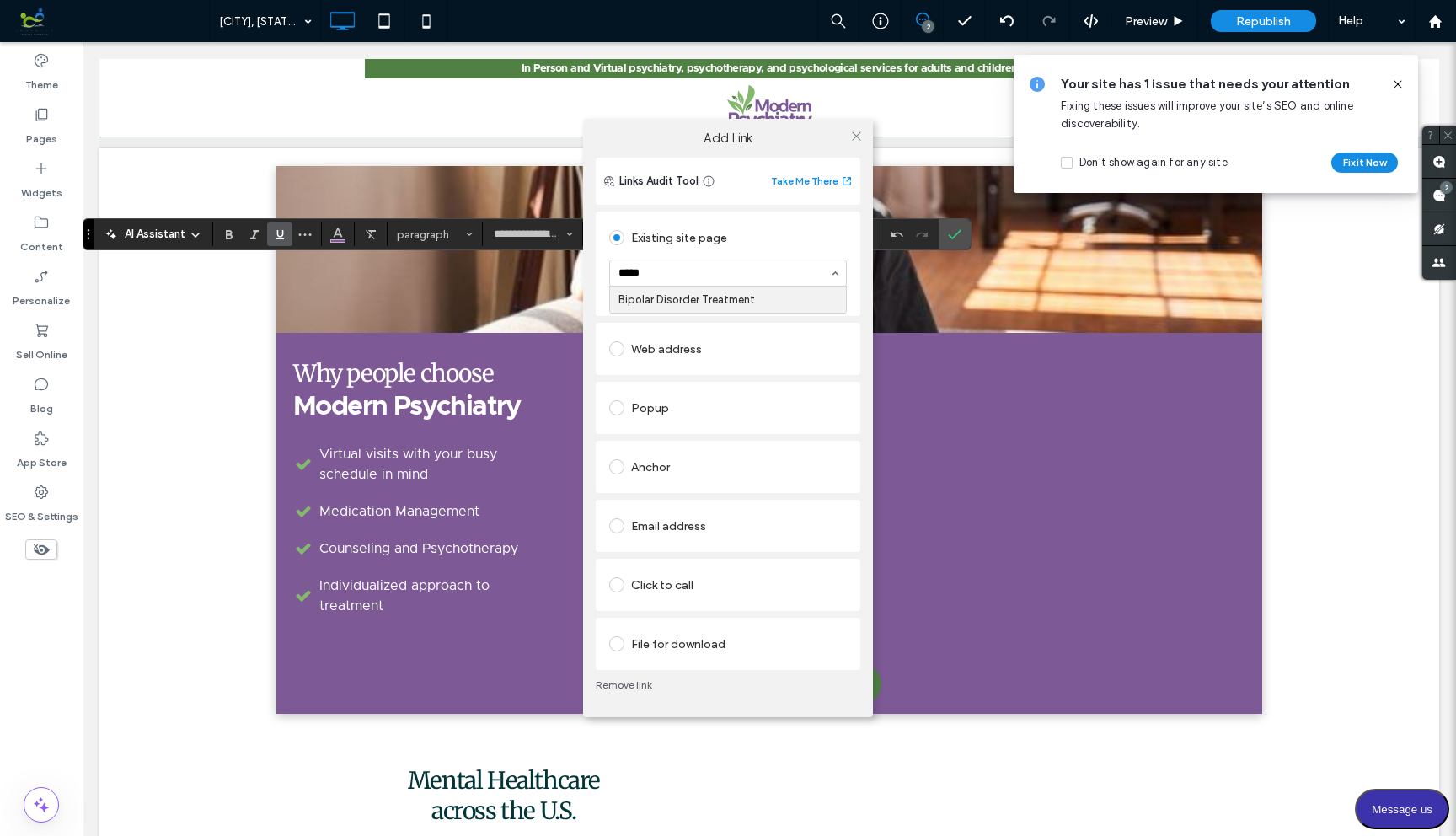 type 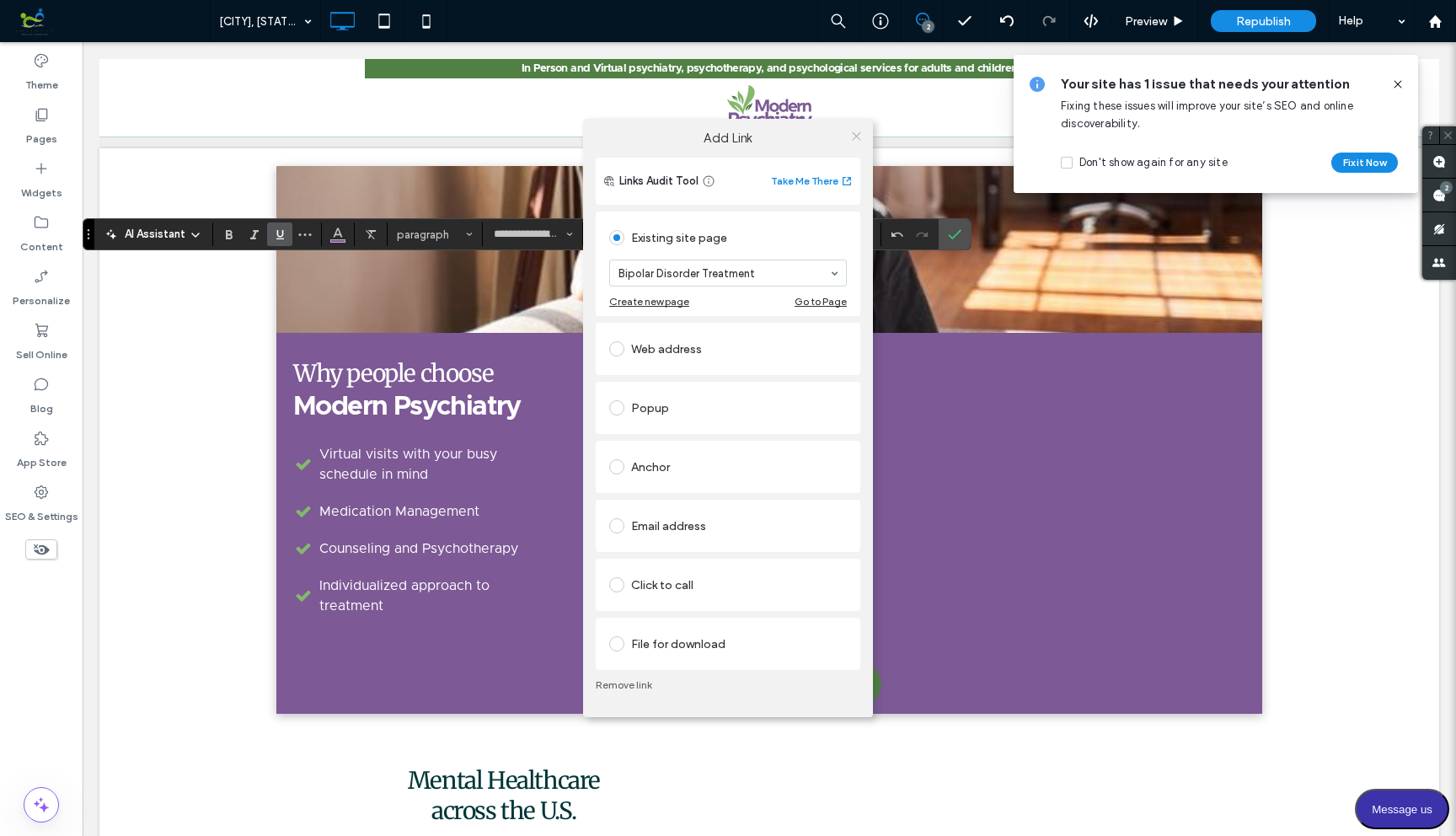 click 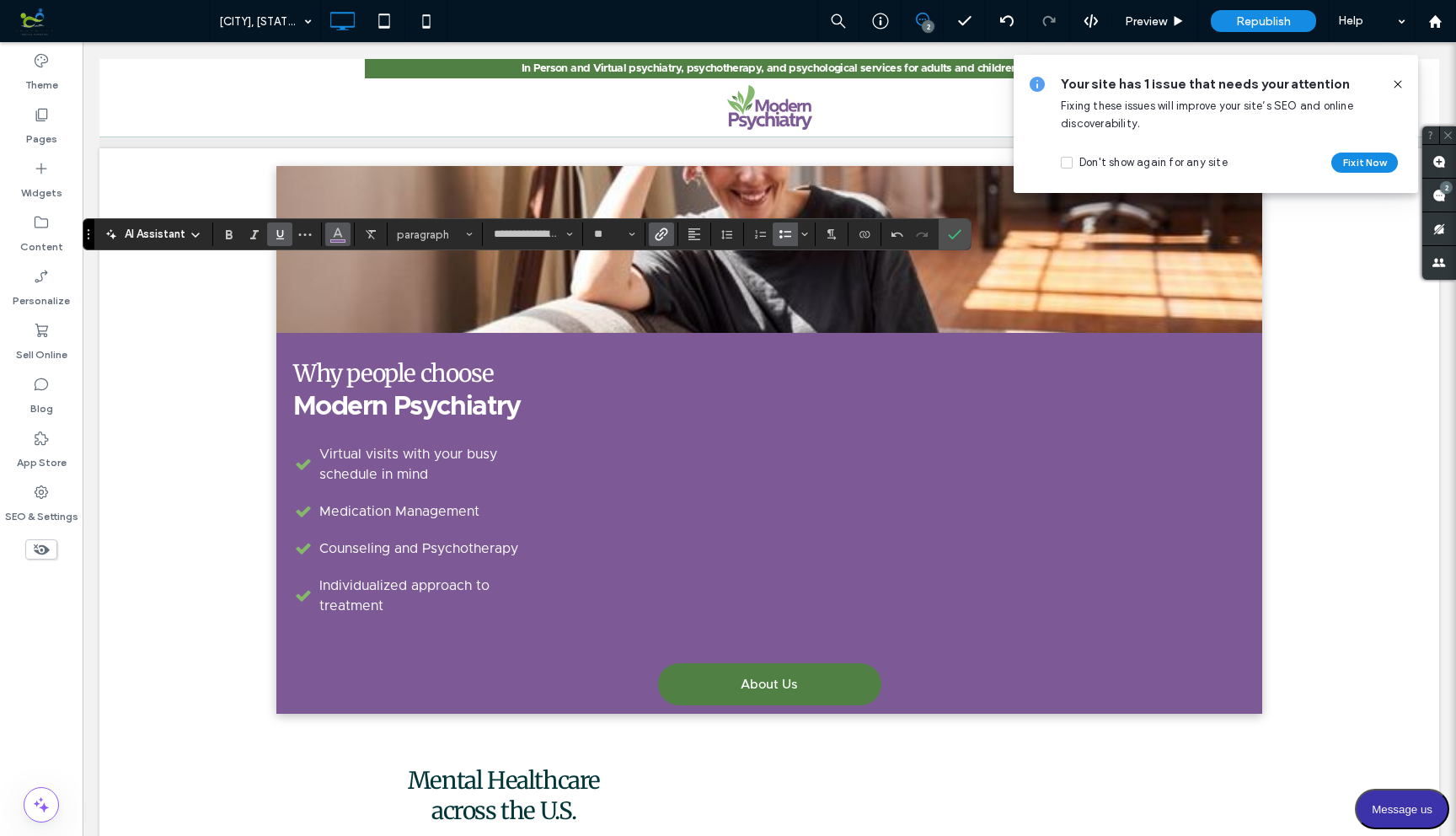 click 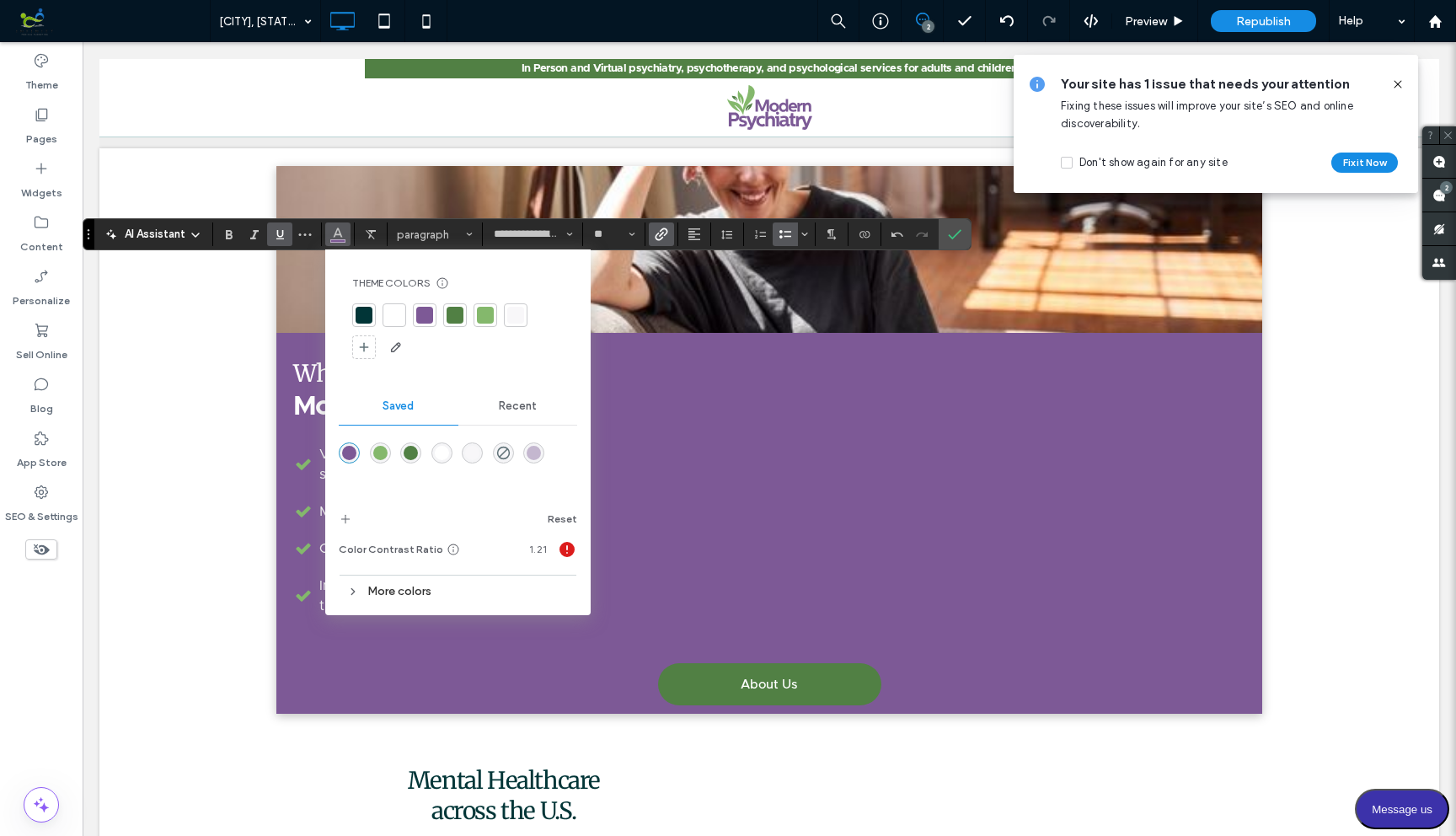 click at bounding box center (394, 315) 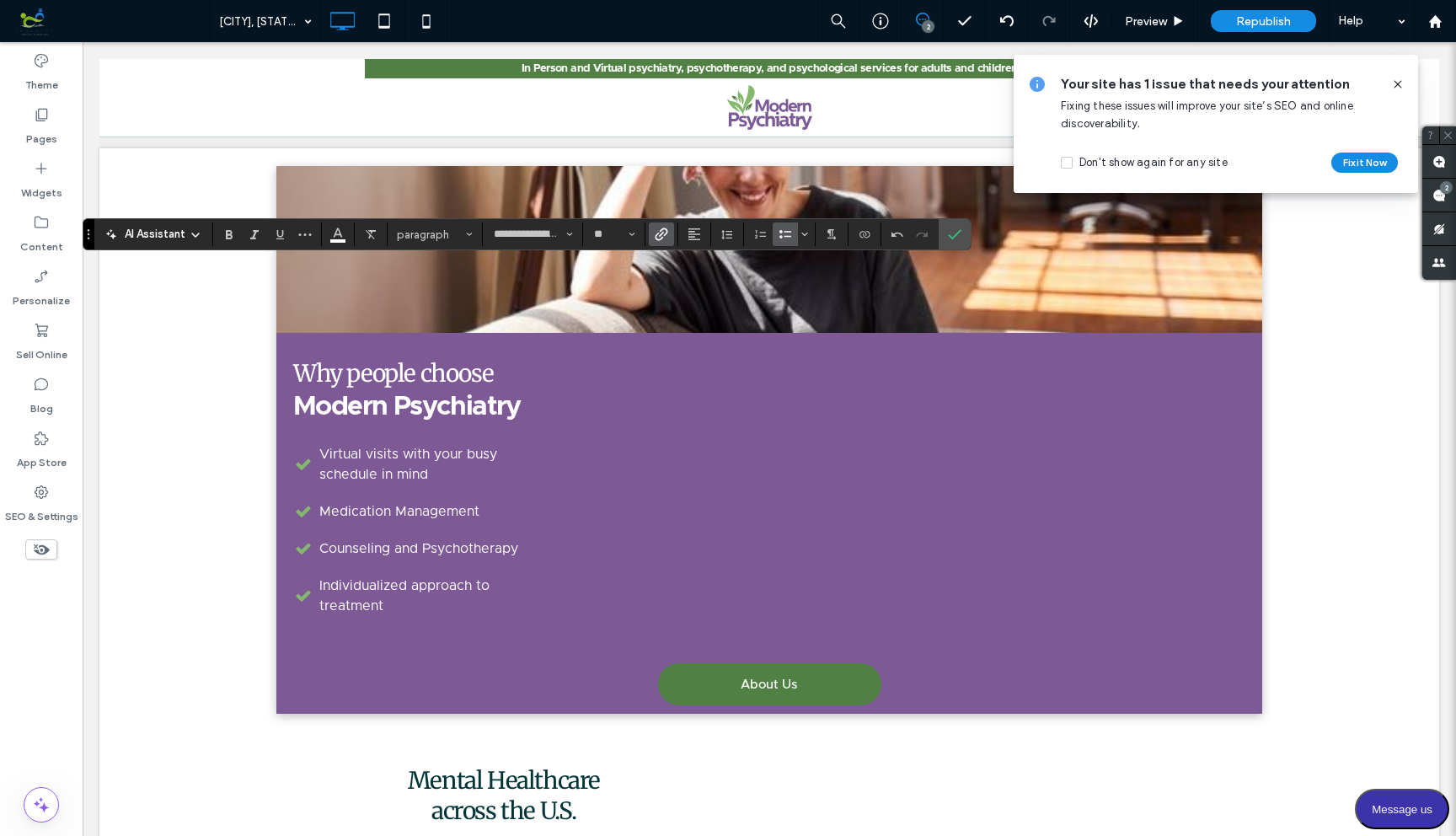 click 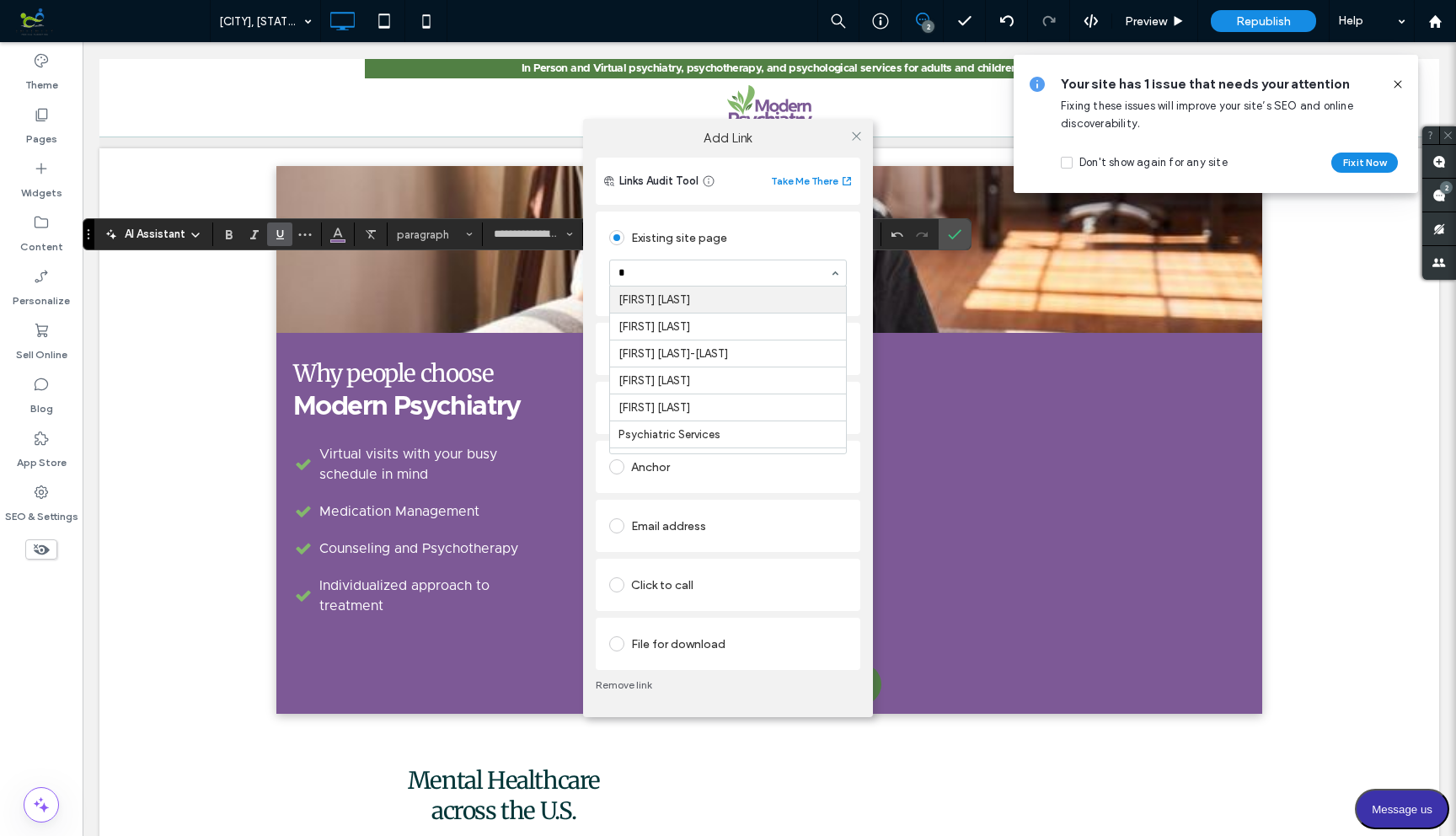 type on "**" 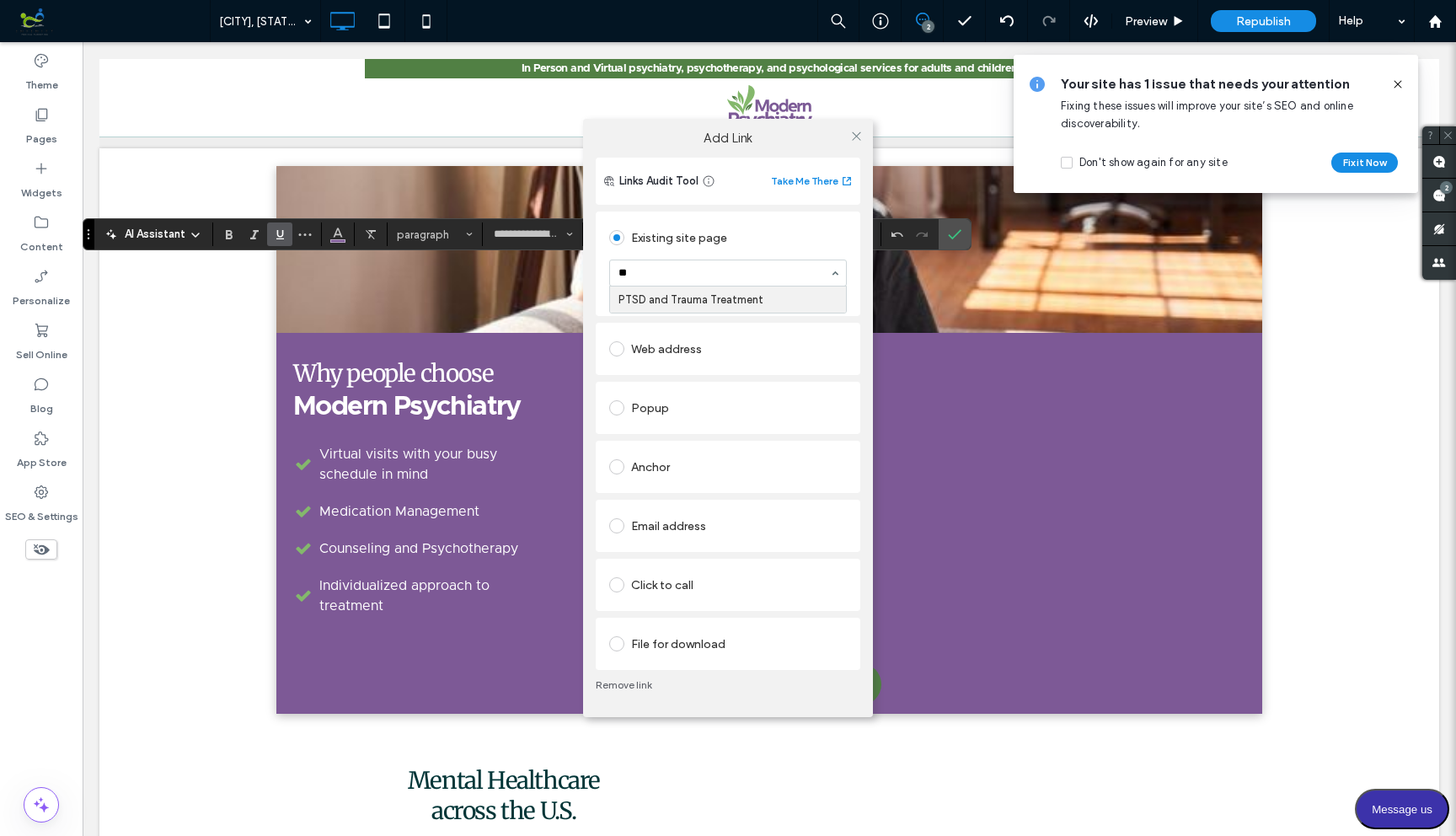 type 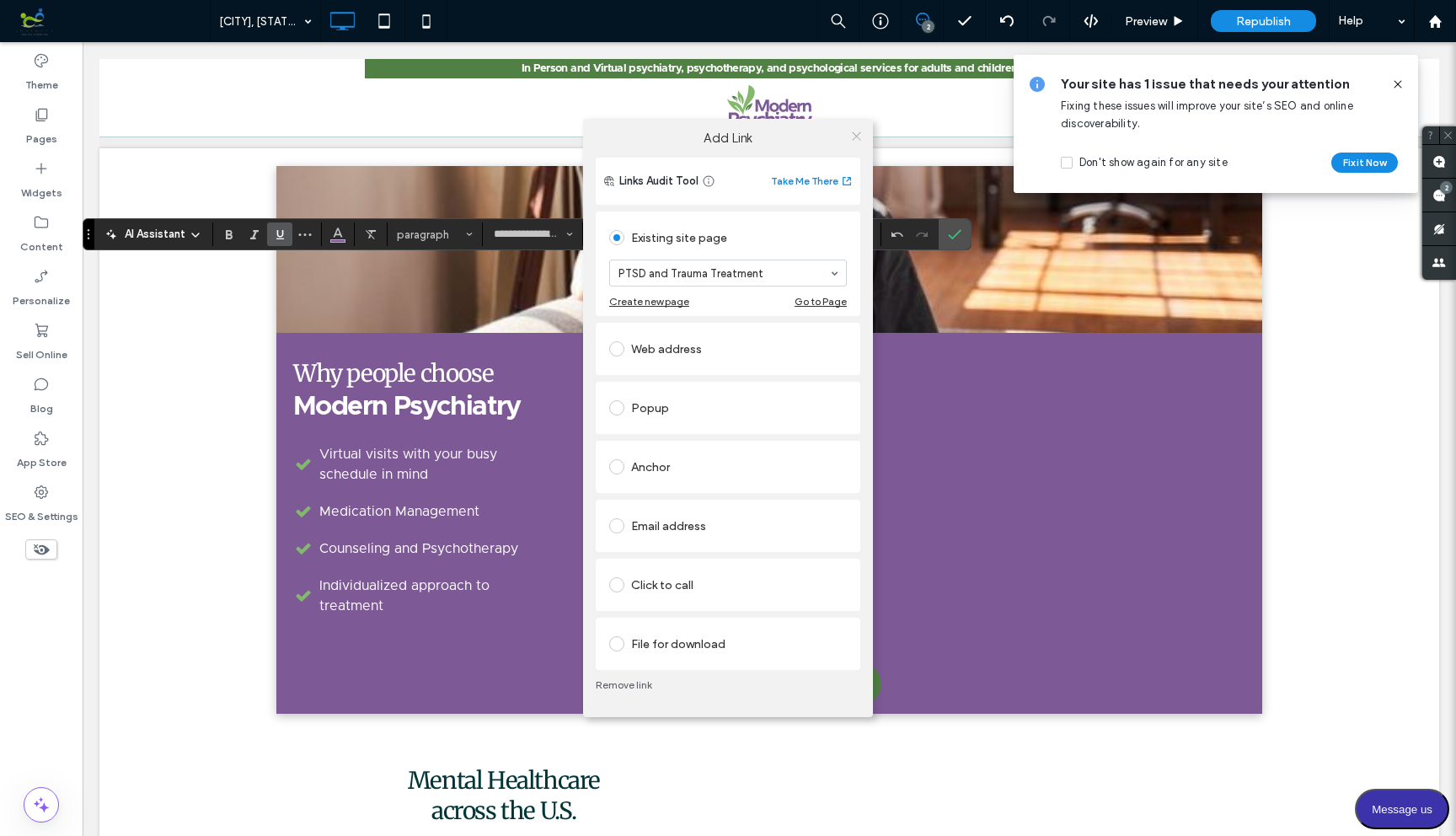 click 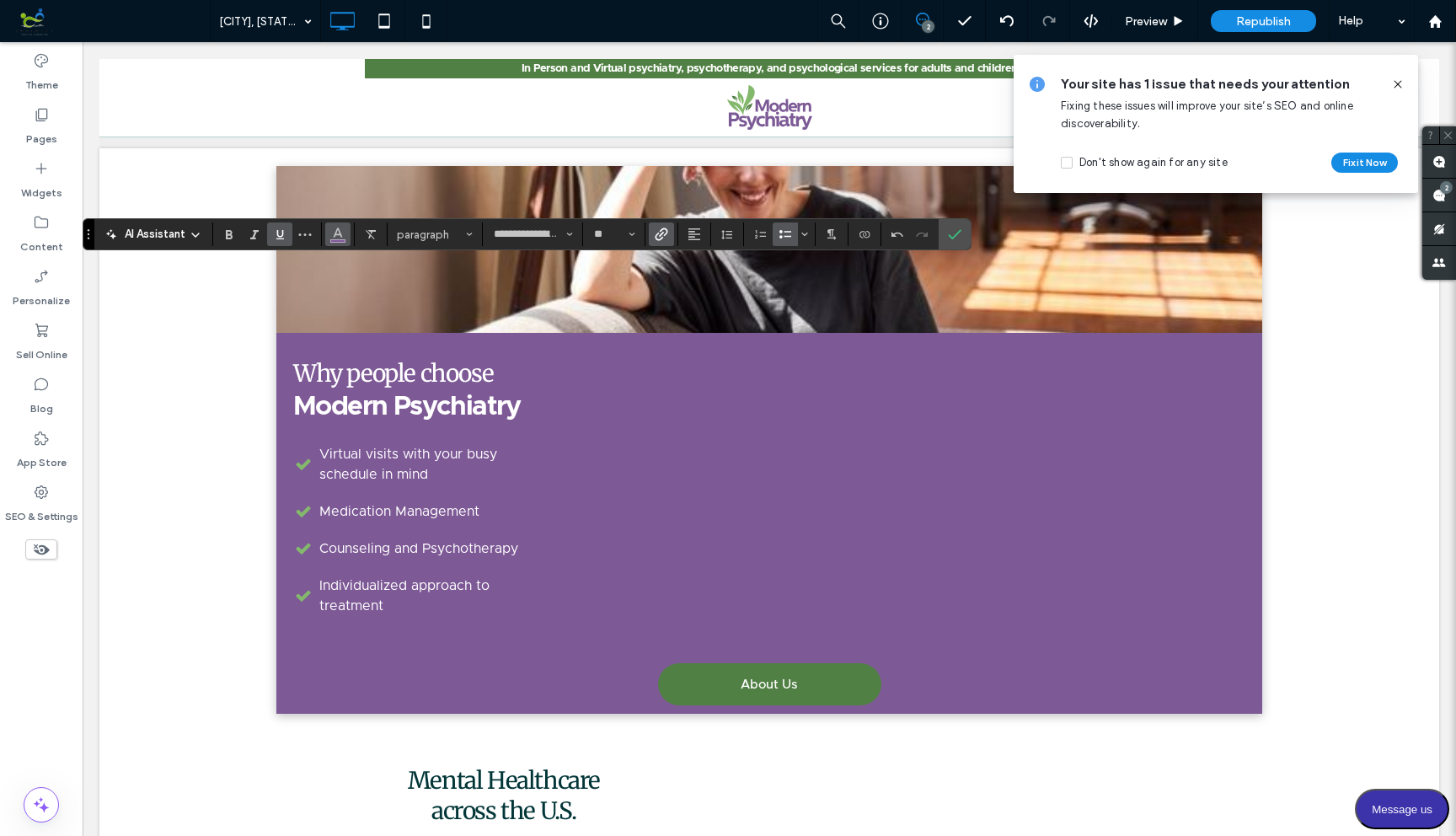 click 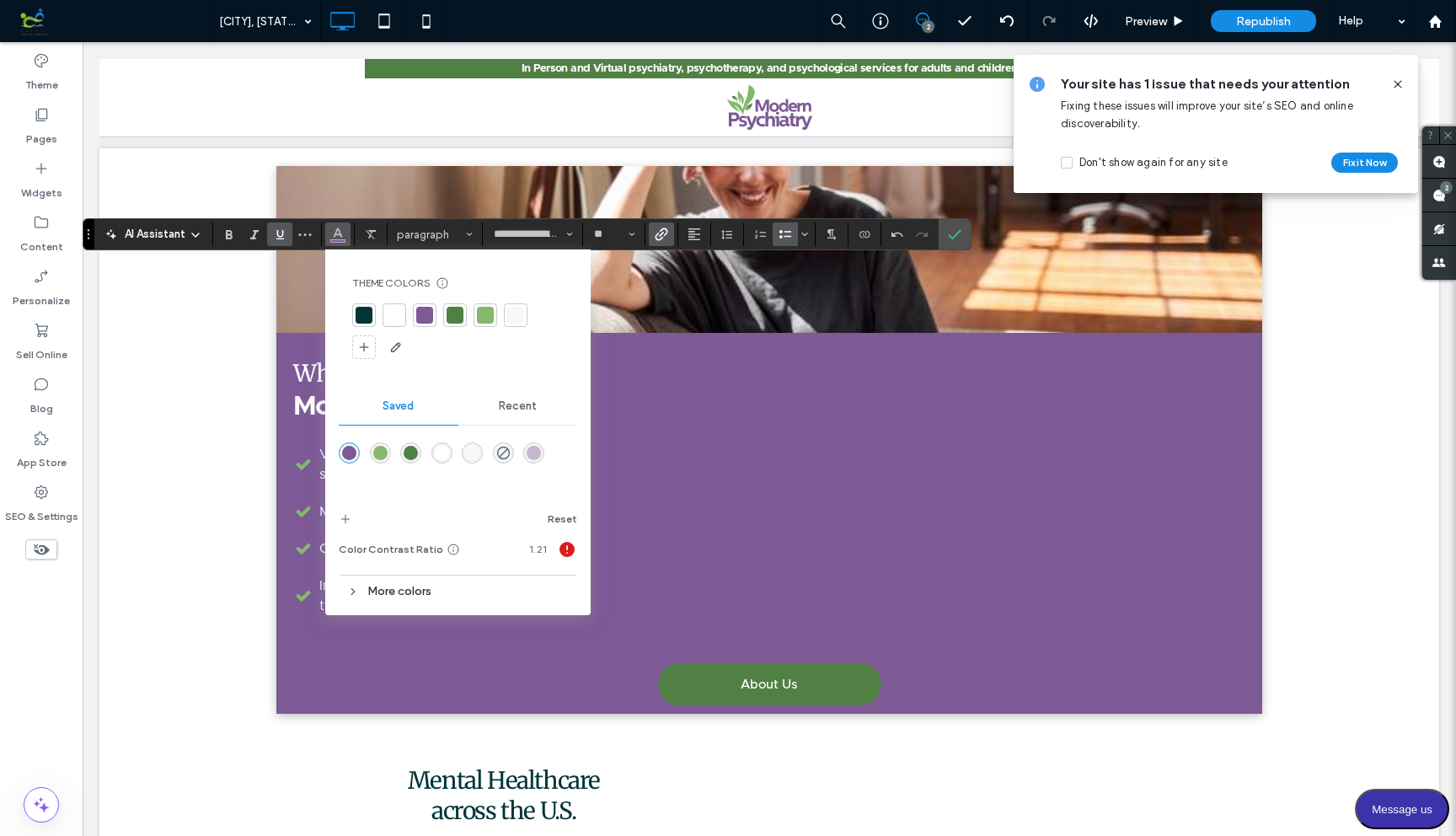 click at bounding box center [394, 315] 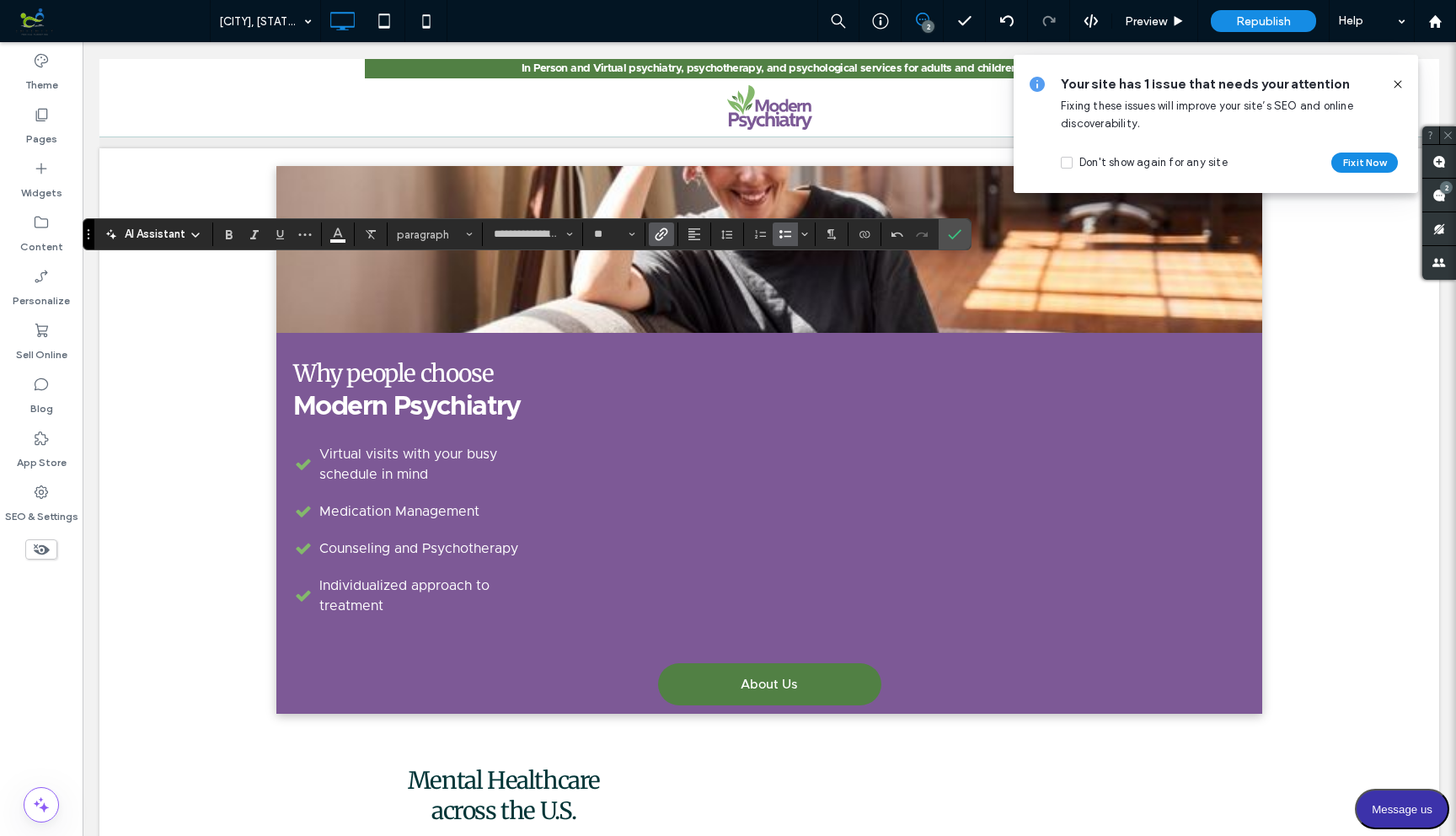 click 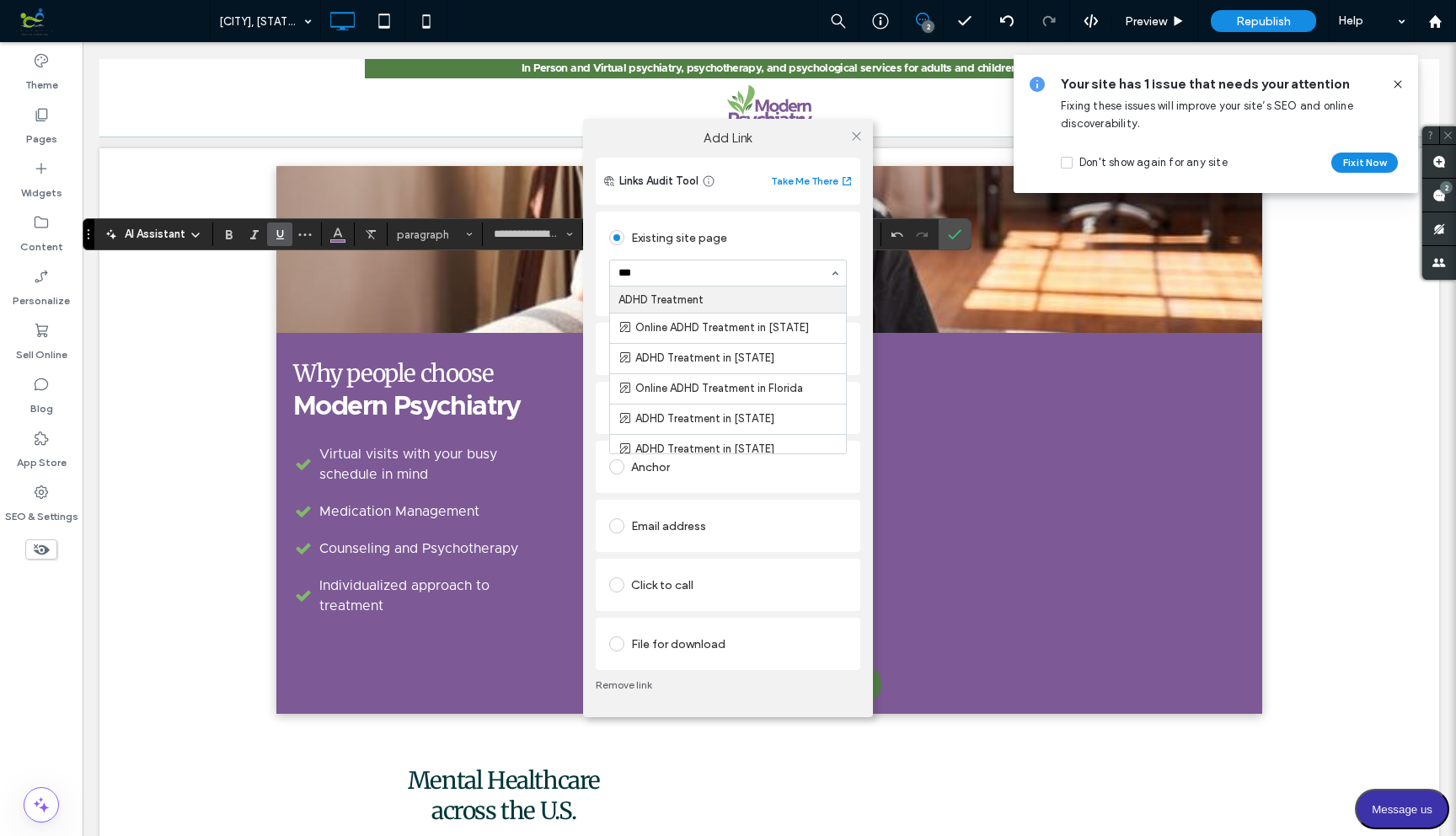 type on "****" 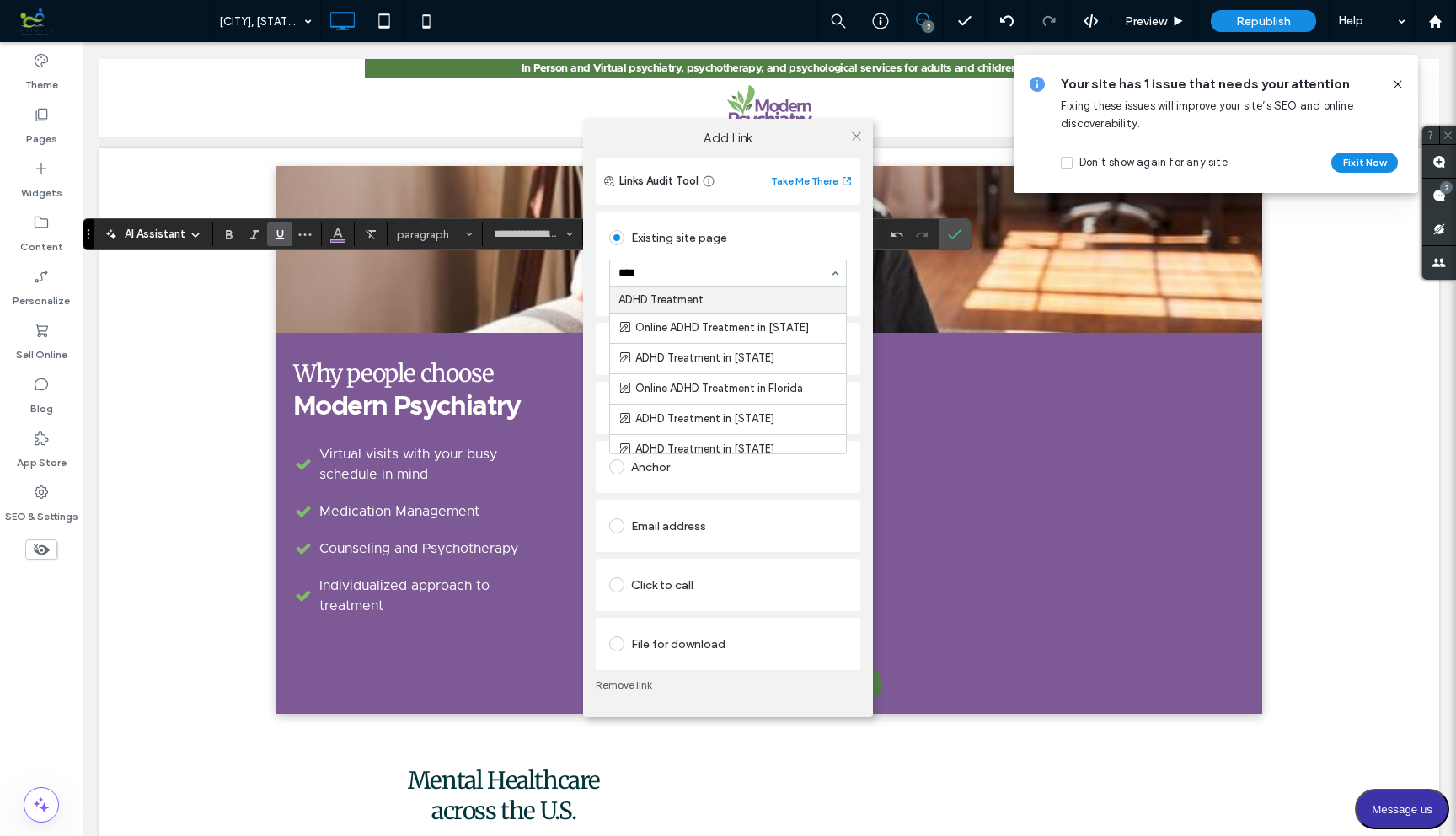 type 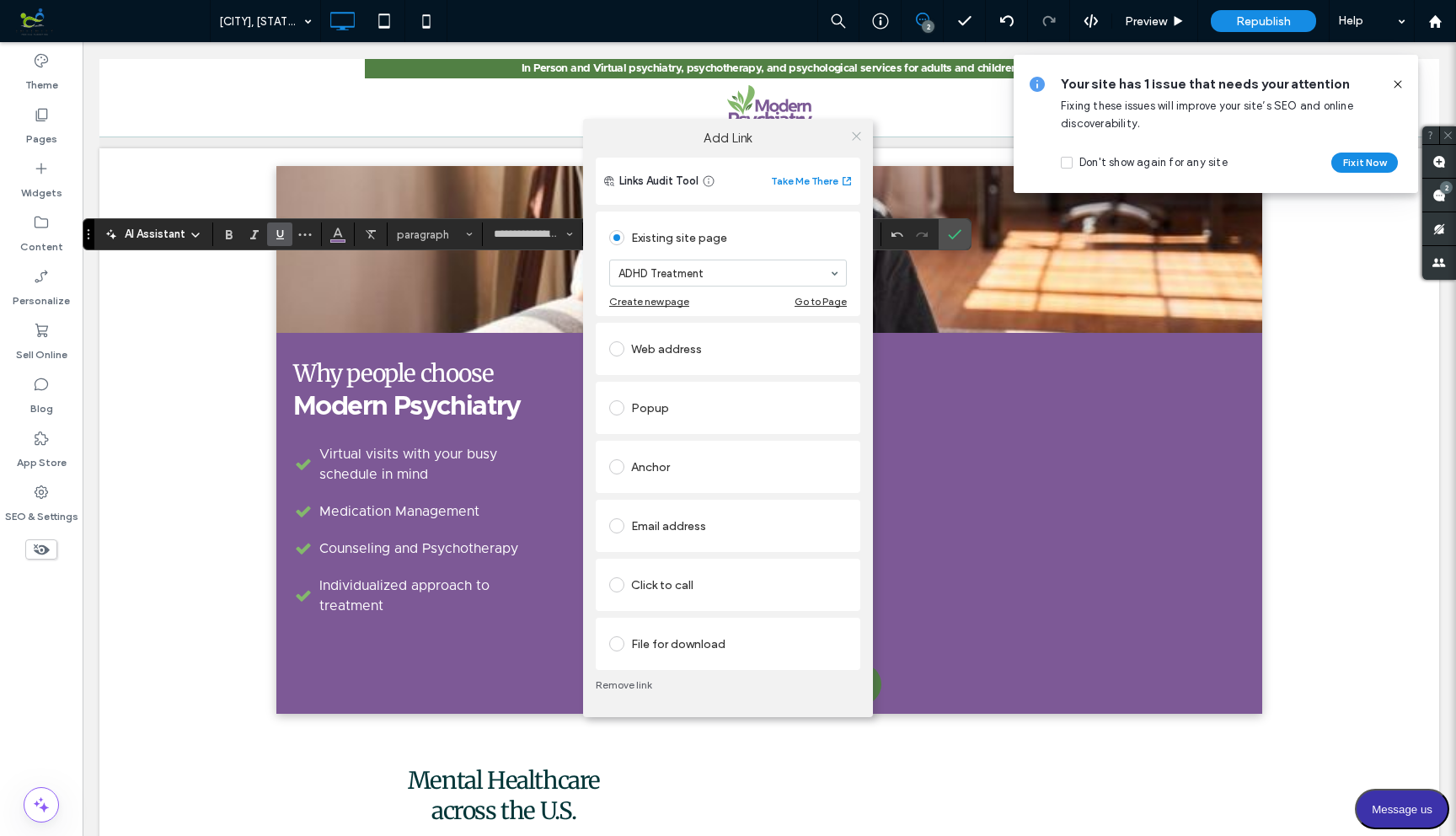 click 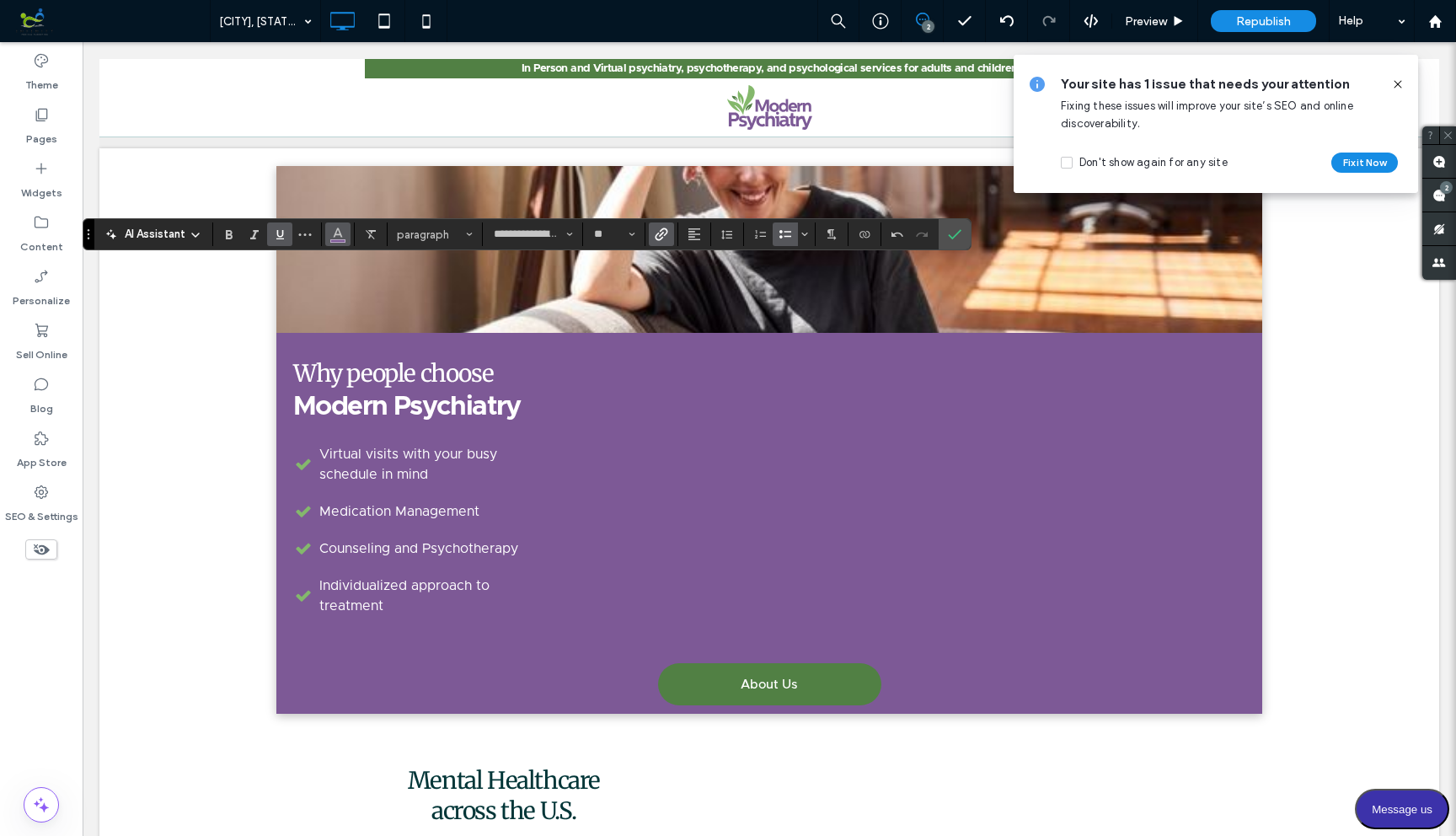 click 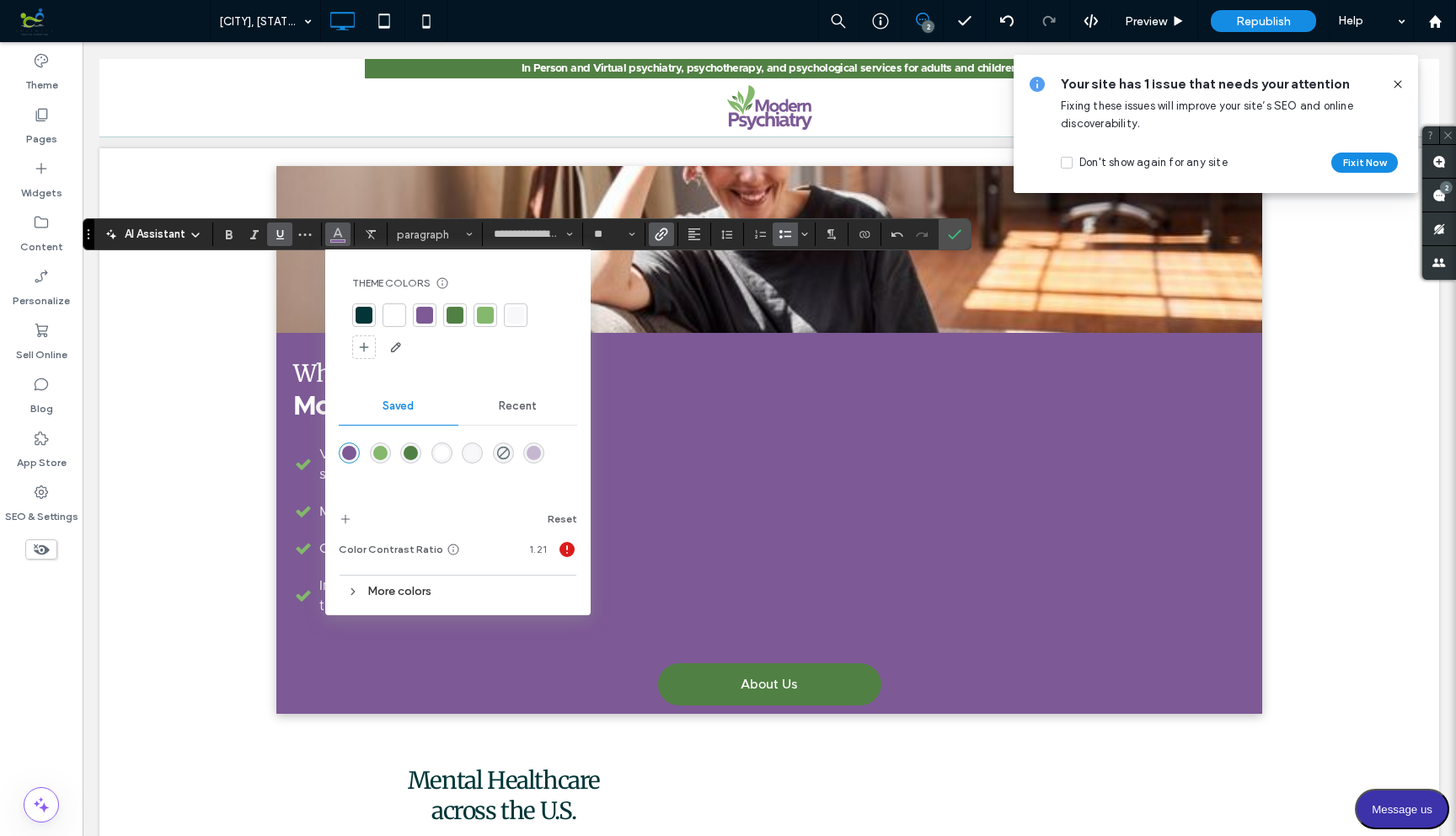 click at bounding box center (394, 315) 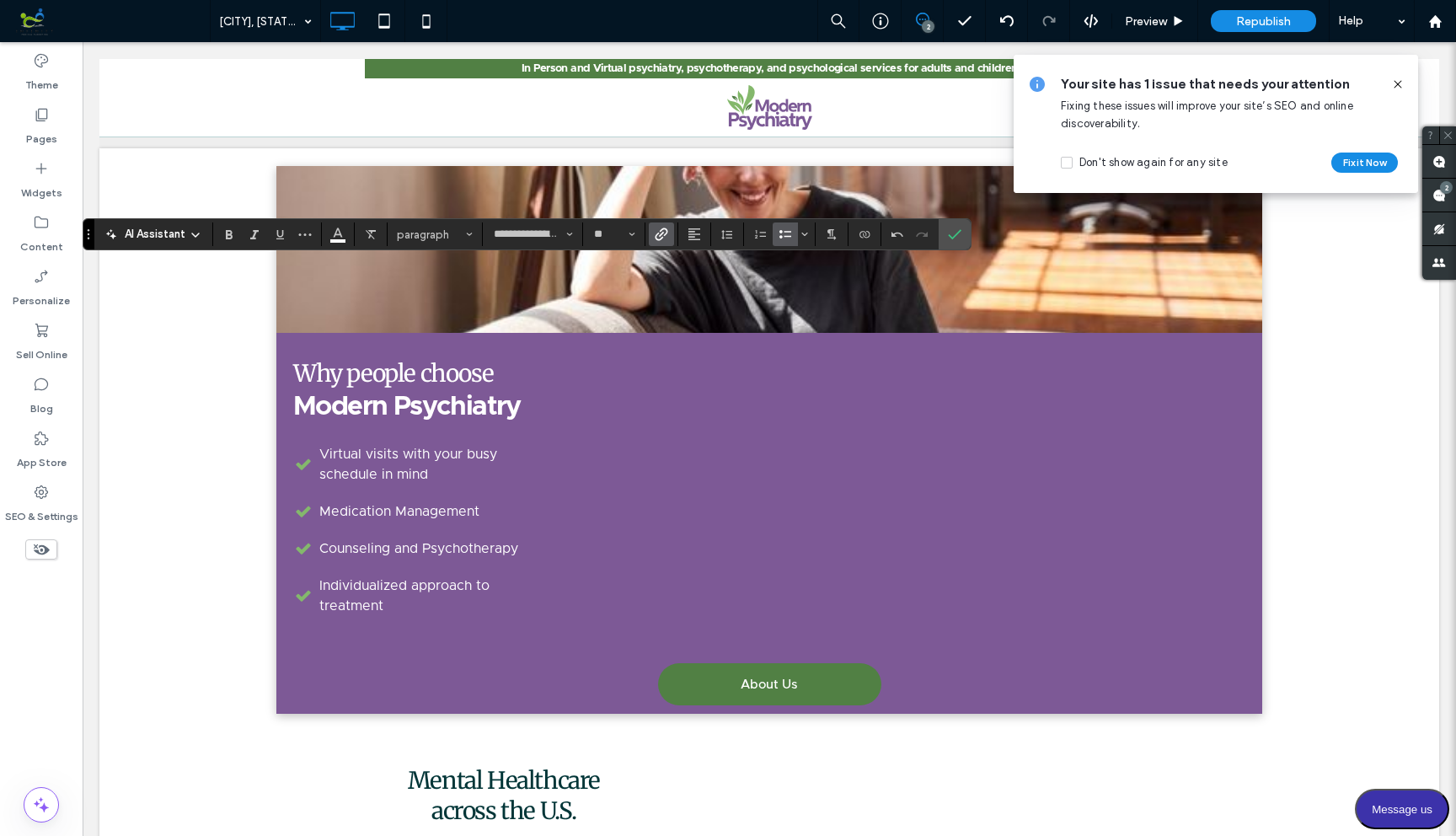 click 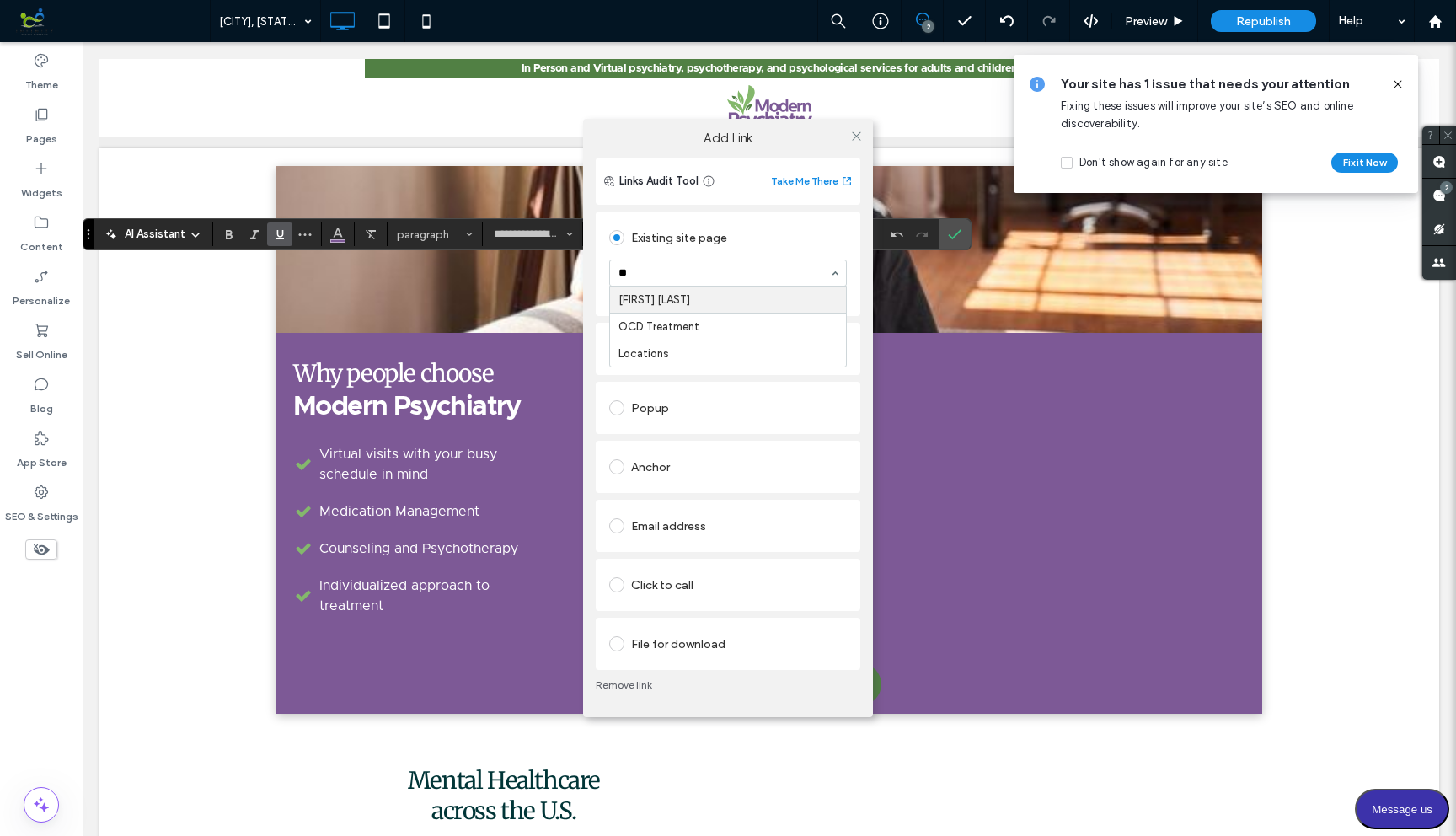 type on "***" 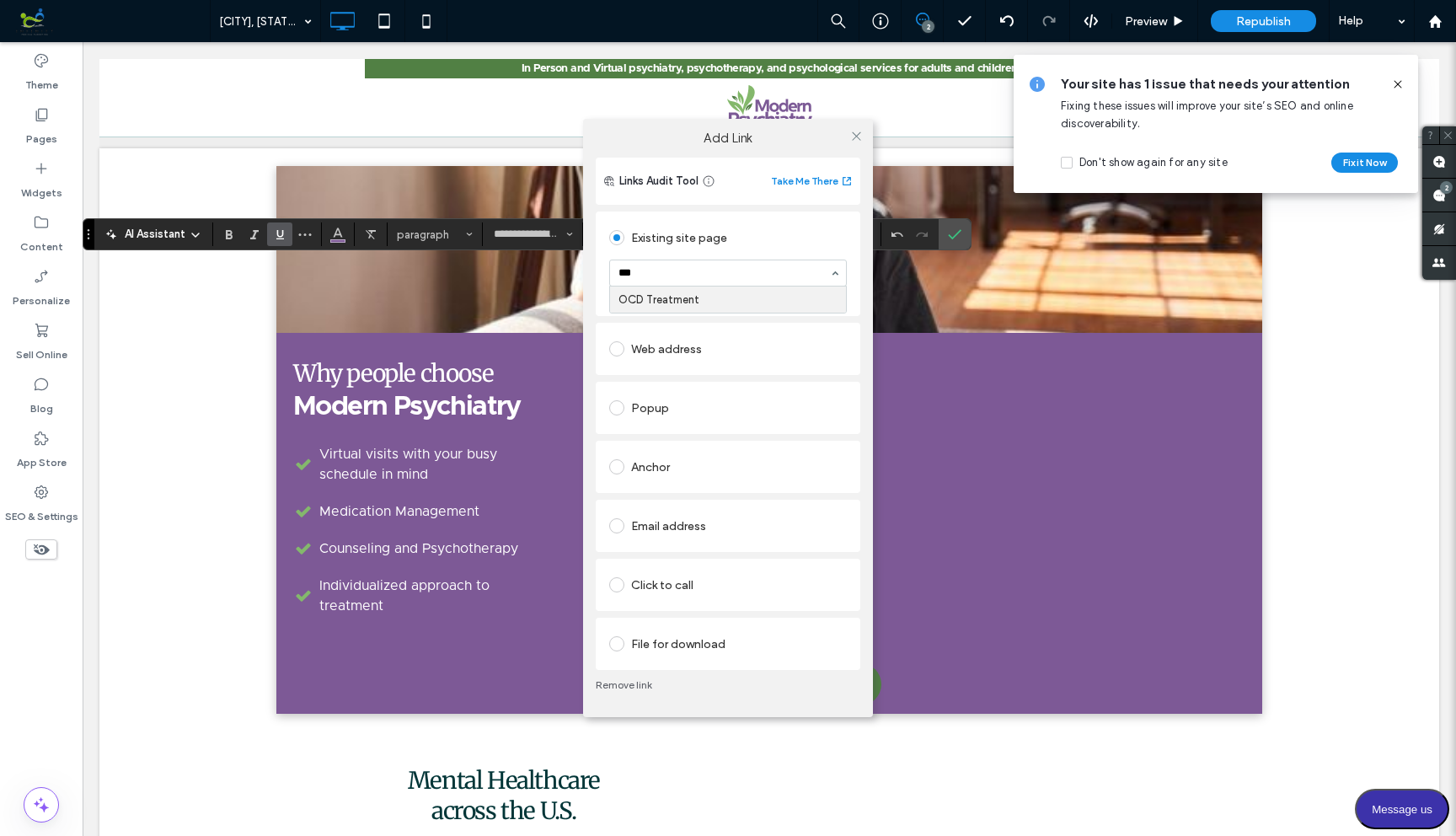 type 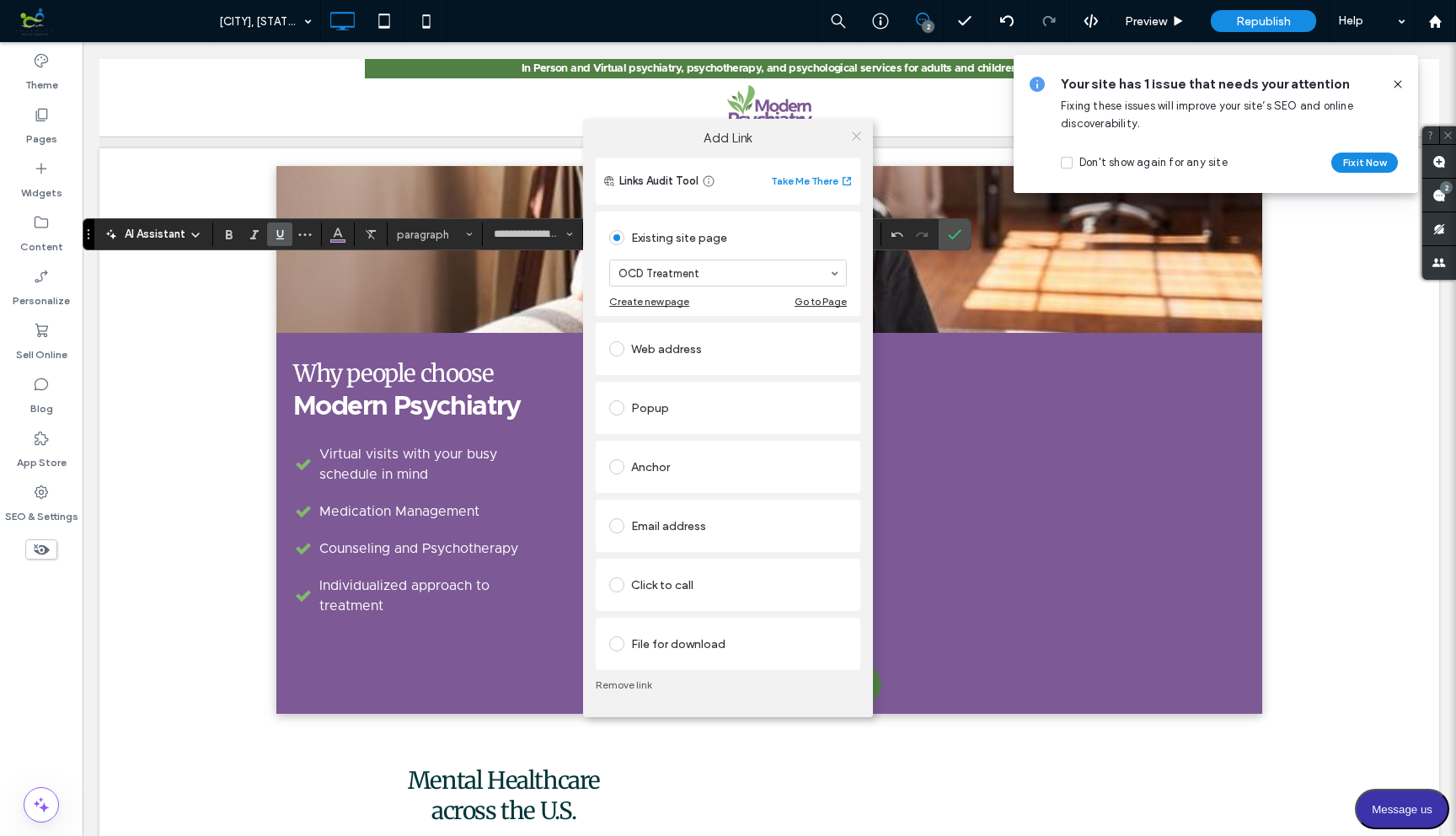 click 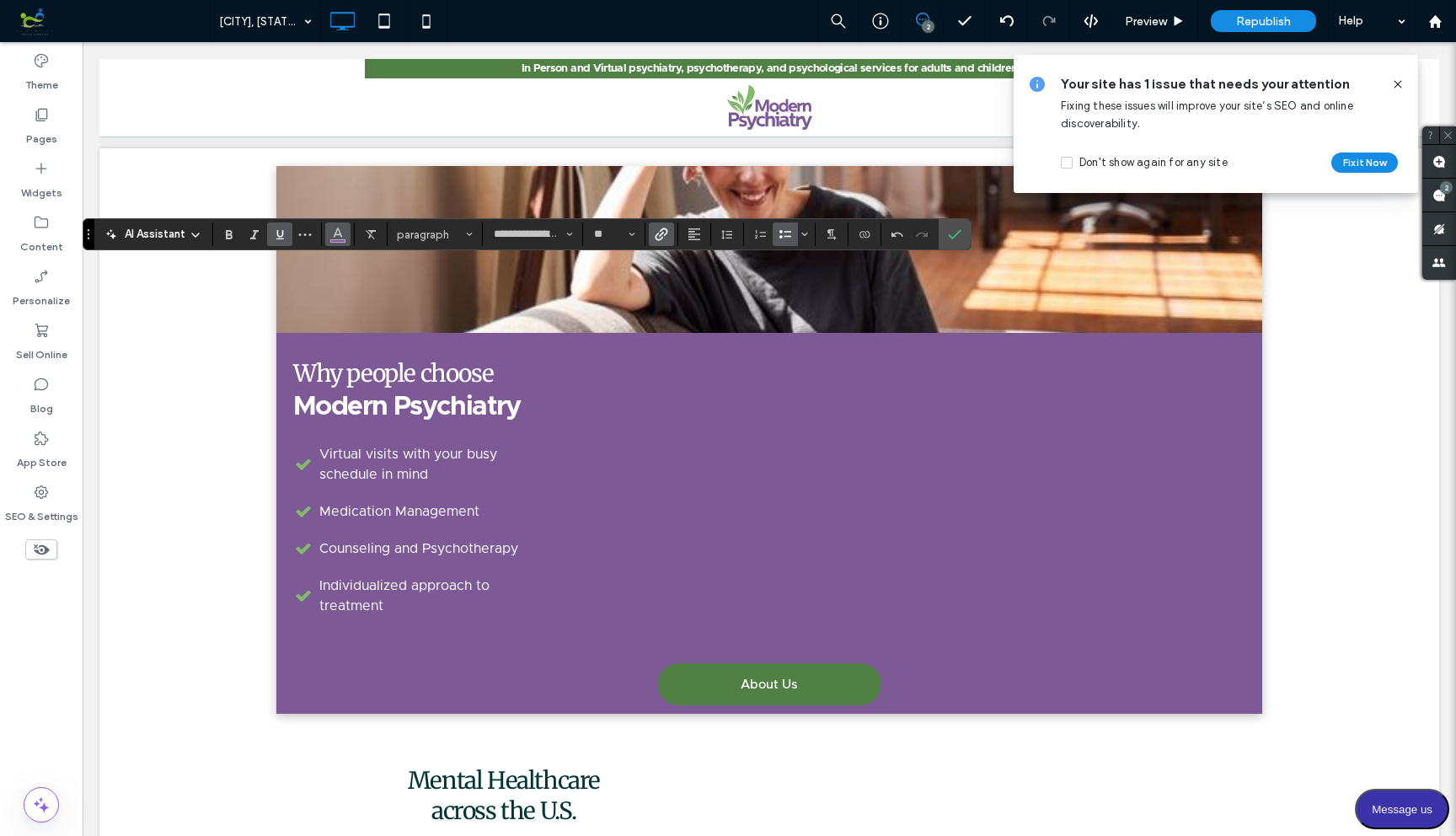 click 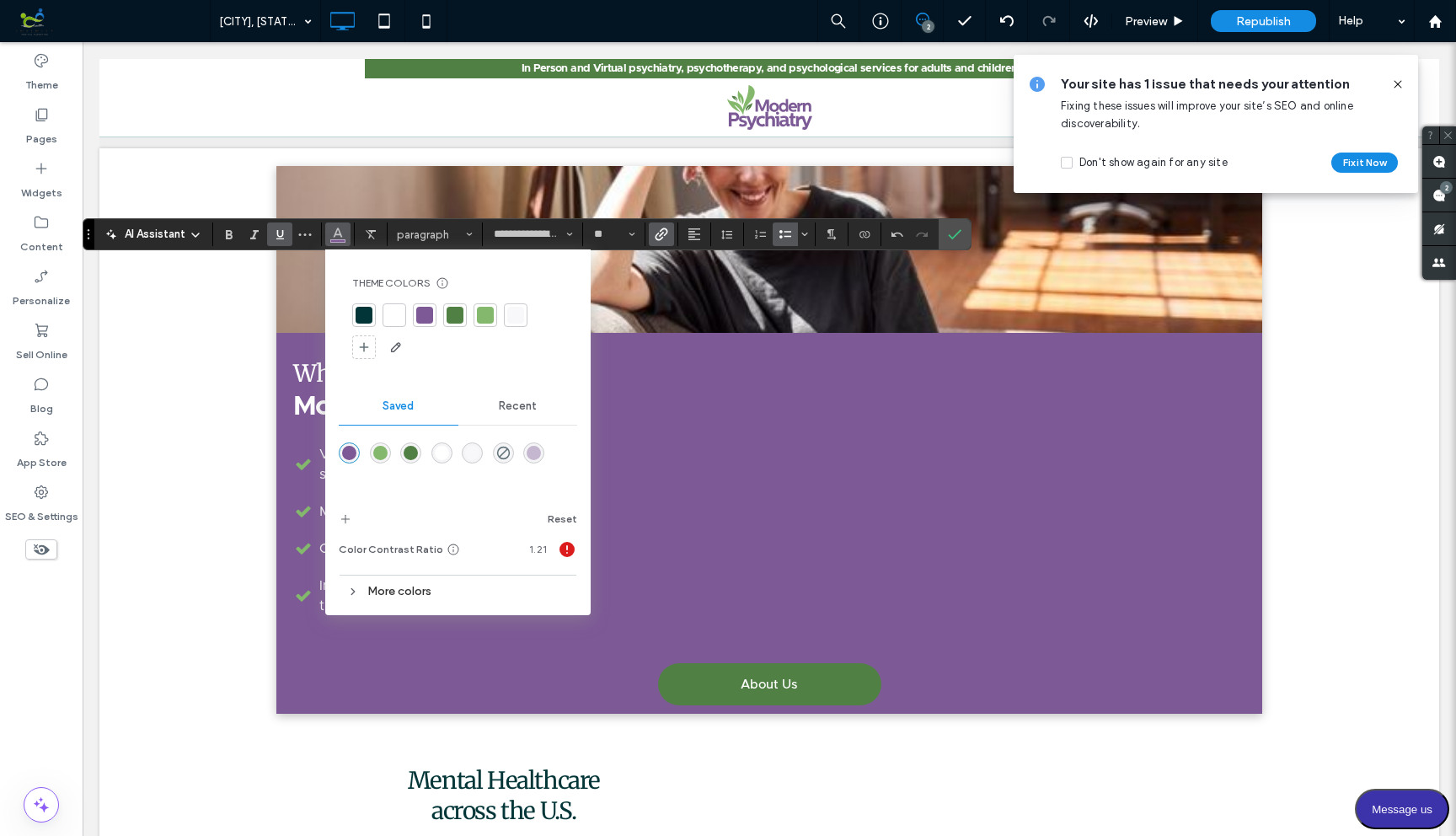 click at bounding box center [394, 315] 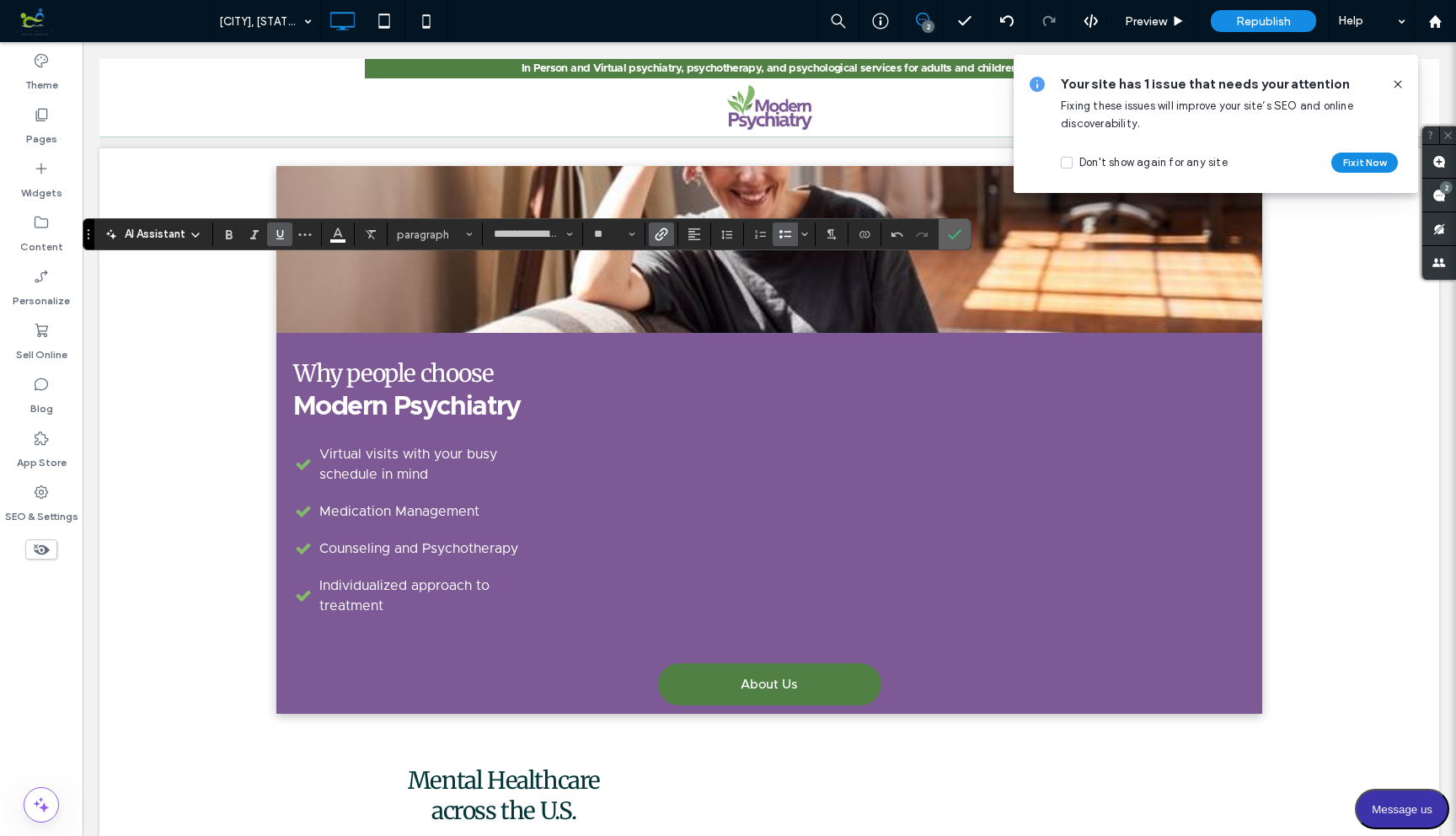 click 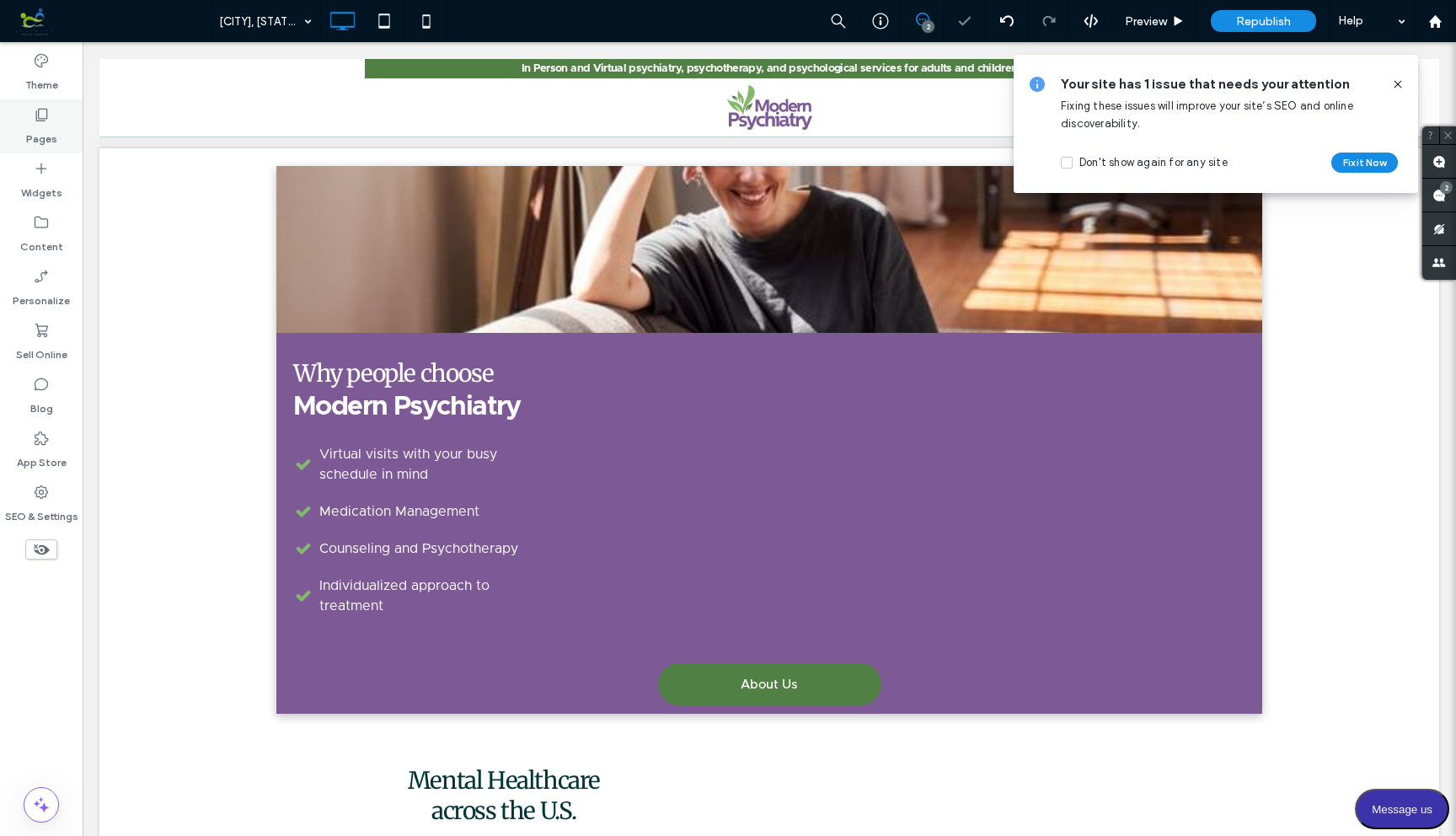 click 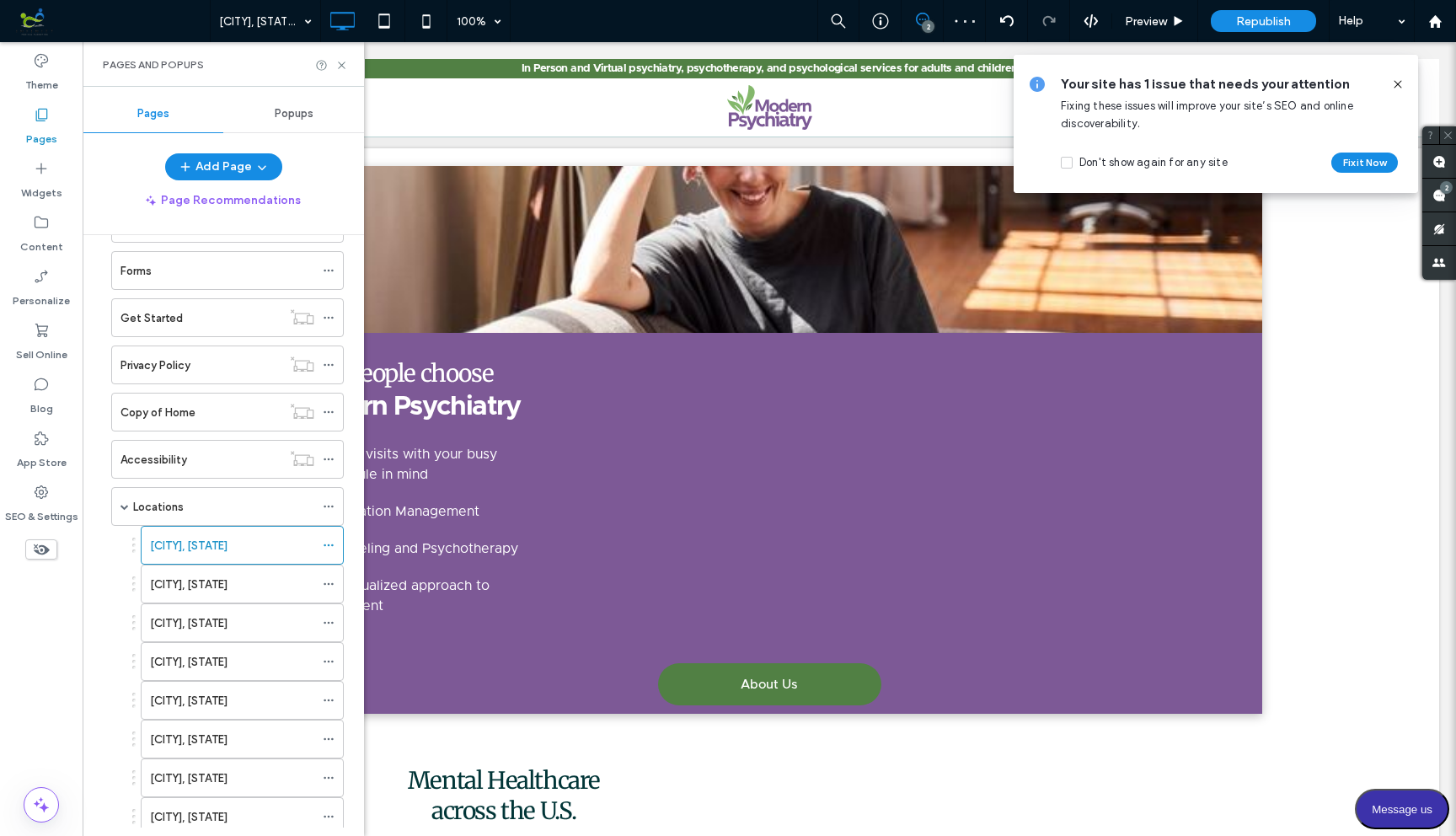 scroll, scrollTop: 389, scrollLeft: 0, axis: vertical 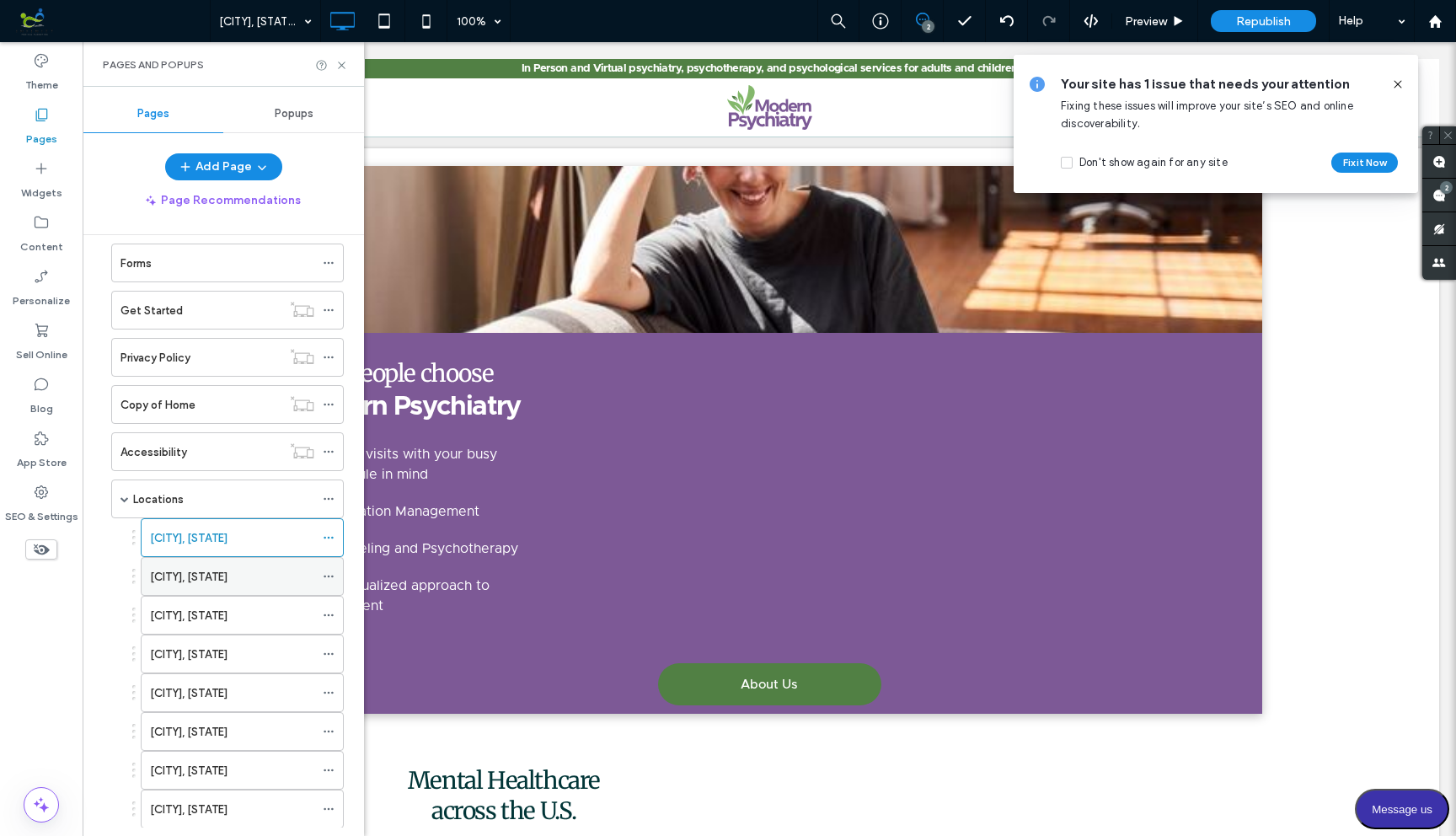 click on "[CITY], [STATE]" at bounding box center (189, 576) 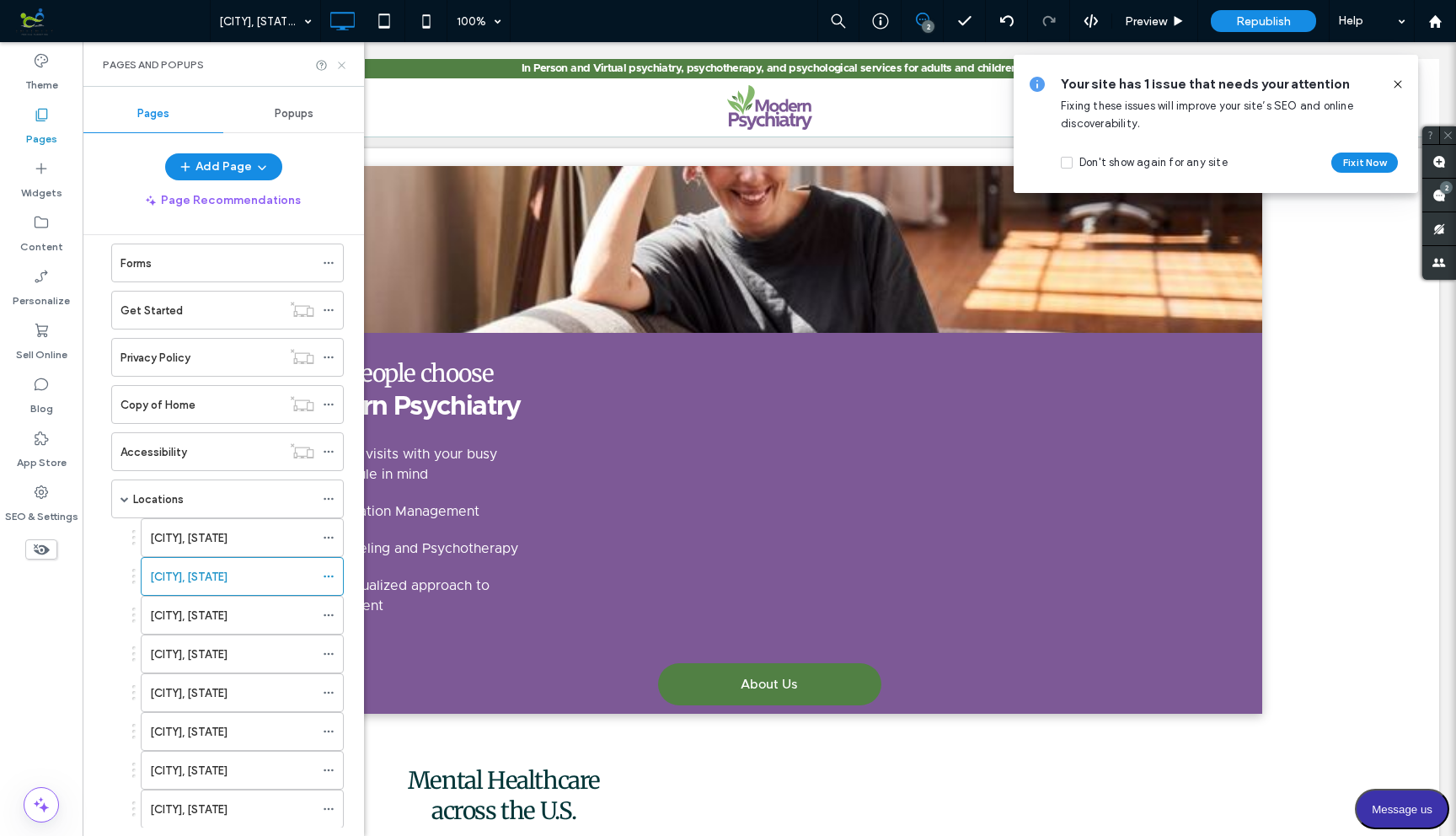click 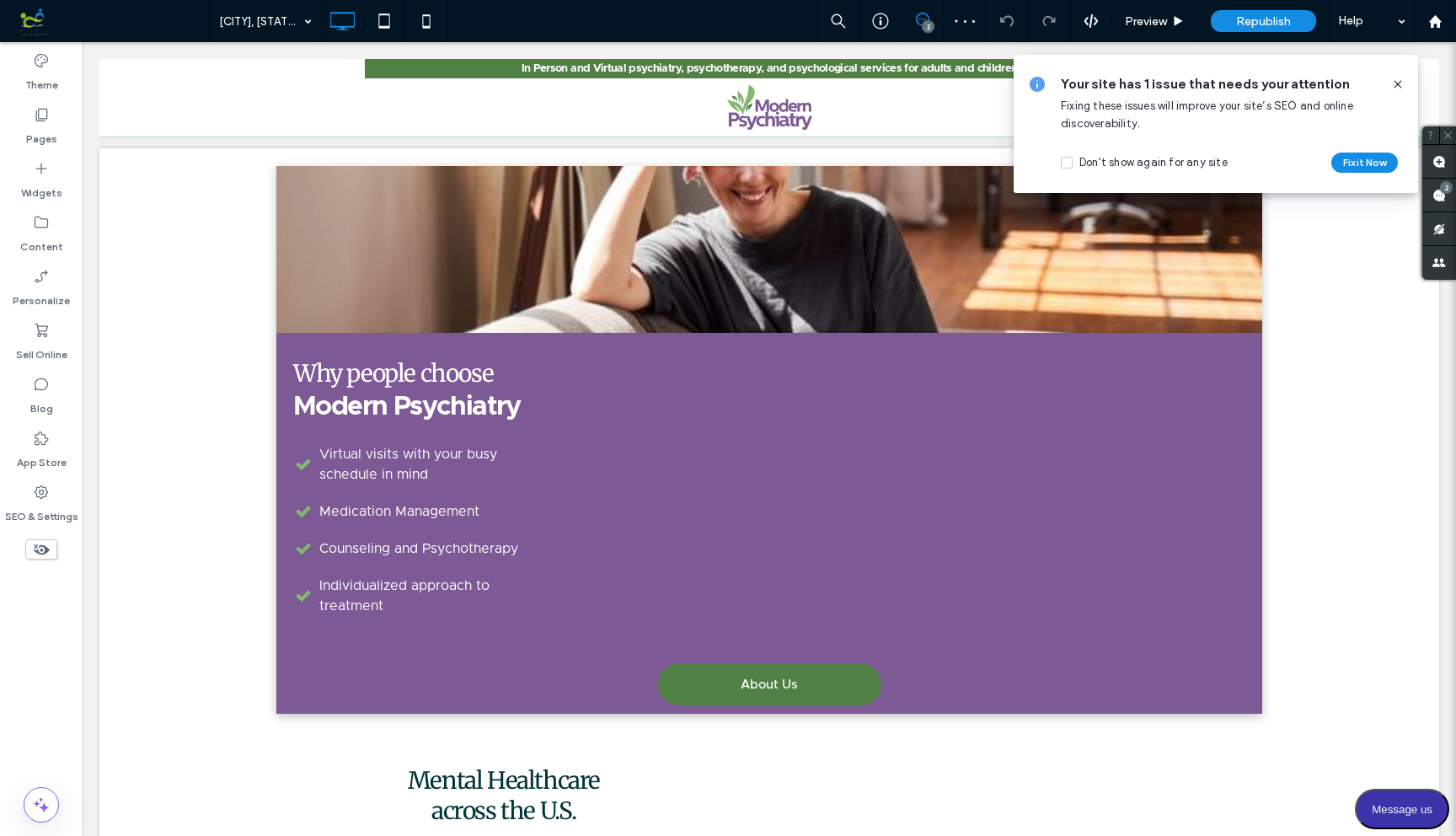 click 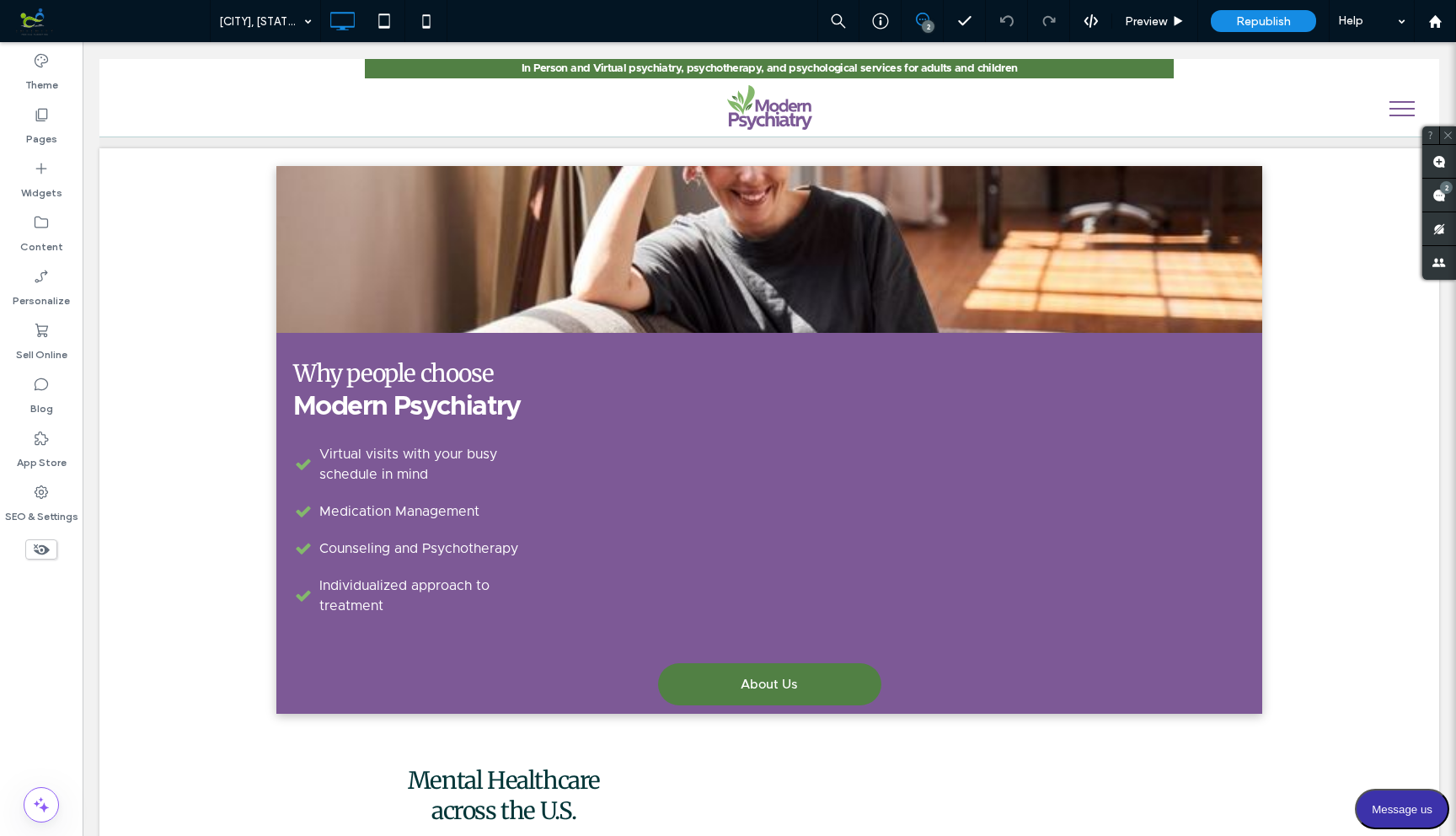 type on "**********" 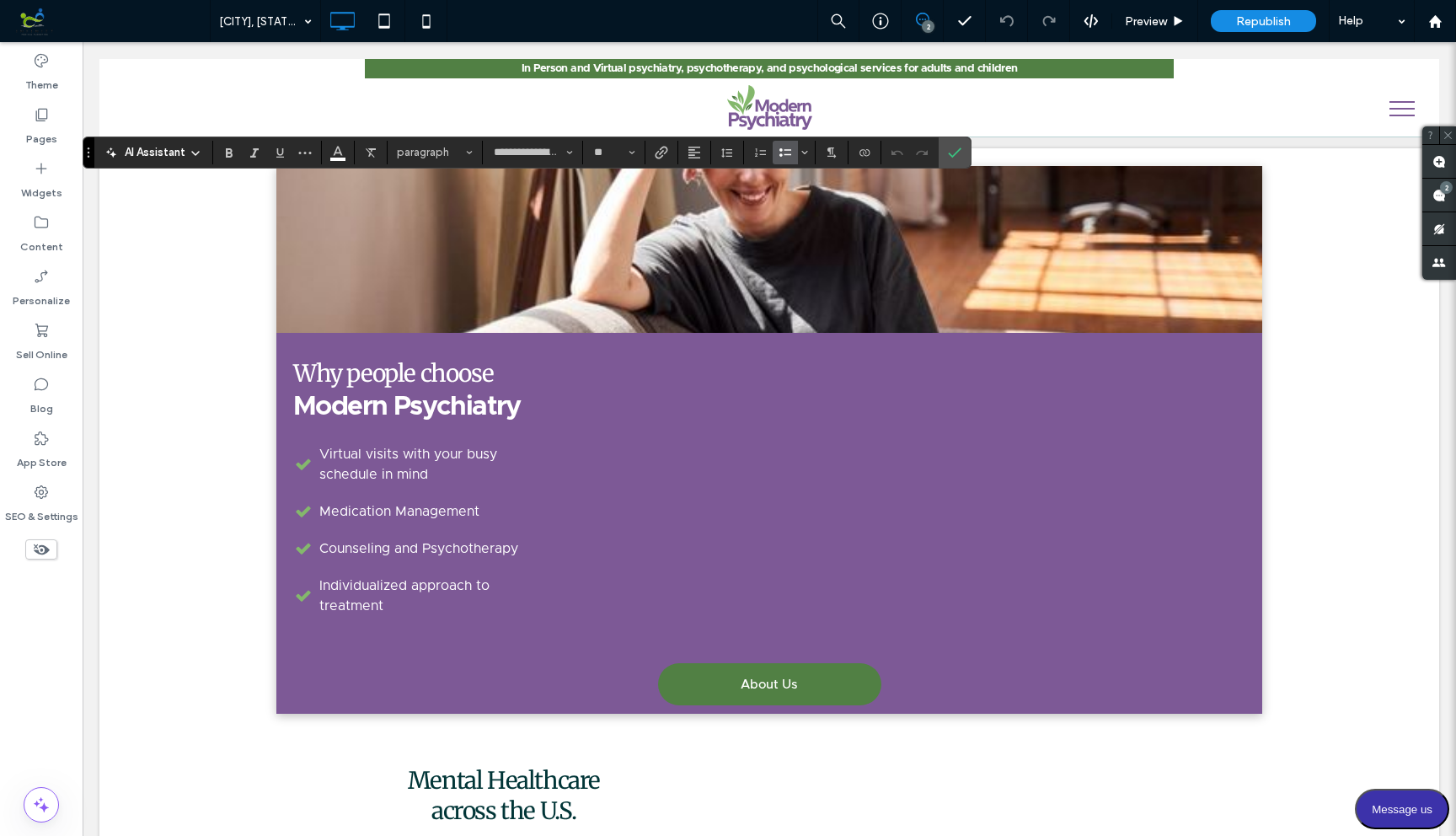 type 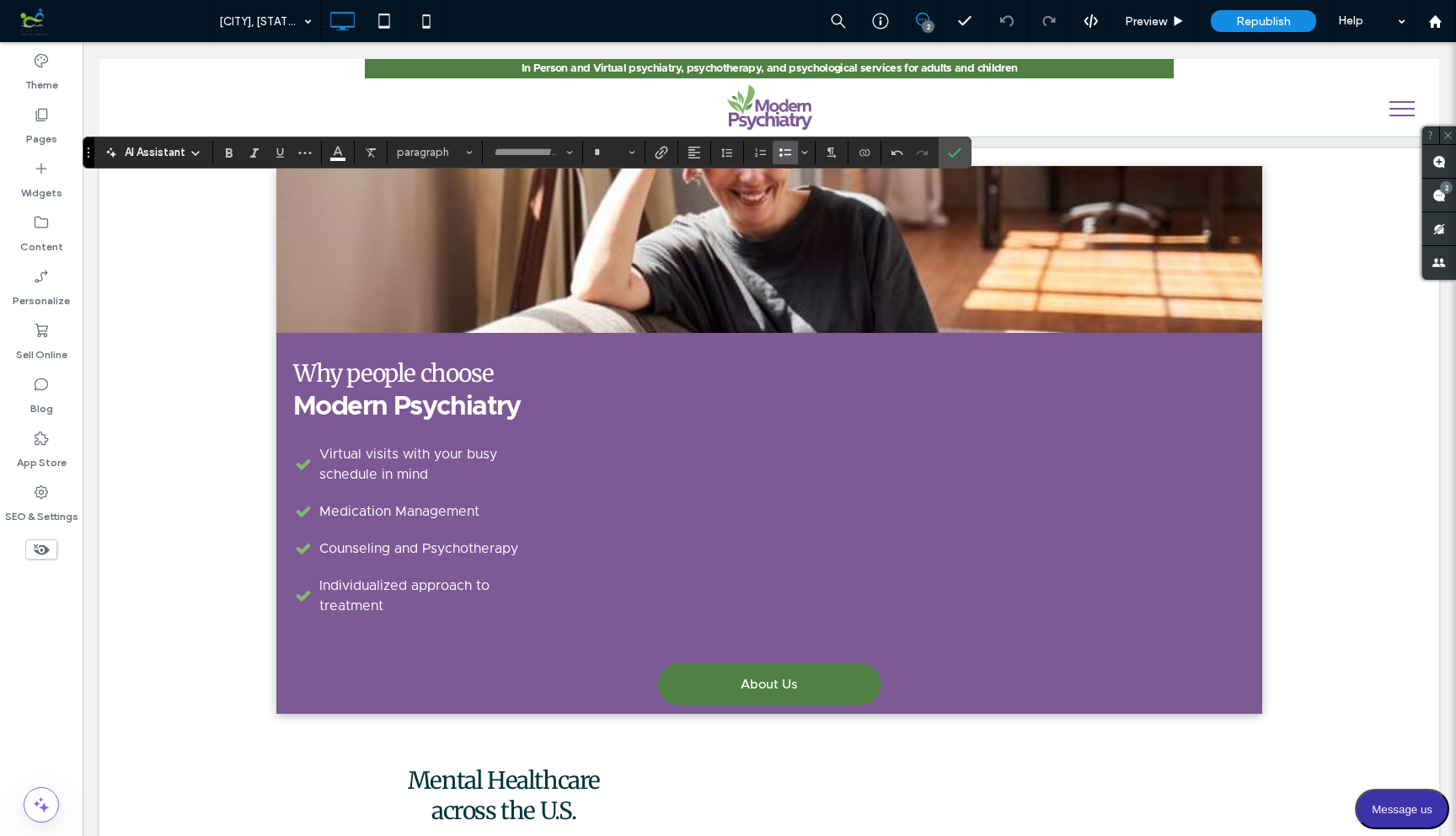 type on "**********" 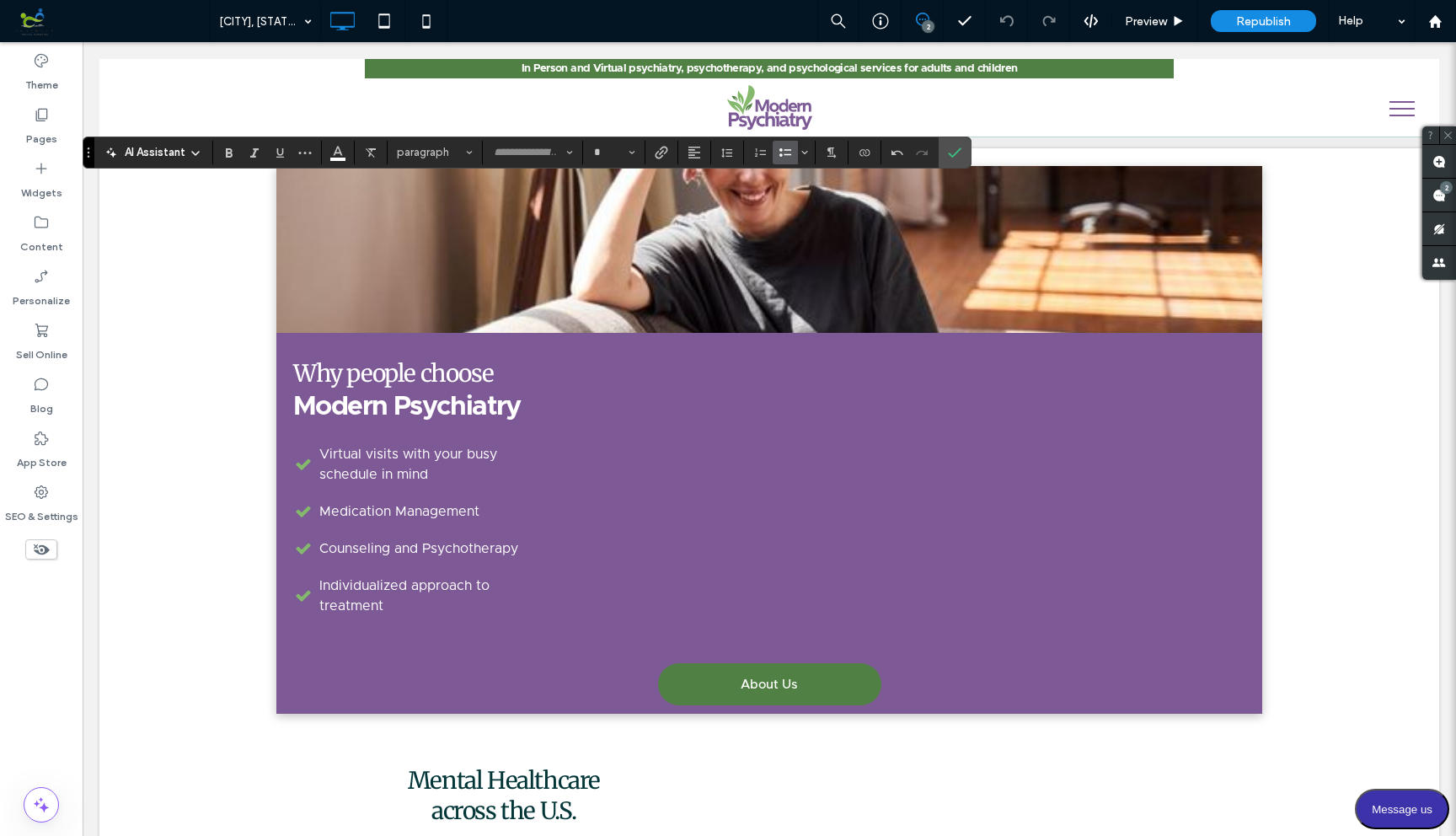 type on "**" 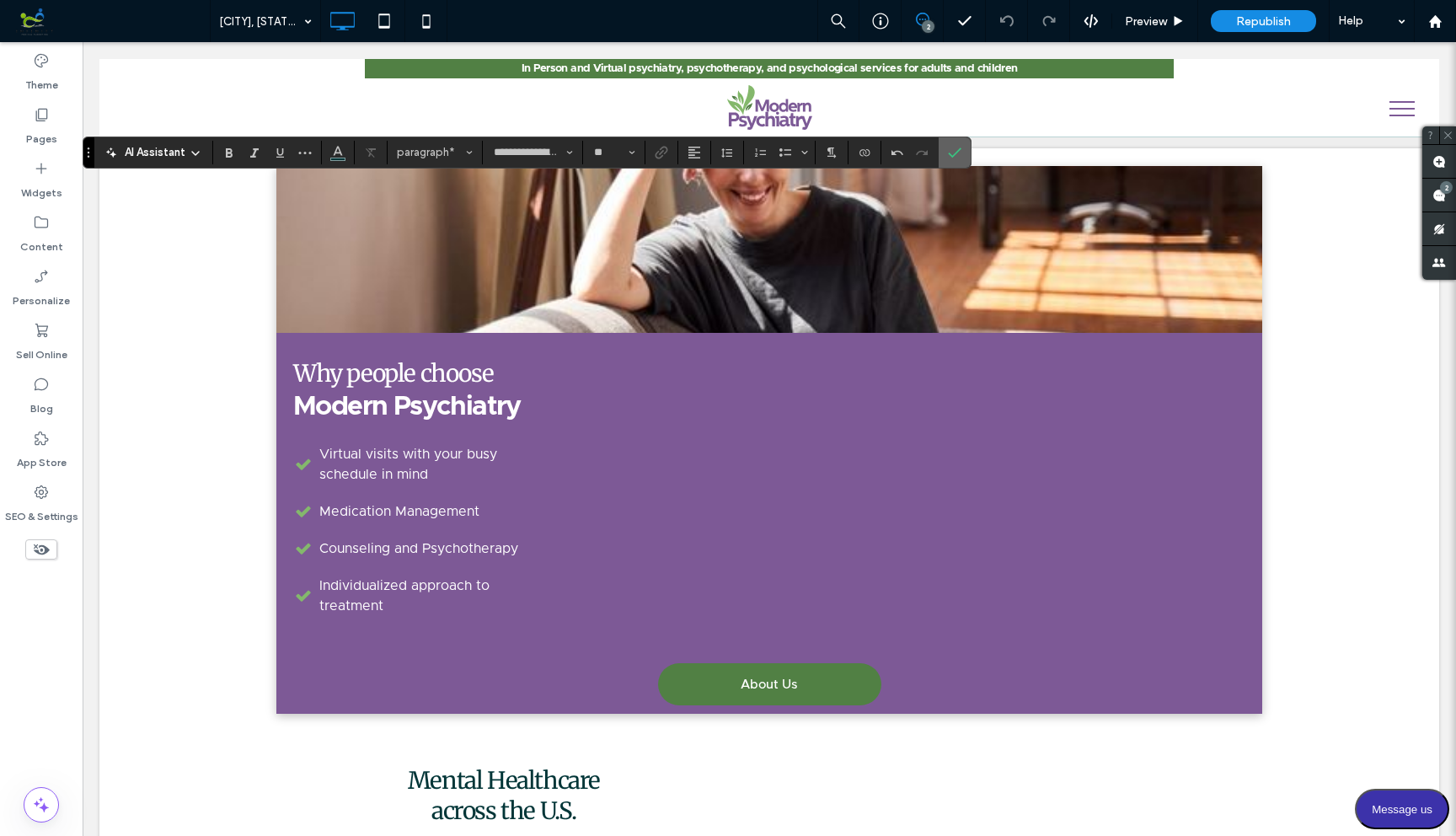 click 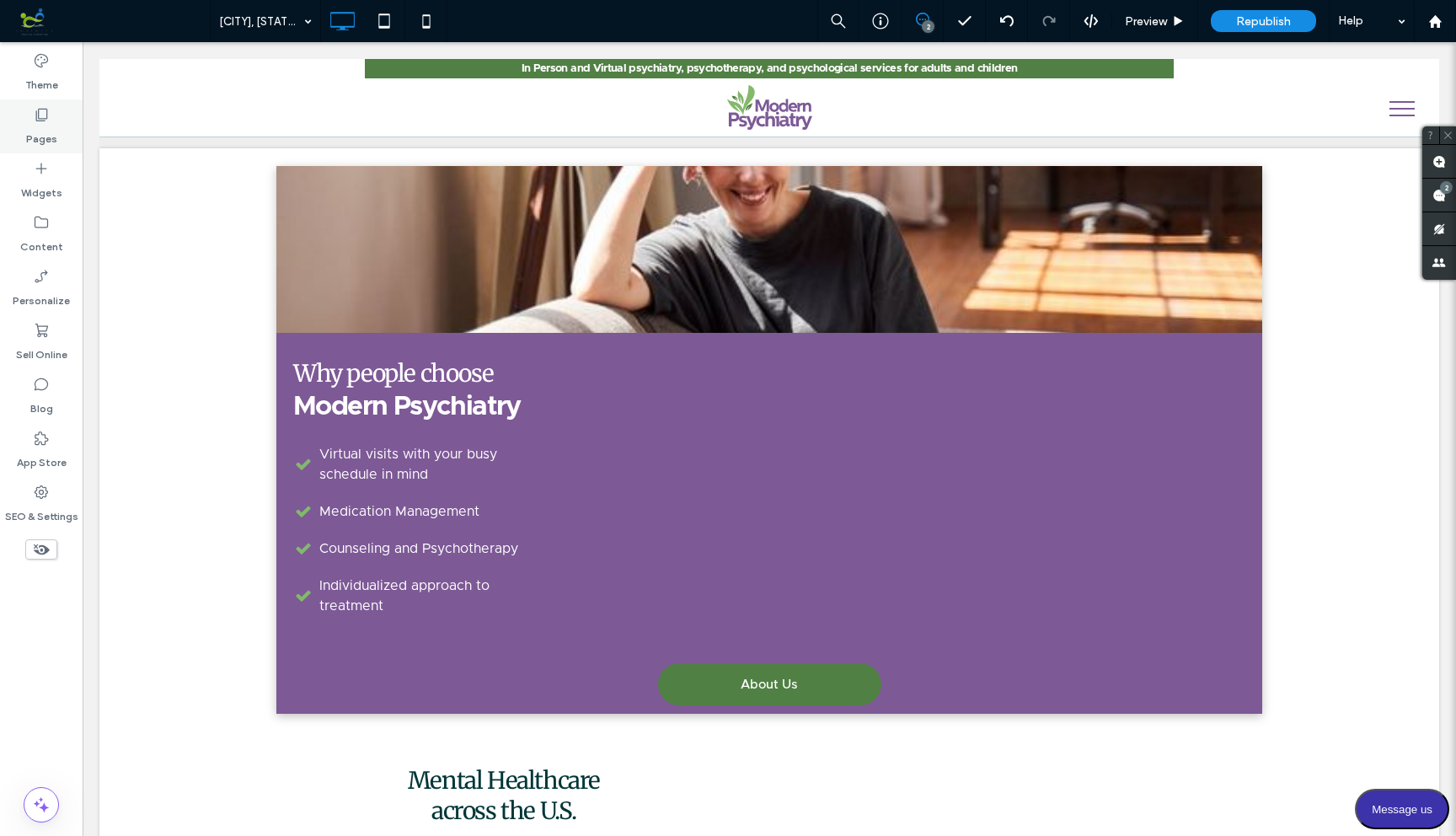 click 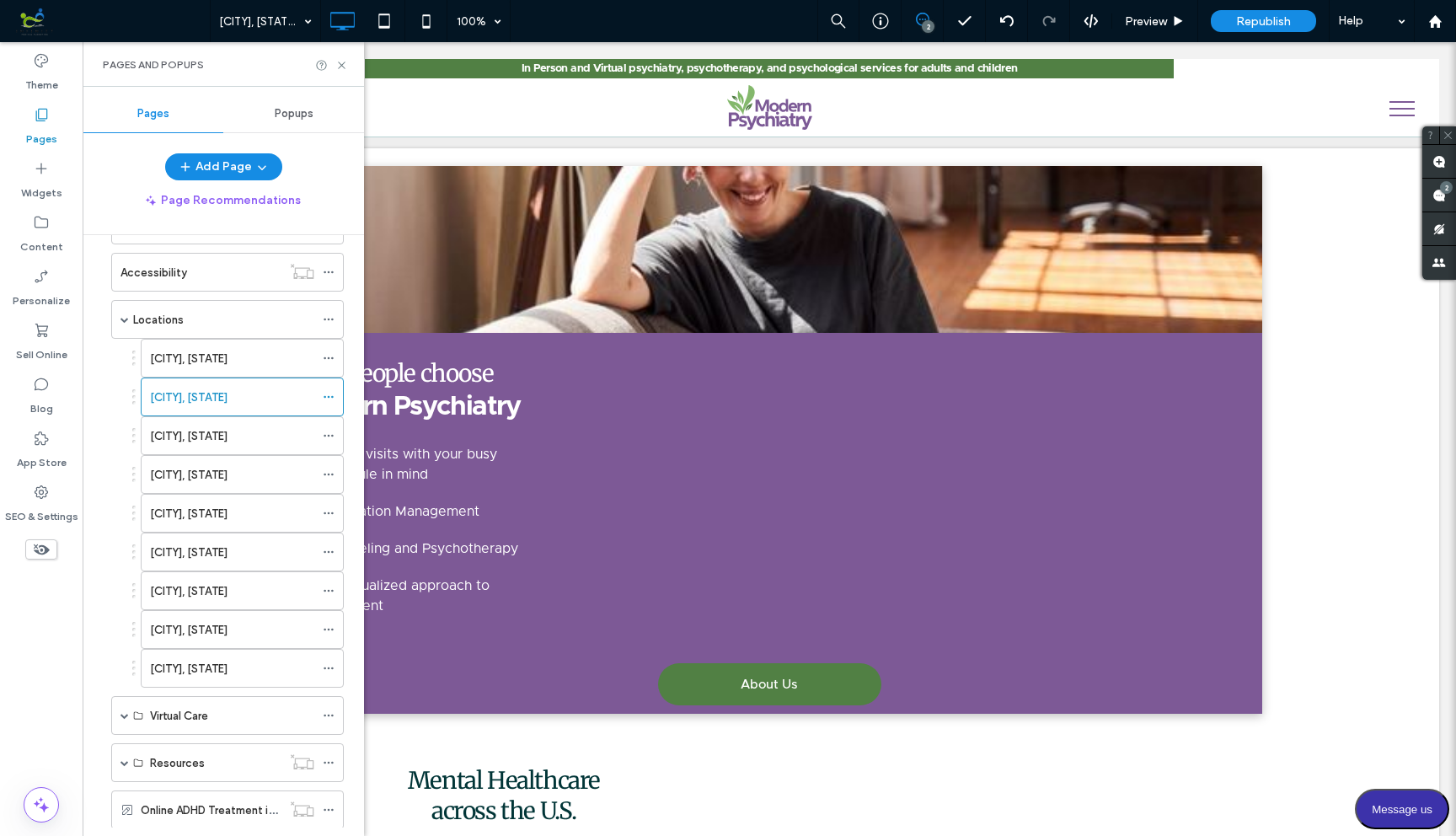 scroll, scrollTop: 601, scrollLeft: 0, axis: vertical 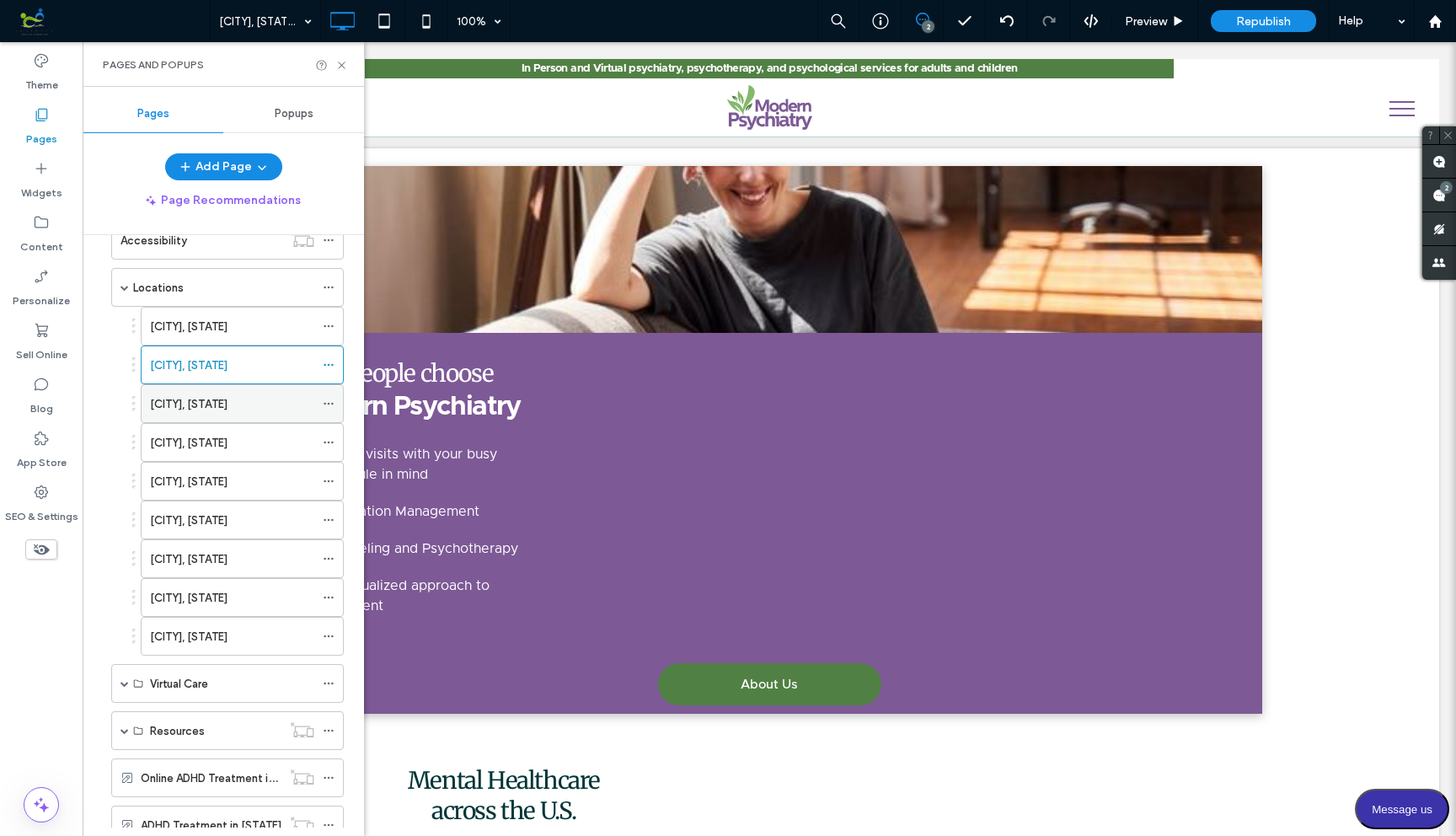click on "[CITY], [STATE]" at bounding box center (189, 404) 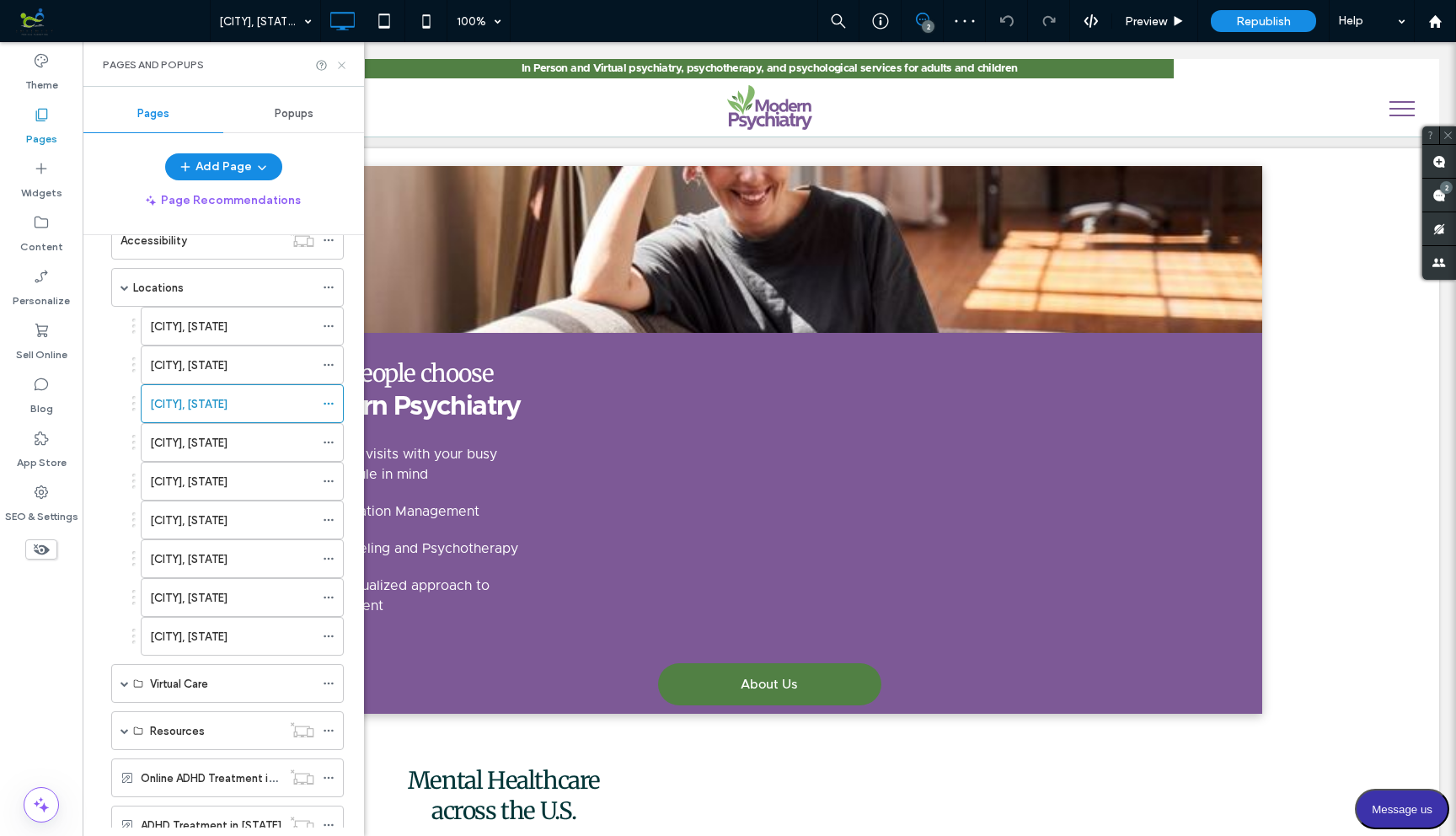 click 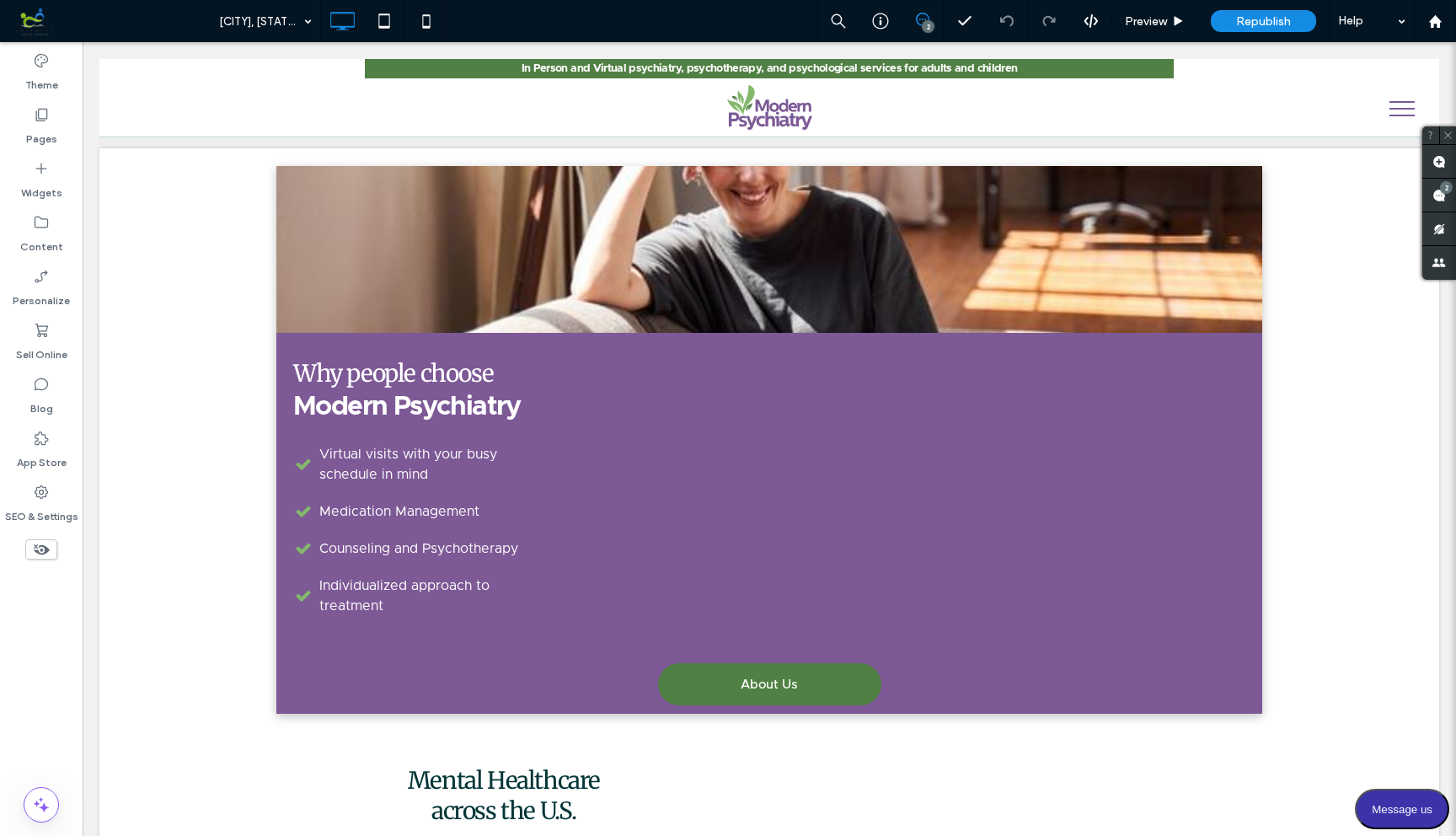 type on "**********" 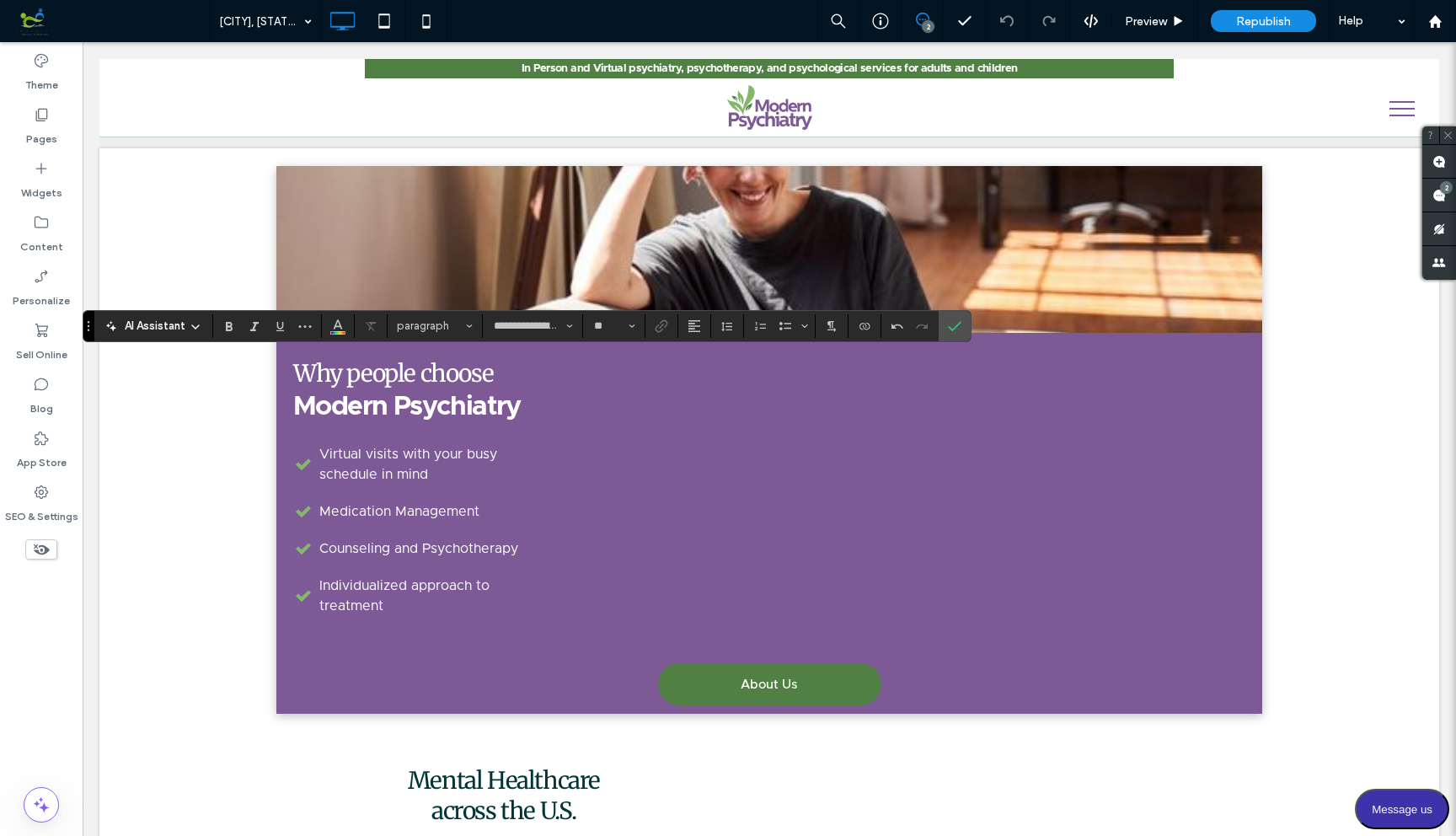type 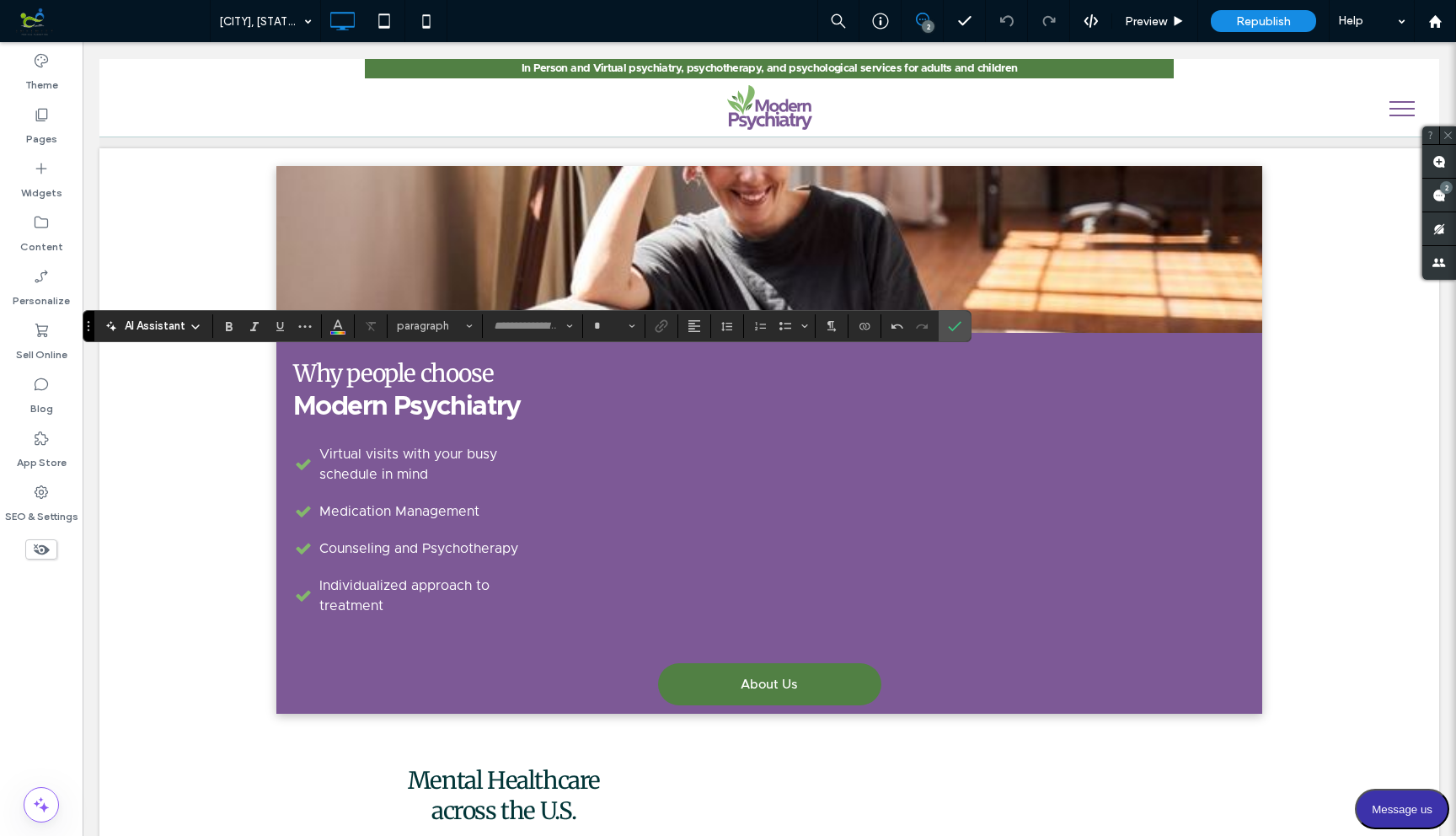 type on "**********" 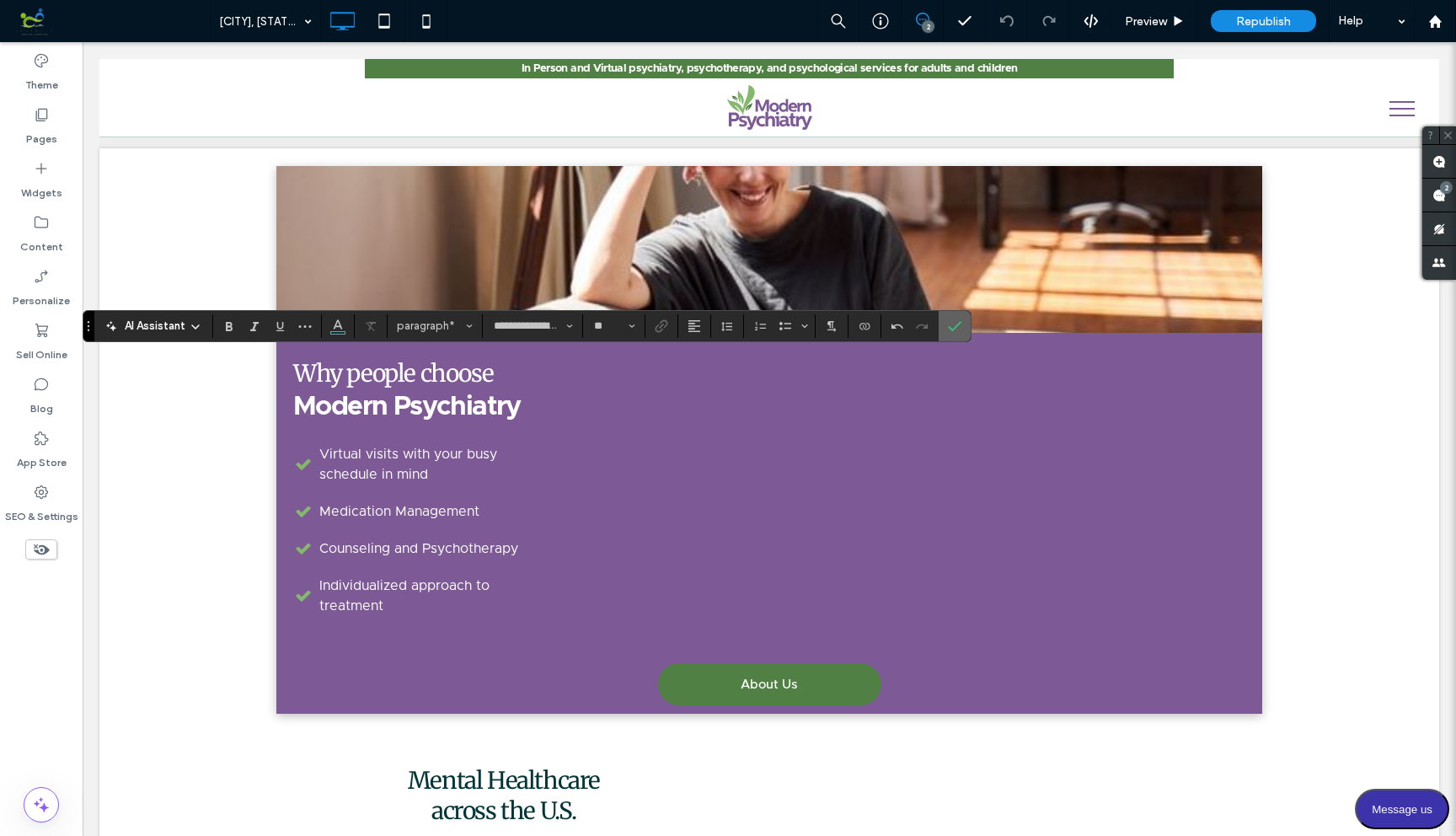 click 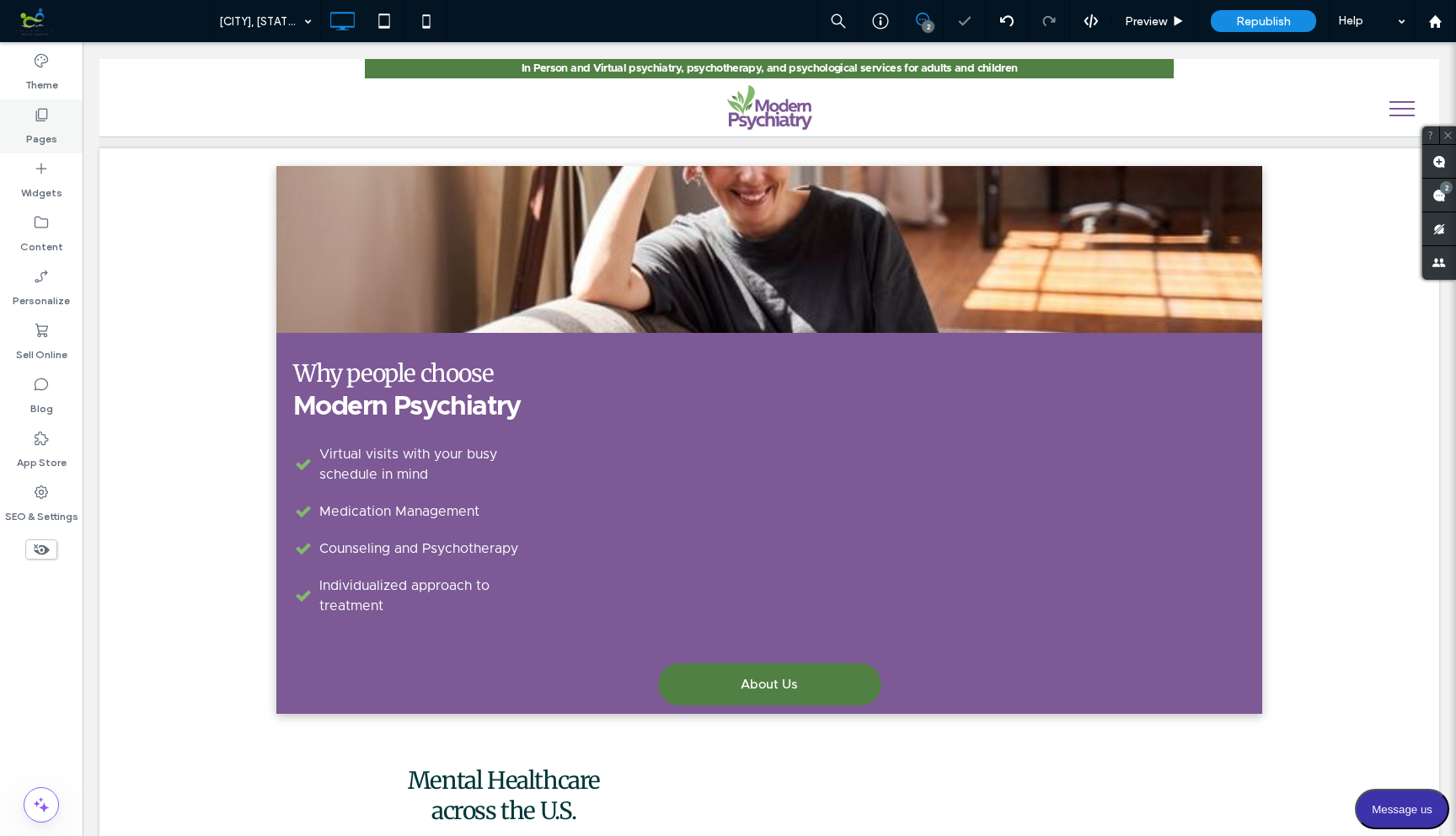 click 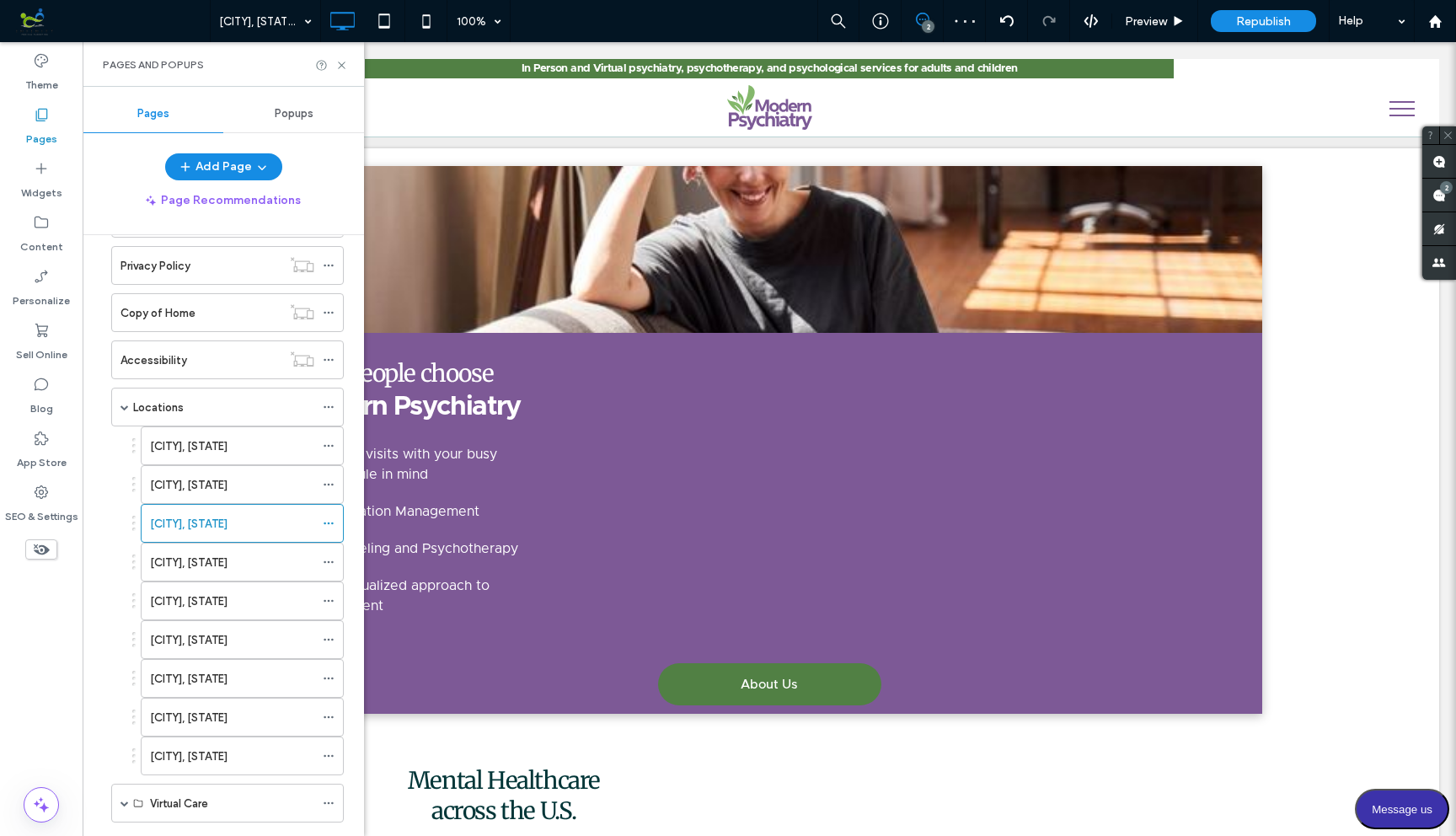 scroll, scrollTop: 482, scrollLeft: 0, axis: vertical 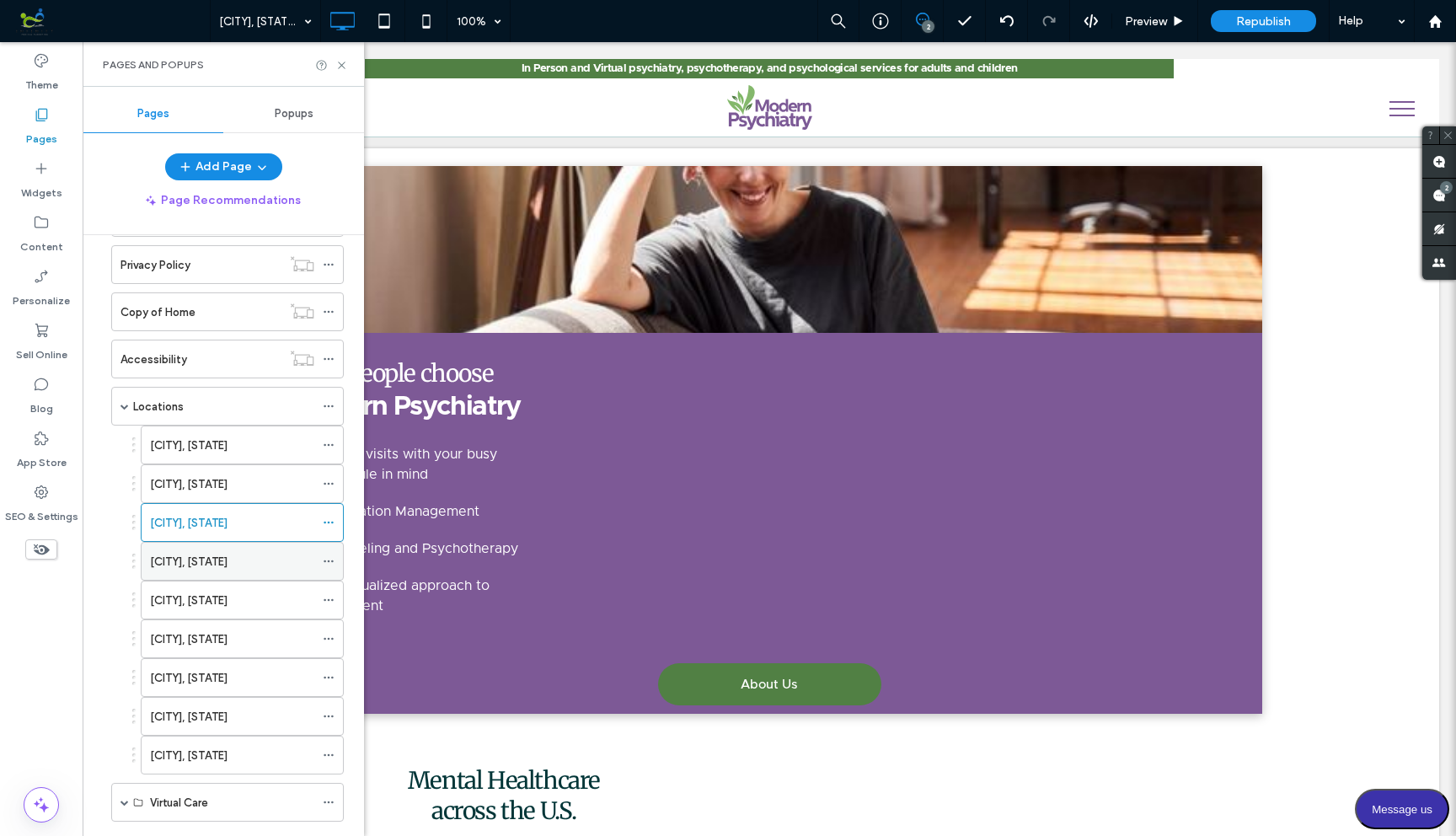 click on "Seven Lakes, NC" at bounding box center (232, 561) 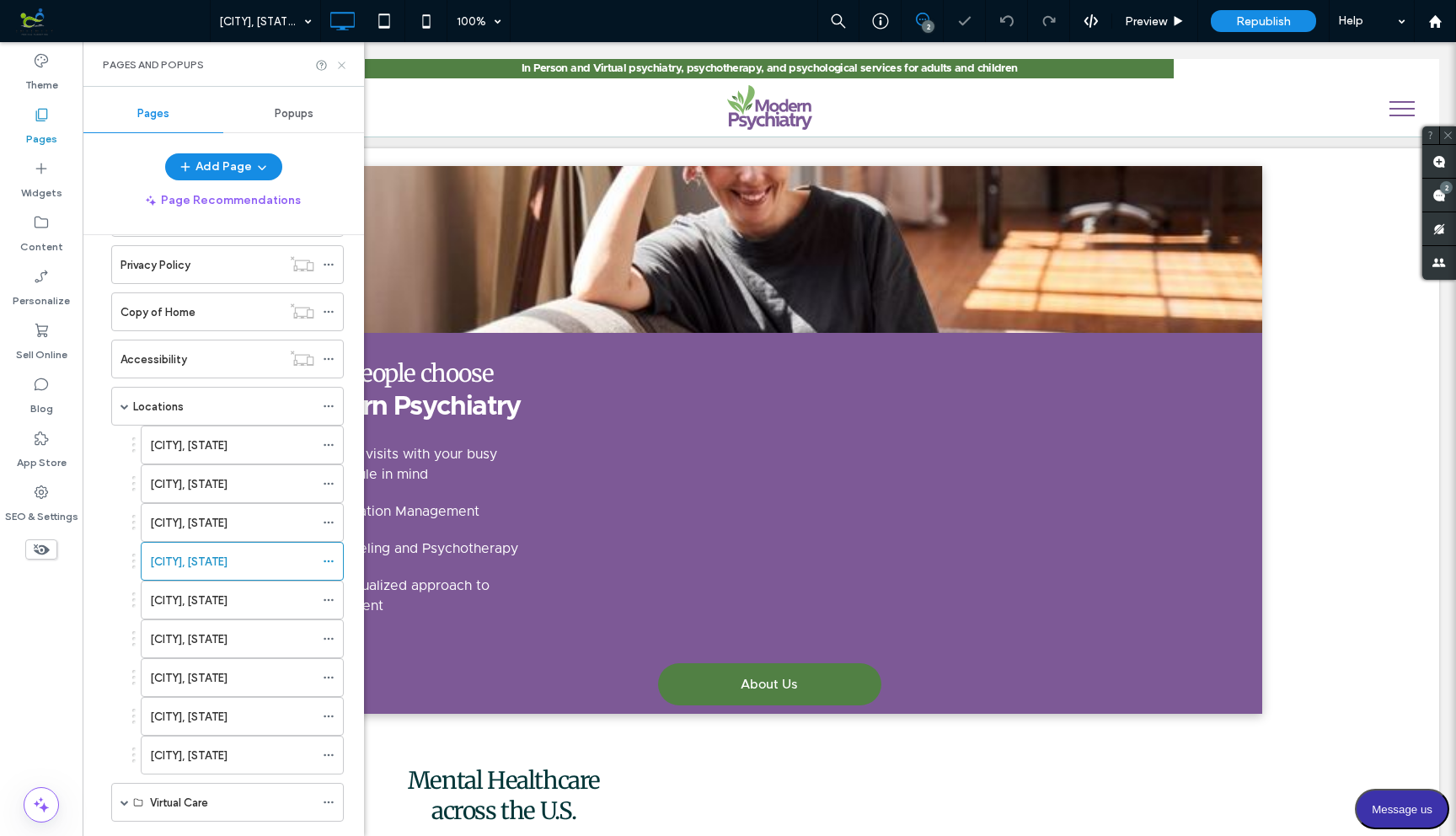 click 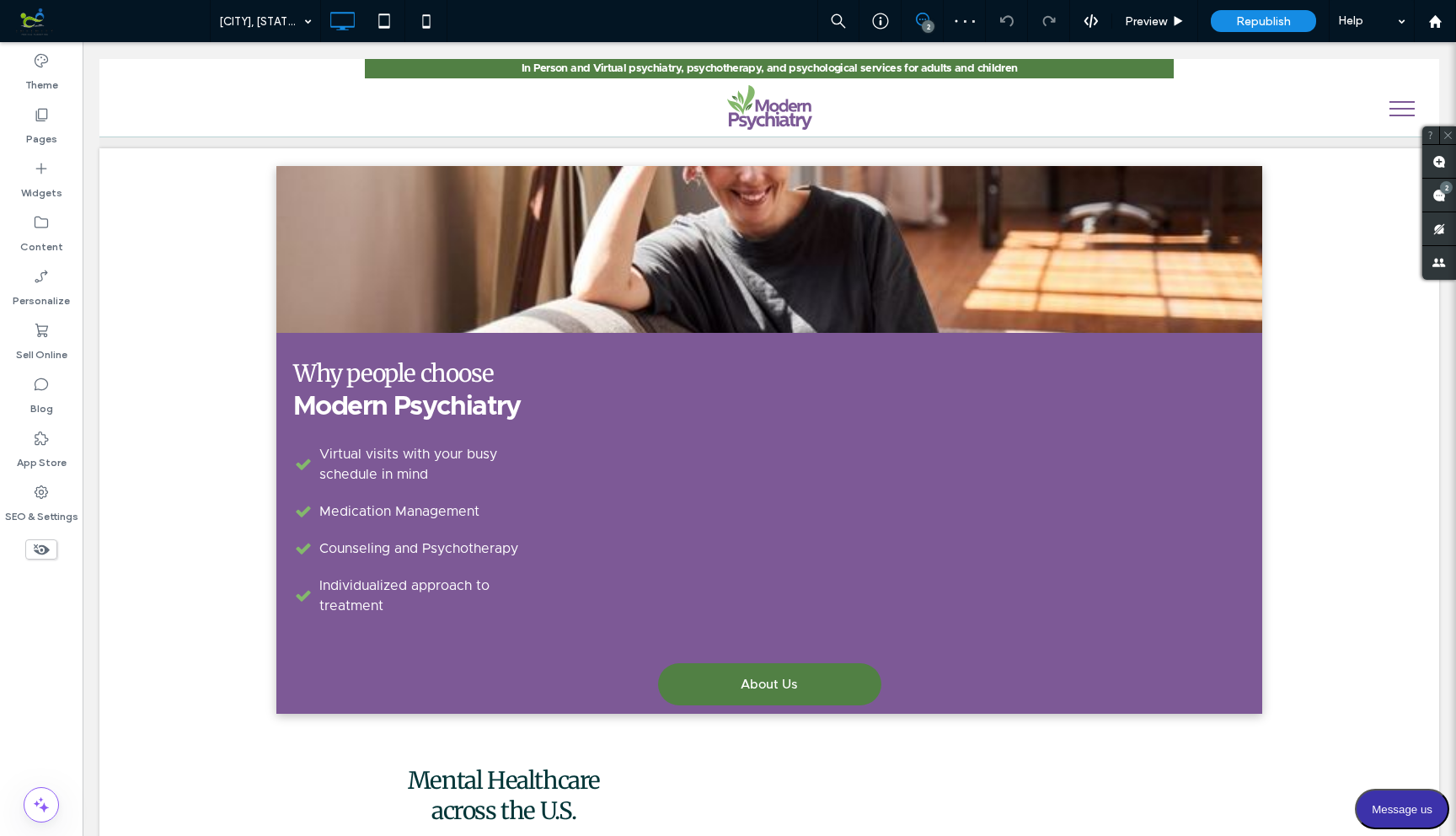type on "**********" 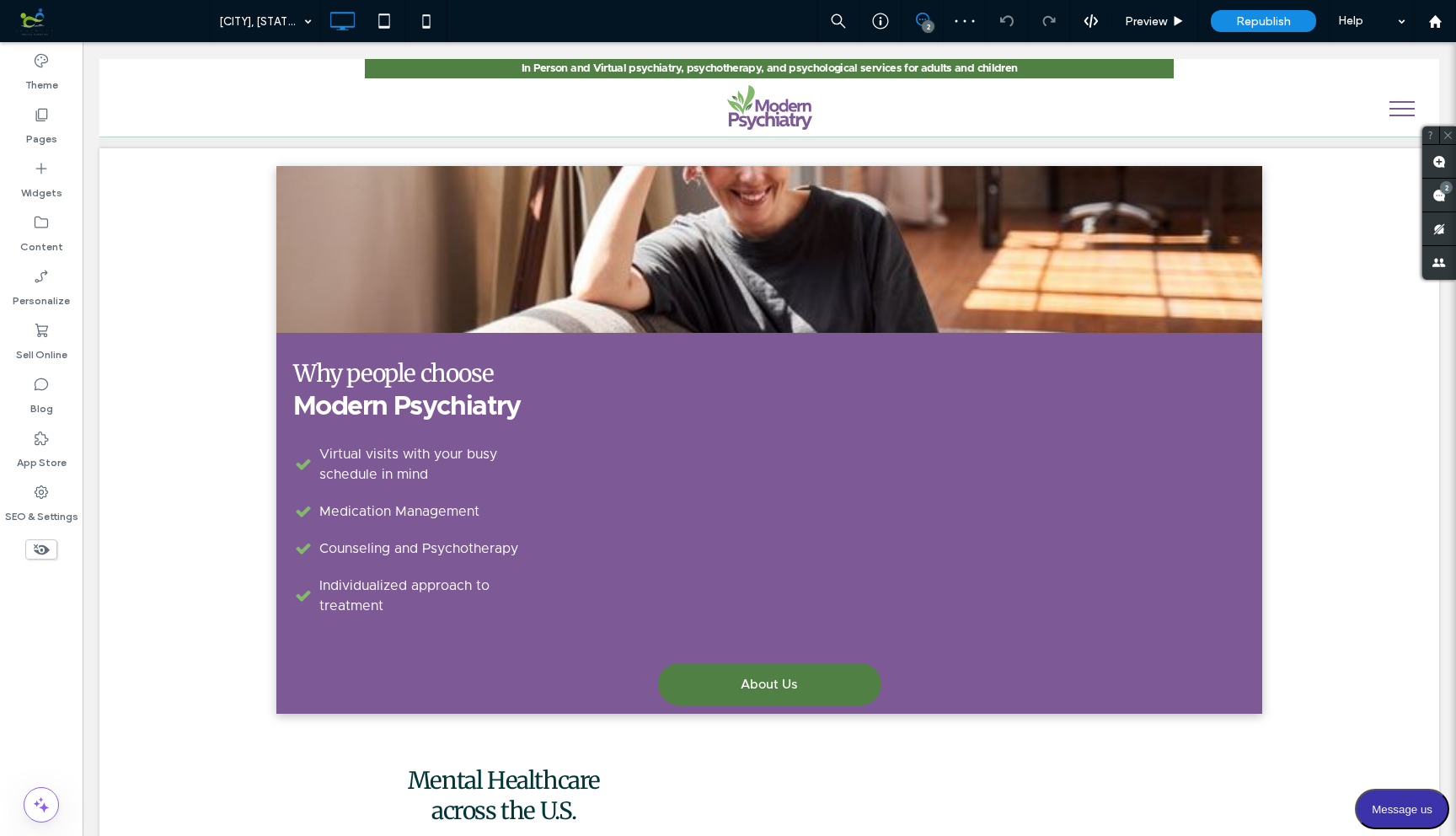 type on "**" 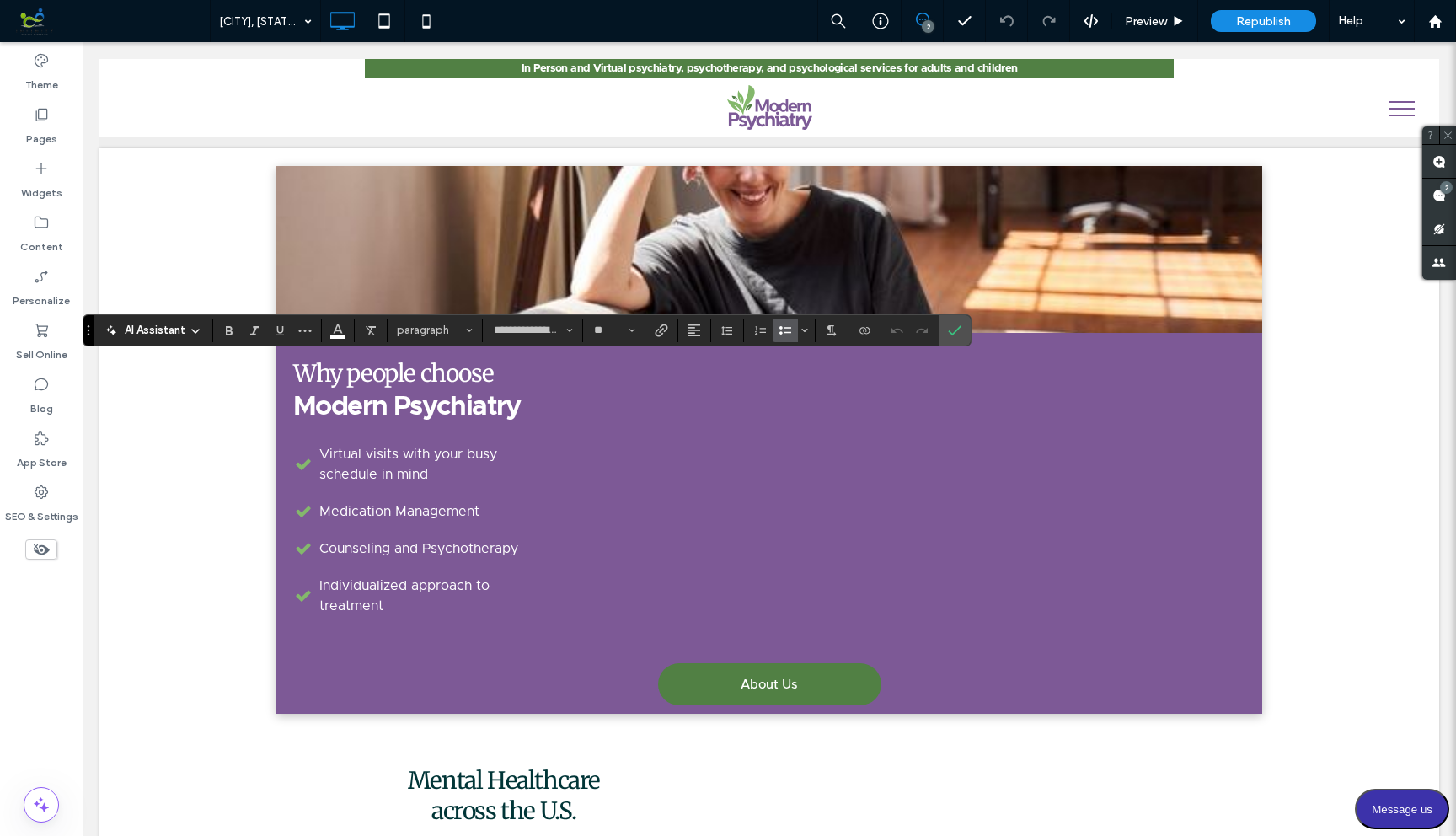 type 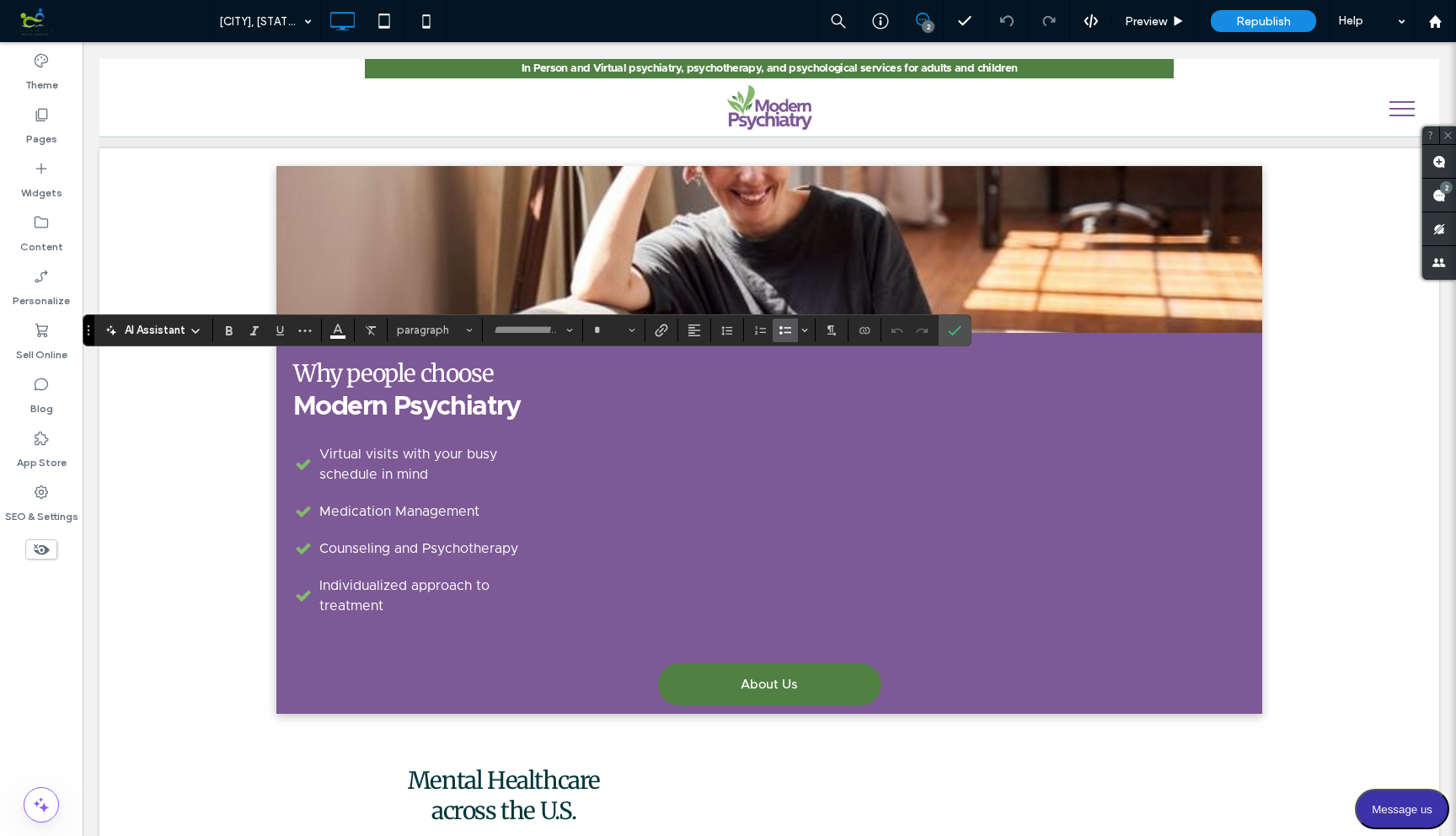 type on "**********" 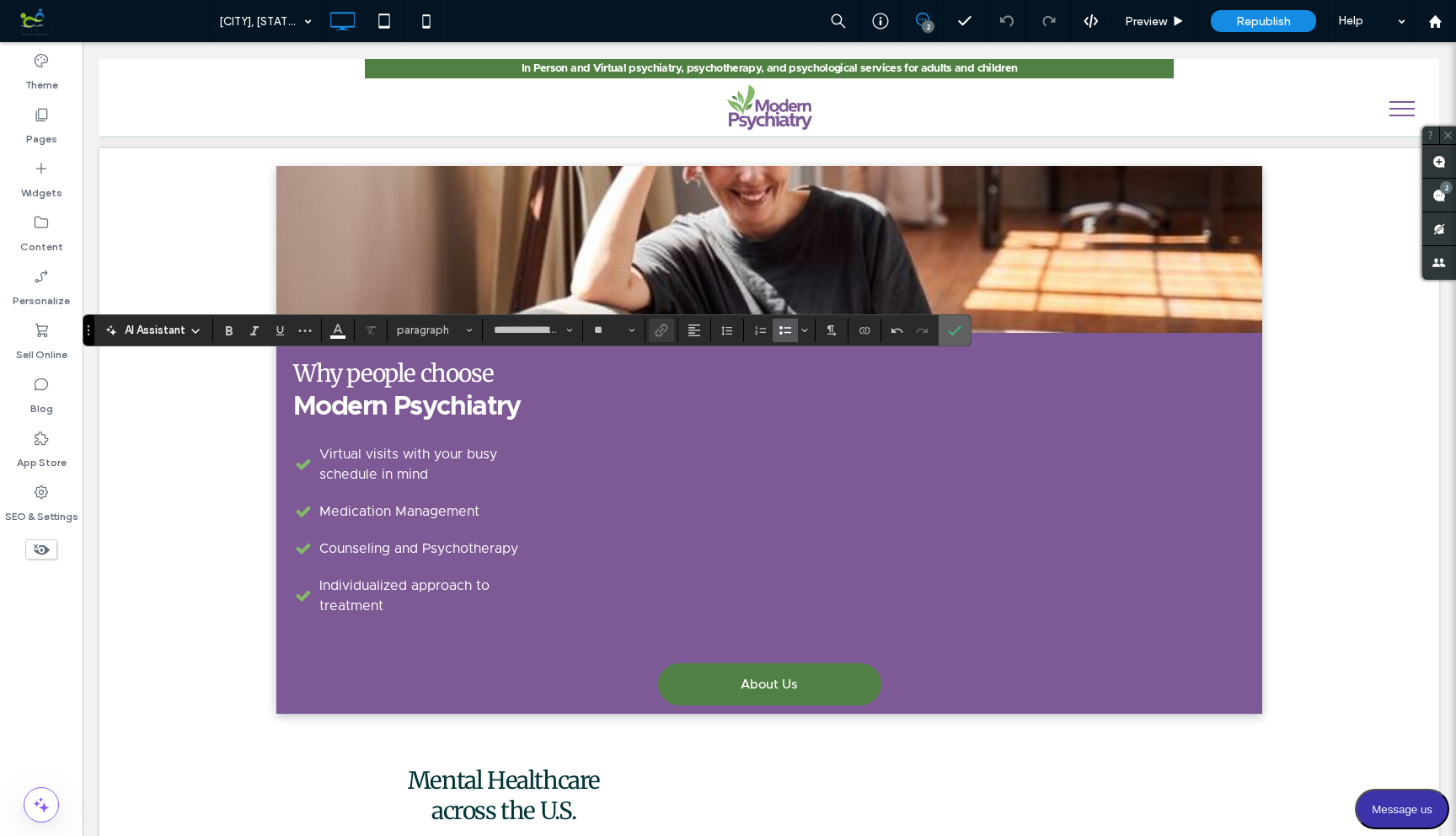 click 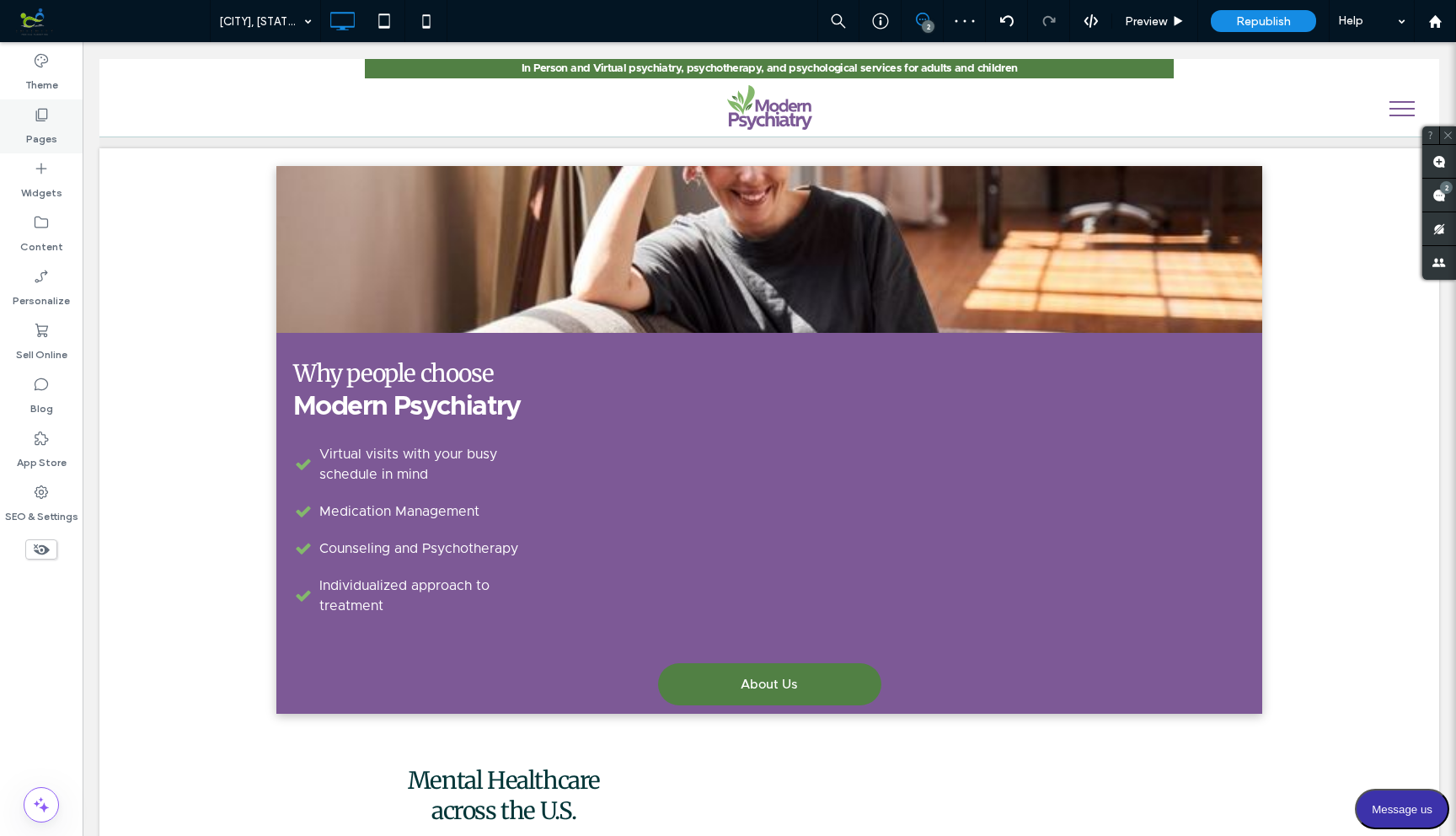 click 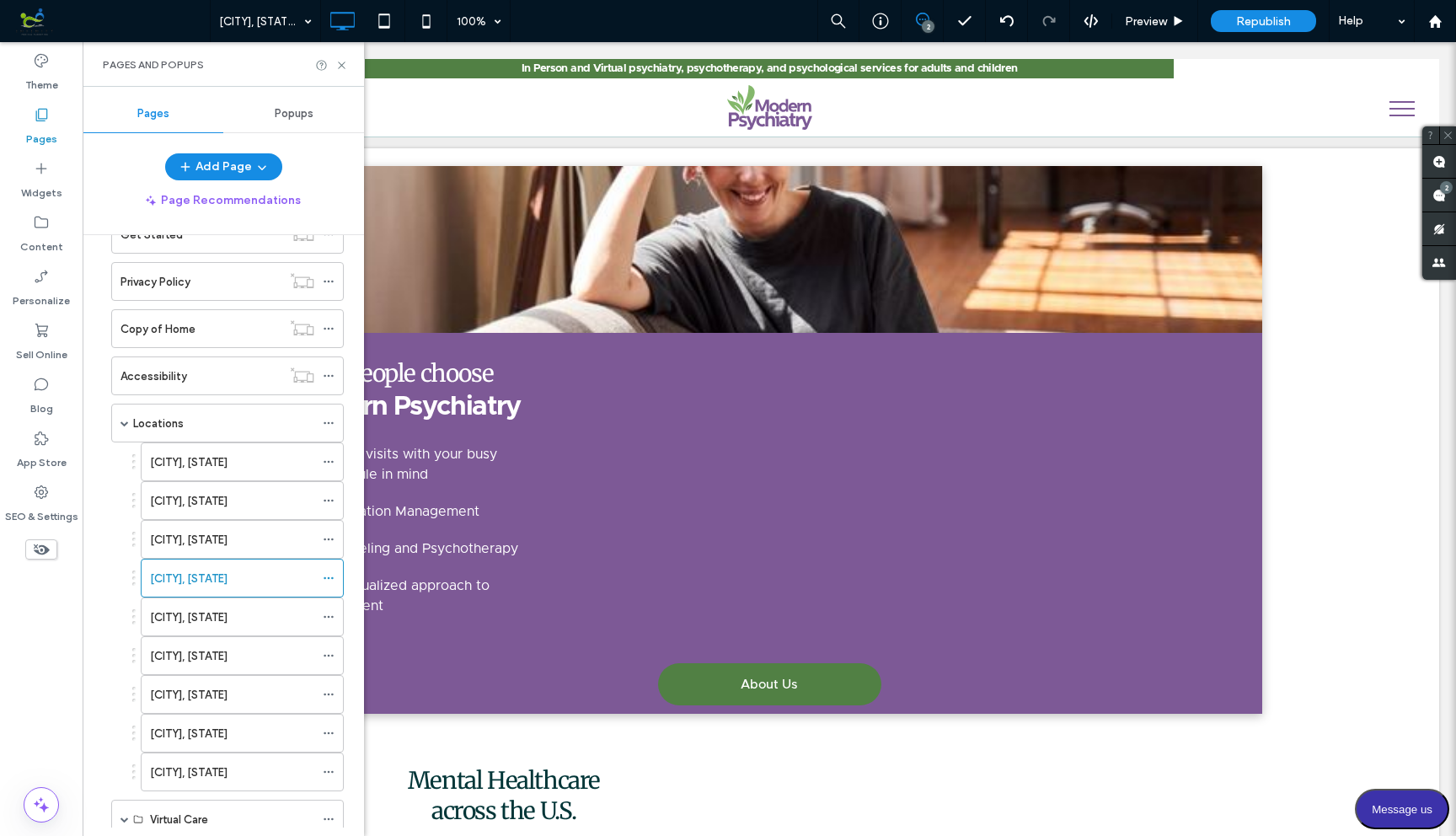 scroll, scrollTop: 467, scrollLeft: 0, axis: vertical 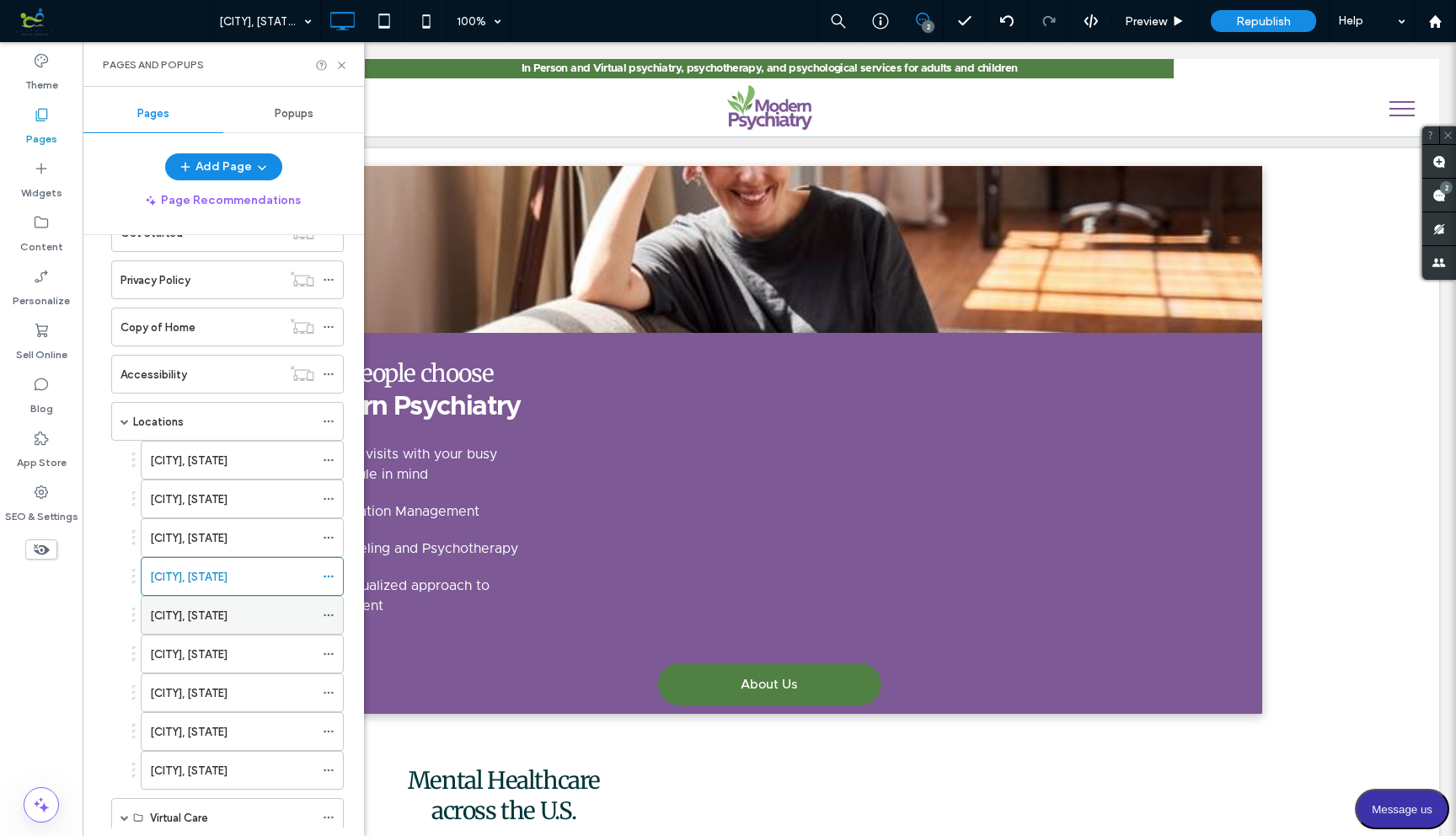 click on "Slidell, LA" at bounding box center (232, 615) 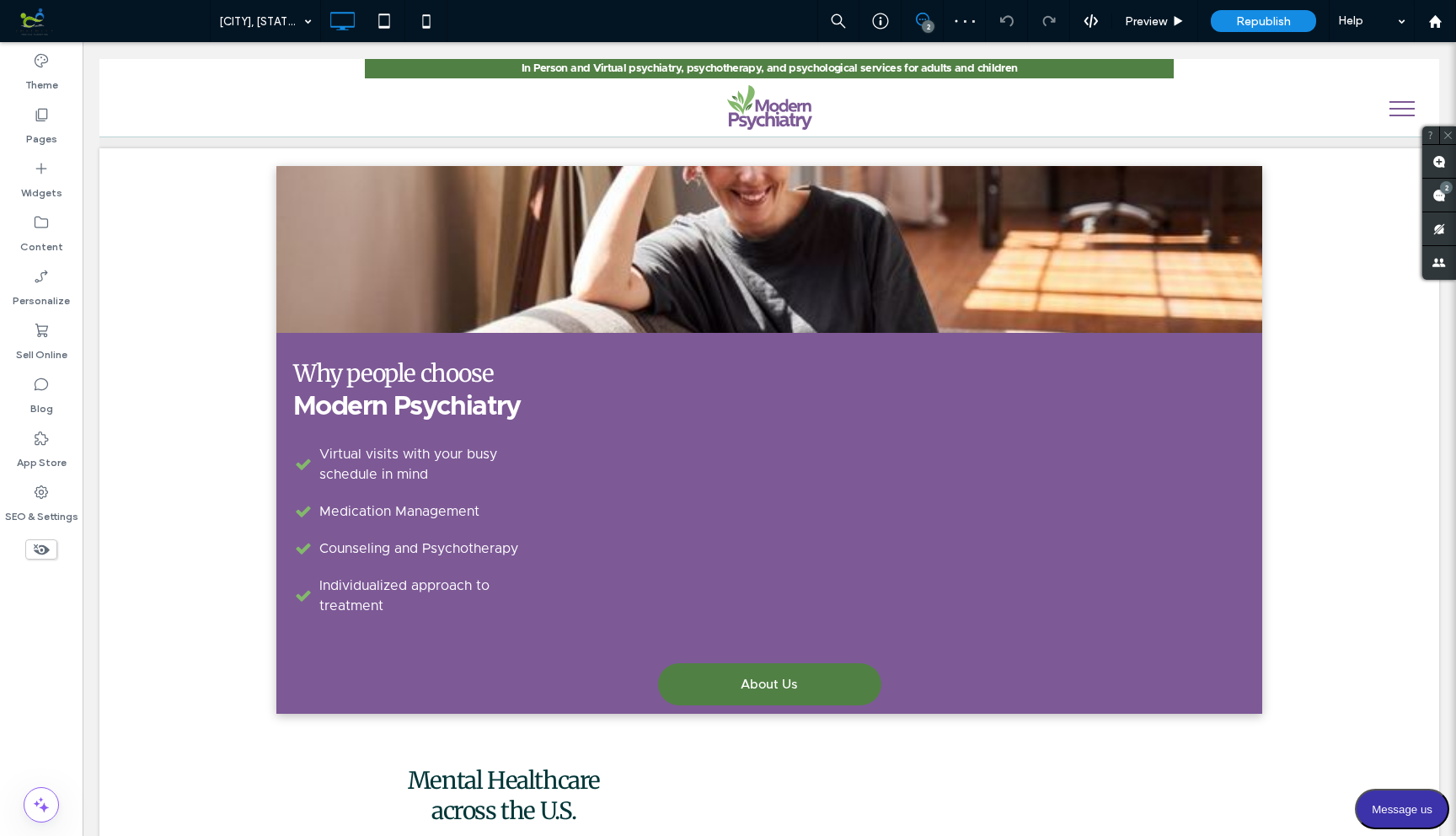 type on "**********" 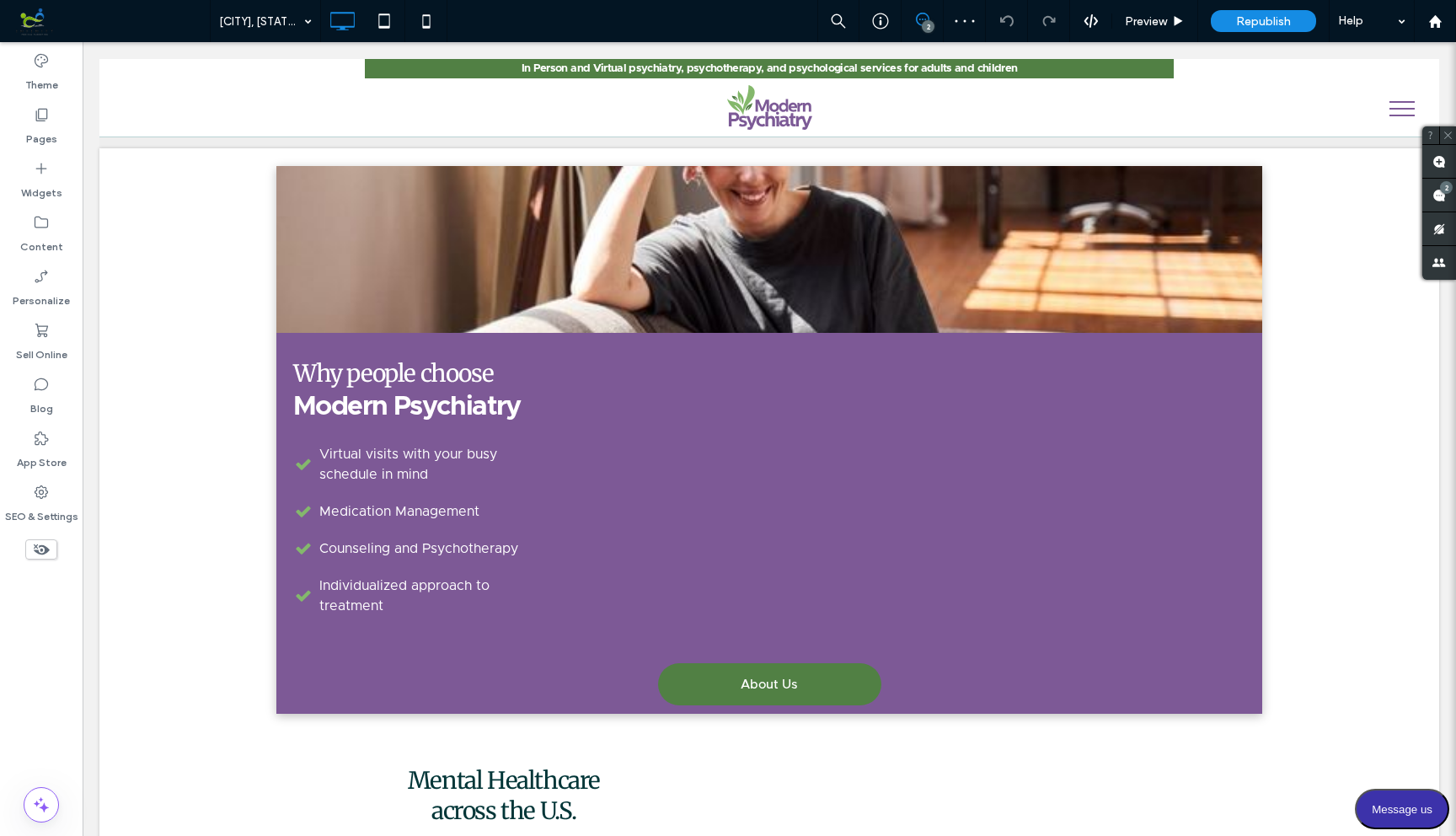 type on "**" 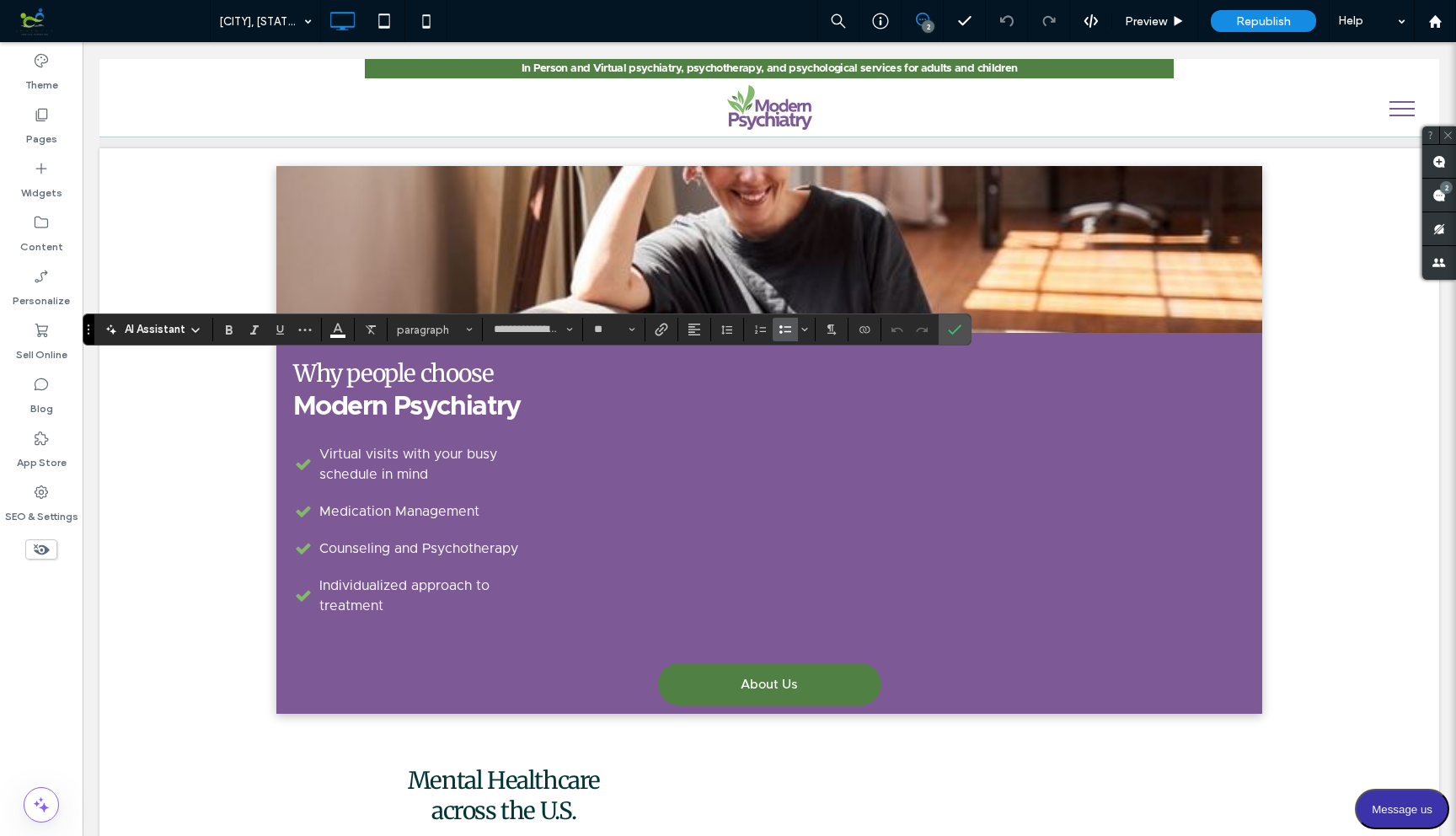 type 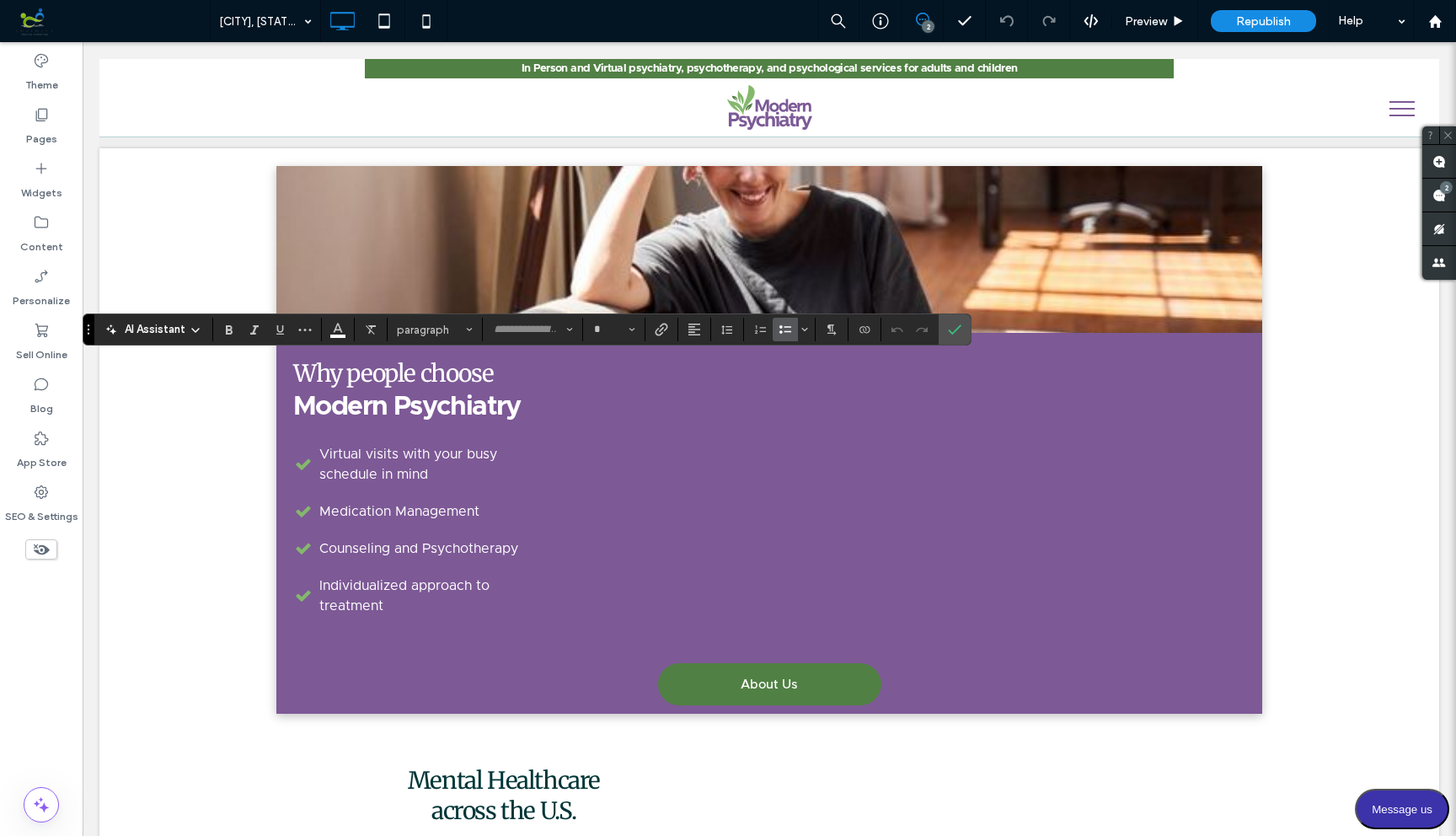 type on "**********" 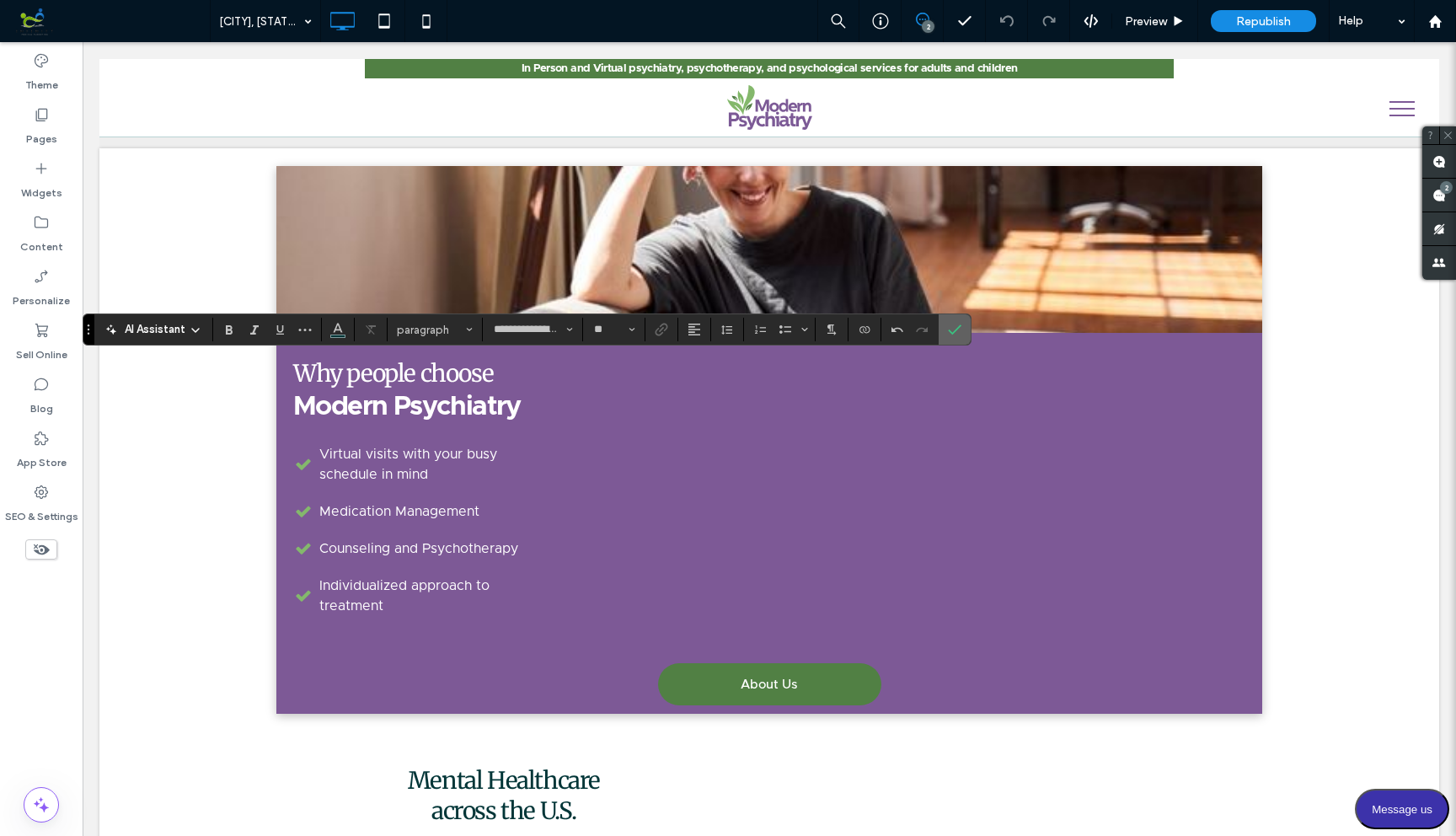 click at bounding box center [955, 330] 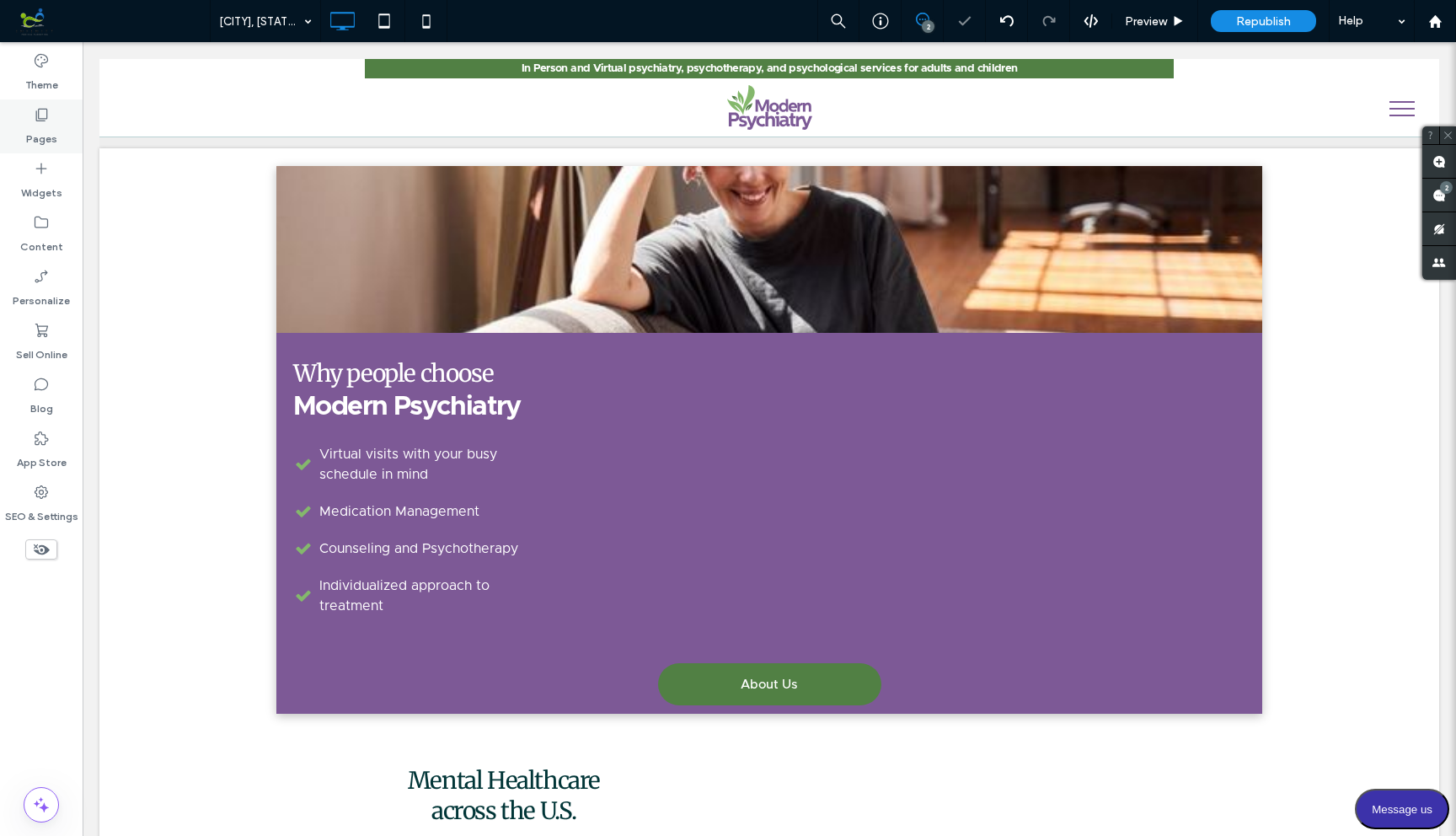 click 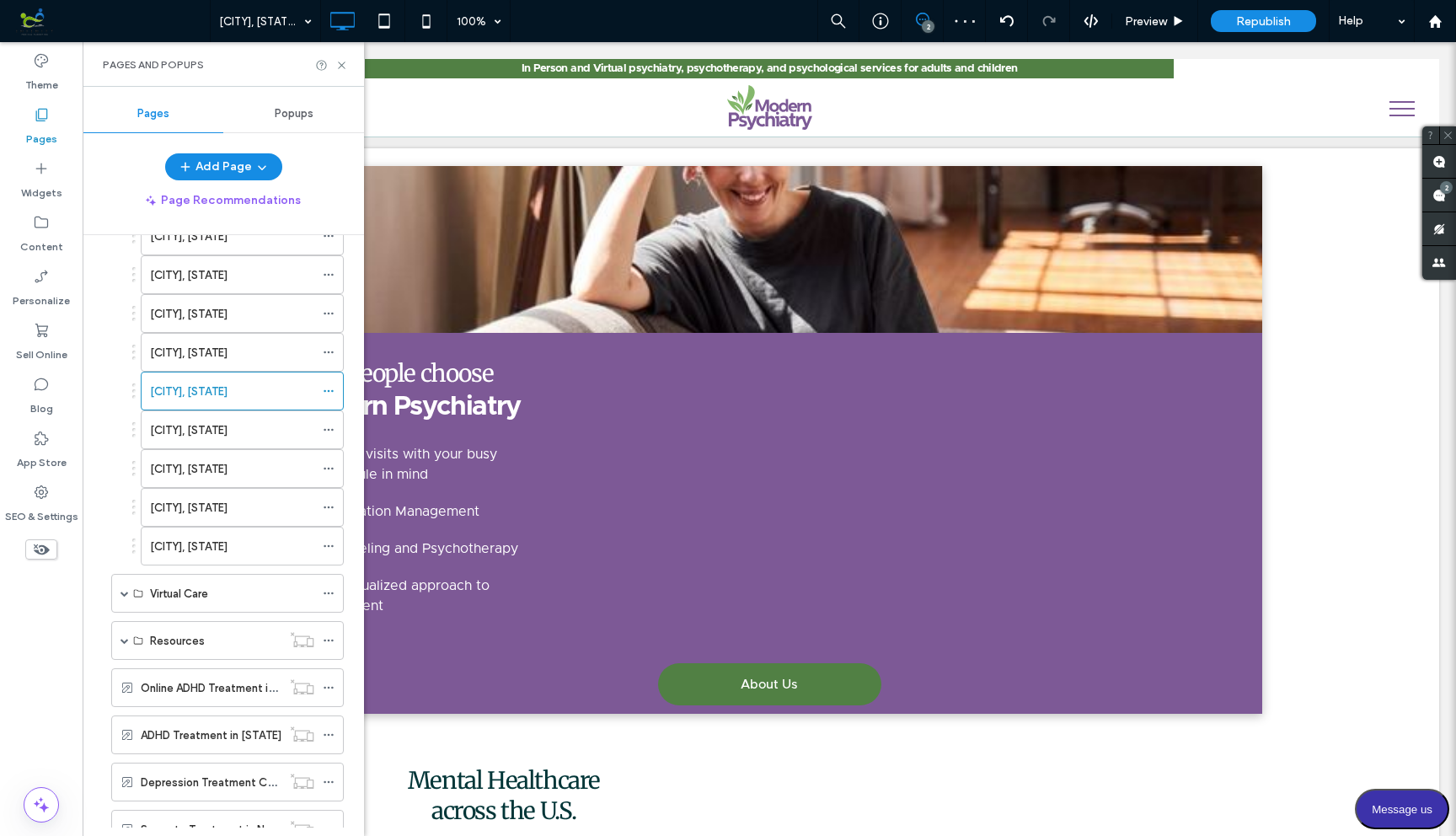scroll, scrollTop: 694, scrollLeft: 0, axis: vertical 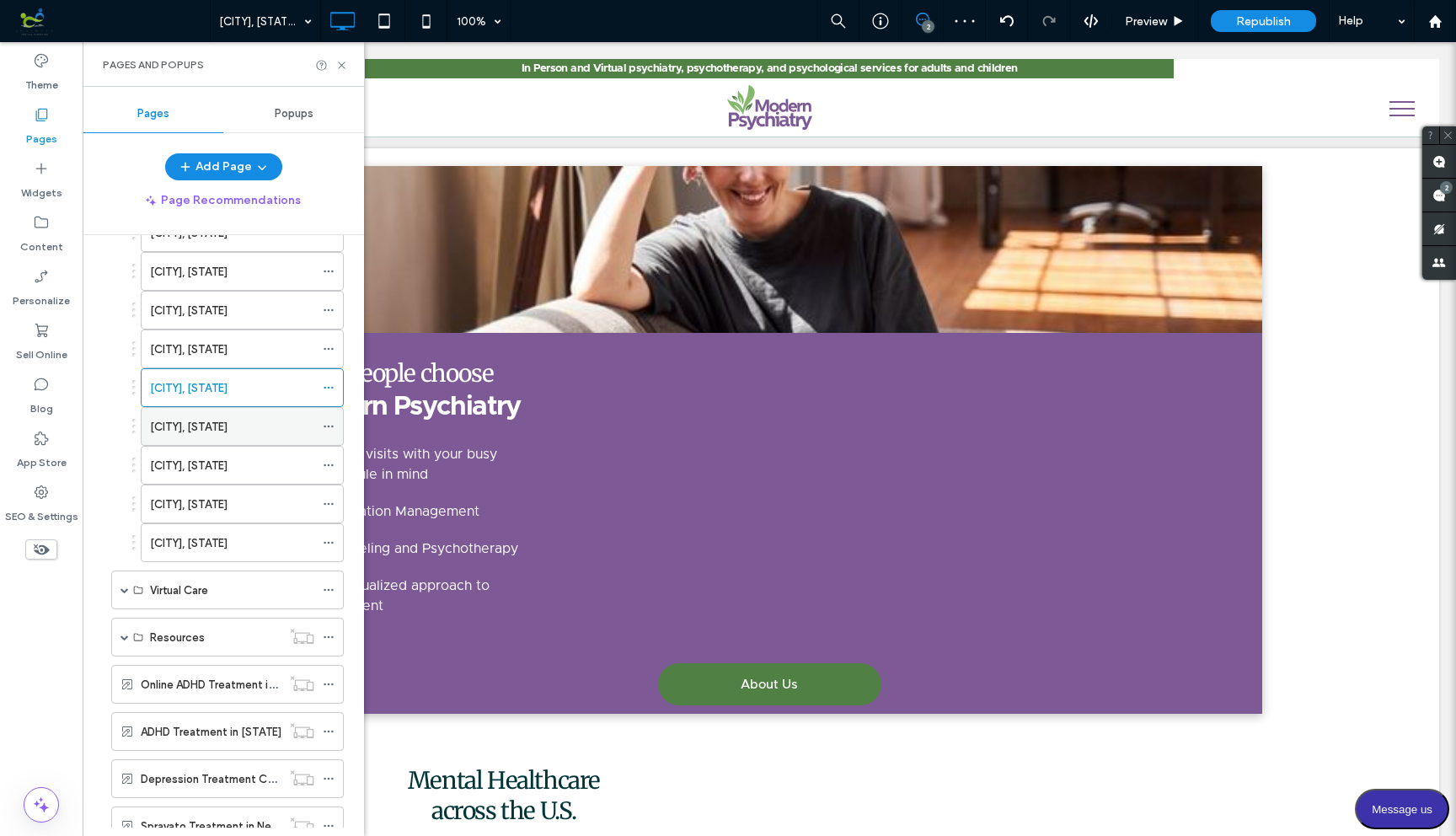 click on "Pascagoula, MS" at bounding box center [232, 426] 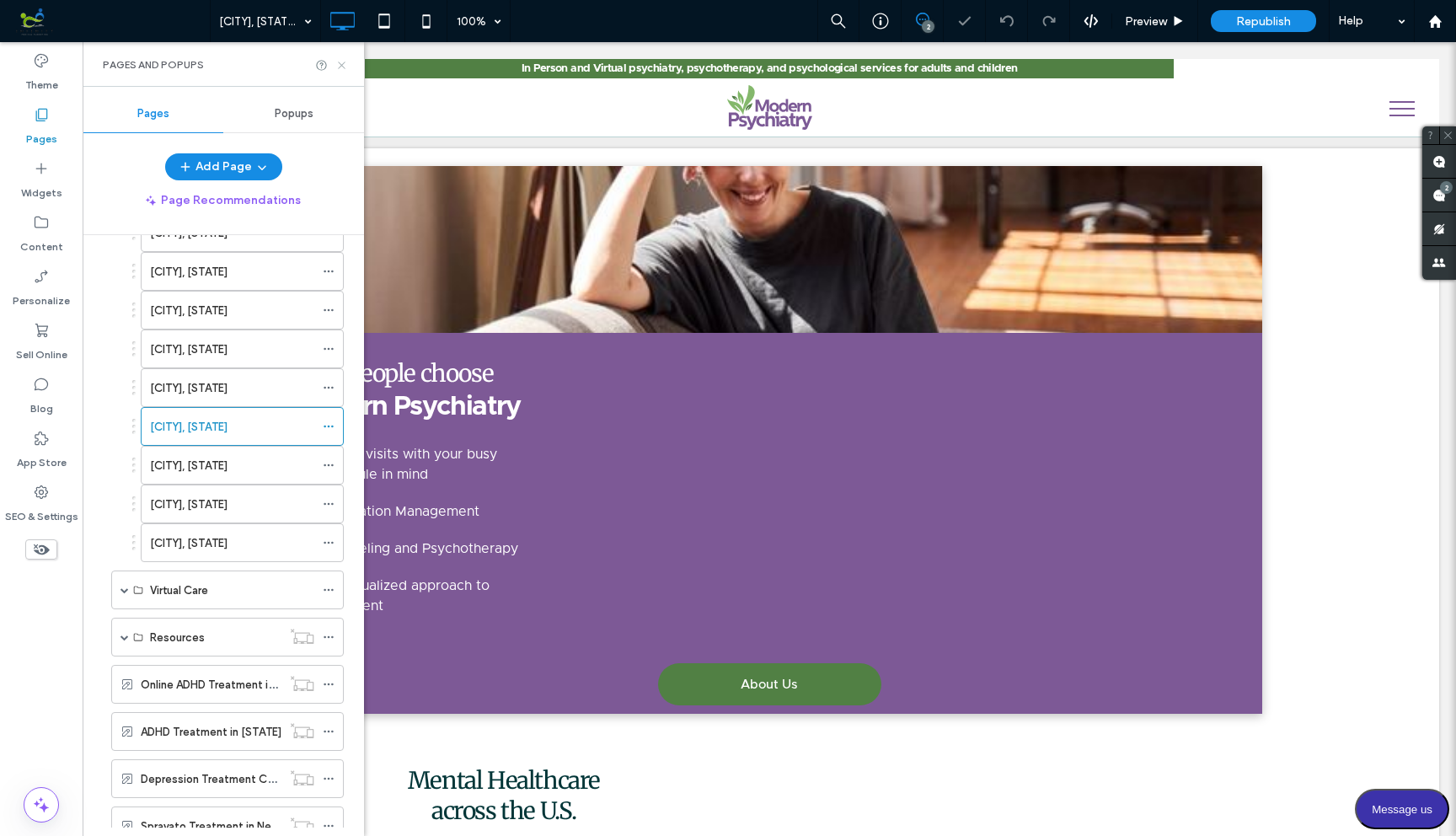 click 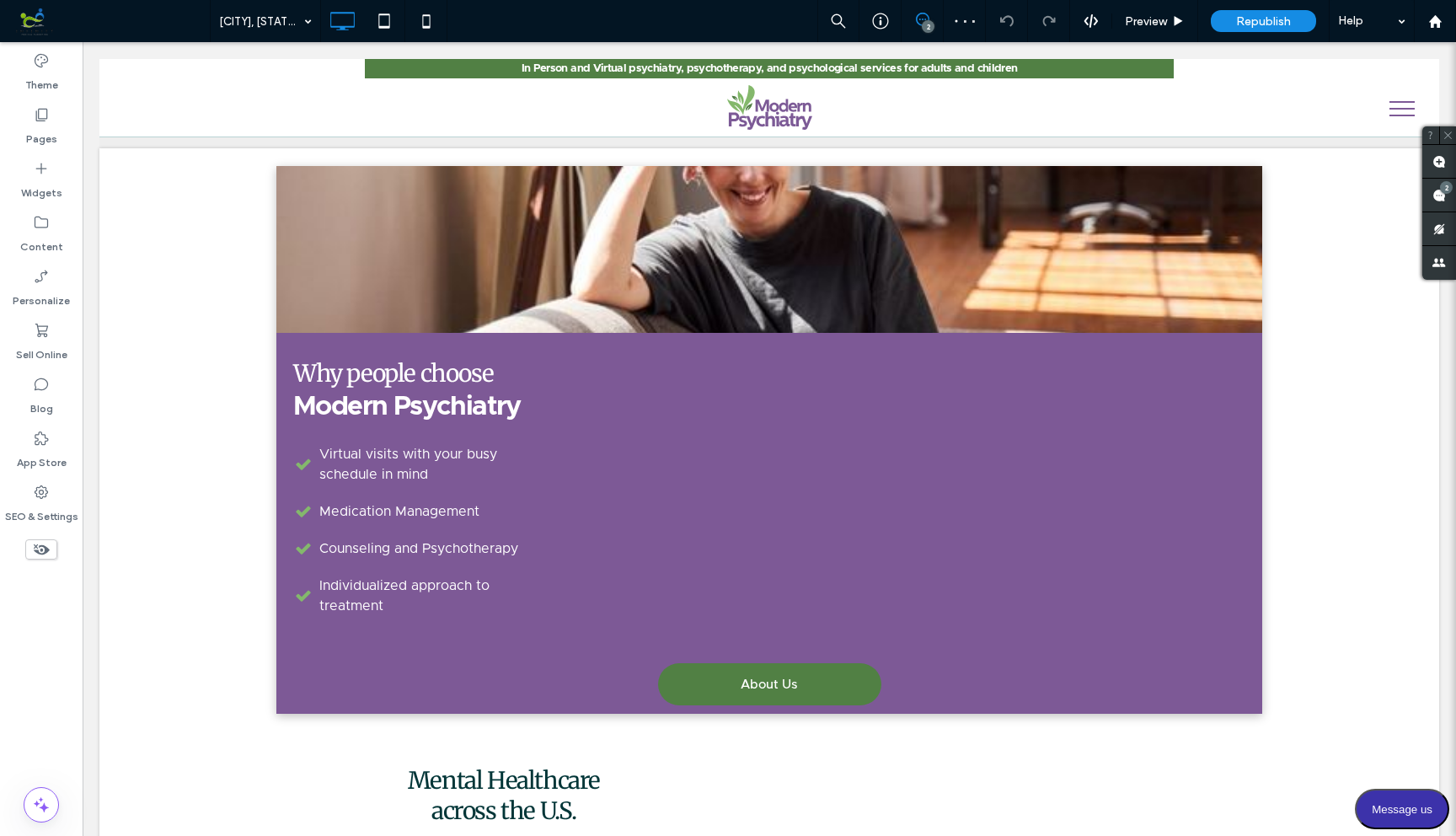 type on "**********" 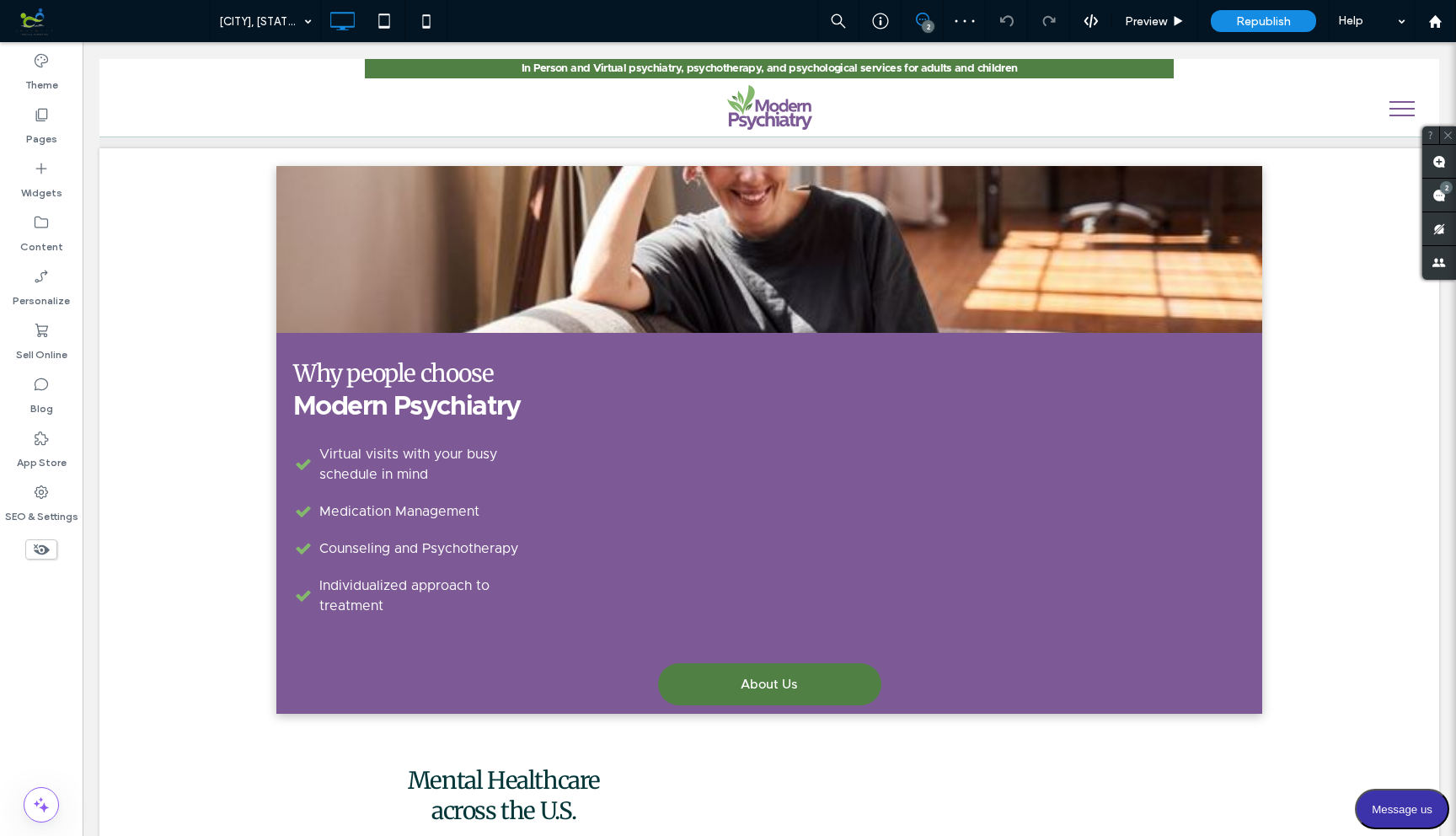 type on "**" 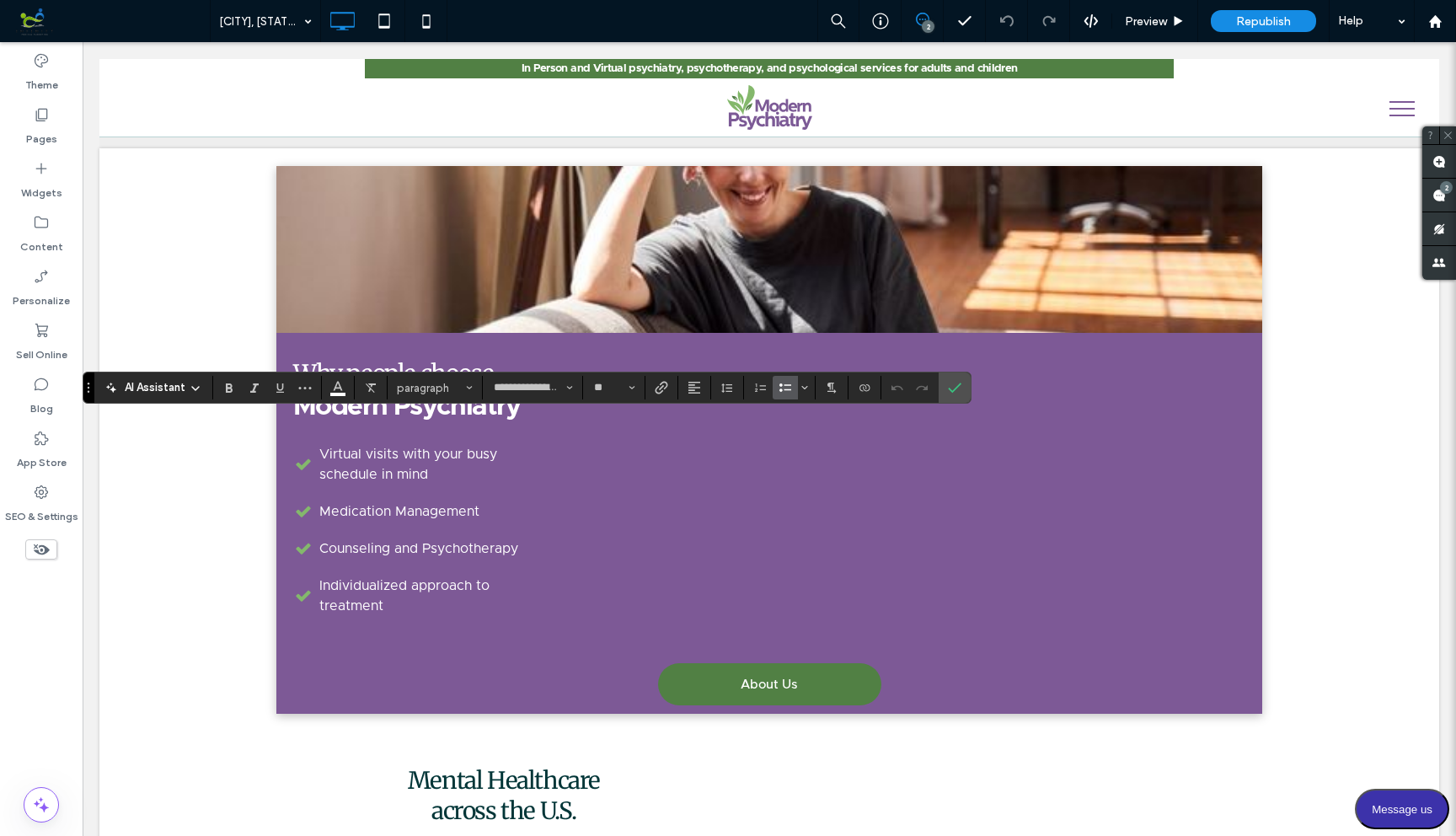 type 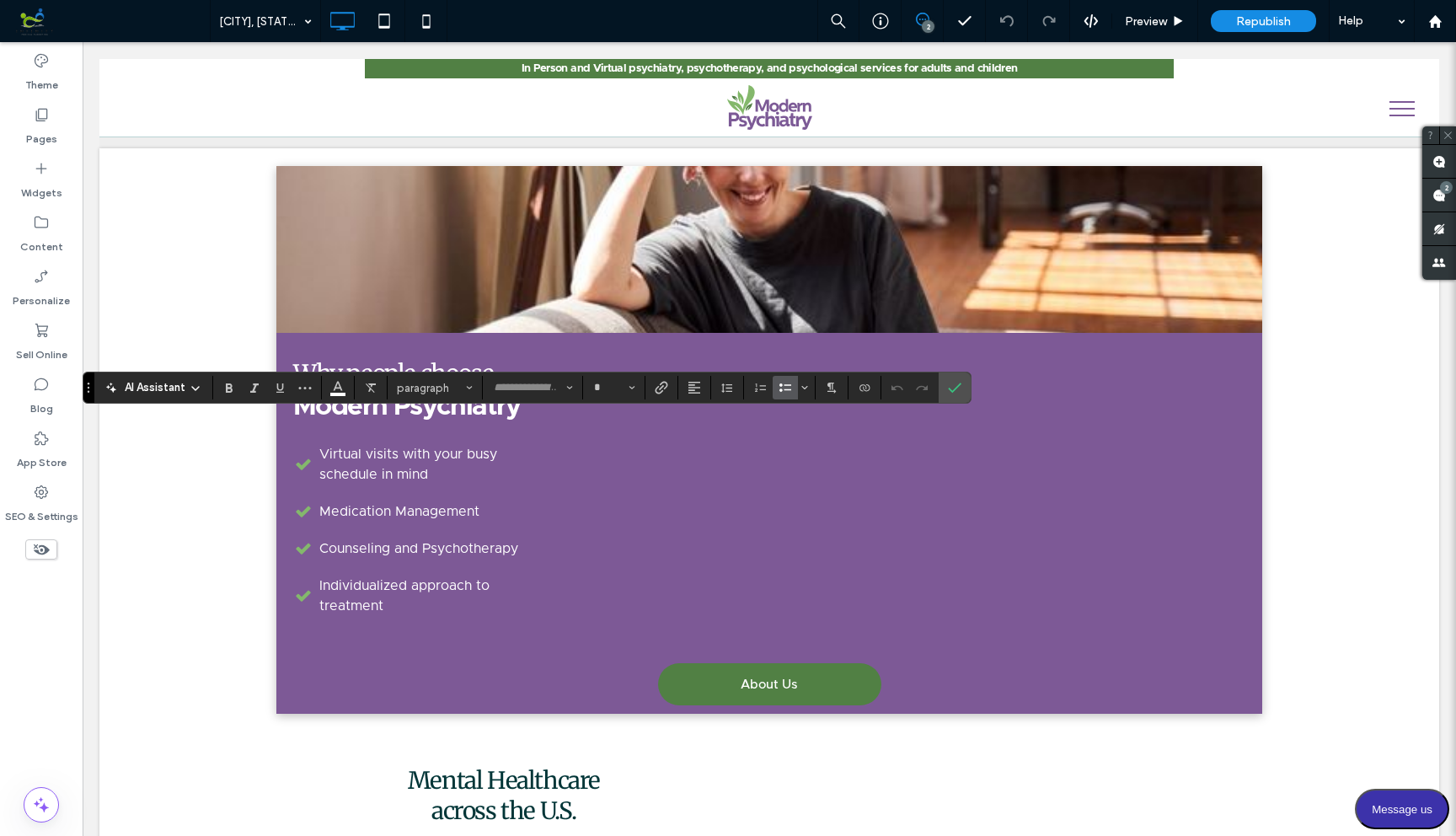 type on "**********" 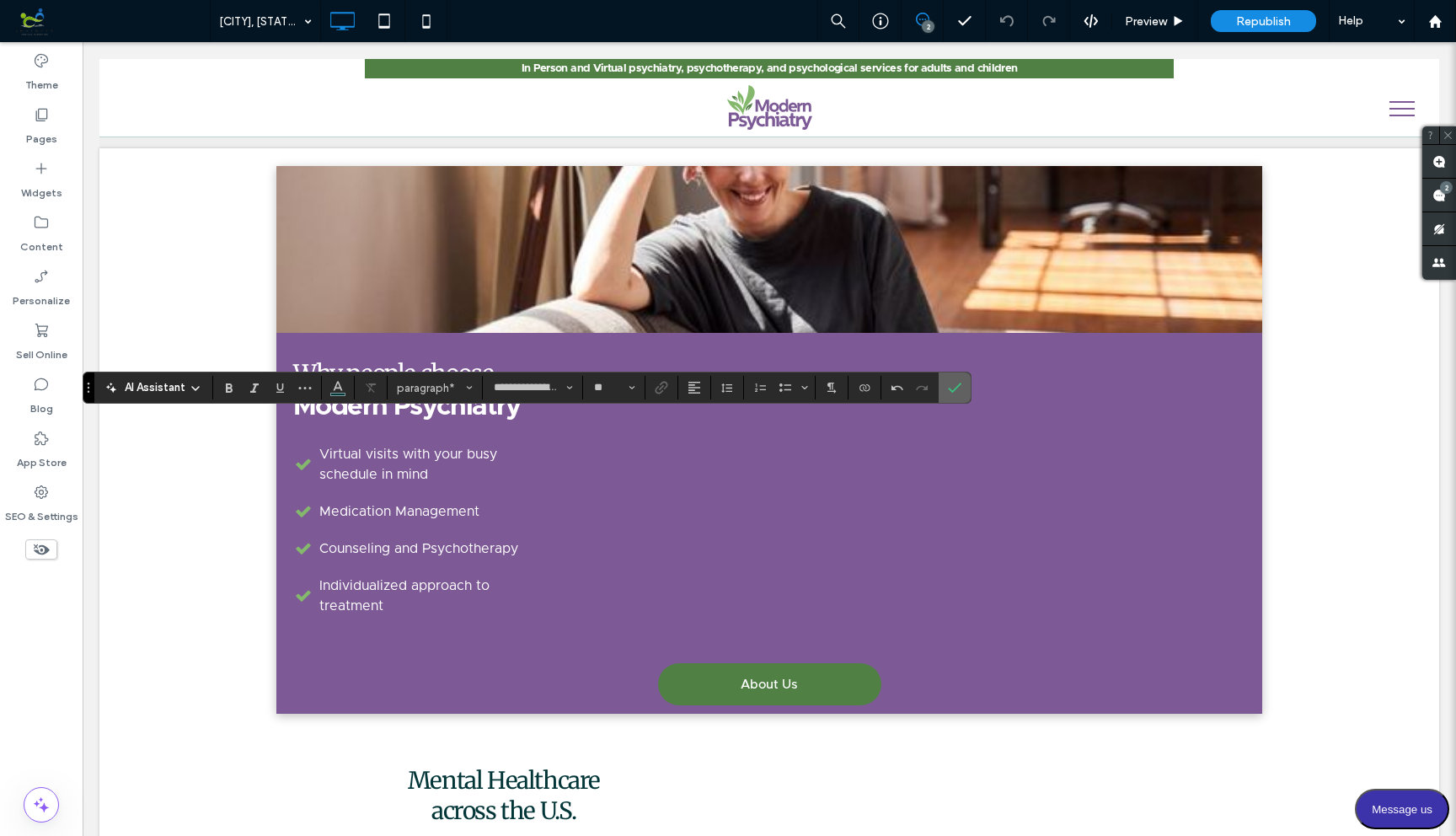 click 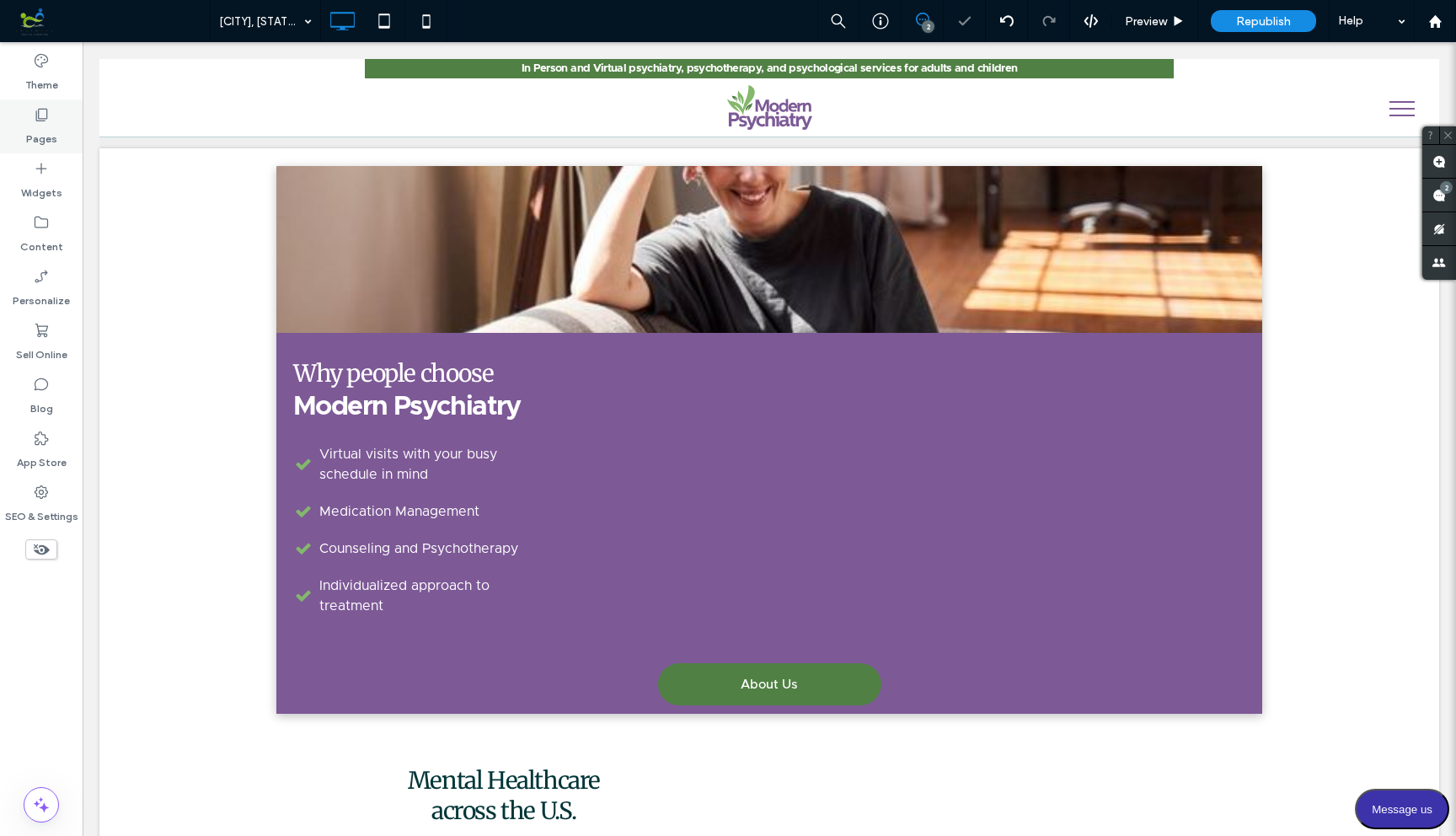 click on "Pages" at bounding box center [41, 126] 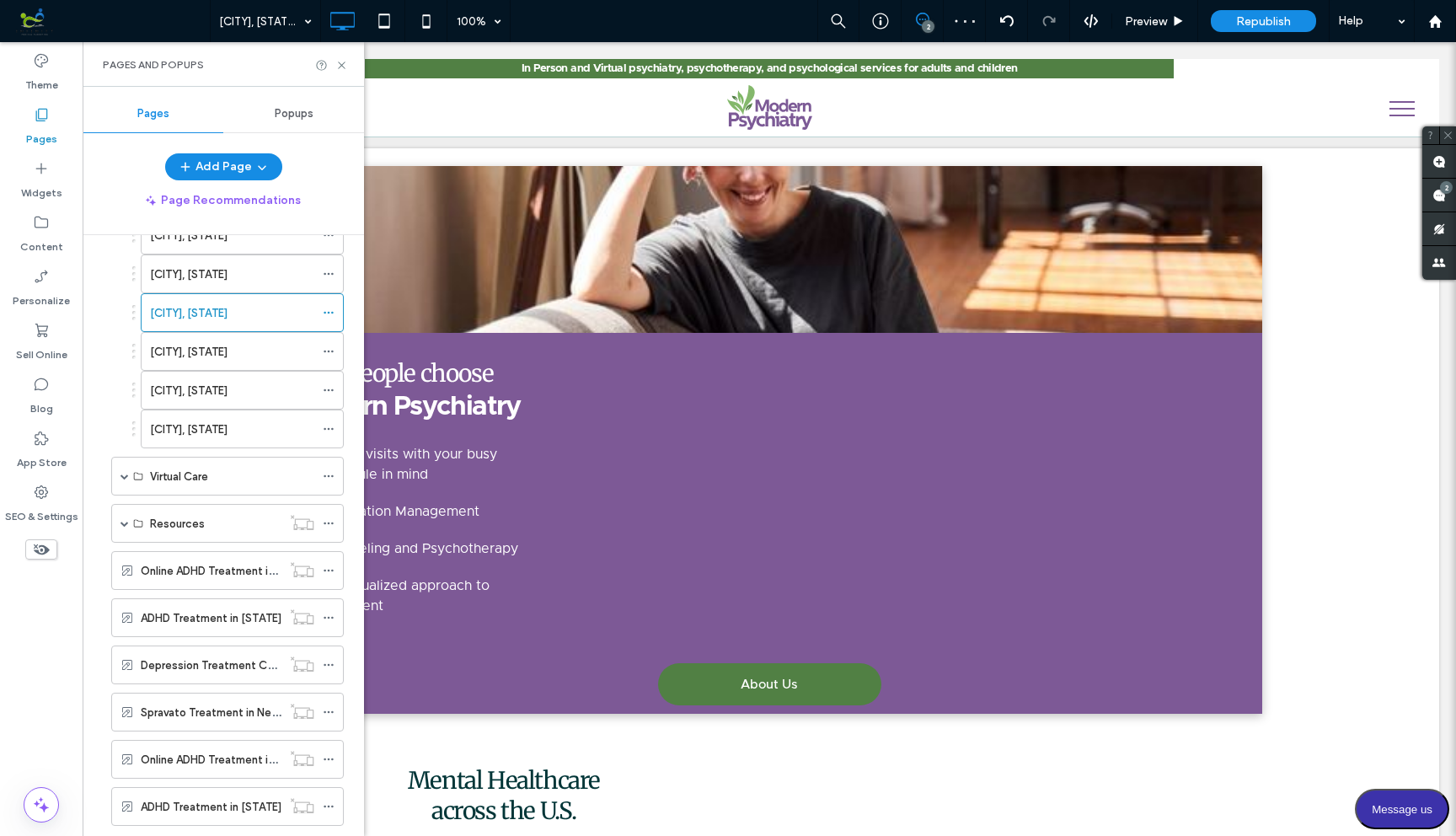 scroll, scrollTop: 846, scrollLeft: 0, axis: vertical 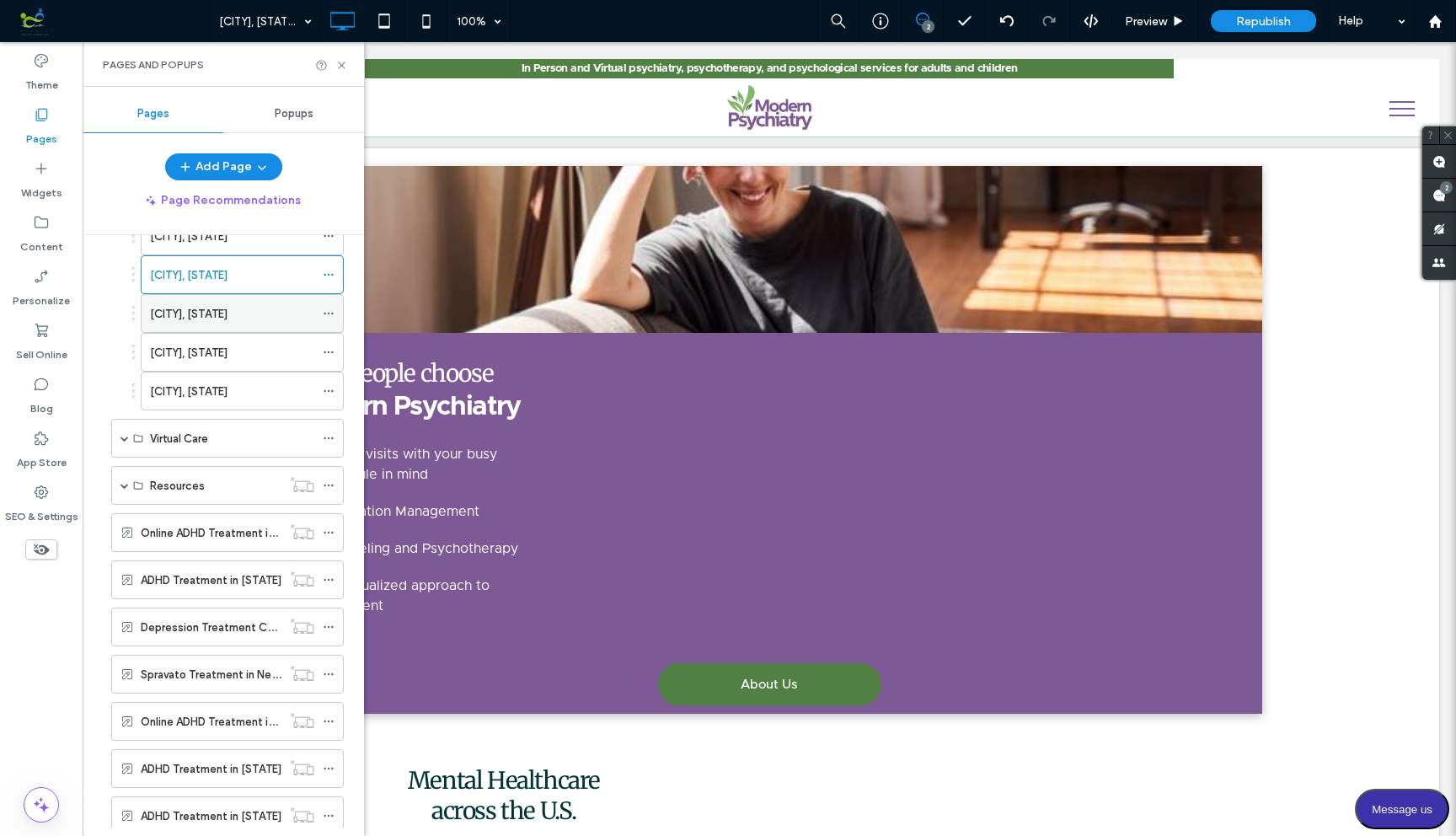 click on "Morrisville, PA" at bounding box center [232, 314] 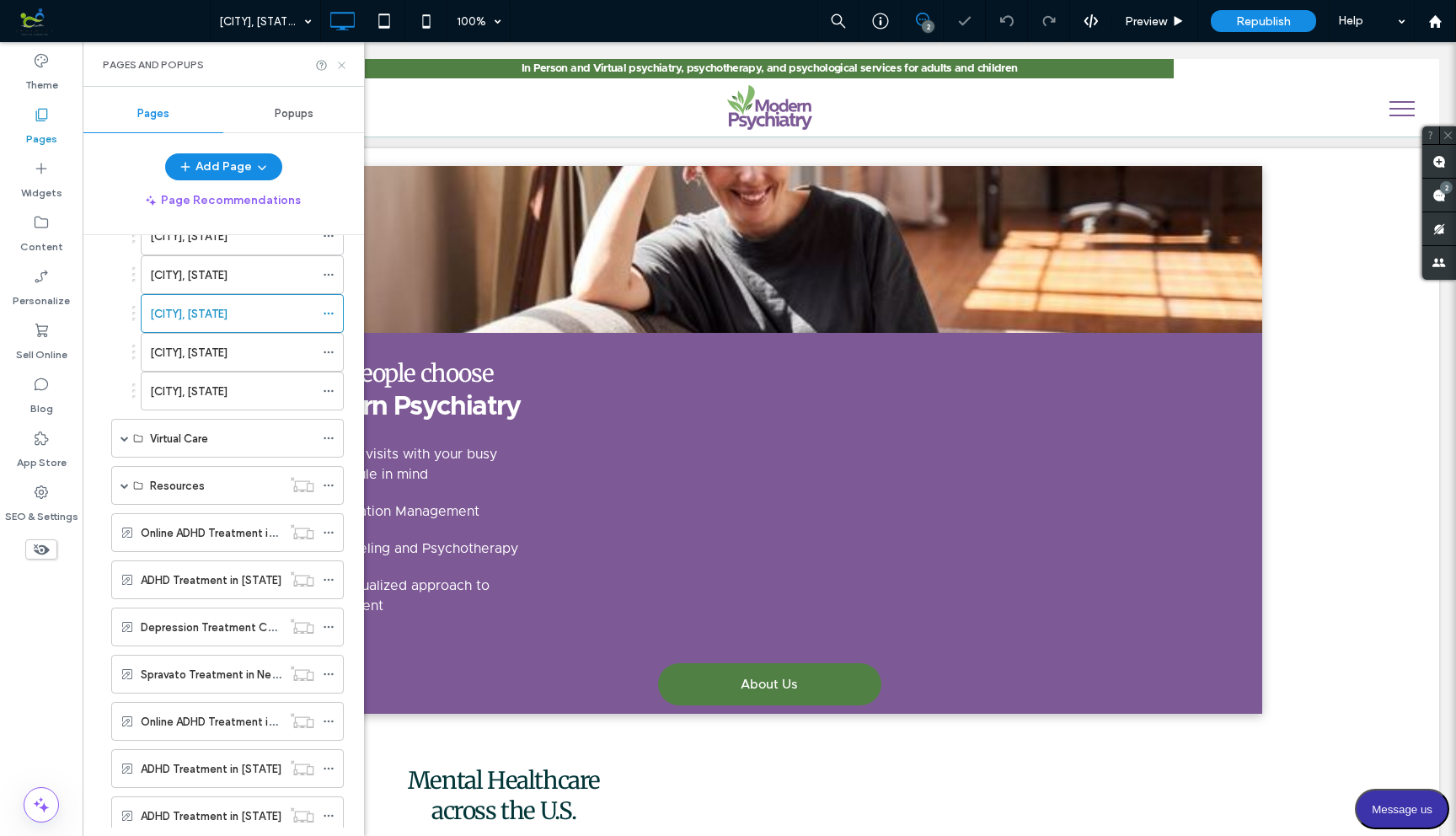 click 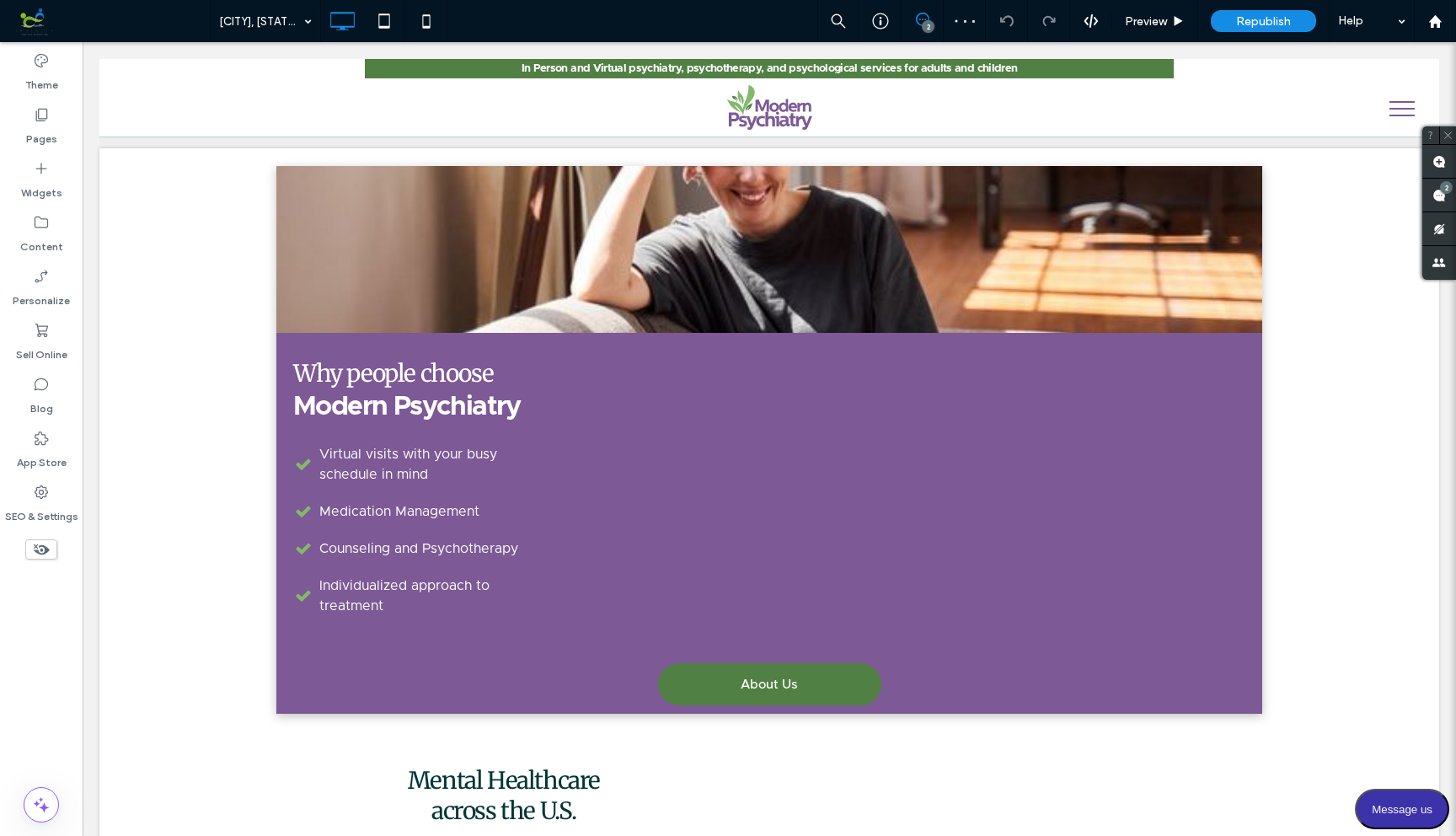 type on "**********" 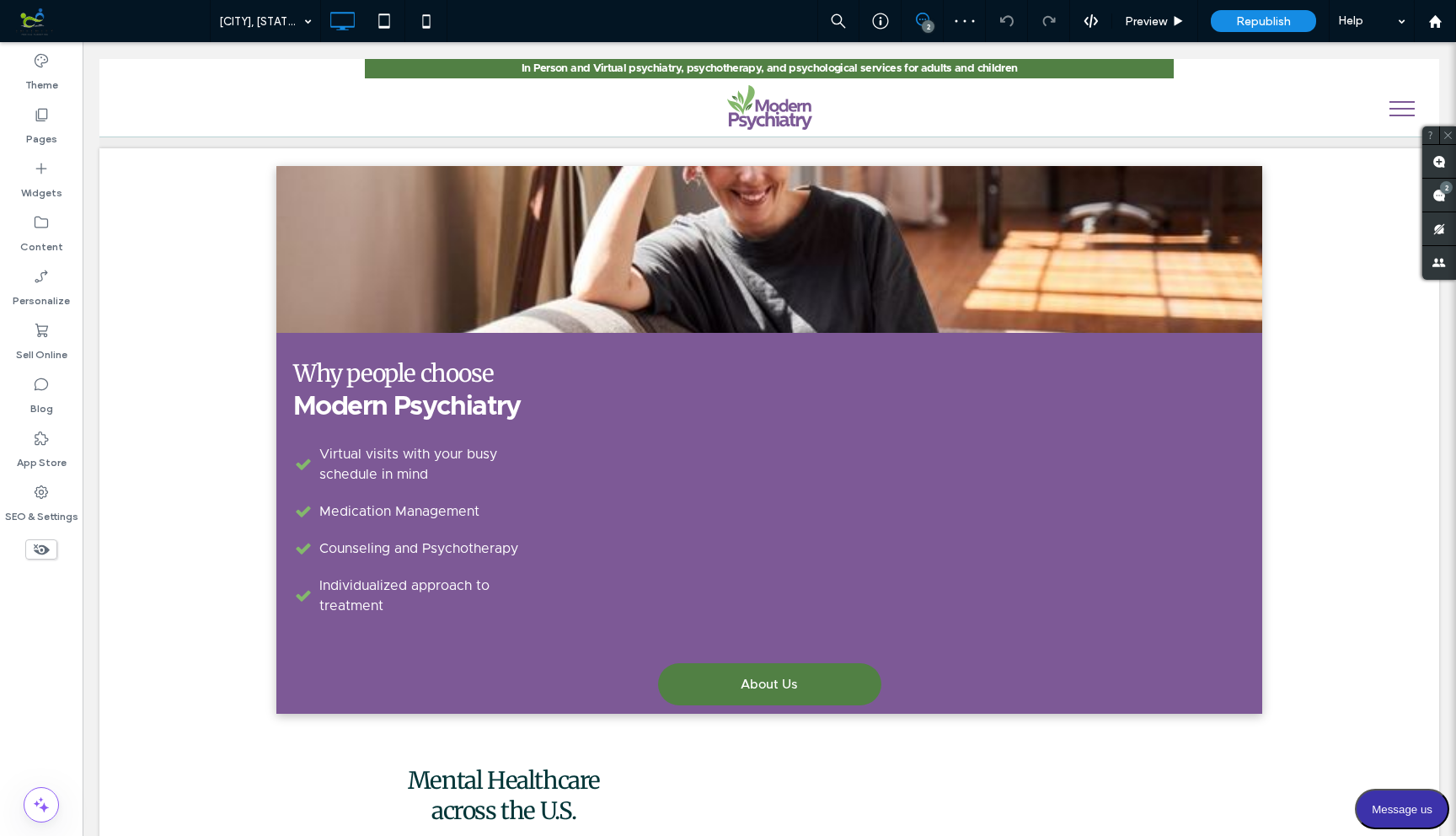 type on "**" 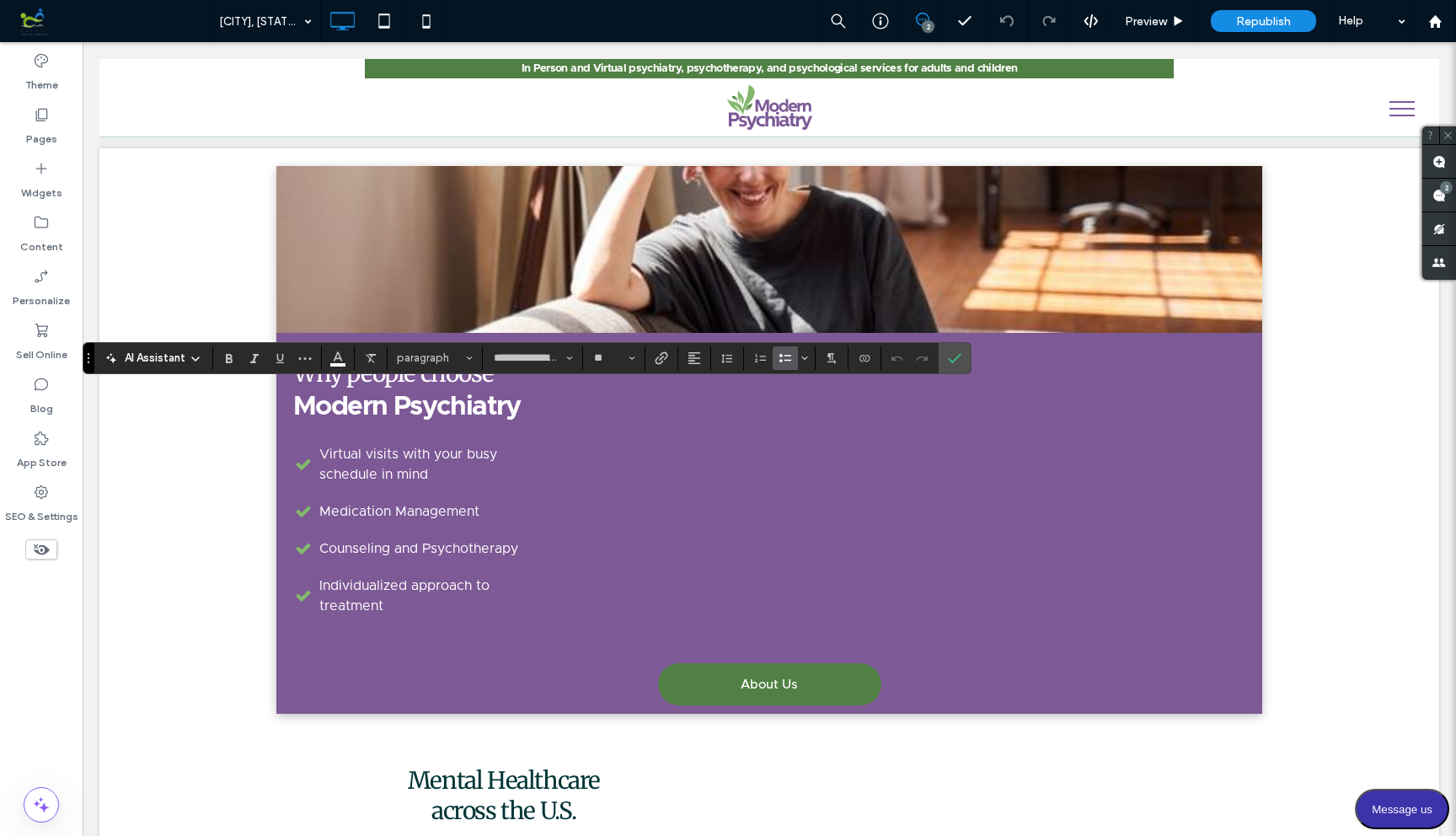 type 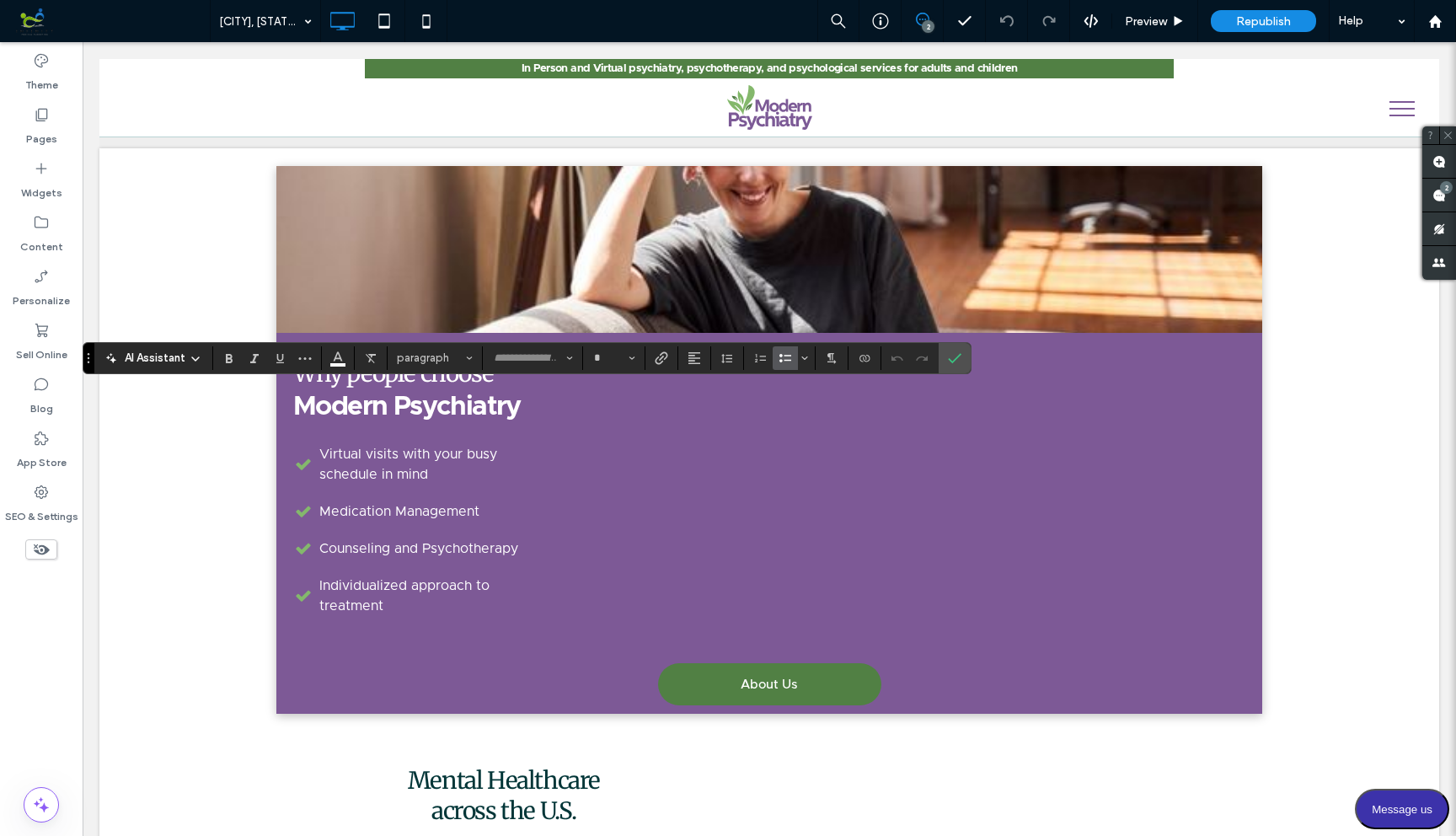 type on "**********" 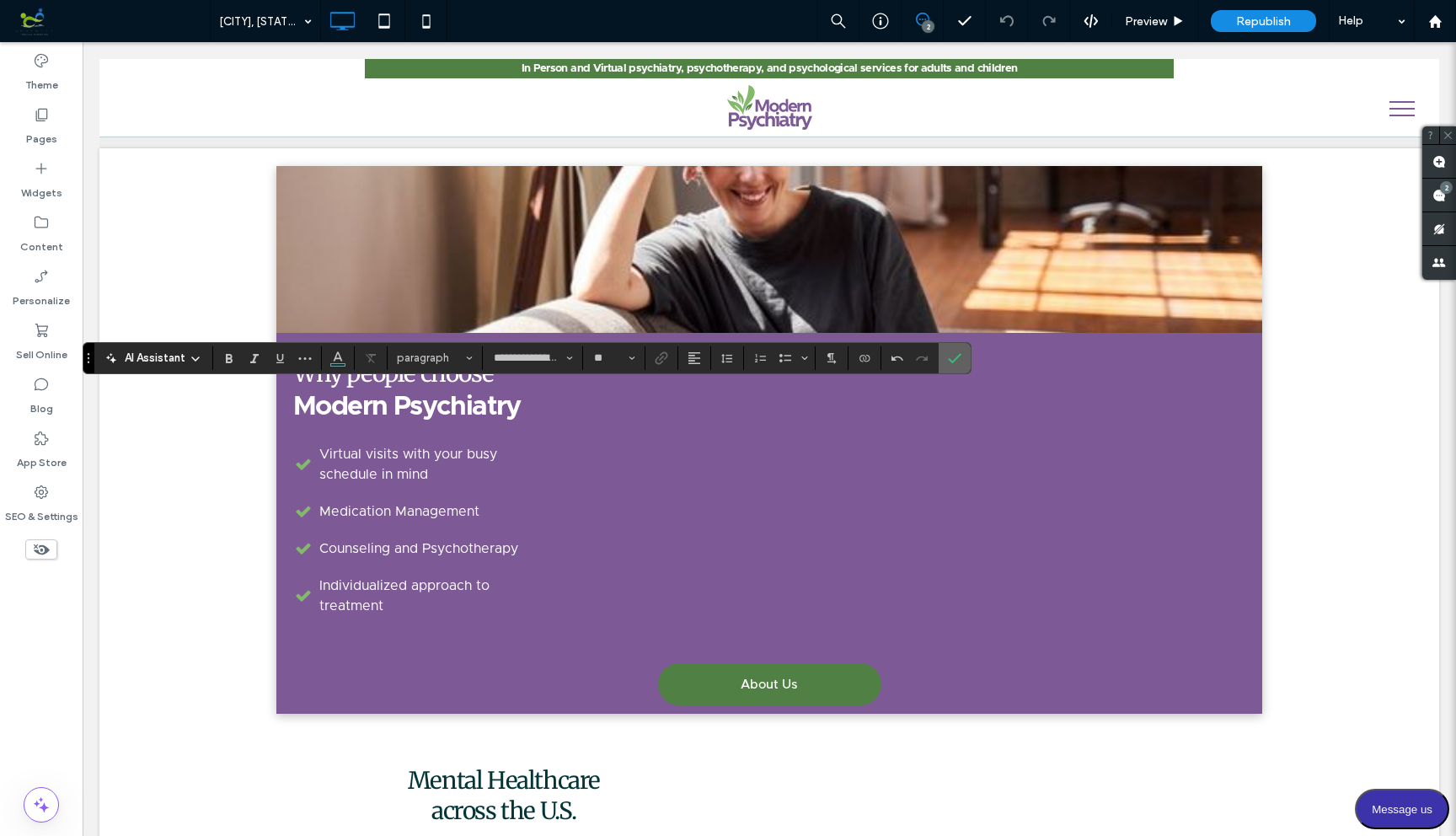 click at bounding box center [955, 358] 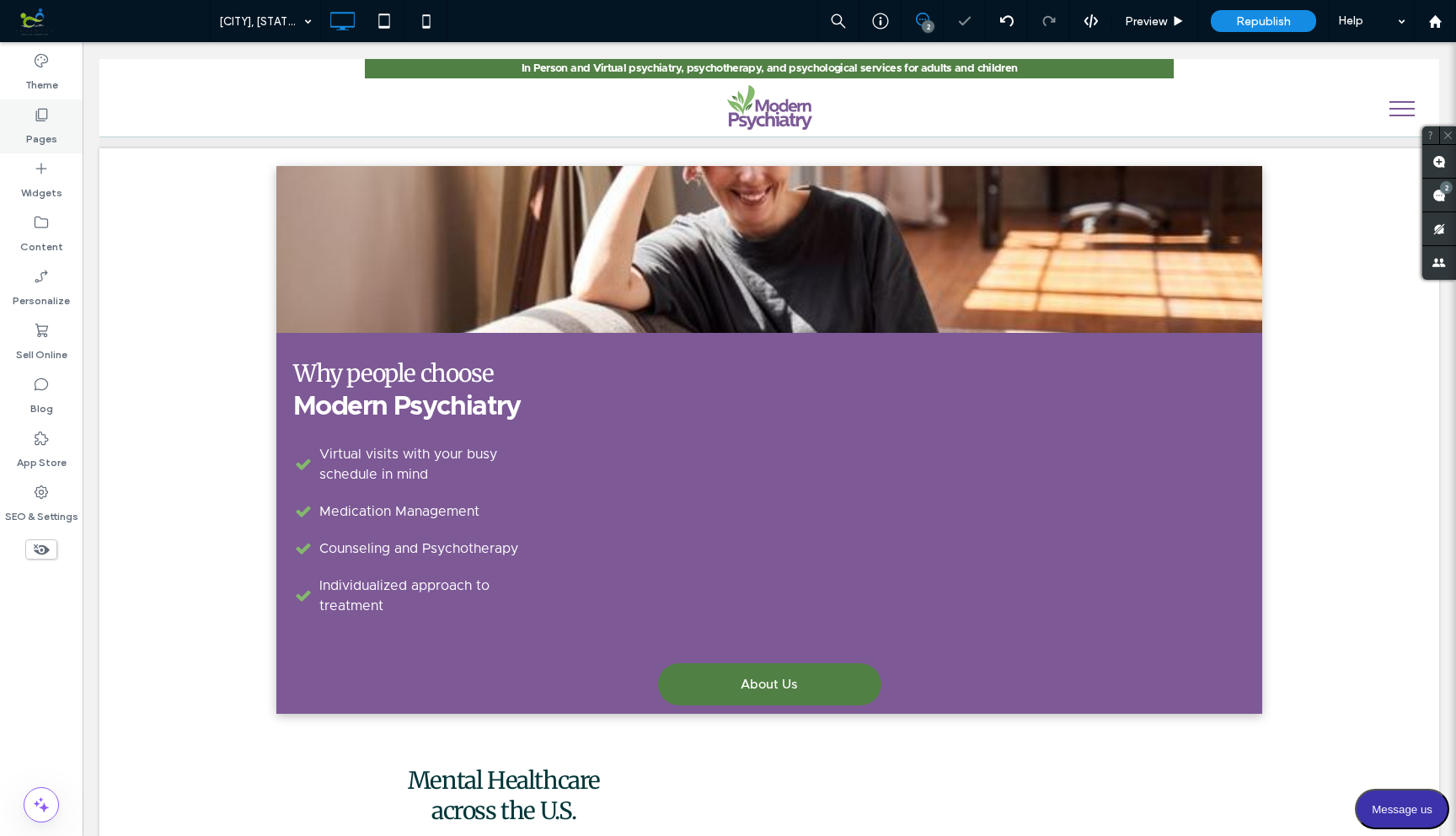 click 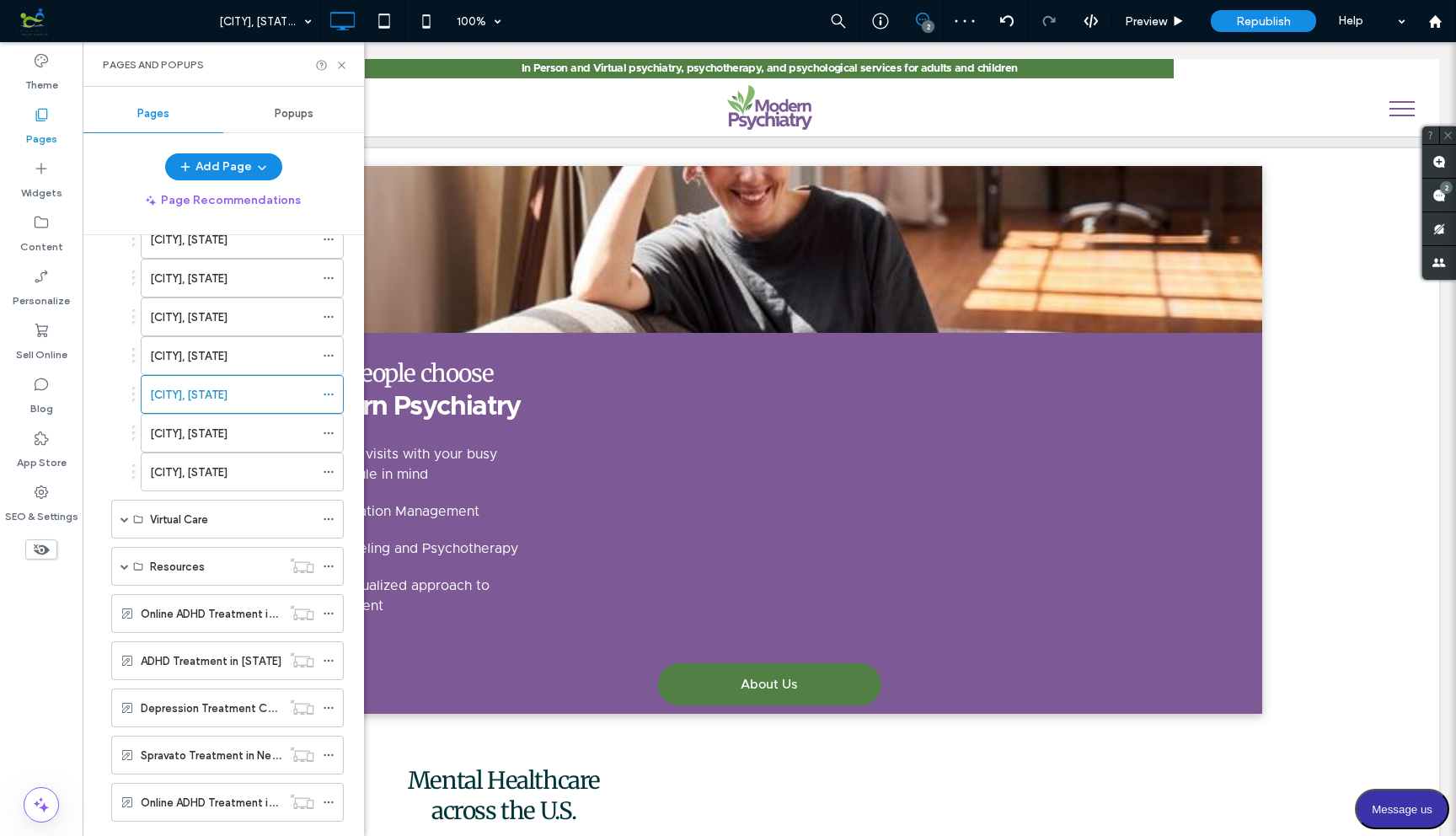 scroll, scrollTop: 767, scrollLeft: 0, axis: vertical 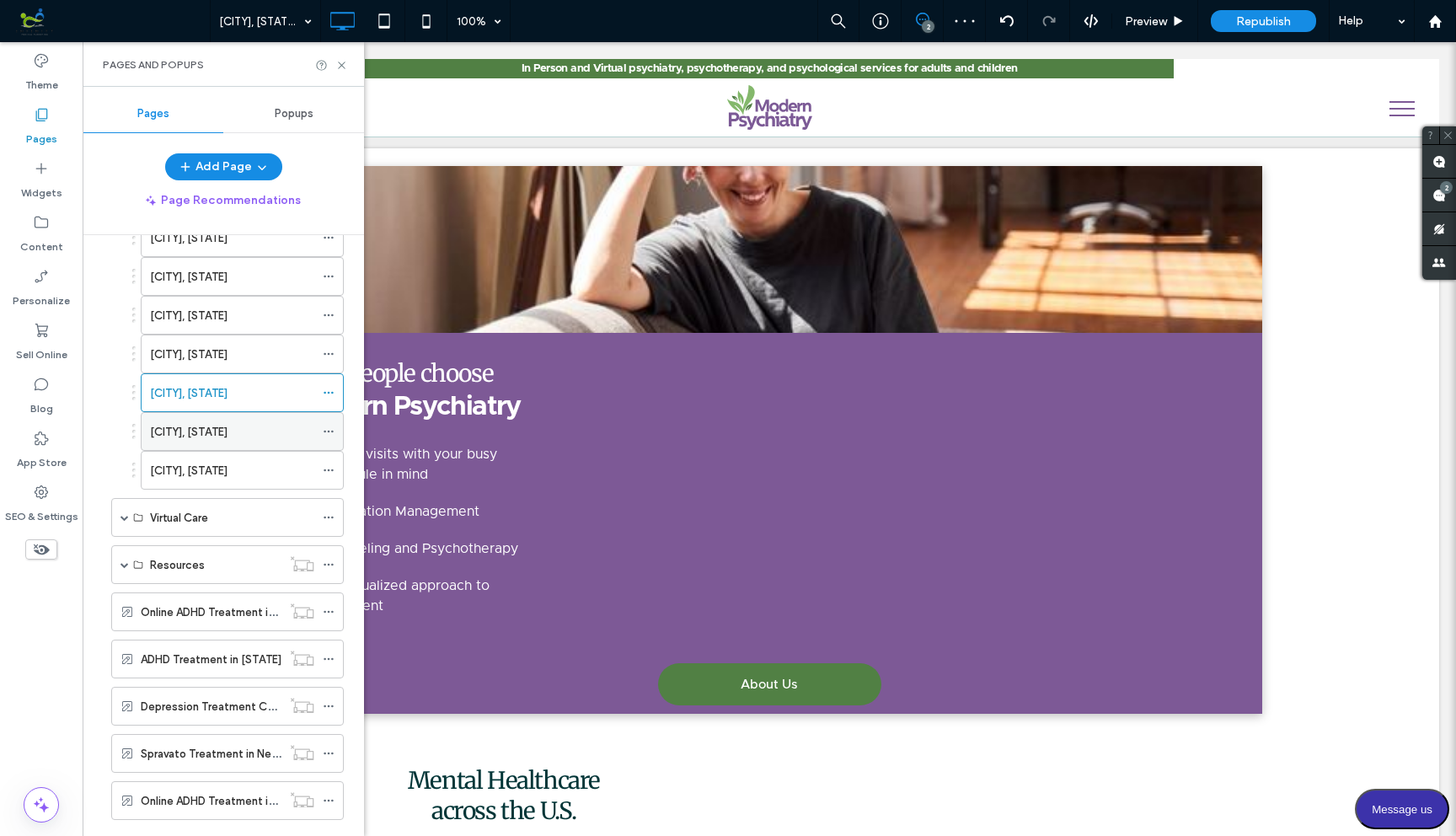 click on "Tomball, TX" at bounding box center (232, 431) 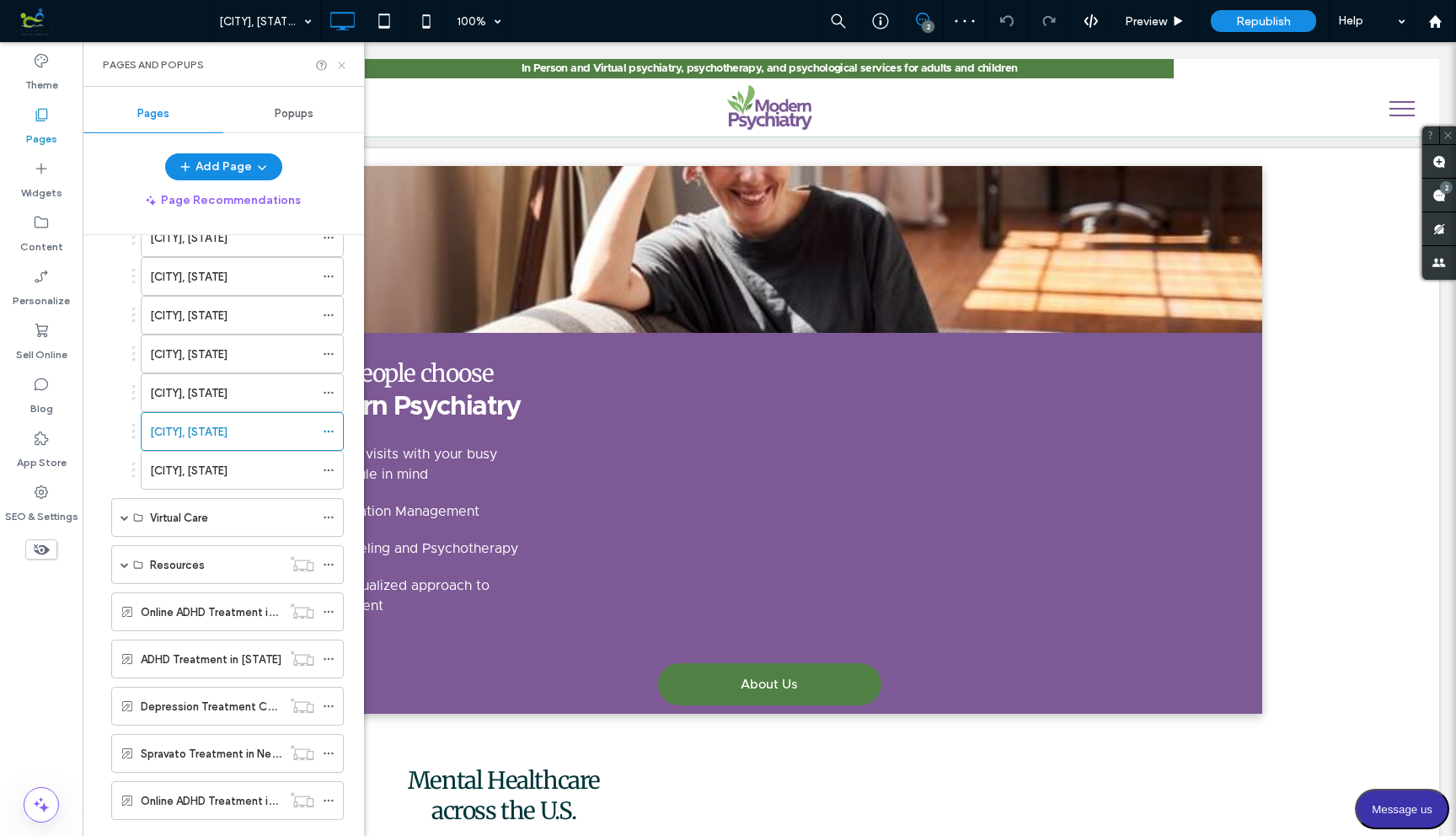 click 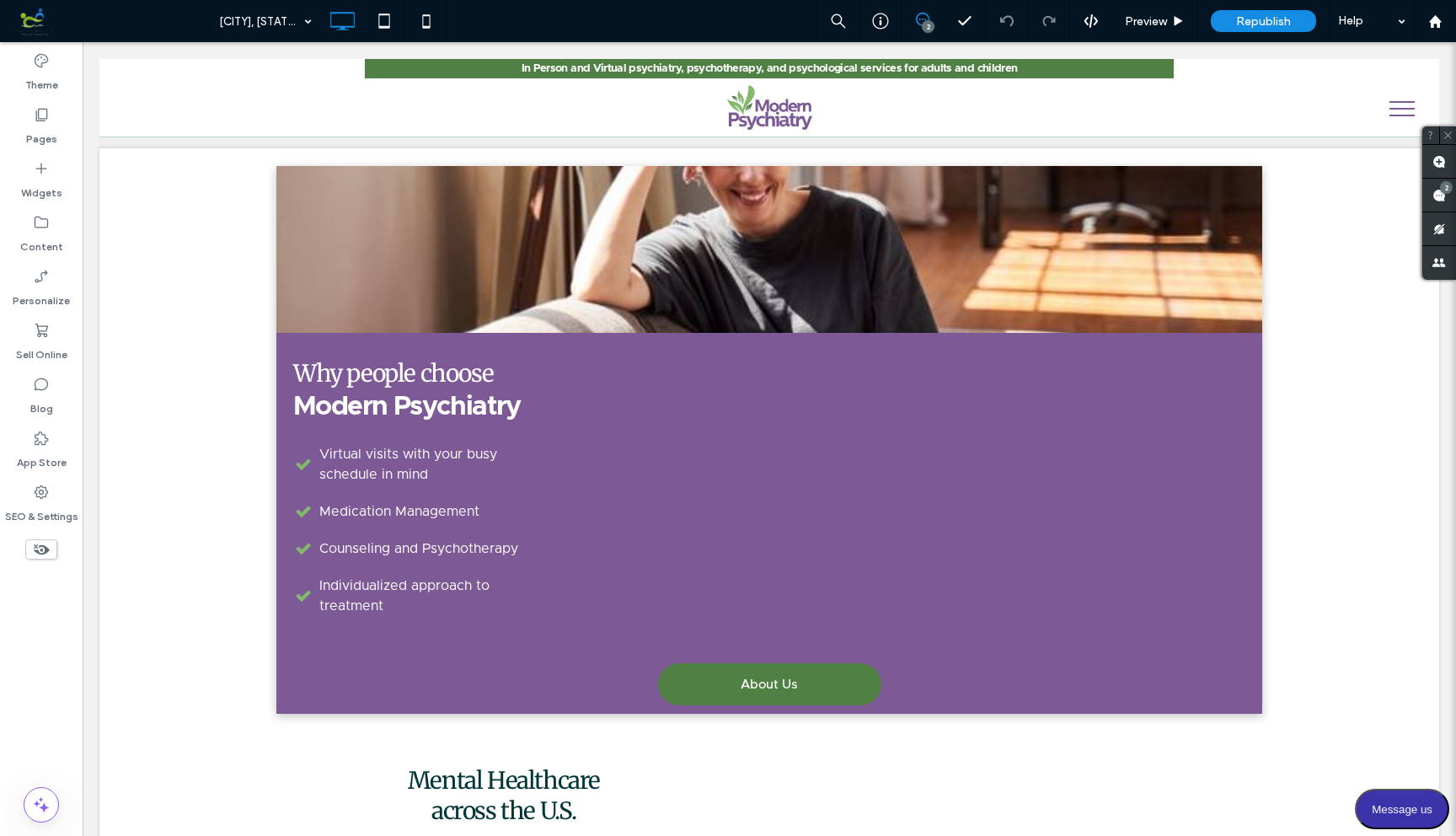 type on "**********" 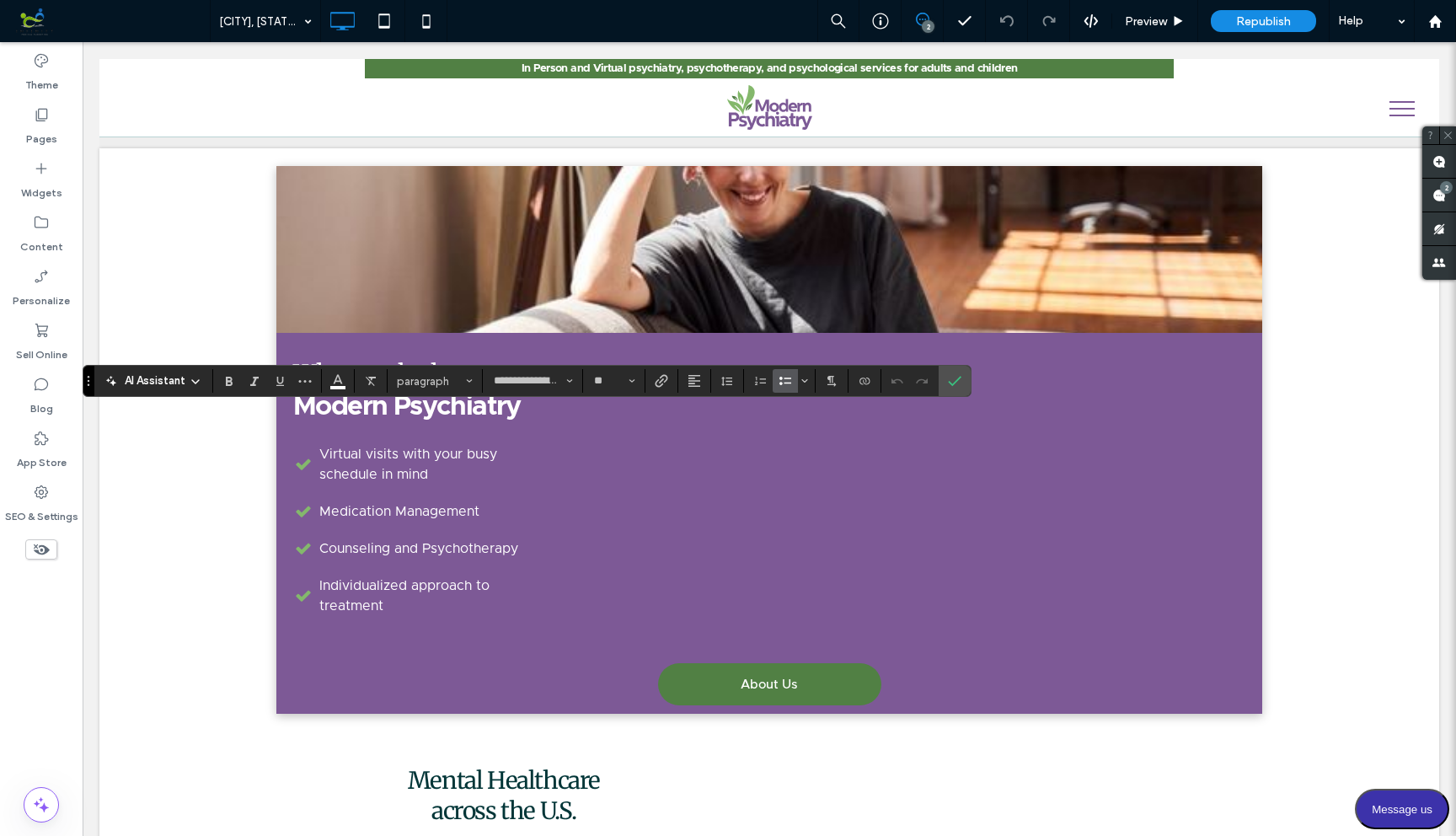 type 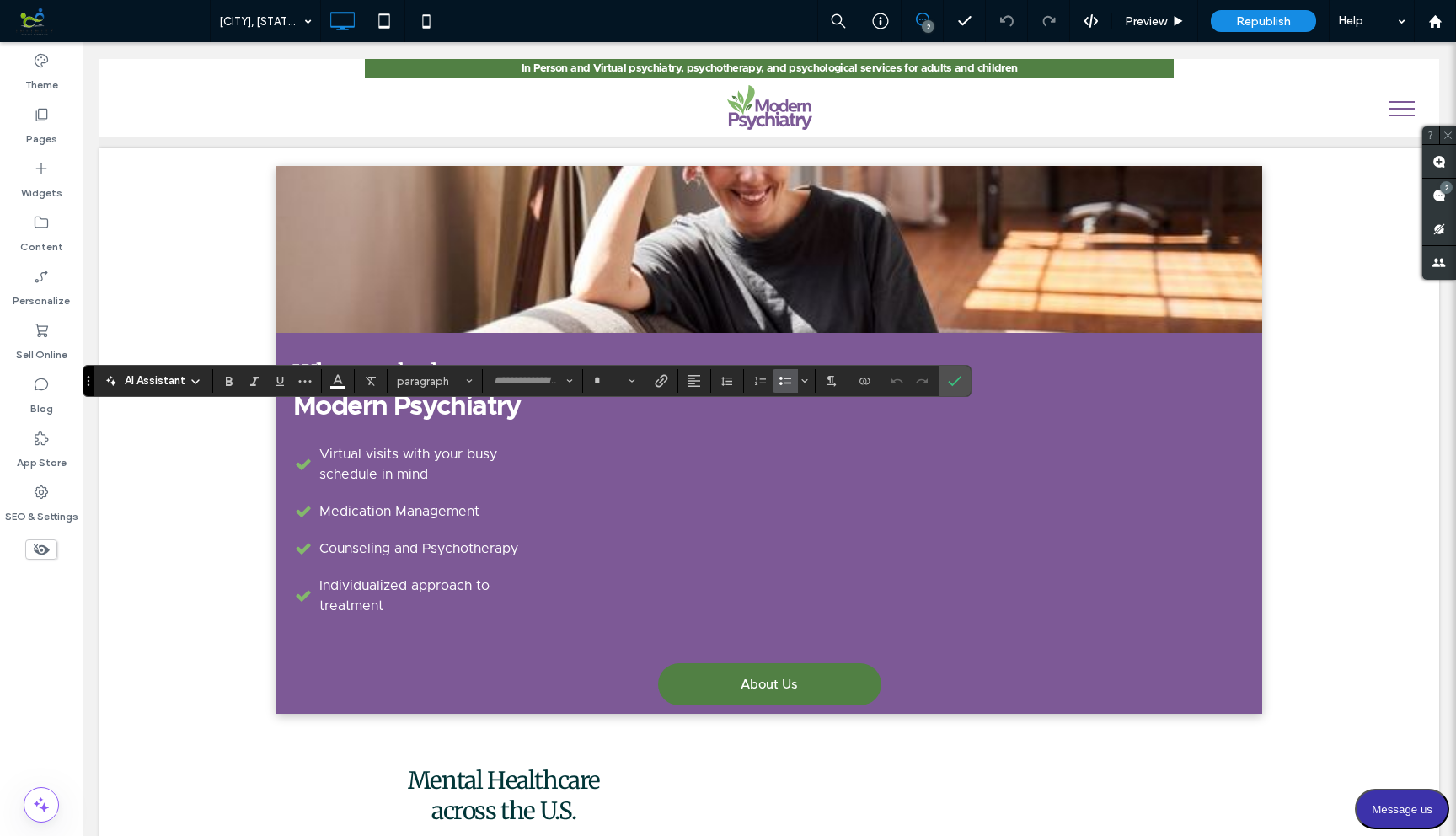 type on "**********" 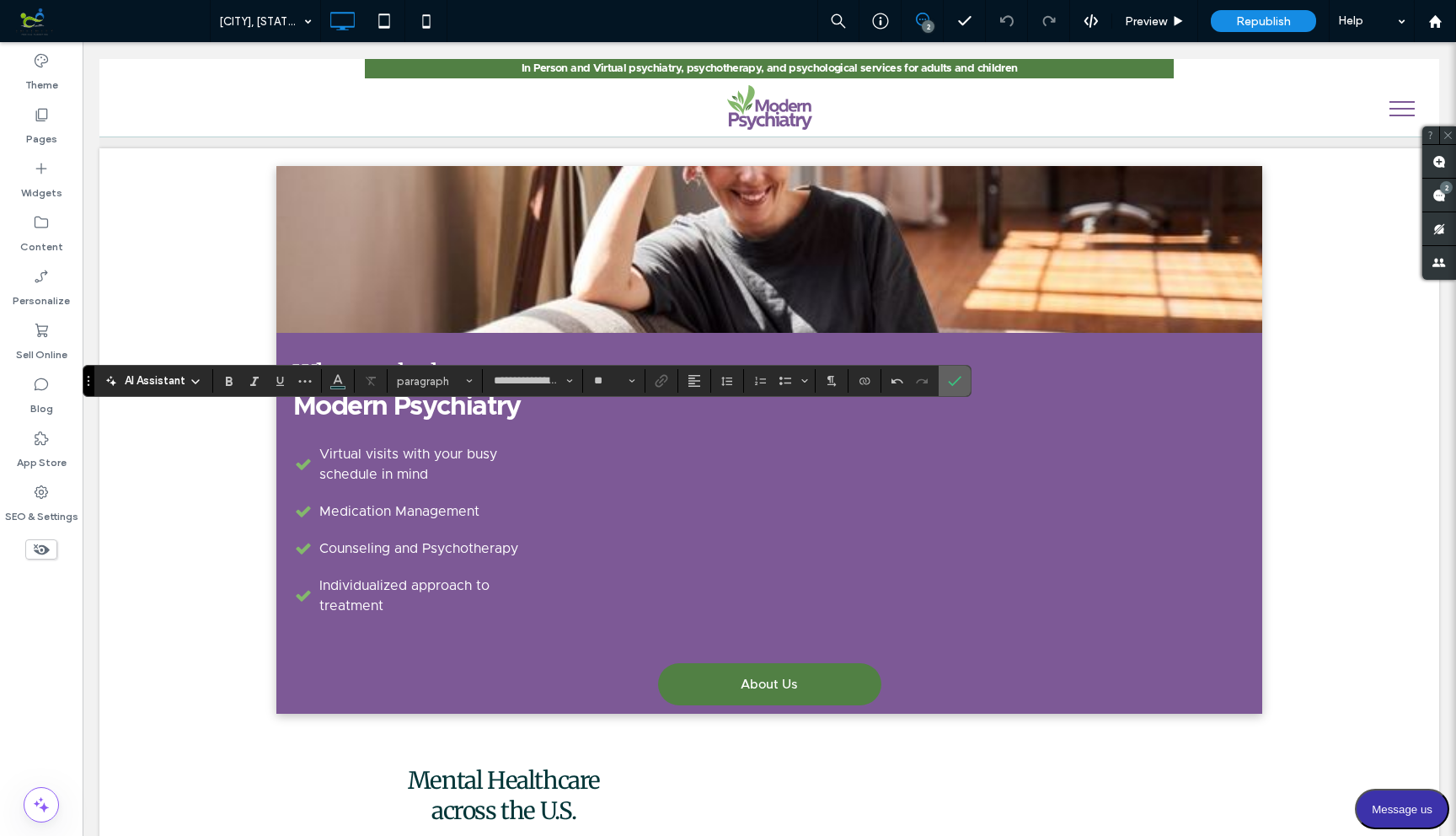 click at bounding box center [955, 381] 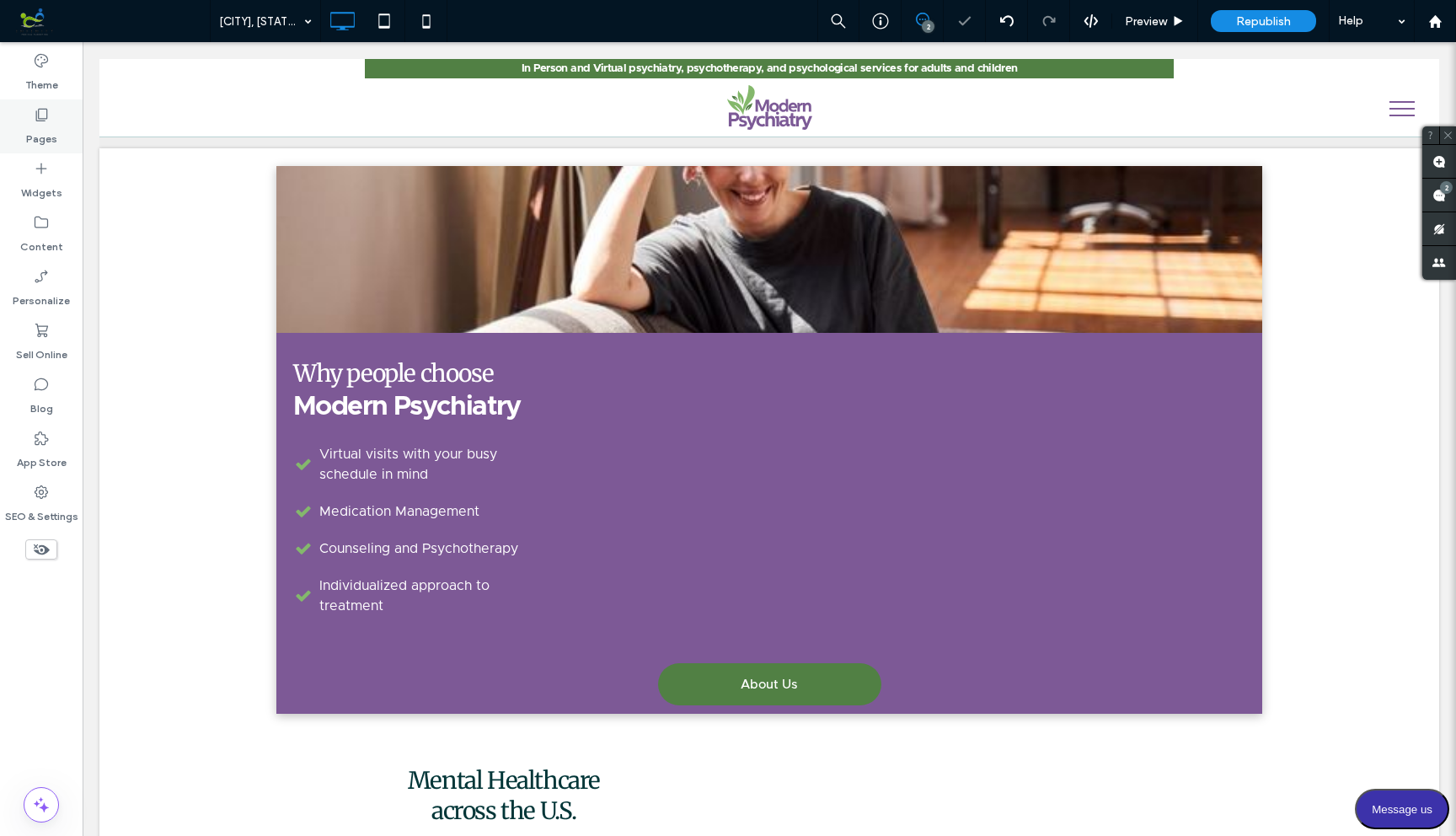 click on "Pages" at bounding box center [41, 126] 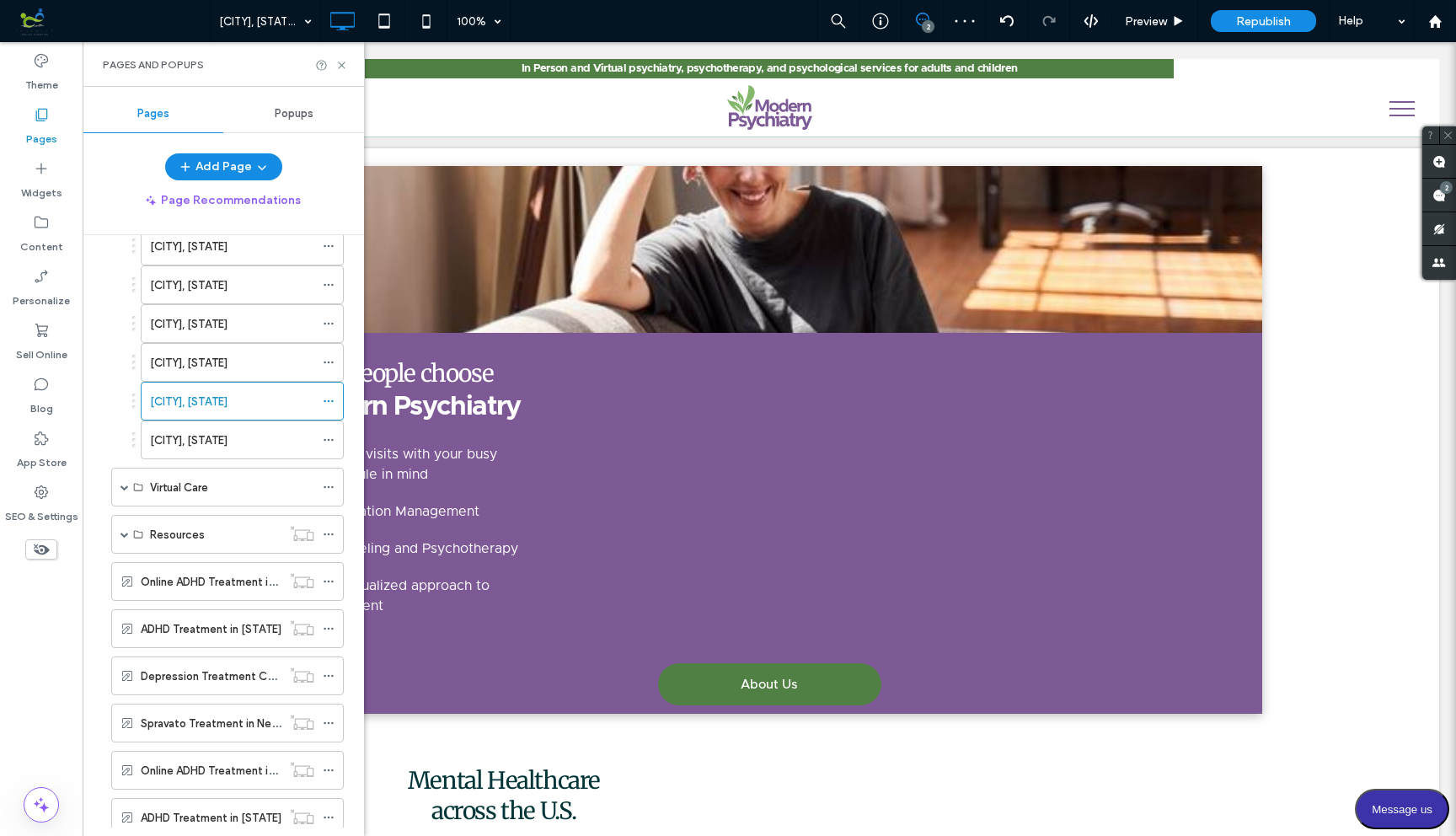 scroll, scrollTop: 810, scrollLeft: 0, axis: vertical 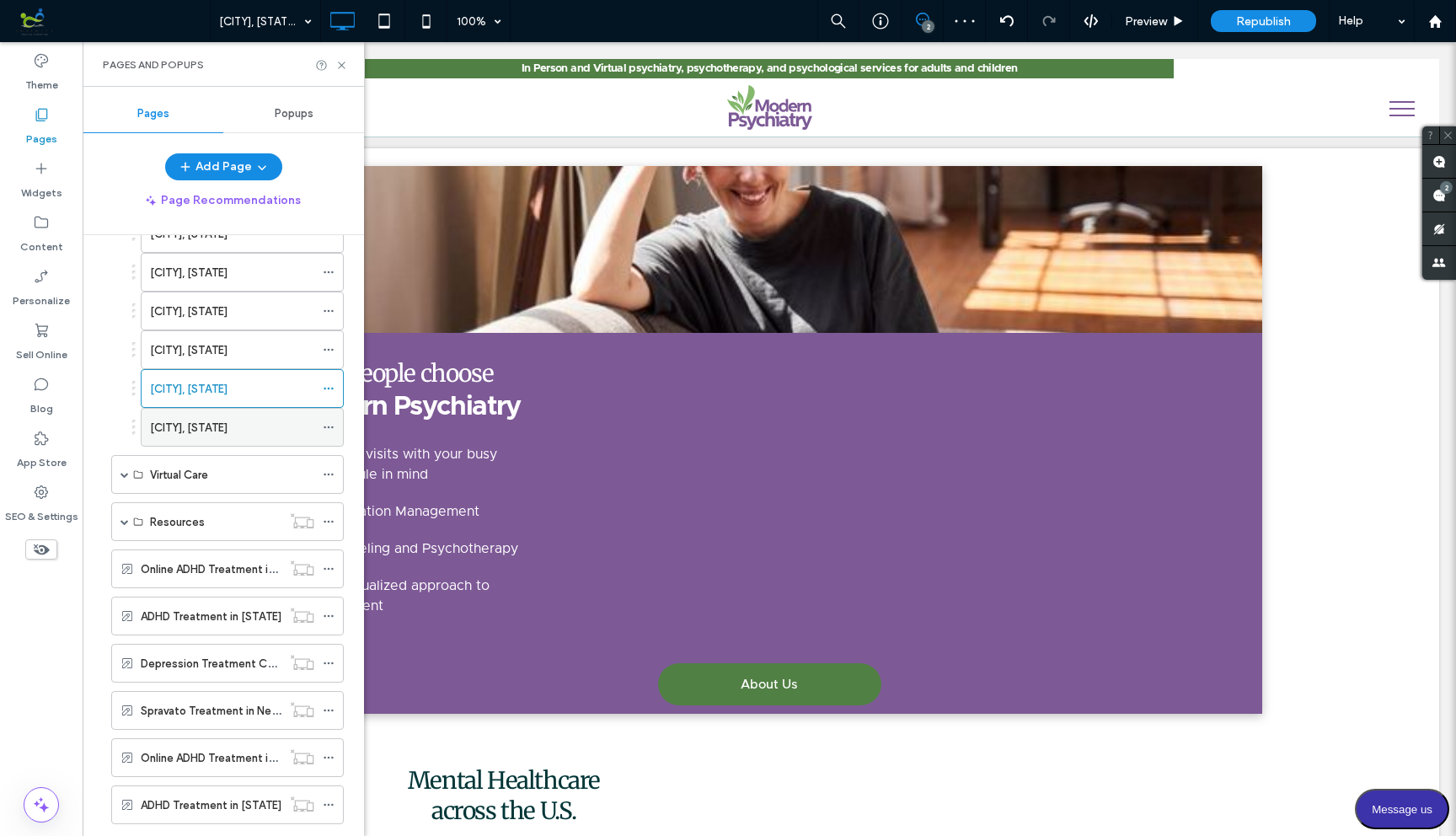 click on "Longwood, FL" at bounding box center [189, 427] 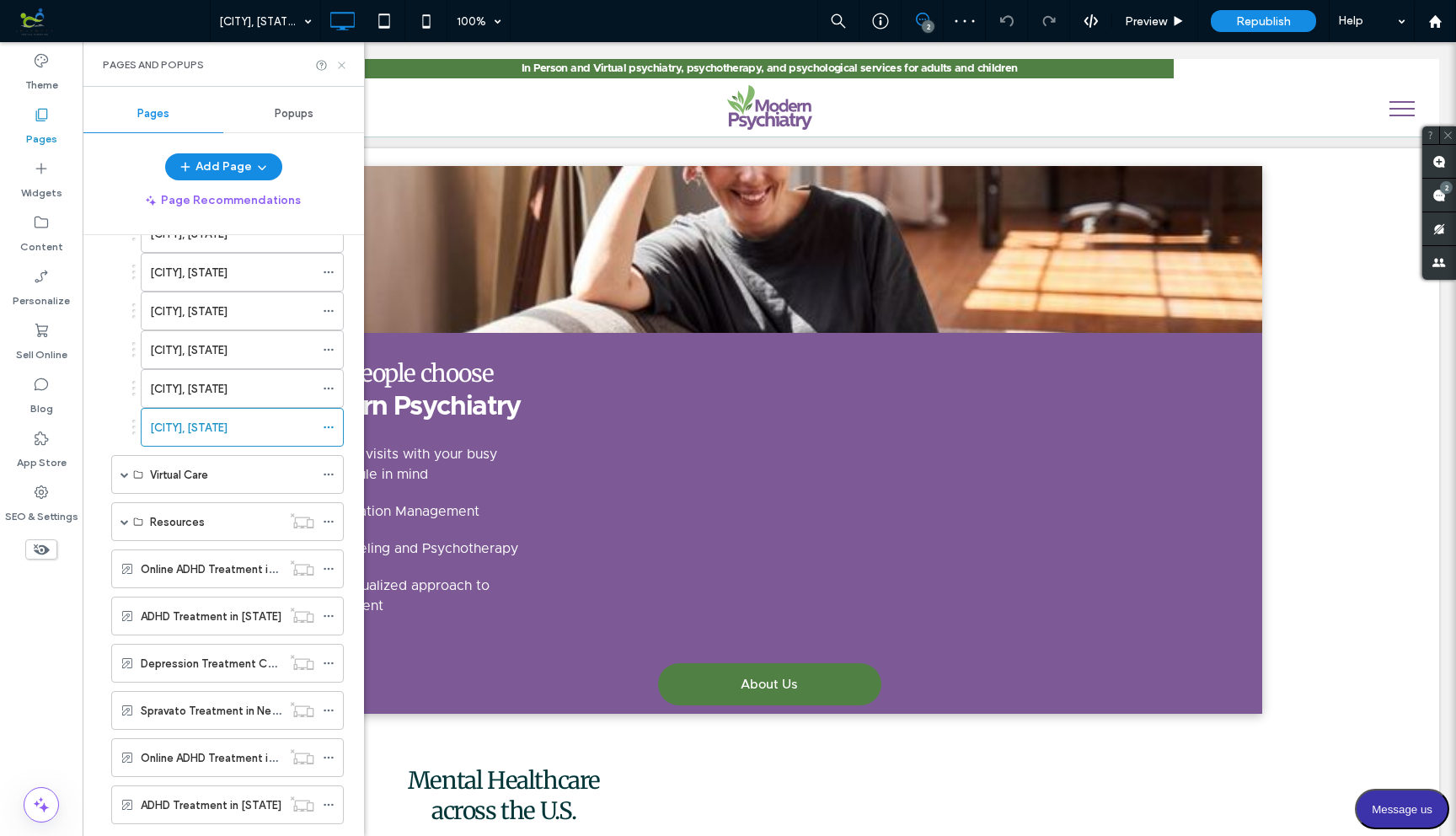 click 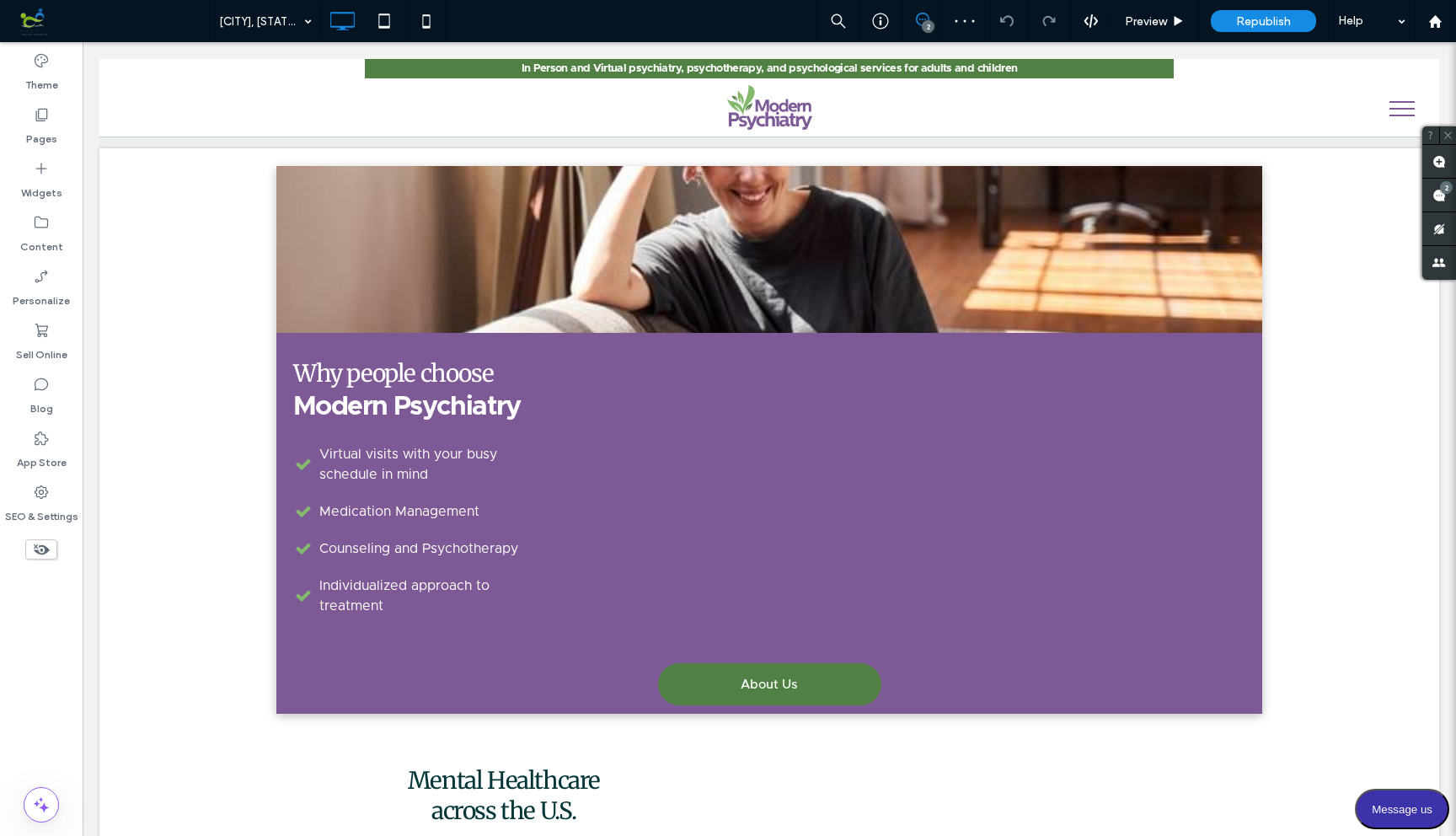 type on "**********" 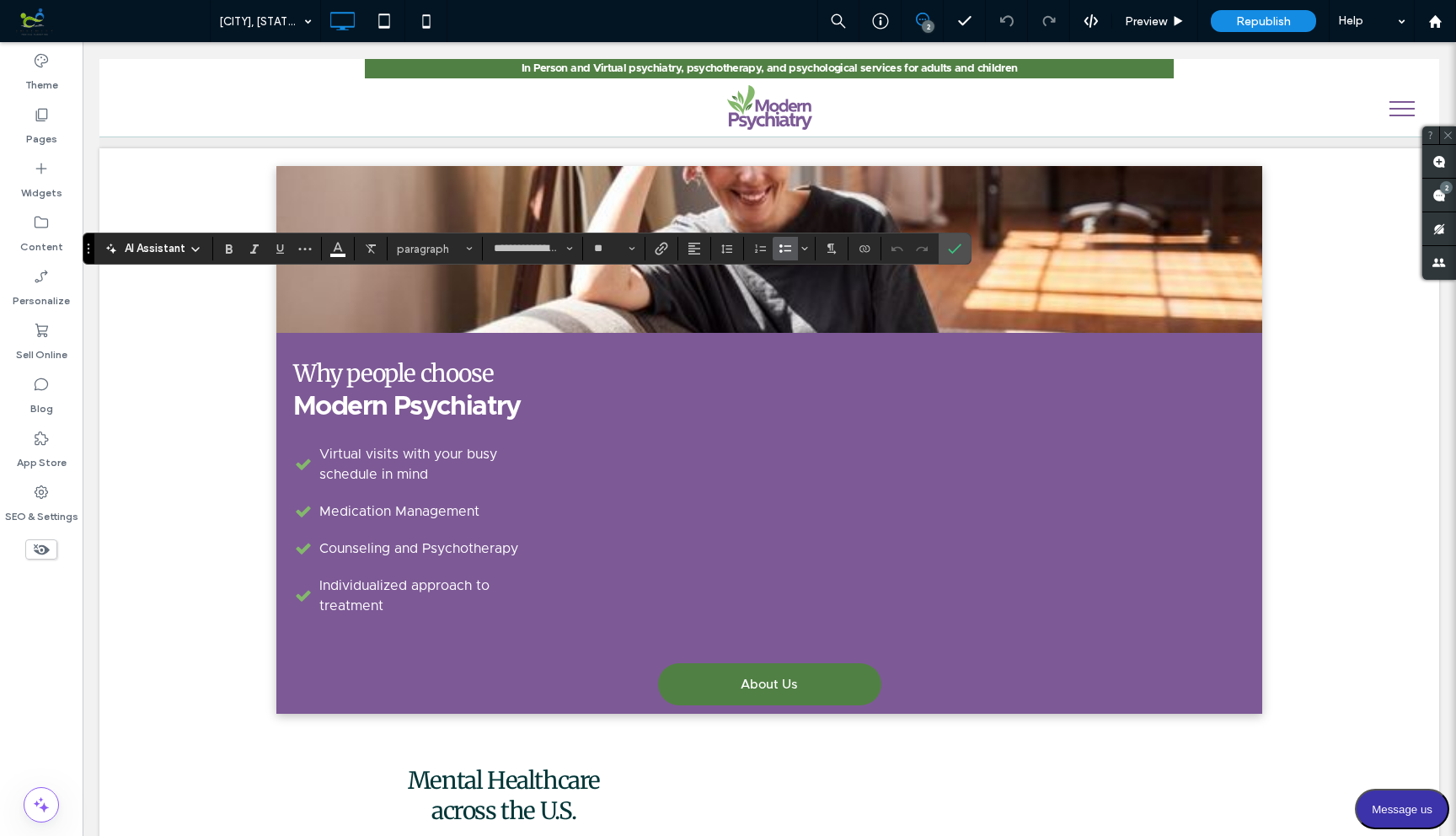 type 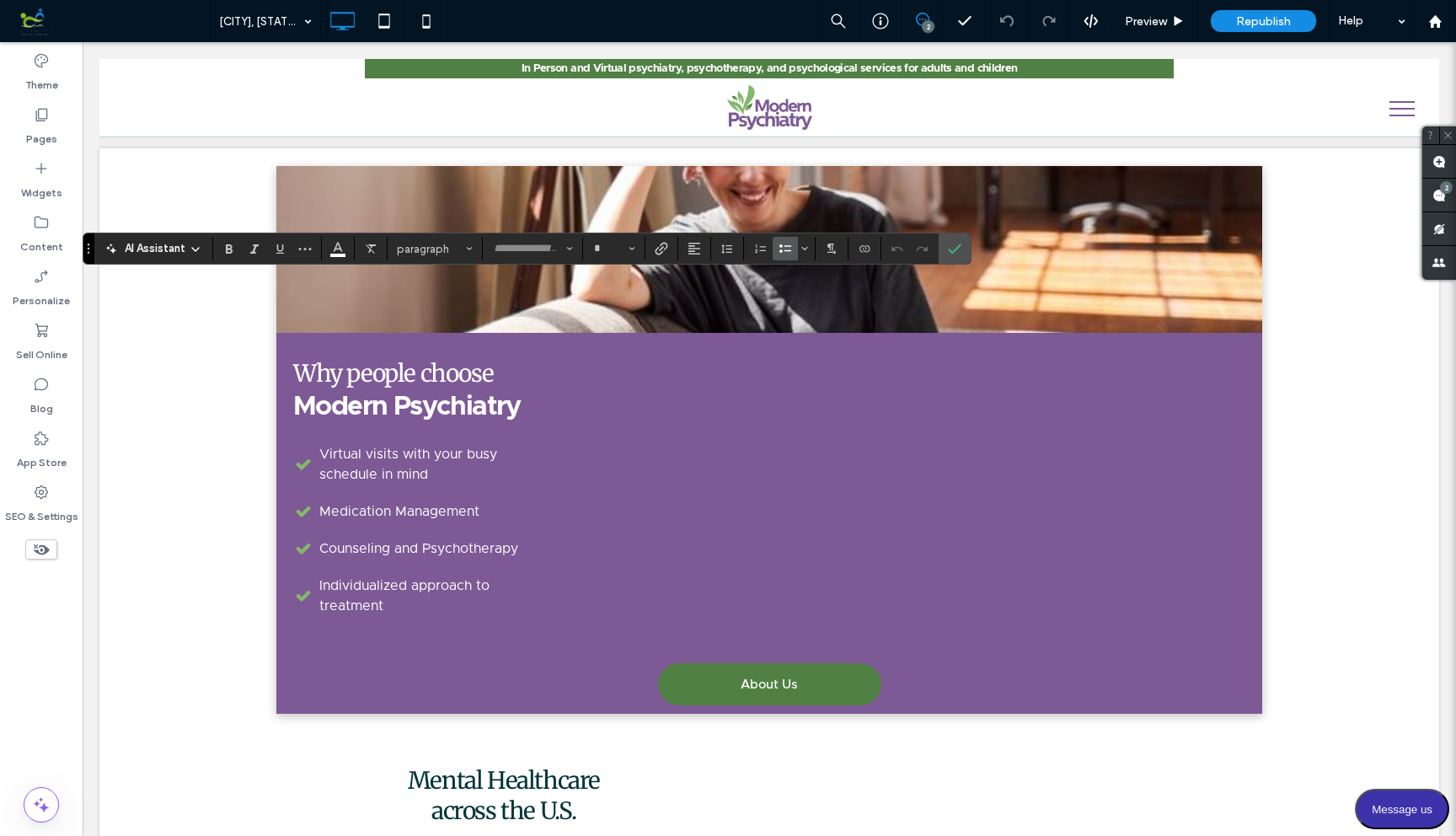 type on "**********" 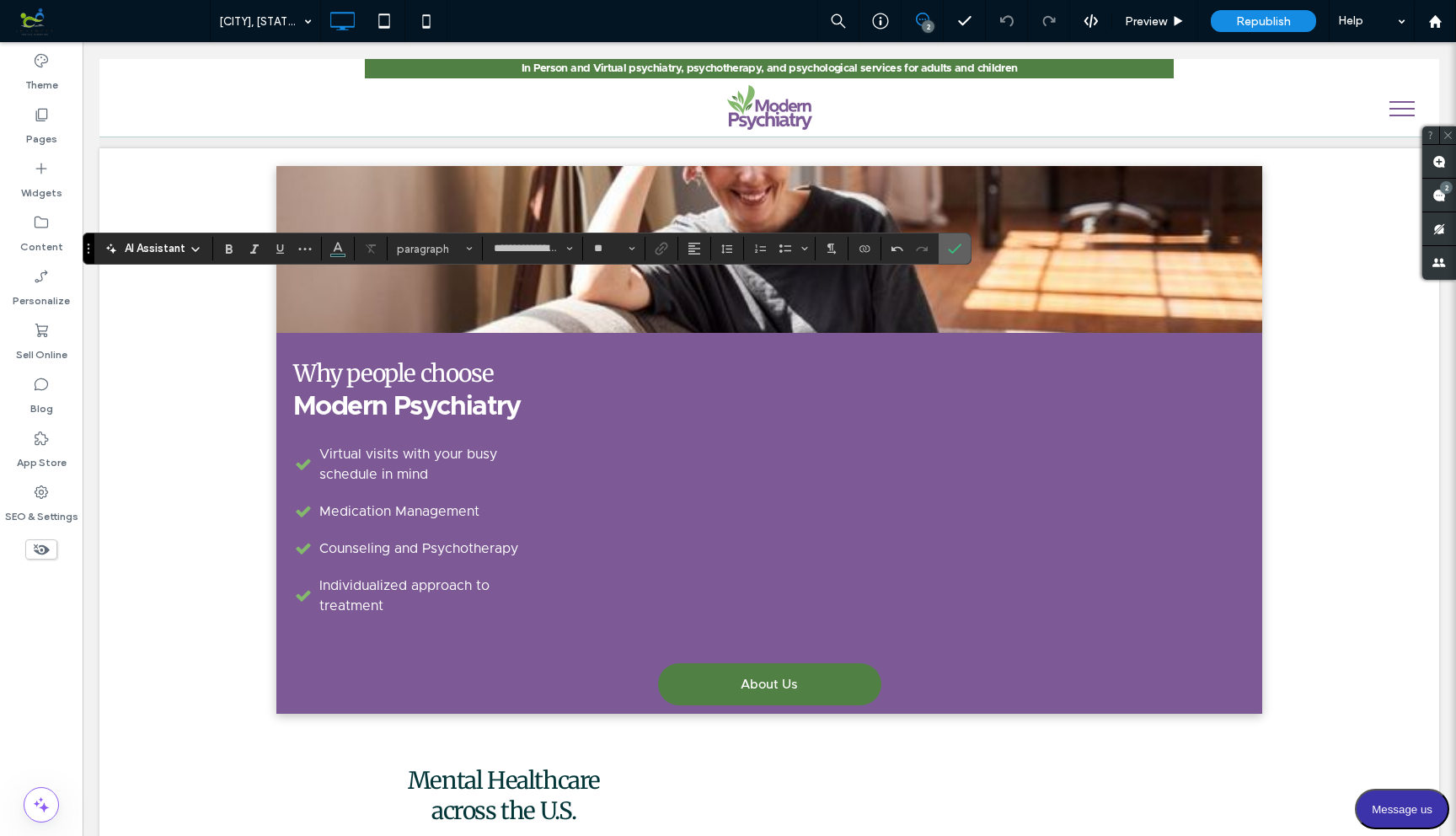 click 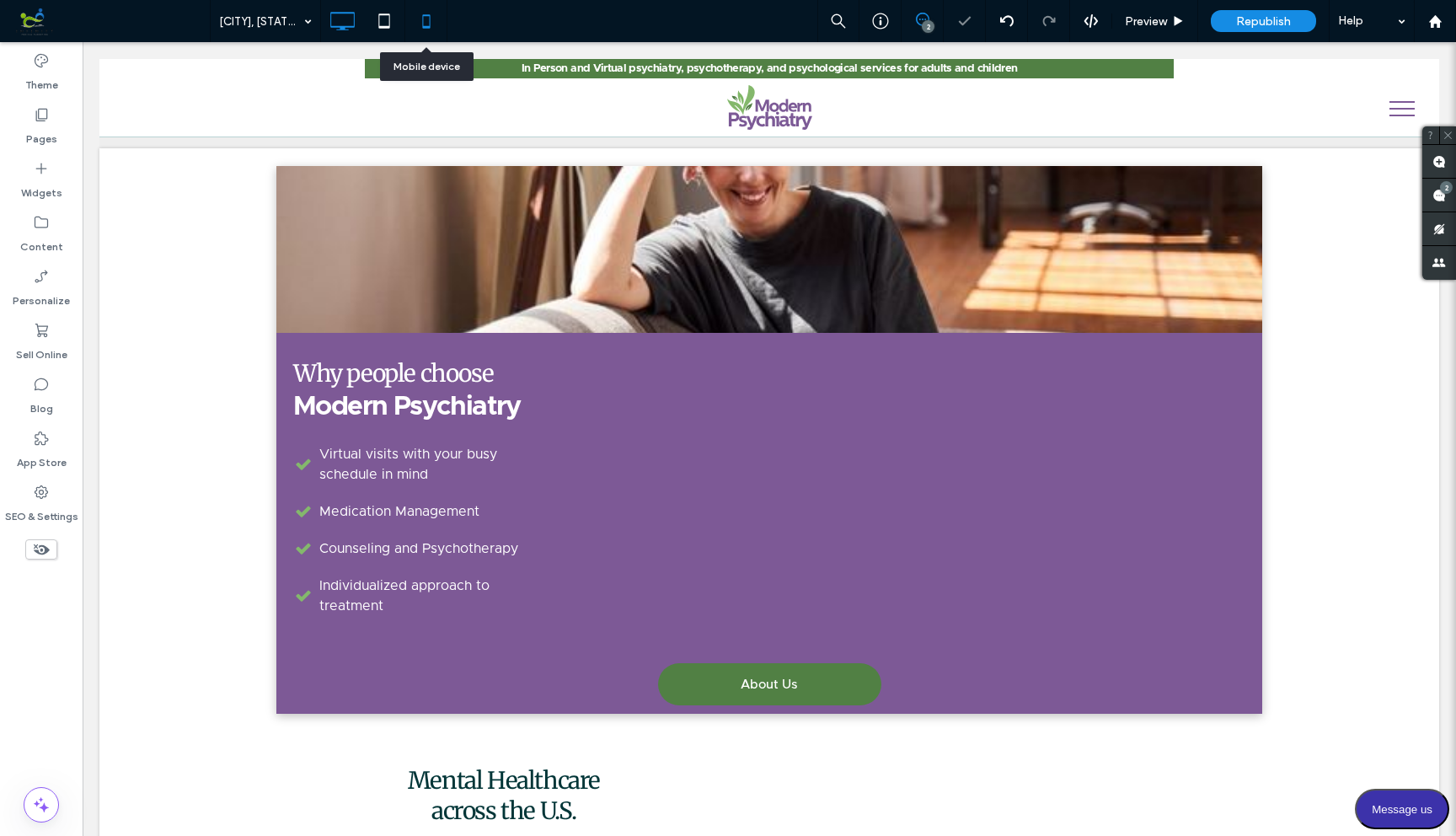 click 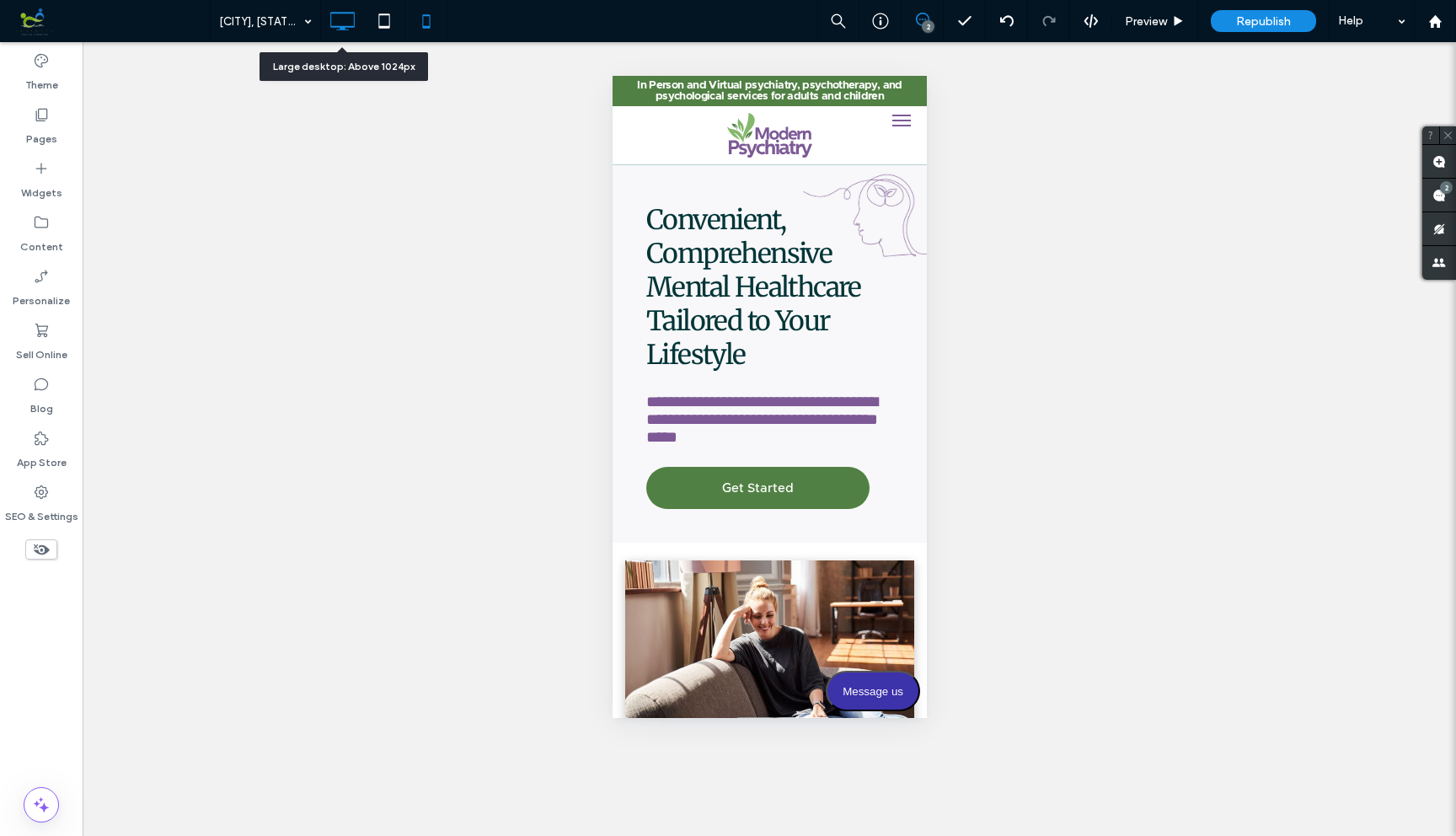 click 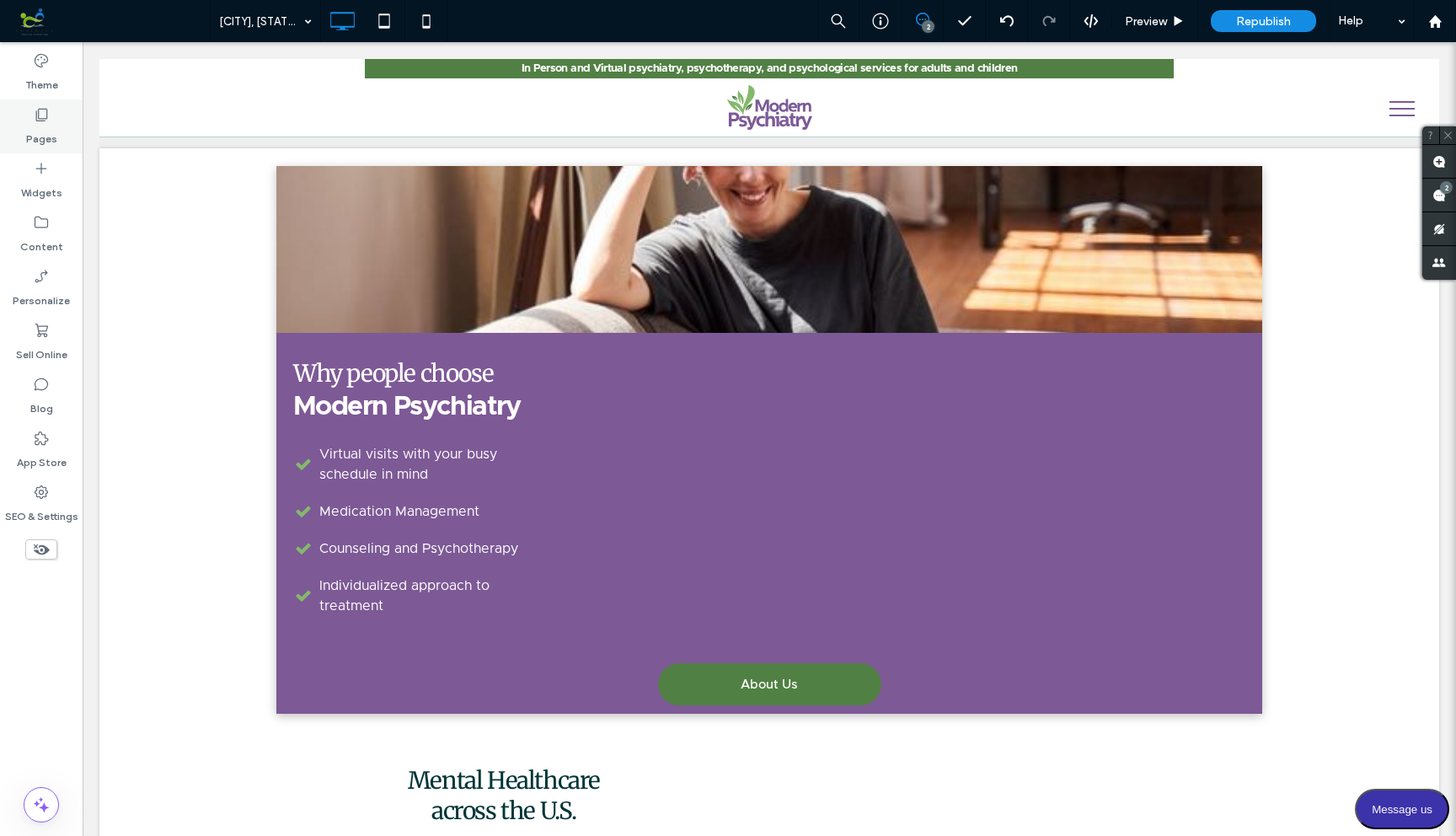 click on "Pages" at bounding box center (41, 135) 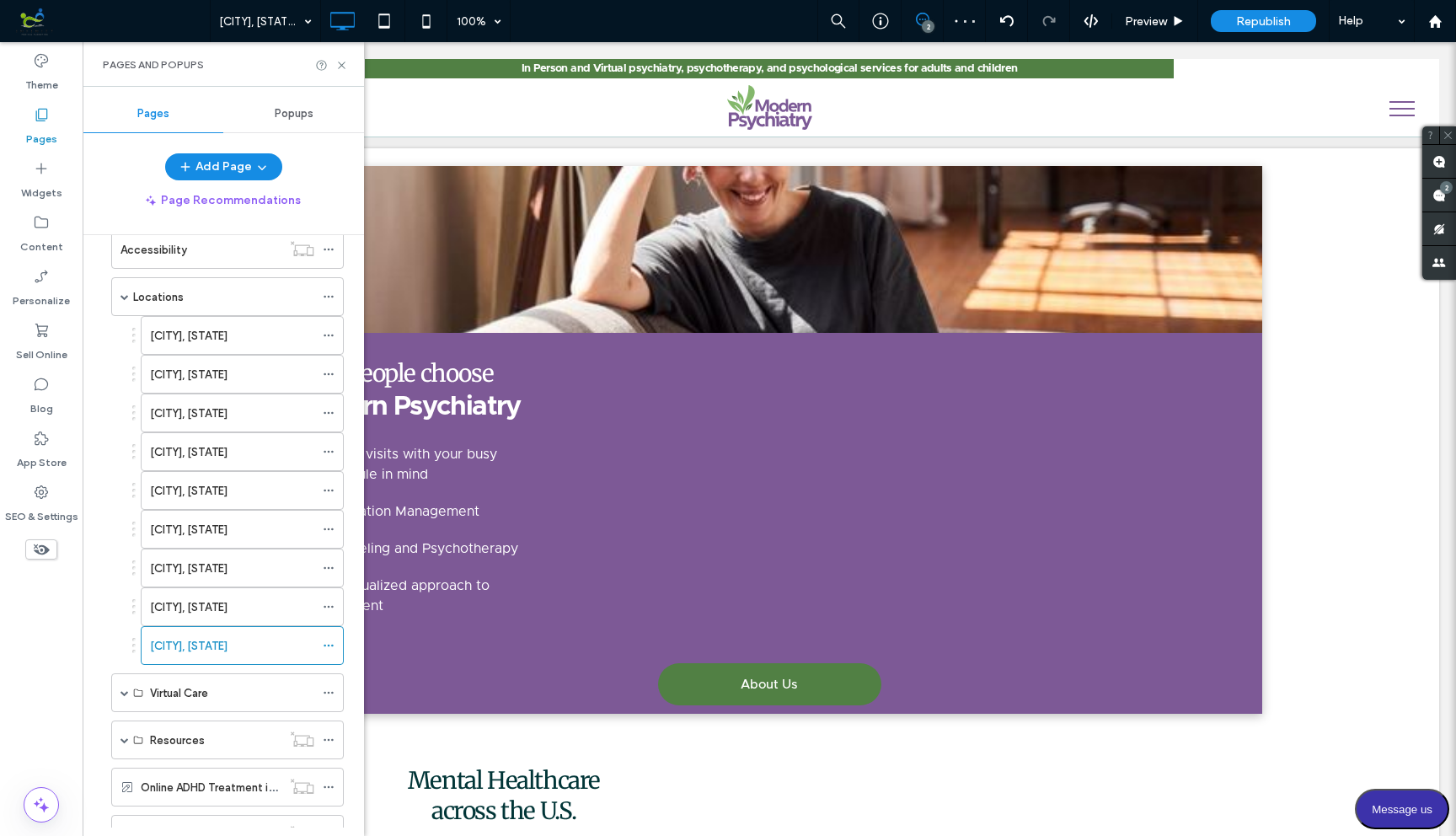 scroll, scrollTop: 595, scrollLeft: 0, axis: vertical 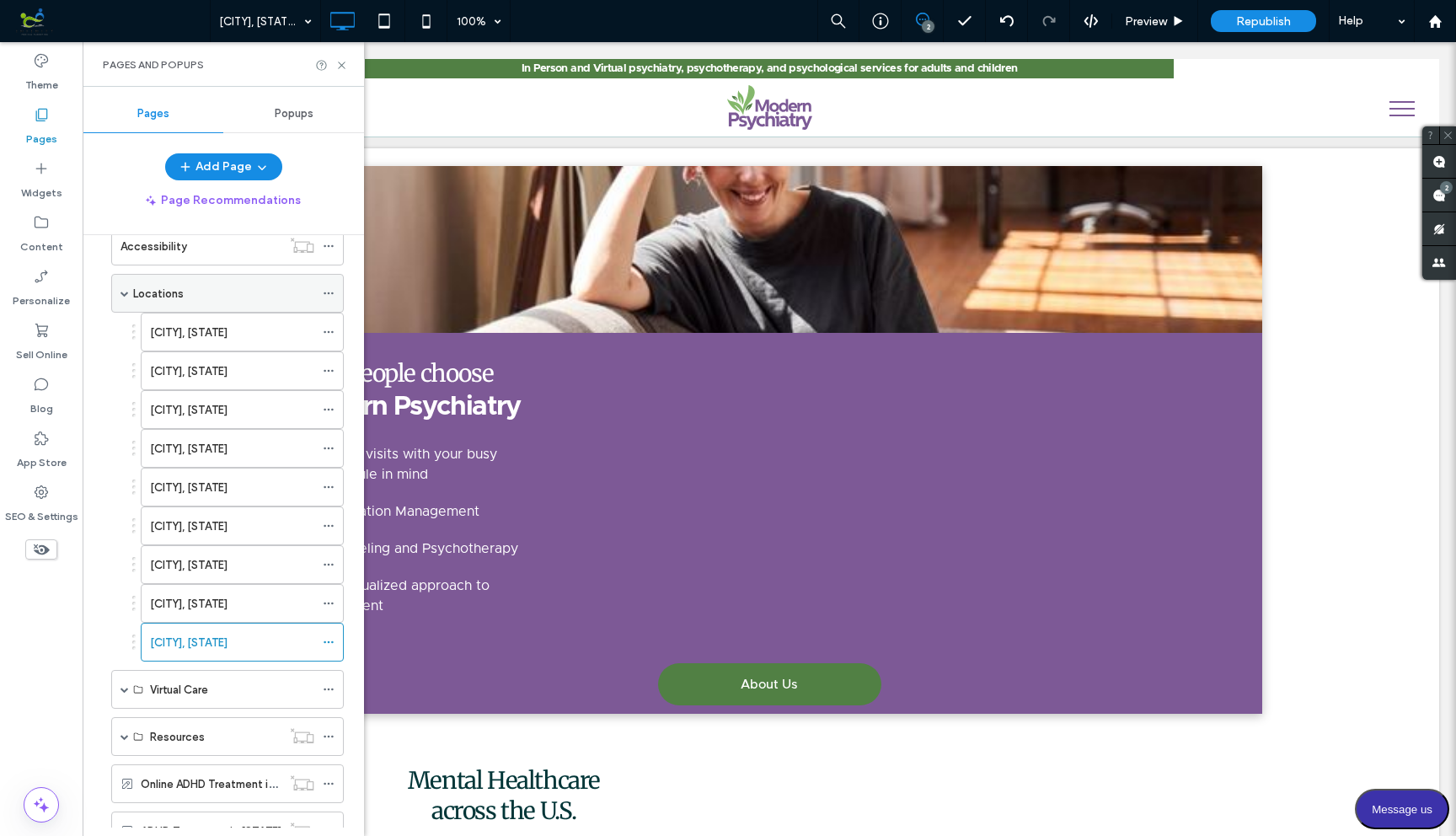 click at bounding box center [125, 293] 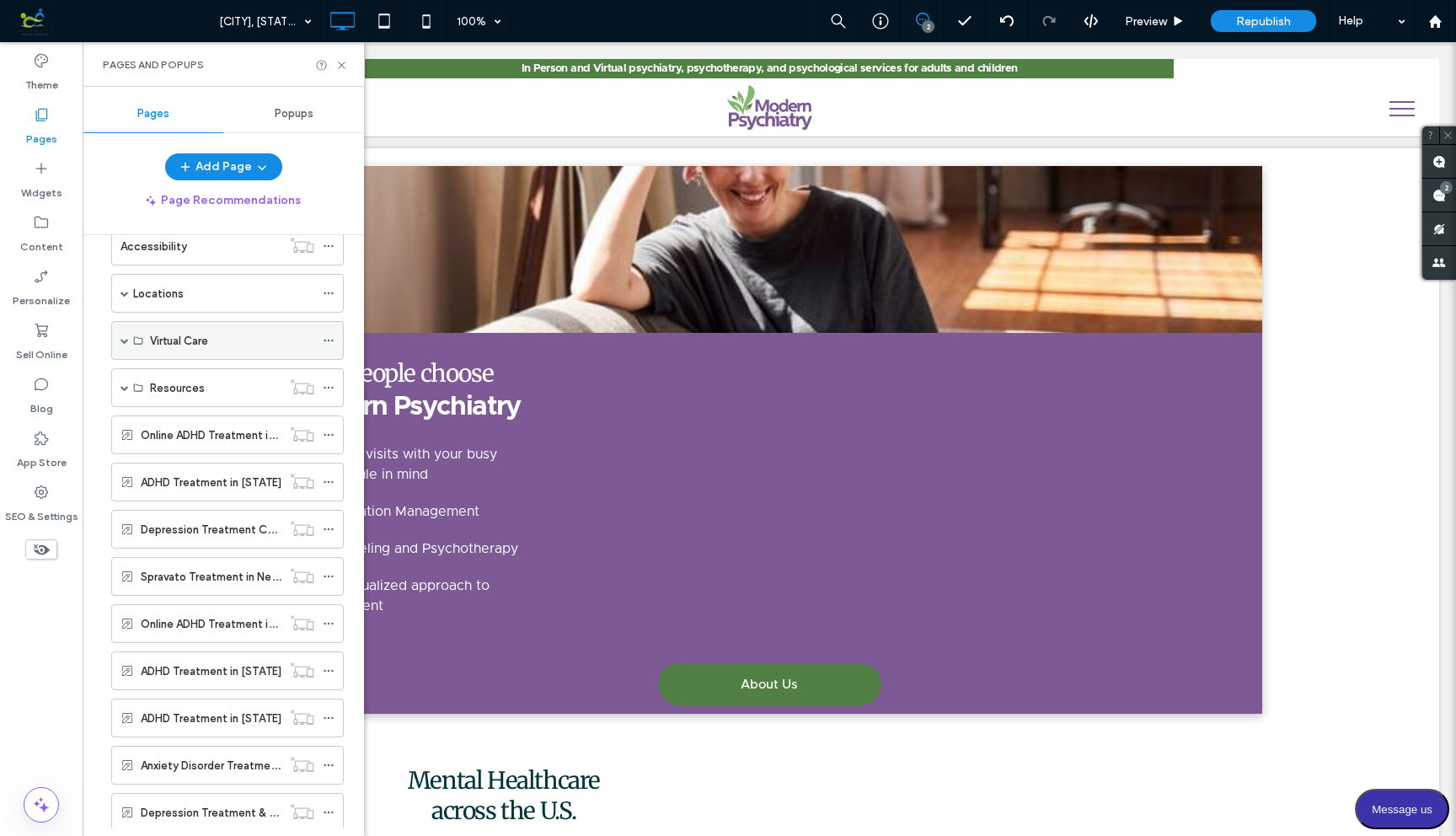 click at bounding box center [125, 340] 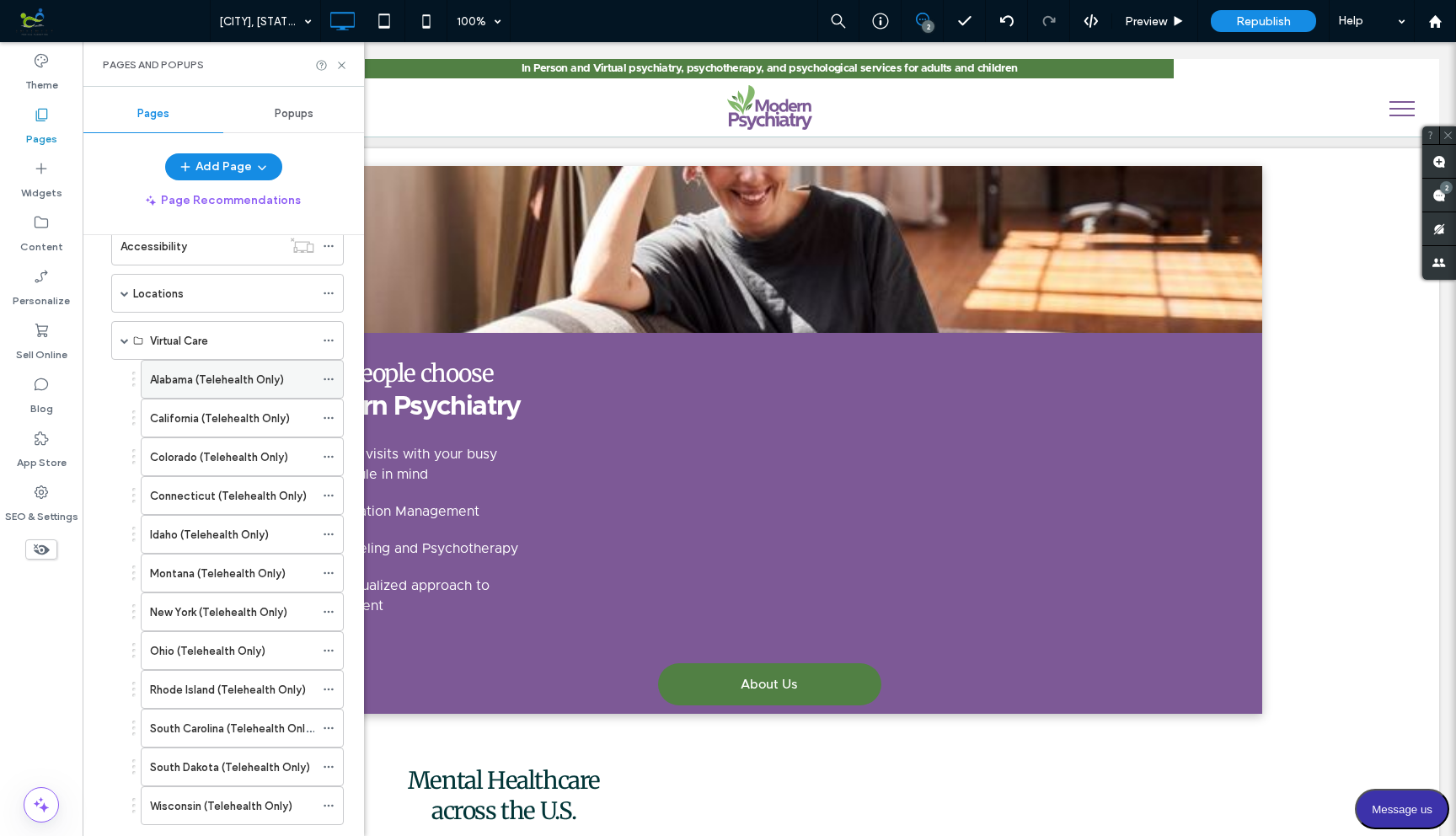 click on "Alabama (Telehealth Only)" at bounding box center [217, 379] 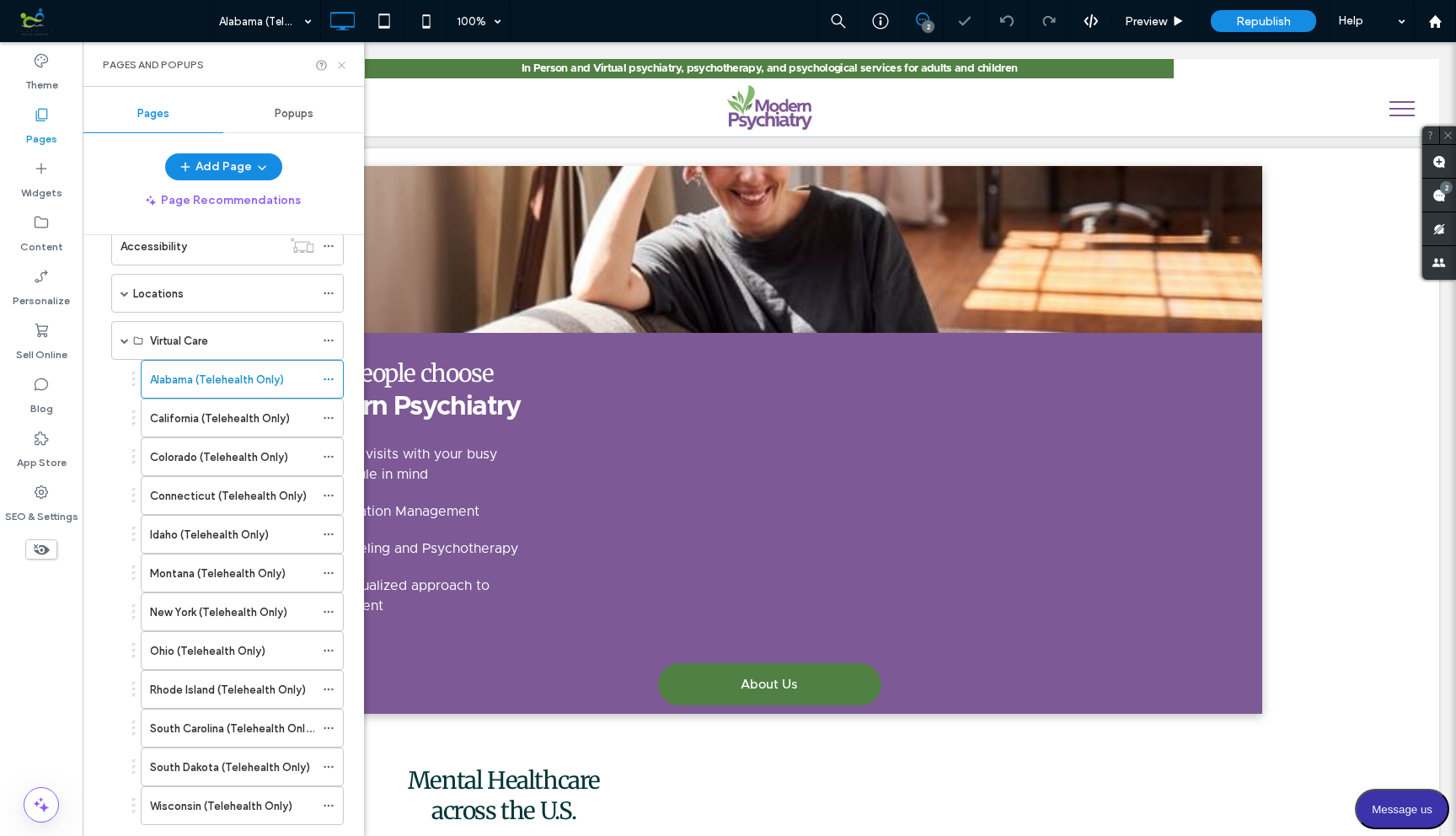click 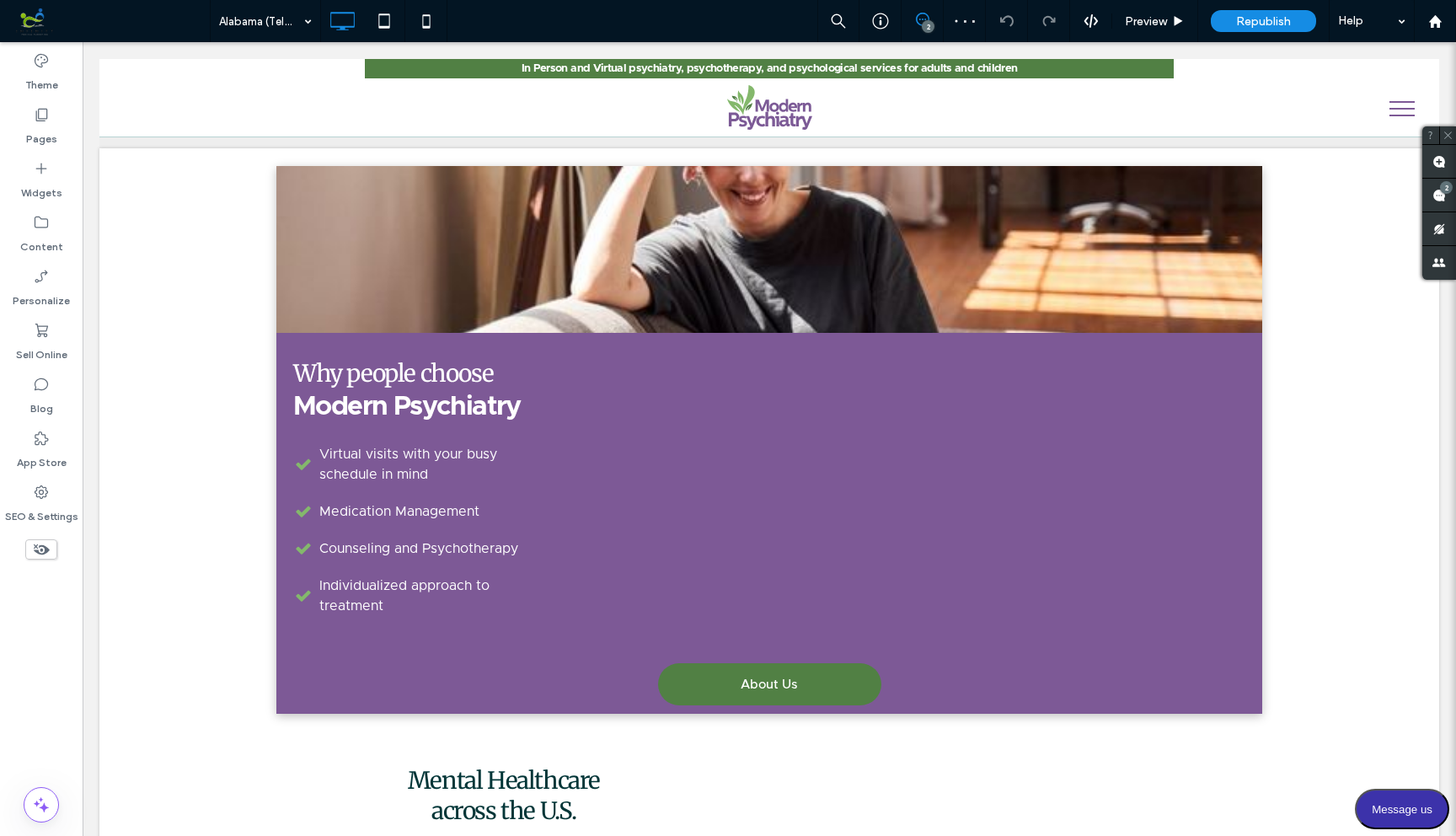 type on "**********" 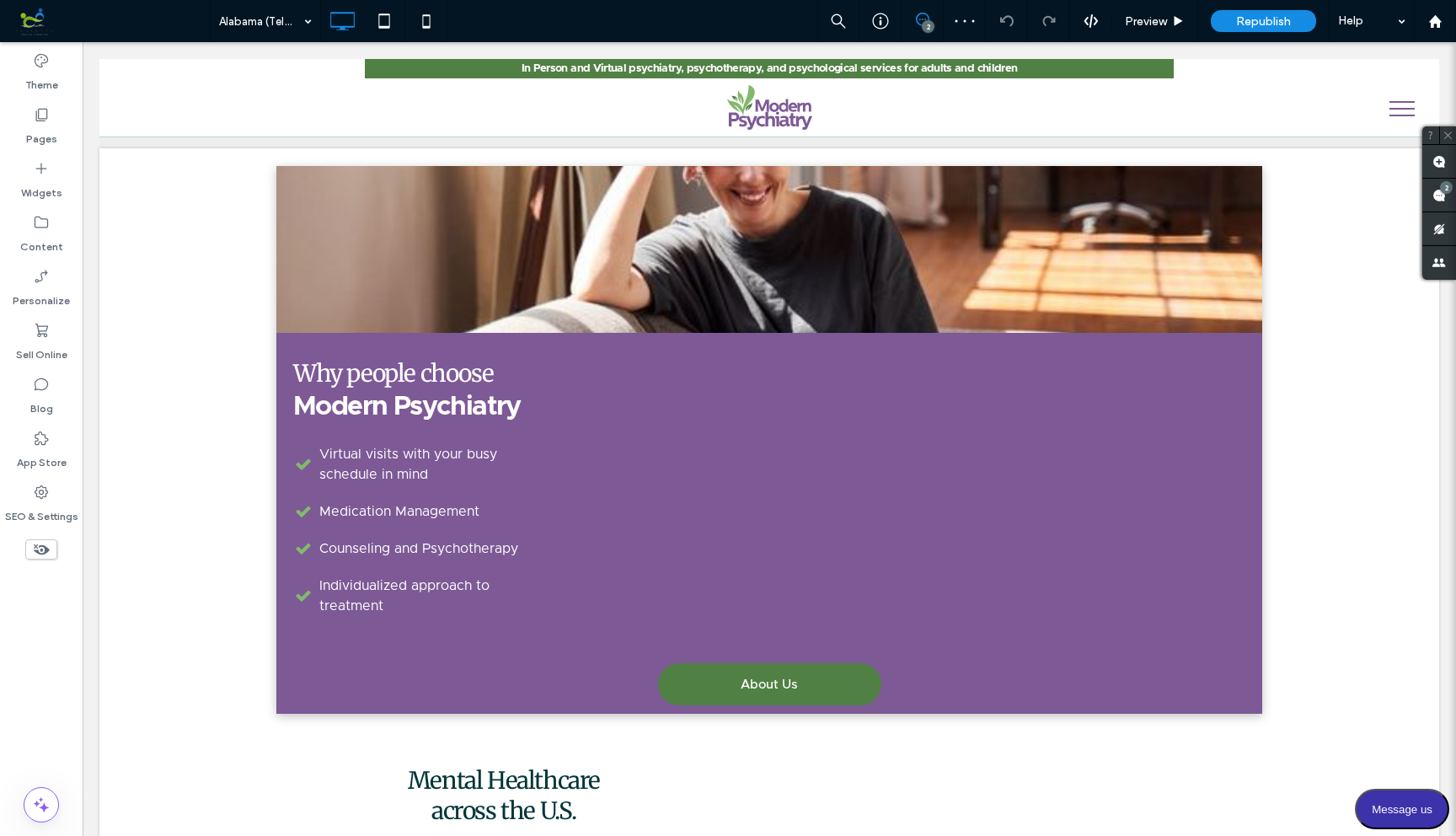 type on "**" 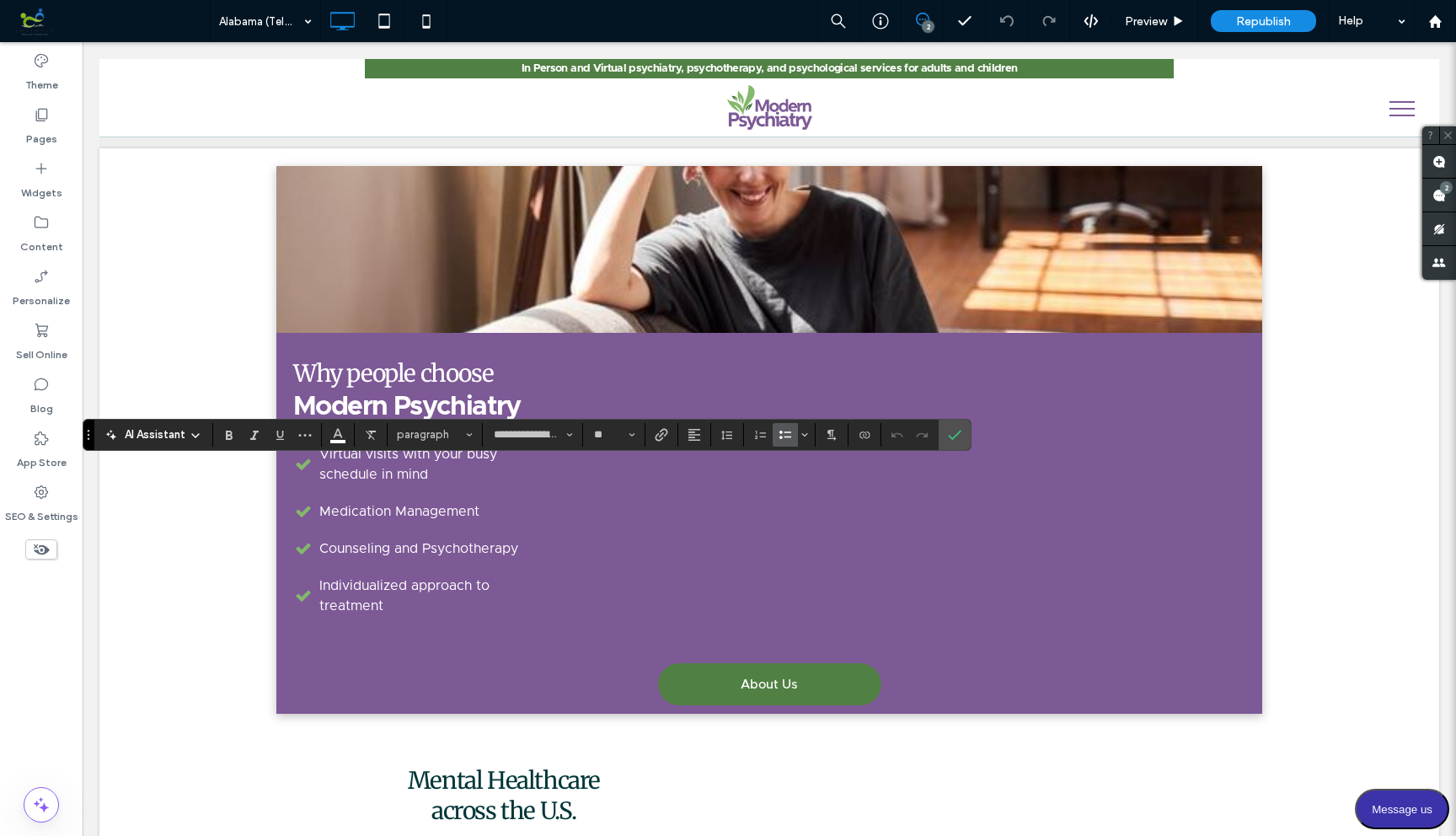 type 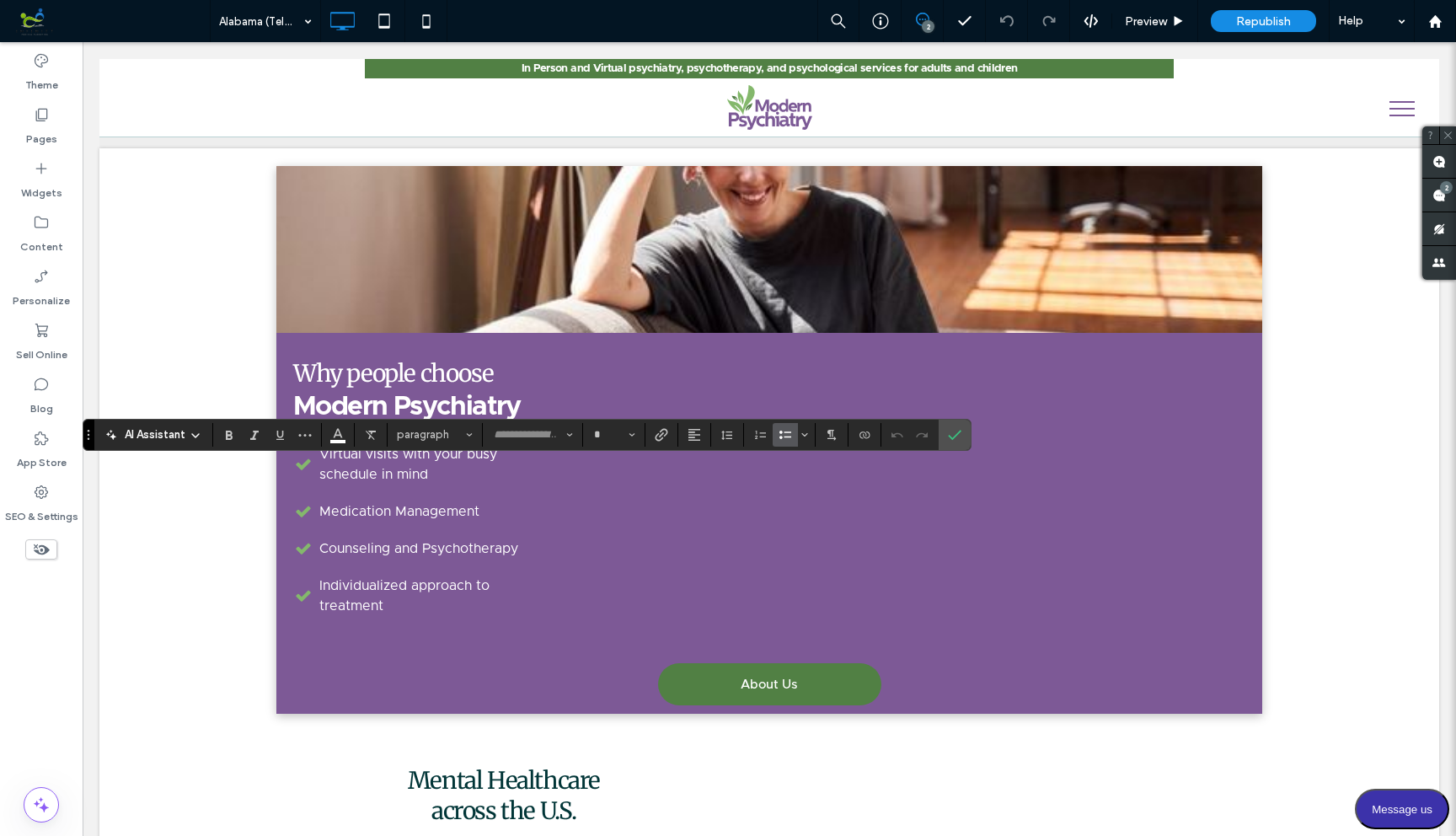 type on "**********" 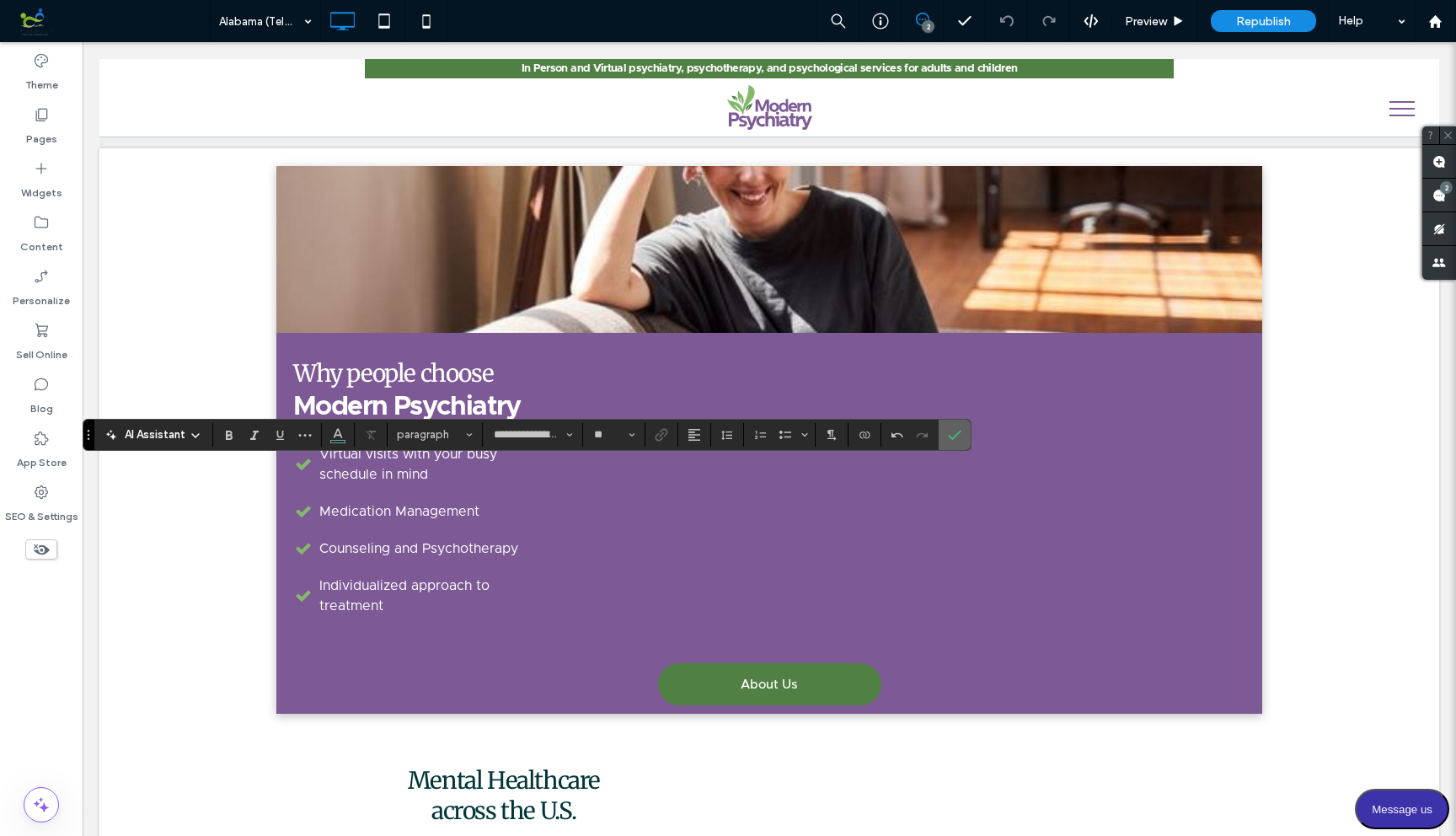 click 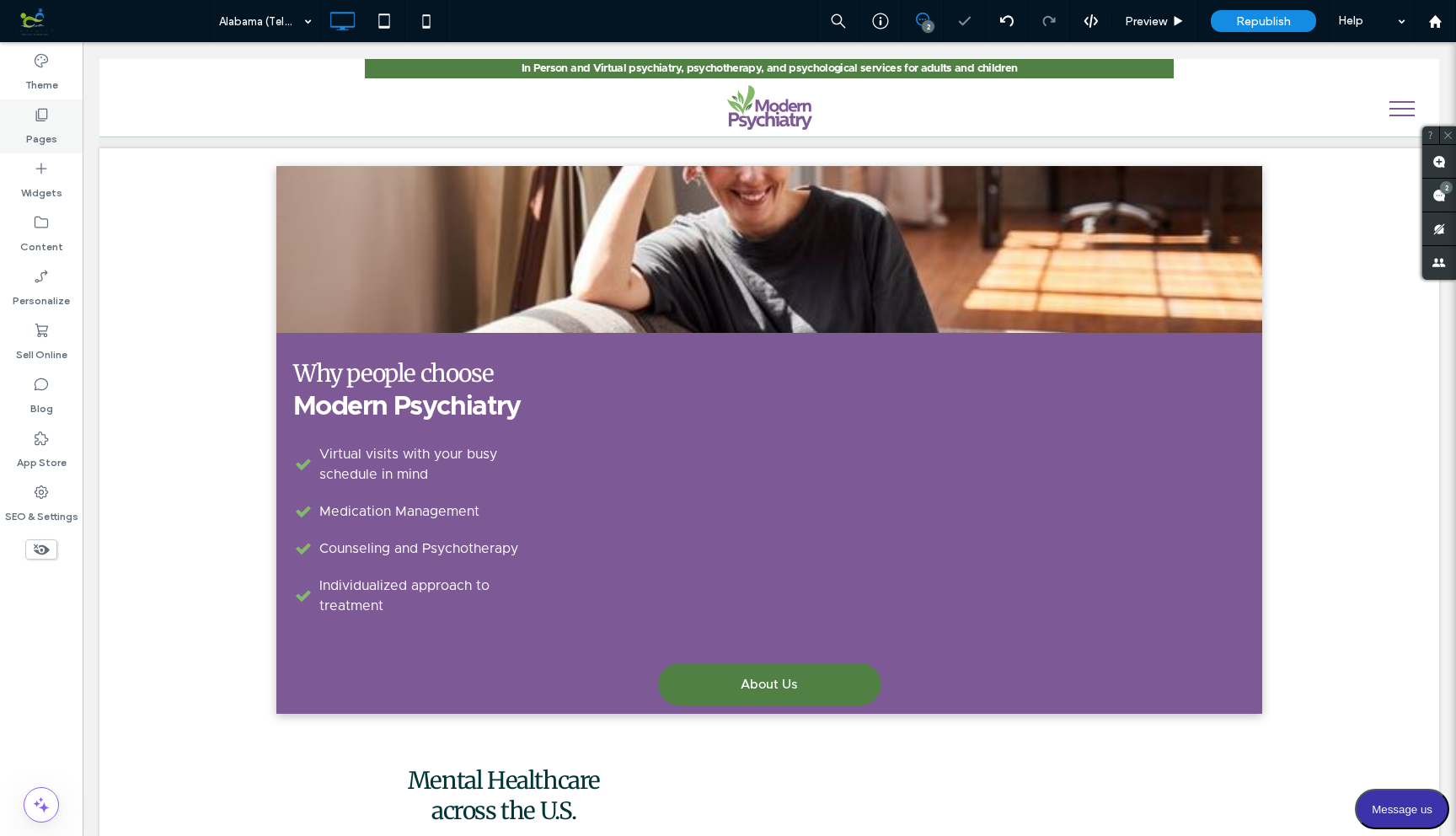 click 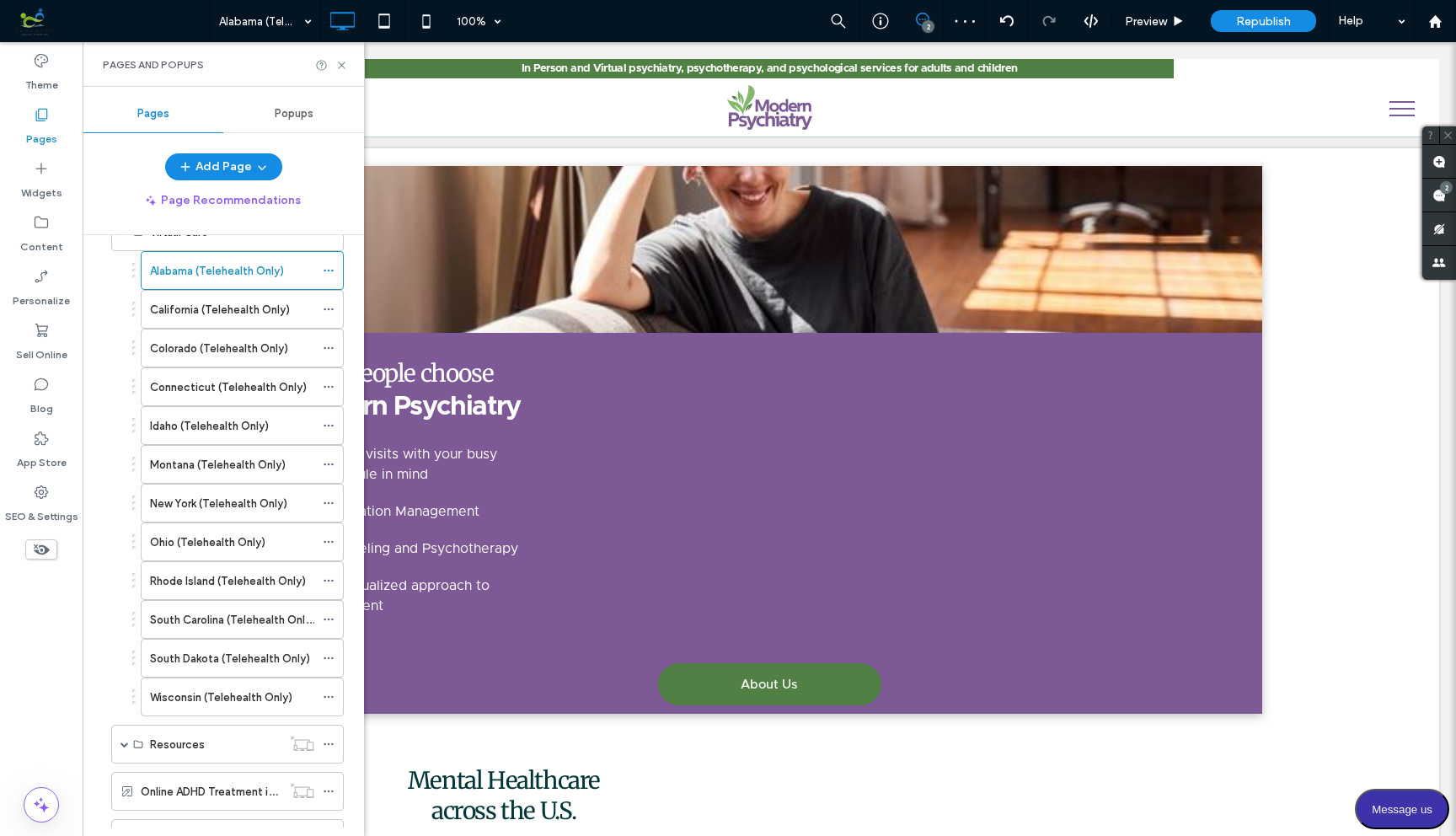 scroll, scrollTop: 687, scrollLeft: 0, axis: vertical 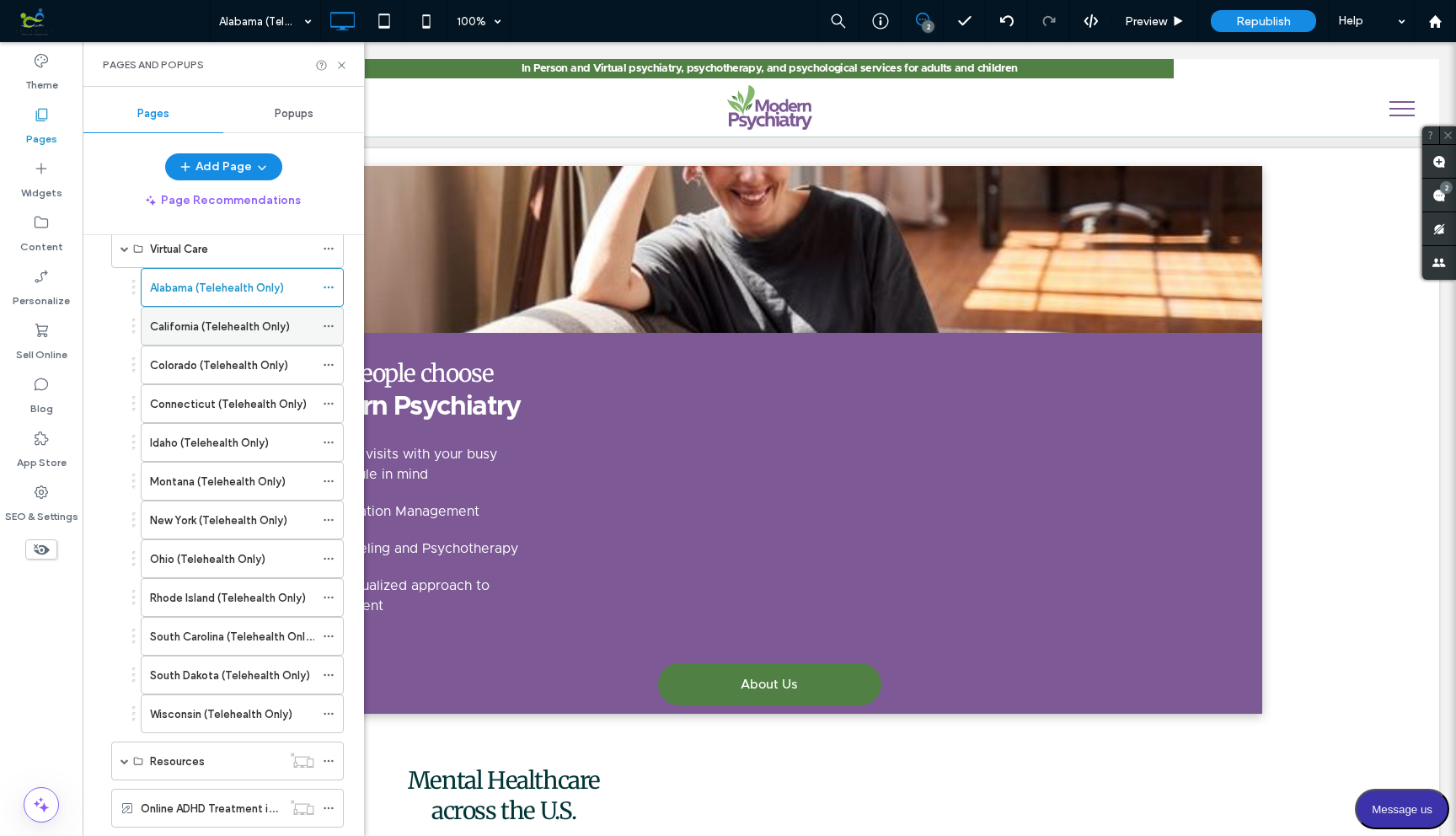 click on "California (Telehealth Only)" at bounding box center (220, 326) 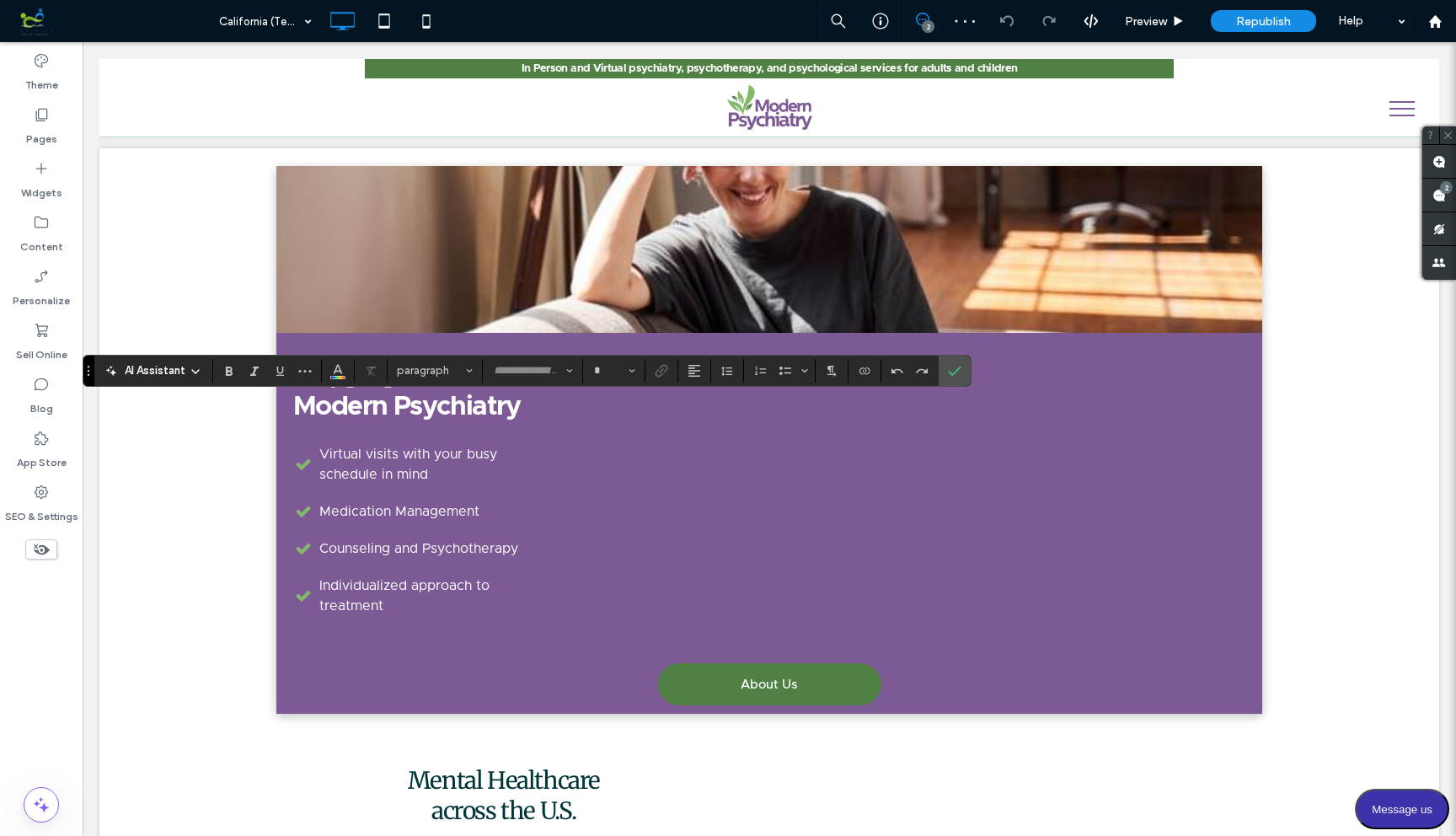 type on "**********" 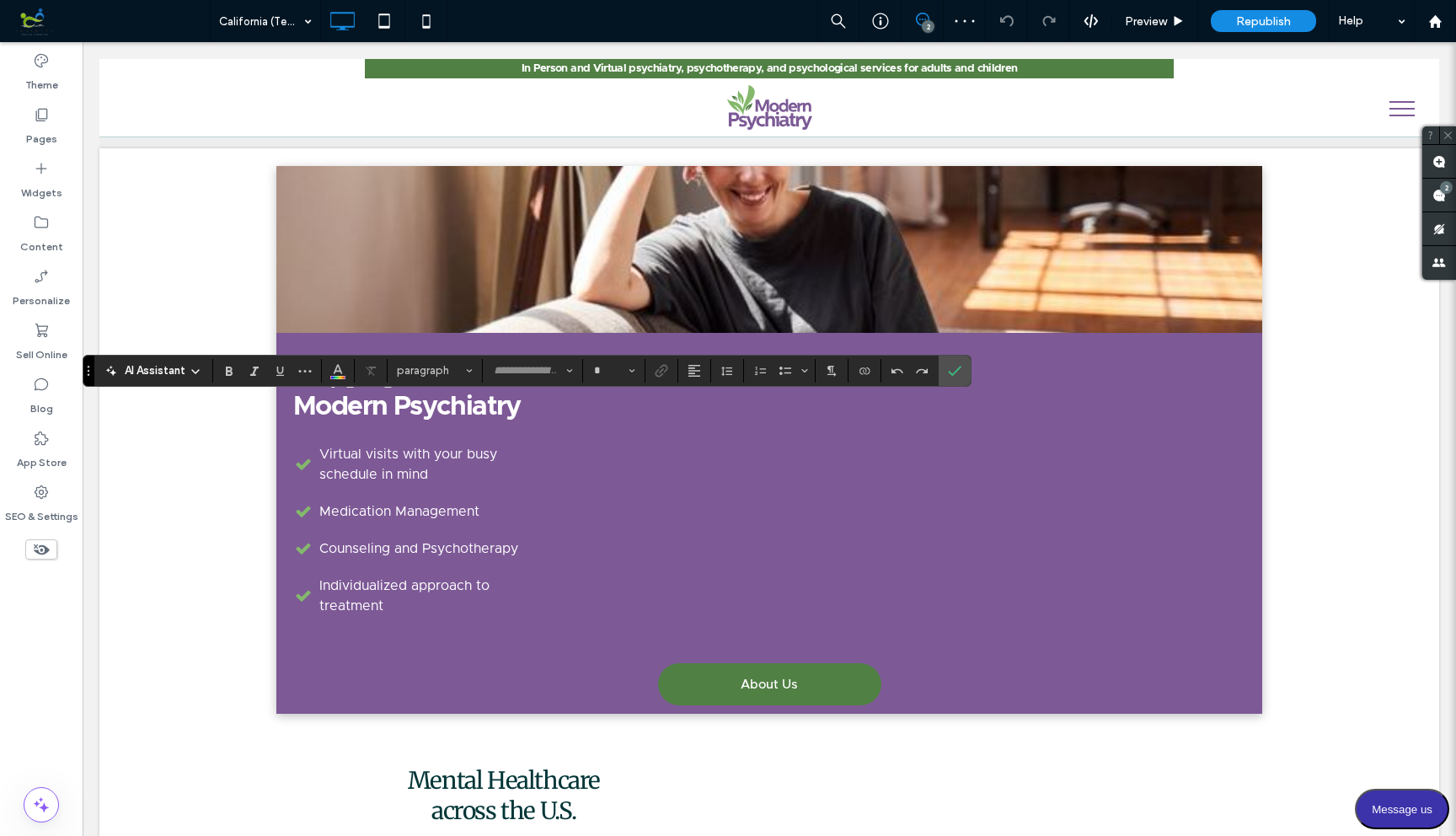 type on "**" 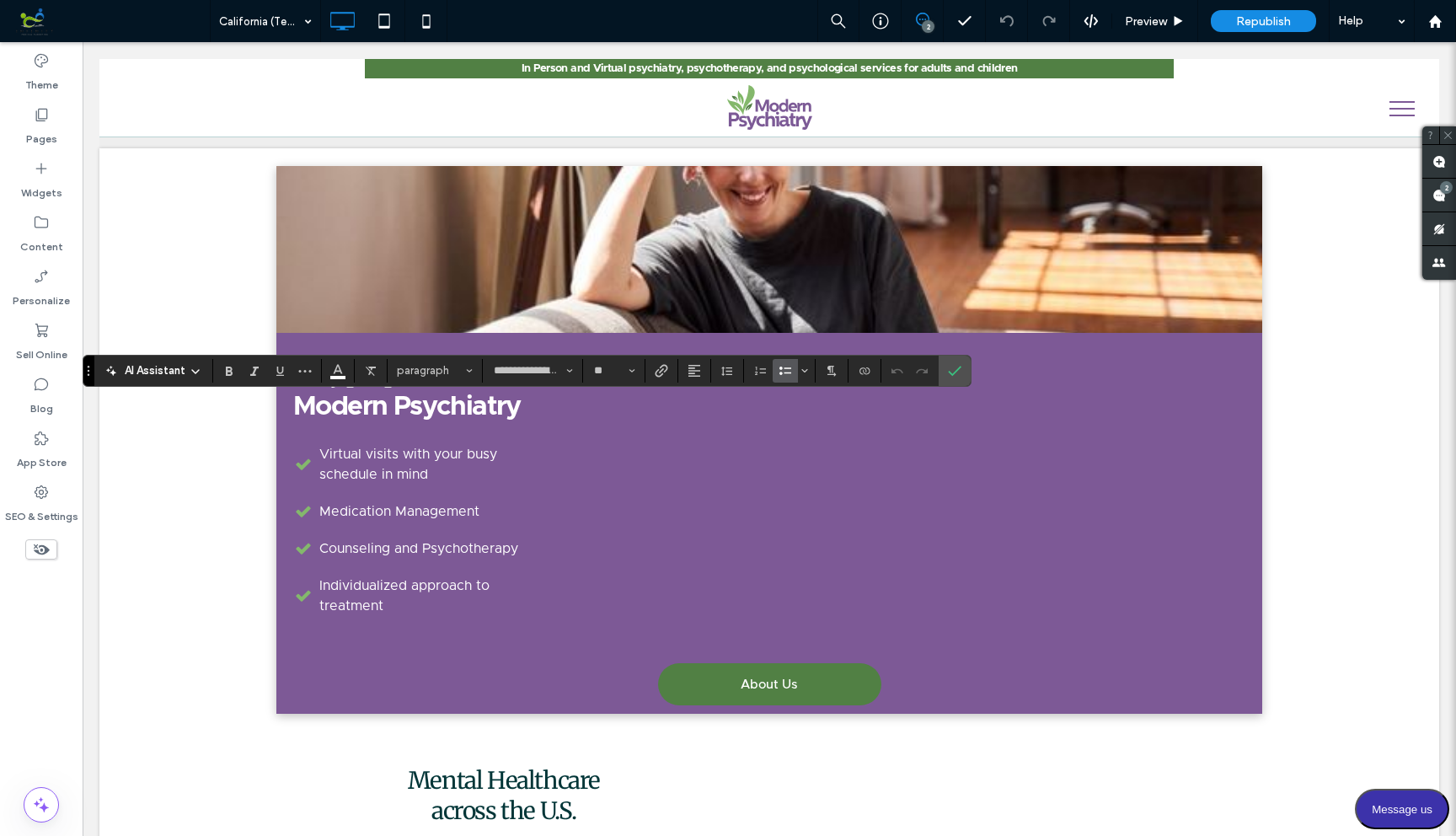 type 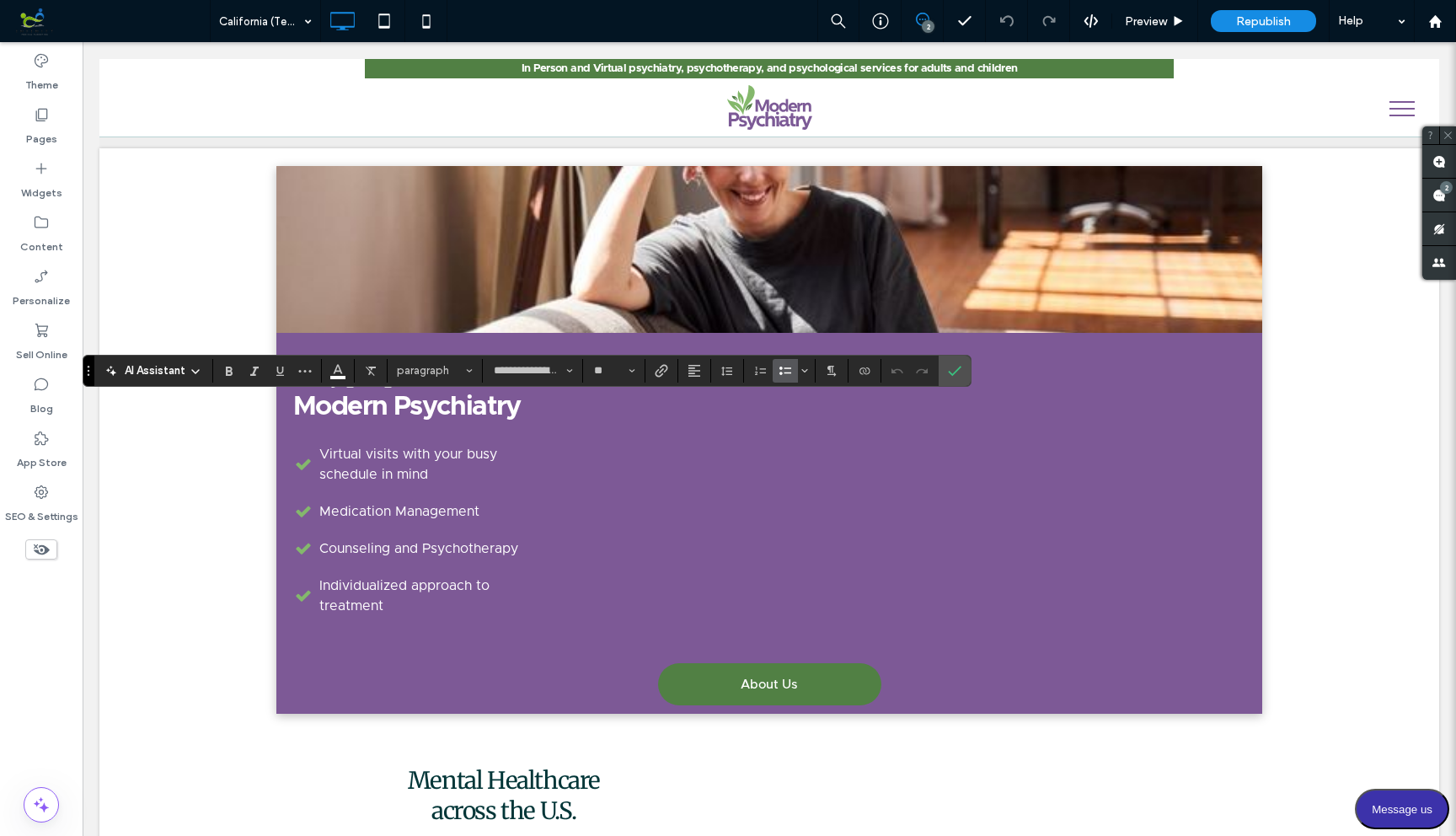 type on "*" 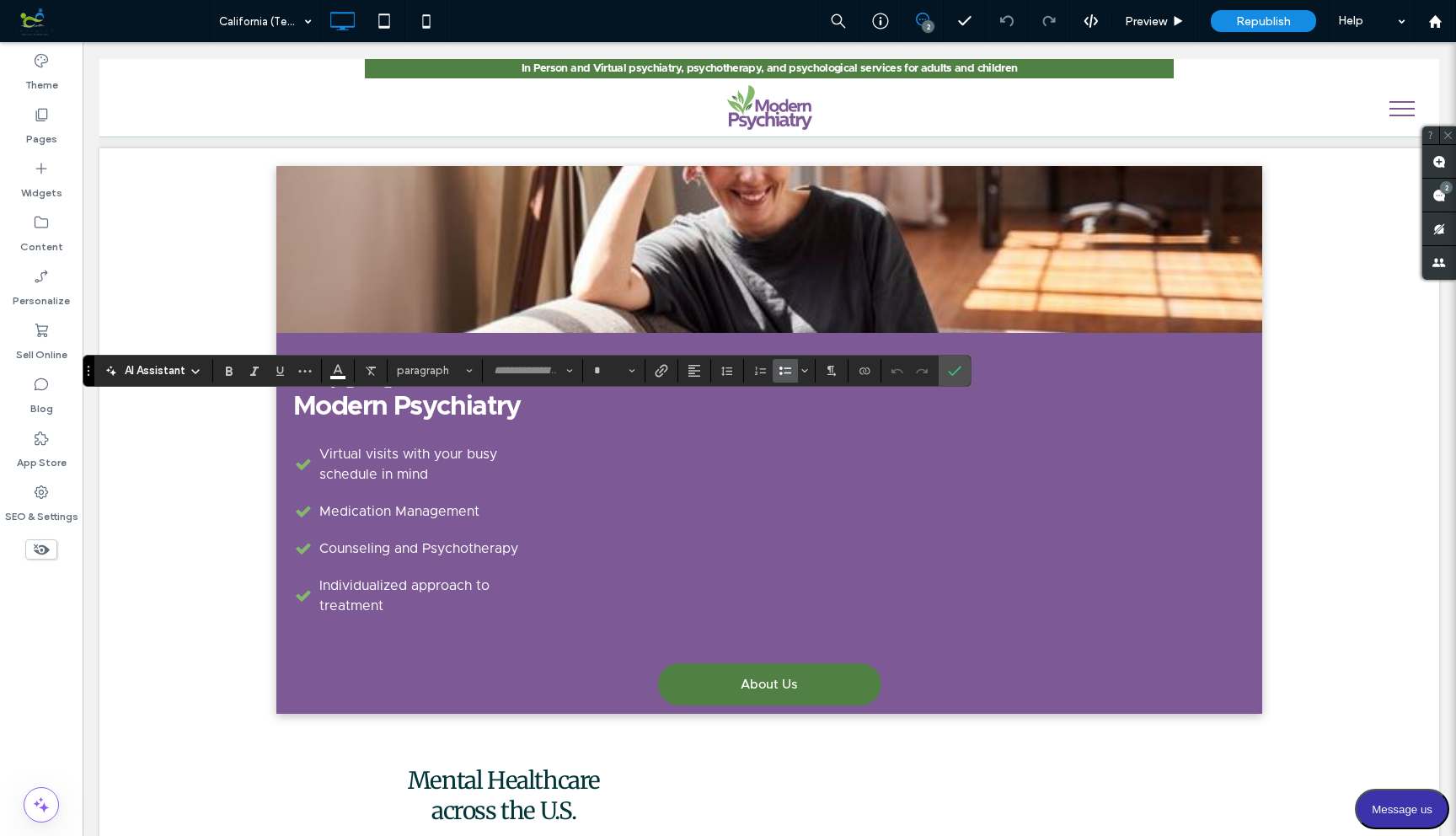 type on "**********" 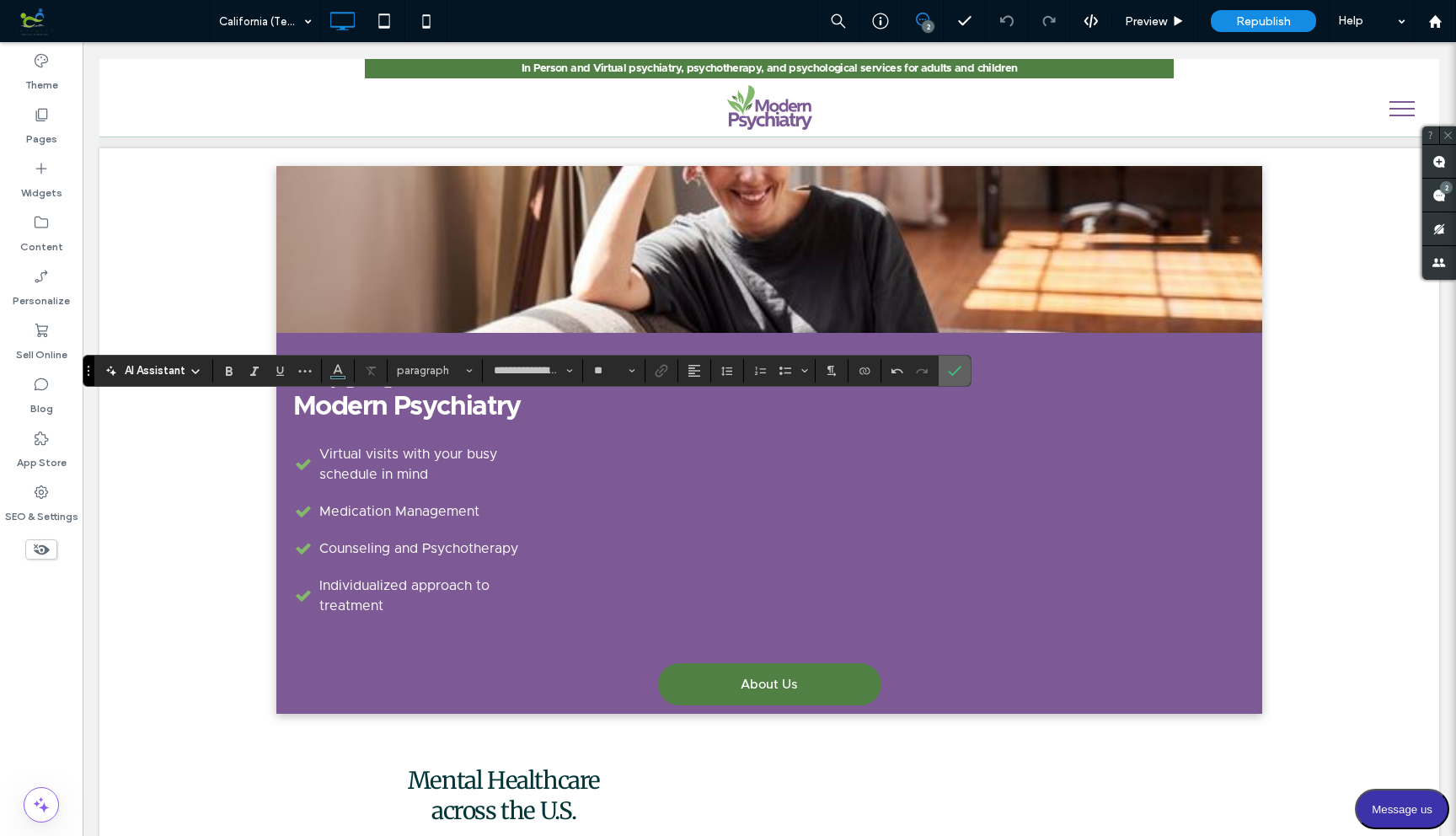 click 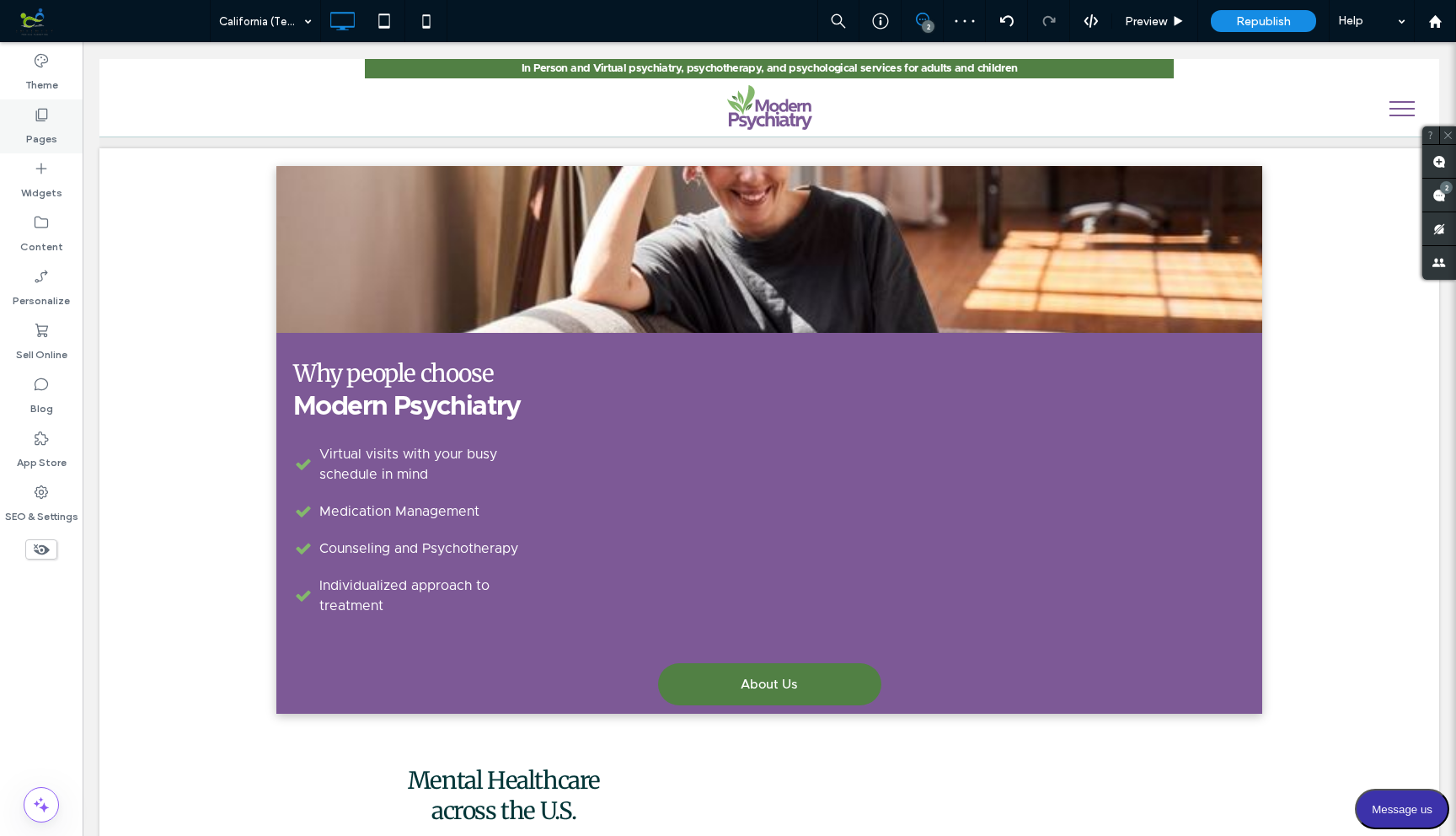 click on "Pages" at bounding box center (41, 135) 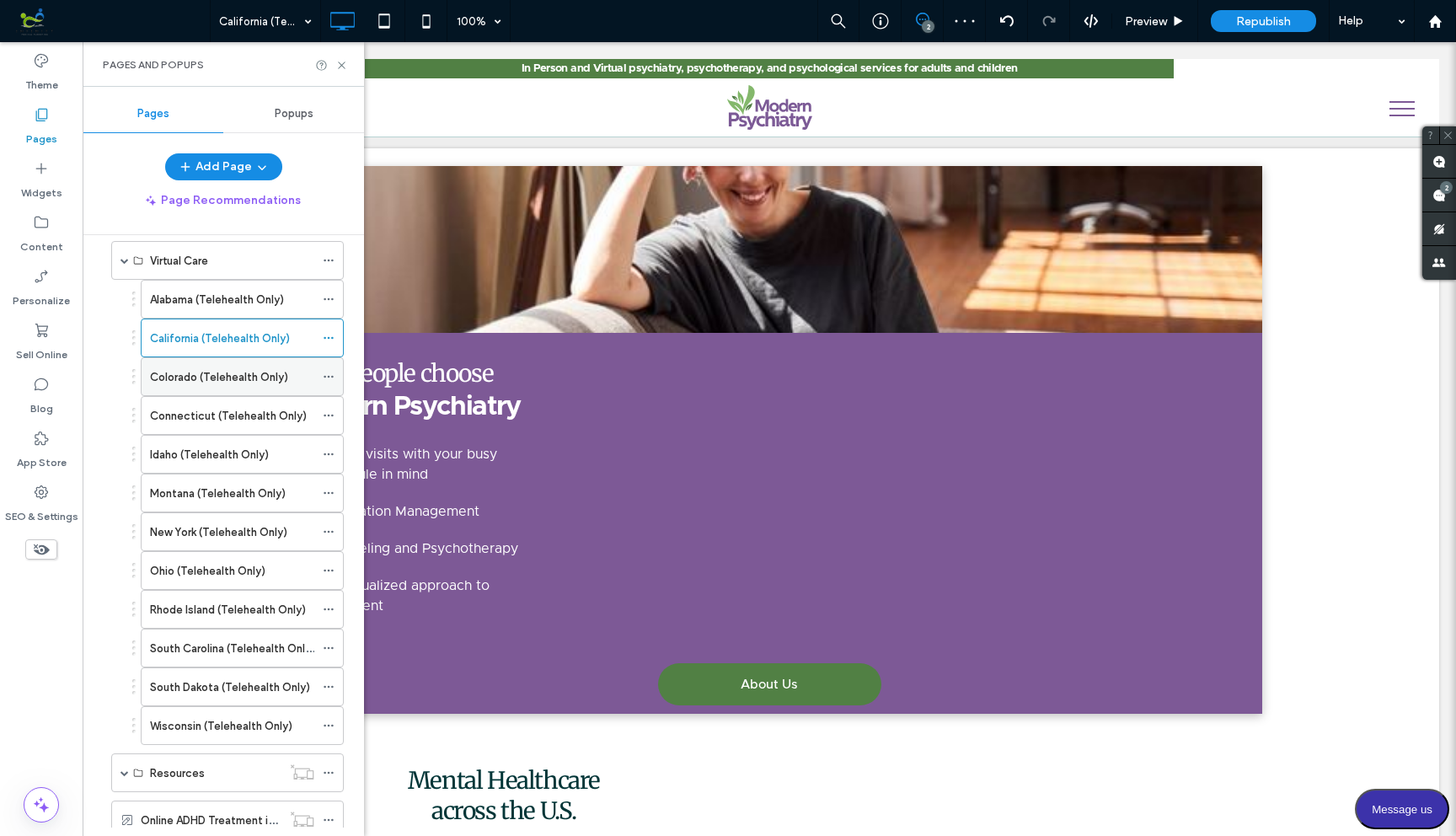 scroll, scrollTop: 676, scrollLeft: 0, axis: vertical 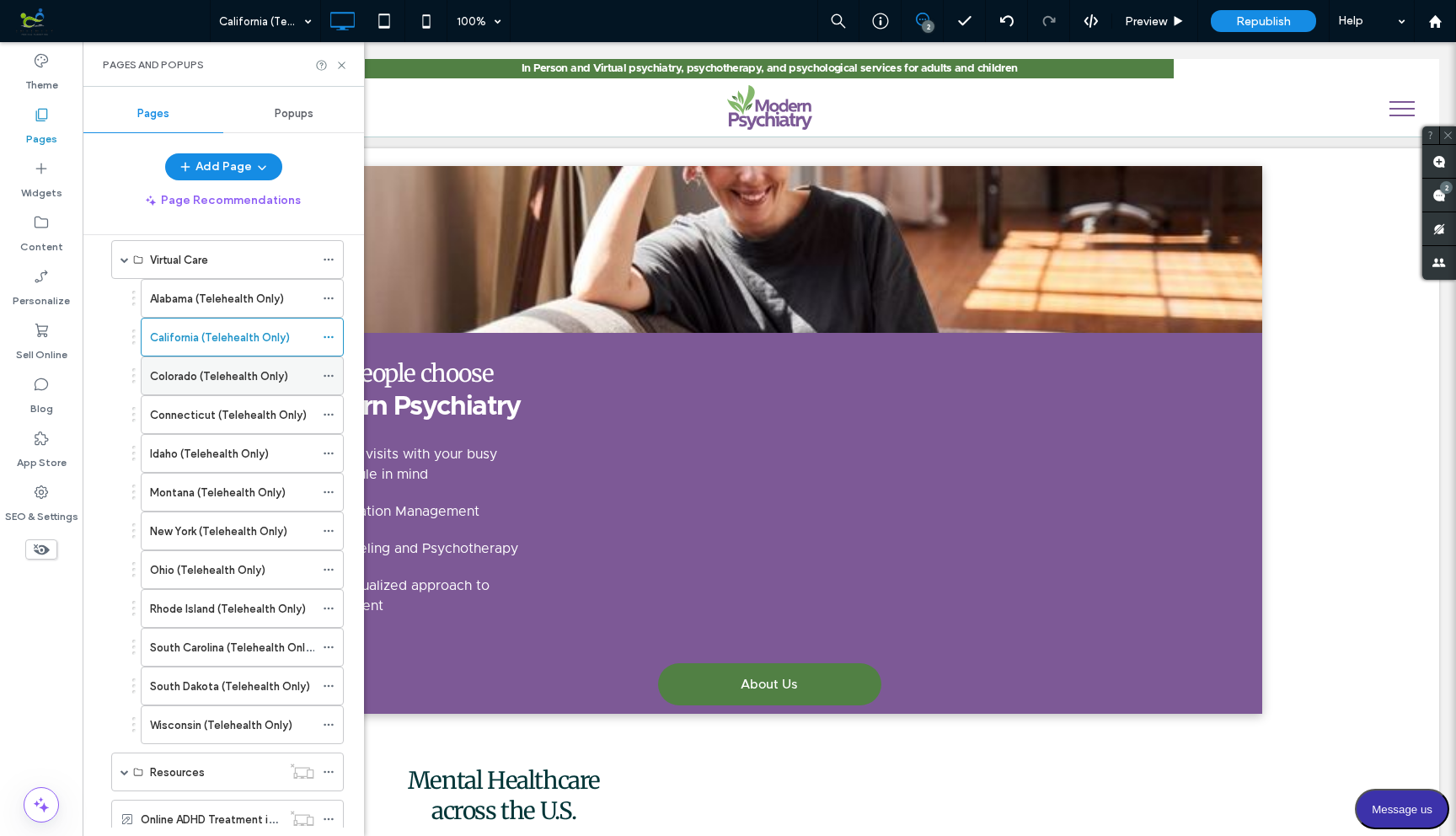 click on "Colorado (Telehealth Only)" at bounding box center (219, 376) 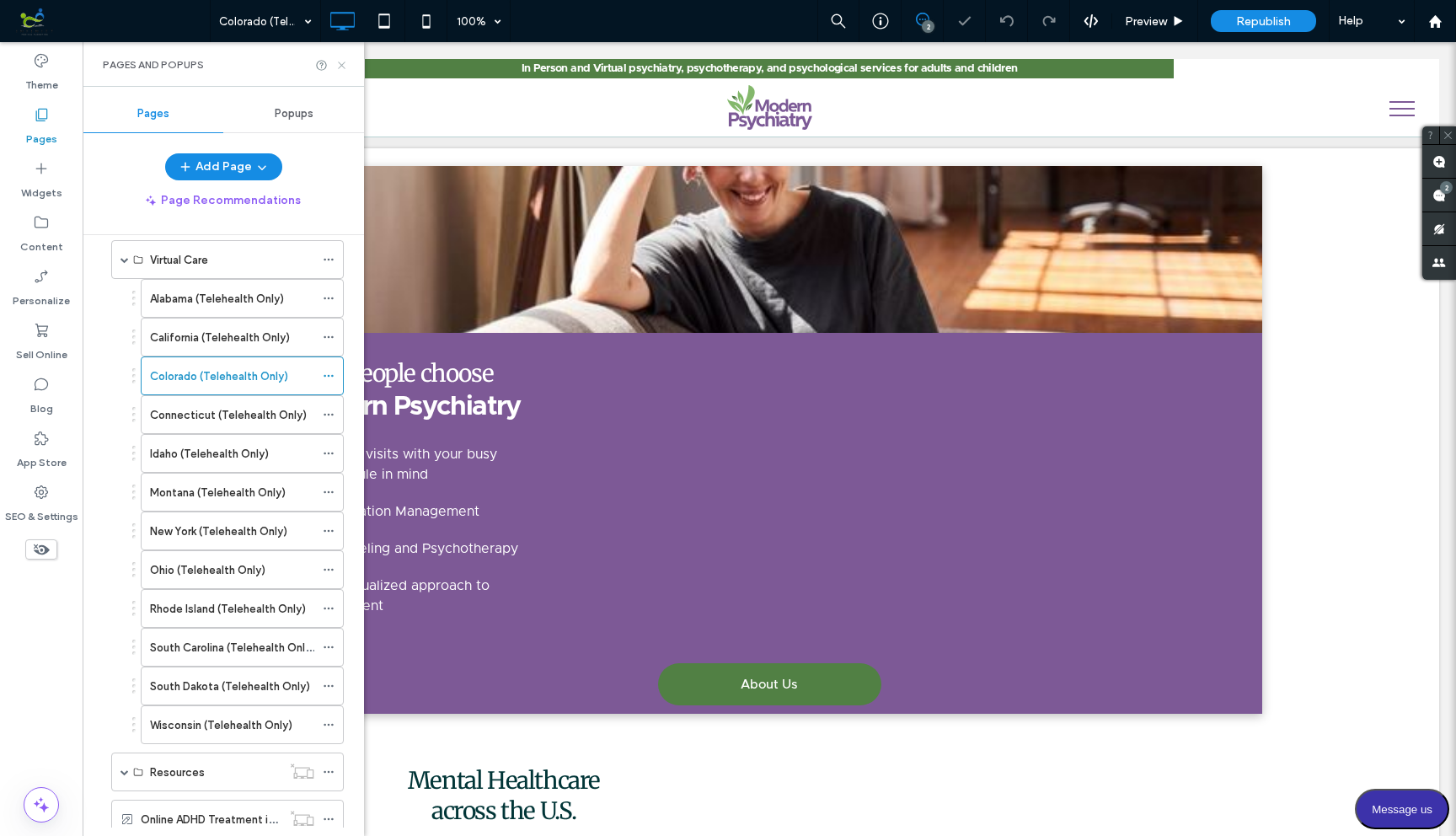 click 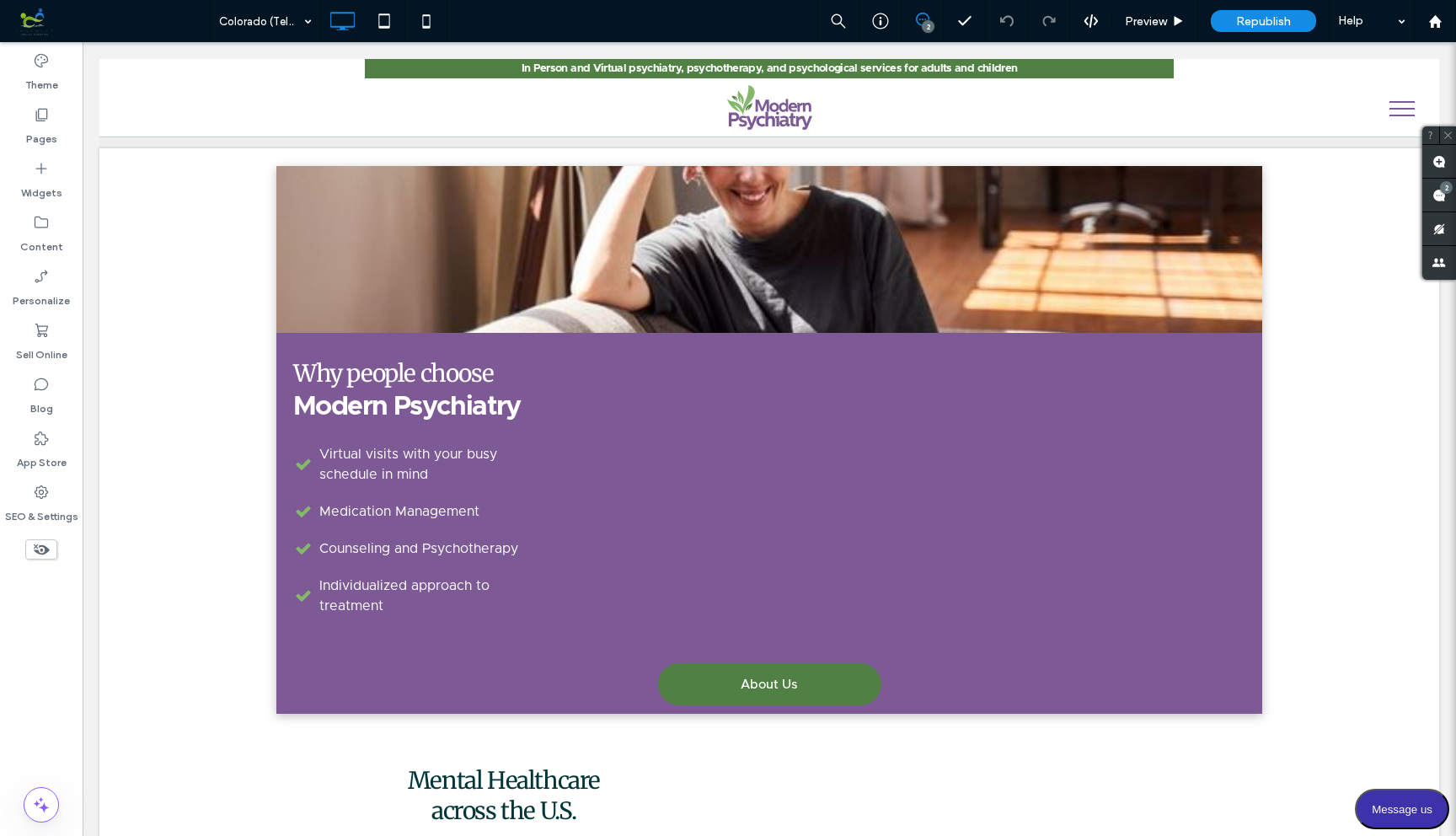 type on "**********" 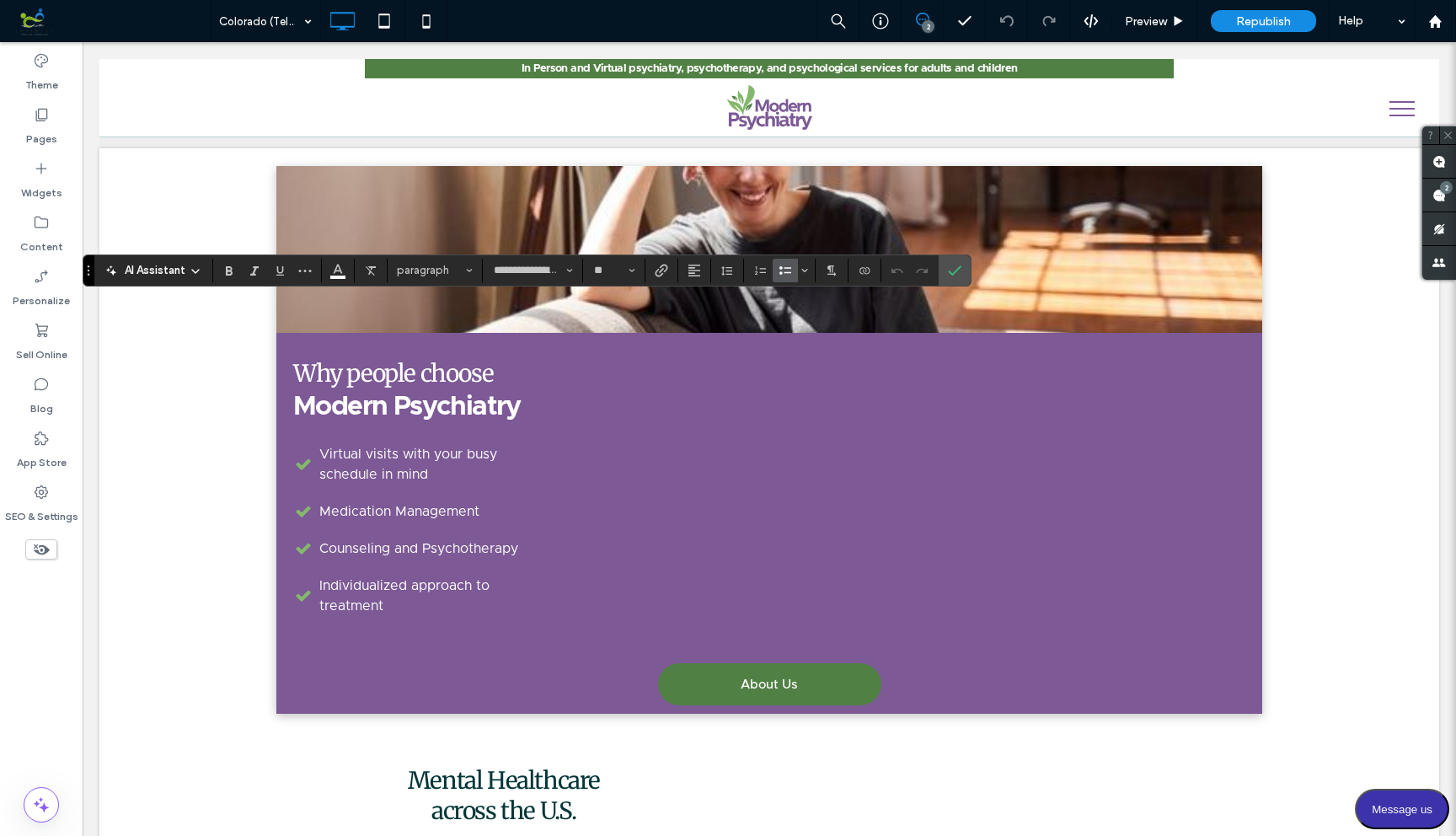 type 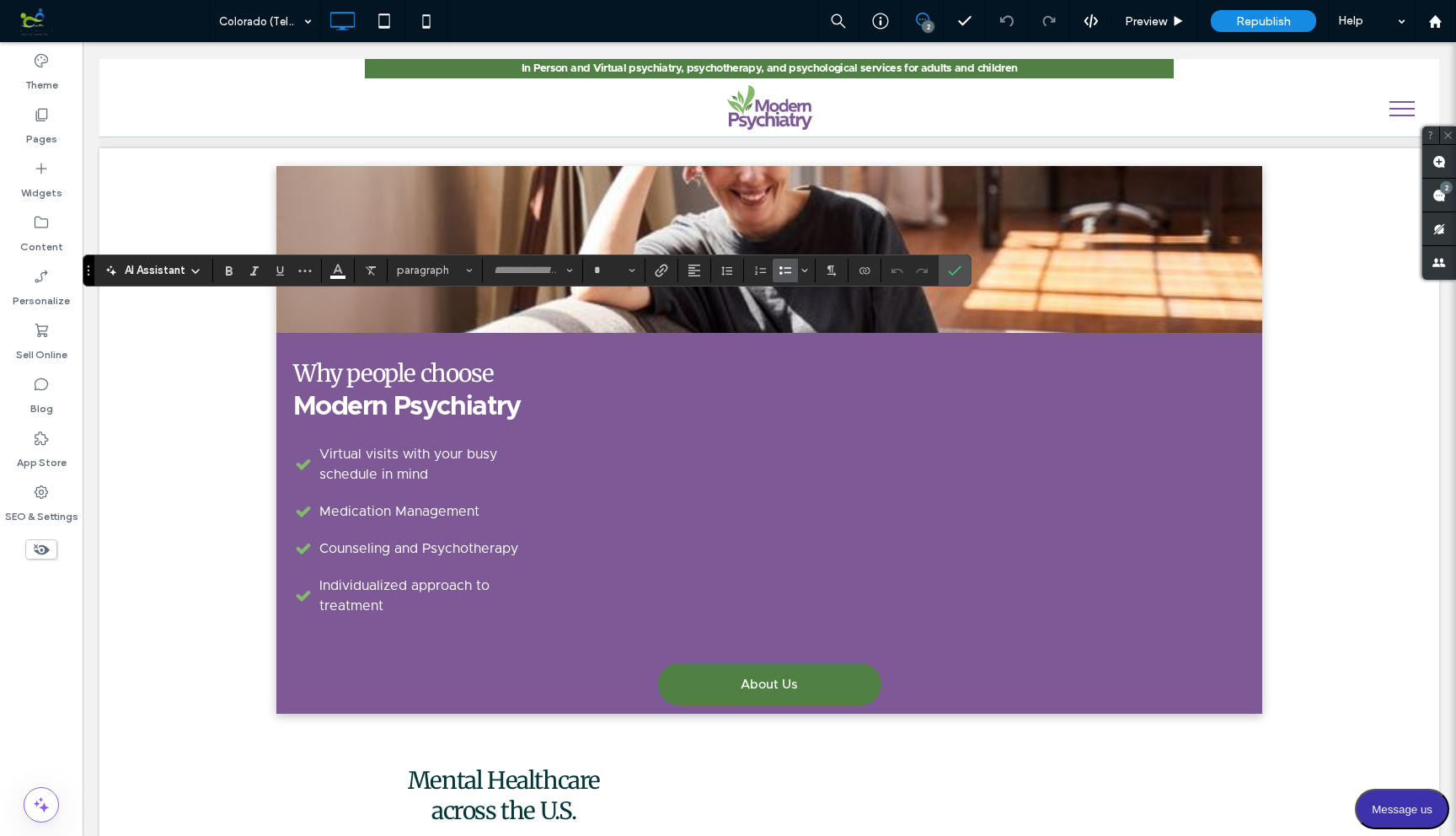 type on "**********" 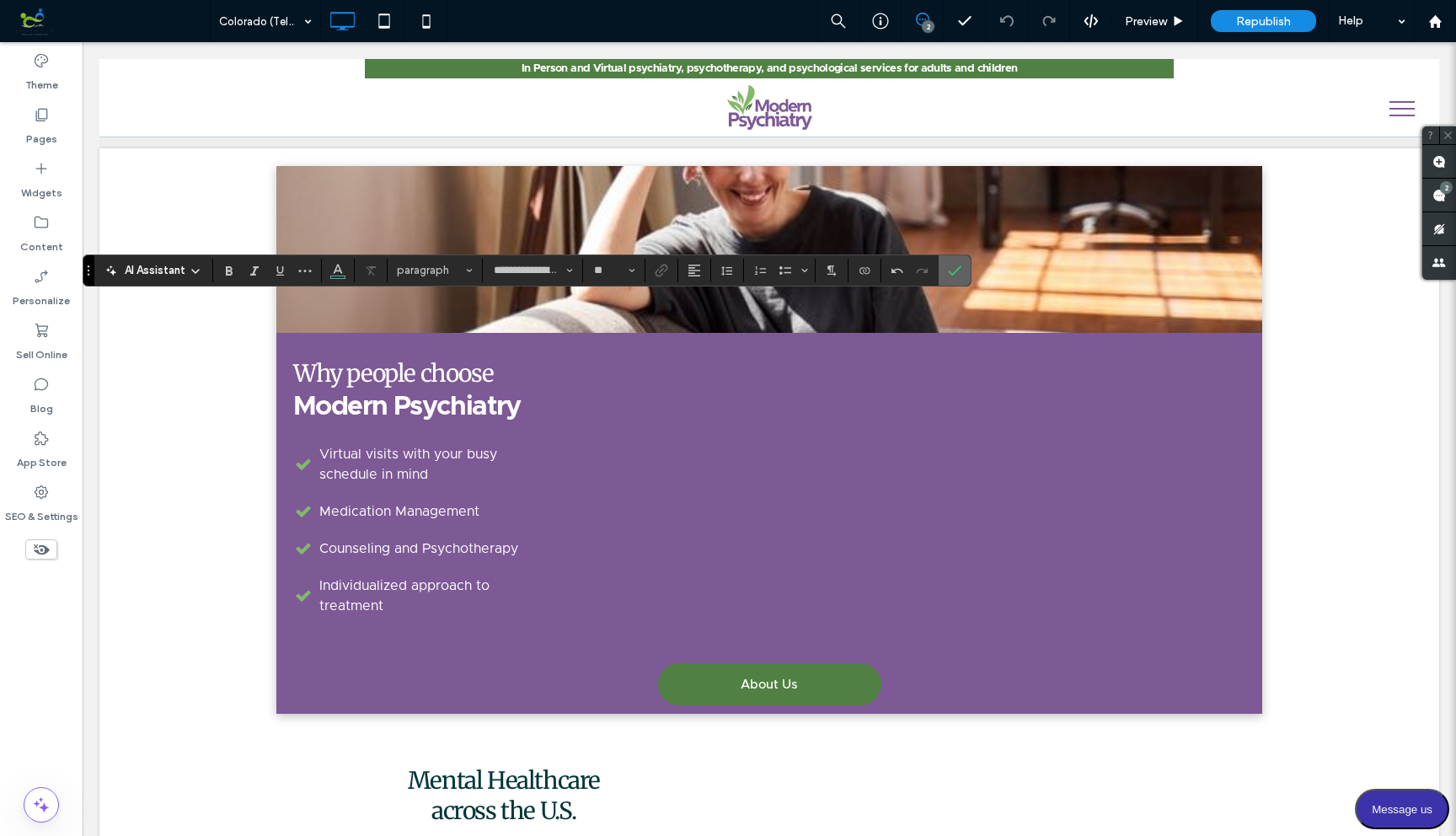 click 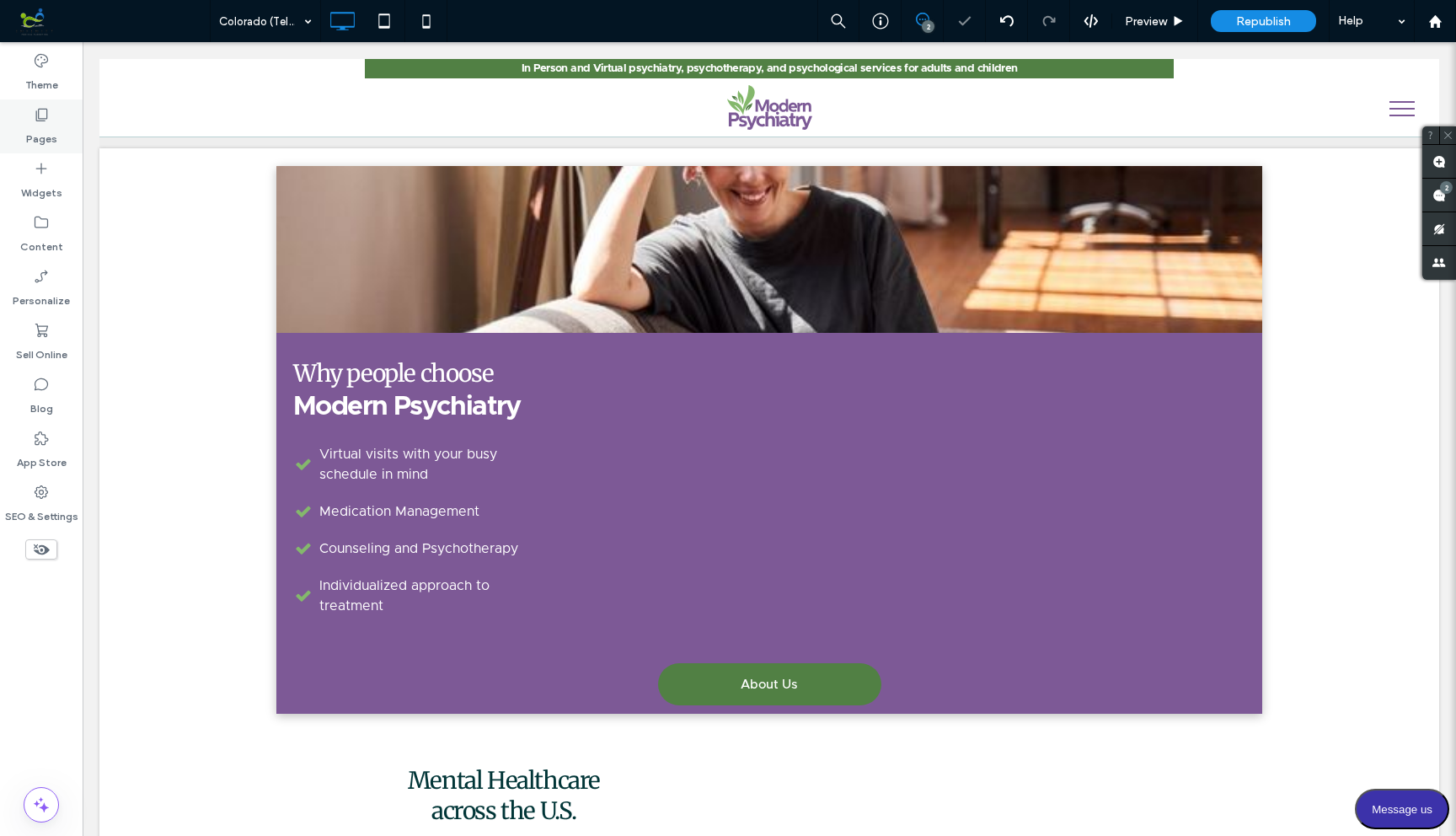 click on "Pages" at bounding box center [41, 126] 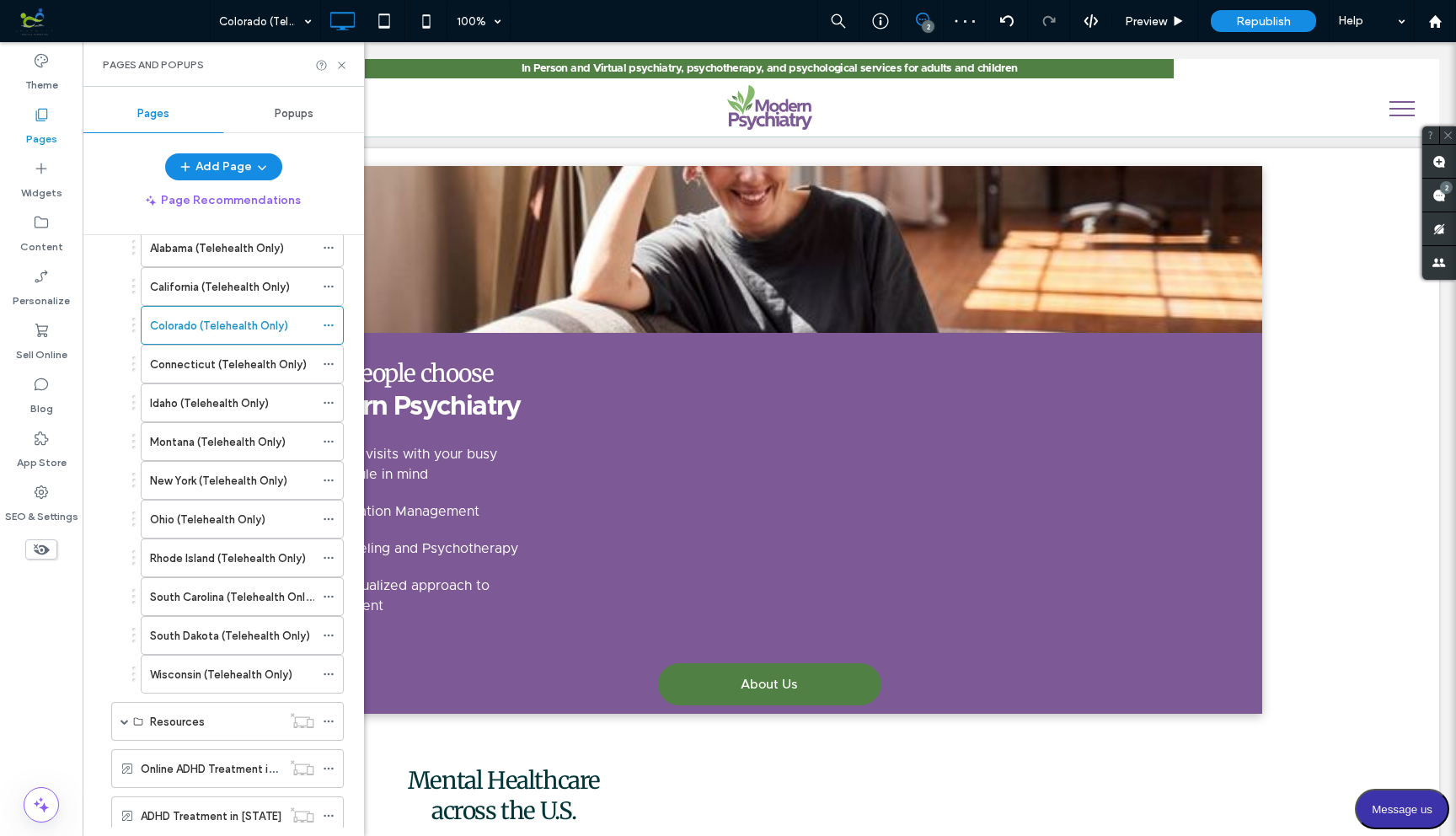 scroll, scrollTop: 727, scrollLeft: 0, axis: vertical 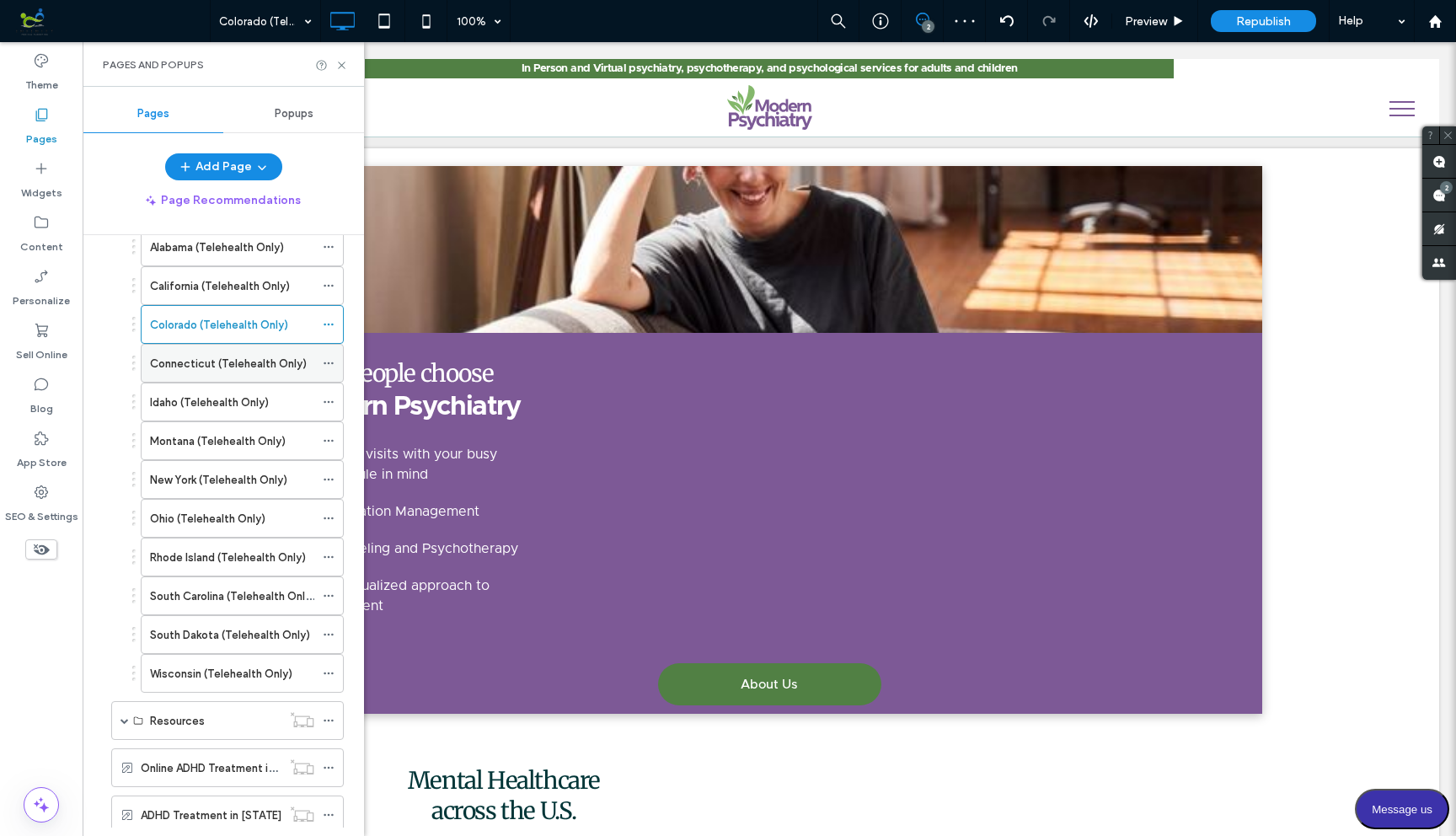 click on "Connecticut (Telehealth Only)" at bounding box center (228, 363) 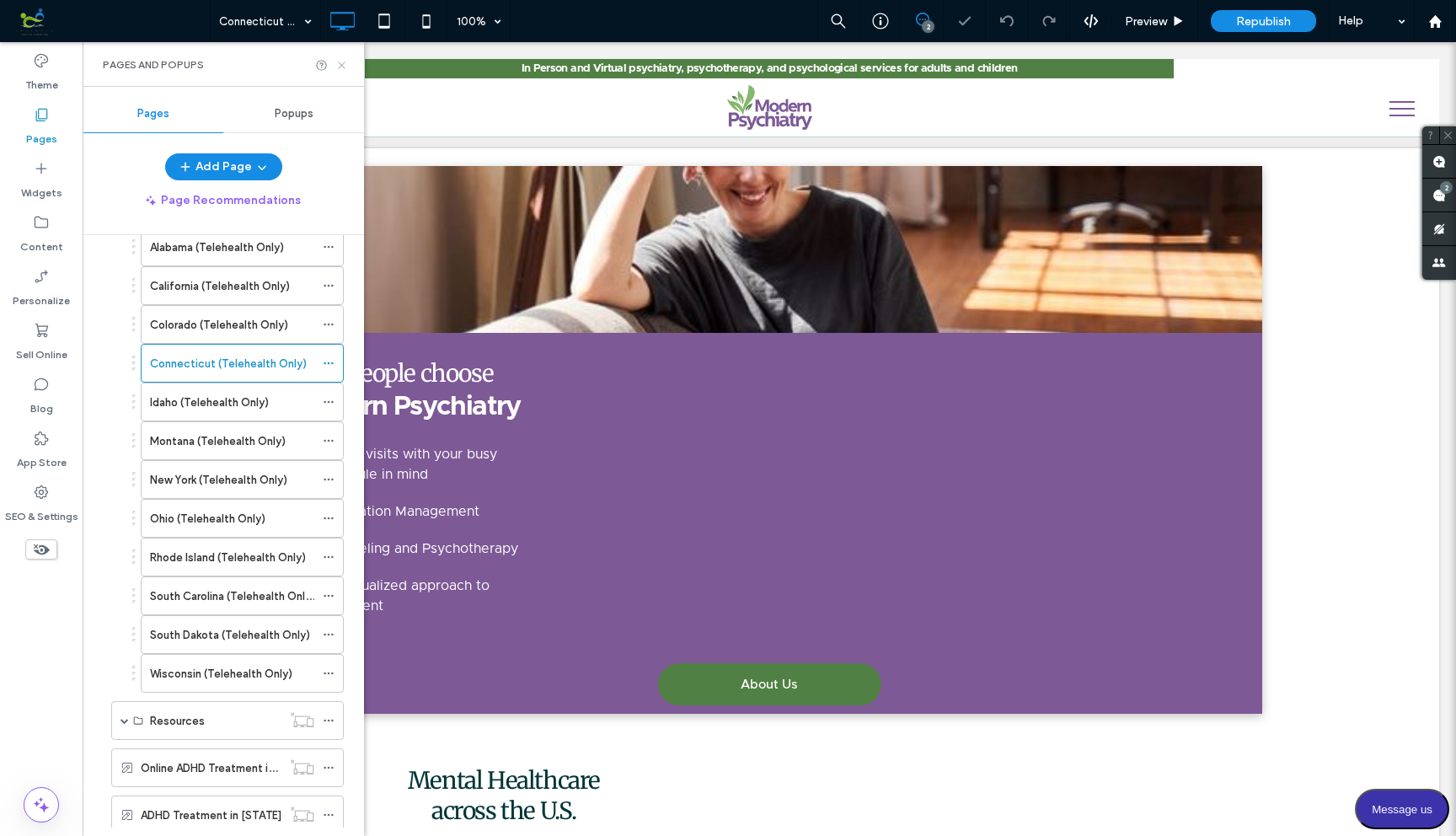 click 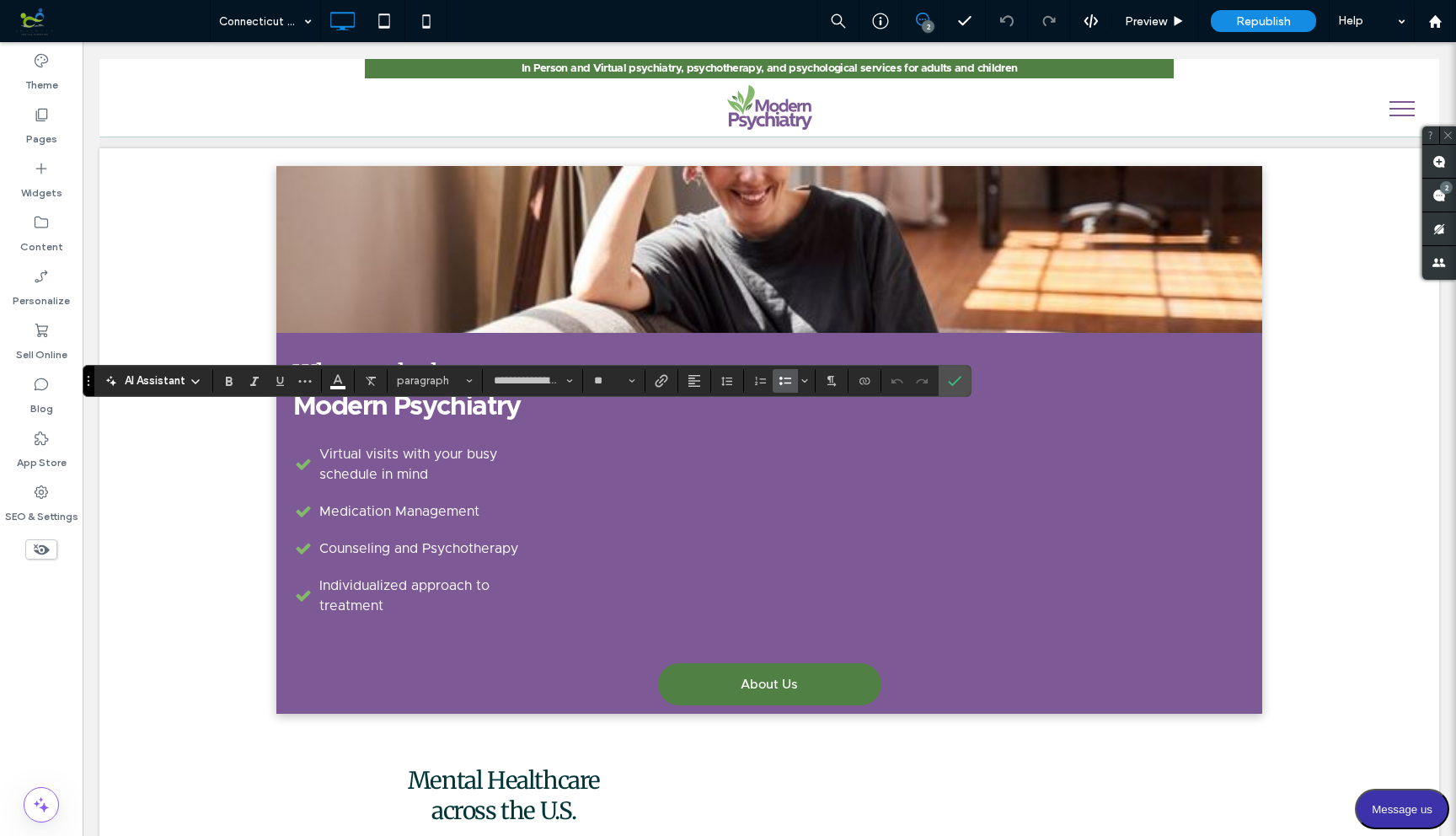type 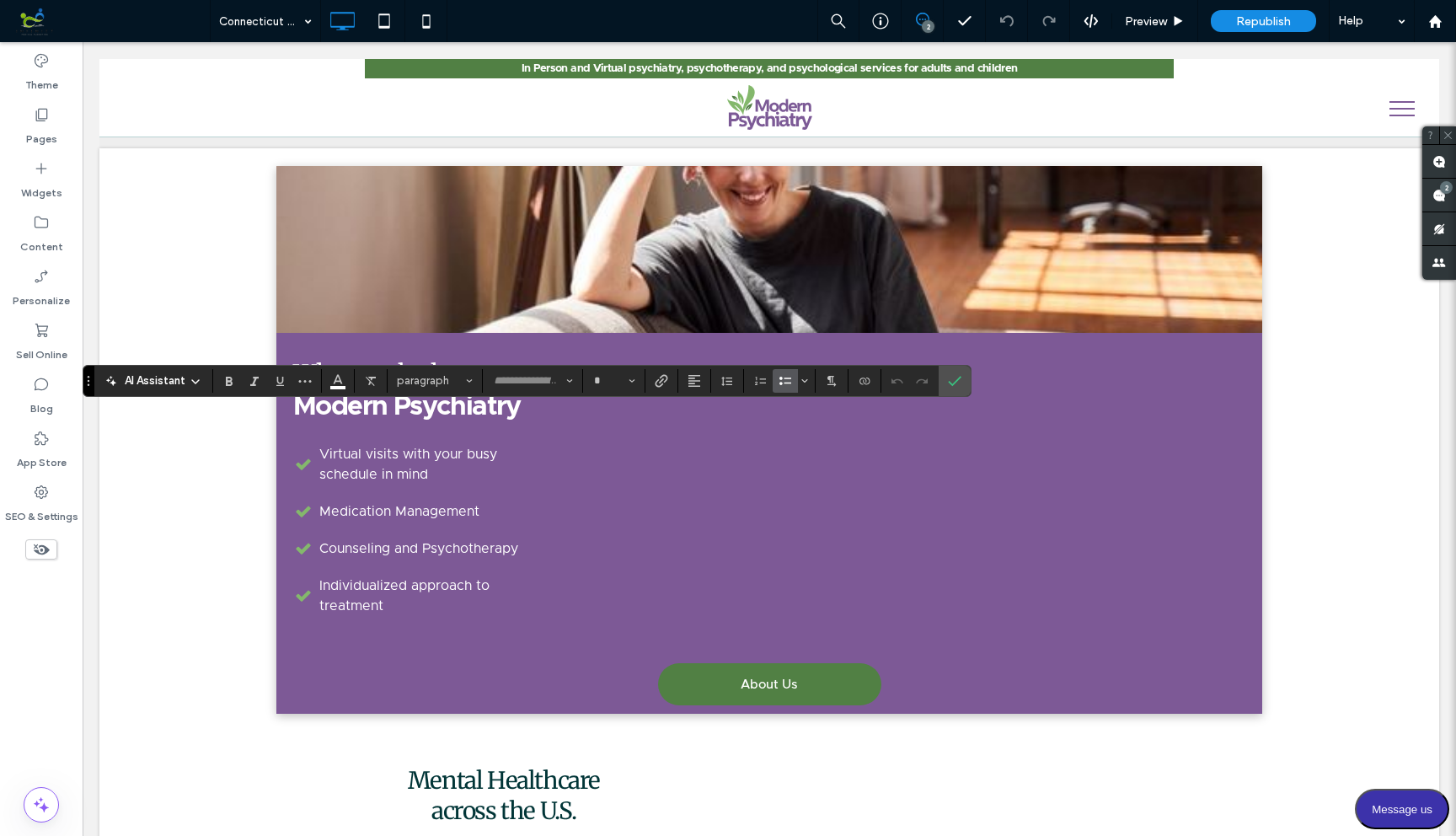 type on "**********" 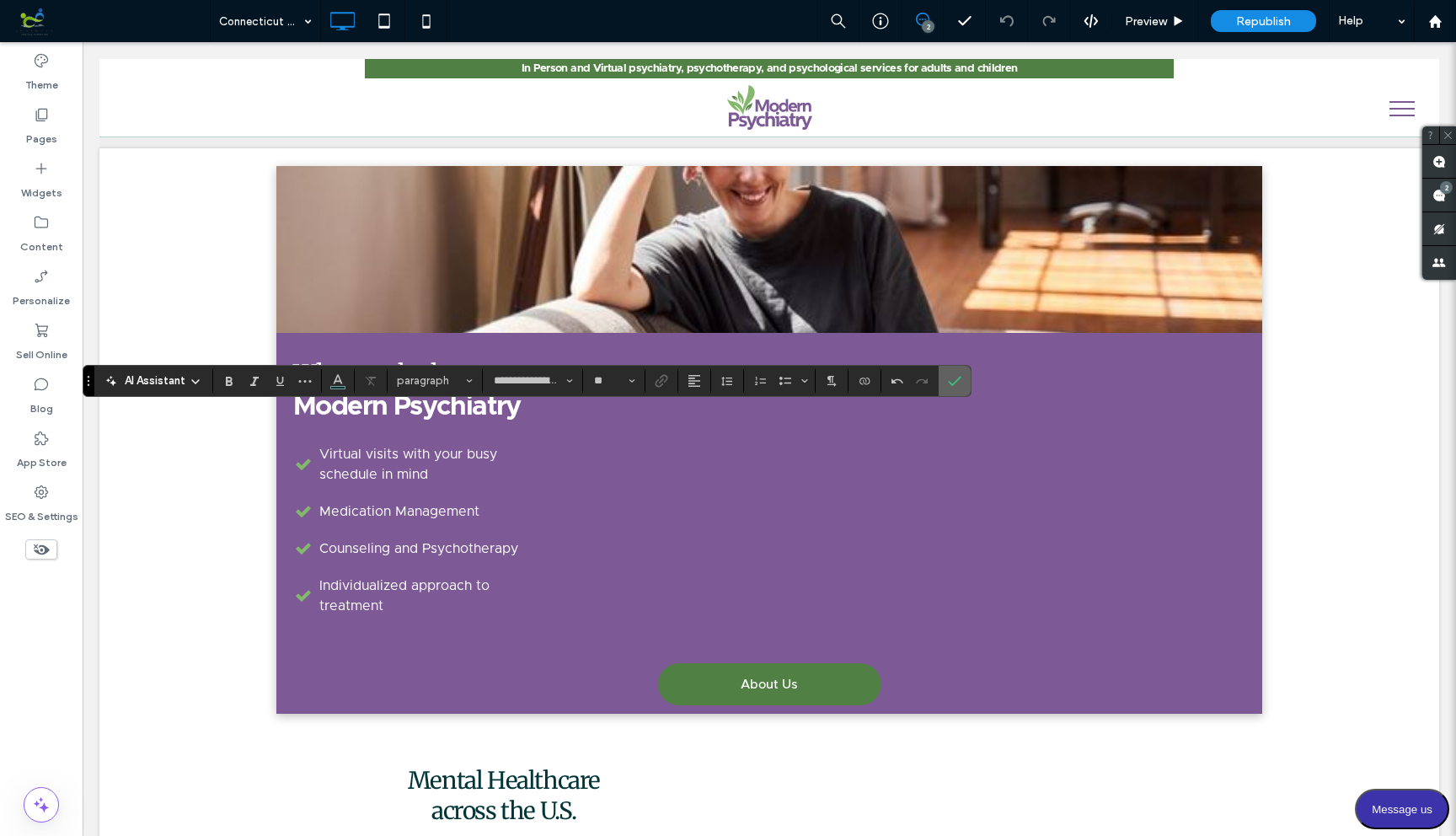 click 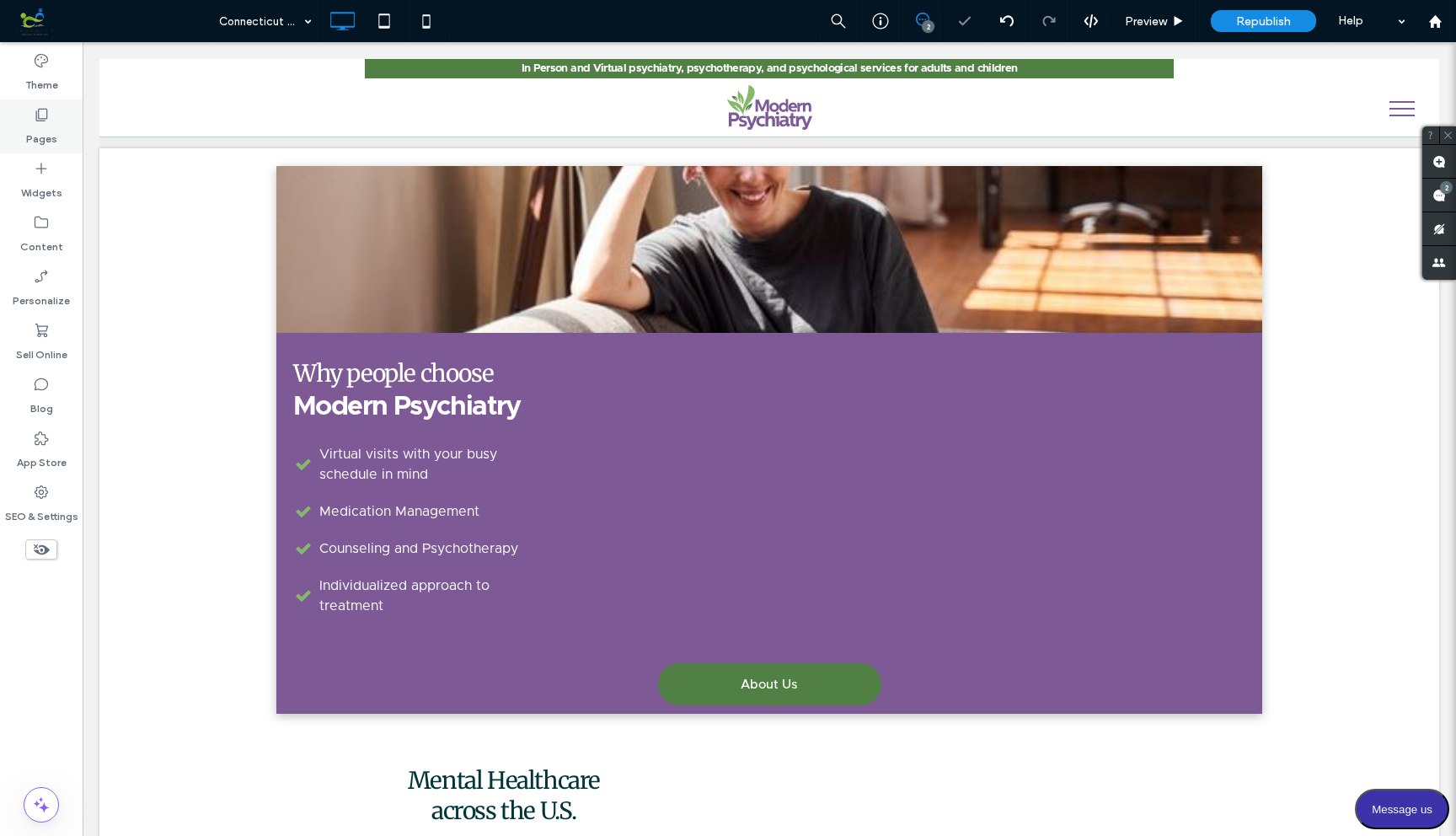 click 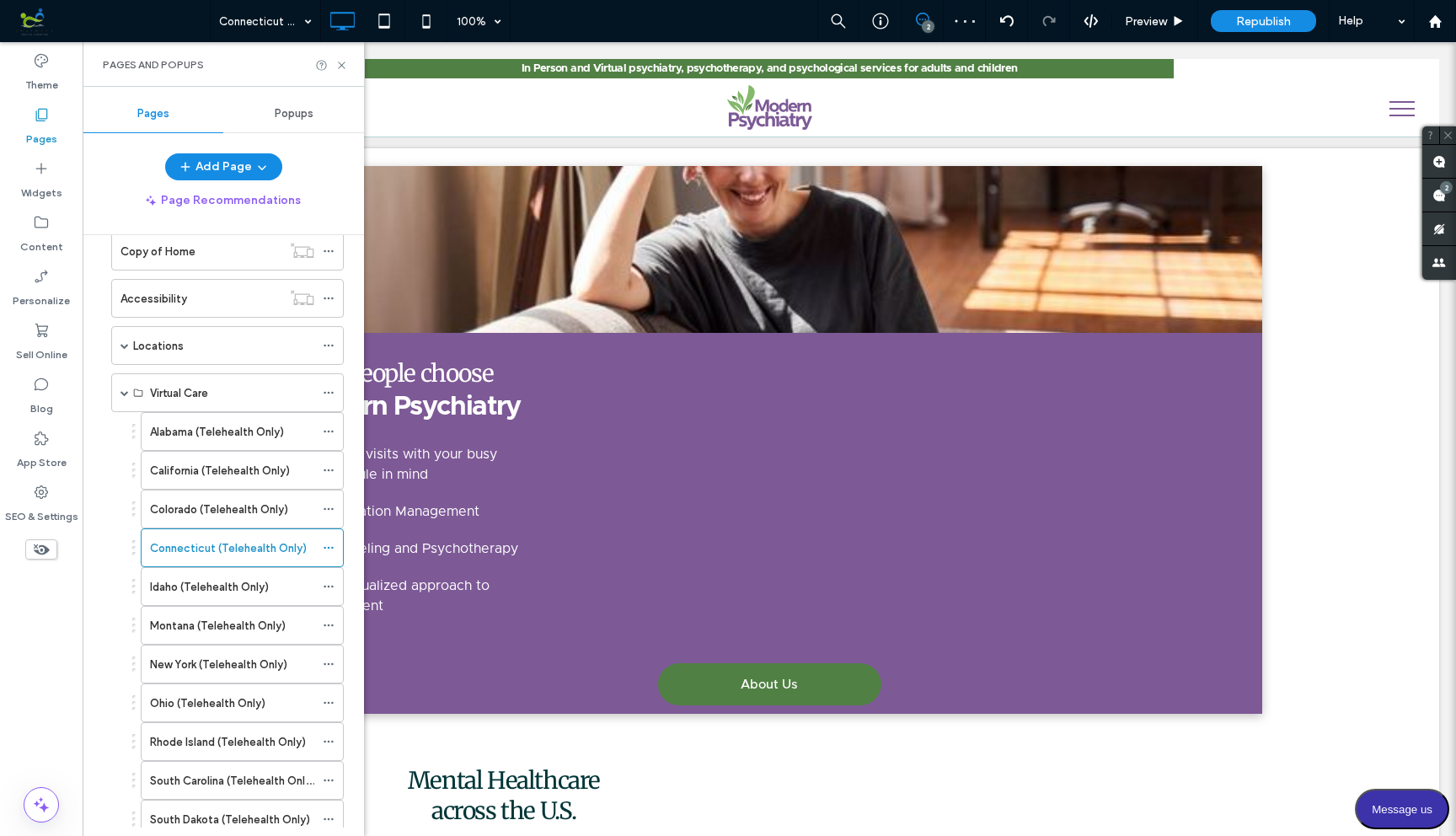 scroll, scrollTop: 545, scrollLeft: 0, axis: vertical 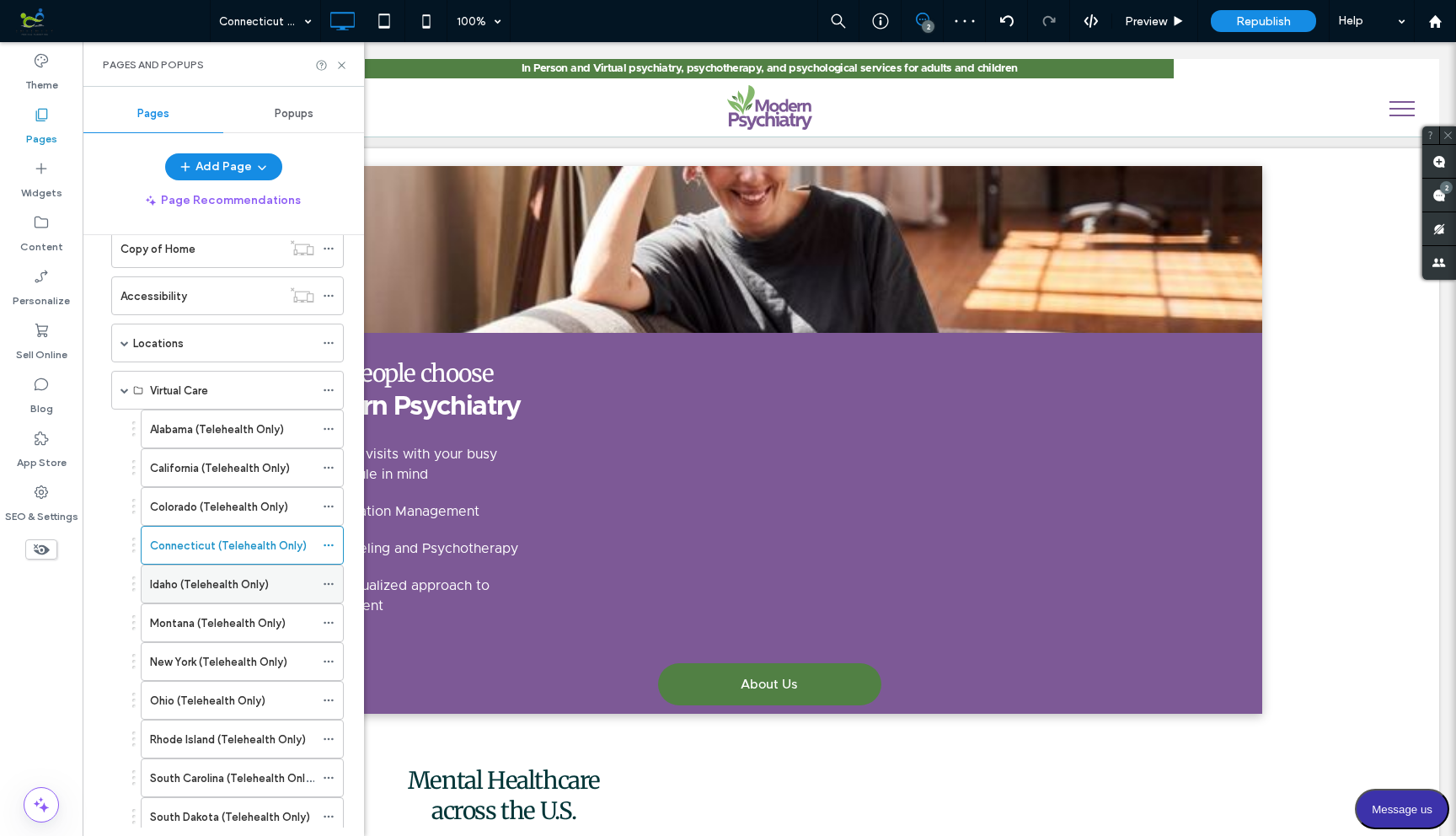 click on "Idaho (Telehealth Only)" at bounding box center (209, 584) 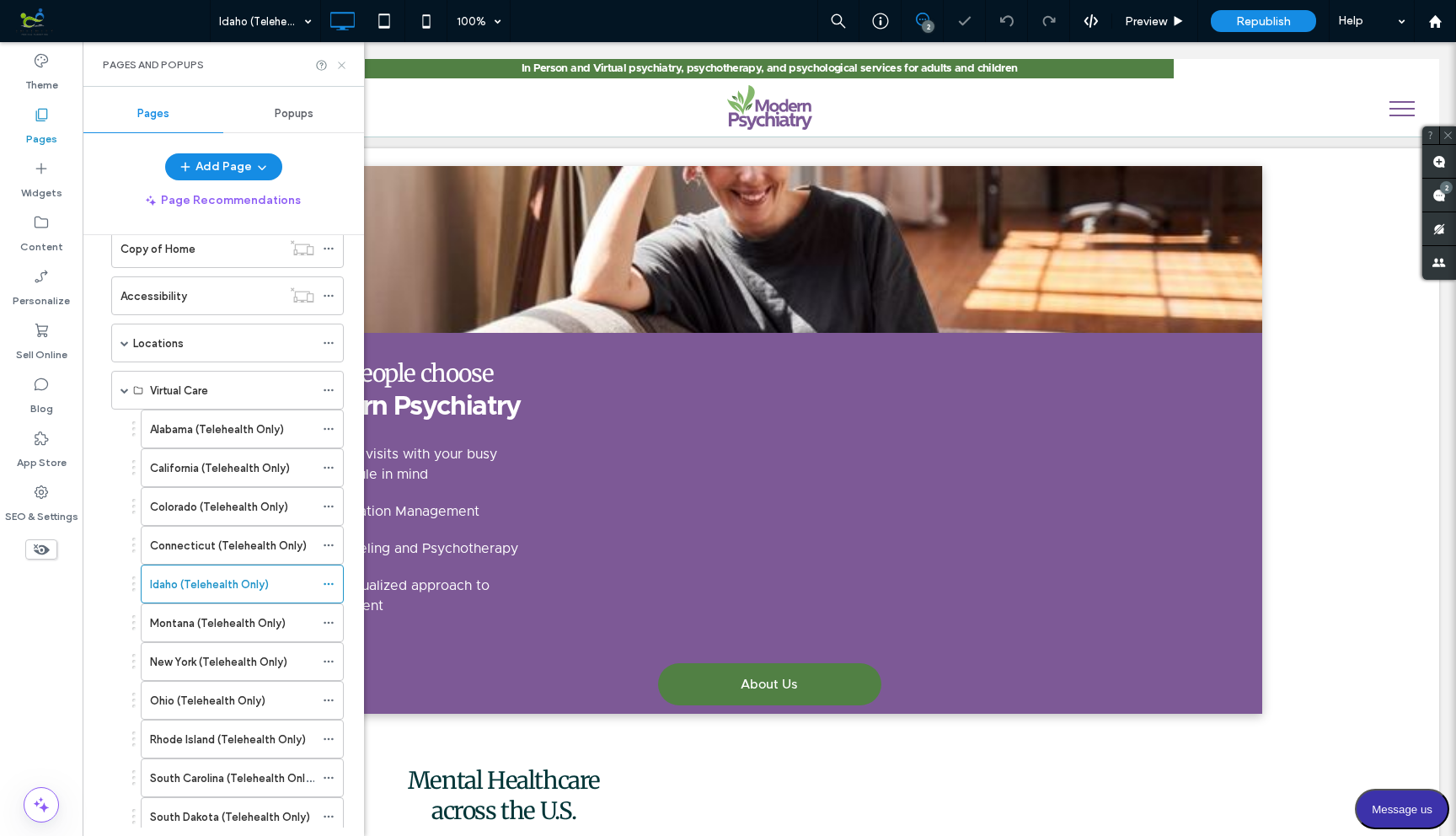 click 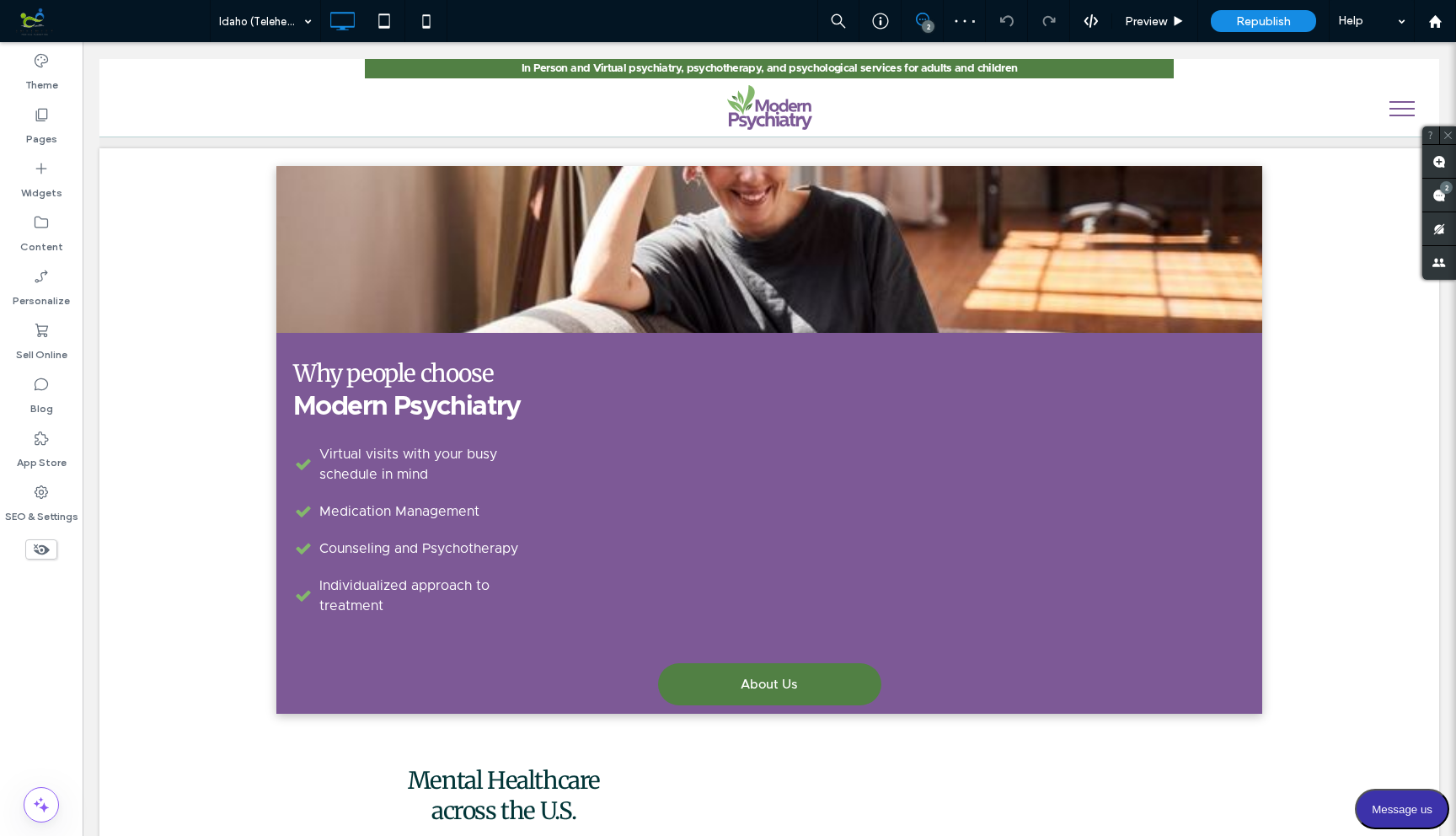 type on "**********" 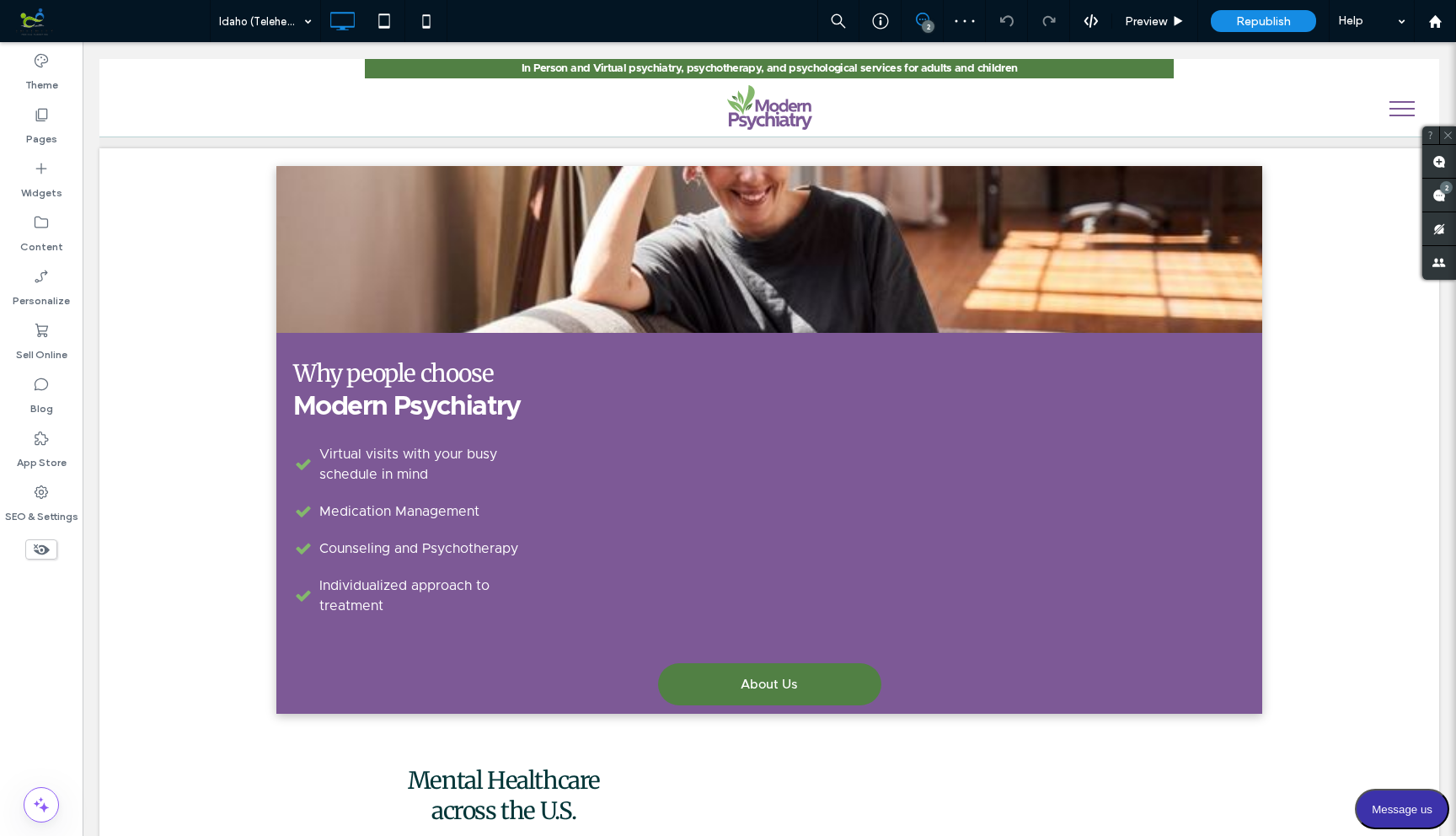 type on "**" 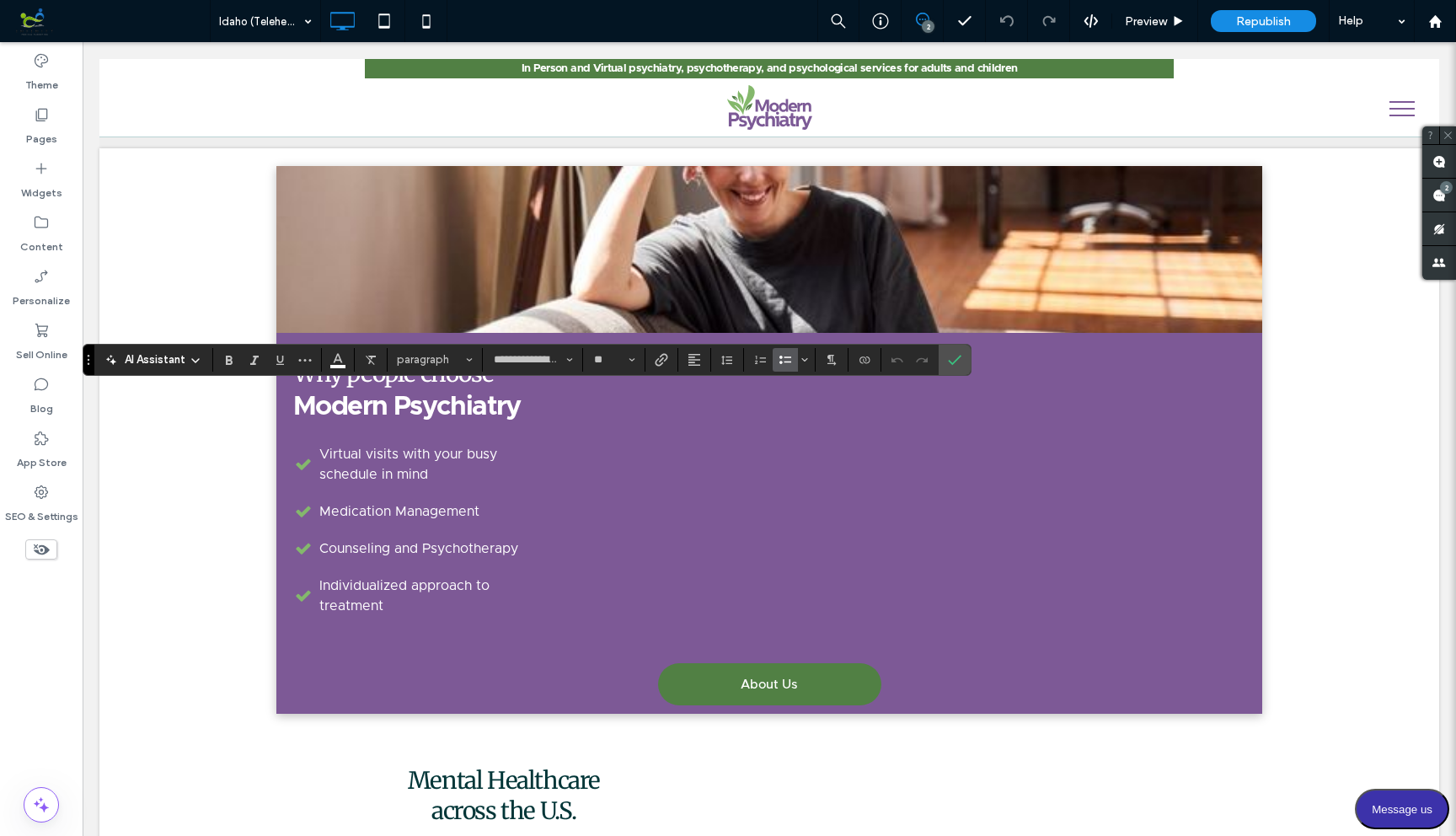 type 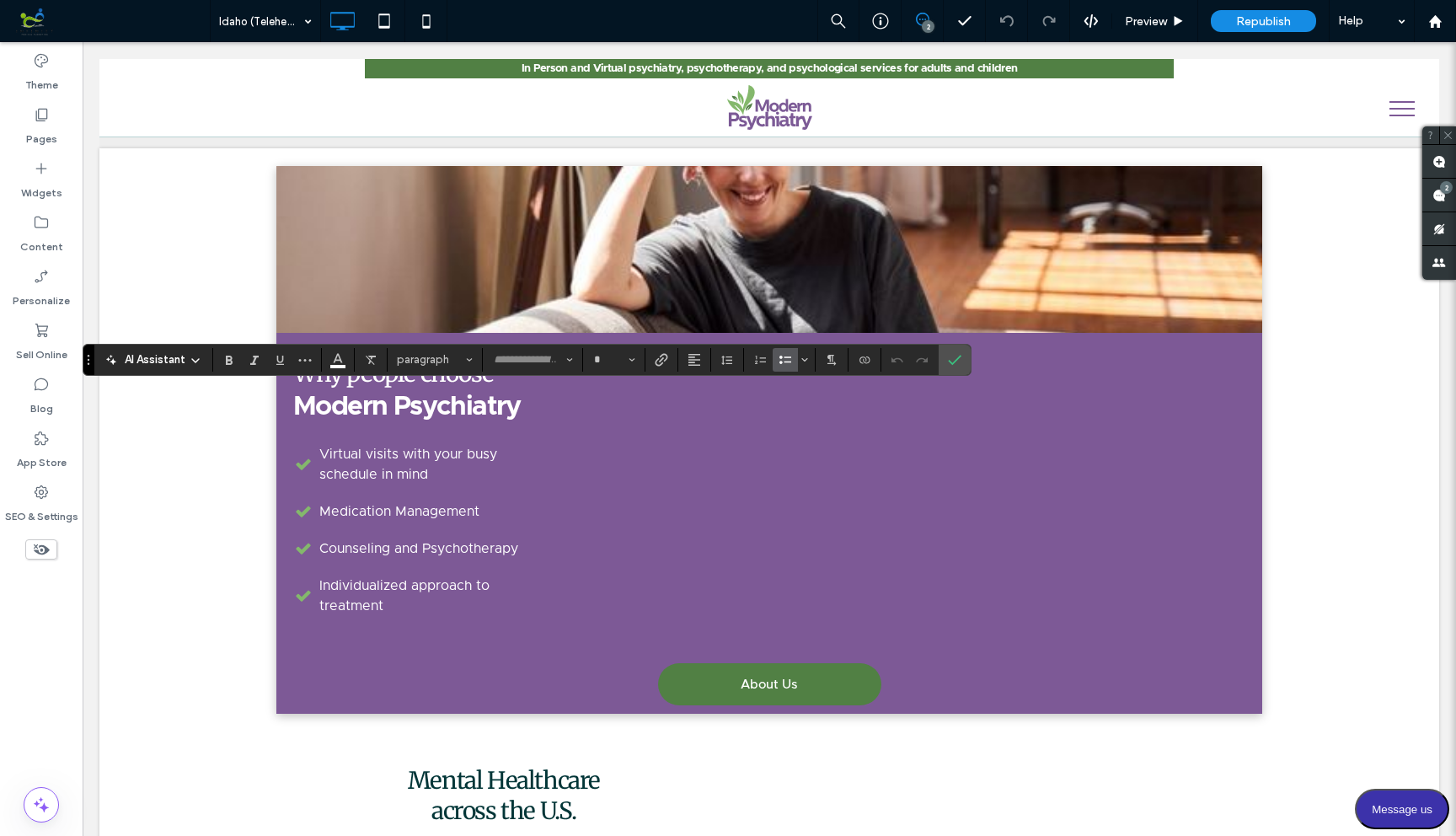 type on "**********" 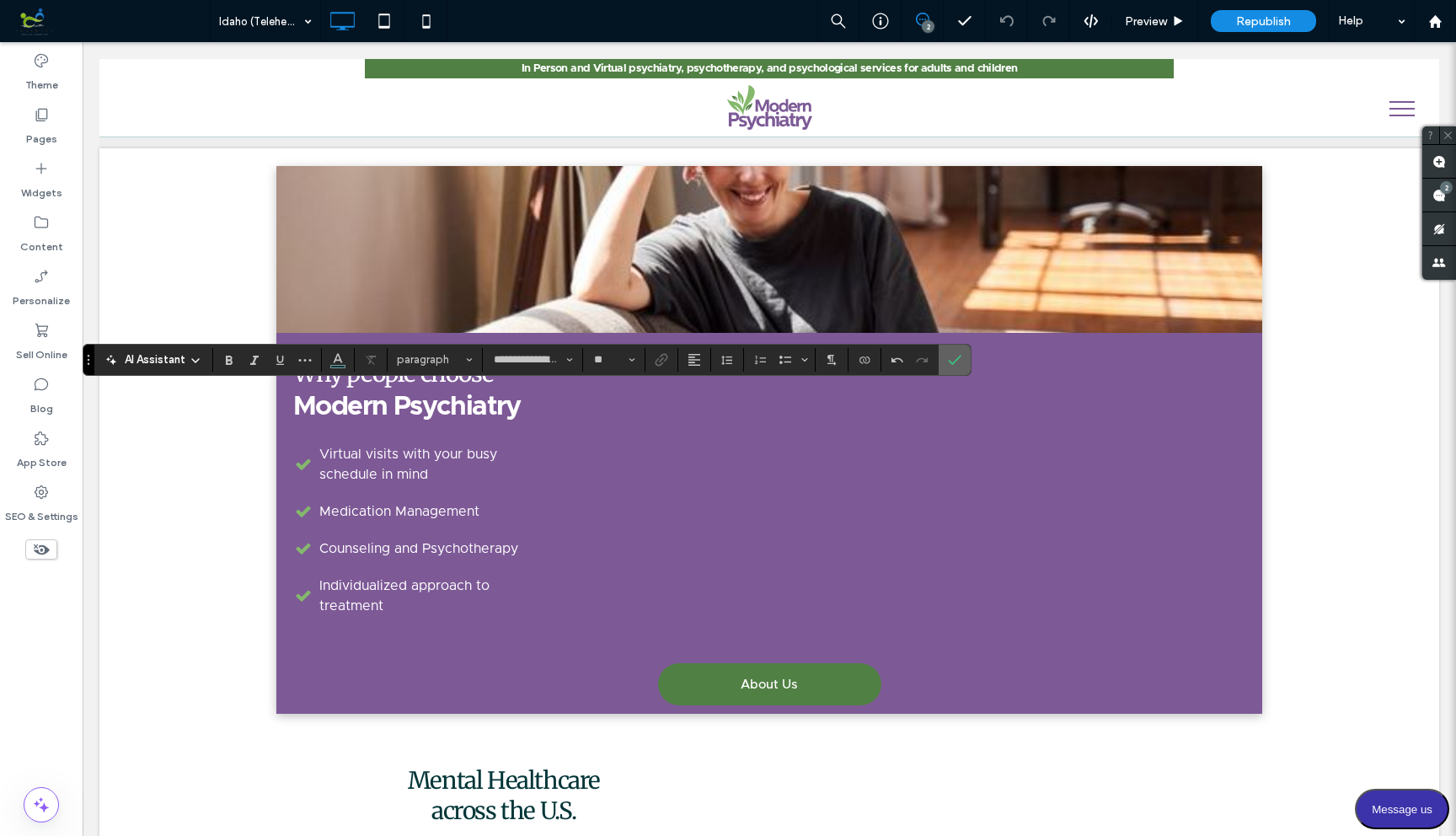 click 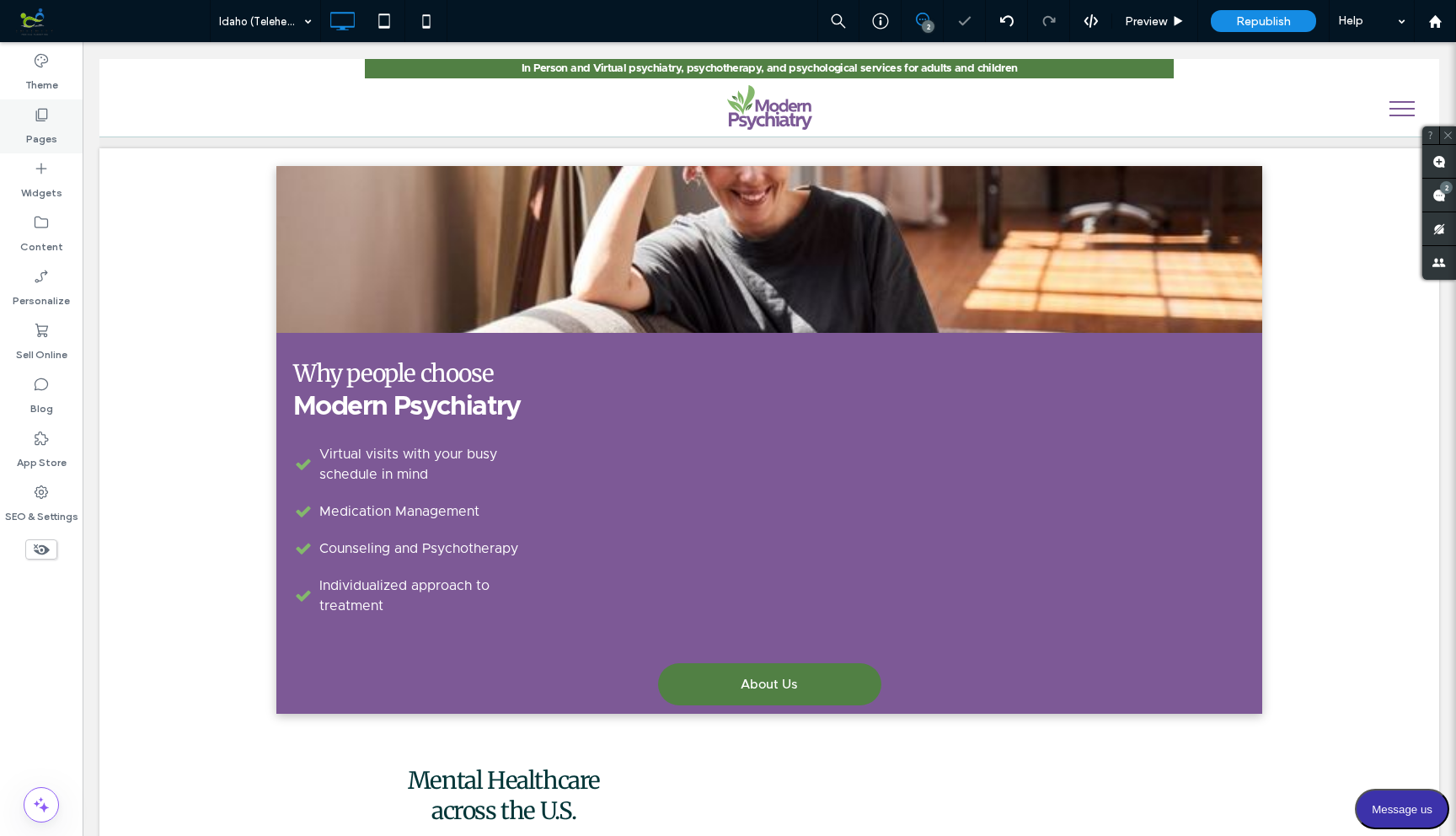 click on "Pages" at bounding box center (41, 135) 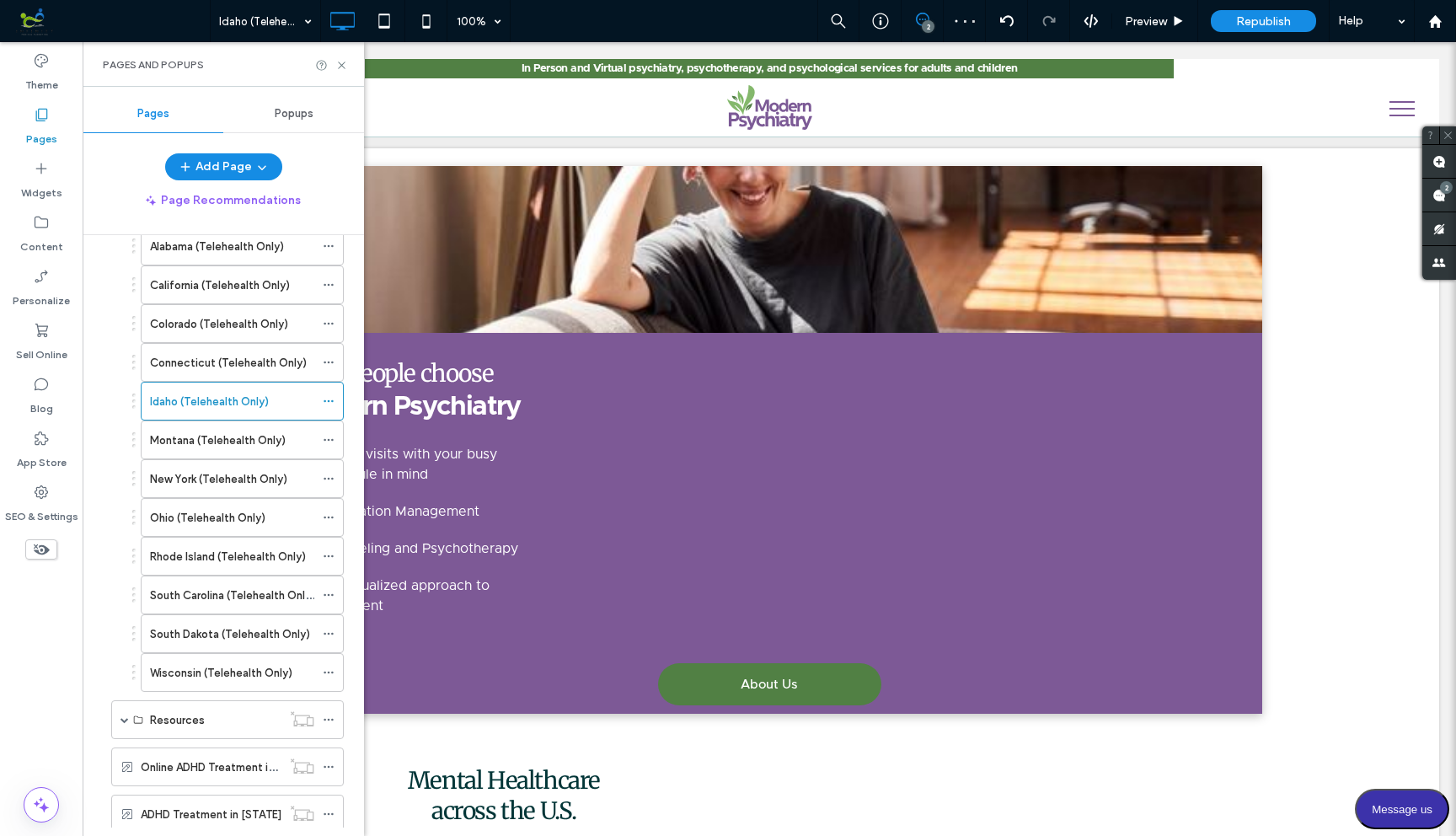 scroll, scrollTop: 715, scrollLeft: 0, axis: vertical 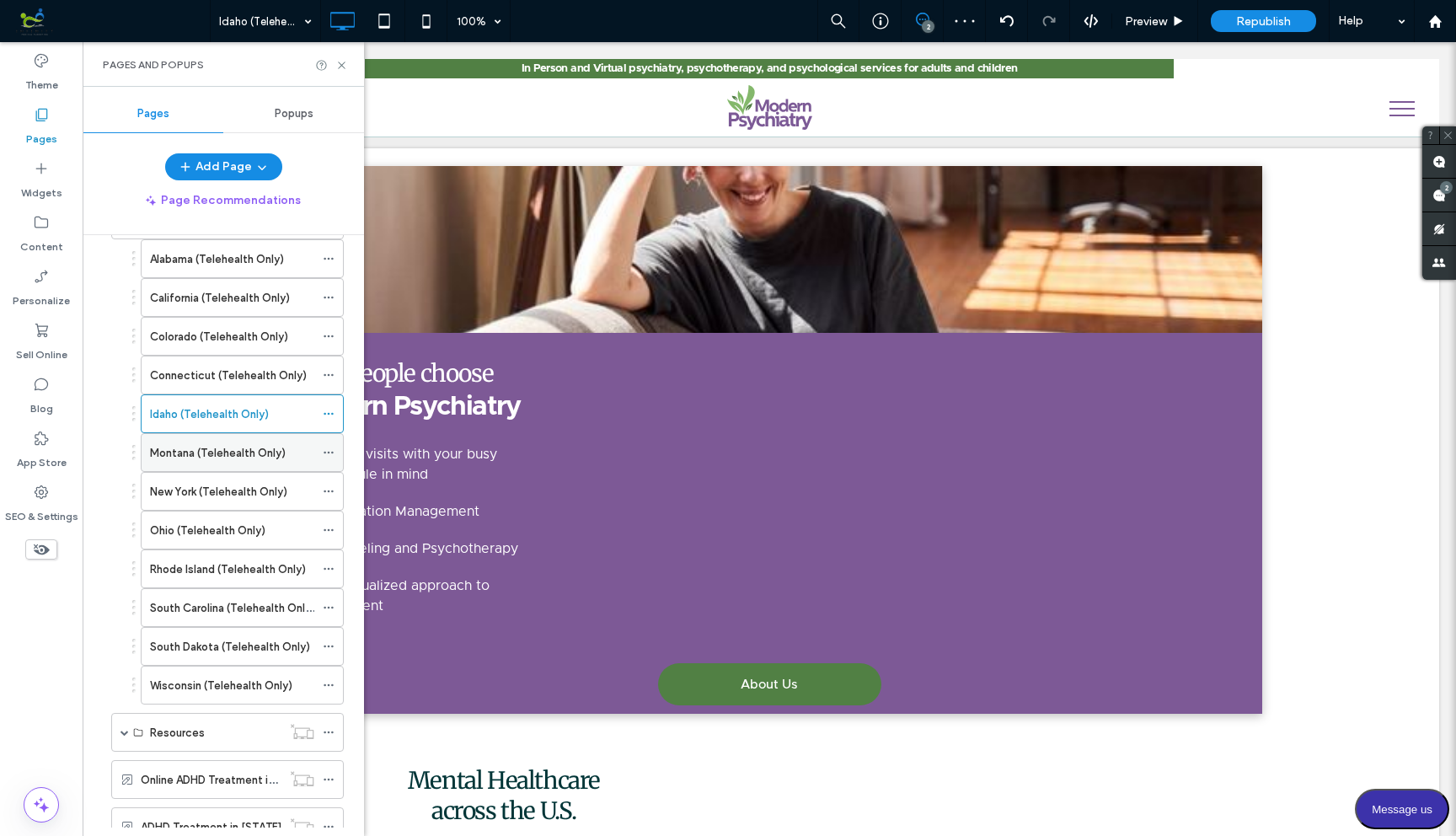 click on "Montana (Telehealth Only)" at bounding box center [217, 453] 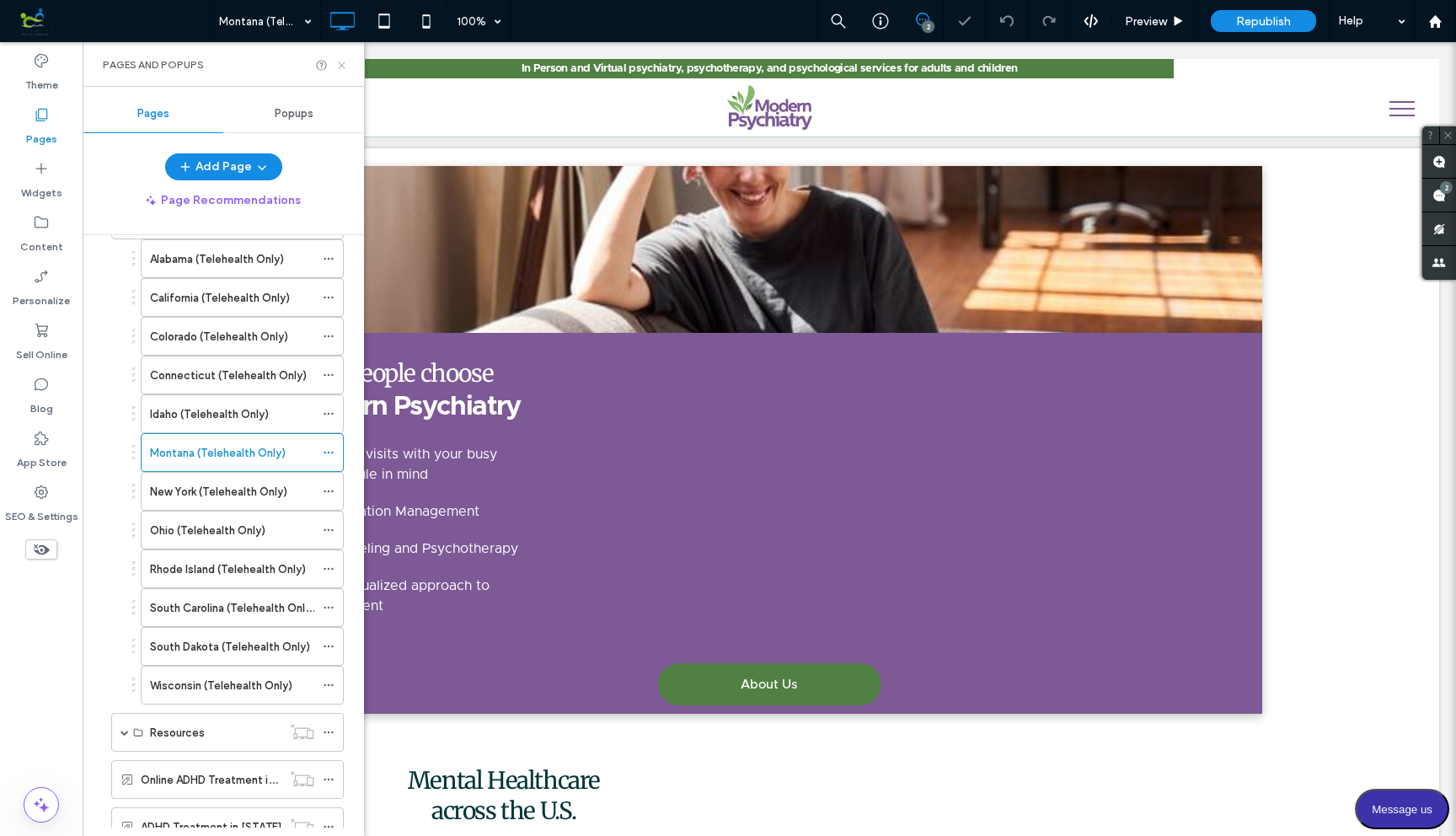 click 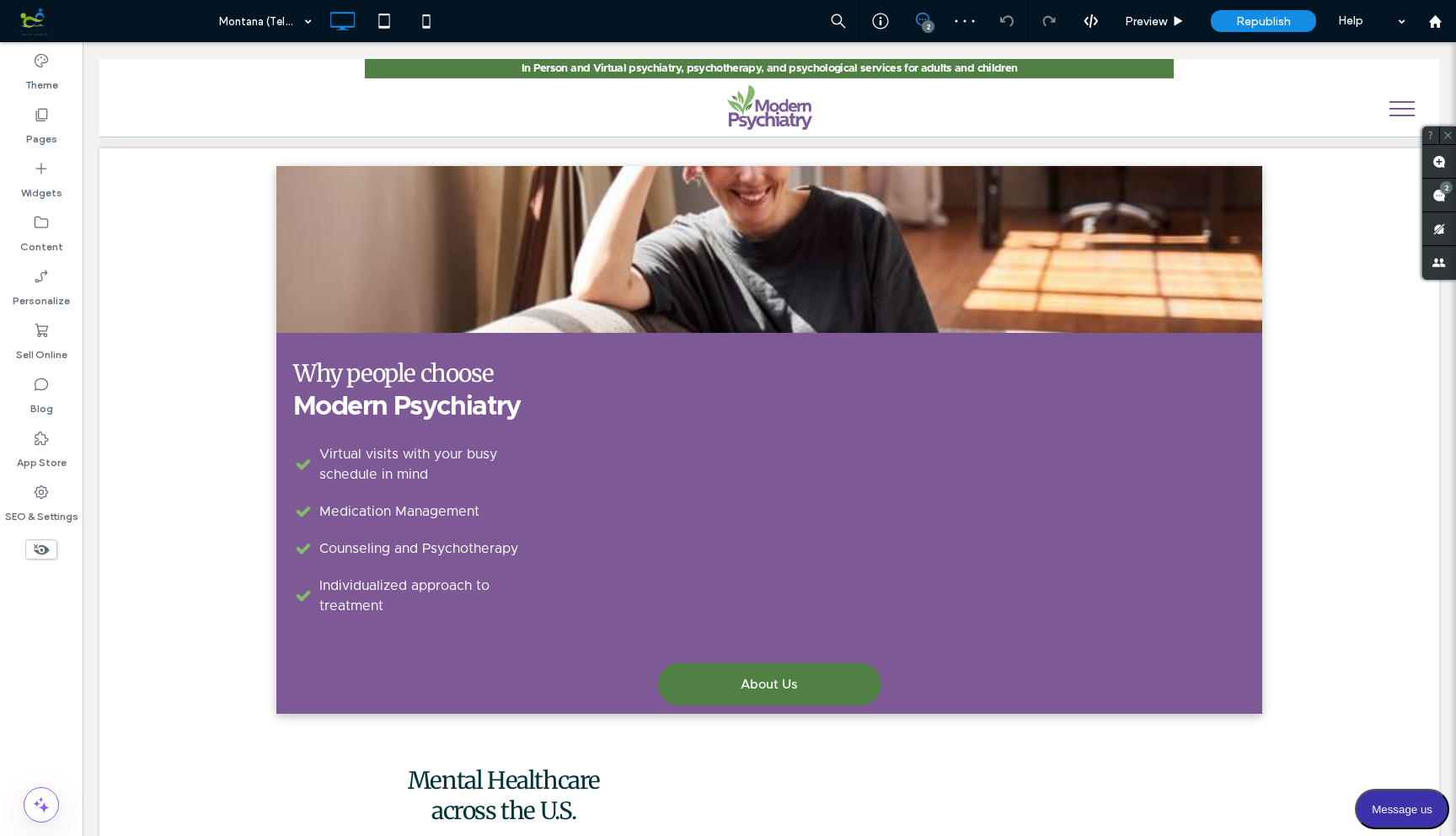 type on "**********" 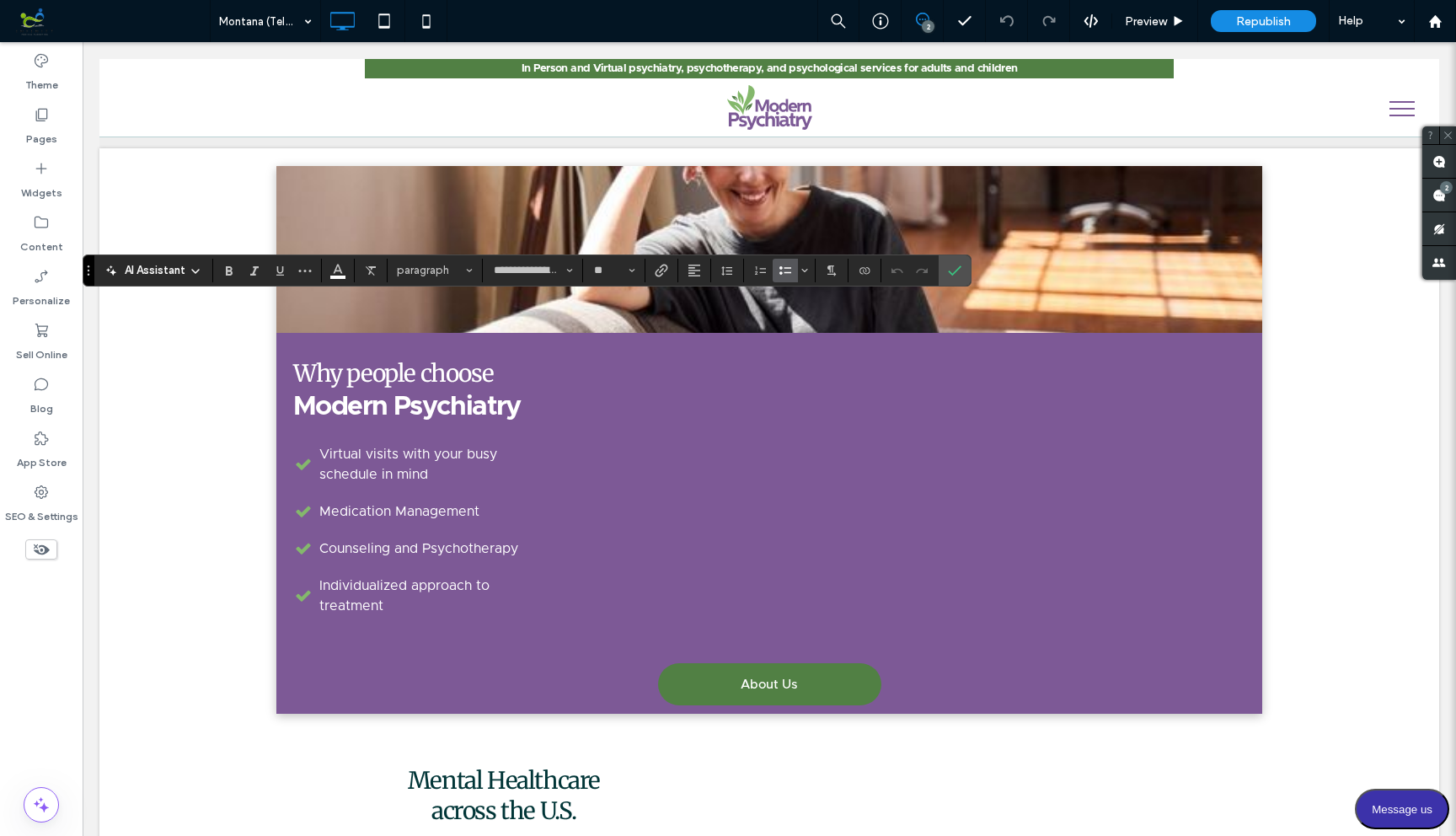 type 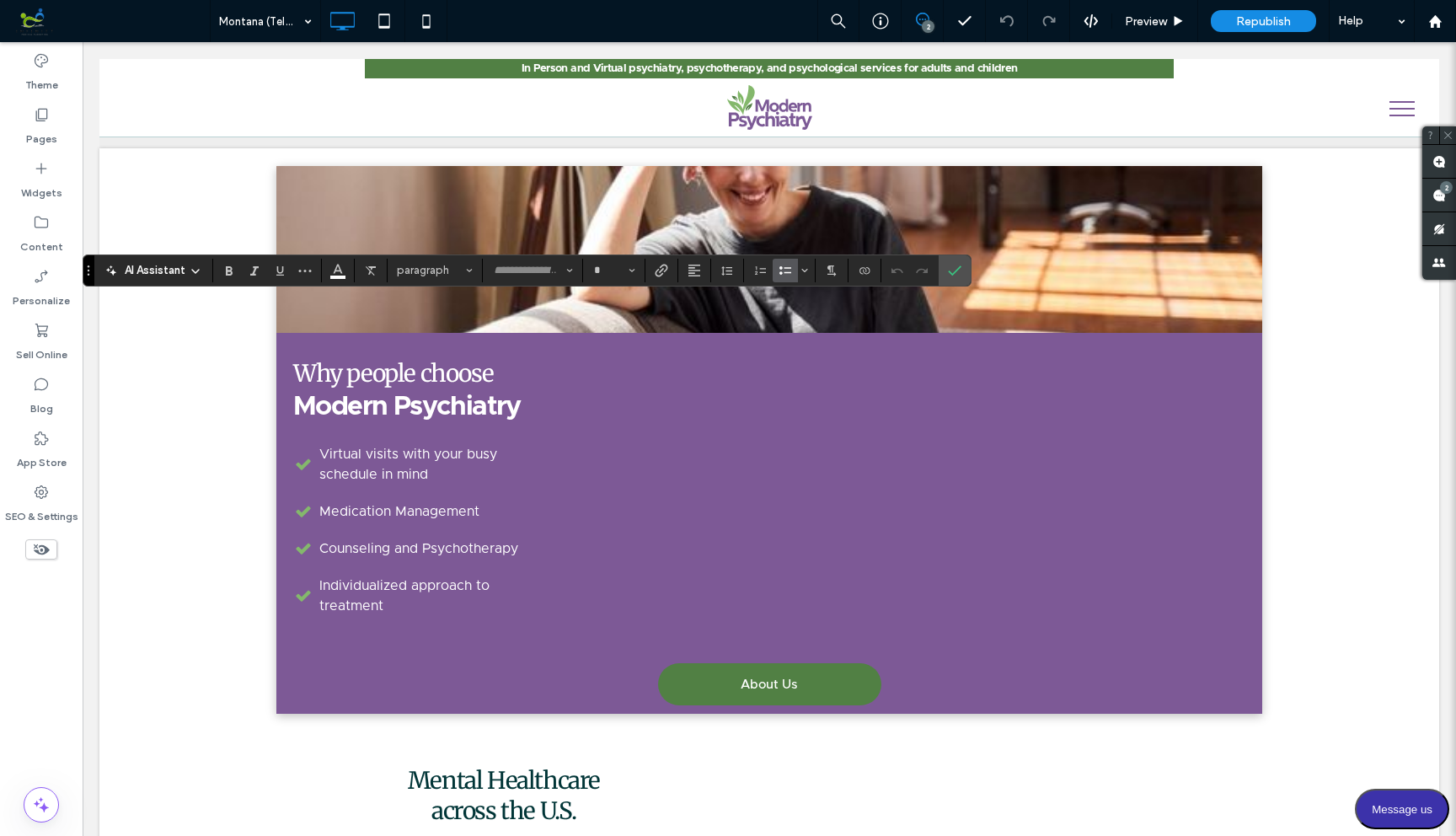 type on "**********" 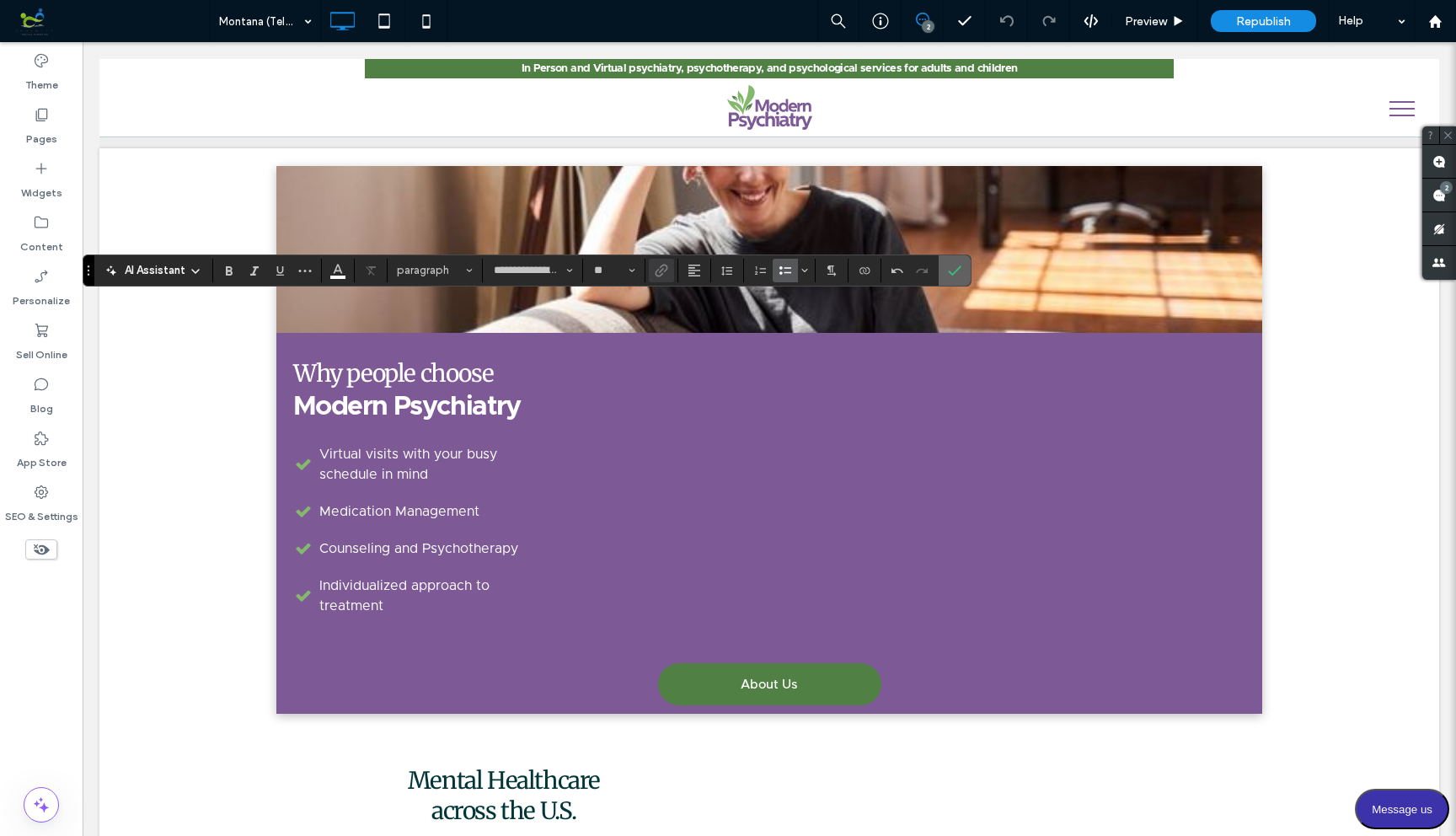 click at bounding box center [955, 271] 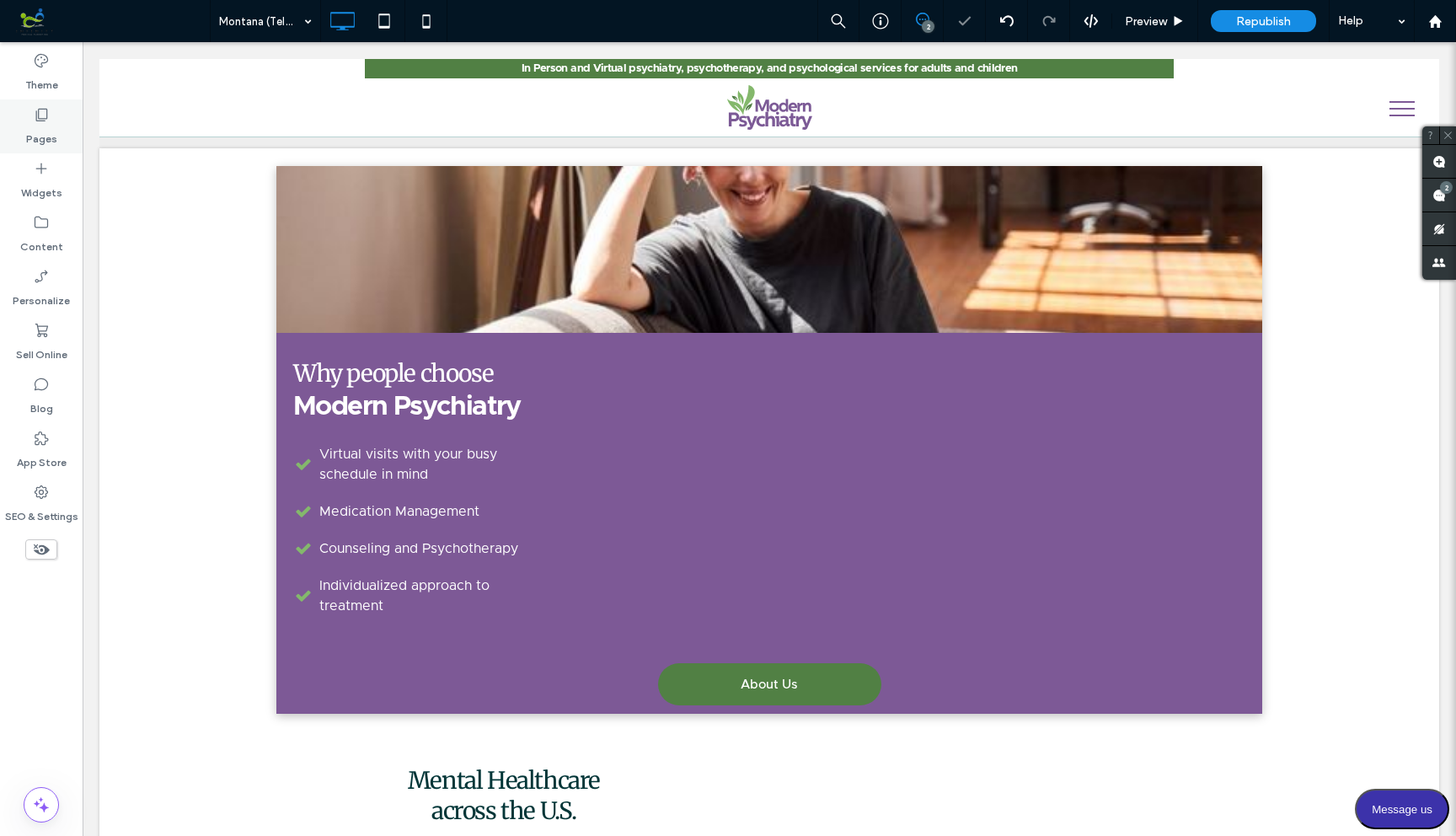 click 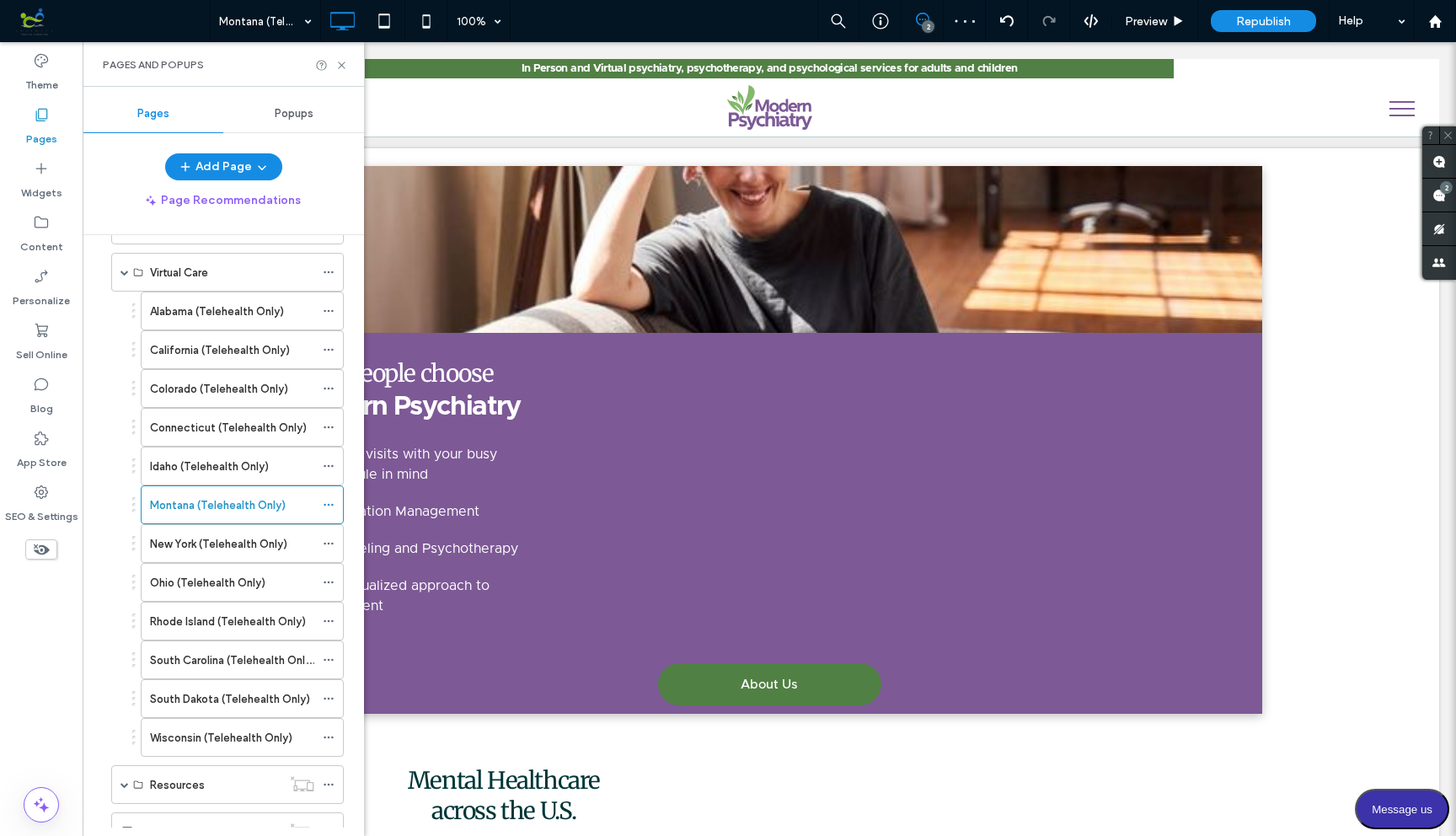 scroll, scrollTop: 665, scrollLeft: 0, axis: vertical 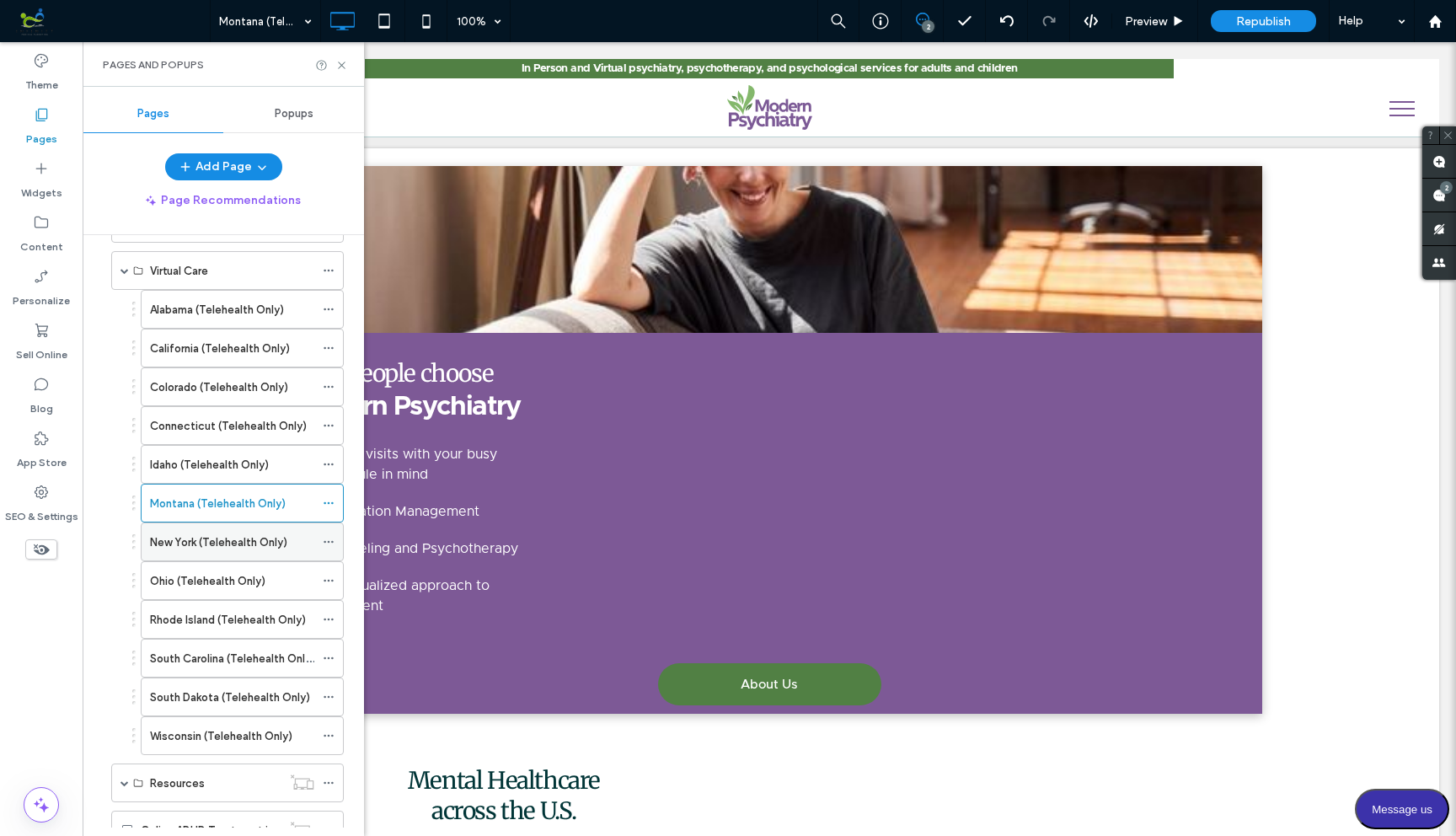 click on "New York (Telehealth Only)" at bounding box center (218, 542) 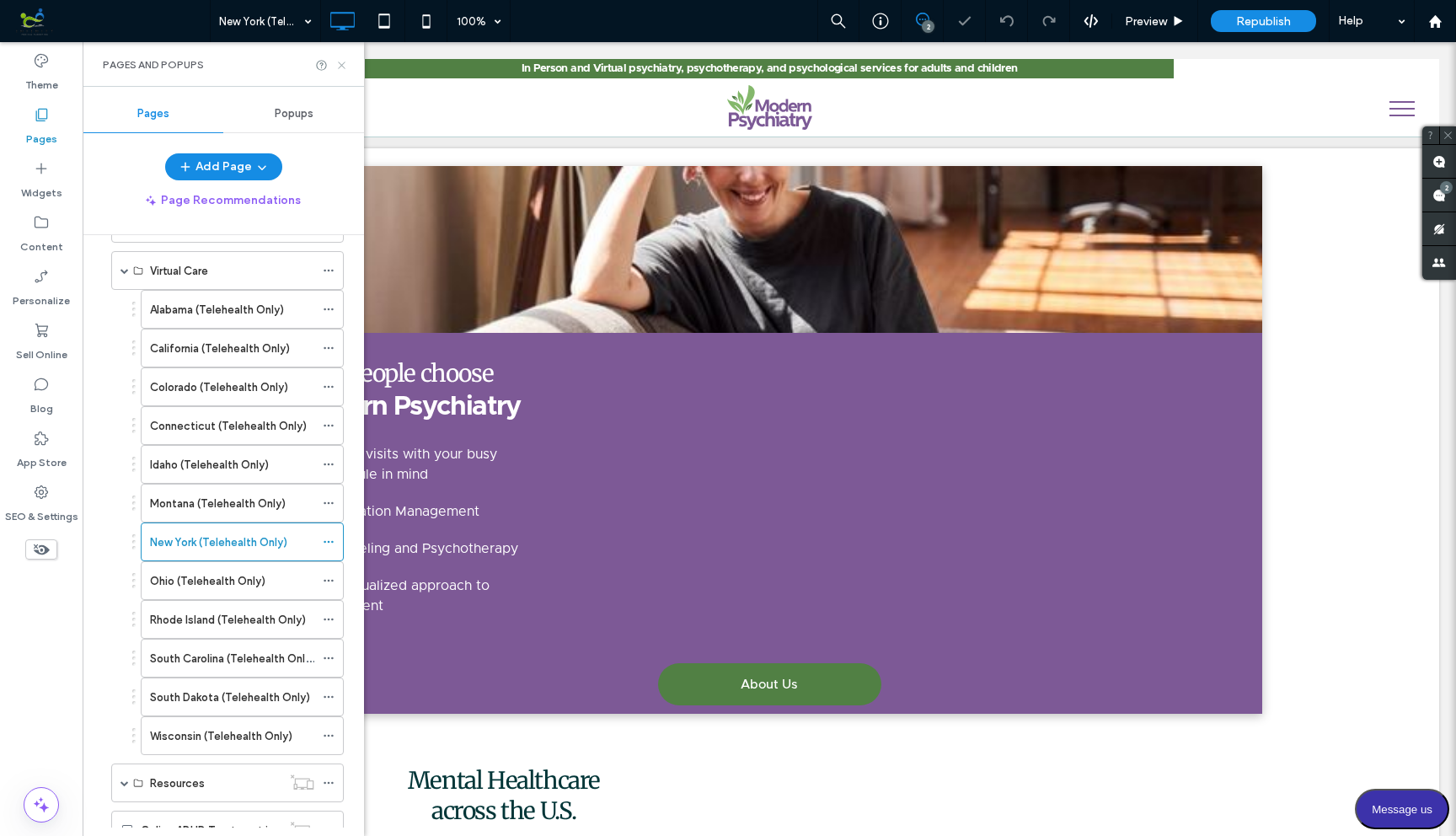 click 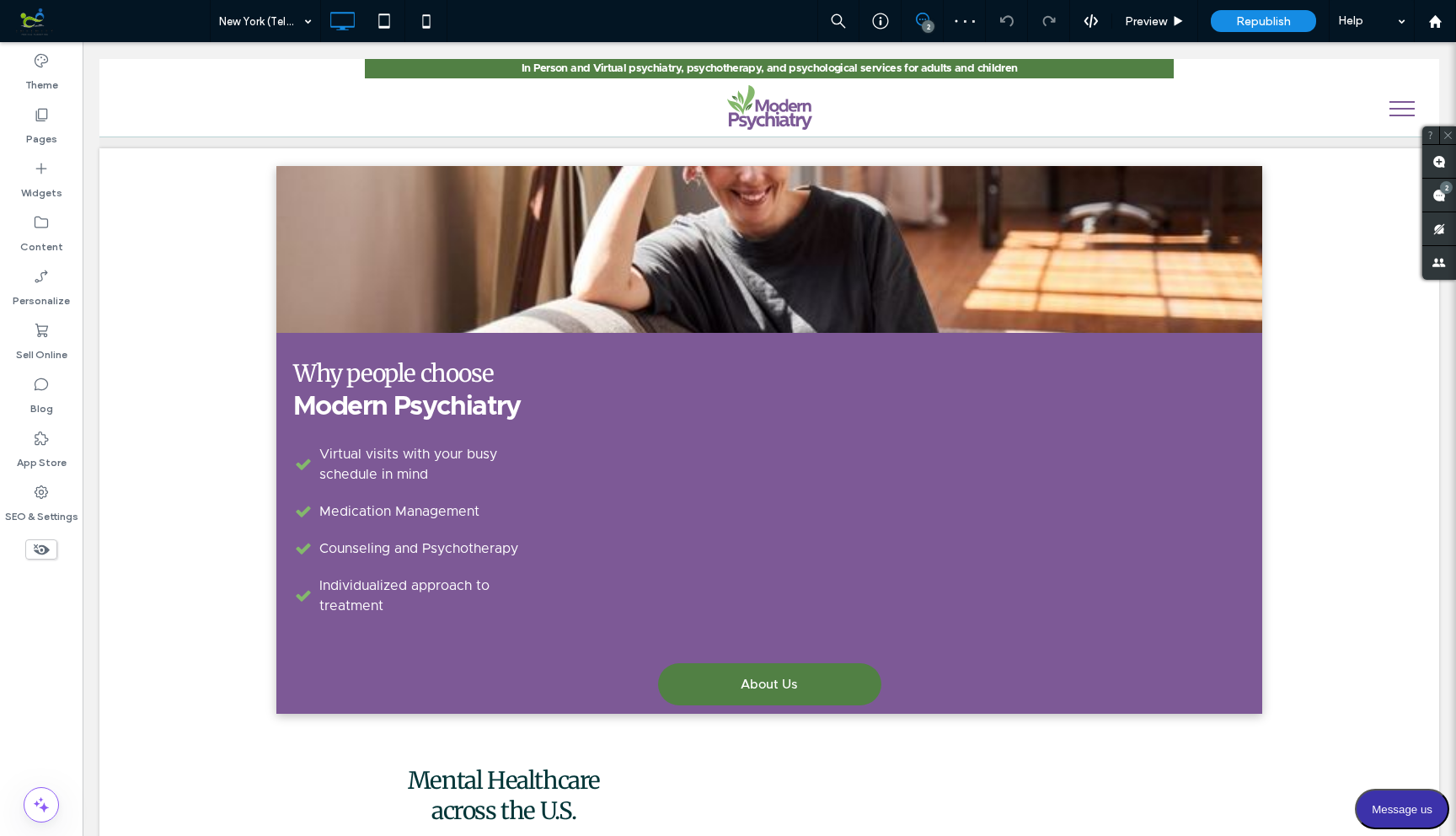 type on "**********" 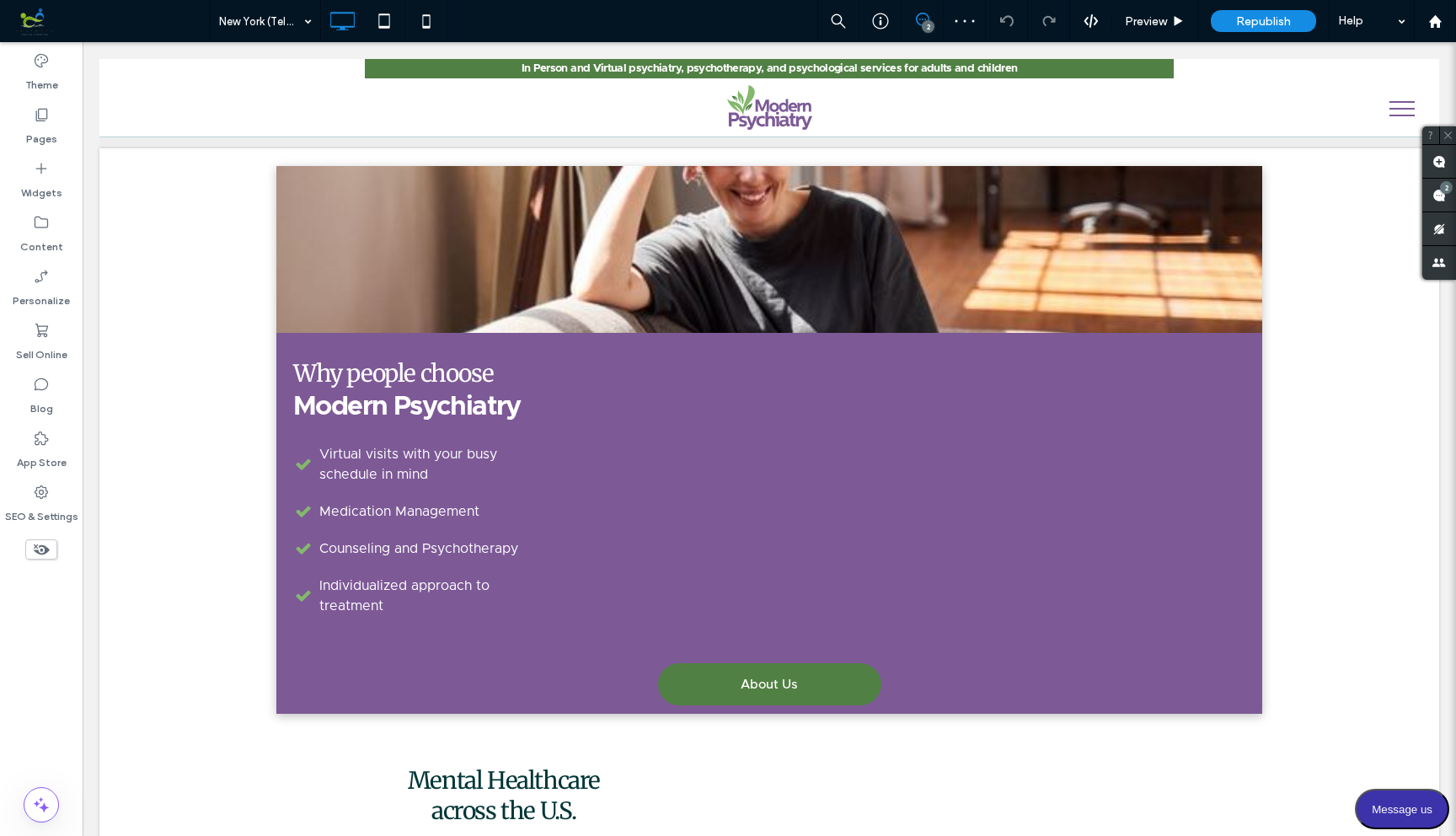 type on "**" 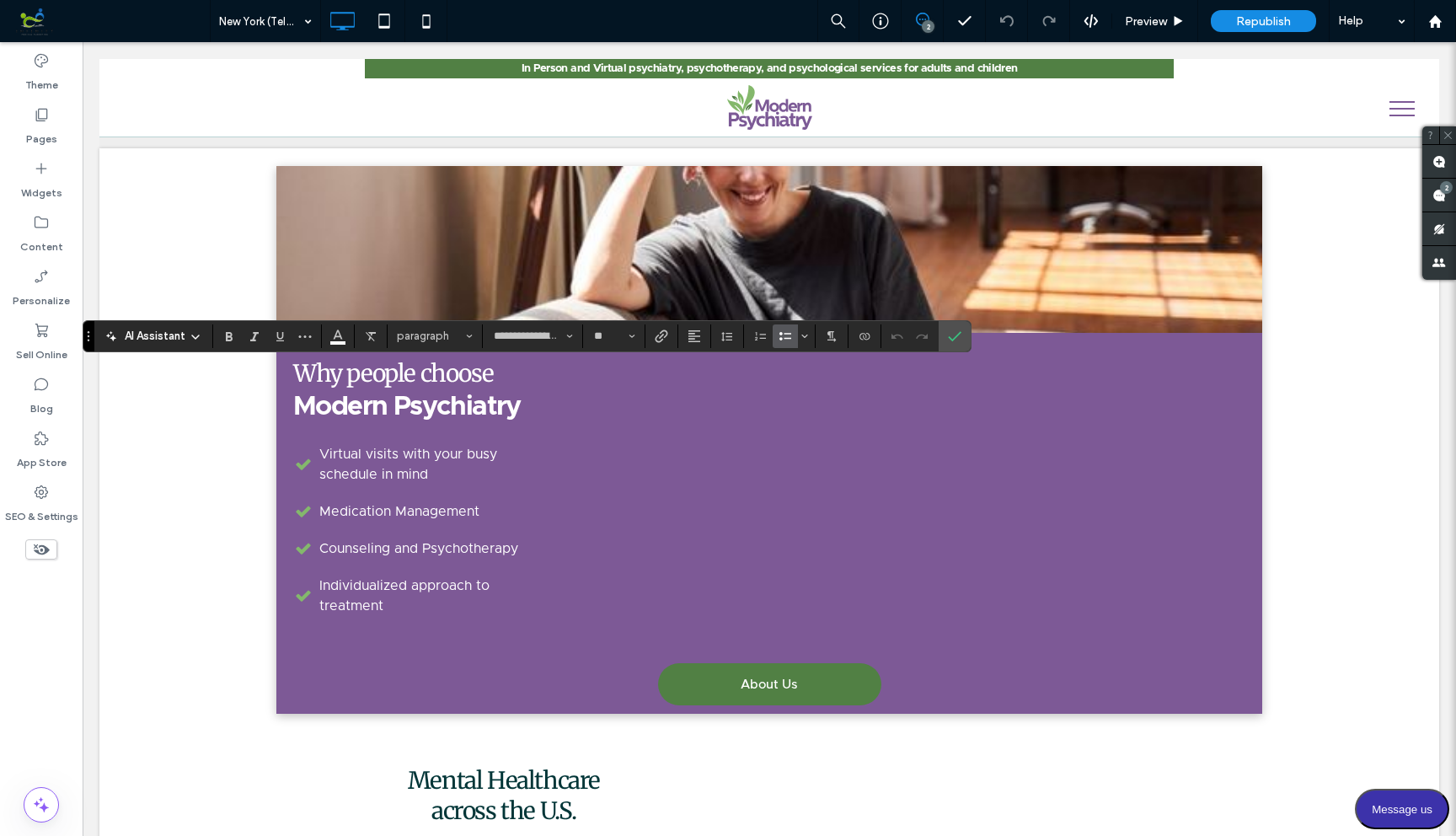 type 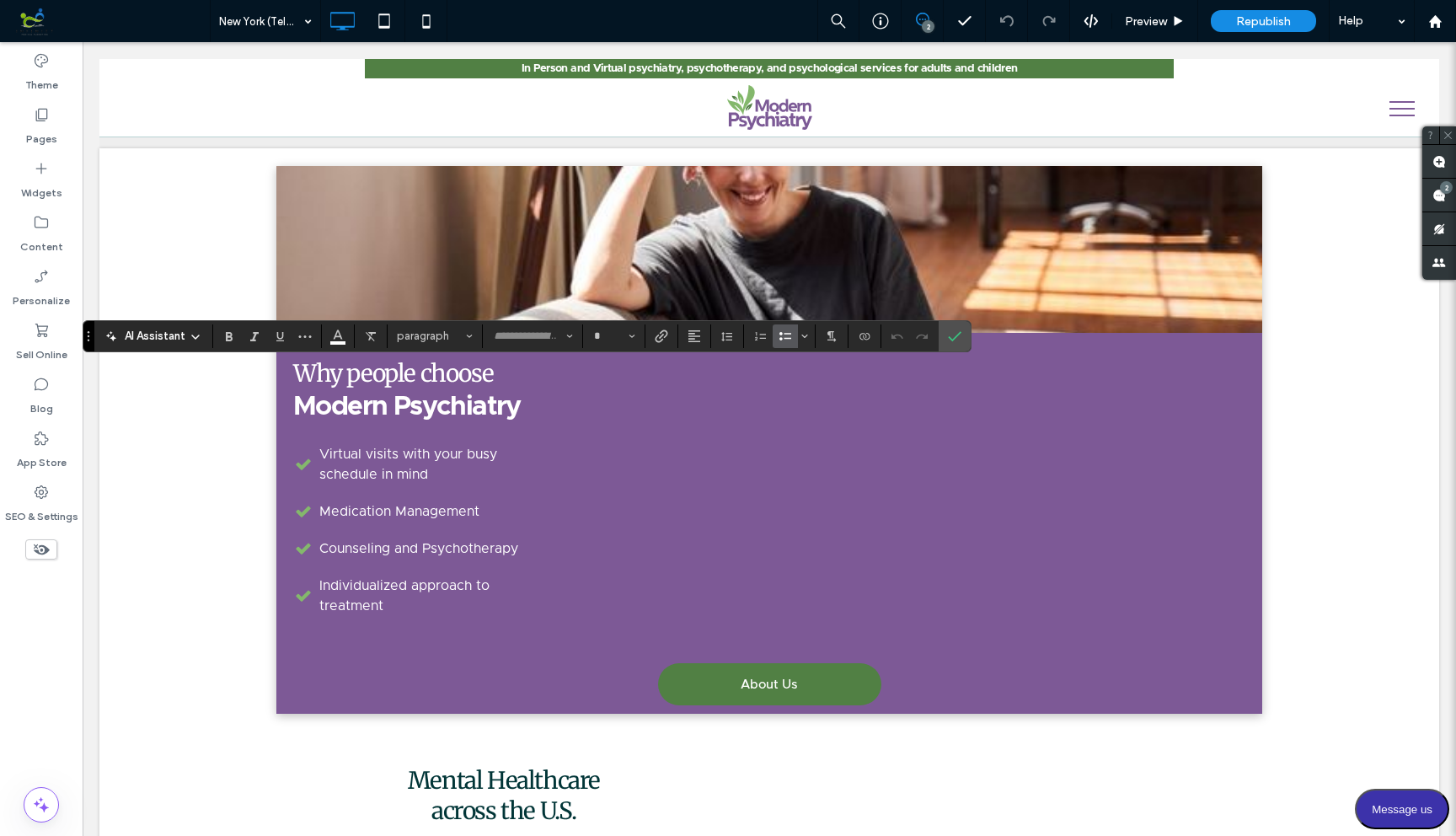 type on "**********" 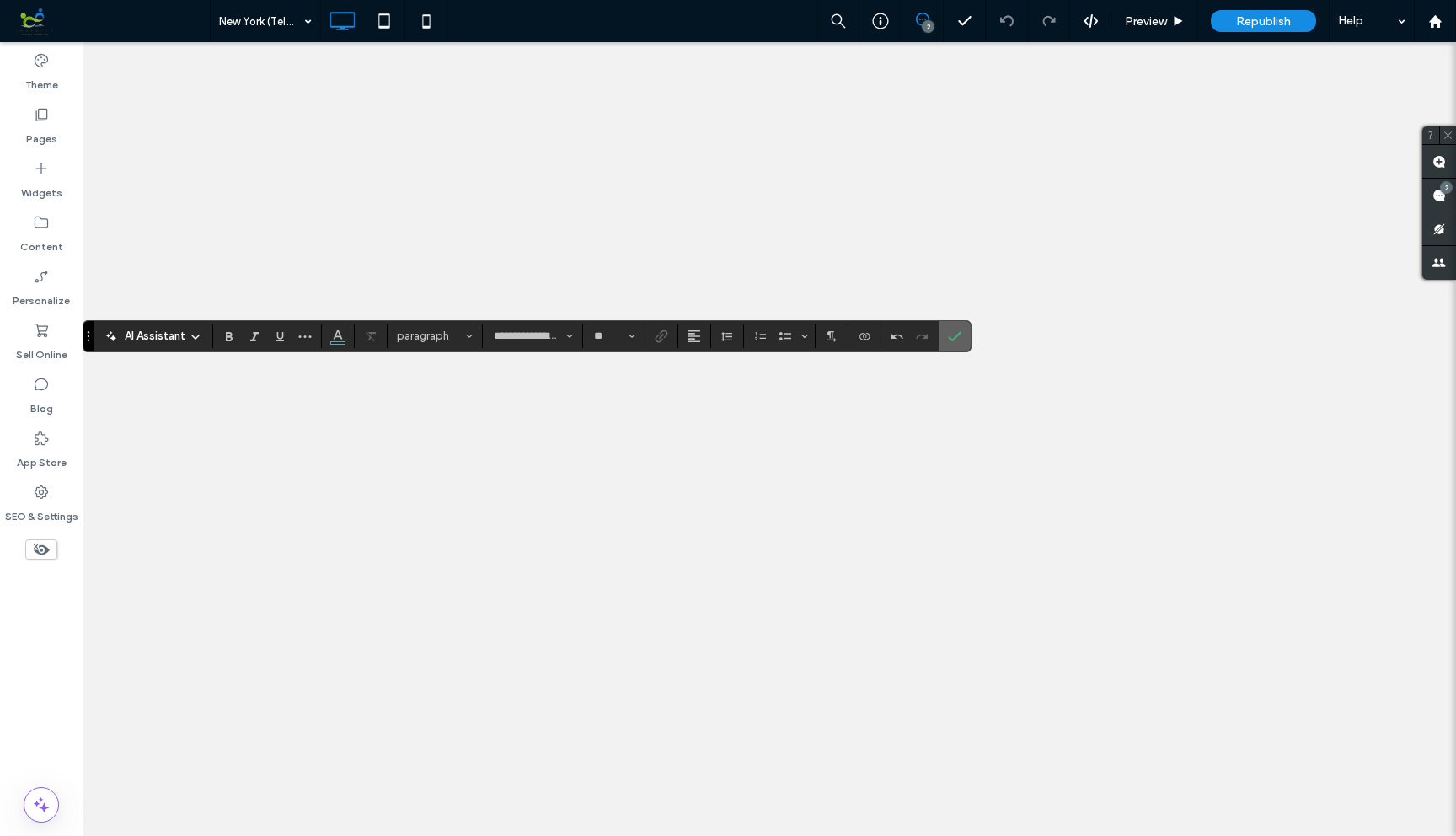 scroll, scrollTop: 0, scrollLeft: 0, axis: both 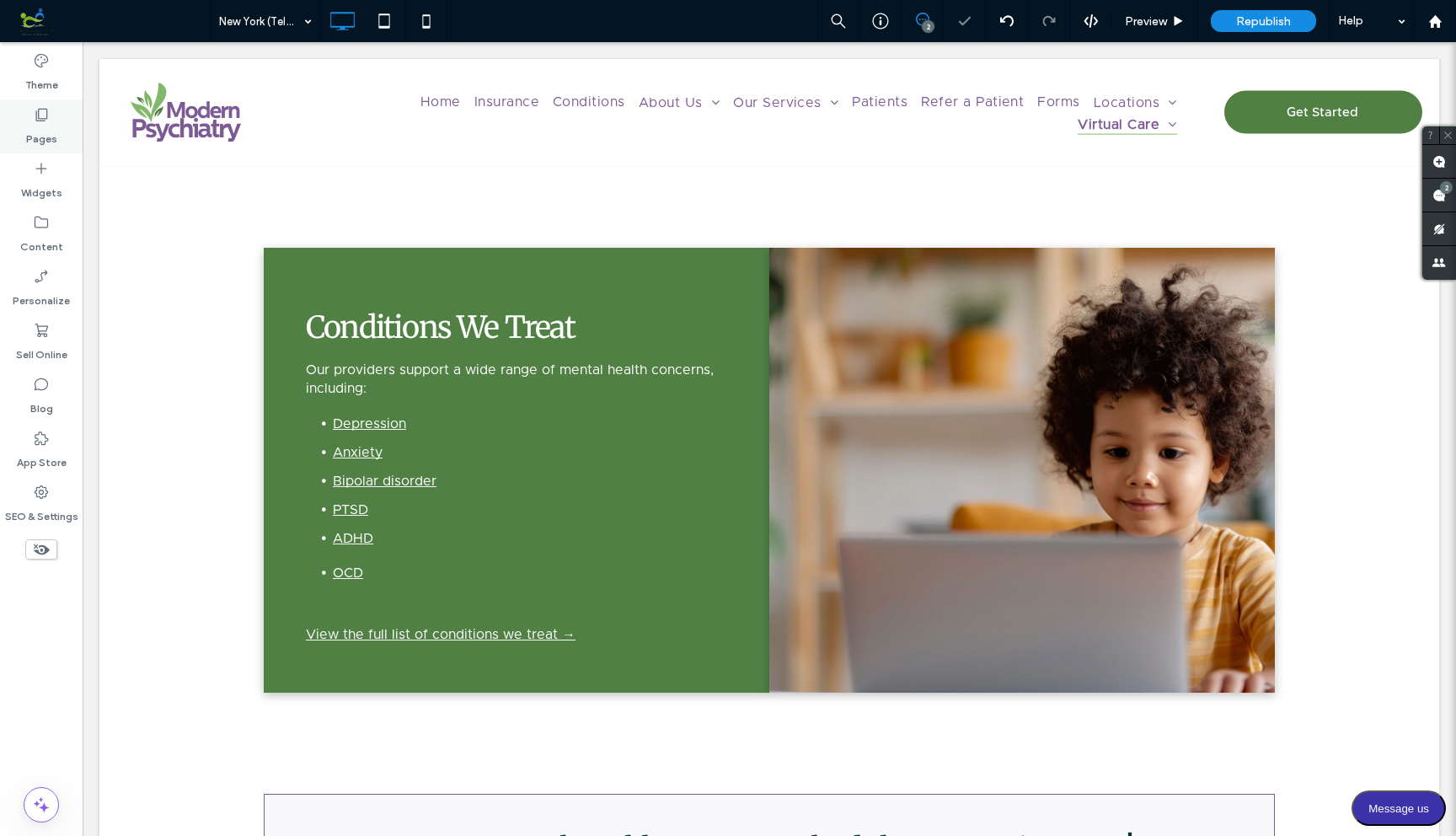 click 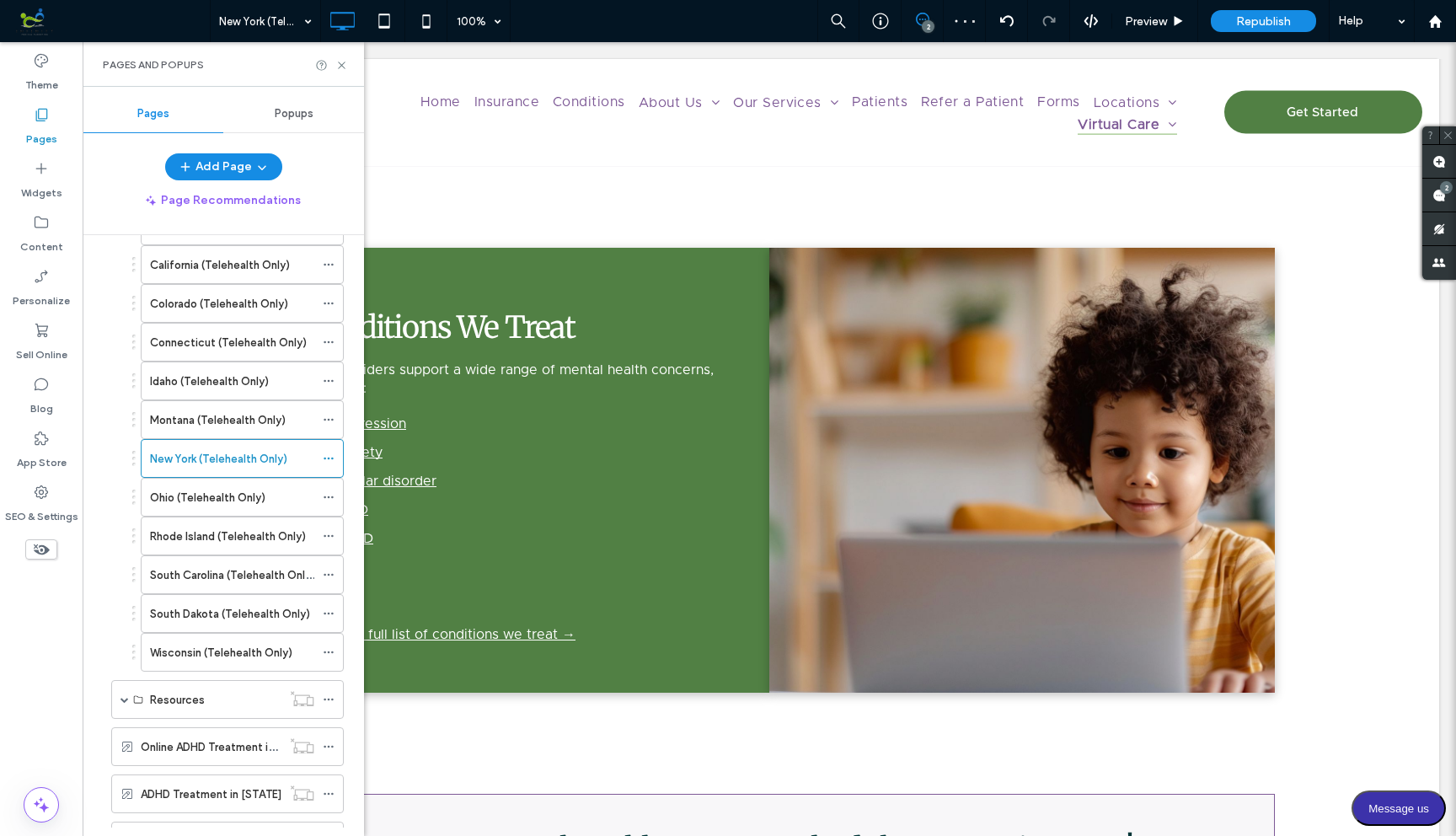 scroll, scrollTop: 749, scrollLeft: 0, axis: vertical 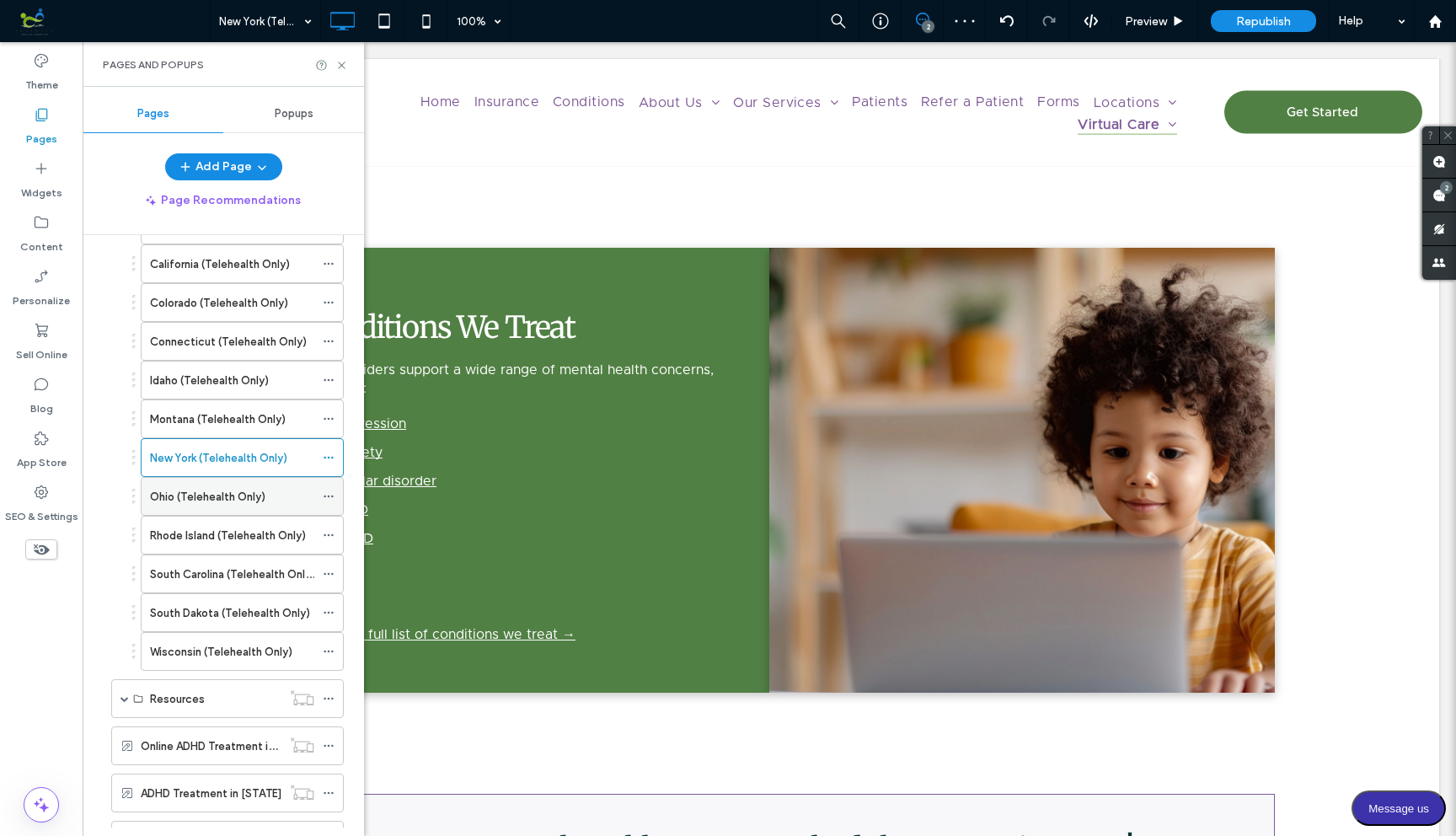 click on "Ohio (Telehealth Only)" at bounding box center [207, 496] 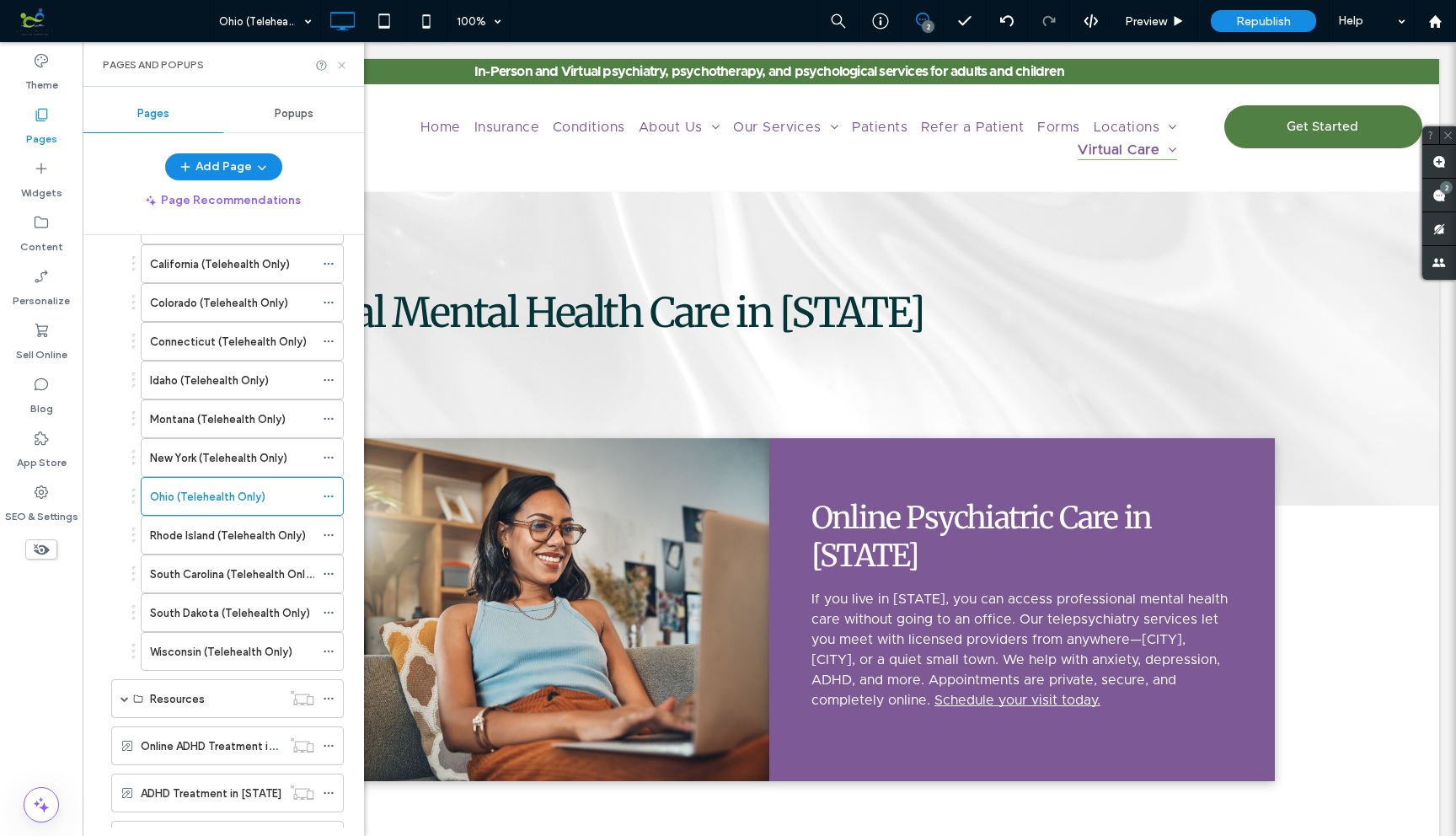 scroll, scrollTop: 0, scrollLeft: 0, axis: both 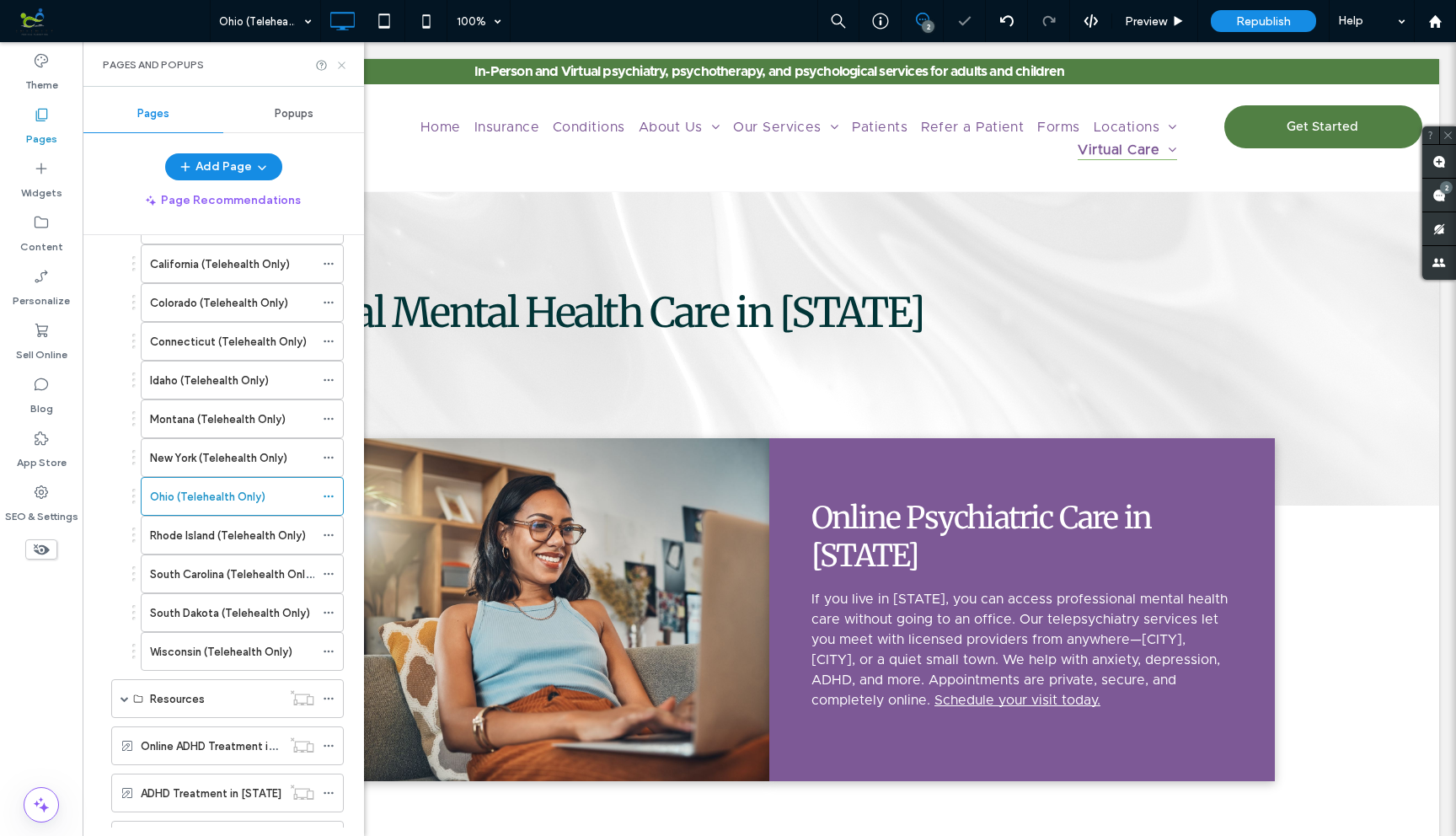 click 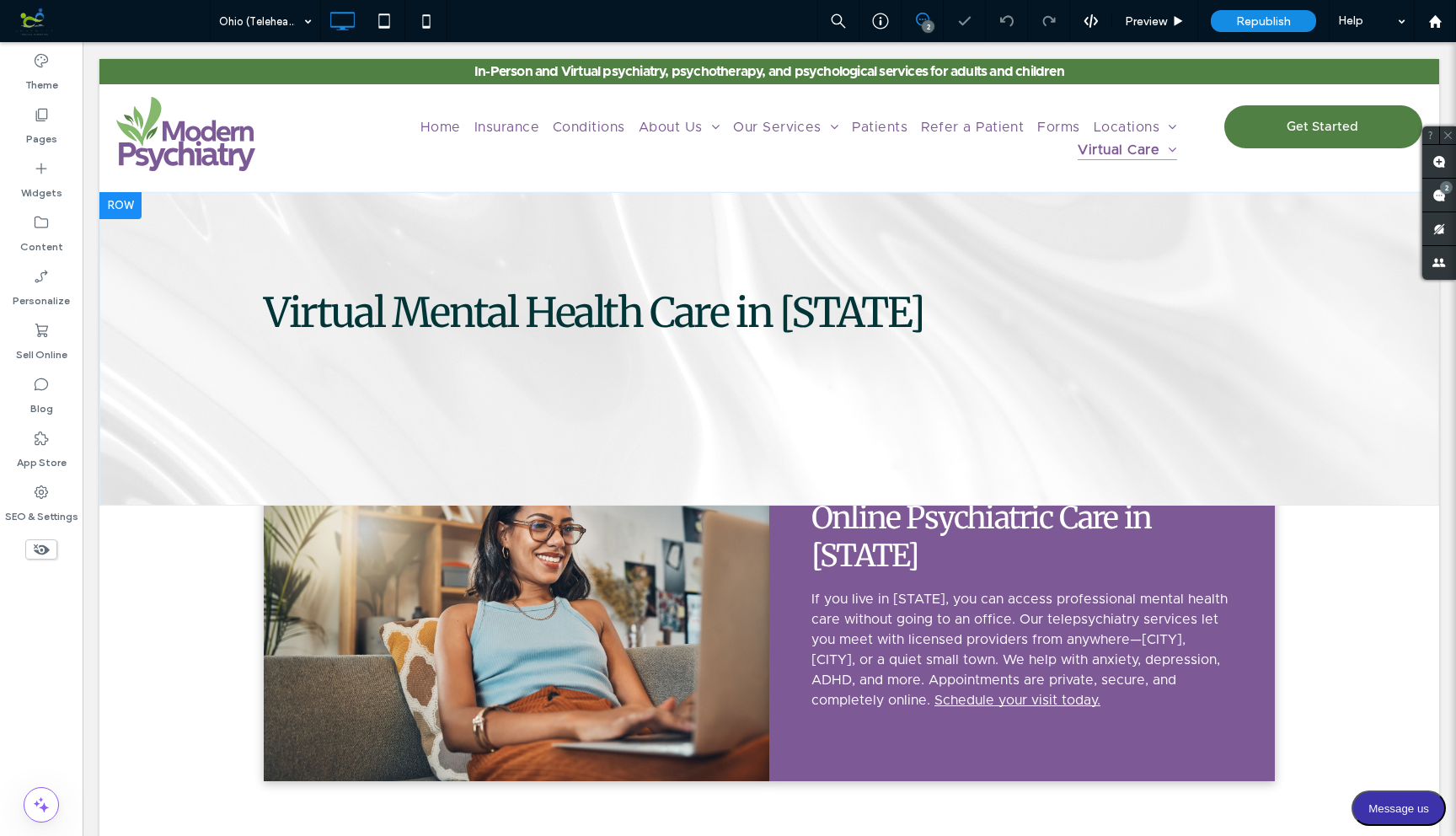 scroll, scrollTop: 0, scrollLeft: 0, axis: both 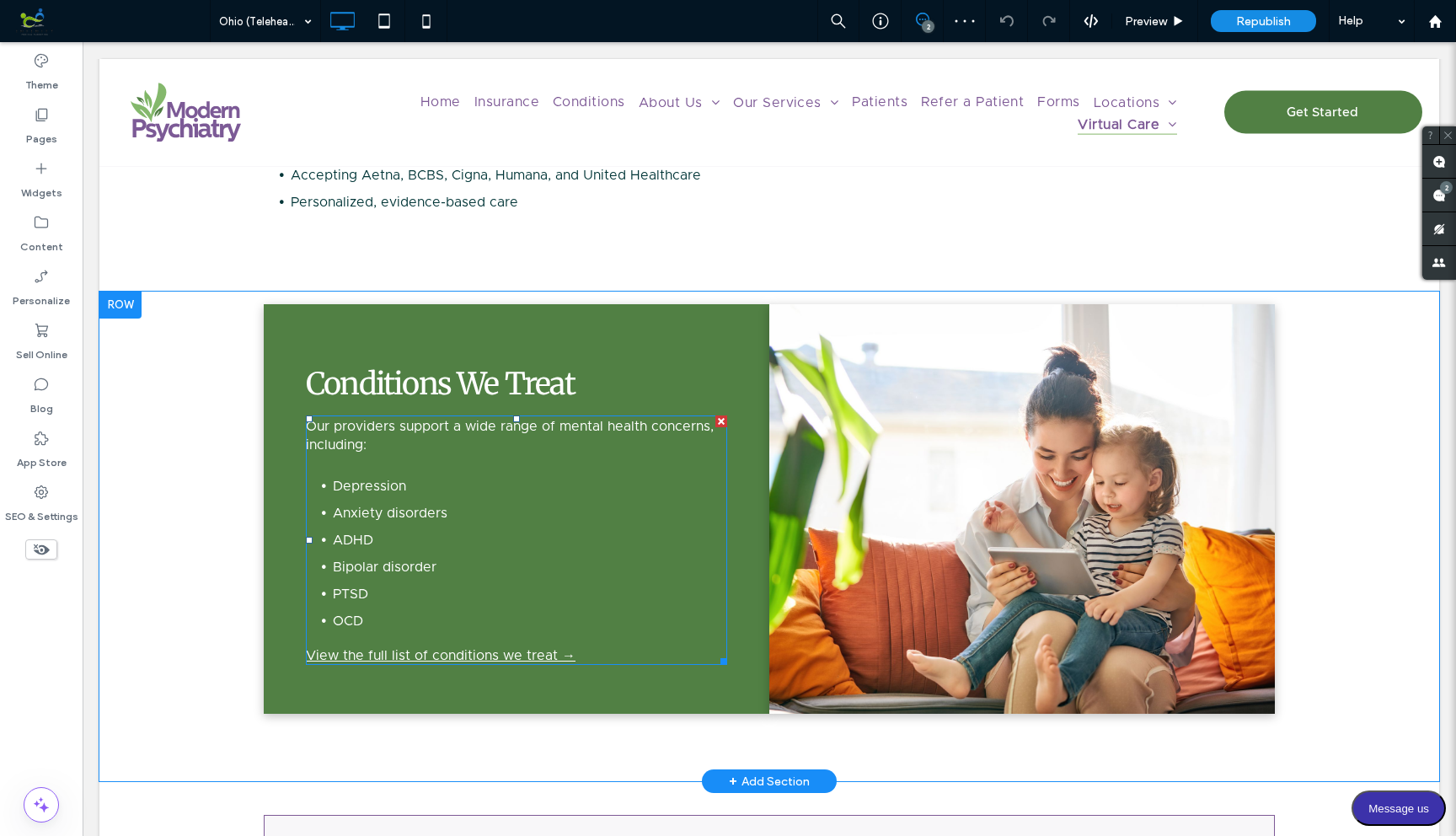 click on "Anxiety disorders" at bounding box center [530, 513] 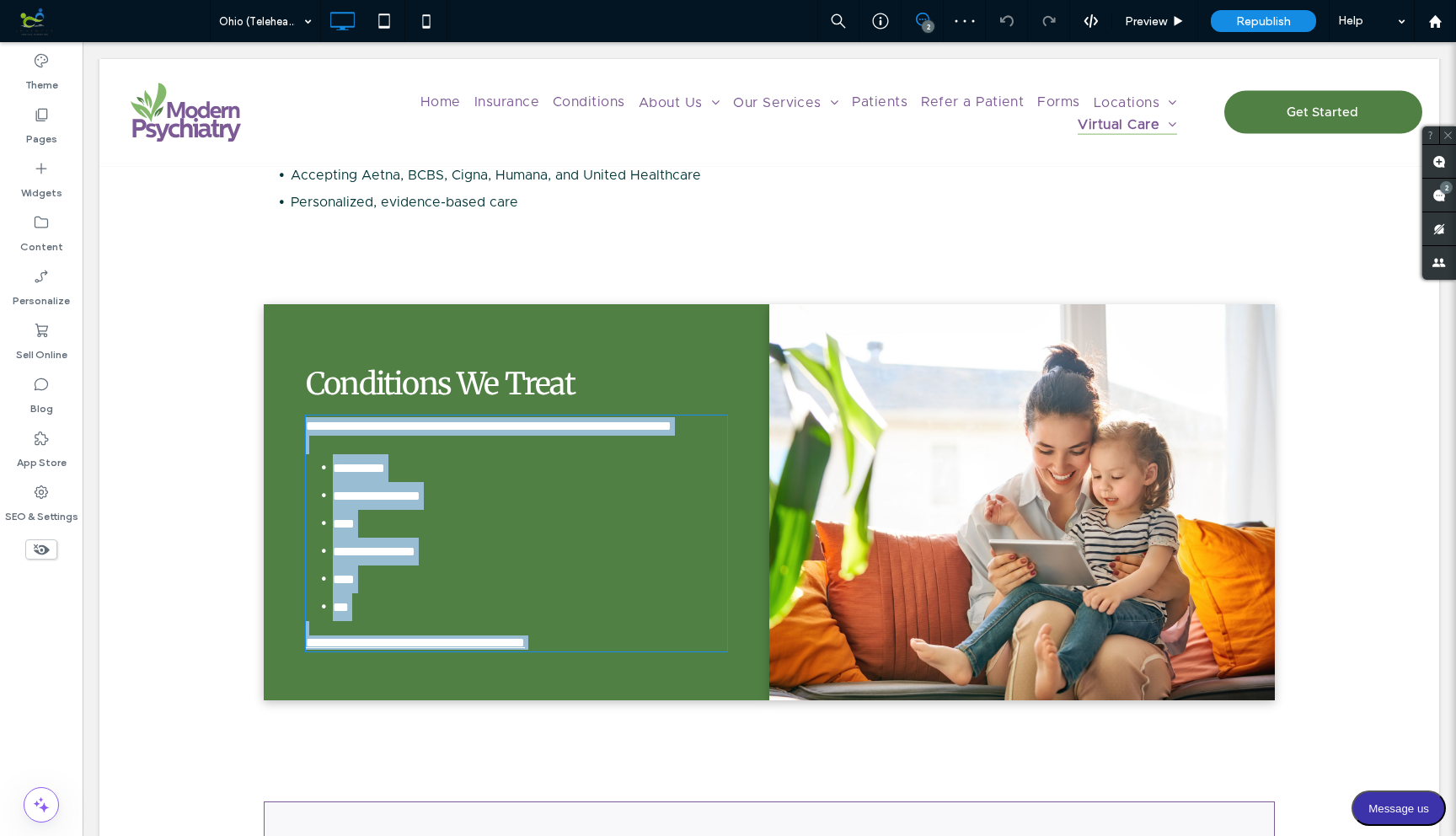 type on "**********" 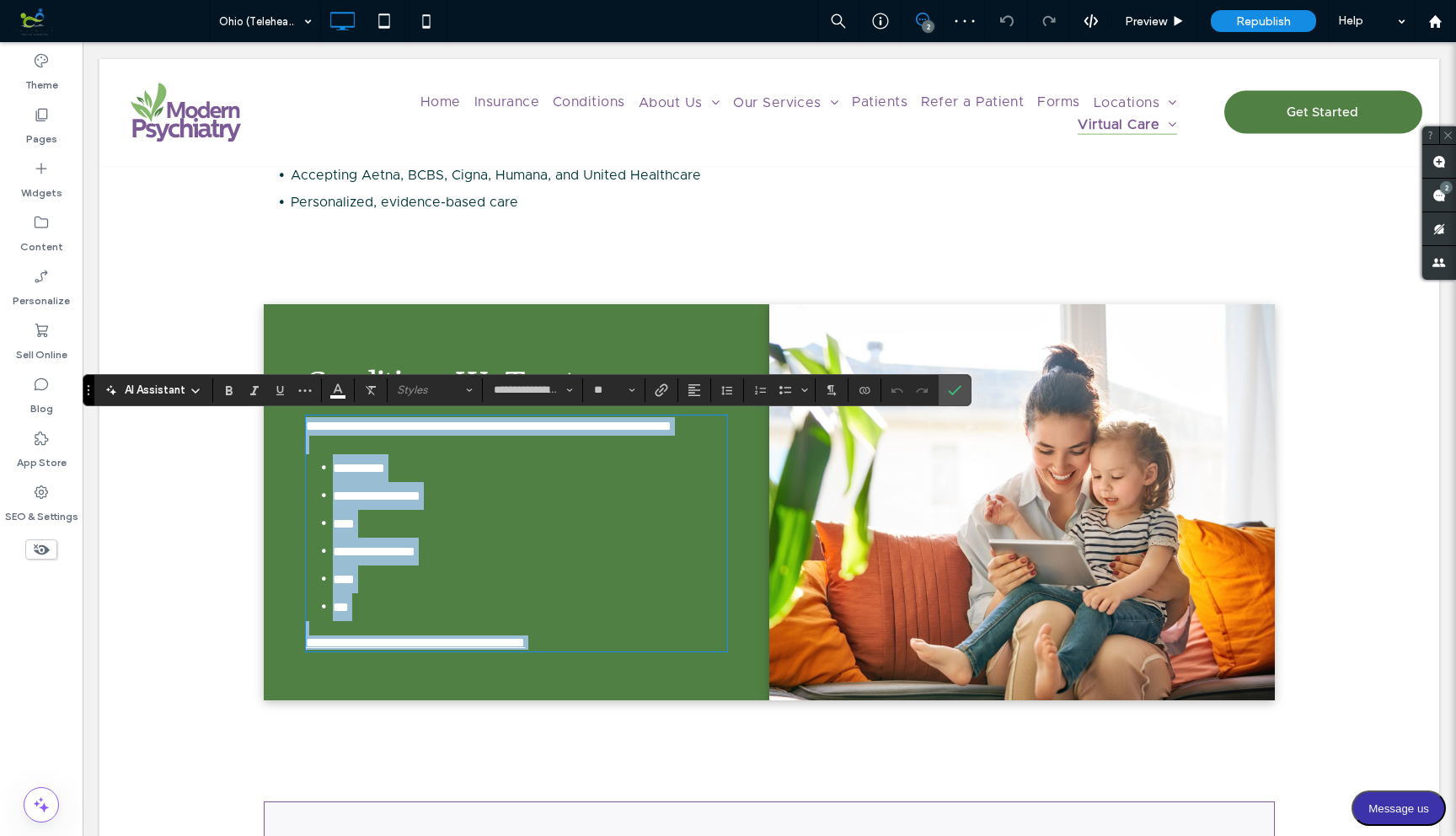 click on "**********" at bounding box center [530, 496] 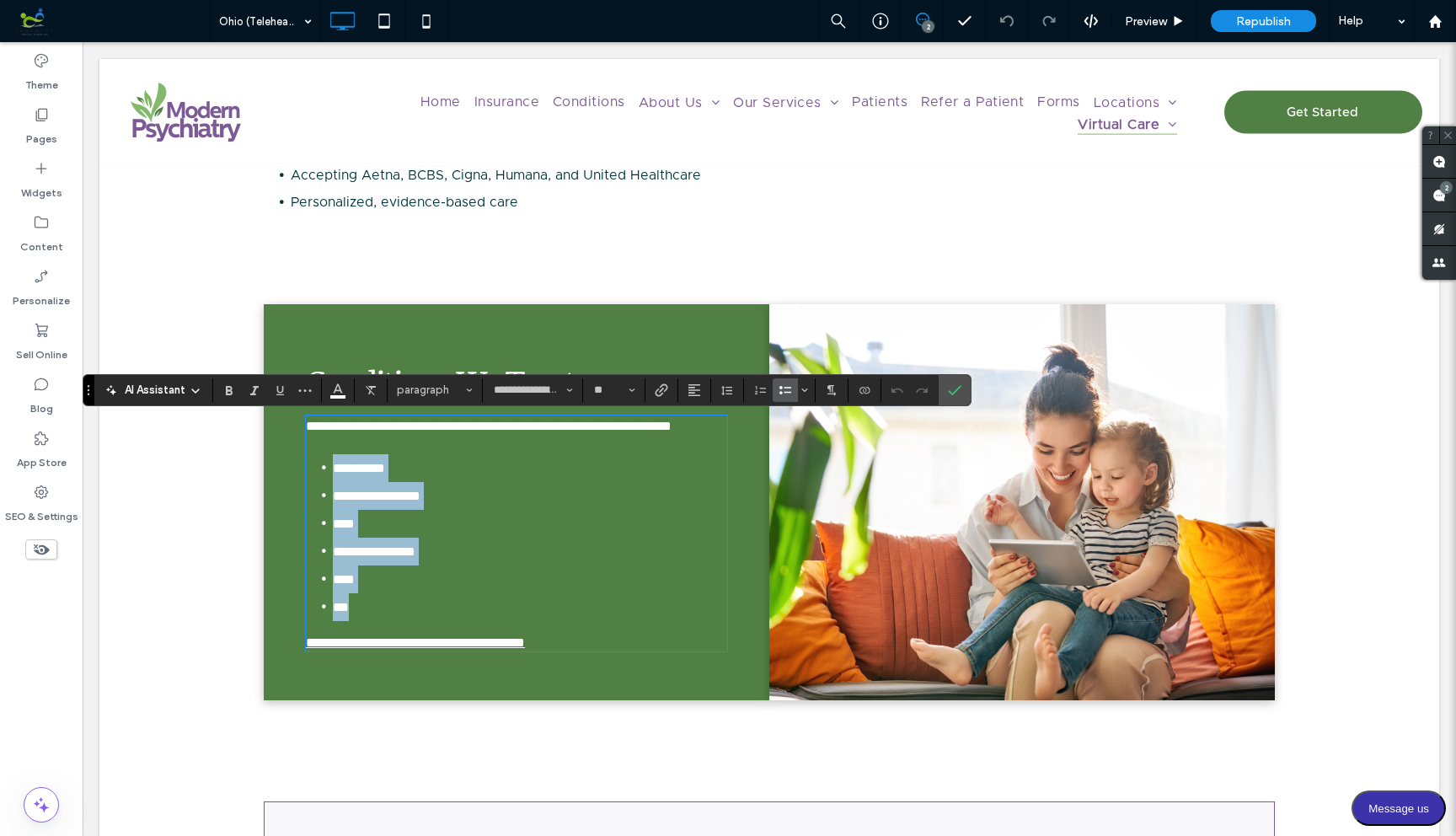 drag, startPoint x: 335, startPoint y: 484, endPoint x: 374, endPoint y: 617, distance: 138.60014 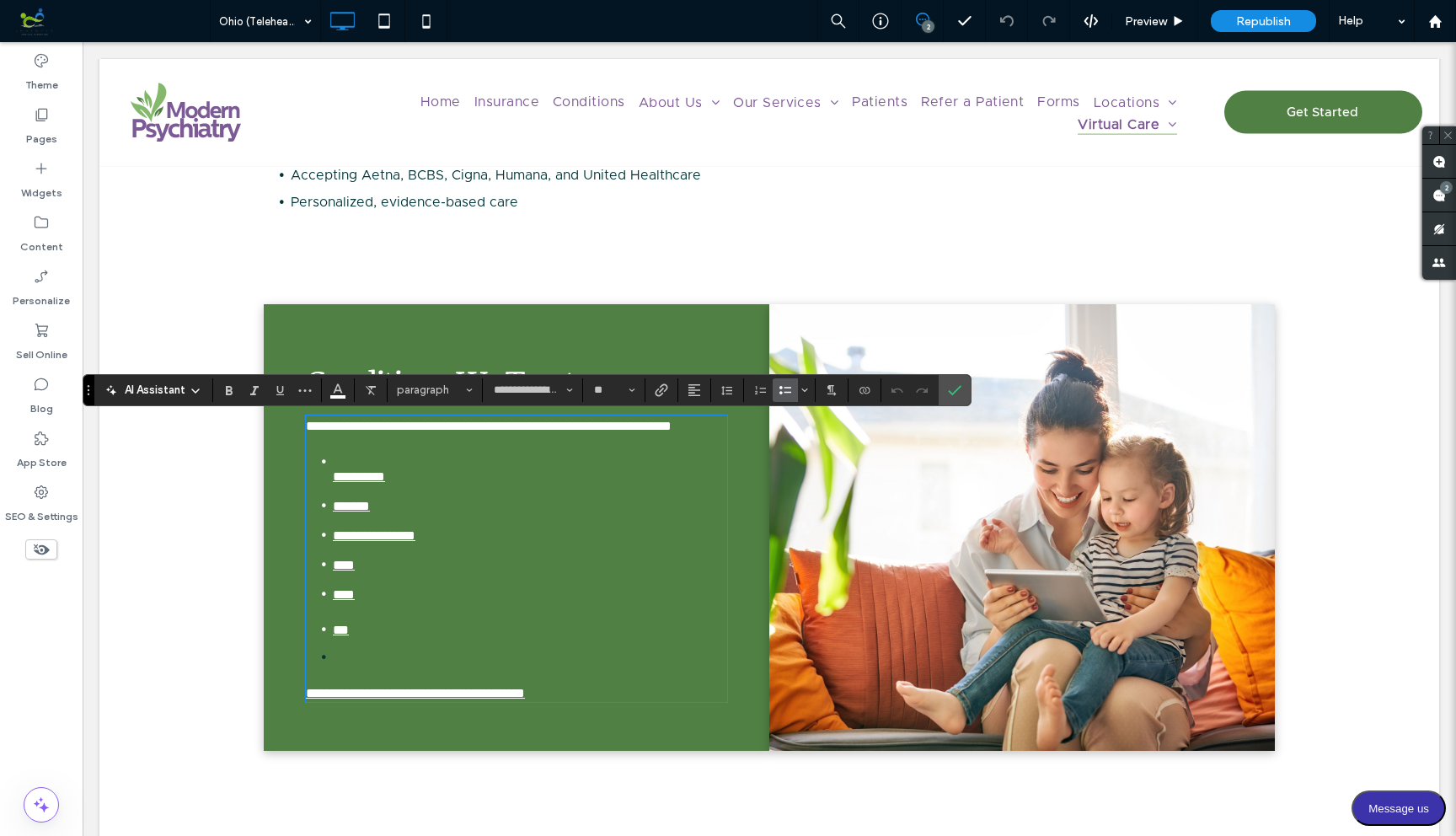 type 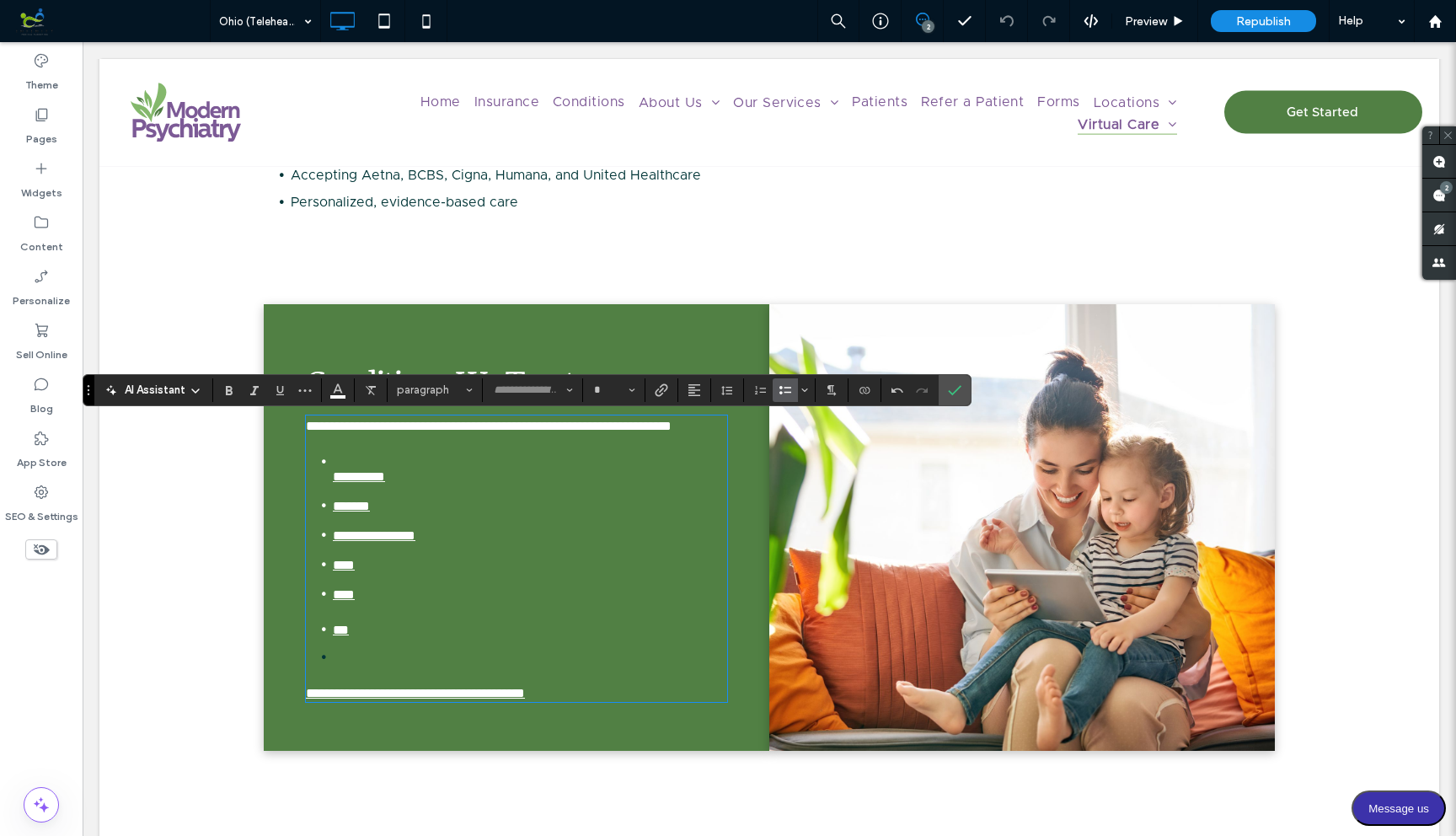 scroll, scrollTop: 0, scrollLeft: 0, axis: both 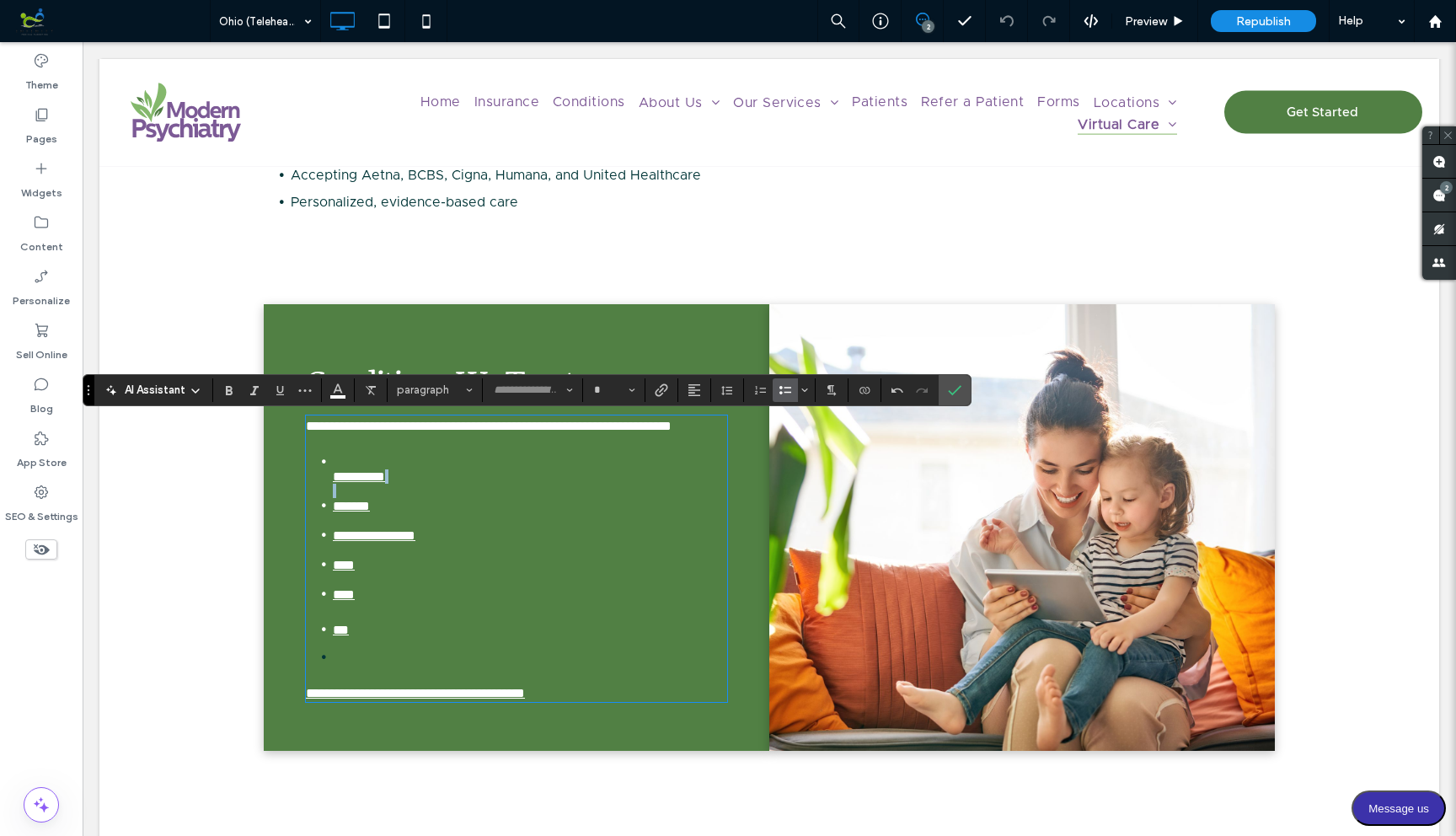 type on "**********" 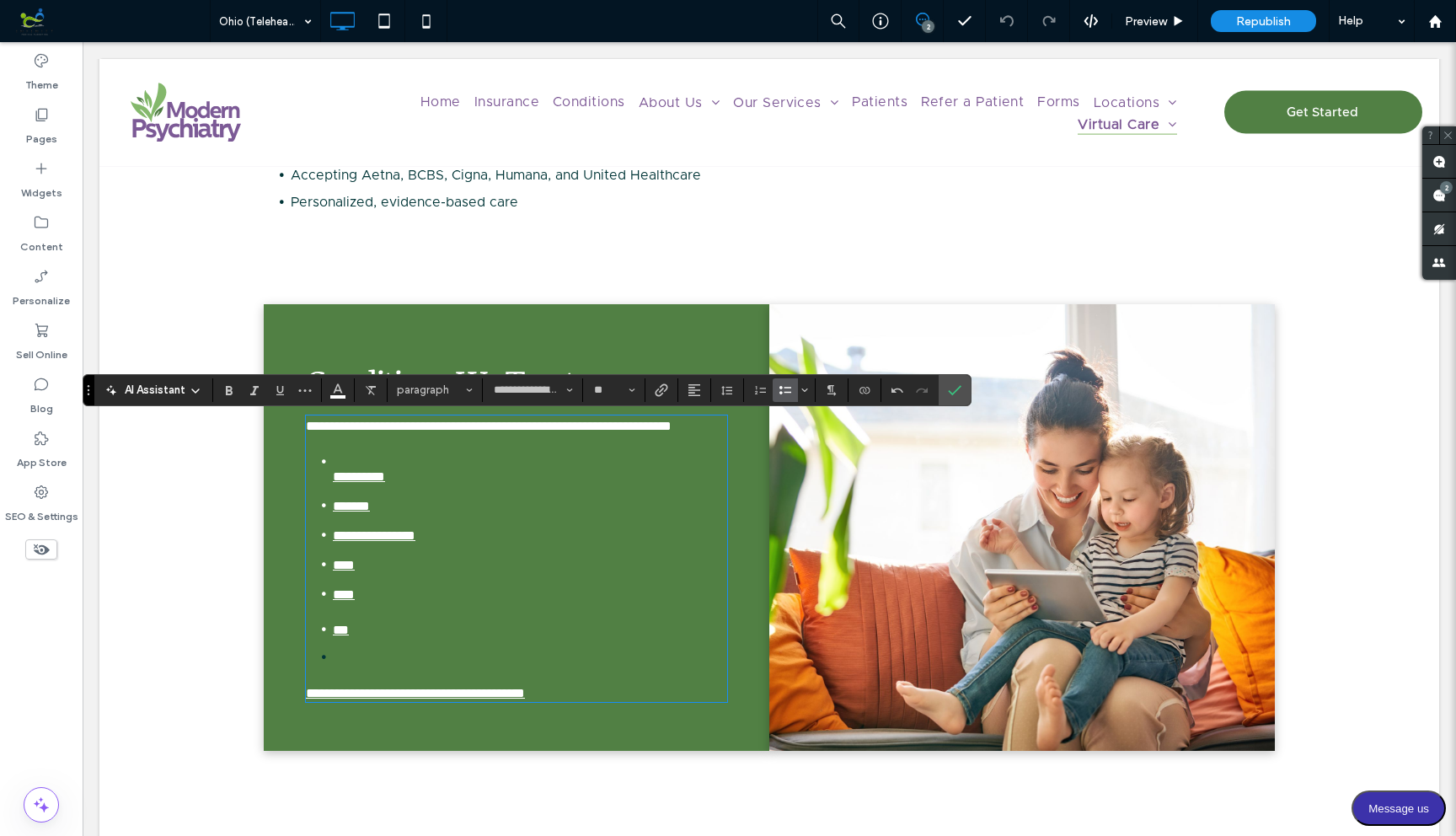 click on "**********" at bounding box center [359, 476] 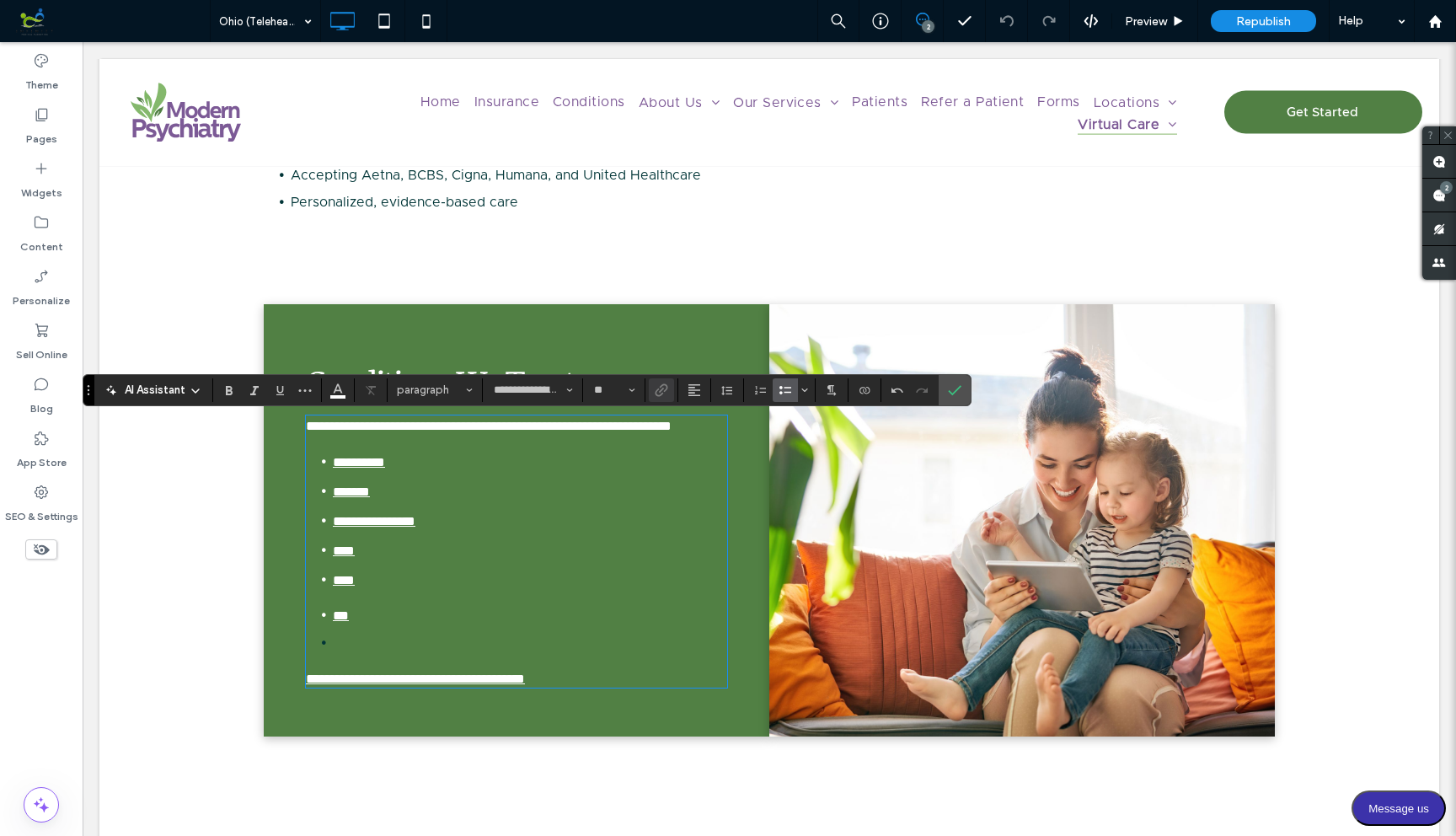 click at bounding box center (530, 643) 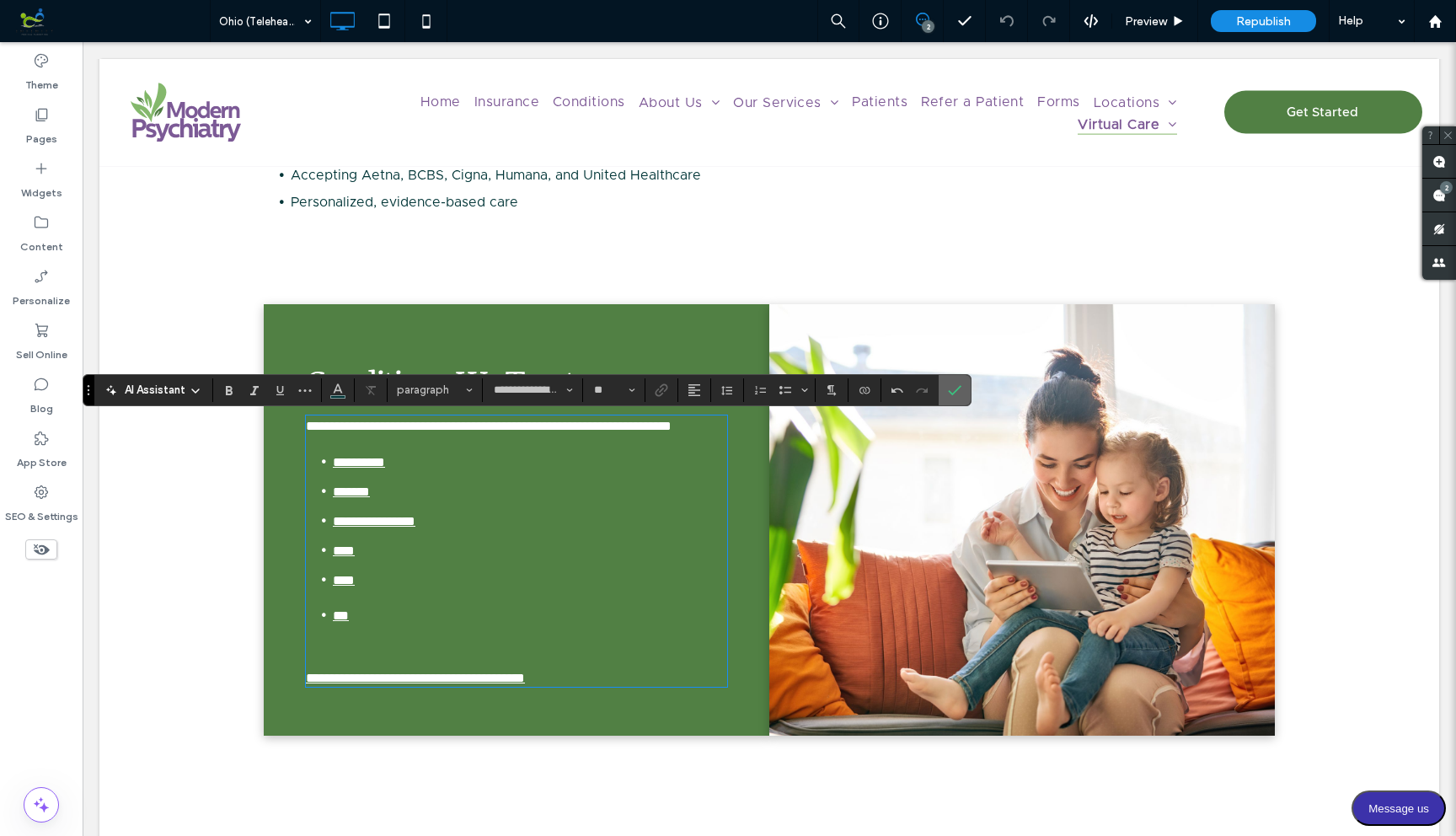 click 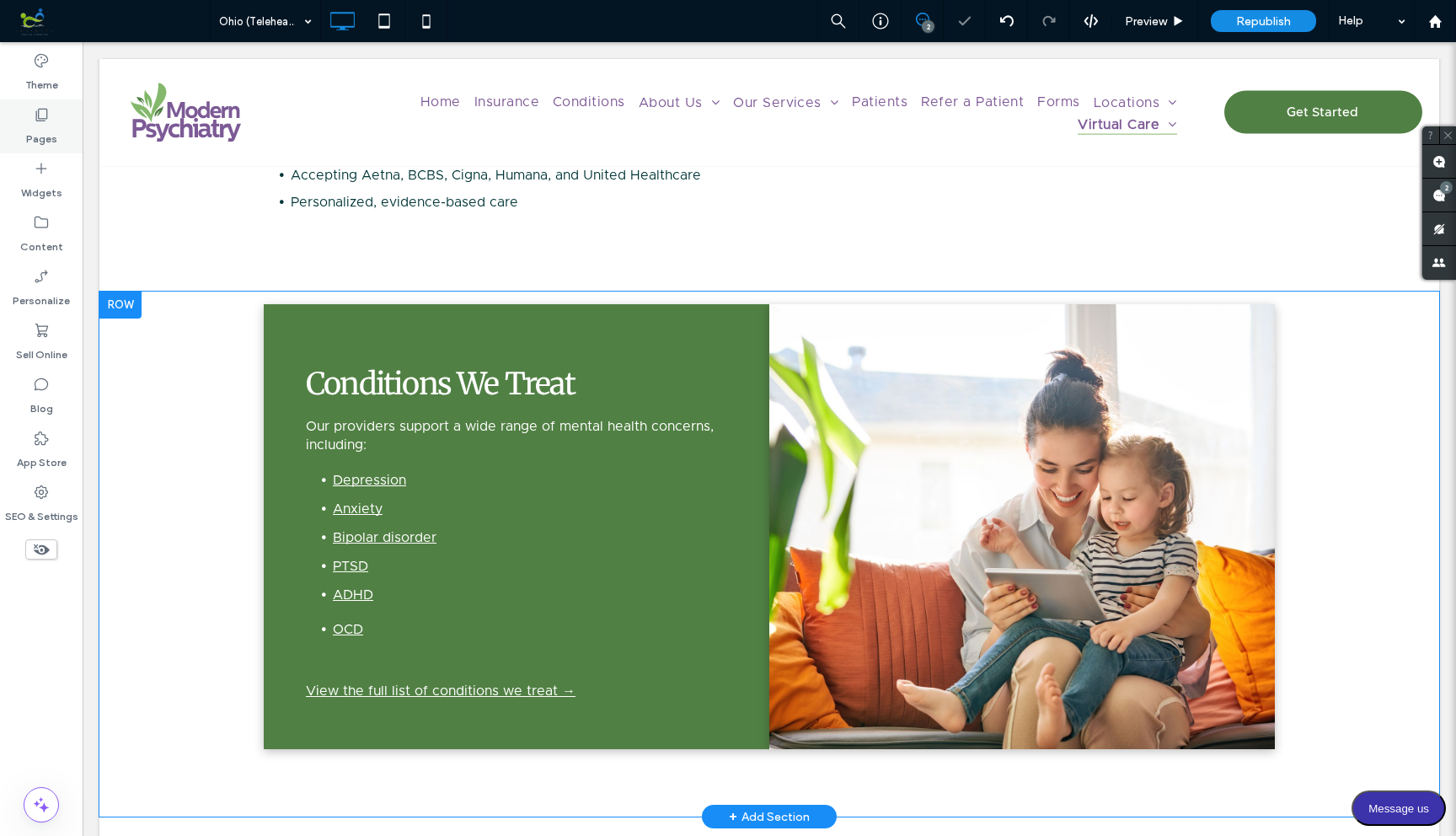 click on "Pages" at bounding box center [41, 126] 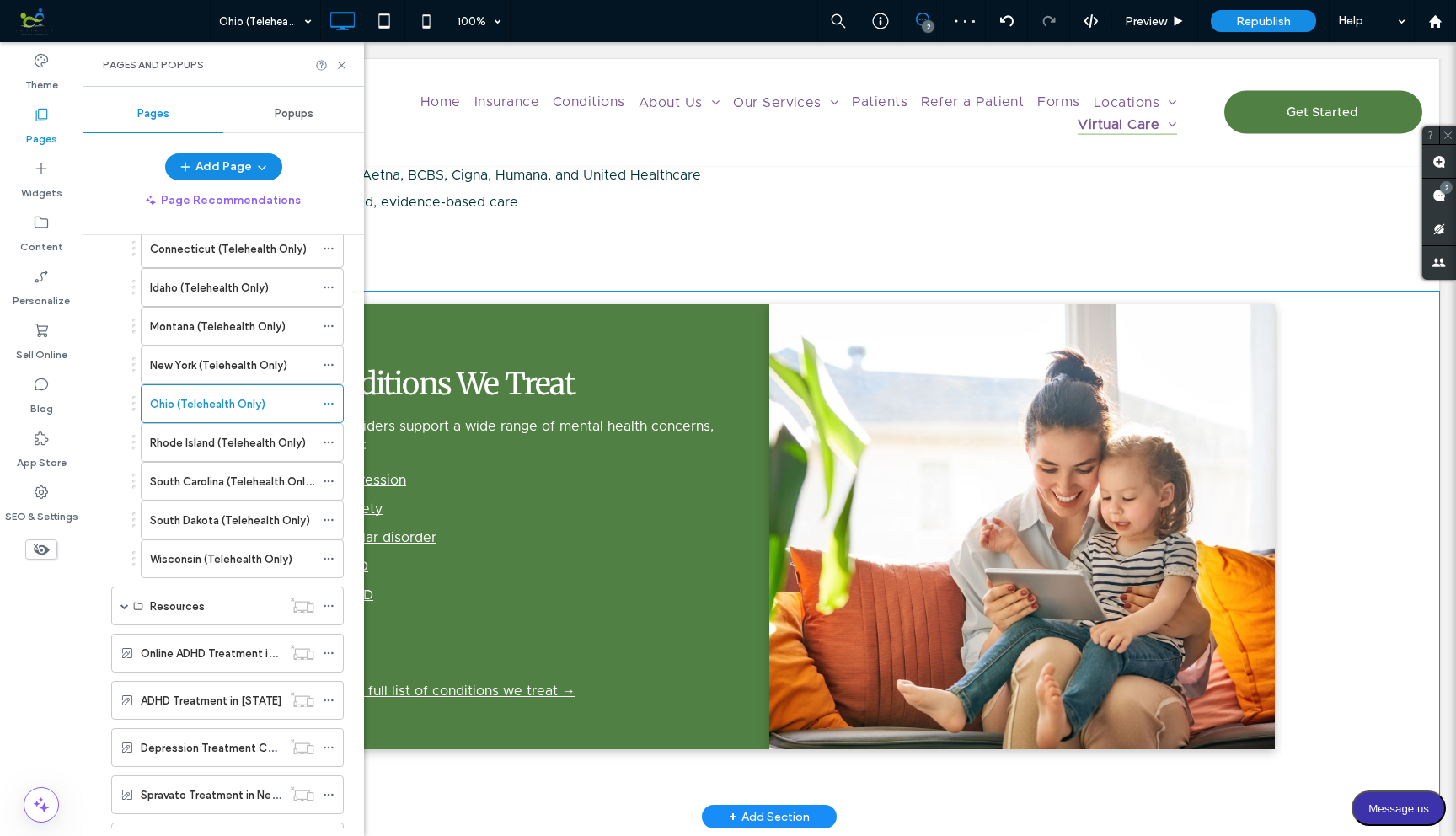 scroll, scrollTop: 841, scrollLeft: 0, axis: vertical 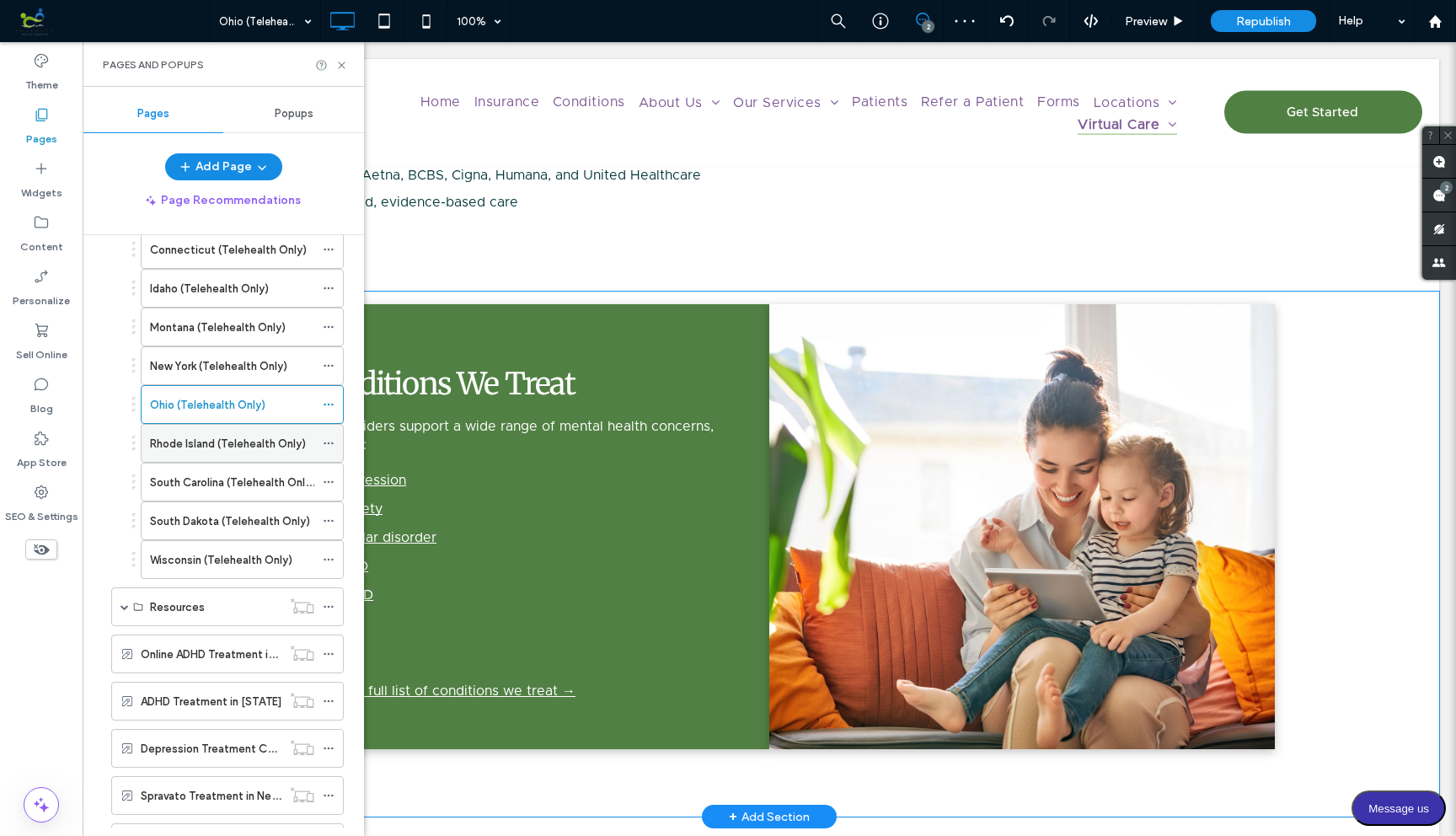 click on "Rhode Island (Telehealth Only)" at bounding box center (228, 443) 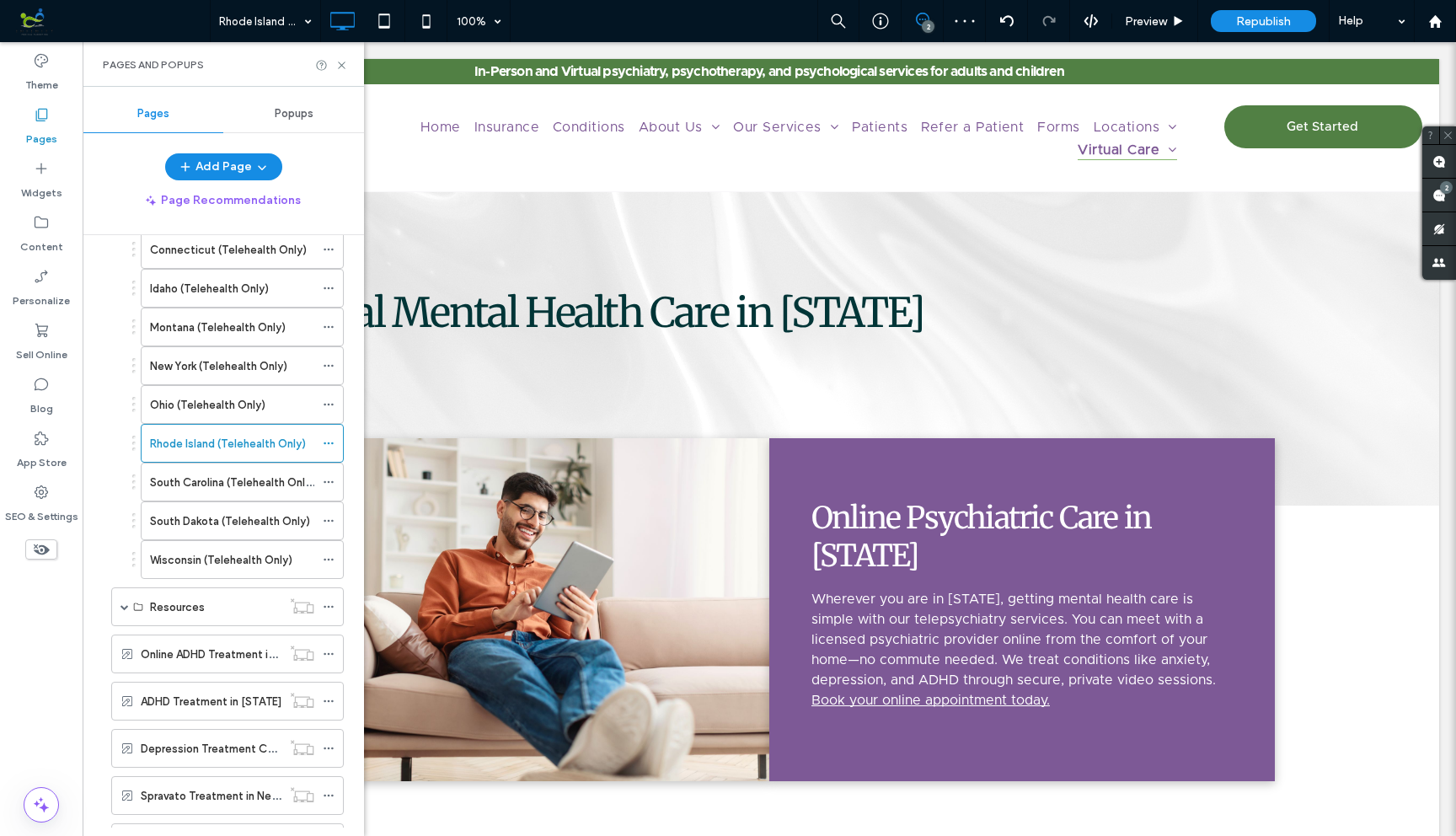 scroll, scrollTop: 0, scrollLeft: 0, axis: both 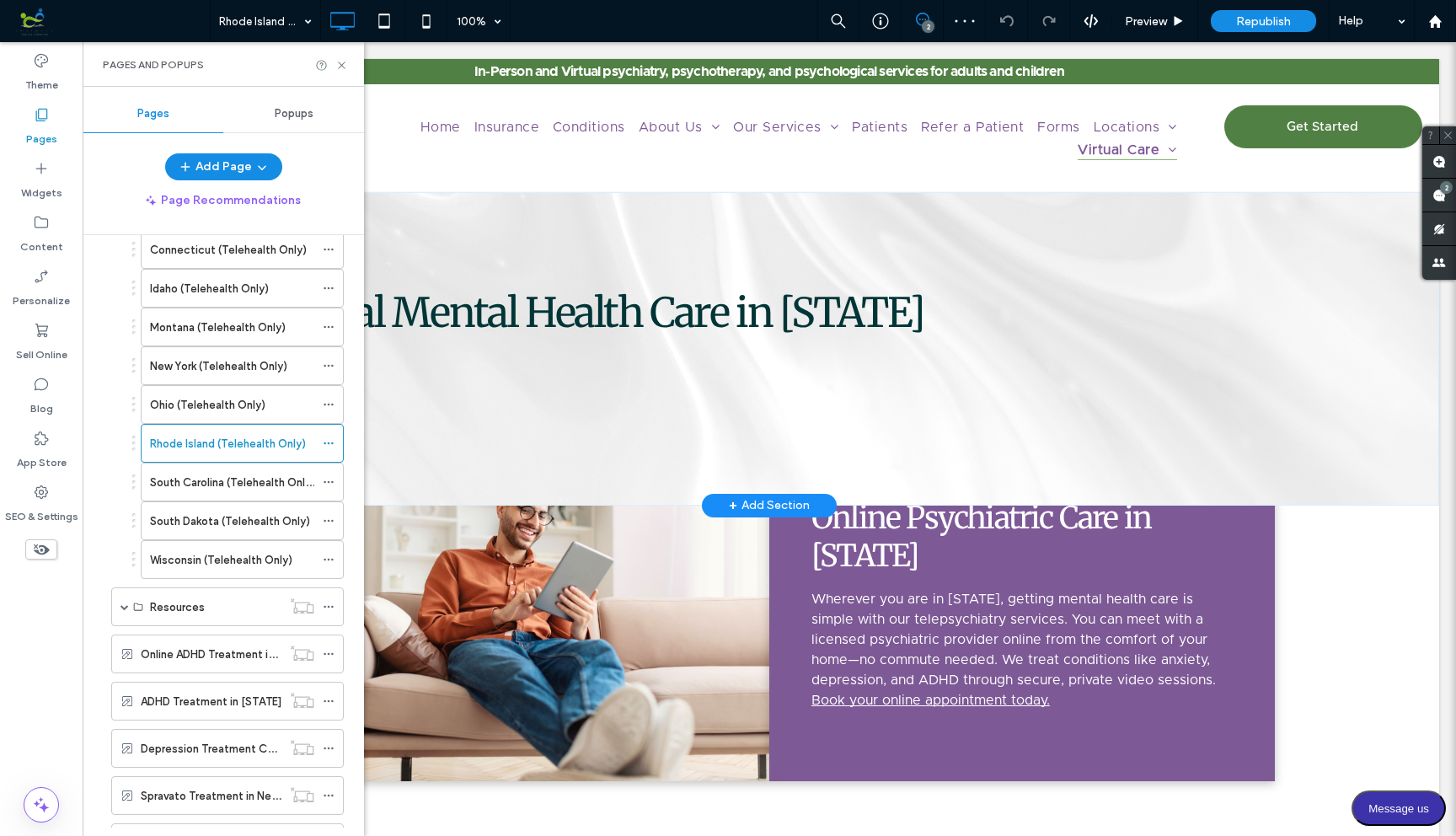 click on "Virtual Mental Health Care in Rhode Island
Click To Paste
Row + Add Section" at bounding box center [769, 349] 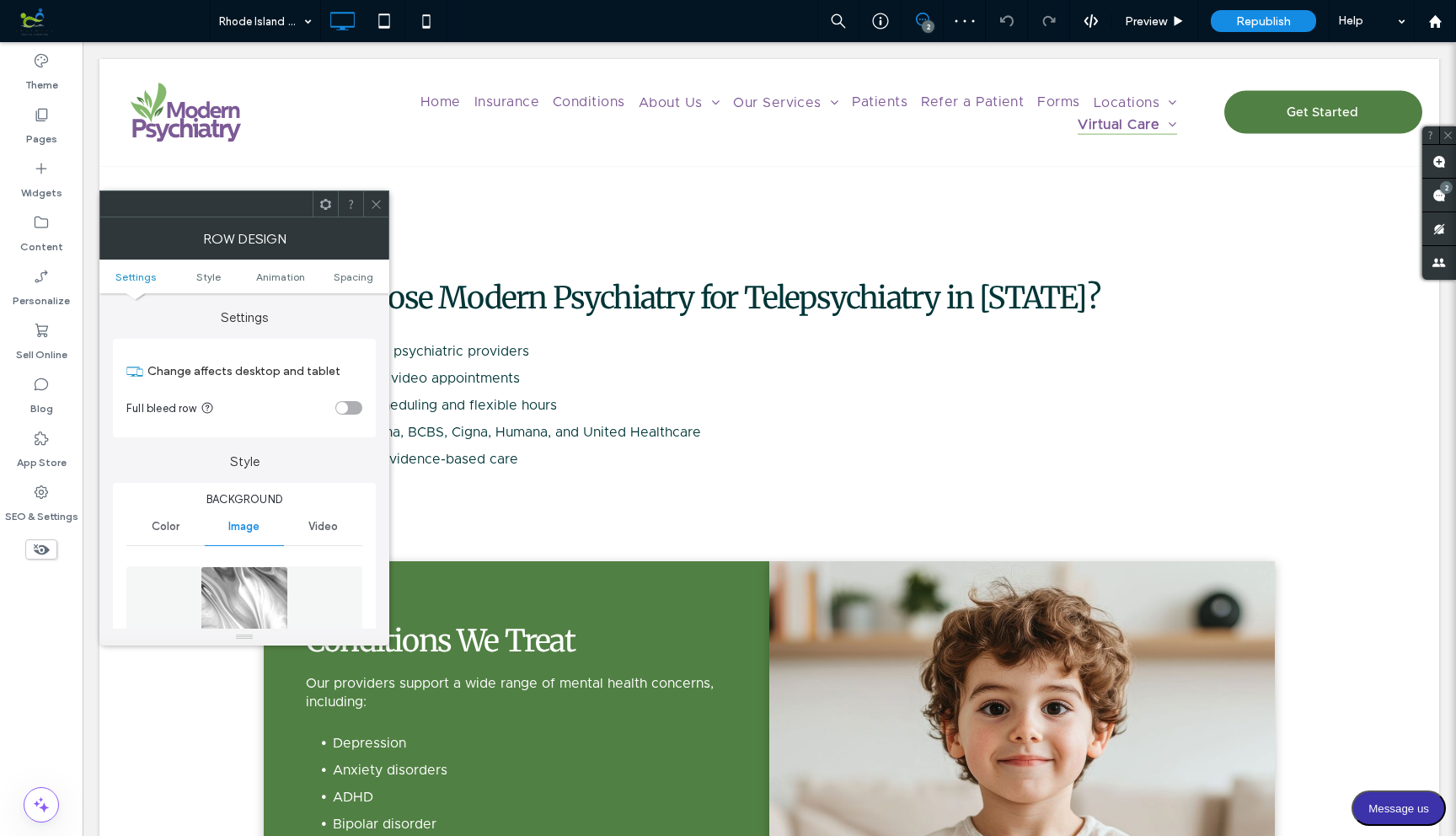 scroll, scrollTop: 671, scrollLeft: 0, axis: vertical 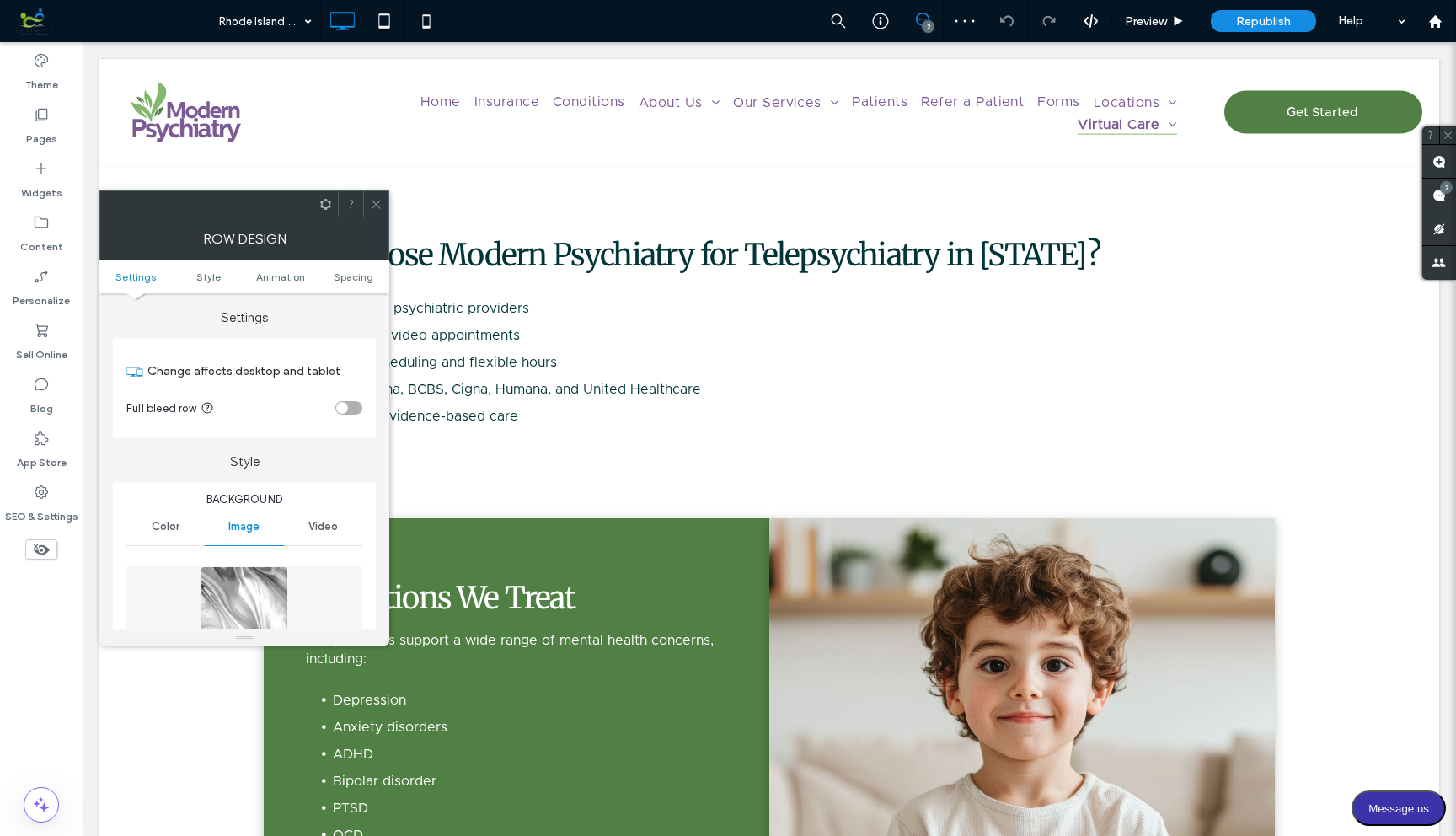 click 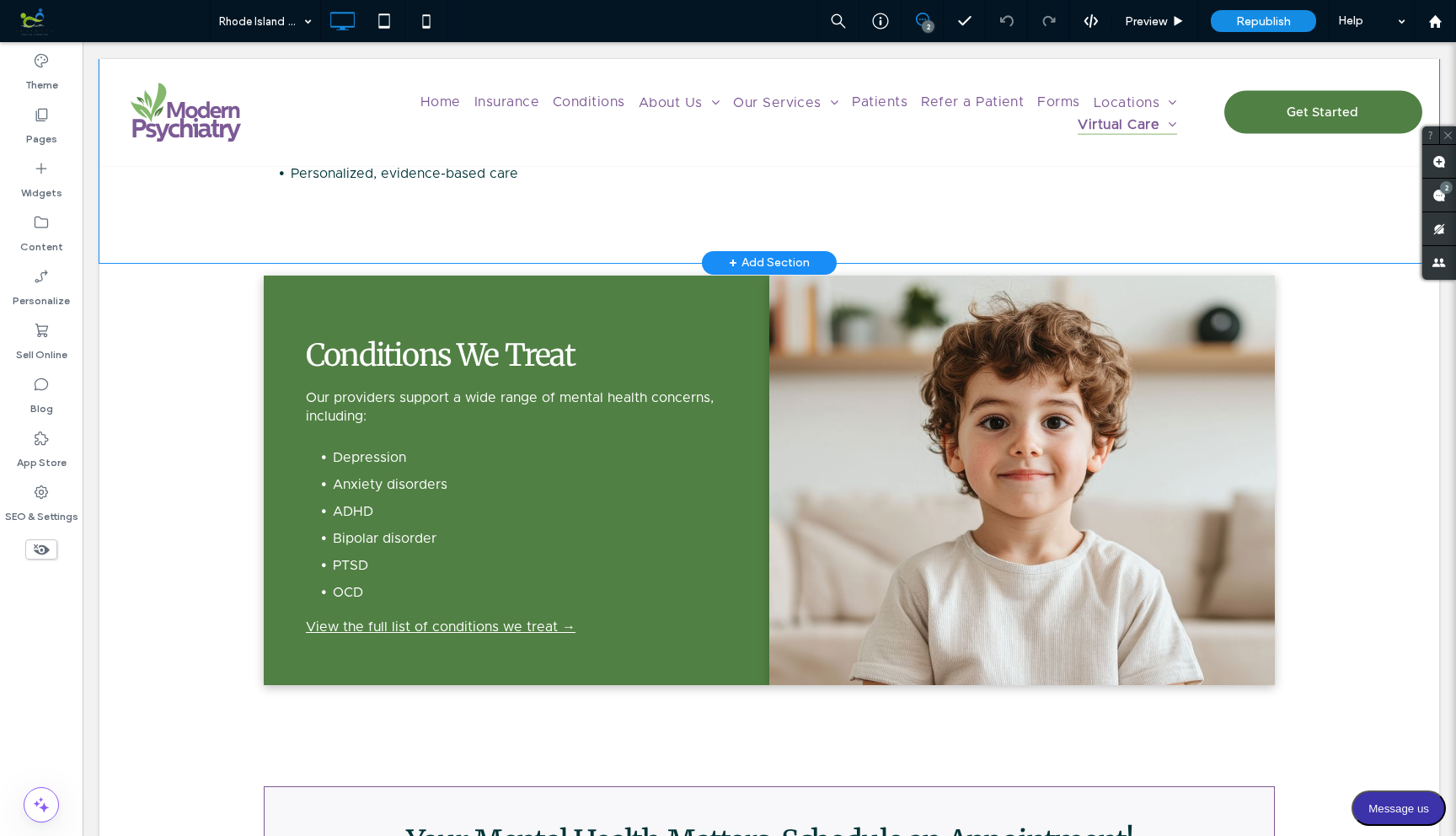 scroll, scrollTop: 922, scrollLeft: 0, axis: vertical 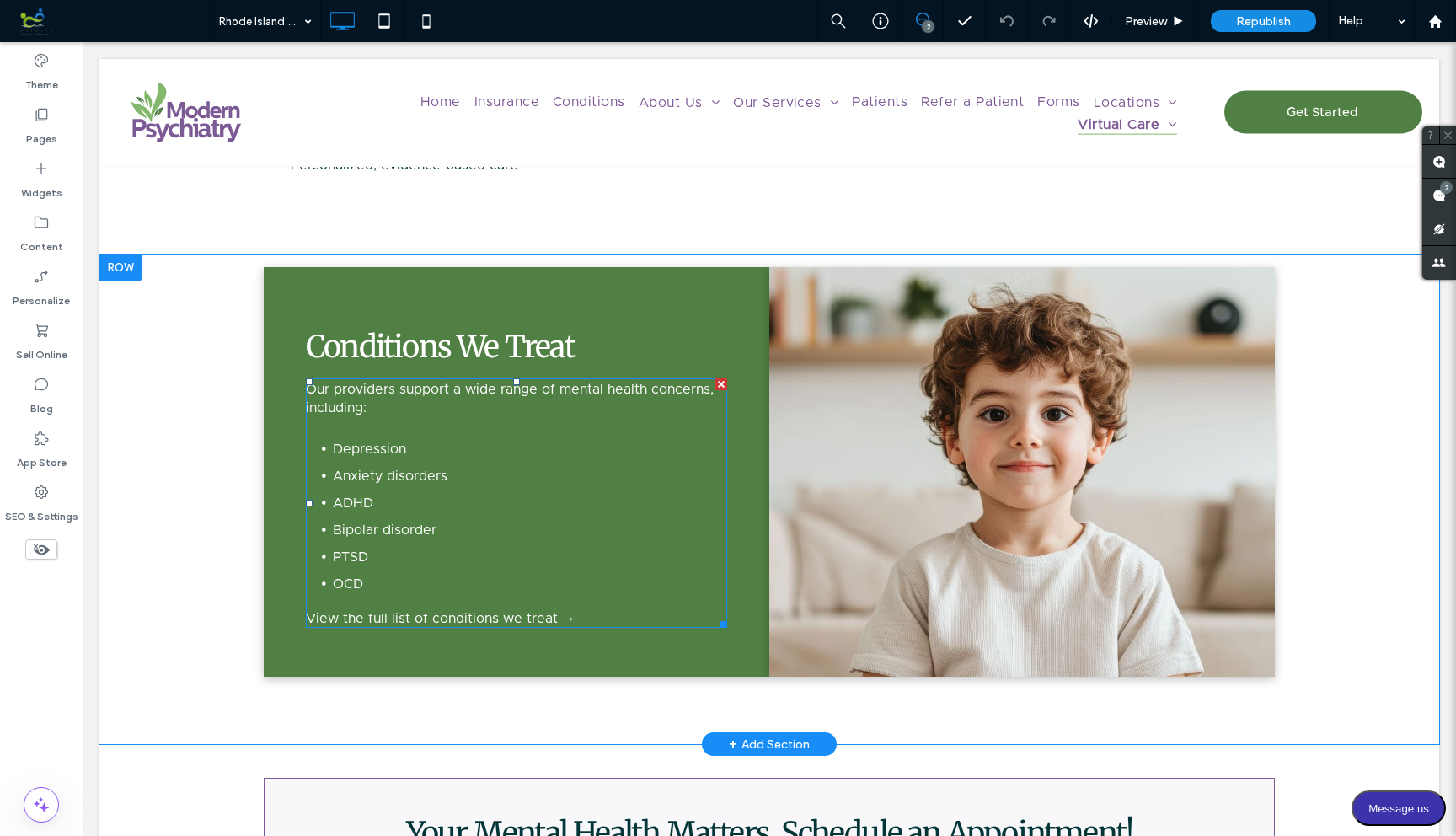 click on "Anxiety disorders" at bounding box center (530, 476) 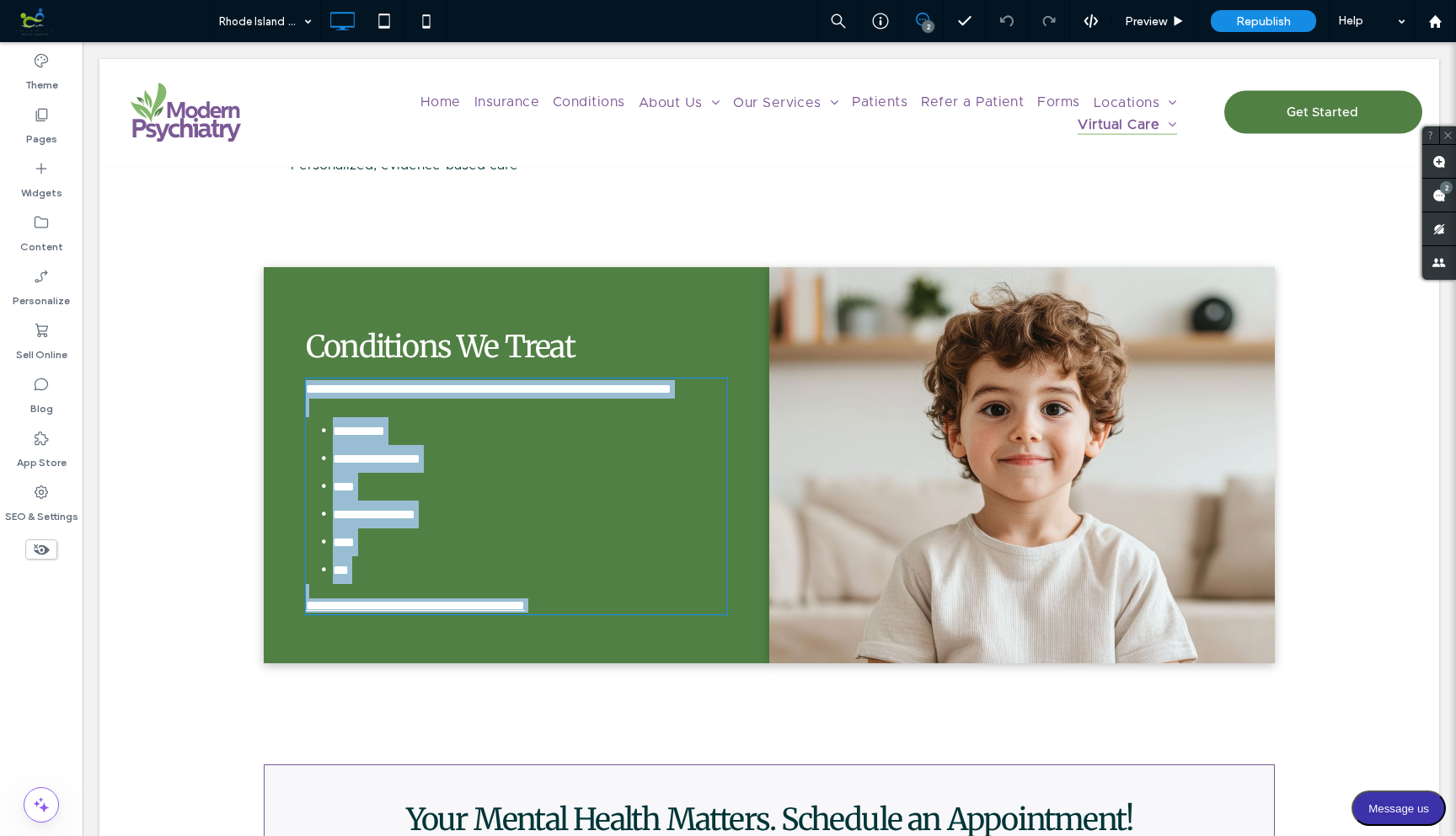 type on "**********" 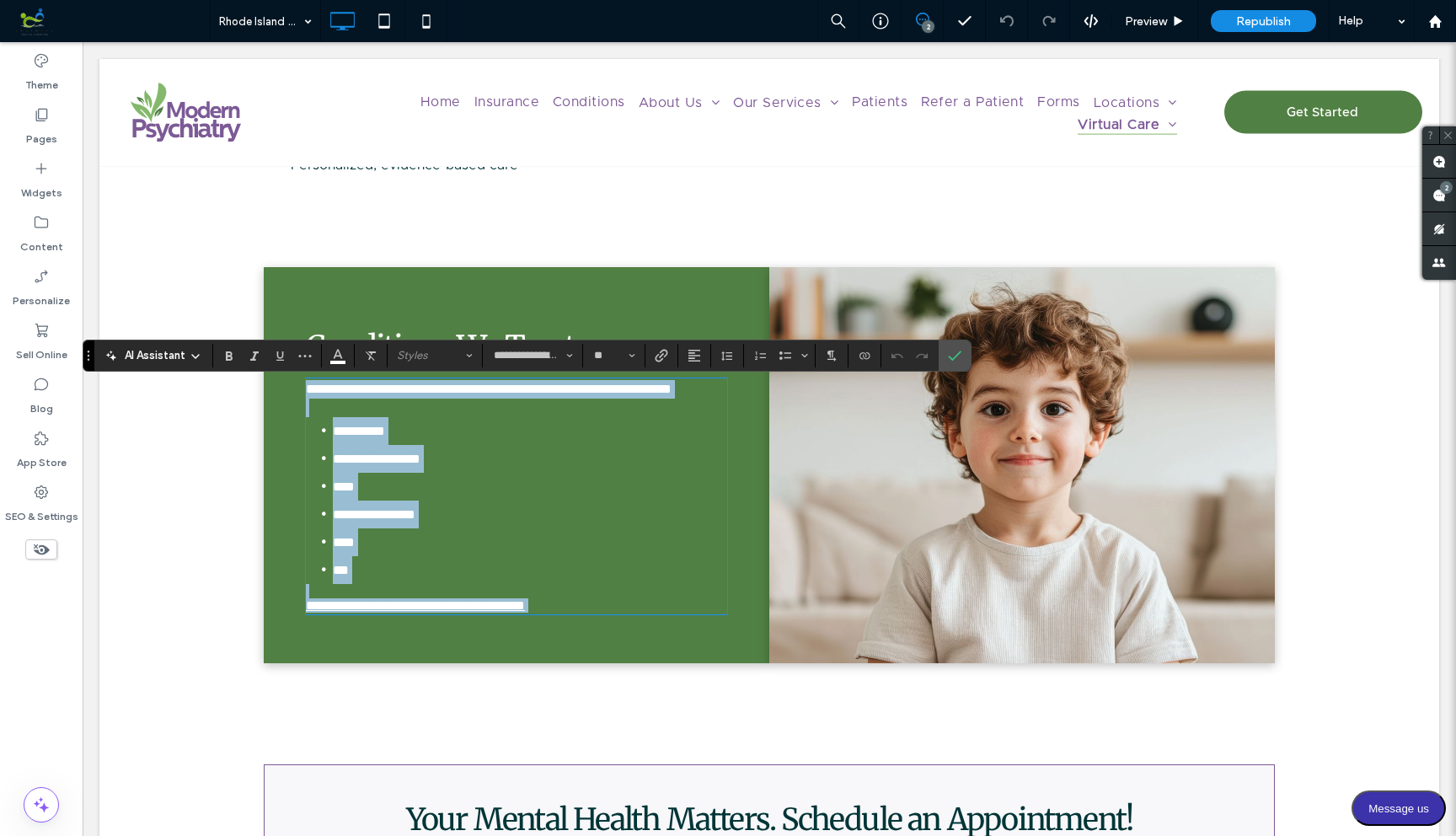 click on "**********" at bounding box center [530, 431] 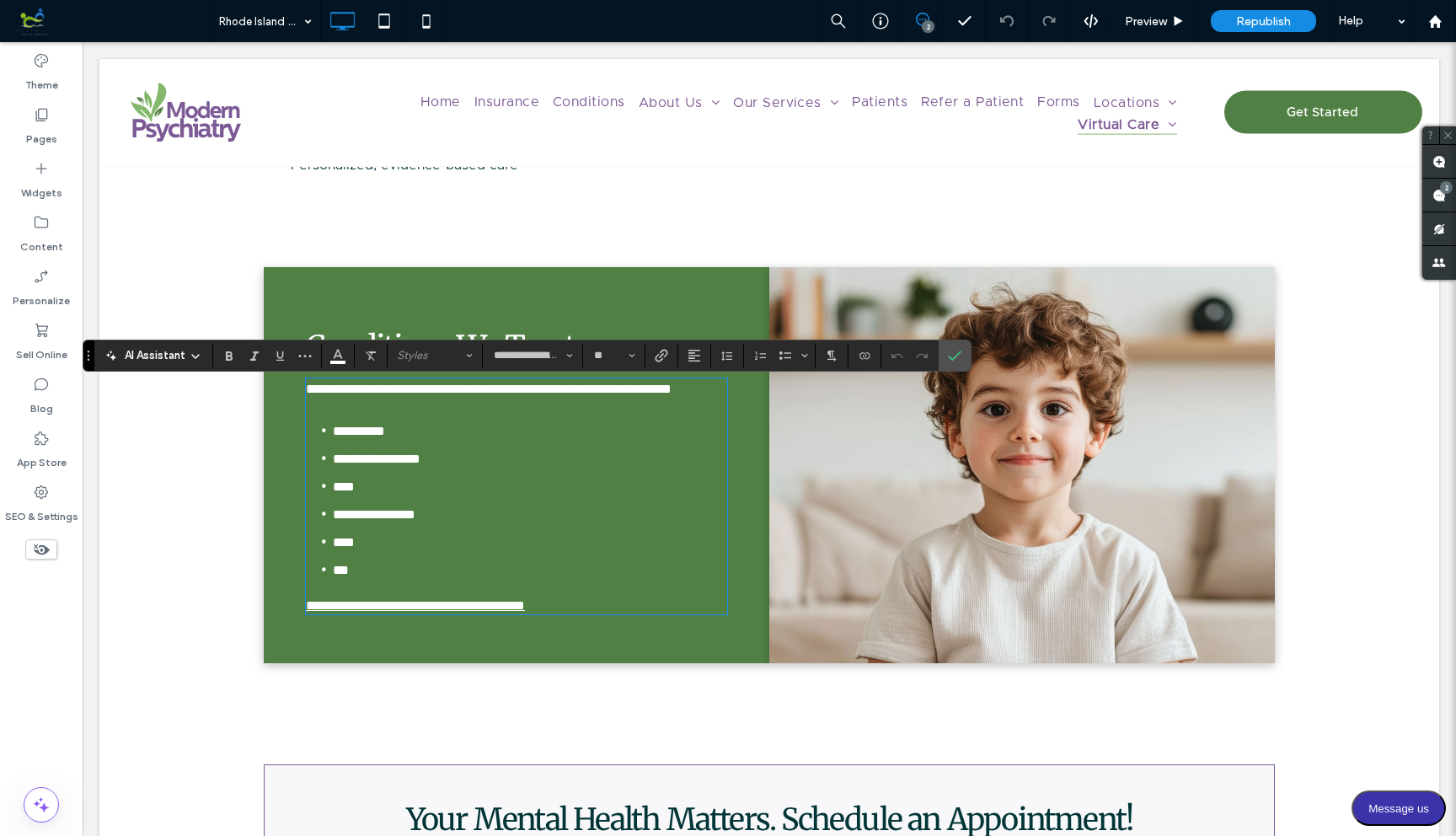 click on "**********" at bounding box center [359, 431] 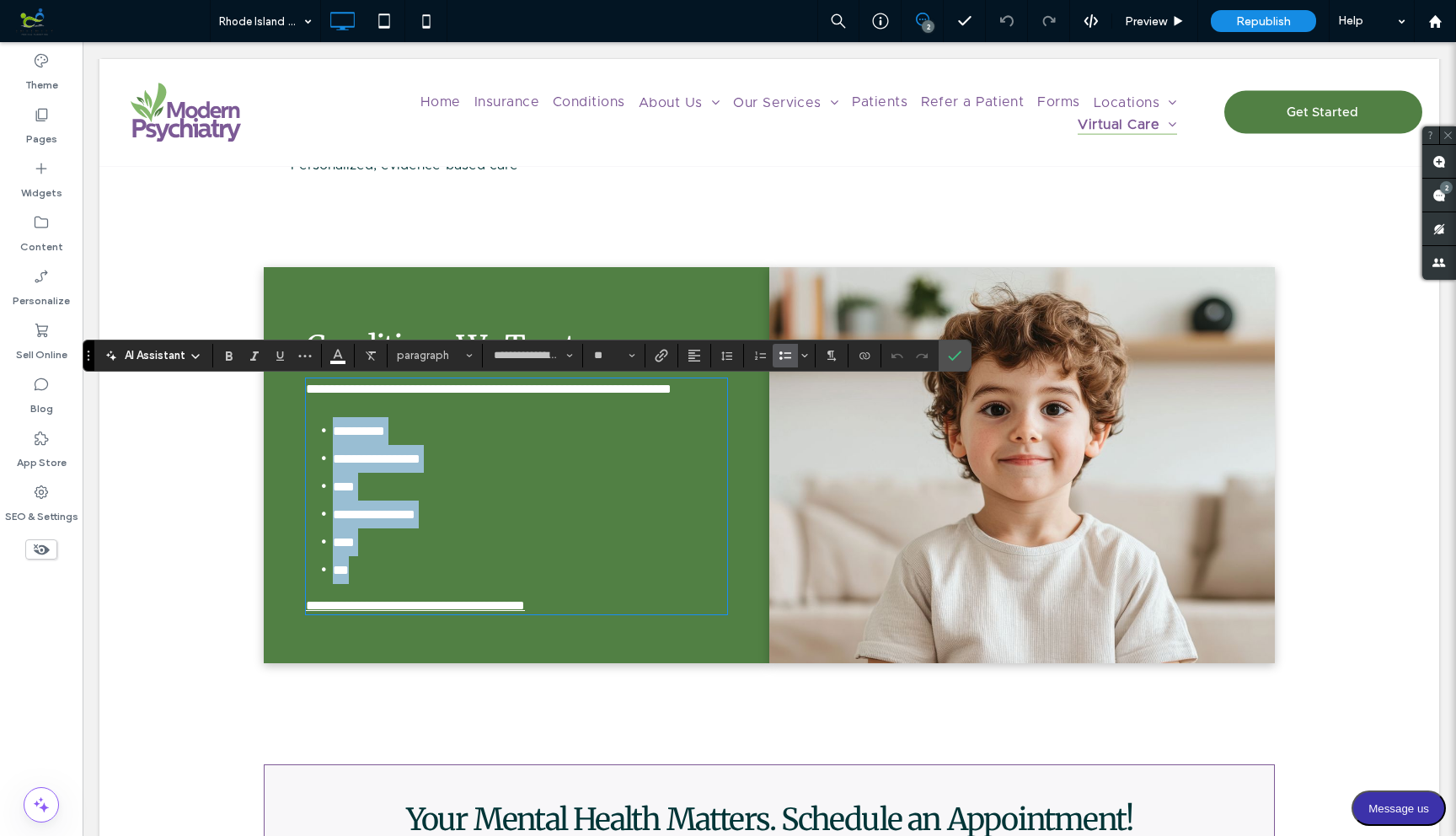 drag, startPoint x: 334, startPoint y: 453, endPoint x: 375, endPoint y: 587, distance: 140.13208 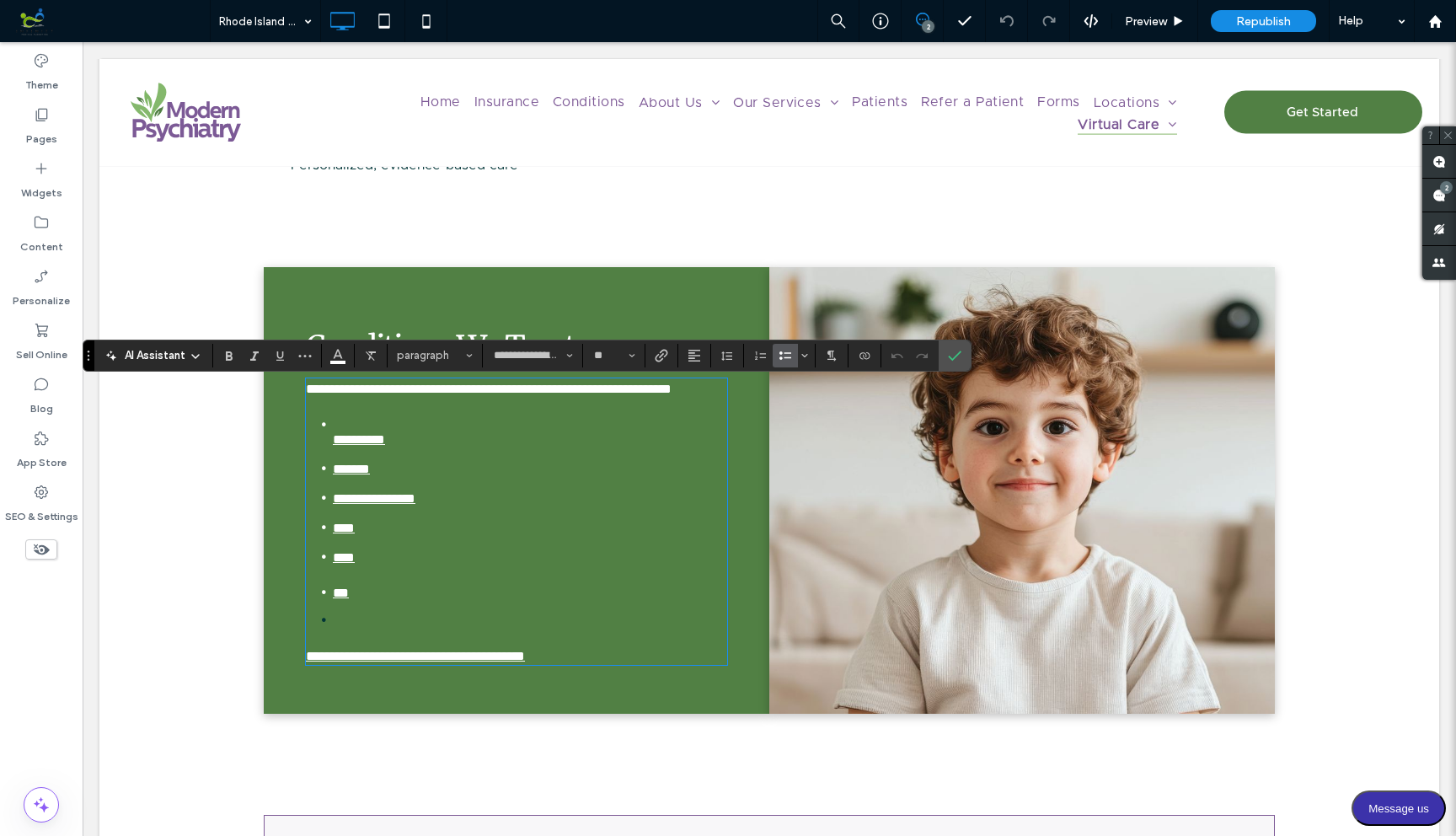 type 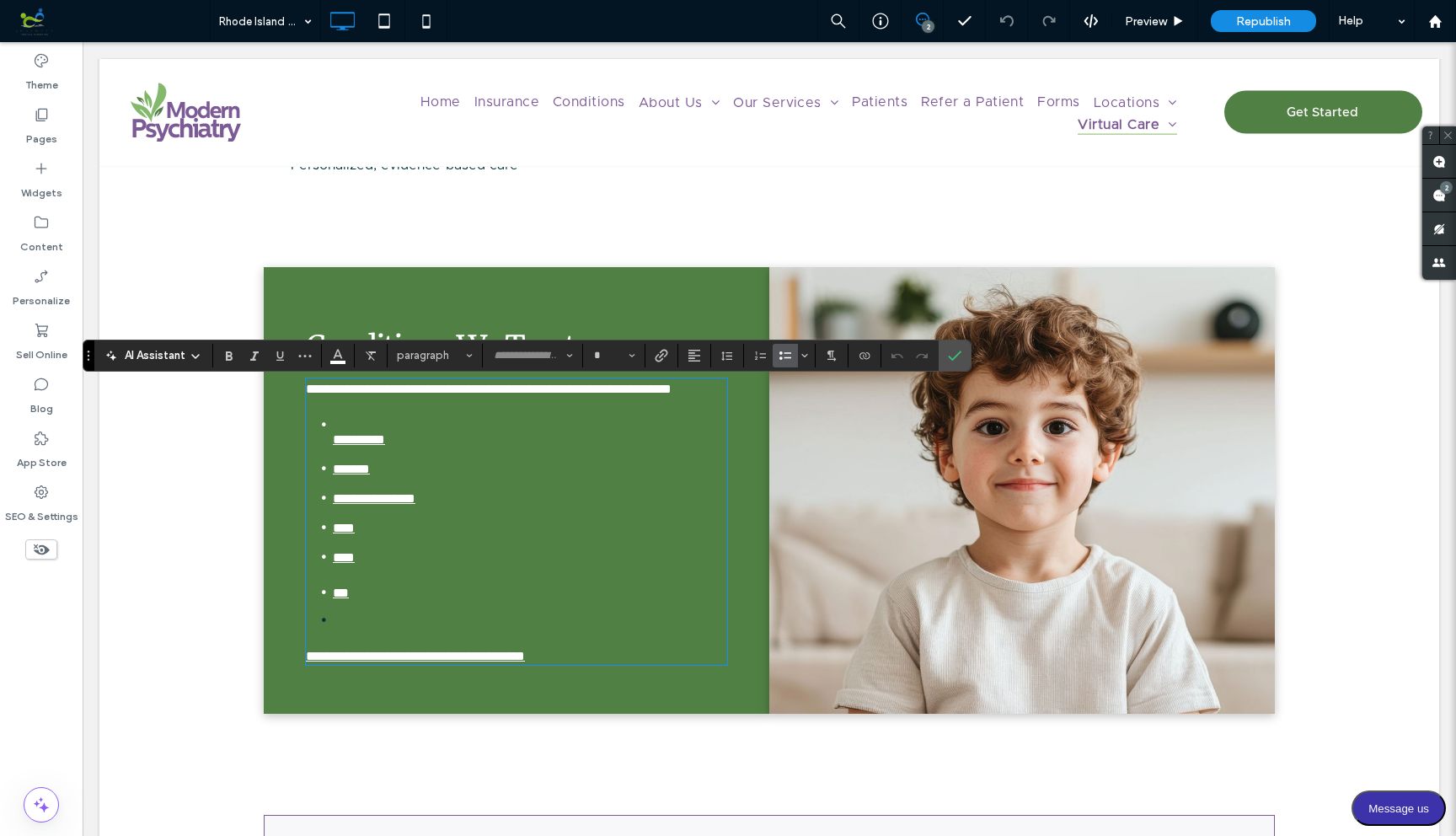 scroll, scrollTop: 0, scrollLeft: 0, axis: both 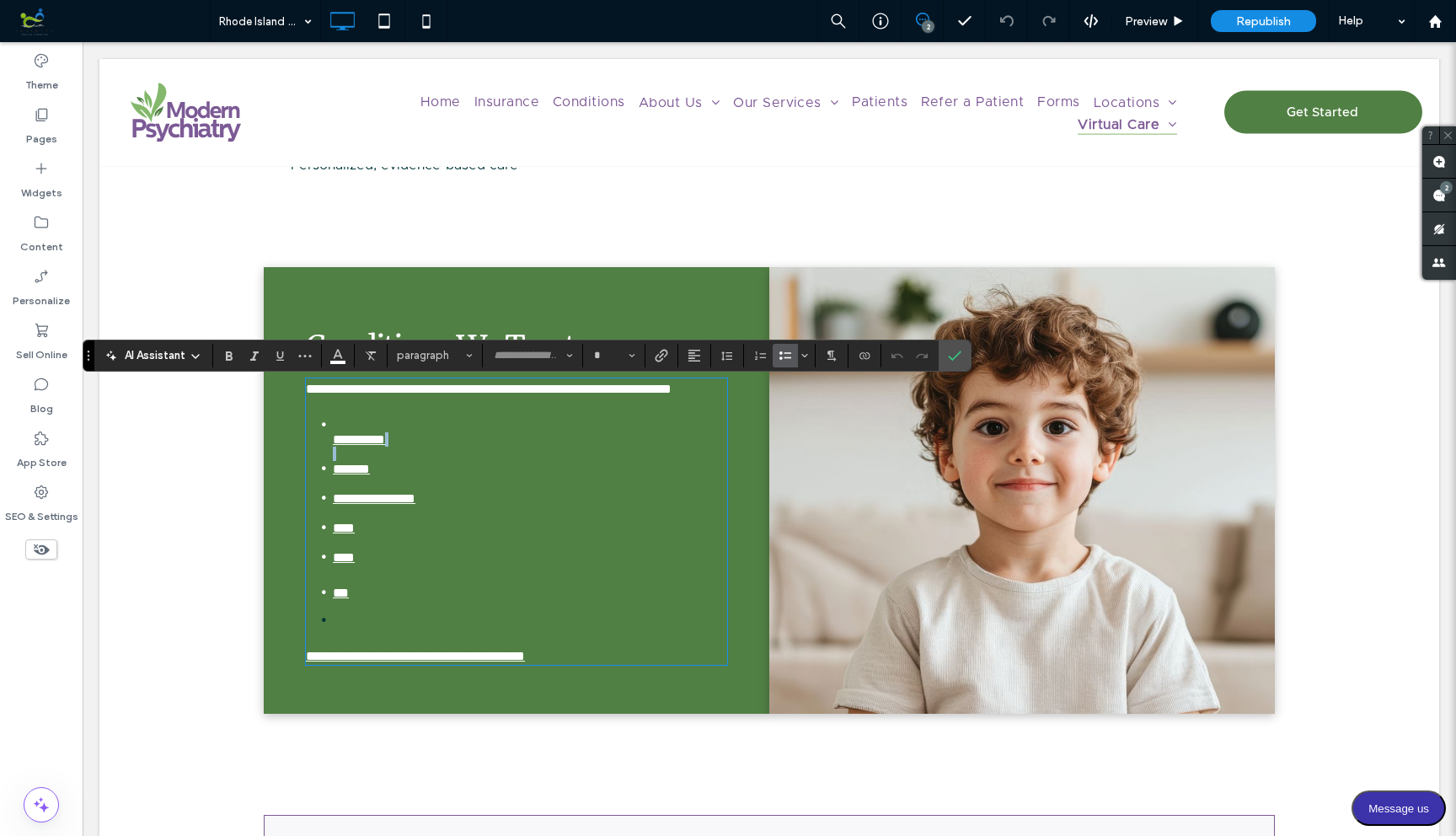 type on "**********" 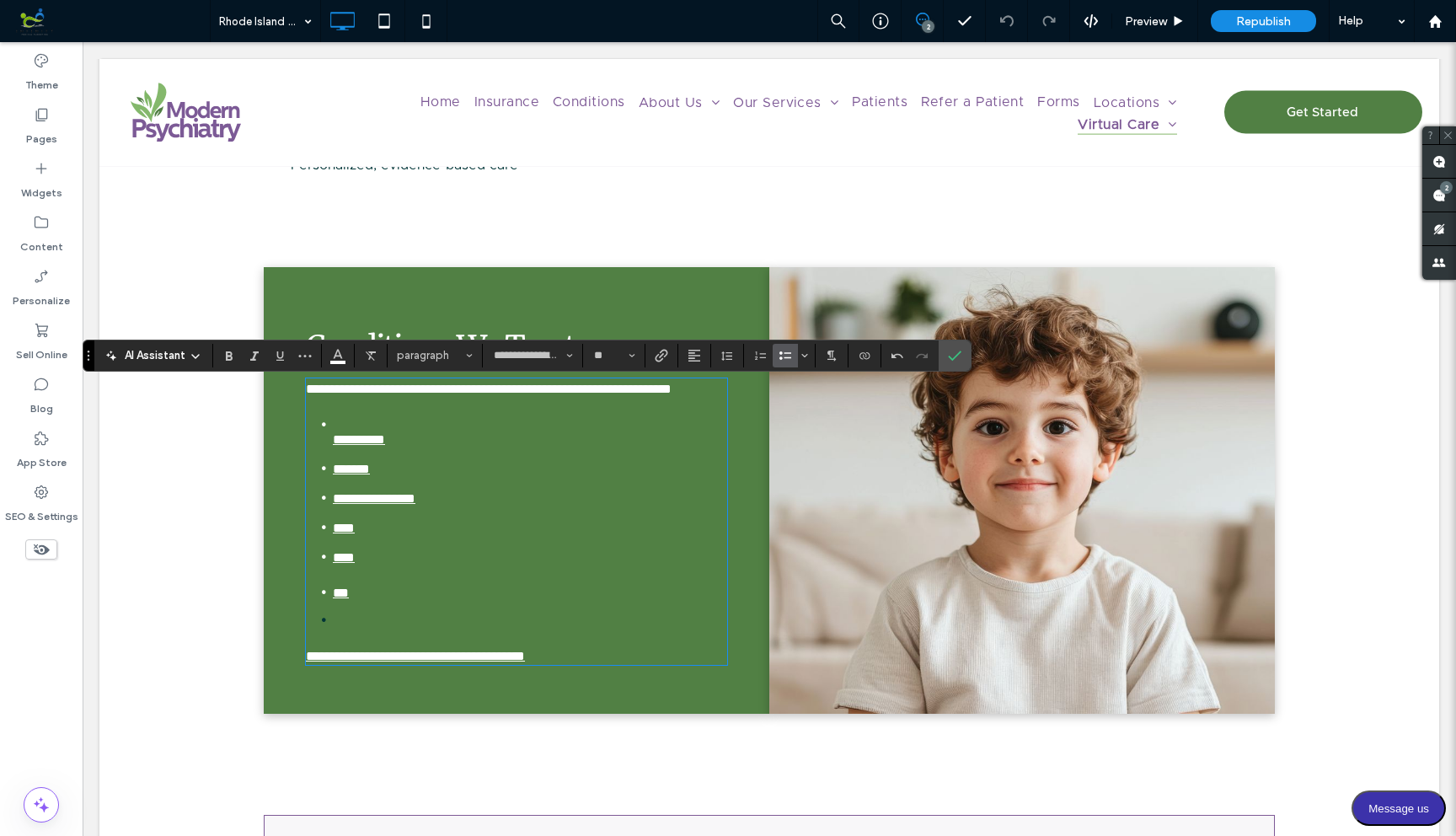 click on "**********" at bounding box center (359, 439) 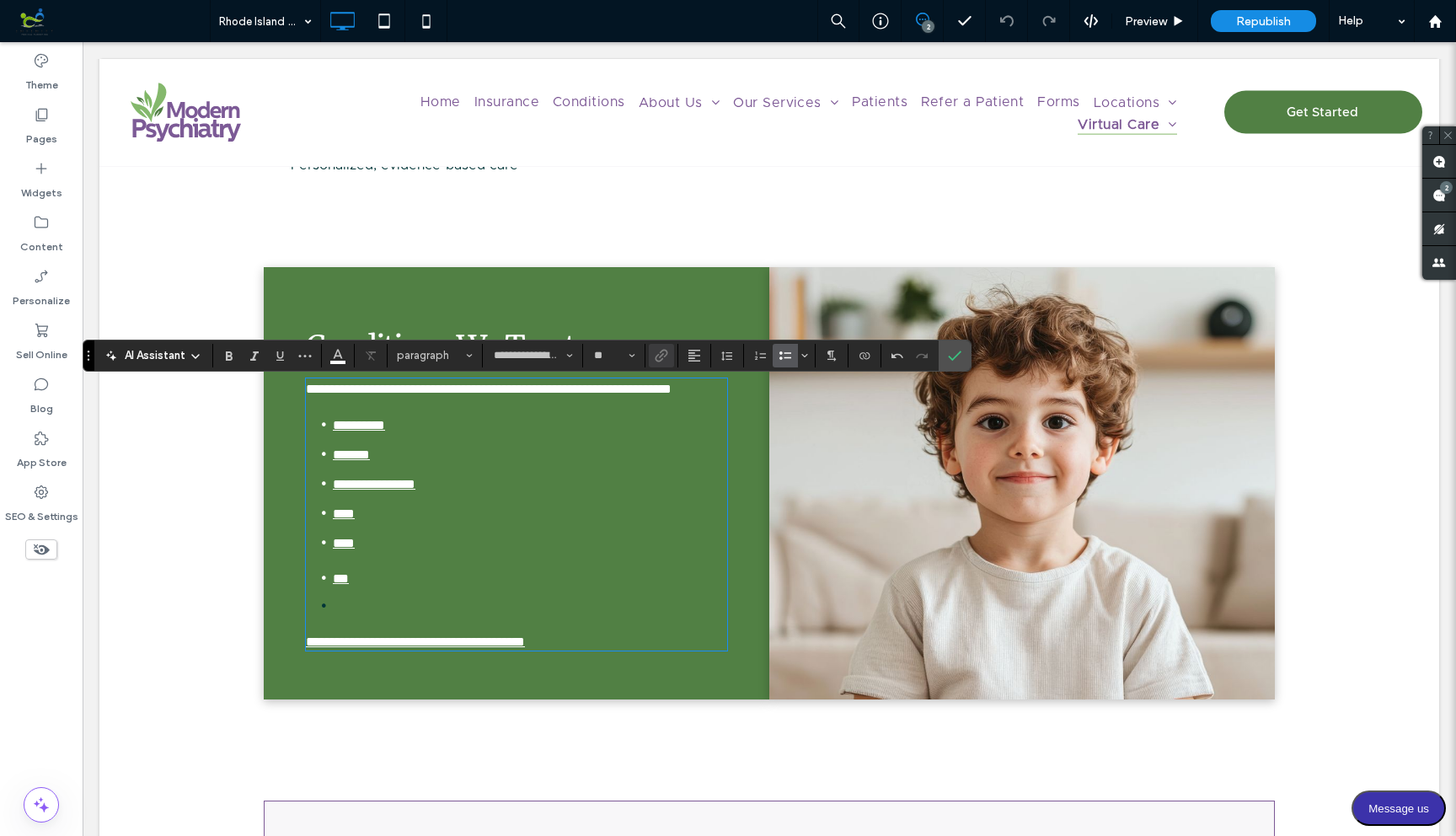 click at bounding box center (530, 606) 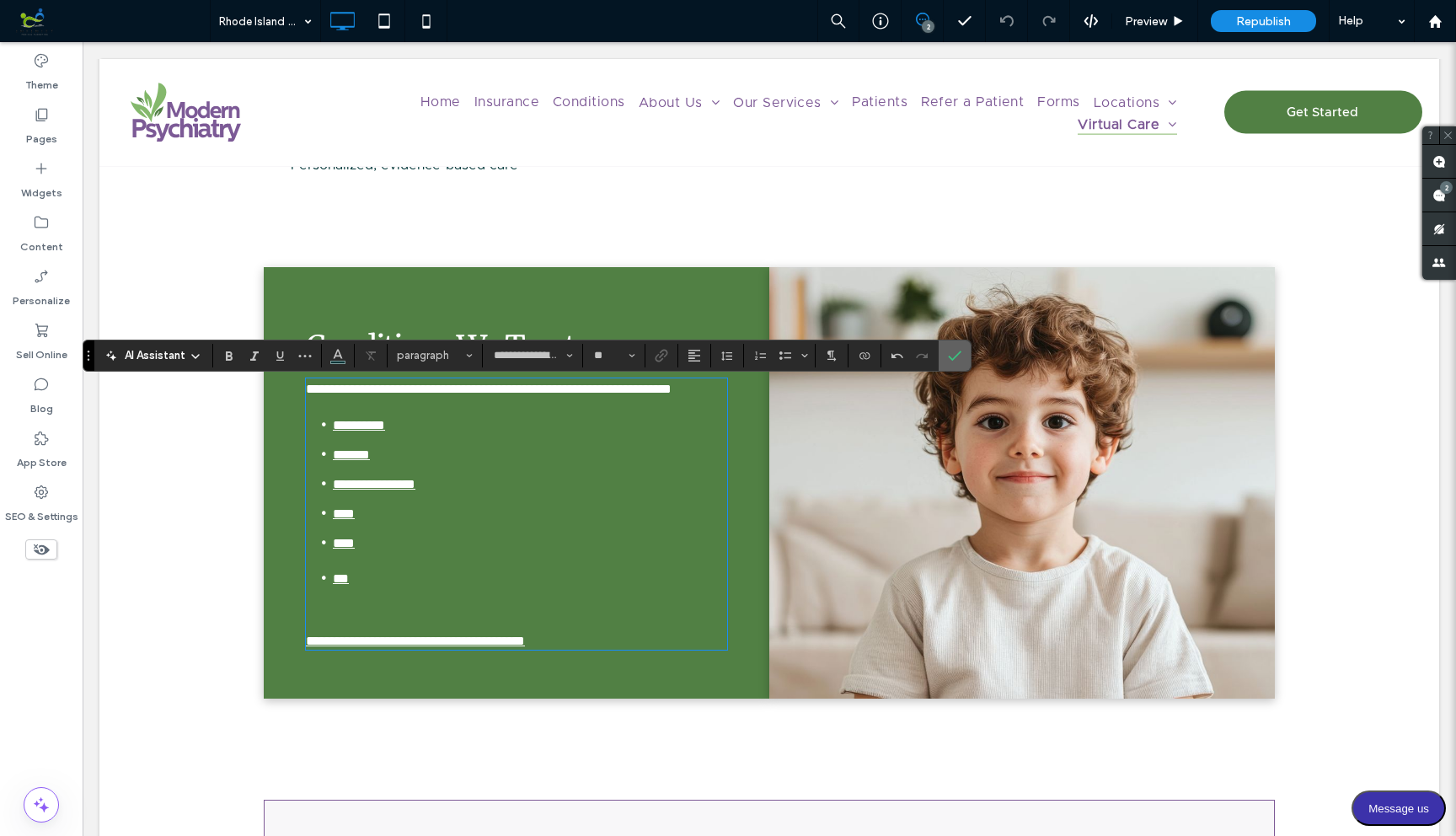 click at bounding box center [955, 356] 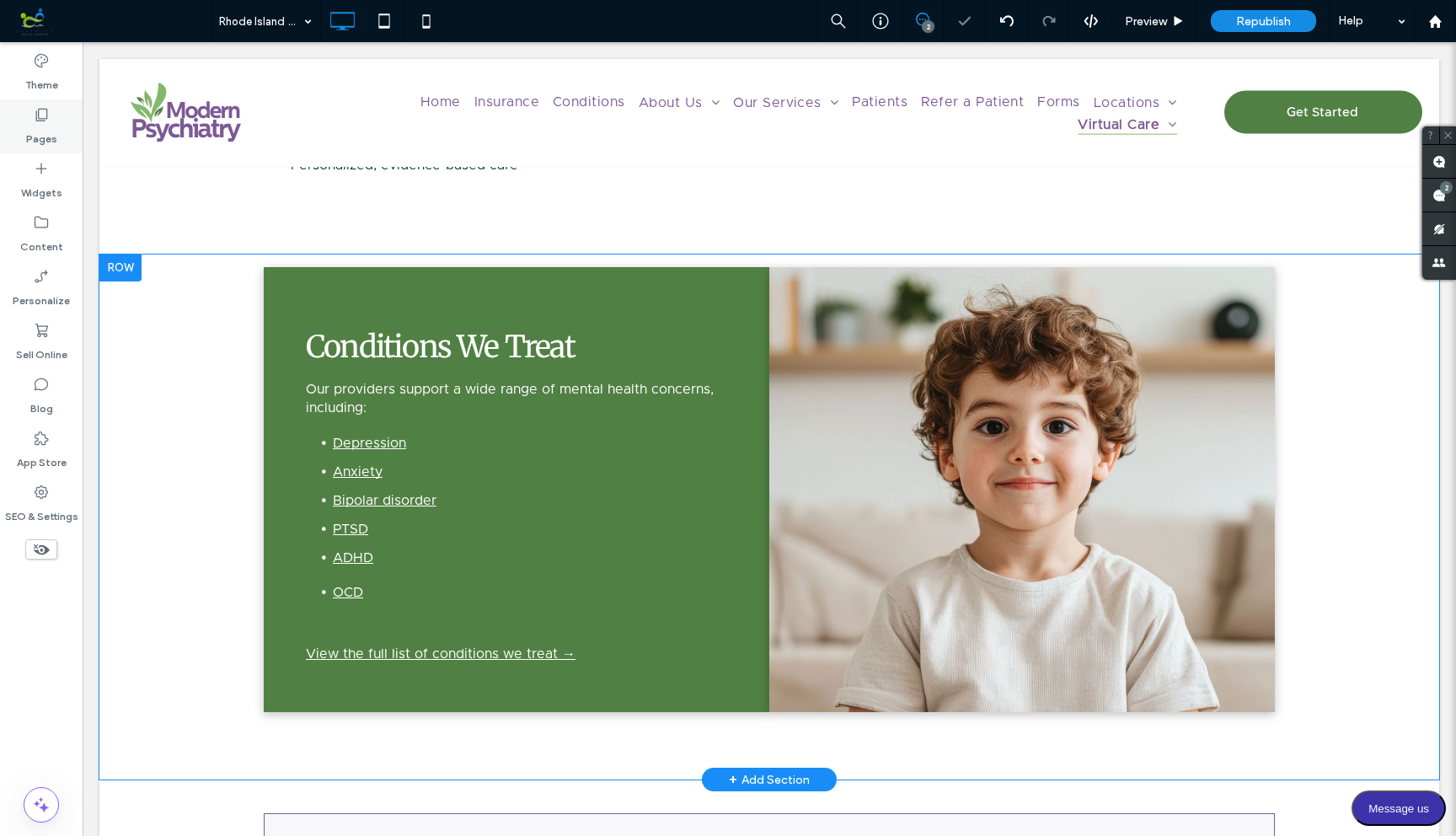 click 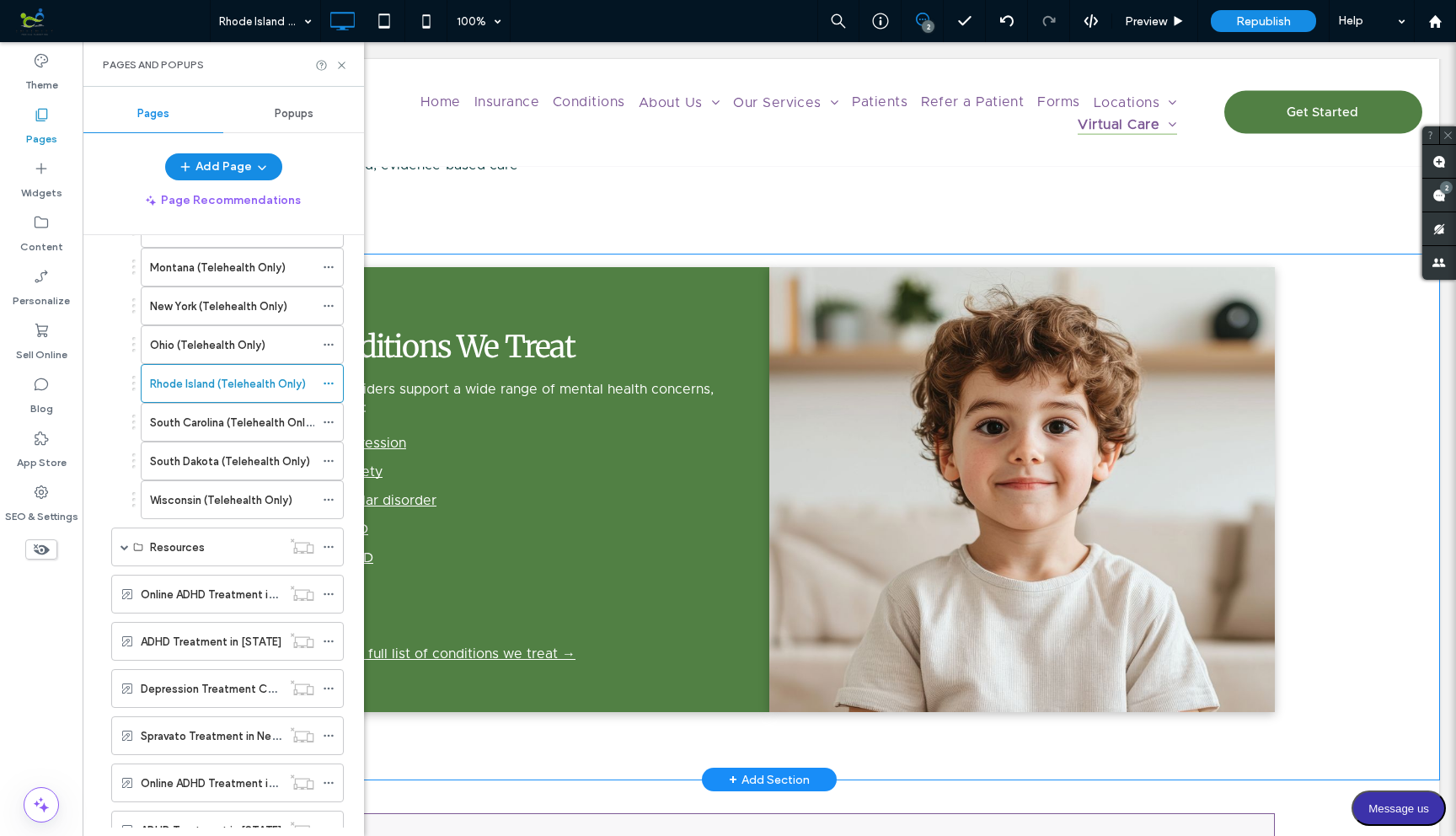 scroll, scrollTop: 913, scrollLeft: 0, axis: vertical 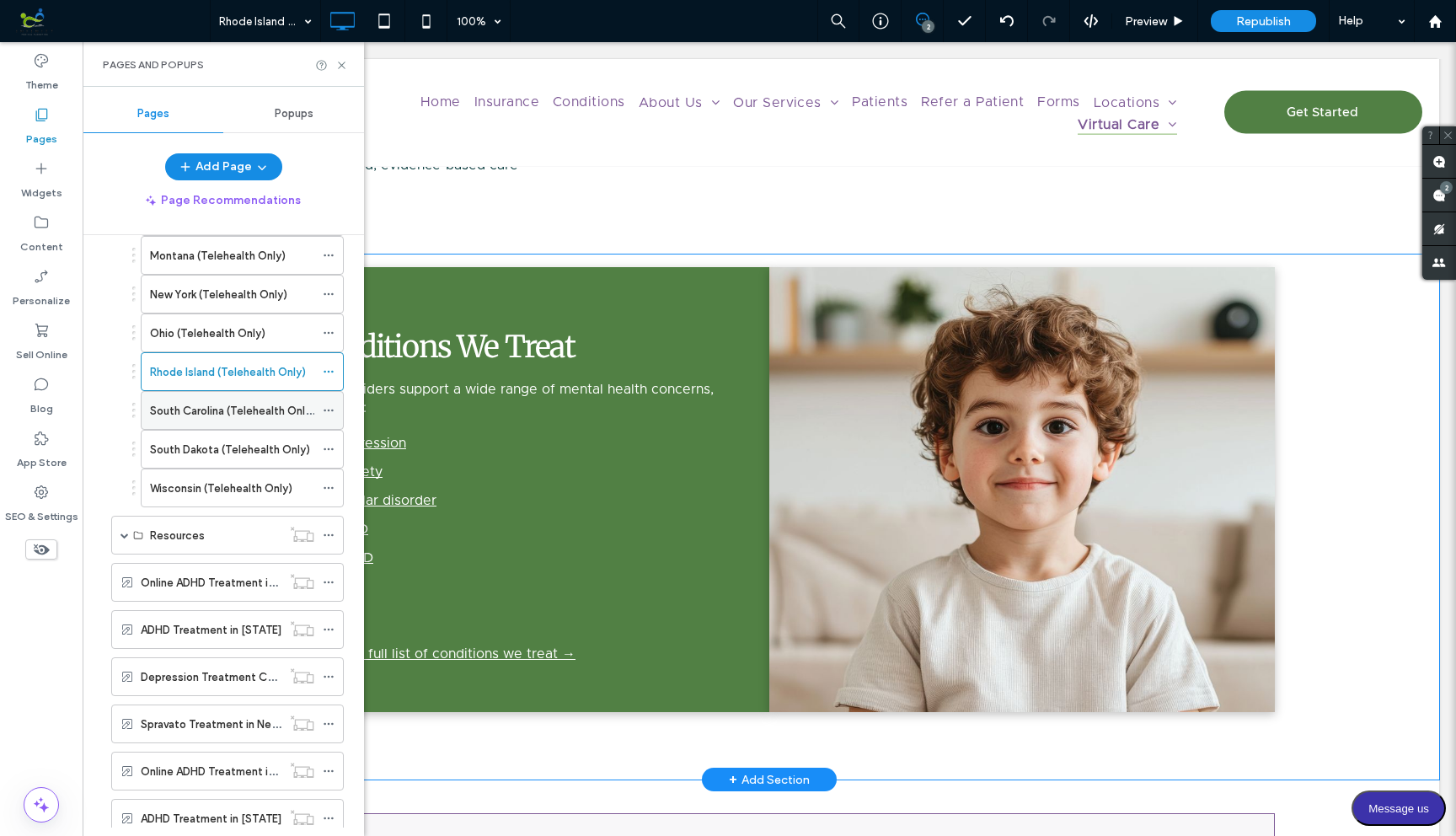 click on "South Carolina (Telehealth Only)" at bounding box center [233, 410] 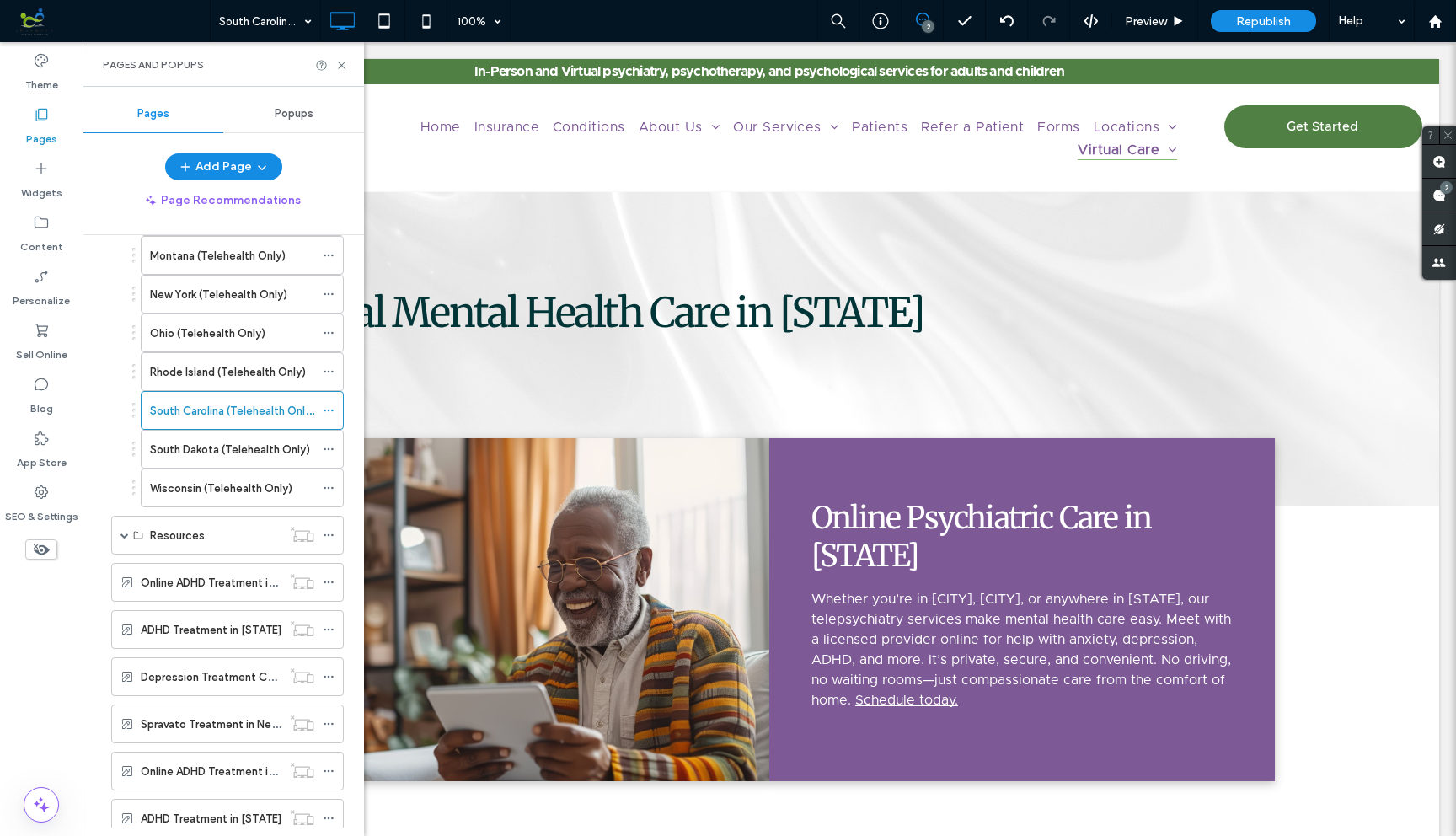 scroll, scrollTop: 0, scrollLeft: 0, axis: both 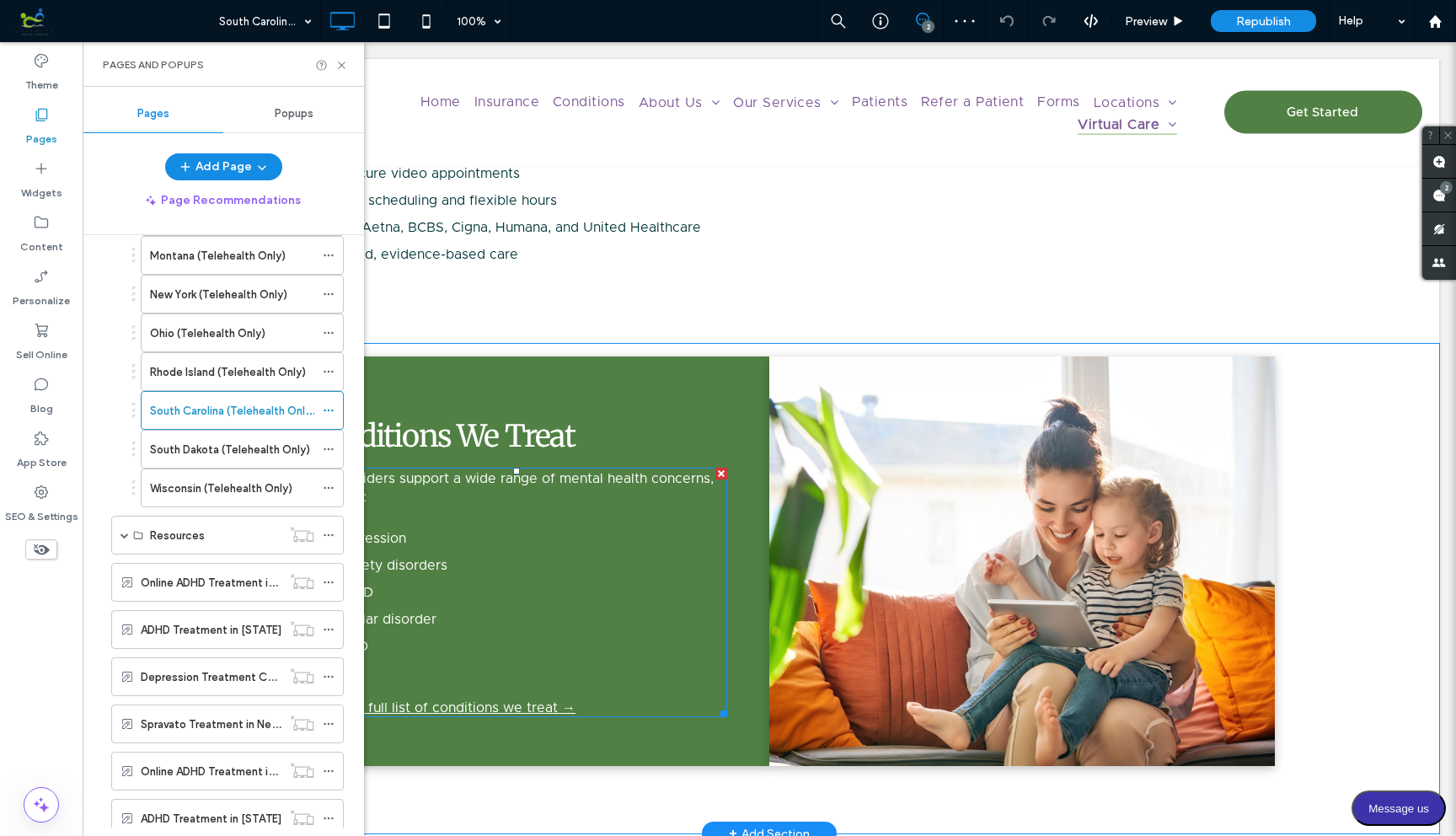 click on "Anxiety disorders" at bounding box center [530, 565] 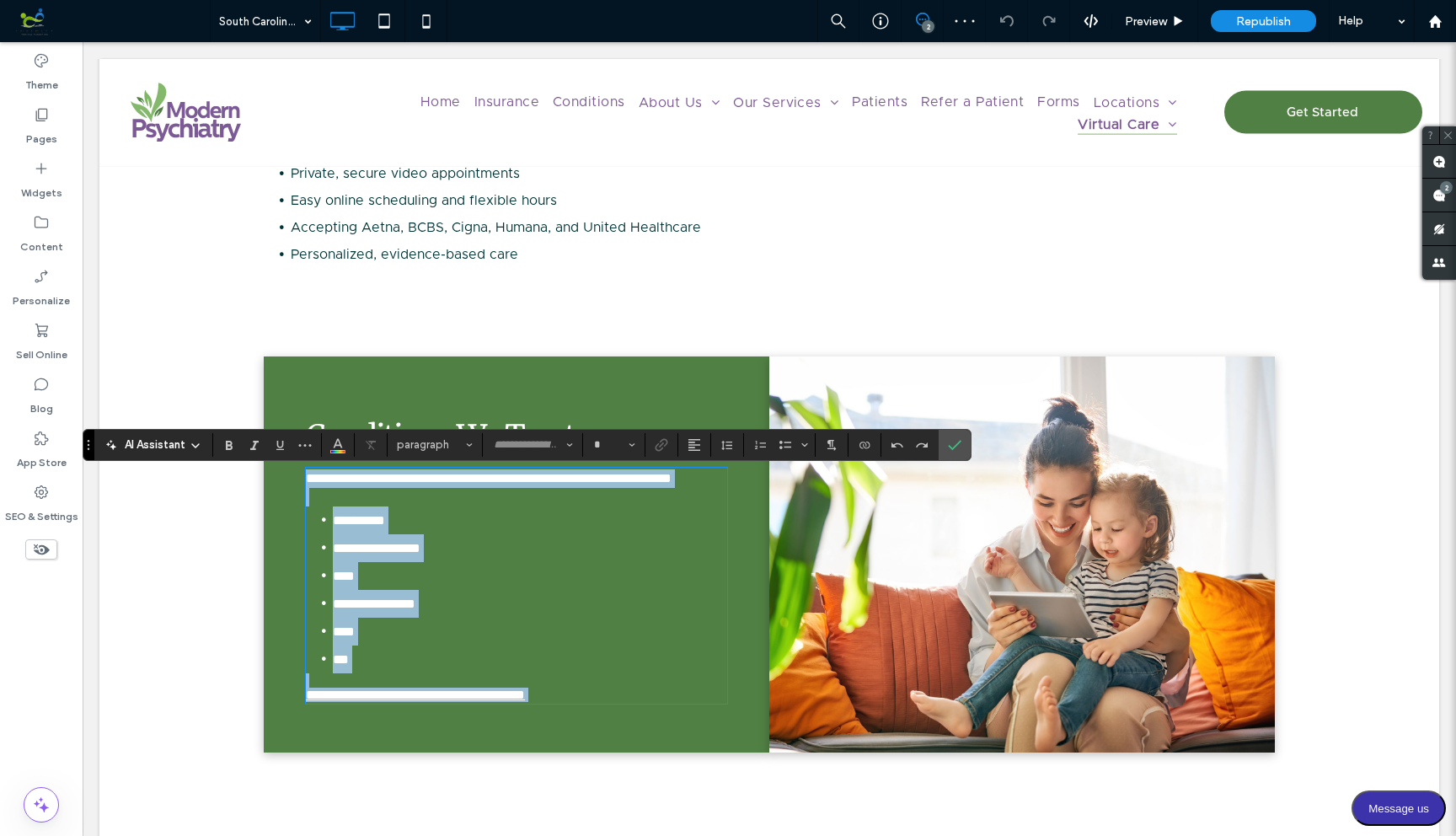 type on "**********" 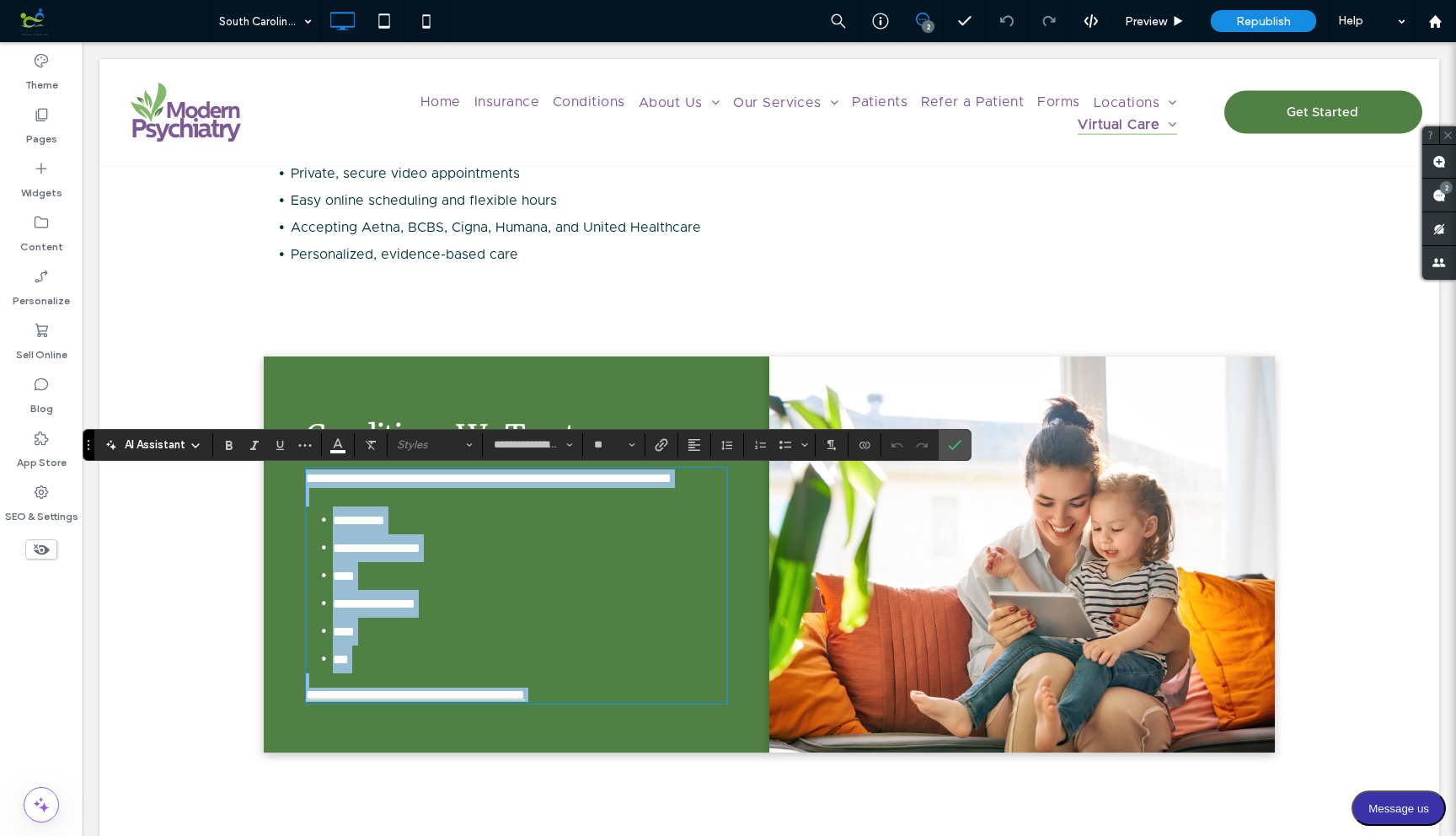 click on "**********" at bounding box center (377, 548) 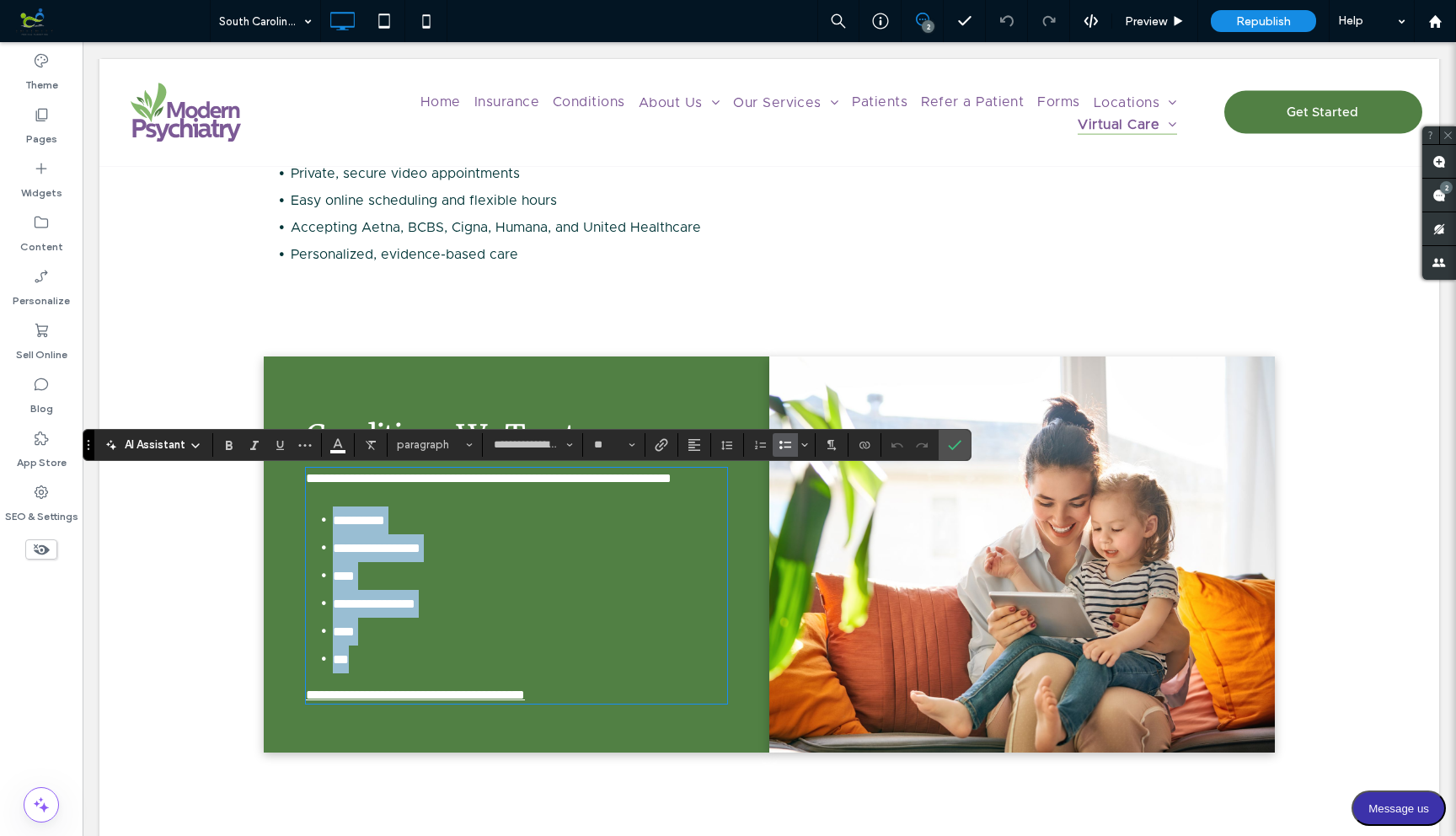 drag, startPoint x: 335, startPoint y: 544, endPoint x: 377, endPoint y: 673, distance: 135.66503 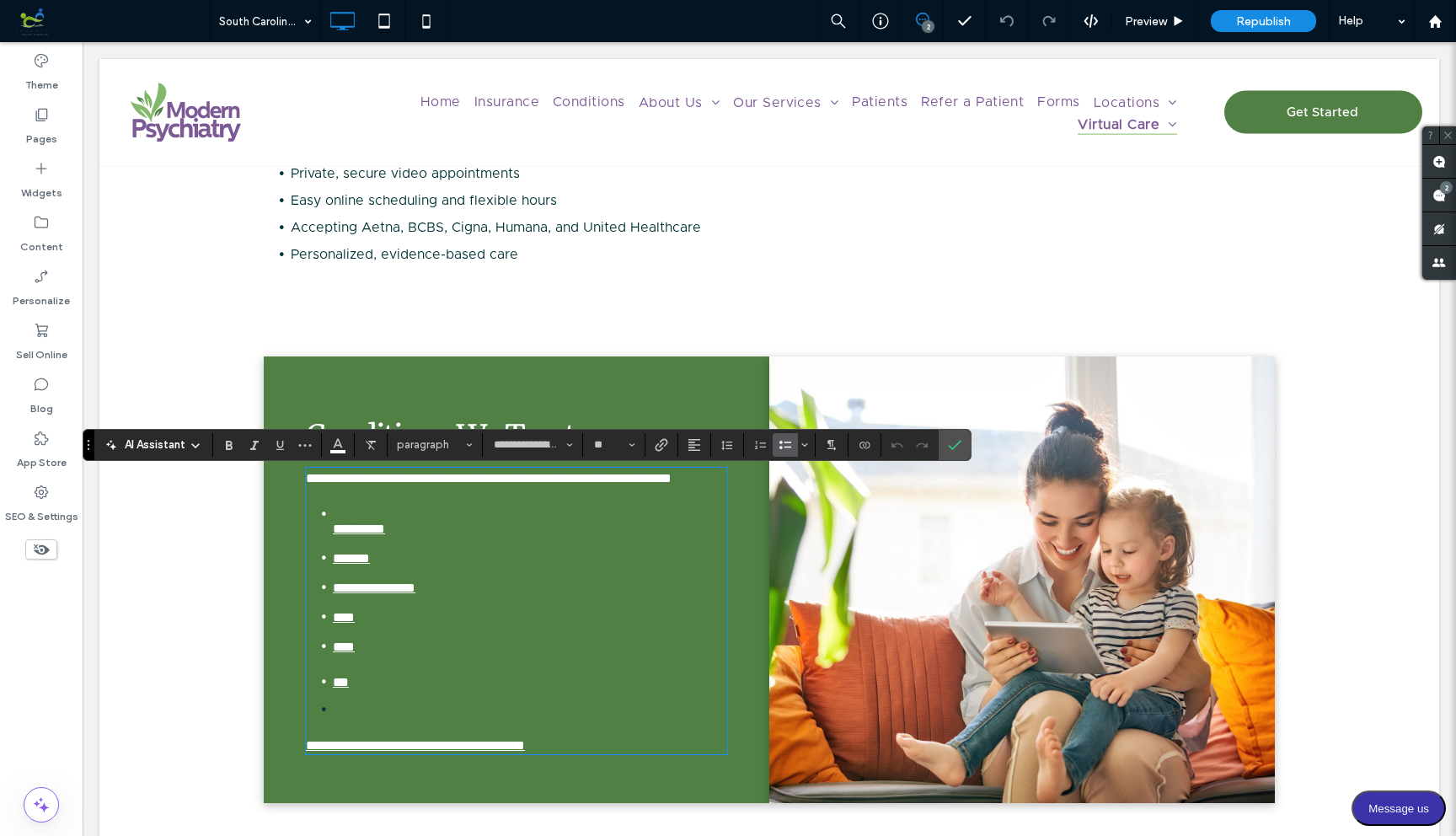 type 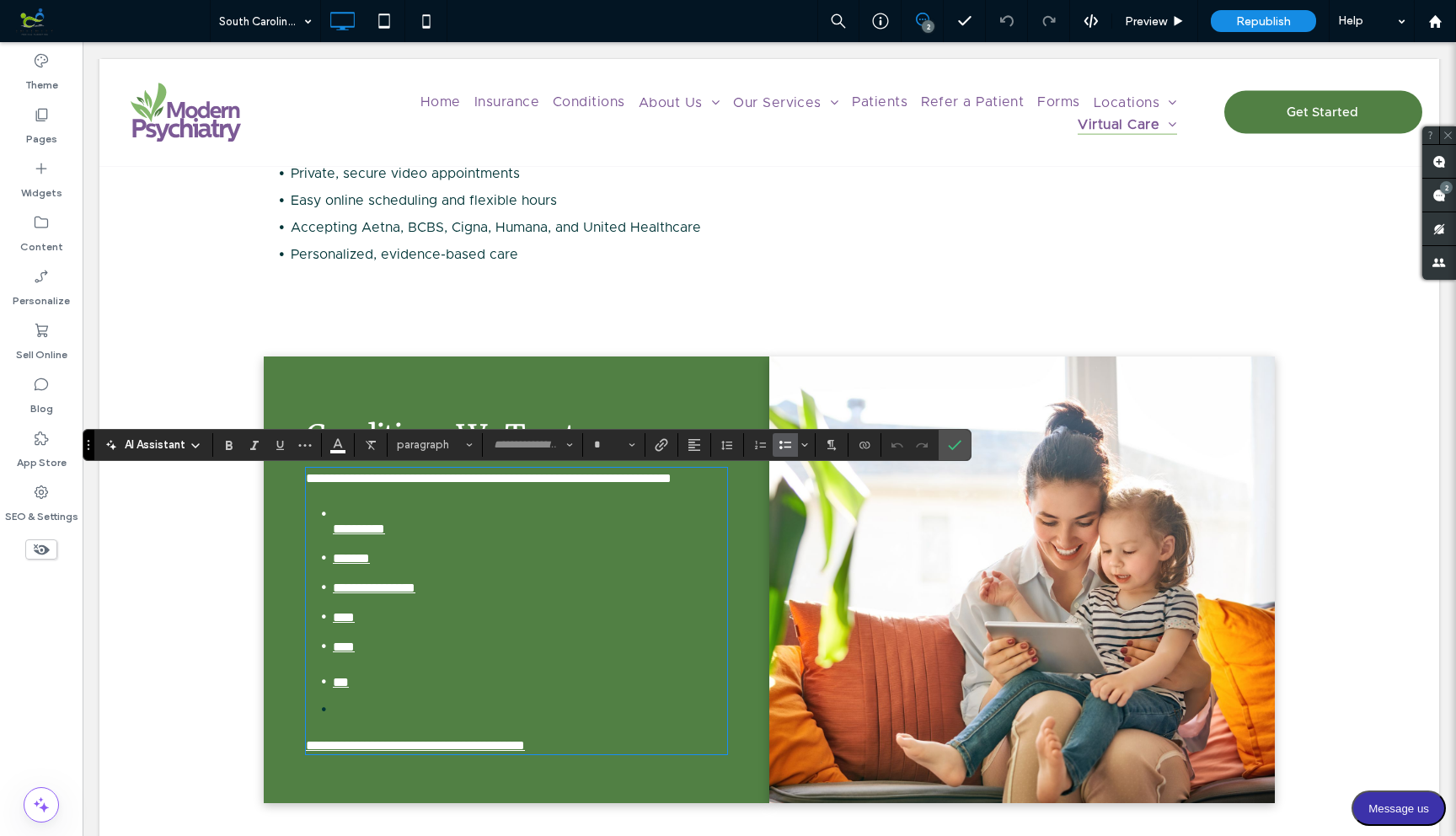 scroll, scrollTop: 0, scrollLeft: 0, axis: both 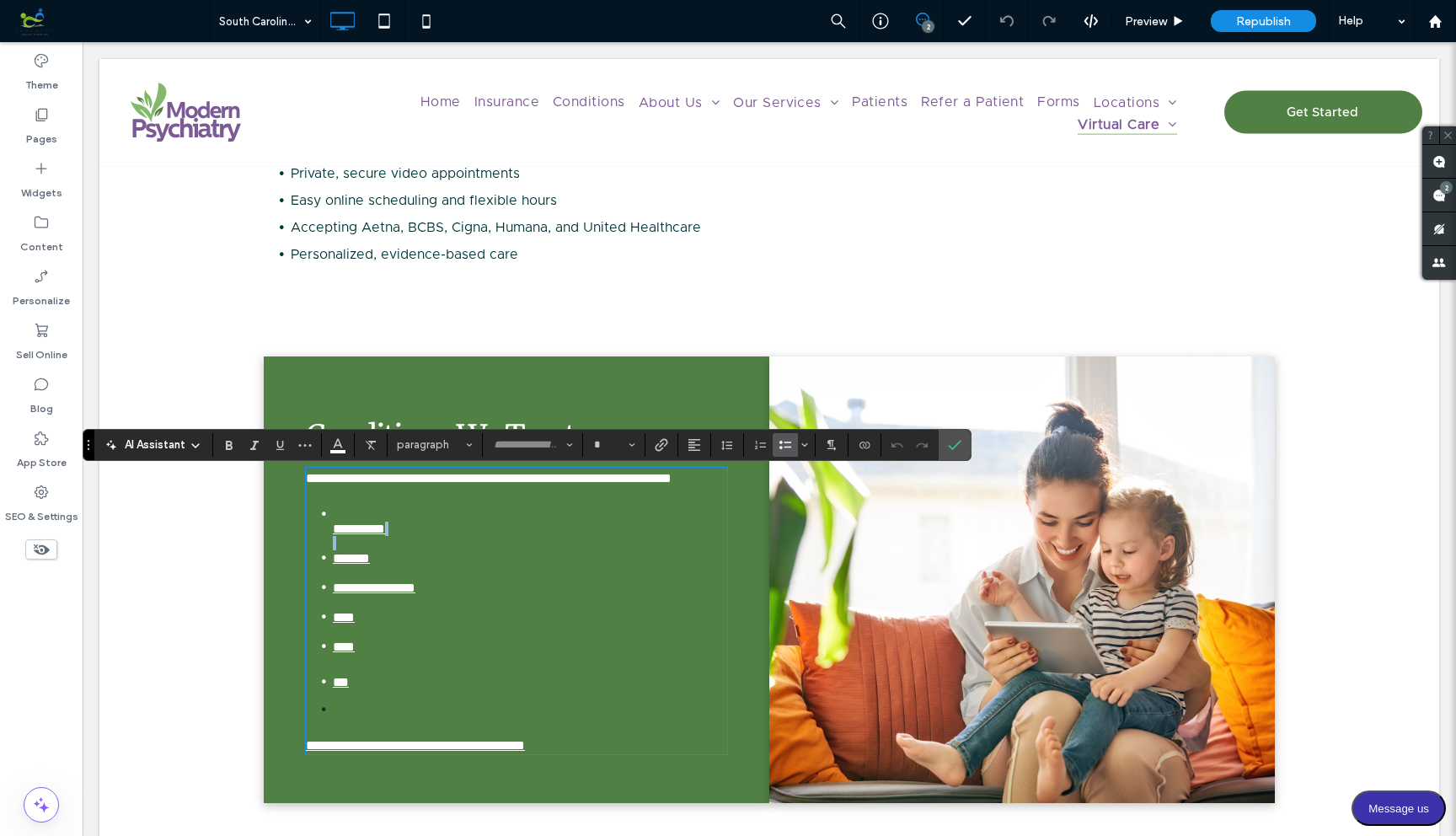 type on "**********" 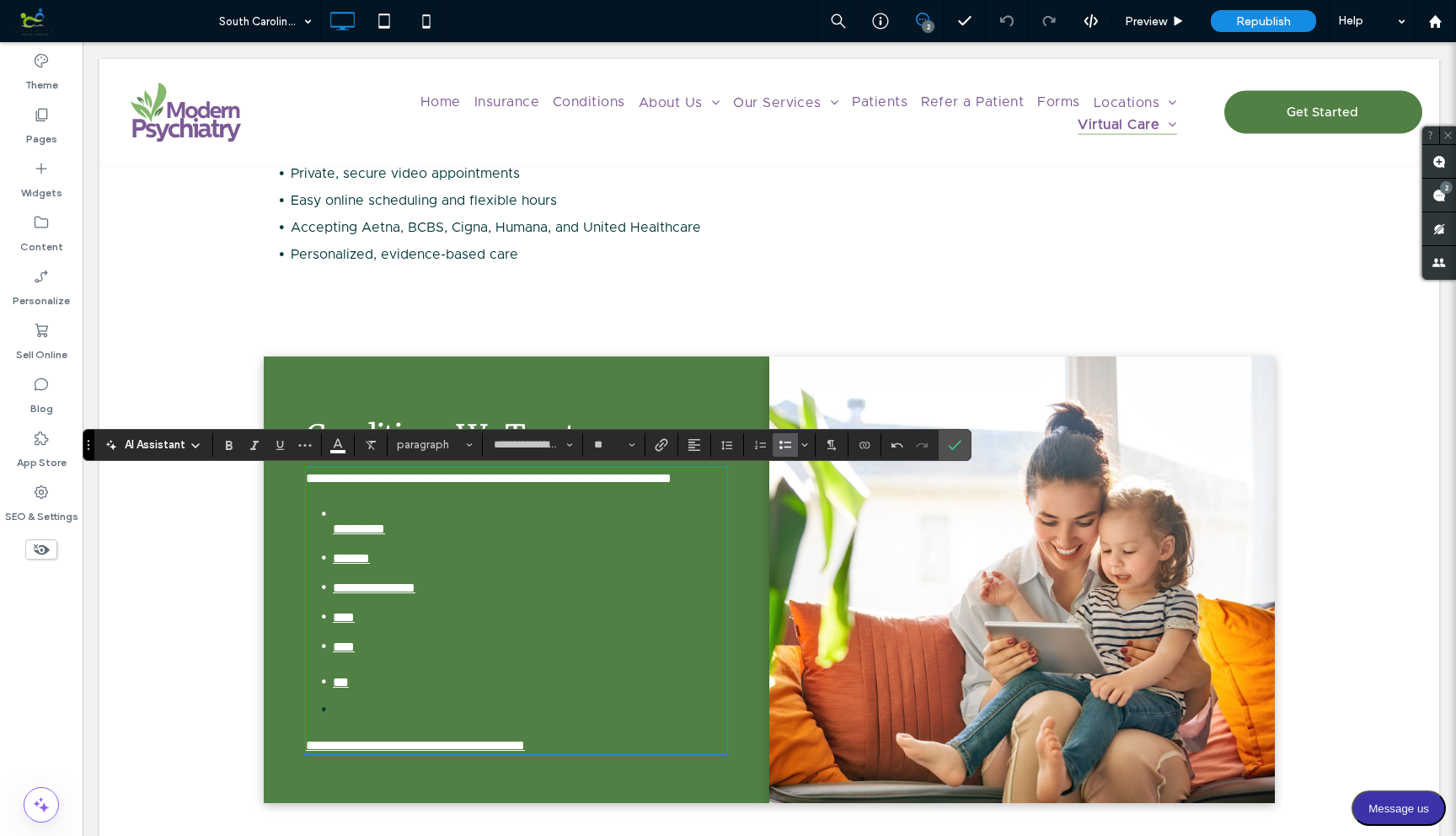 click on "**********" at bounding box center [359, 528] 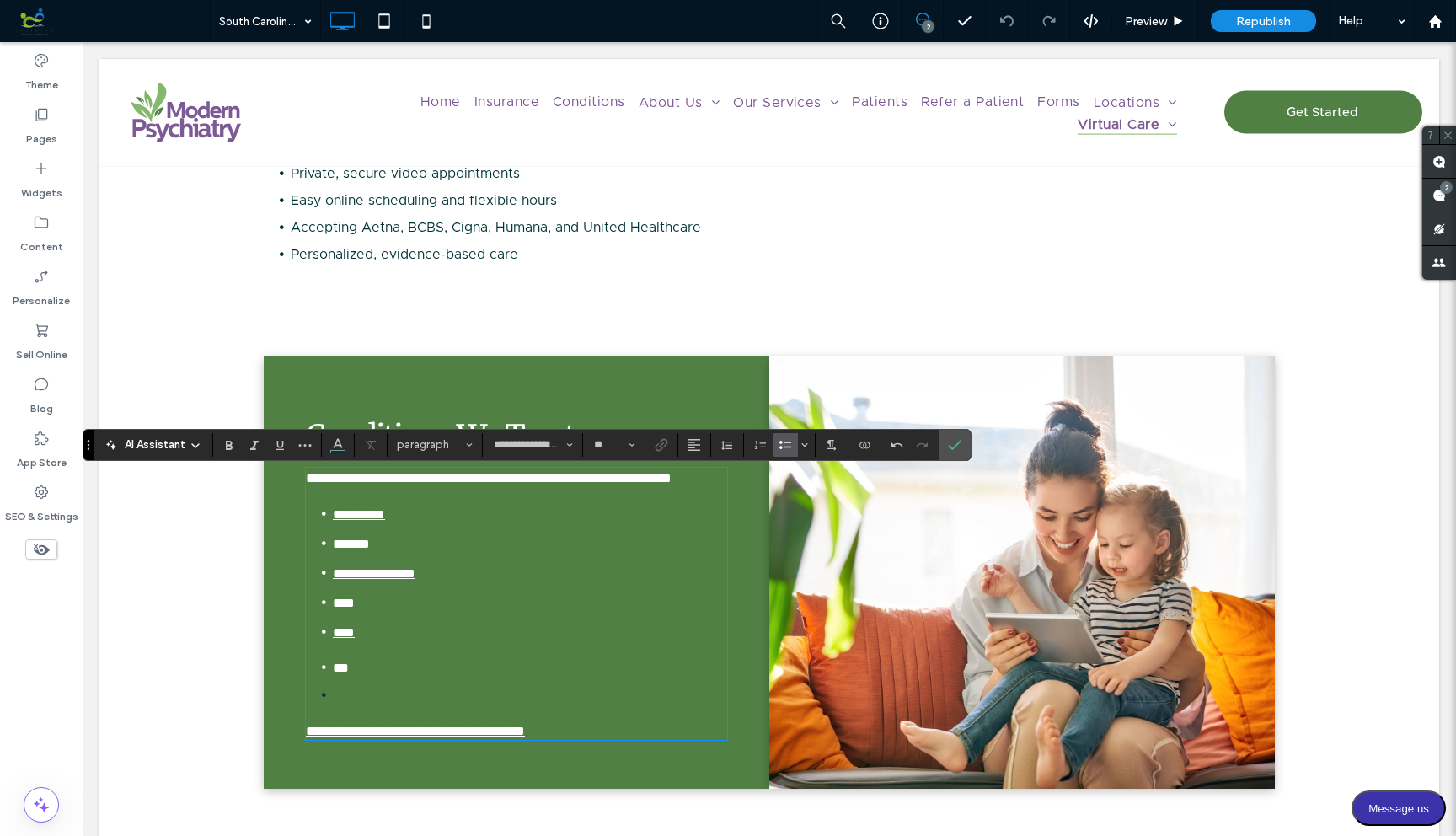click at bounding box center (530, 695) 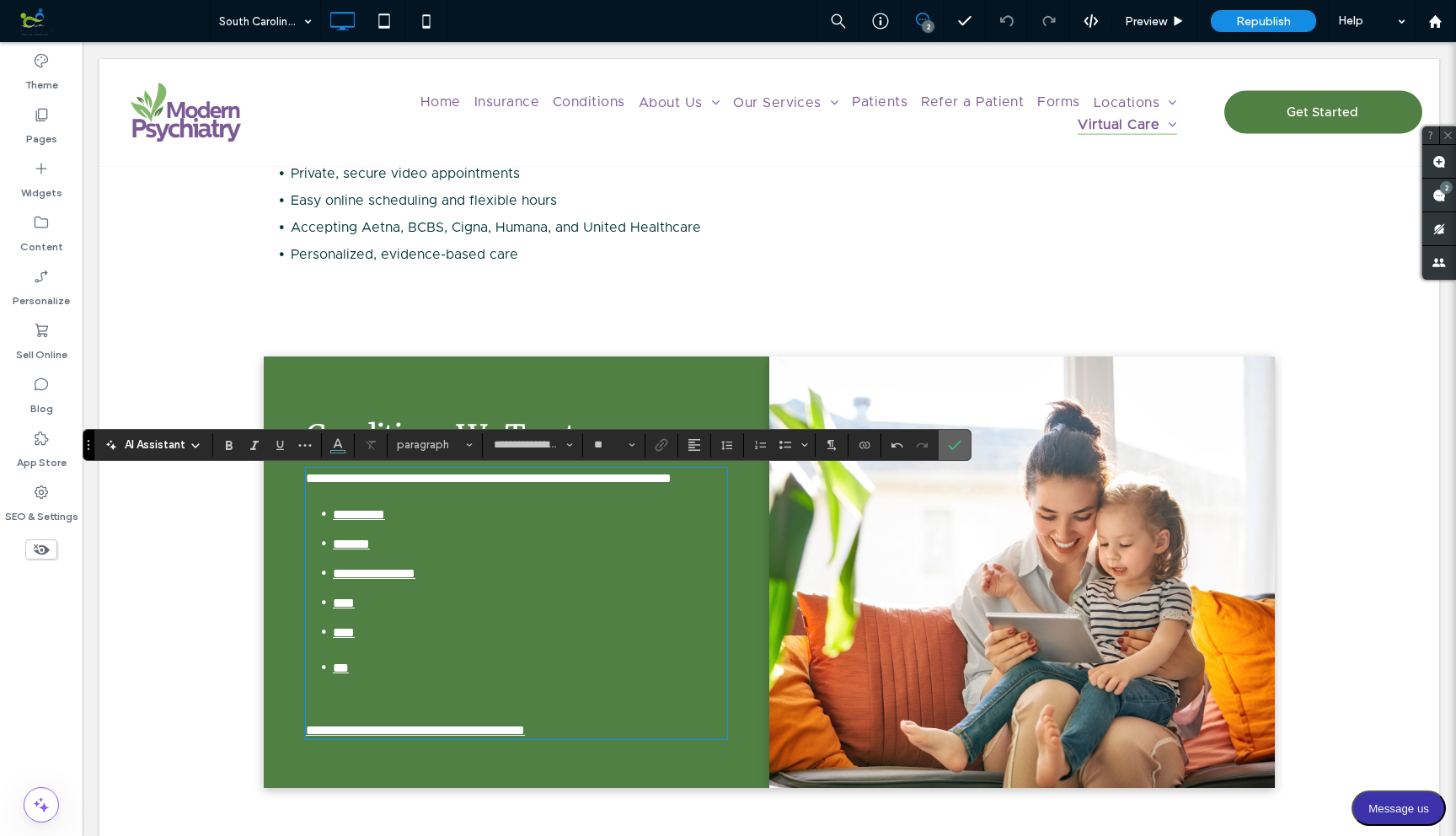 click 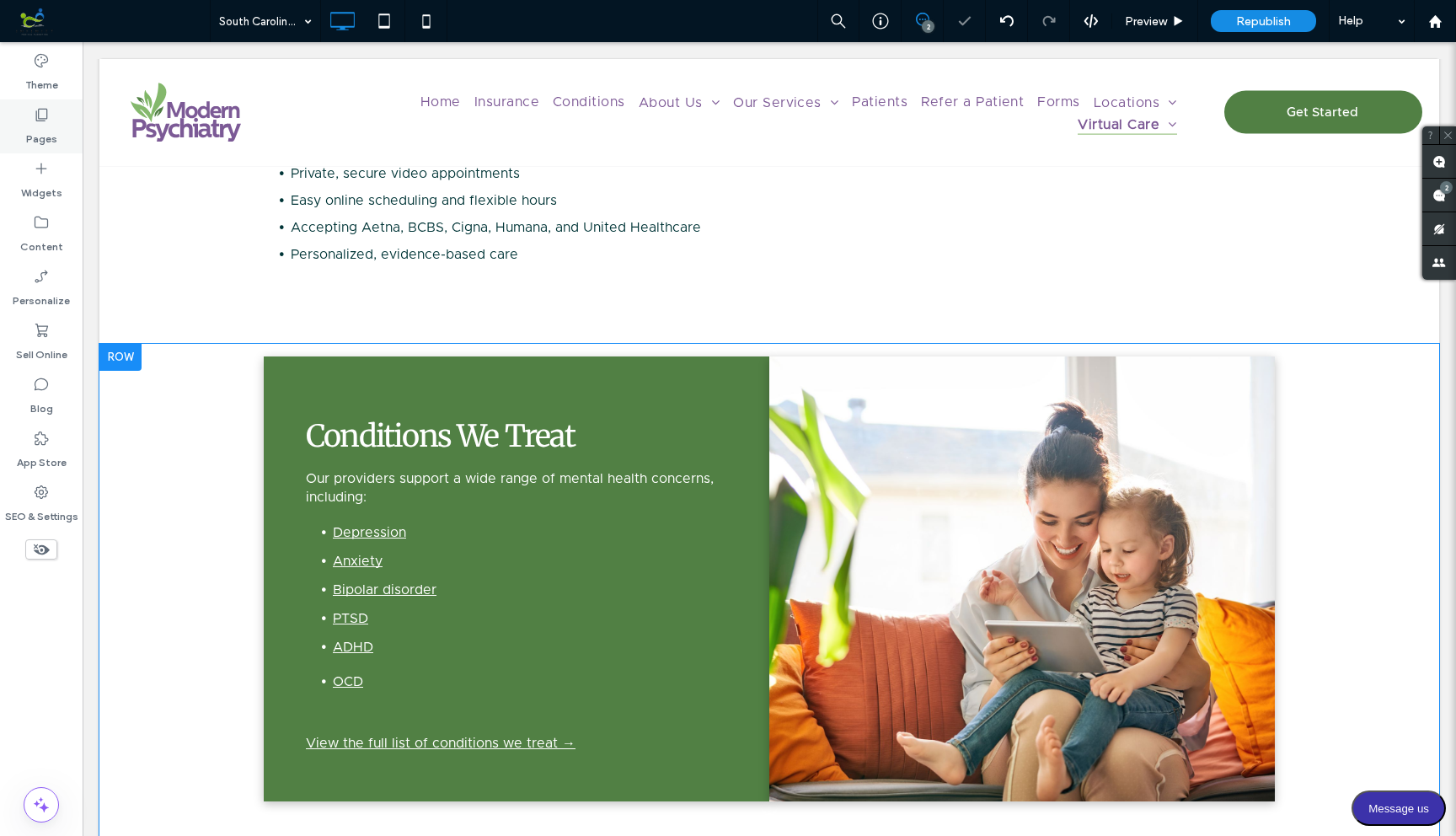 click on "Pages" at bounding box center [41, 126] 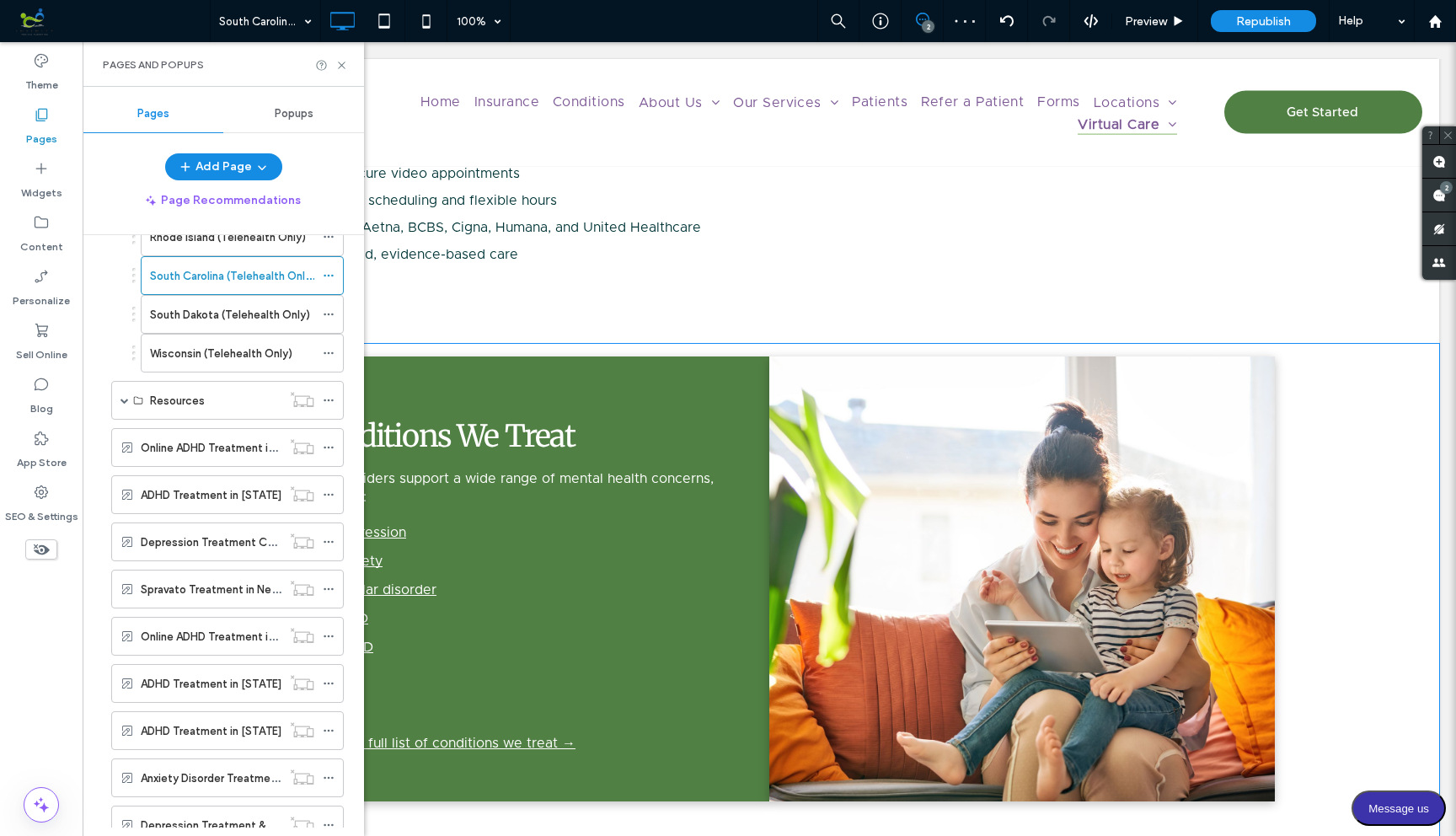 scroll, scrollTop: 1051, scrollLeft: 0, axis: vertical 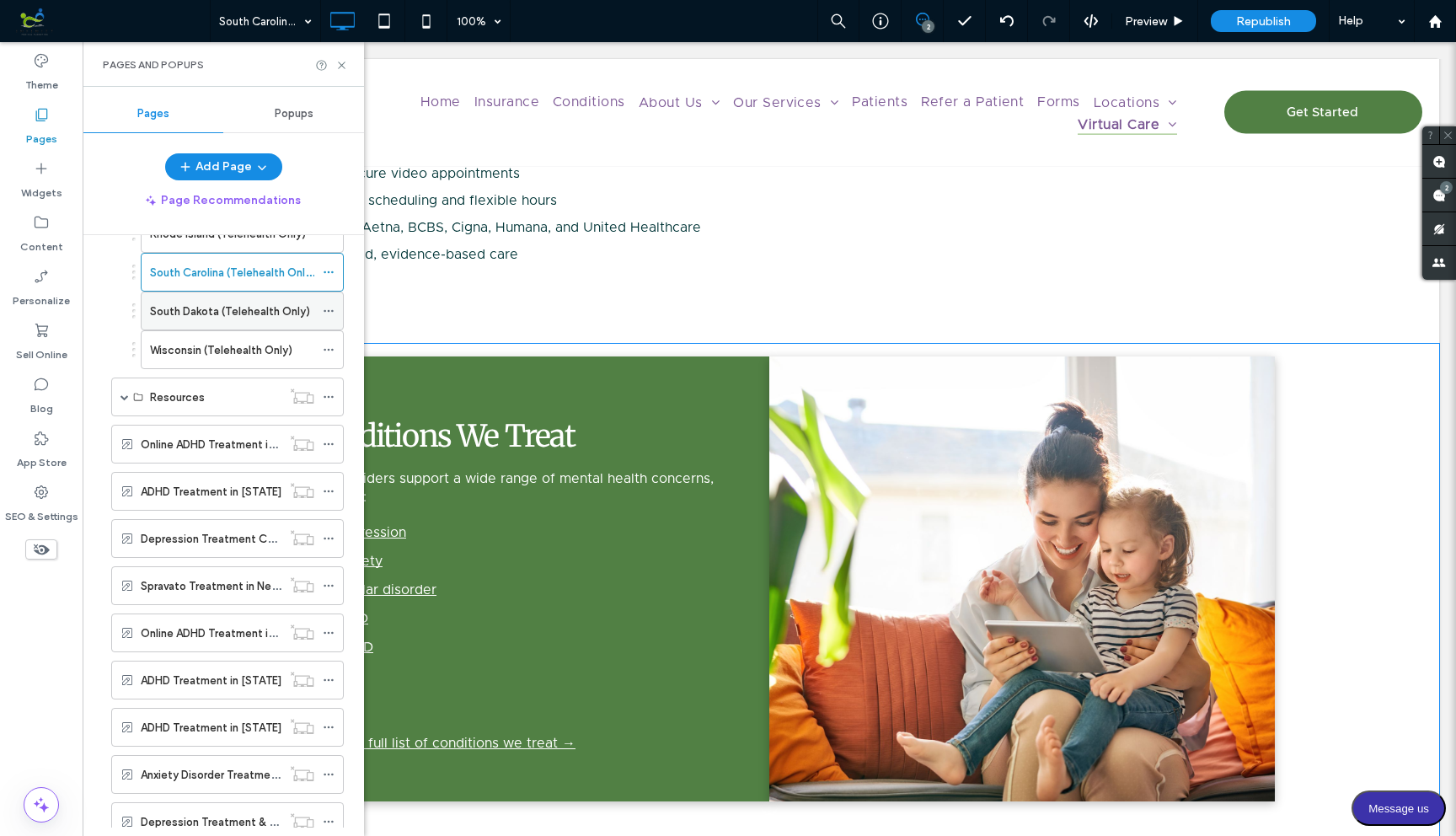 click on "South Dakota (Telehealth Only)" at bounding box center [230, 311] 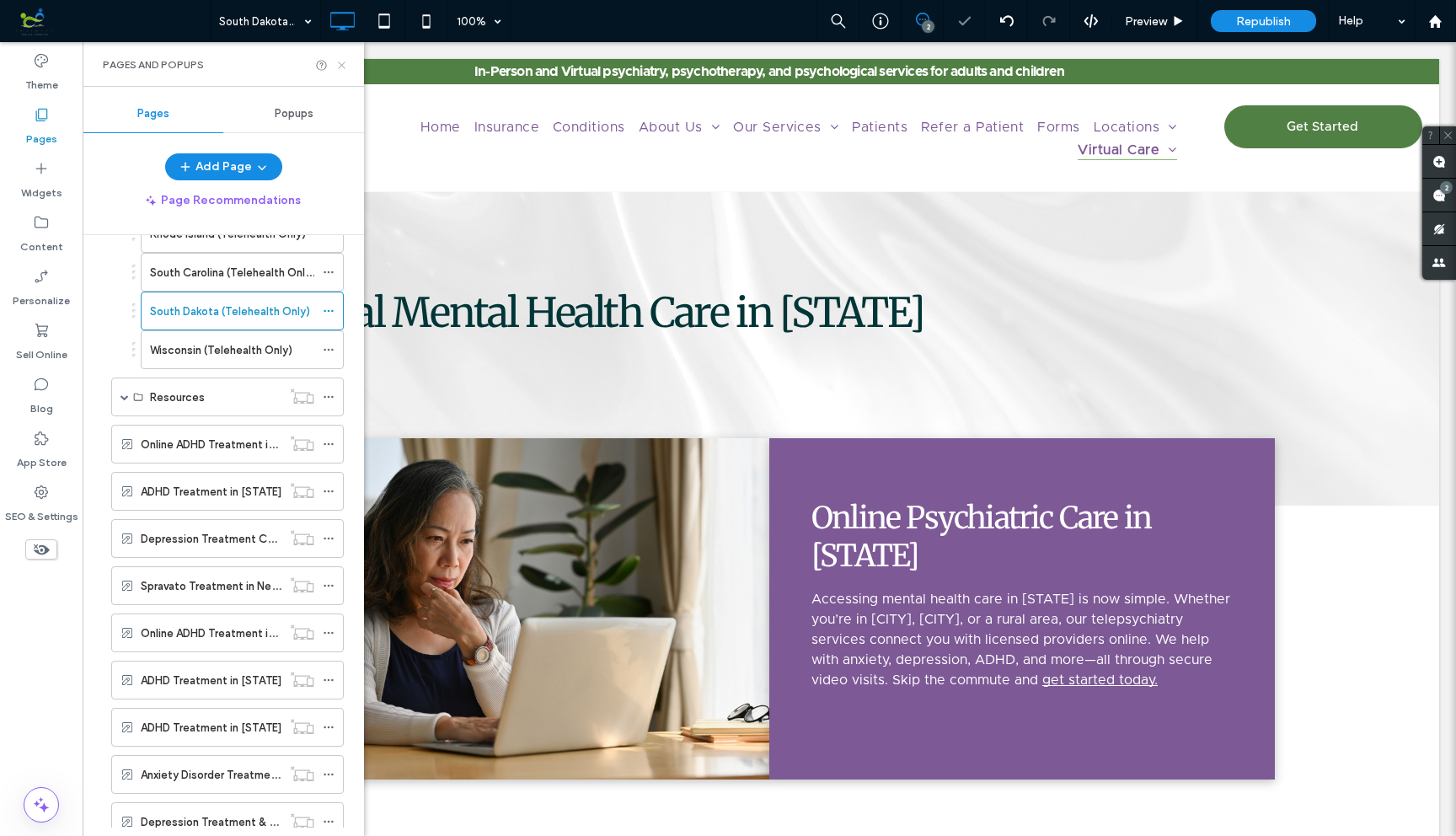 scroll, scrollTop: 0, scrollLeft: 0, axis: both 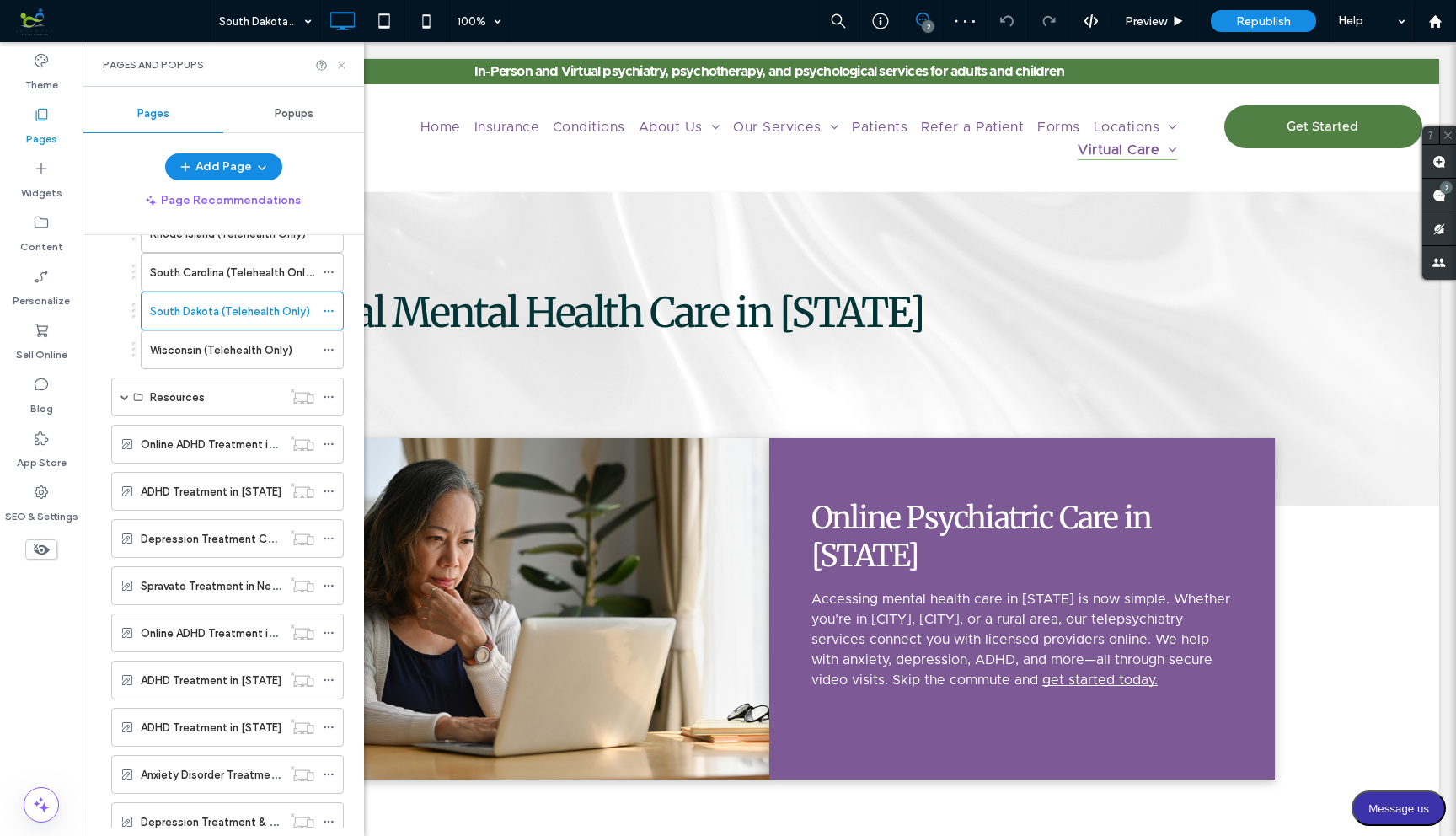 drag, startPoint x: 343, startPoint y: 66, endPoint x: 260, endPoint y: 61, distance: 83.1505 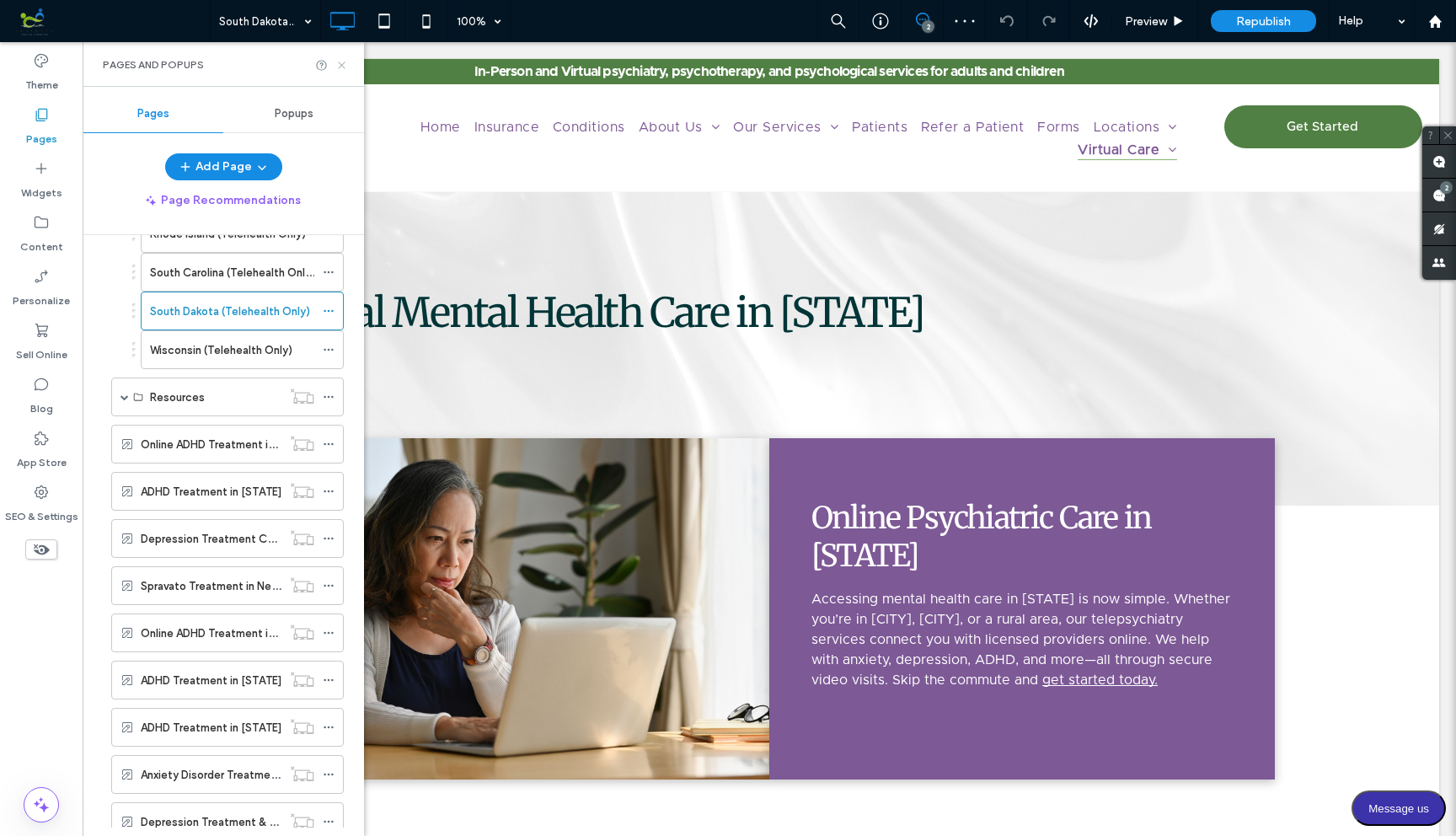 click 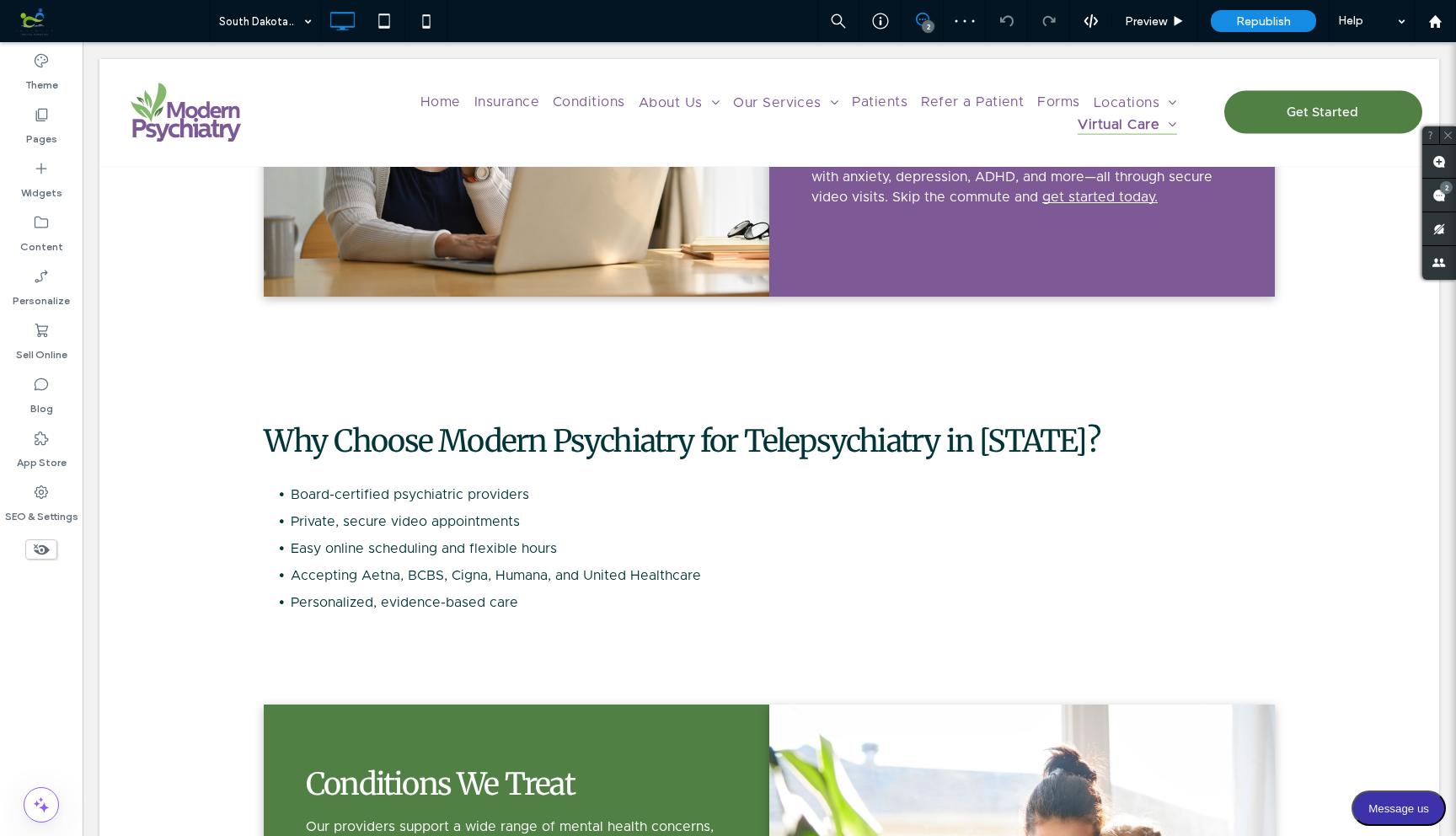 scroll, scrollTop: 983, scrollLeft: 0, axis: vertical 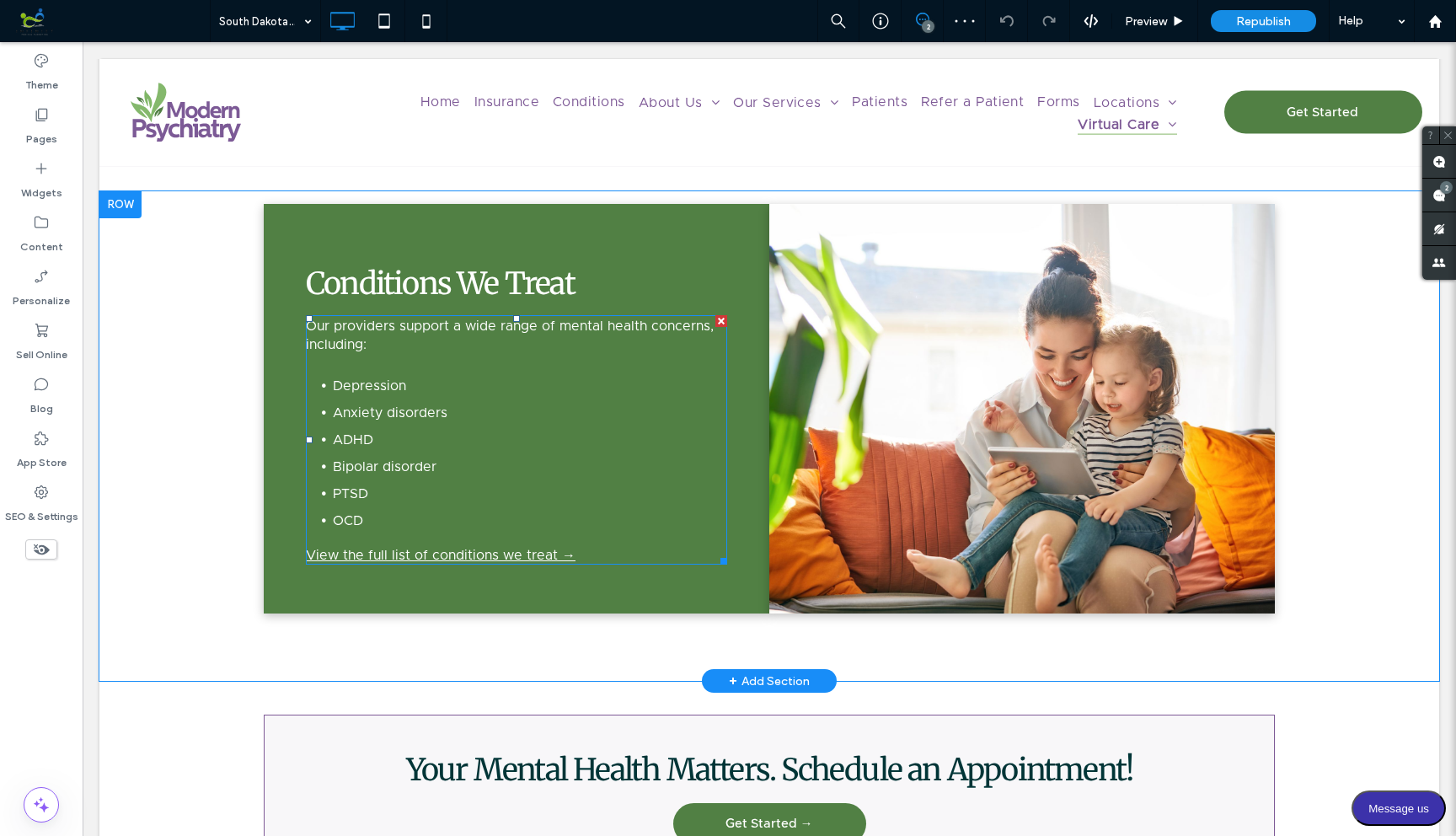 click on "Bipolar disorder" at bounding box center [384, 467] 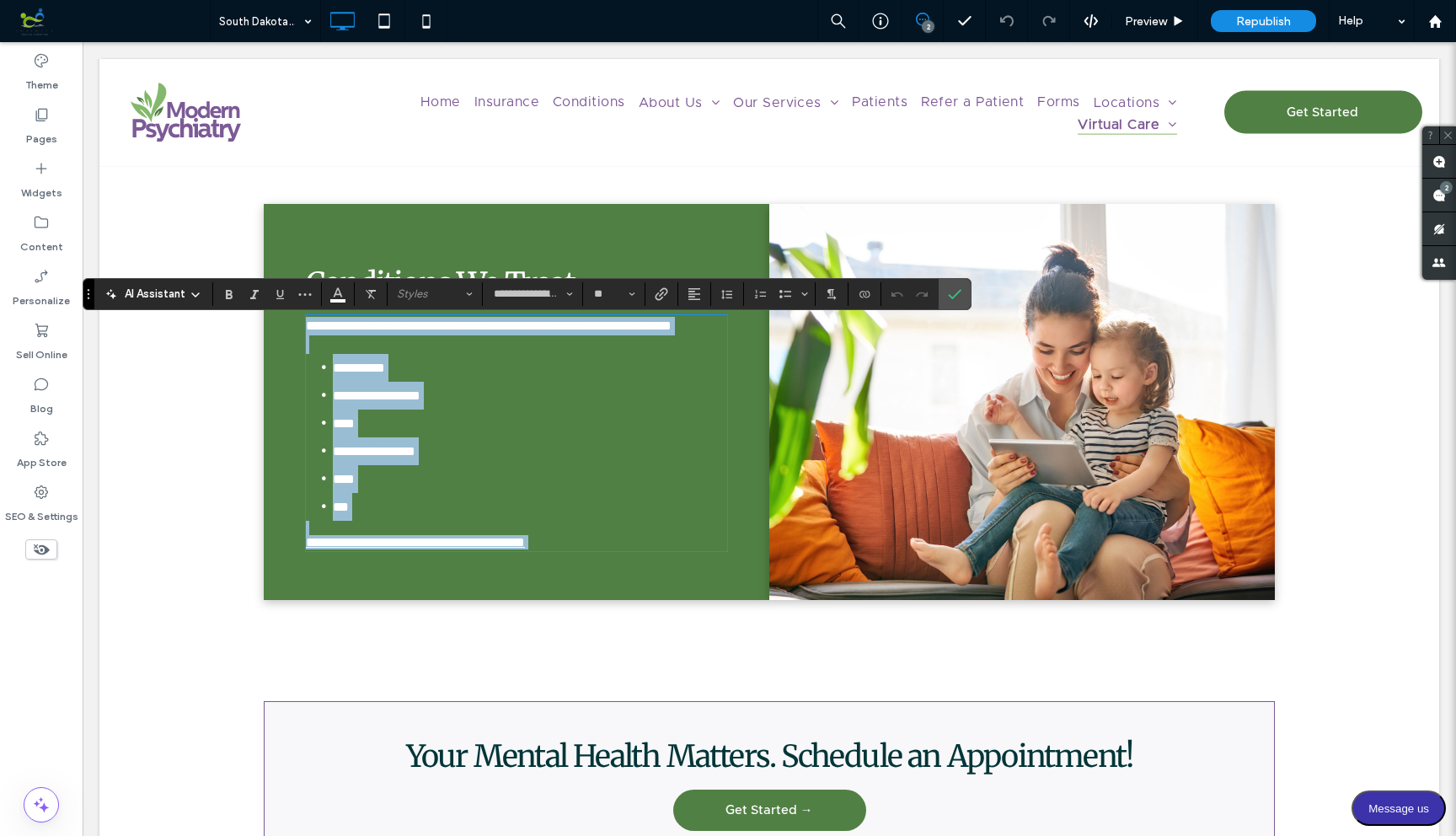 click on "**********" at bounding box center [377, 395] 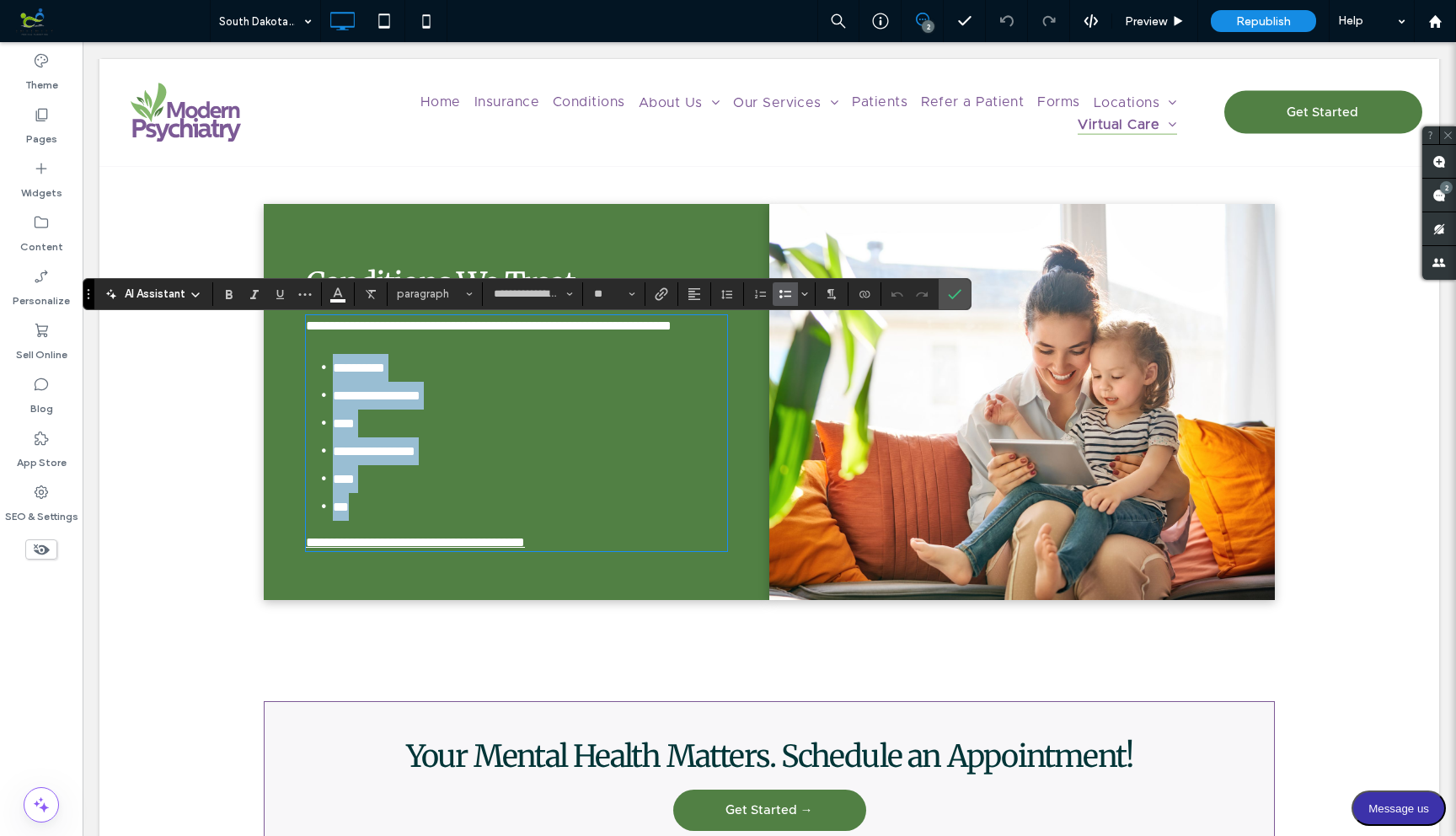 drag, startPoint x: 334, startPoint y: 385, endPoint x: 370, endPoint y: 522, distance: 141.65098 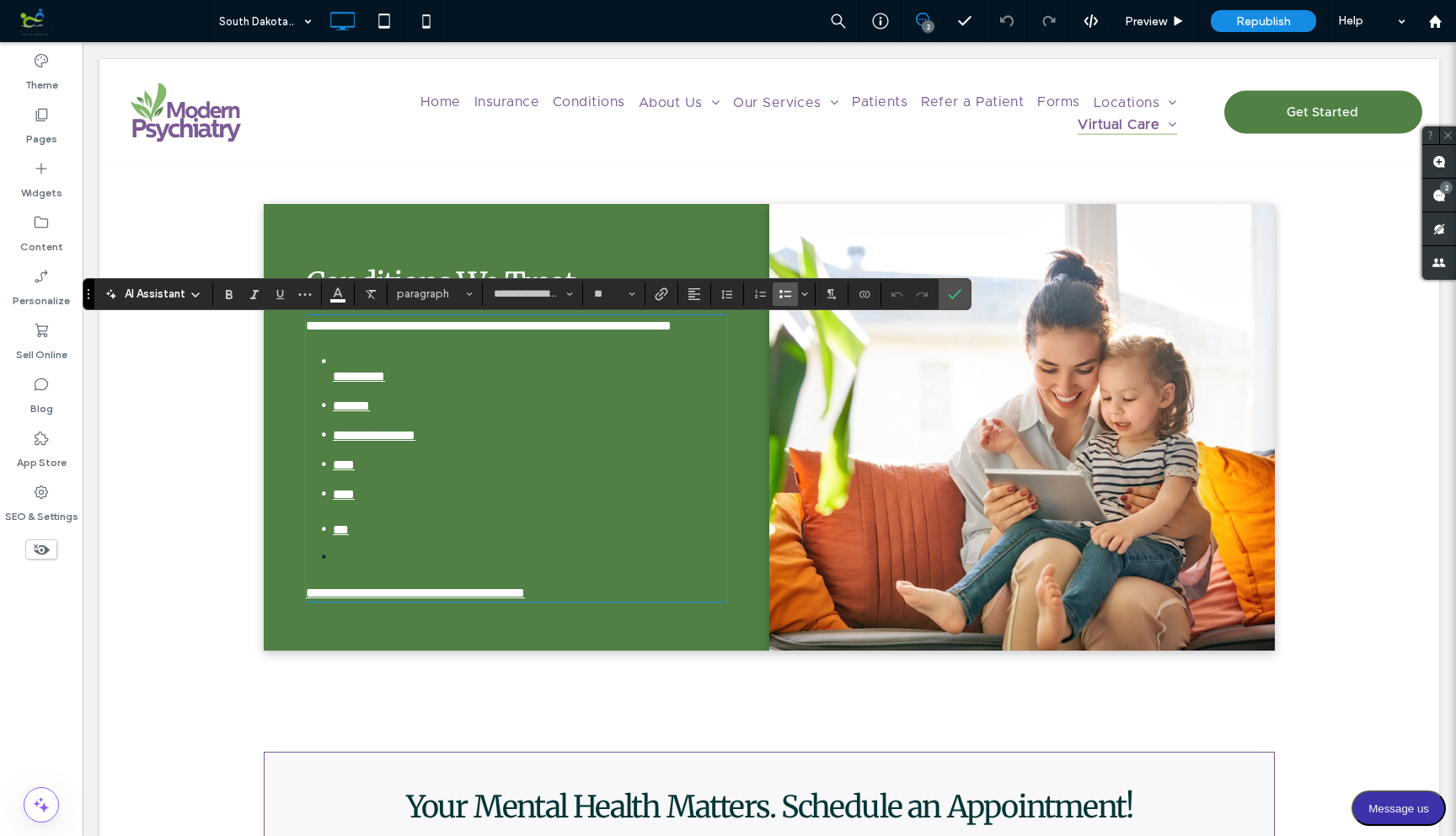 type 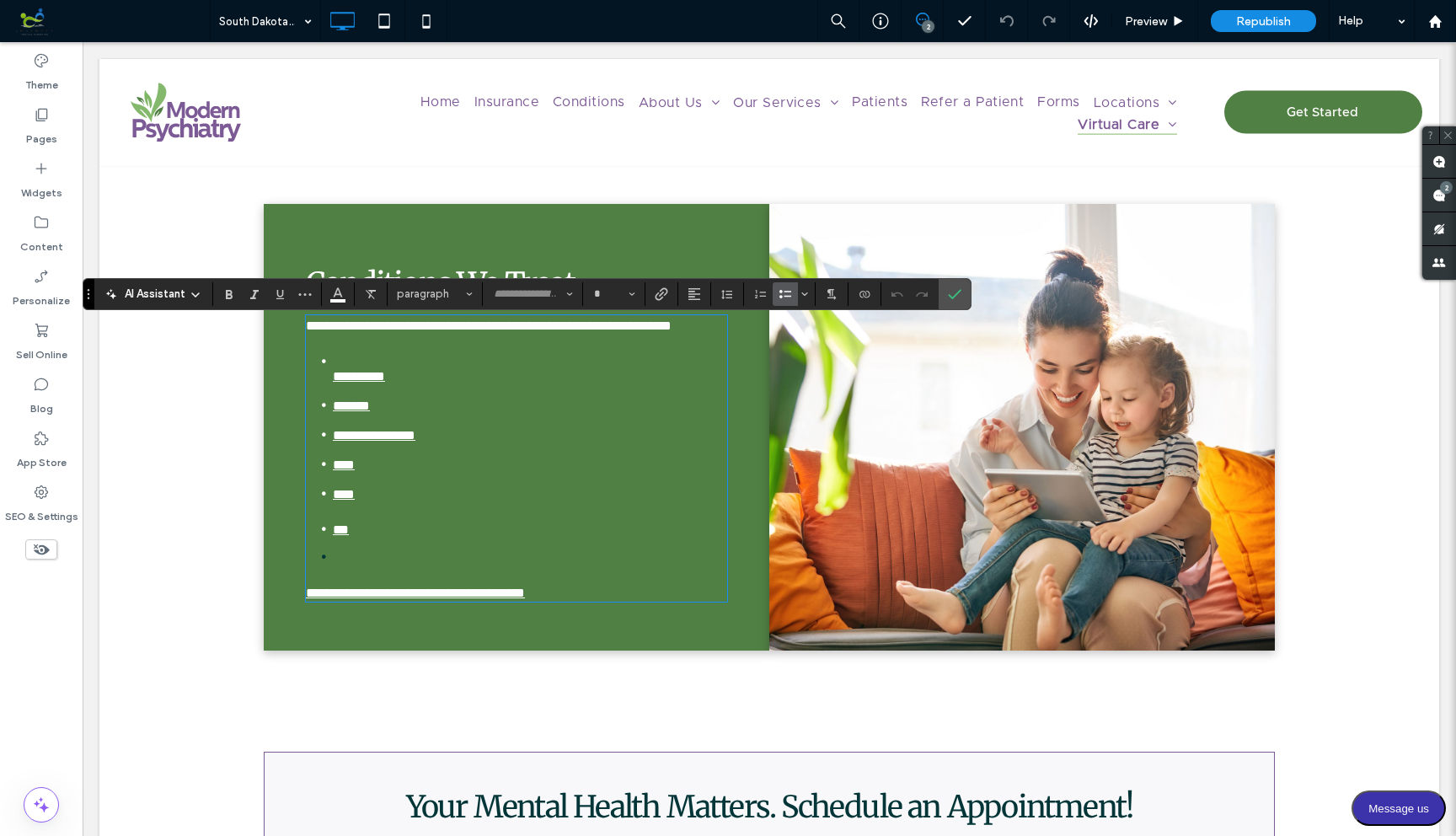 scroll, scrollTop: 0, scrollLeft: 0, axis: both 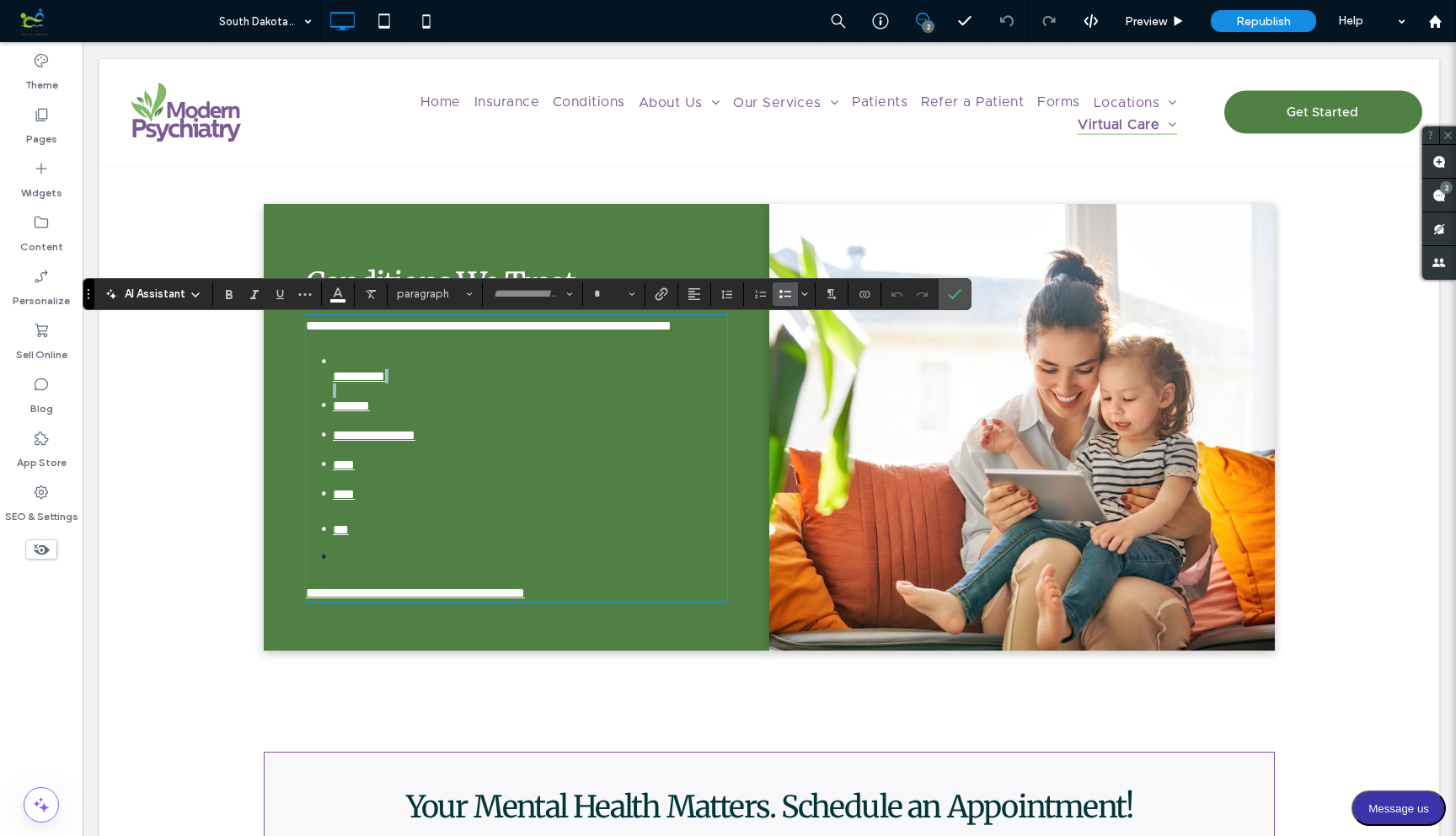 type on "**********" 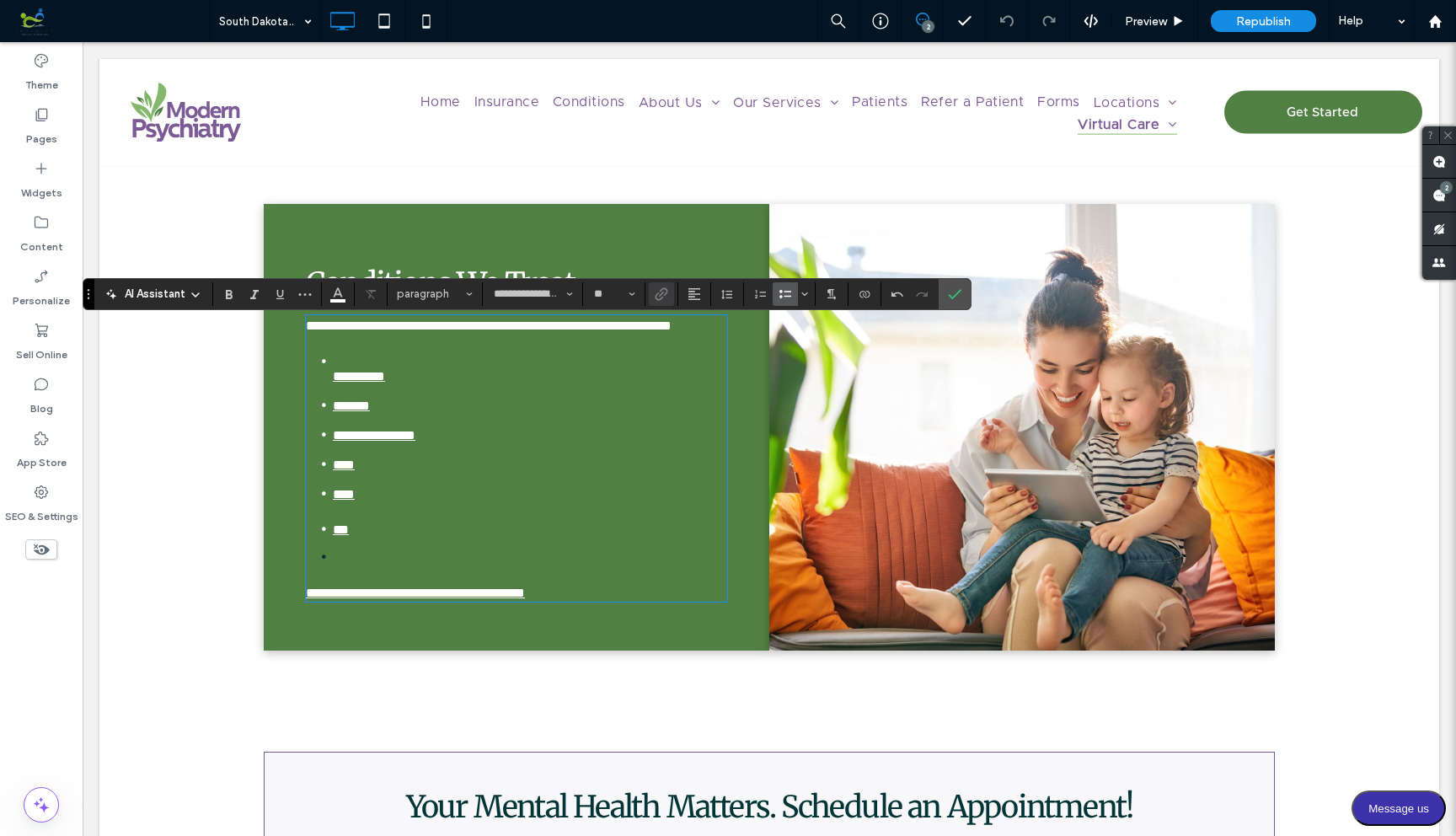 click on "**********" at bounding box center (359, 376) 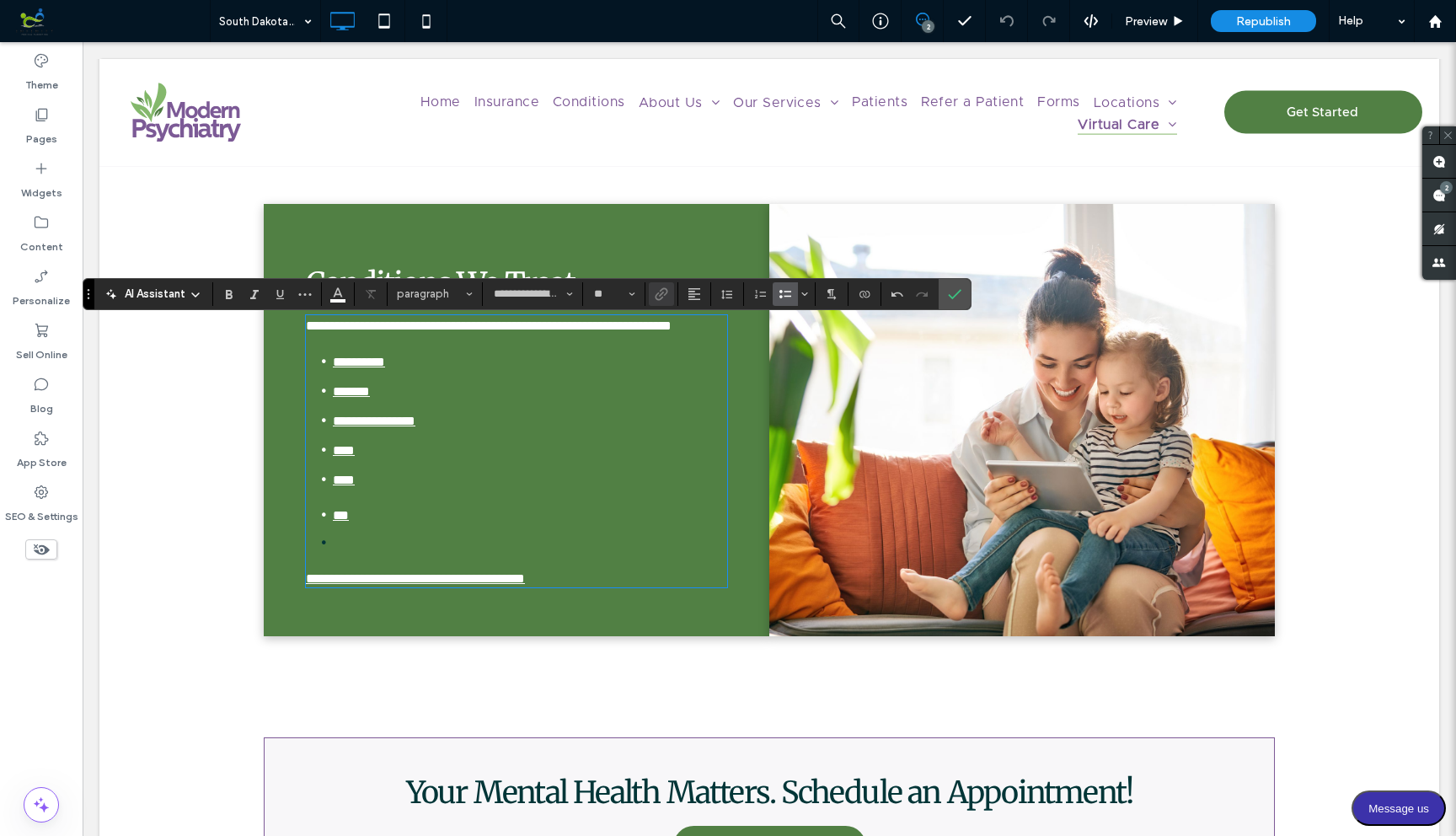 click at bounding box center [530, 543] 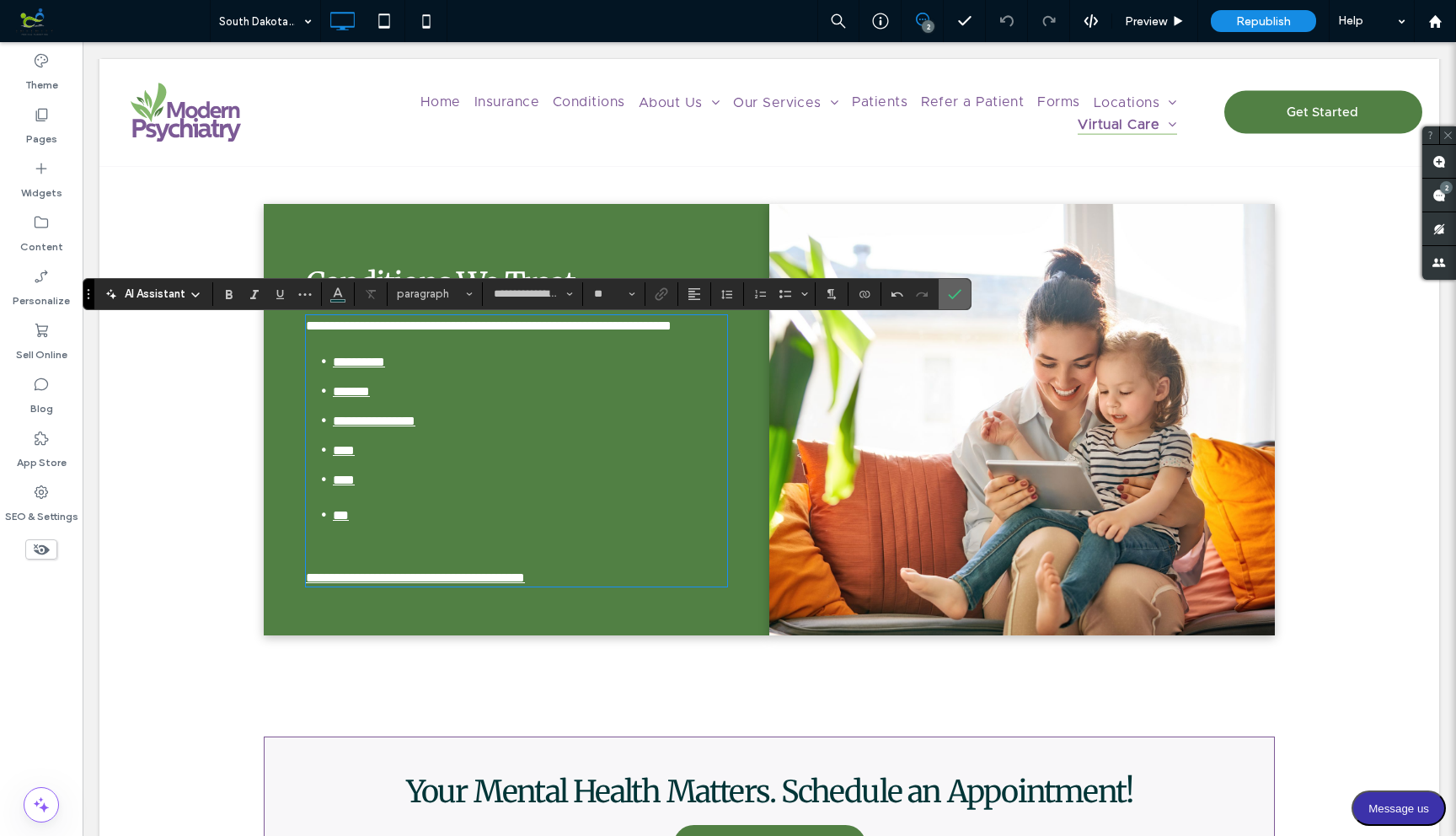click at bounding box center (955, 294) 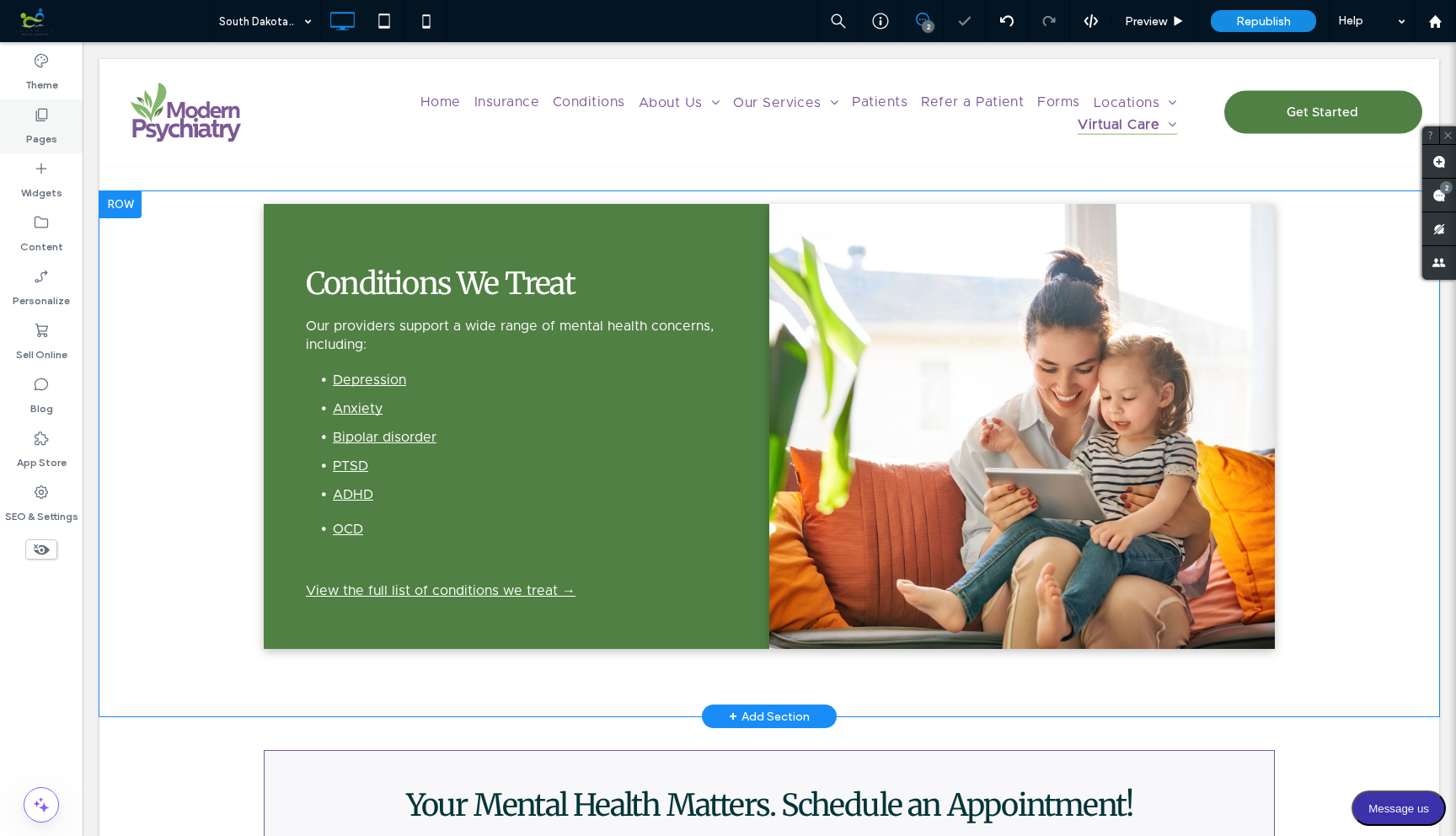 click on "Pages" at bounding box center (41, 135) 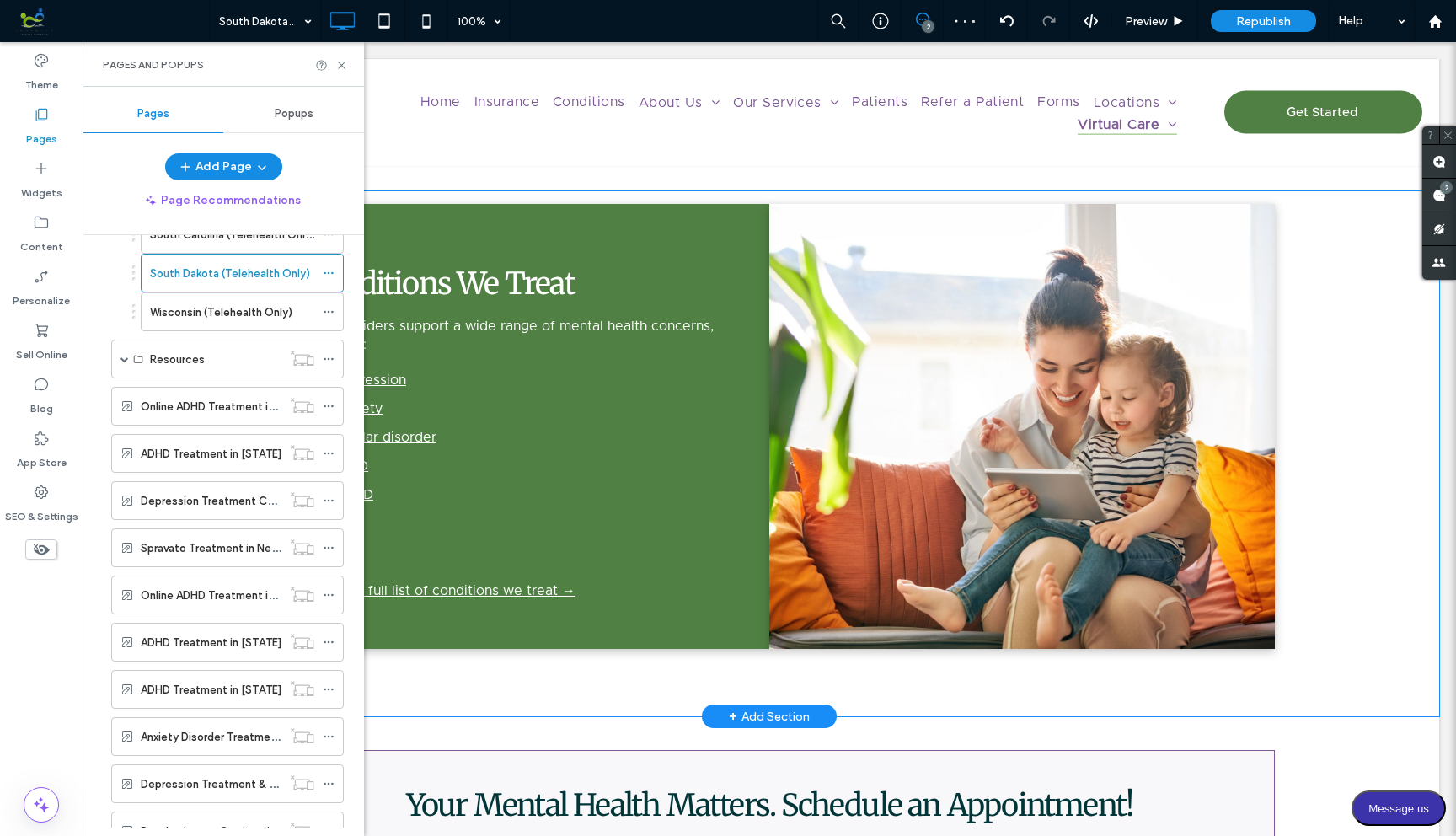 scroll, scrollTop: 1086, scrollLeft: 0, axis: vertical 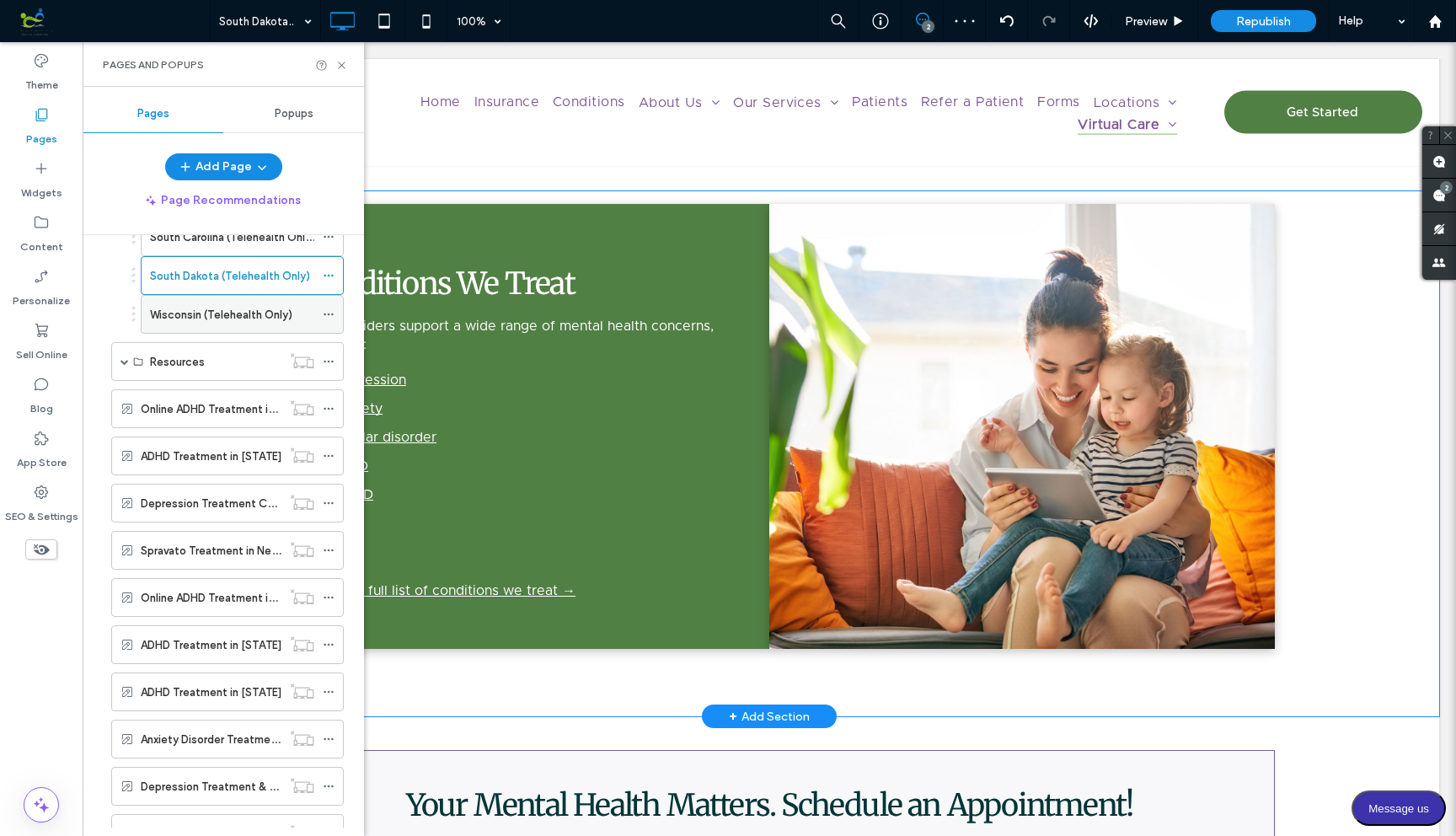 click on "Wisconsin (Telehealth Only)" at bounding box center [221, 314] 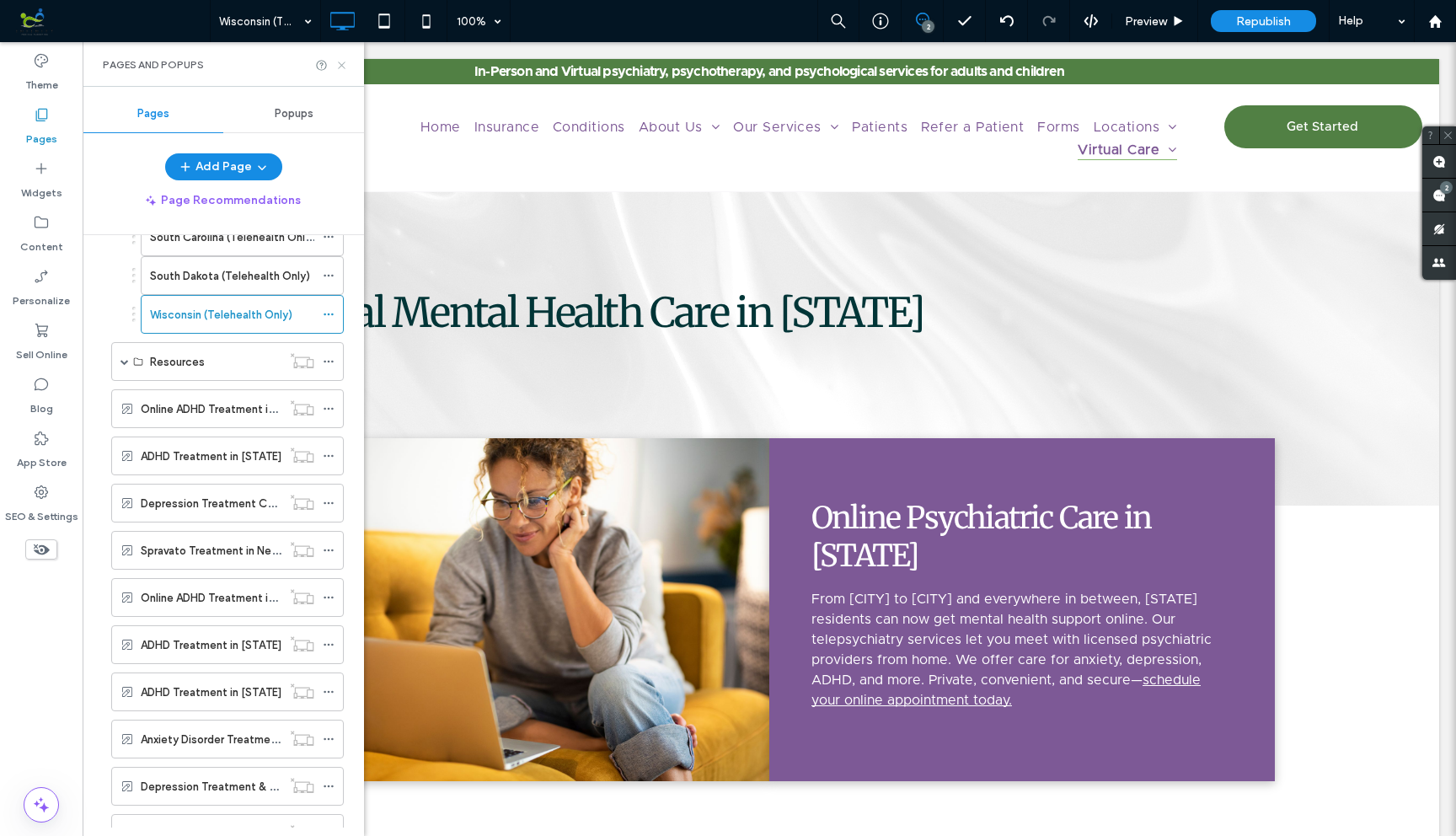 scroll, scrollTop: 0, scrollLeft: 0, axis: both 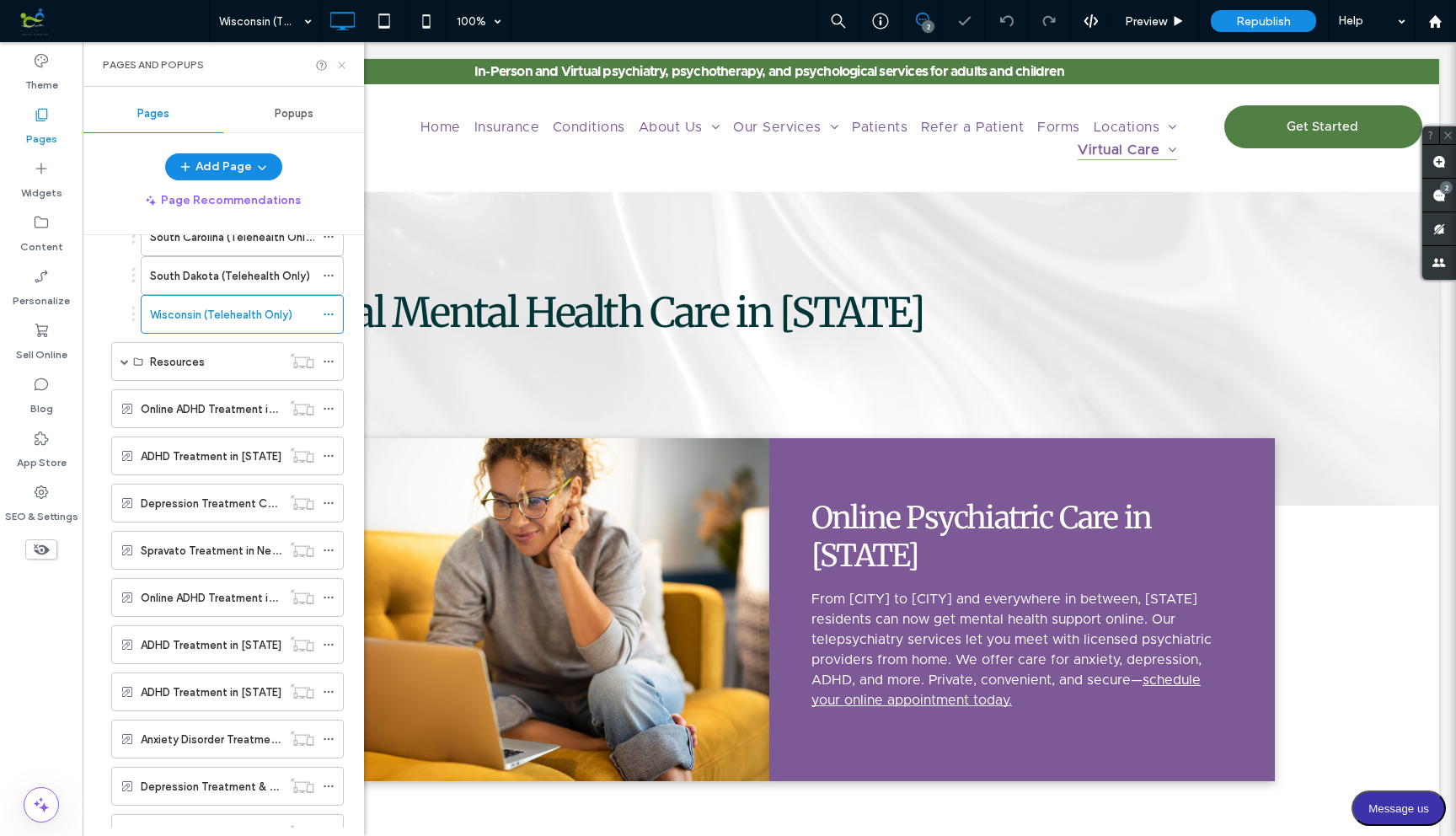 click 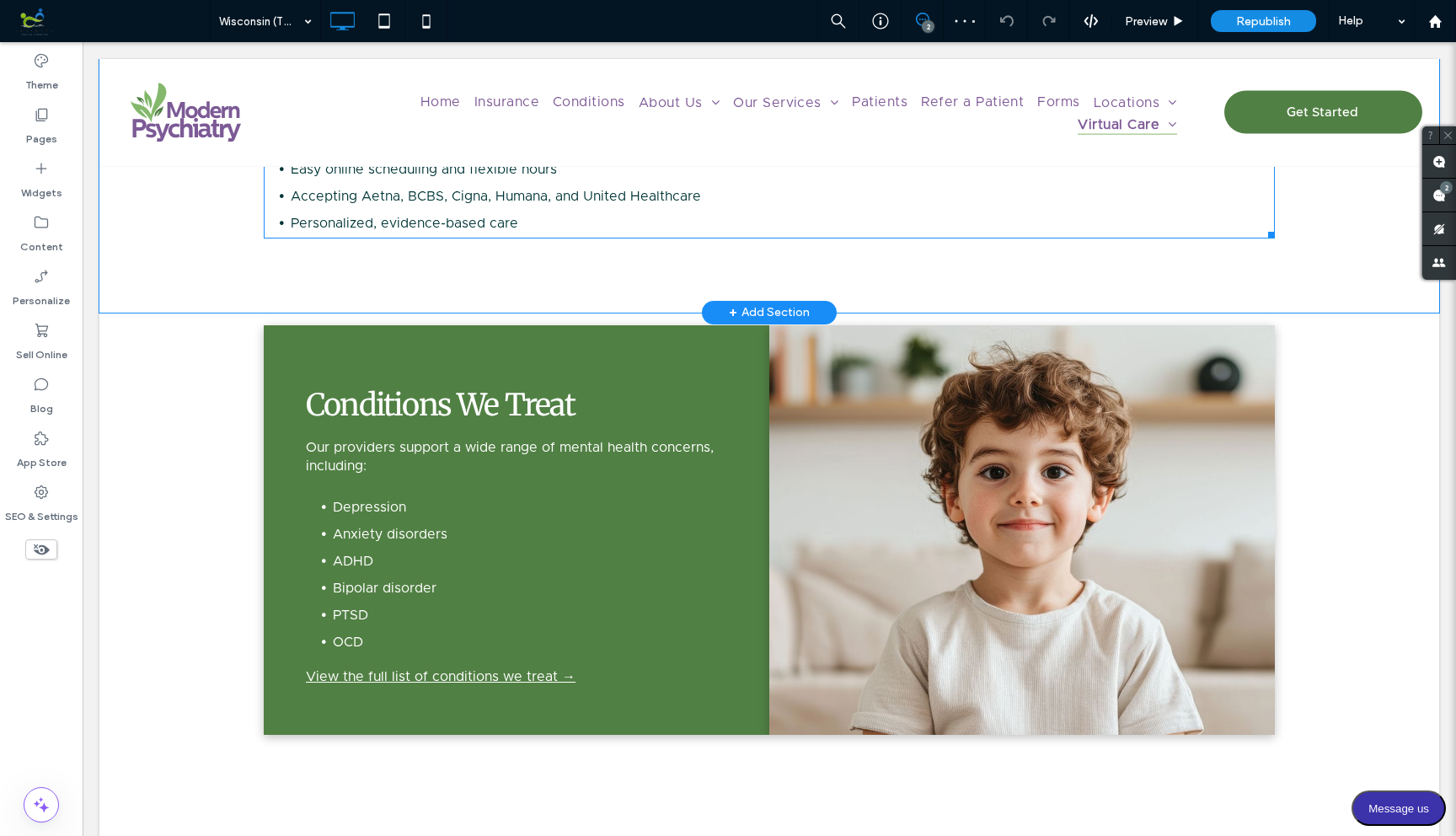 scroll, scrollTop: 894, scrollLeft: 0, axis: vertical 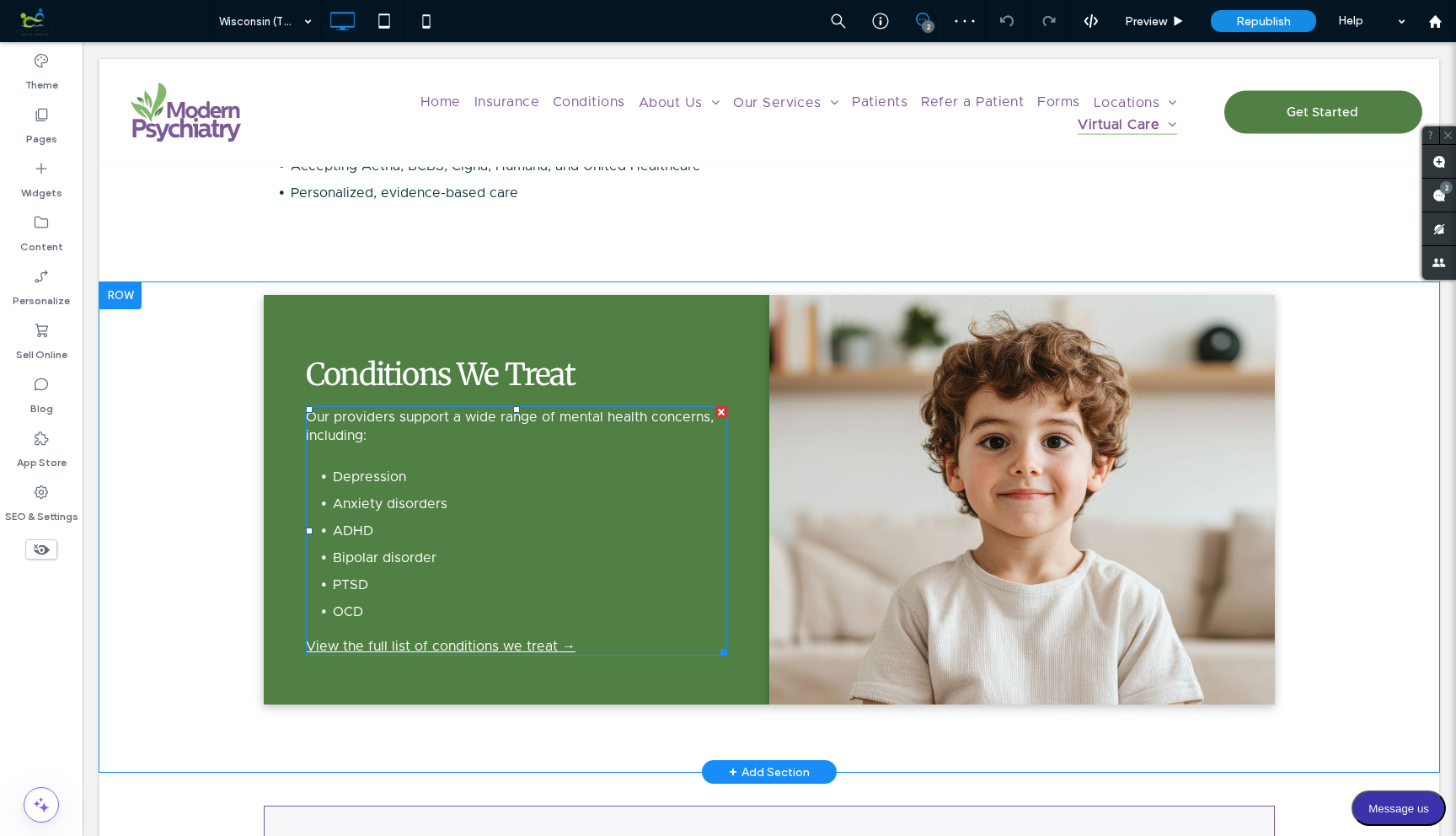 click on "Anxiety disorders" at bounding box center (530, 504) 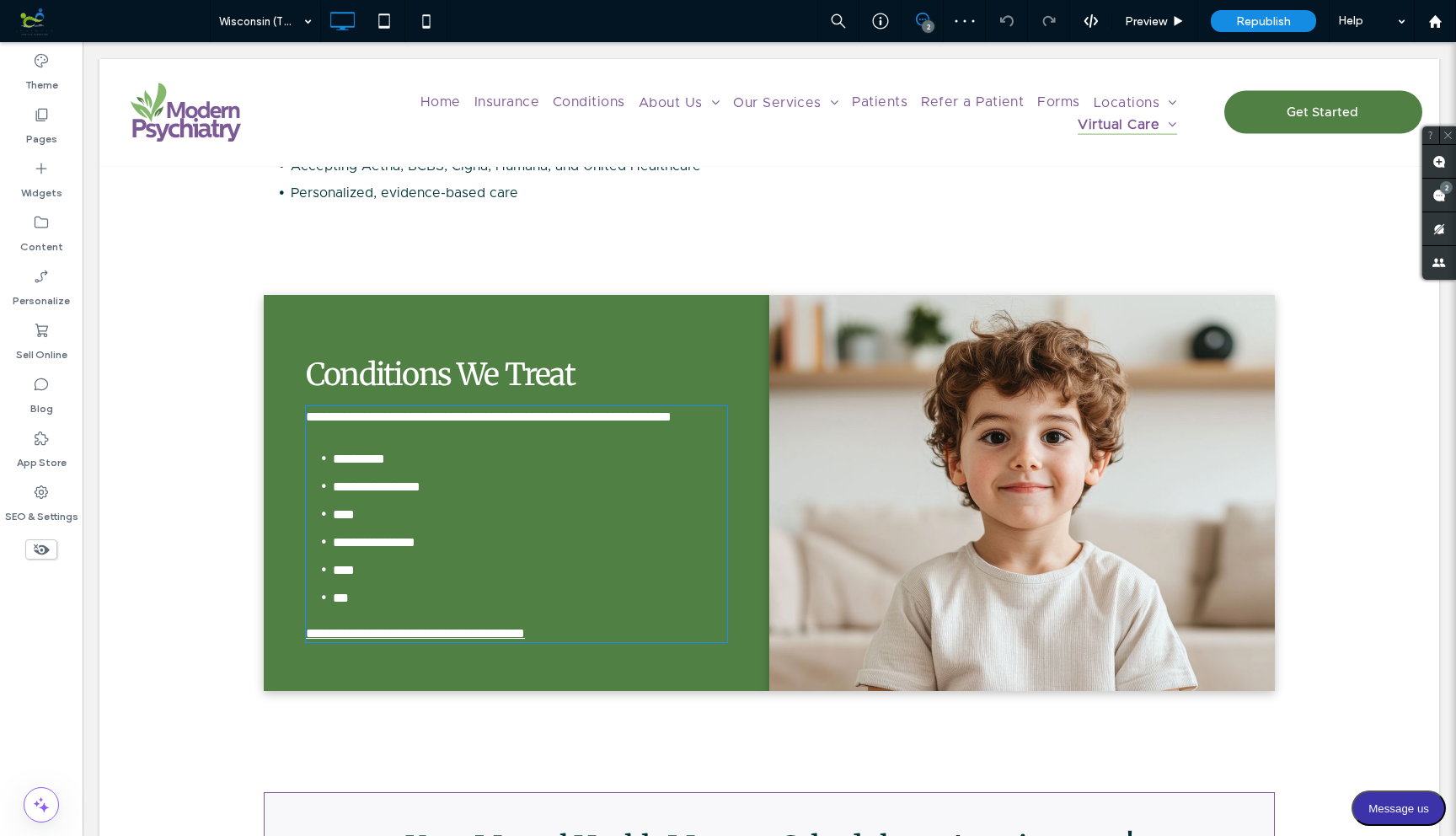 type on "**********" 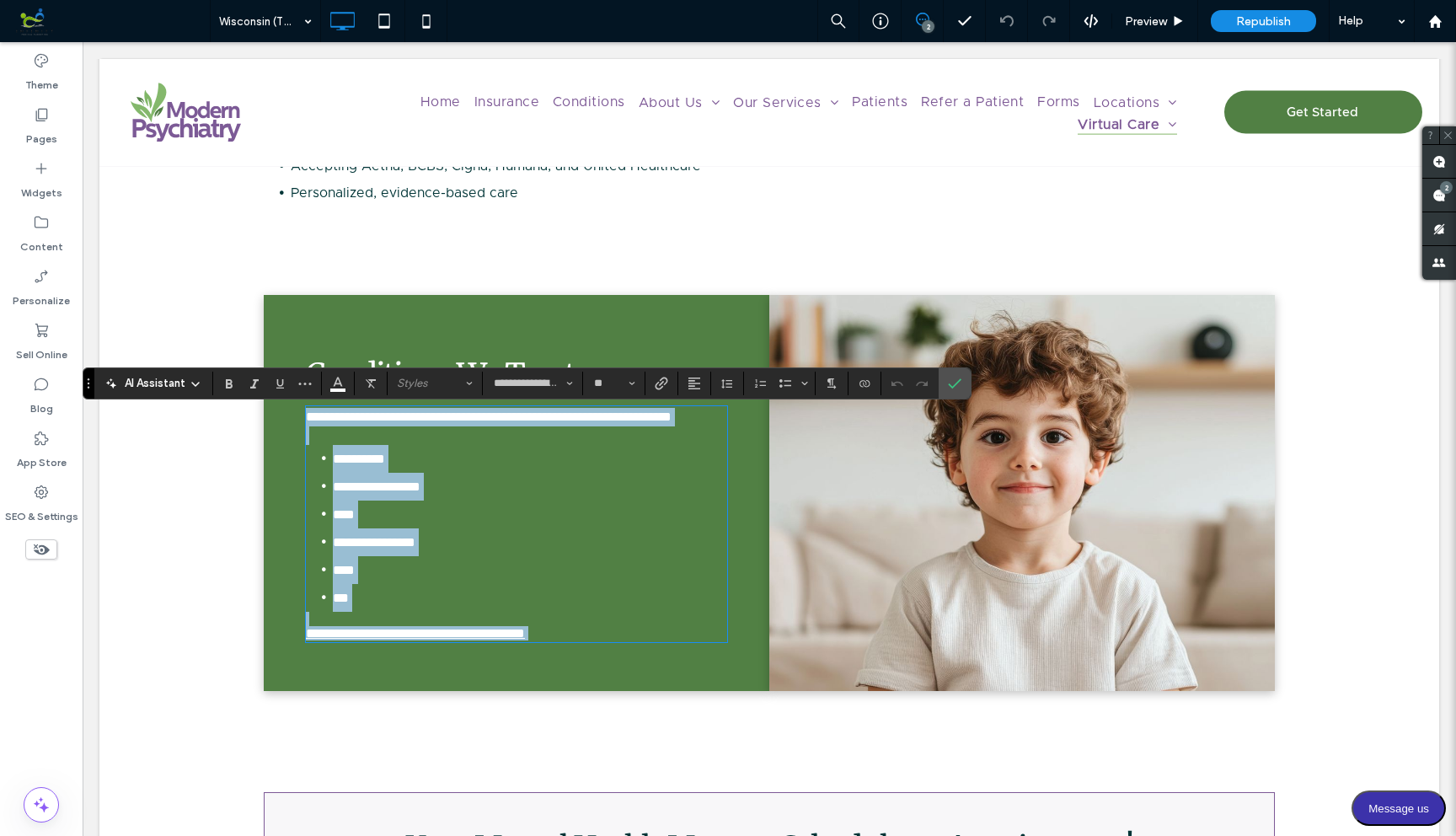 click on "**********" at bounding box center [530, 486] 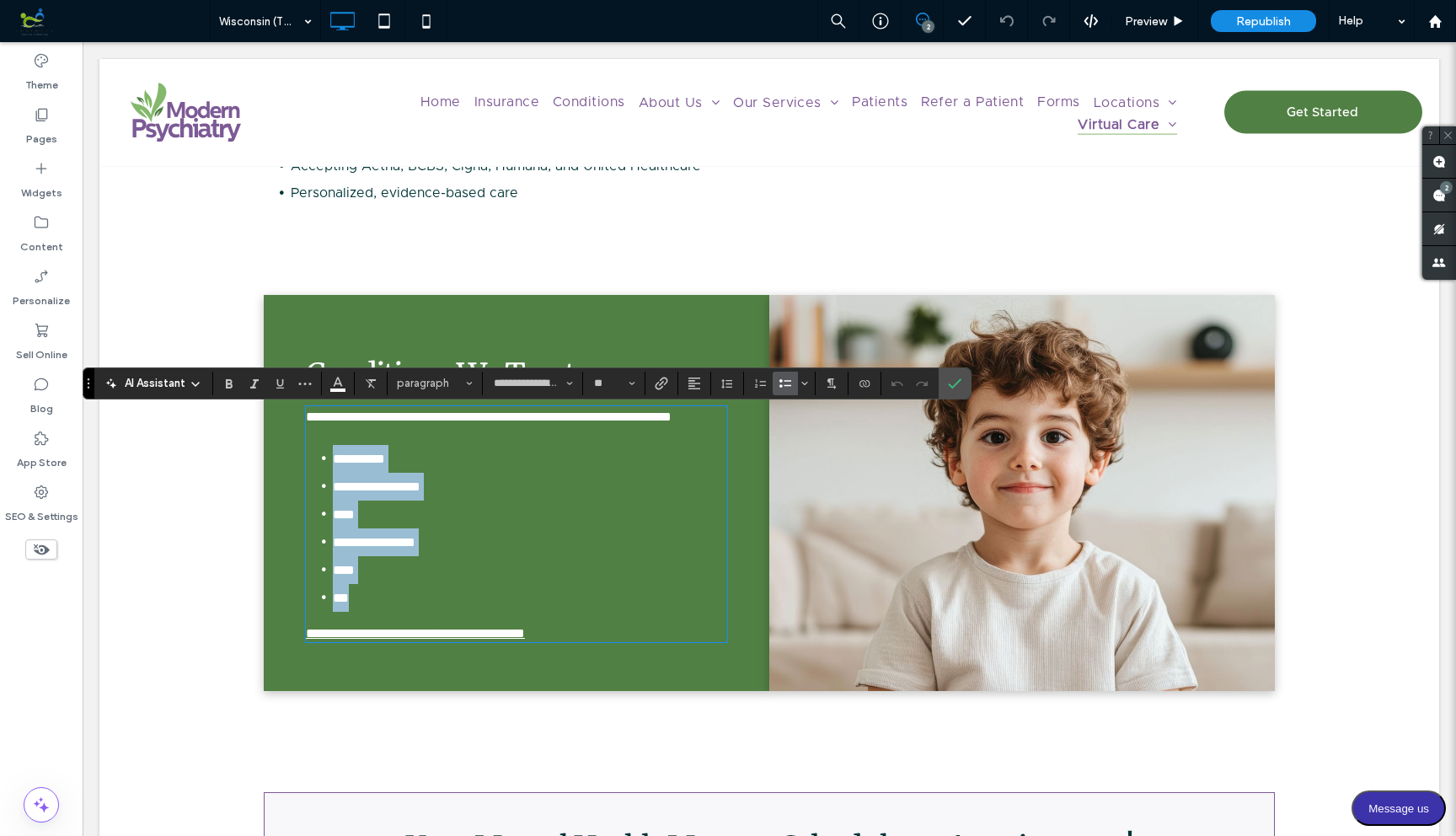 drag, startPoint x: 335, startPoint y: 479, endPoint x: 370, endPoint y: 619, distance: 144.3087 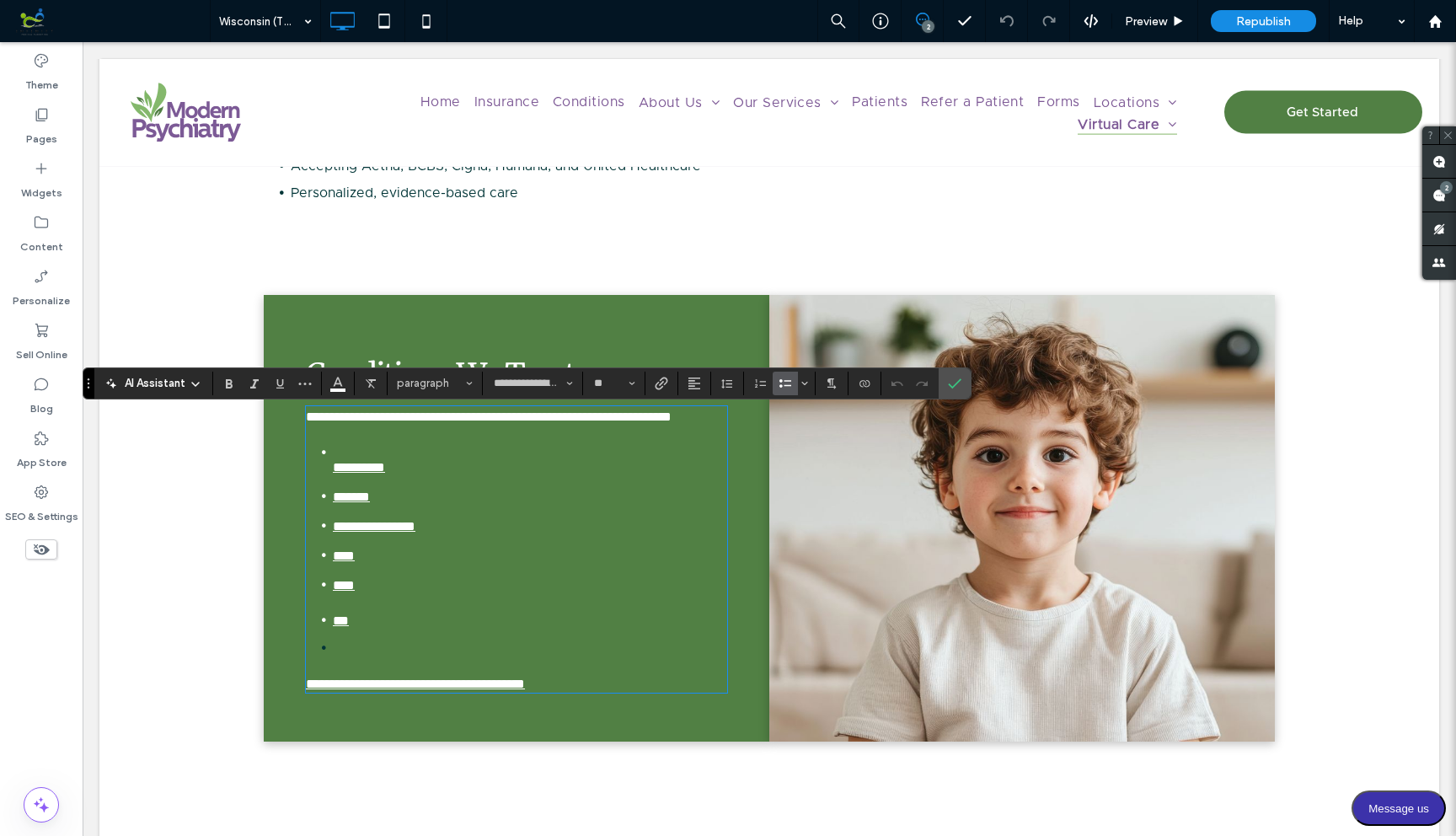 type 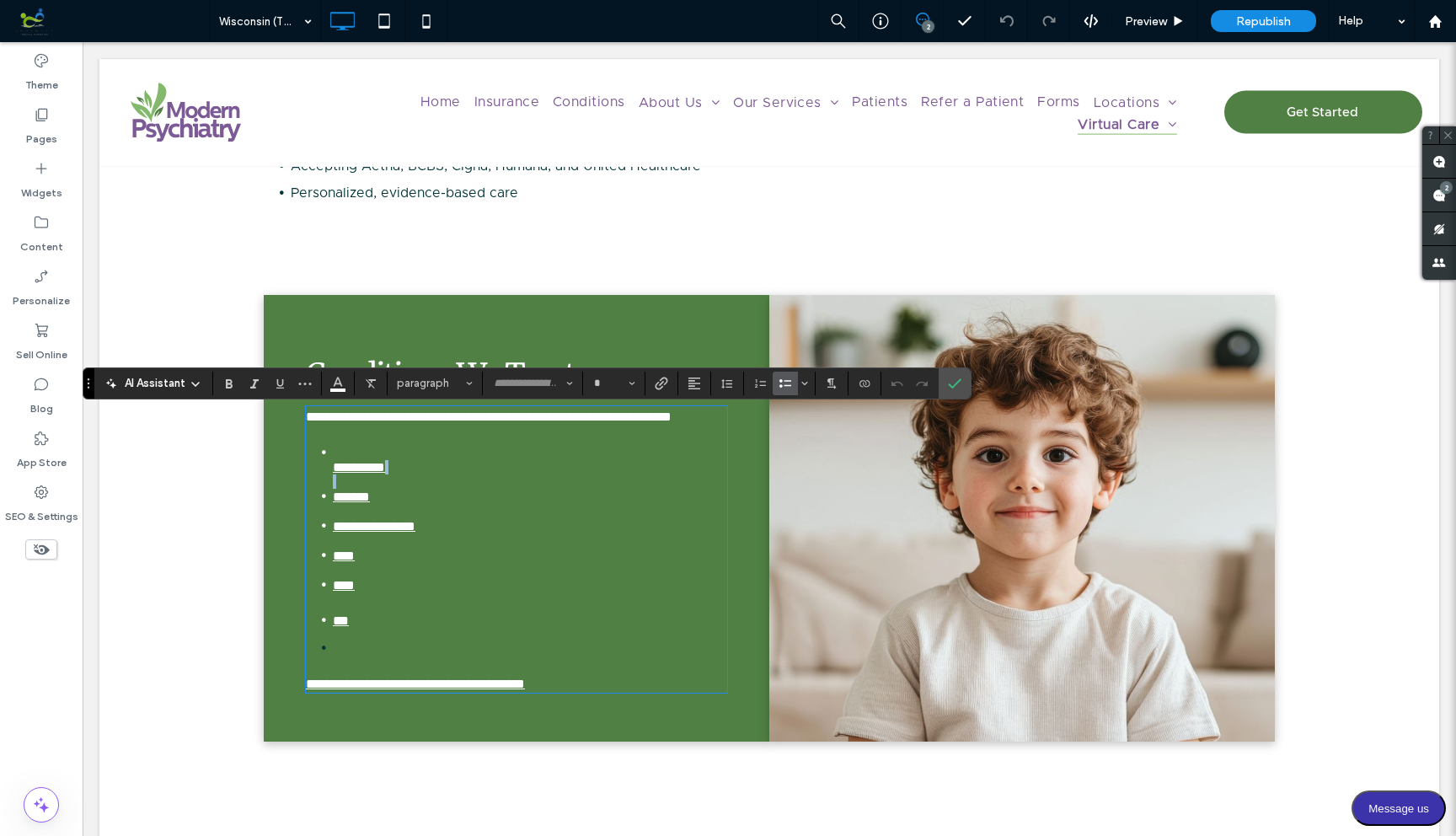 scroll, scrollTop: 0, scrollLeft: 0, axis: both 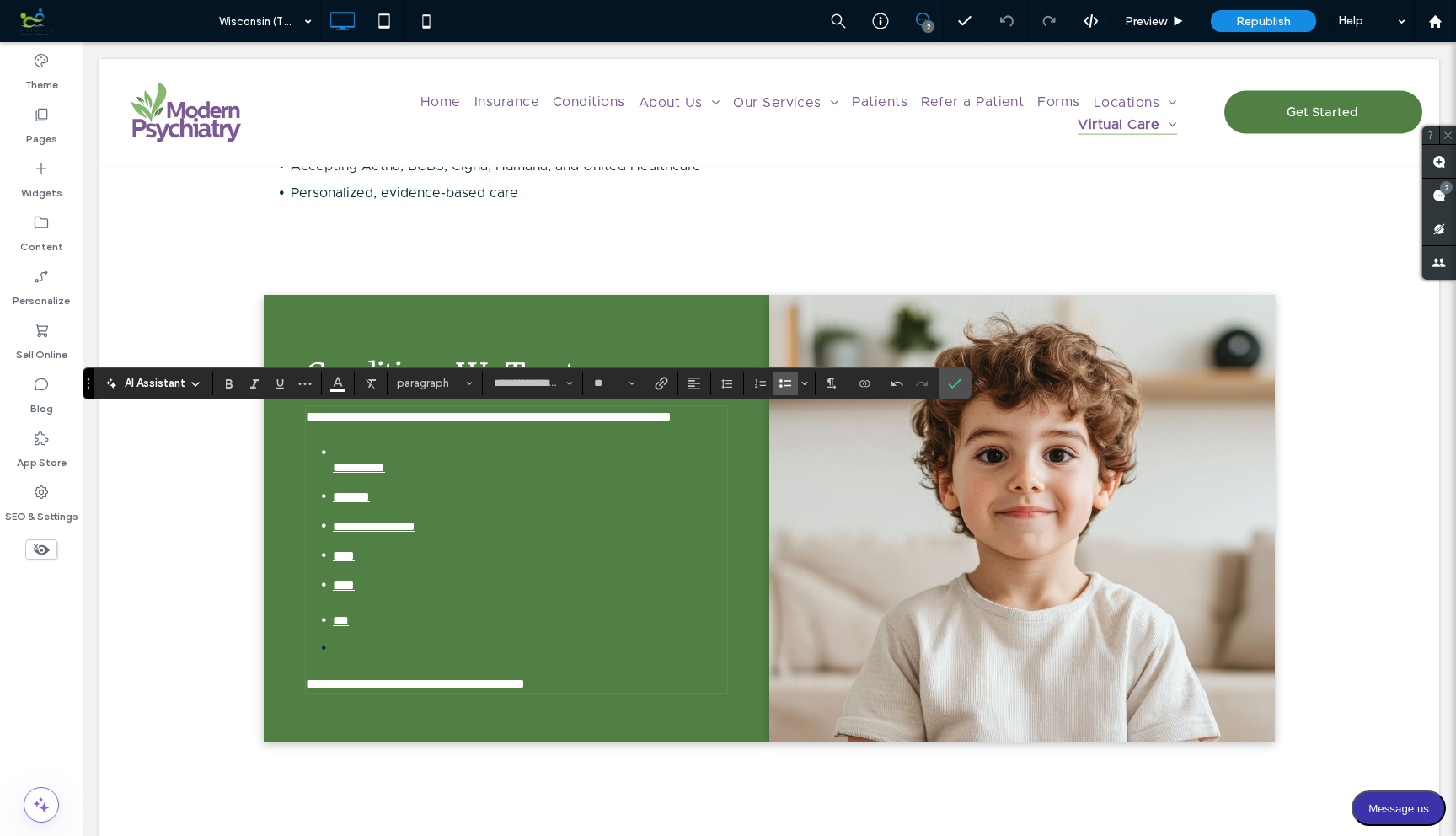 click on "**********" at bounding box center [359, 467] 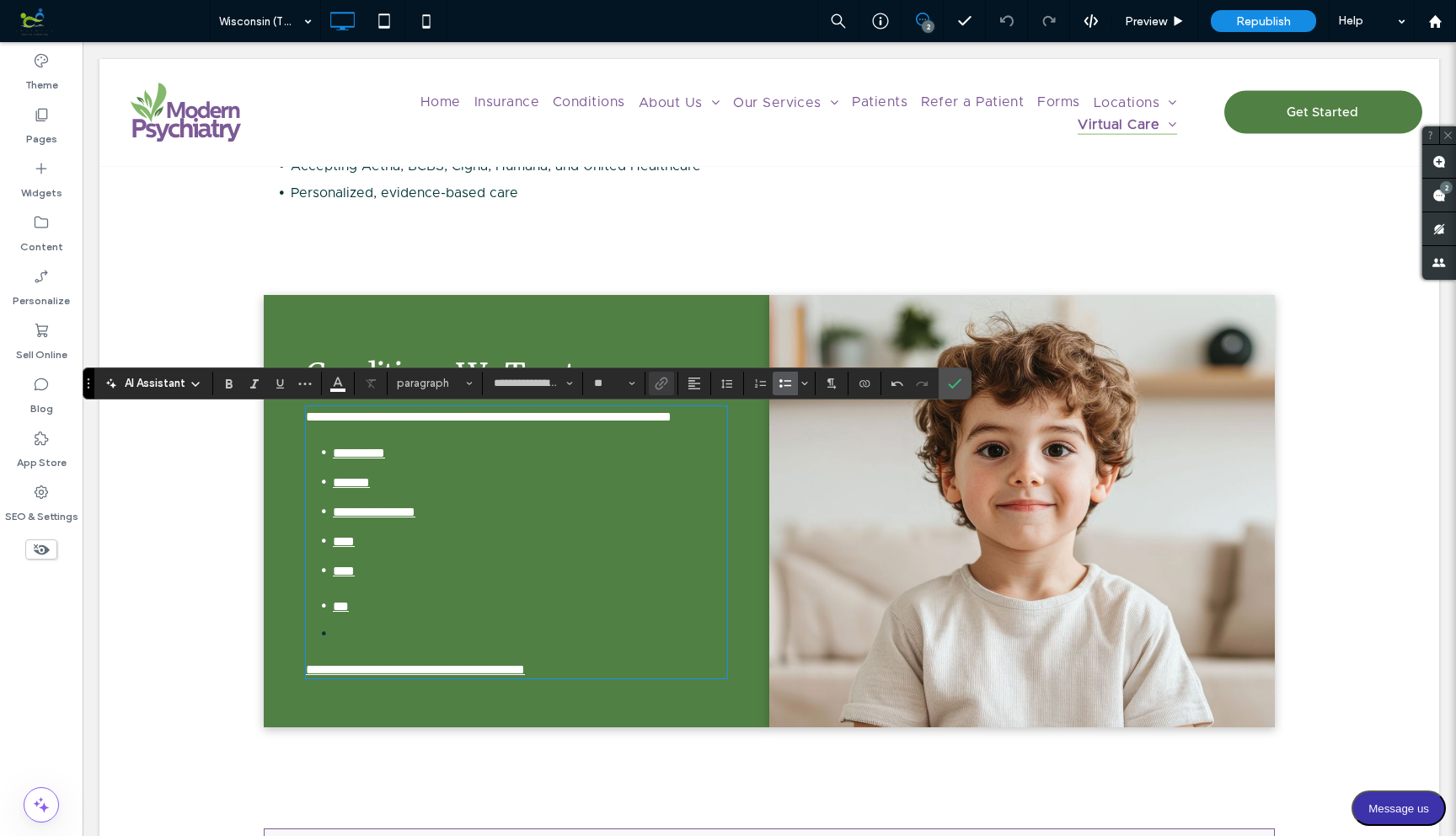 click at bounding box center (530, 634) 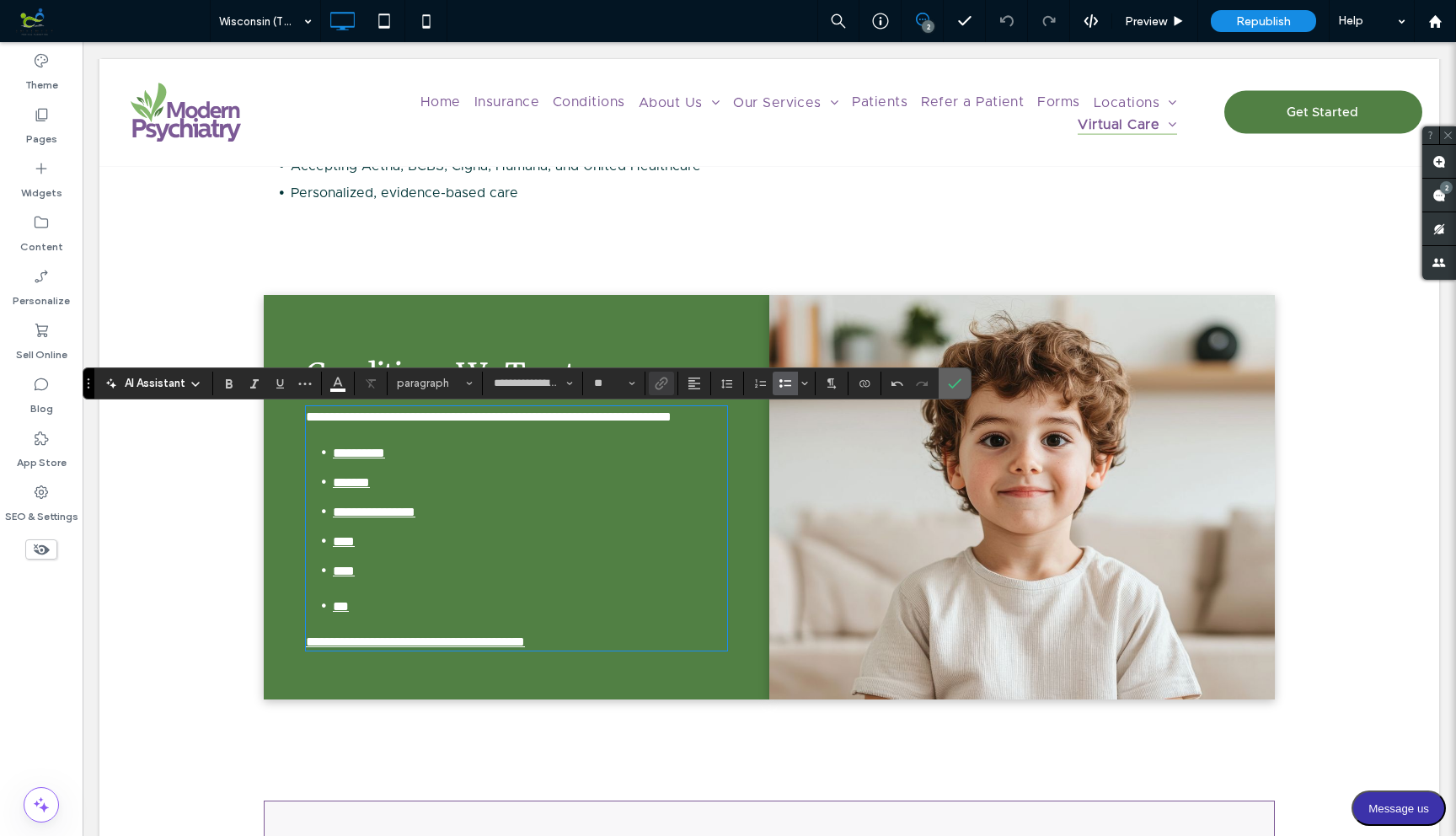 click 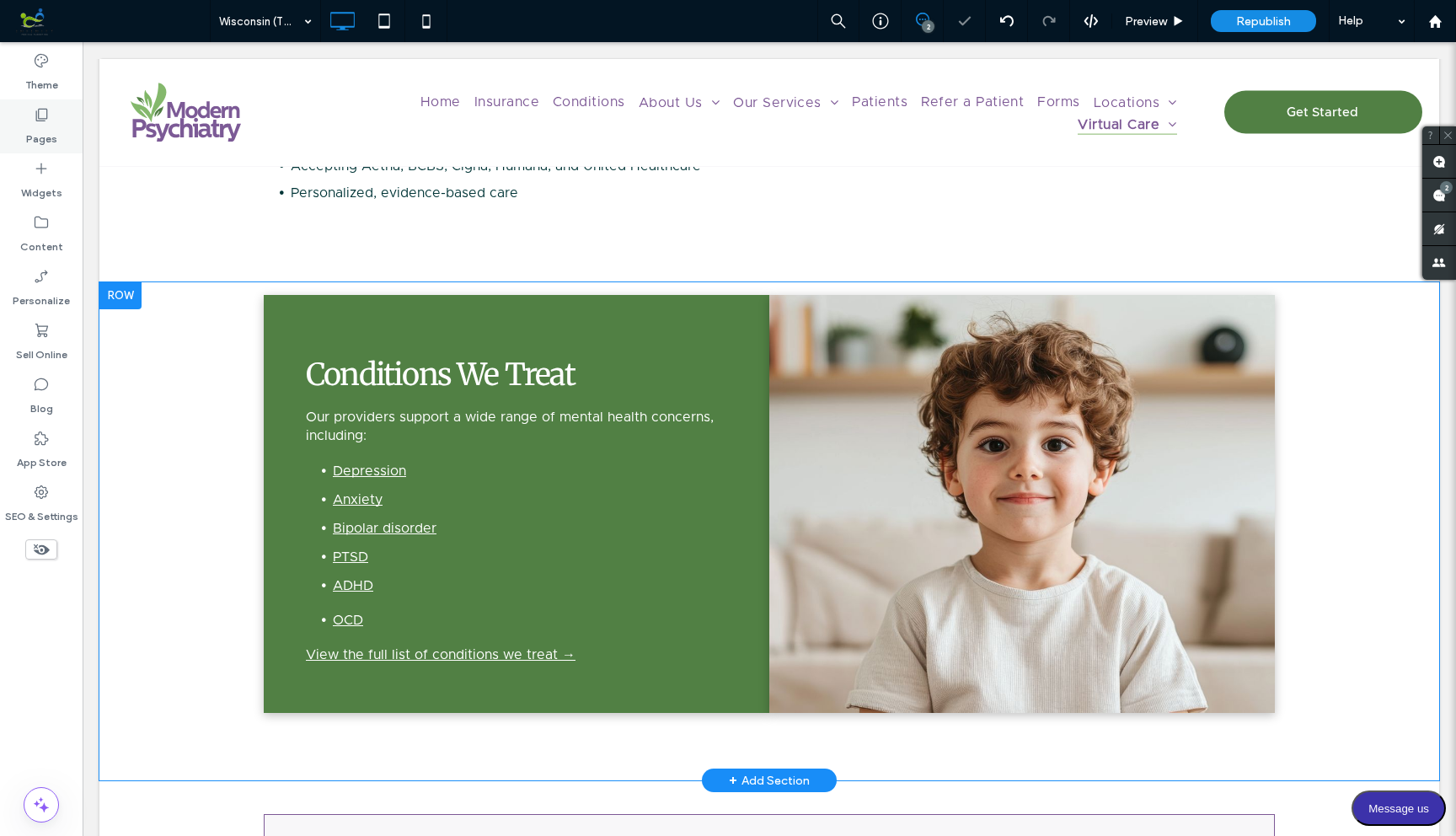click 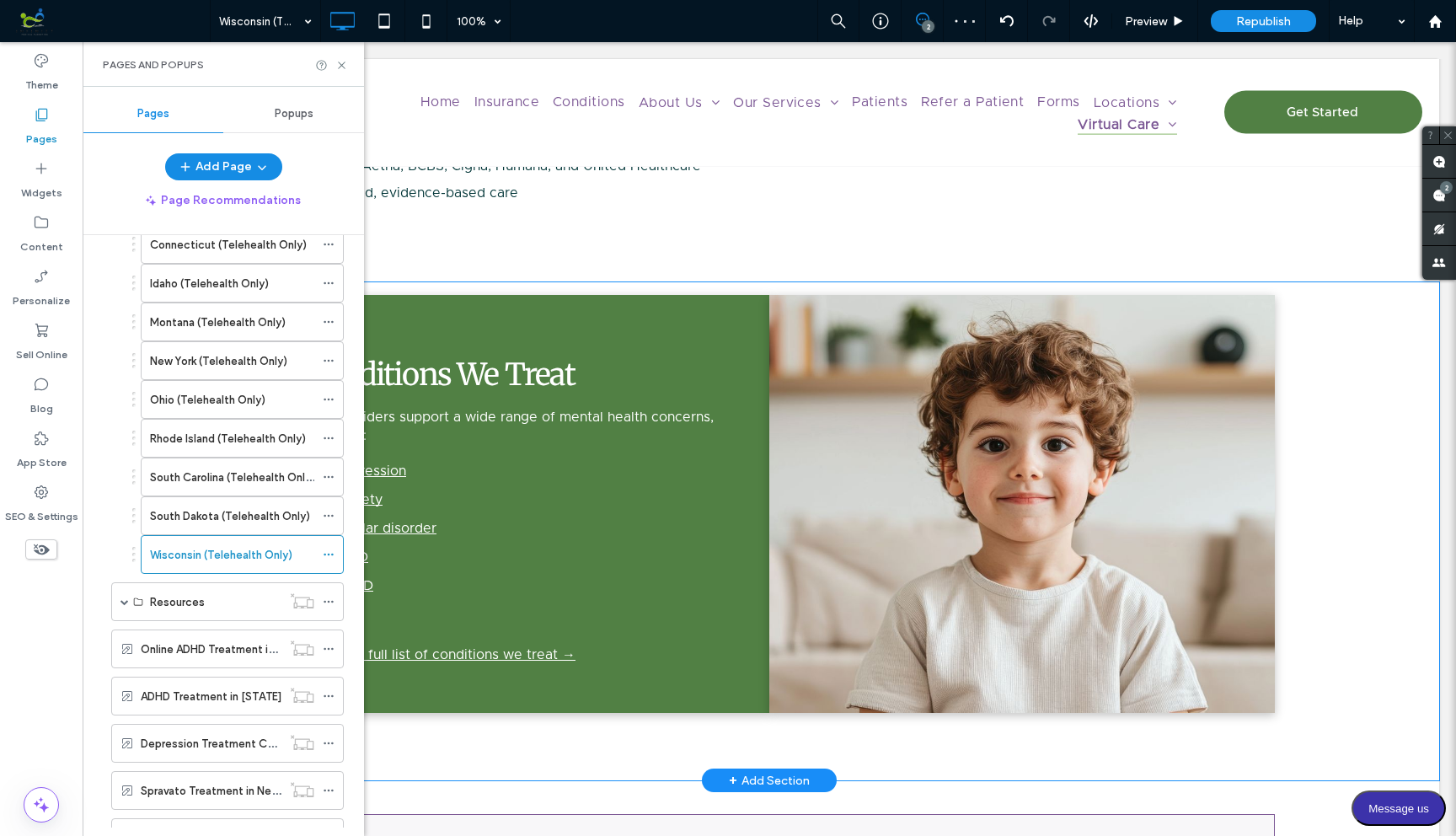 scroll, scrollTop: 883, scrollLeft: 0, axis: vertical 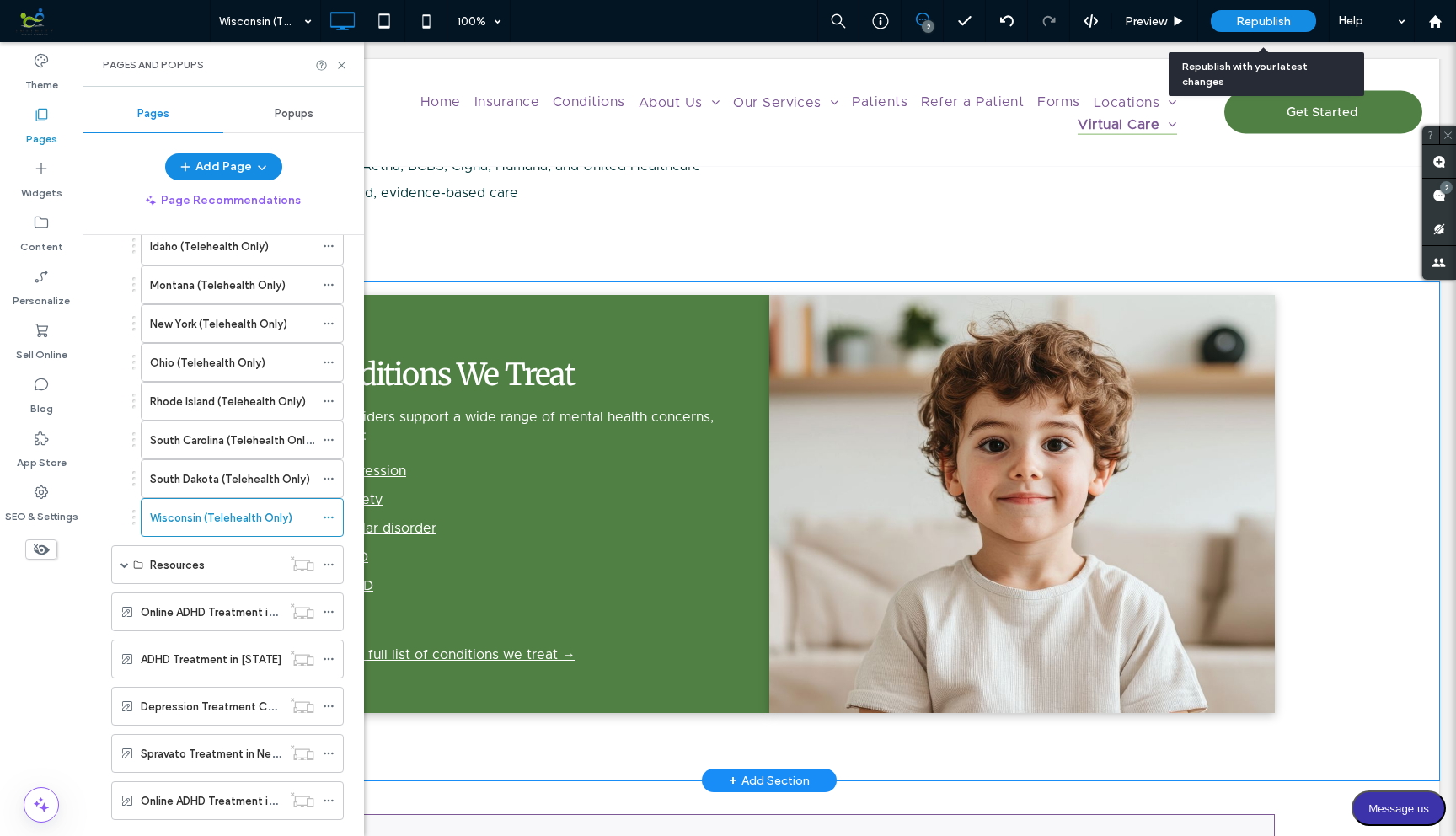 click on "Republish" at bounding box center [1263, 21] 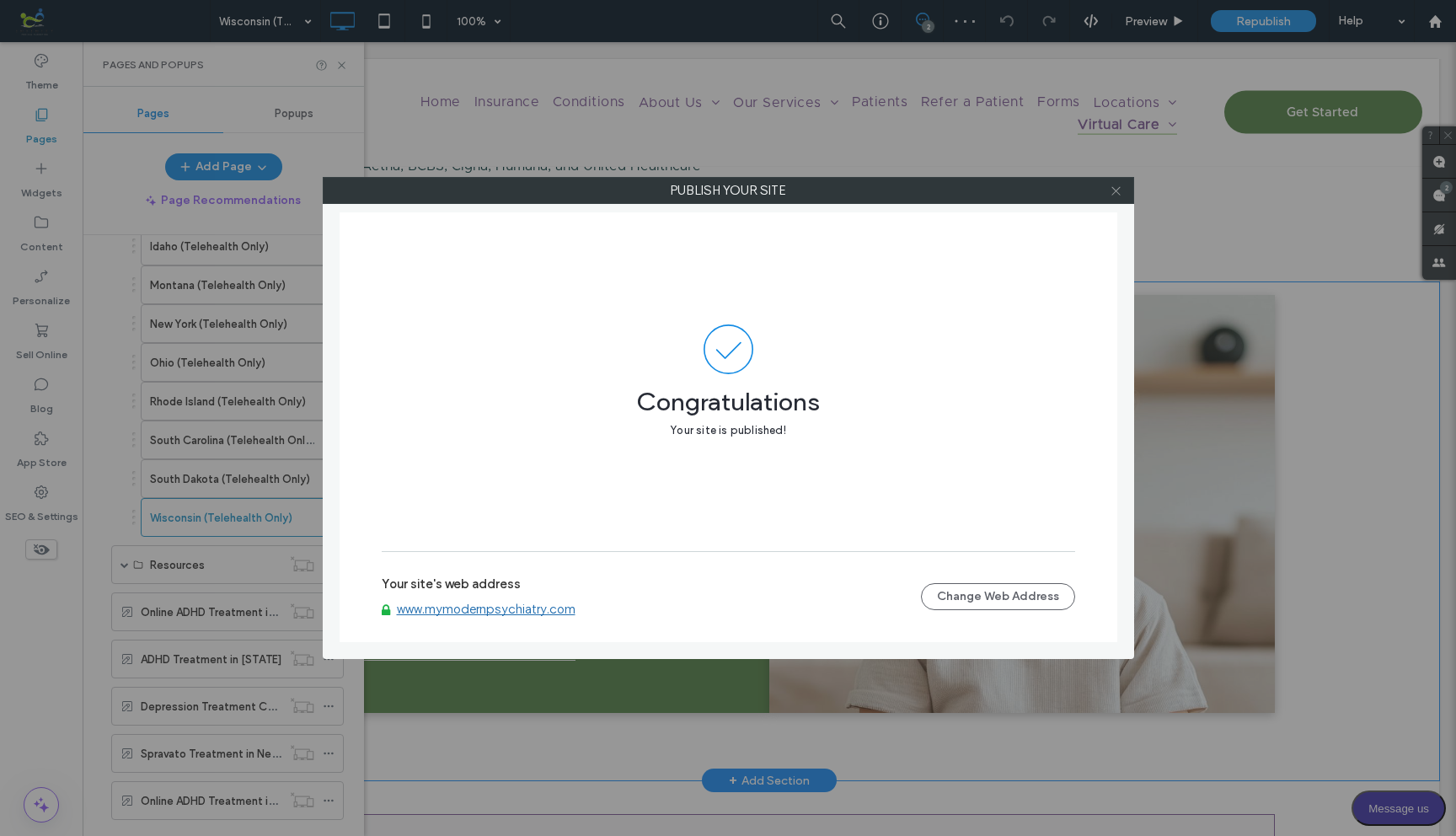 click 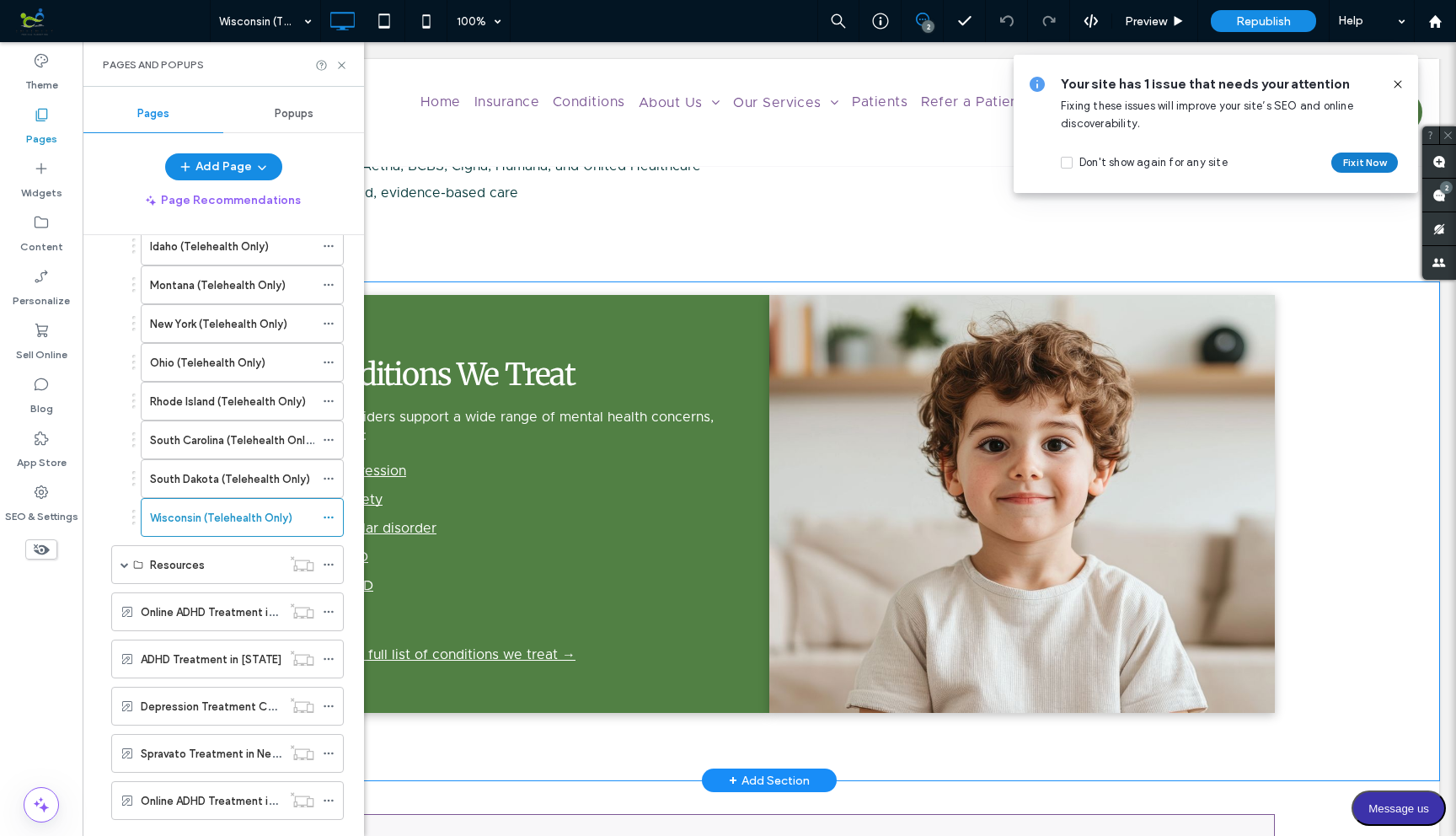 click on "Fix it Now" at bounding box center [1364, 163] 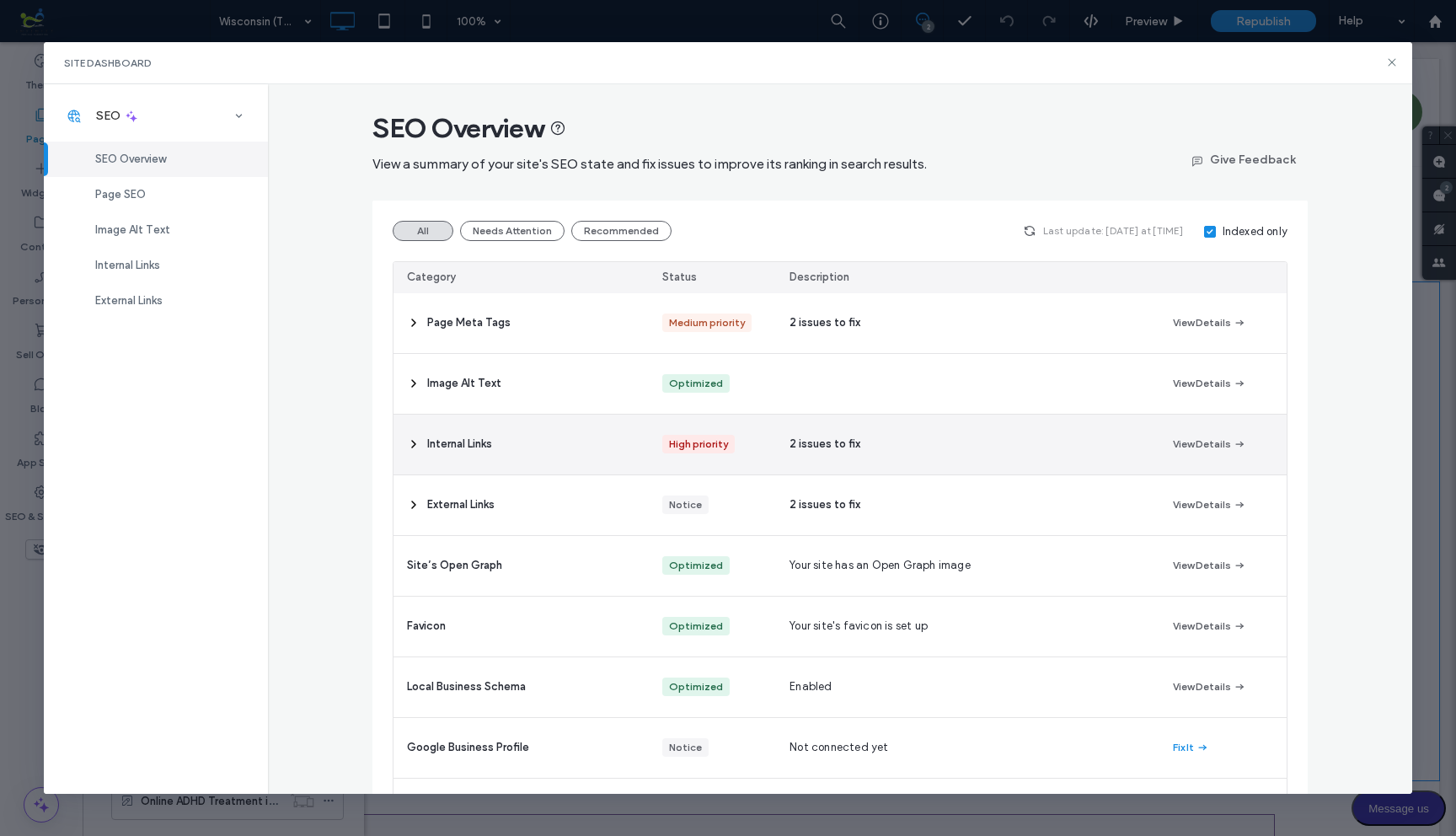 click 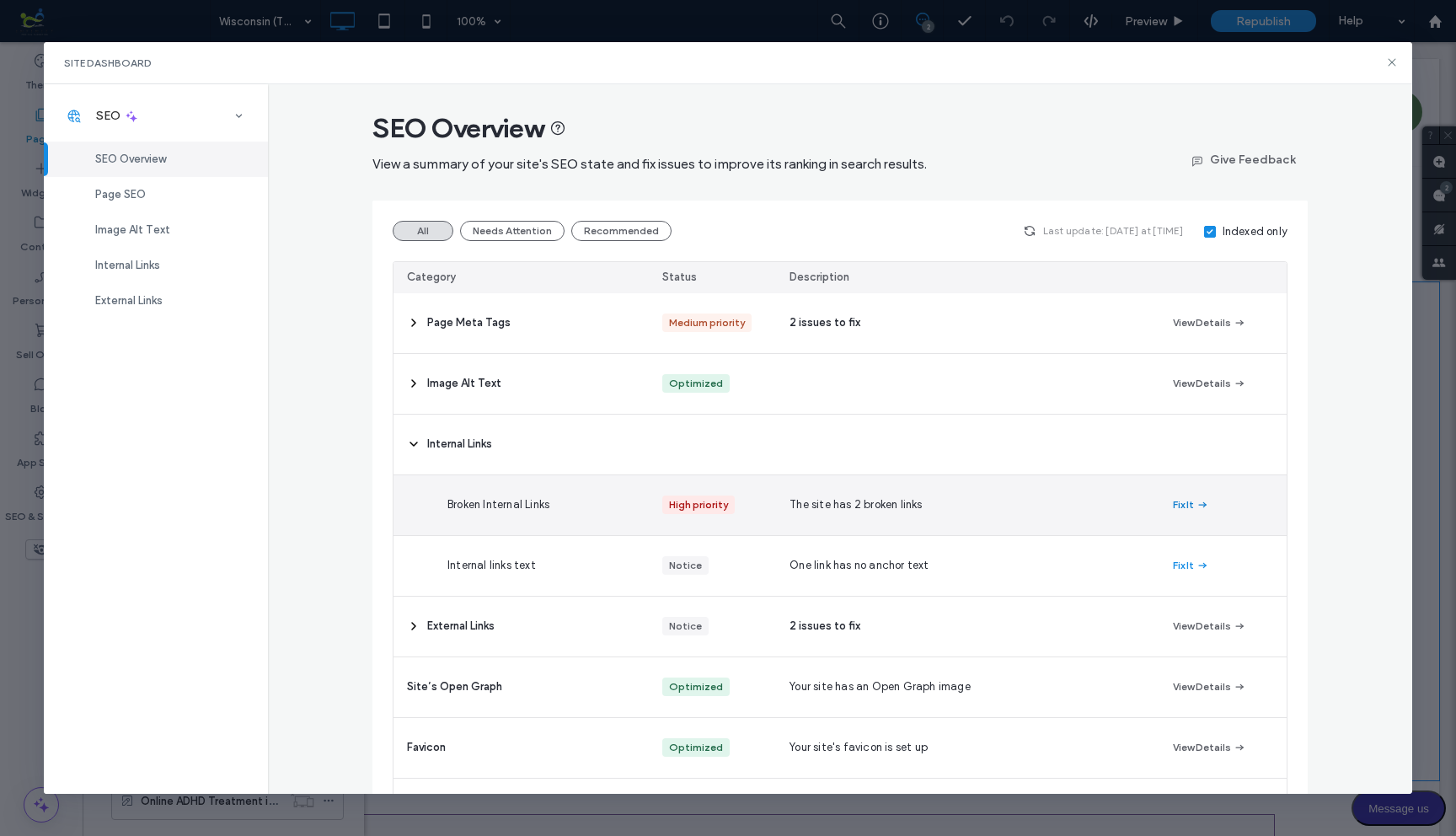 click on "Fix It" at bounding box center [1191, 505] 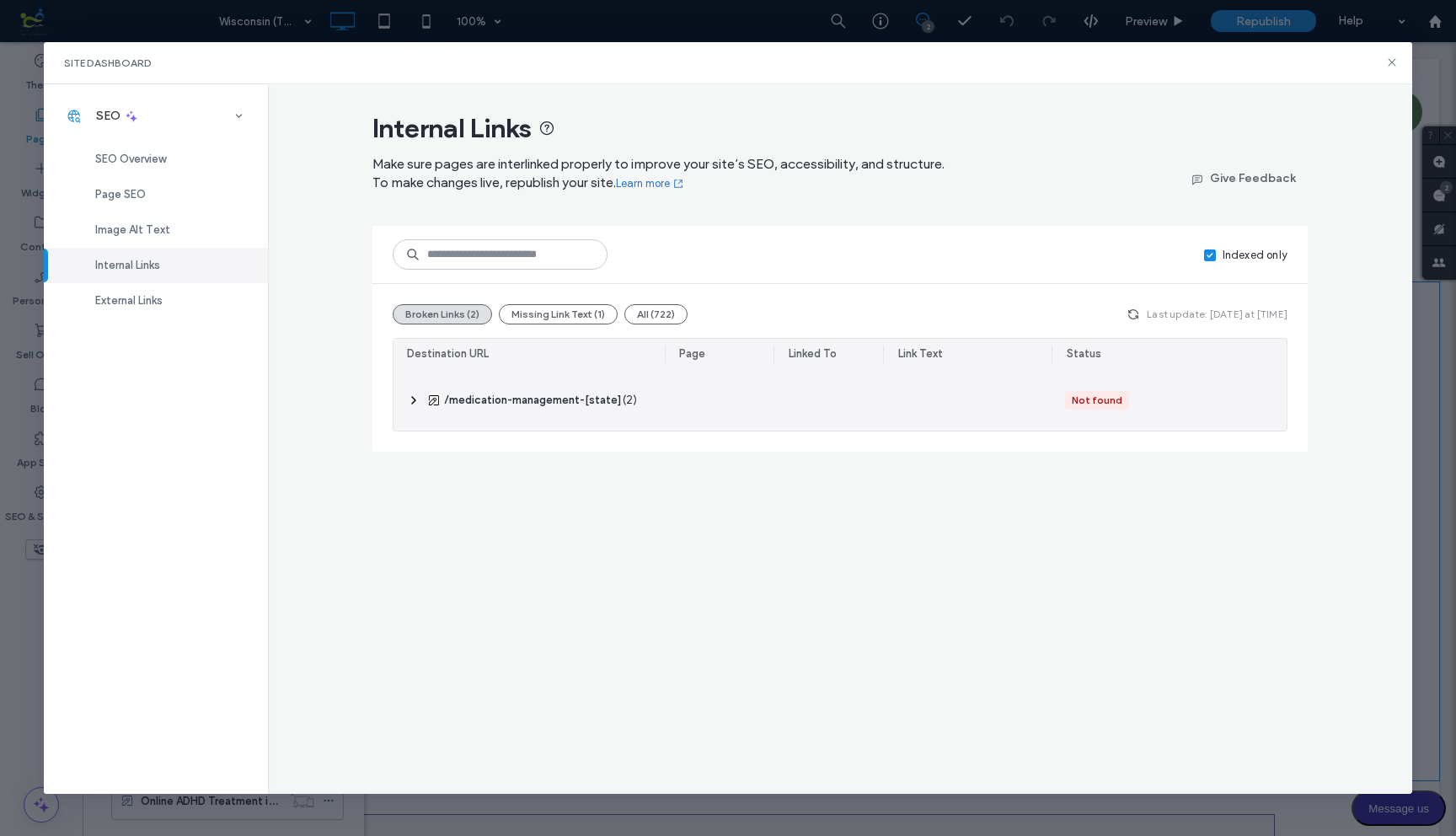click 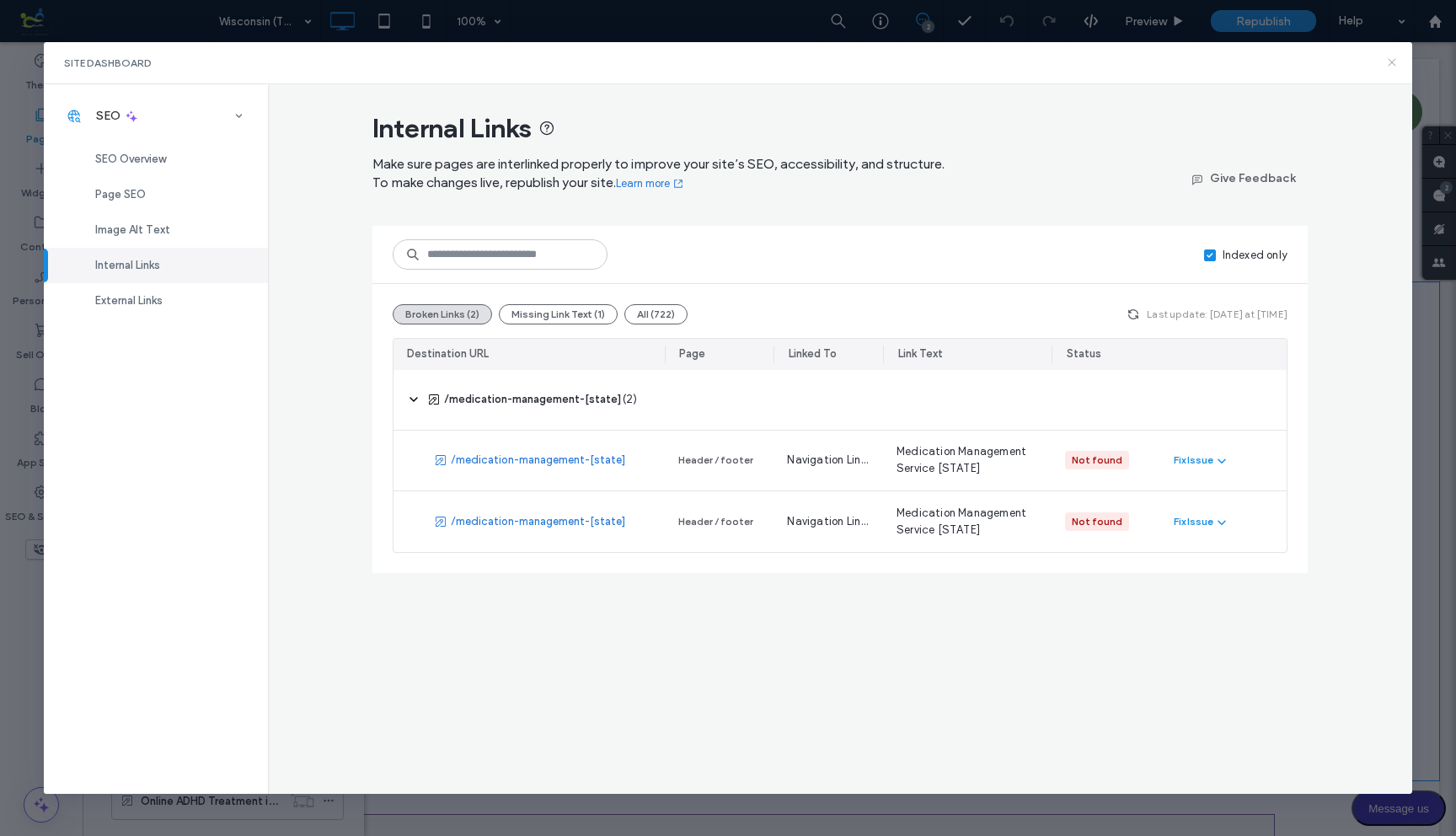 click 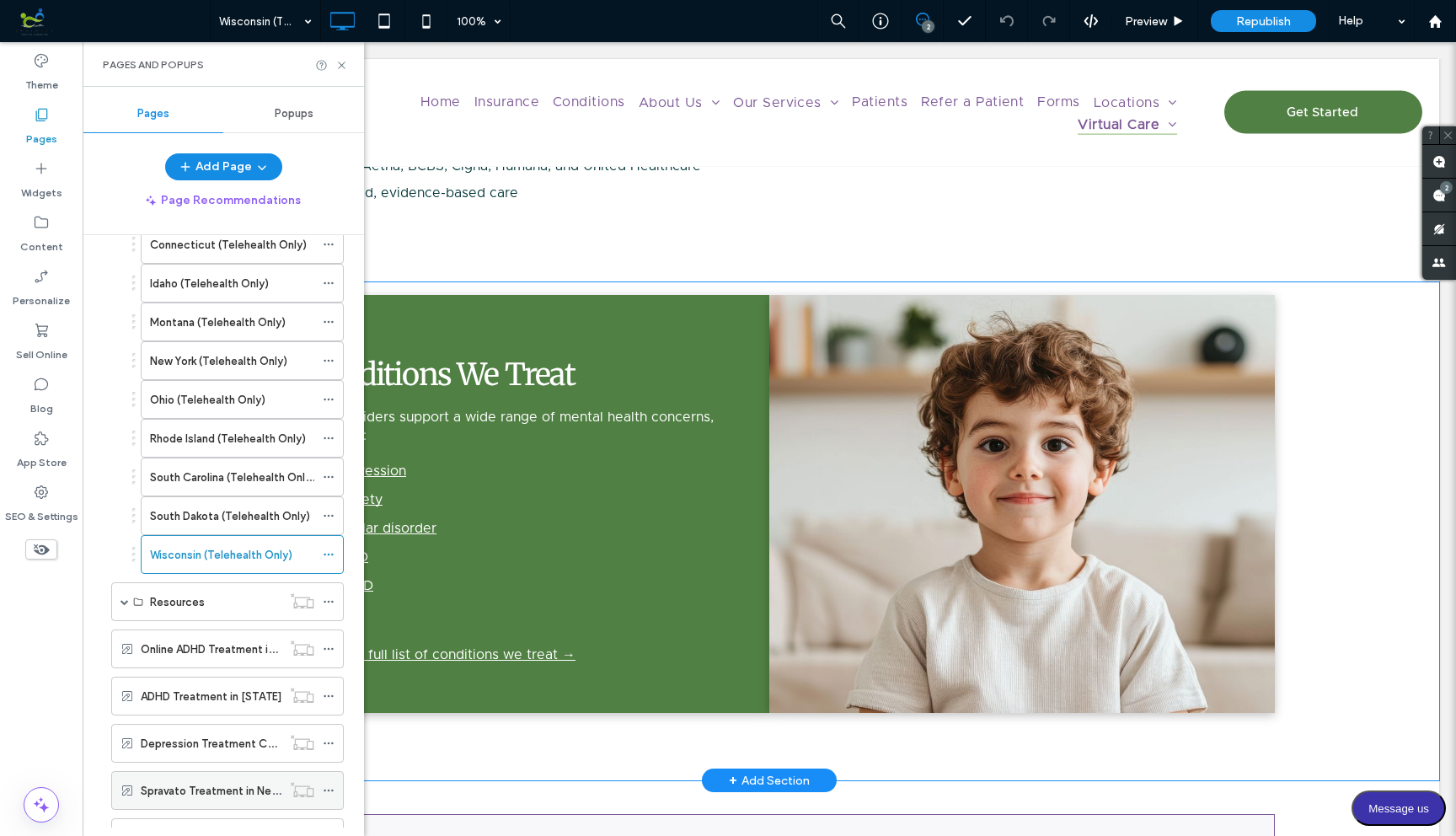 scroll, scrollTop: 801, scrollLeft: 0, axis: vertical 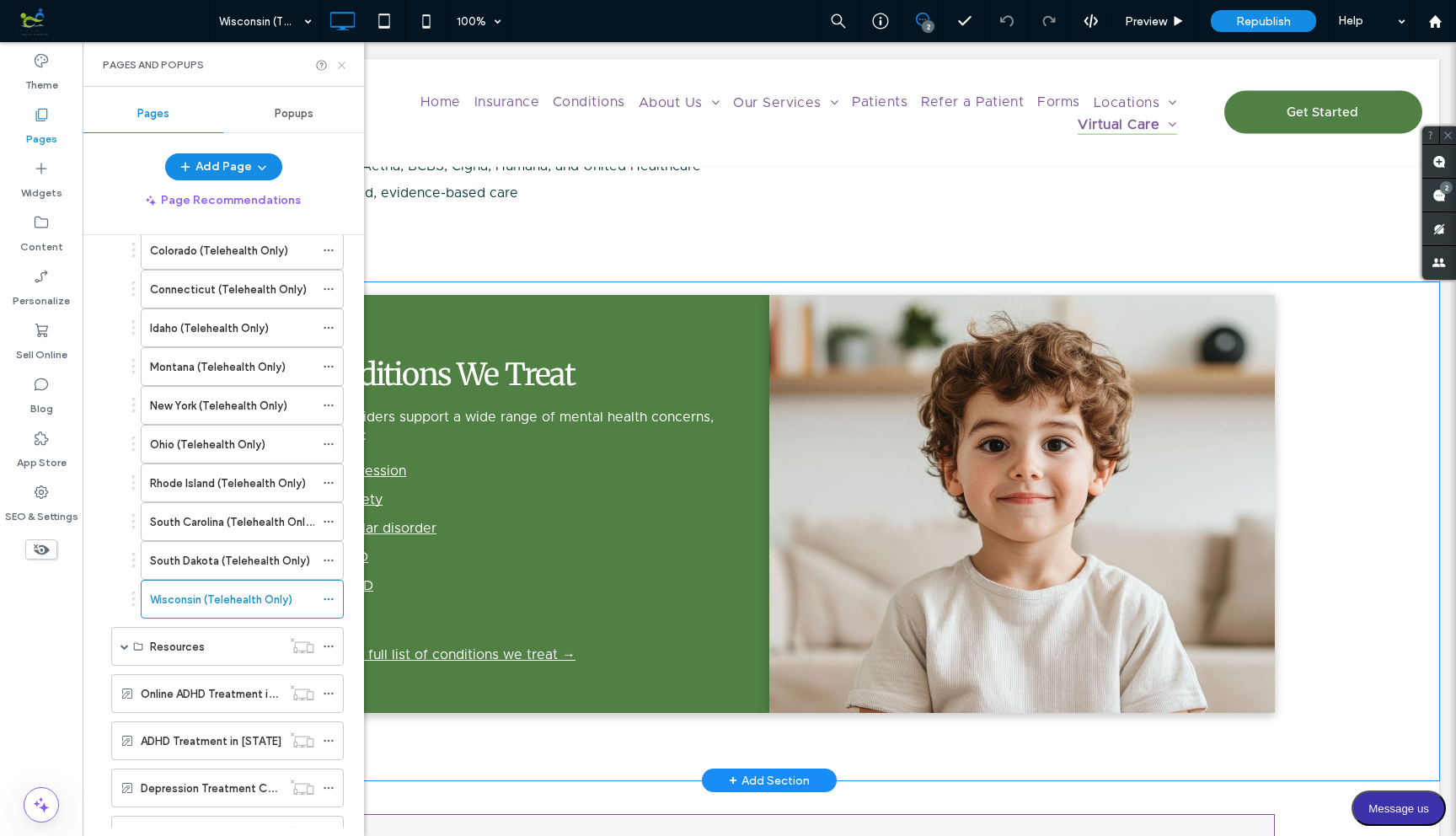 drag, startPoint x: 344, startPoint y: 64, endPoint x: 261, endPoint y: 36, distance: 87.59566 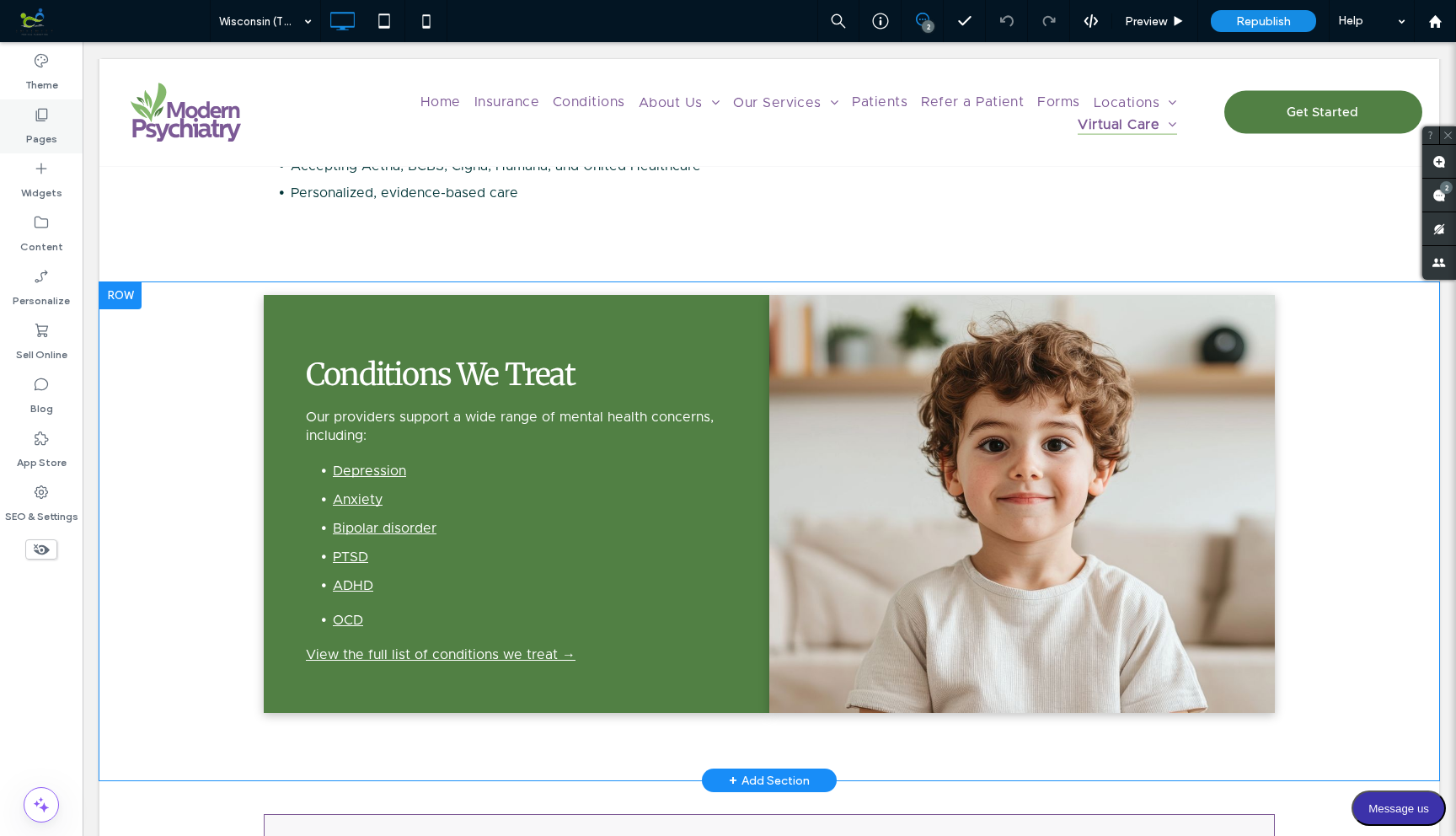 click 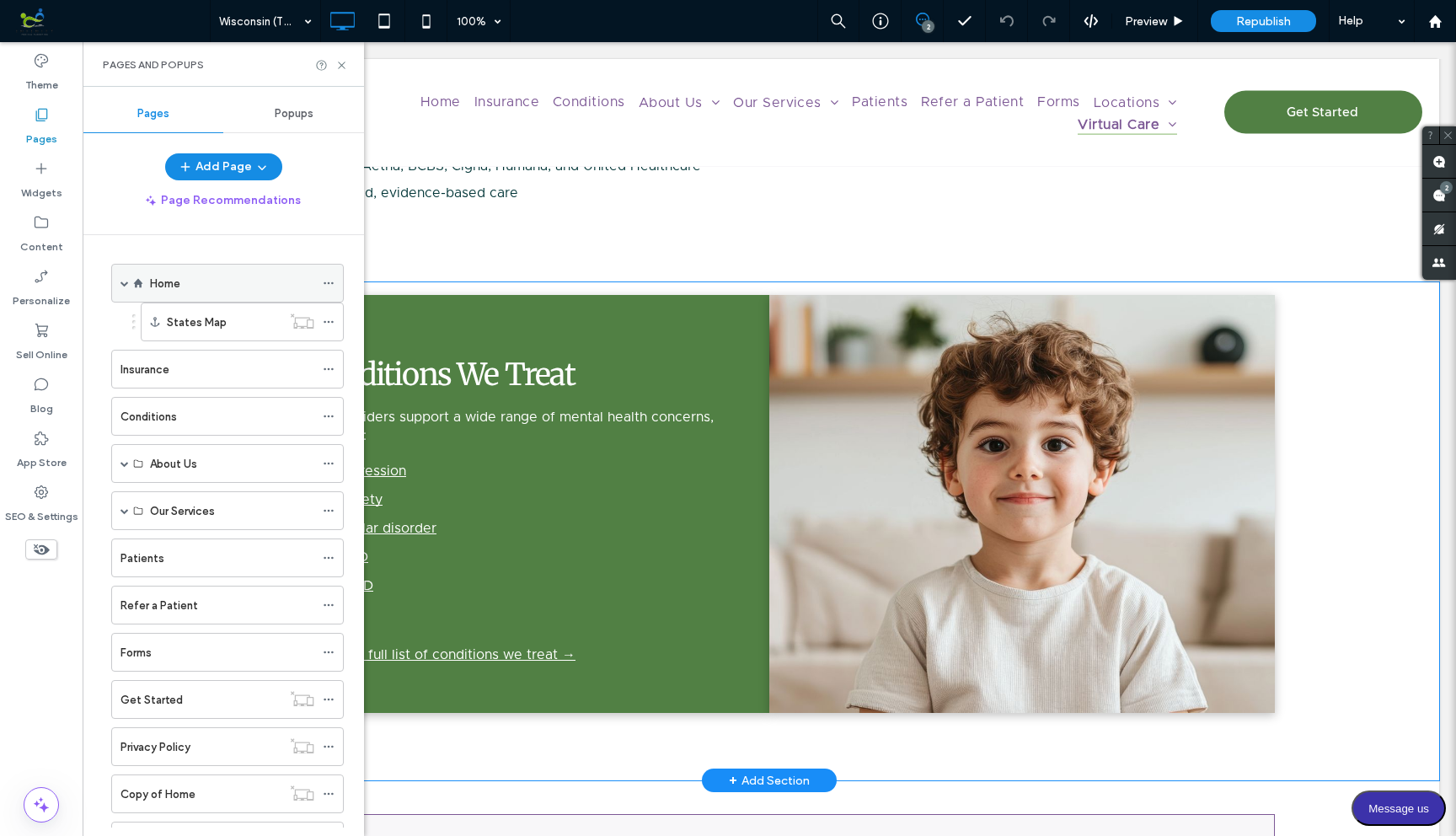 click on "Home" at bounding box center (165, 283) 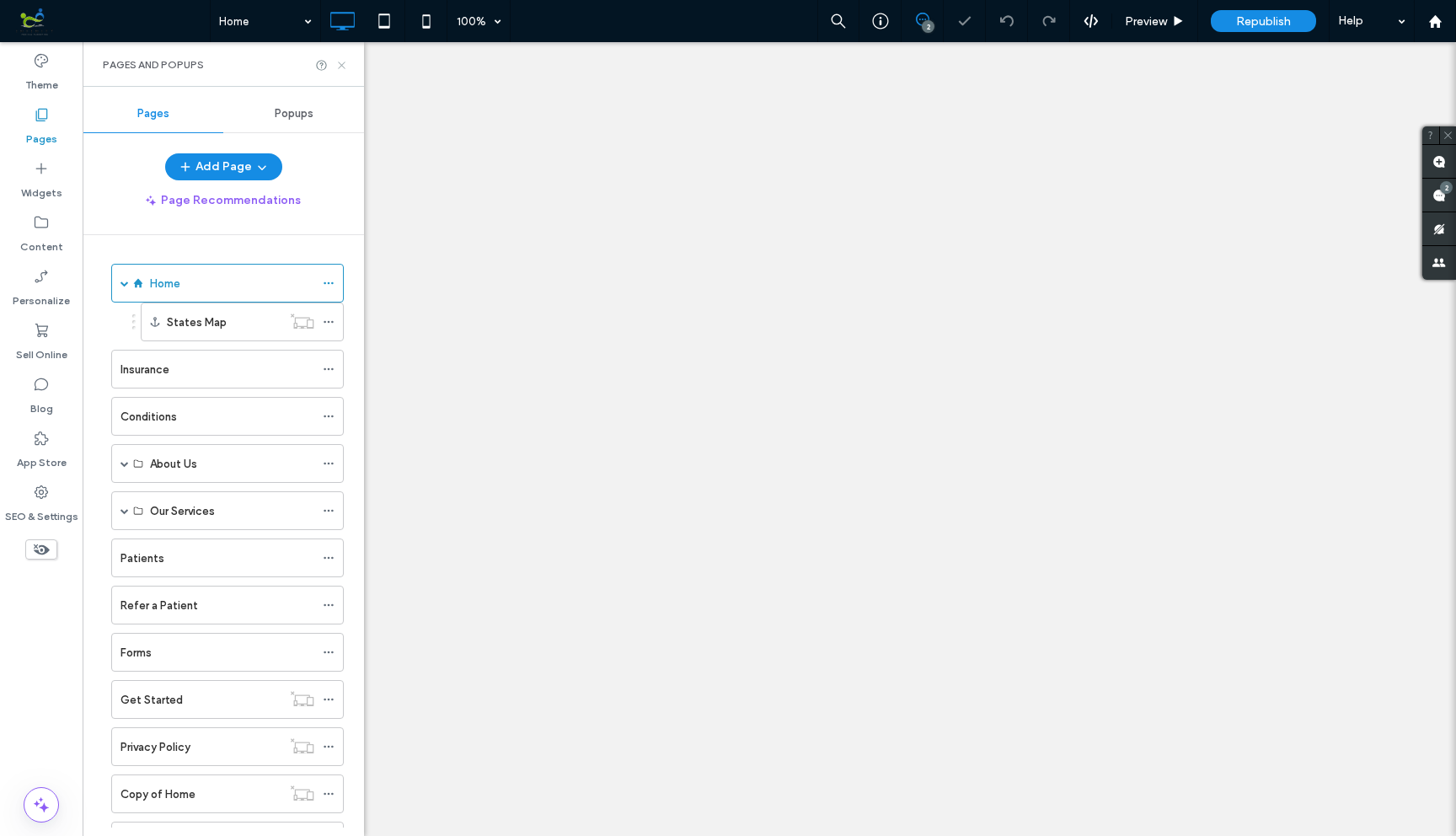 click 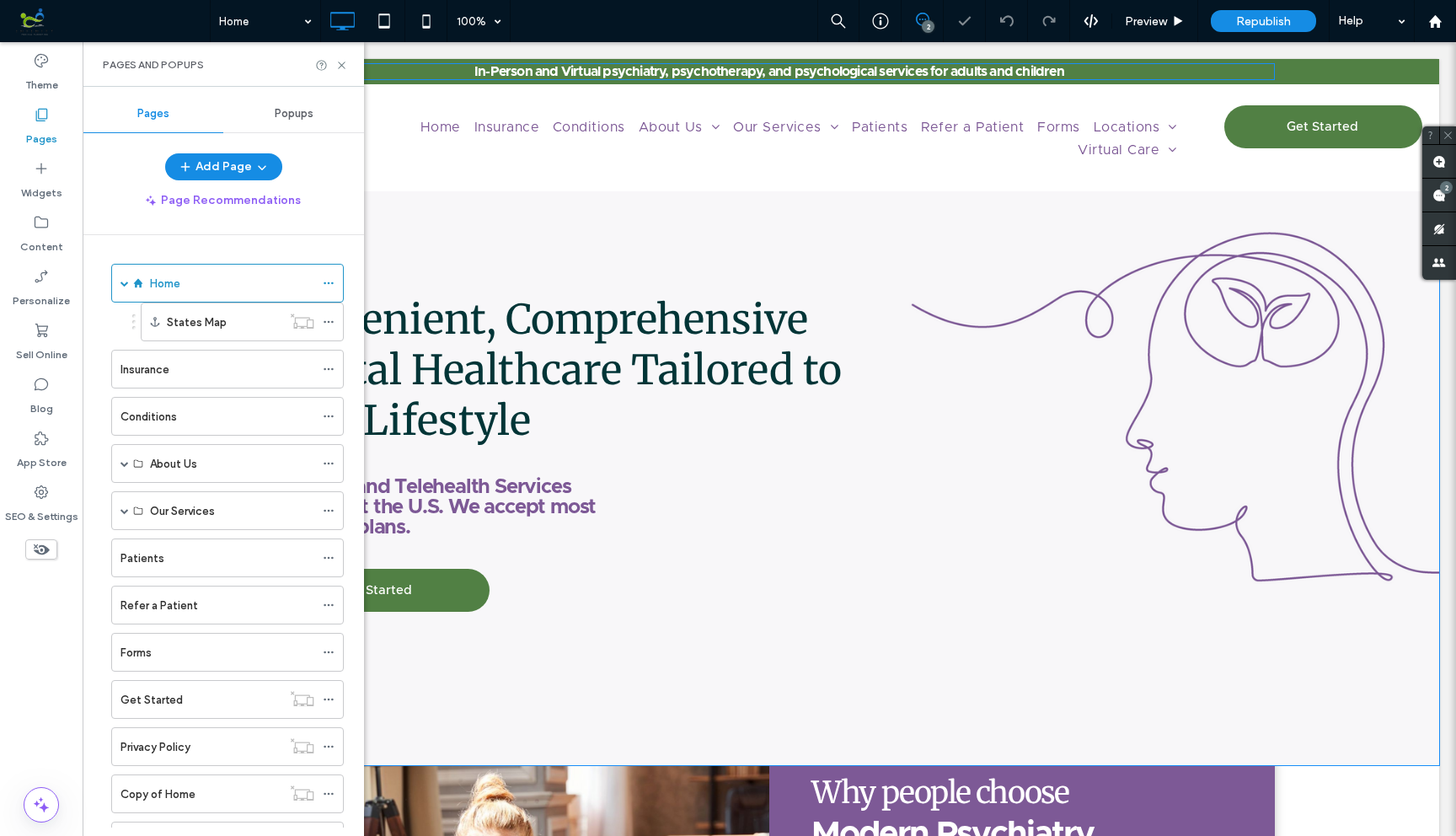 scroll, scrollTop: 0, scrollLeft: 0, axis: both 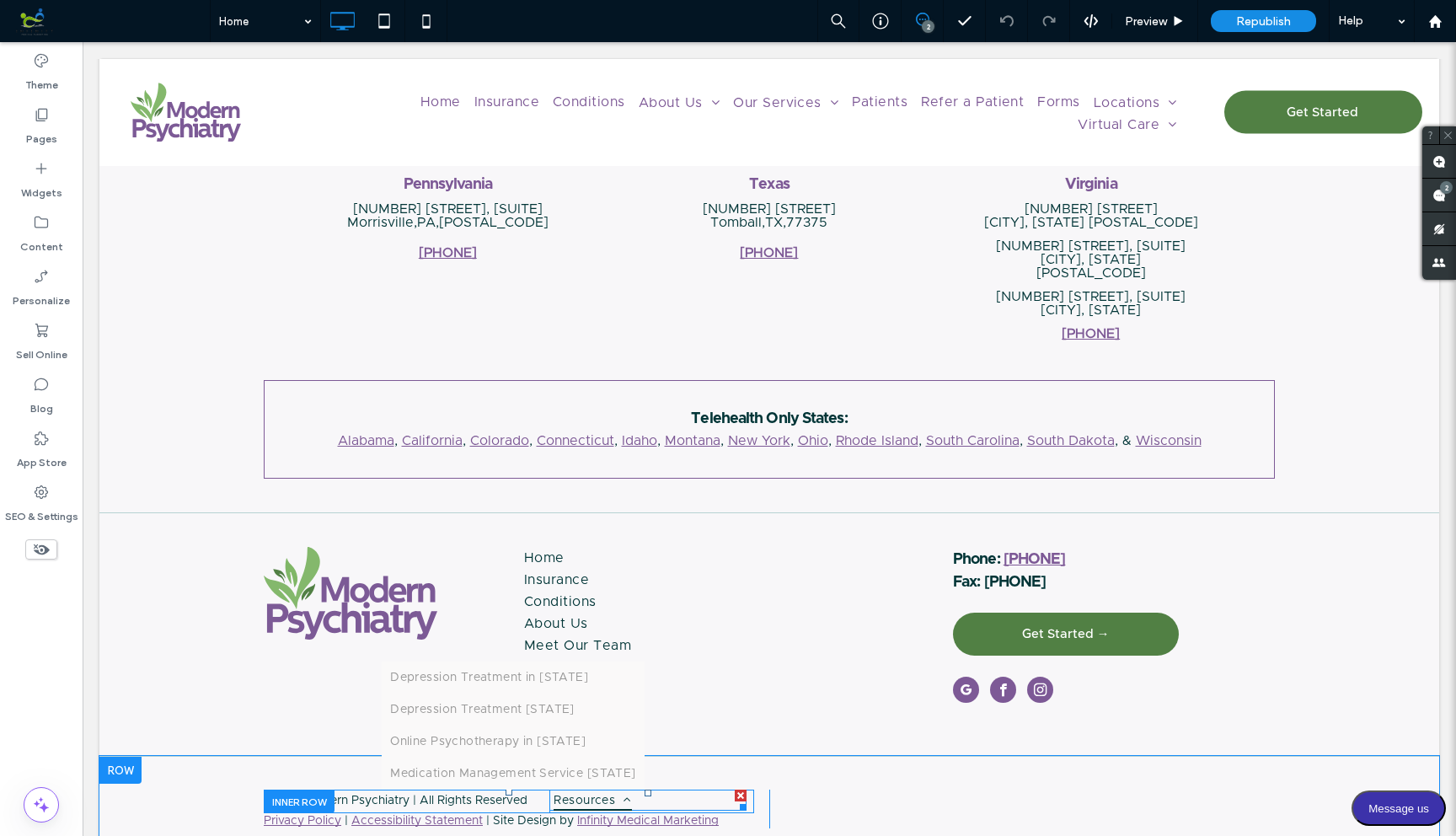 click on "Resources" at bounding box center [592, 800] 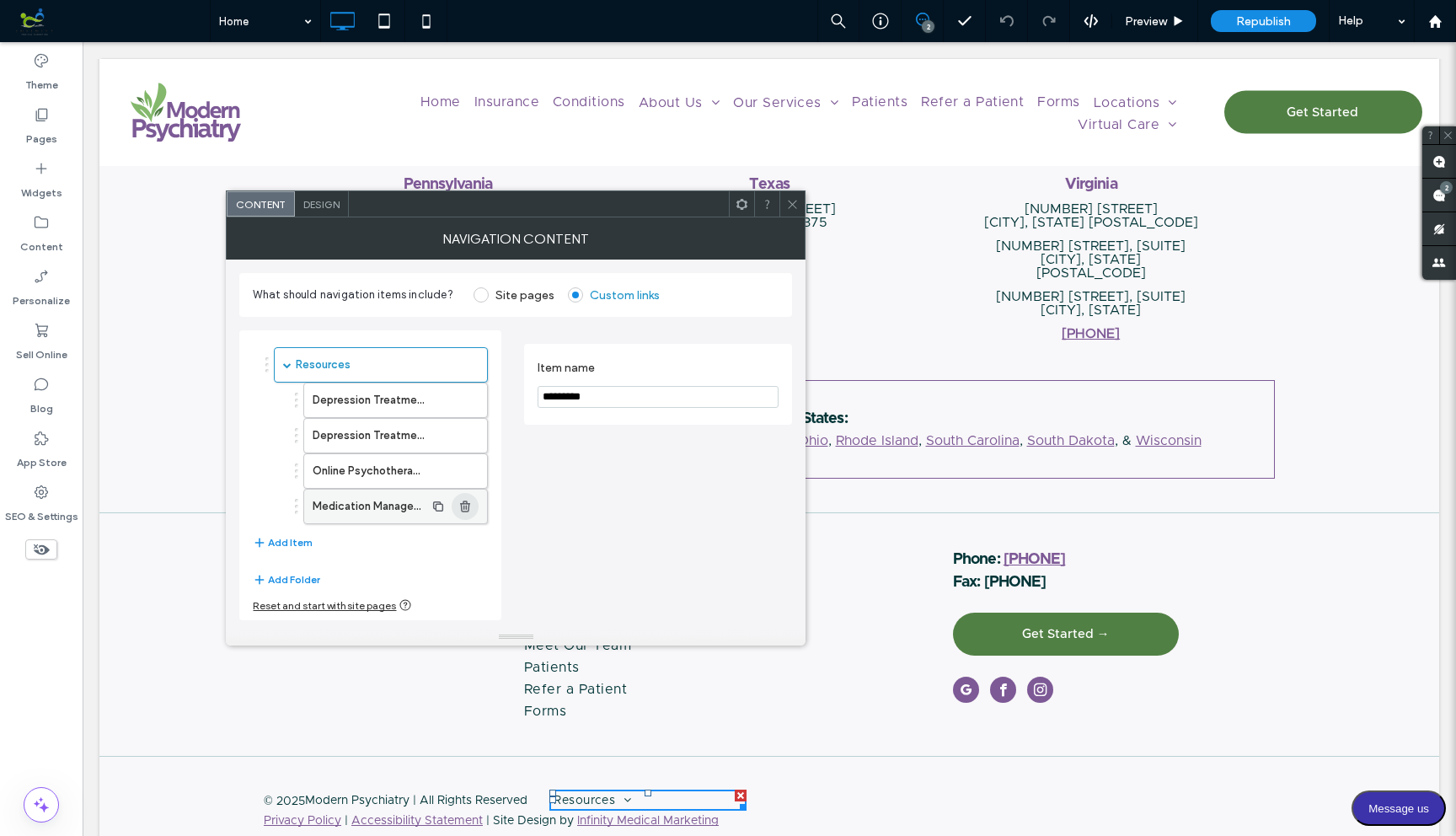 click 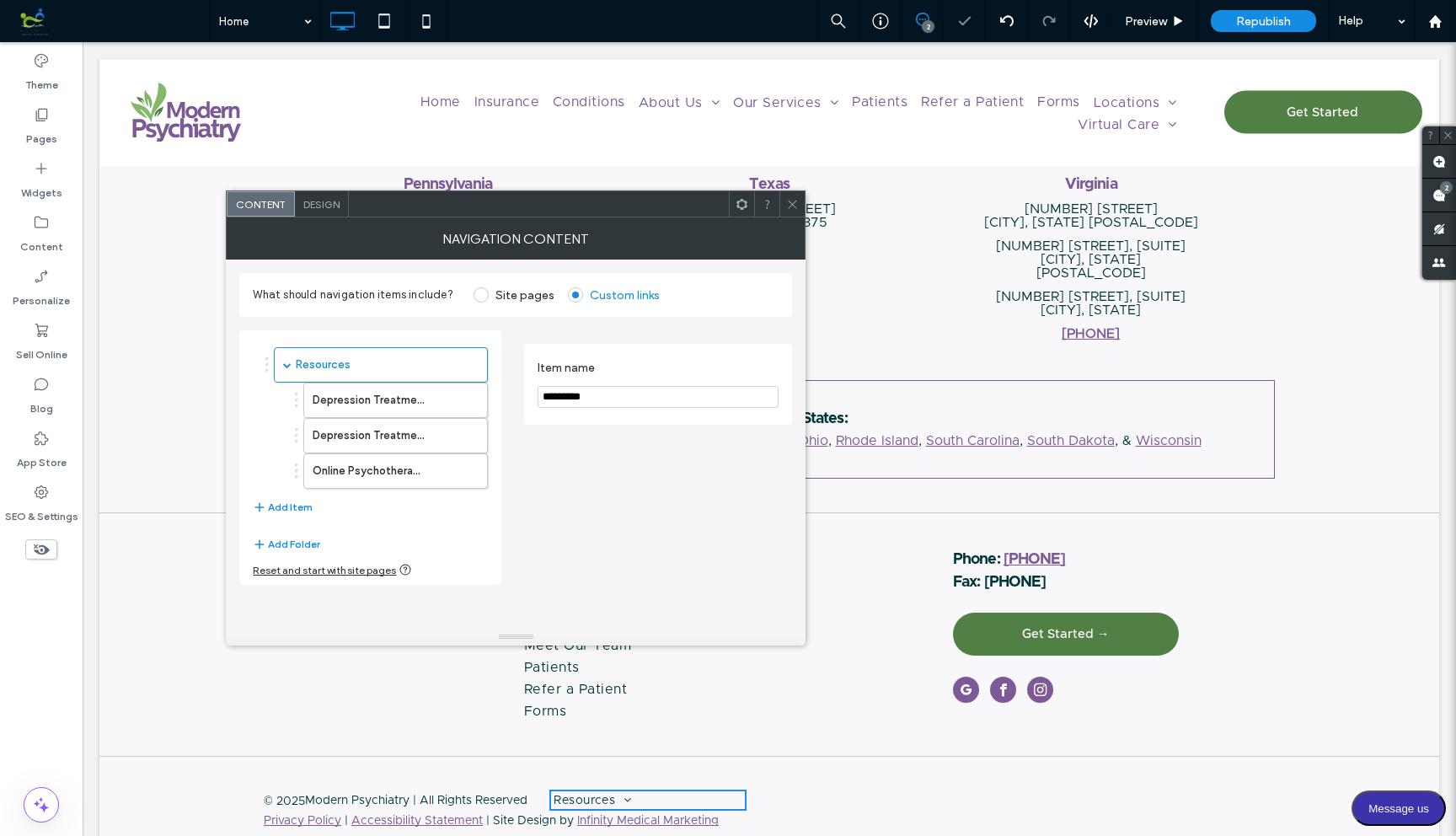 click 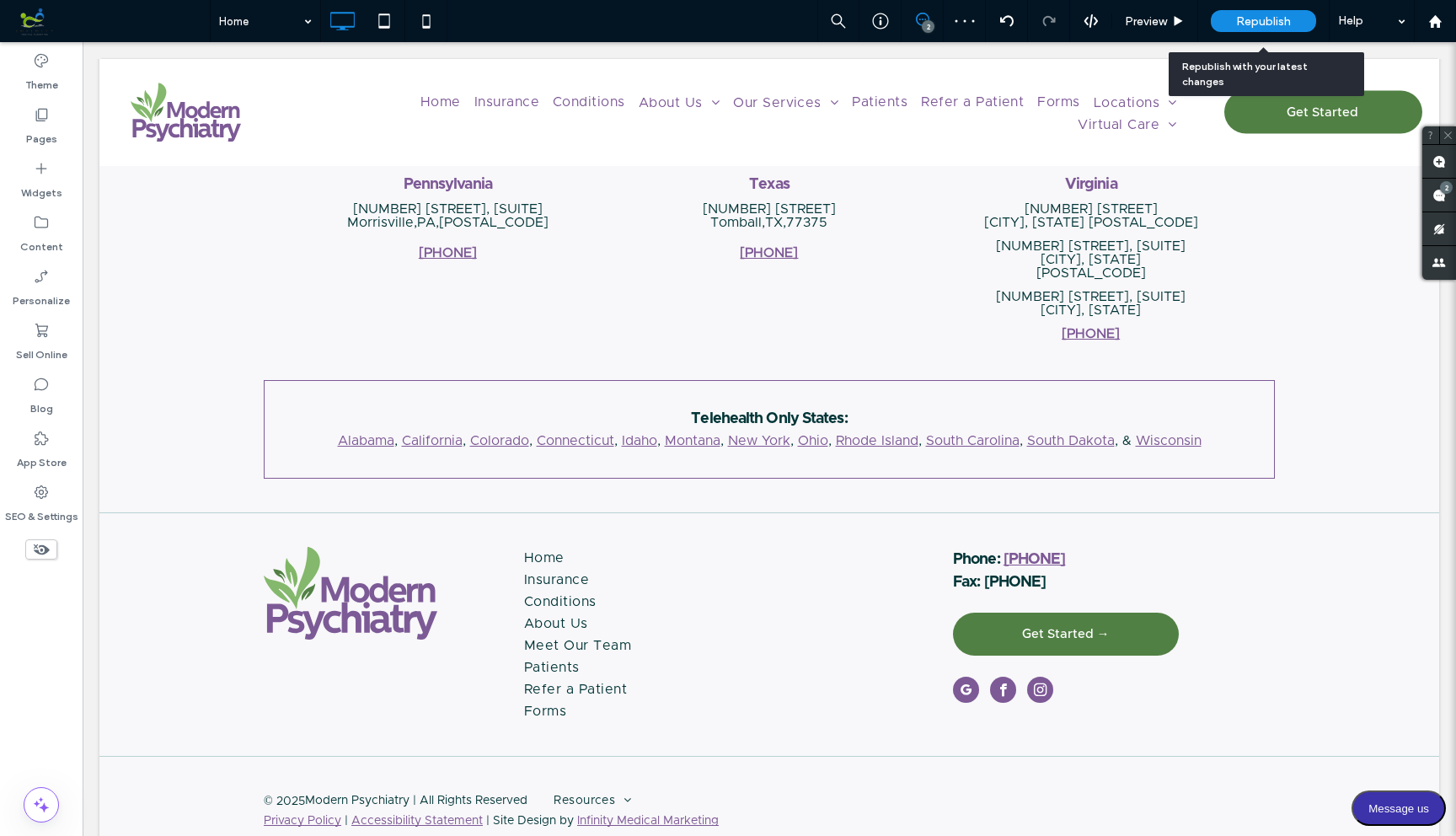 click on "Republish" at bounding box center (1263, 21) 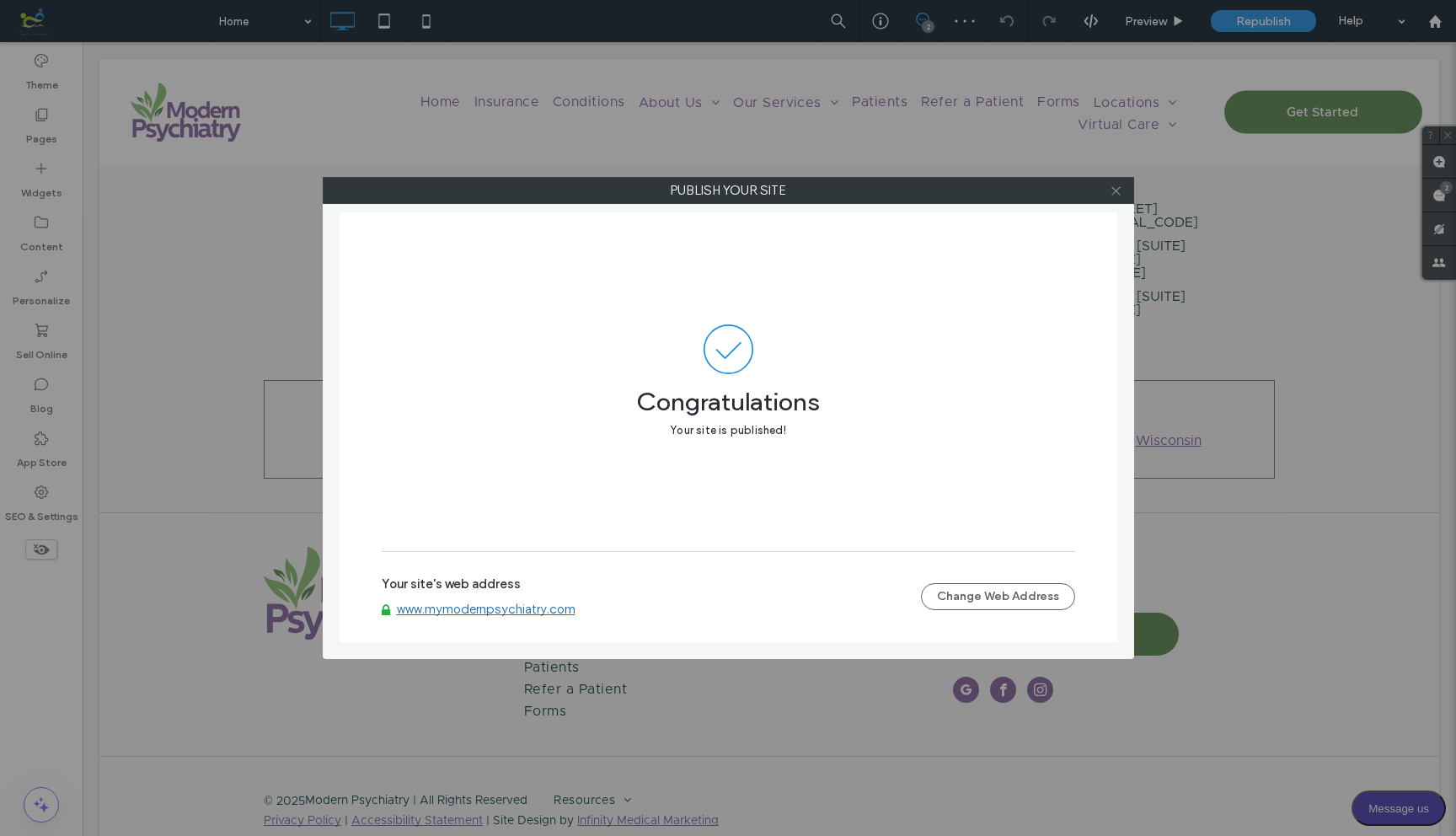 click 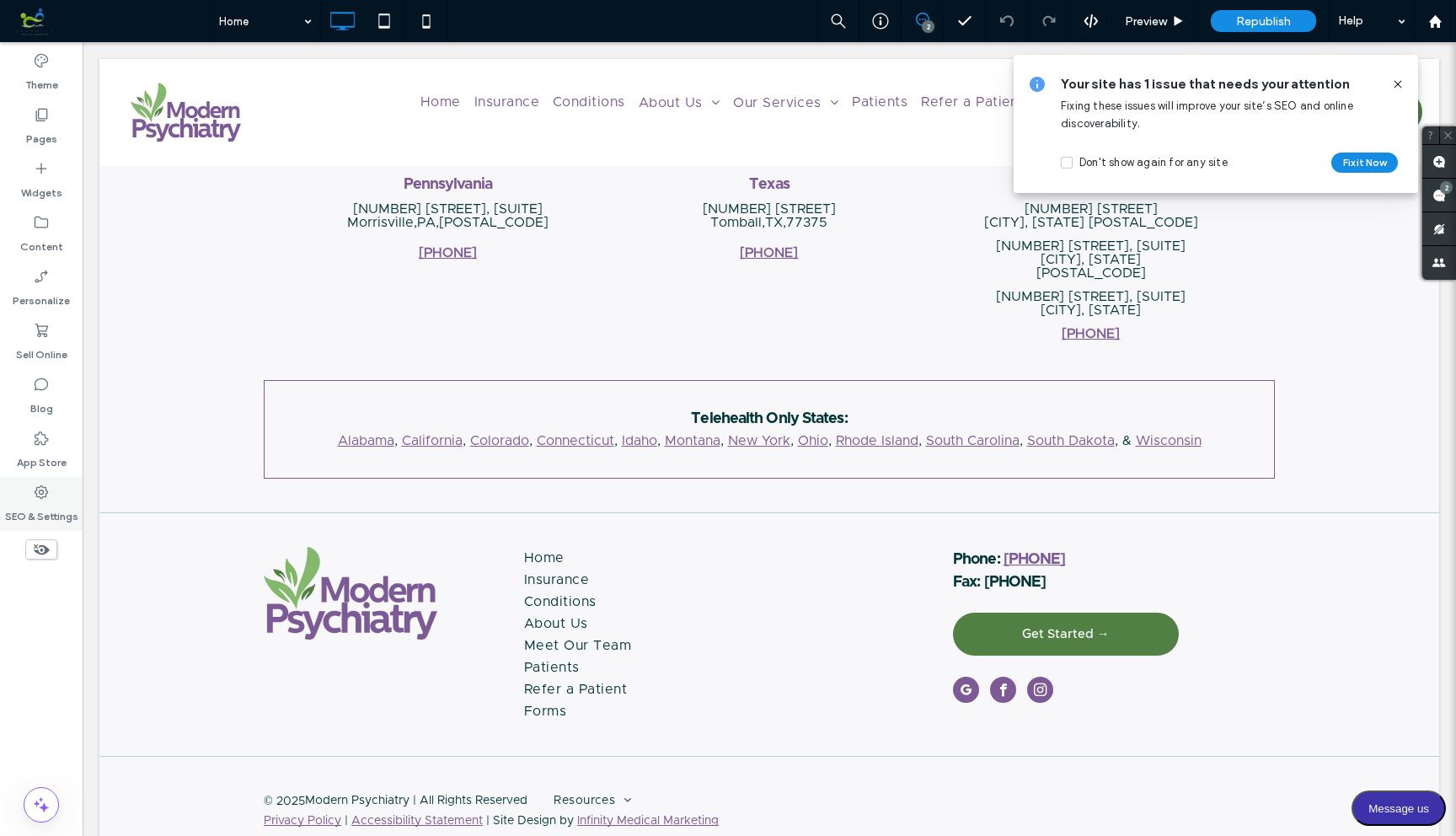click 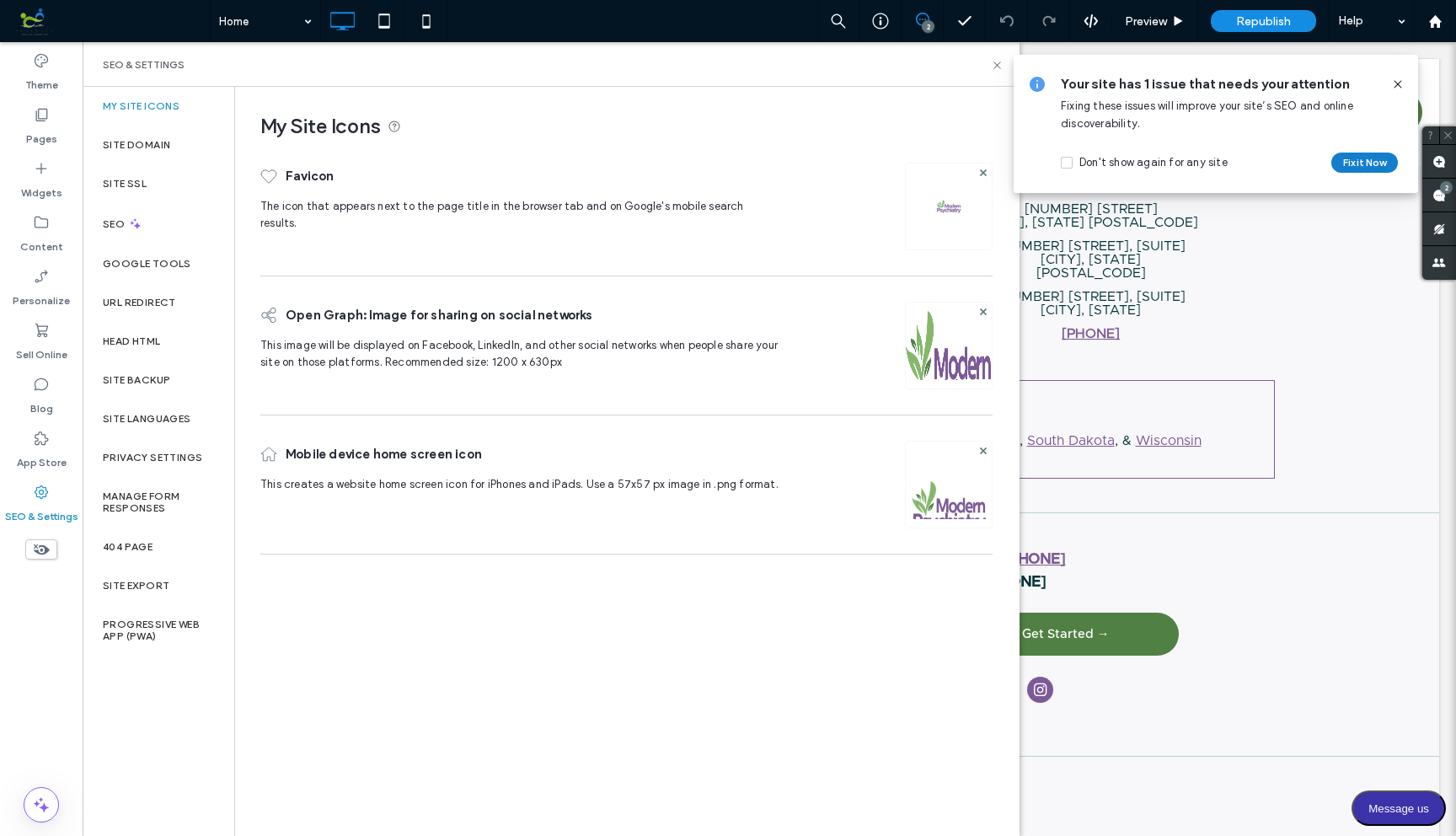 click on "Fix it Now" at bounding box center [1364, 163] 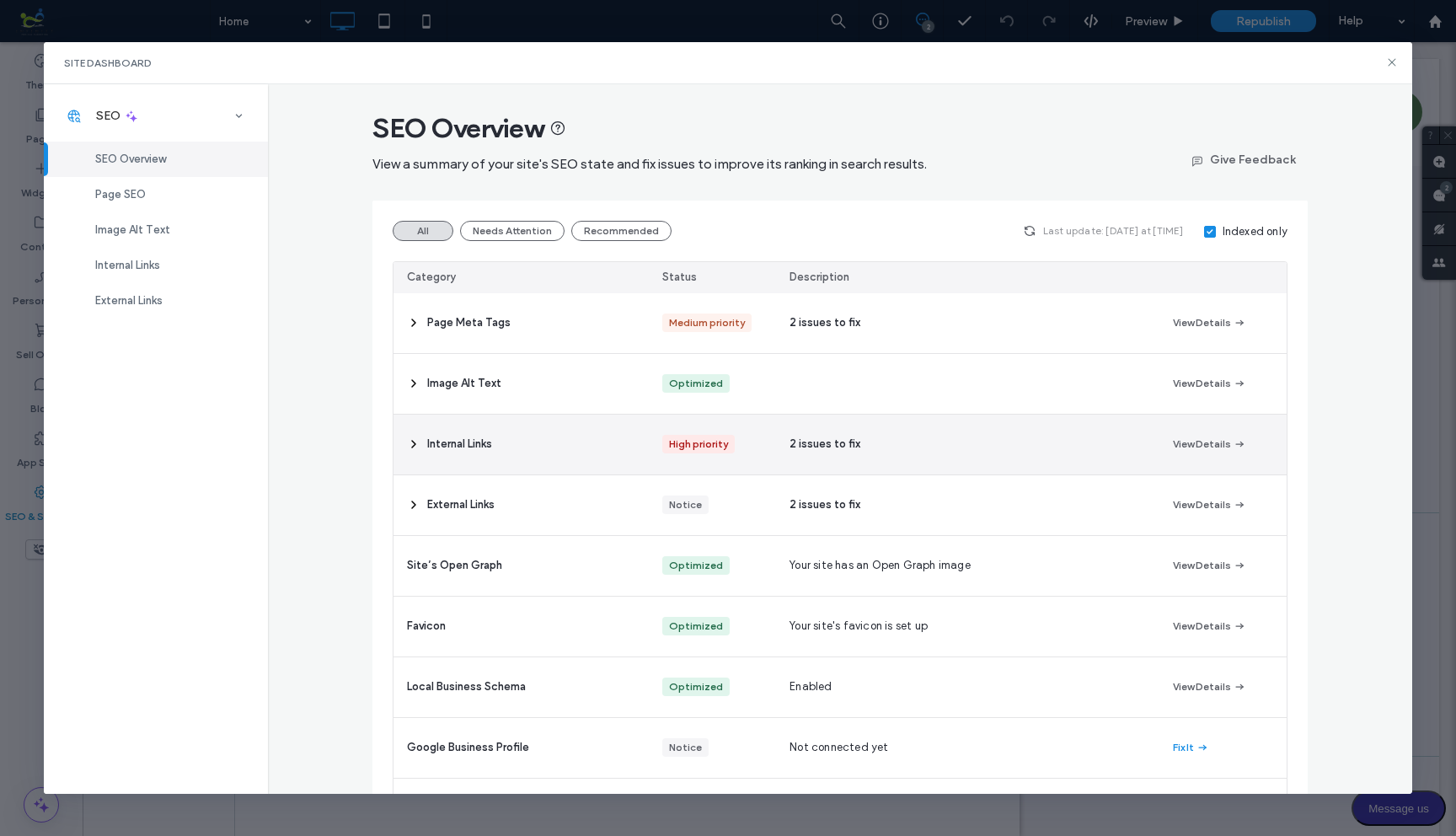 click 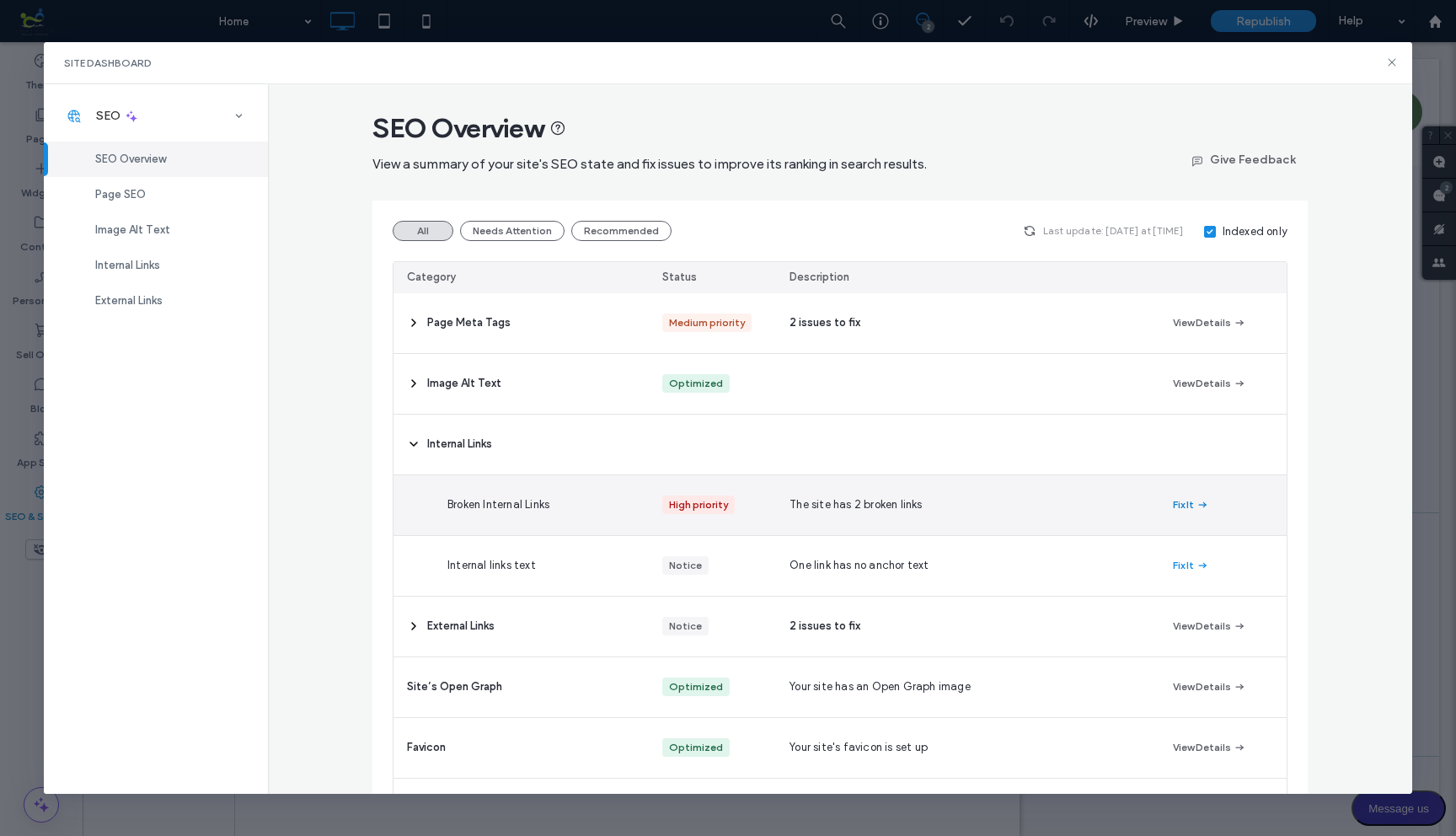 click on "Fix It" at bounding box center [1191, 505] 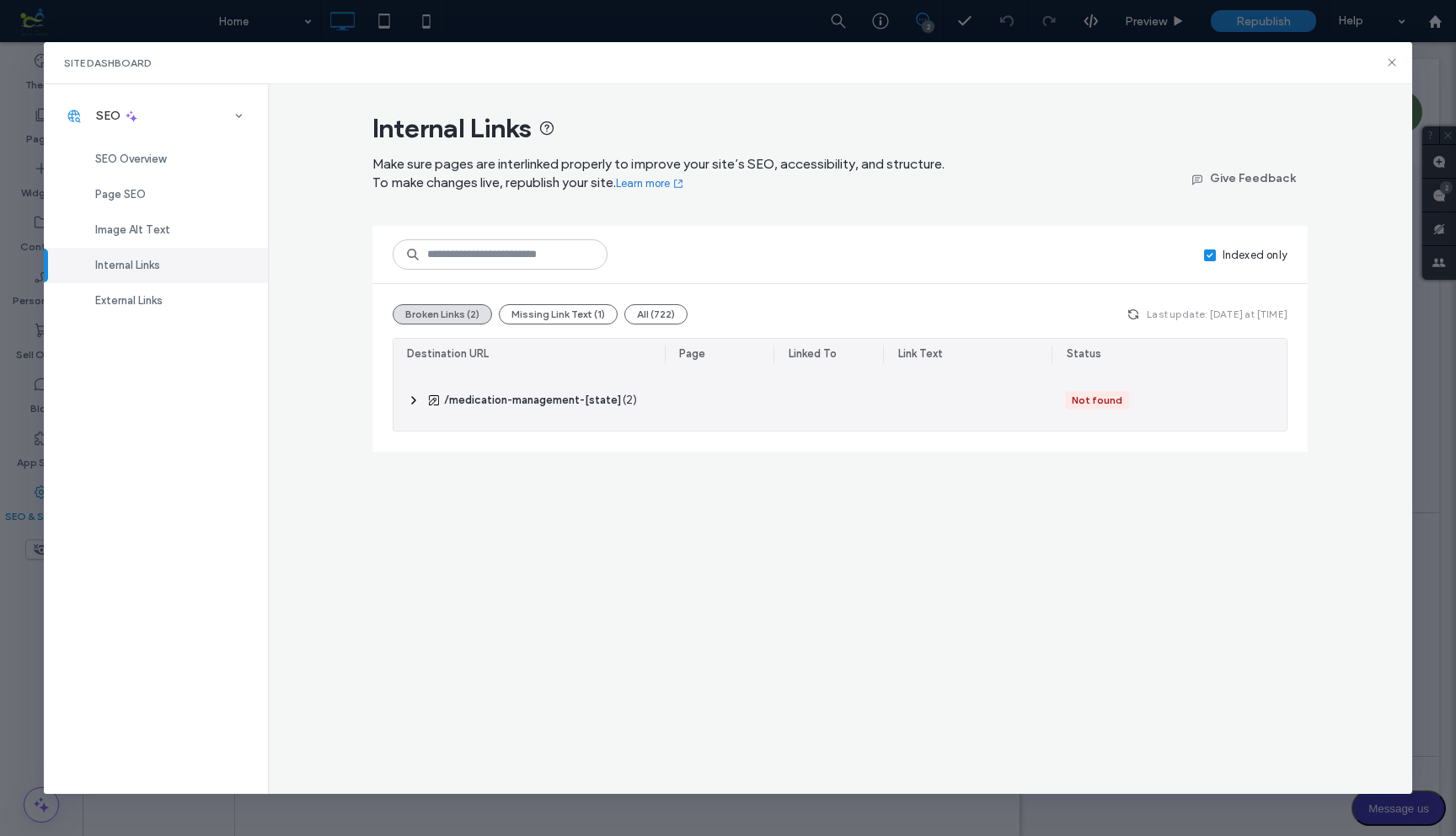 click 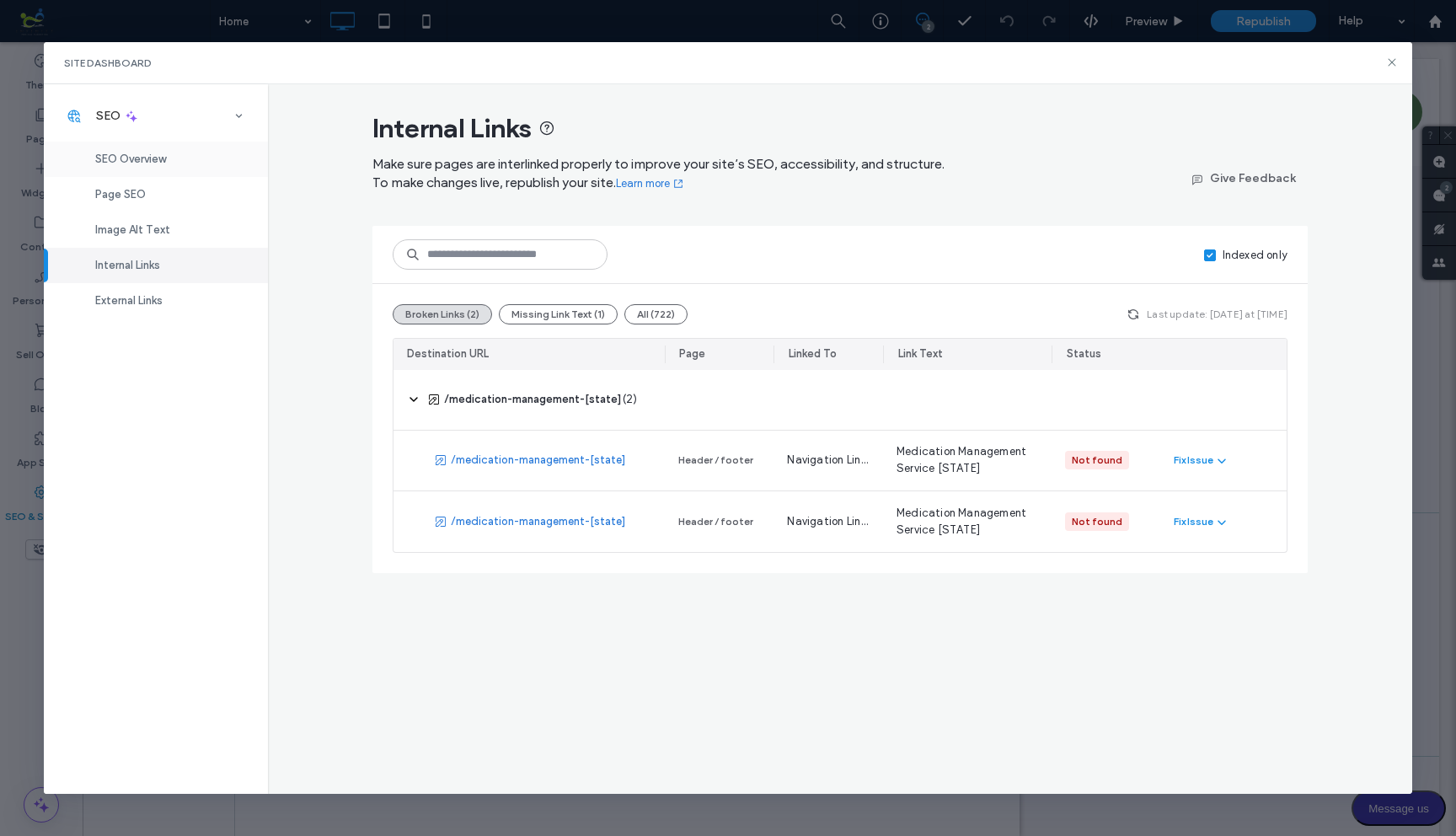 click on "SEO Overview" at bounding box center [131, 158] 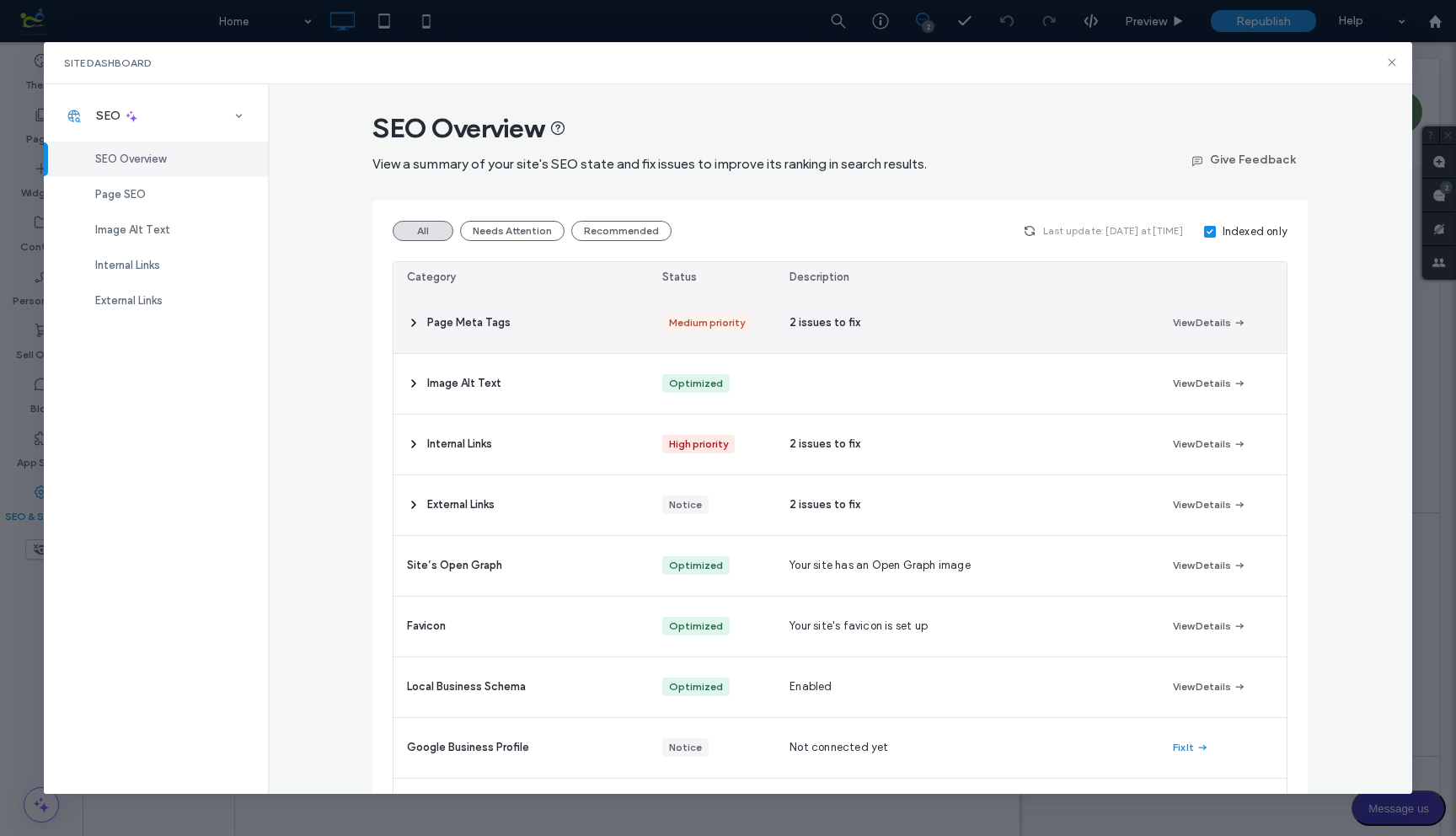 click 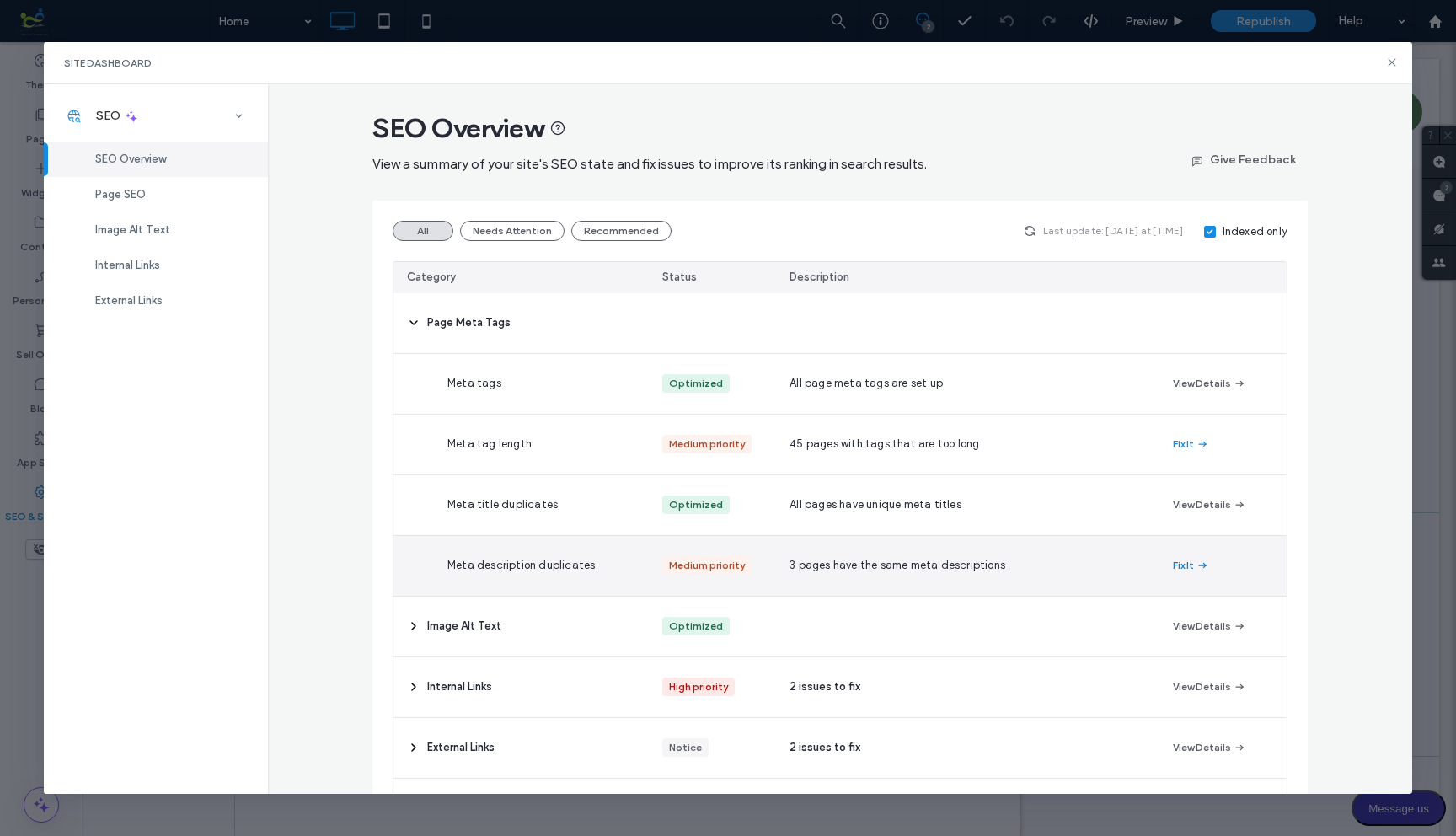 click on "Fix It" at bounding box center [1191, 565] 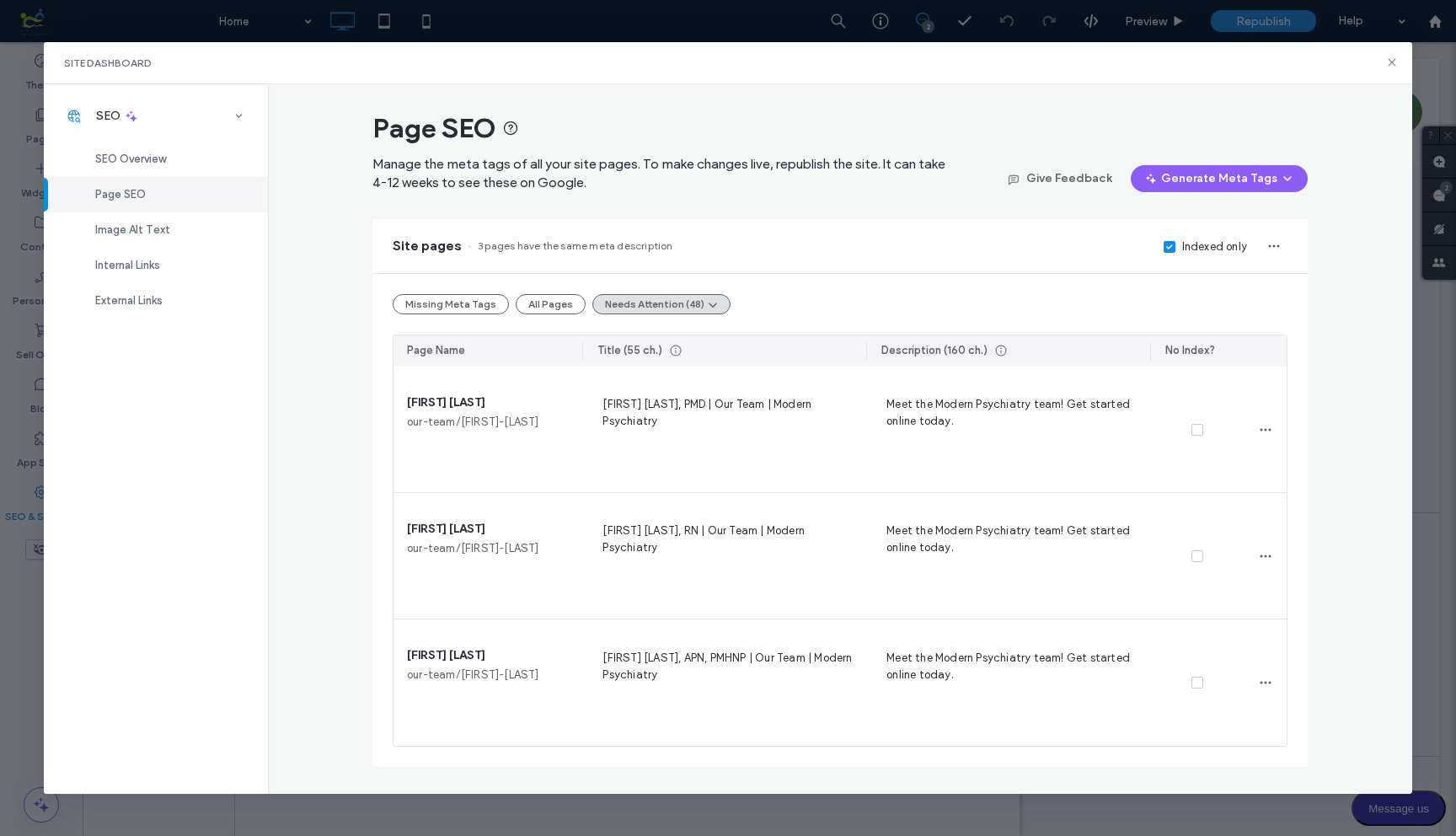 click on "Missing Meta Tags All Pages Needs Attention (48)" at bounding box center [840, 304] 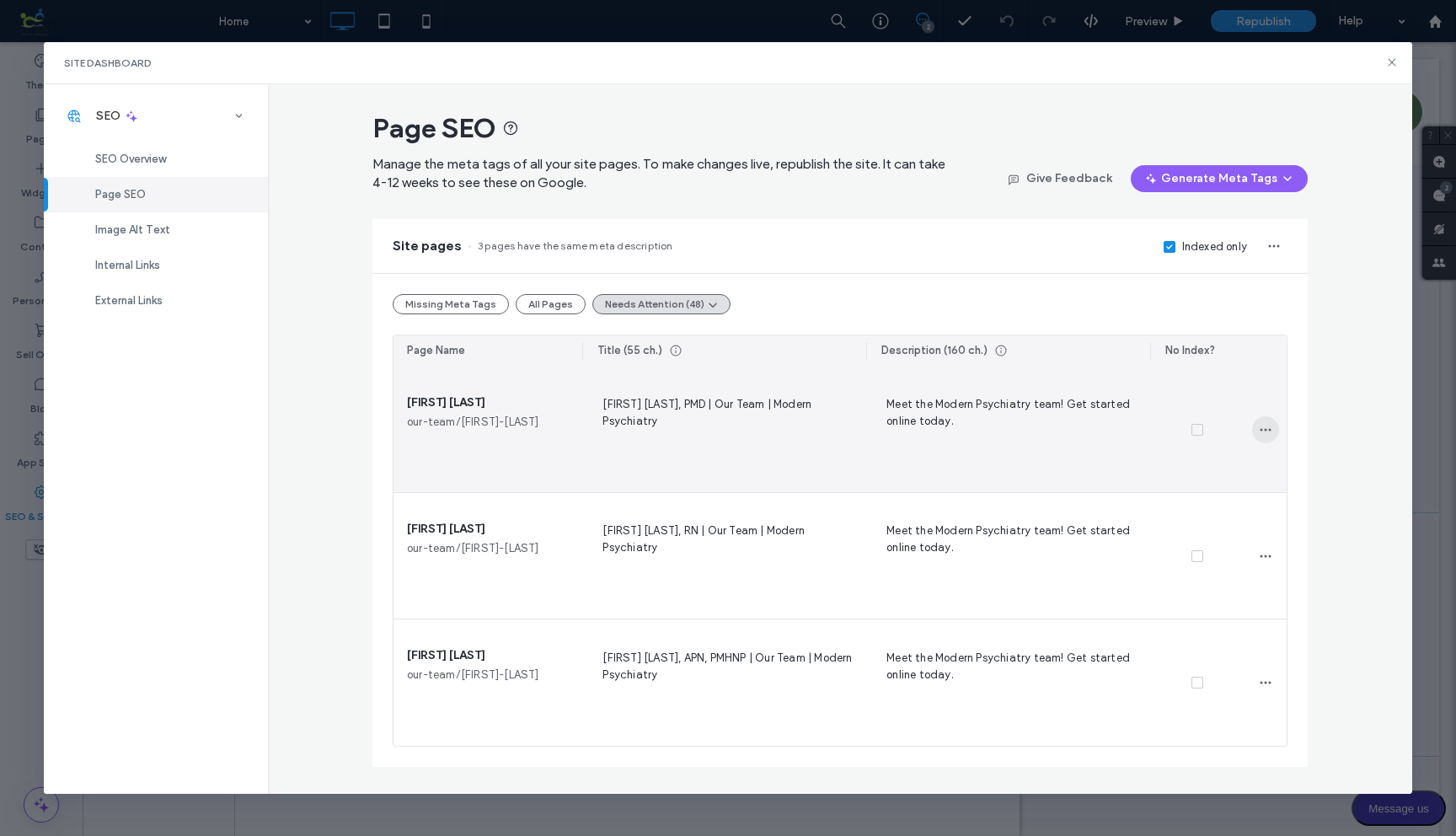 click 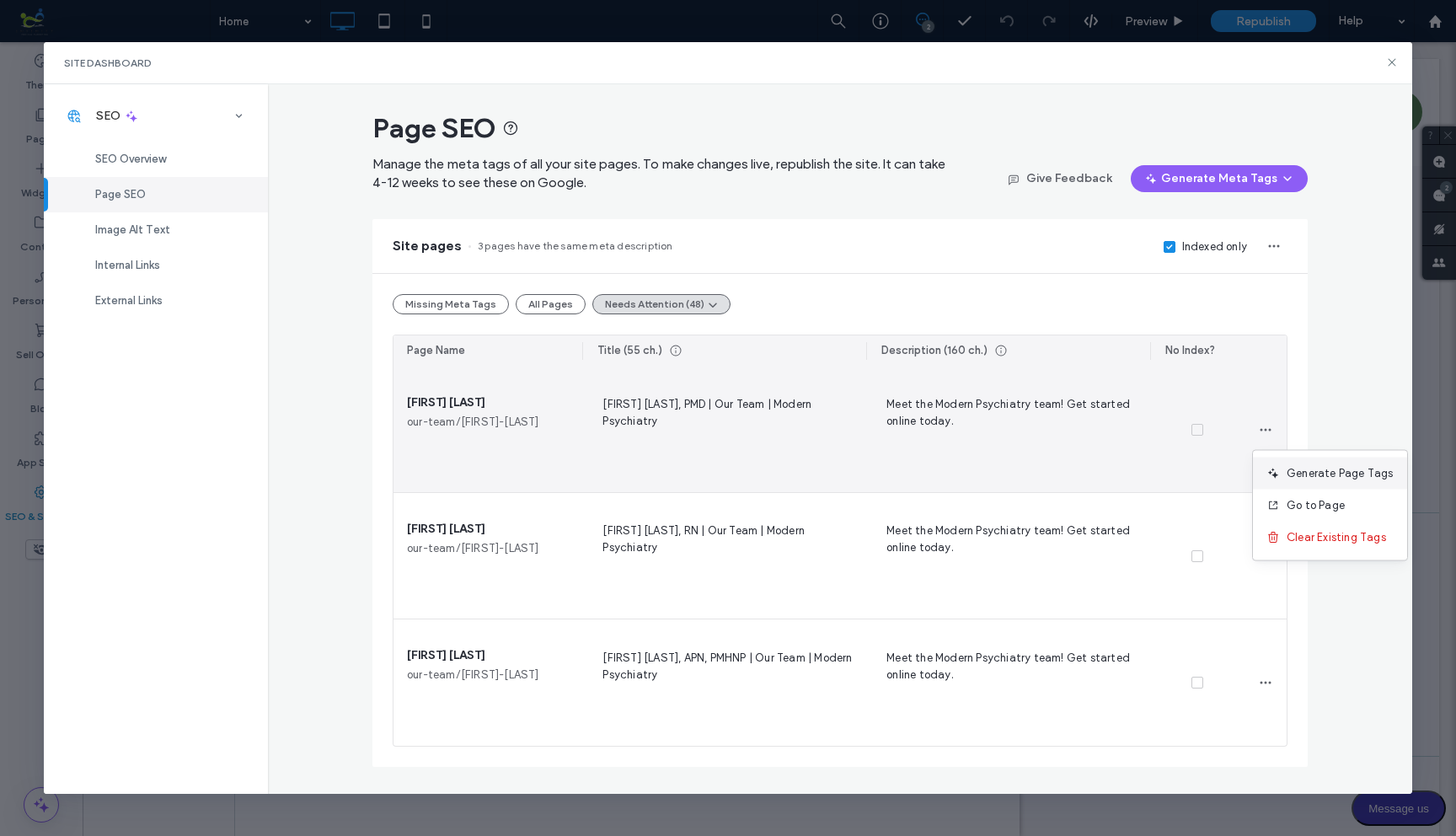 click on "Generate Page Tags" at bounding box center (1340, 474) 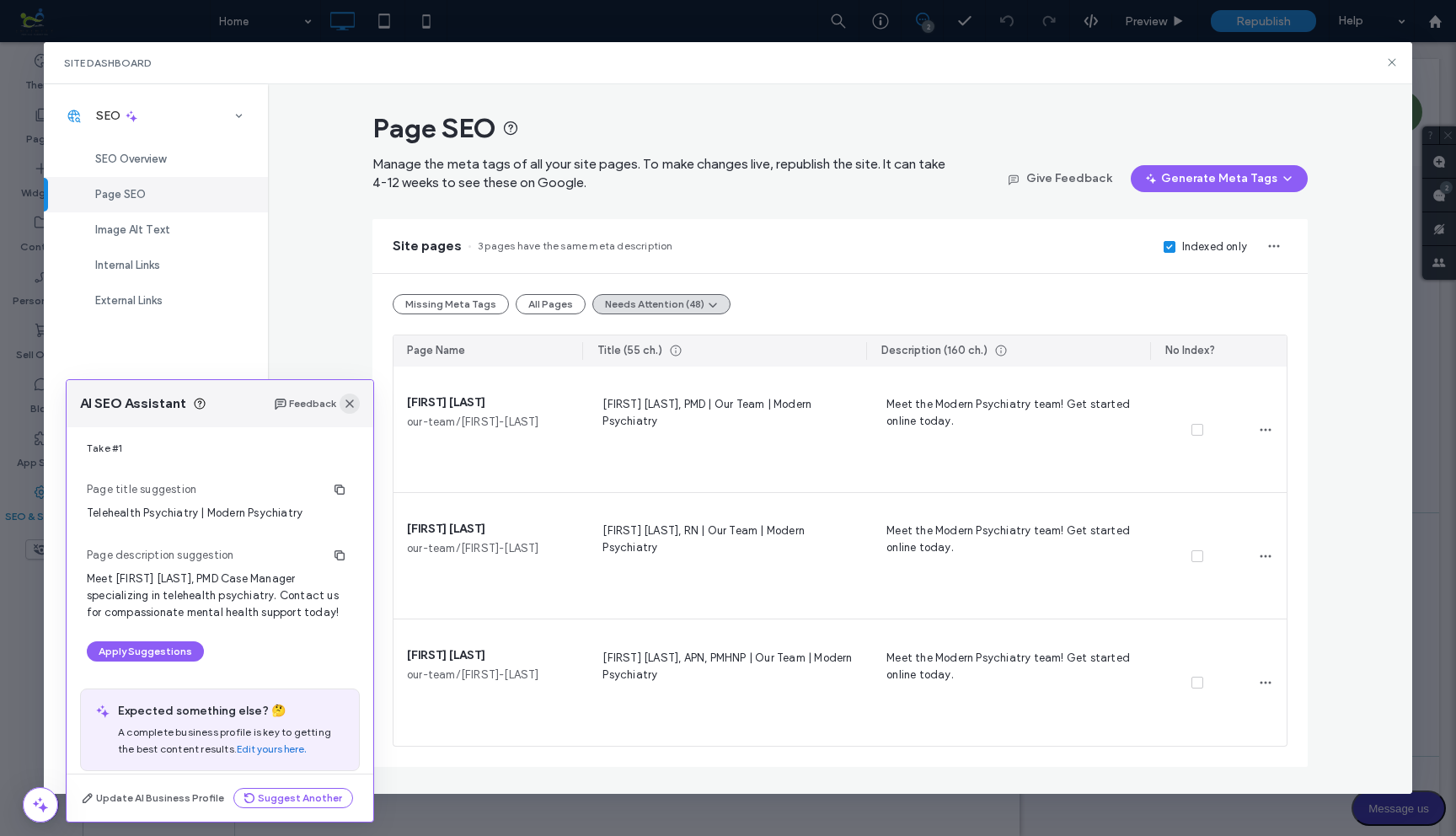 click 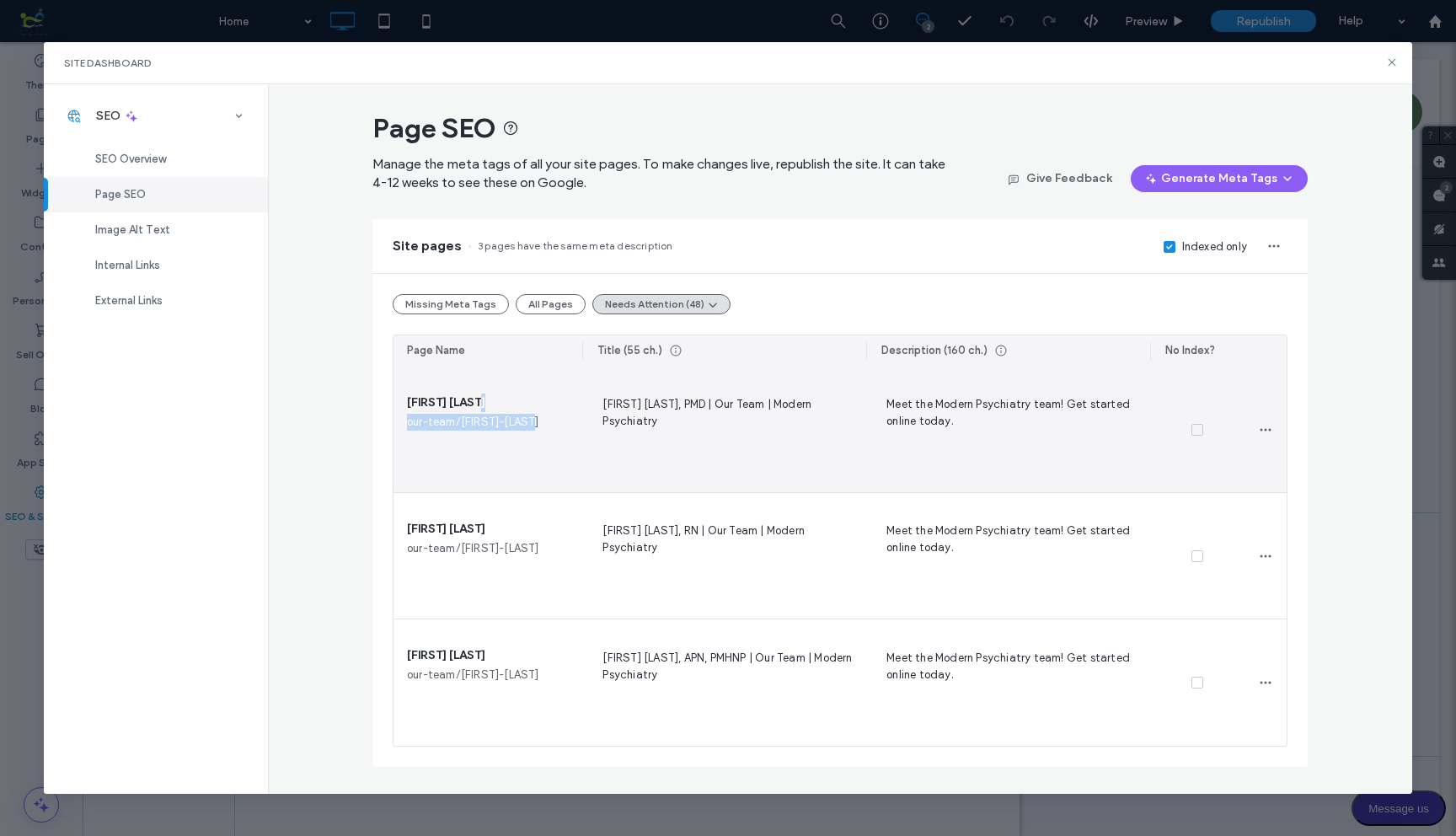 click on "Jeff Dierking our-team/jeff-dierking" at bounding box center (488, 429) 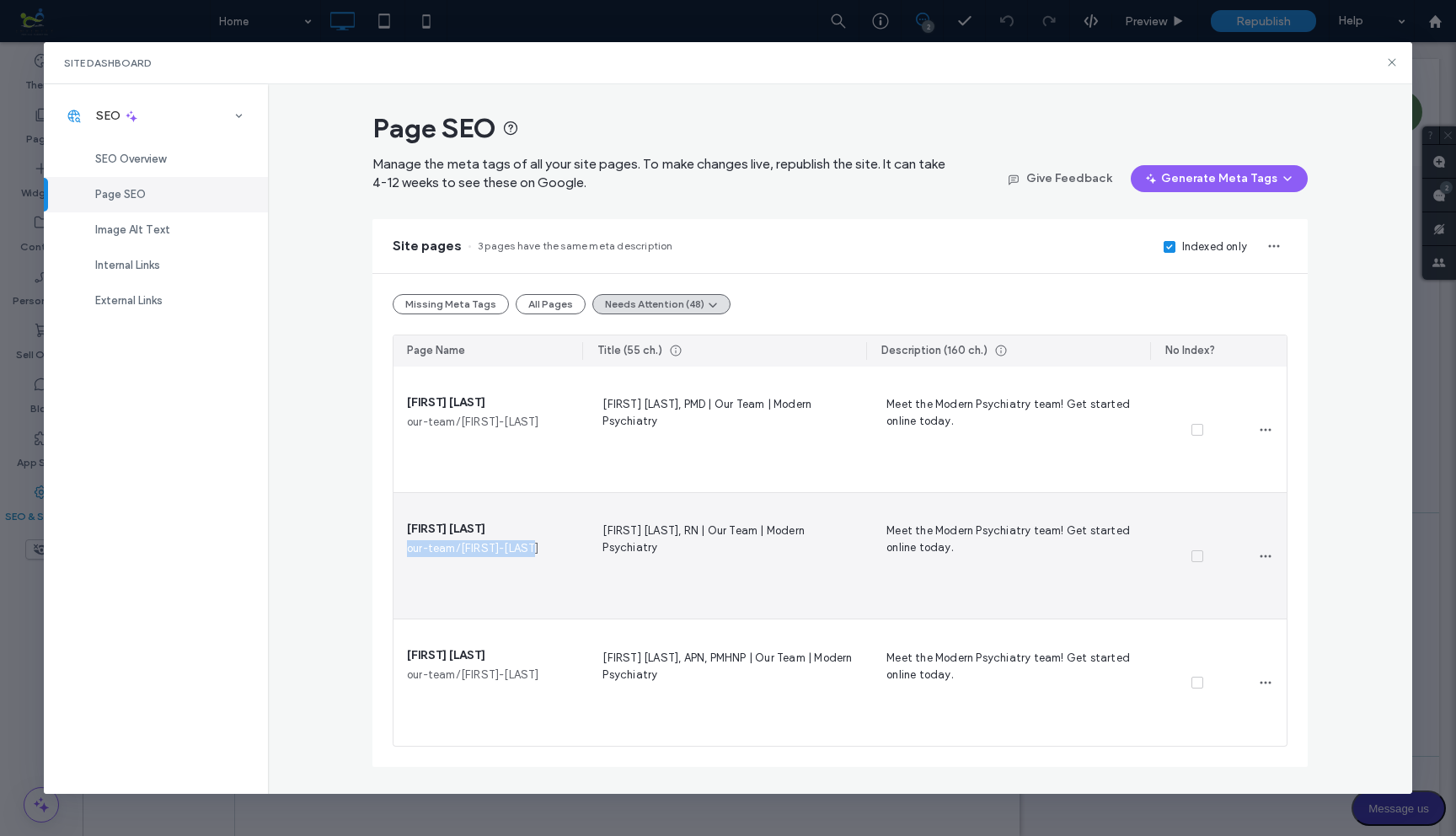 drag, startPoint x: 542, startPoint y: 548, endPoint x: 407, endPoint y: 555, distance: 135.18136 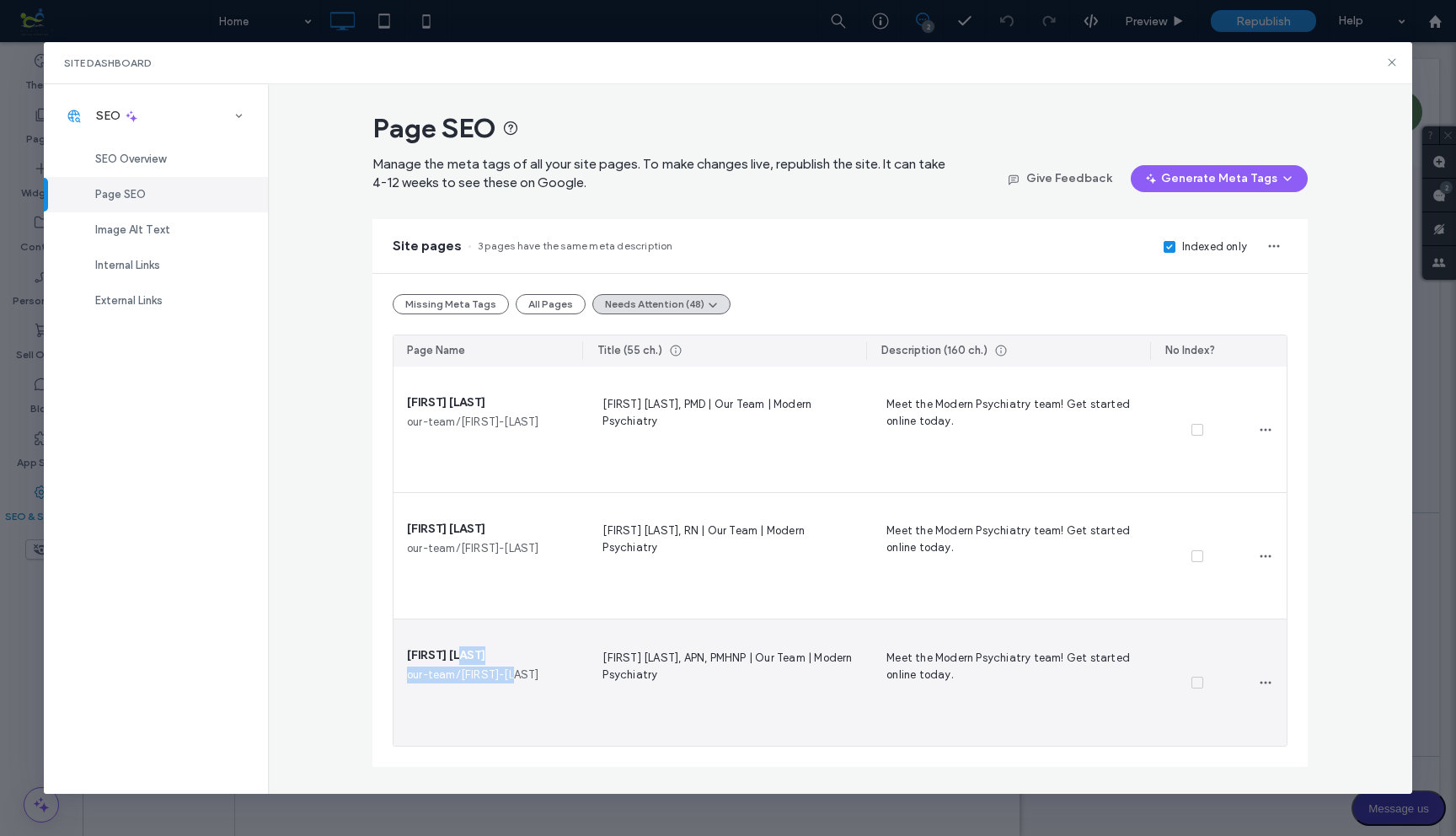 drag, startPoint x: 524, startPoint y: 670, endPoint x: 517, endPoint y: 674, distance: 8.06226 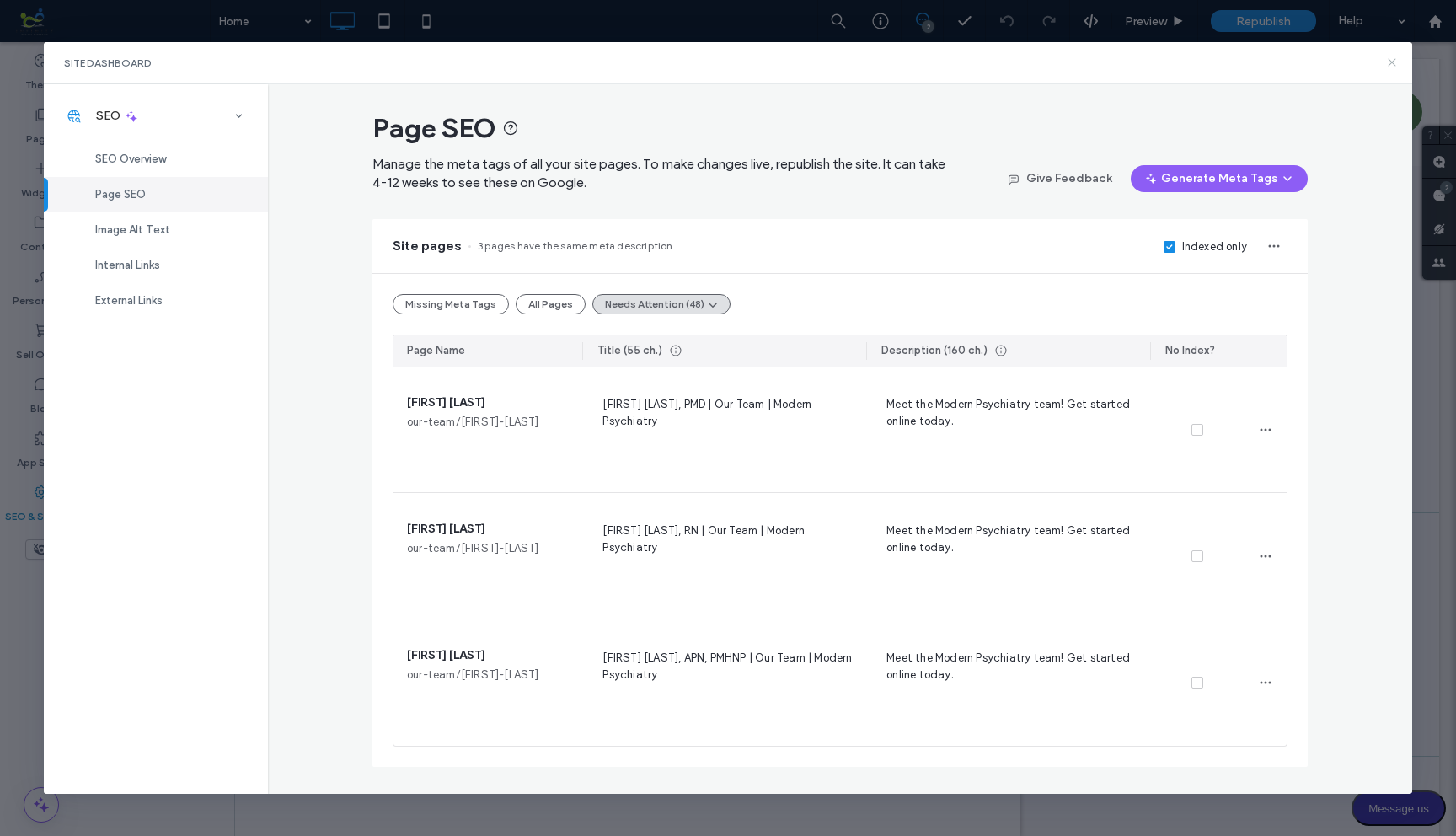 click 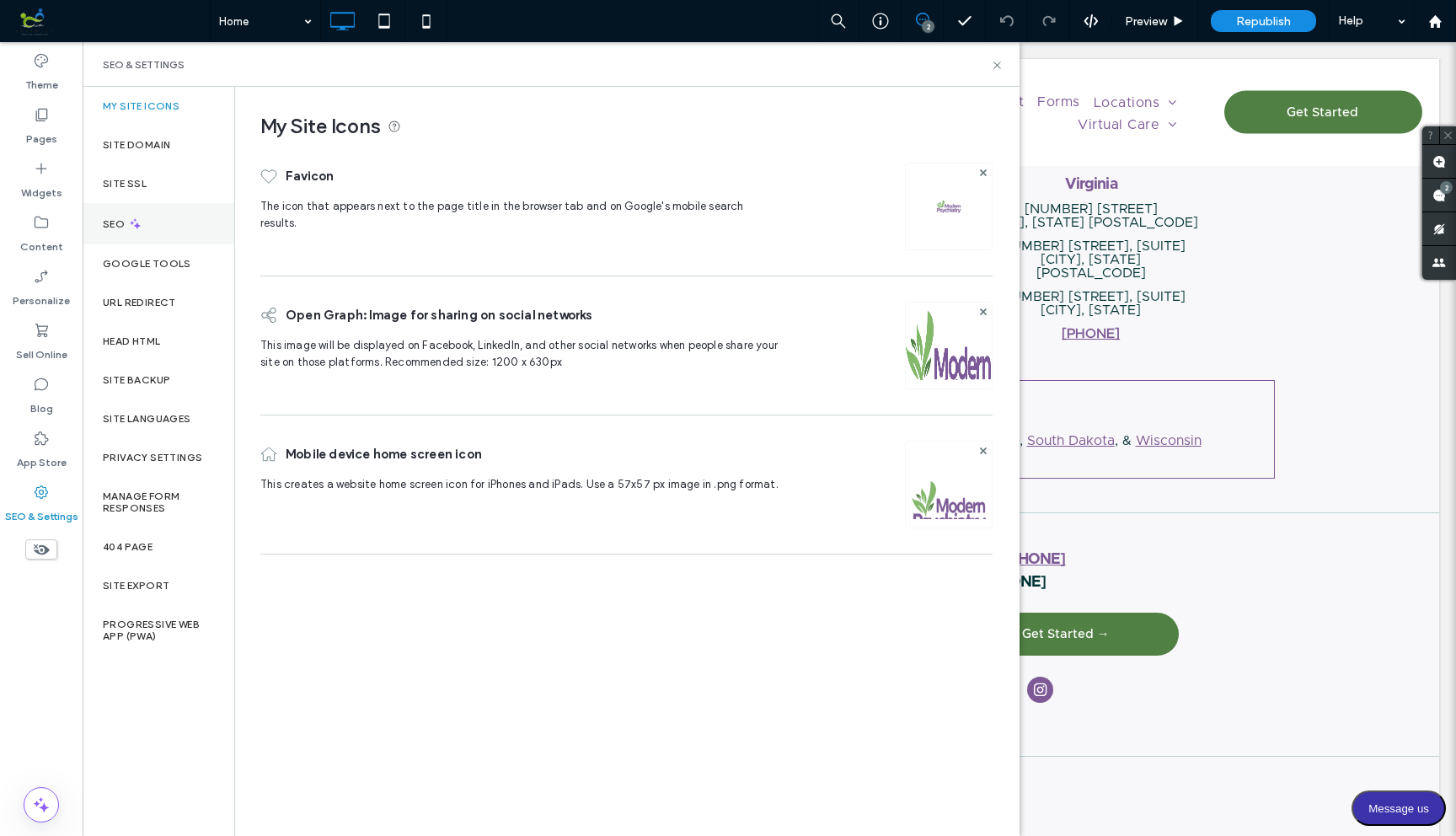 click on "SEO" at bounding box center (115, 224) 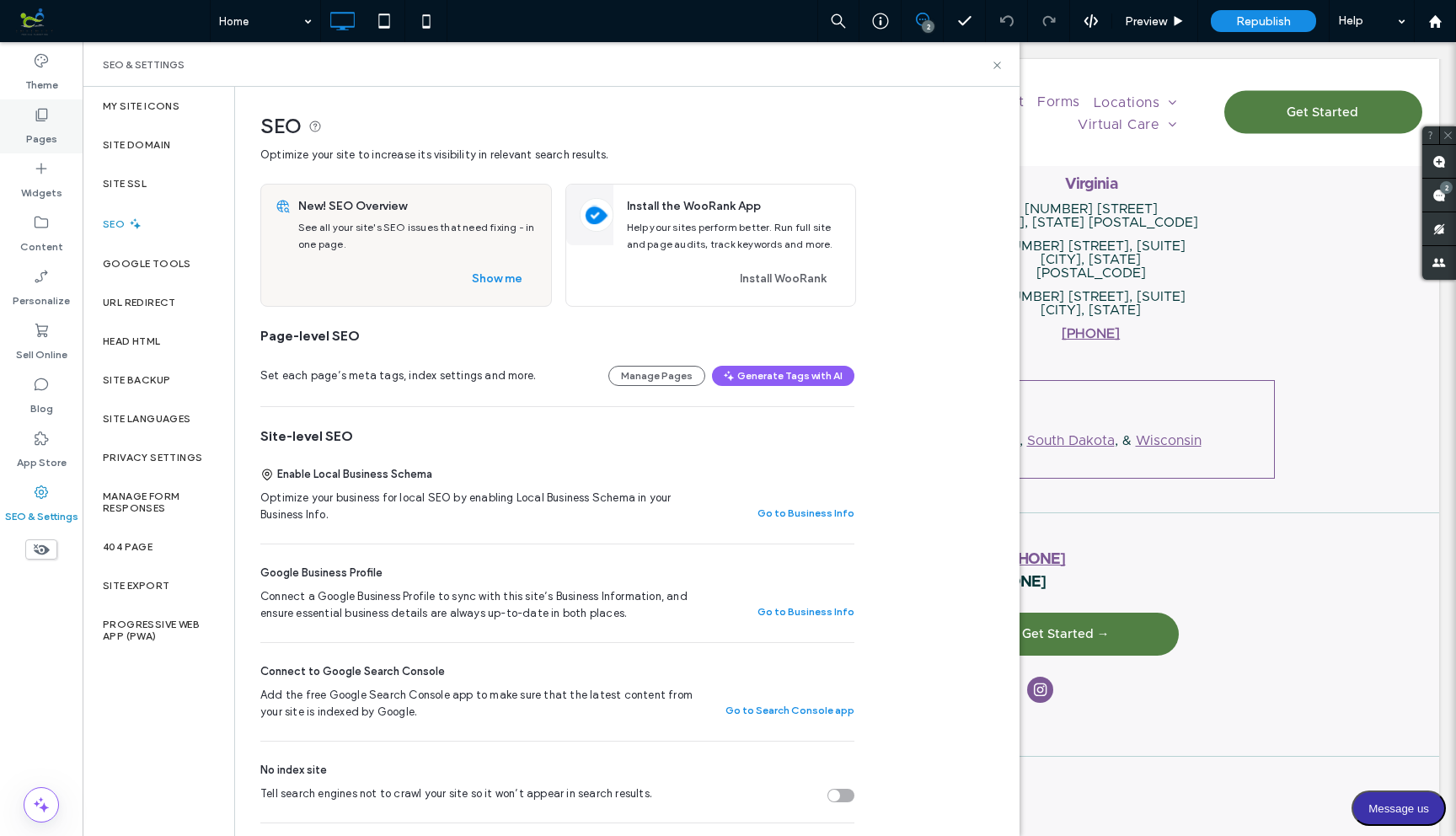 click 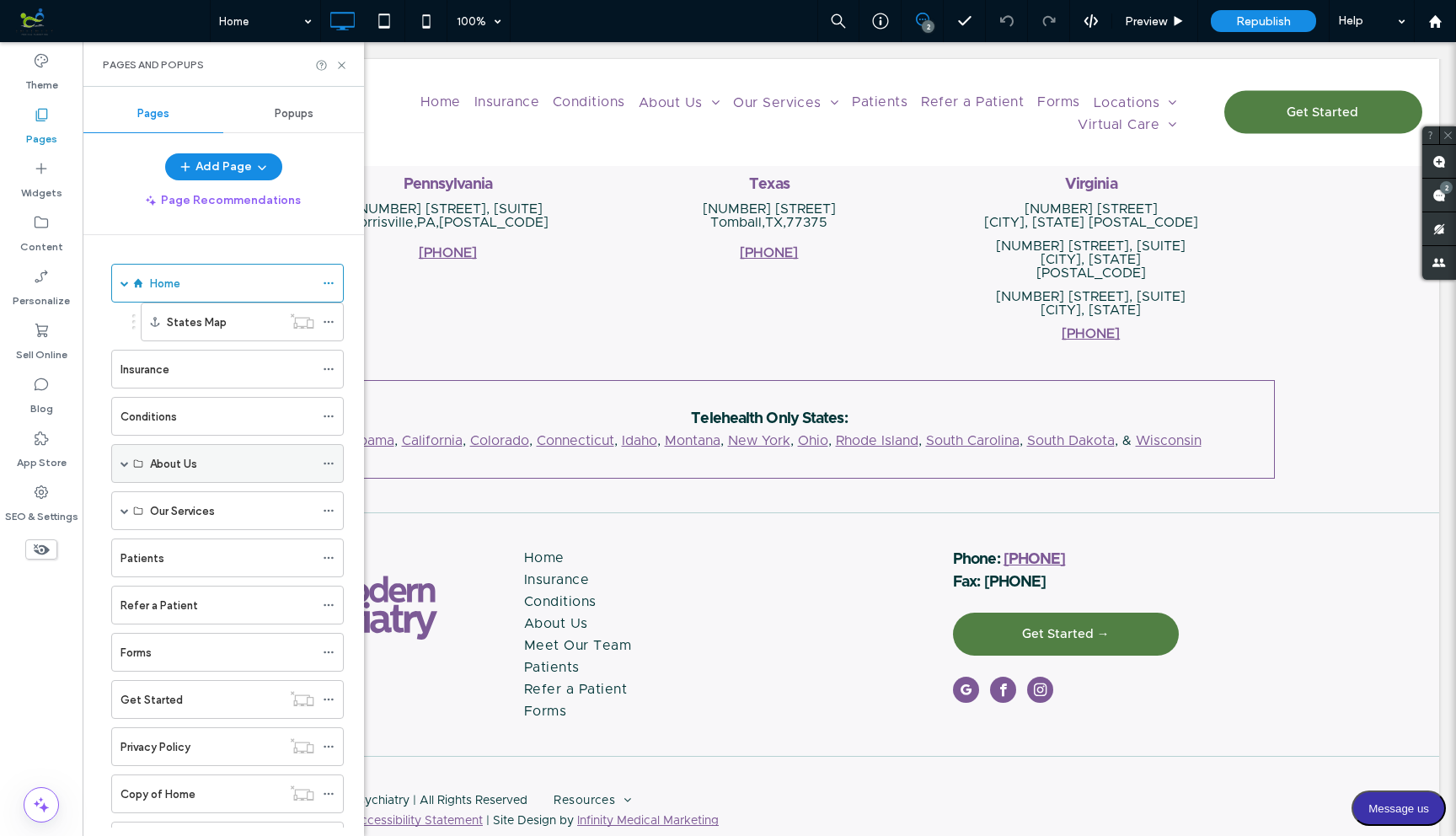 click at bounding box center (125, 464) 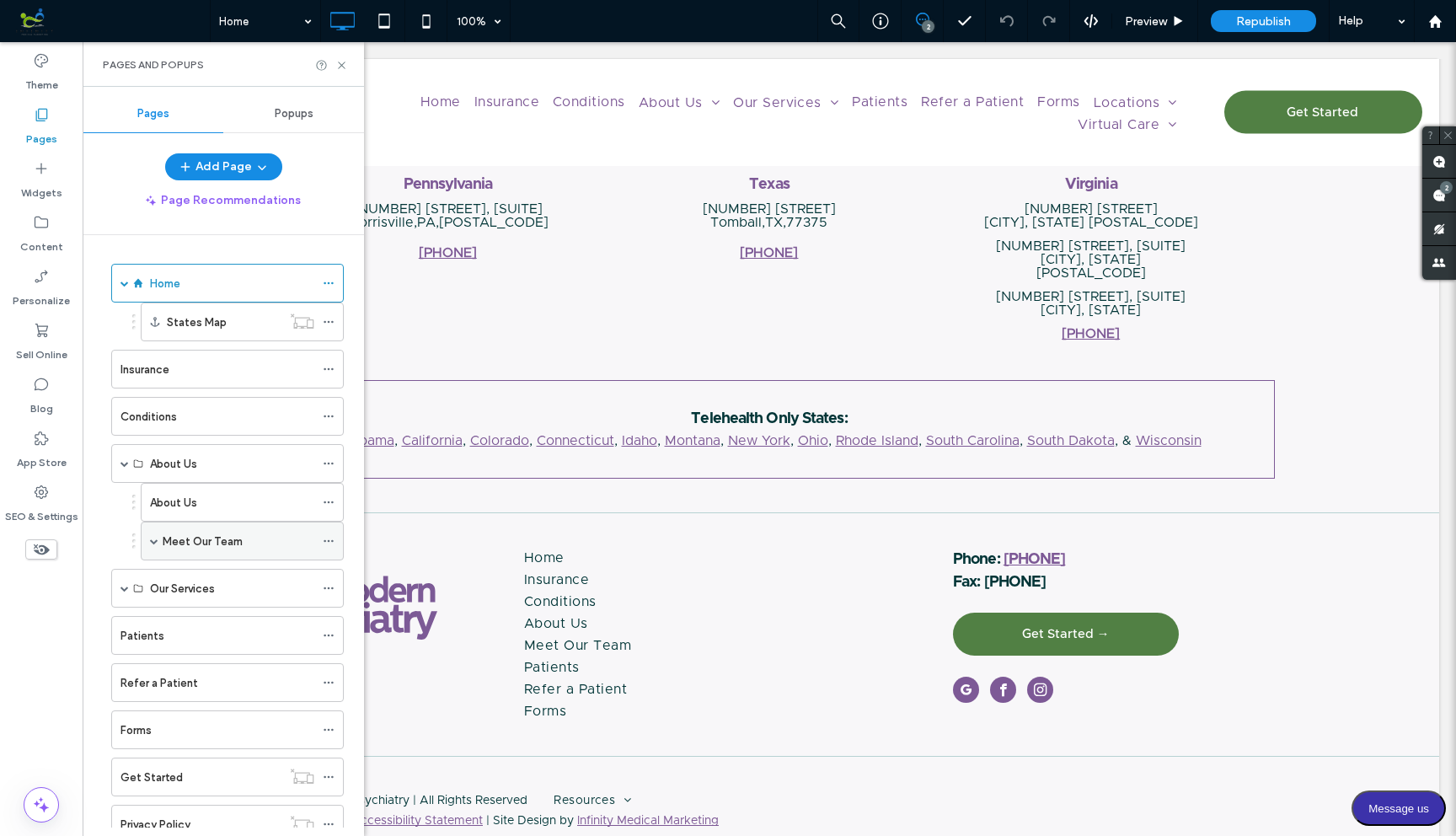 click at bounding box center [154, 541] 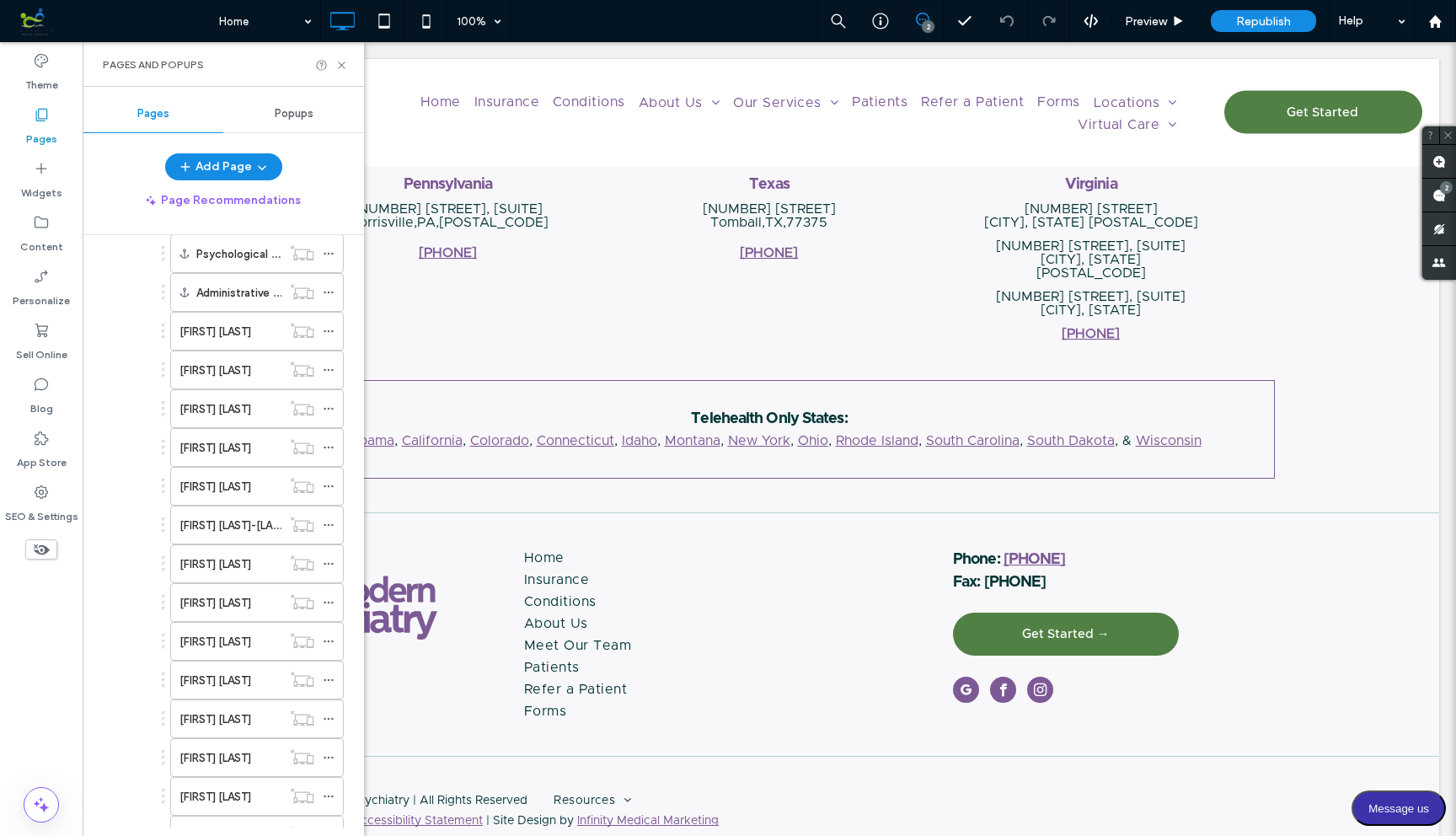 scroll, scrollTop: 405, scrollLeft: 0, axis: vertical 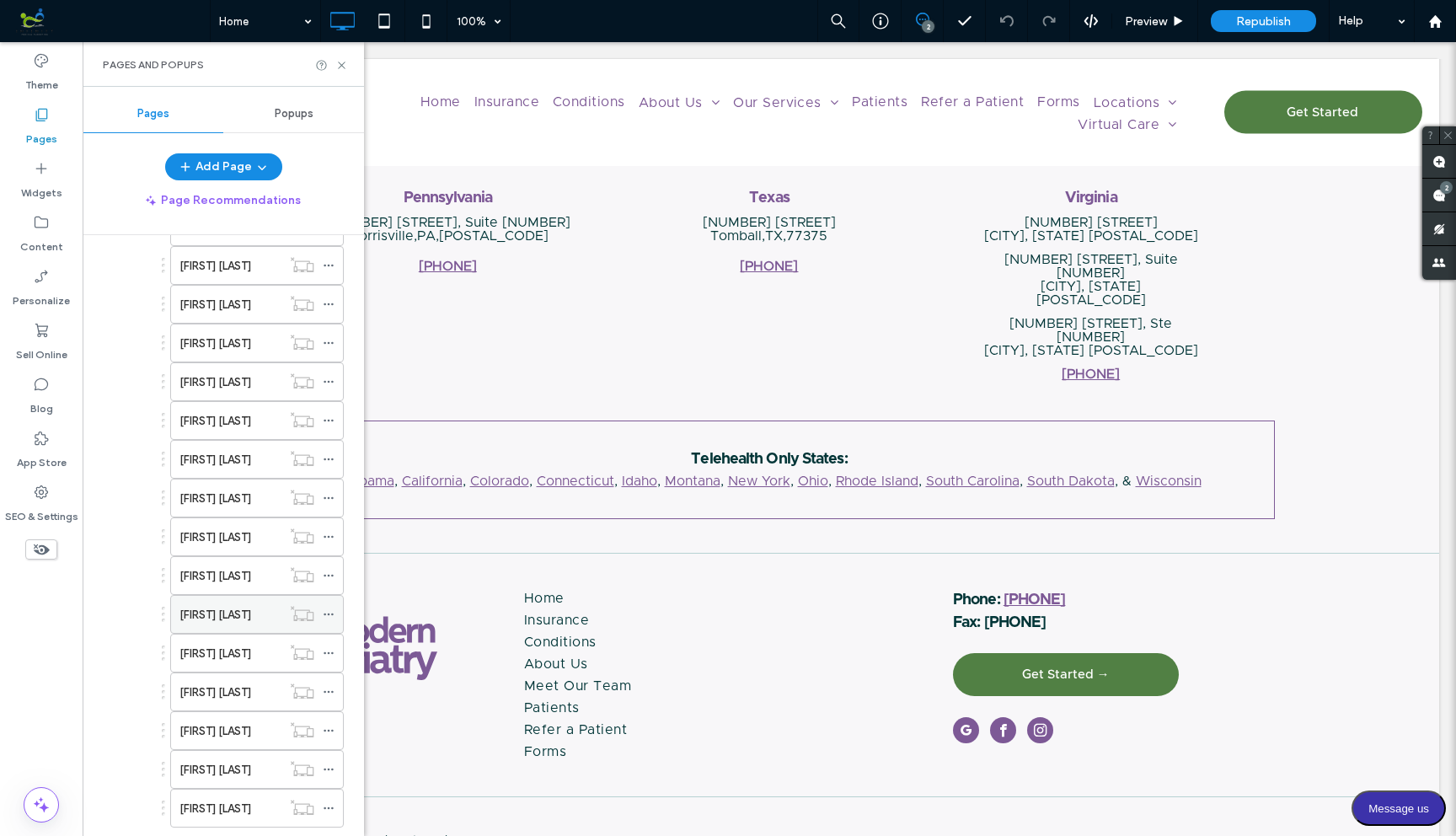 click on "[FIRST] [LAST]" at bounding box center [215, 614] 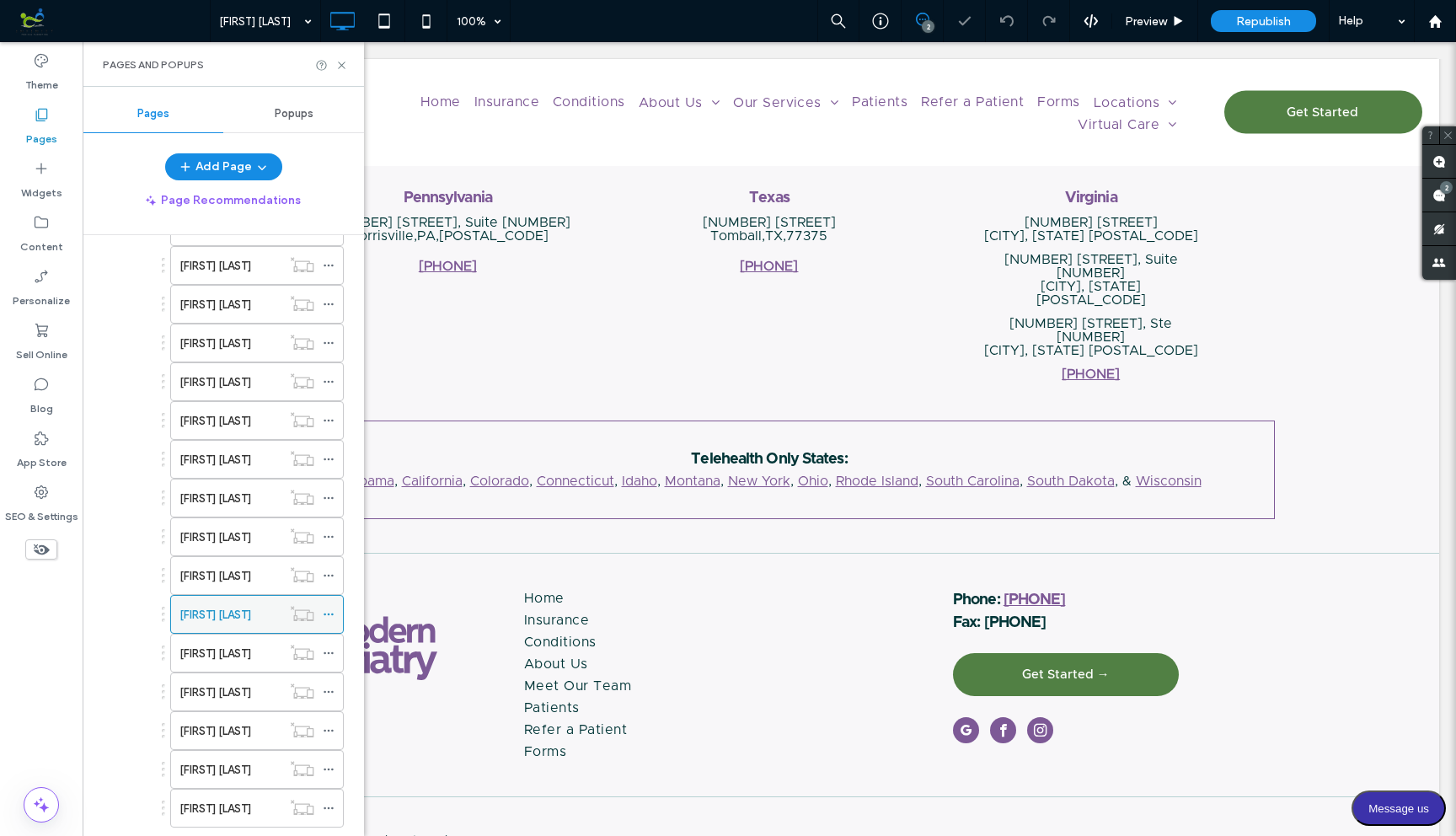 click 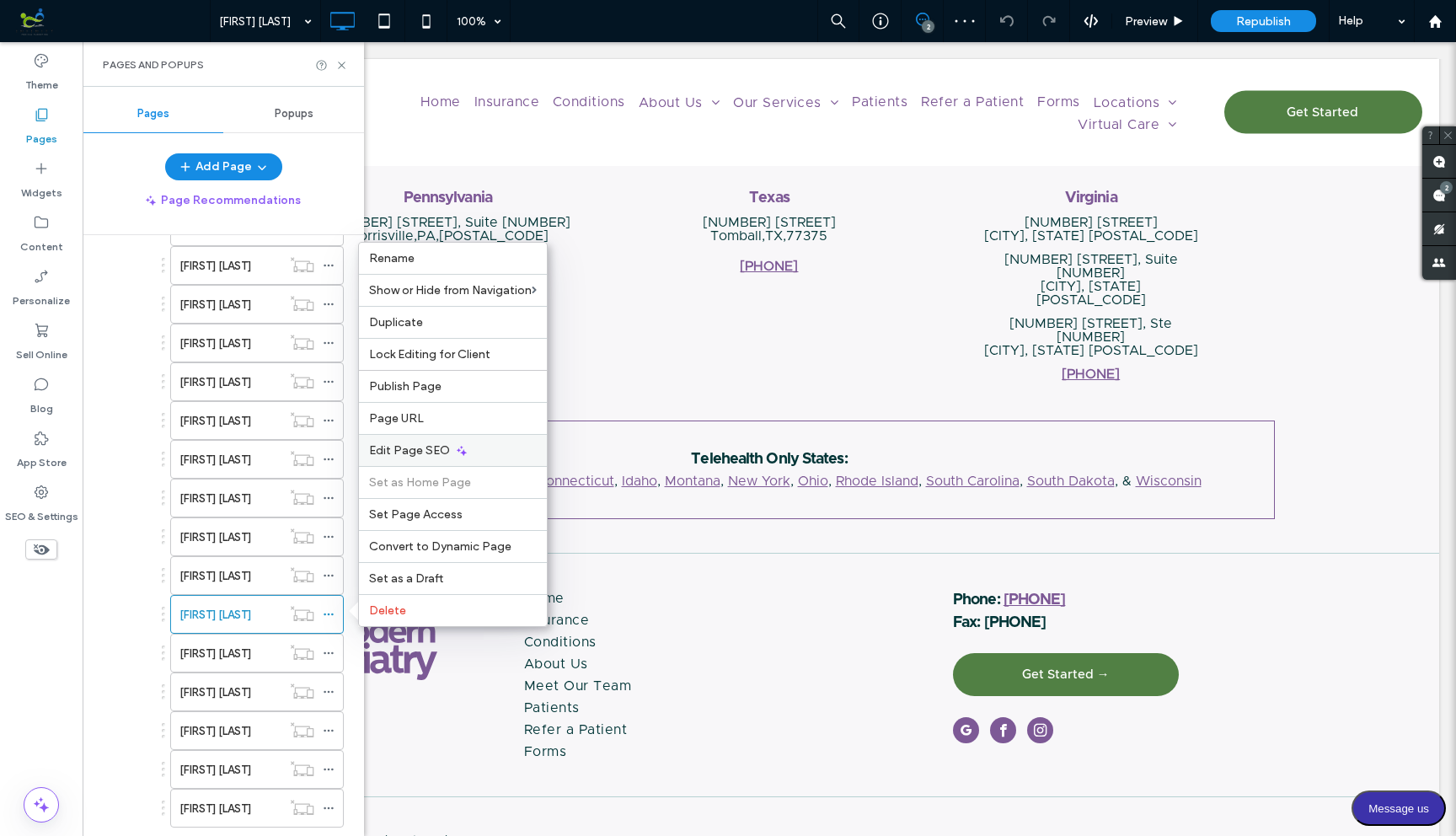click on "Edit Page SEO" at bounding box center [410, 450] 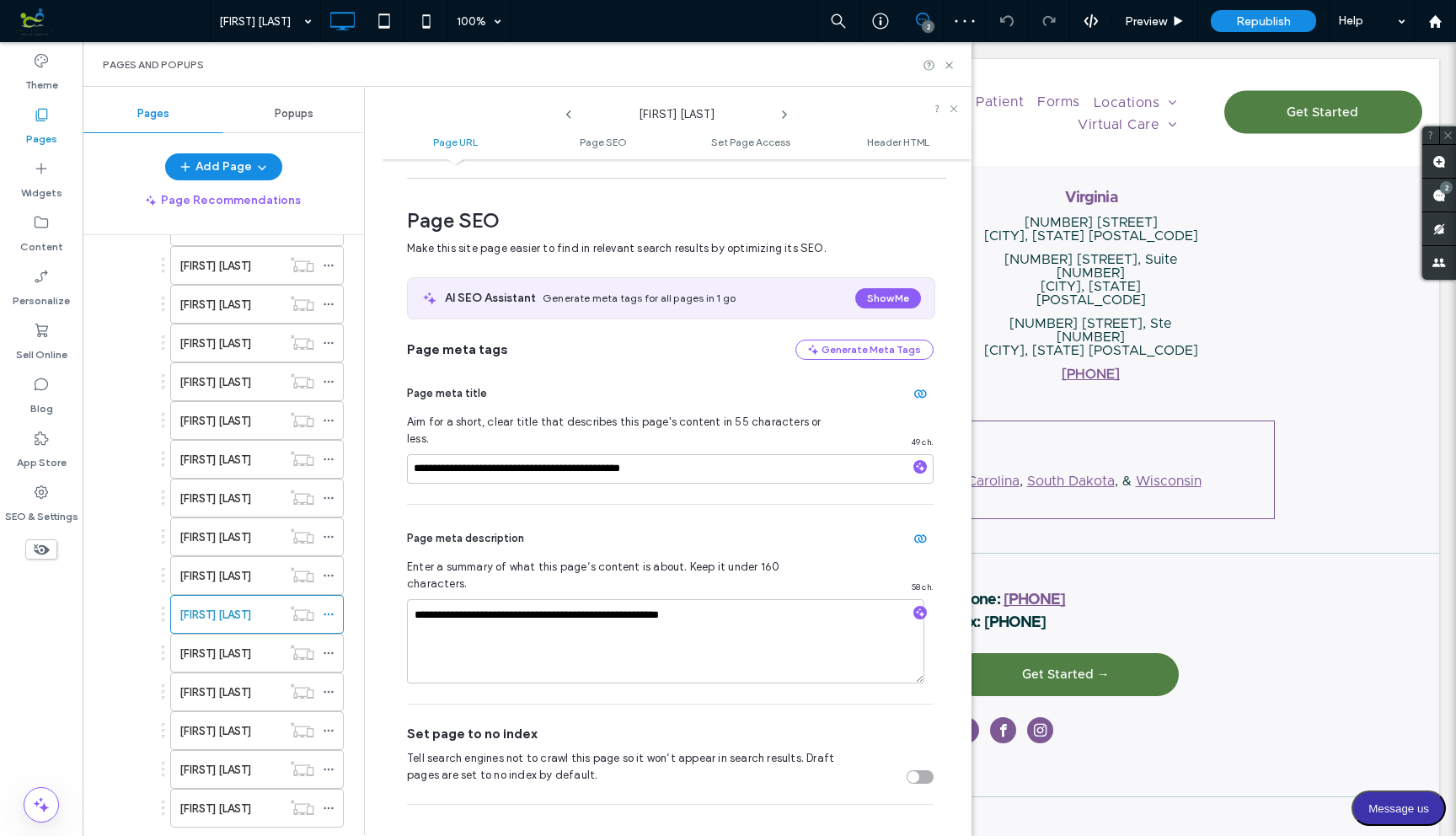 scroll, scrollTop: 232, scrollLeft: 0, axis: vertical 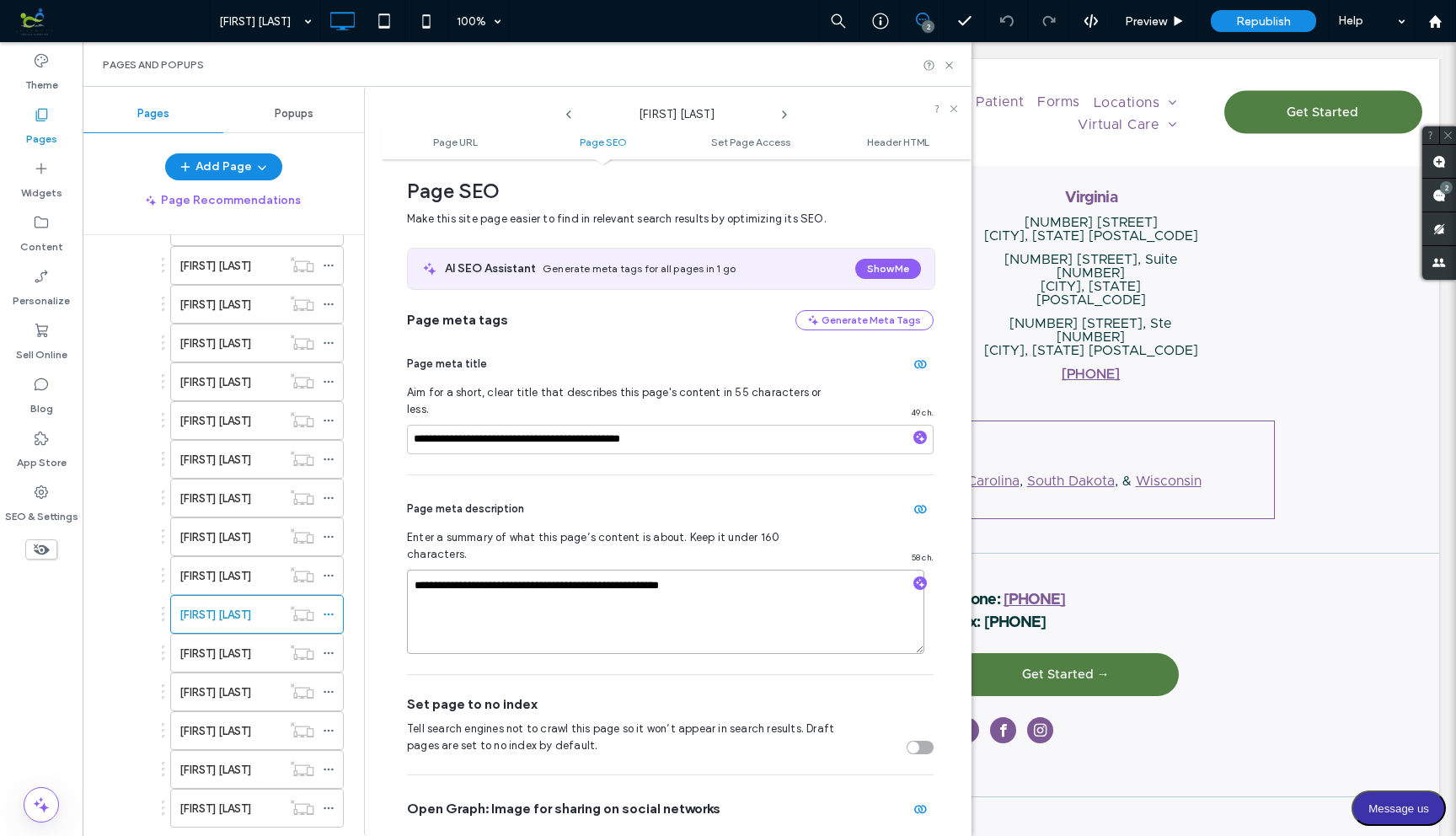 drag, startPoint x: 725, startPoint y: 555, endPoint x: 415, endPoint y: 550, distance: 310.04032 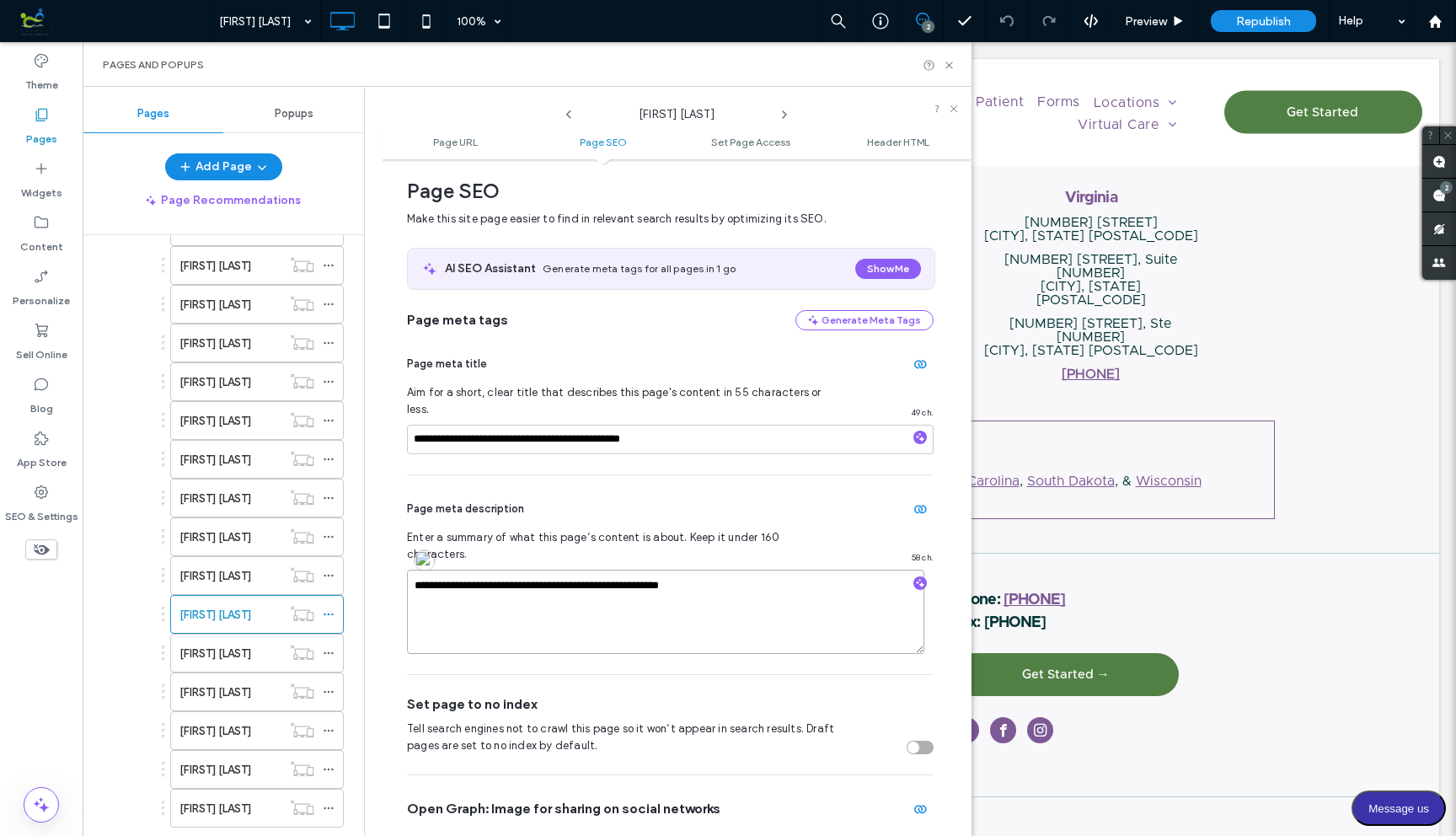 paste on "**********" 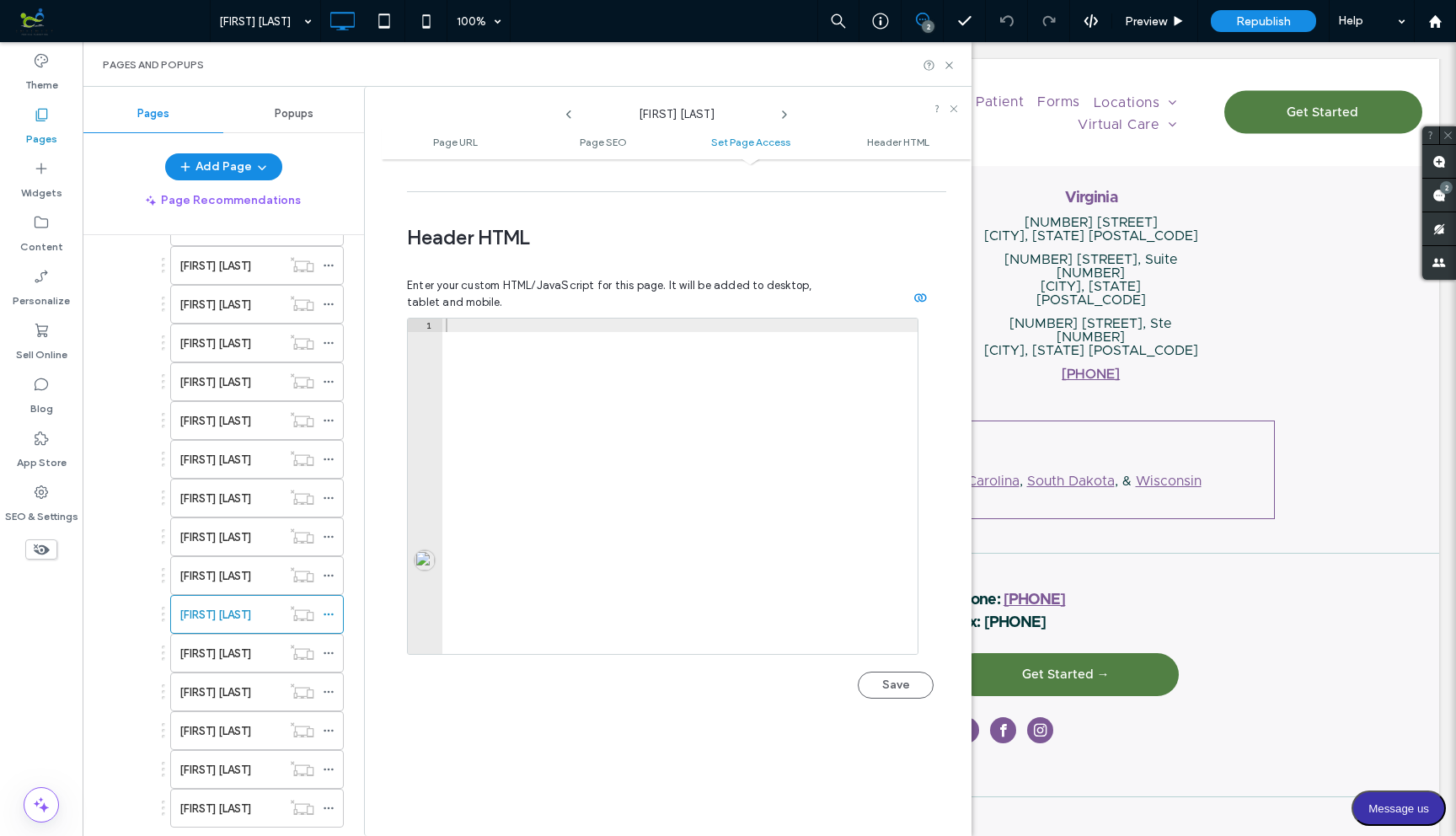 scroll, scrollTop: 1883, scrollLeft: 0, axis: vertical 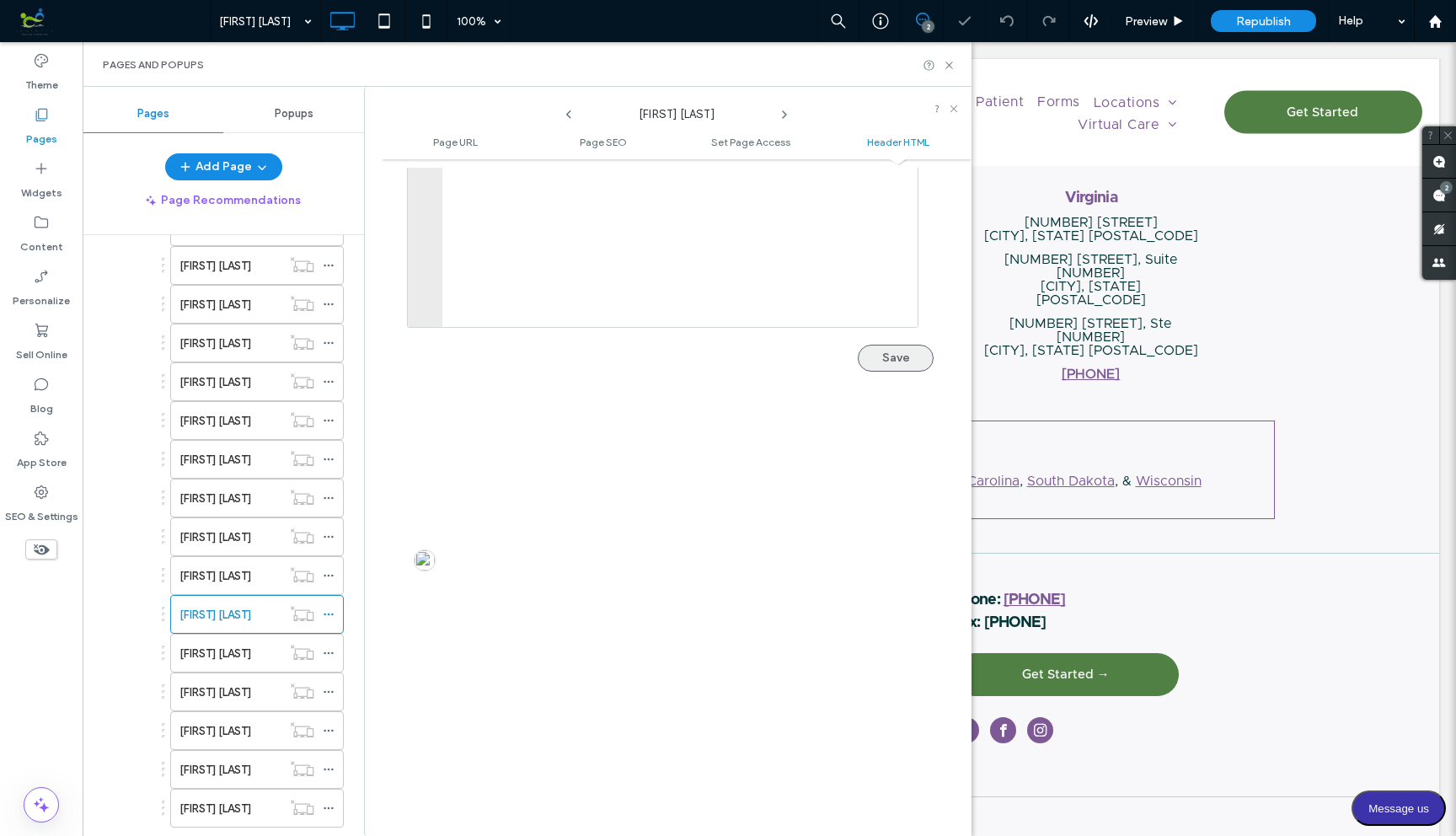 click on "Save" at bounding box center [896, 358] 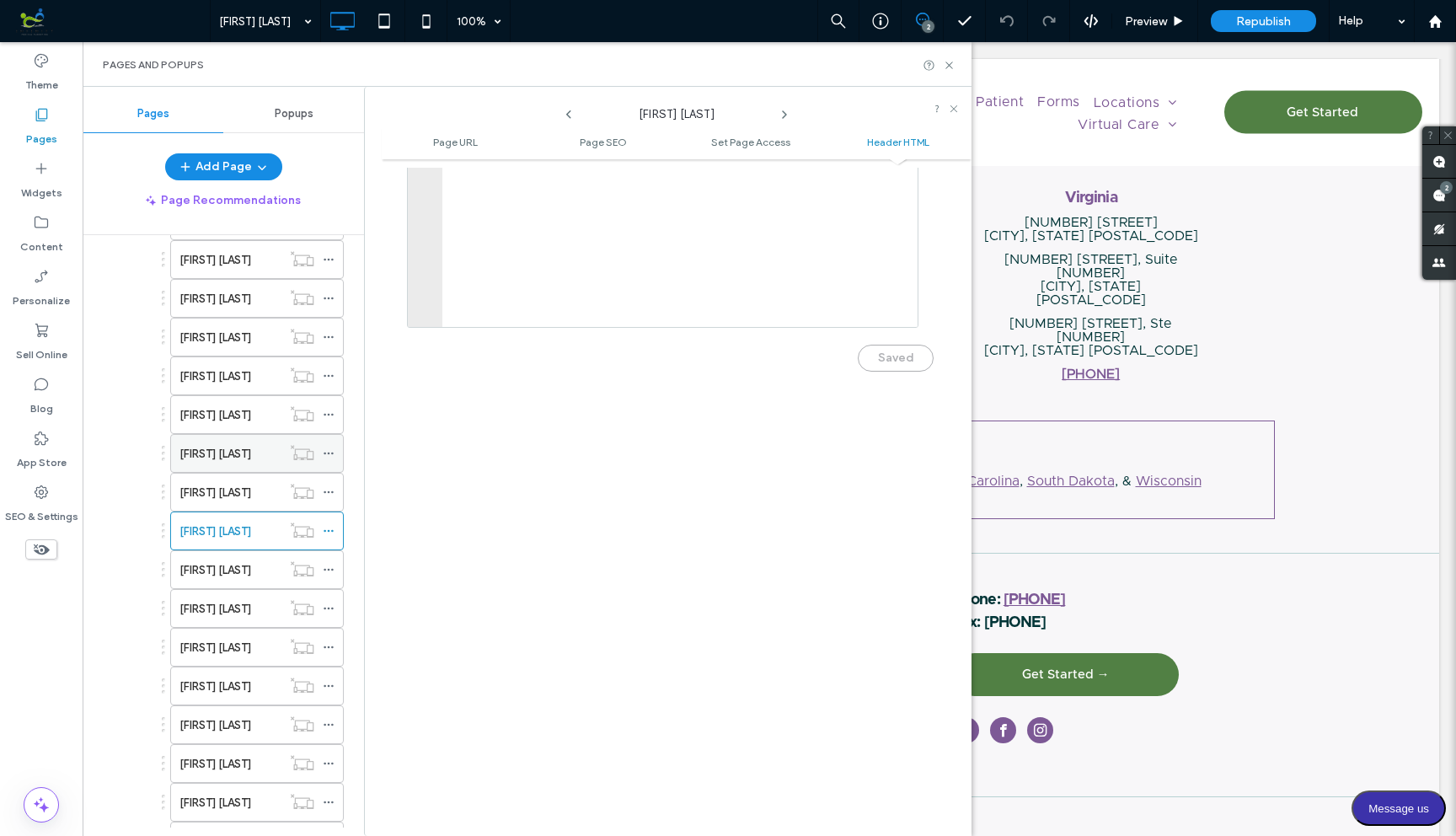 scroll, scrollTop: 709, scrollLeft: 0, axis: vertical 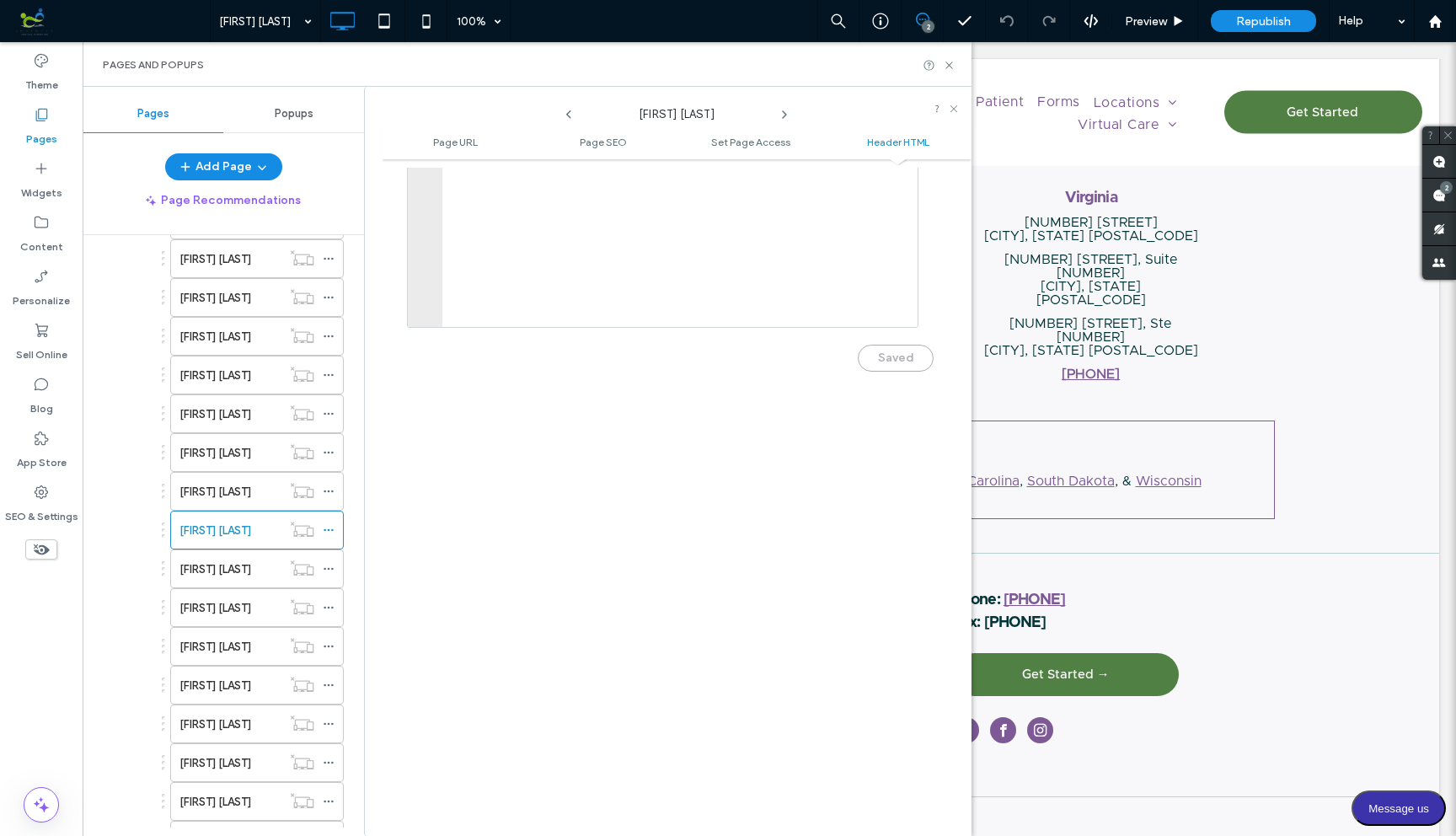 click 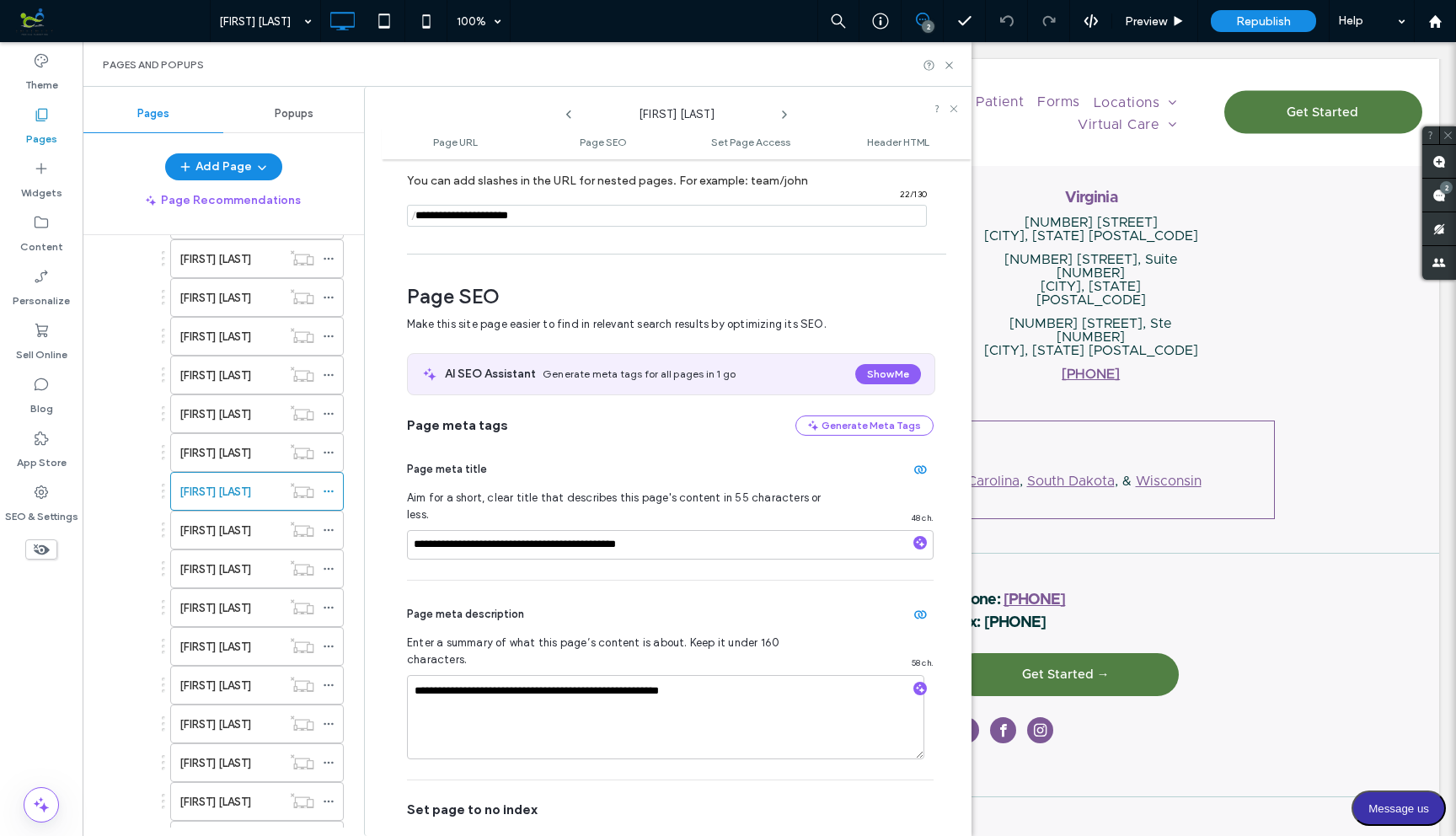 scroll, scrollTop: 232, scrollLeft: 0, axis: vertical 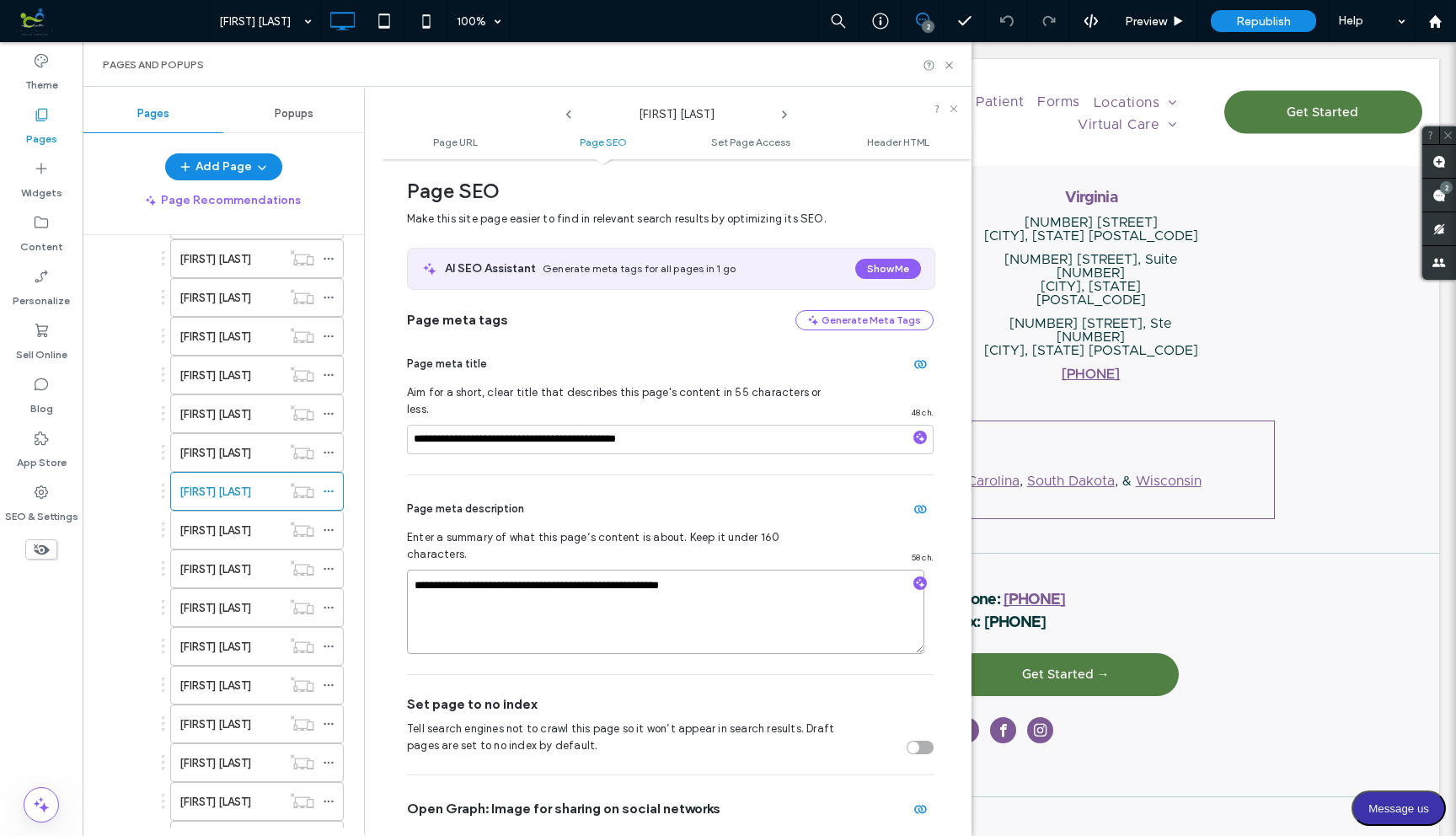 drag, startPoint x: 726, startPoint y: 553, endPoint x: 404, endPoint y: 544, distance: 322.12575 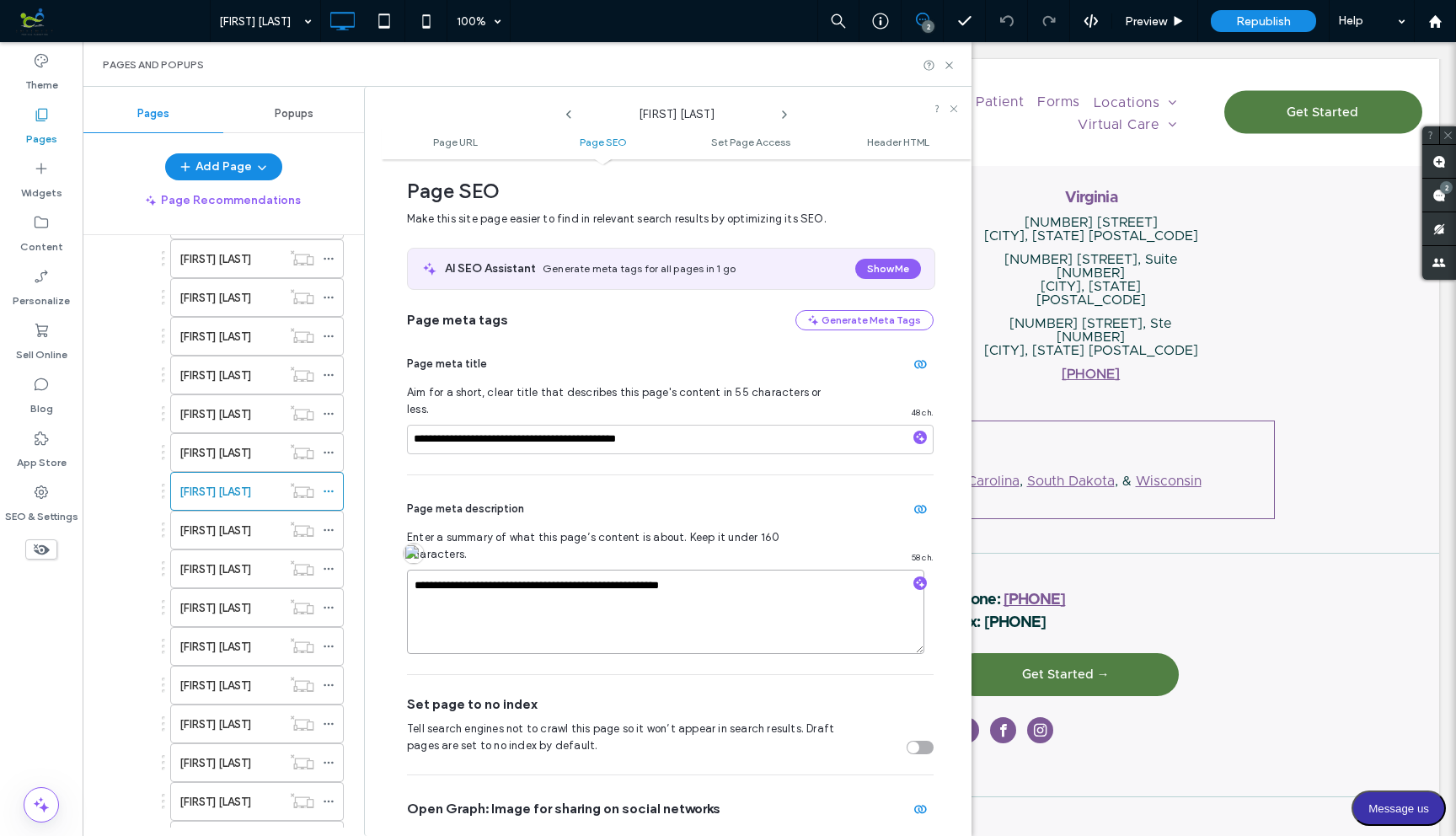 paste on "**********" 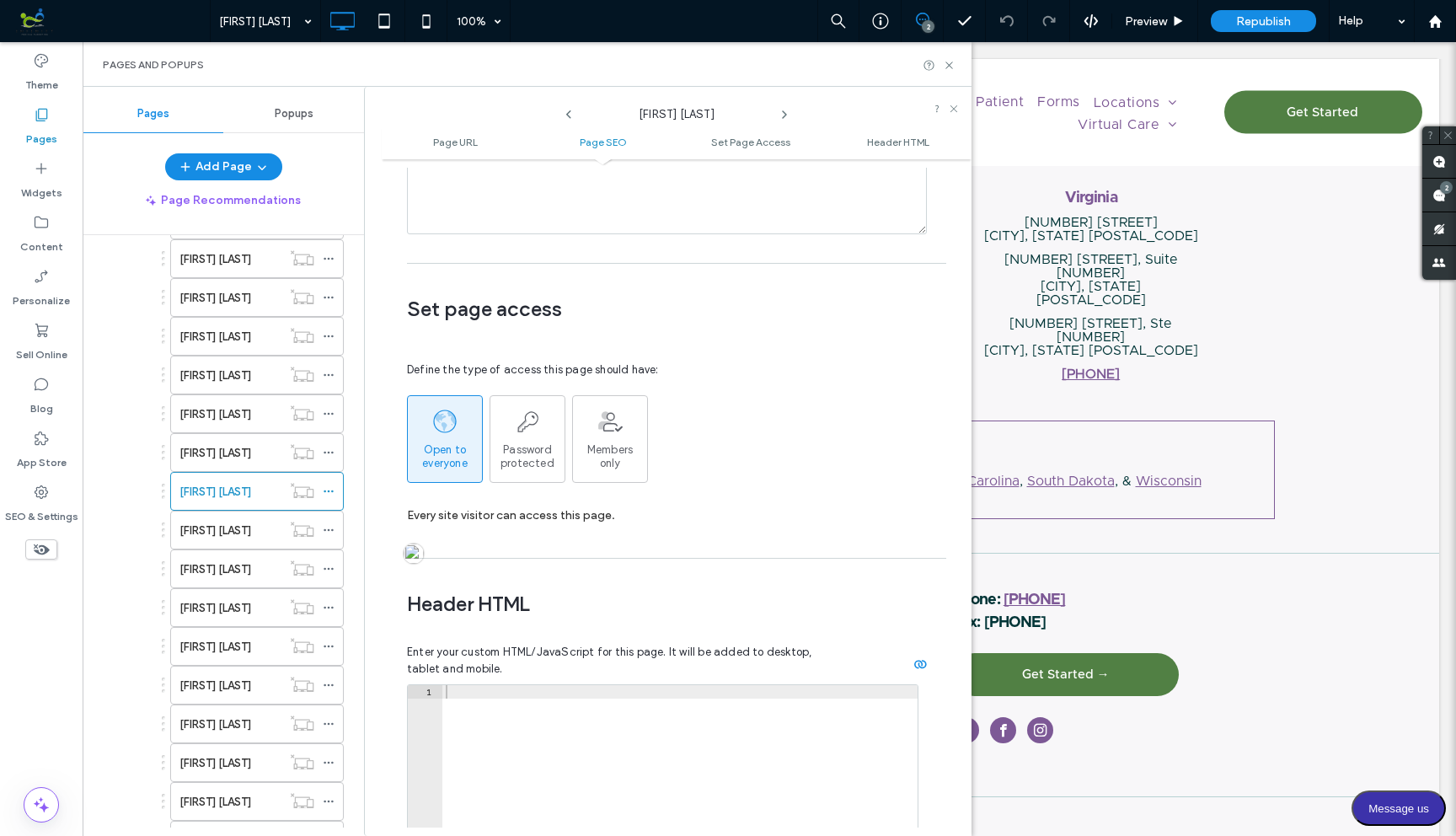 scroll, scrollTop: 1556, scrollLeft: 0, axis: vertical 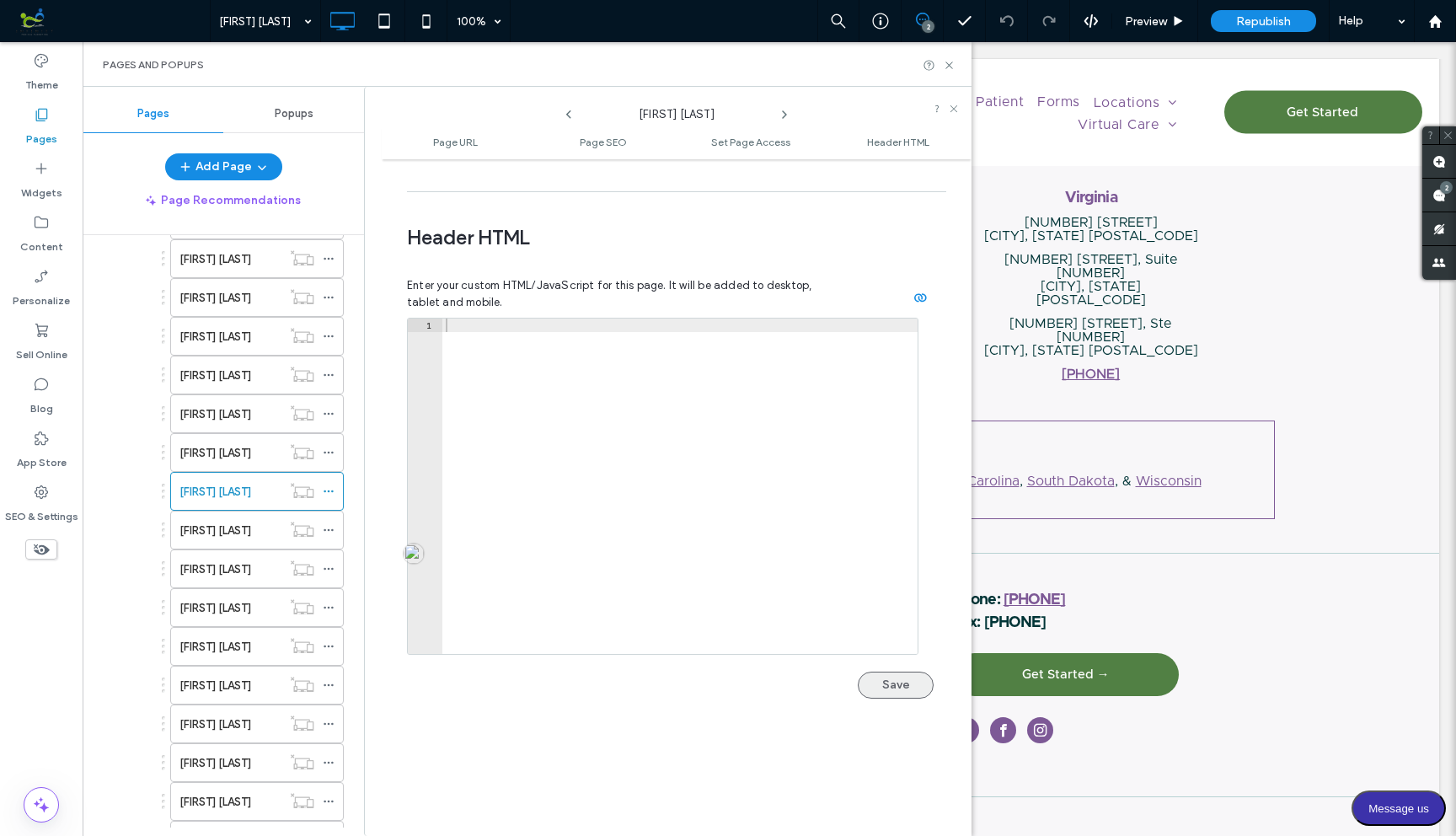 click on "Save" at bounding box center [896, 685] 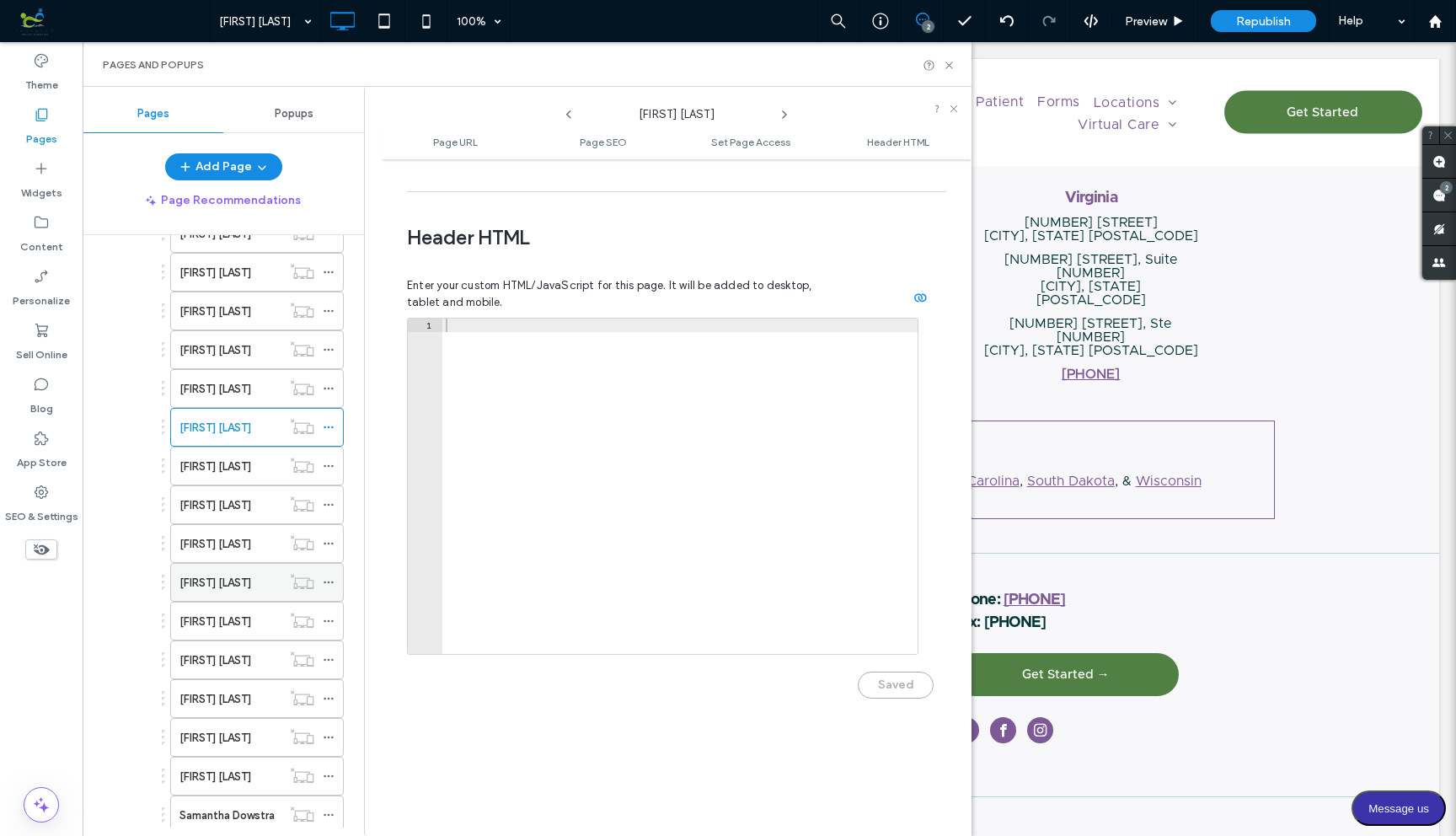 scroll, scrollTop: 776, scrollLeft: 0, axis: vertical 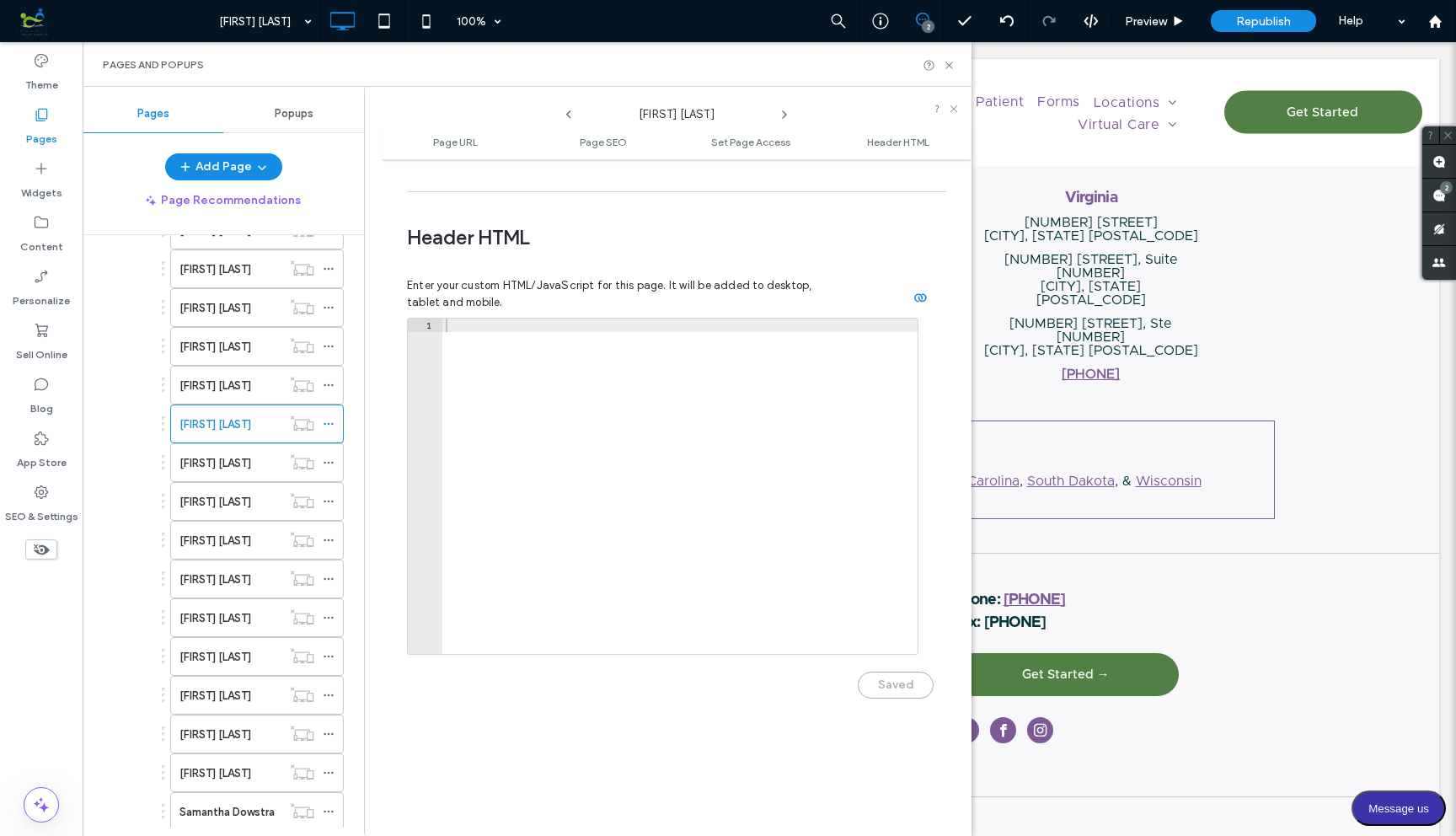 click 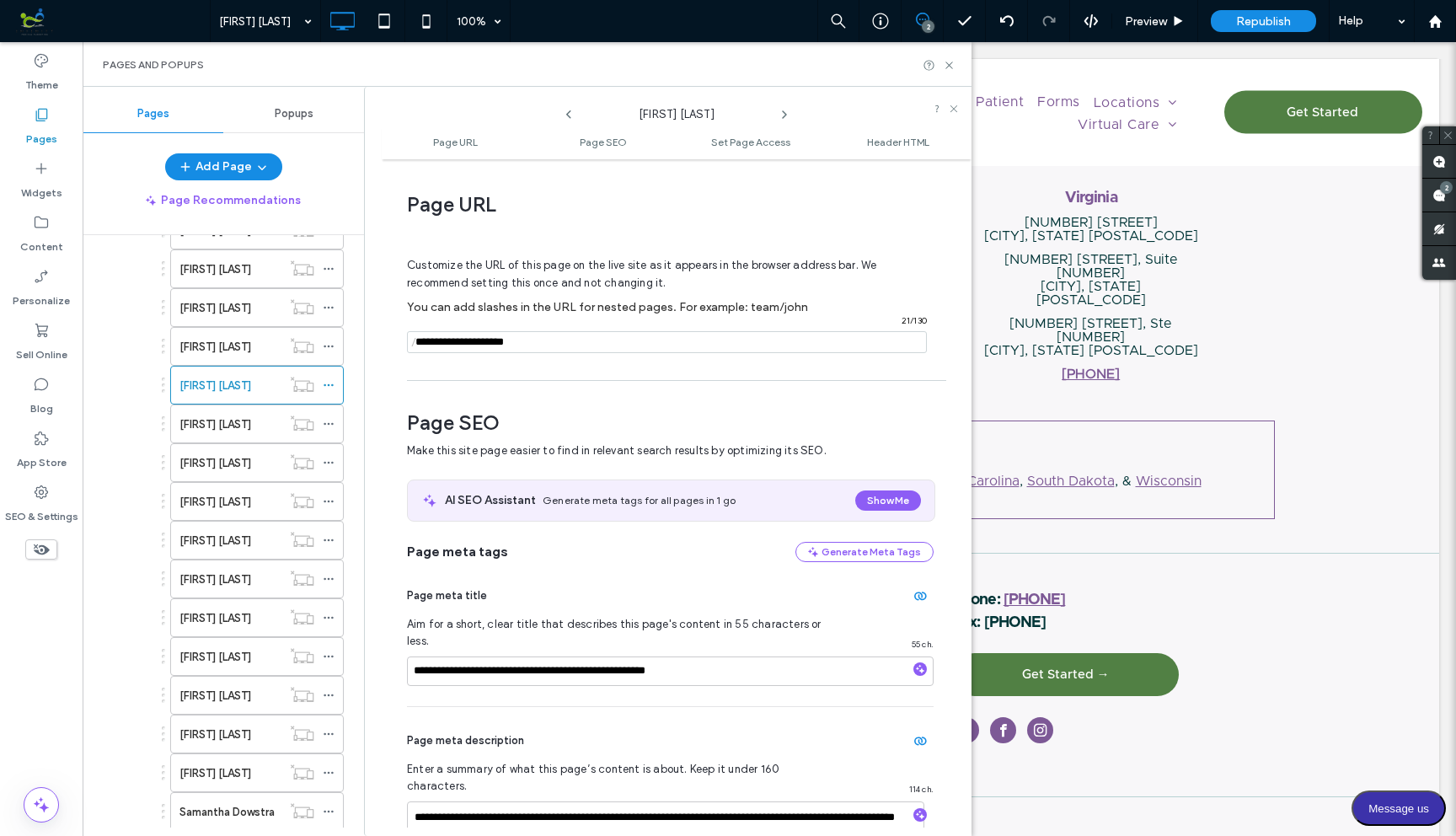 scroll, scrollTop: 232, scrollLeft: 0, axis: vertical 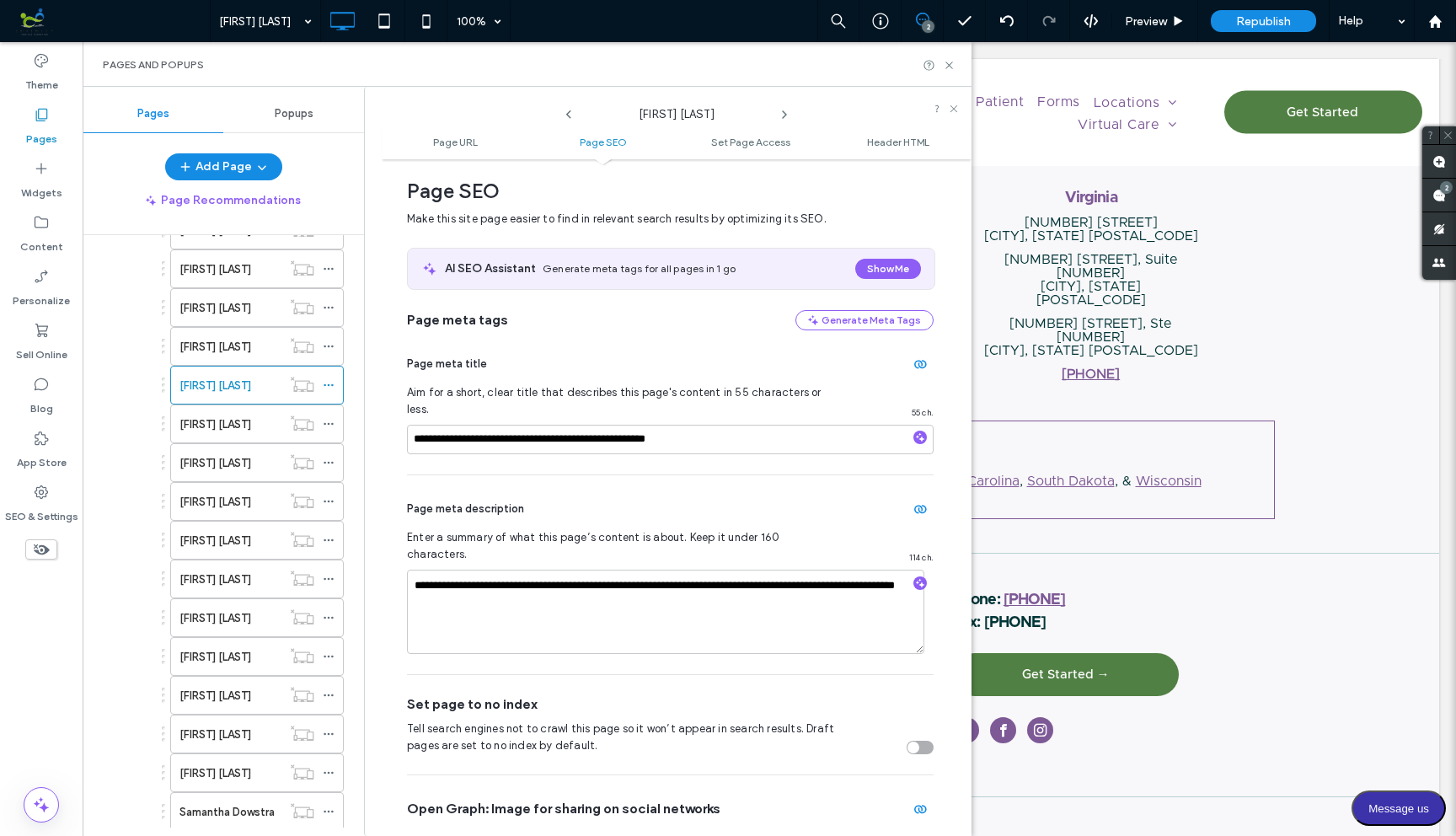 click 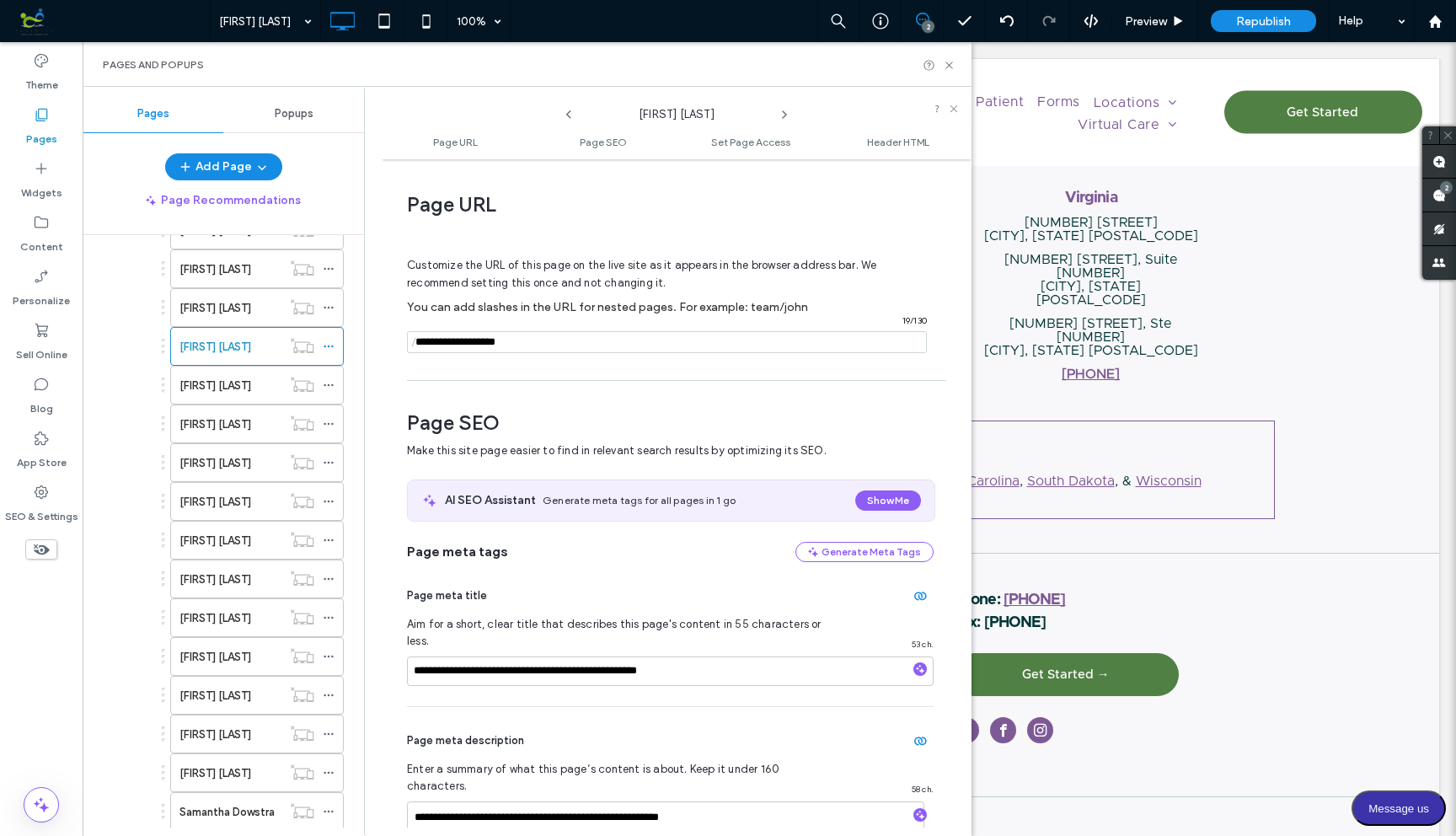 scroll, scrollTop: 232, scrollLeft: 0, axis: vertical 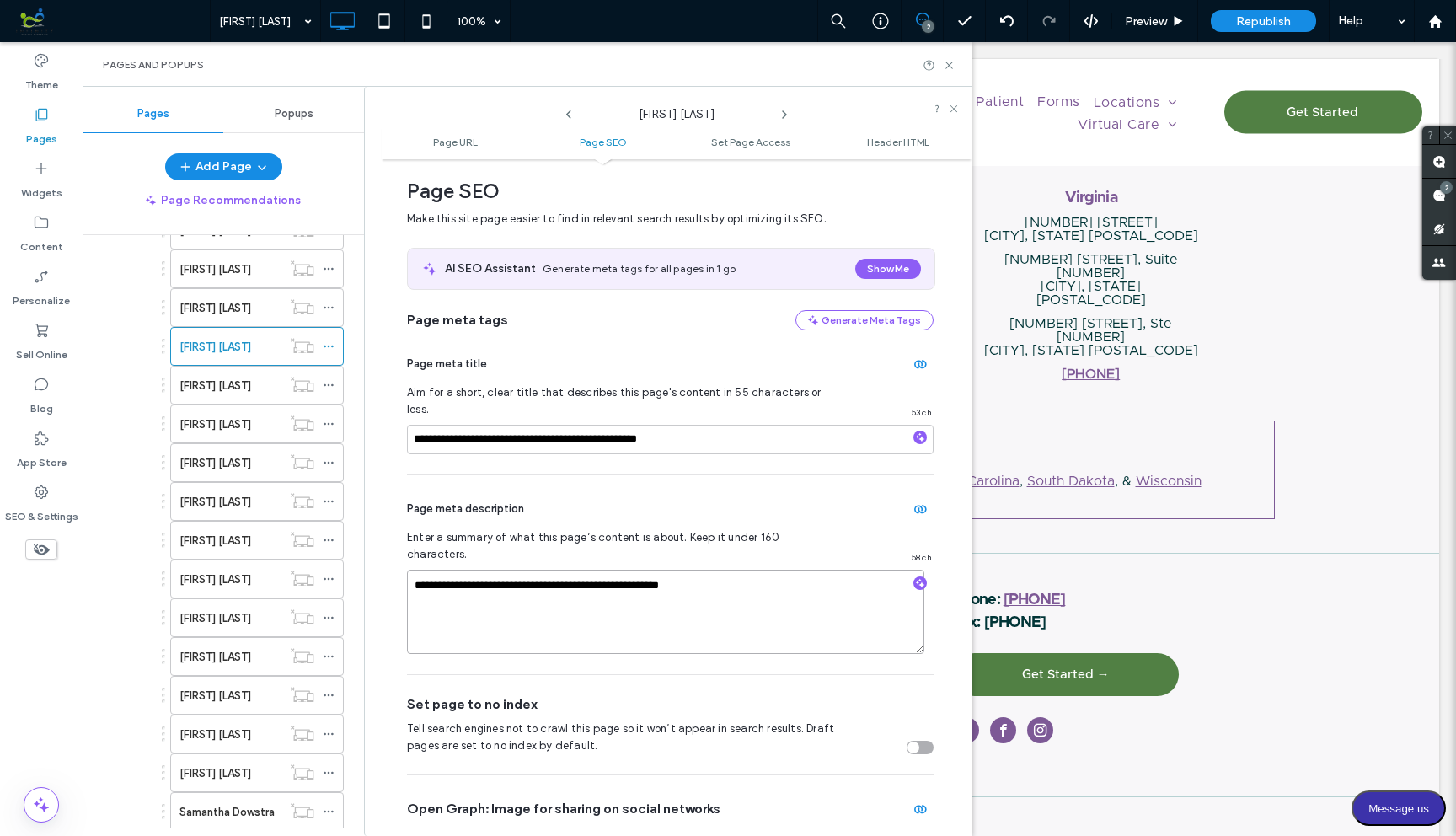 drag, startPoint x: 720, startPoint y: 560, endPoint x: 447, endPoint y: 535, distance: 274.1423 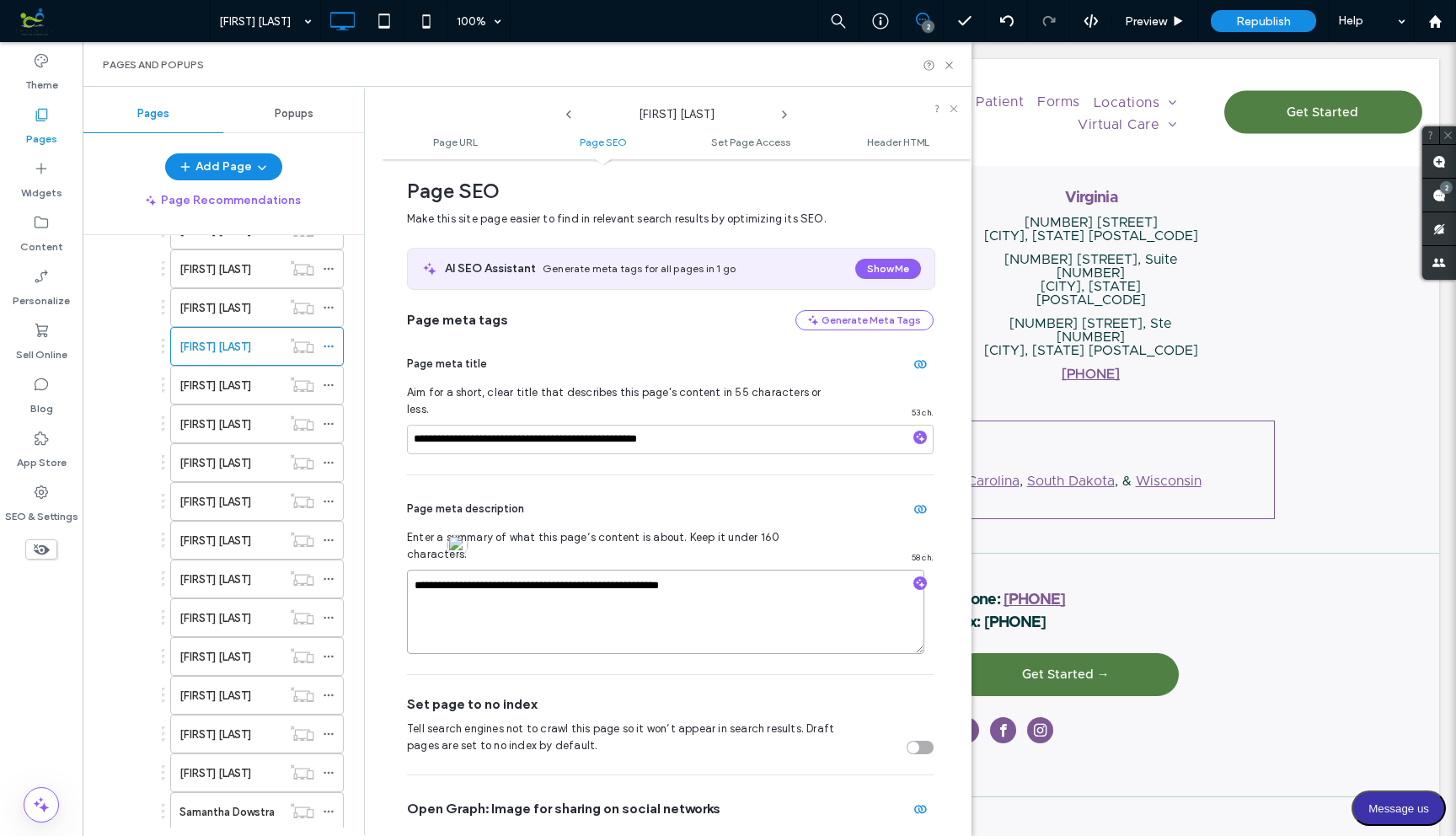 paste on "**********" 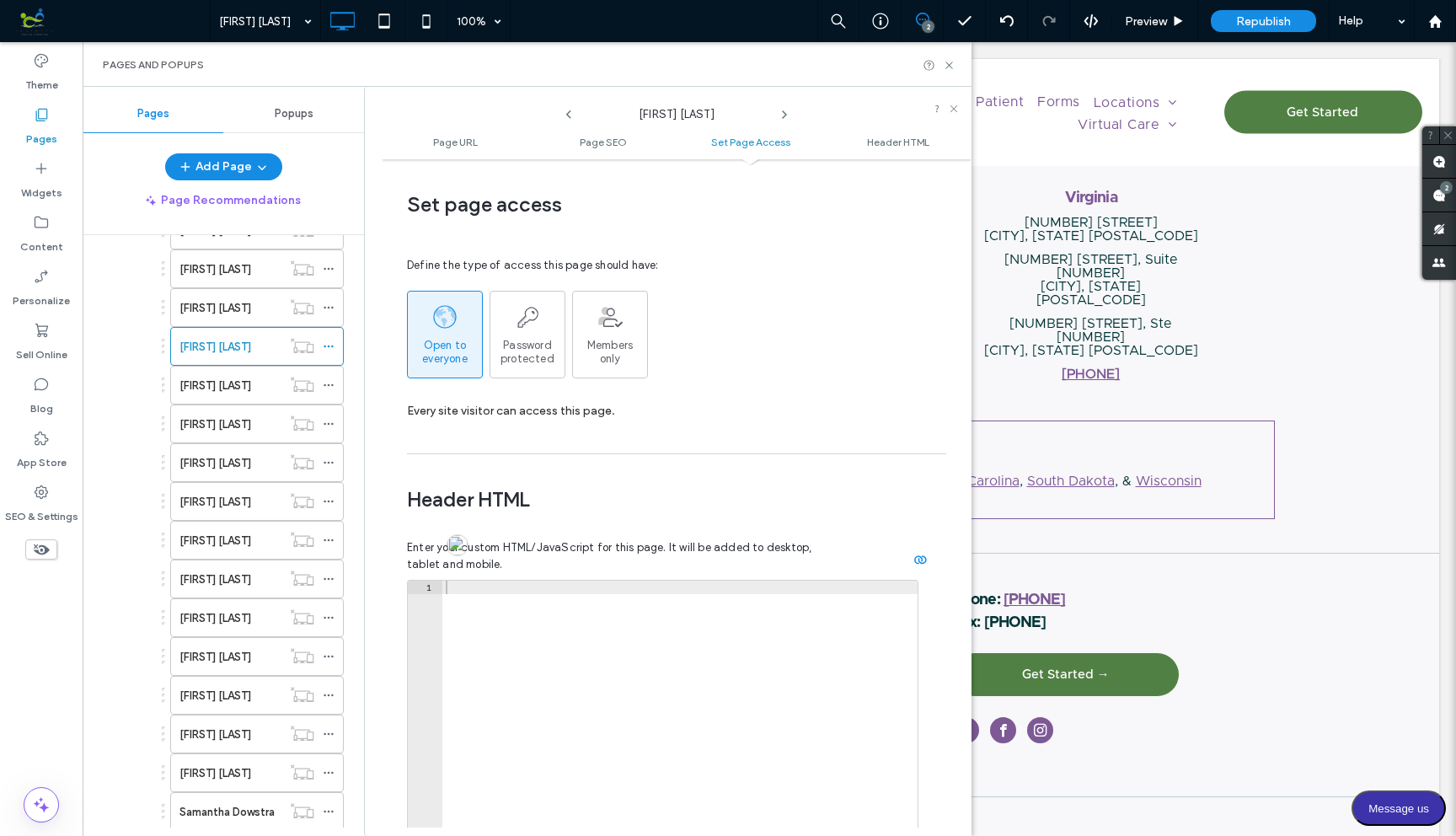 scroll, scrollTop: 1556, scrollLeft: 0, axis: vertical 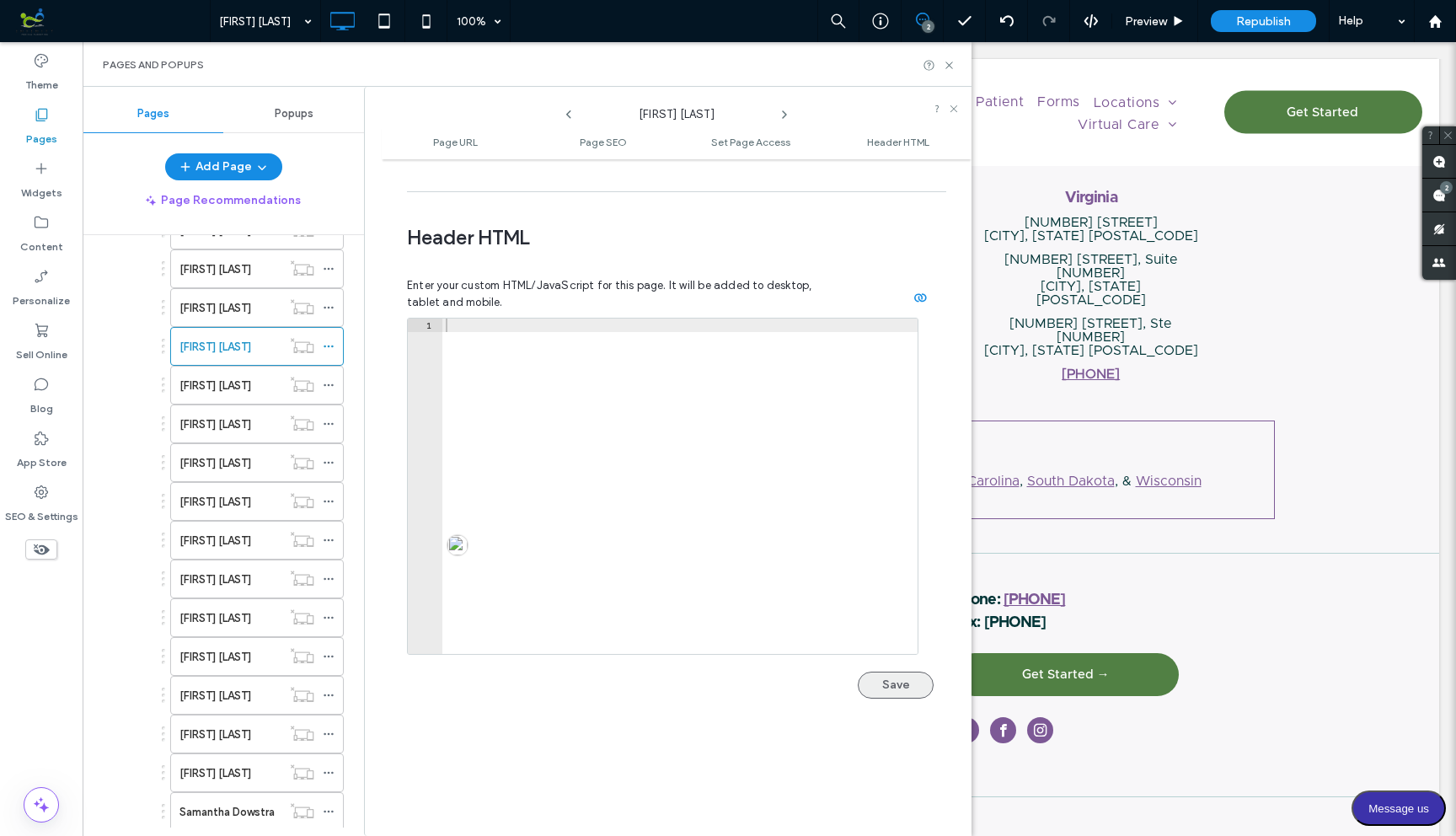 click on "Save" at bounding box center (896, 685) 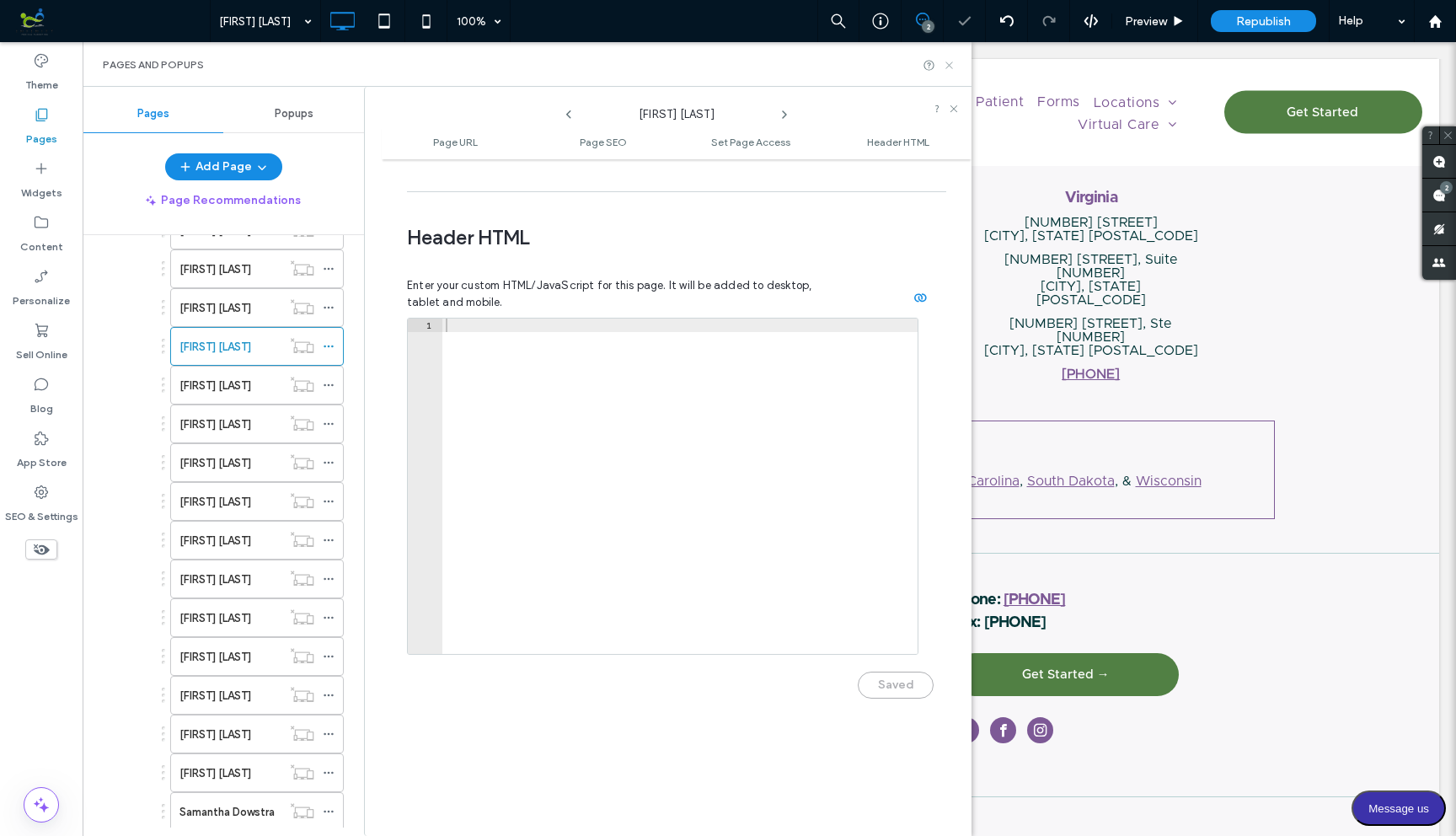 click 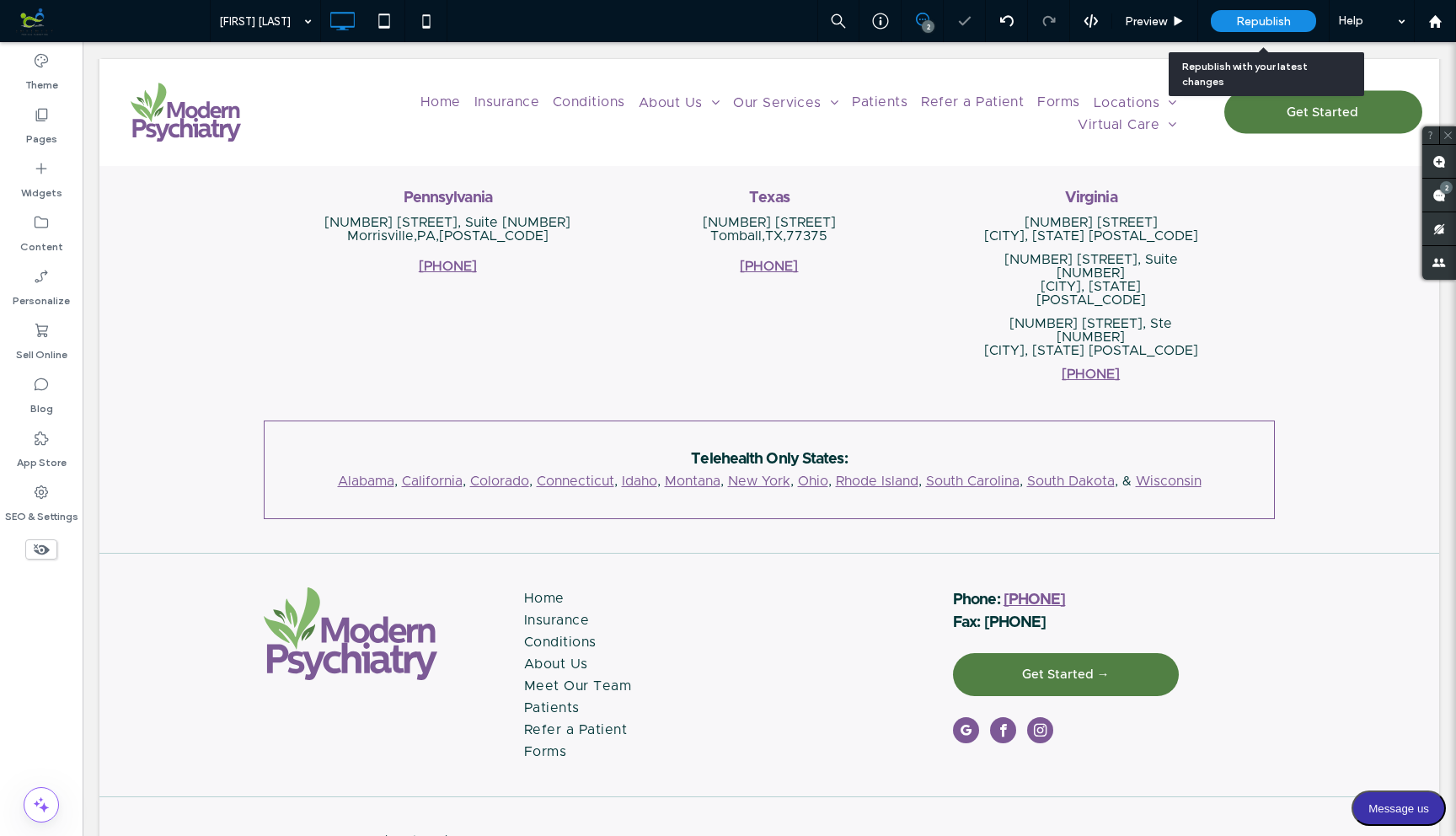 click on "Republish" at bounding box center (1263, 21) 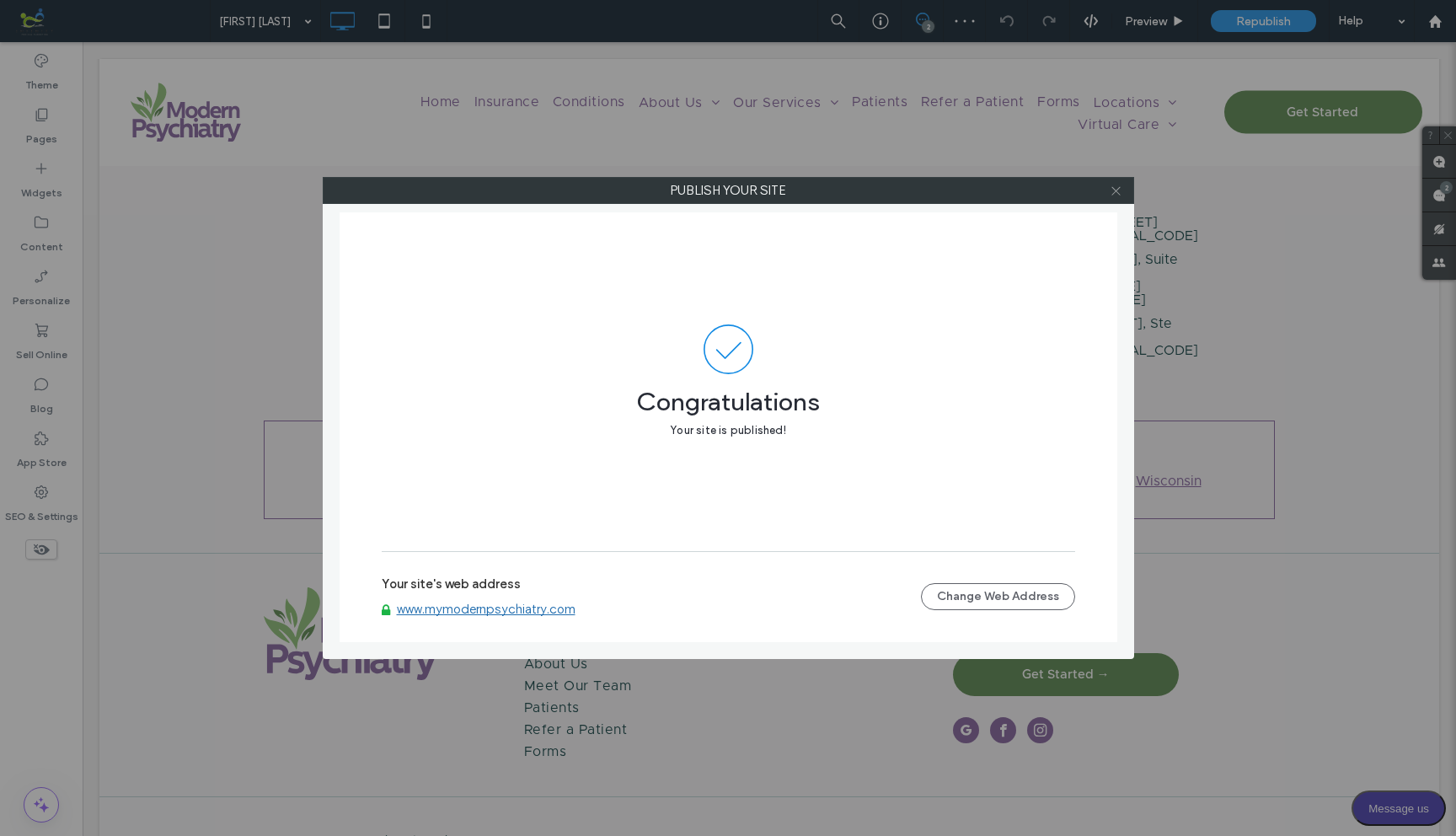 click 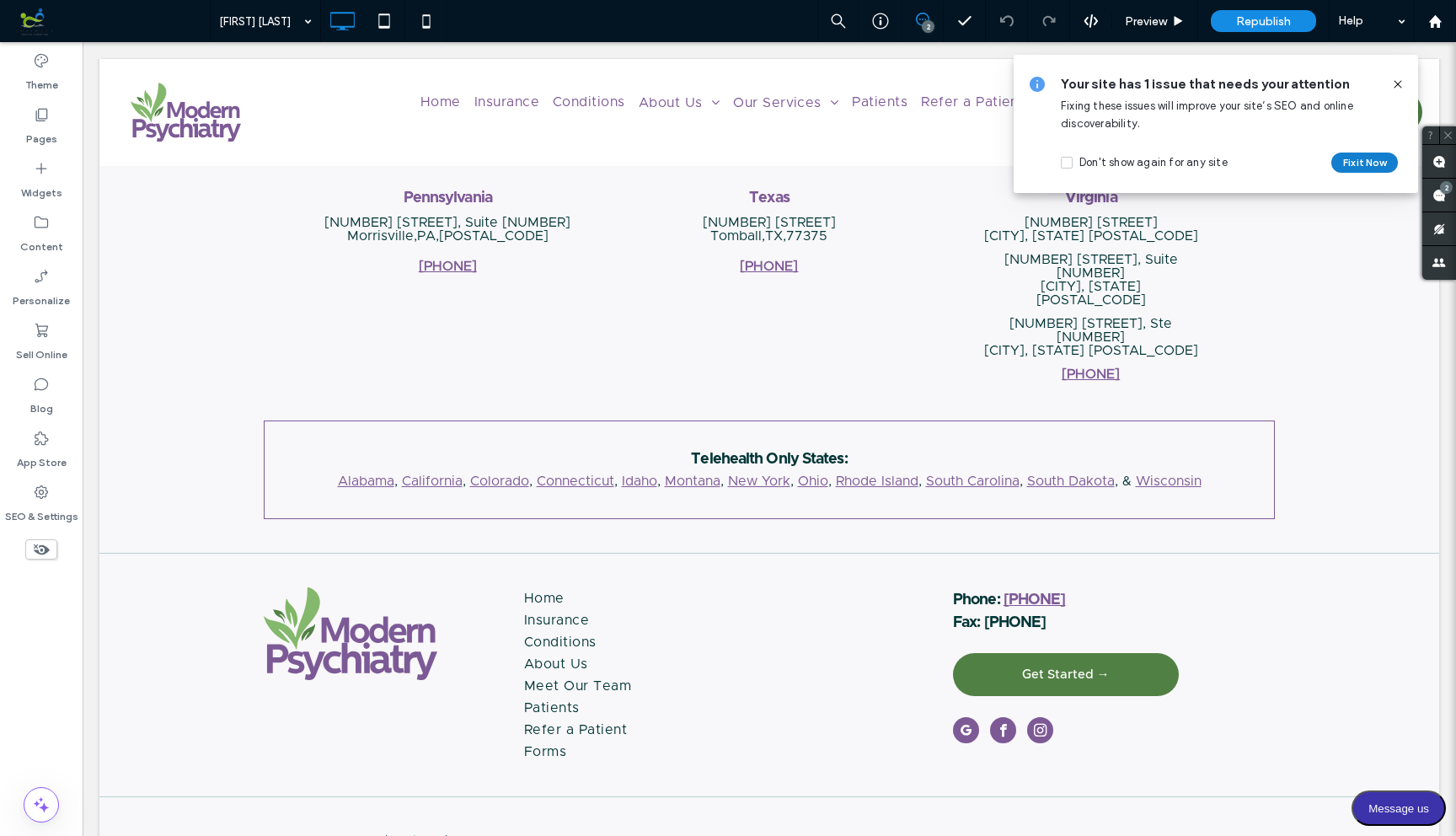click on "Fix it Now" at bounding box center [1364, 163] 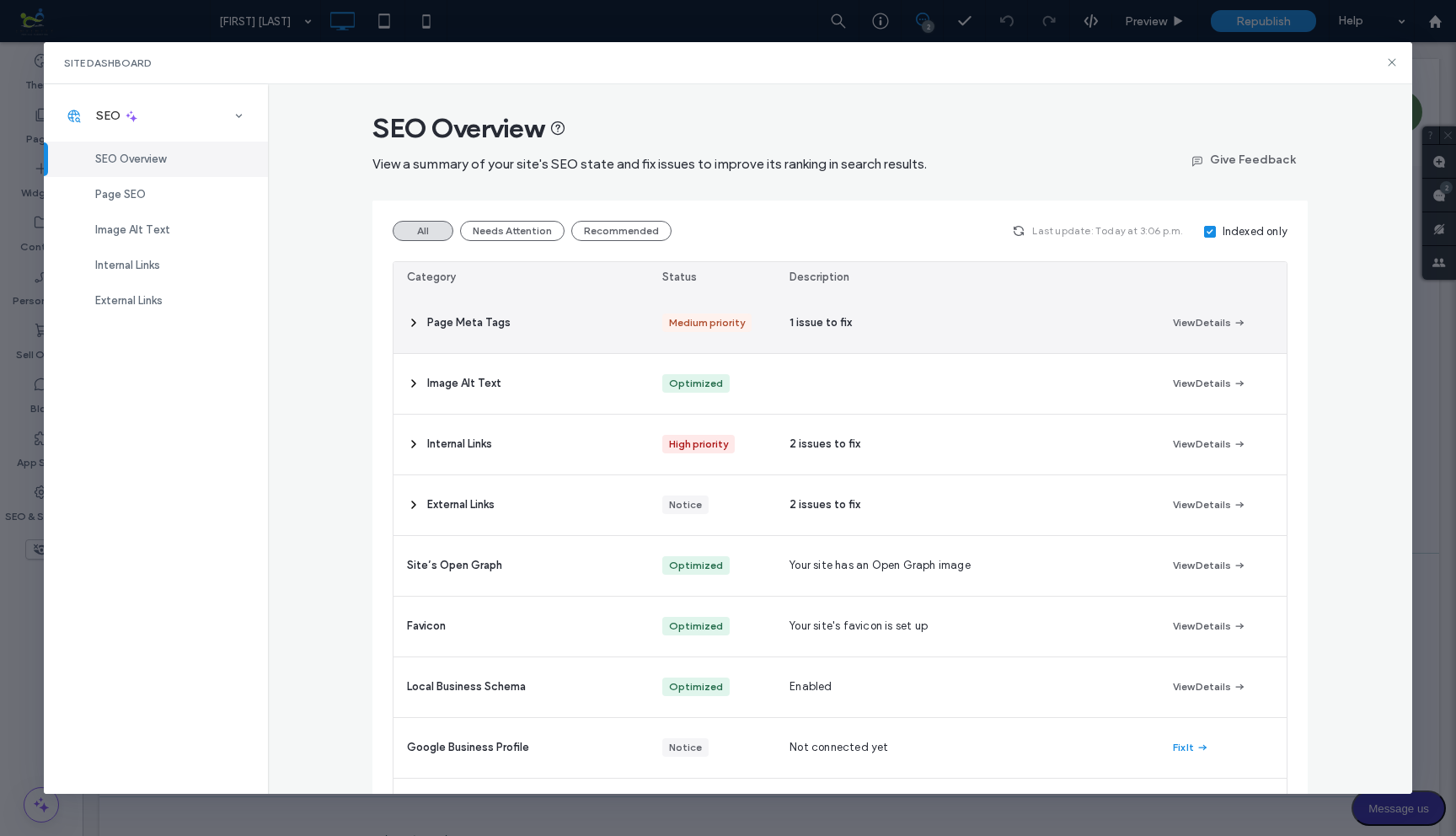 click 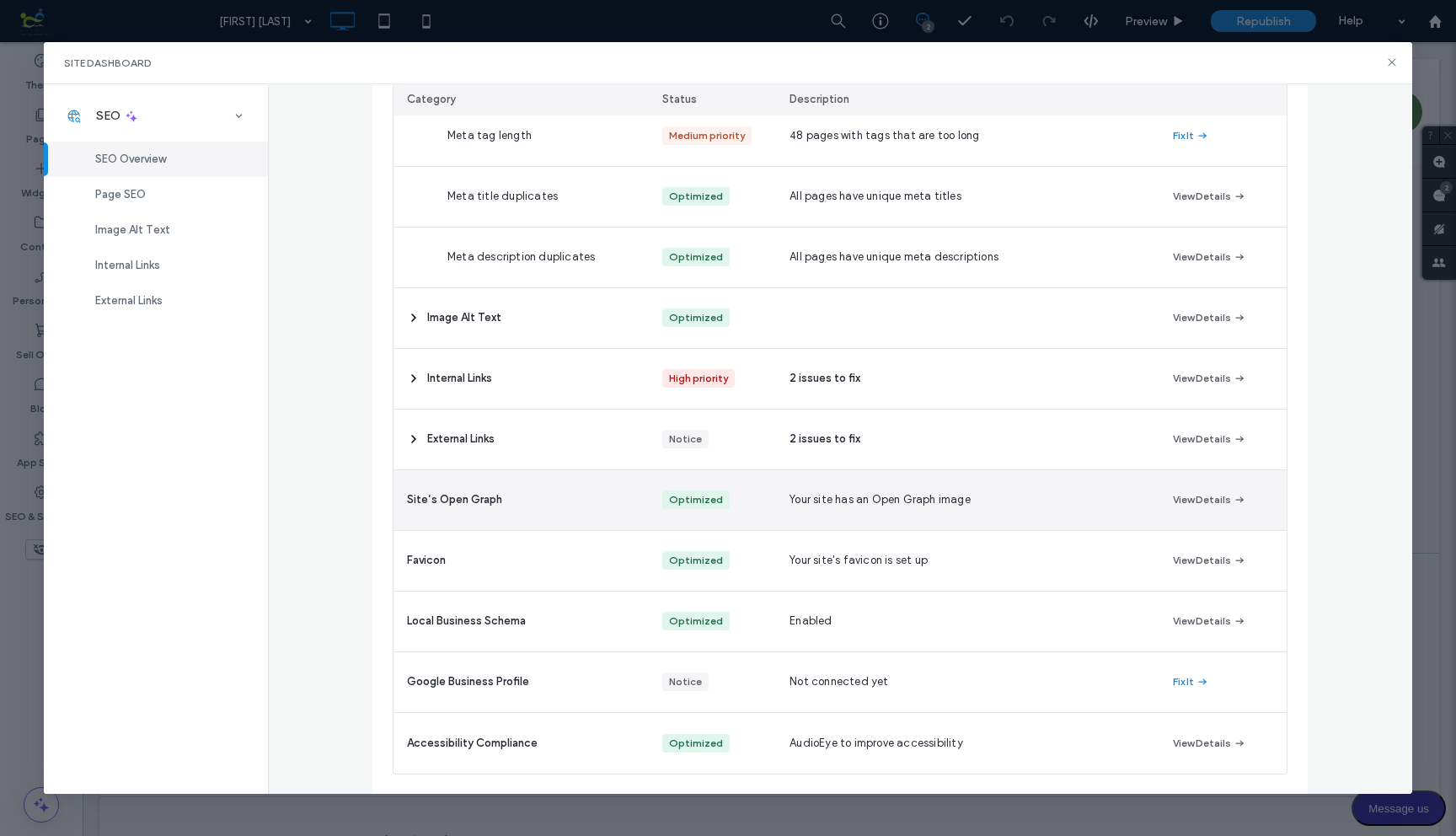 scroll, scrollTop: 307, scrollLeft: 0, axis: vertical 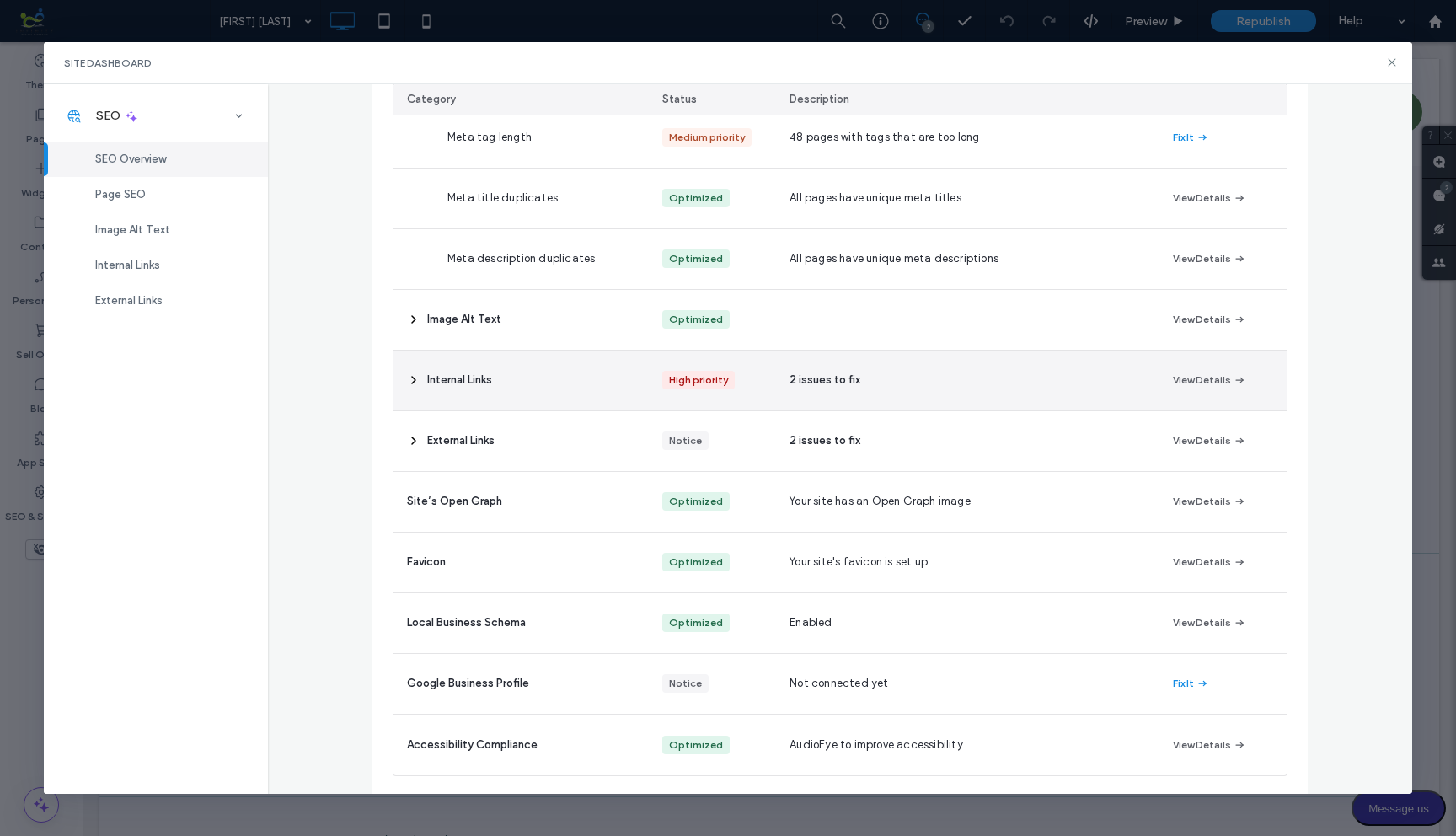 click 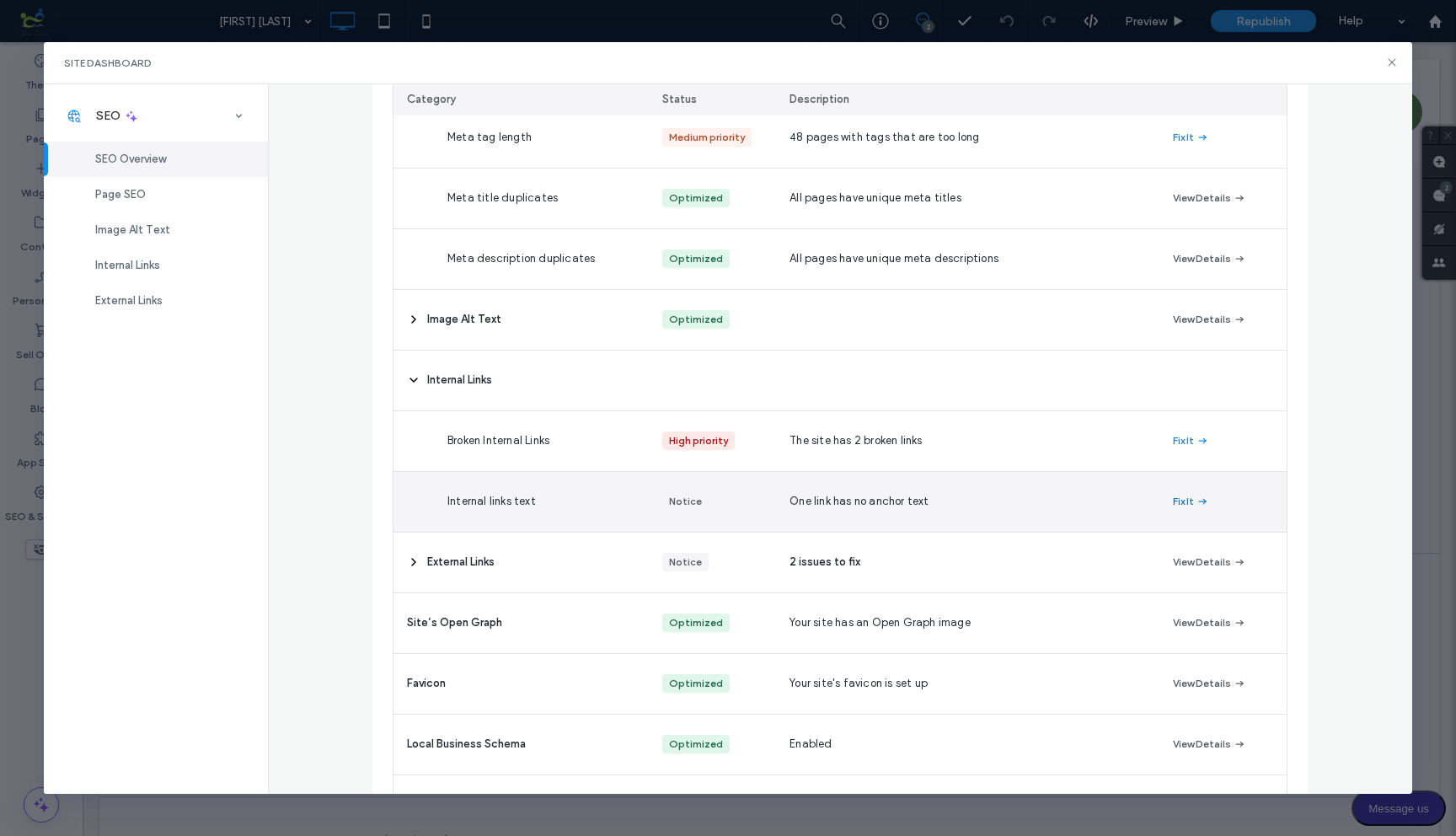 click on "Fix It" at bounding box center (1191, 501) 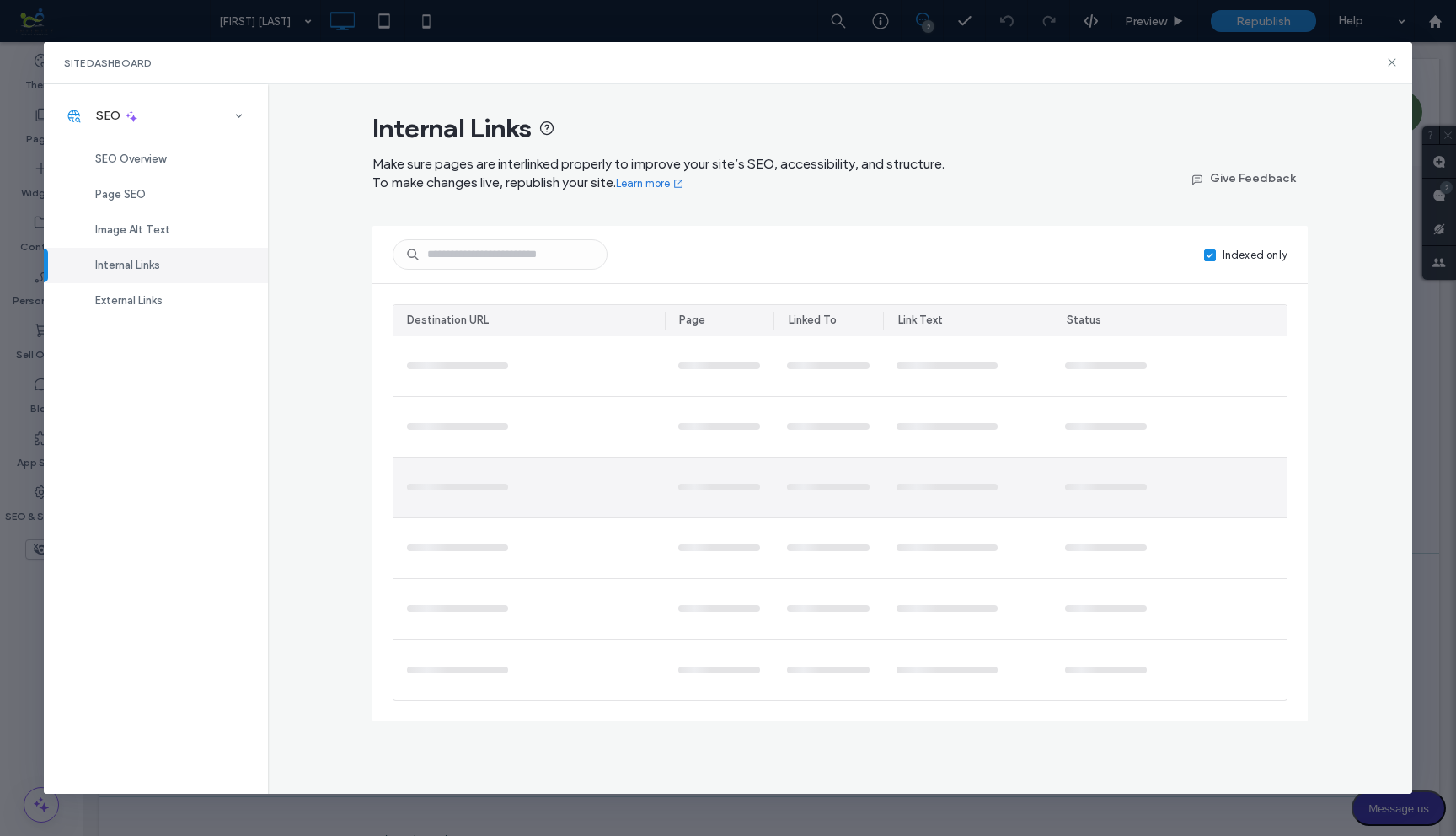scroll, scrollTop: 0, scrollLeft: 0, axis: both 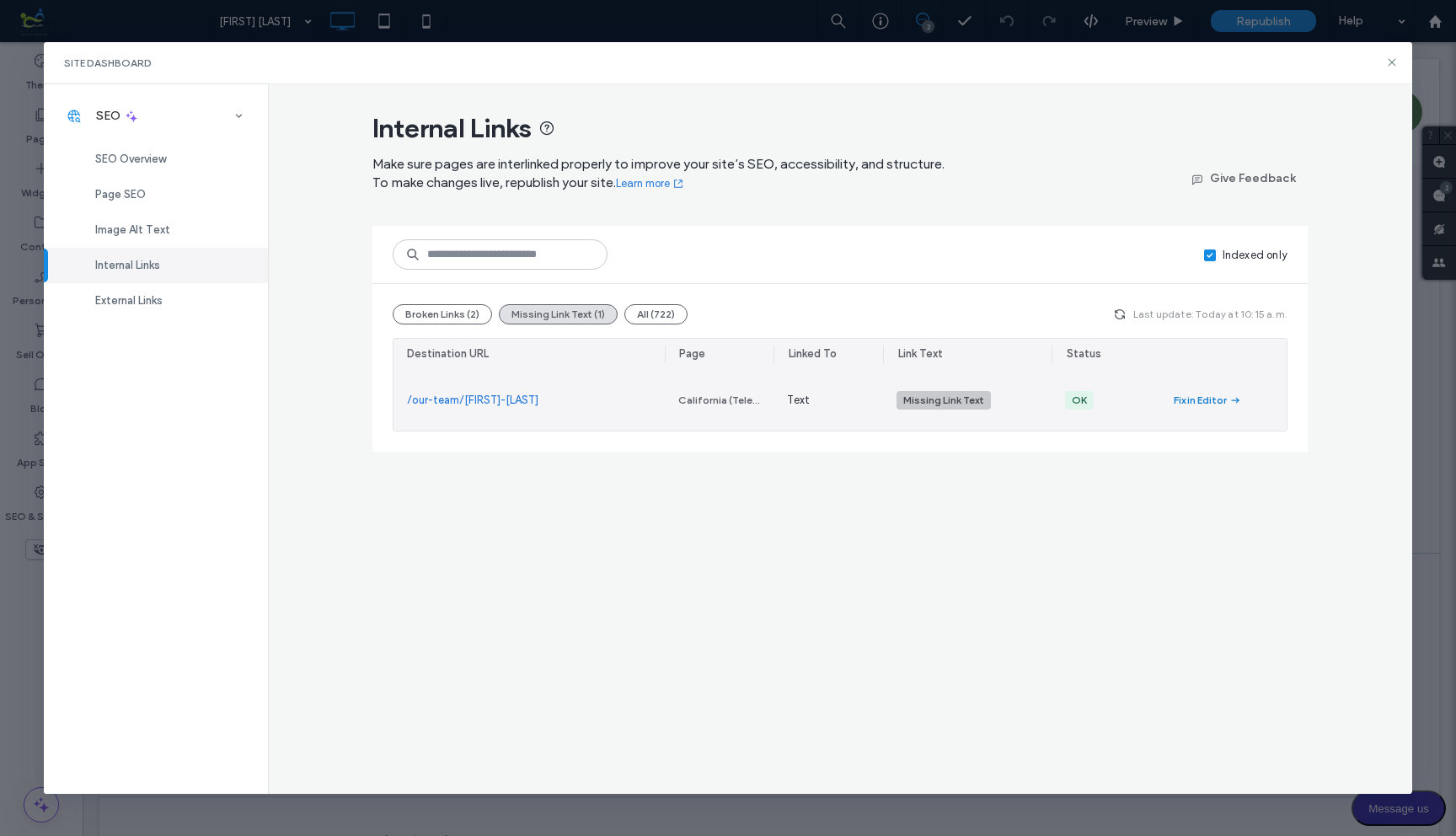 click on "Fix in Editor" at bounding box center (1200, 400) 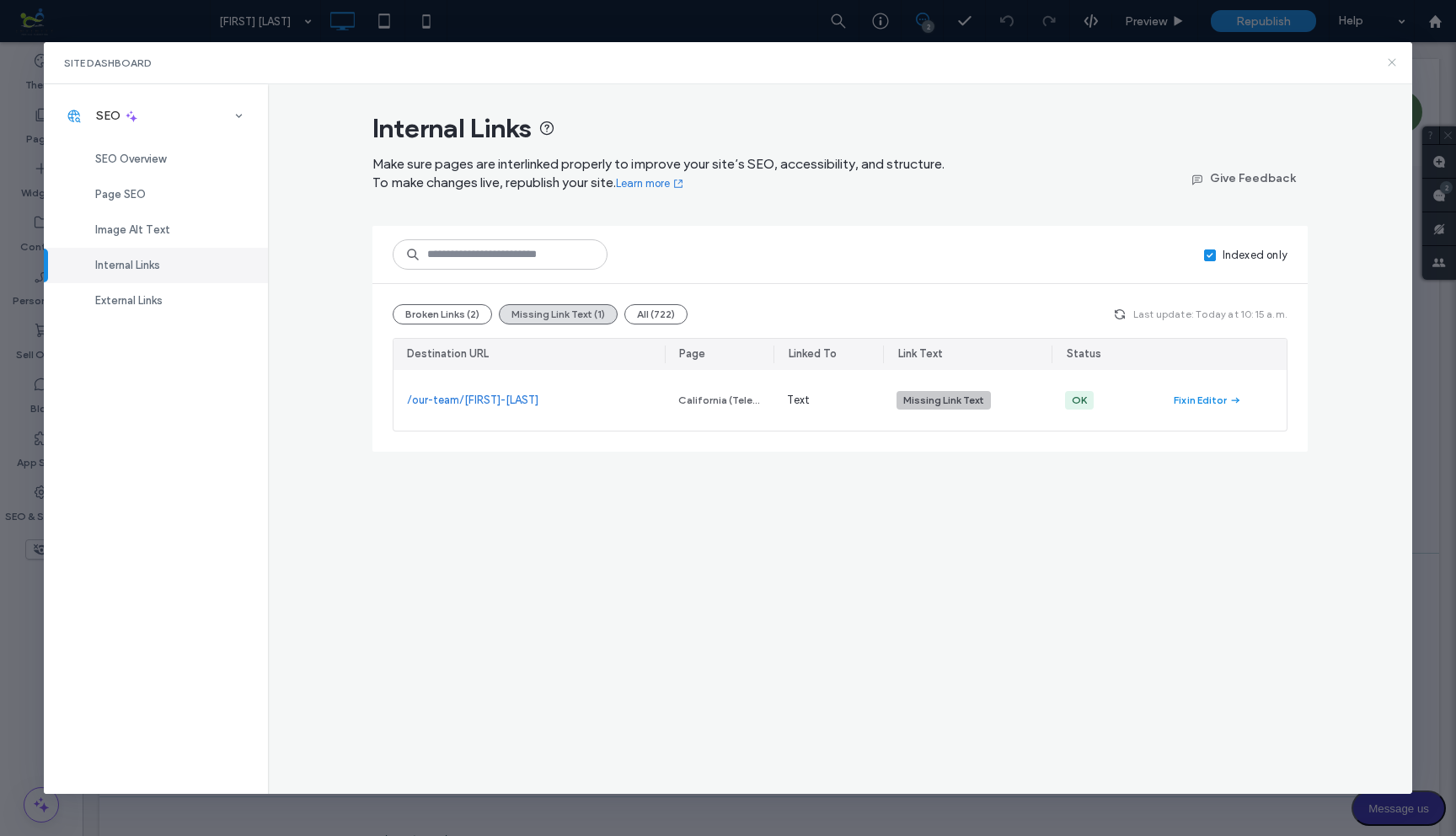 click 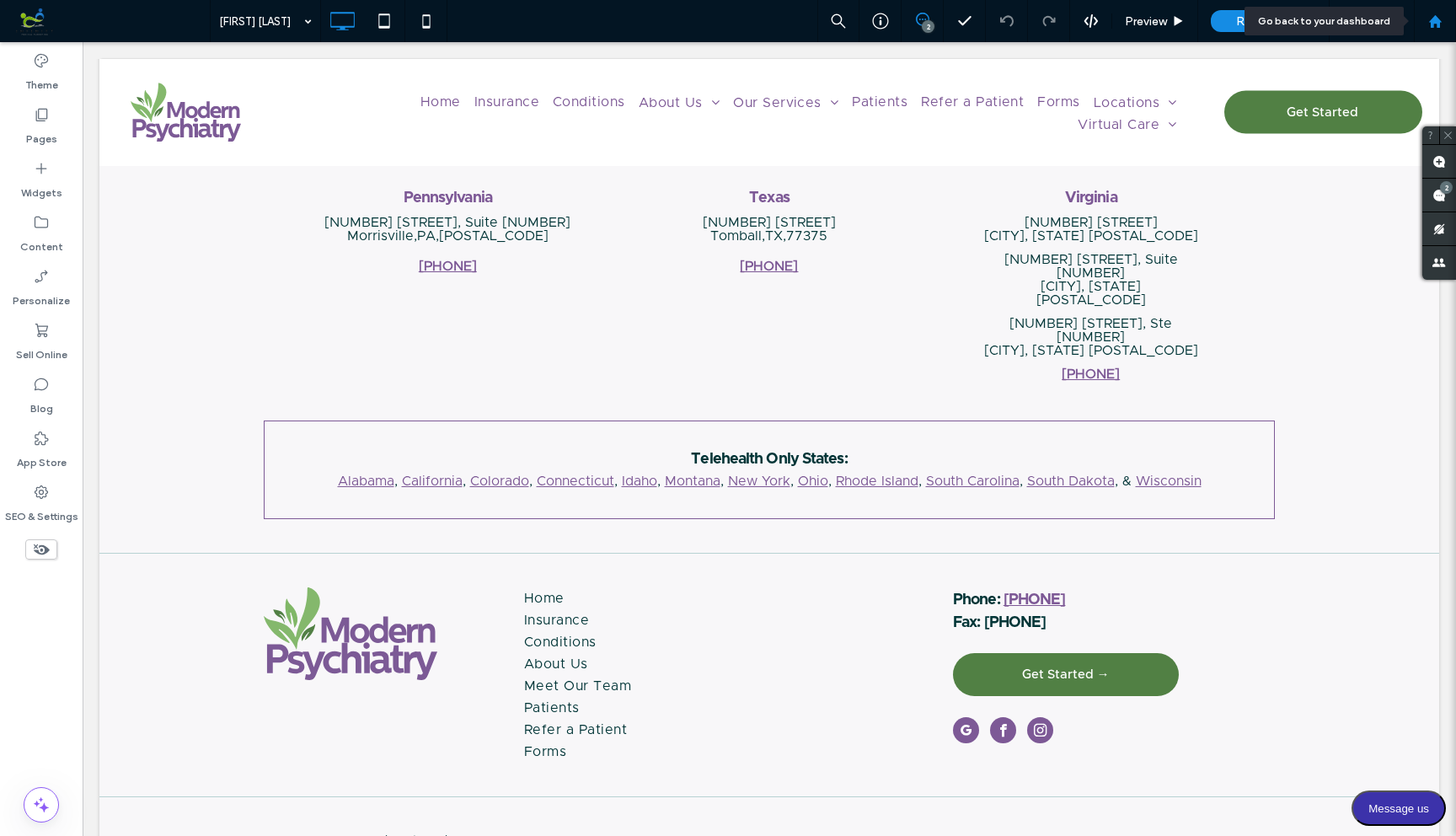 click 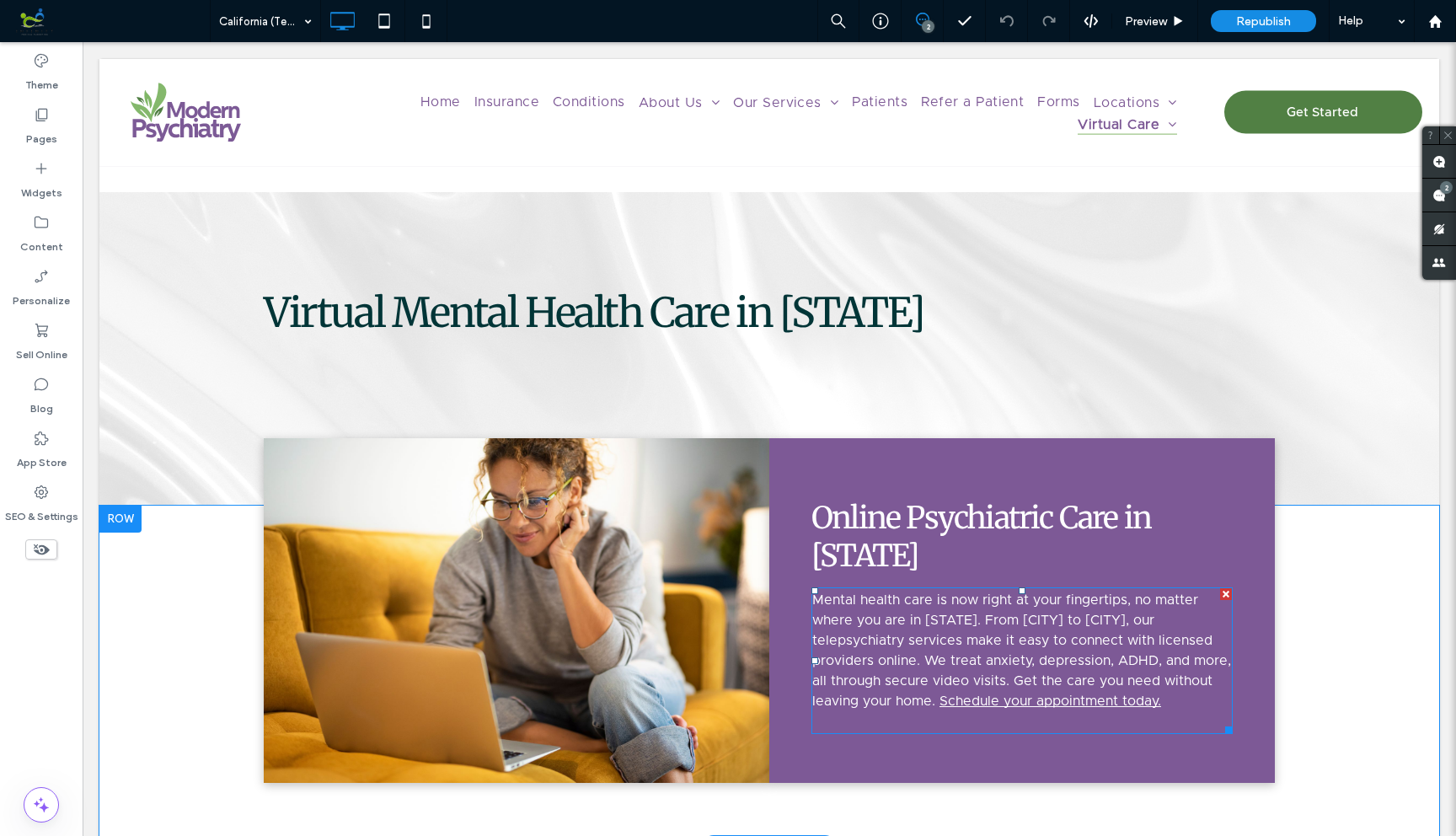scroll, scrollTop: 180, scrollLeft: 0, axis: vertical 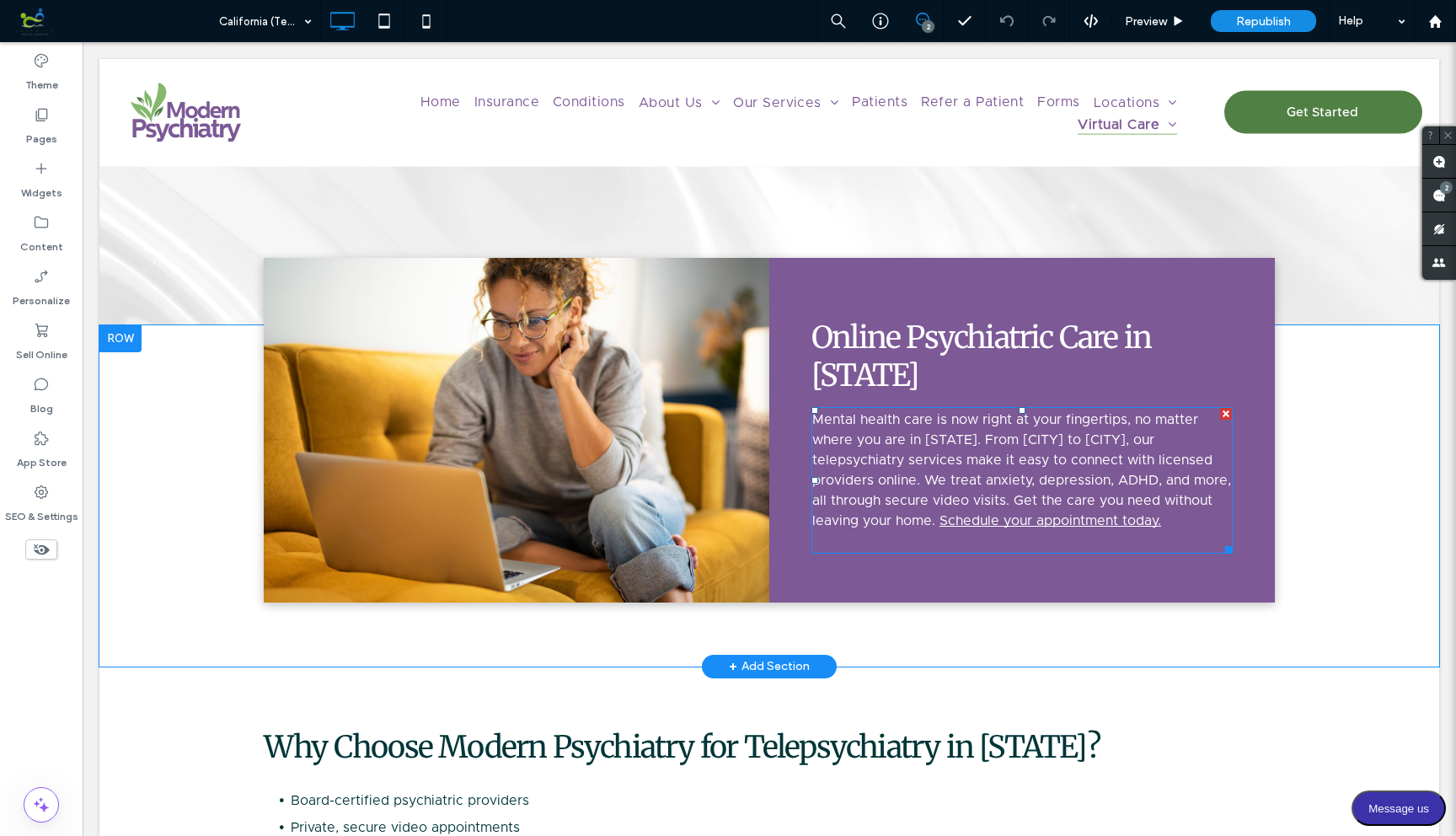 click on "Mental health care is now right at your fingertips, no matter where you are in [STATE]. From [CITY] to [CITY], our telepsychiatry services make it easy to connect with licensed providers online. We treat anxiety, depression, ADHD, and more, all through secure video visits. Get the care you need without leaving your home." at bounding box center [1021, 470] 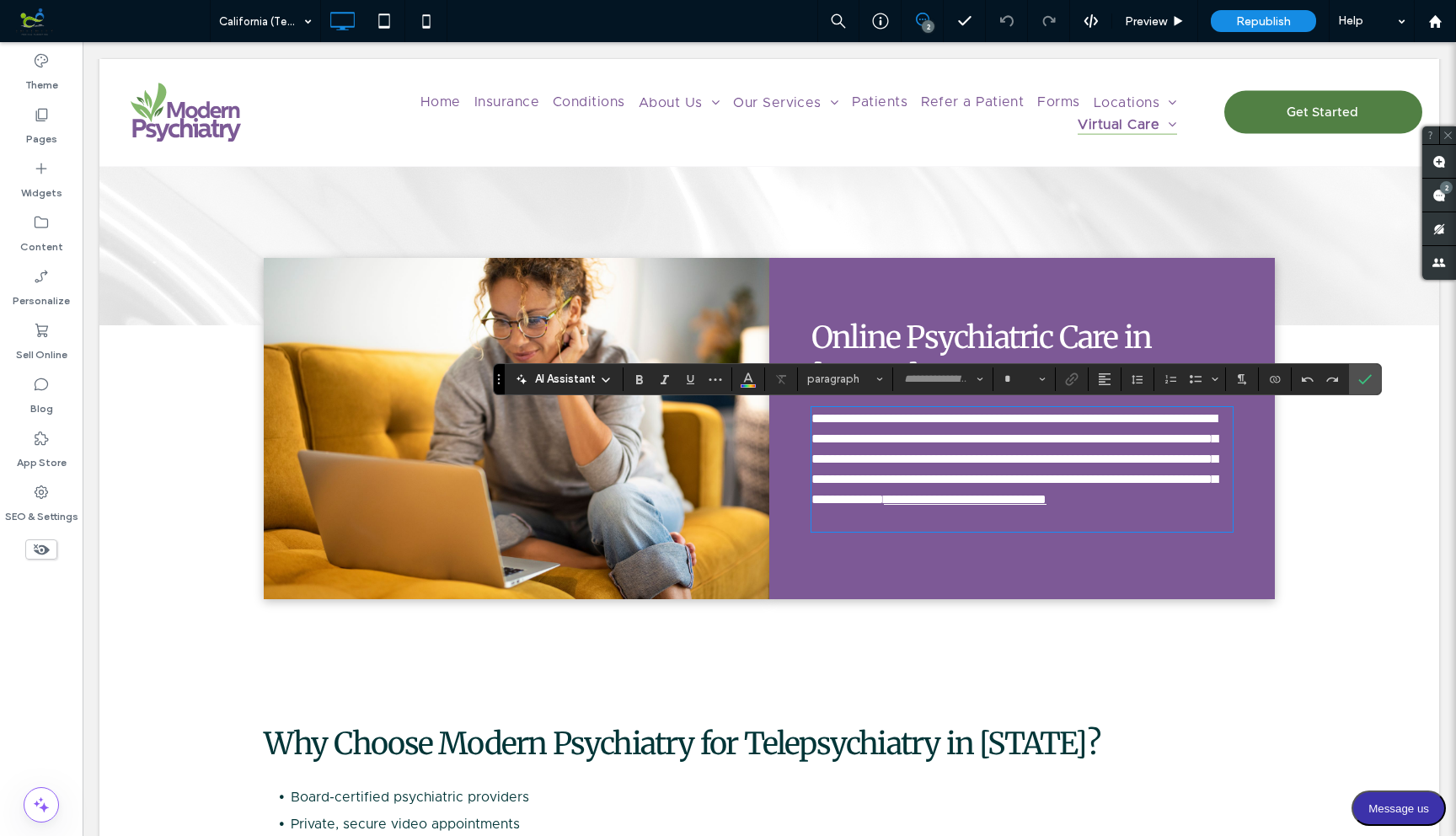 type on "**********" 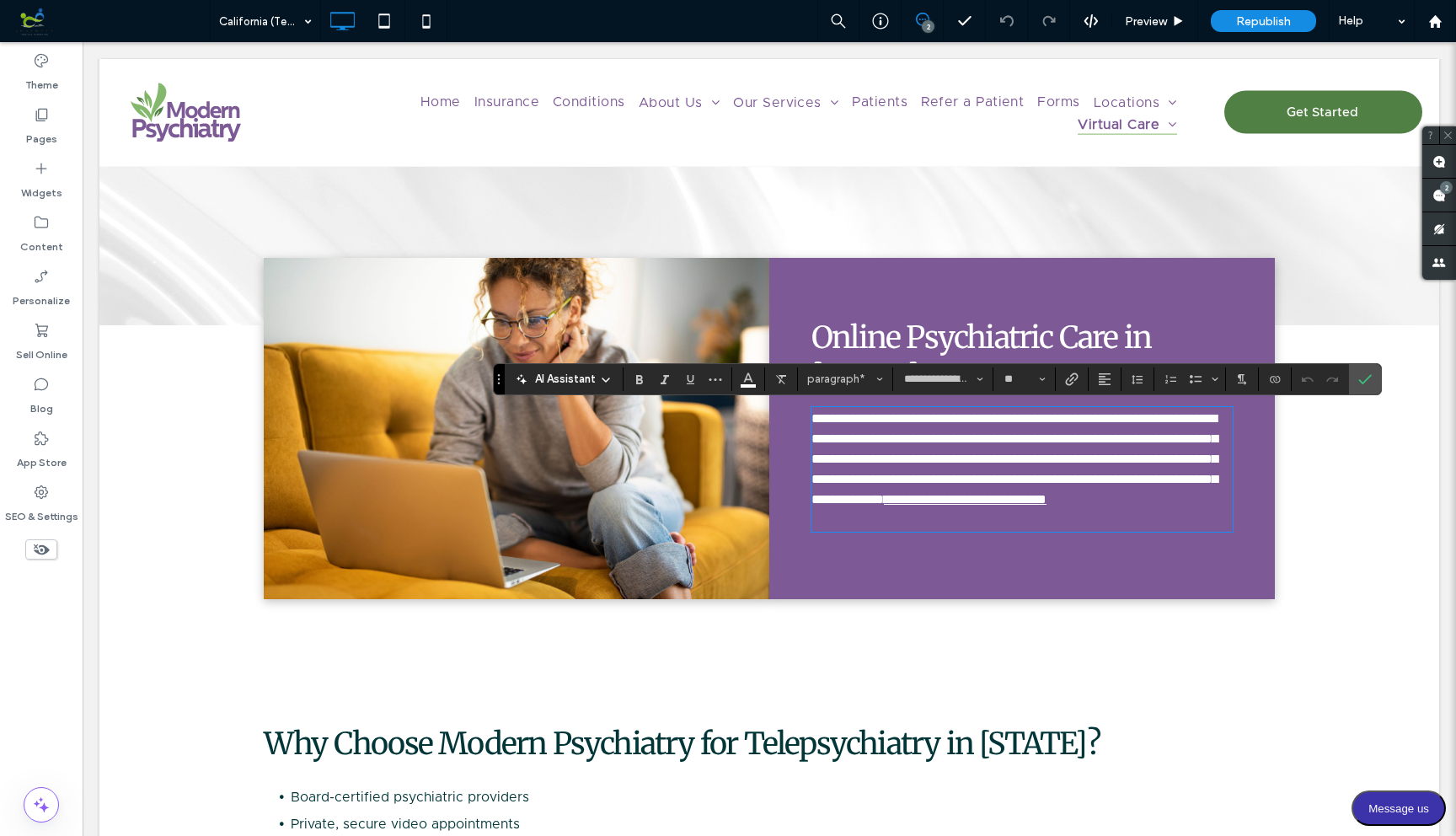 click on "**********" at bounding box center (1014, 458) 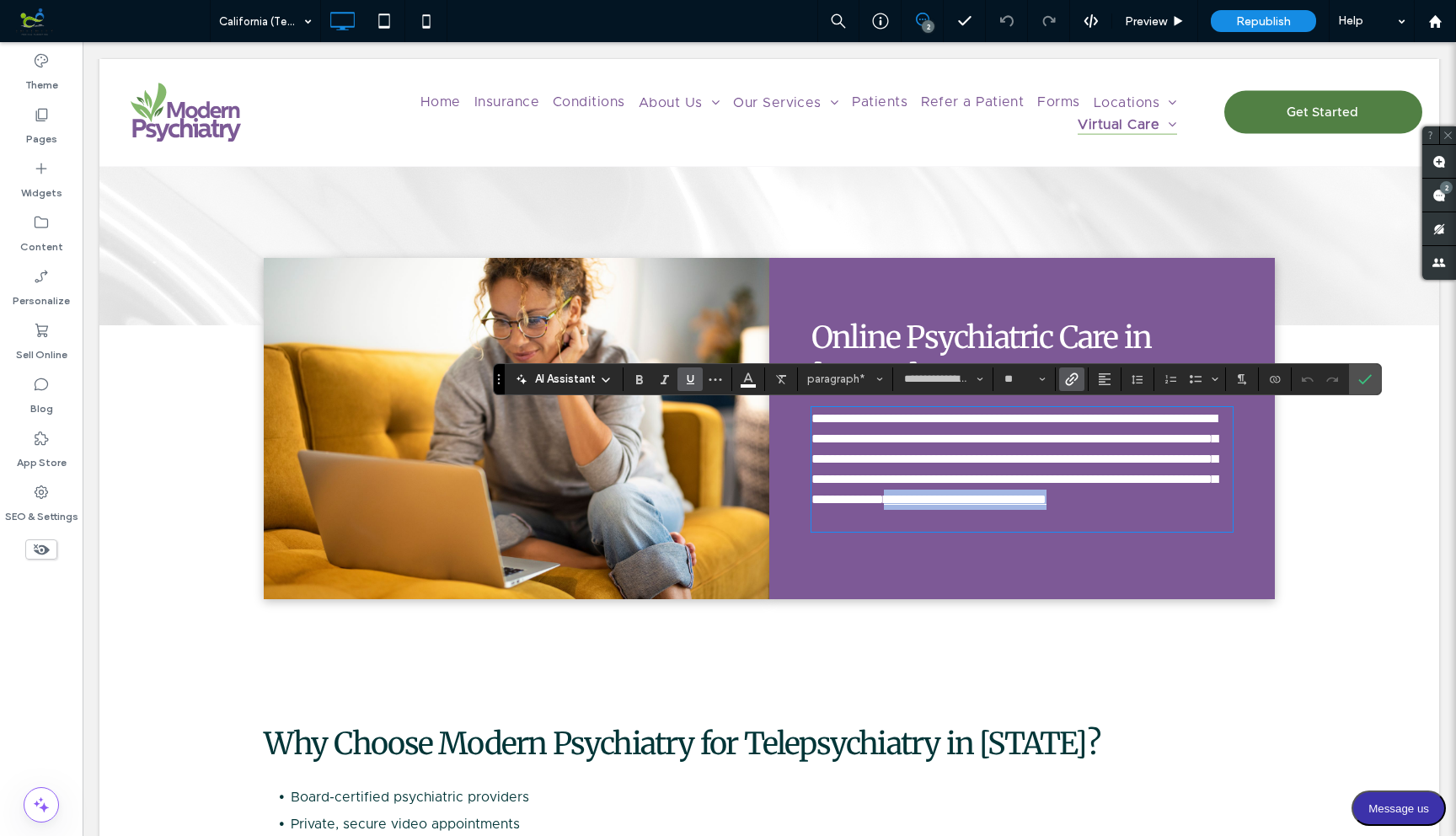drag, startPoint x: 1166, startPoint y: 524, endPoint x: 937, endPoint y: 518, distance: 229.07859 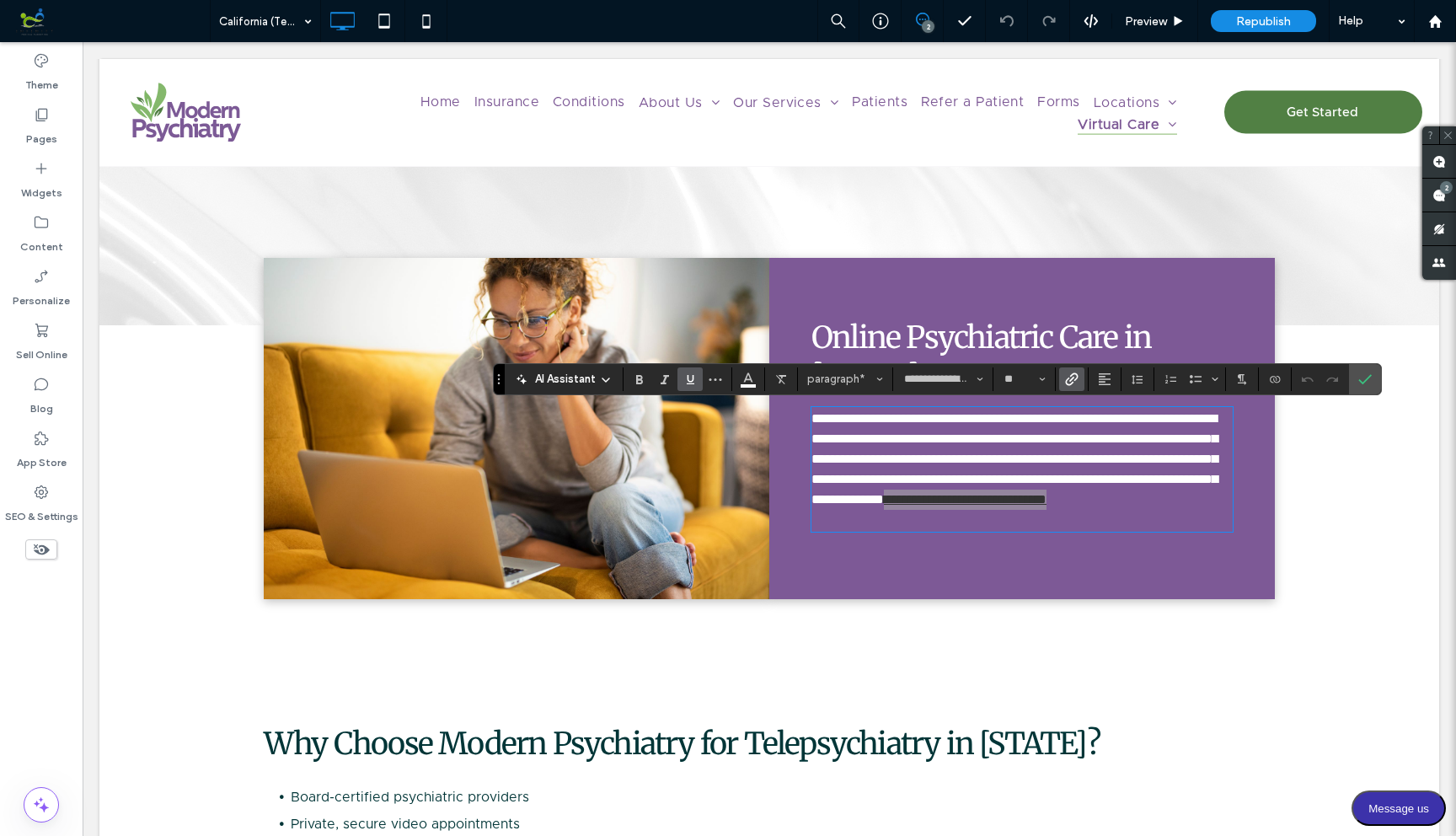 click 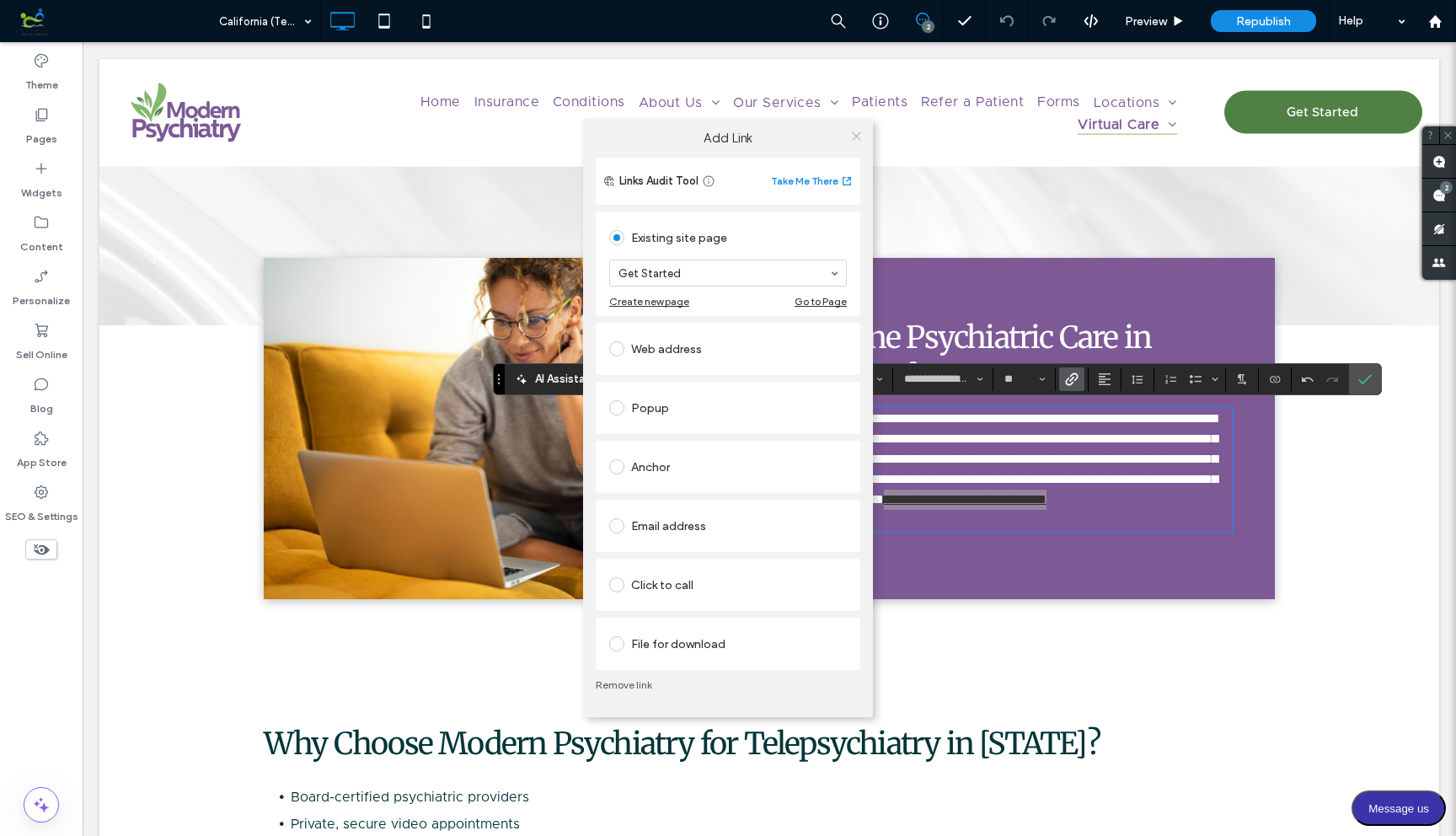click 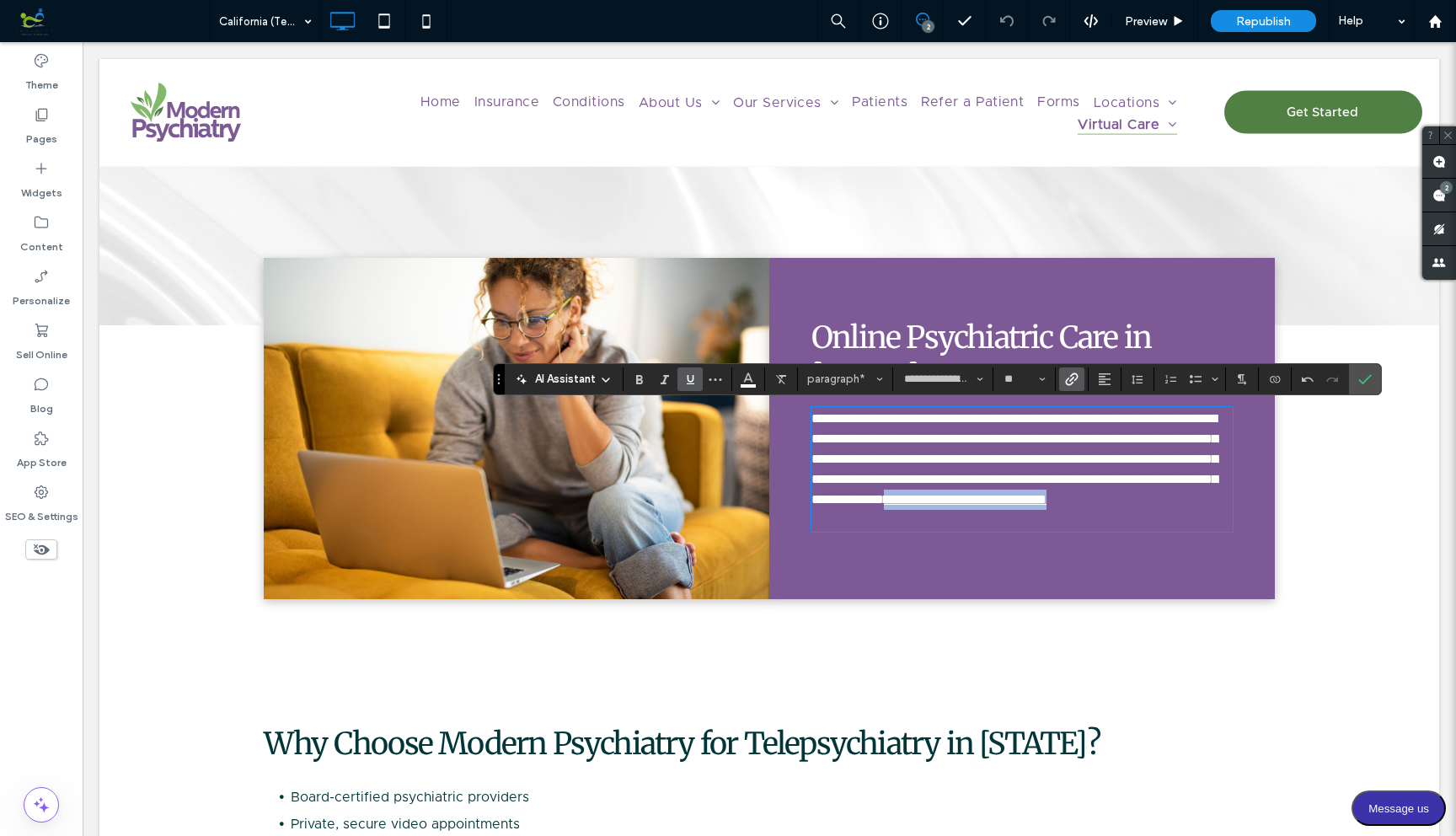 click on "**********" at bounding box center (965, 499) 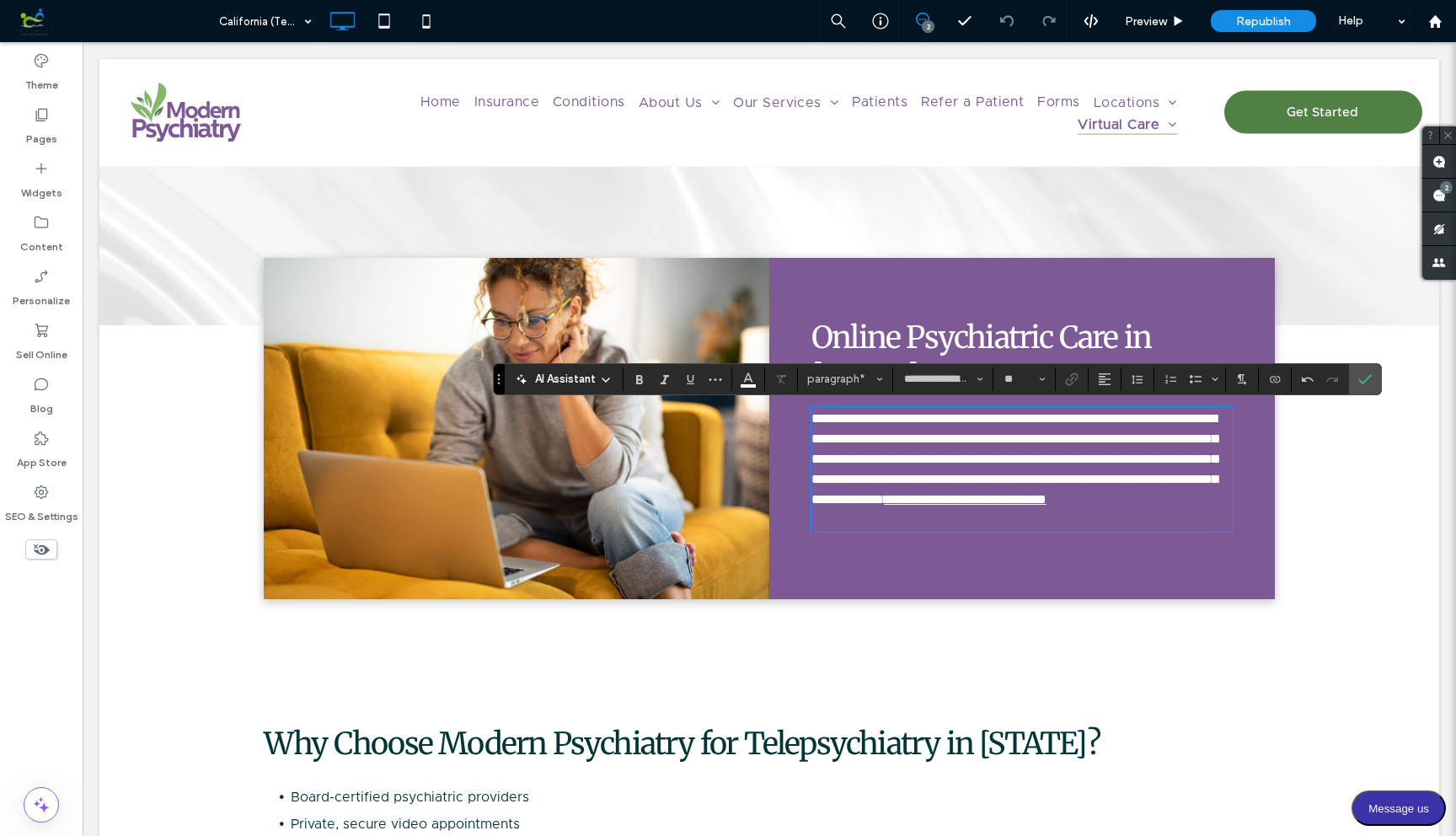 type 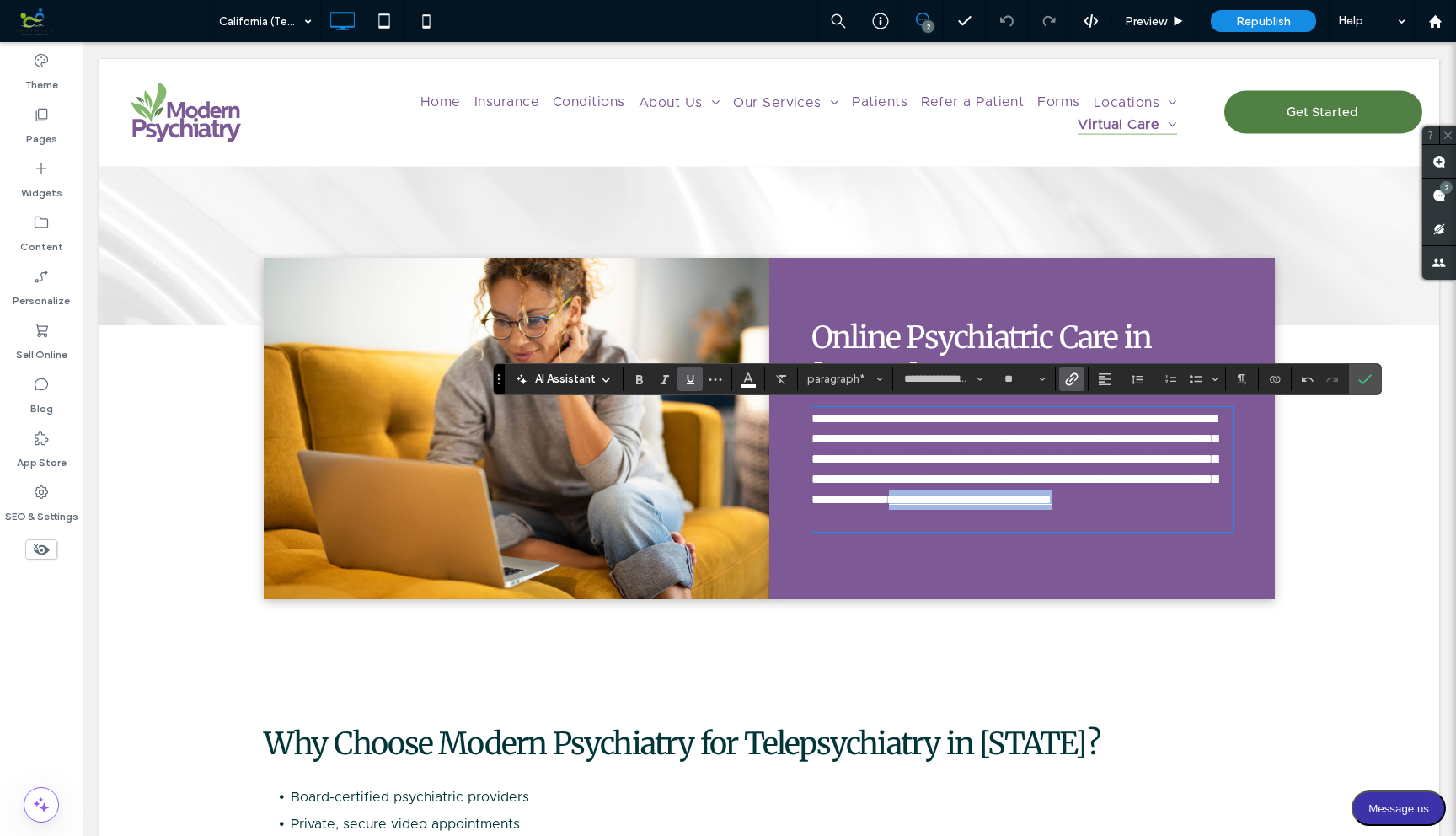 drag, startPoint x: 937, startPoint y: 515, endPoint x: 1164, endPoint y: 516, distance: 227.0022 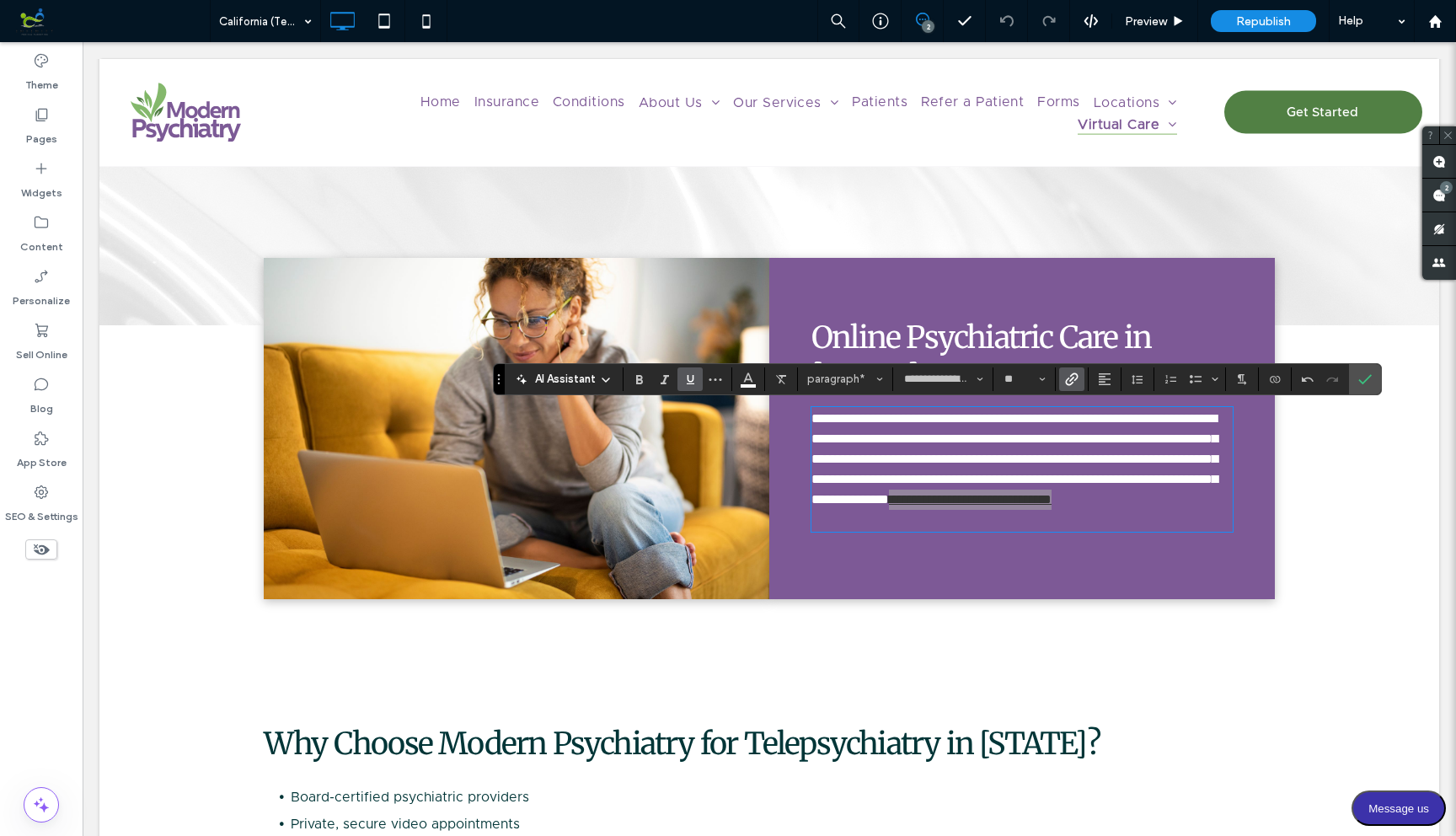 click 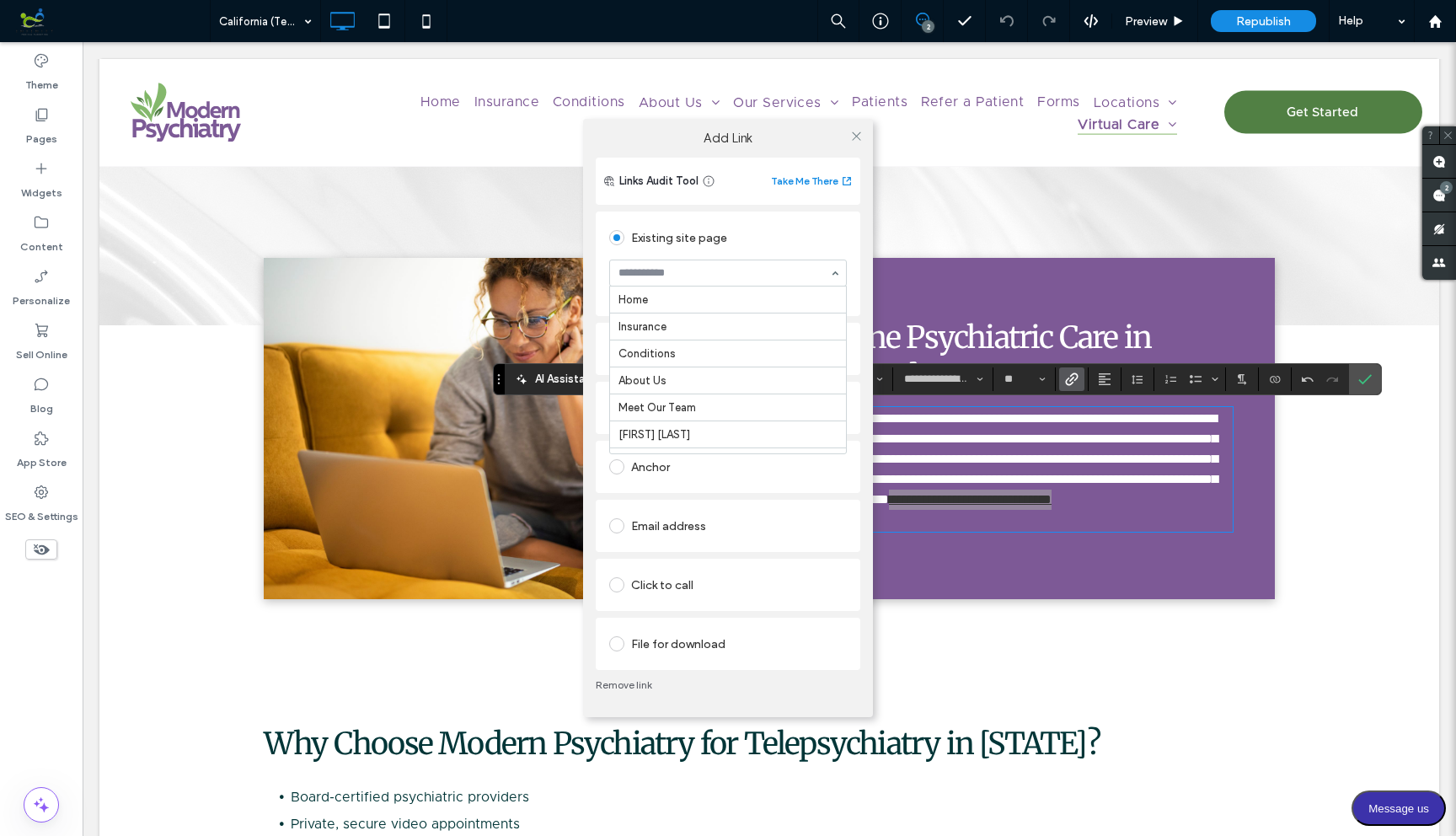 scroll, scrollTop: 1335, scrollLeft: 0, axis: vertical 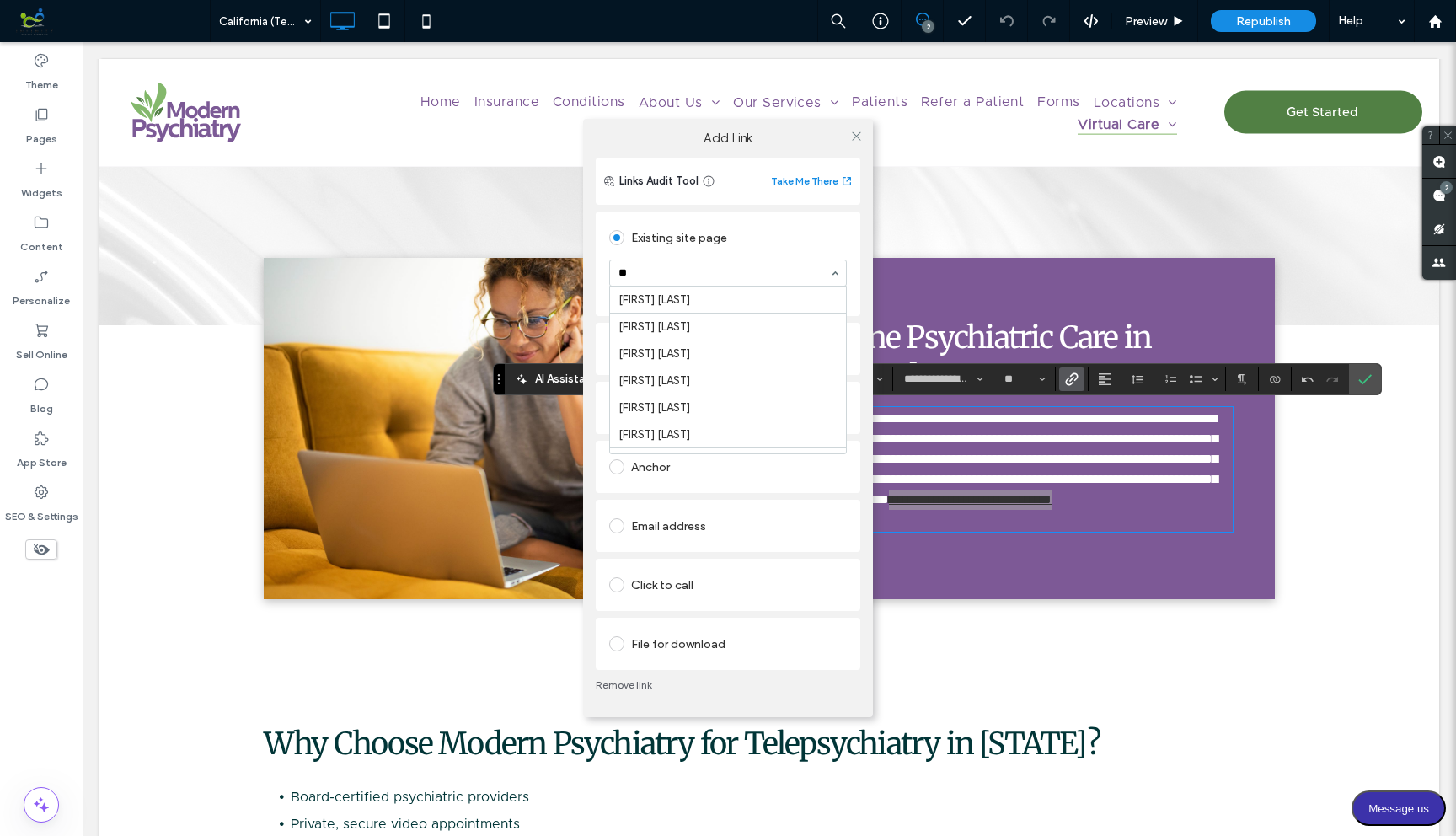 type on "***" 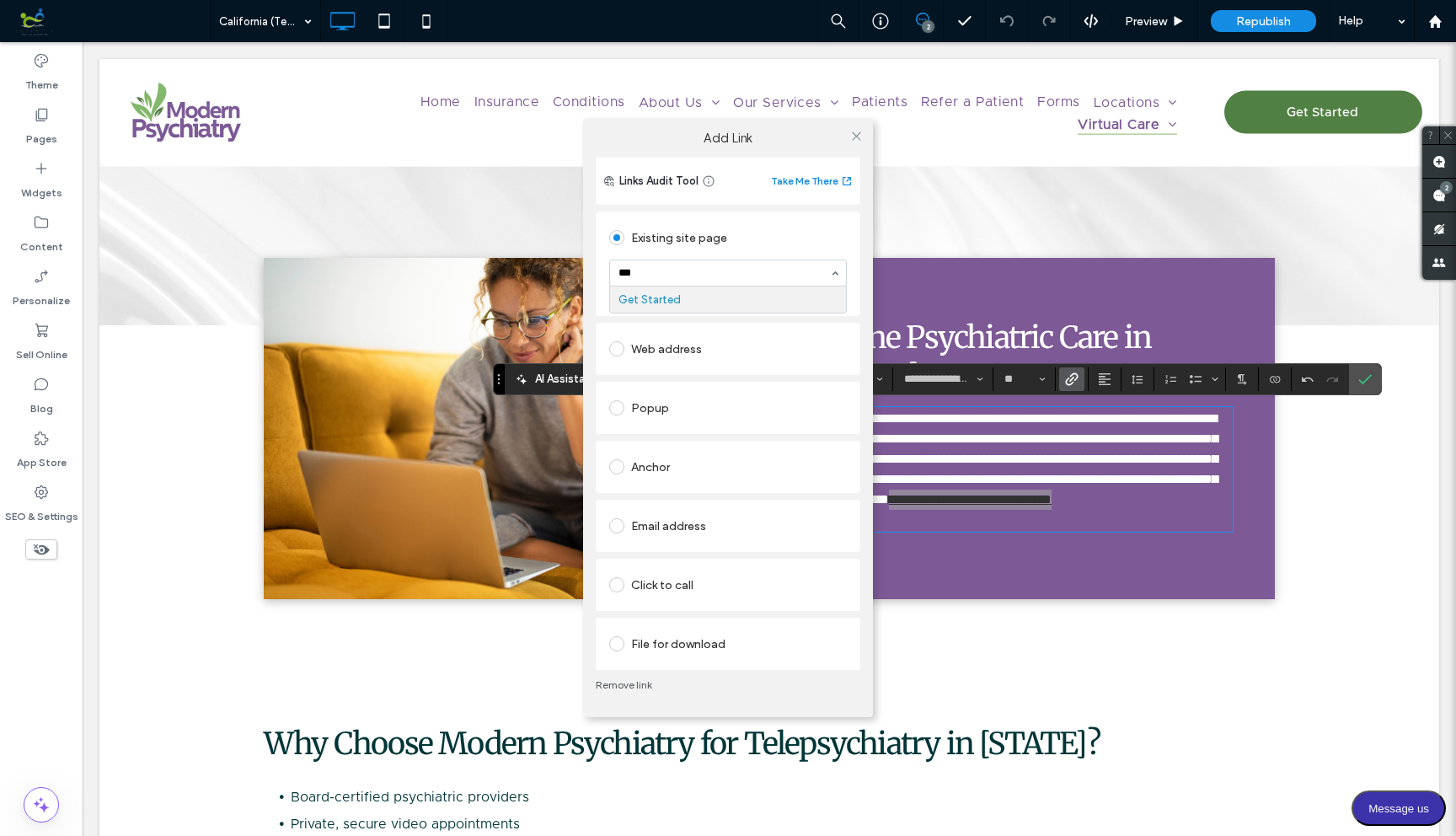 type 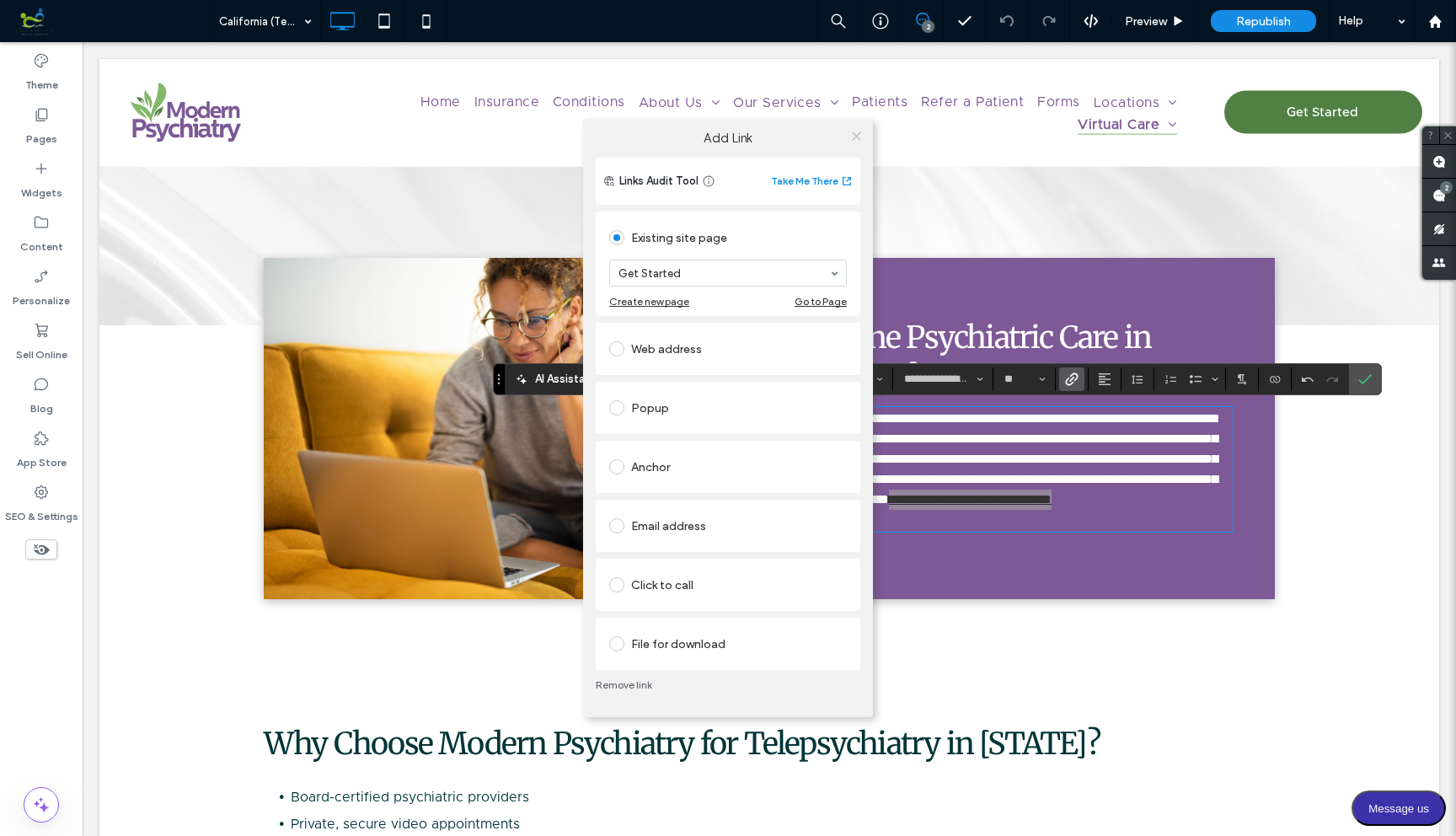 click 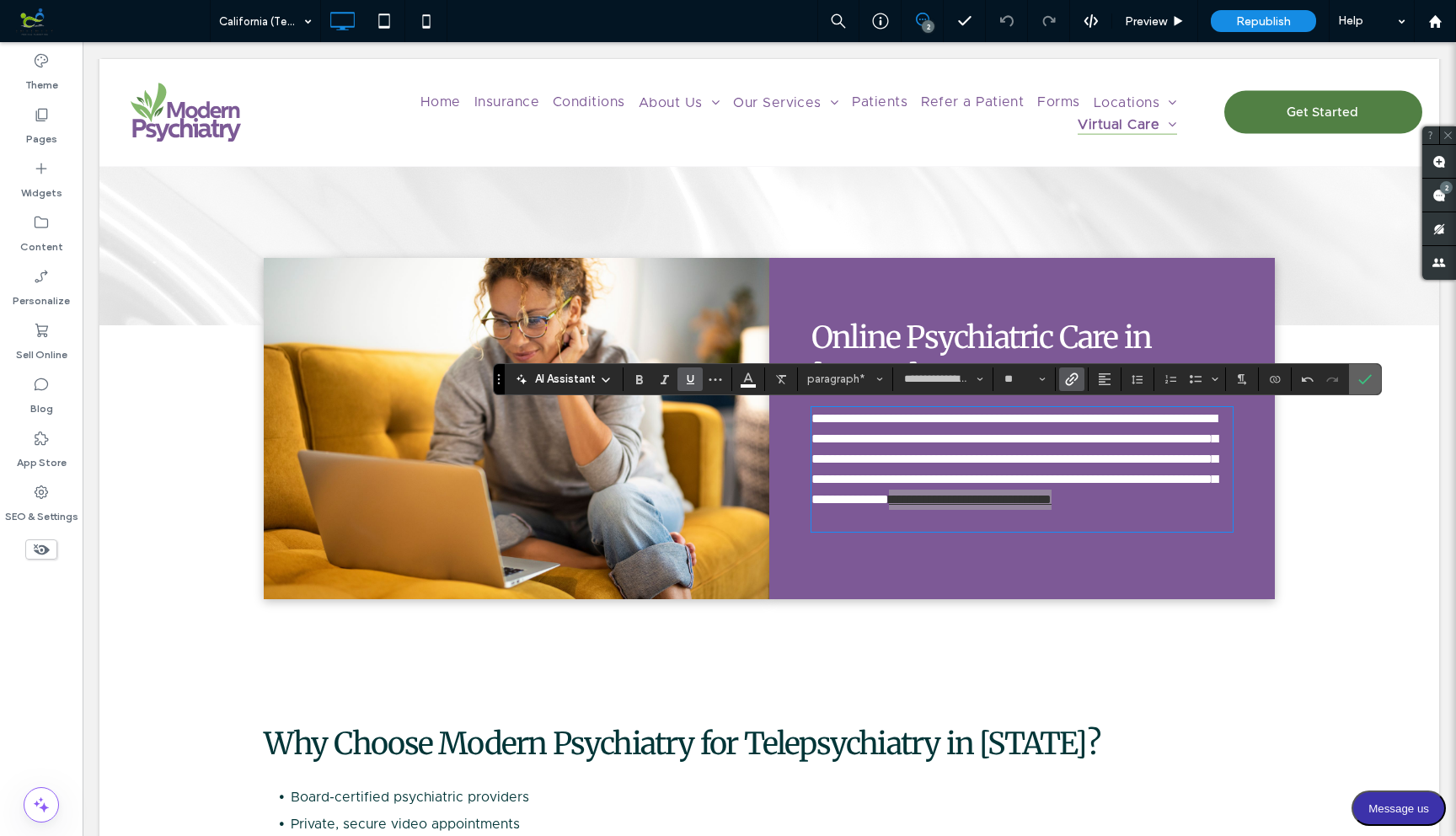 click 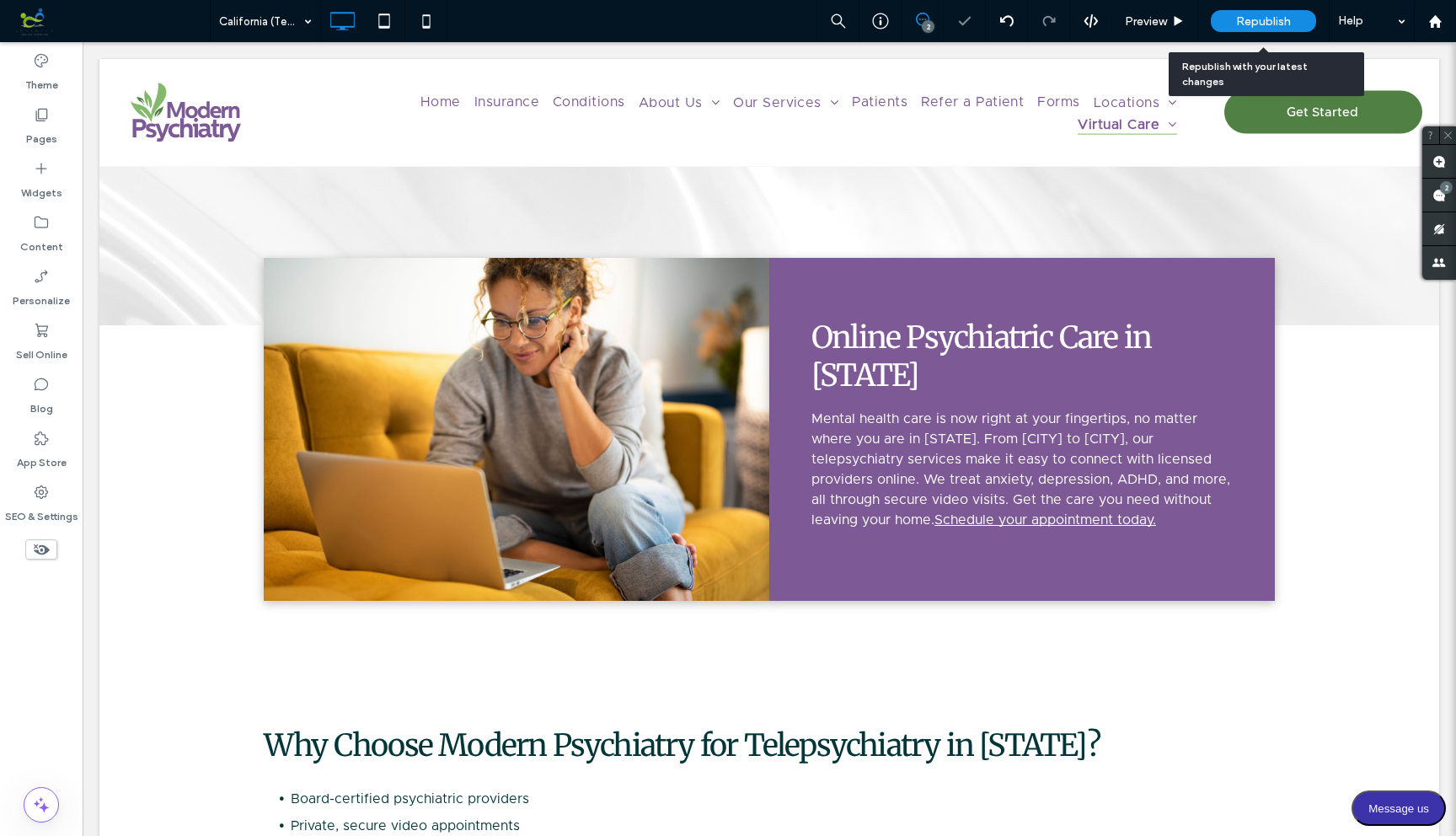 click on "Republish" at bounding box center [1263, 21] 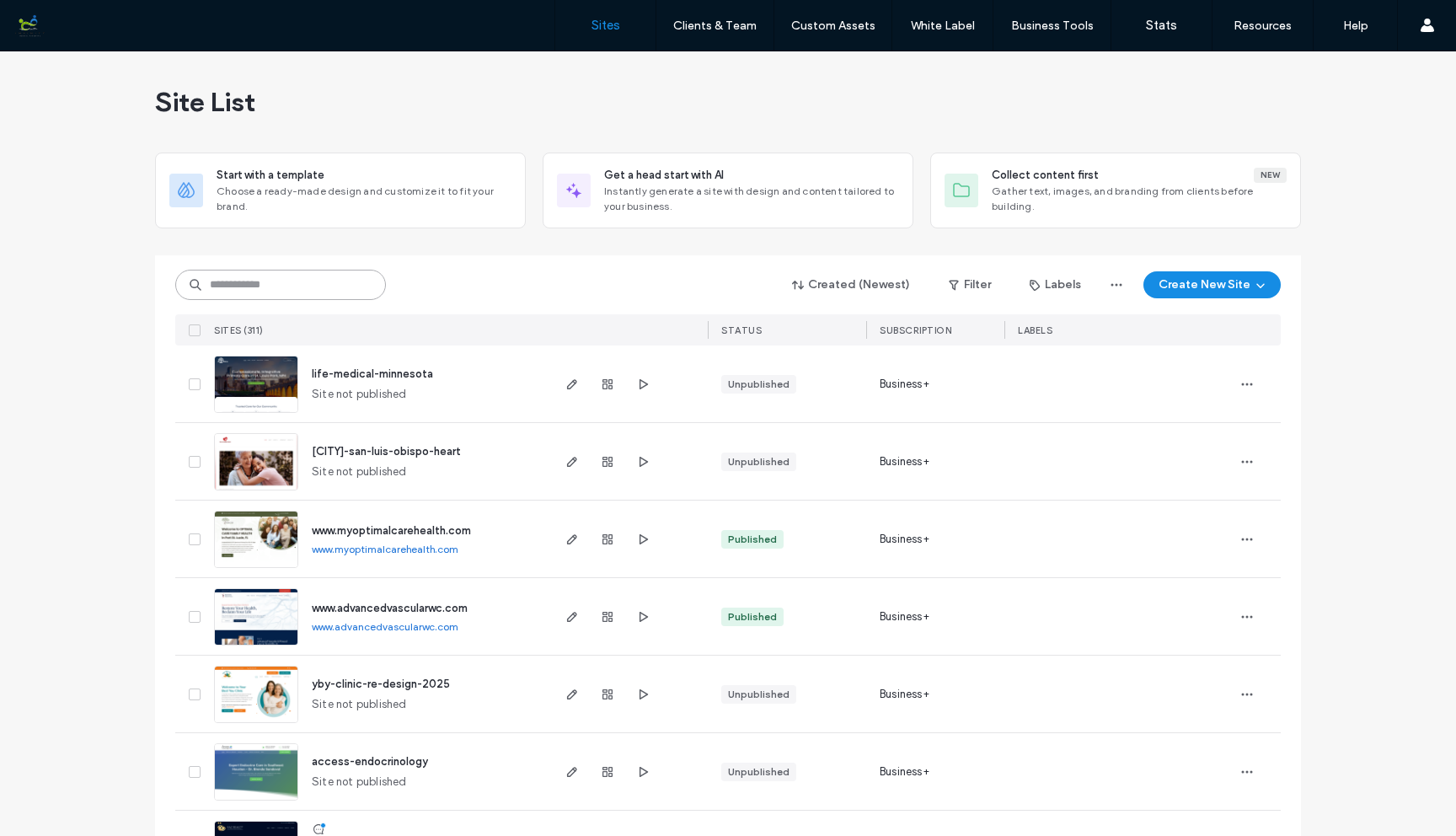 scroll, scrollTop: 0, scrollLeft: 0, axis: both 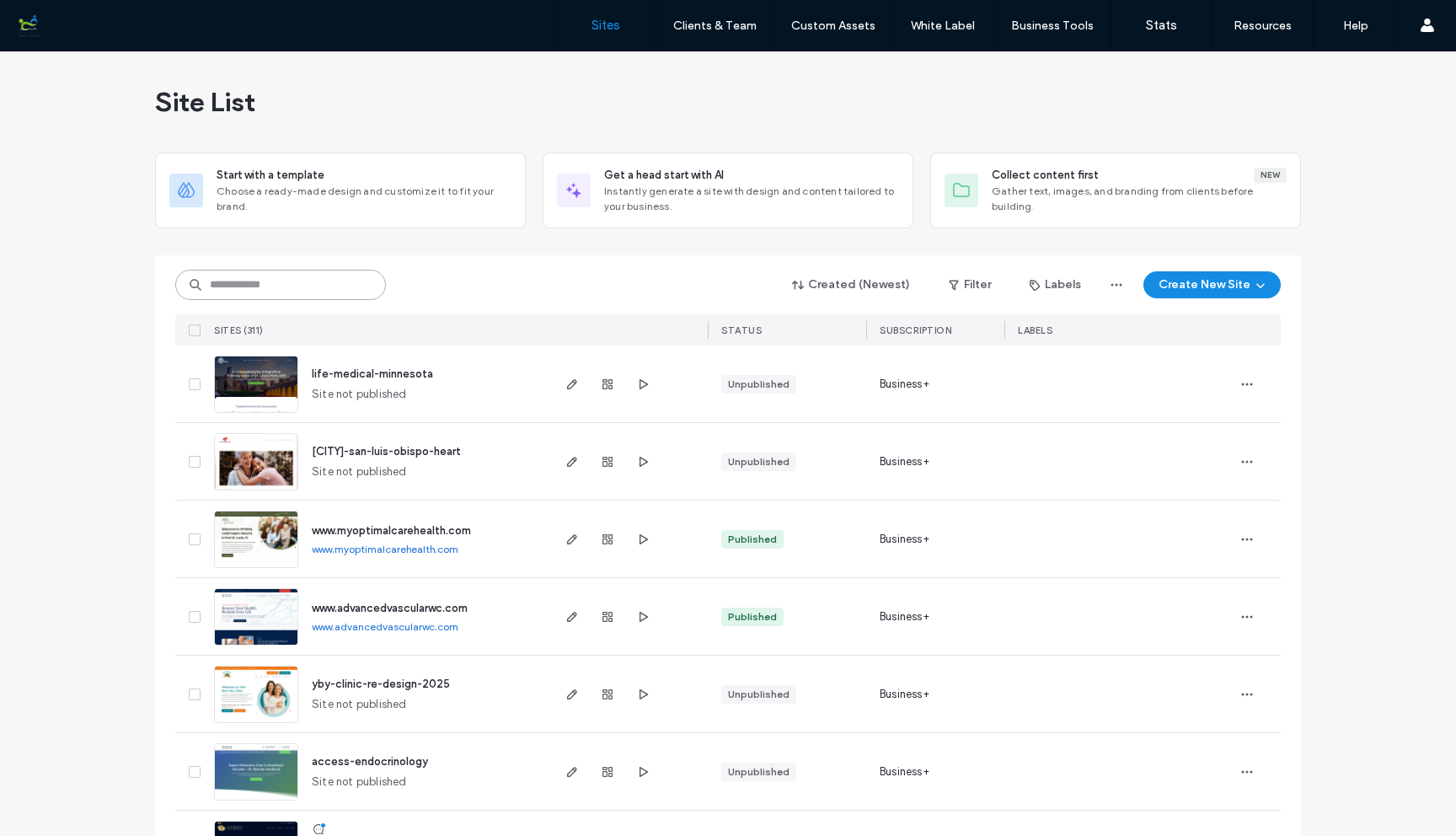 click at bounding box center (281, 285) 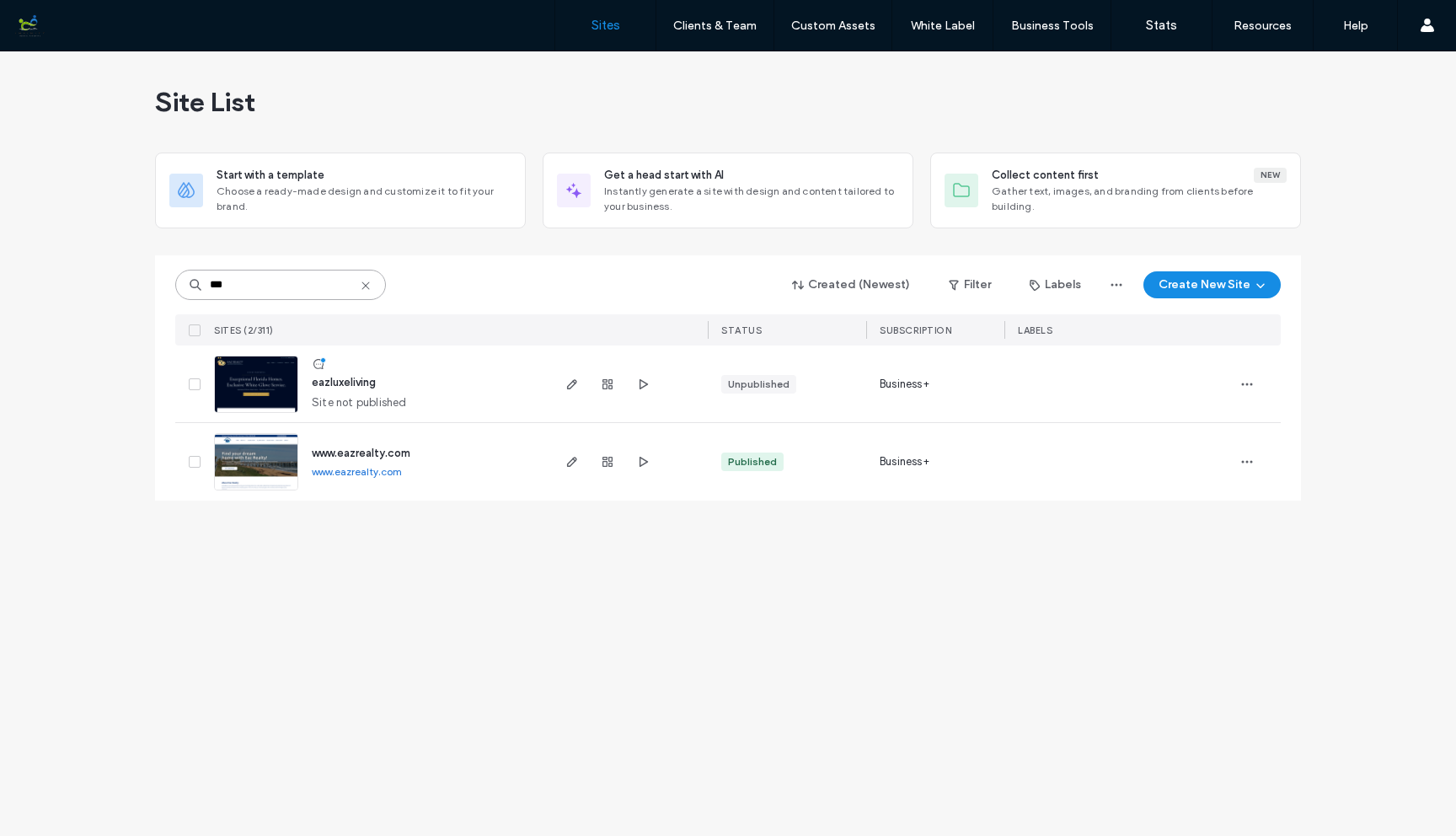 type on "***" 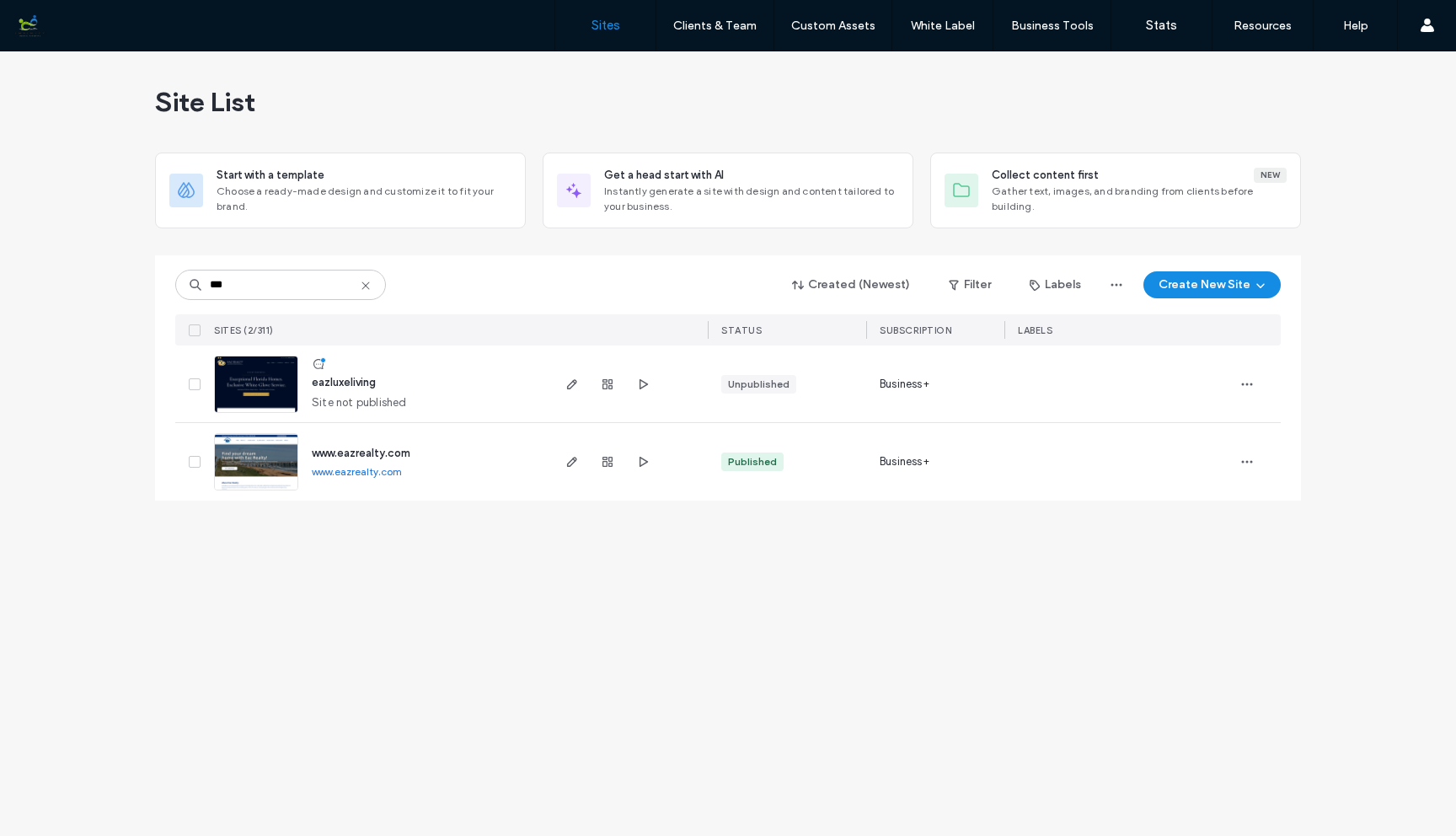 click at bounding box center (256, 414) 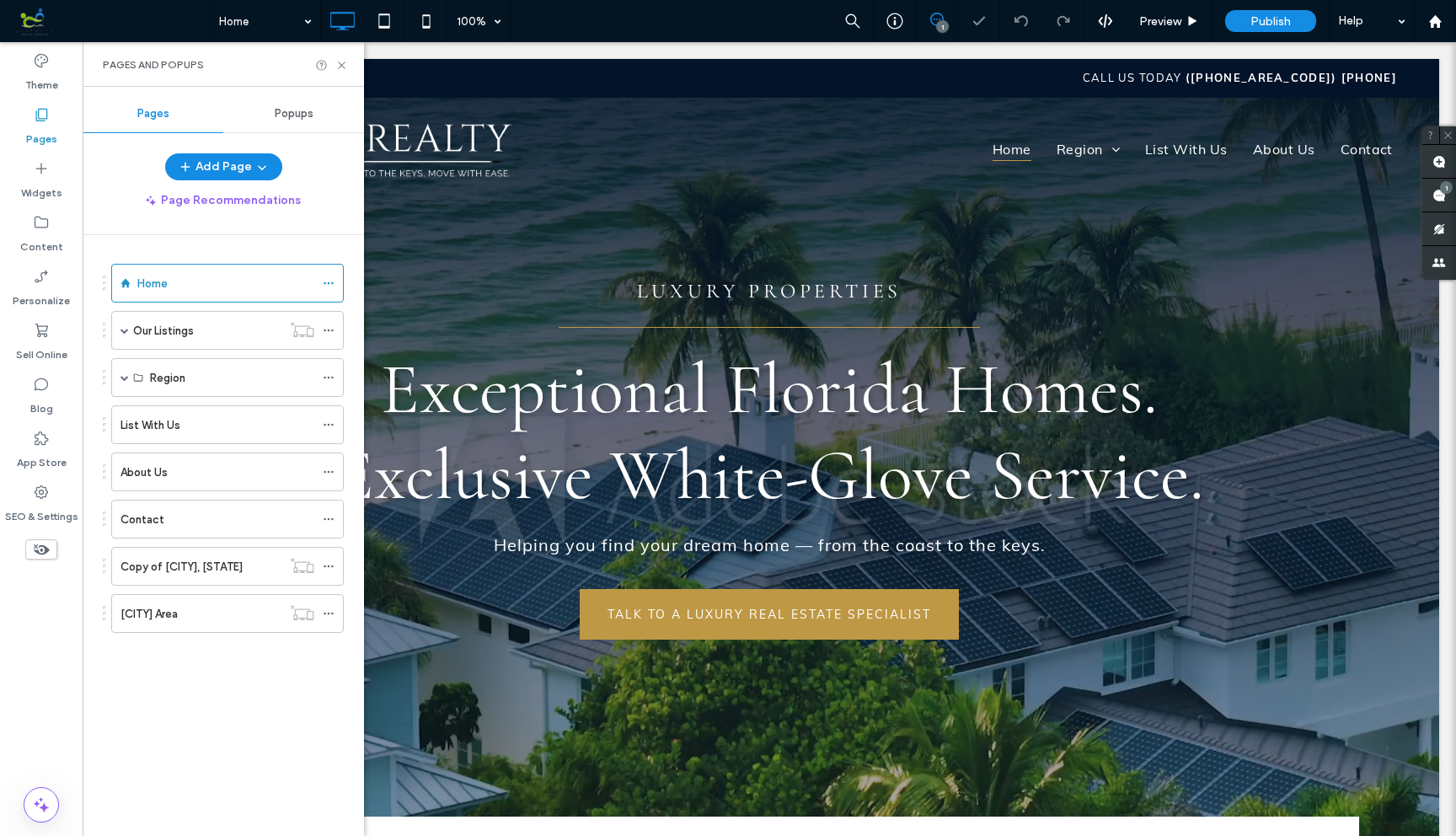 scroll, scrollTop: 0, scrollLeft: 0, axis: both 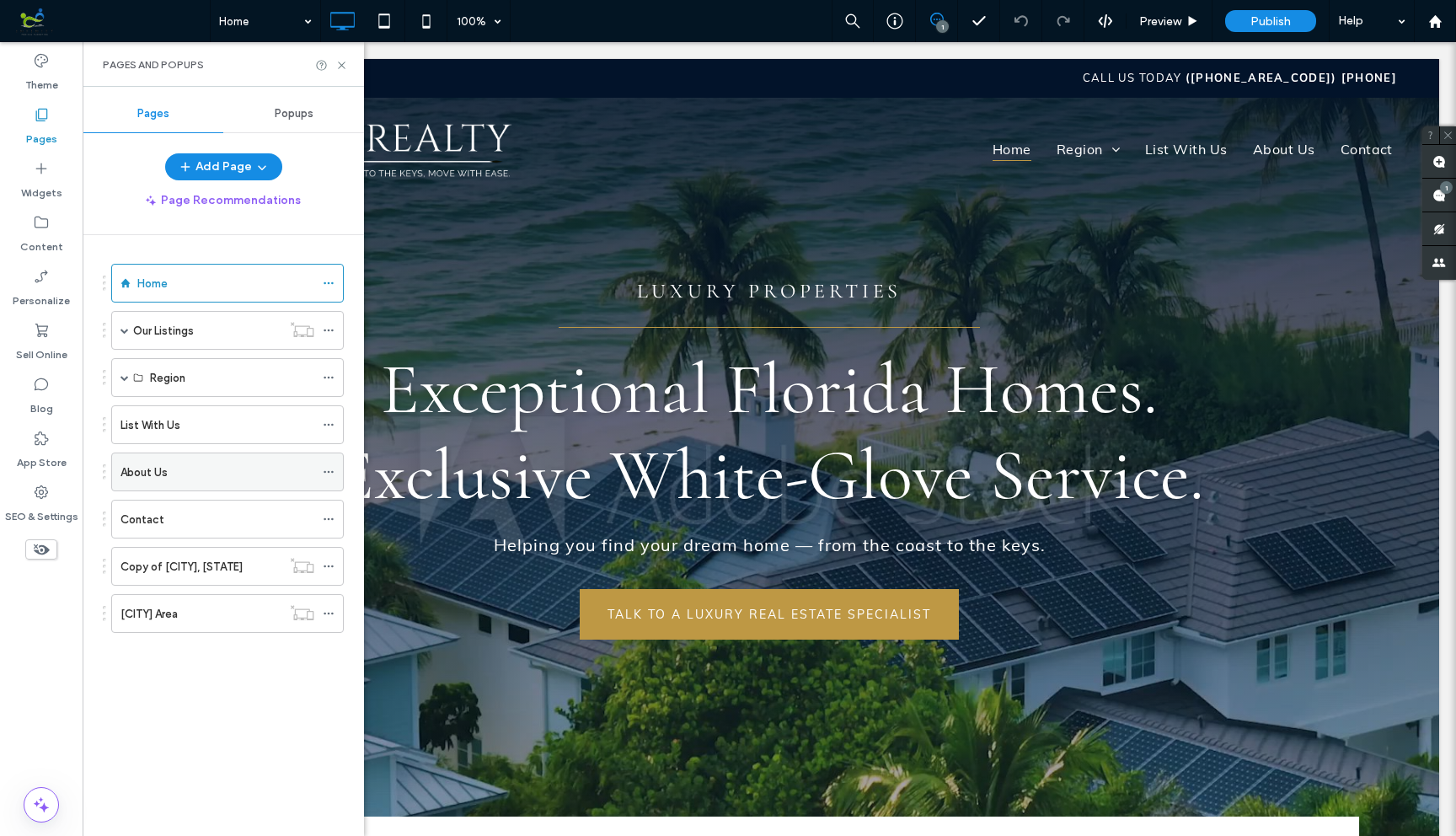 click on "About Us" at bounding box center [144, 472] 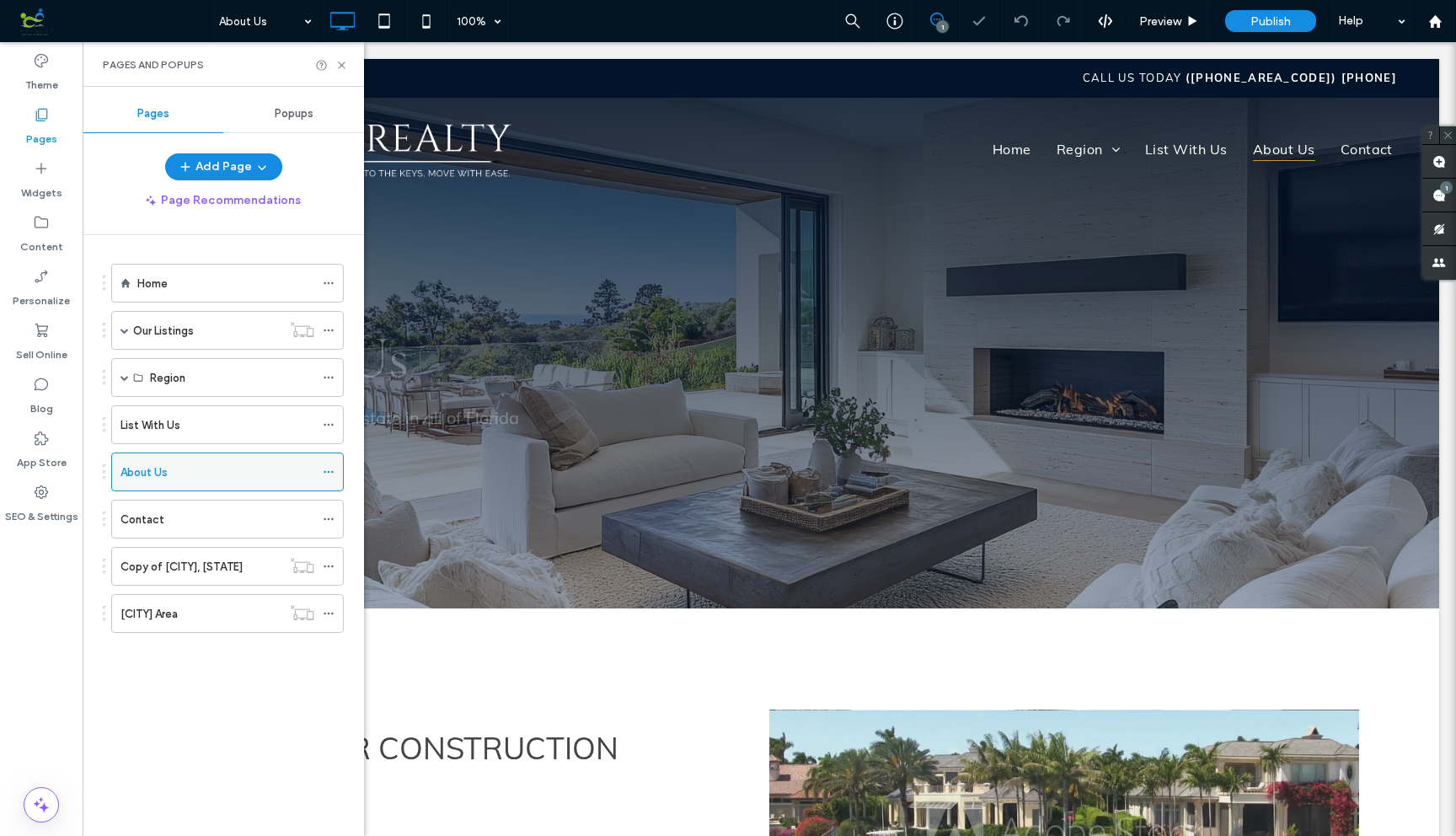 scroll, scrollTop: 0, scrollLeft: 0, axis: both 